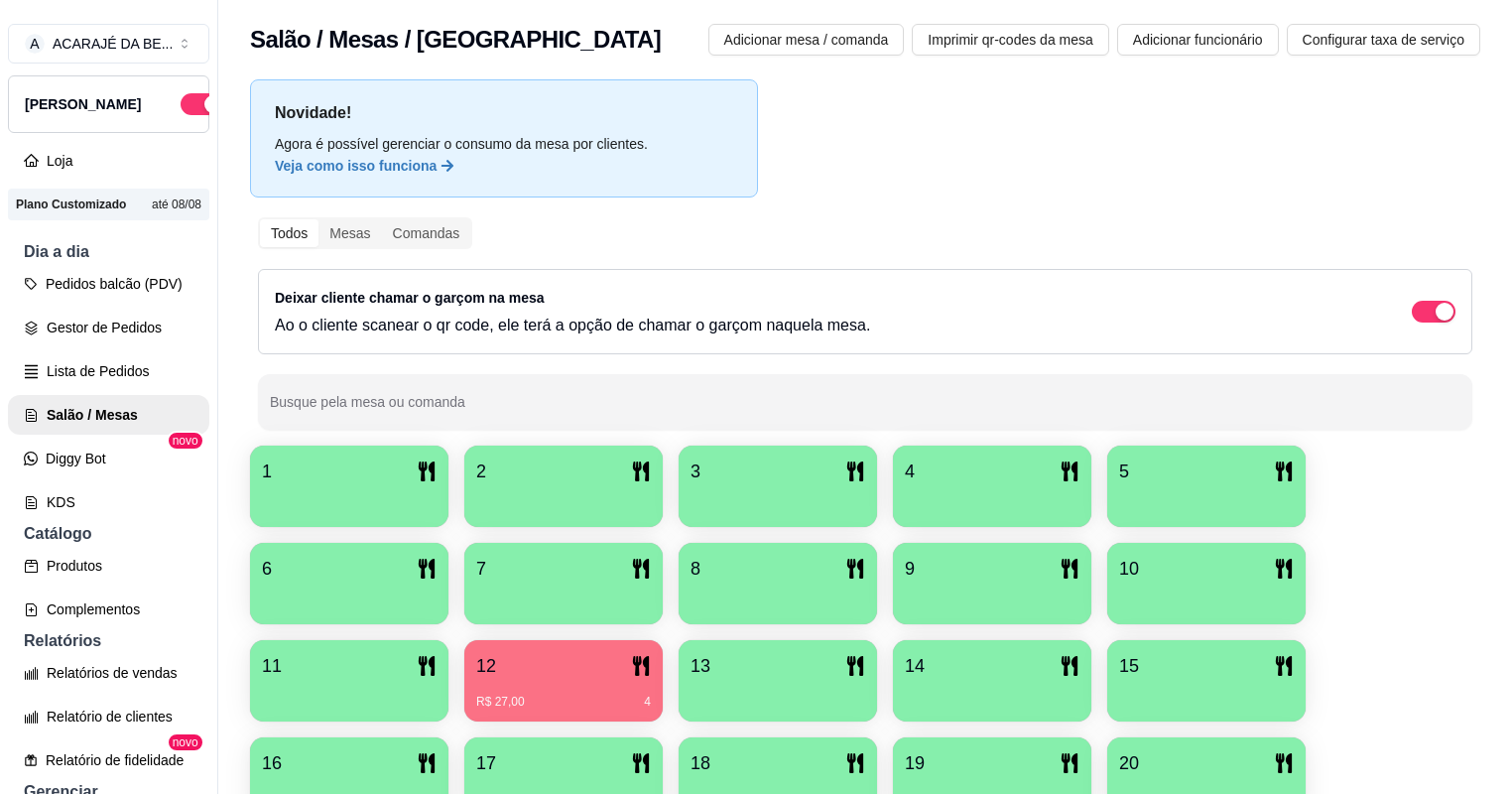 scroll, scrollTop: 0, scrollLeft: 0, axis: both 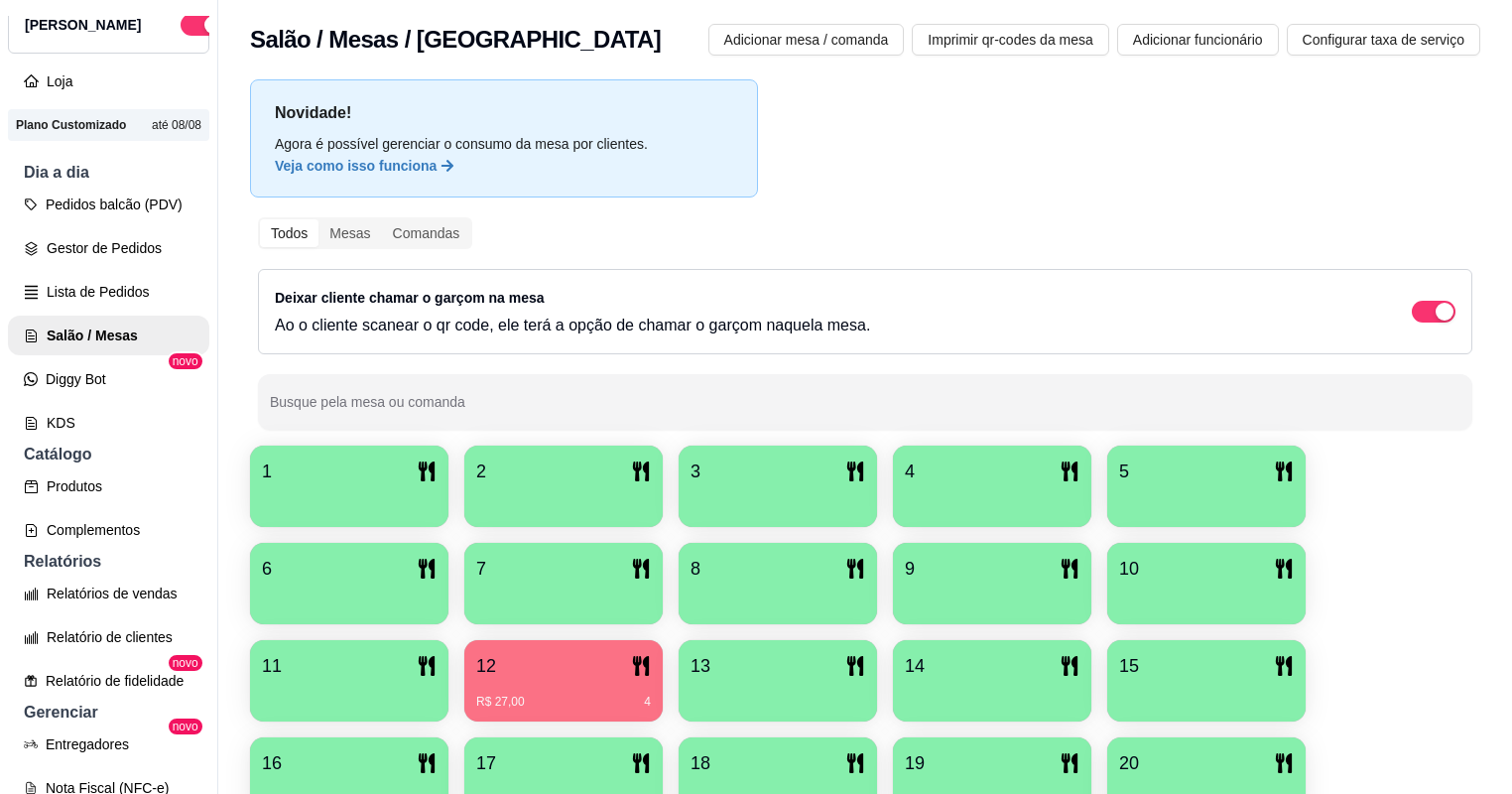 click on "12" at bounding box center (564, 666) 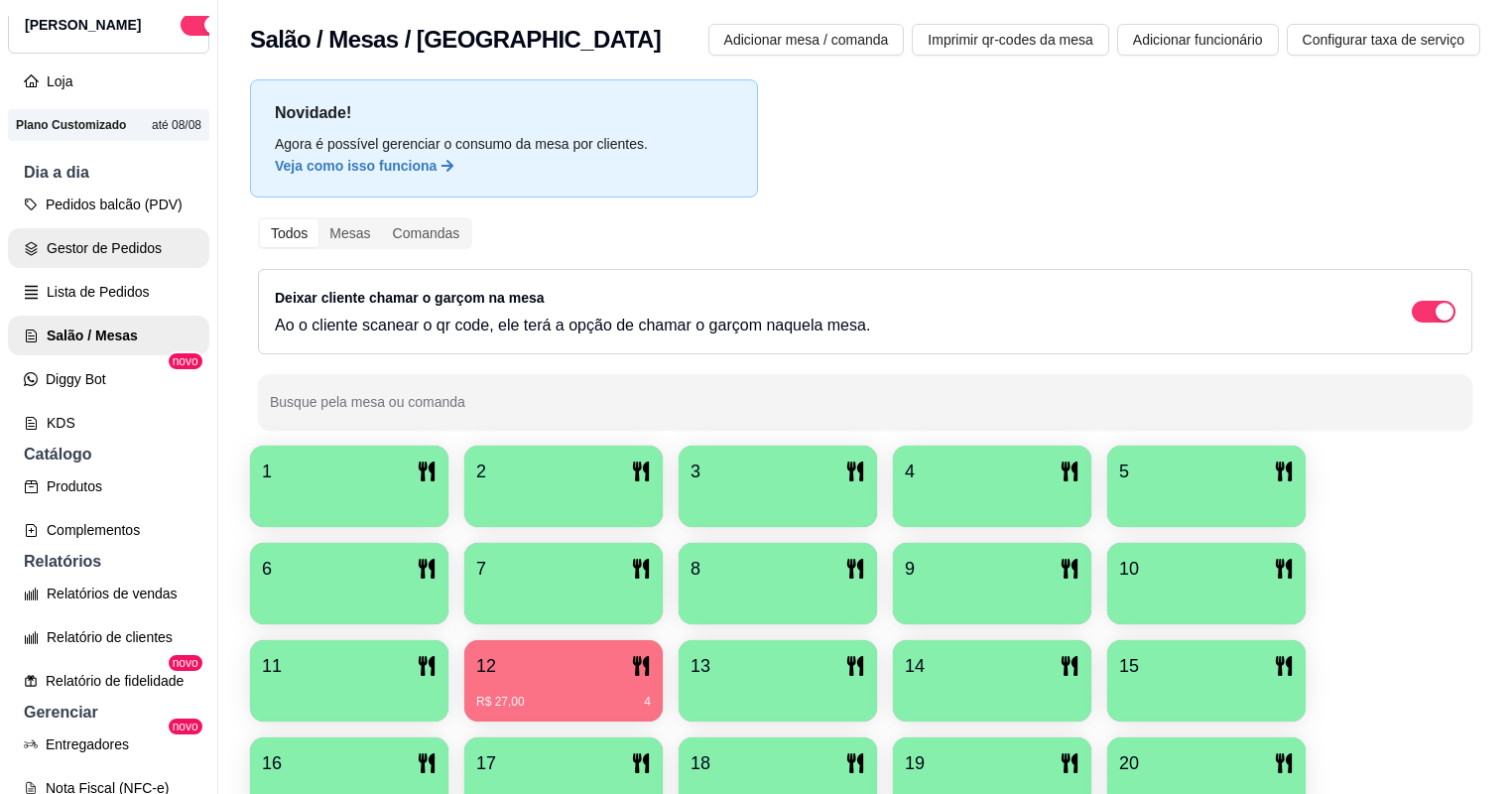 click on "Gestor de Pedidos" at bounding box center [108, 248] 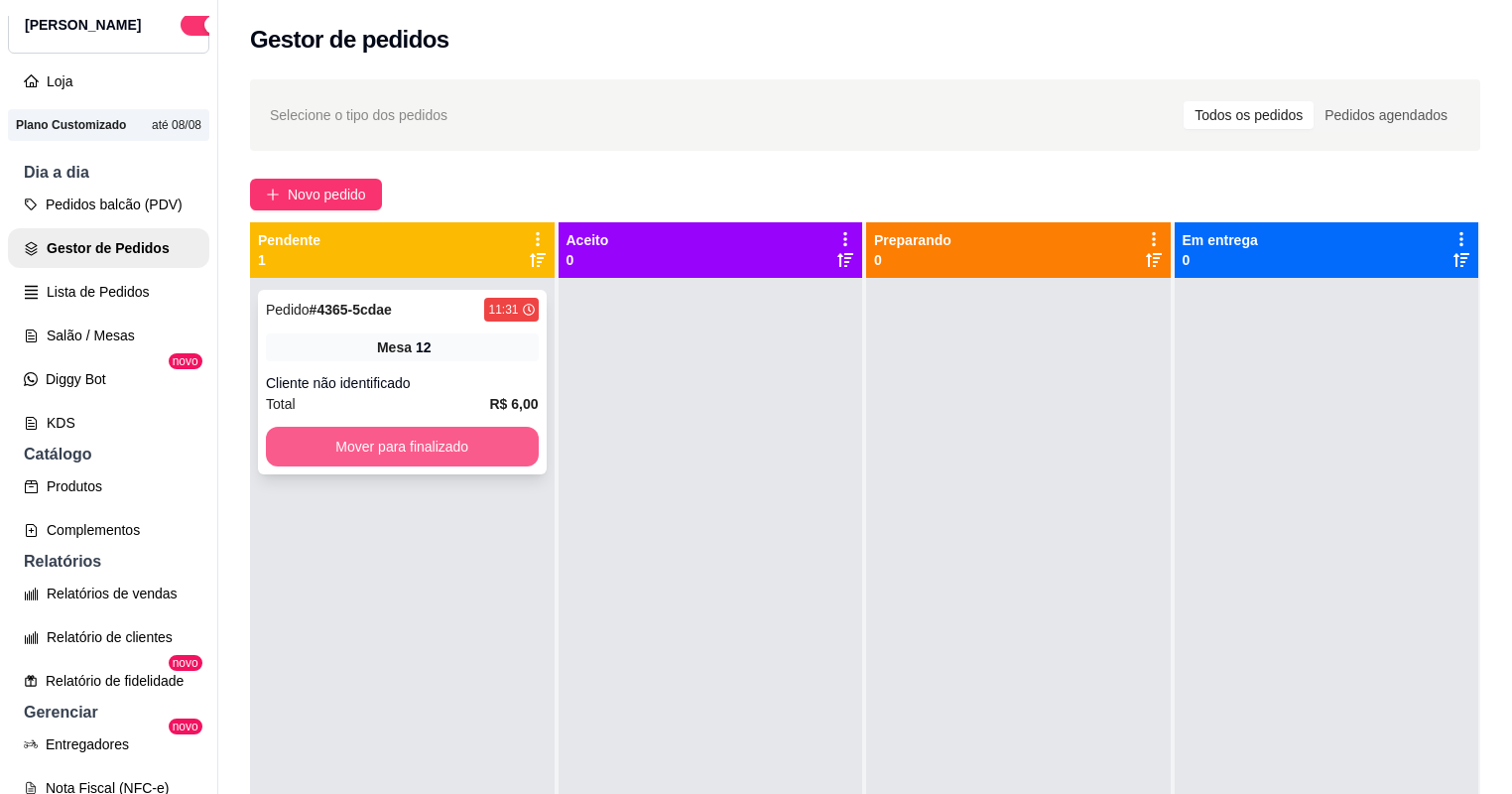 click on "Mover para finalizado" at bounding box center [402, 447] 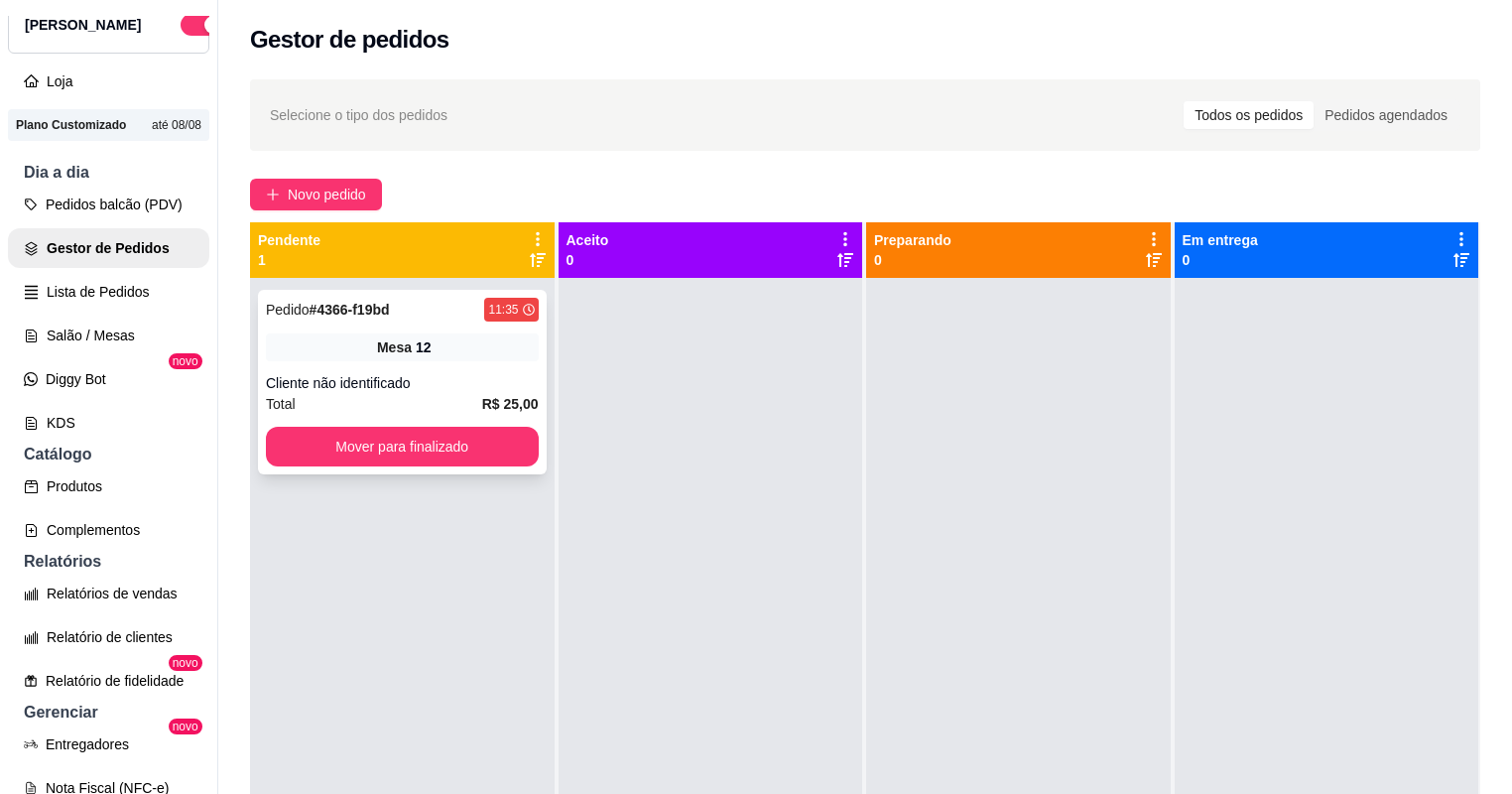 click on "Cliente não identificado" at bounding box center [402, 383] 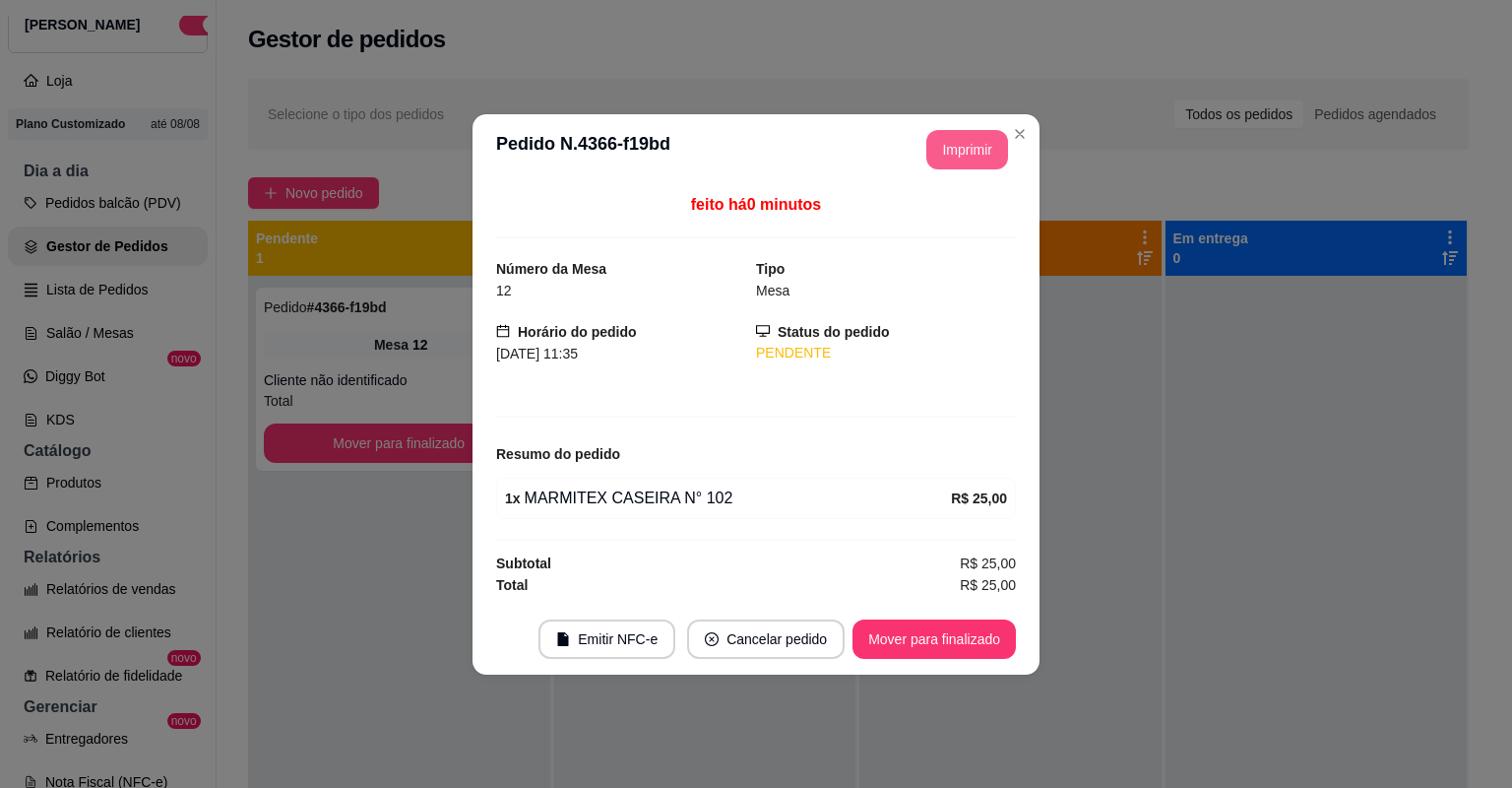 click on "Imprimir" at bounding box center (967, 150) 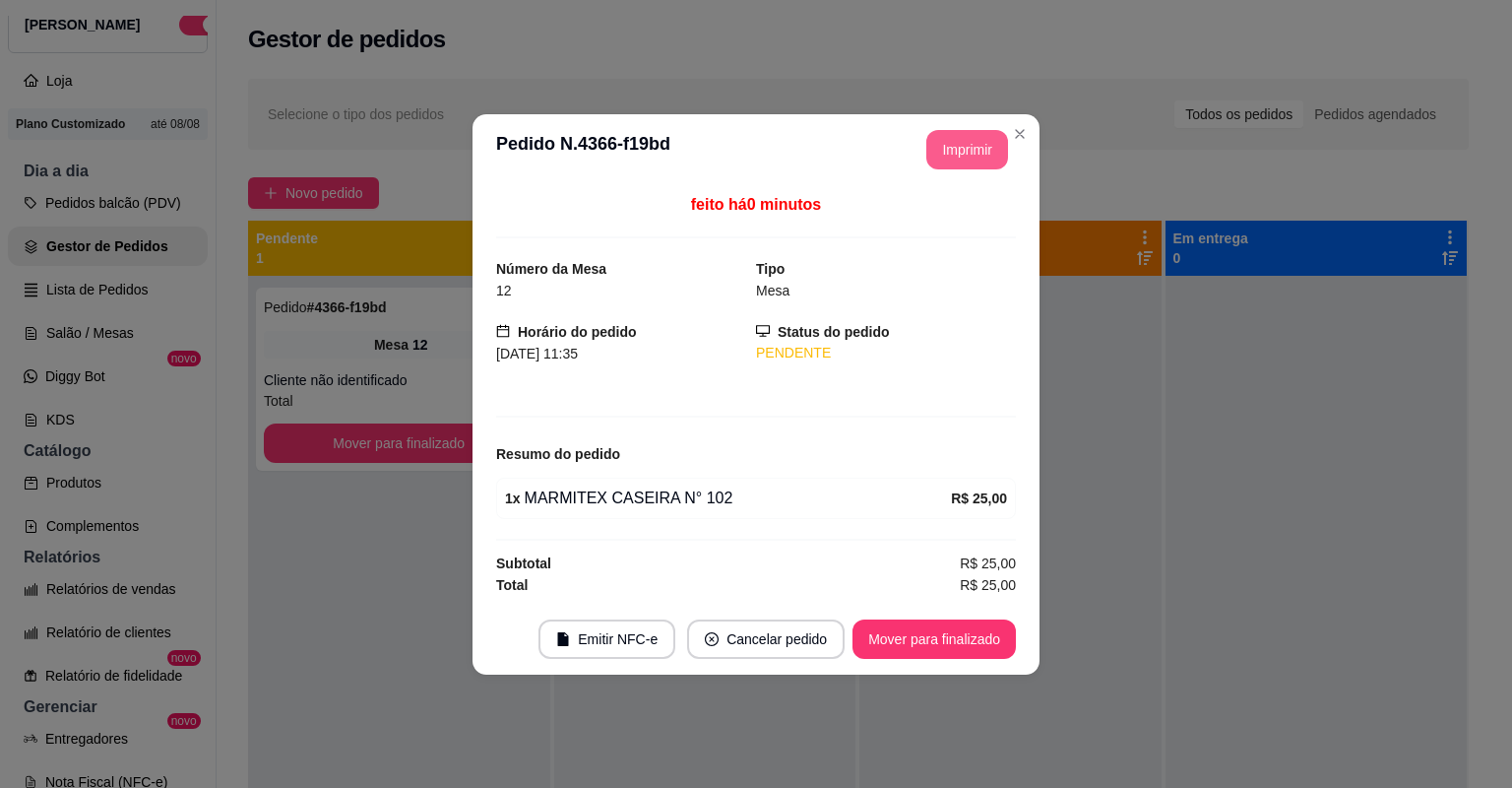 scroll, scrollTop: 0, scrollLeft: 0, axis: both 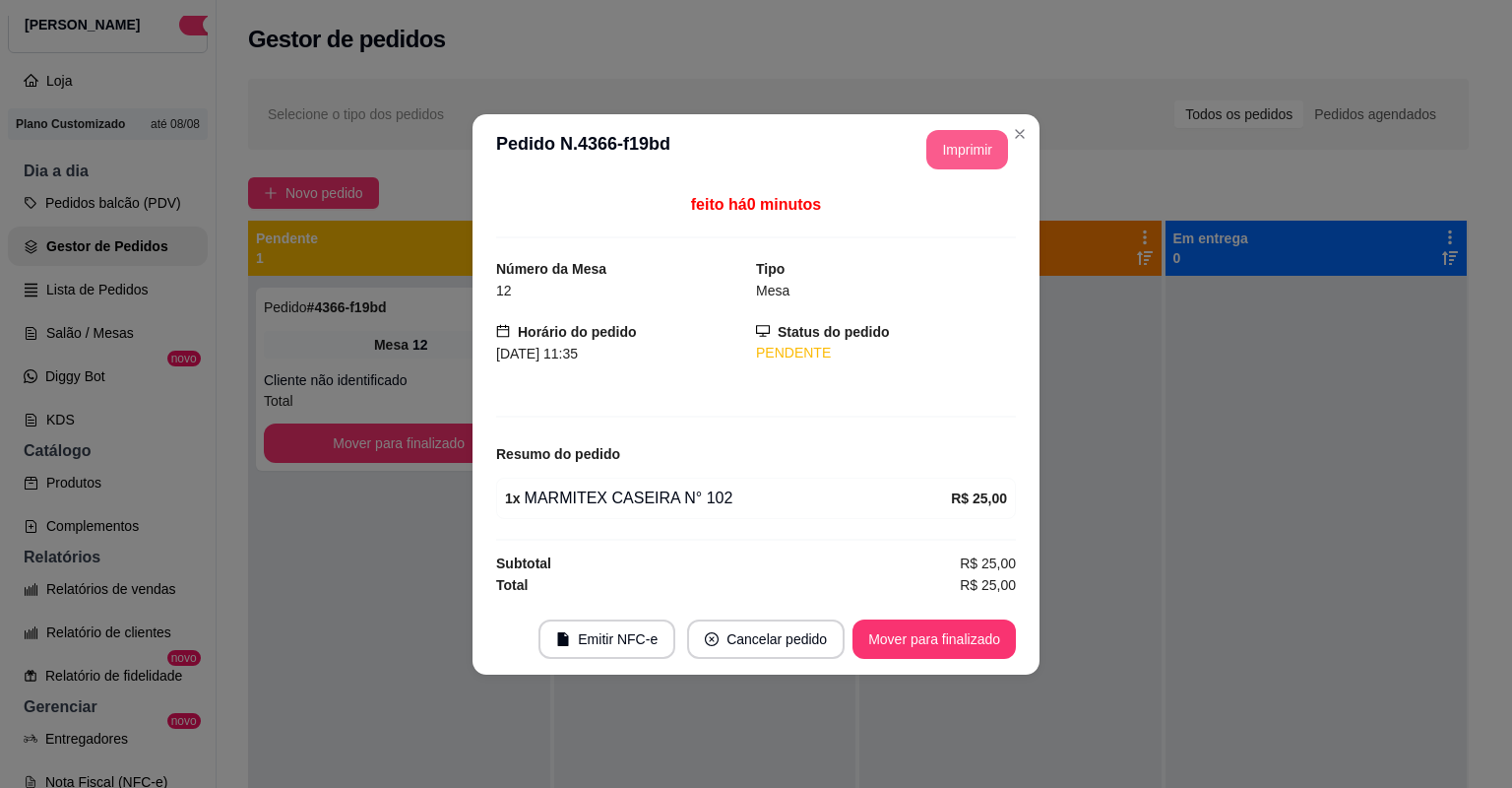 click on "Mover para finalizado" at bounding box center [934, 639] 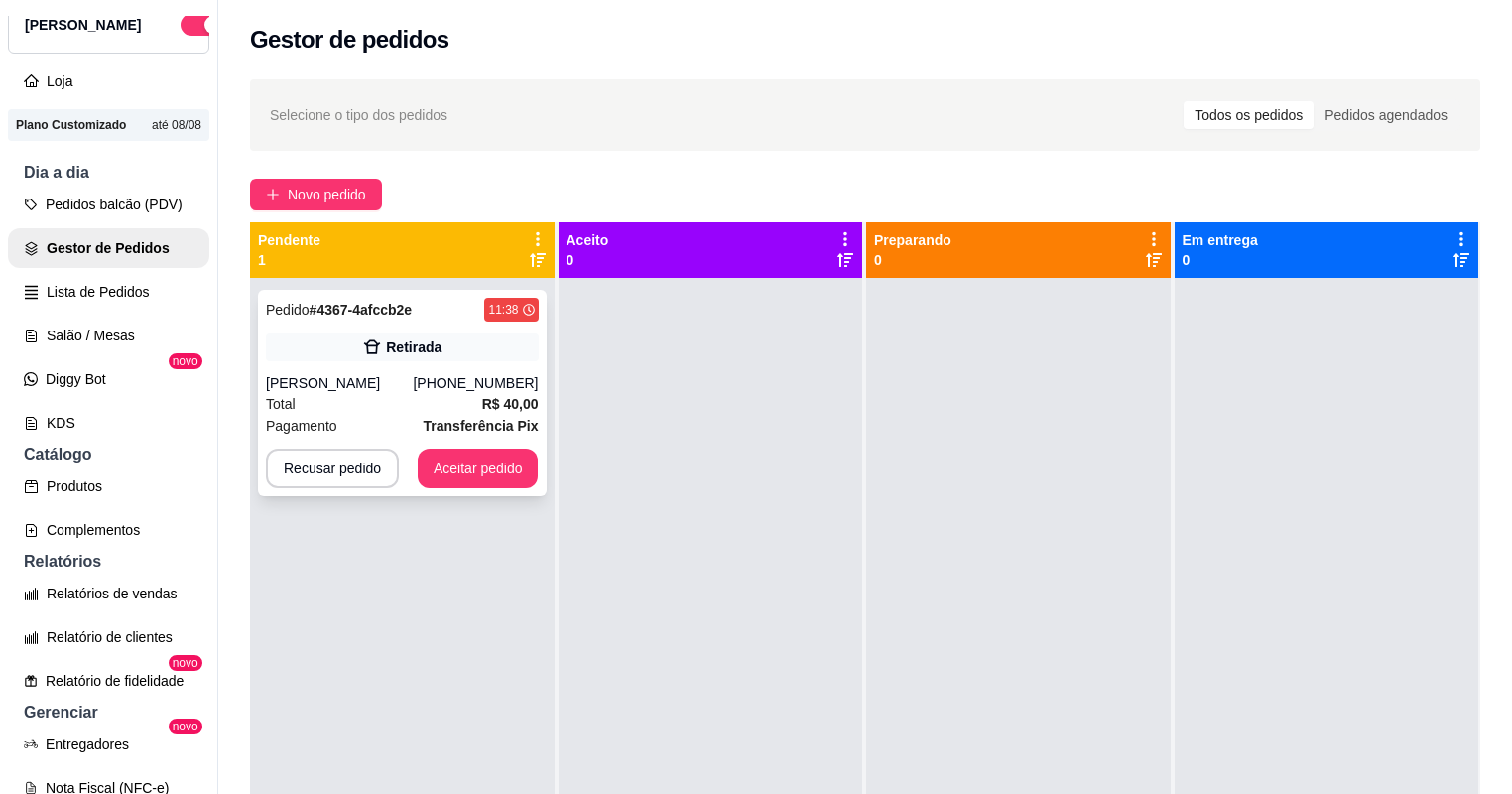 click on "Total R$ 40,00" at bounding box center (402, 404) 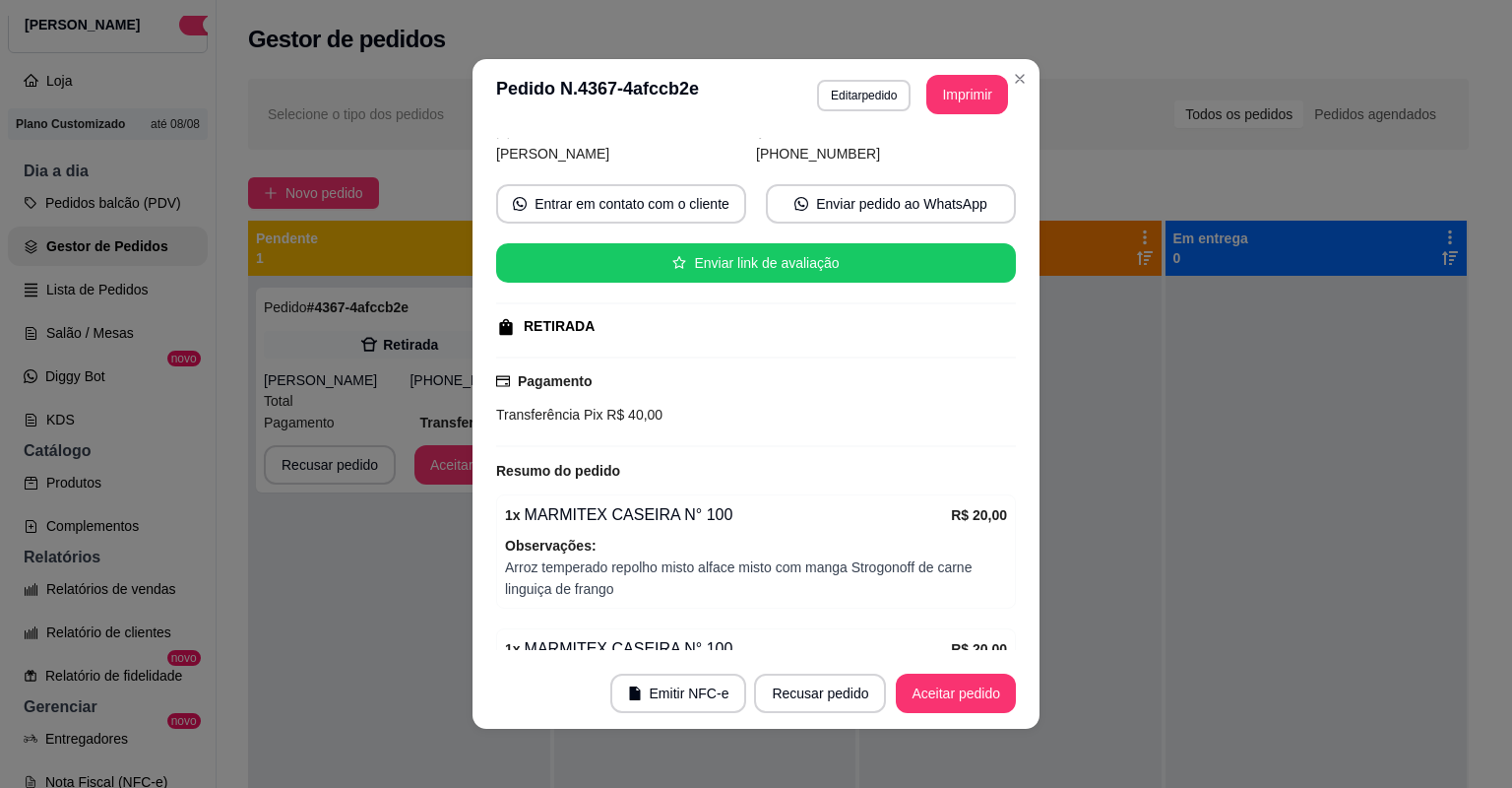 scroll, scrollTop: 303, scrollLeft: 0, axis: vertical 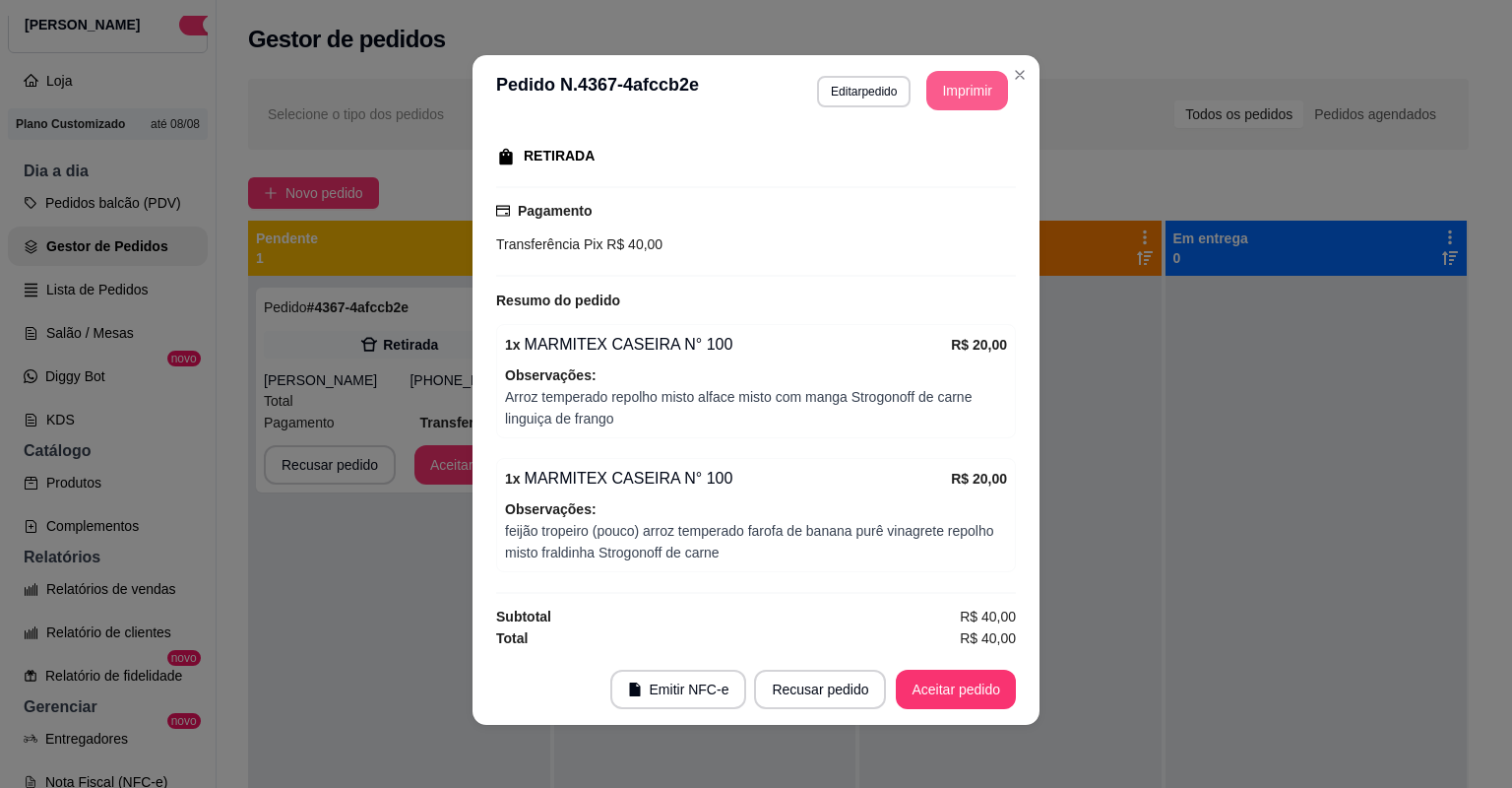 click on "Imprimir" at bounding box center (967, 91) 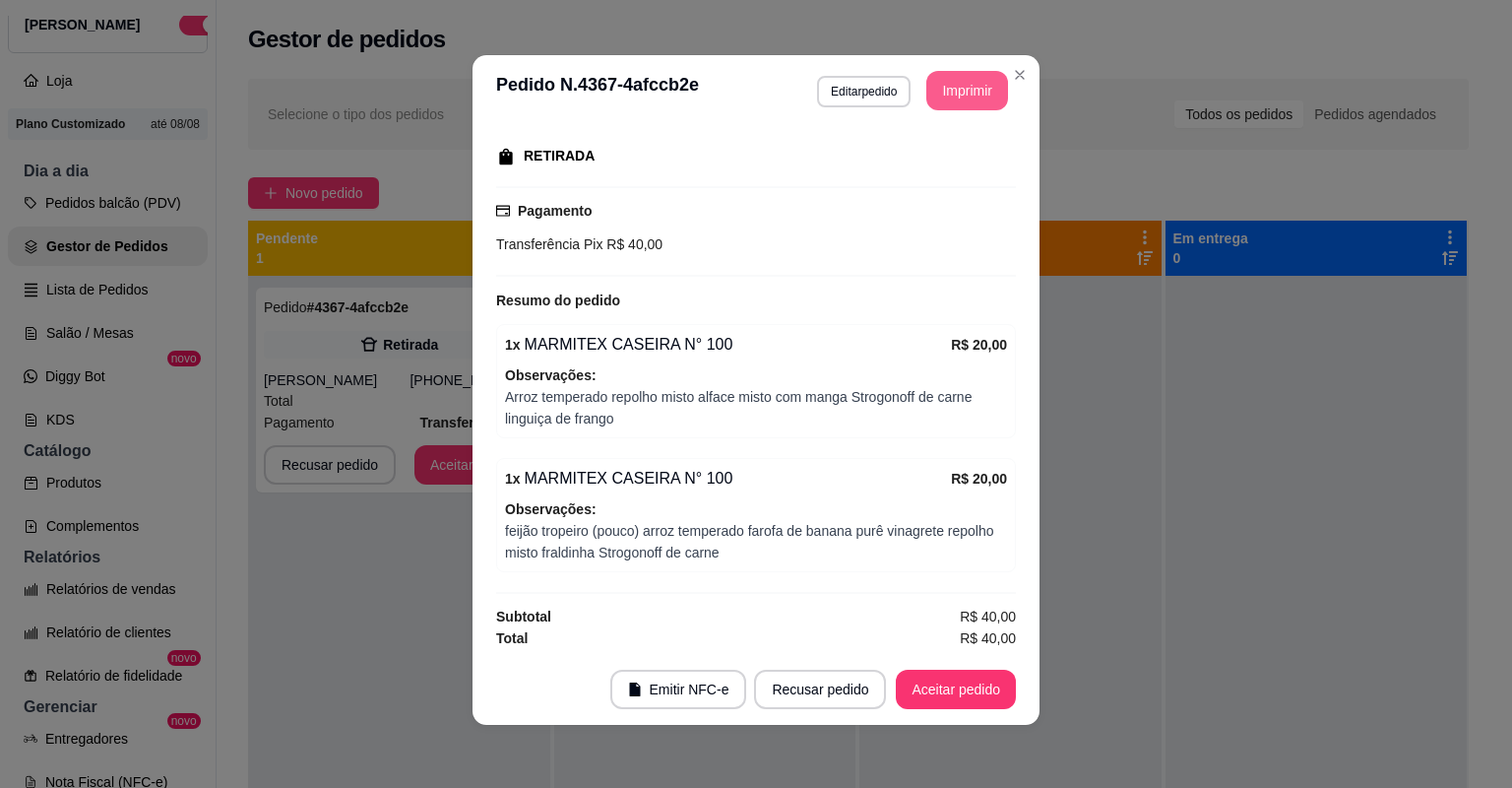 scroll, scrollTop: 0, scrollLeft: 0, axis: both 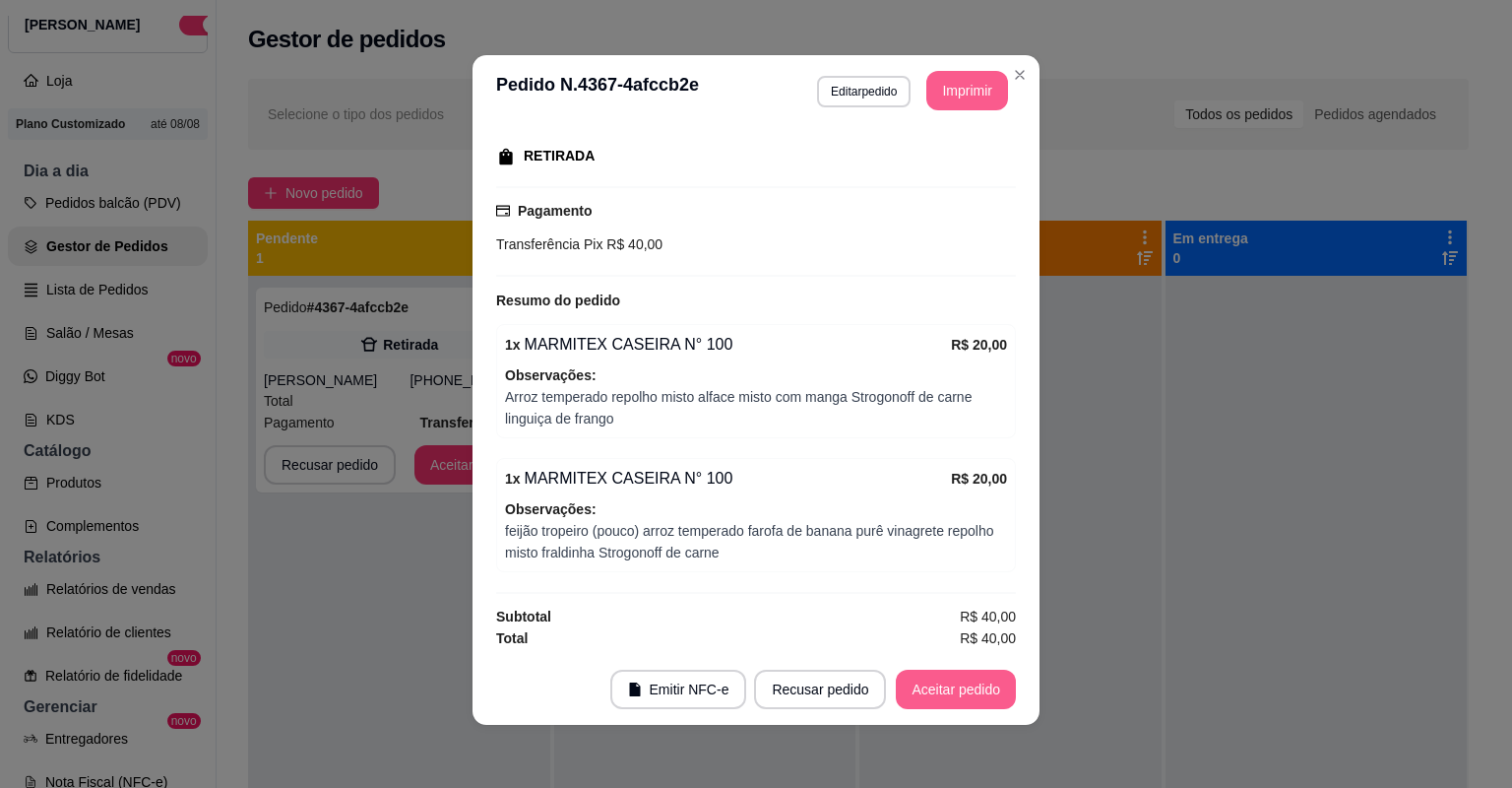 click on "Aceitar pedido" at bounding box center [956, 690] 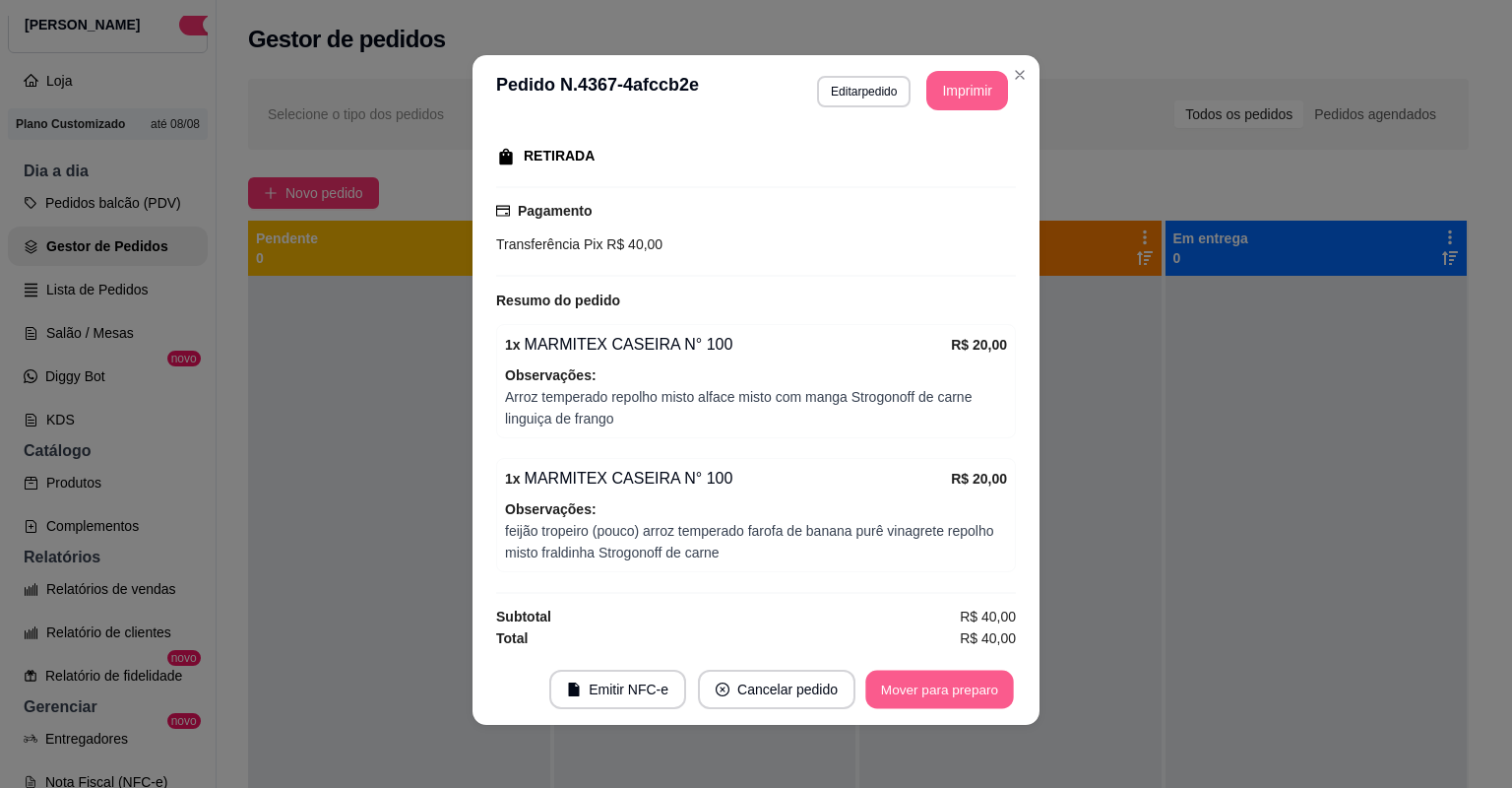 click on "Mover para preparo" at bounding box center (939, 690) 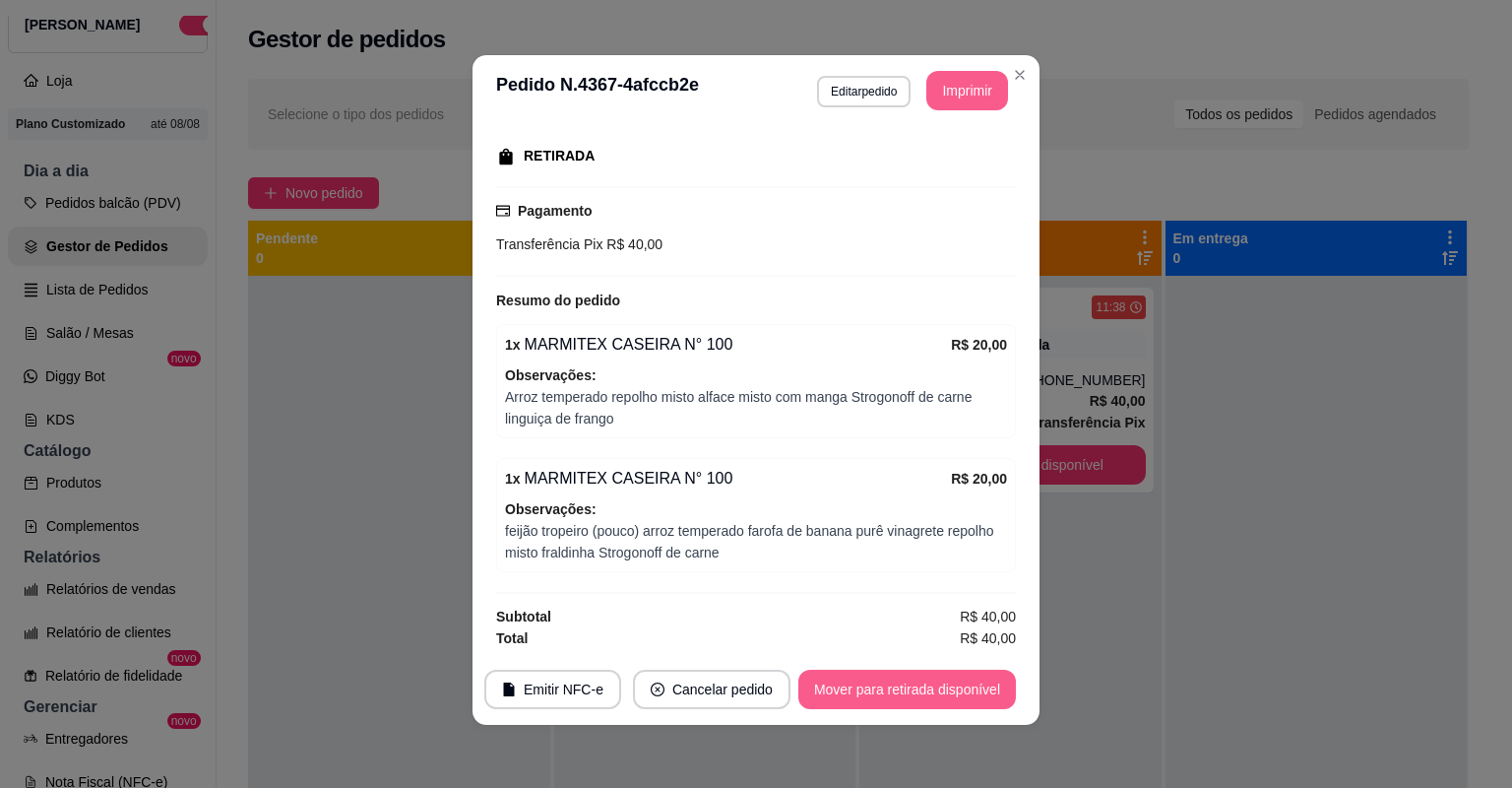 click on "Mover para retirada disponível" at bounding box center (907, 690) 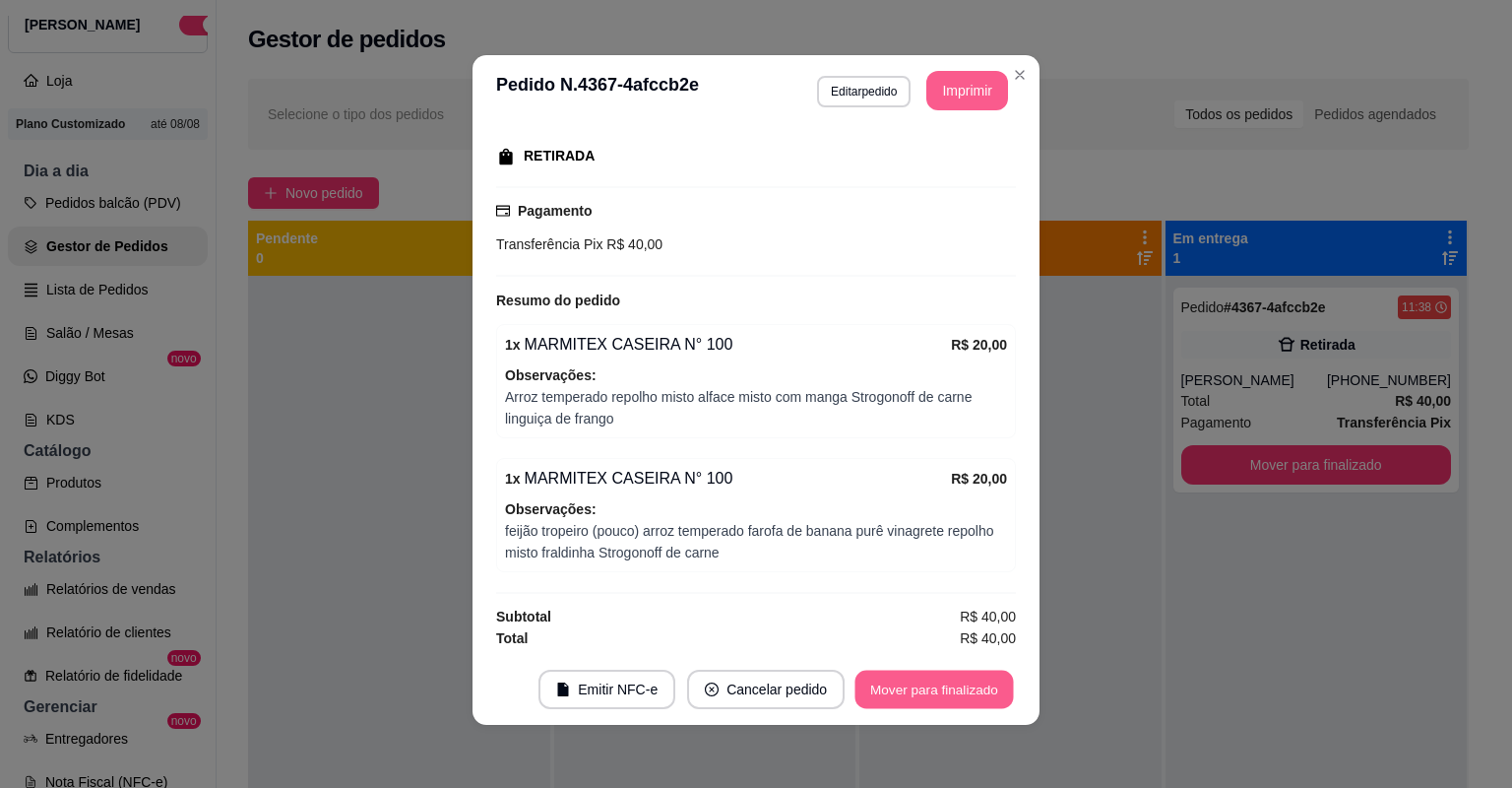click on "Mover para finalizado" at bounding box center [934, 690] 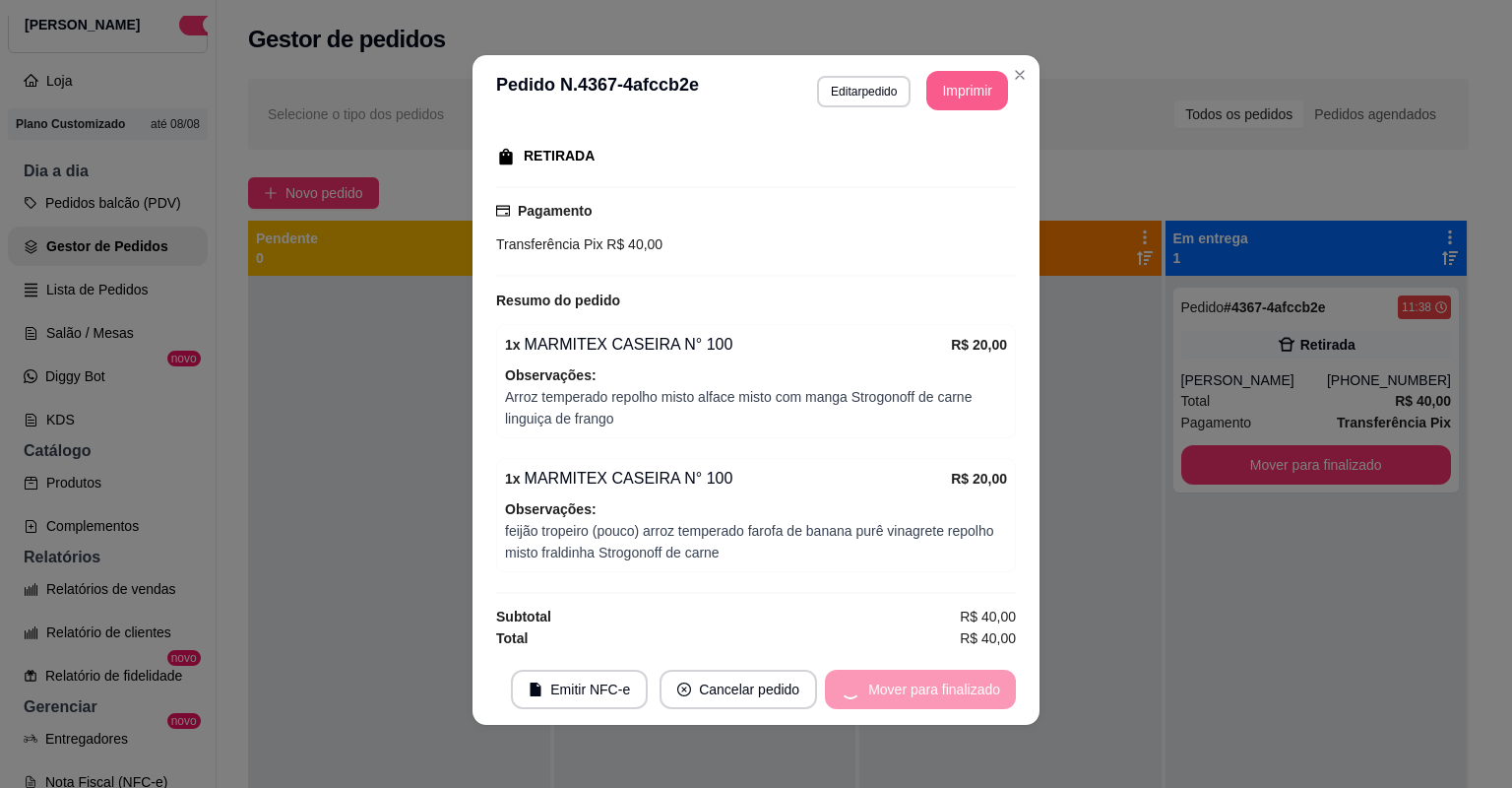 scroll, scrollTop: 258, scrollLeft: 0, axis: vertical 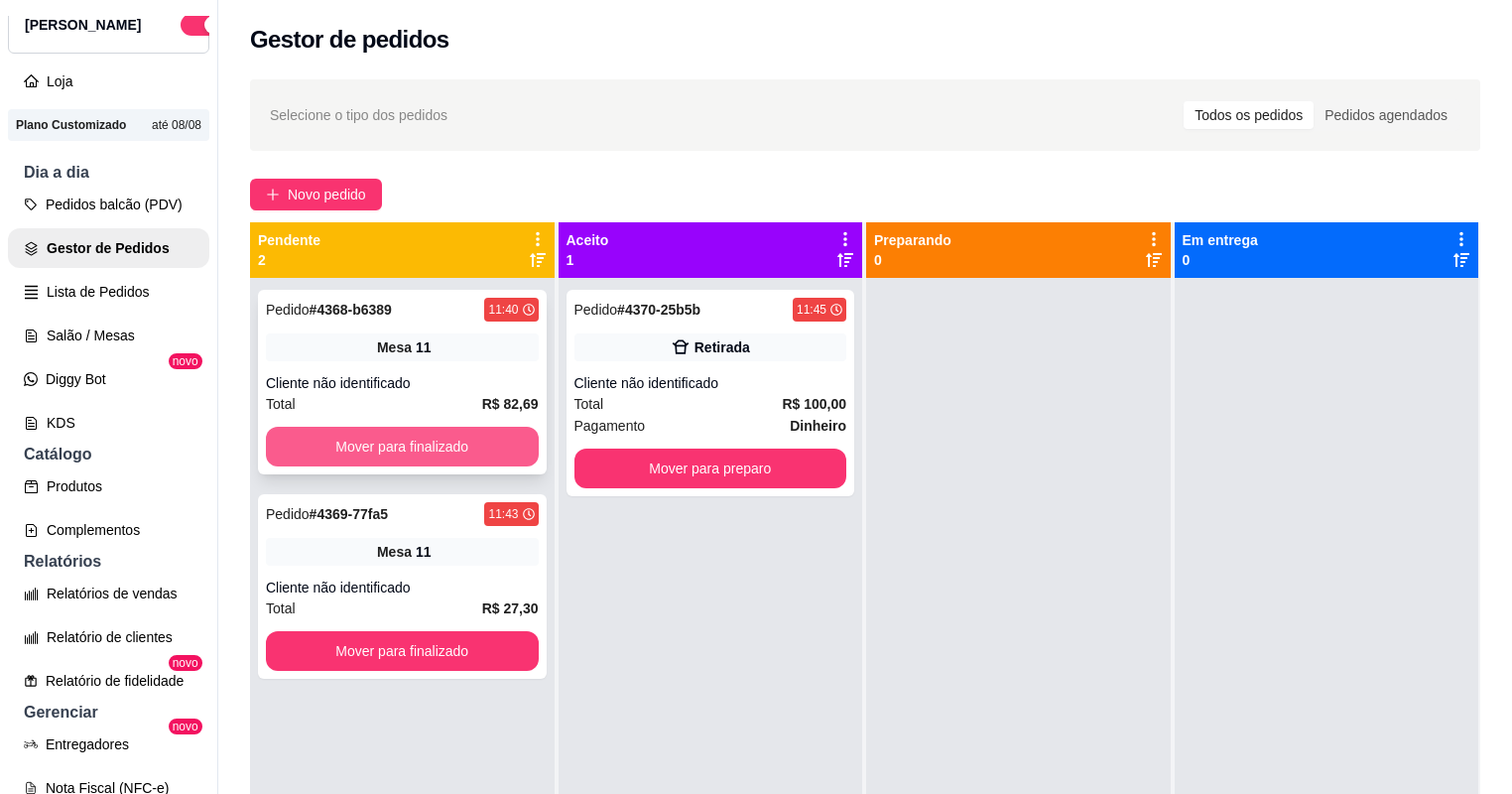 click on "Mover para finalizado" at bounding box center [402, 447] 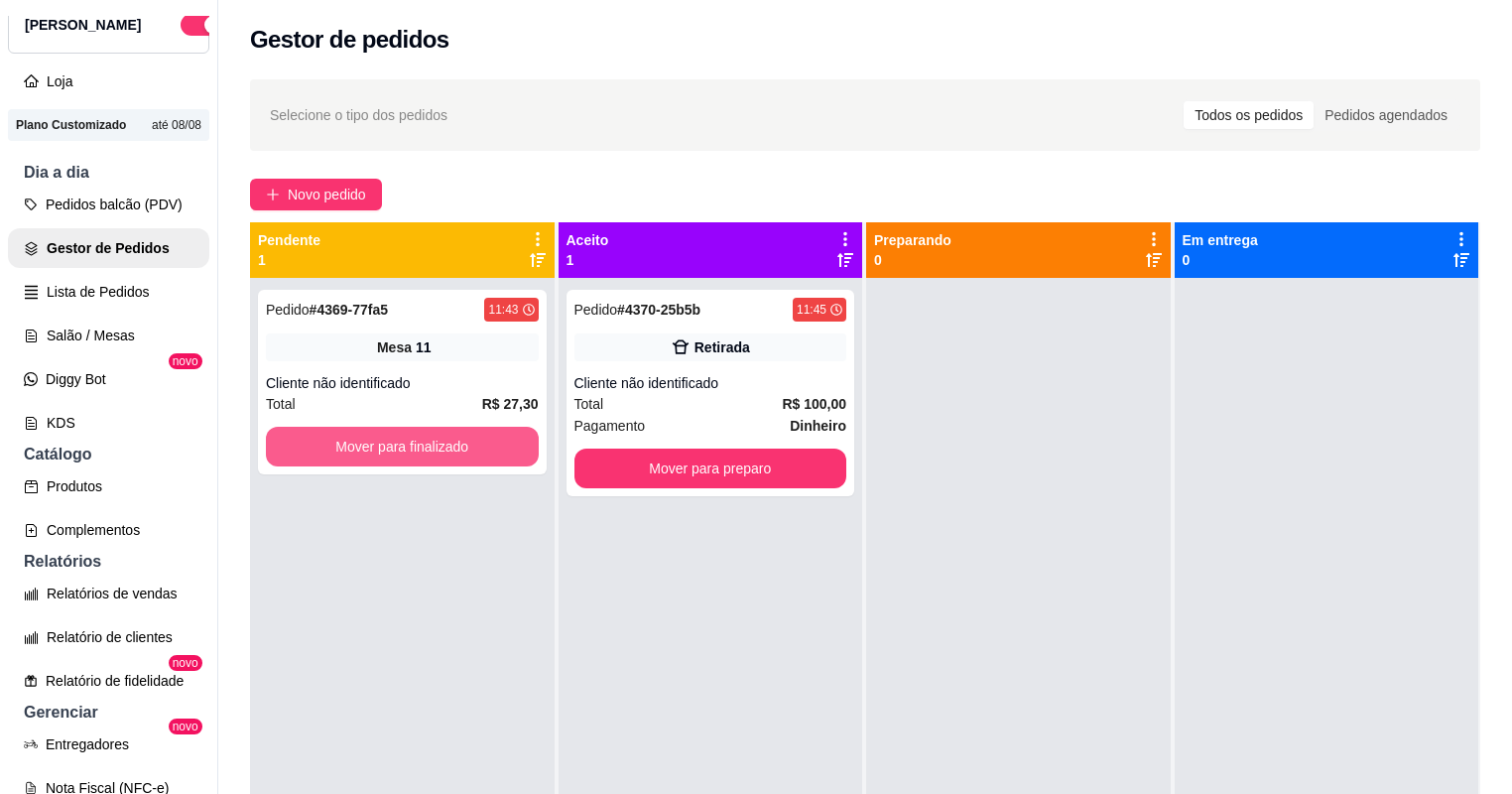 click on "Mover para finalizado" at bounding box center [402, 447] 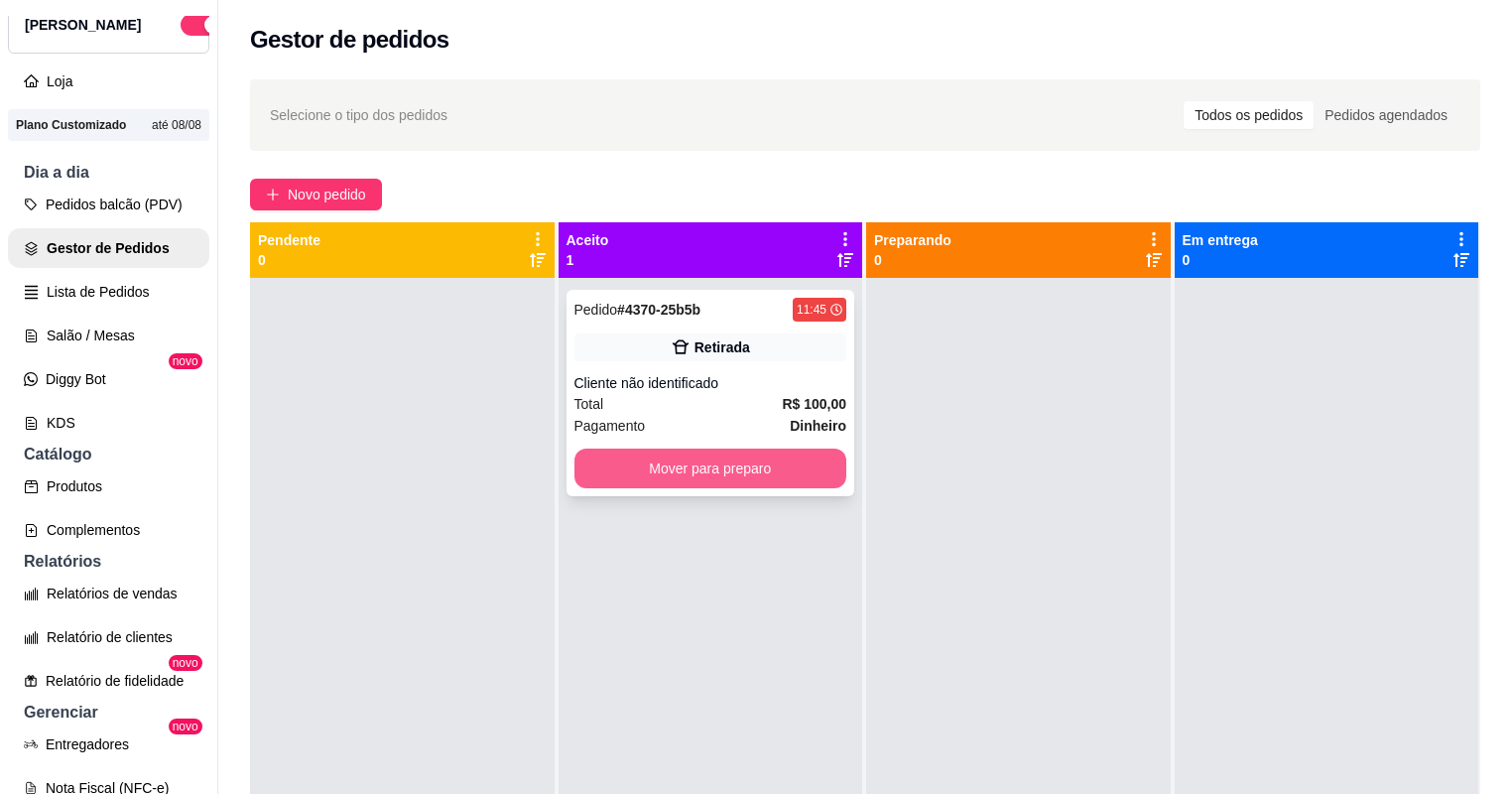 click on "Mover para preparo" at bounding box center [710, 468] 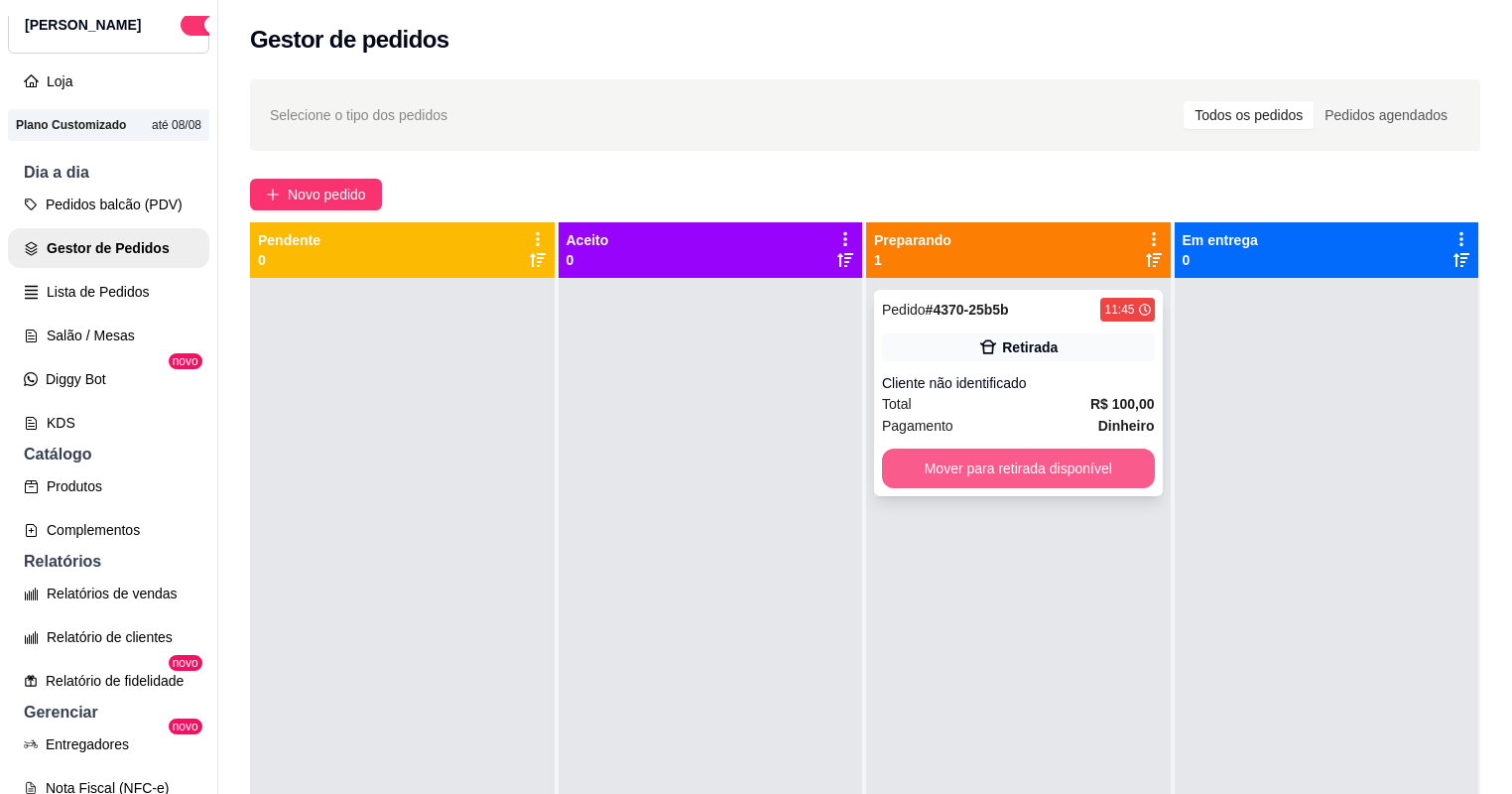 click on "Mover para retirada disponível" at bounding box center (1018, 468) 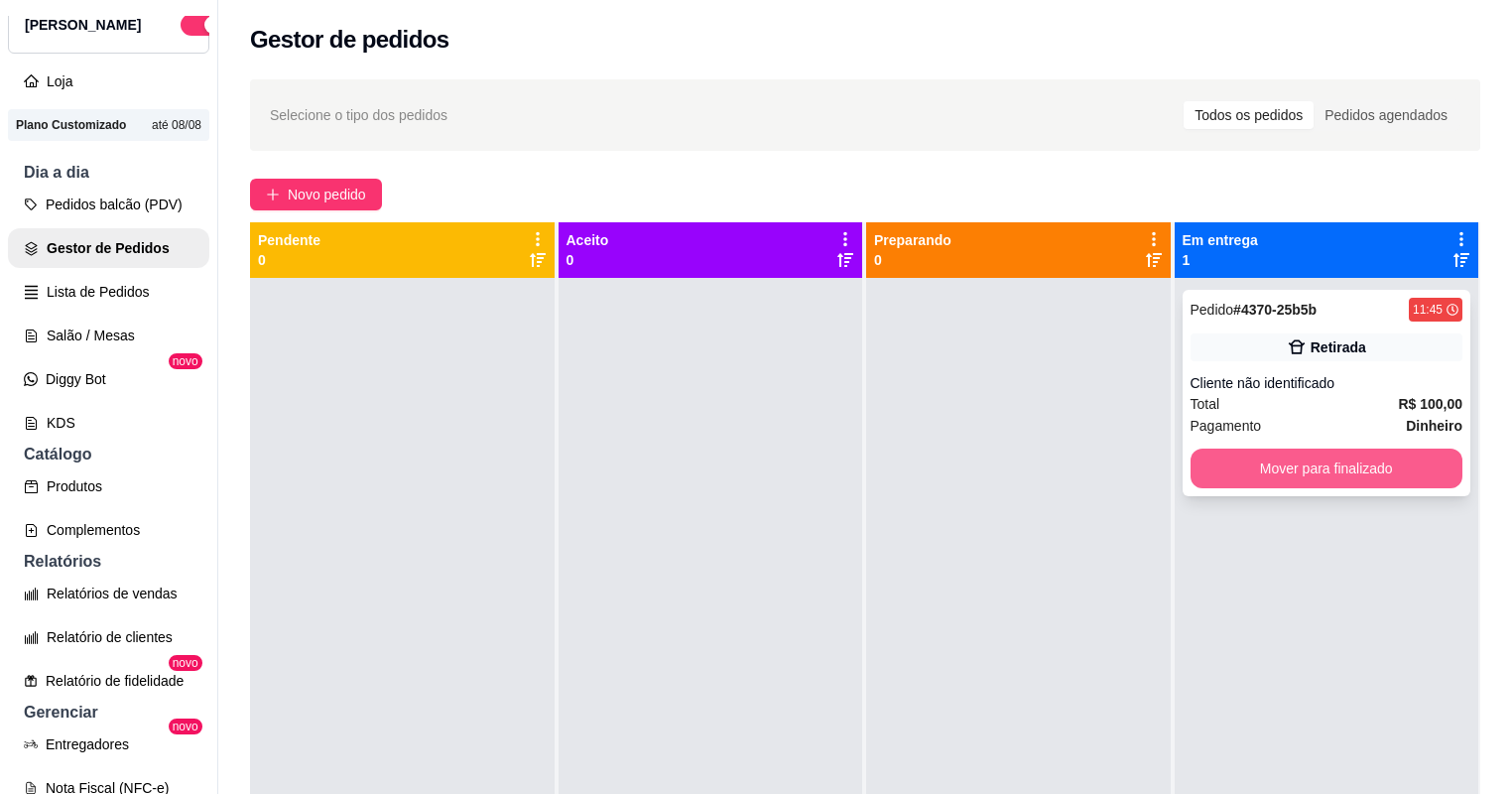 click on "Mover para finalizado" at bounding box center [1326, 468] 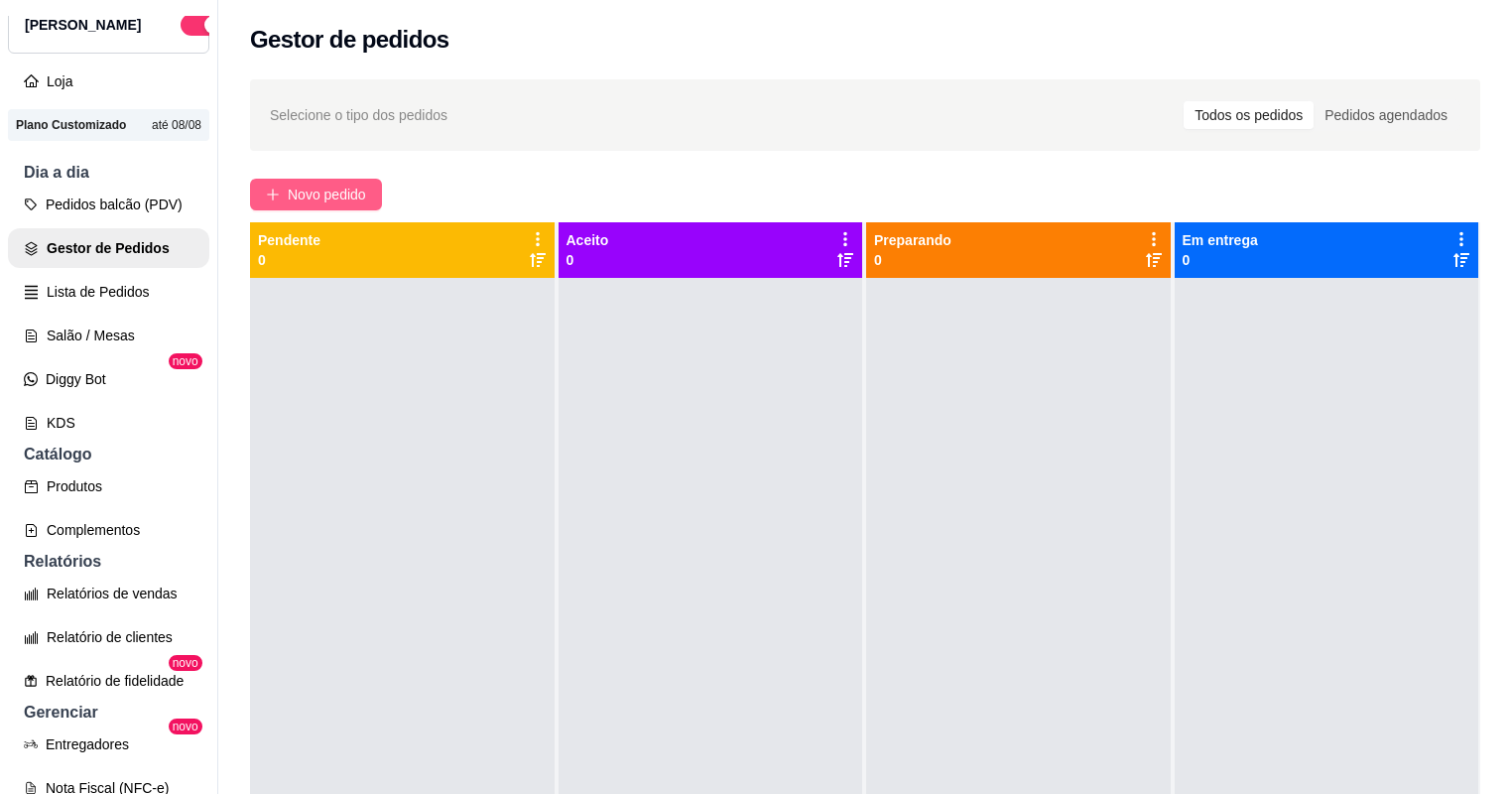 click on "Novo pedido" at bounding box center [326, 195] 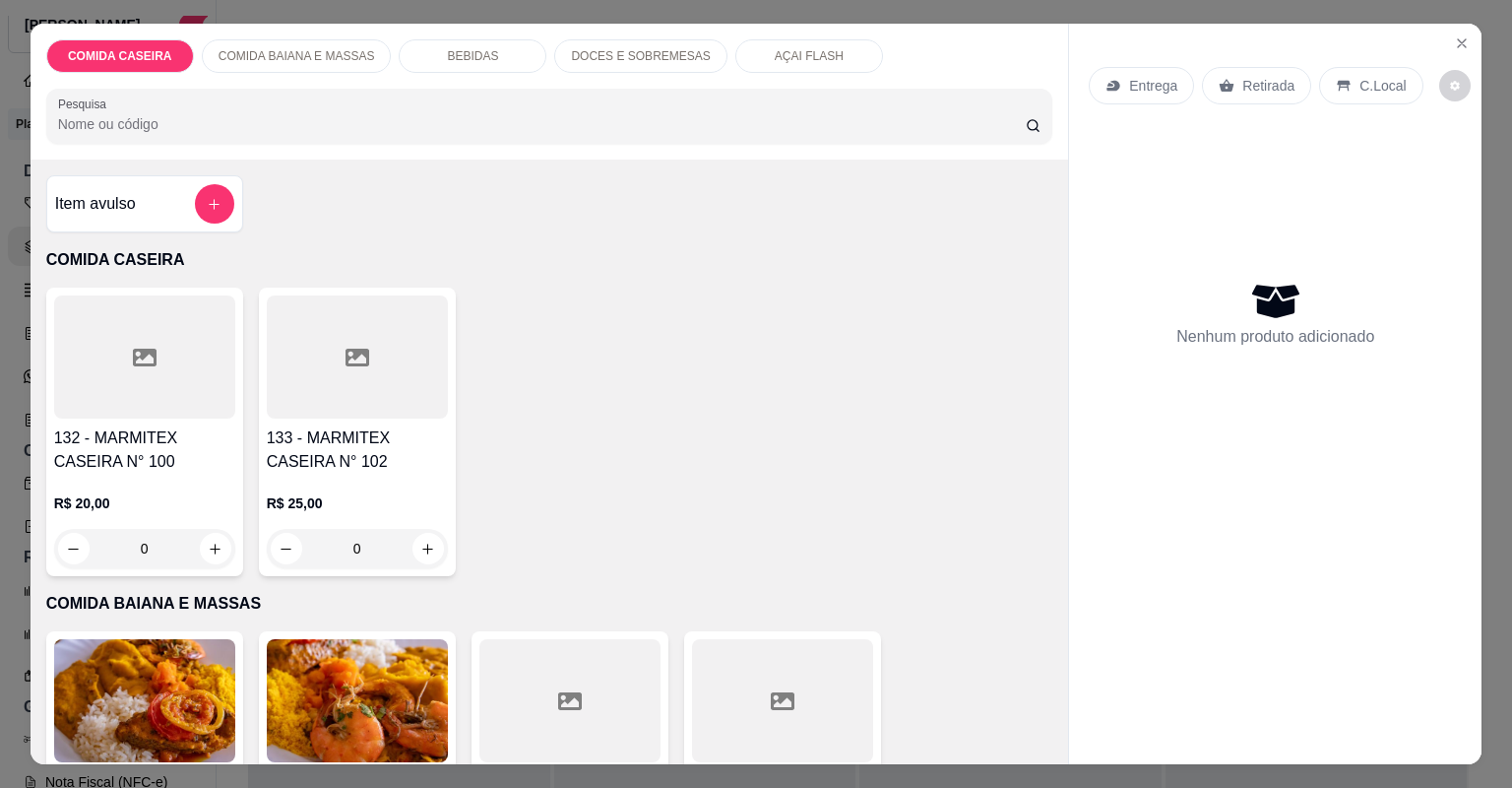 scroll, scrollTop: 315, scrollLeft: 0, axis: vertical 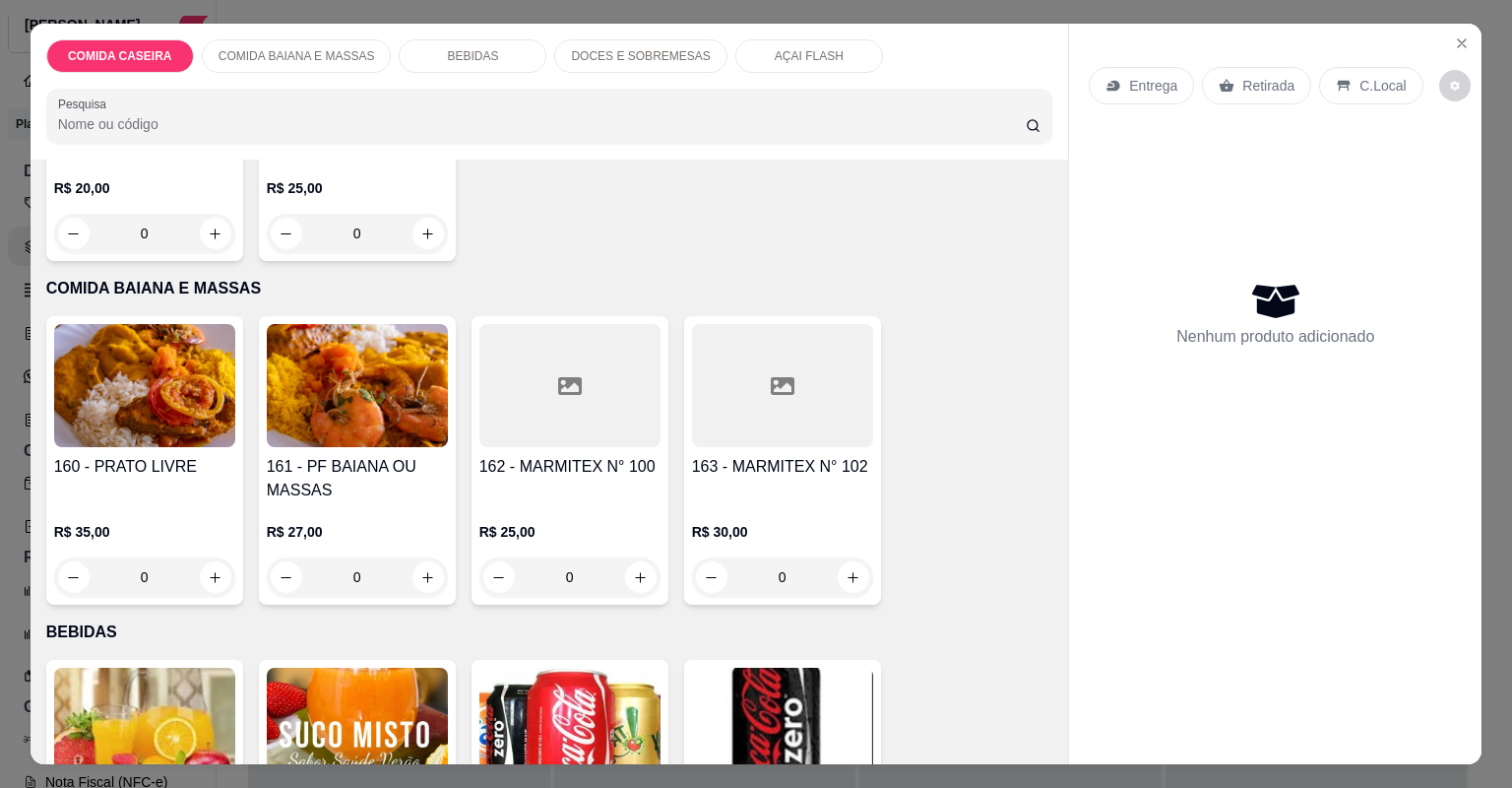 click on "162 - MARMITEX N° 100" at bounding box center (570, 467) 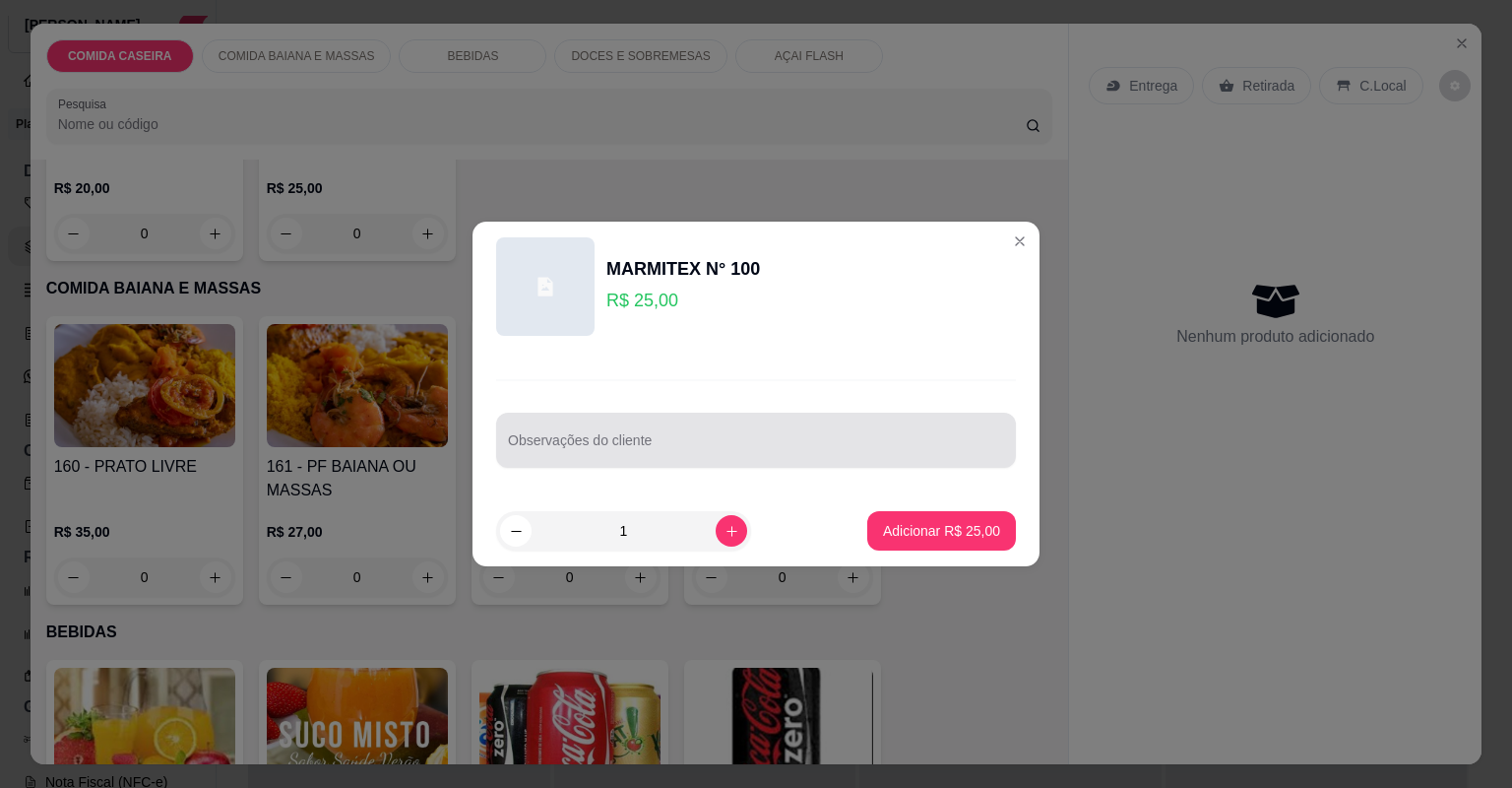 click on "Observações do cliente" at bounding box center [756, 440] 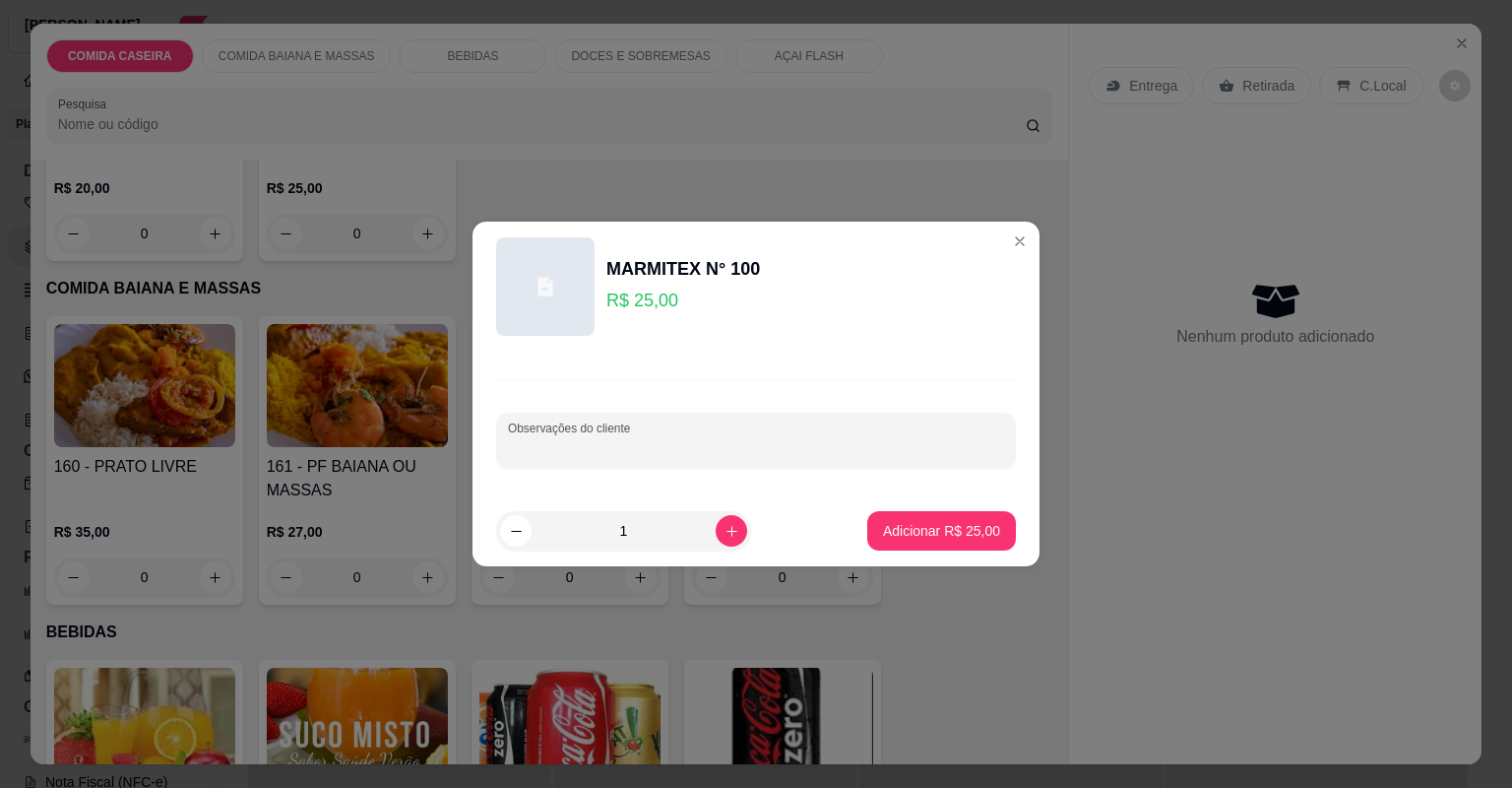 paste on "Comida baiana sem arroz Com peixe e frango" 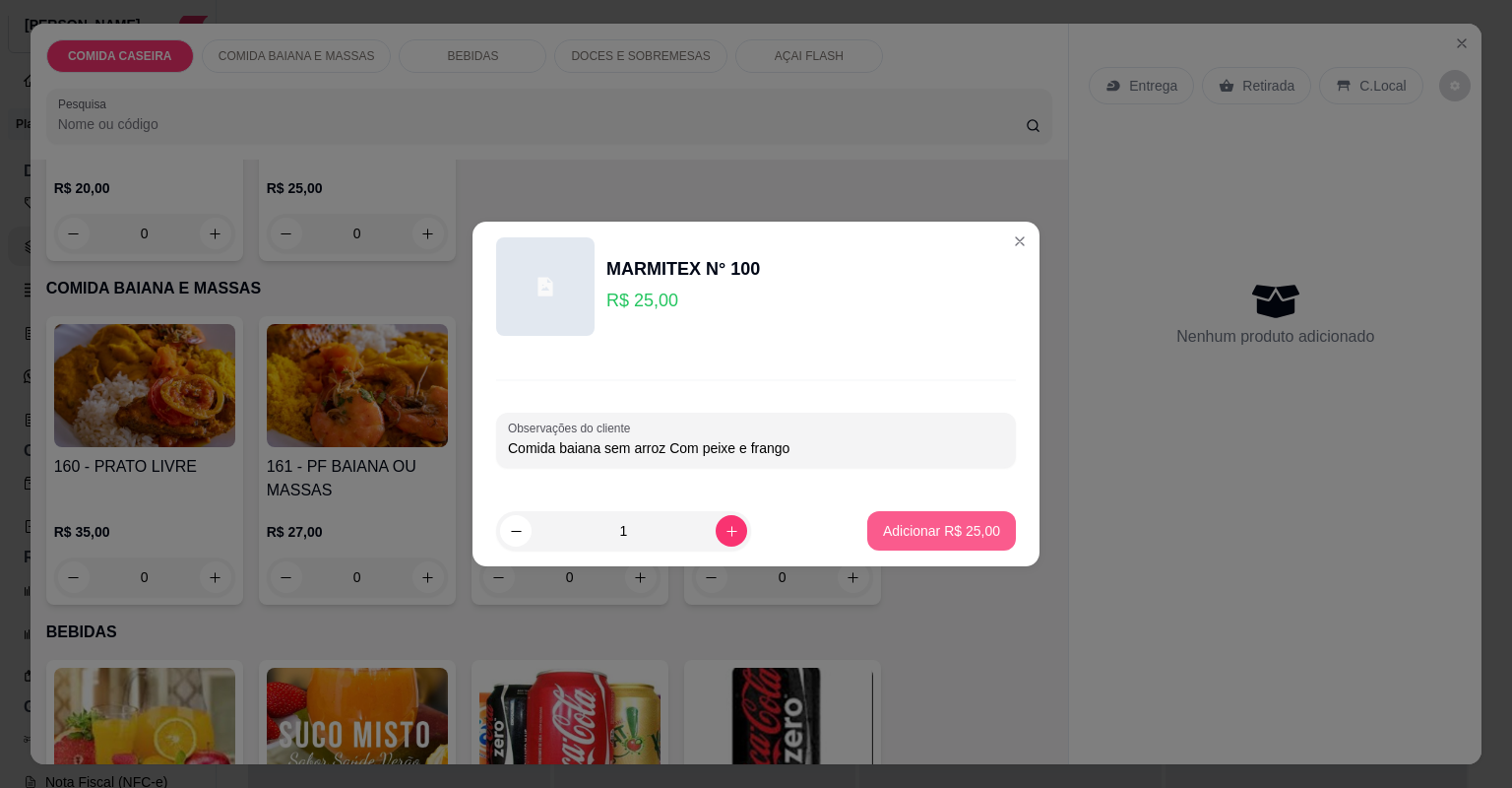 type on "Comida baiana sem arroz Com peixe e frango" 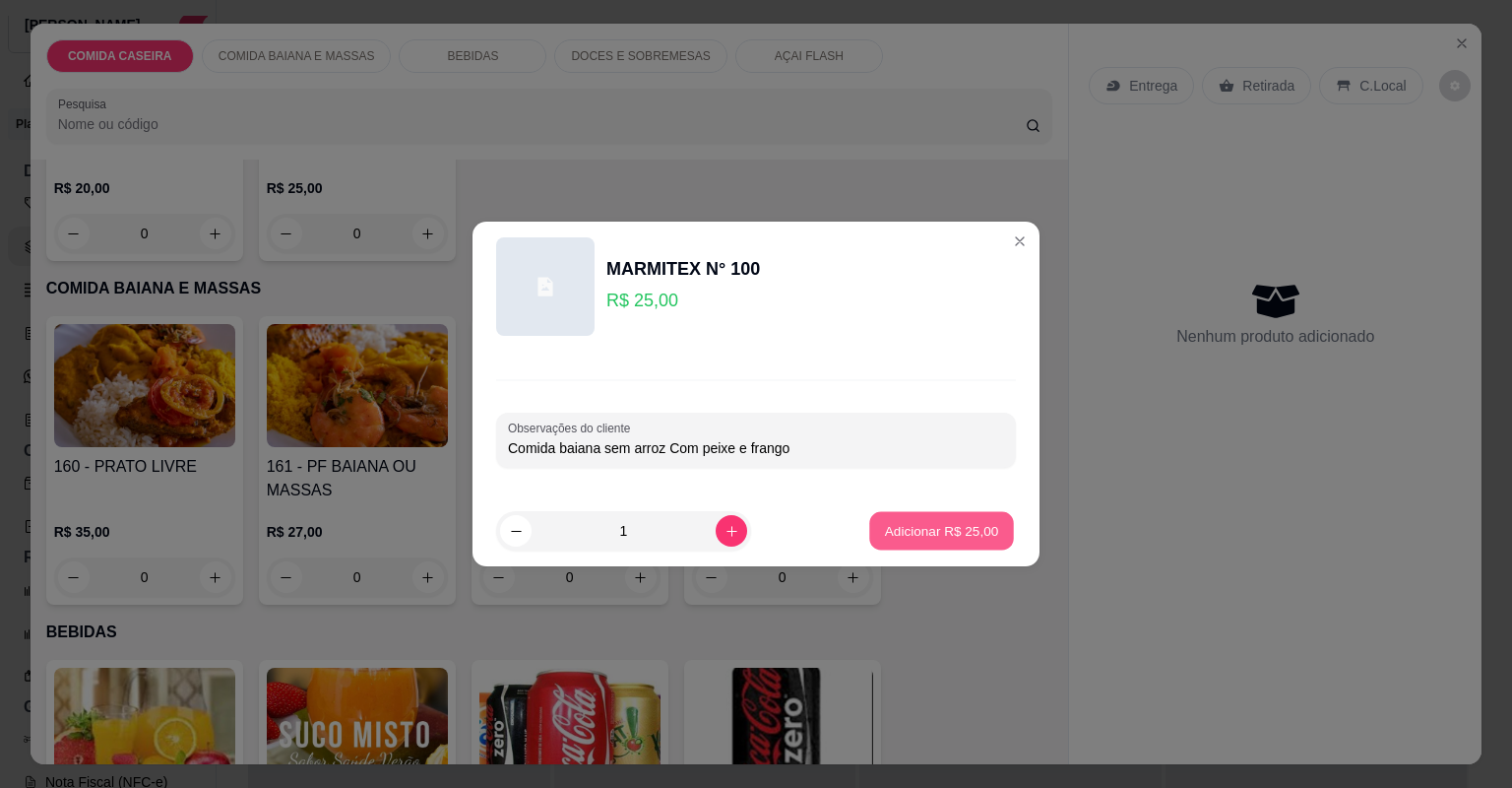click on "Adicionar   R$ 25,00" at bounding box center [942, 530] 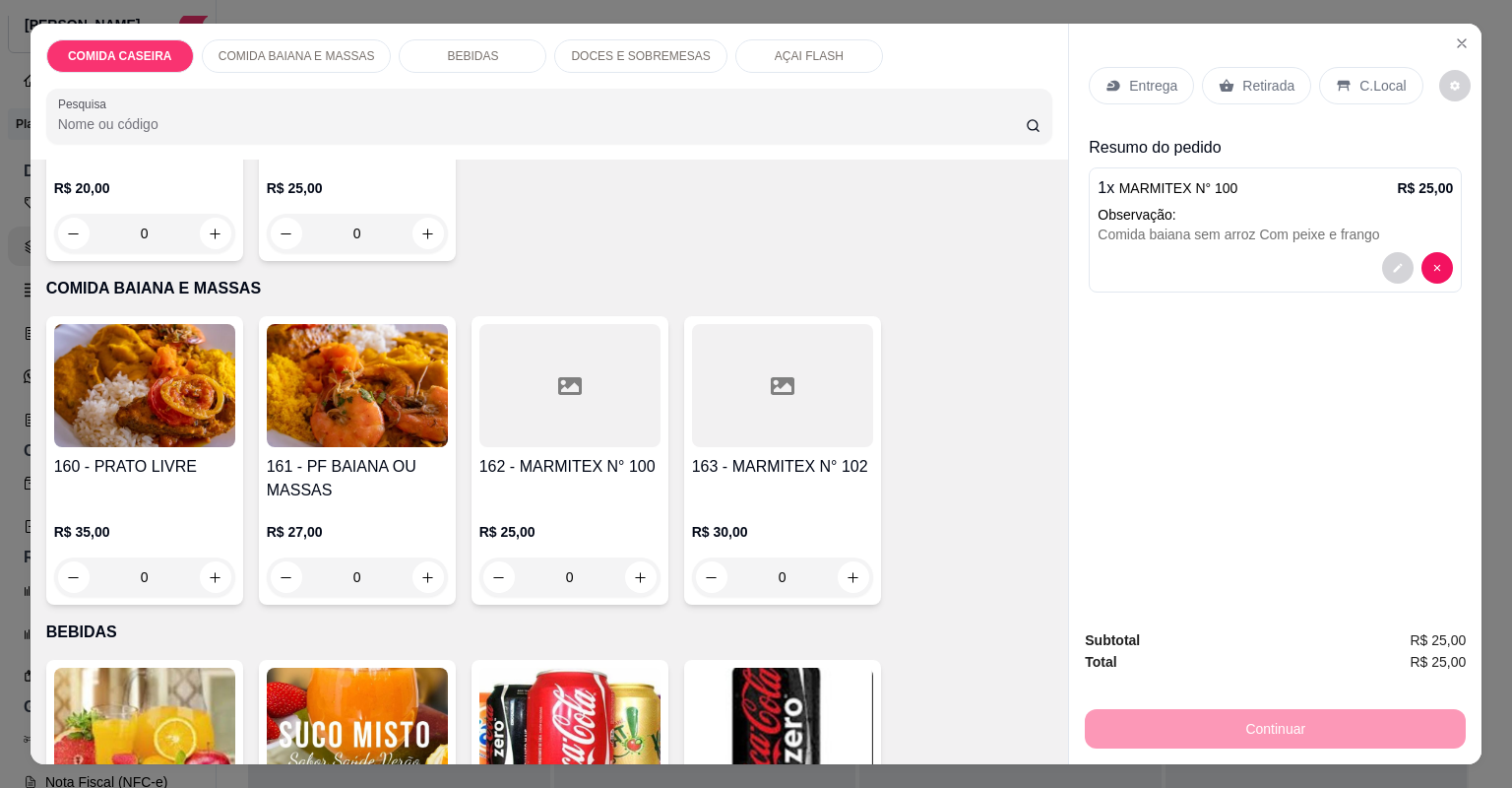 click on "Entrega" at bounding box center [1153, 86] 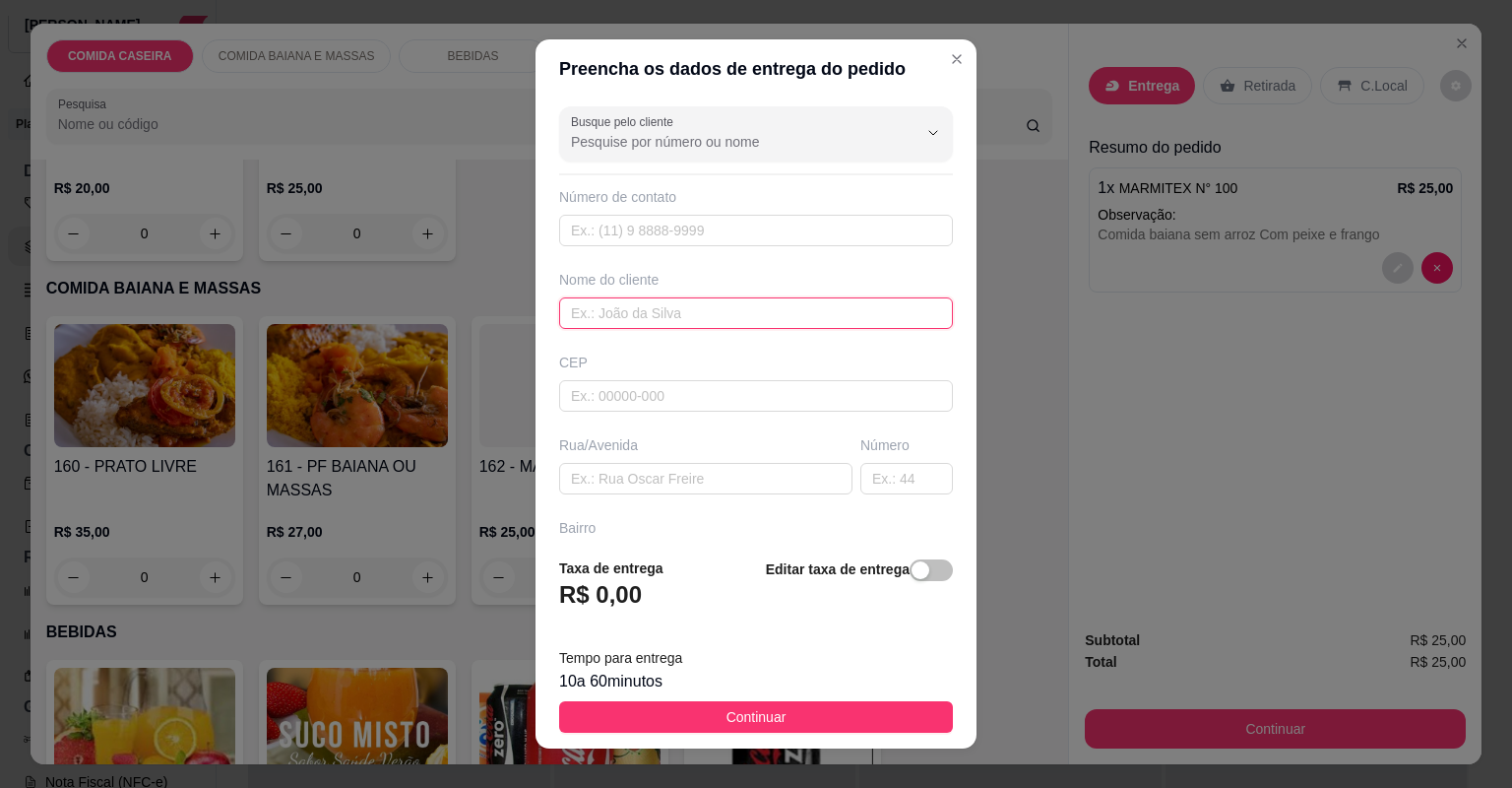 click at bounding box center [756, 313] 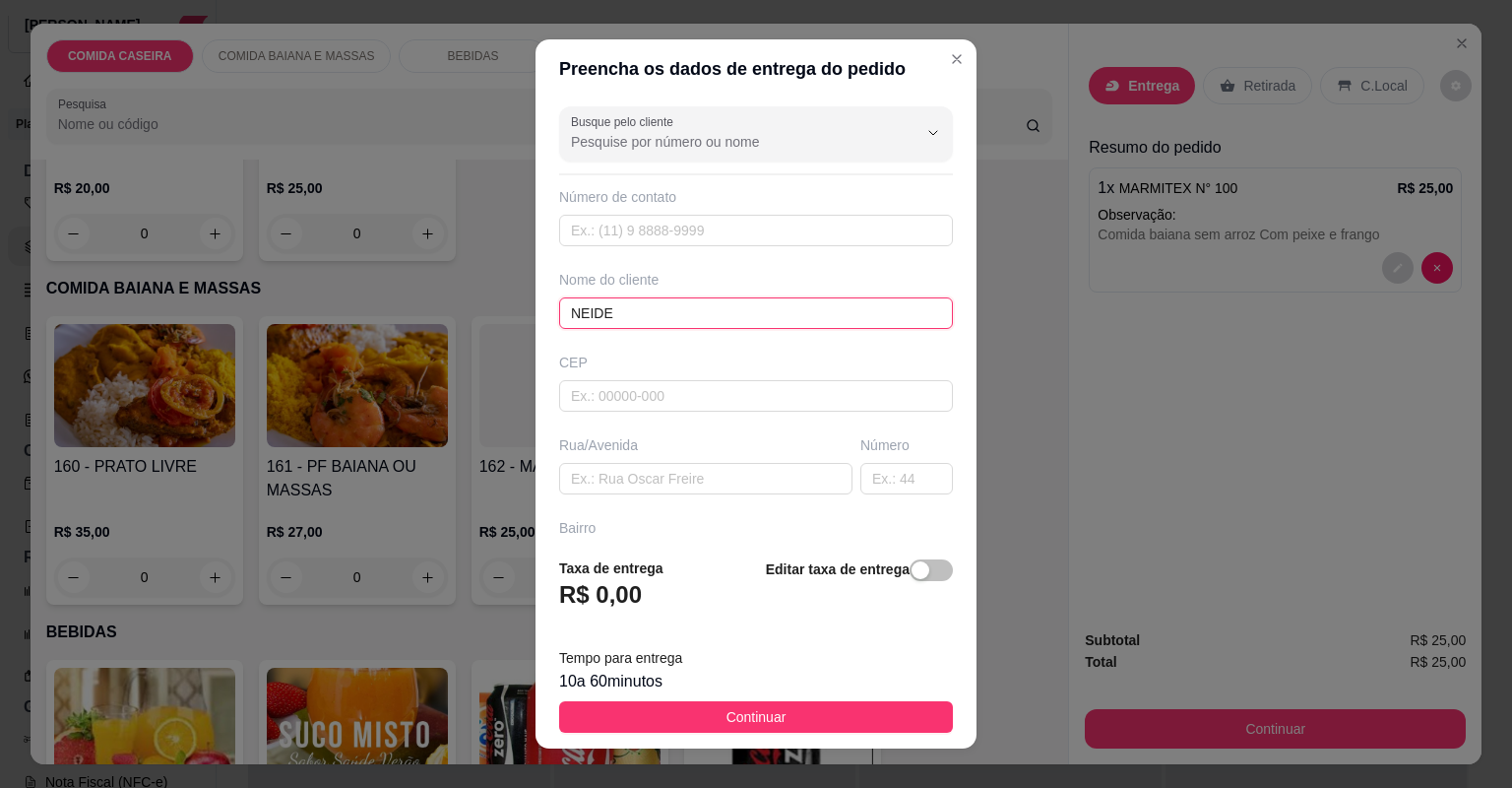 type on "NEIDE" 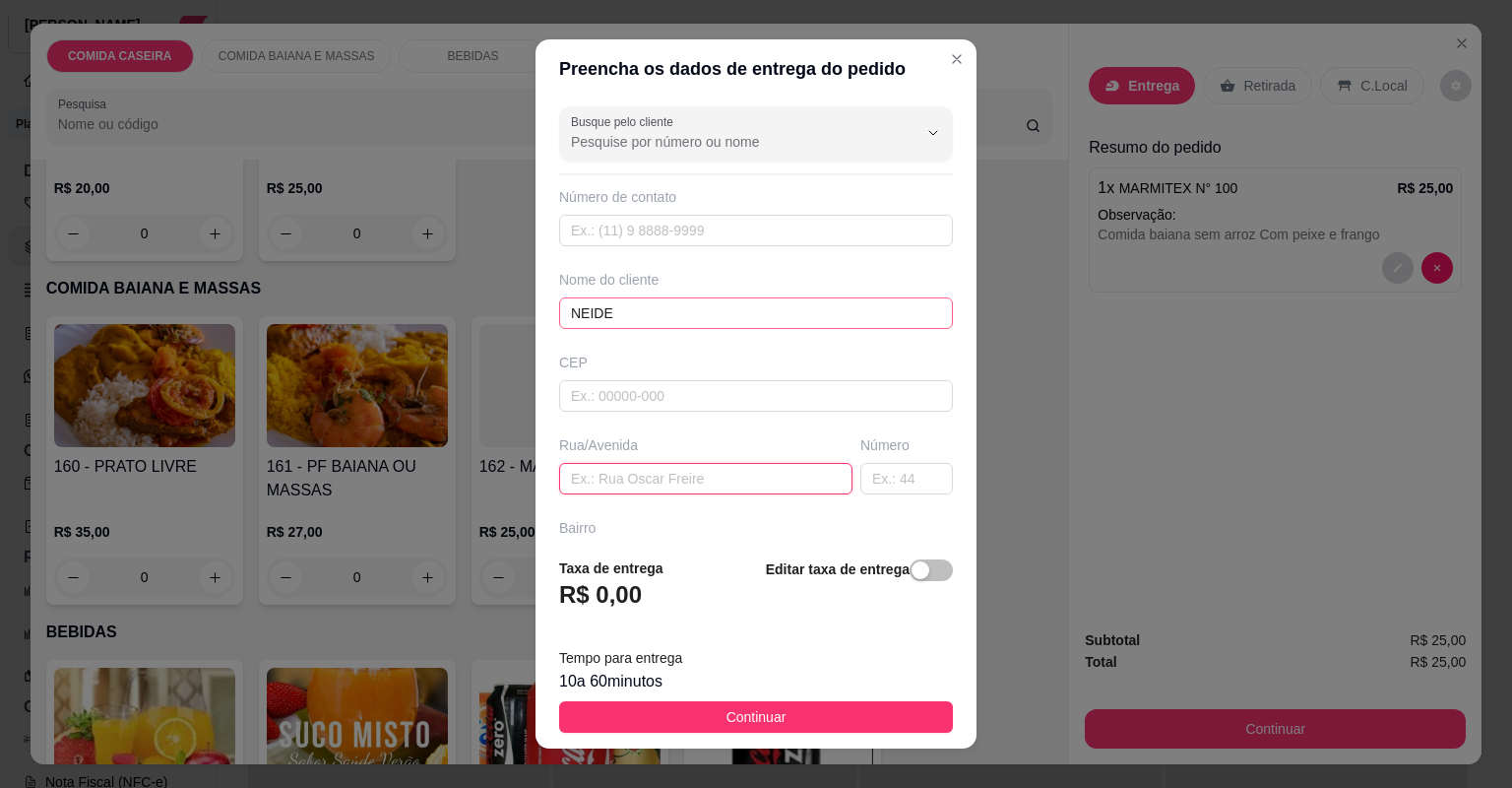paste on "[STREET_ADDRESS] Px igreja Jerusalém PX antiga oficina de gaucho" 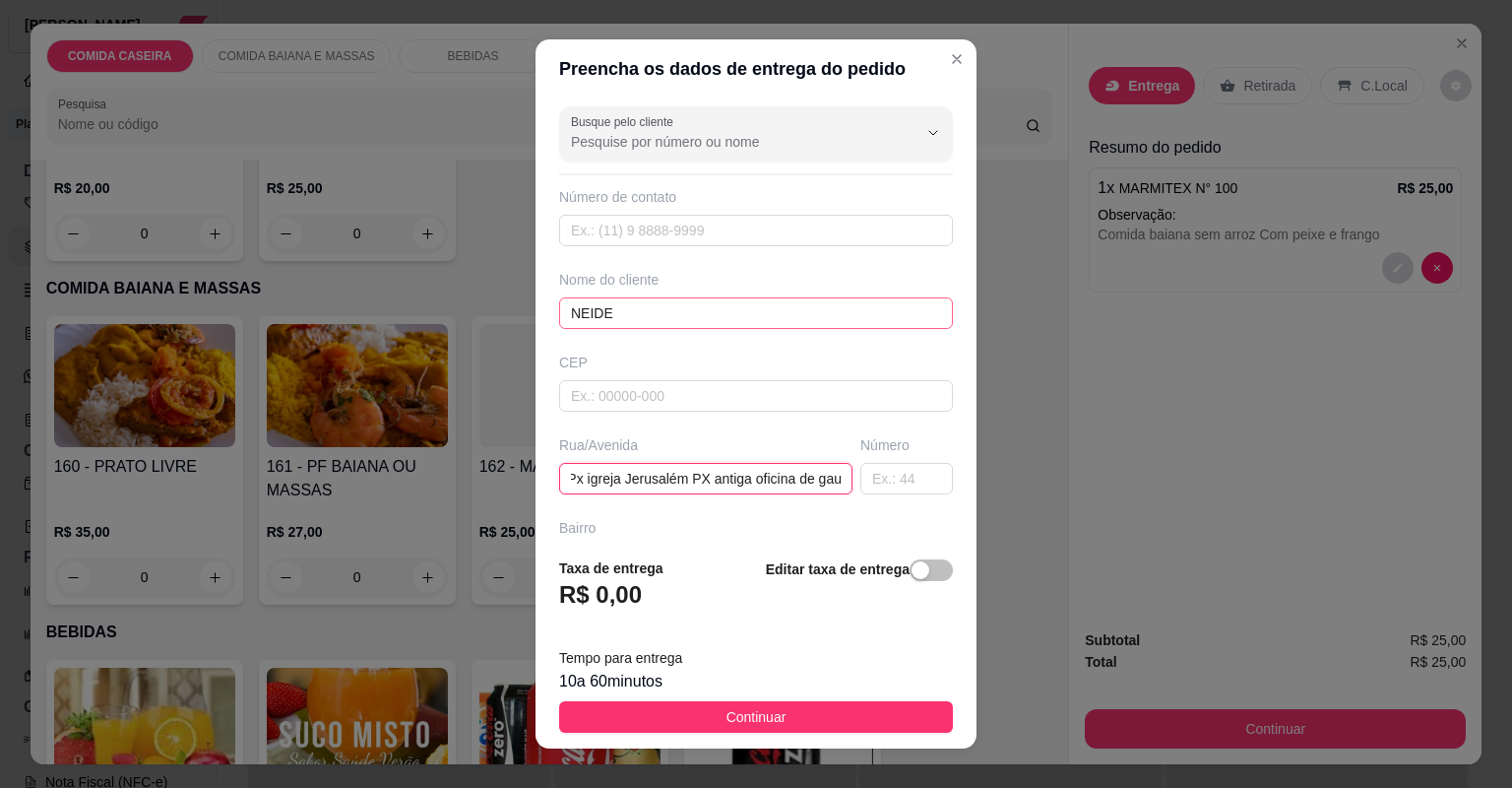 scroll, scrollTop: 0, scrollLeft: 147, axis: horizontal 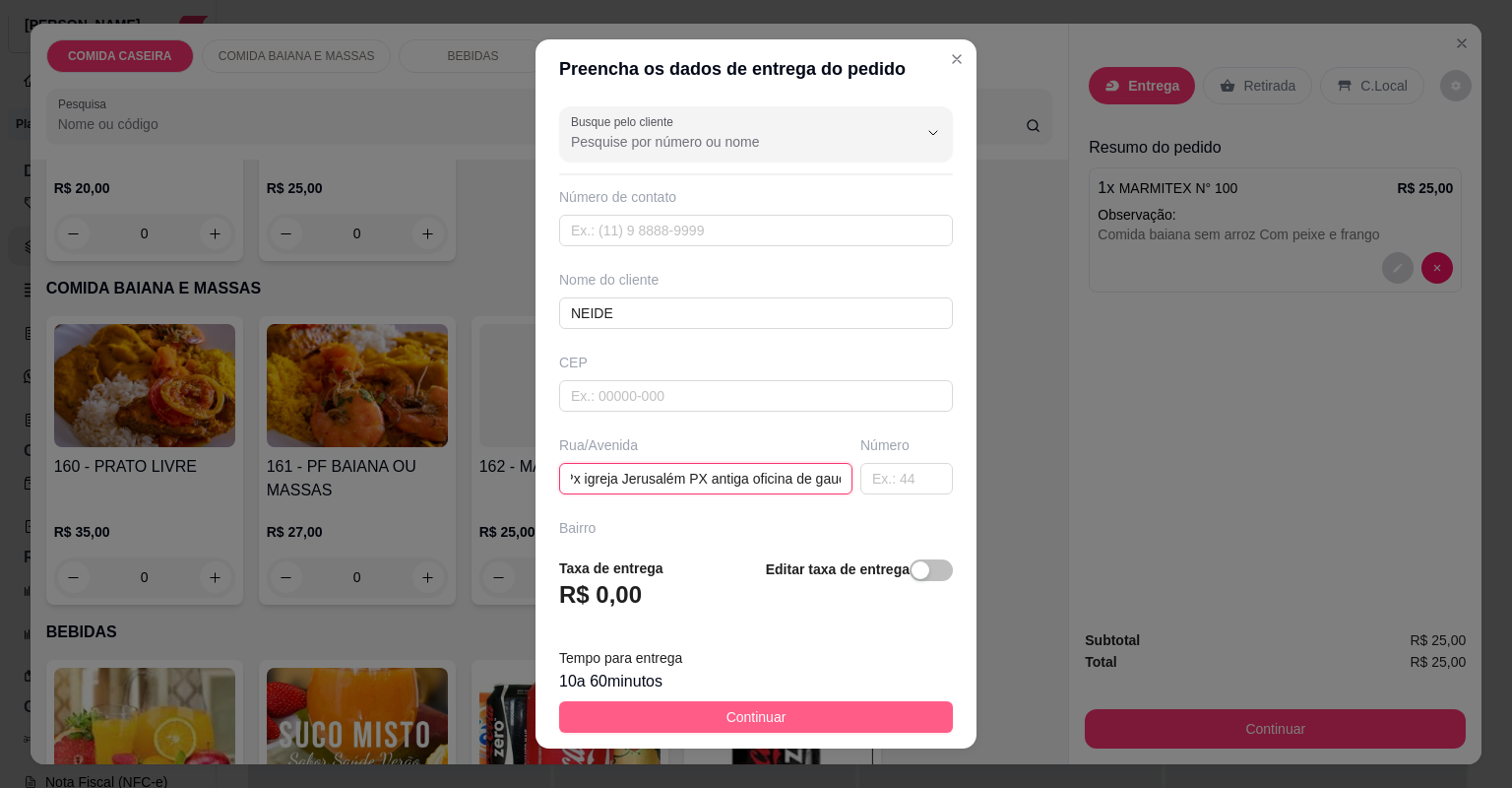 type on "[STREET_ADDRESS] Px igreja Jerusalém PX antiga oficina de gaucho" 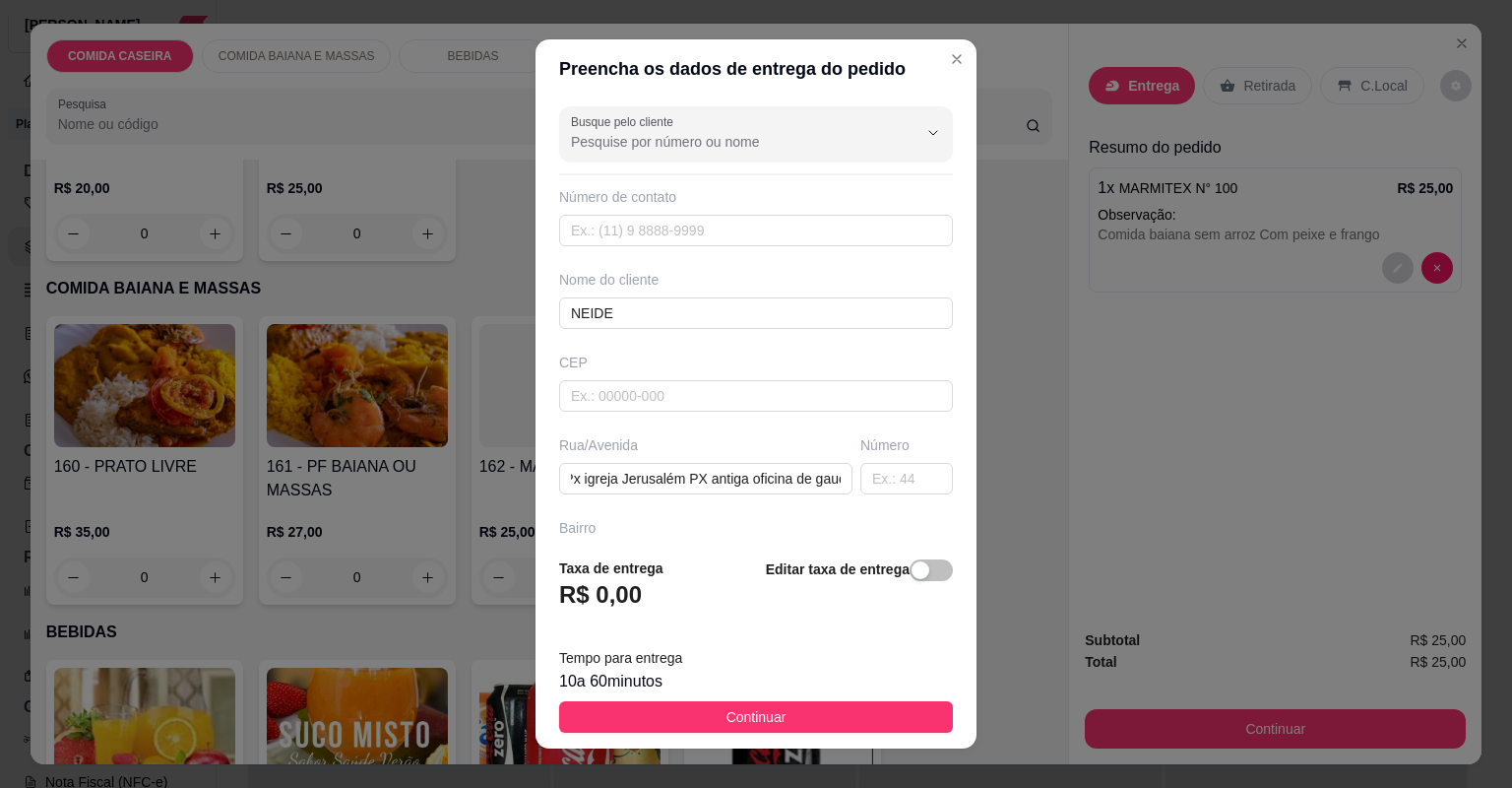 drag, startPoint x: 827, startPoint y: 724, endPoint x: 945, endPoint y: 737, distance: 118.71394 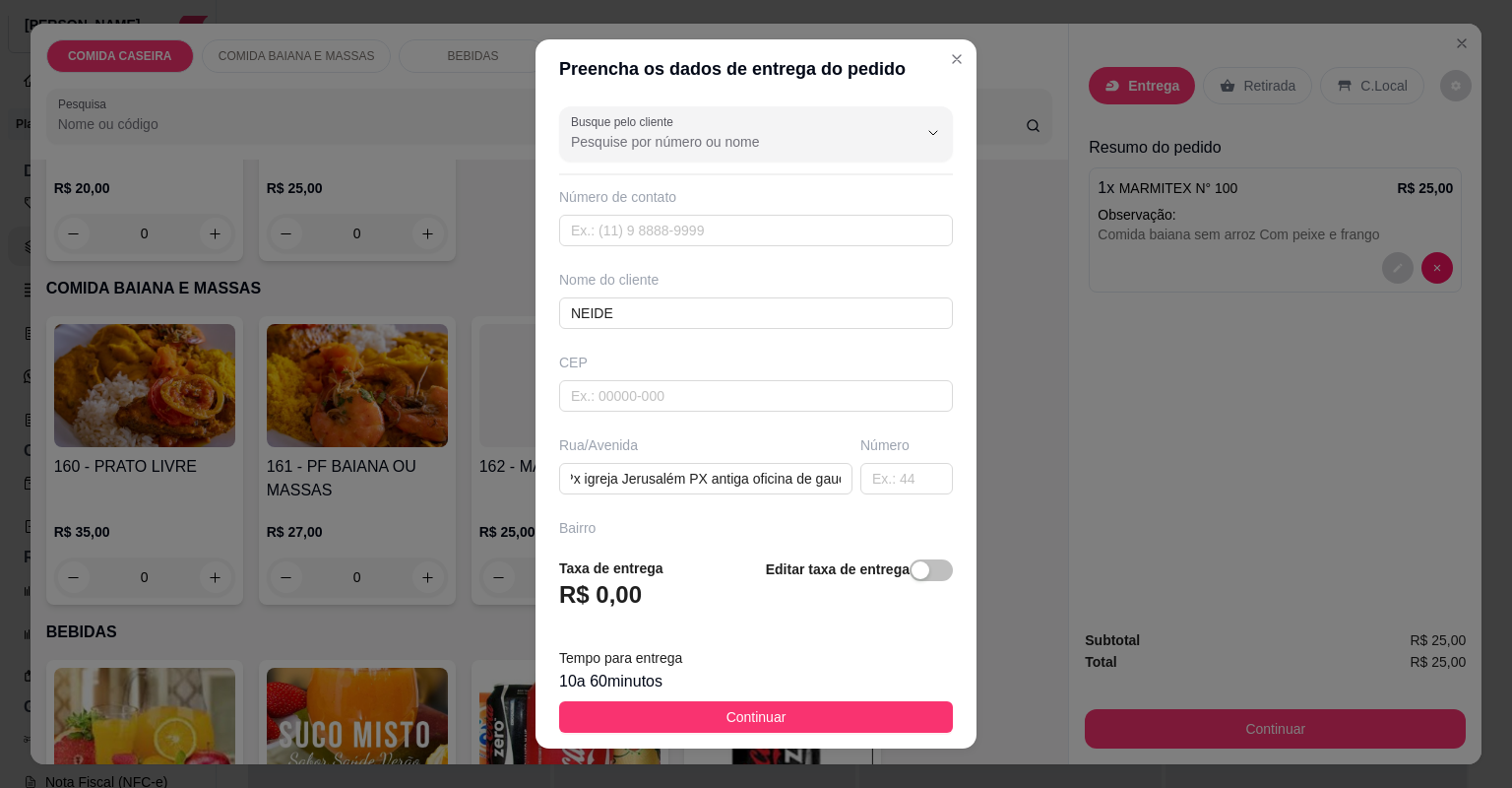 click on "Continuar" at bounding box center [756, 717] 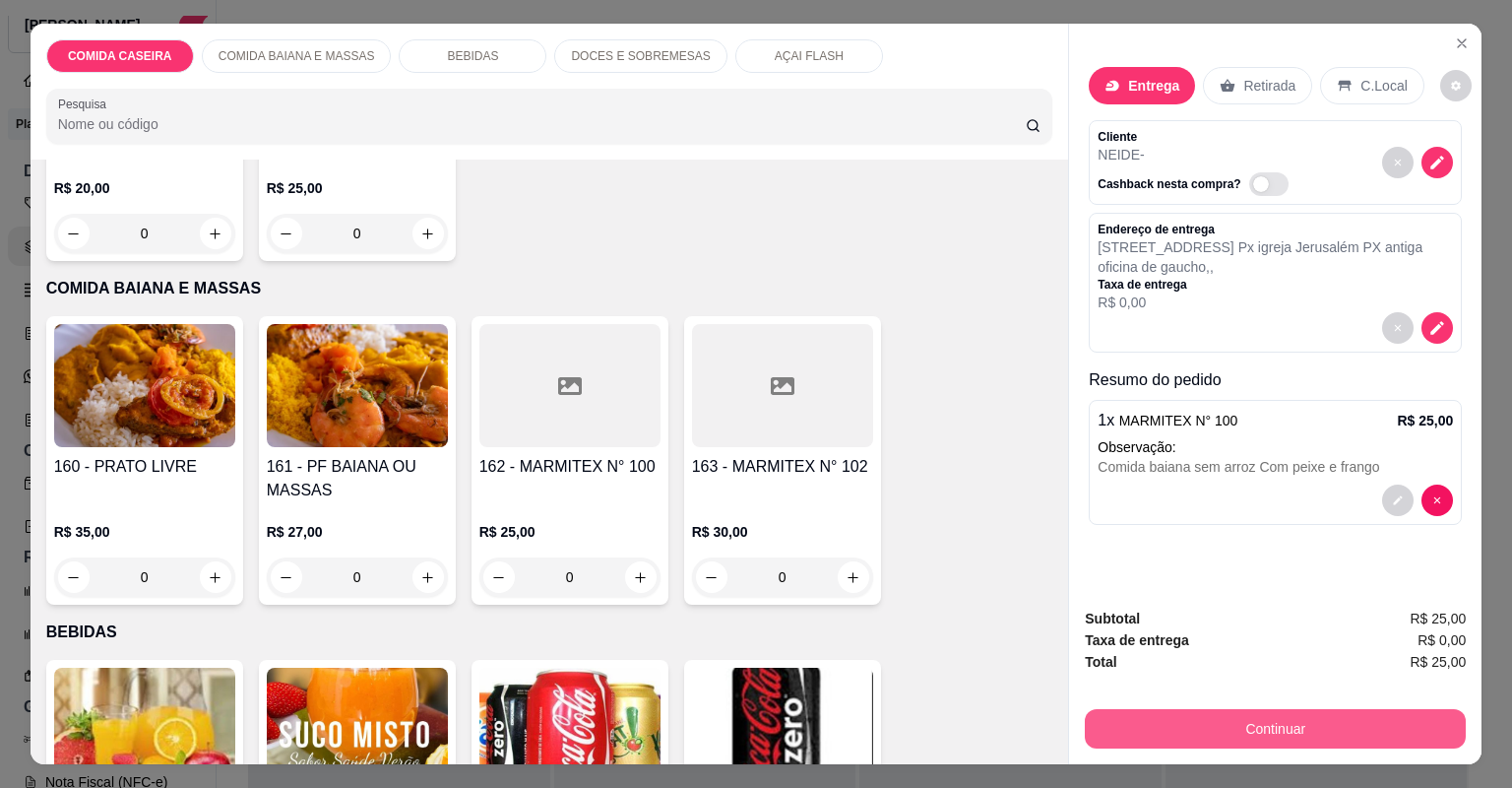 click on "Continuar" at bounding box center [1275, 729] 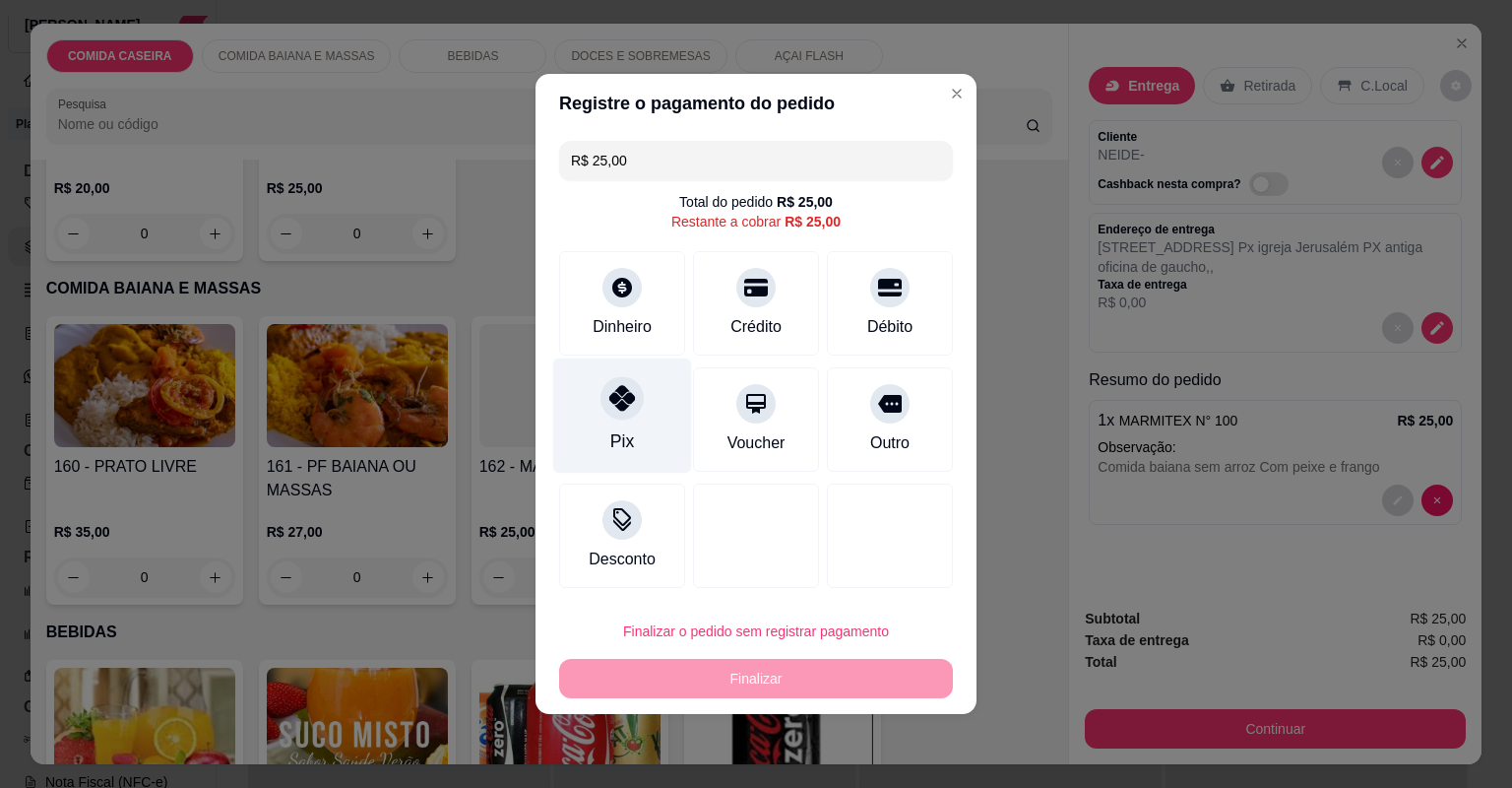 click on "Pix" at bounding box center [622, 416] 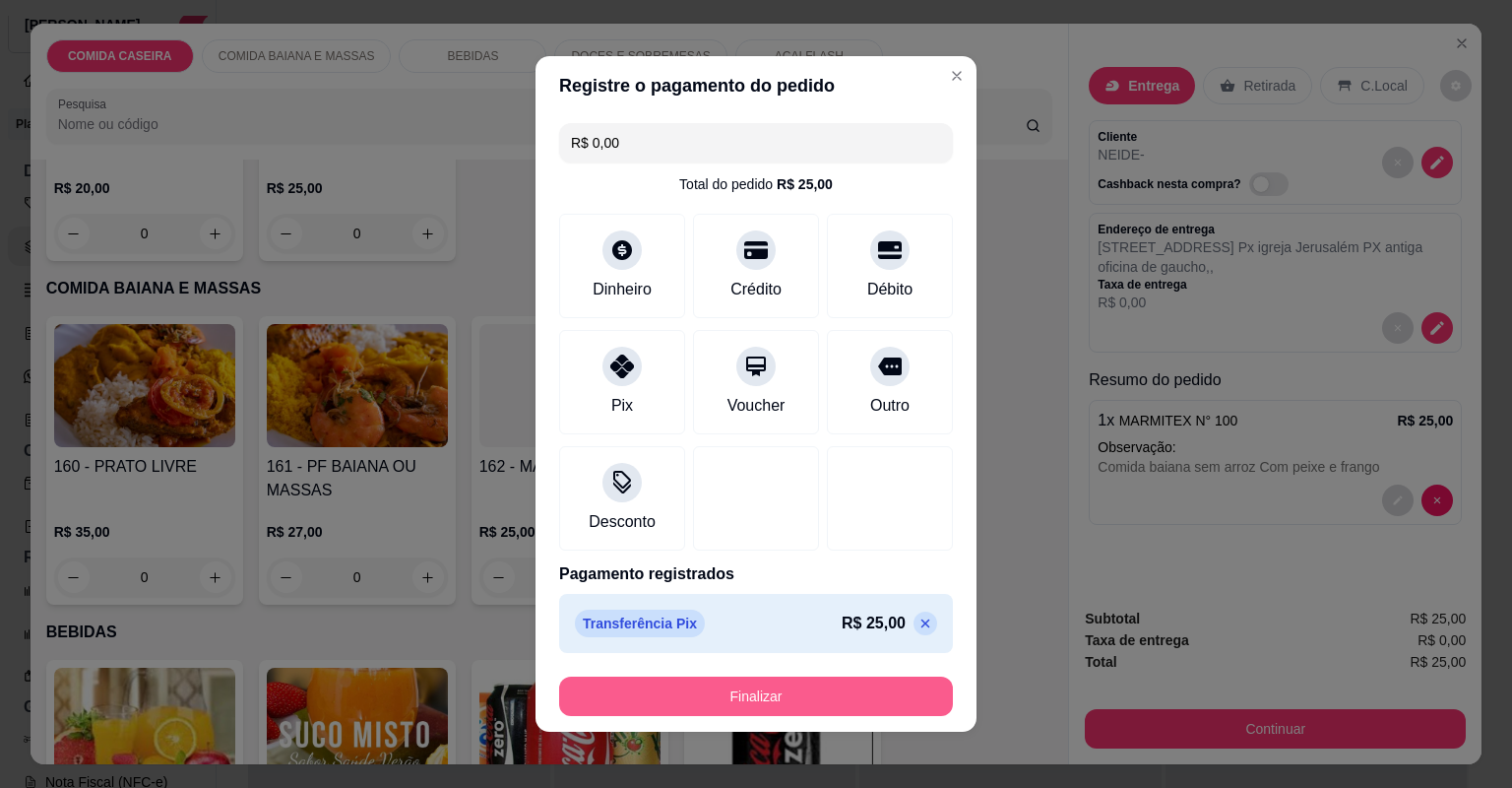 click on "Finalizar" at bounding box center [756, 696] 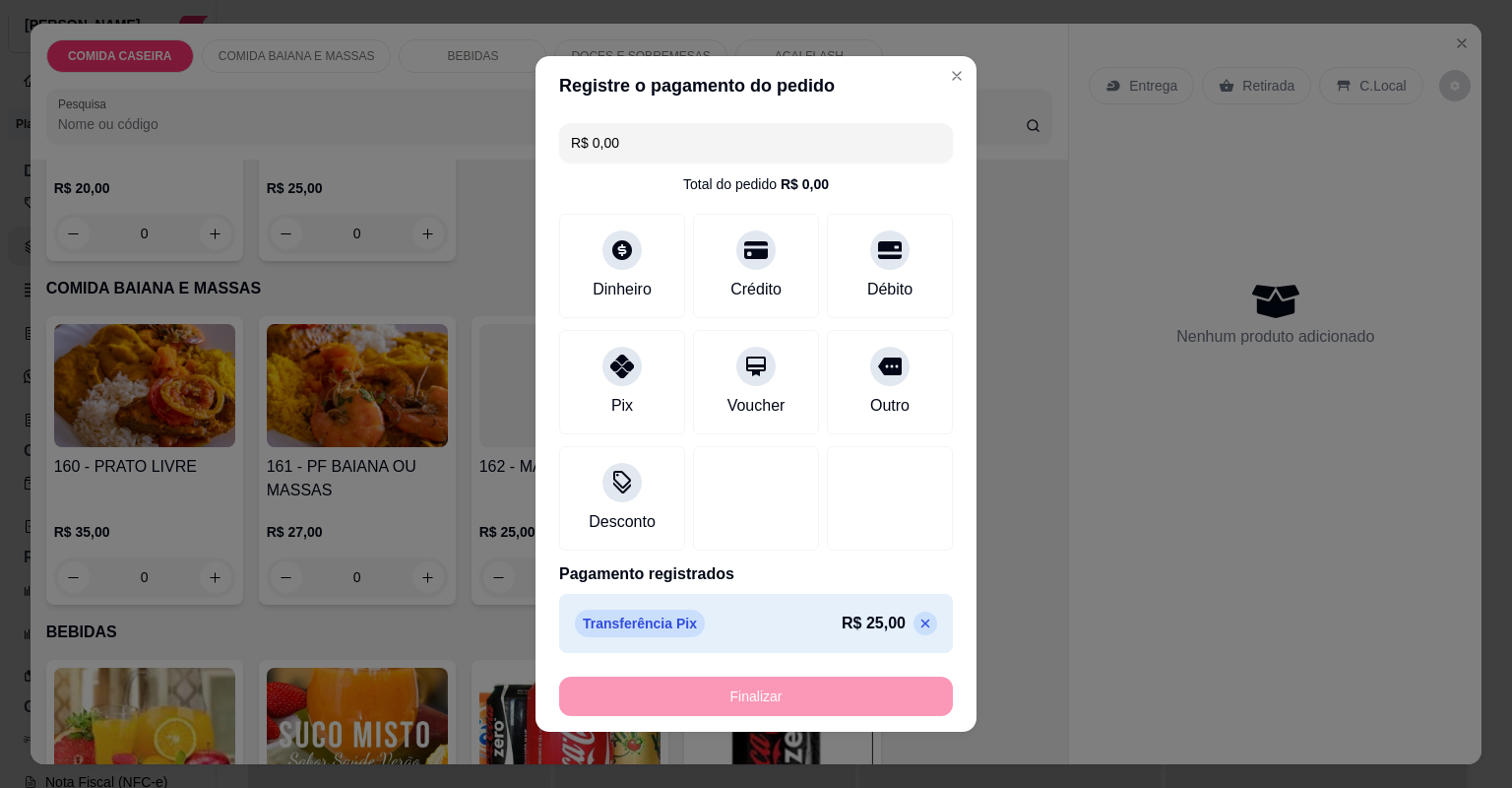 type on "-R$ 25,00" 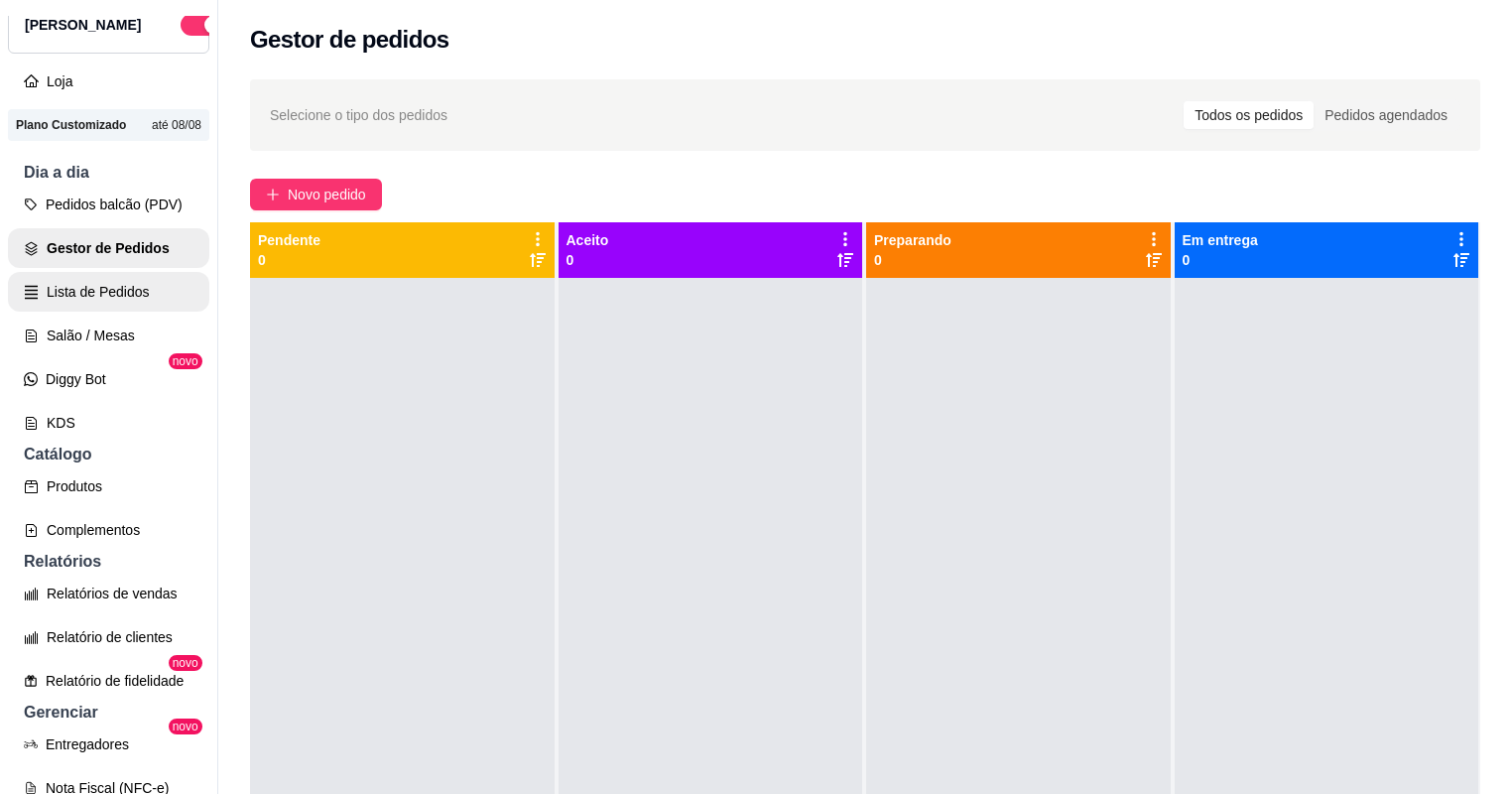 click on "Lista de Pedidos" at bounding box center (108, 292) 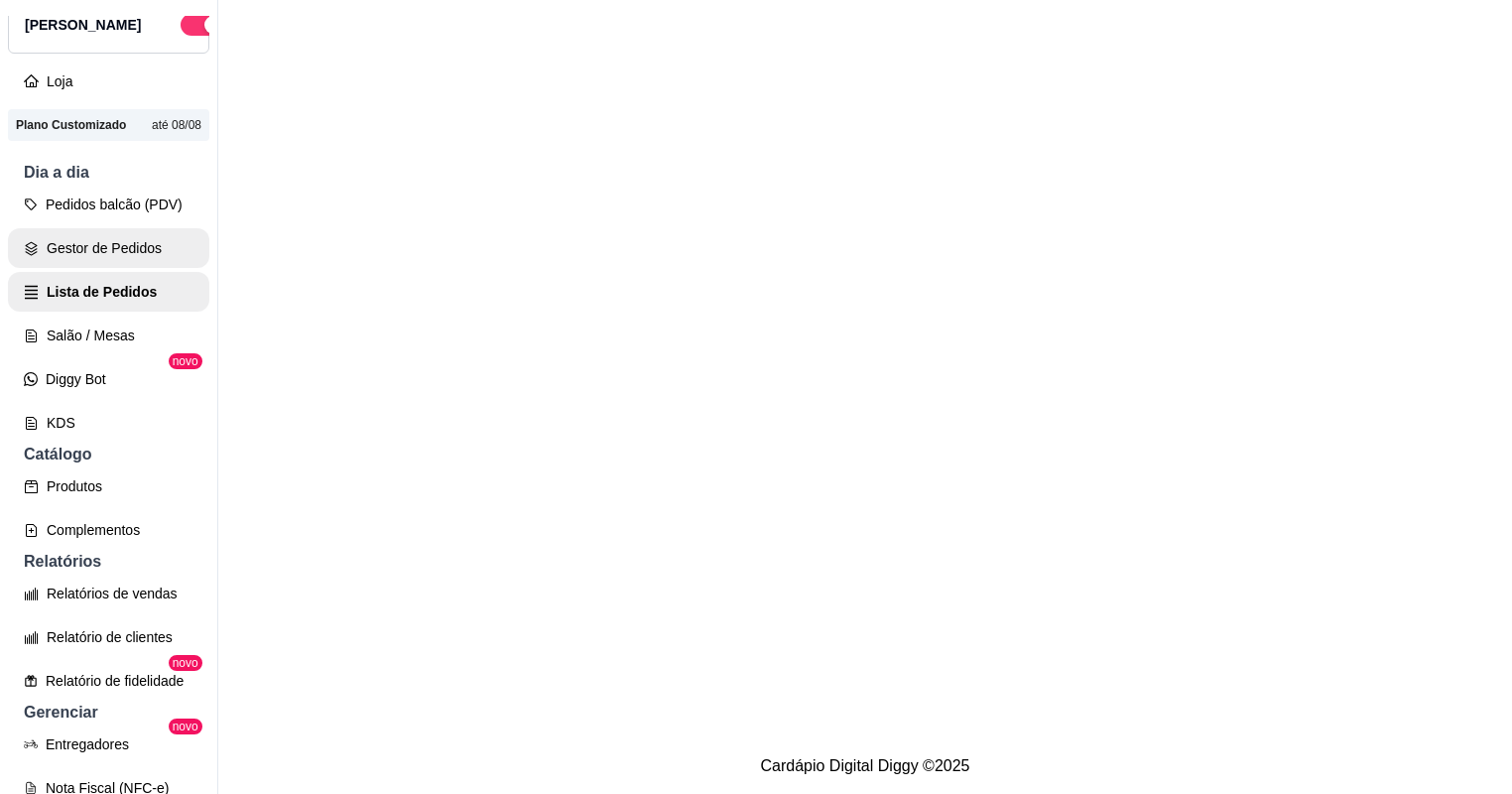 click on "Gestor de Pedidos" at bounding box center [108, 248] 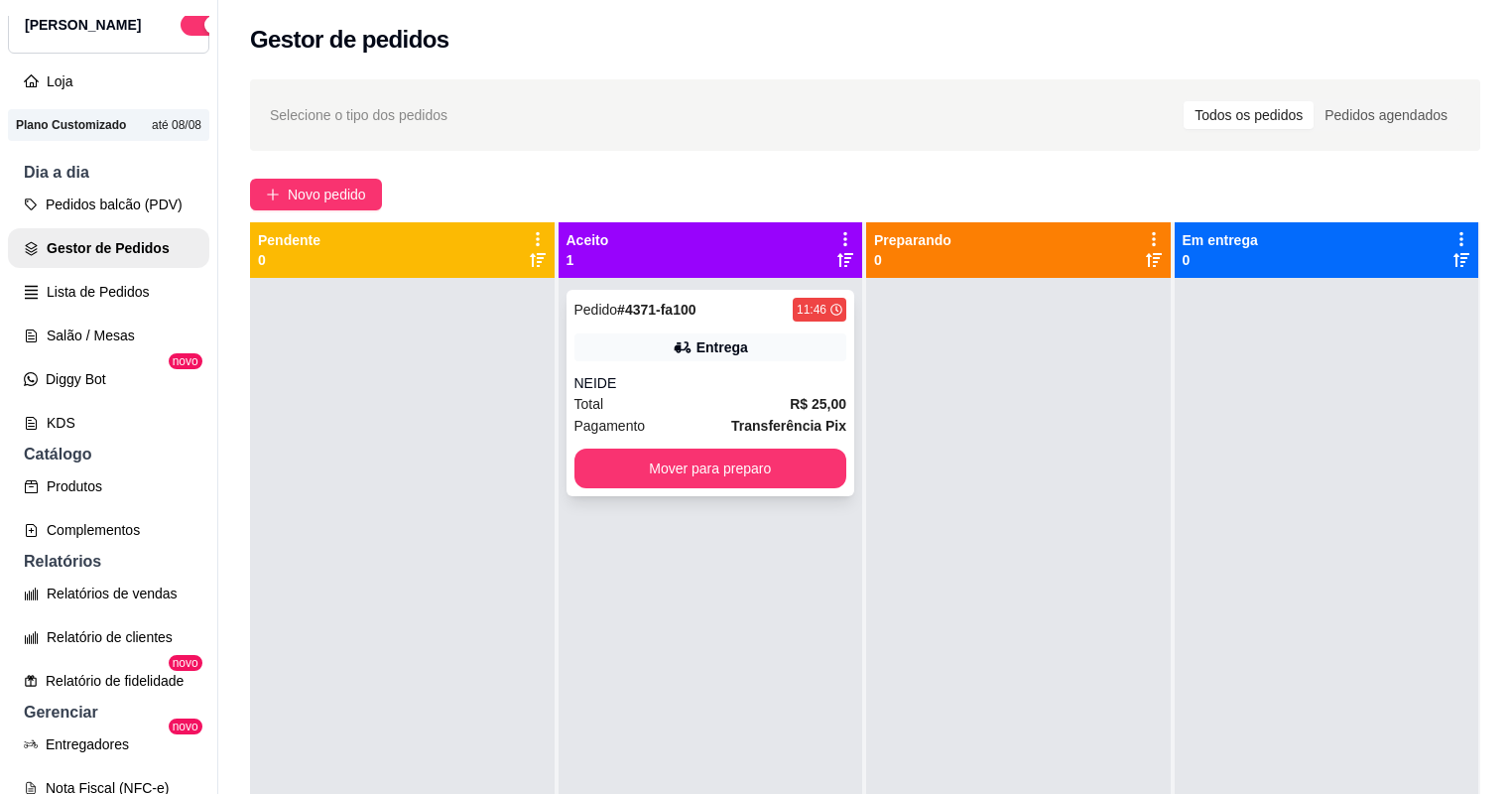 click on "NEIDE" at bounding box center [710, 383] 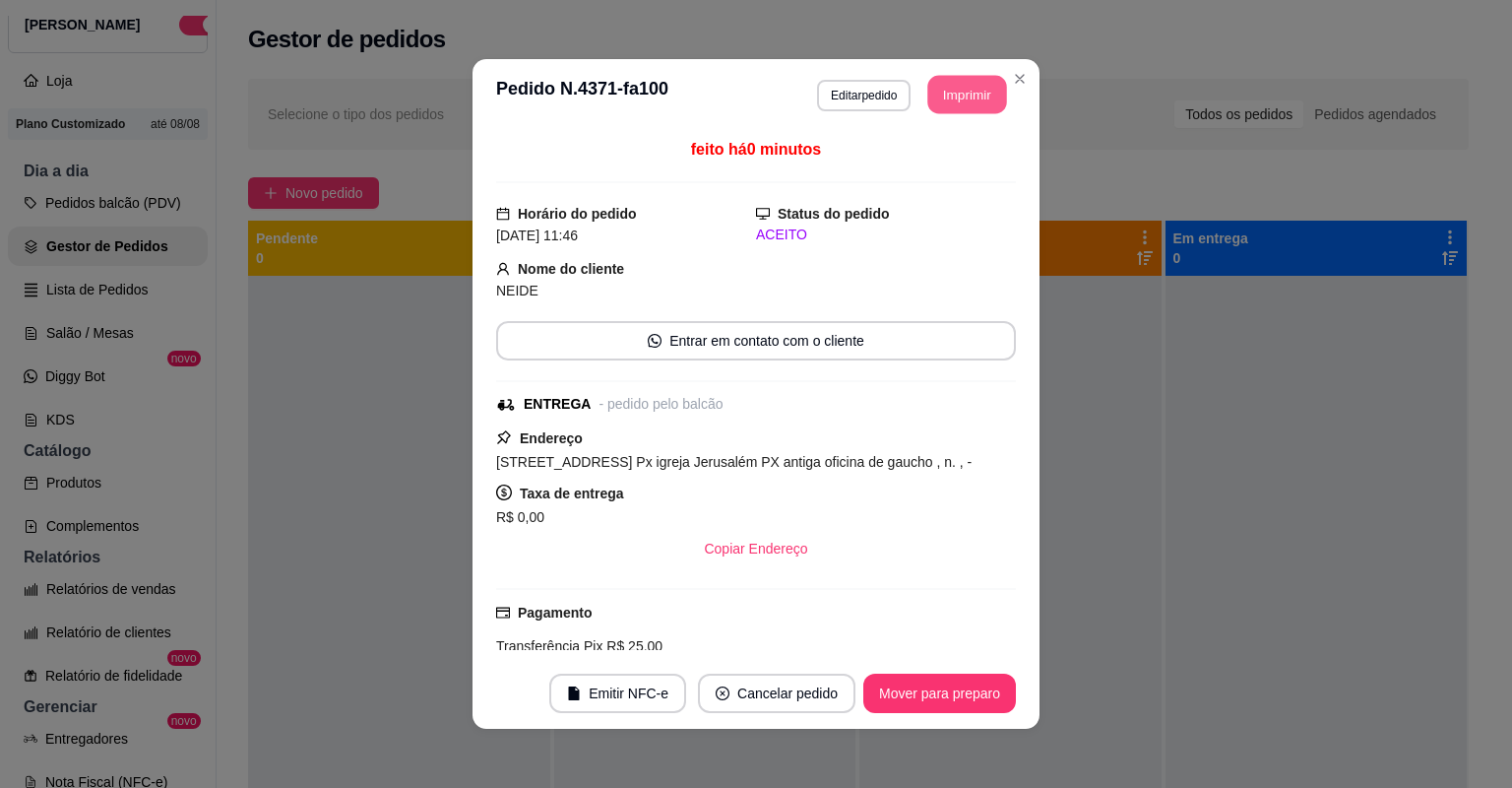 click on "Imprimir" at bounding box center [968, 95] 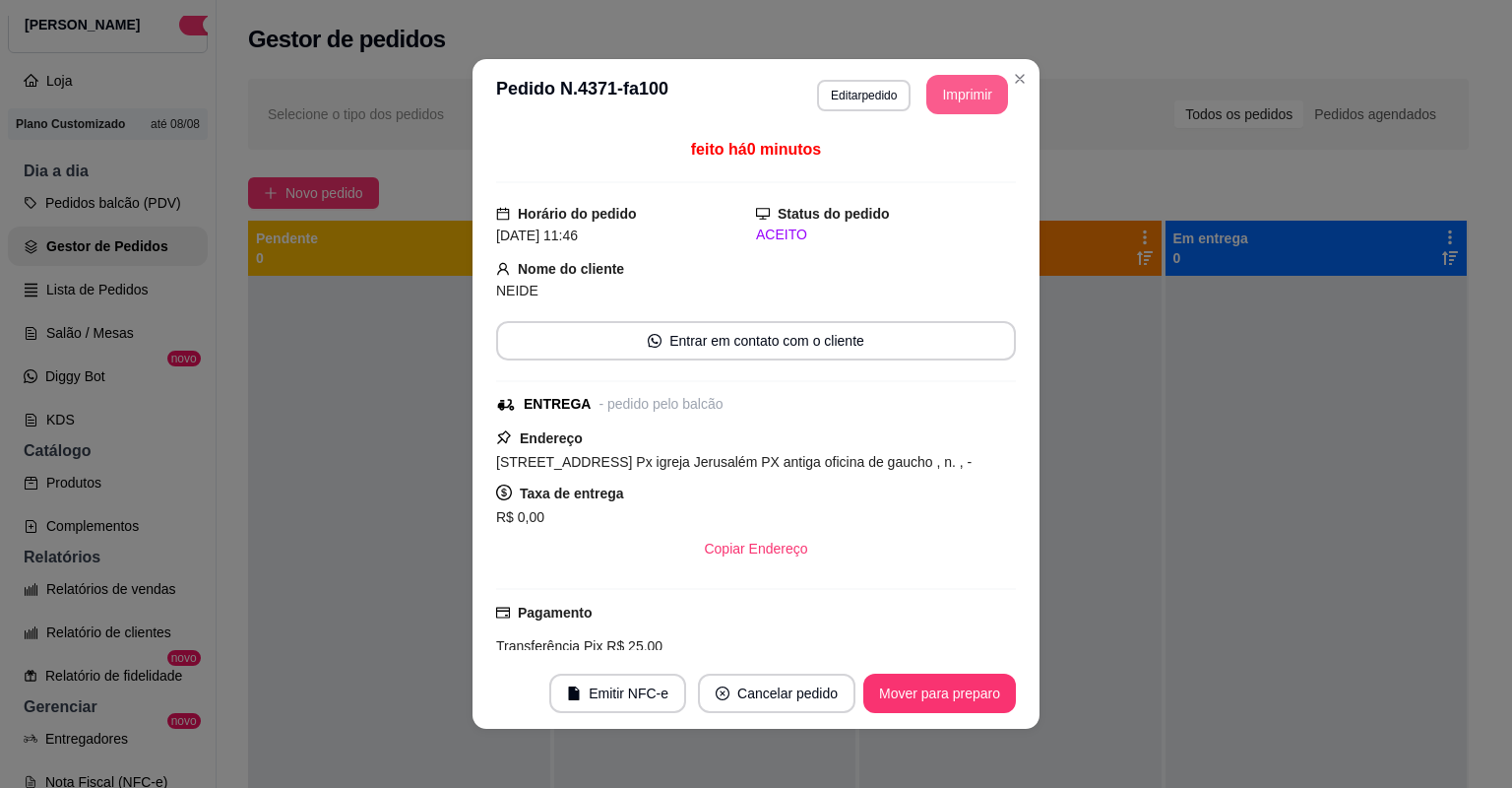 scroll, scrollTop: 0, scrollLeft: 0, axis: both 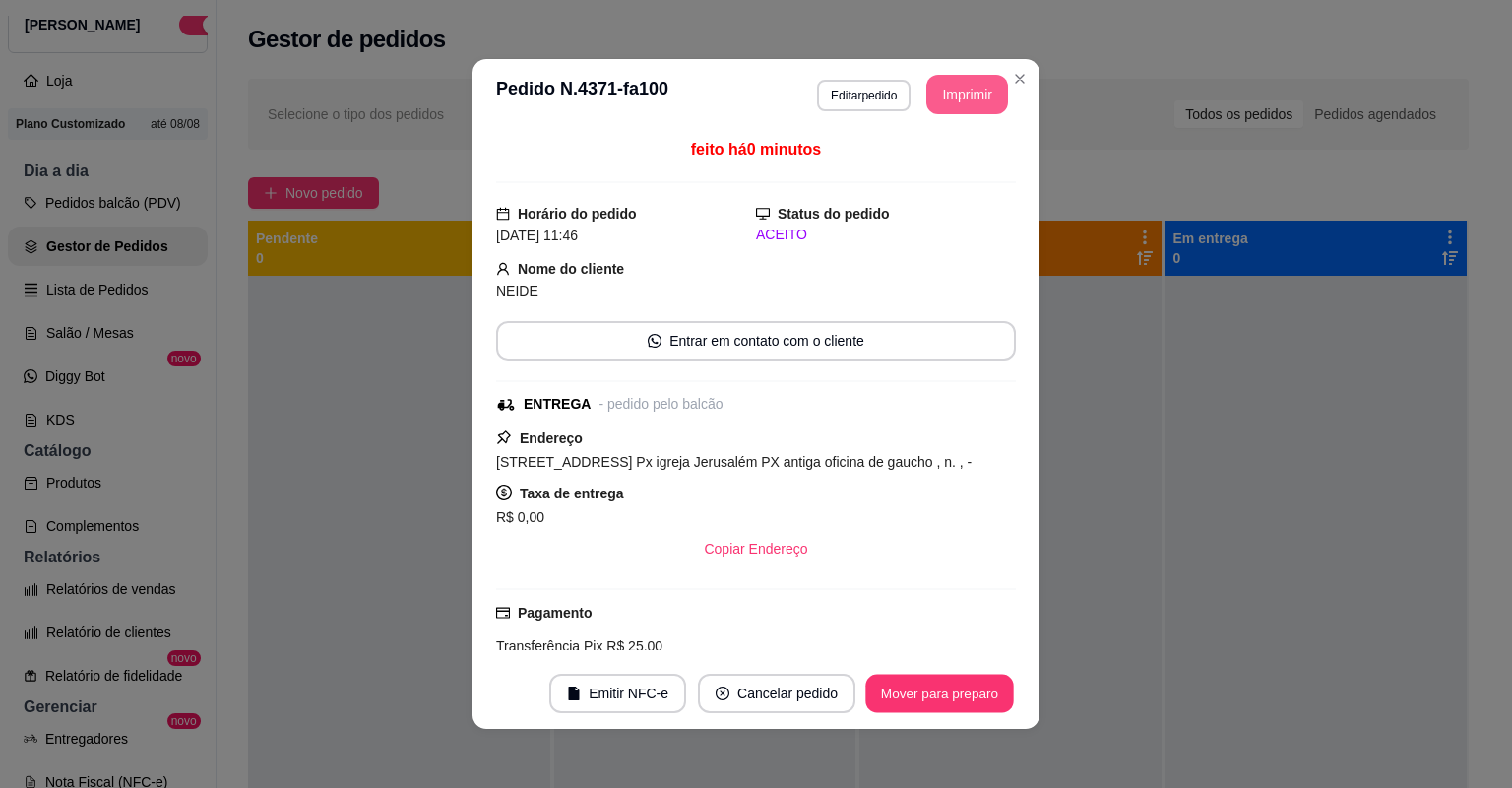 click on "Mover para preparo" at bounding box center [939, 693] 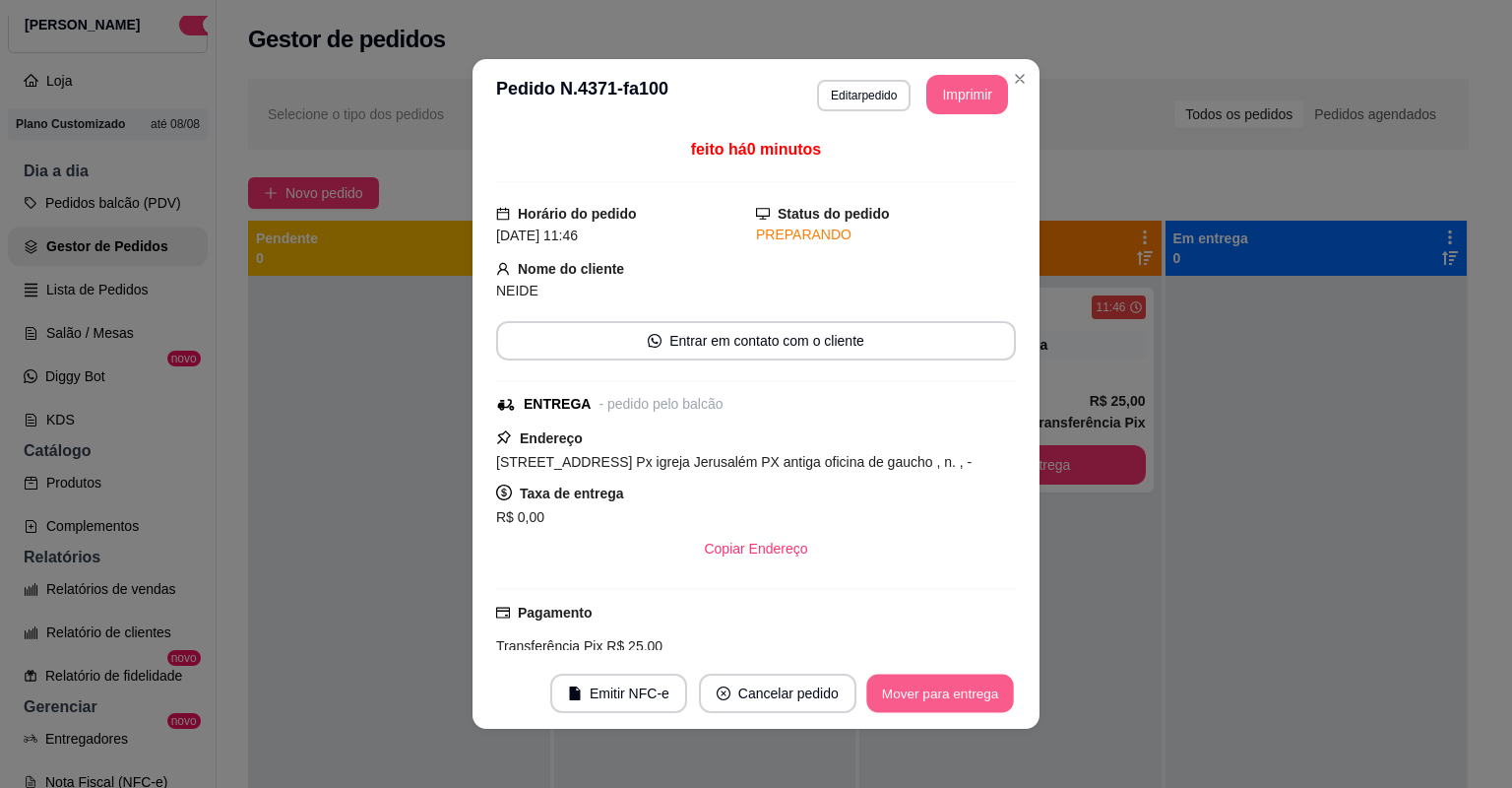 click on "Mover para entrega" at bounding box center (940, 693) 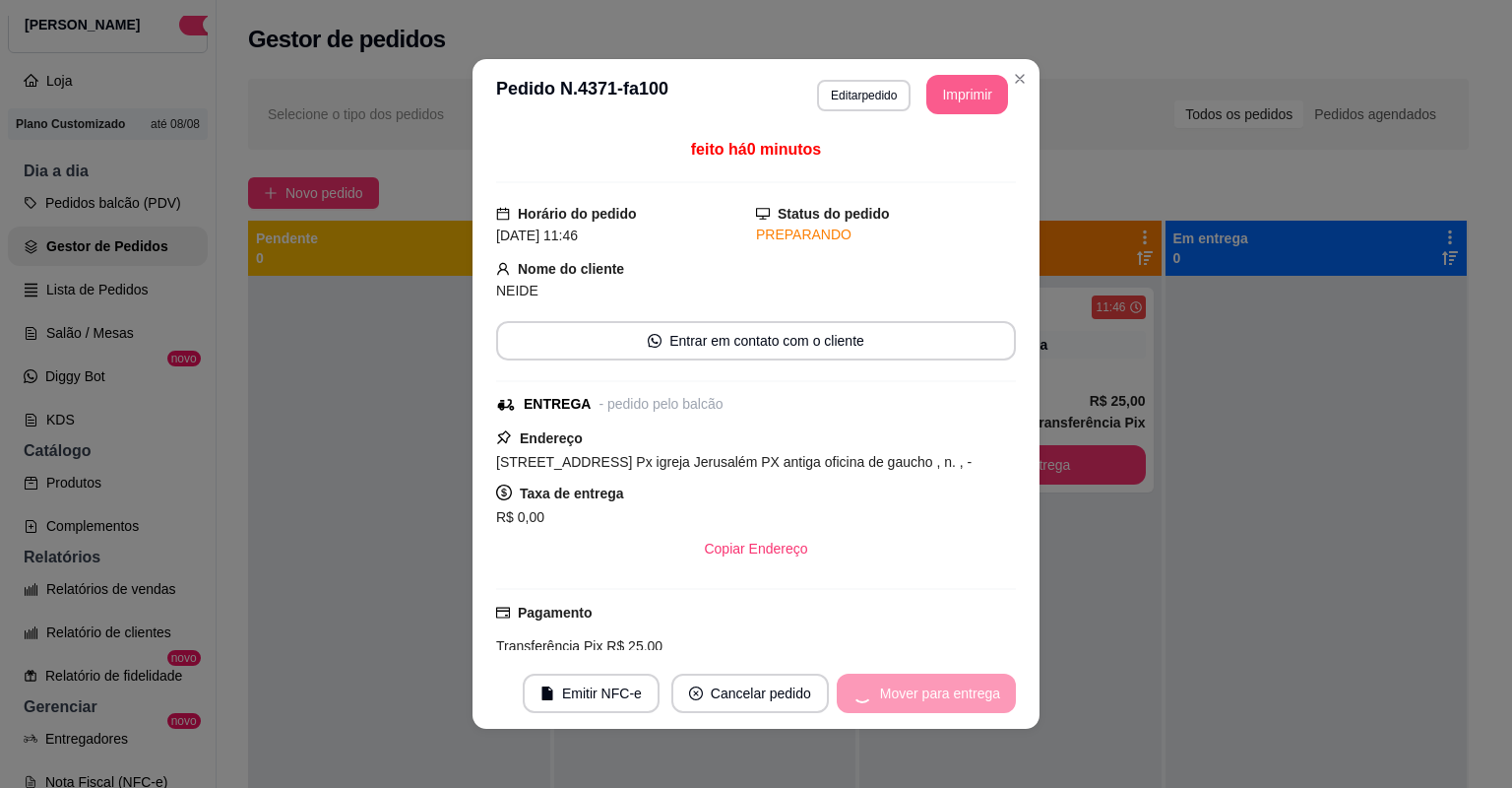 click on "Mover para entrega" at bounding box center [926, 693] 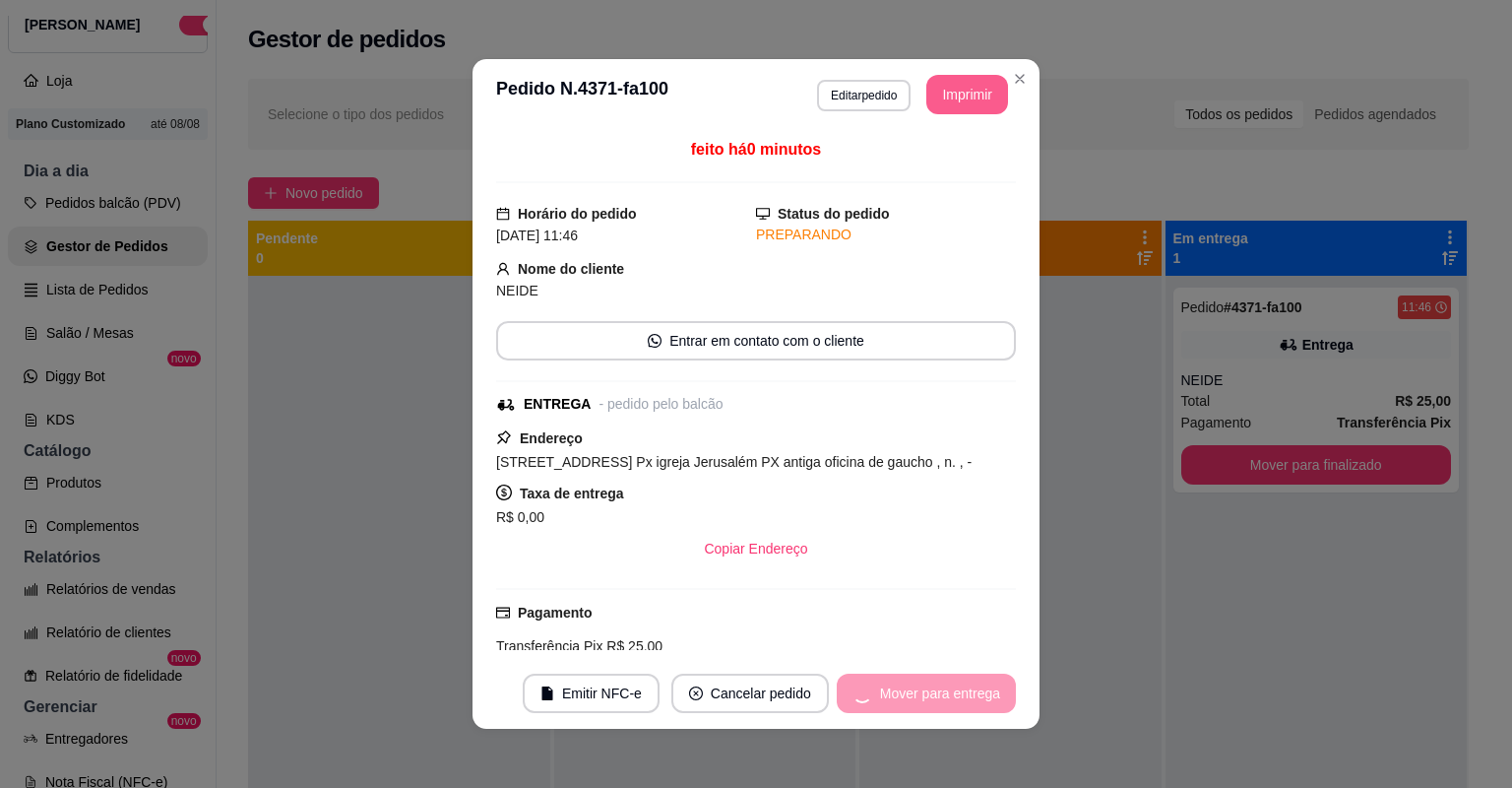 click on "Mover para entrega" at bounding box center [926, 693] 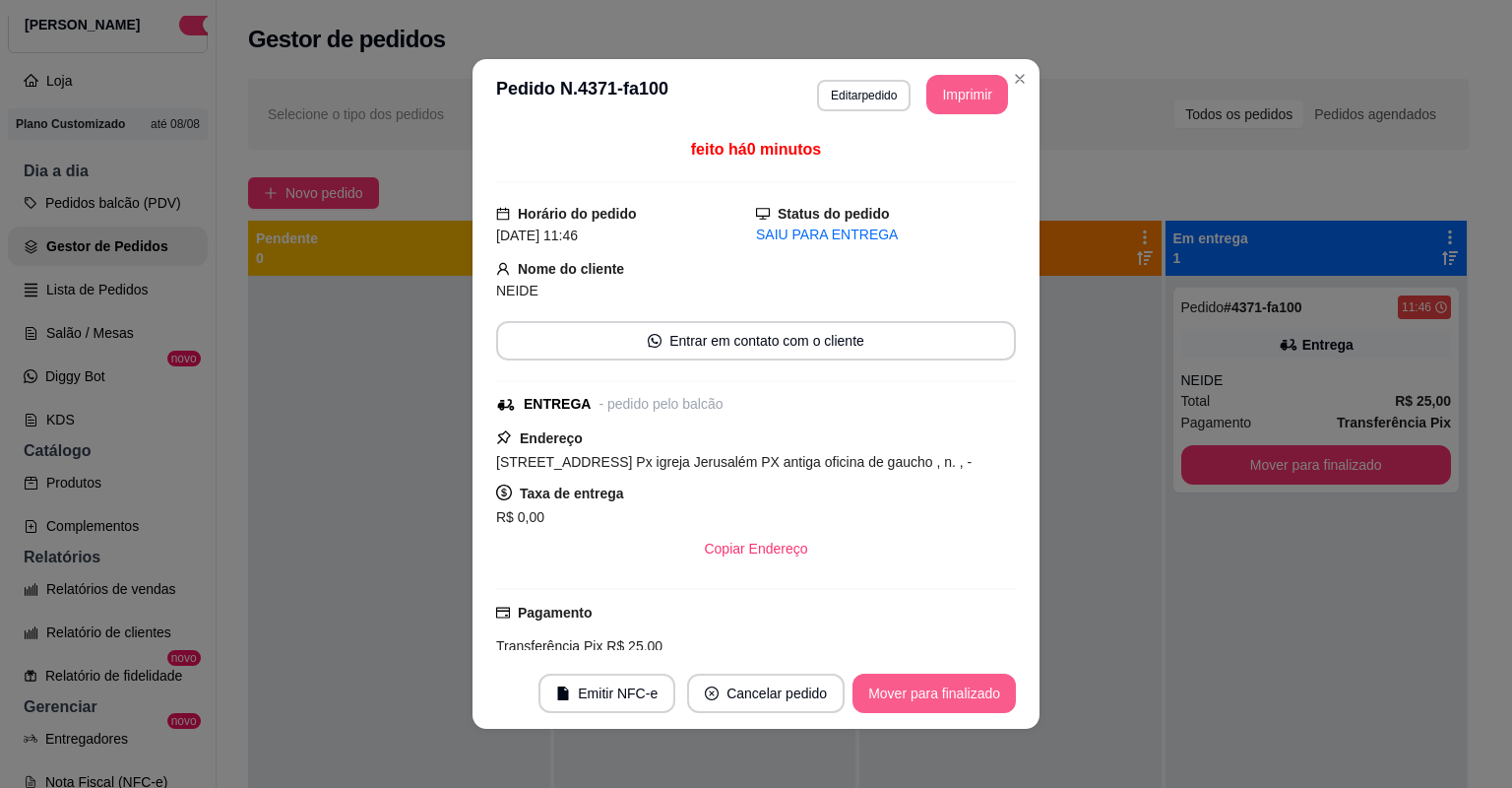 click on "Mover para finalizado" at bounding box center [934, 693] 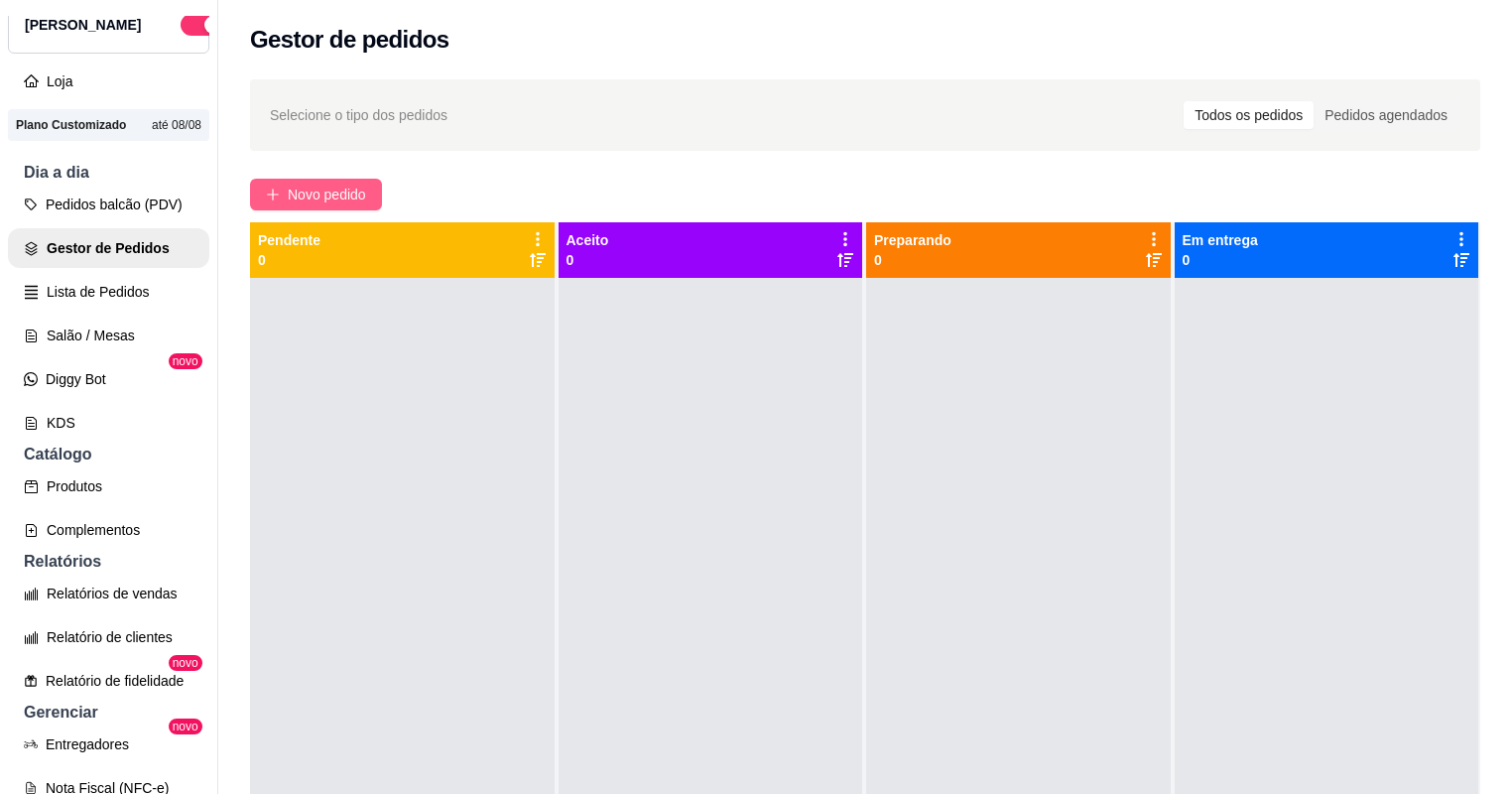 click on "Novo pedido" at bounding box center [315, 195] 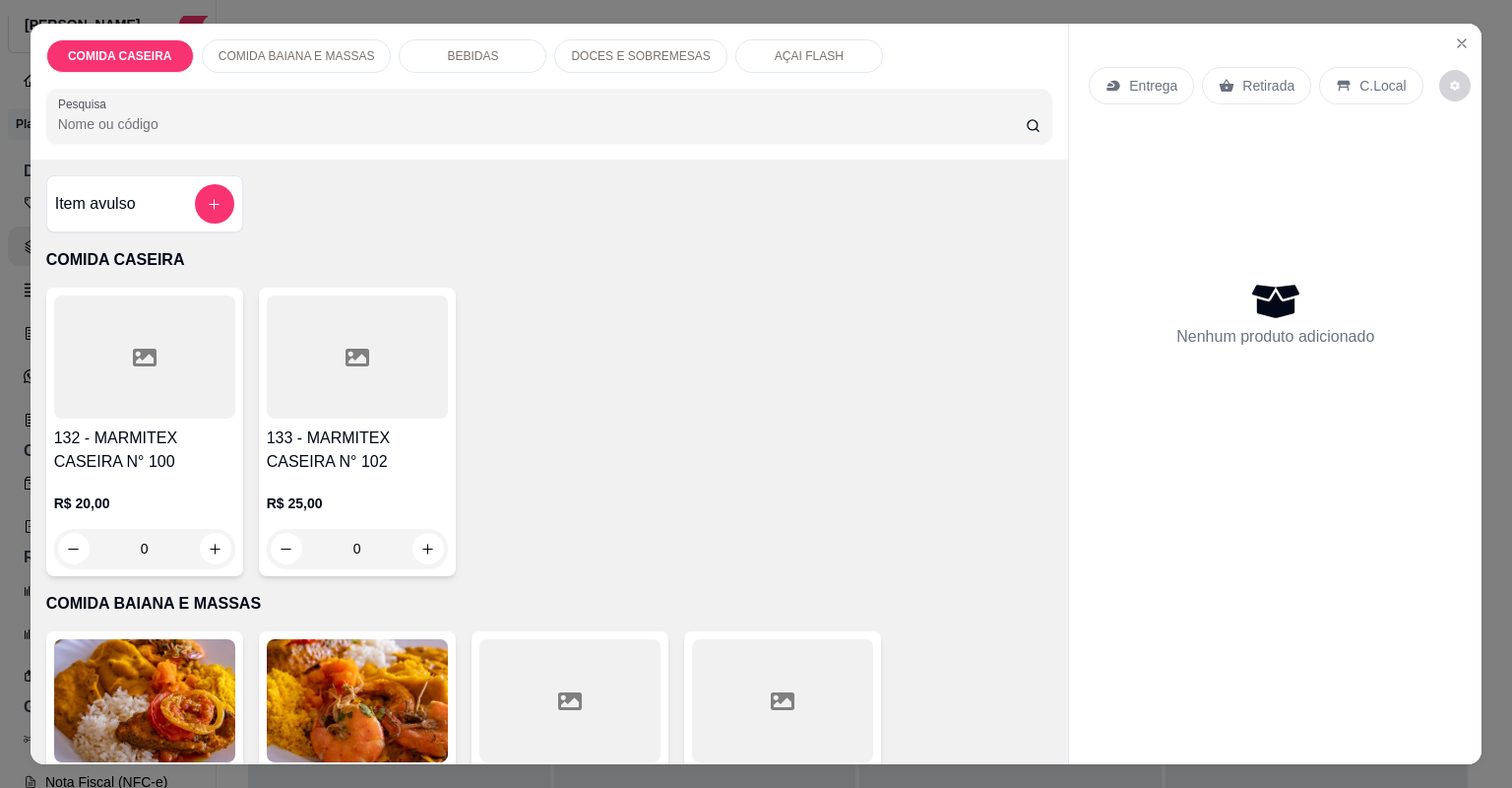 scroll, scrollTop: 394, scrollLeft: 0, axis: vertical 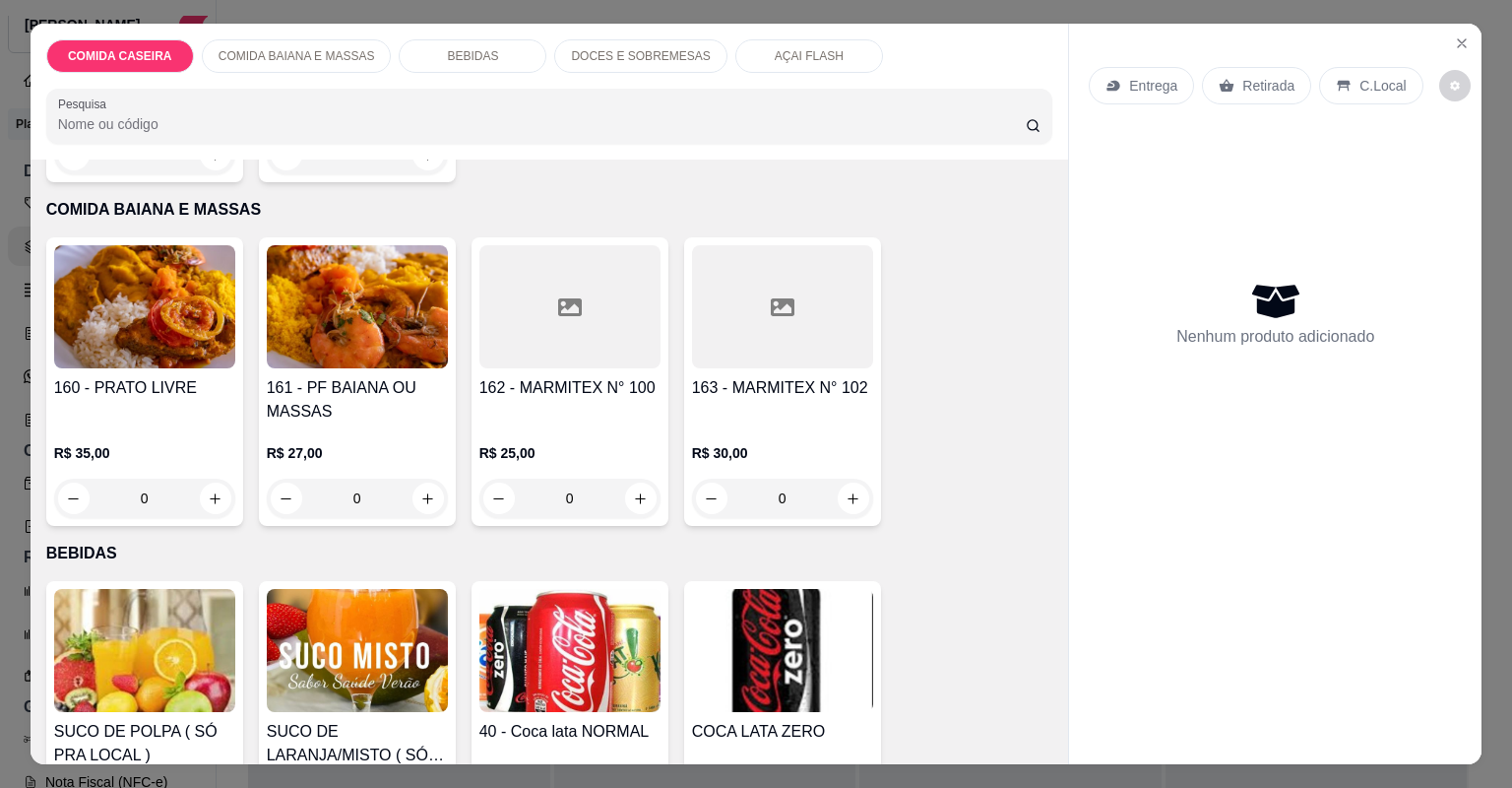 click on "162 - MARMITEX N° 100" at bounding box center (570, 400) 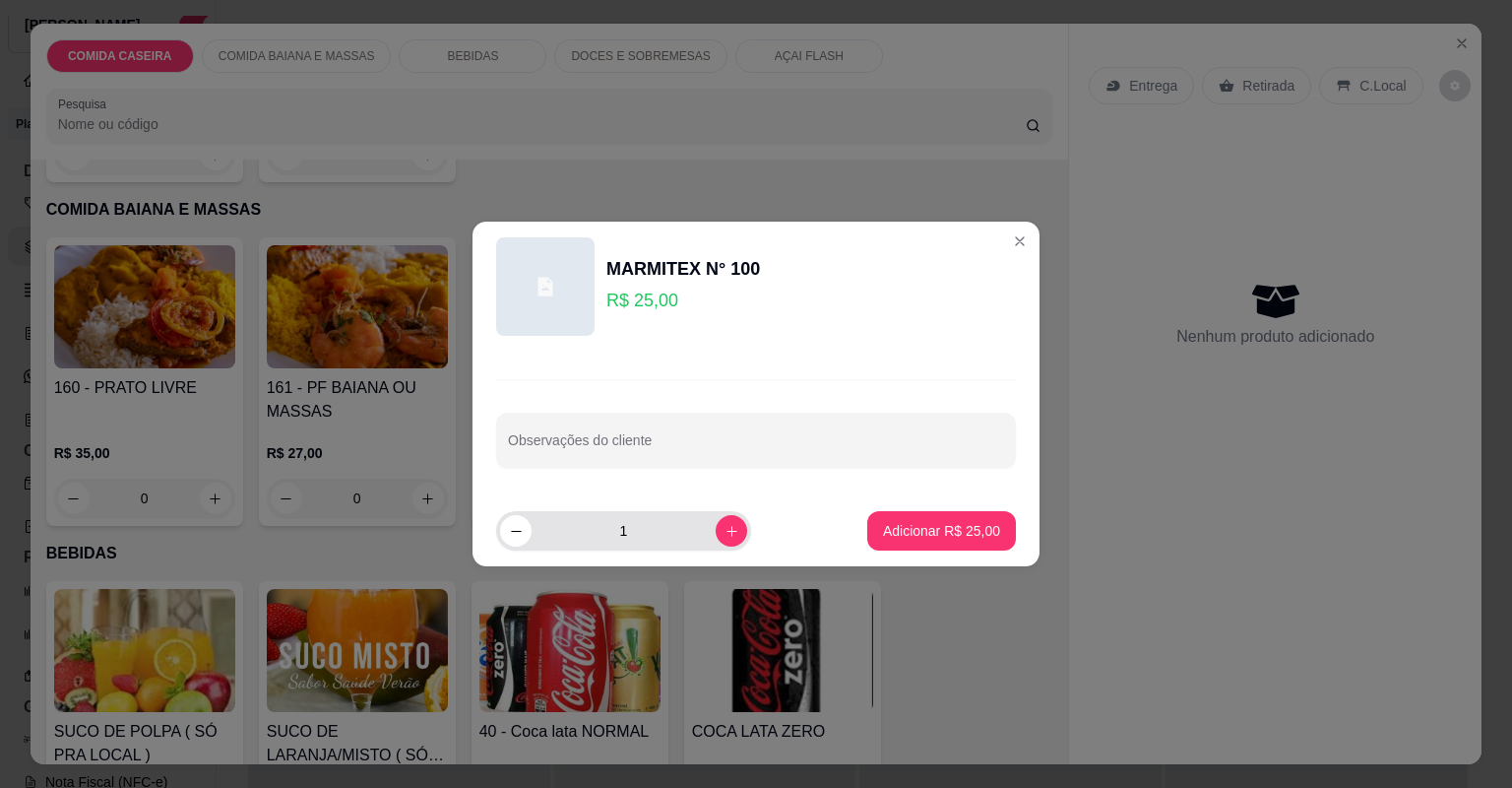 click on "1" at bounding box center [623, 531] 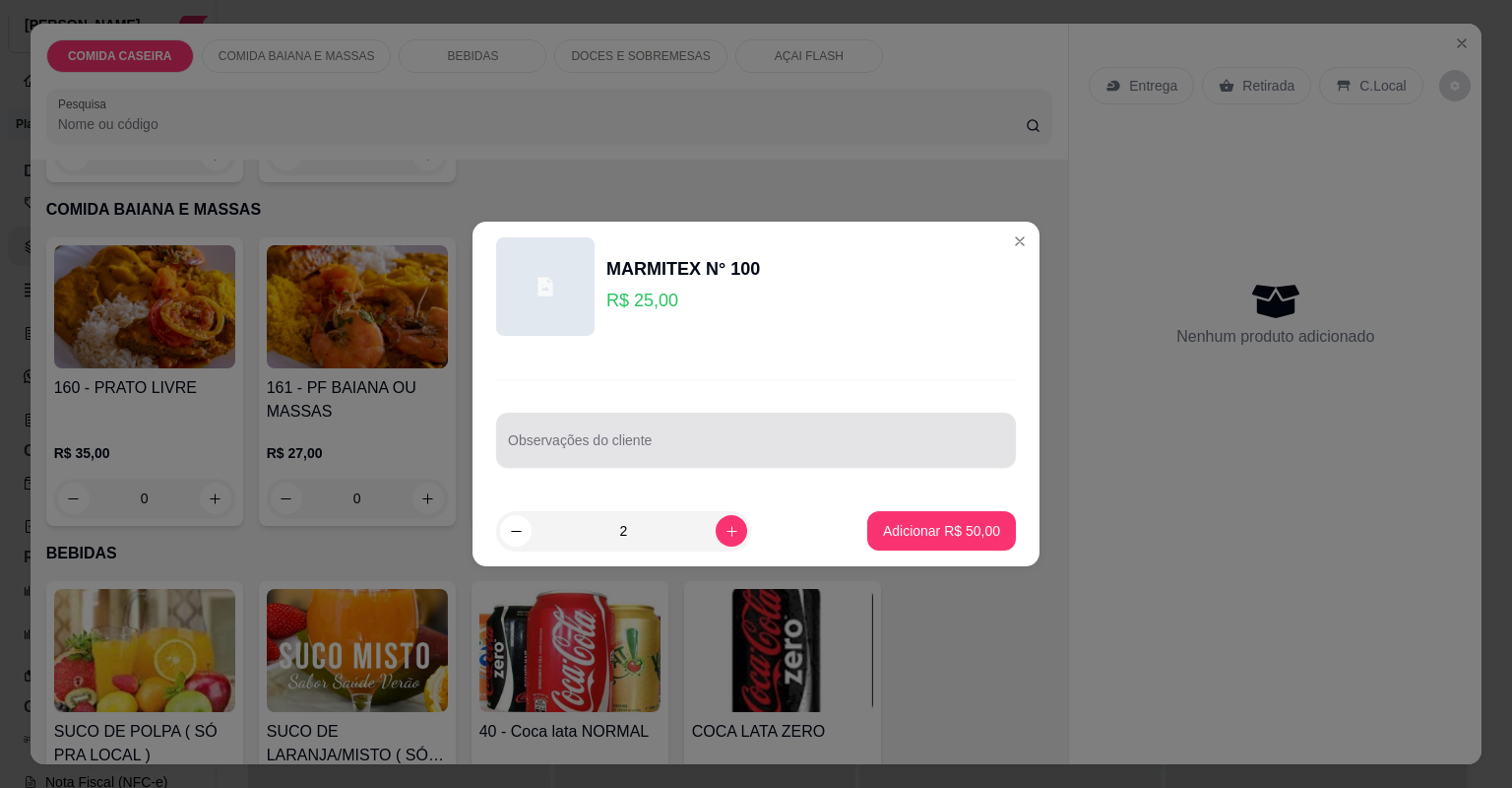 type on "2" 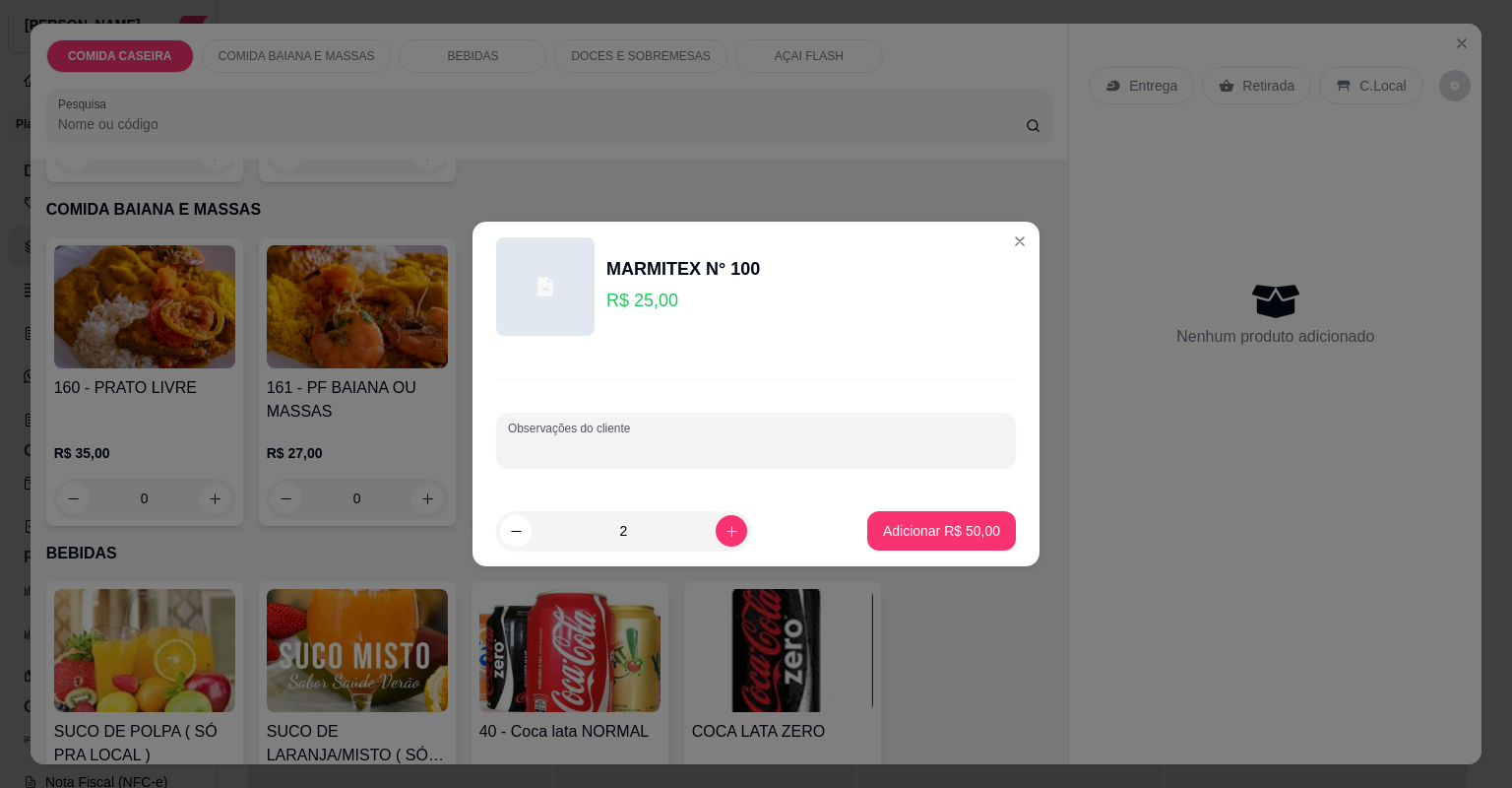 paste on "Moqueca de feijão fradinho  Arroz Farofa de dendê  Vatapá Quiabada  Vinagrete  Cortado de abóbora  Moqueca de bacalhau com filé de frango" 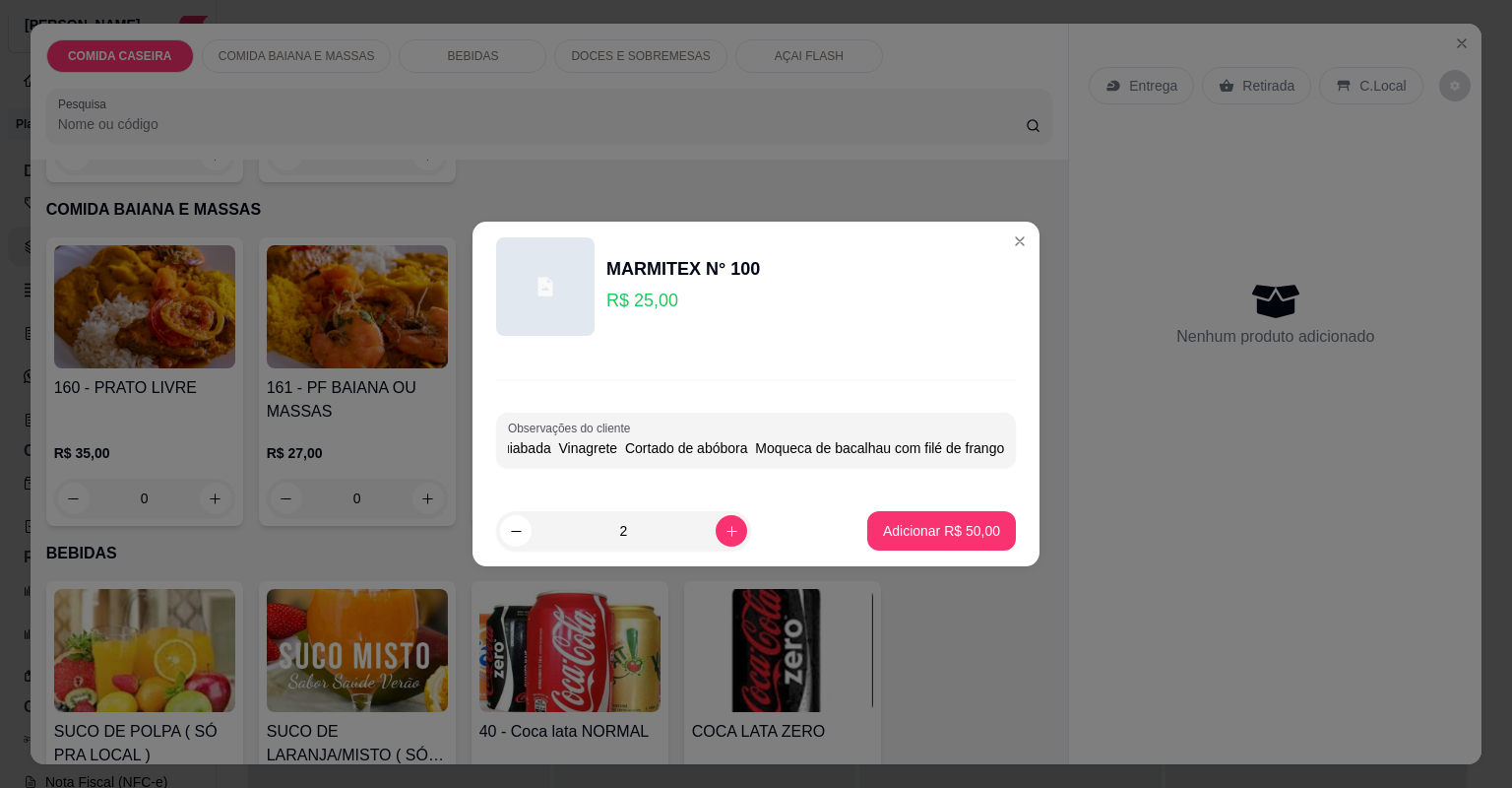 scroll, scrollTop: 0, scrollLeft: 395, axis: horizontal 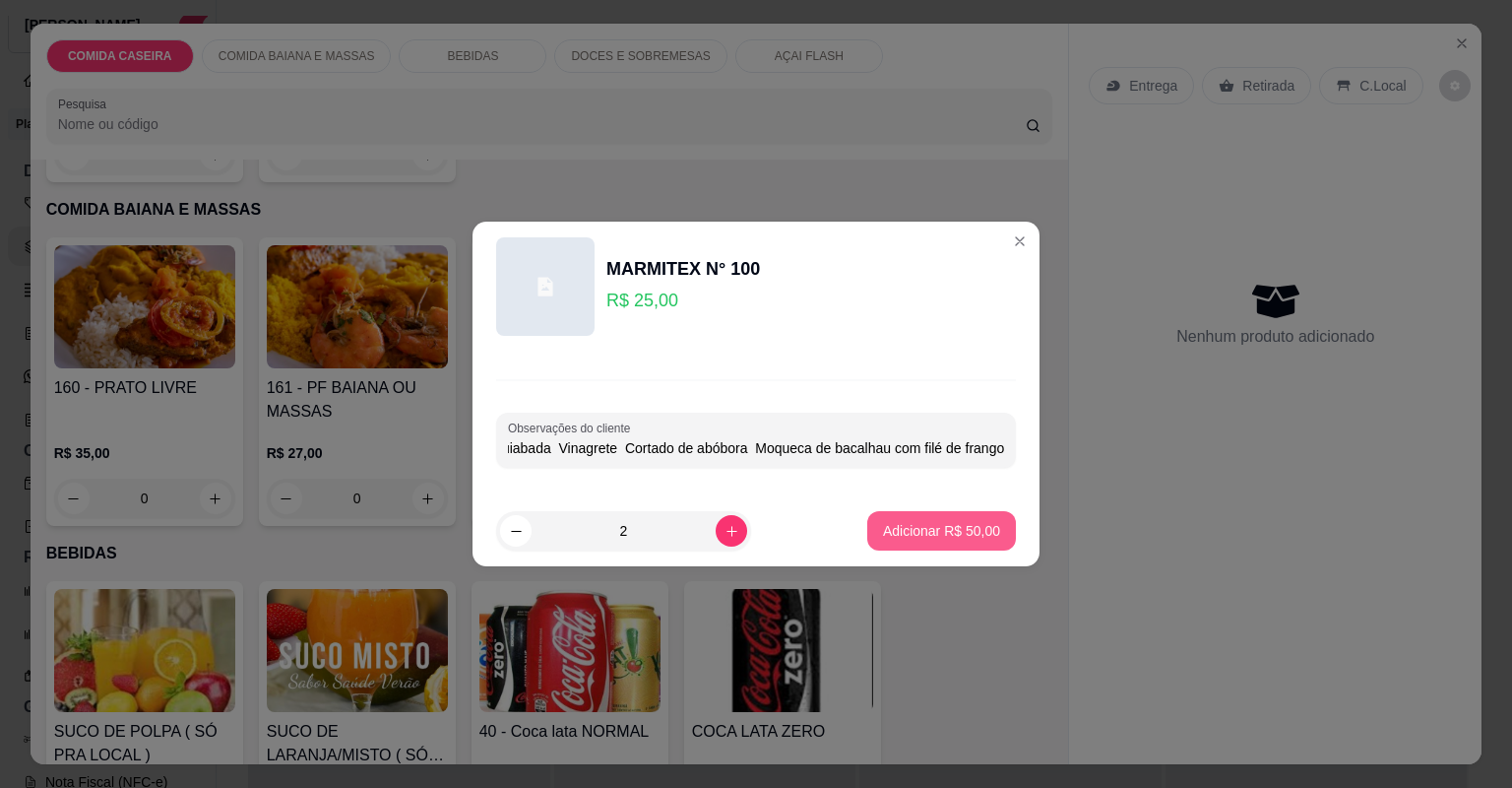 type on "Moqueca de feijão fradinho  Arroz Farofa de dendê  Vatapá Quiabada  Vinagrete  Cortado de abóbora  Moqueca de bacalhau com filé de frango" 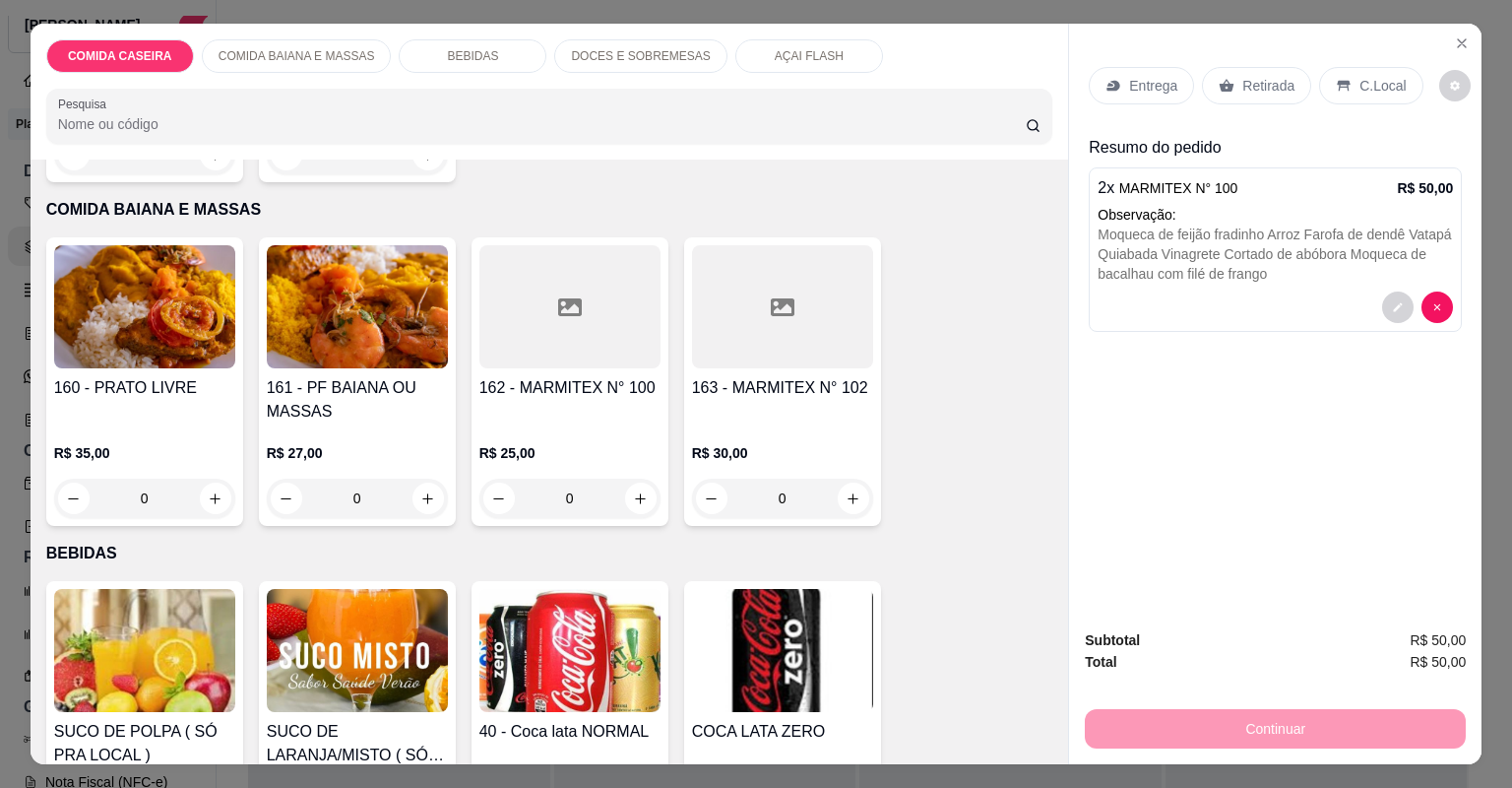 click on "Entrega" at bounding box center [1141, 86] 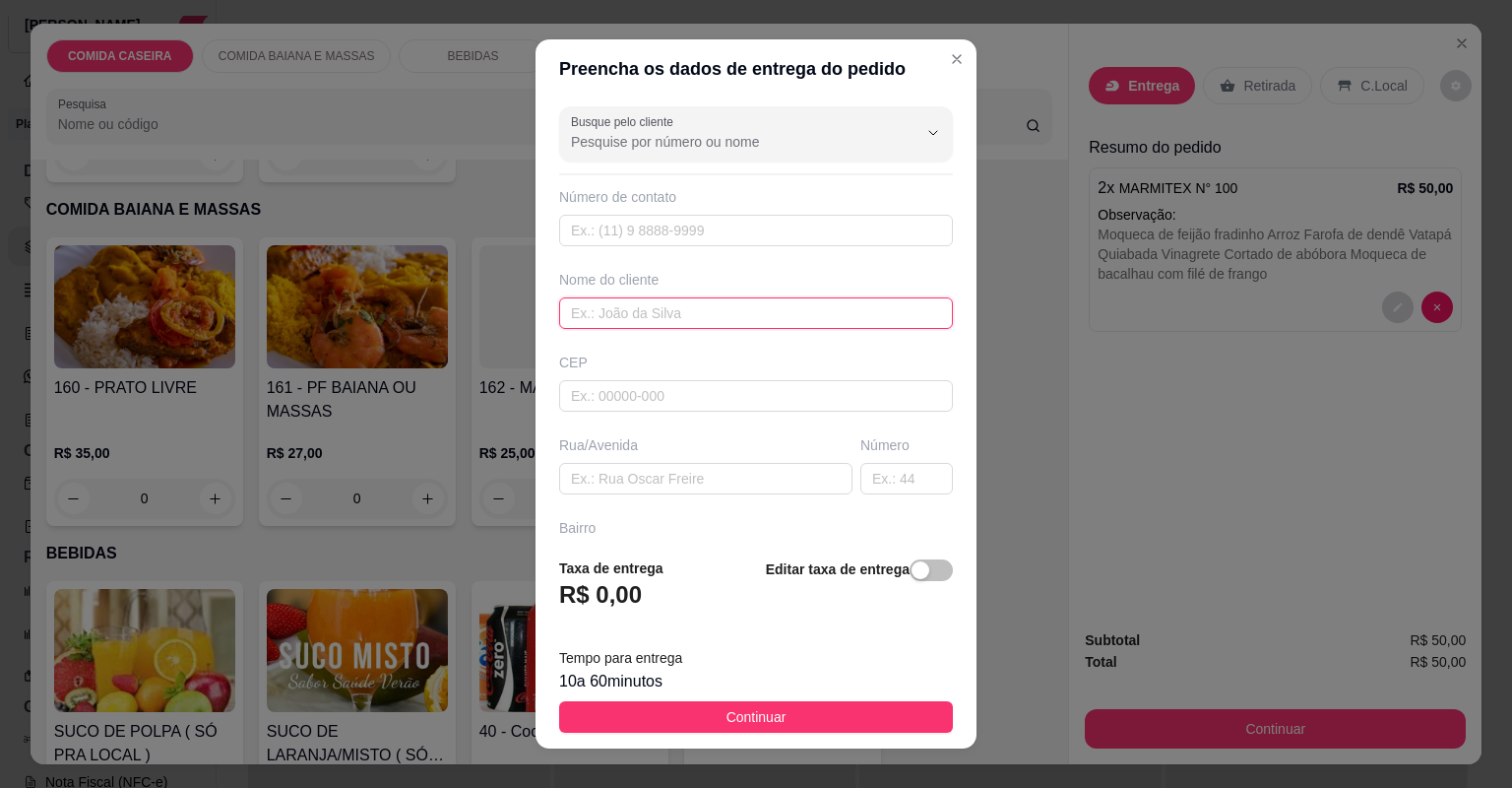 click at bounding box center (756, 313) 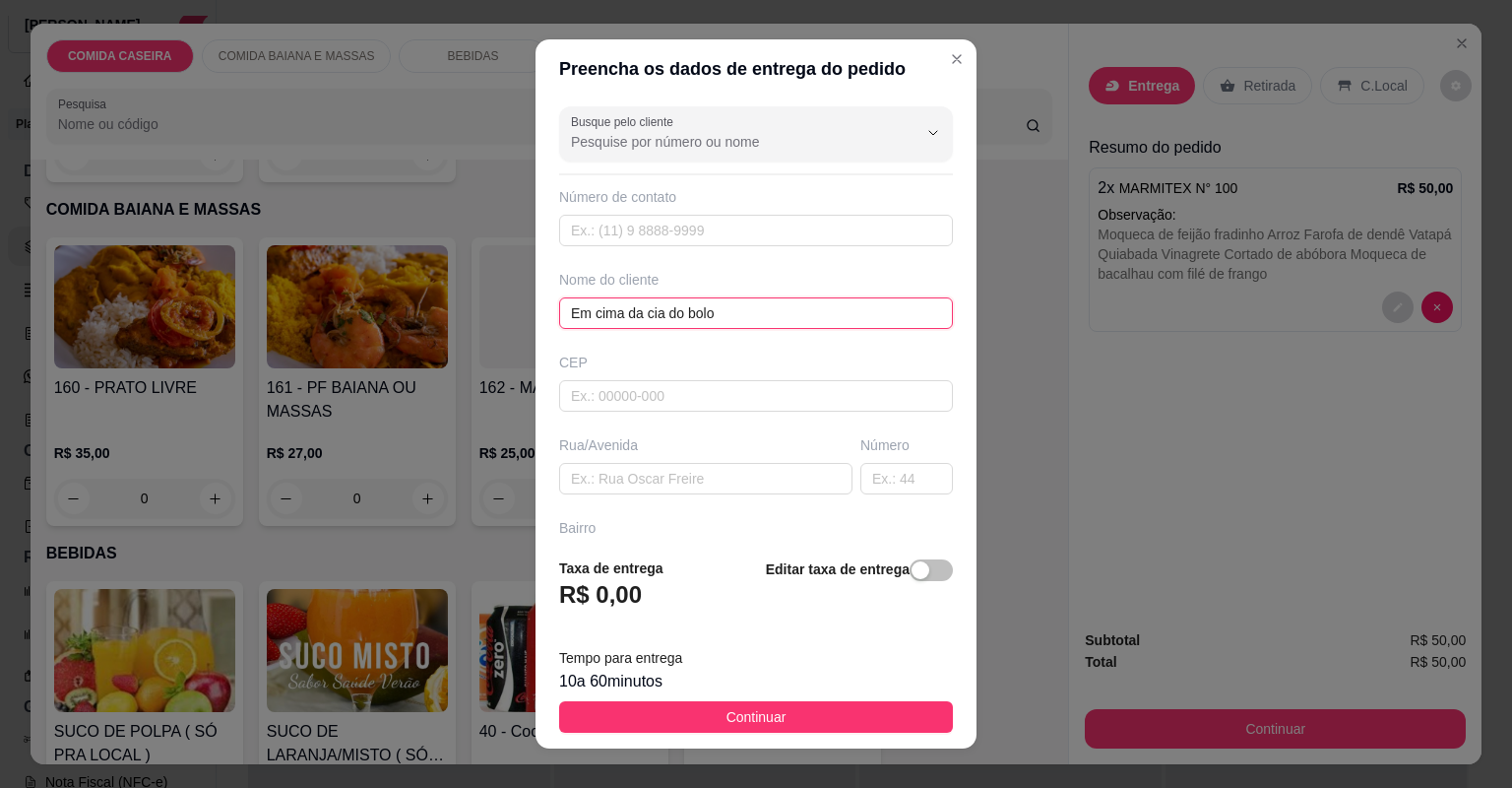 type on "Em cima da cia do bolo" 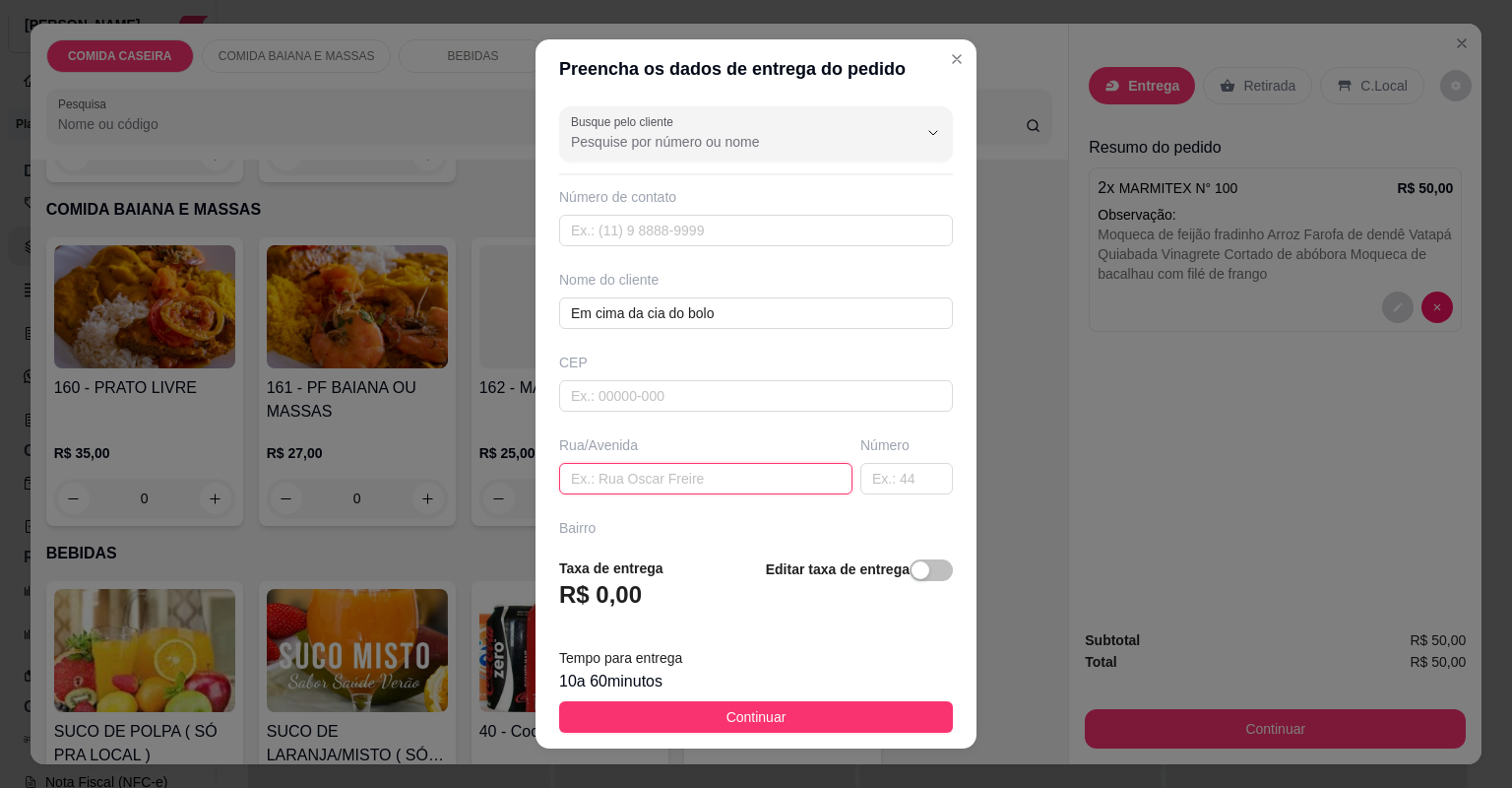 paste on "Em cima da cia do bolo" 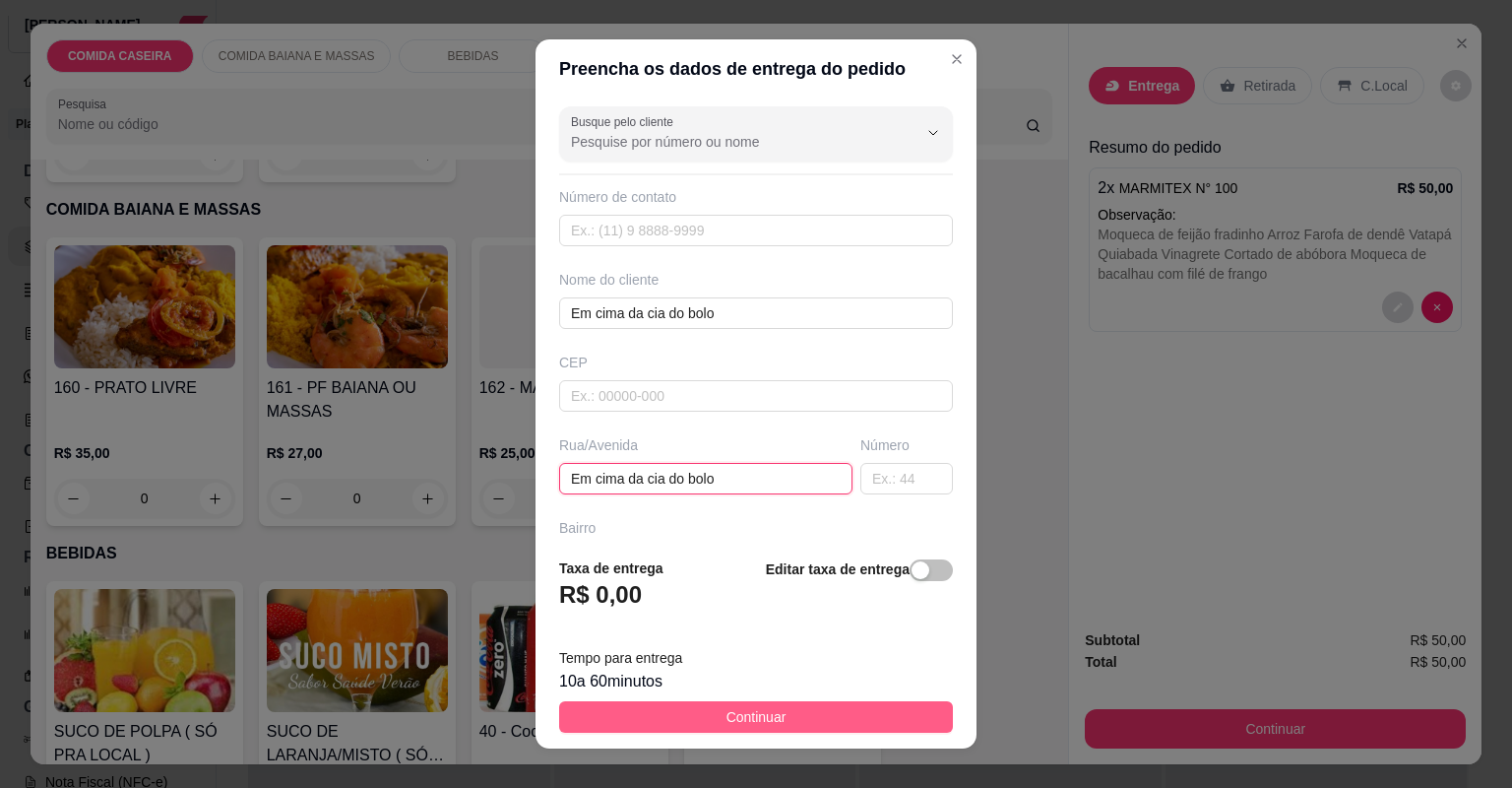 type on "Em cima da cia do bolo" 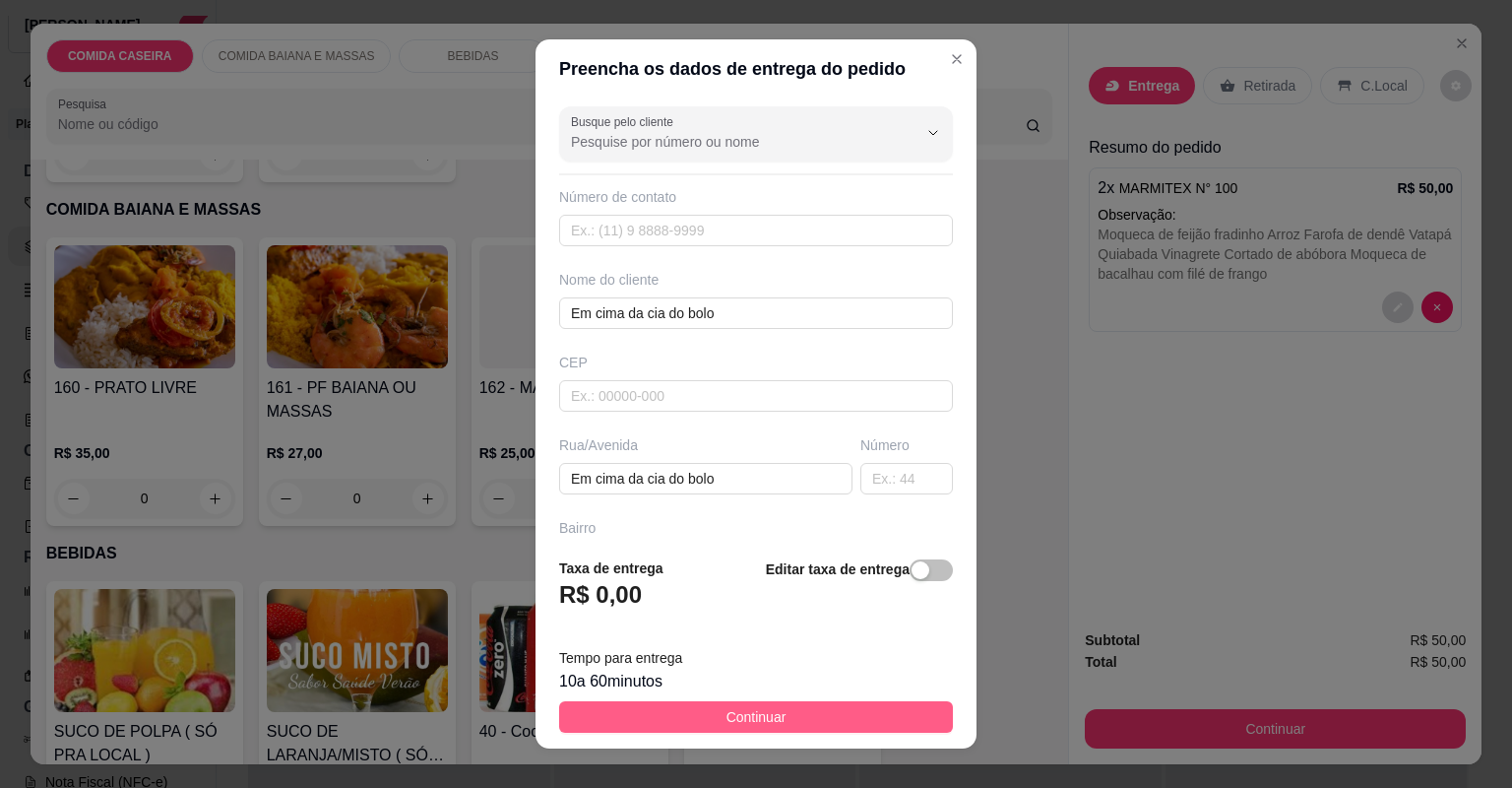 click on "Continuar" at bounding box center (756, 717) 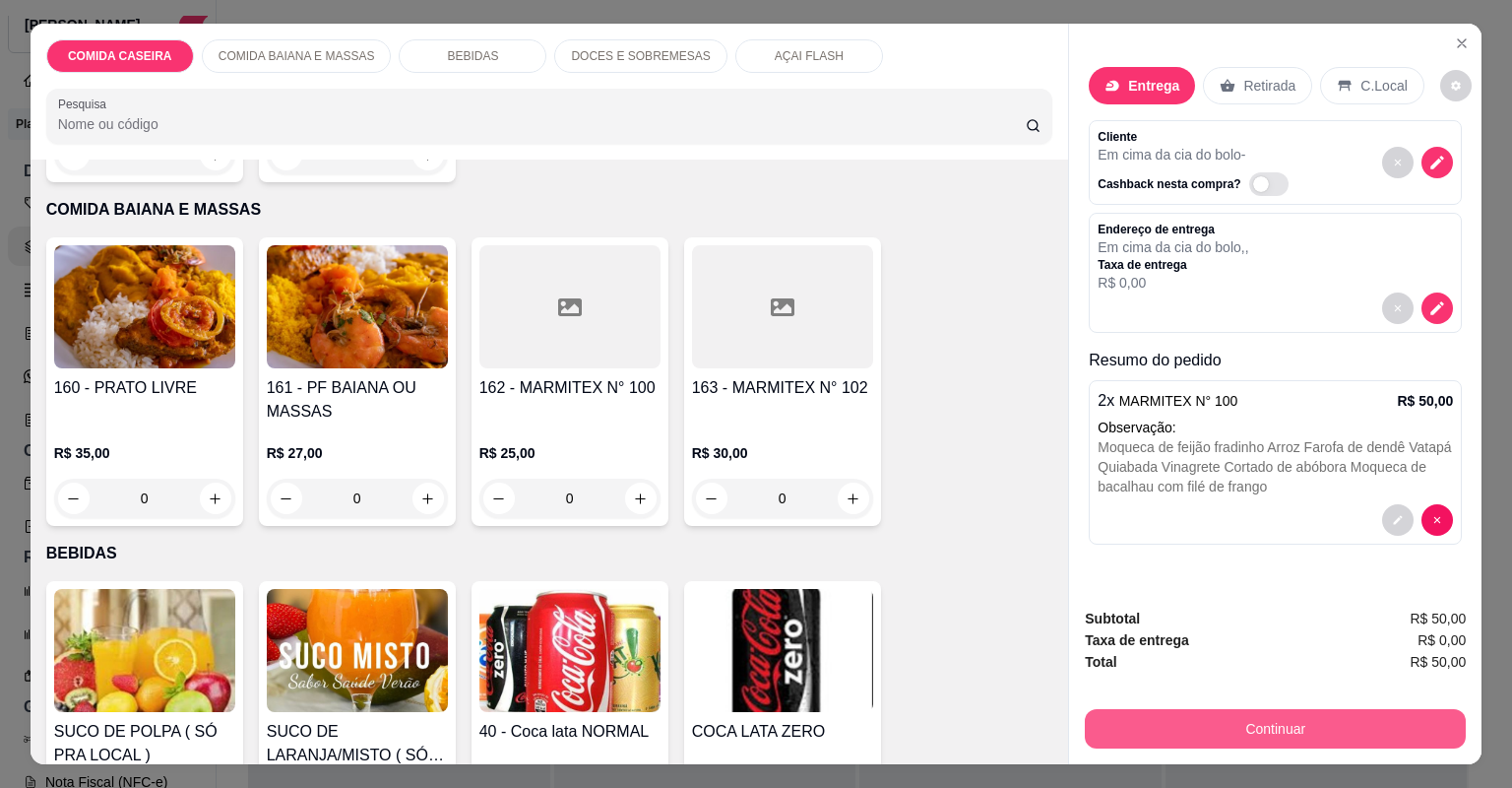 click on "Continuar" at bounding box center [1275, 729] 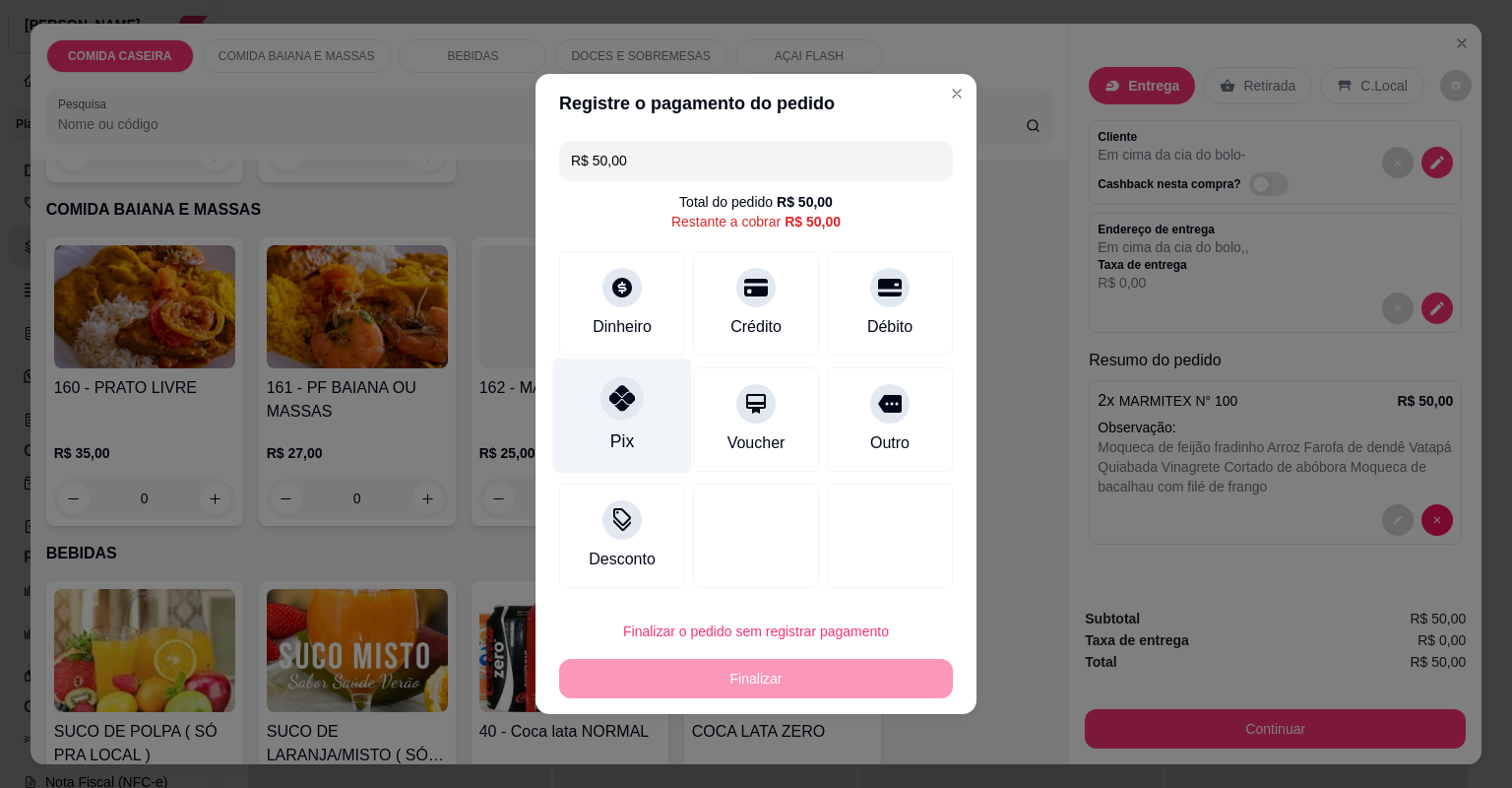 click at bounding box center (622, 398) 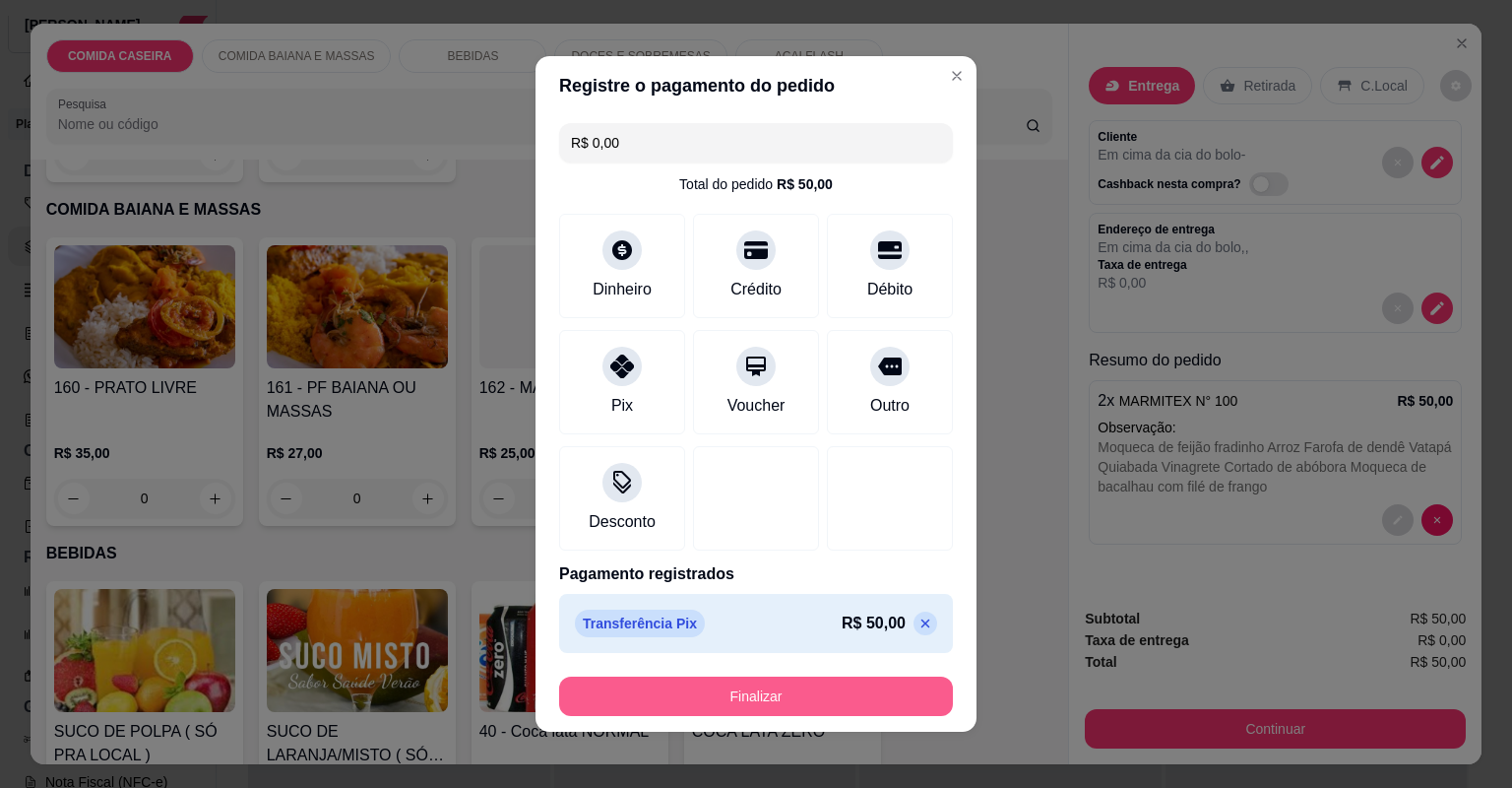 click on "Finalizar" at bounding box center [756, 696] 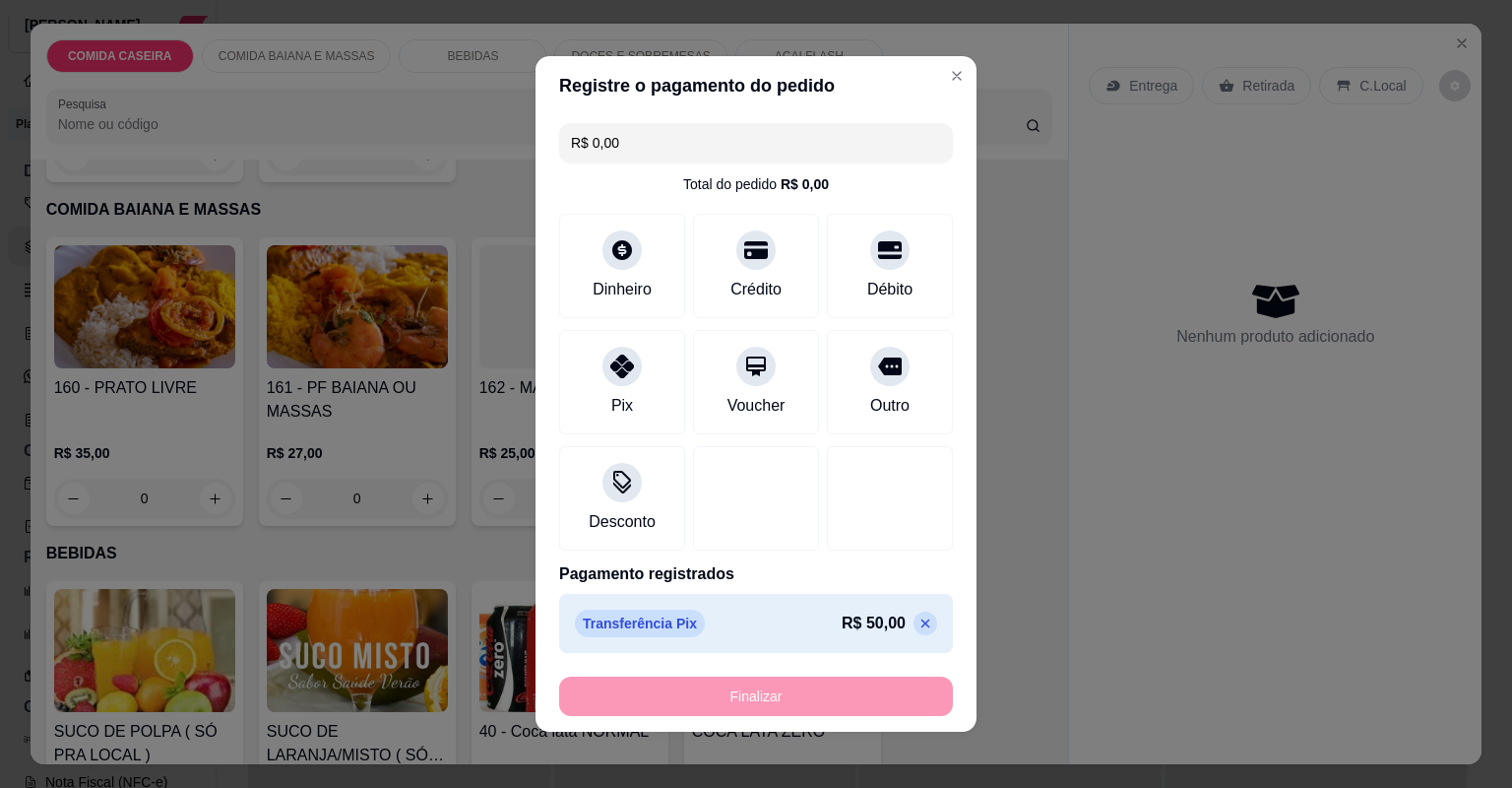 type on "-R$ 50,00" 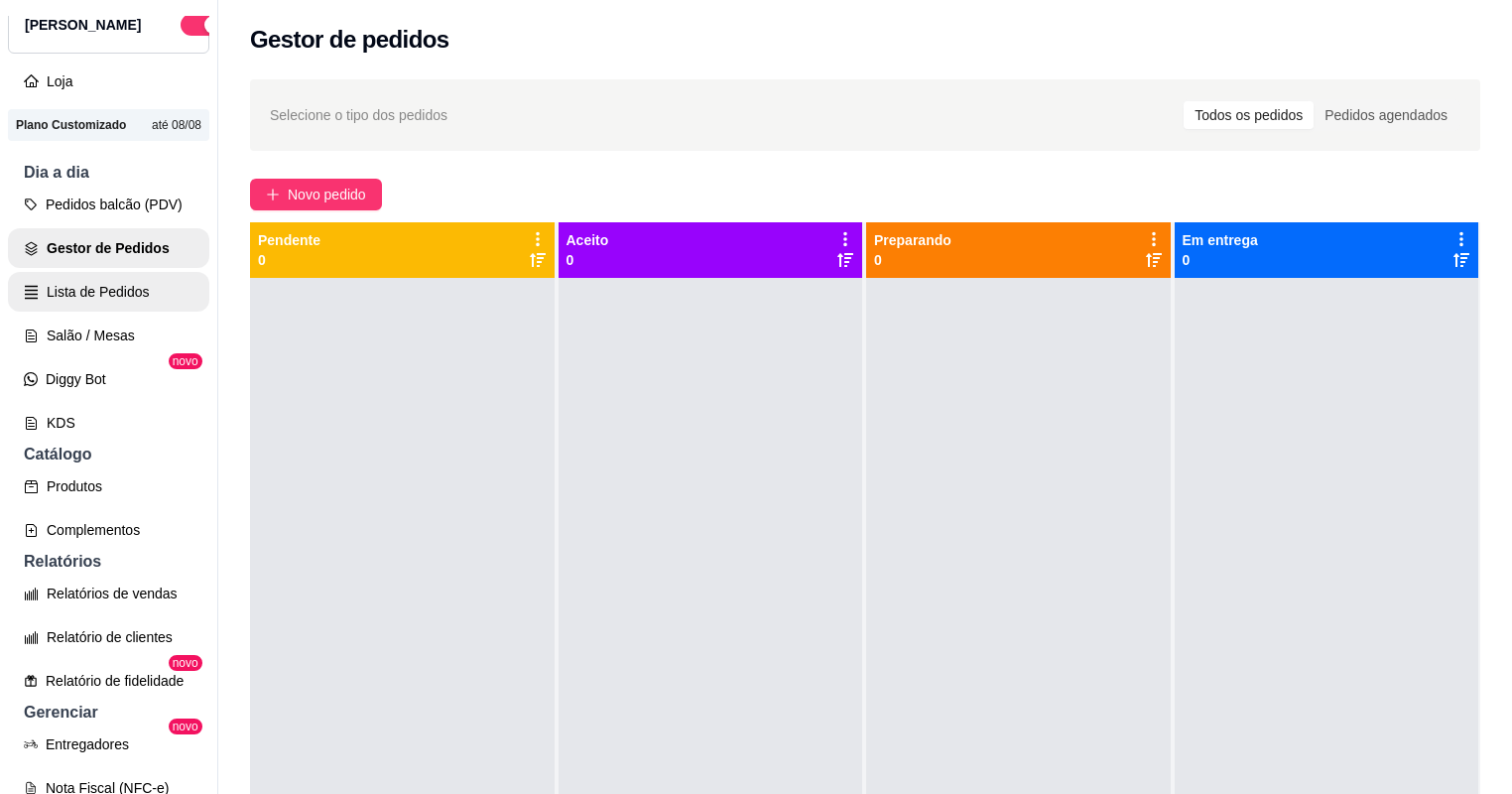 click on "Lista de Pedidos" at bounding box center (108, 292) 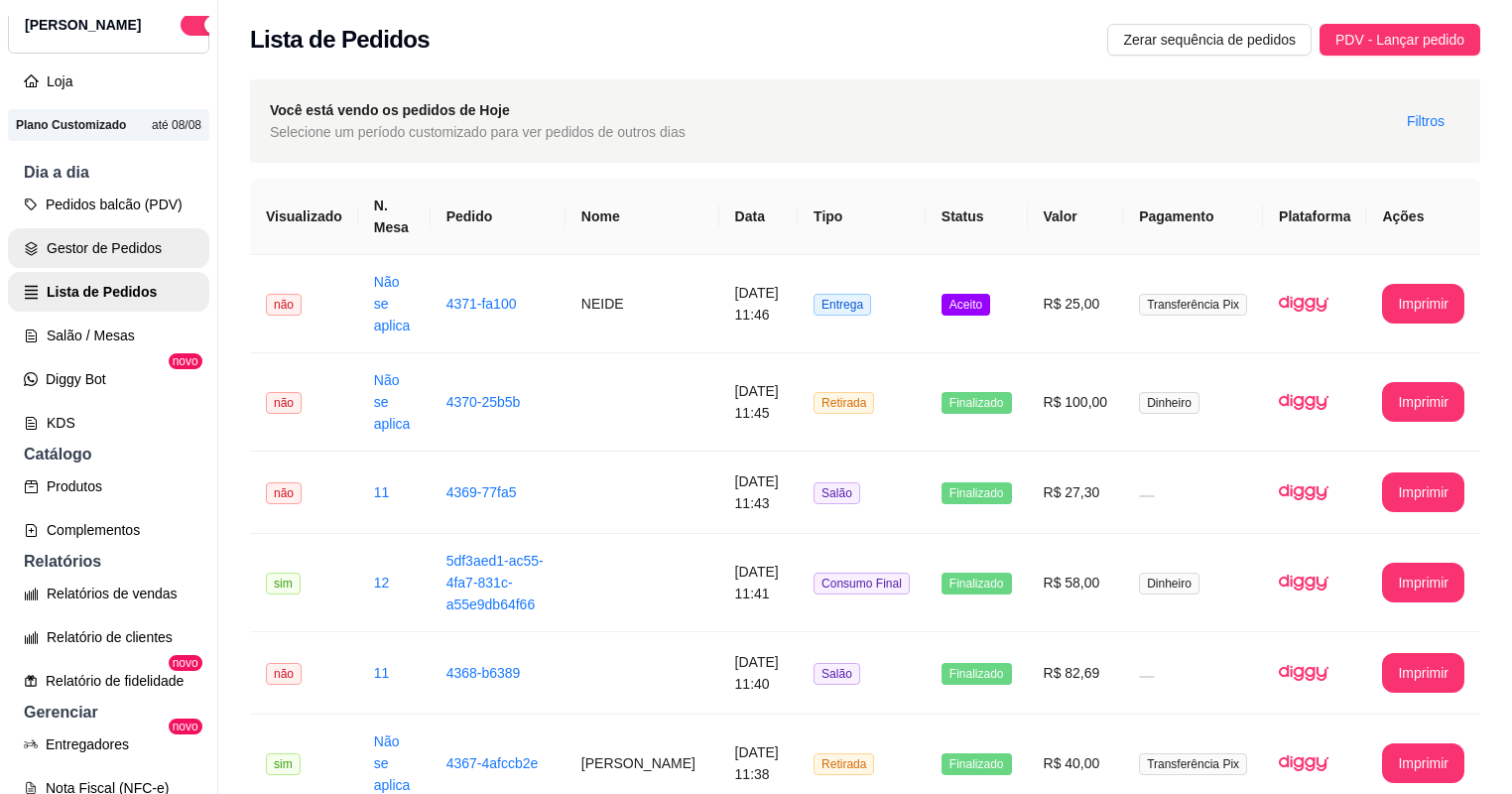 click on "Gestor de Pedidos" at bounding box center [108, 248] 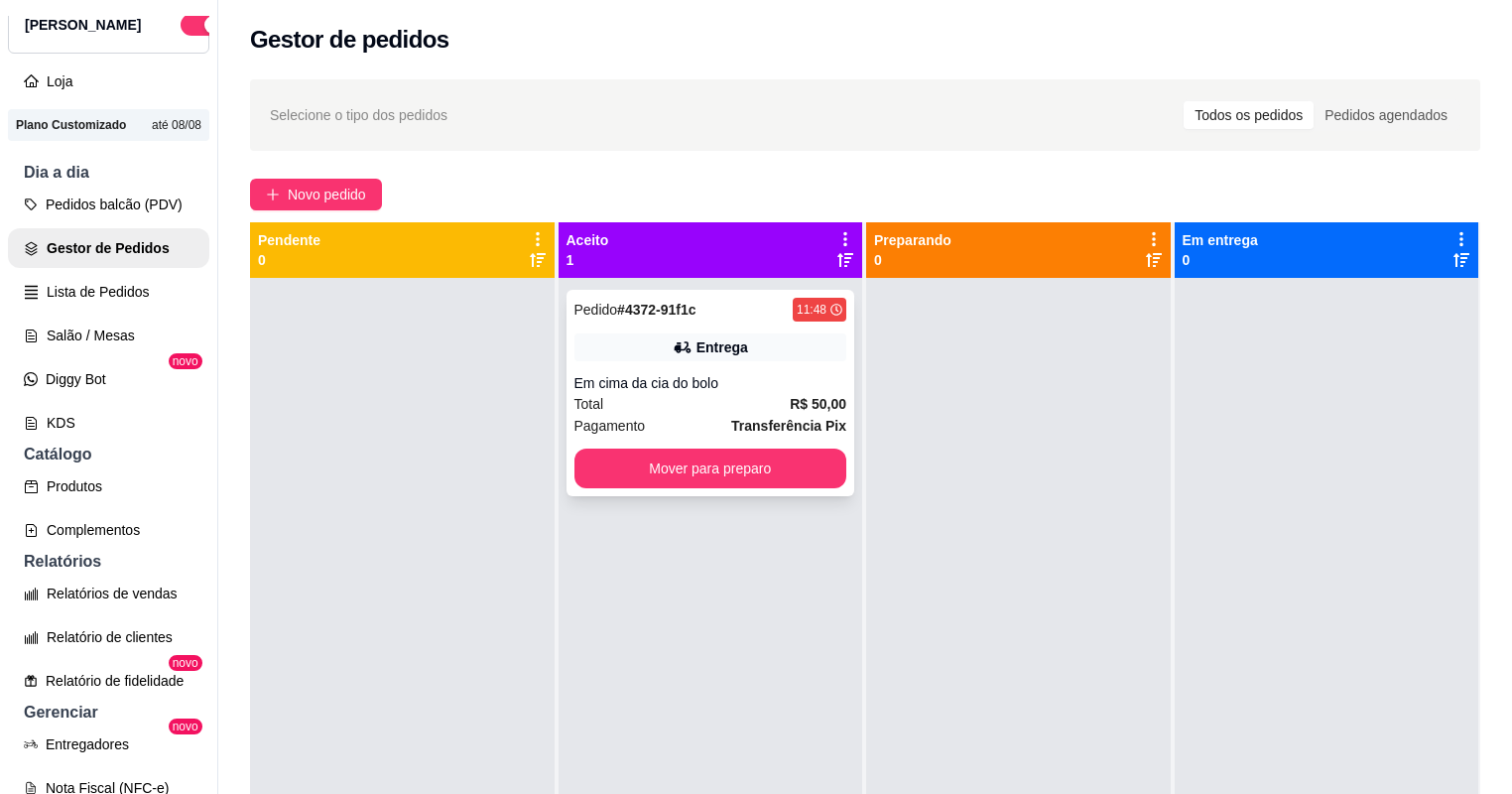 click on "Em cima da cia do bolo" at bounding box center (710, 383) 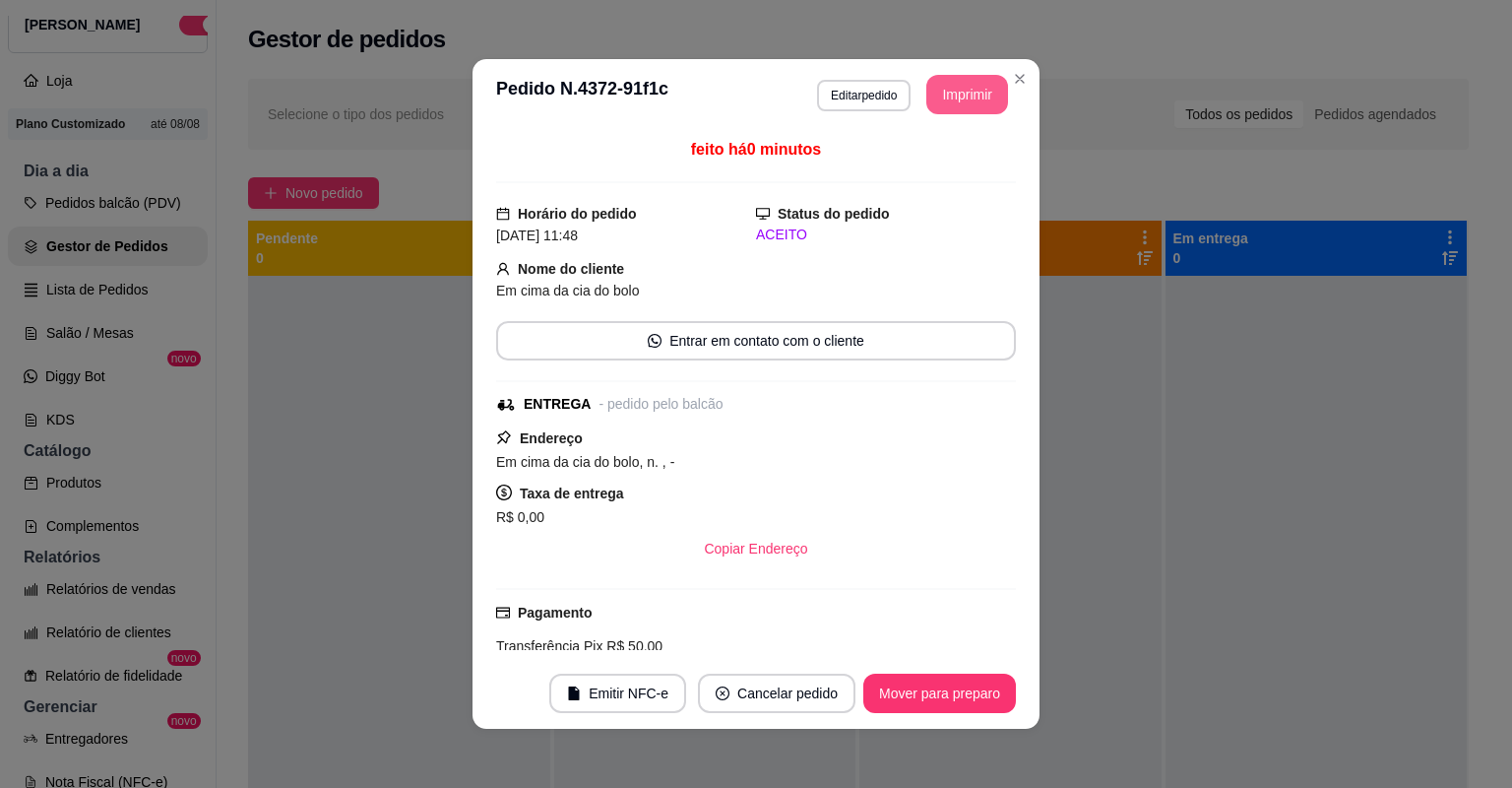 click on "Imprimir" at bounding box center [967, 95] 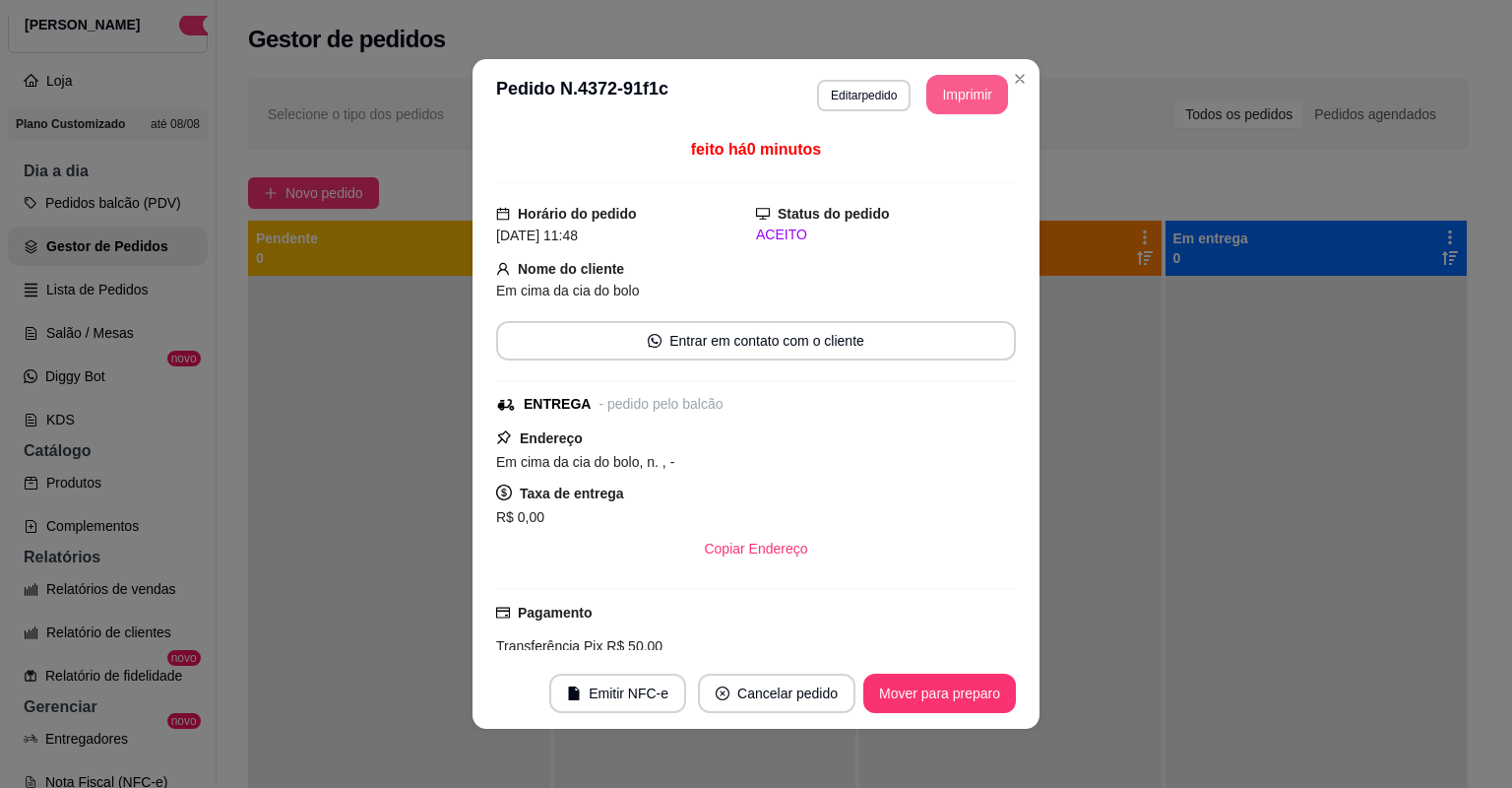 scroll, scrollTop: 0, scrollLeft: 0, axis: both 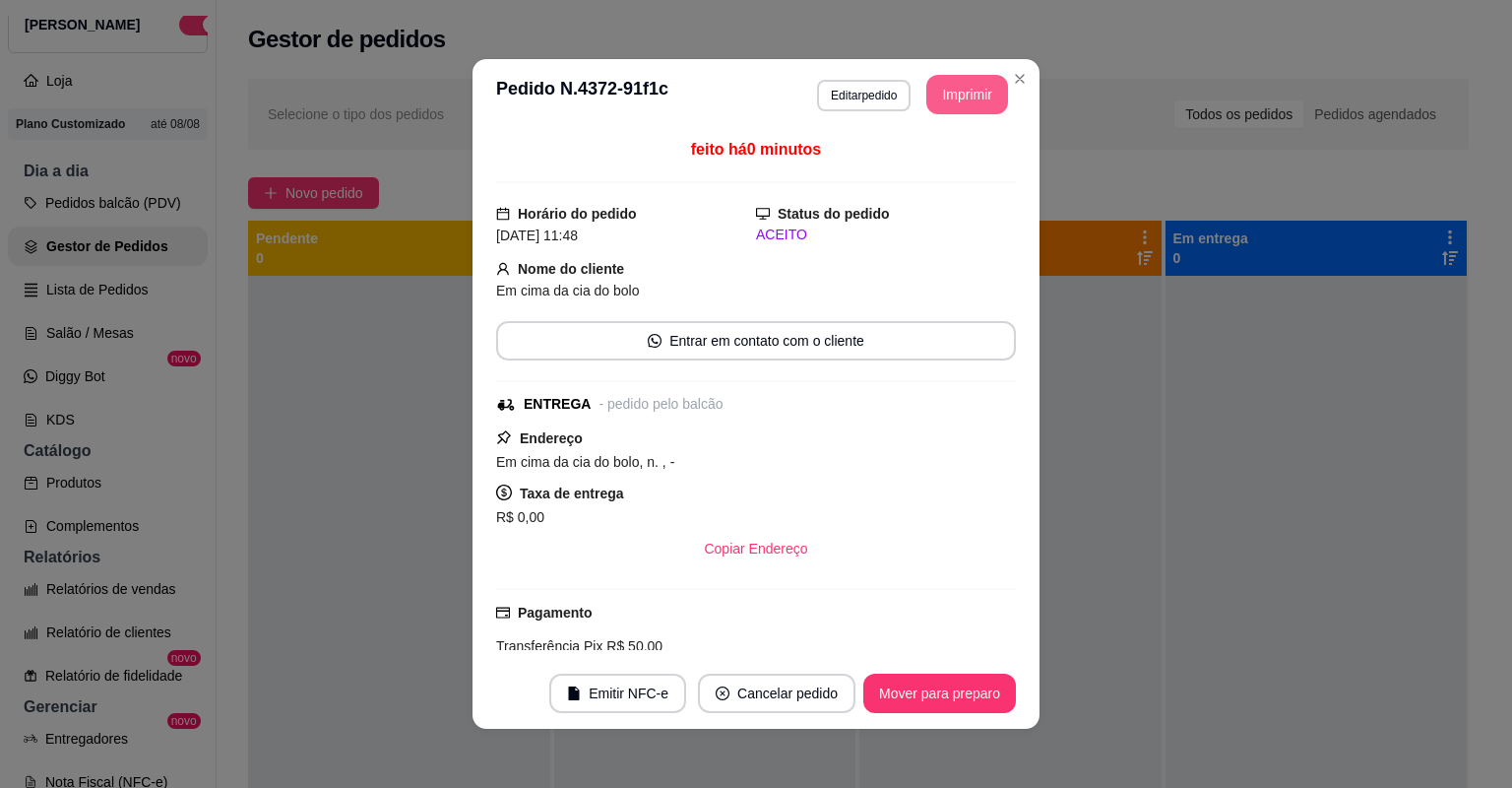 click on "Mover para preparo" at bounding box center [939, 693] 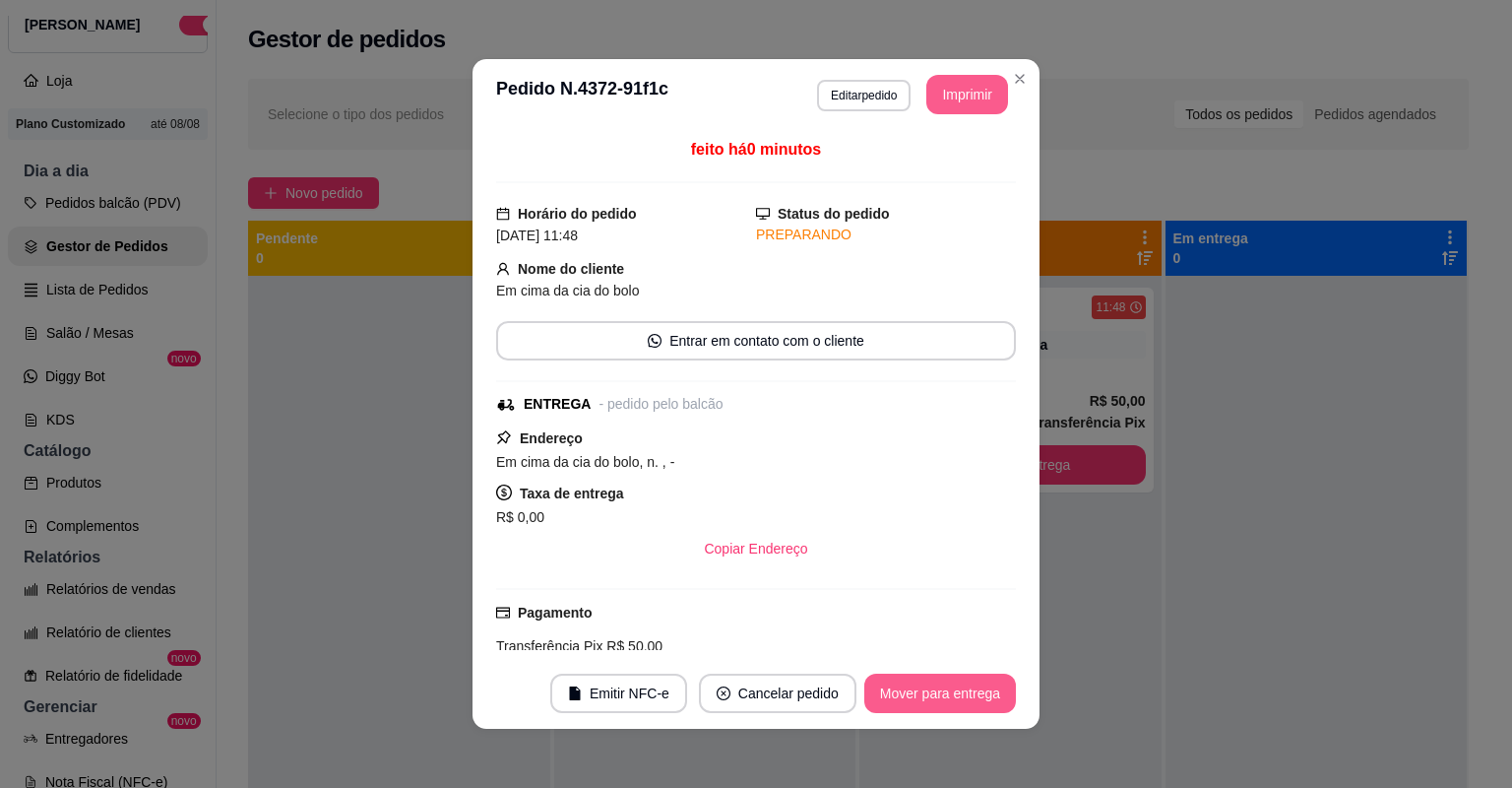 click on "Mover para entrega" at bounding box center [940, 693] 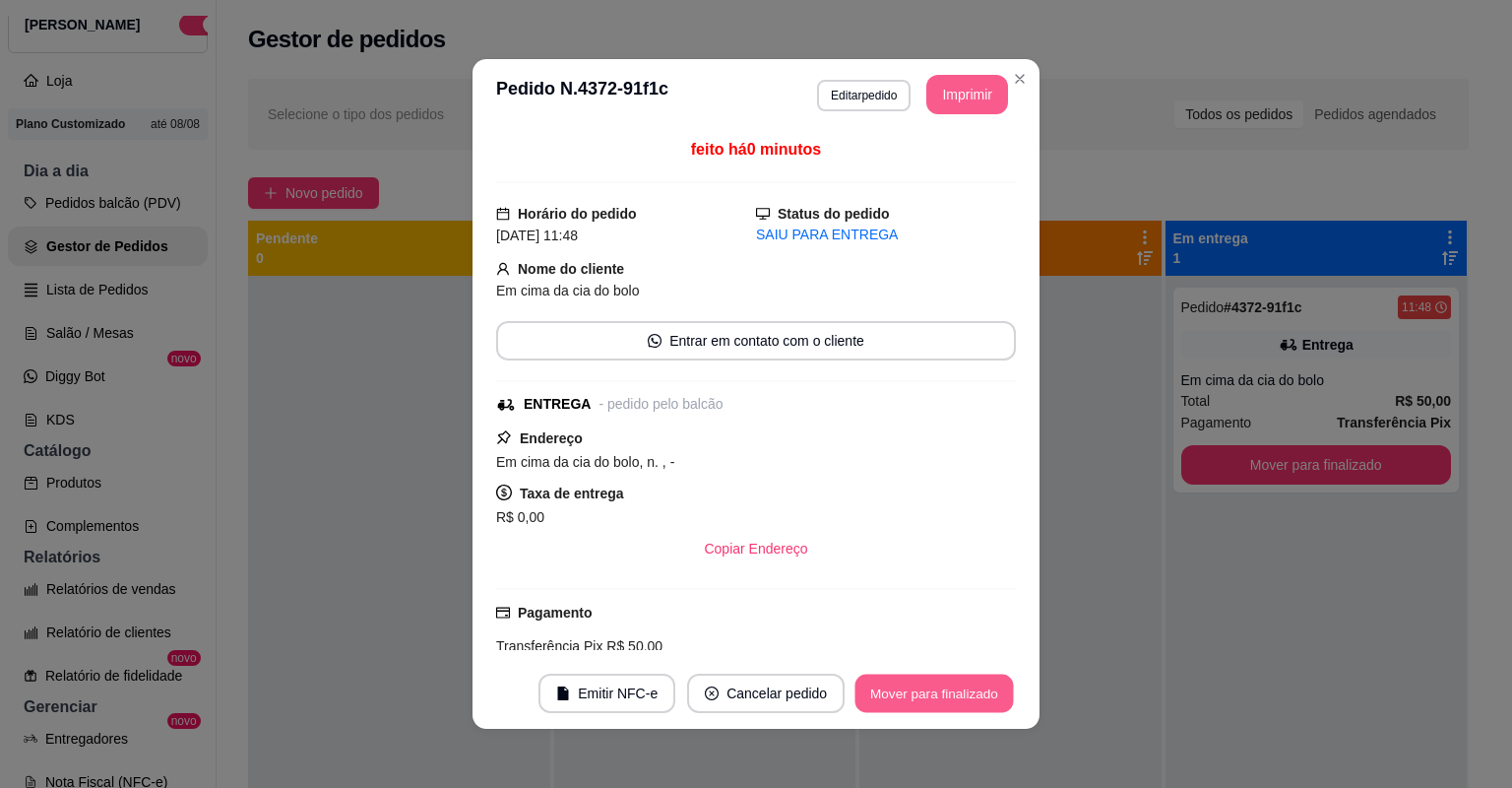click on "Mover para finalizado" at bounding box center (934, 693) 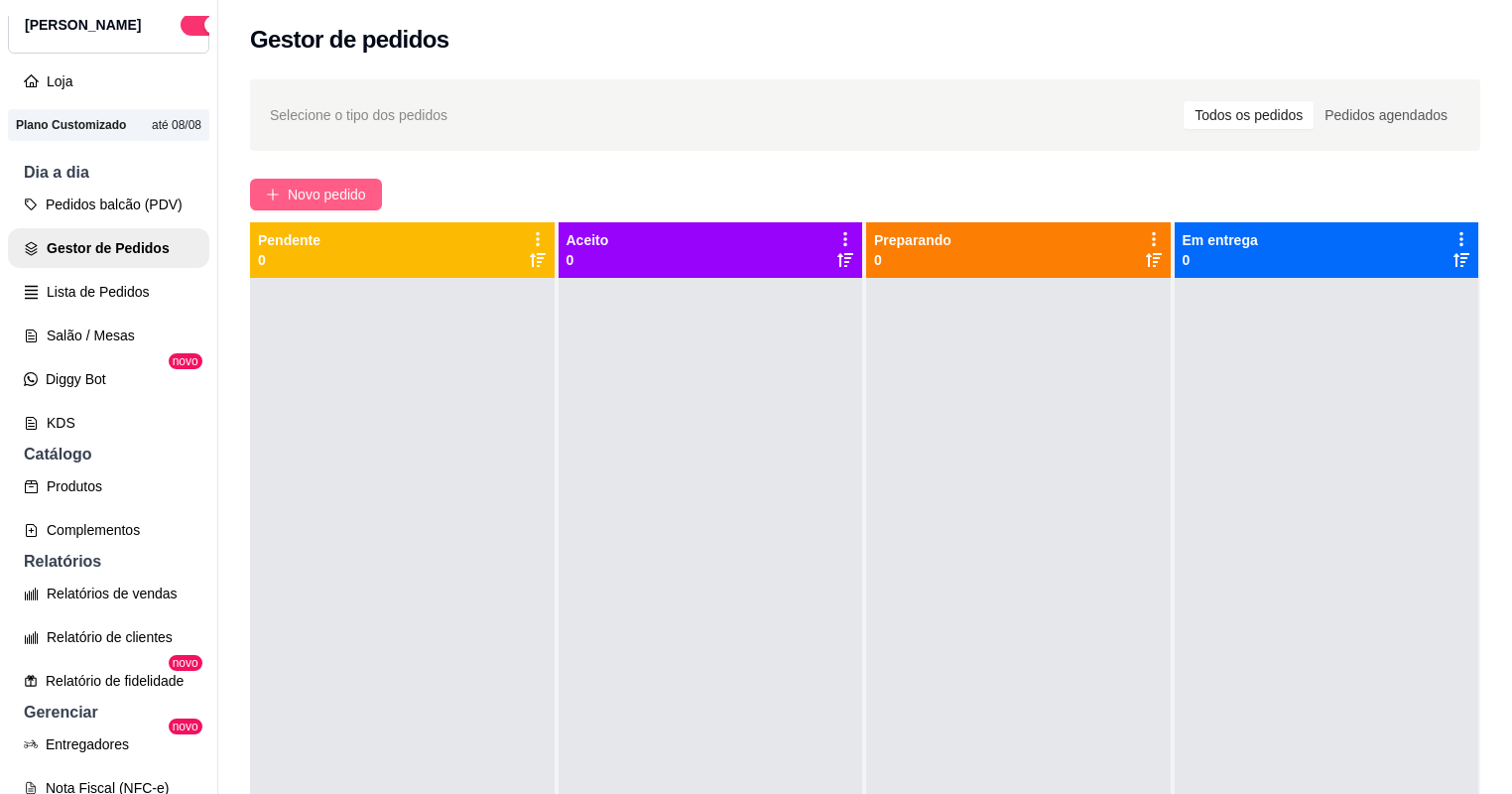 click on "Novo pedido" at bounding box center [326, 195] 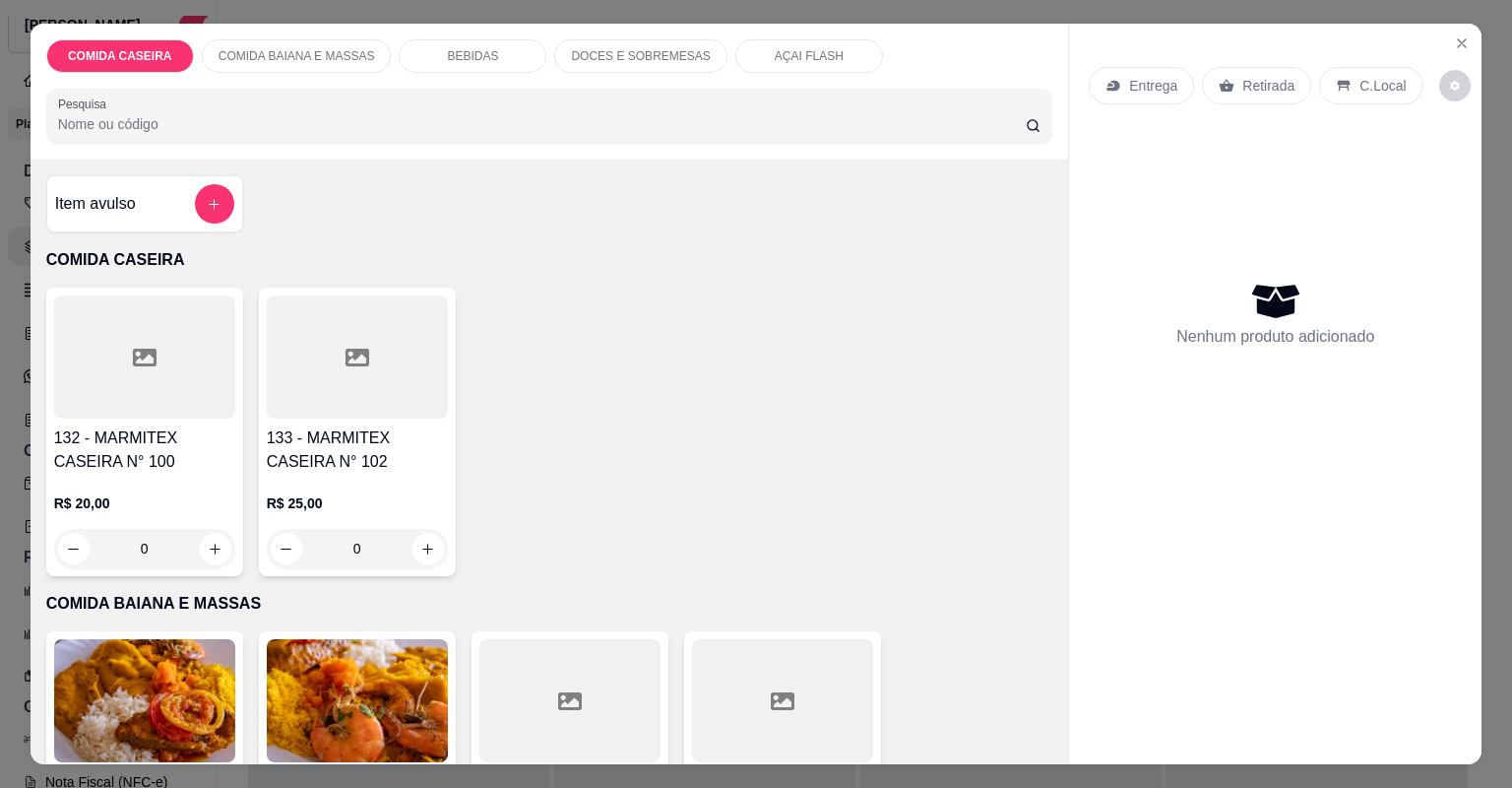 click on "R$ 25,00 0" at bounding box center [357, 521] 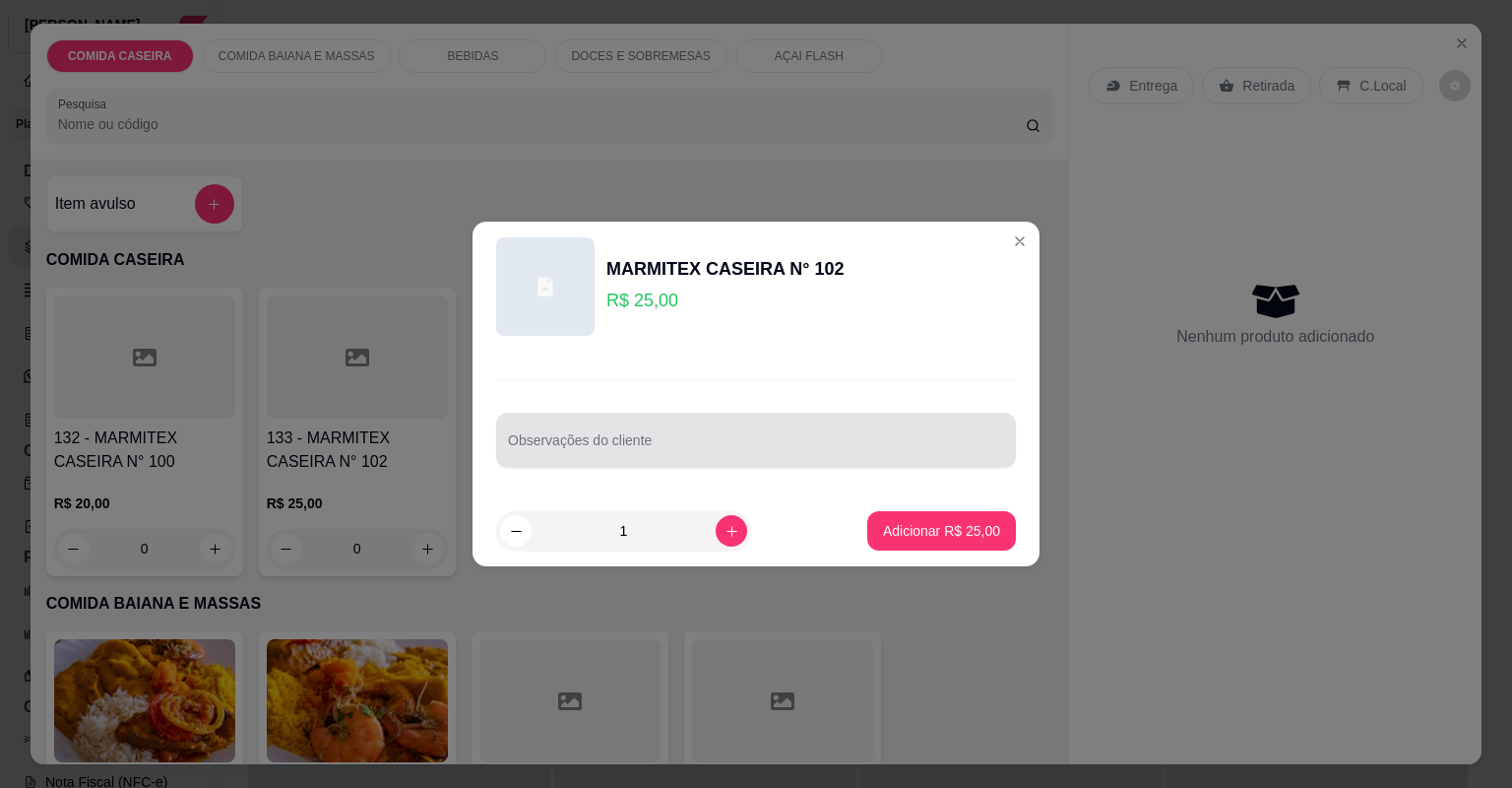 click on "Observações do cliente" at bounding box center [756, 448] 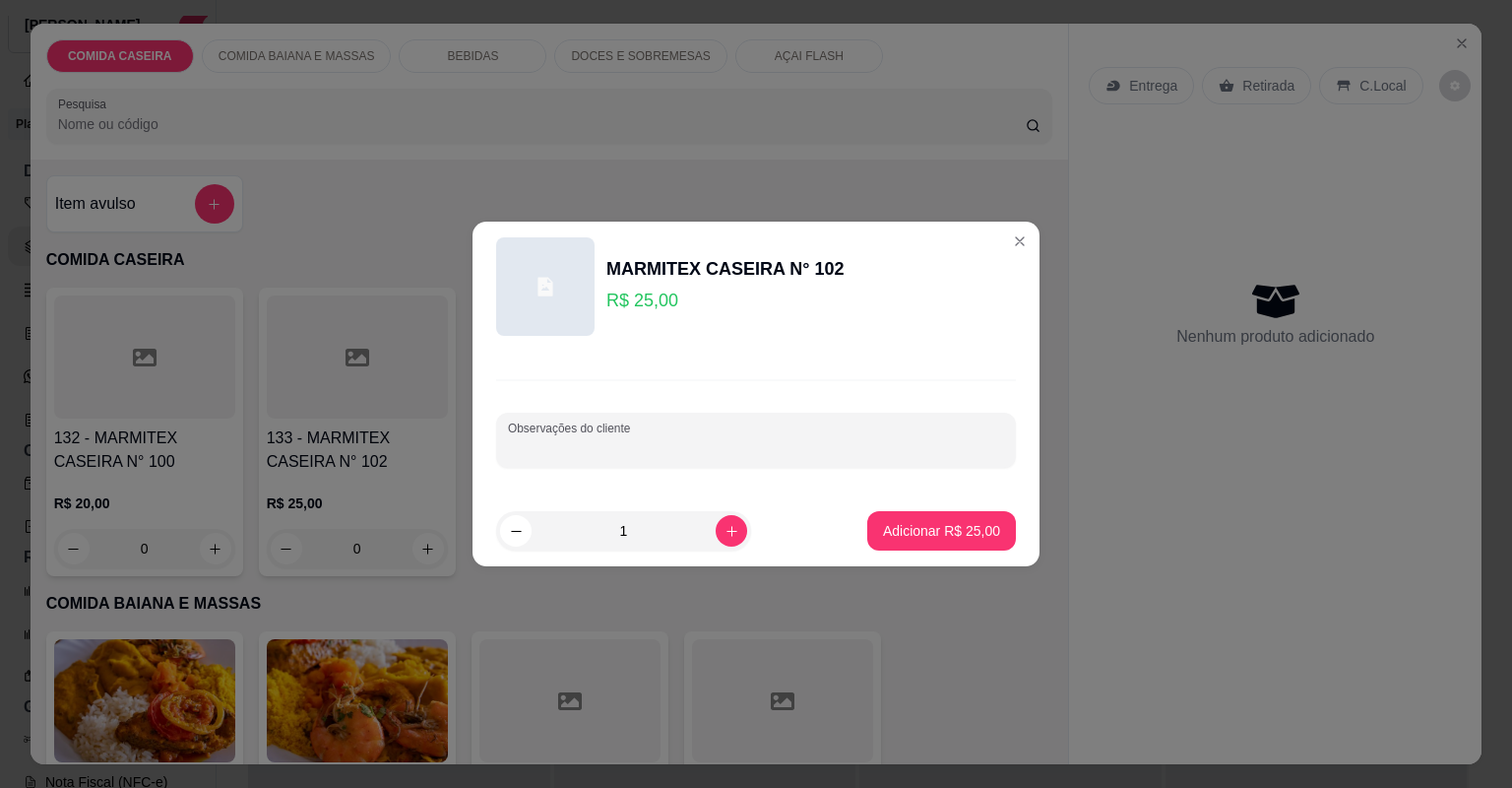 paste on "Vatapa, quiabada, arroz branco, moqueca de feijão fradinho, vinagrete, repolho misto, escabeche de corvina Escabeche Corvina e corvina frita" 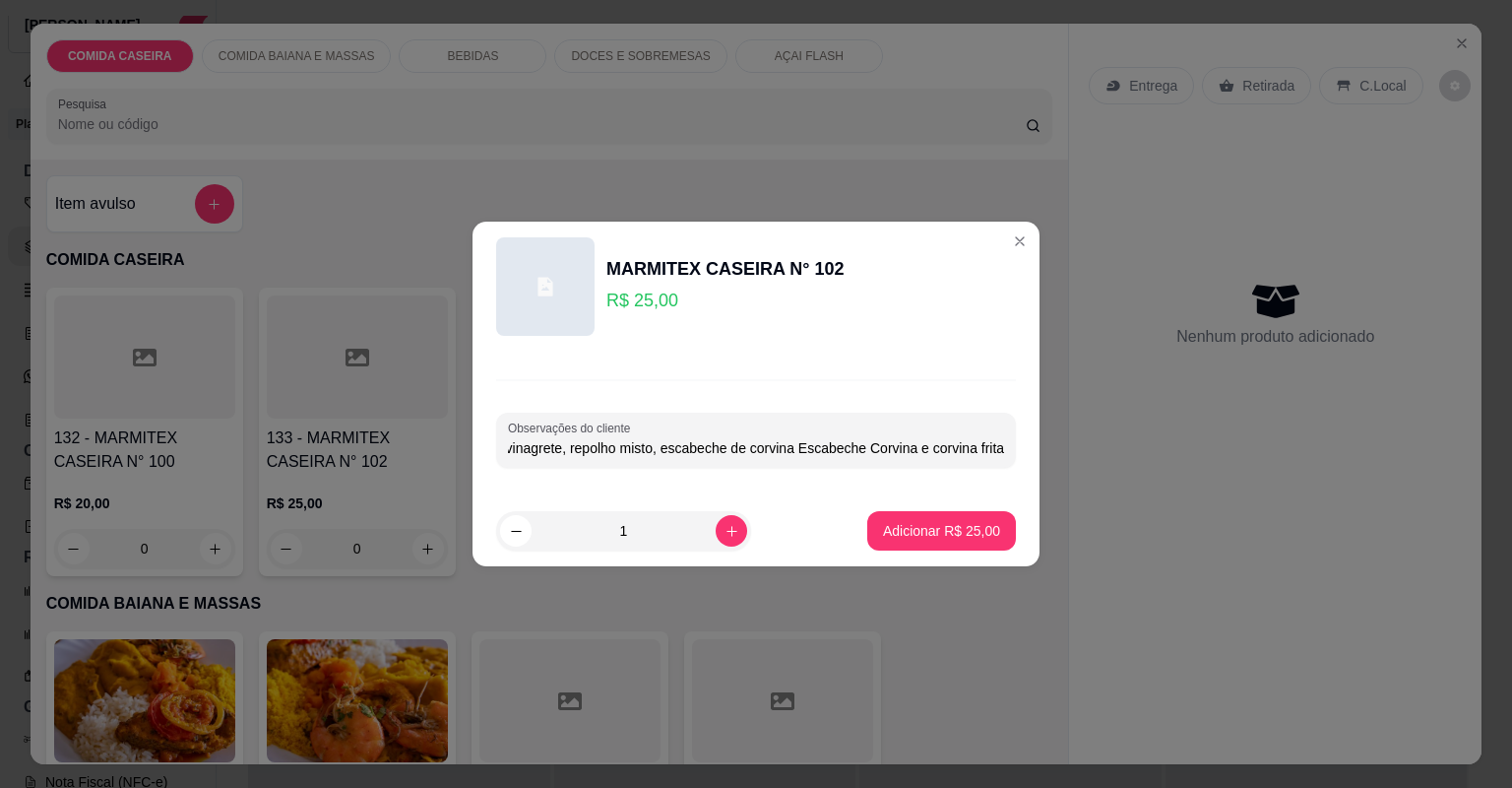 scroll, scrollTop: 0, scrollLeft: 380, axis: horizontal 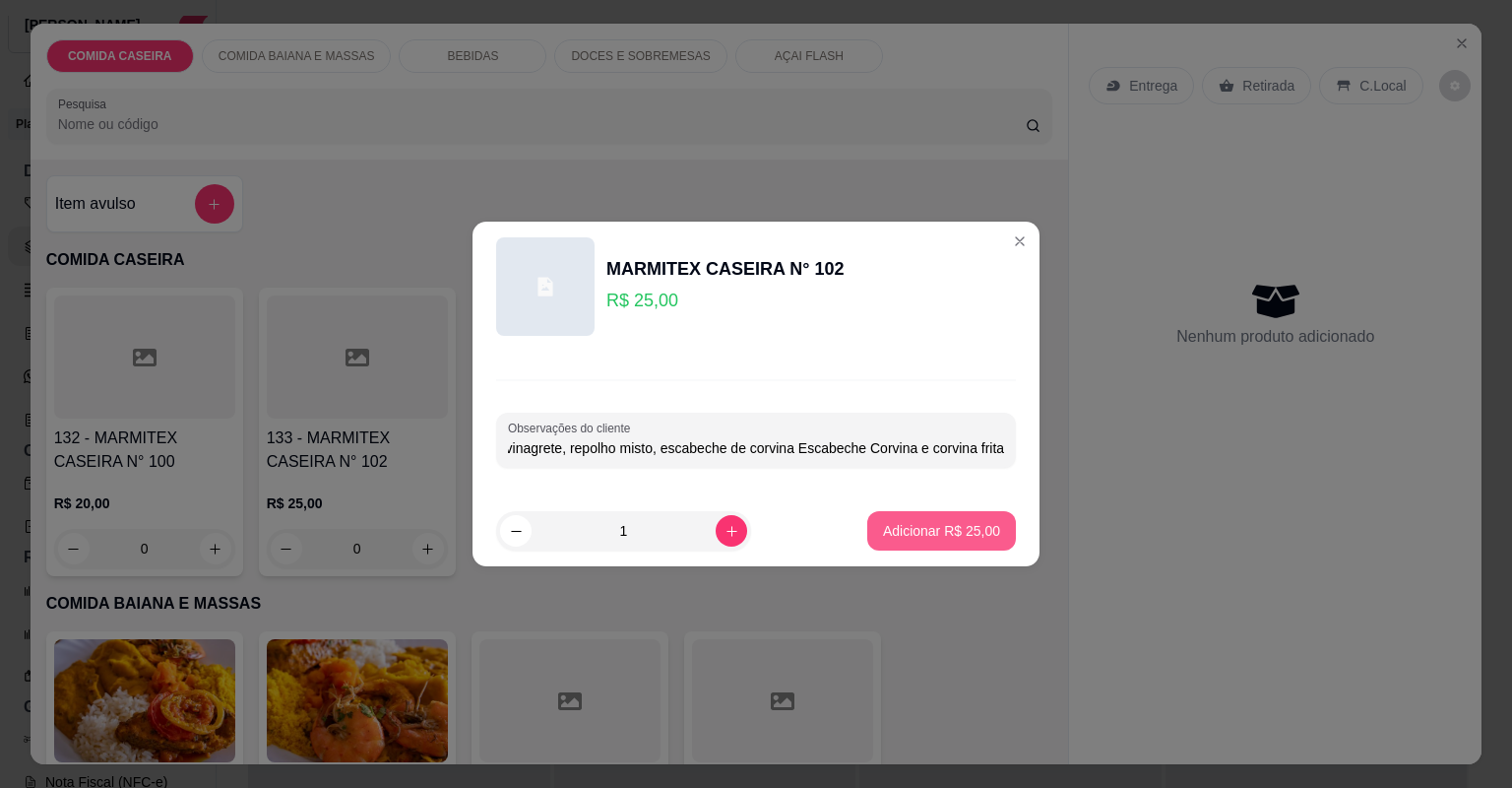 type on "Vatapa, quiabada, arroz branco, moqueca de feijão fradinho, vinagrete, repolho misto, escabeche de corvina Escabeche Corvina e corvina frita" 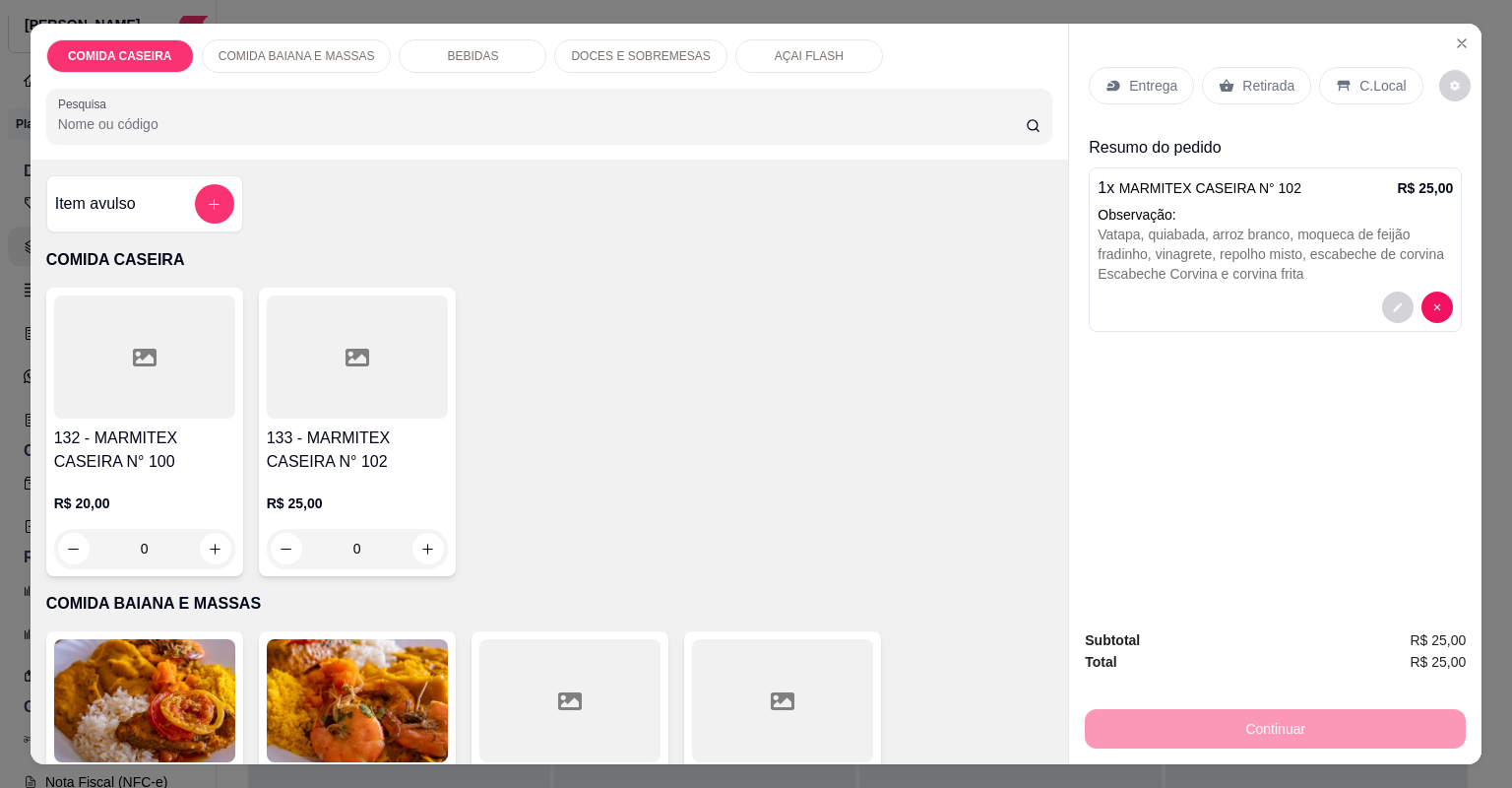 click 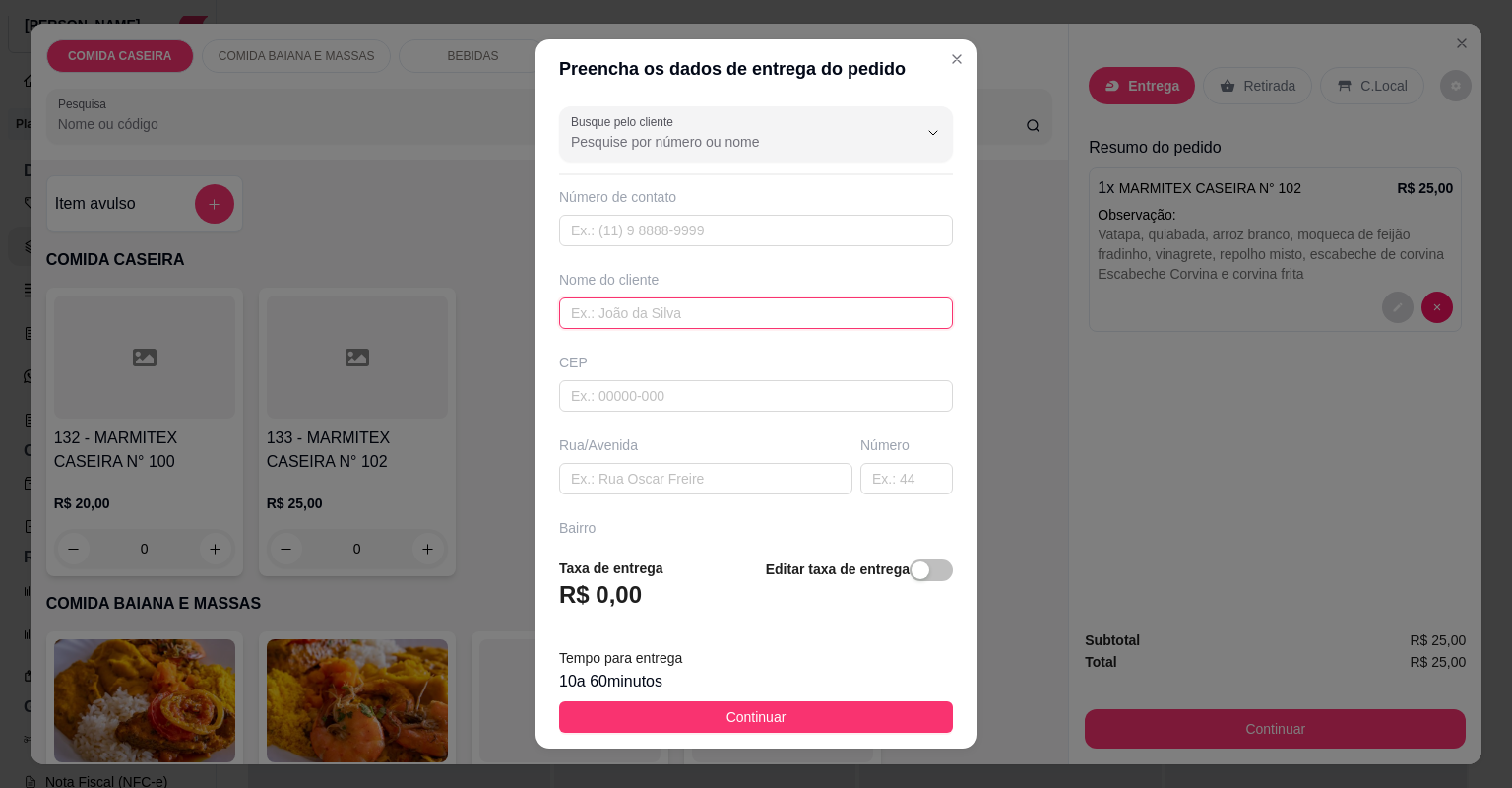 click at bounding box center (756, 313) 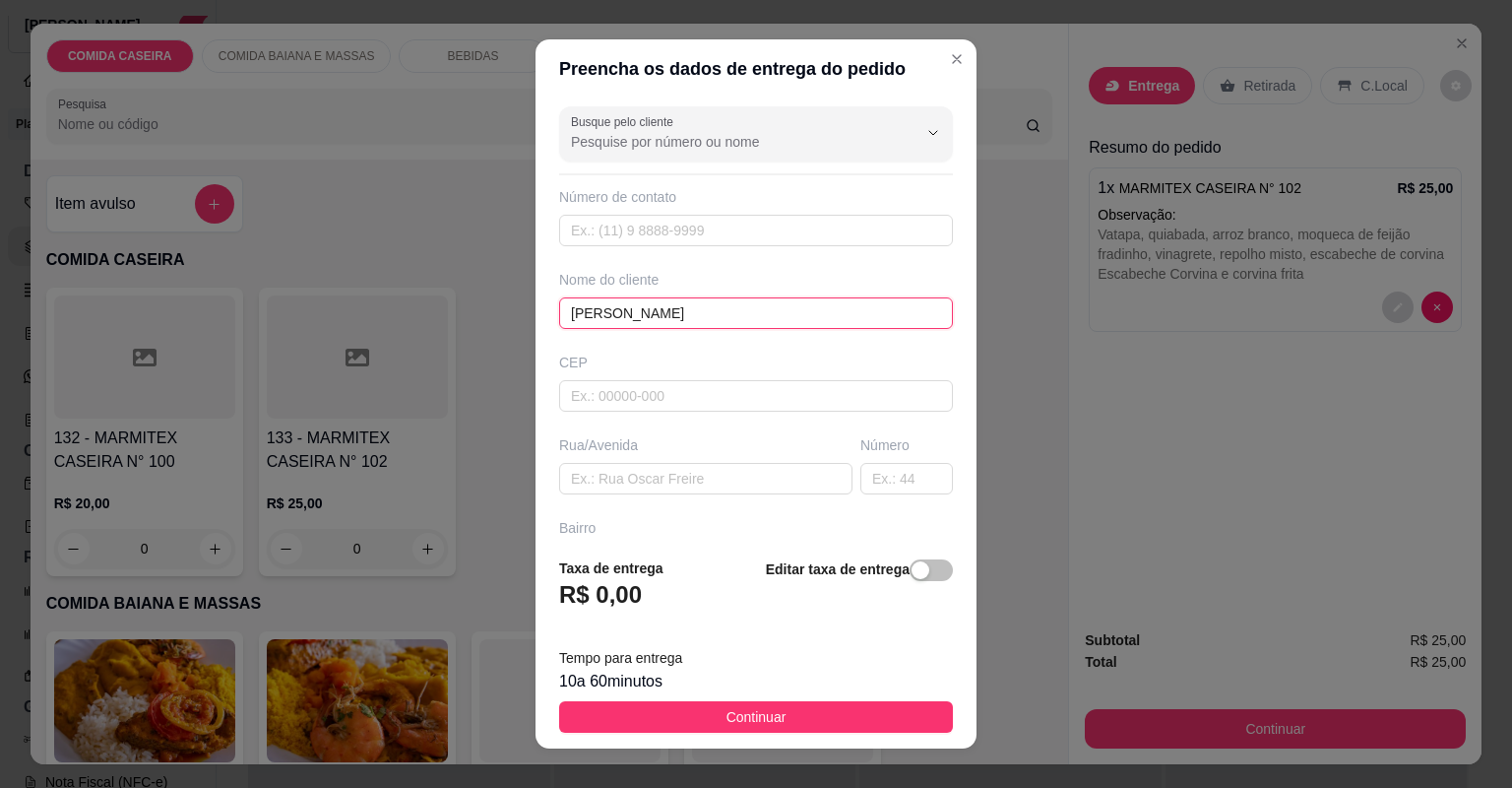 type on "[PERSON_NAME]" 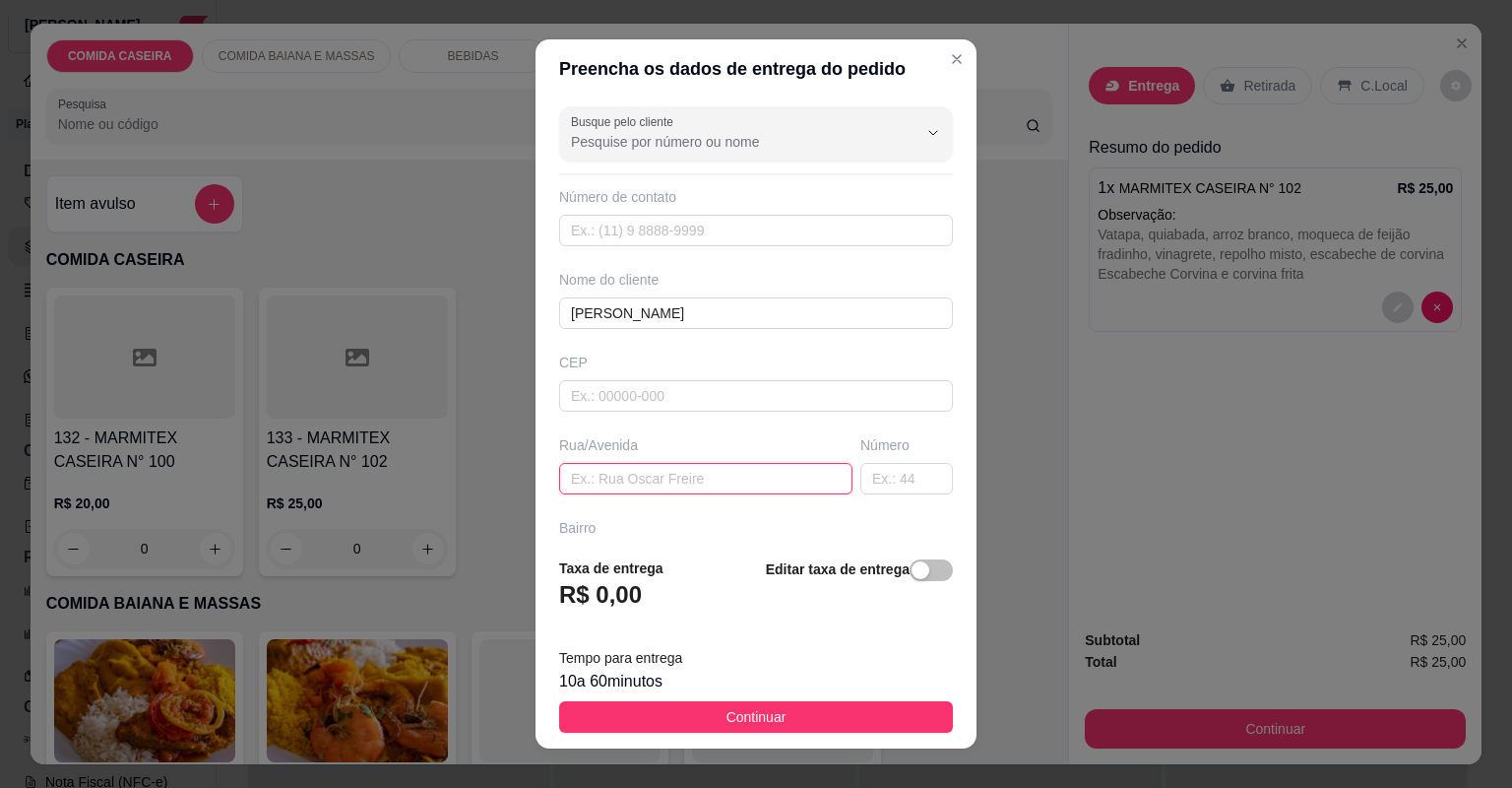 paste on "[STREET_ADDRESS][PERSON_NAME]  Em frente a casa de [GEOGRAPHIC_DATA], [GEOGRAPHIC_DATA]" 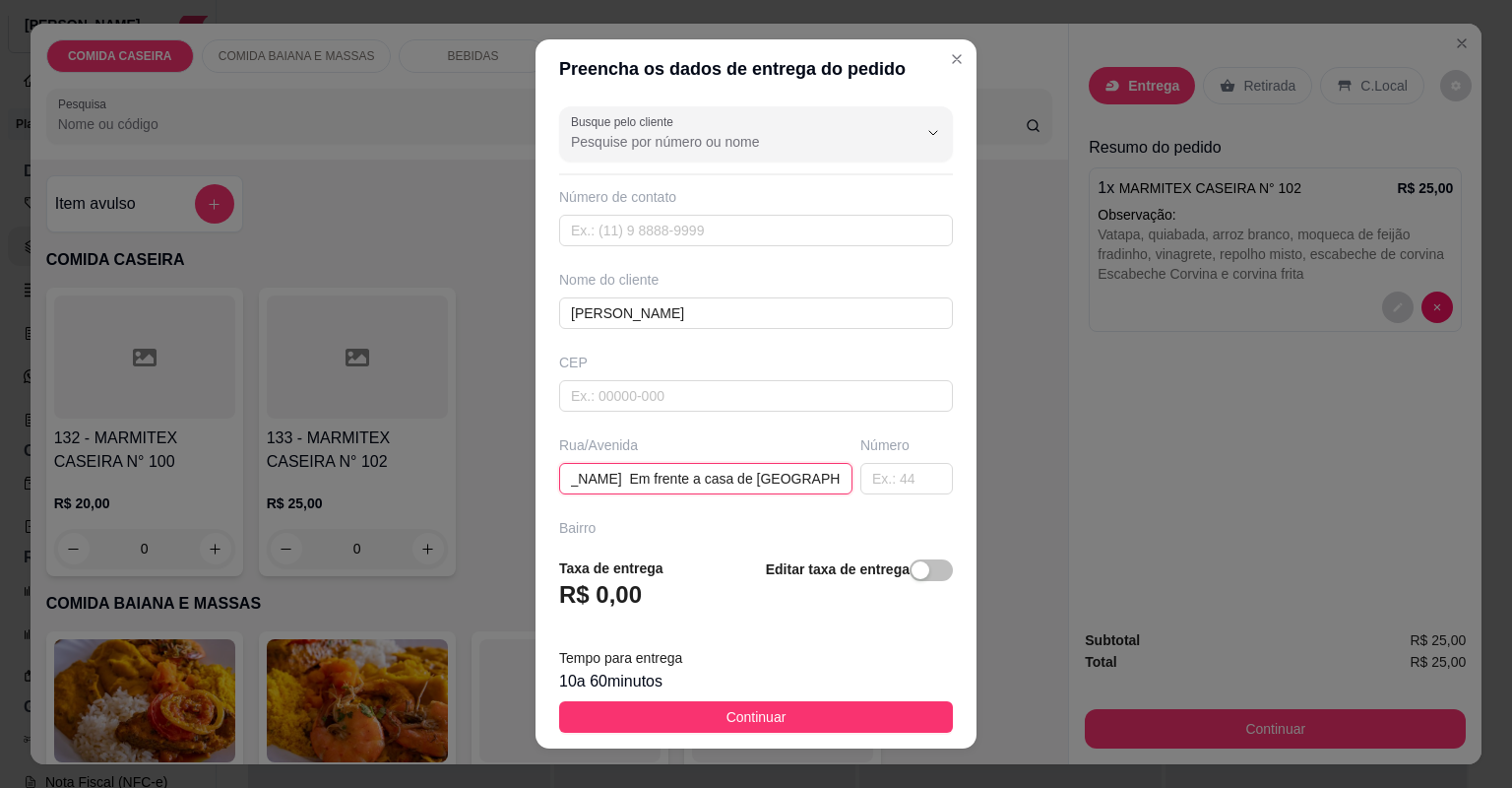 scroll, scrollTop: 0, scrollLeft: 202, axis: horizontal 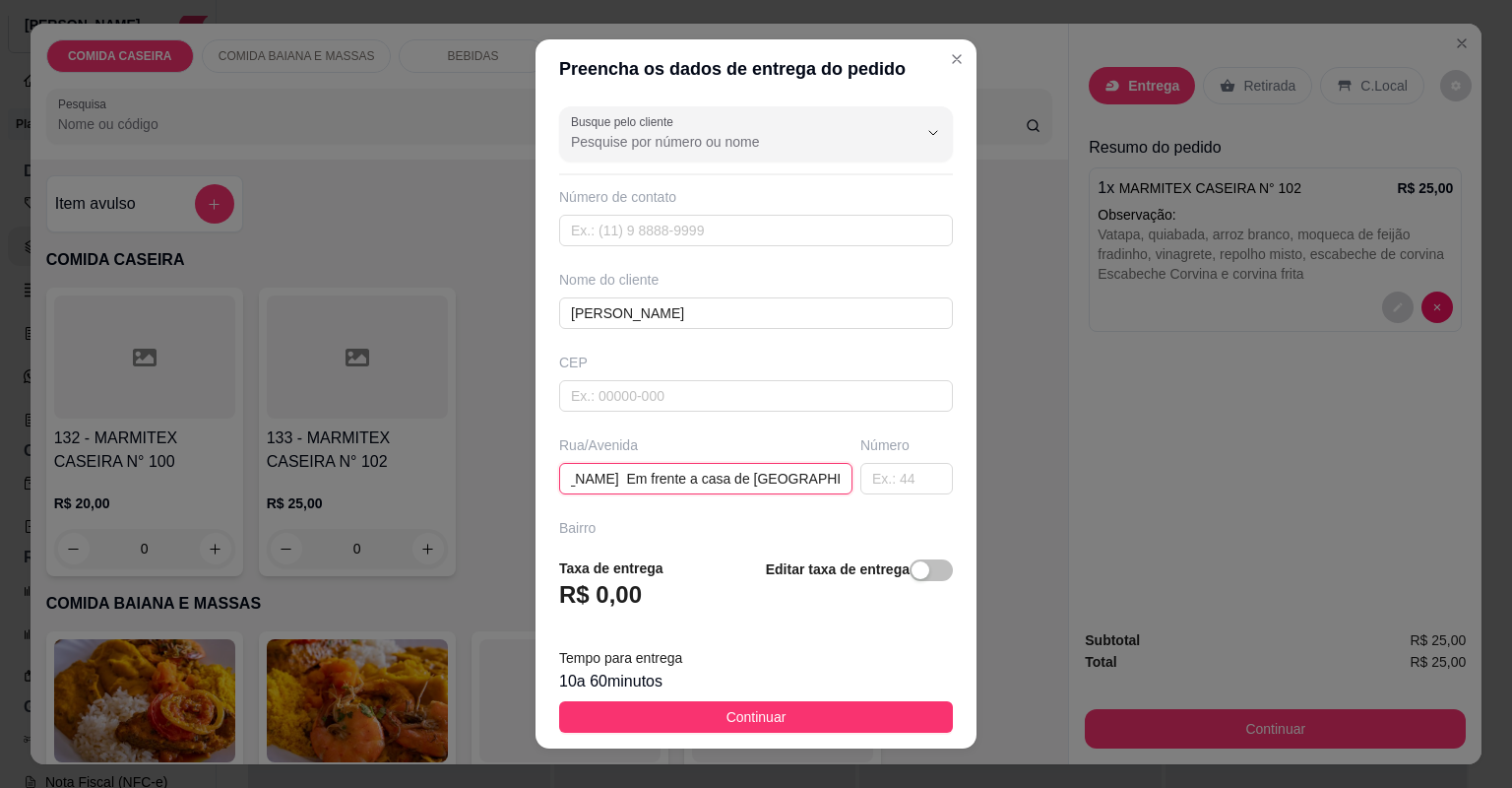 type on "[STREET_ADDRESS][PERSON_NAME]  Em frente a casa de [GEOGRAPHIC_DATA], [GEOGRAPHIC_DATA]" 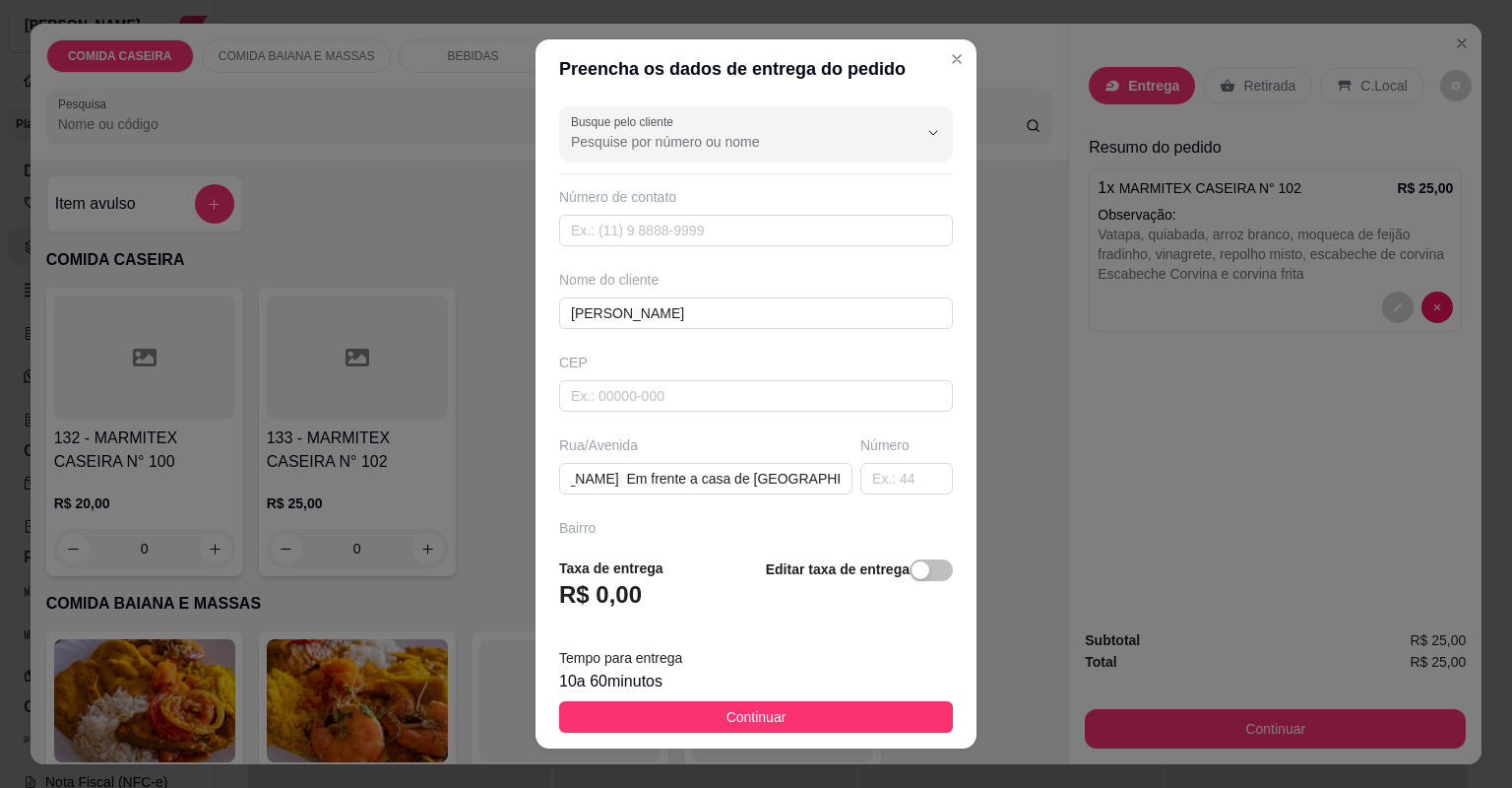 scroll, scrollTop: 0, scrollLeft: 0, axis: both 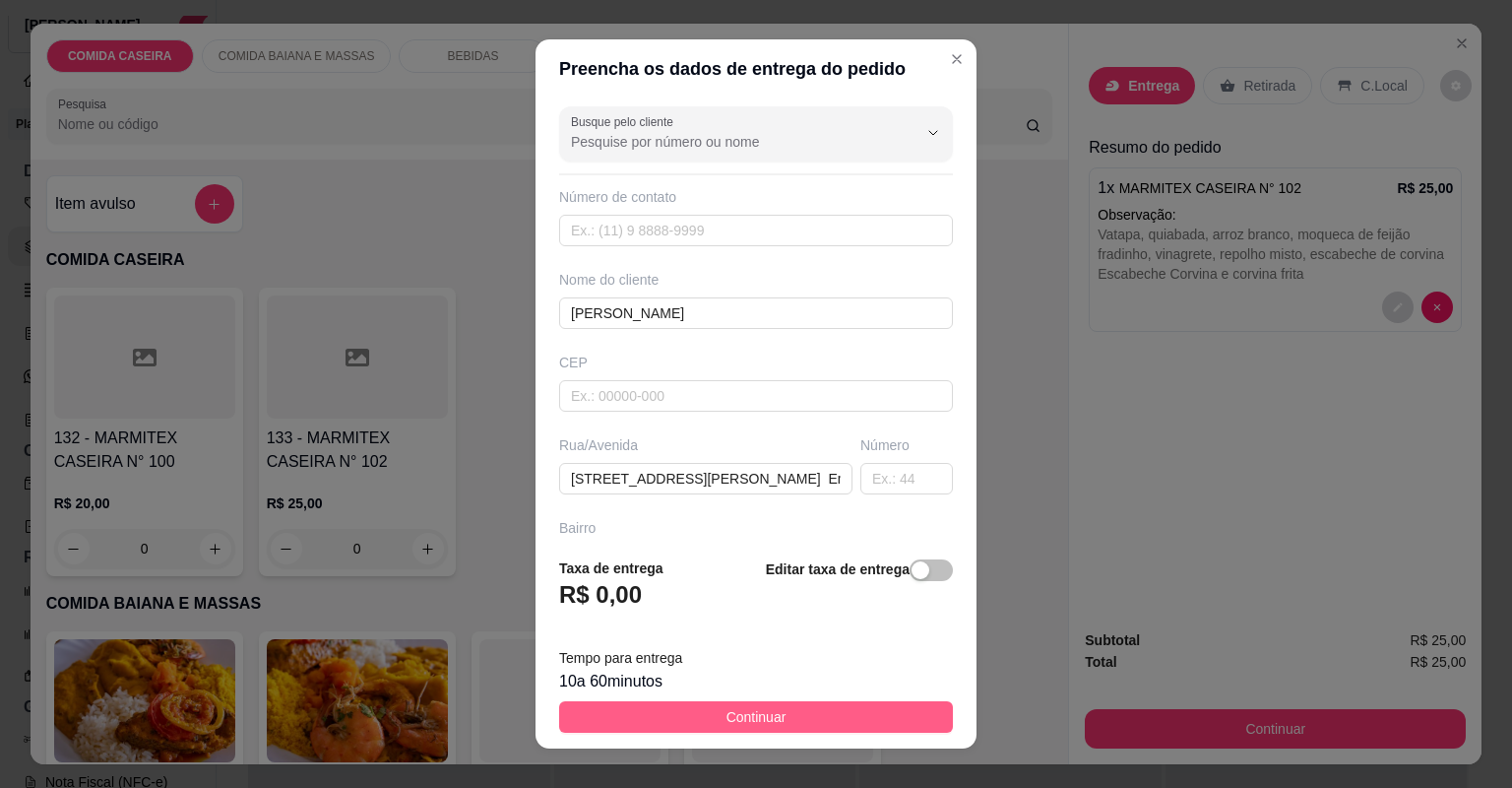 click on "Continuar" at bounding box center [756, 717] 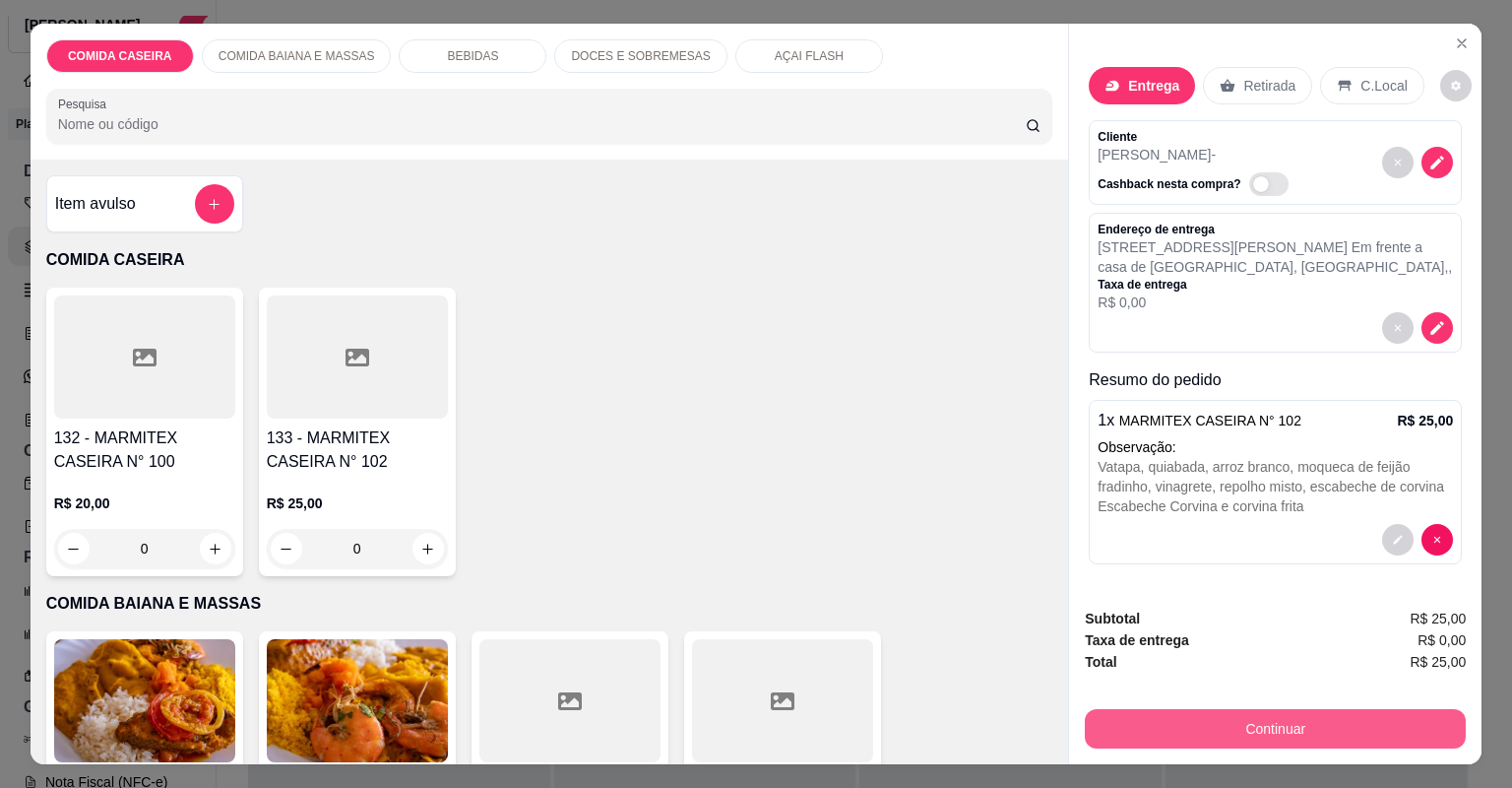 click on "Continuar" at bounding box center [1275, 729] 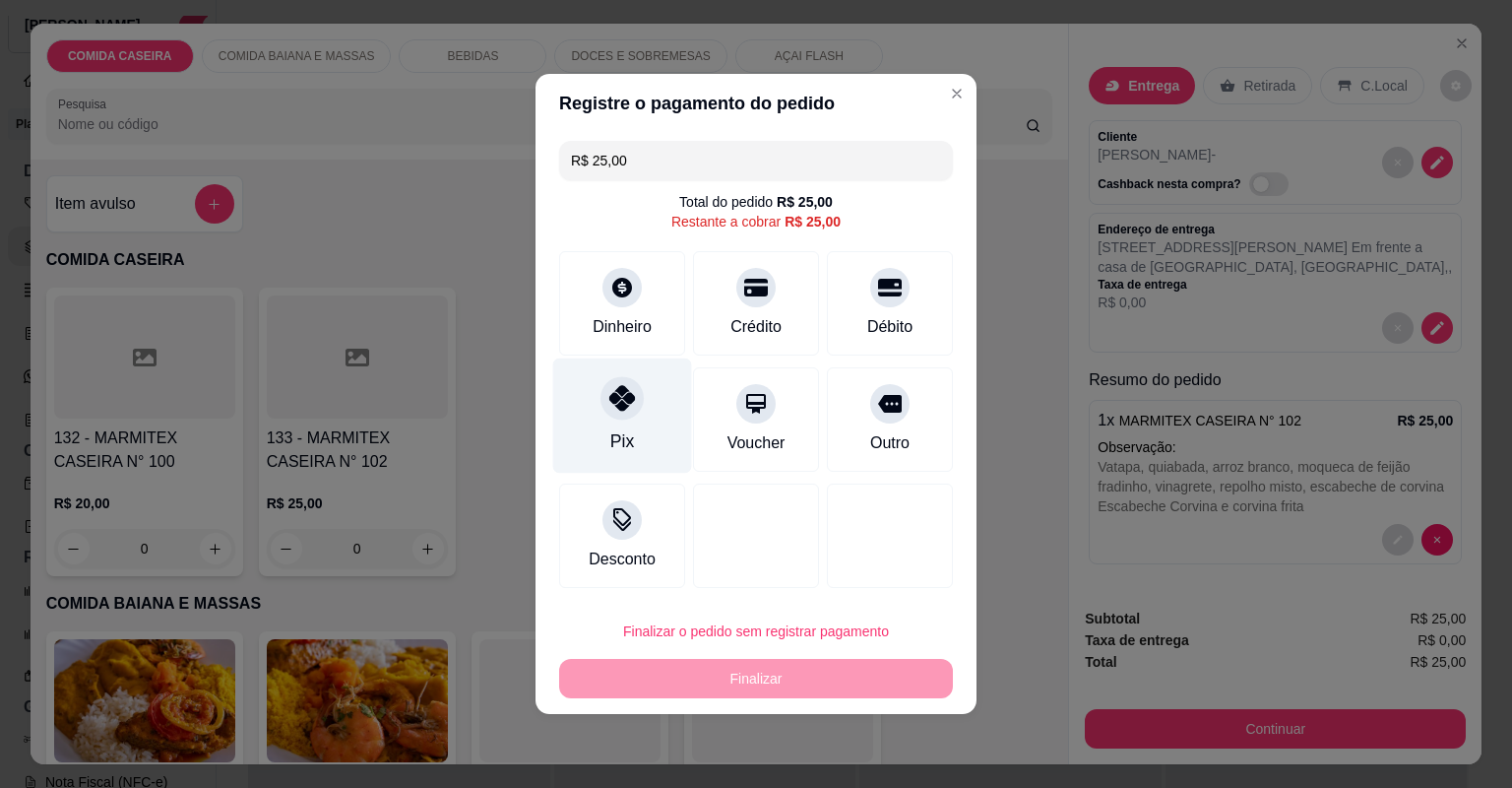 click on "Pix" at bounding box center (622, 416) 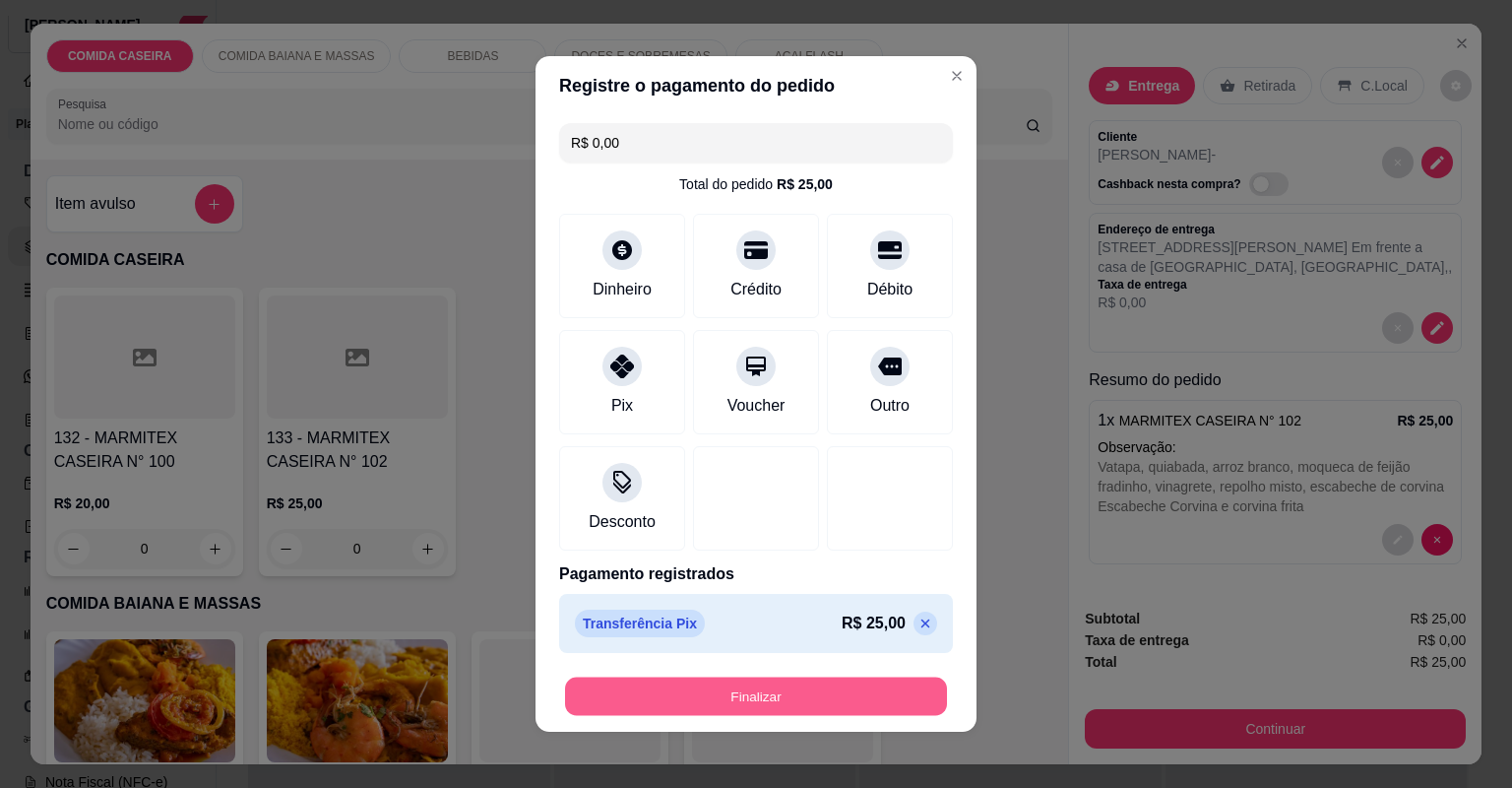 click on "Finalizar" at bounding box center (756, 696) 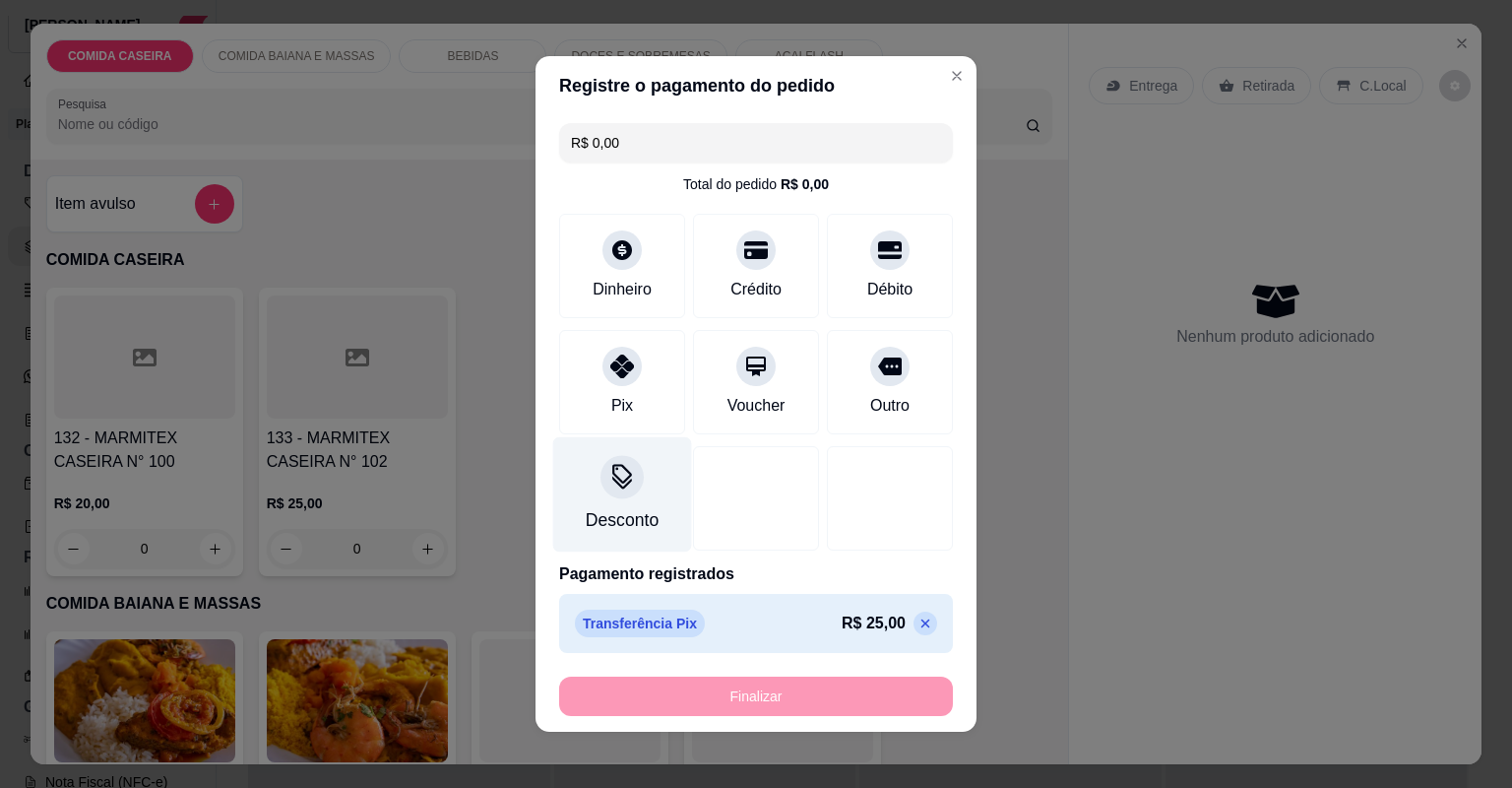 type on "-R$ 25,00" 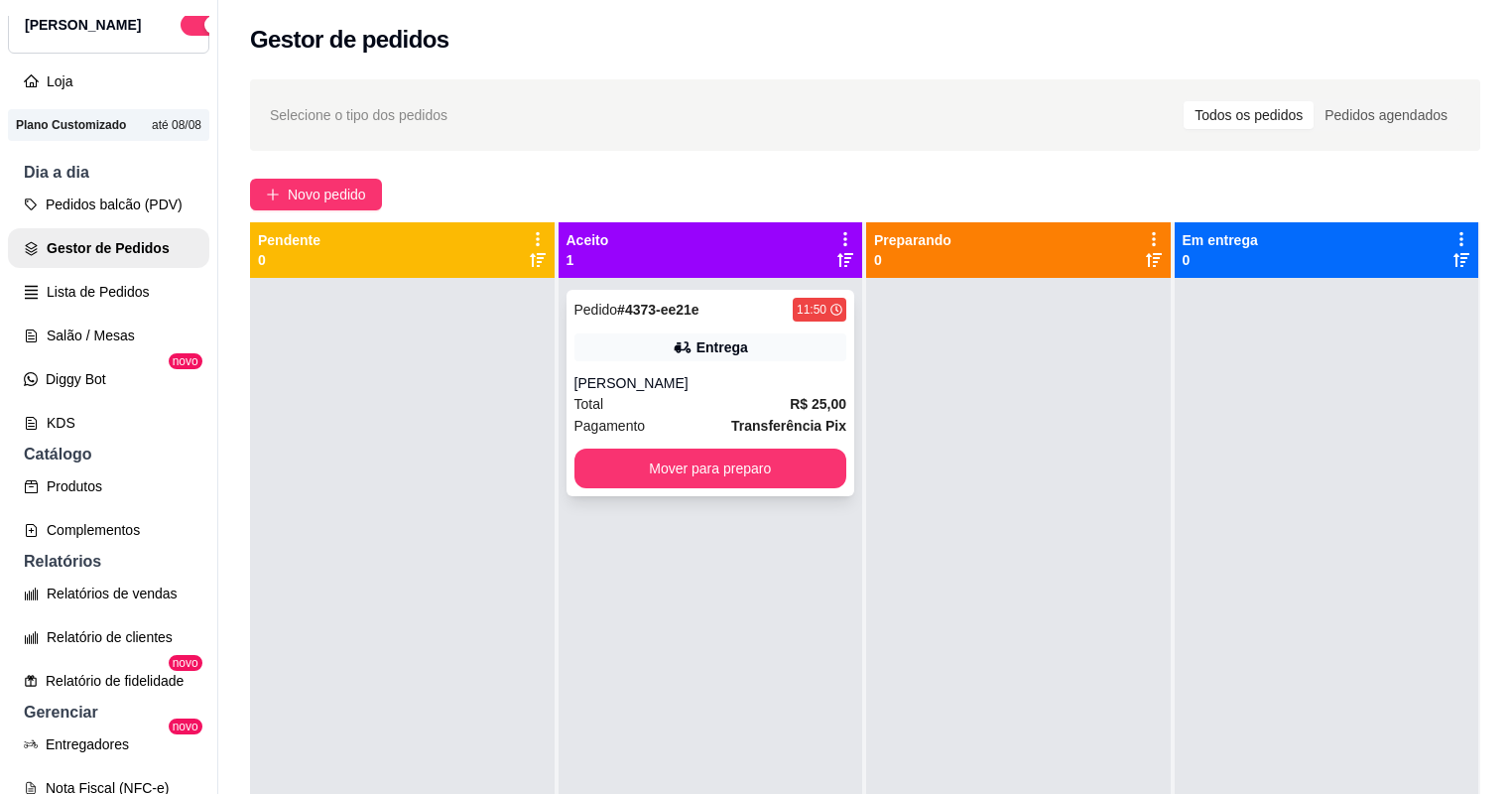 click on "Total R$ 25,00" at bounding box center (710, 404) 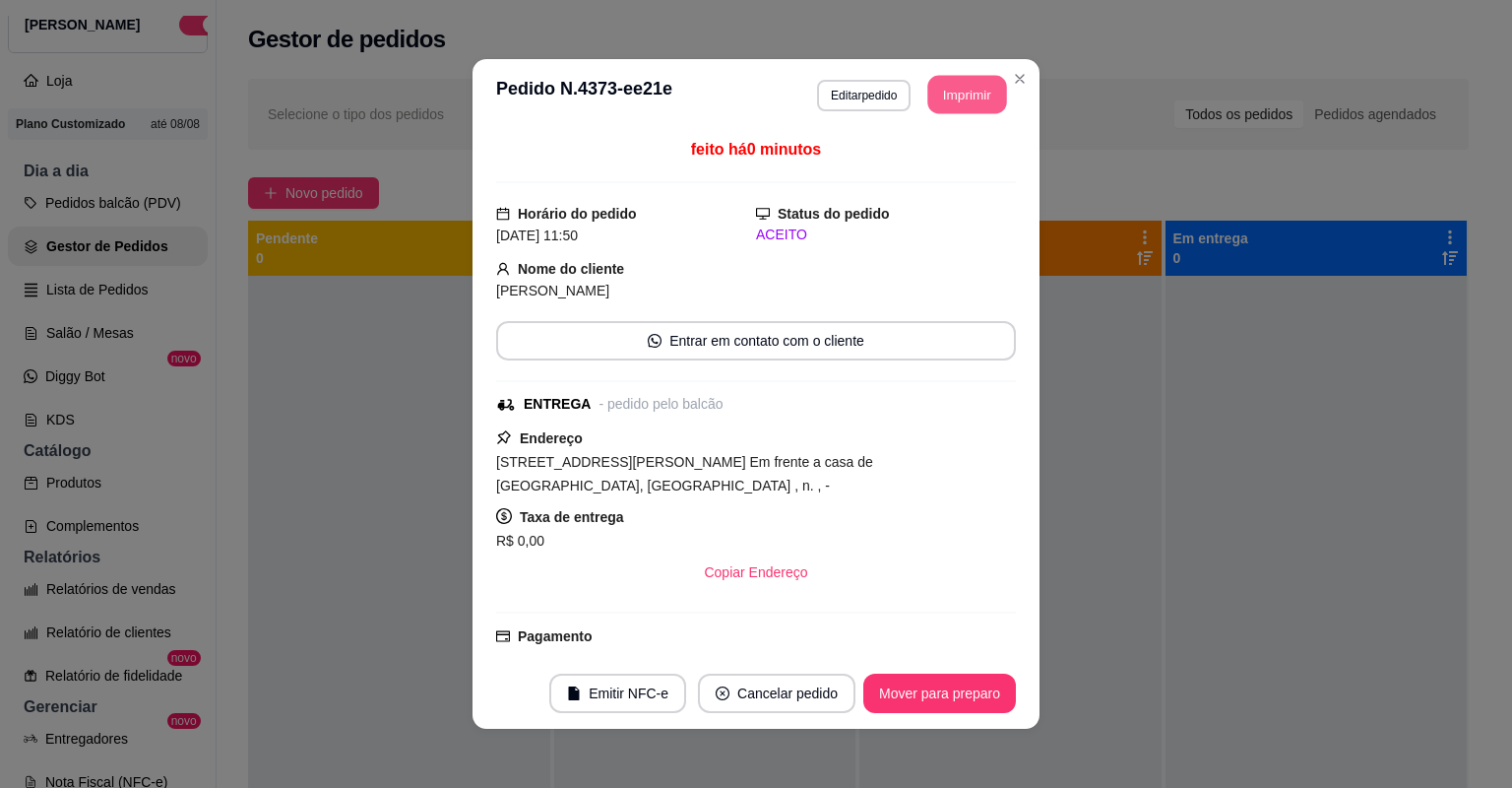 click on "Imprimir" at bounding box center (968, 95) 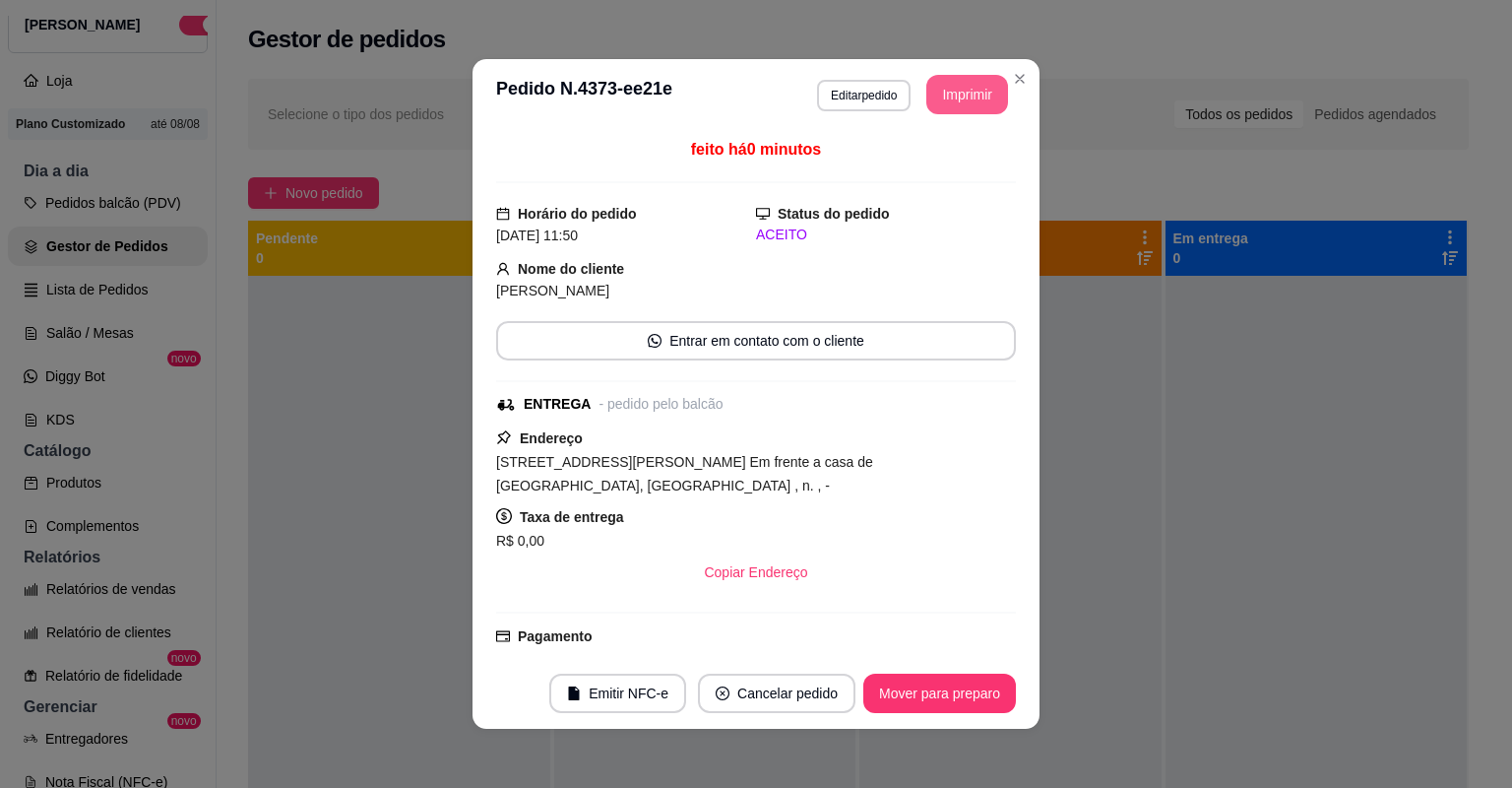 scroll, scrollTop: 0, scrollLeft: 0, axis: both 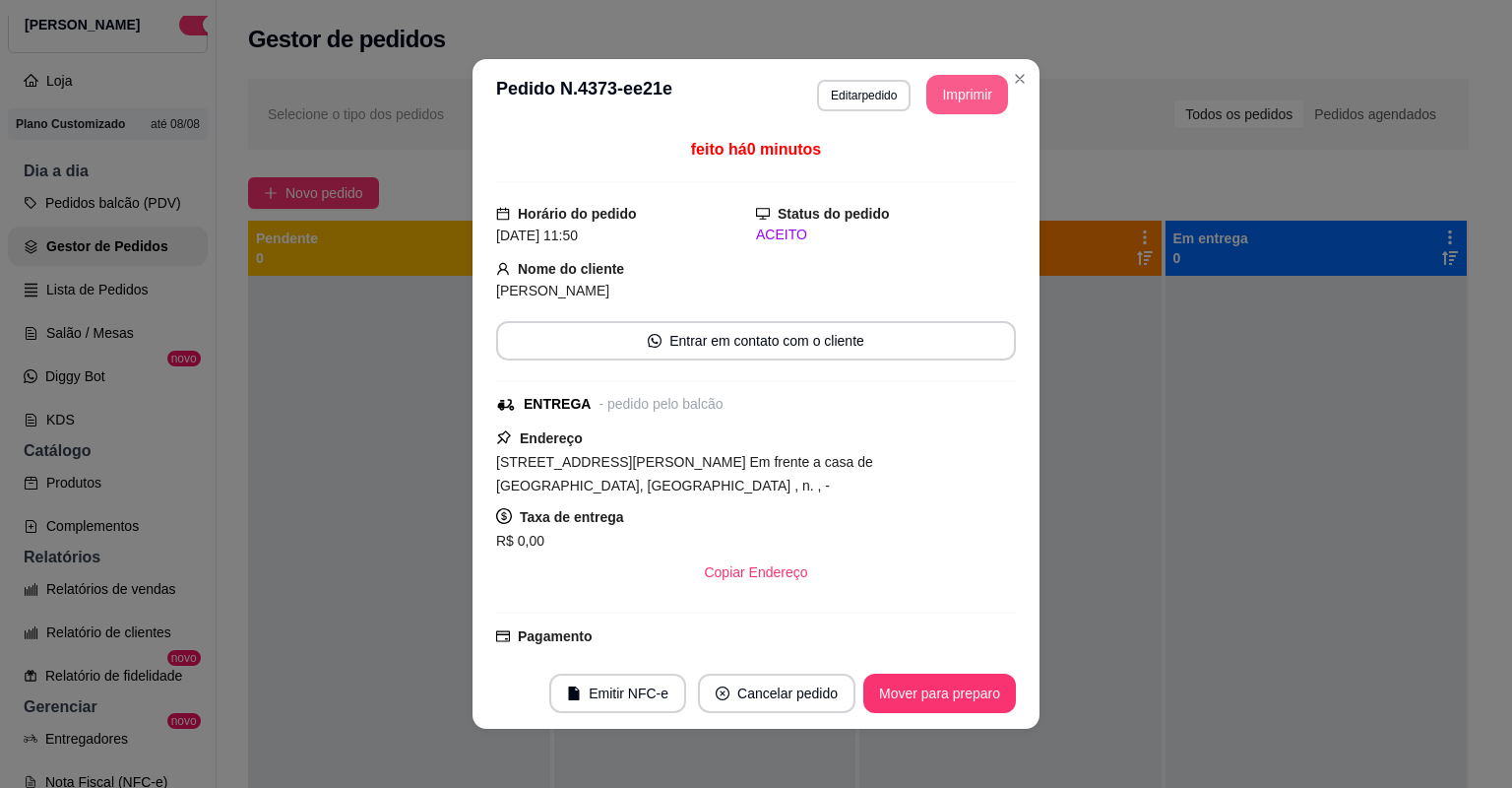click on "Mover para preparo" at bounding box center (939, 693) 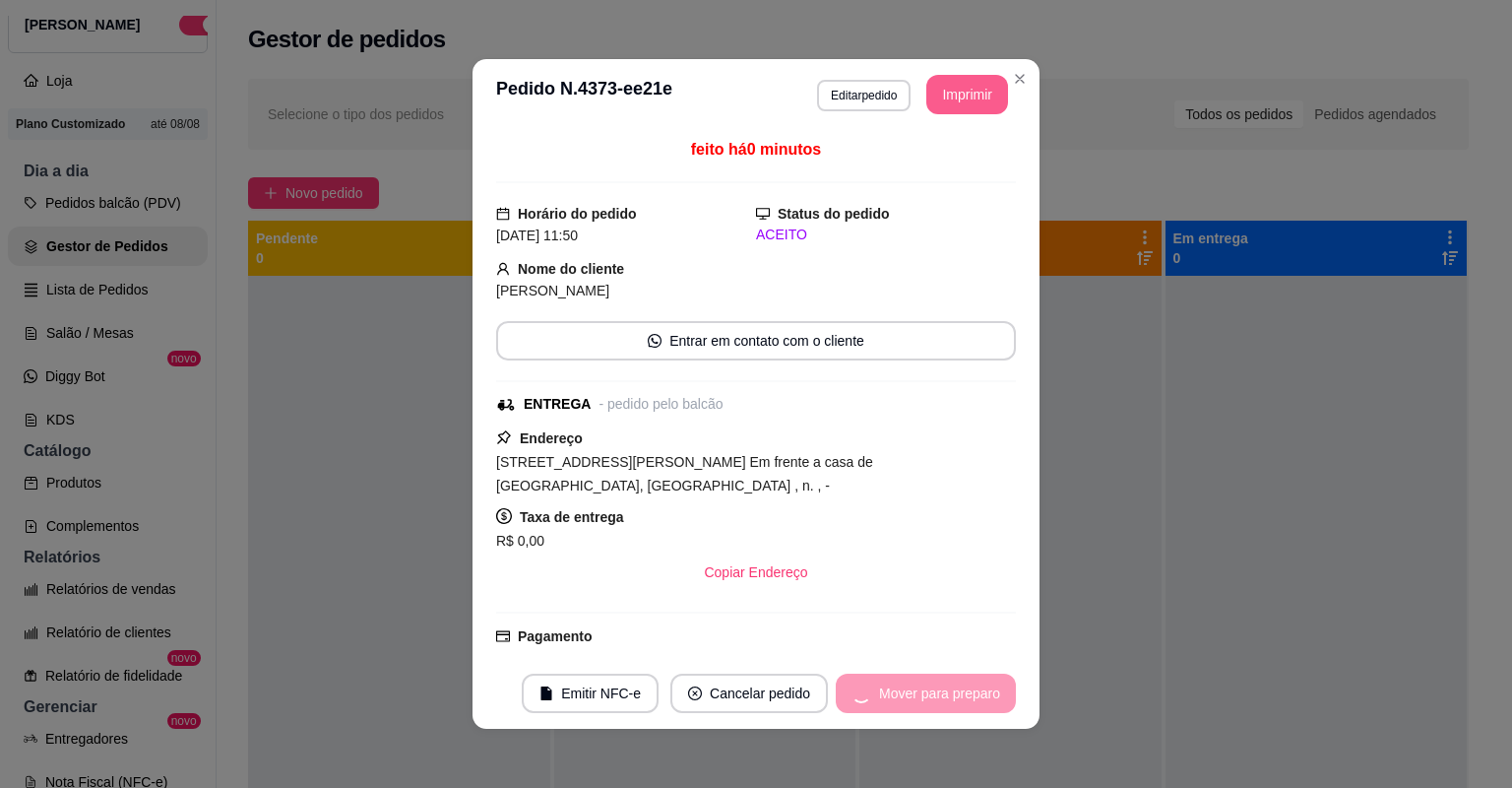 click on "Mover para preparo" at bounding box center (925, 693) 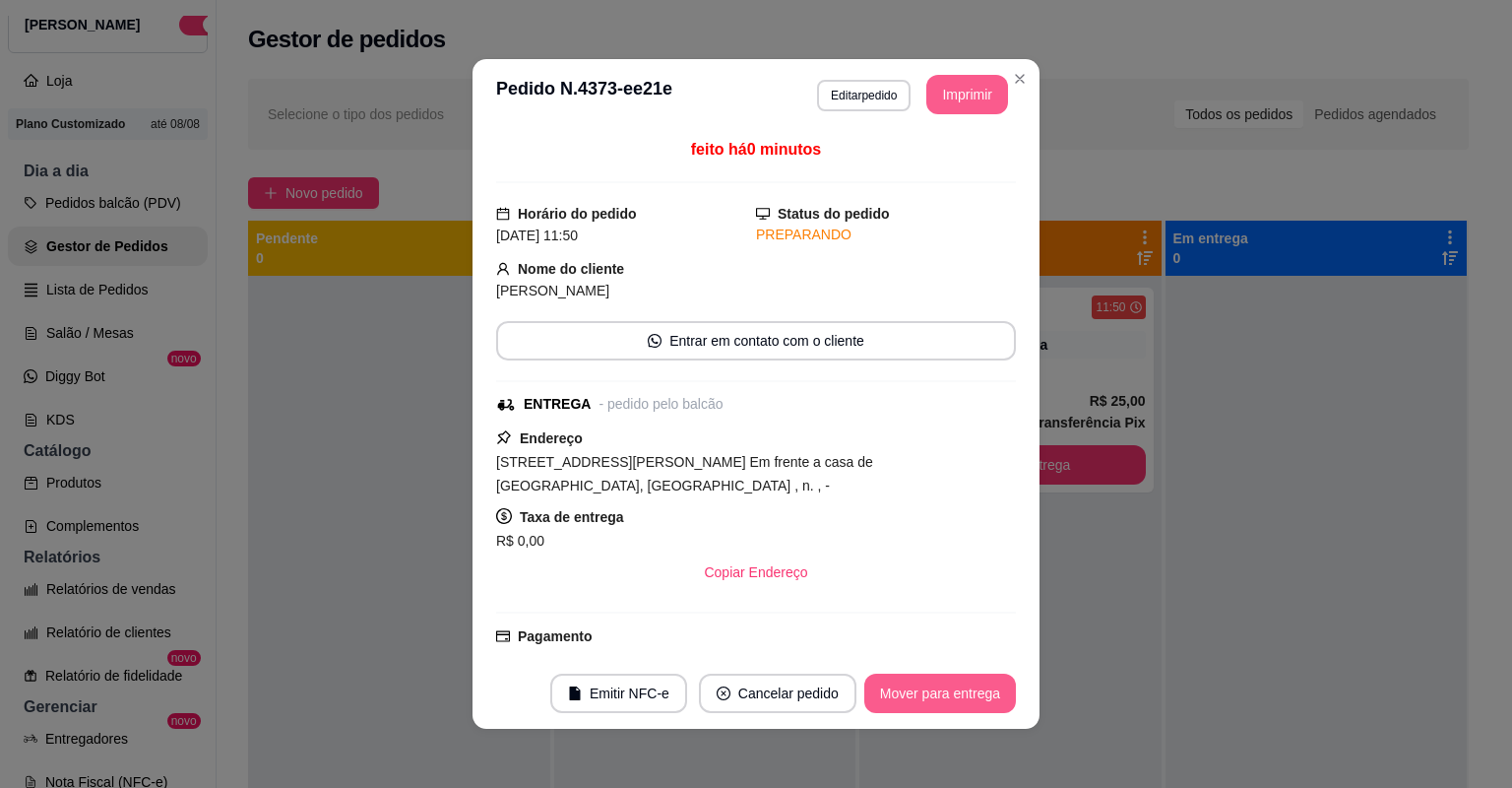 click on "Mover para entrega" at bounding box center [940, 693] 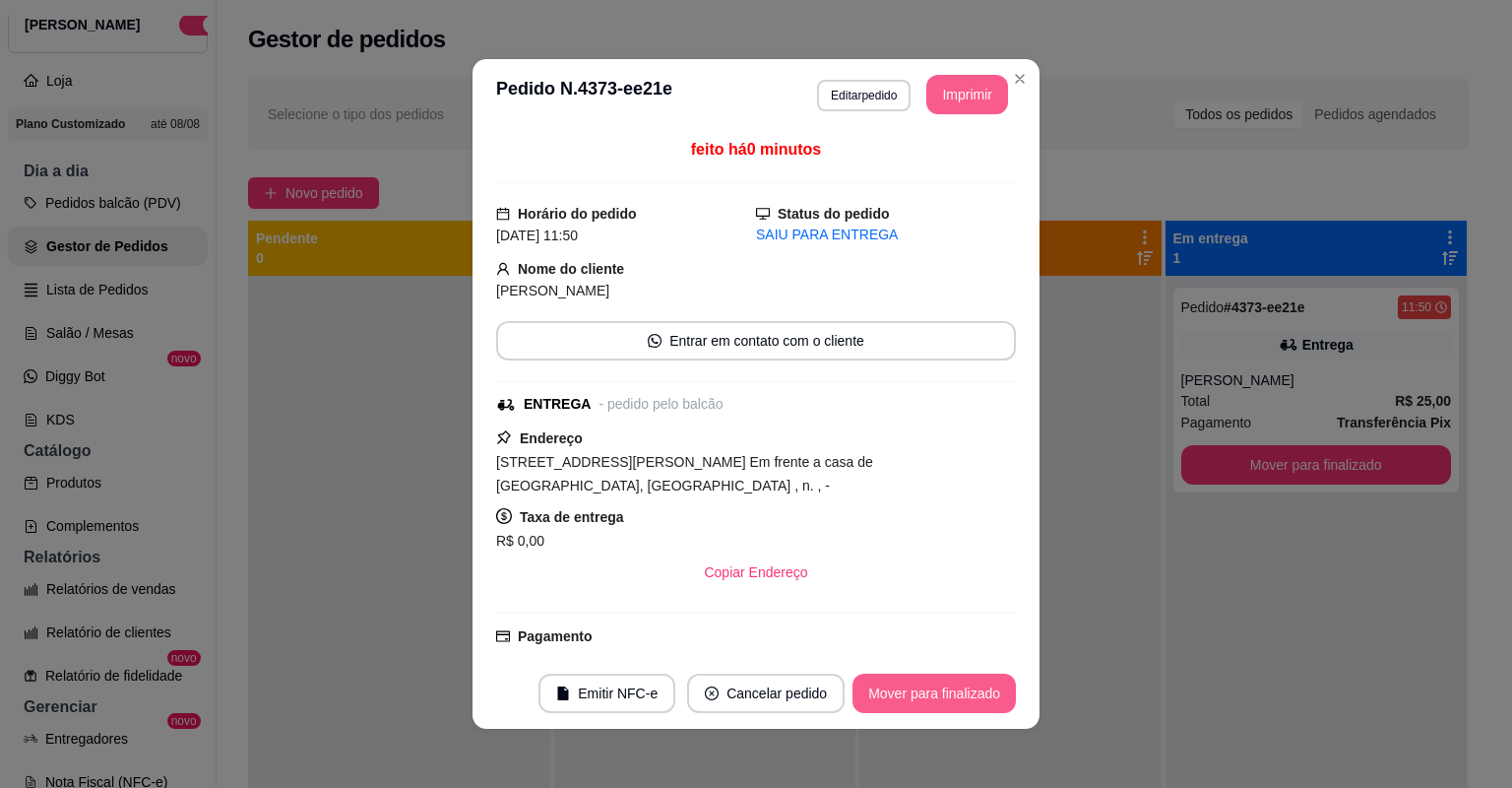 click on "Mover para finalizado" at bounding box center [934, 693] 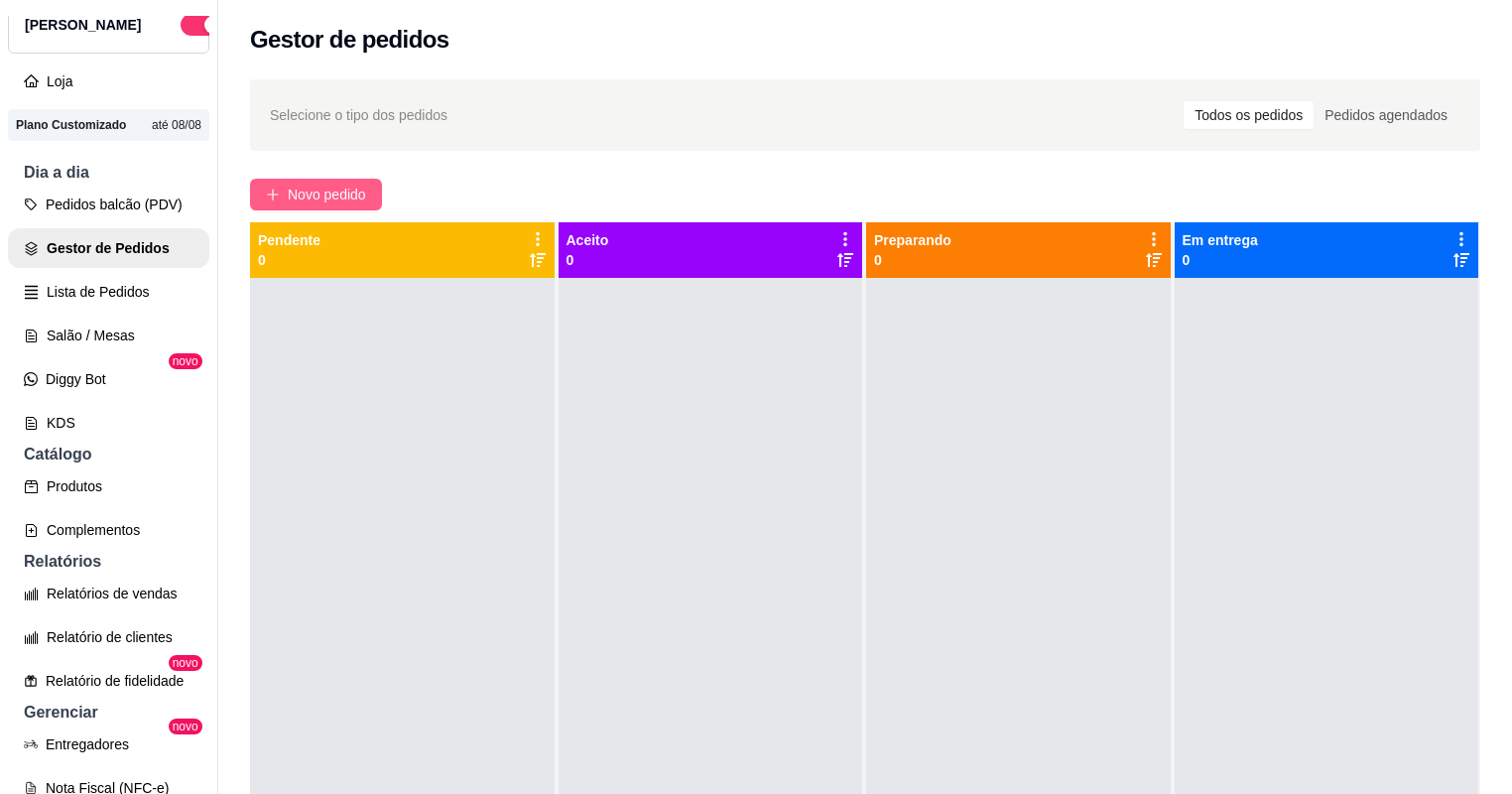click on "Novo pedido" at bounding box center [315, 195] 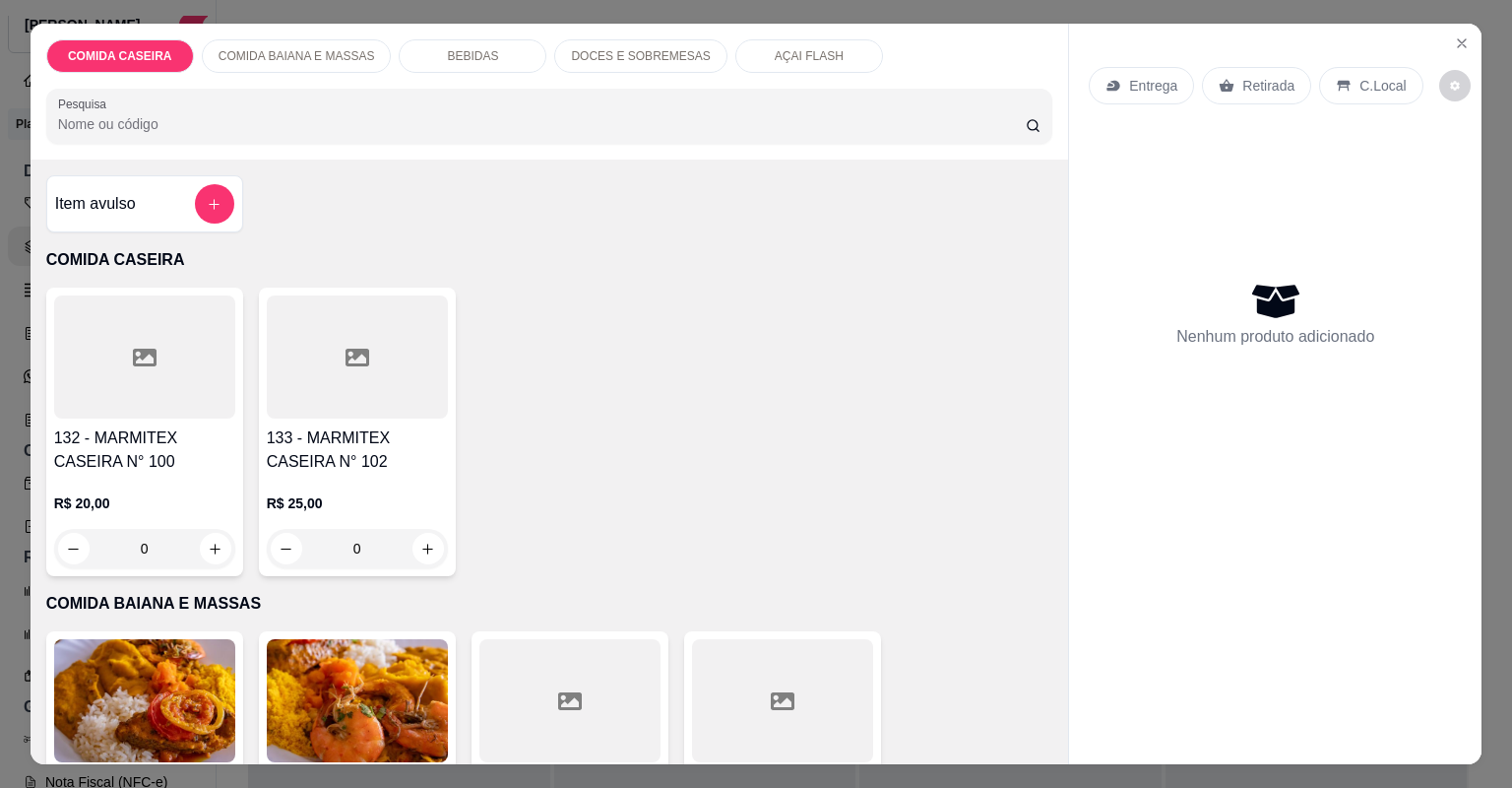 click on "132 - MARMITEX CASEIRA N° 100" at bounding box center [145, 450] 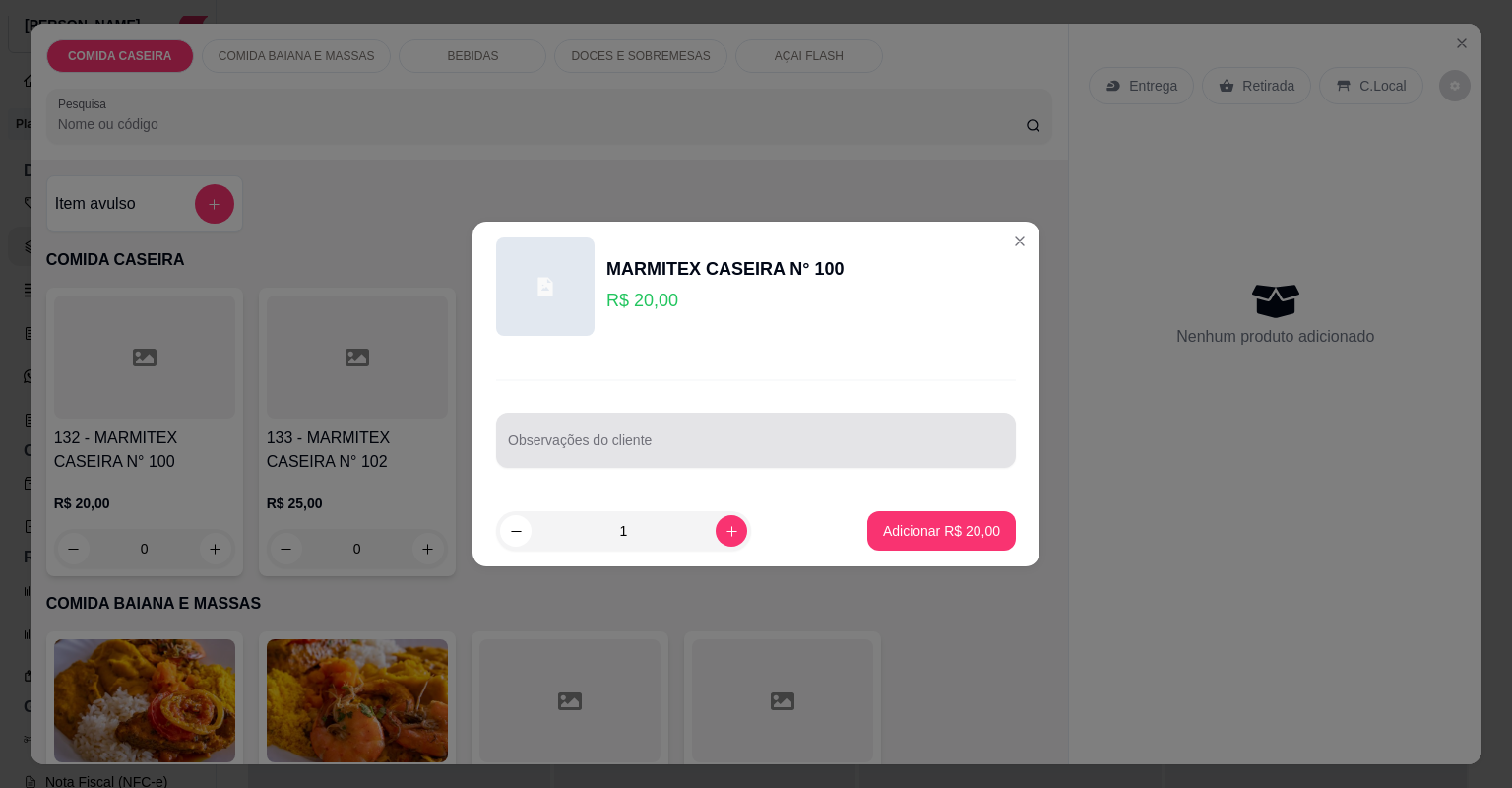 click at bounding box center [756, 440] 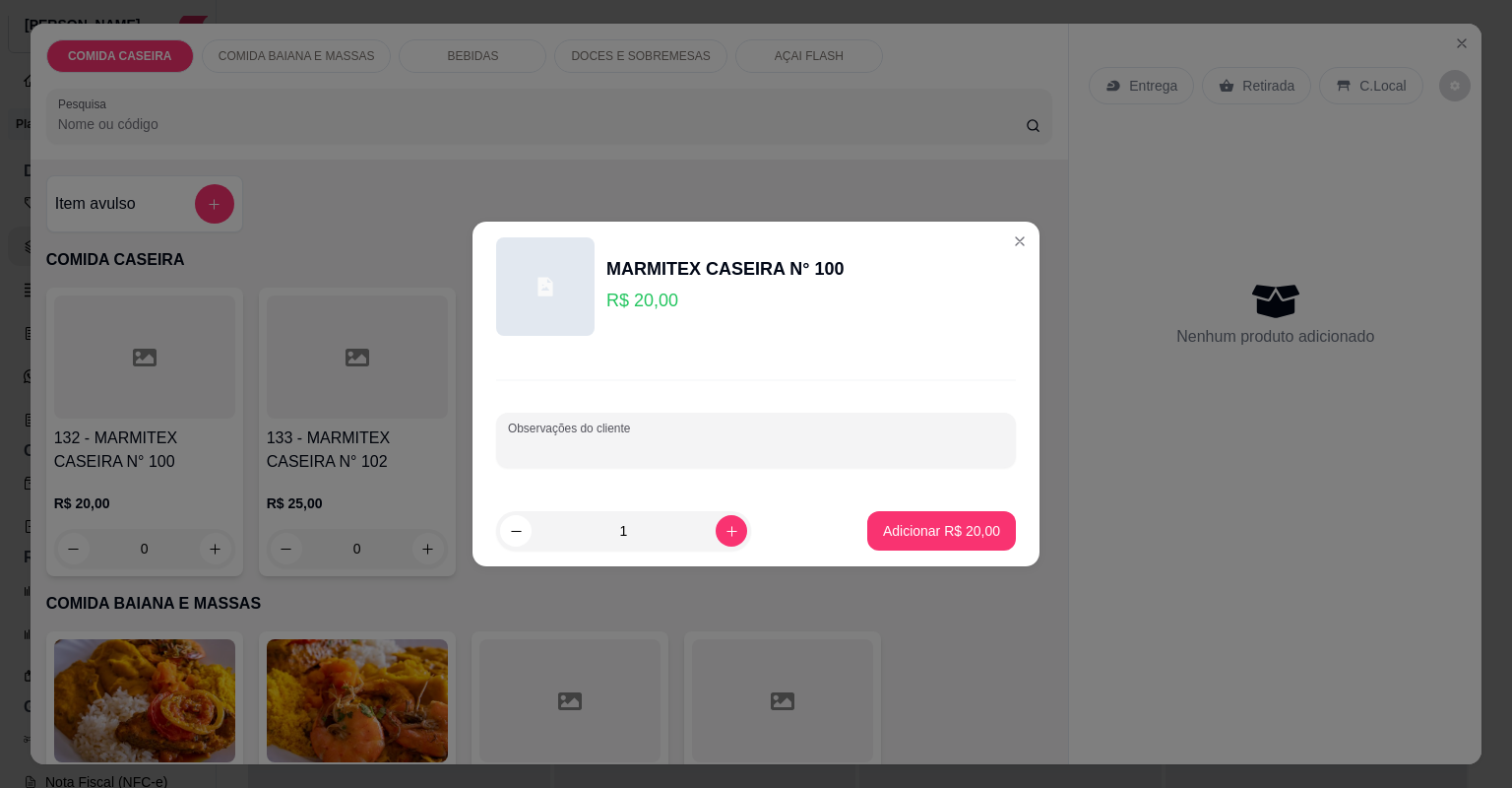 paste on "Feijão tropeiro  Arroz temperado  Batata frita  Filé de frango  Strogonoff de carne" 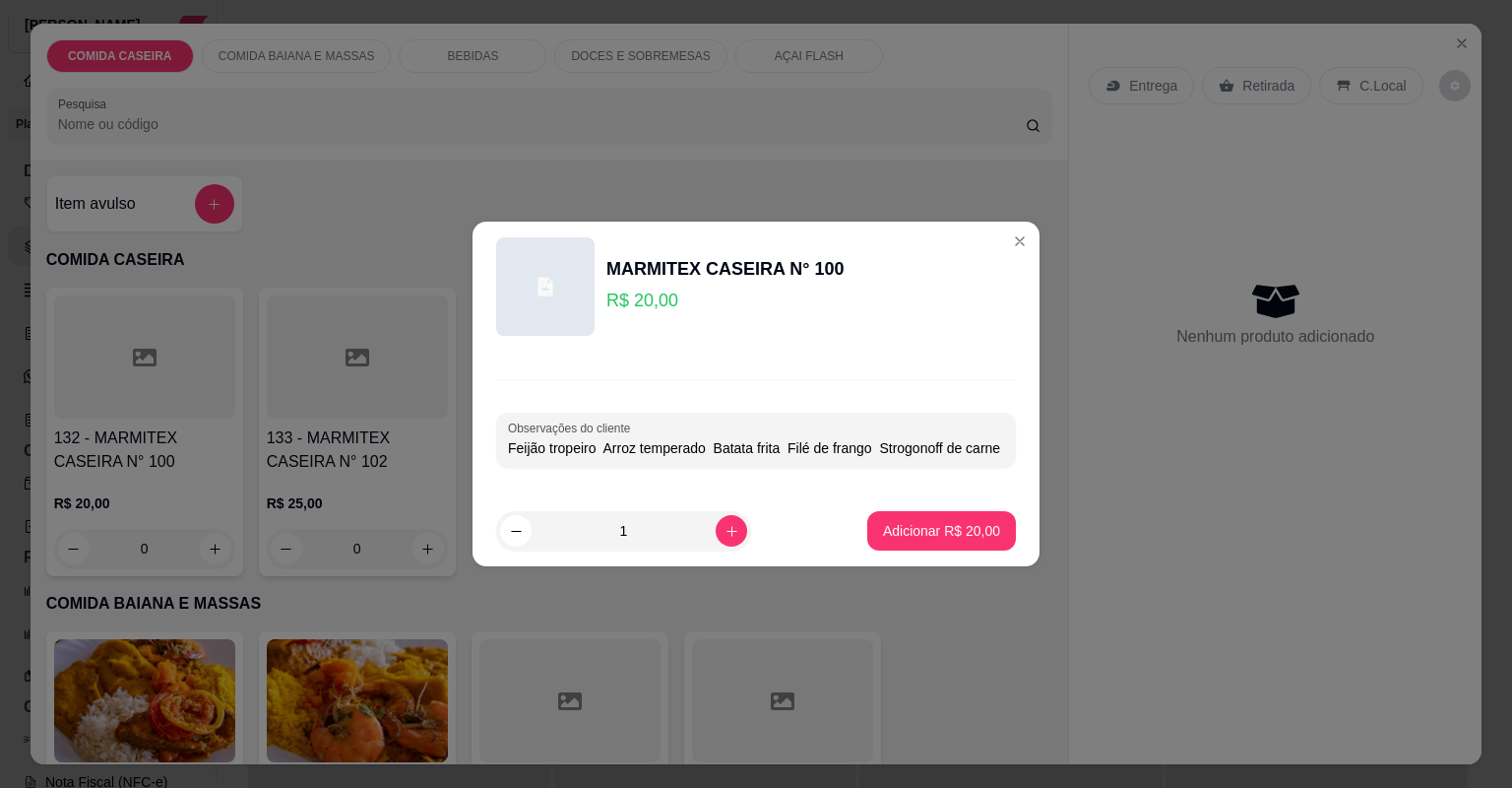 scroll, scrollTop: 0, scrollLeft: 8, axis: horizontal 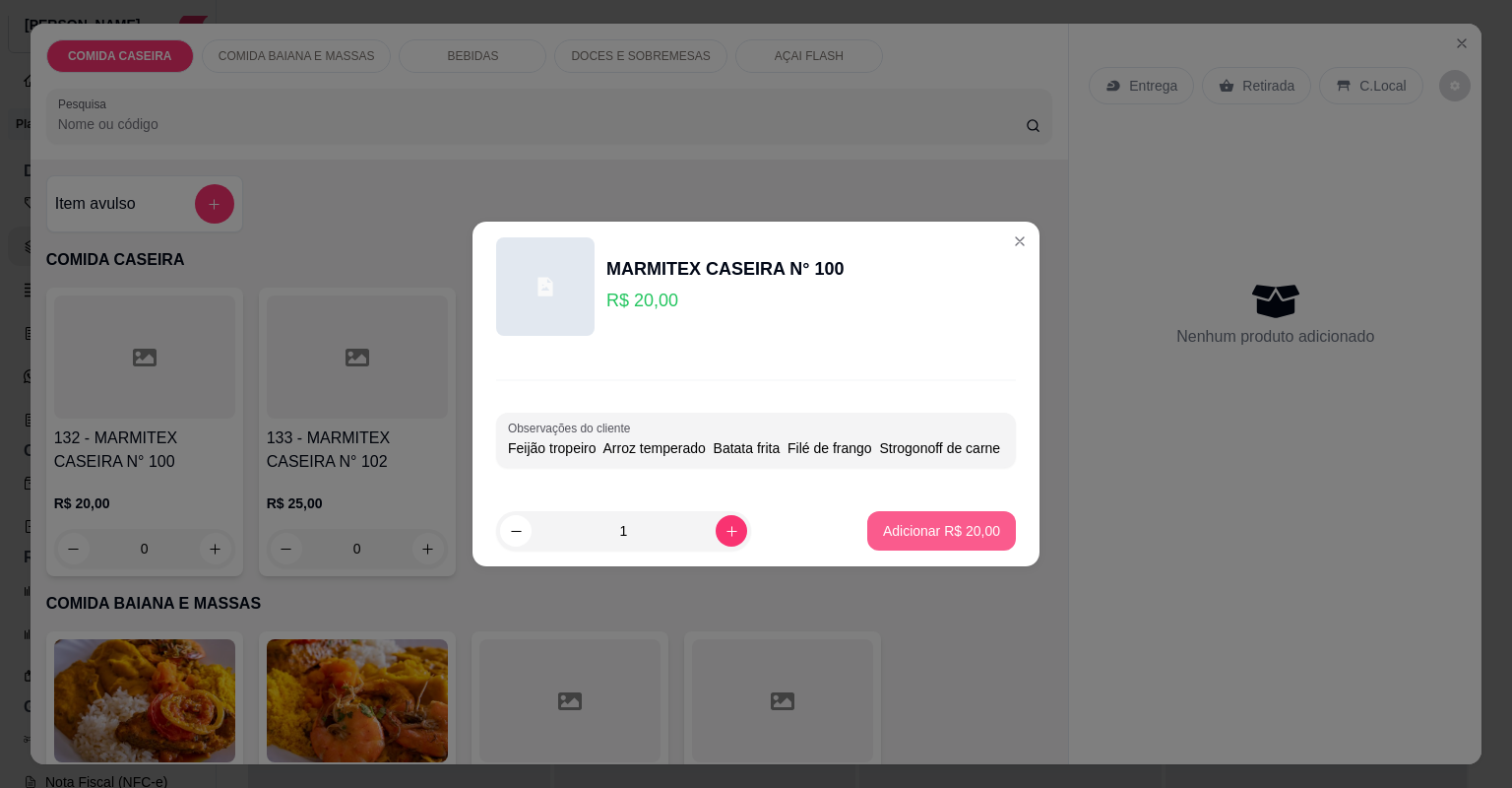 type on "Feijão tropeiro  Arroz temperado  Batata frita  Filé de frango  Strogonoff de carne" 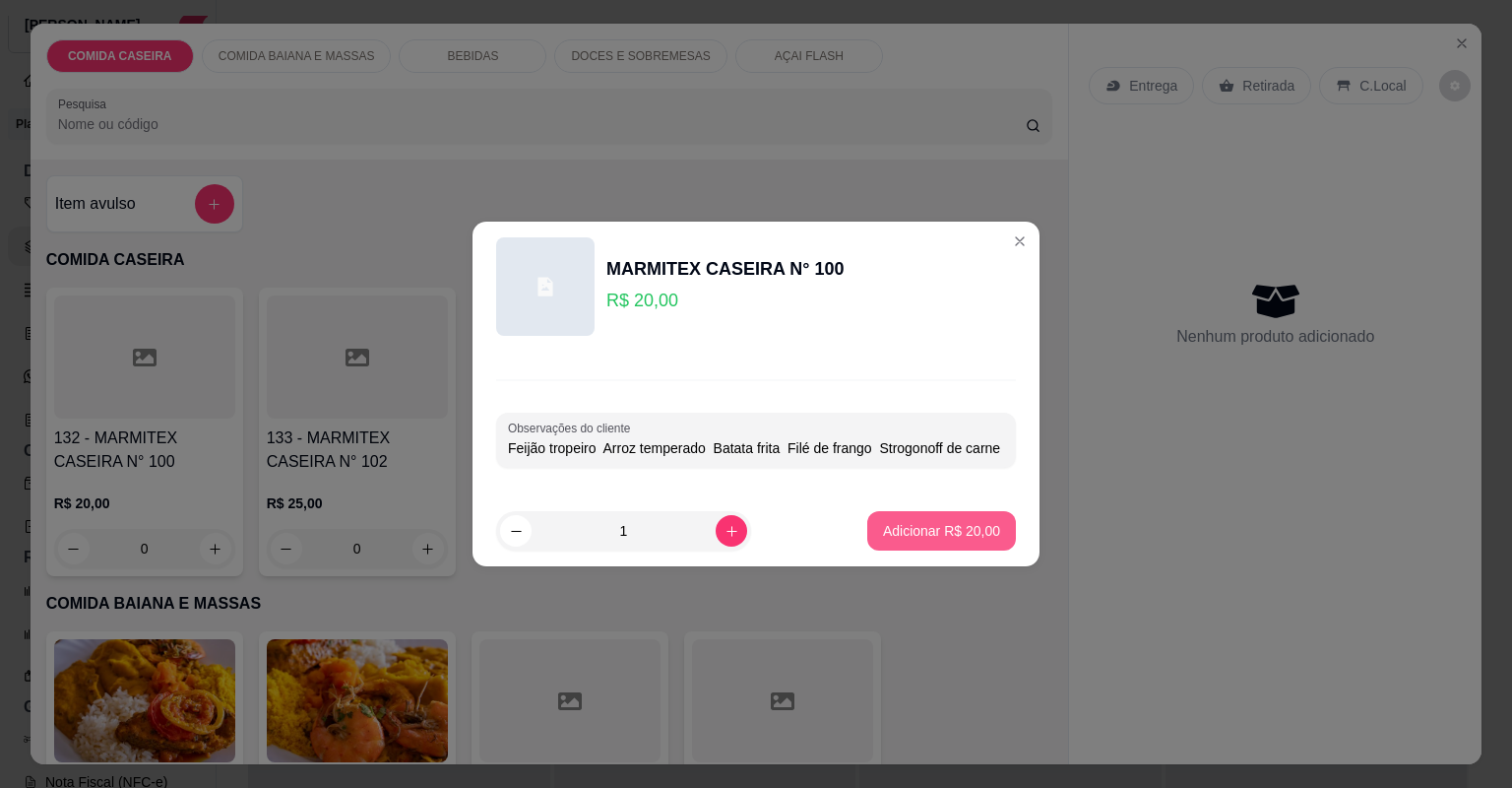 click on "Adicionar   R$ 20,00" at bounding box center [941, 531] 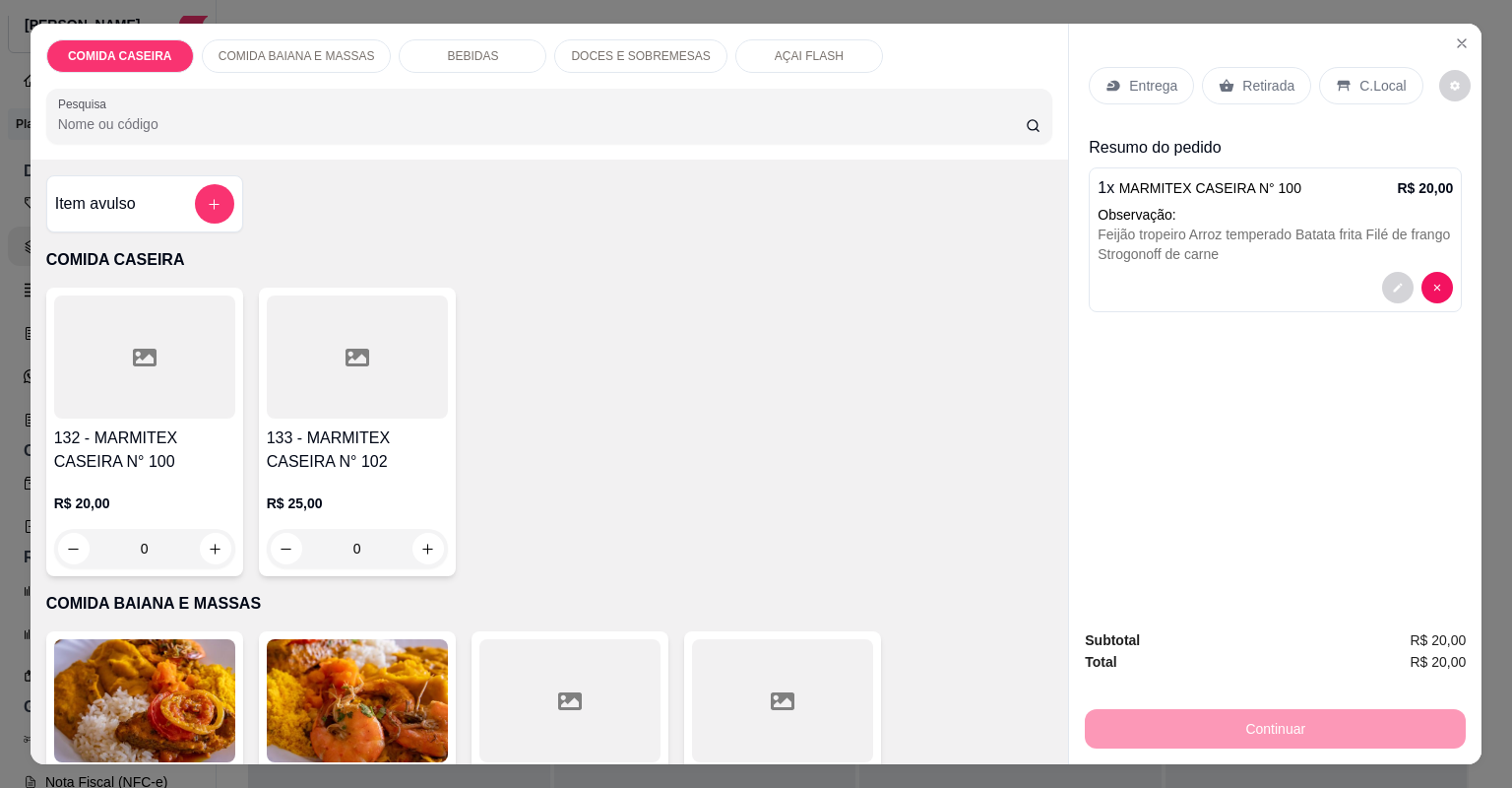 click on "Entrega" at bounding box center (1141, 86) 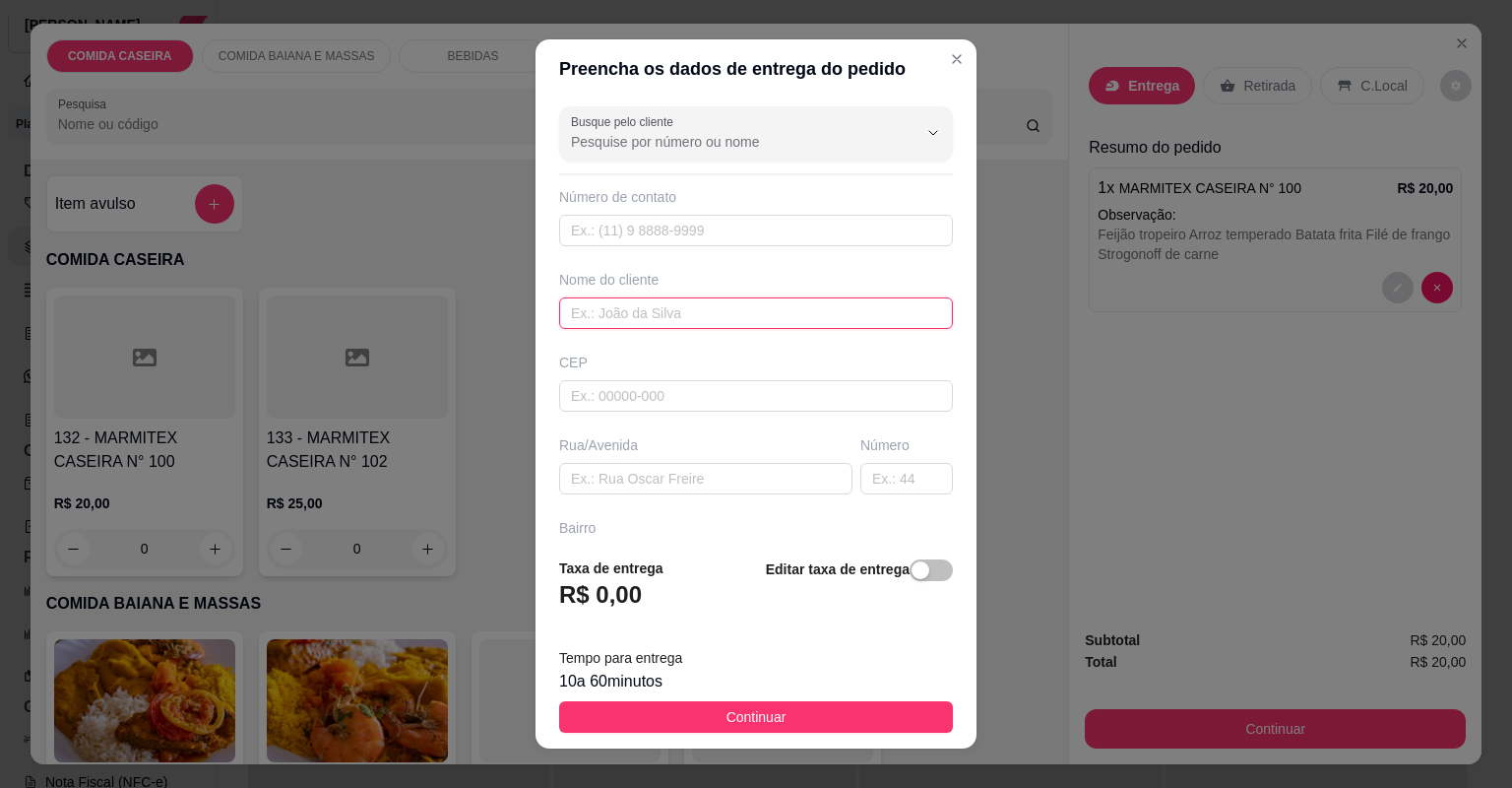 click at bounding box center (756, 313) 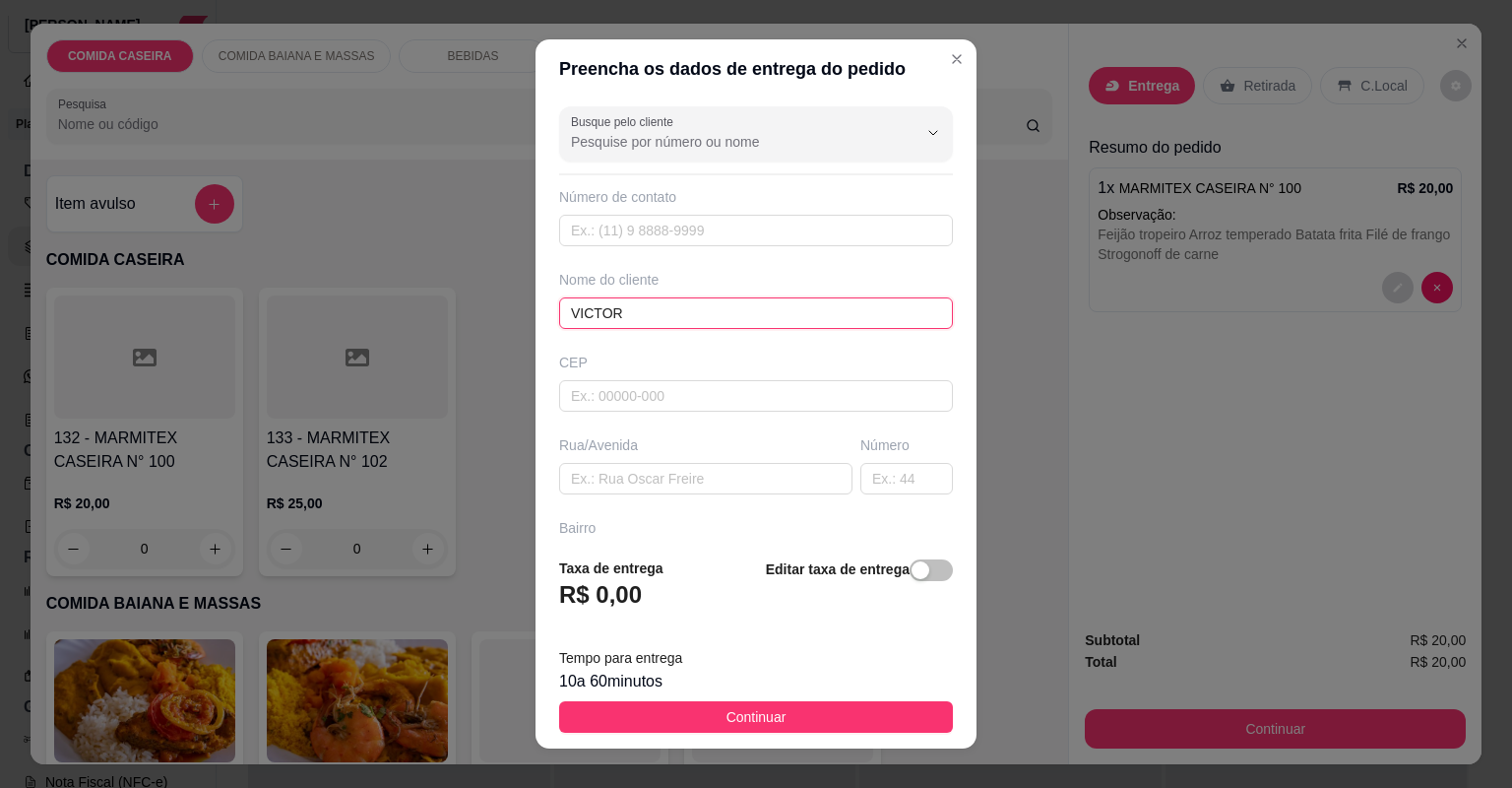 type on "VICTOR" 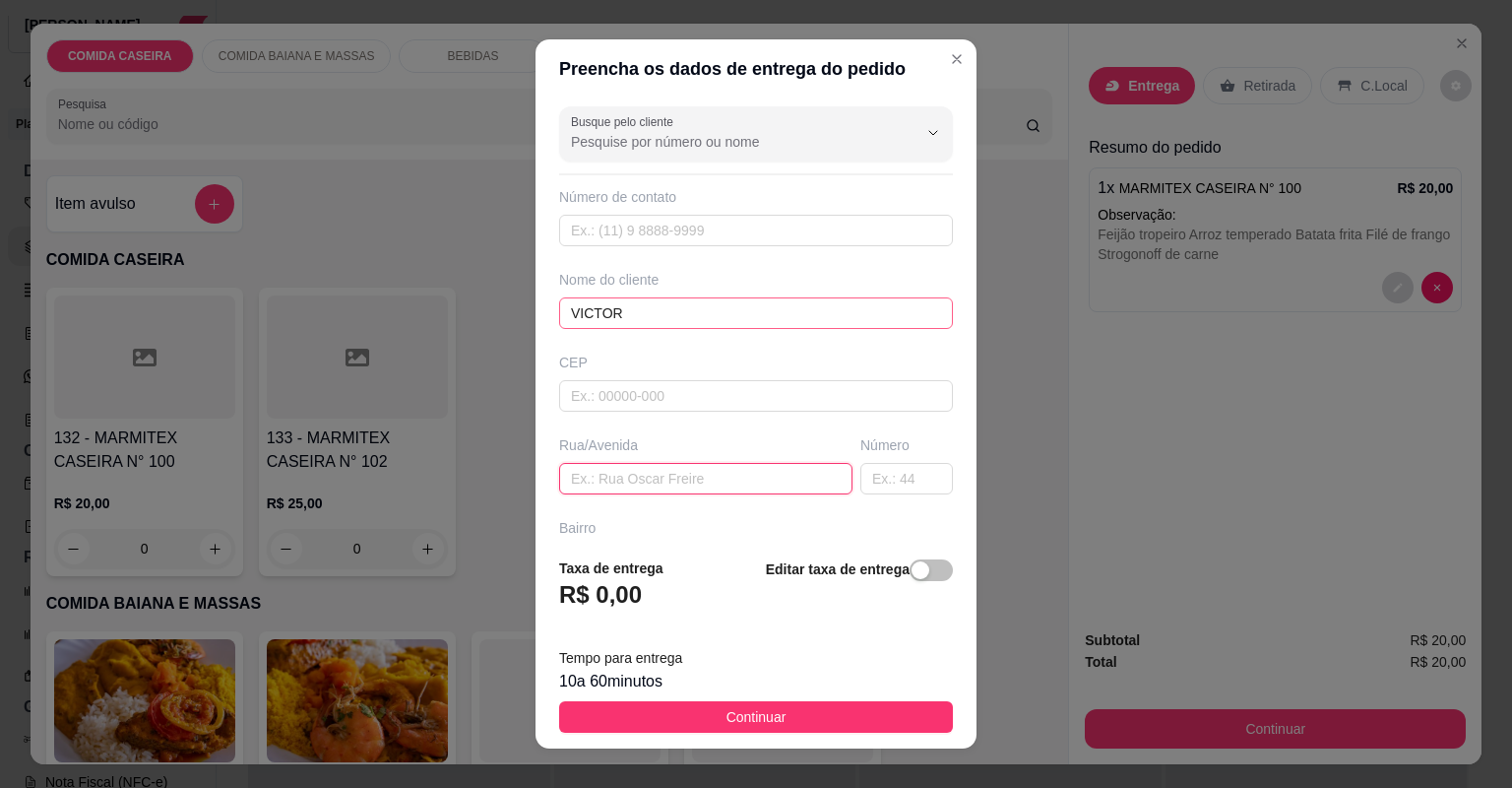 paste on "Bar da Dária" 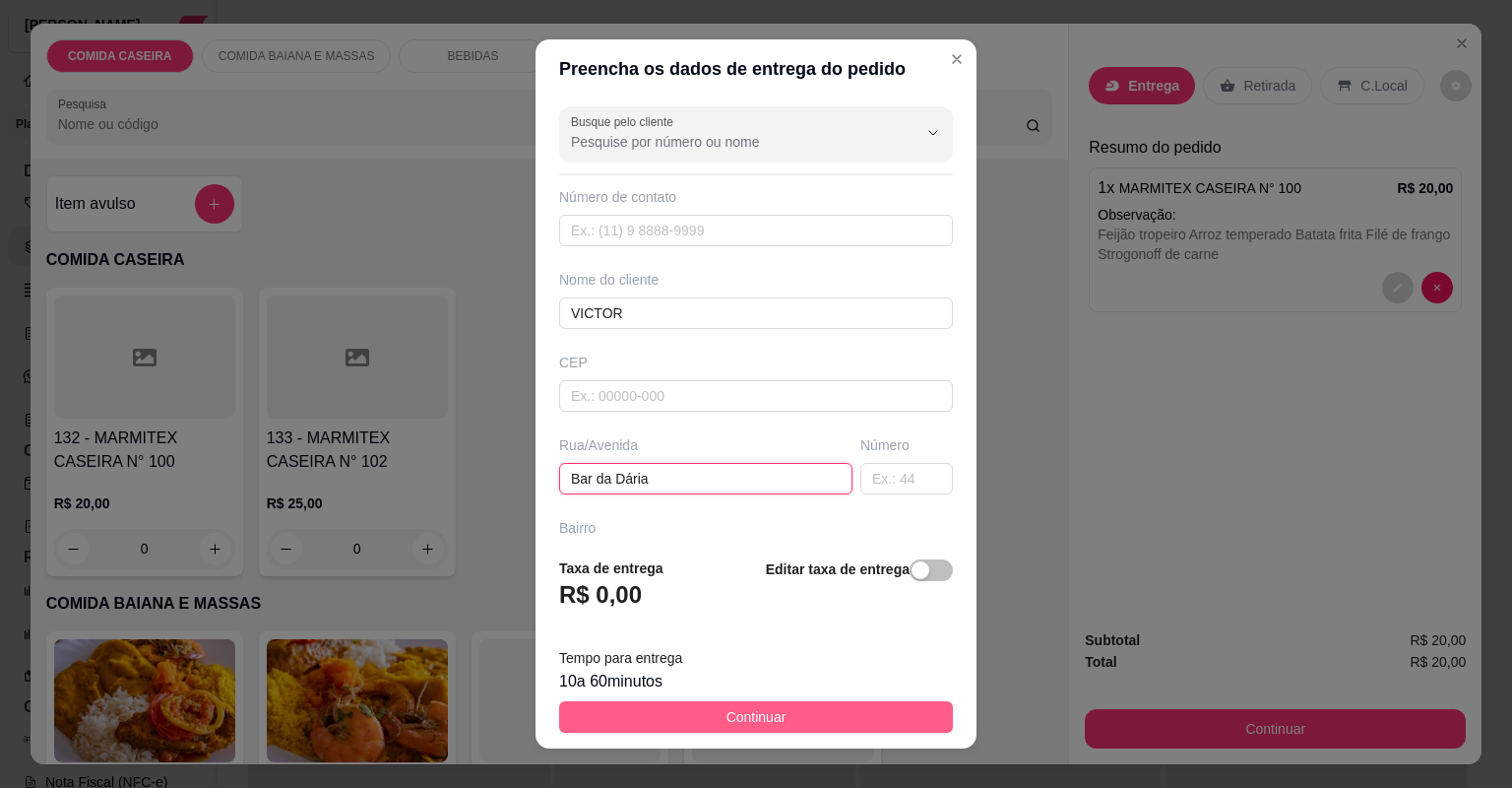 type on "Bar da Dária" 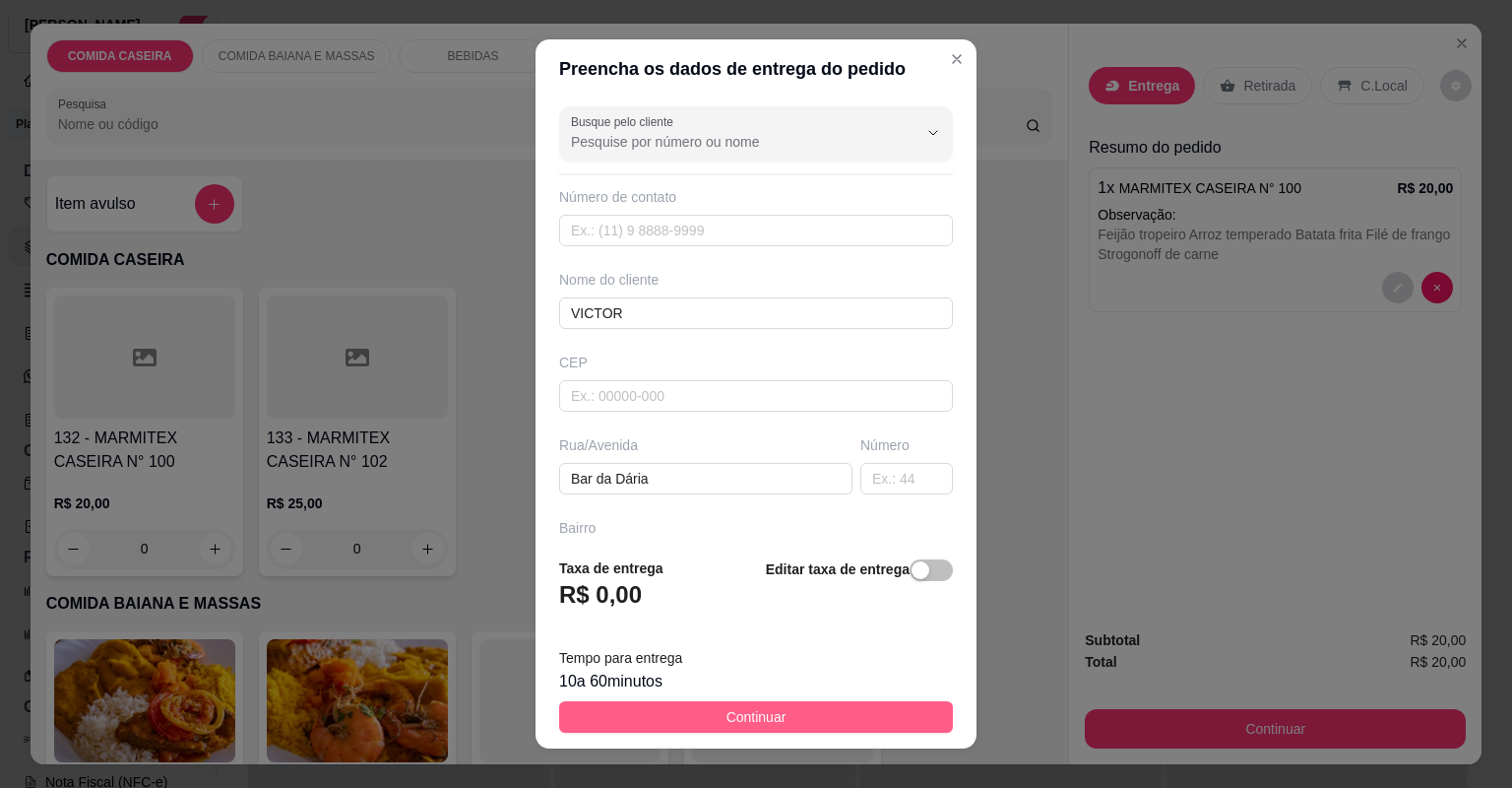 click on "Continuar" at bounding box center (756, 717) 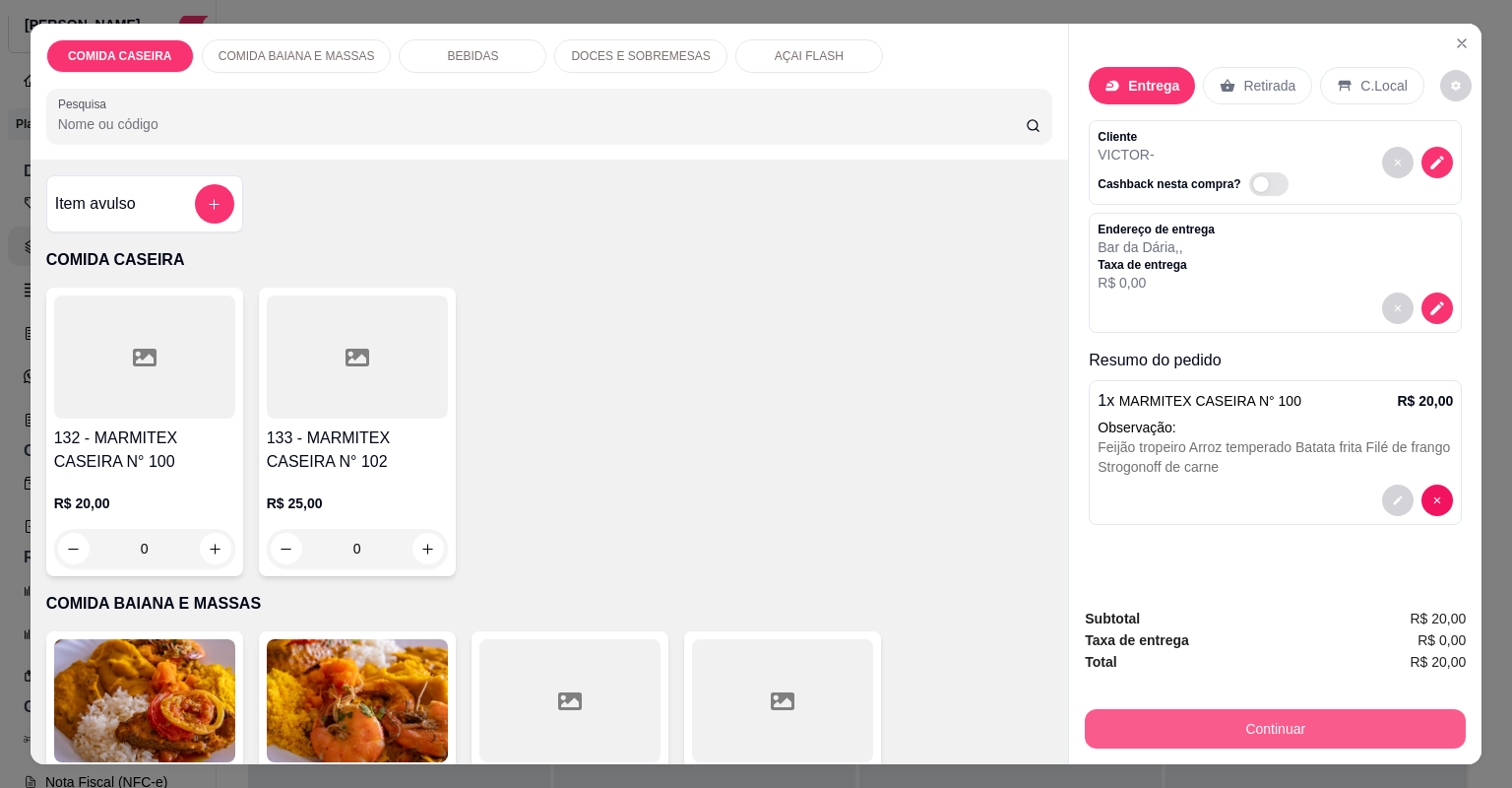 click on "Continuar" at bounding box center (1275, 729) 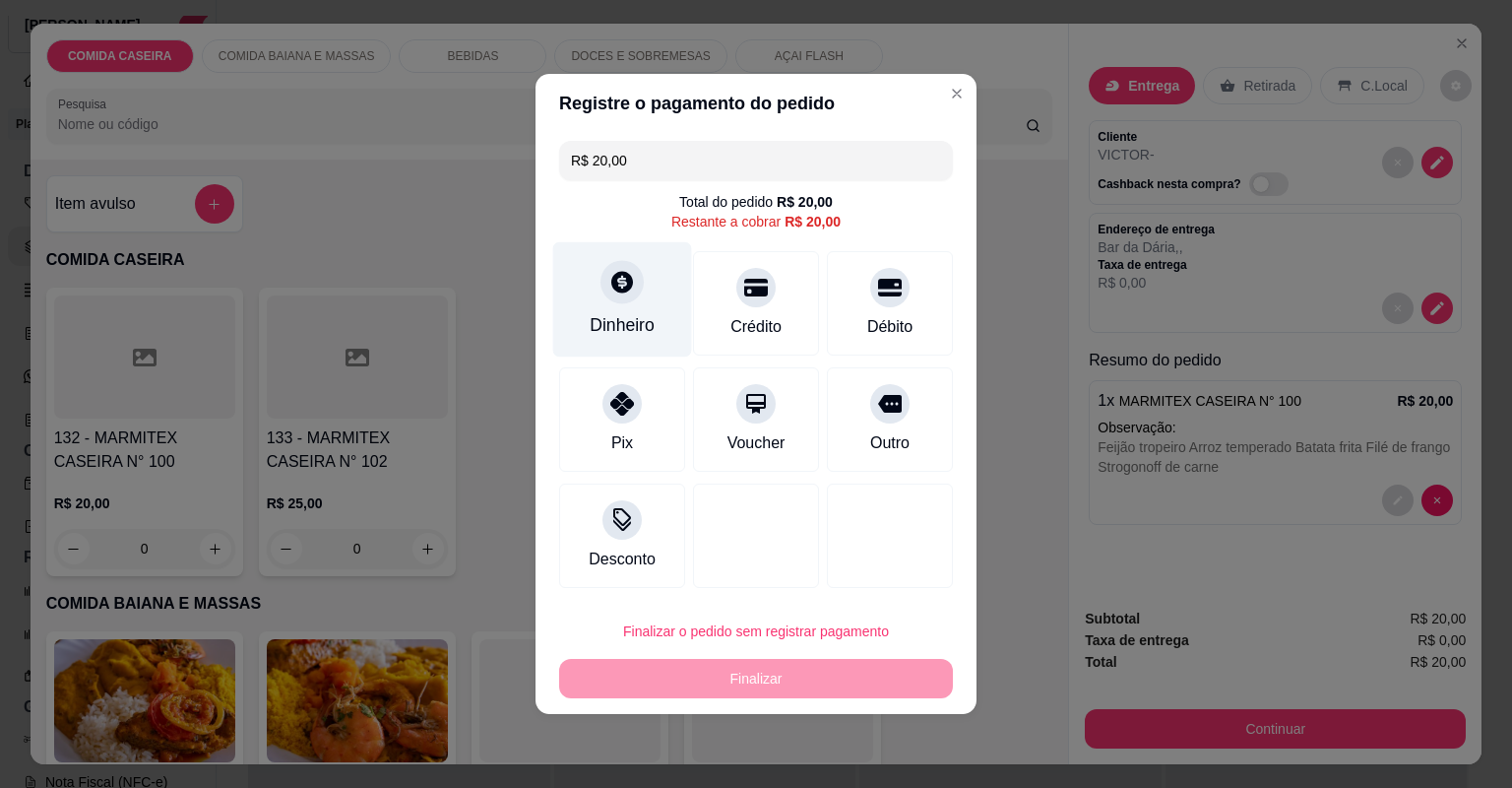 click on "Dinheiro" at bounding box center (622, 325) 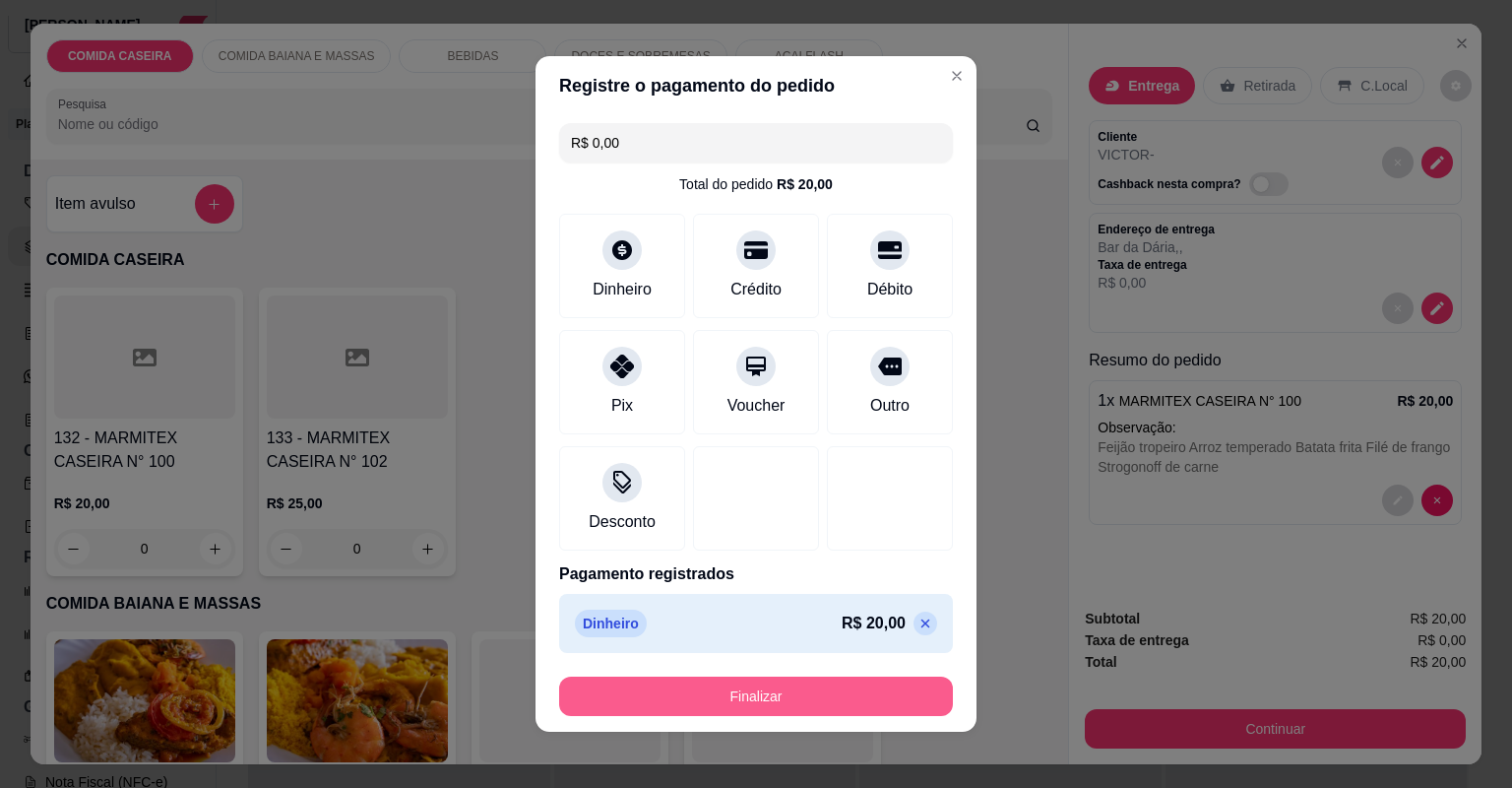 click on "Finalizar" at bounding box center (756, 696) 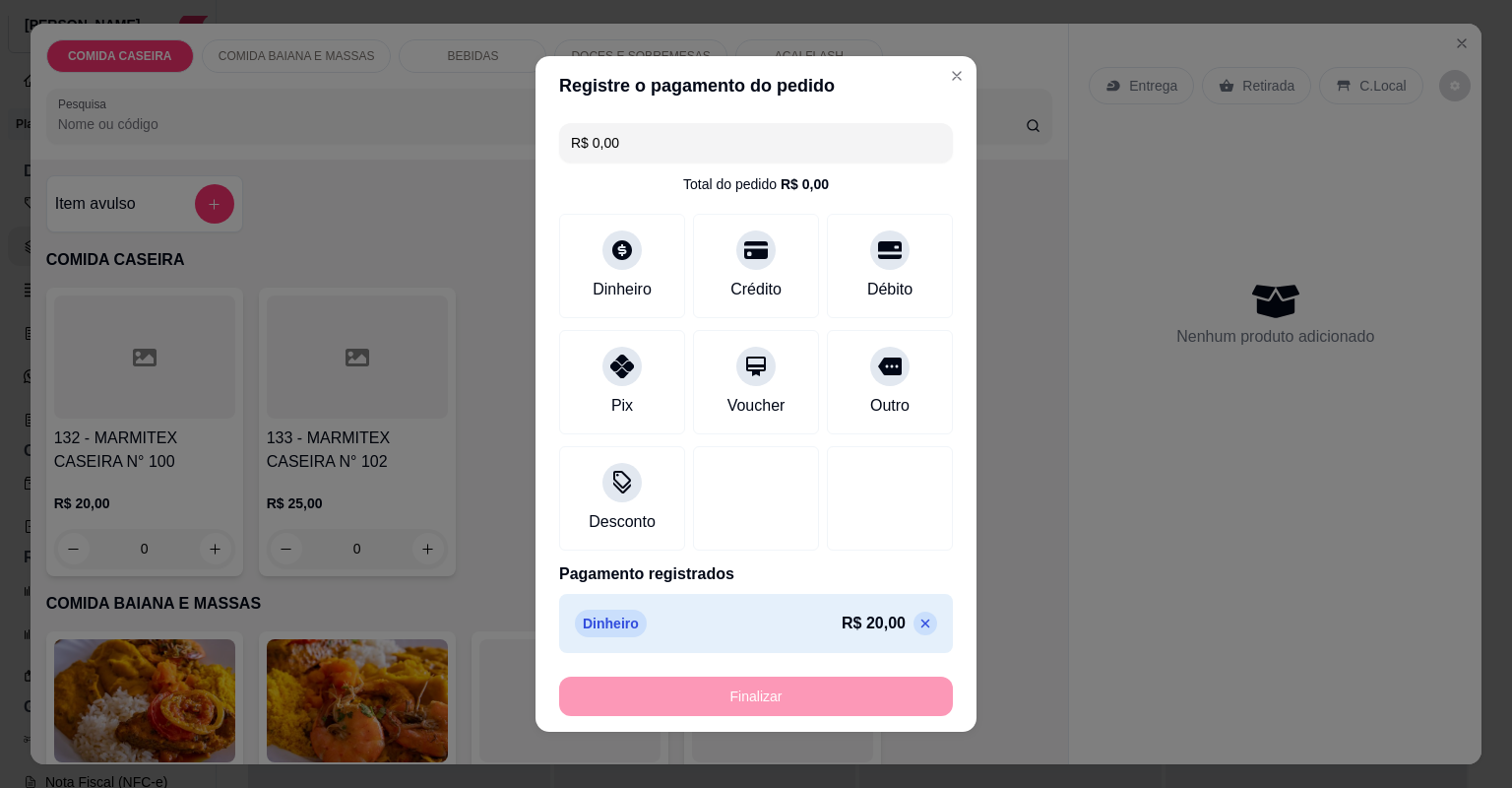 type on "-R$ 20,00" 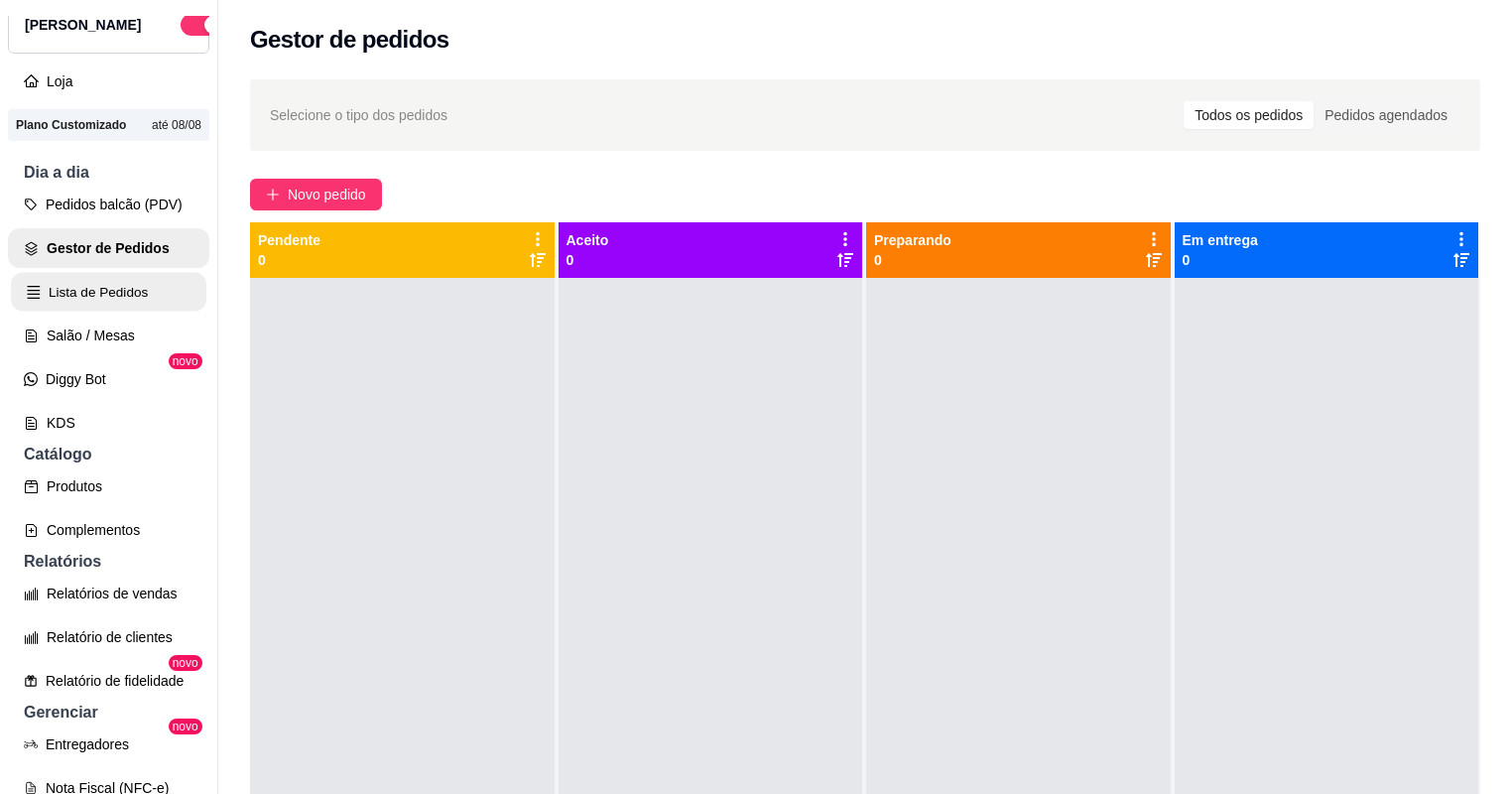 click on "Lista de Pedidos" at bounding box center [108, 292] 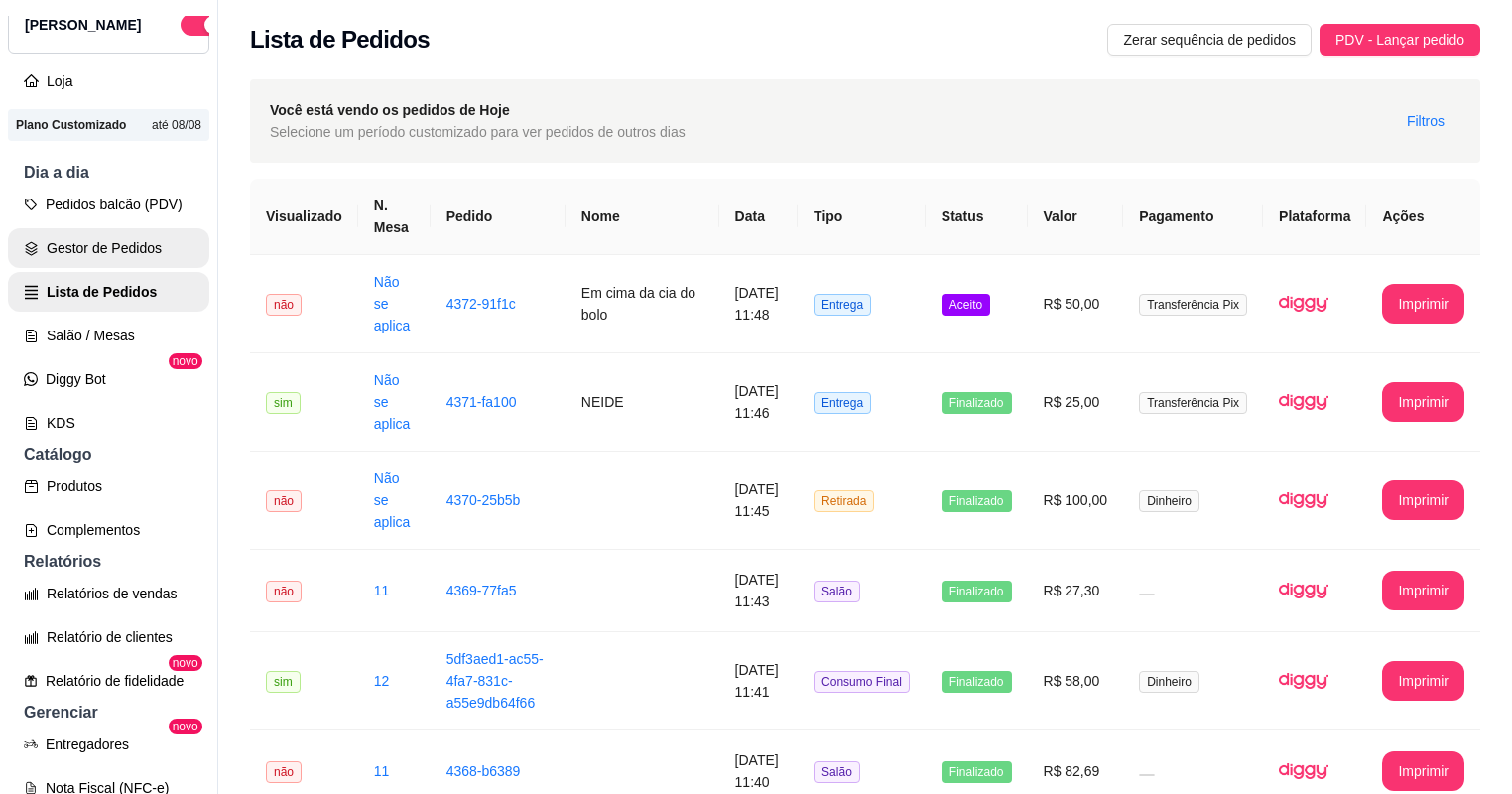 click on "Gestor de Pedidos" at bounding box center [108, 248] 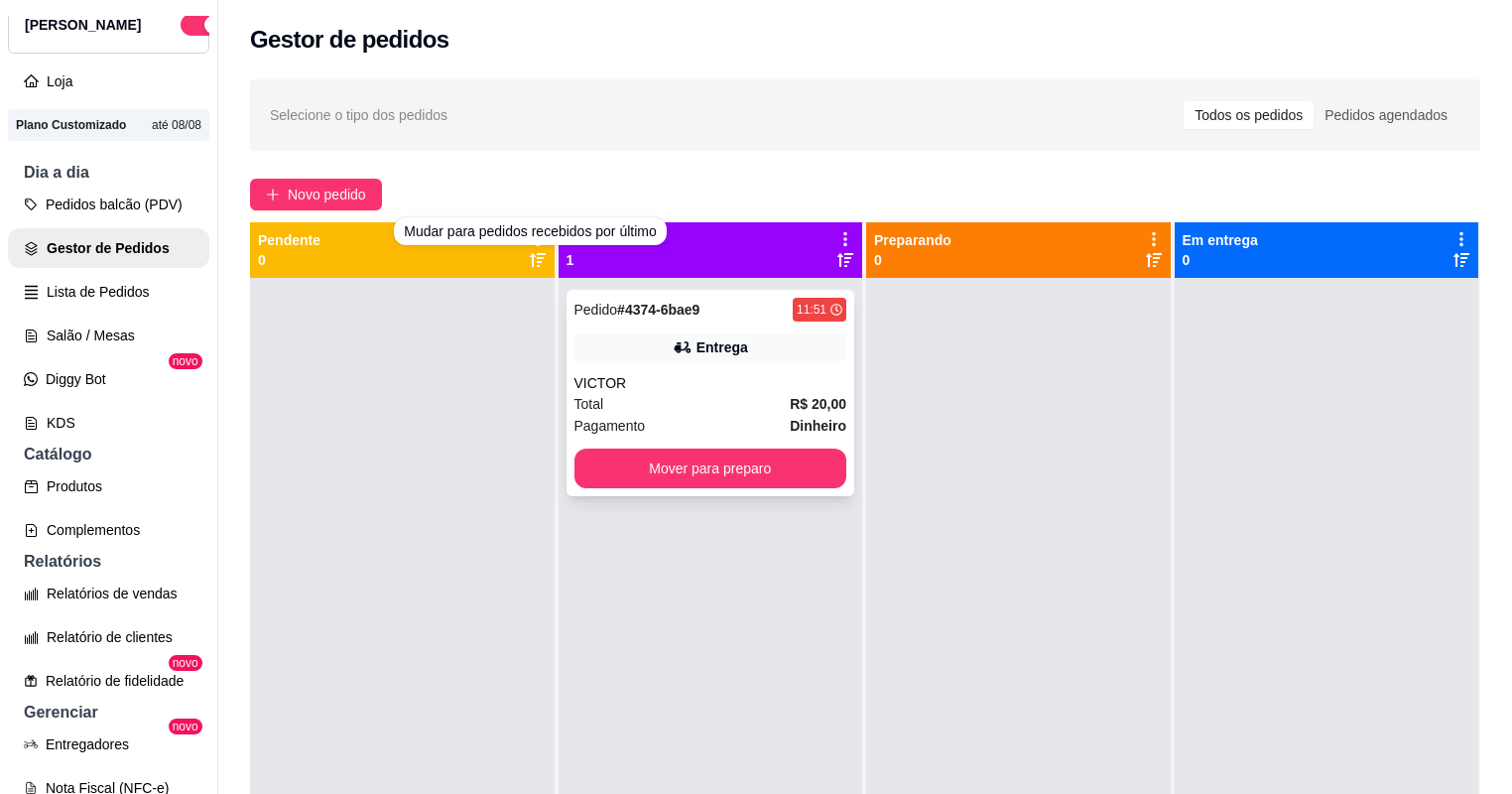 click on "Entrega" at bounding box center (722, 347) 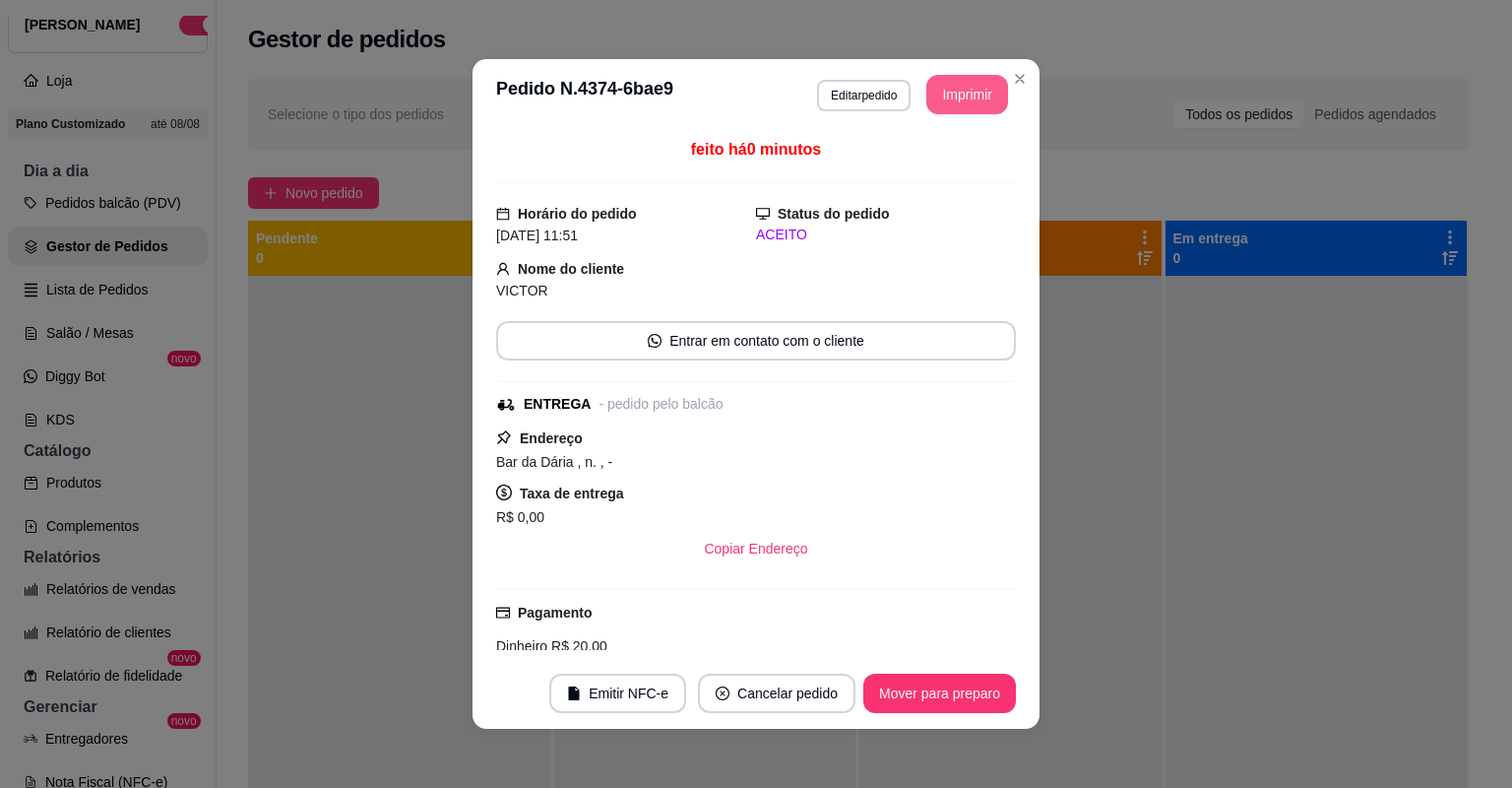 click on "Imprimir" at bounding box center (967, 95) 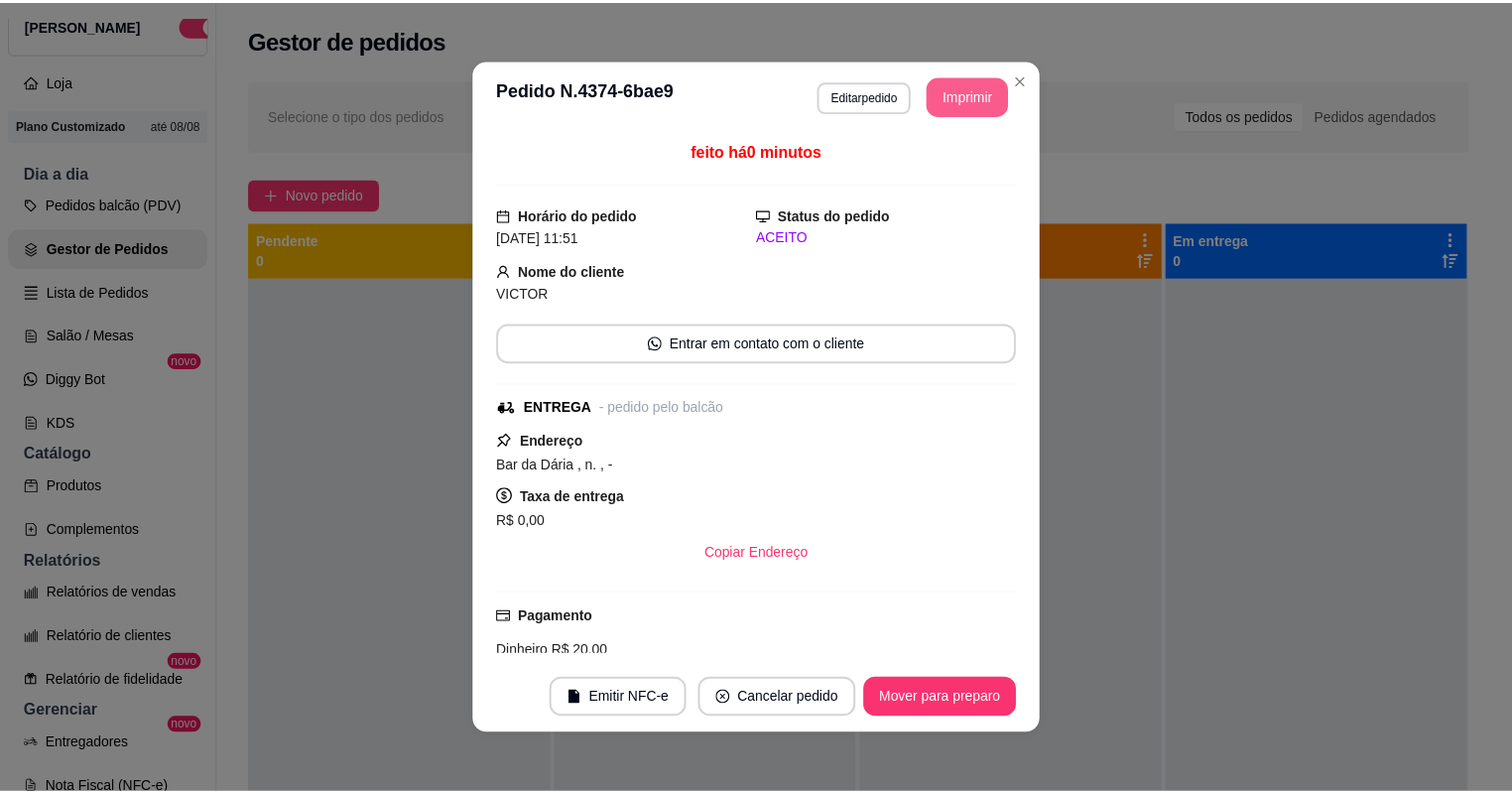 scroll, scrollTop: 0, scrollLeft: 0, axis: both 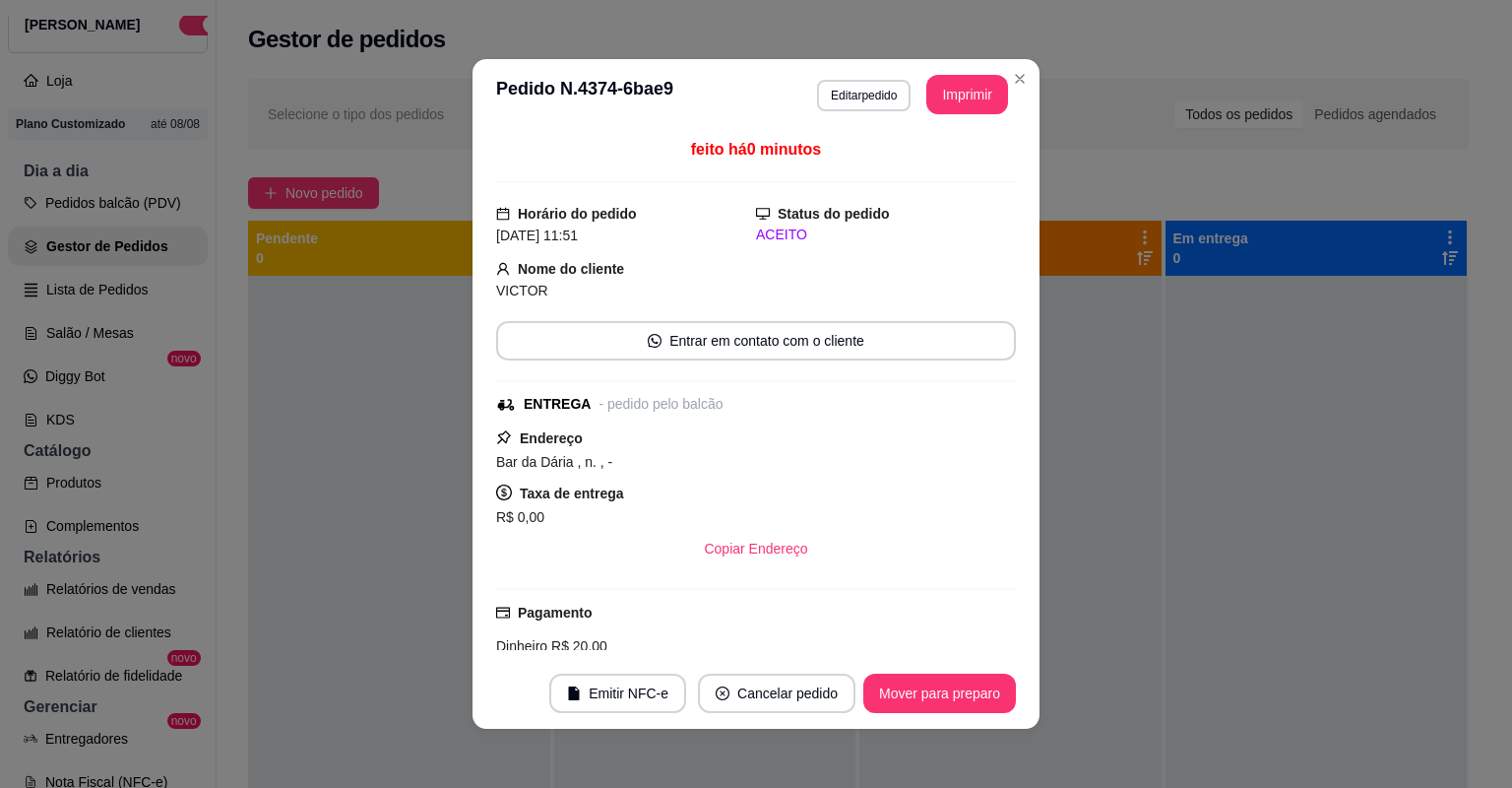 click on "Mover para preparo" at bounding box center [939, 693] 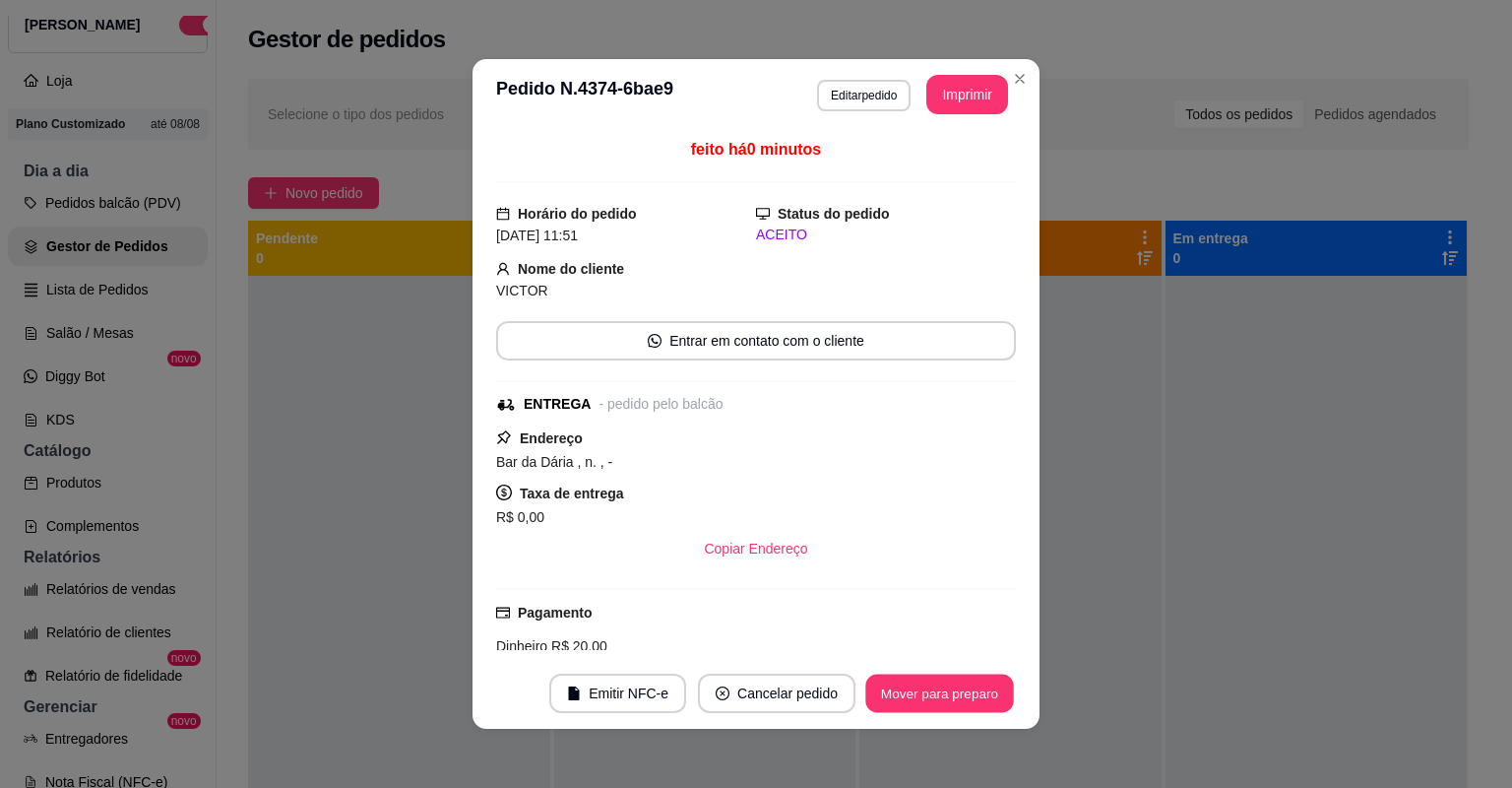 click on "Mover para preparo" at bounding box center (939, 693) 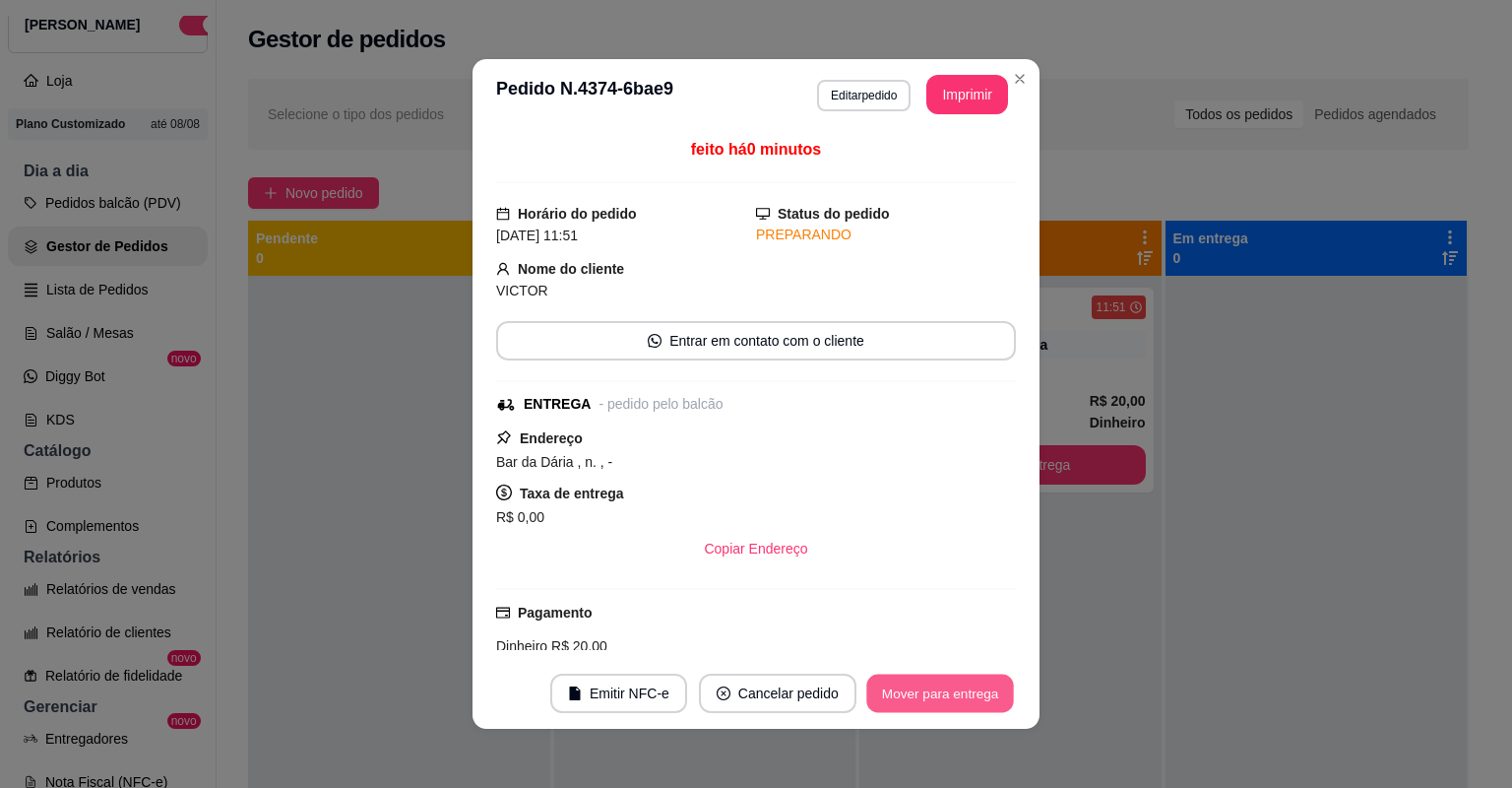 click on "Mover para entrega" at bounding box center [940, 693] 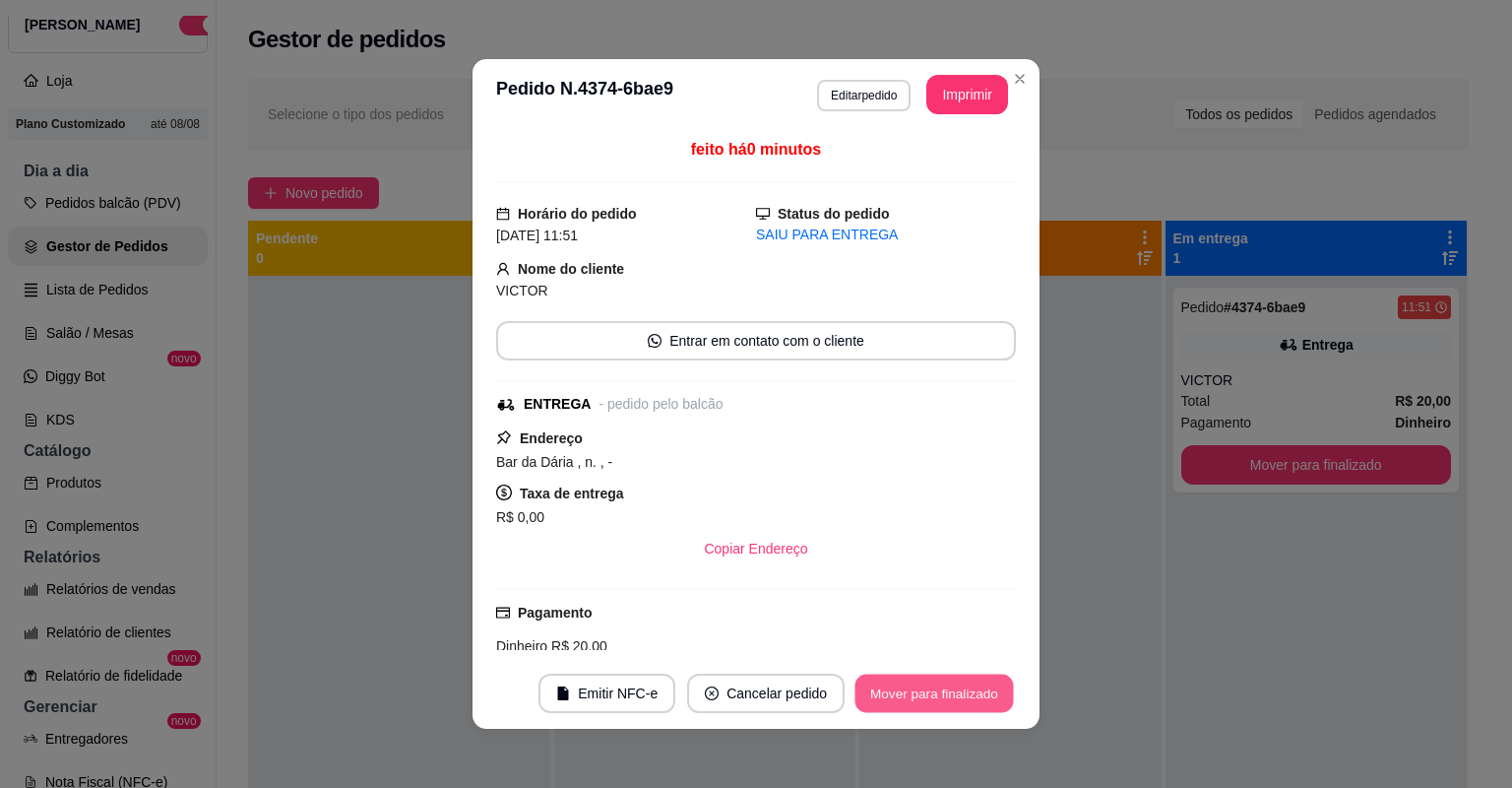 click on "Mover para finalizado" at bounding box center (934, 693) 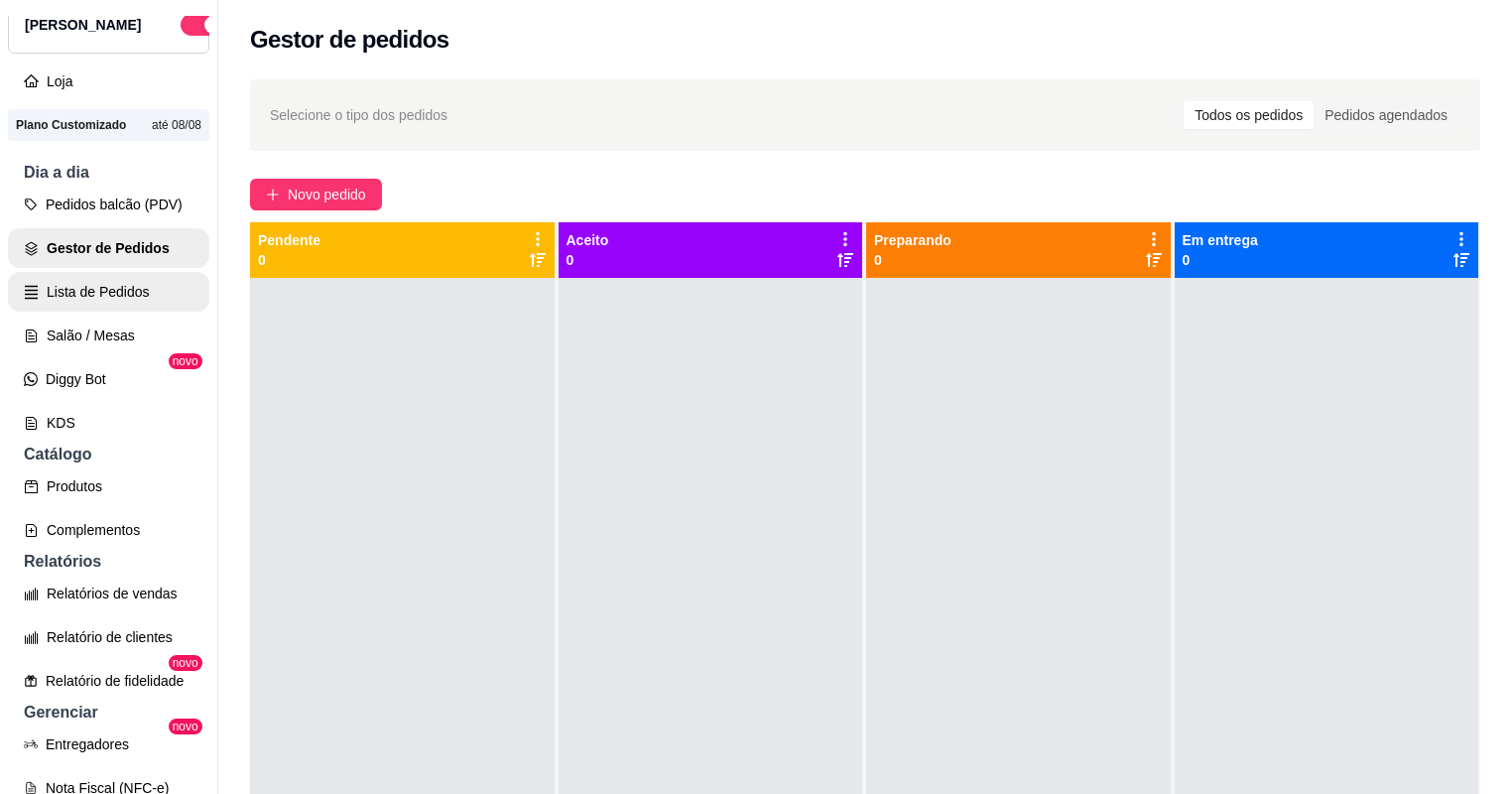 click on "Lista de Pedidos" at bounding box center [108, 292] 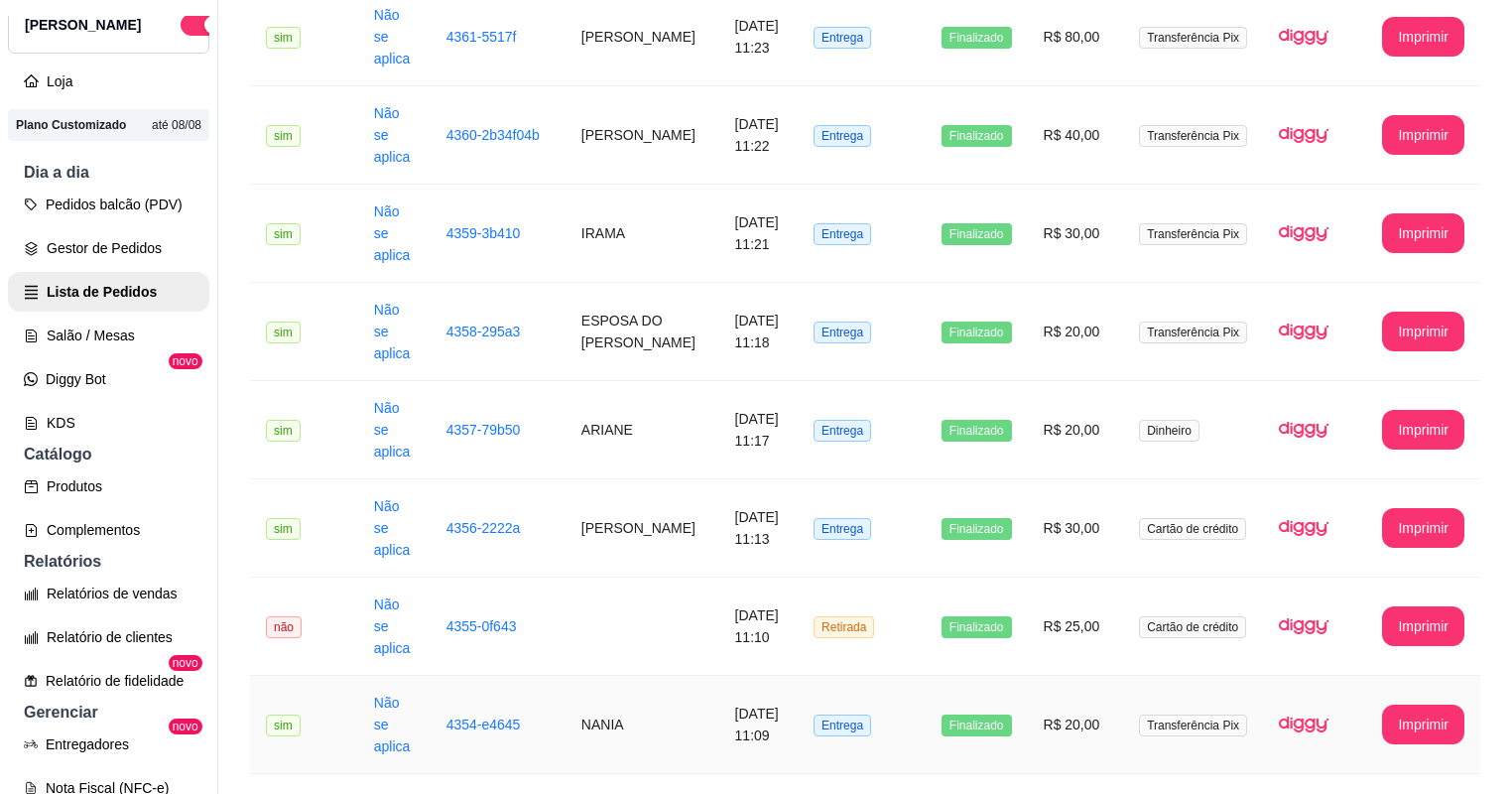 scroll, scrollTop: 1620, scrollLeft: 0, axis: vertical 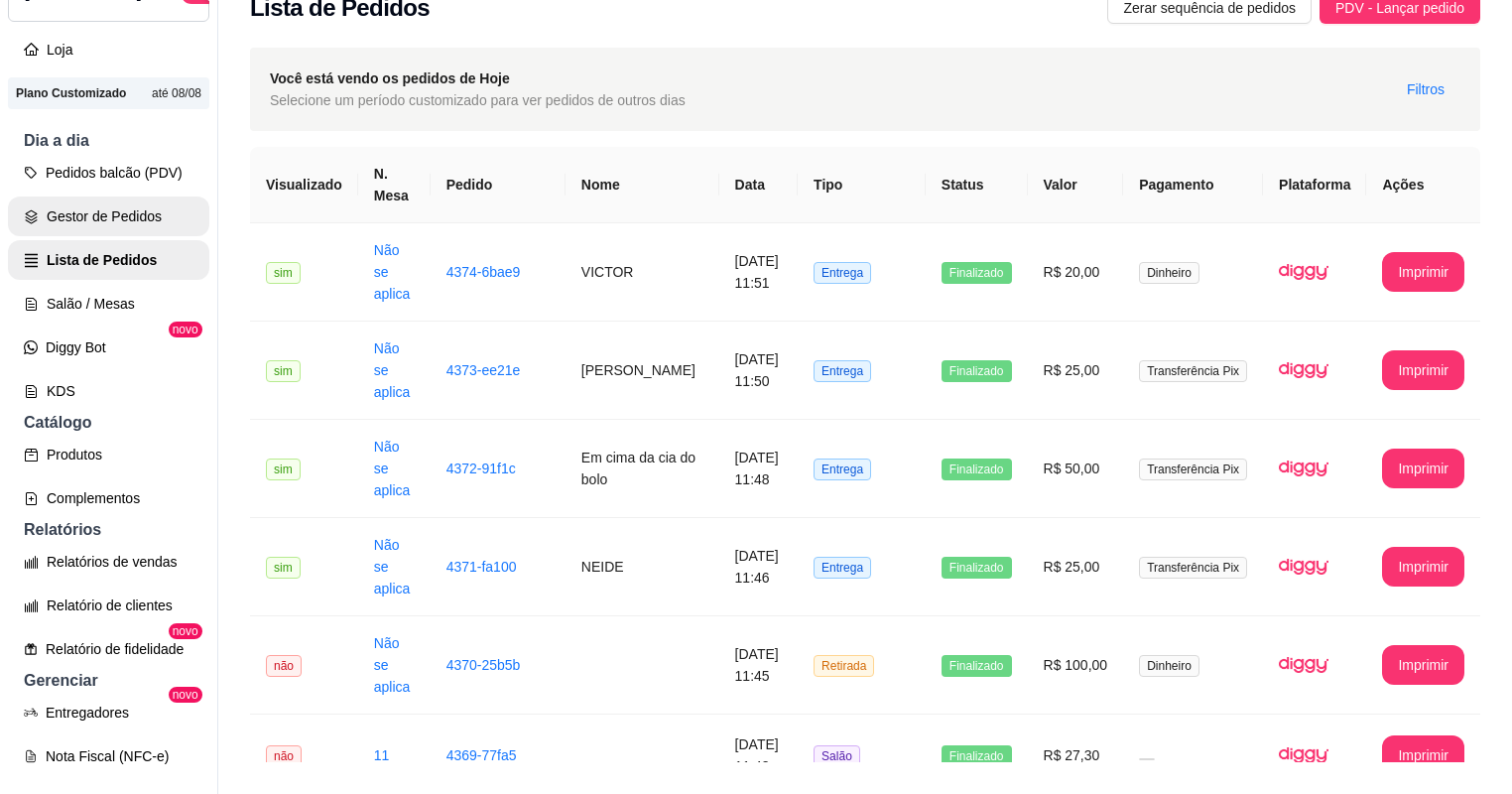 click on "Gestor de Pedidos" at bounding box center [108, 216] 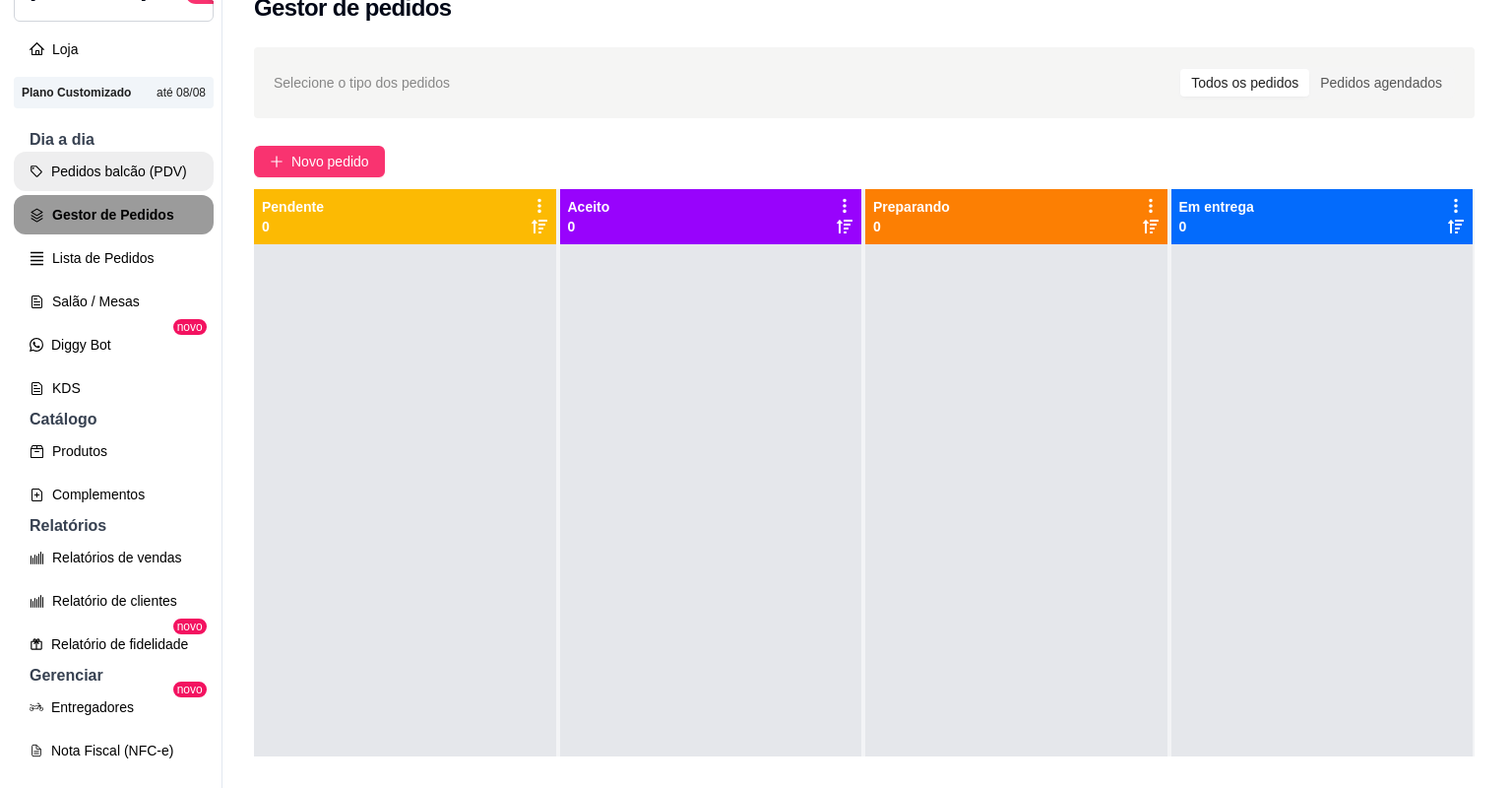 scroll, scrollTop: 0, scrollLeft: 0, axis: both 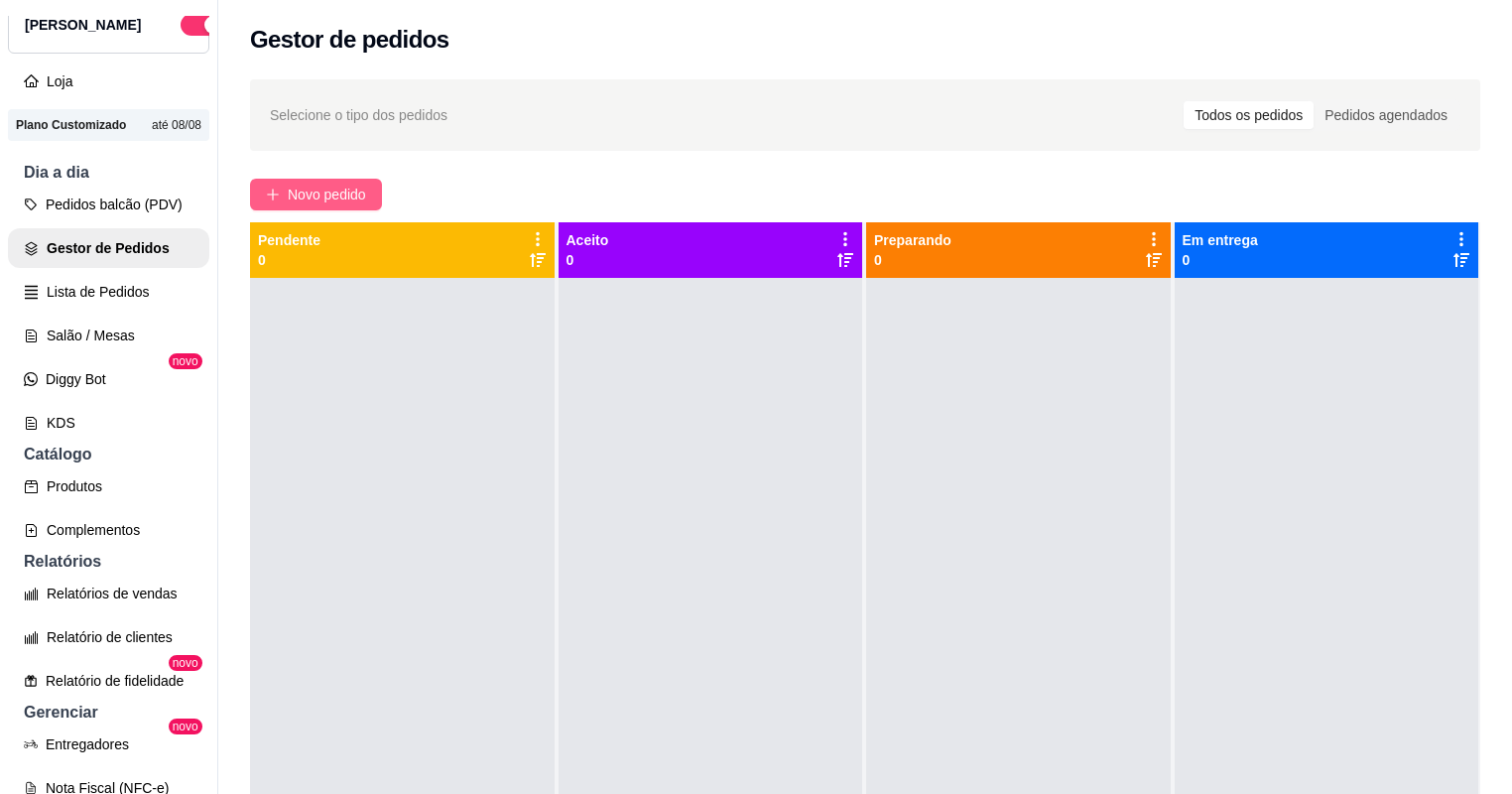 click on "Novo pedido" at bounding box center [326, 195] 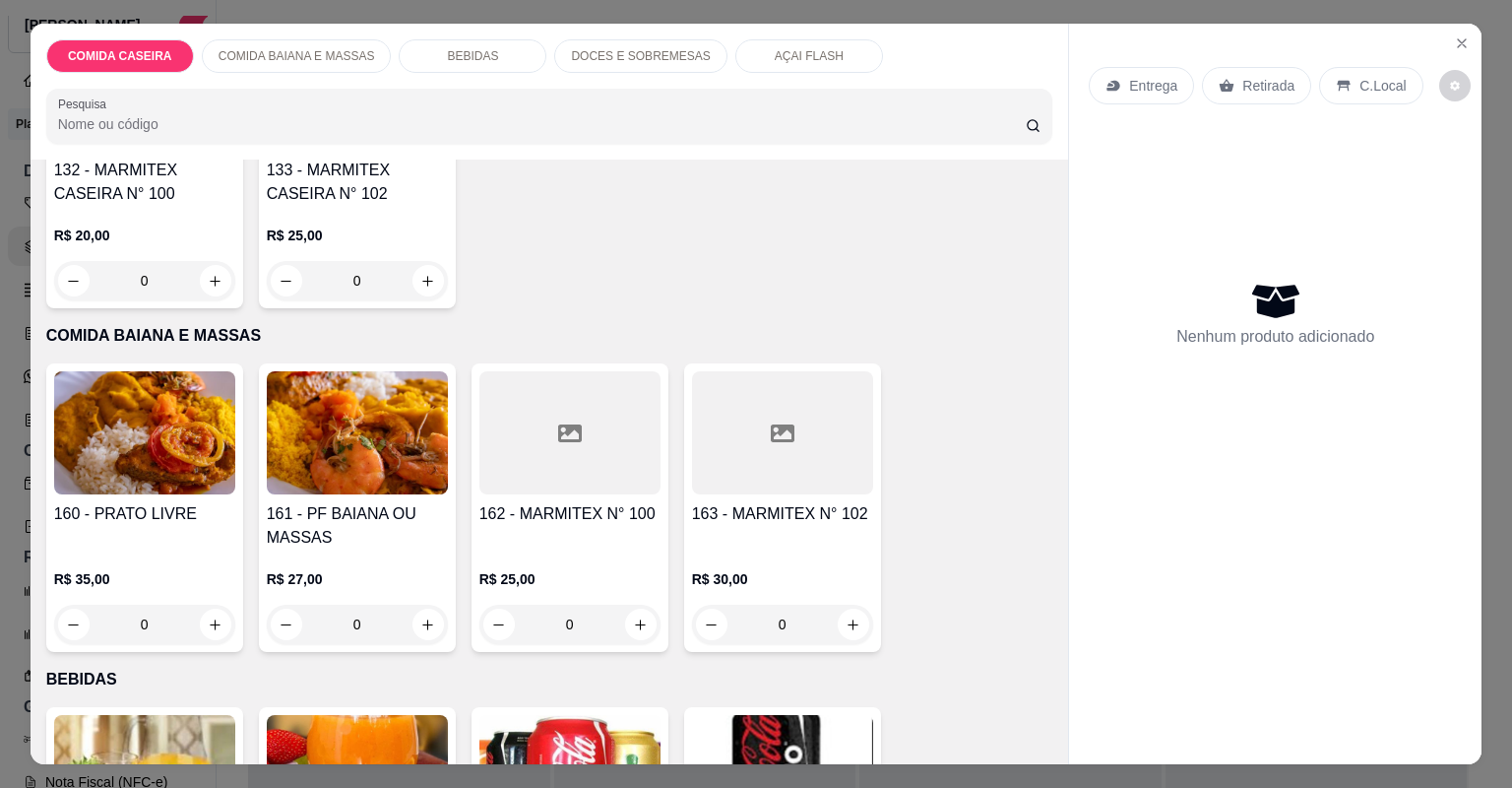 scroll, scrollTop: 315, scrollLeft: 0, axis: vertical 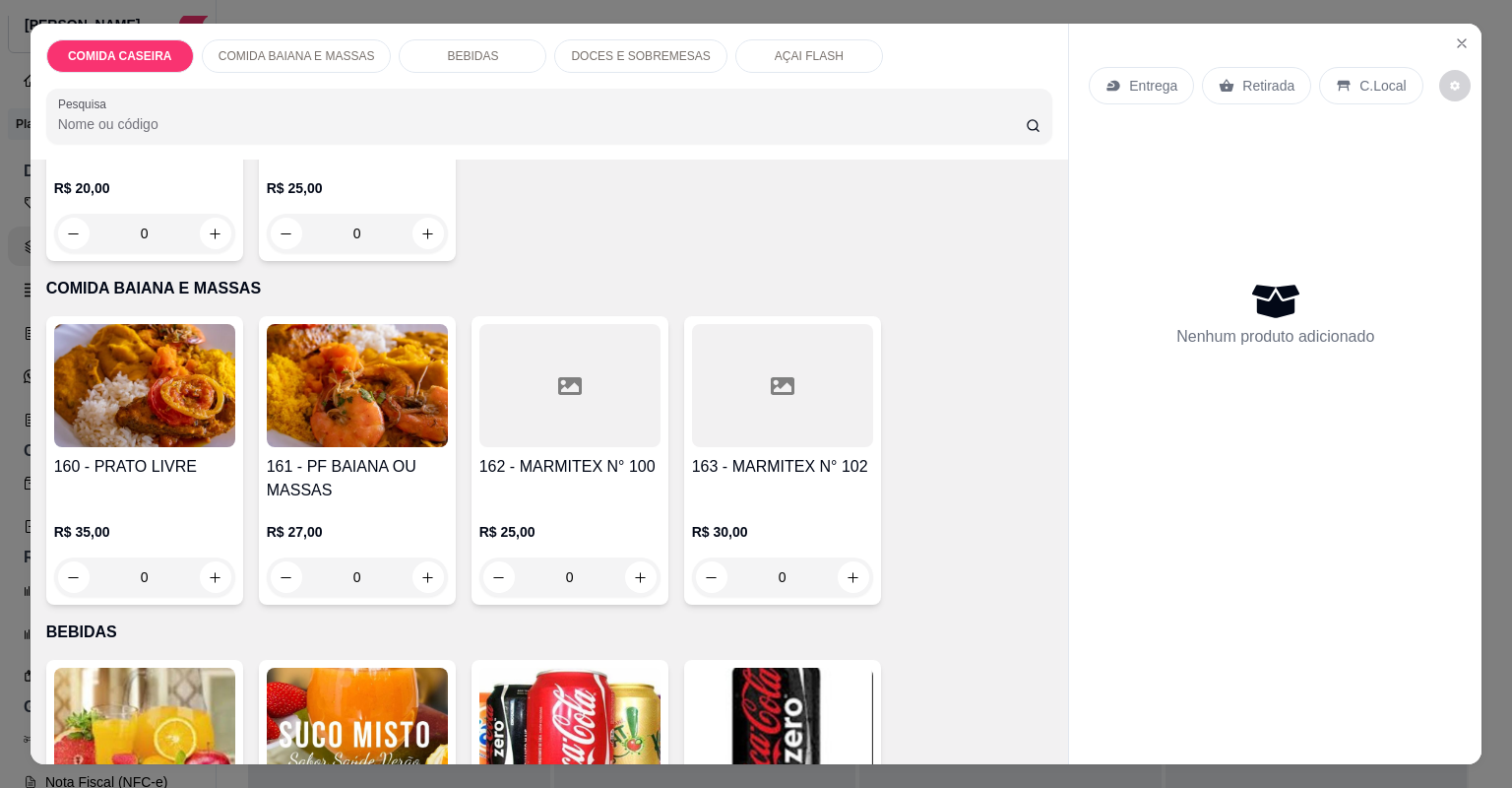 click on "R$ 30,00" at bounding box center [783, 532] 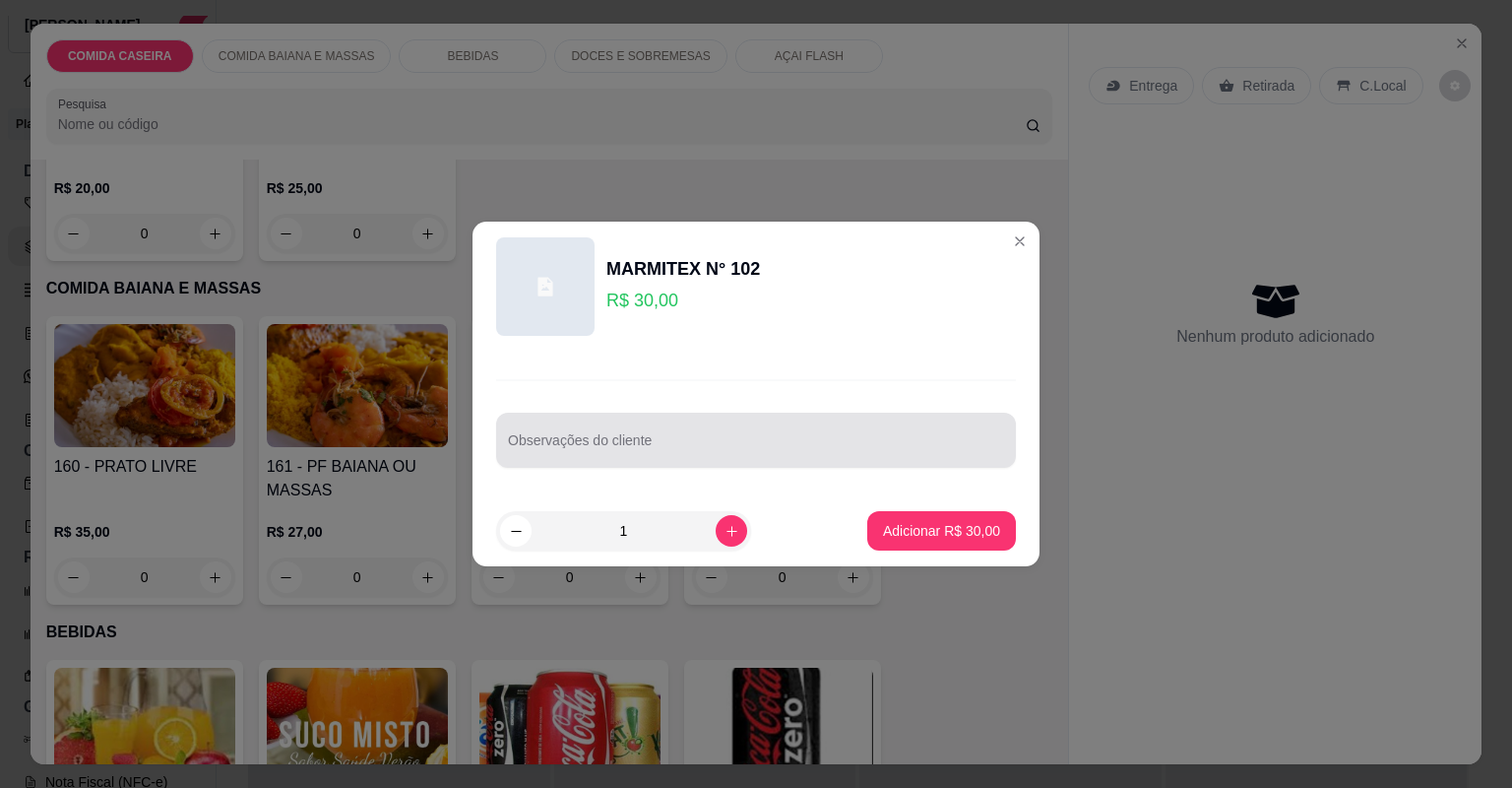 click on "Observações do cliente" at bounding box center [756, 448] 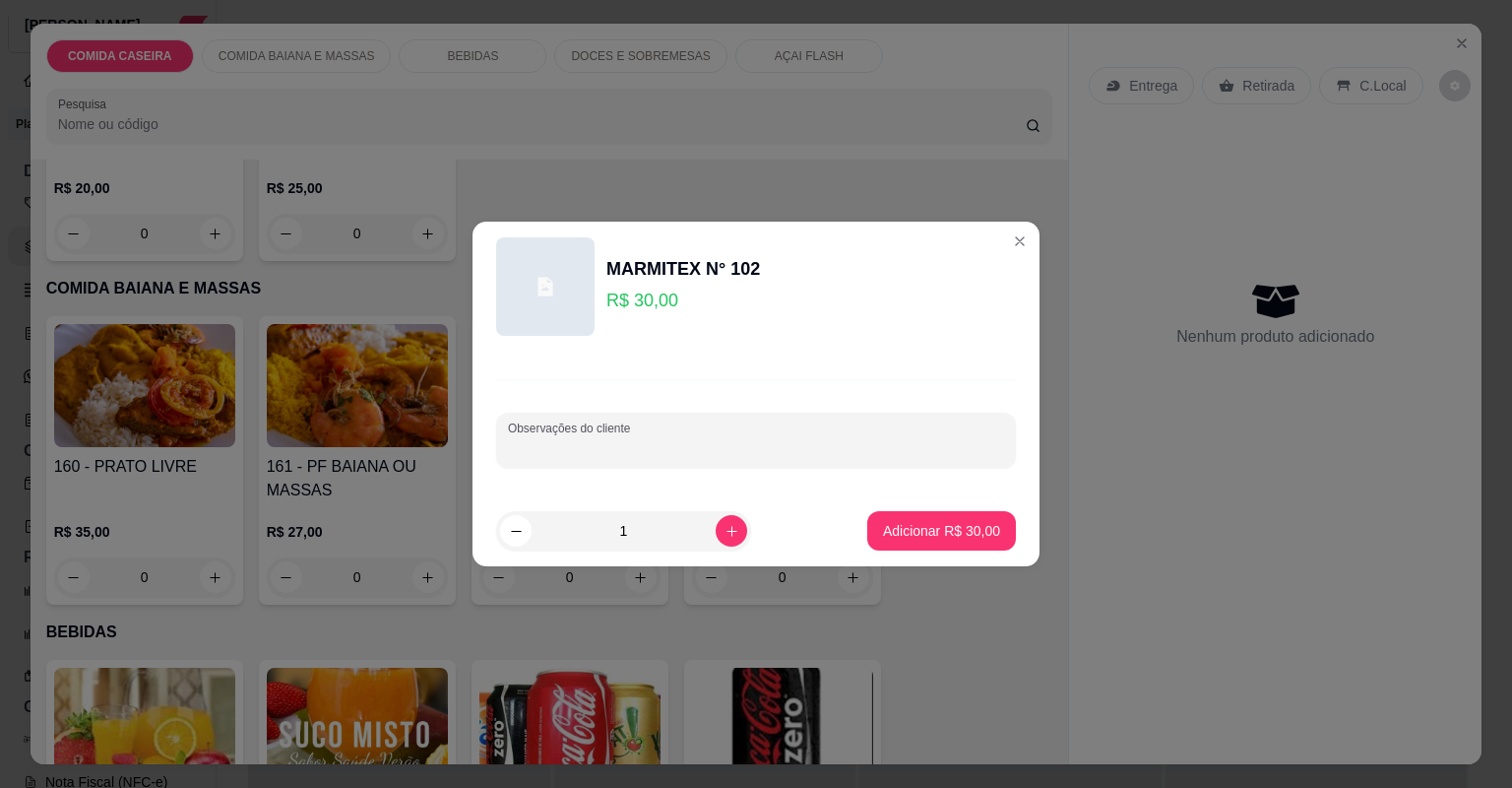 paste on "Quero uma marmita de 30,00 arroz branco, farofa de dendê,moqueca de feijão fradinho , cortado de abóbora, vatapá, quiabada , evinagrete, moqueca de corvina" 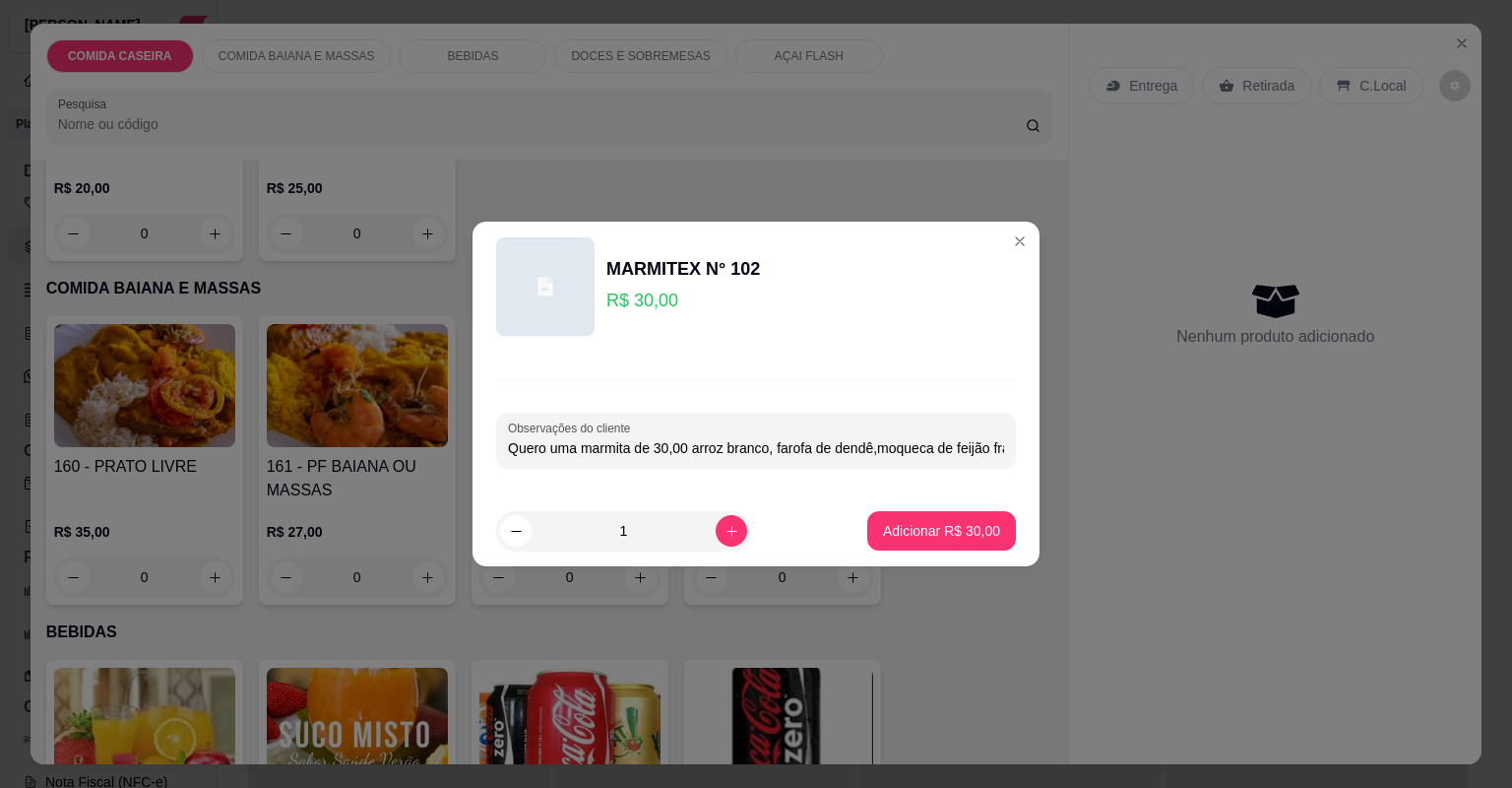 scroll, scrollTop: 0, scrollLeft: 495, axis: horizontal 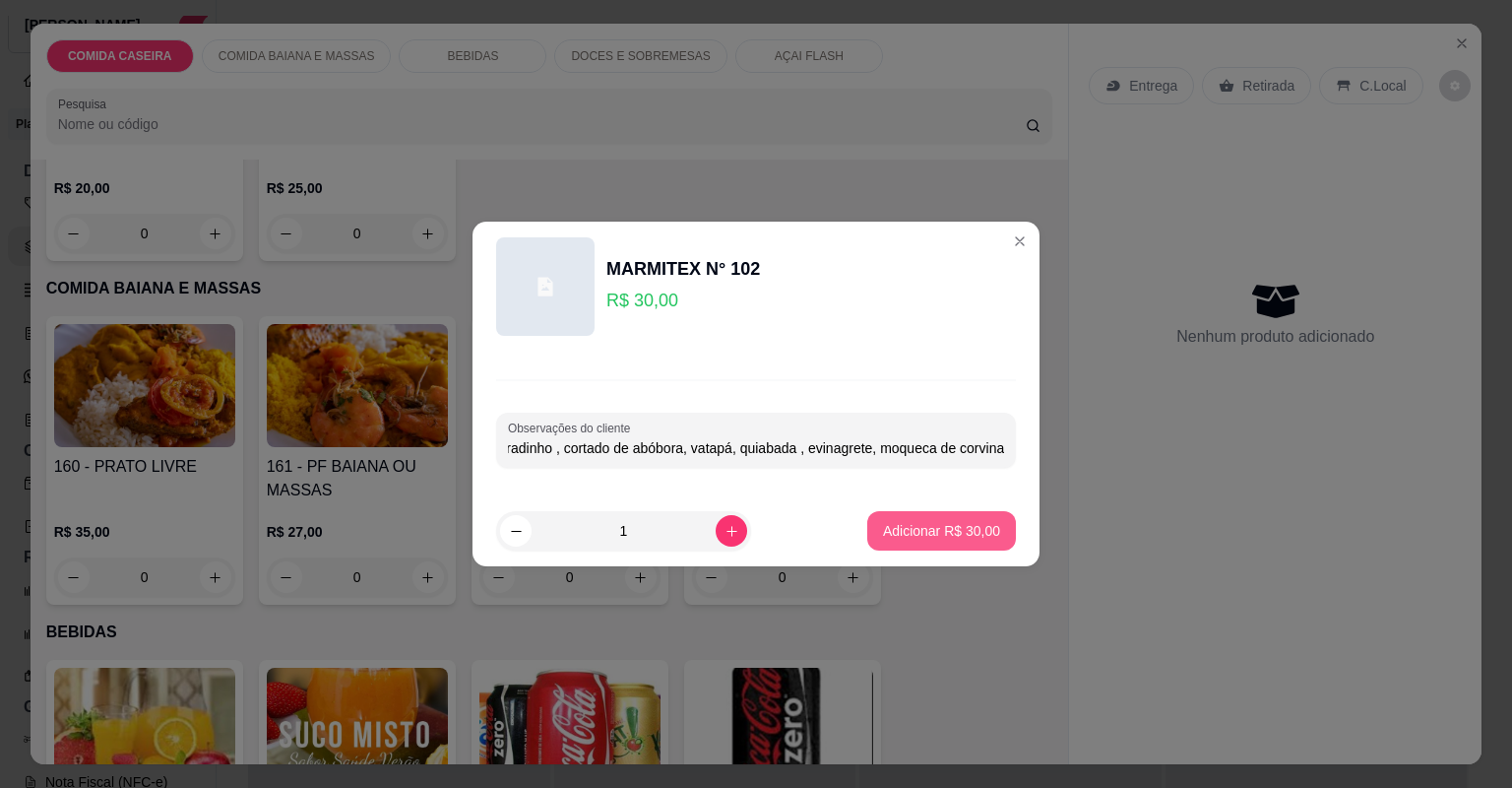 type on "Quero uma marmita de 30,00 arroz branco, farofa de dendê,moqueca de feijão fradinho , cortado de abóbora, vatapá, quiabada , evinagrete, moqueca de corvina" 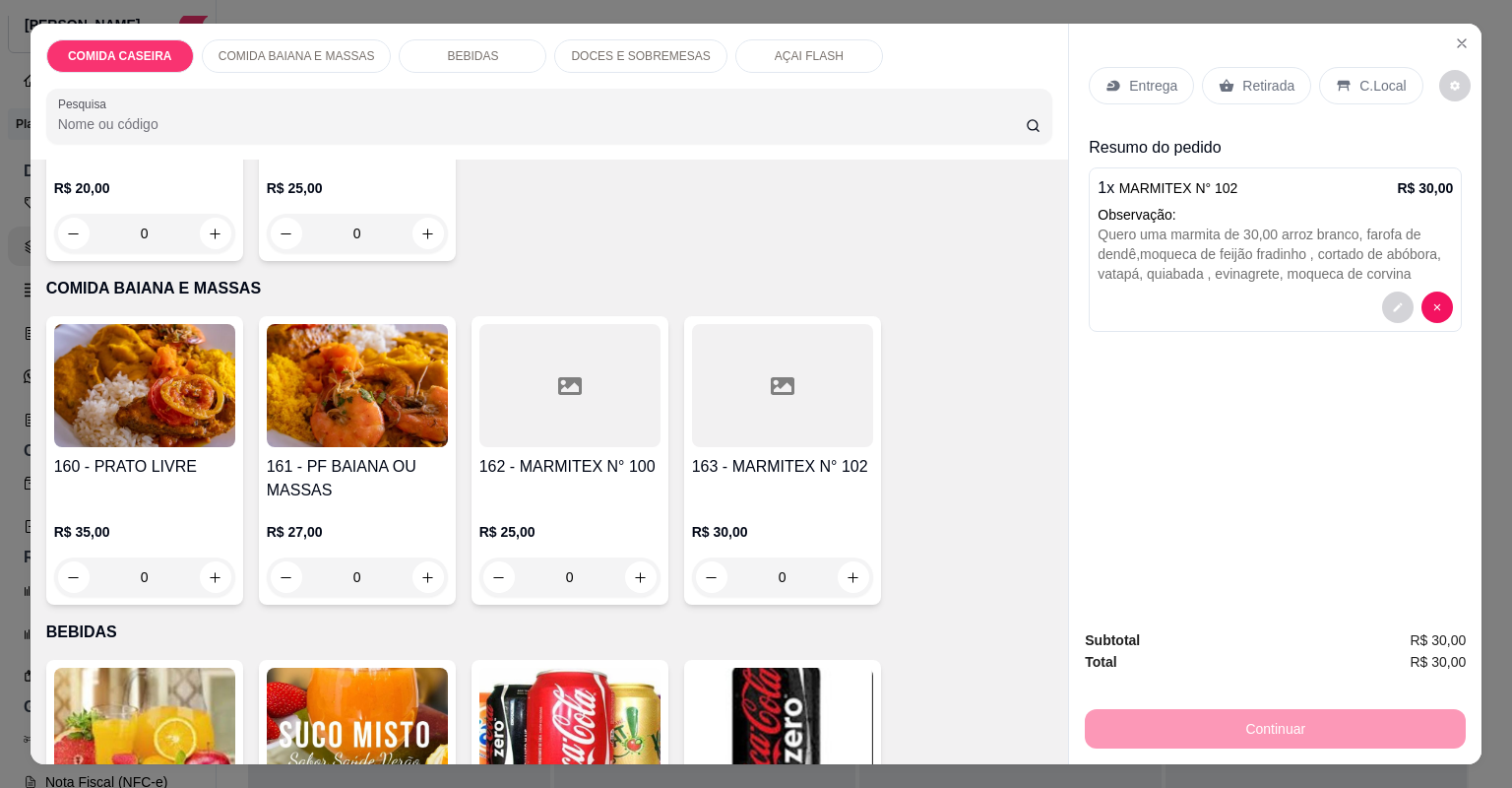 click on "Entrega" at bounding box center (1153, 86) 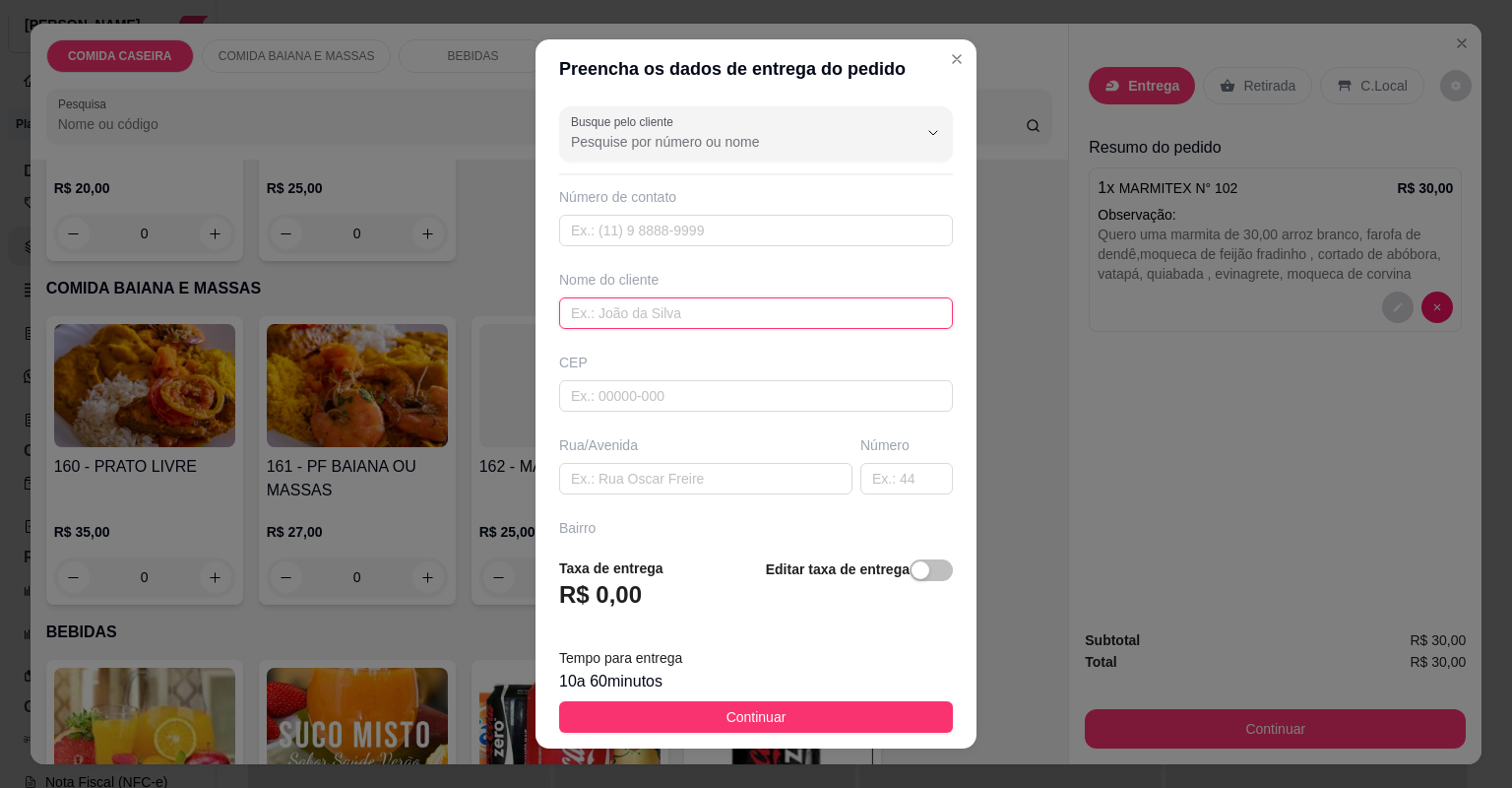 click at bounding box center [756, 313] 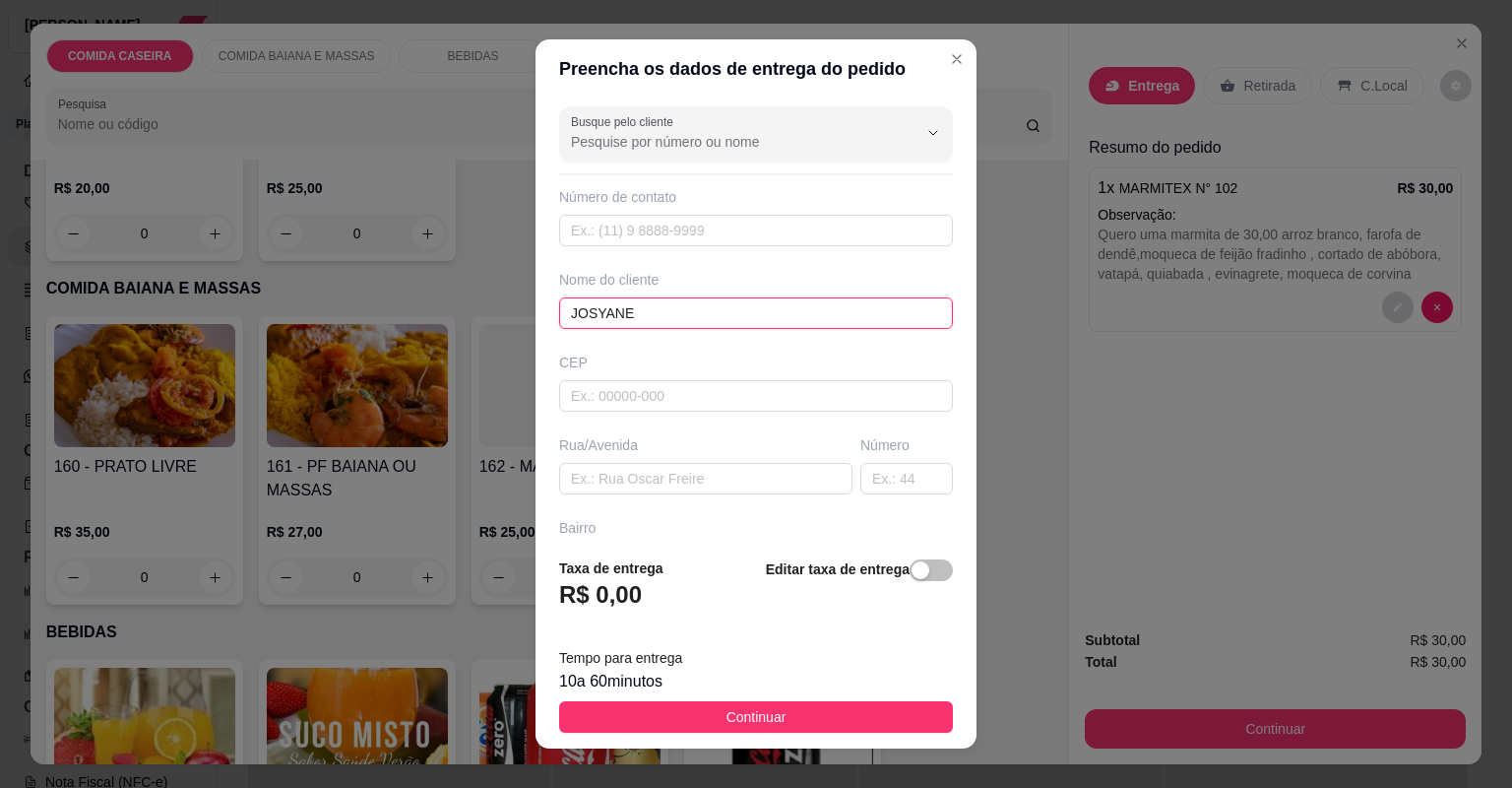 type on "JOSYANE" 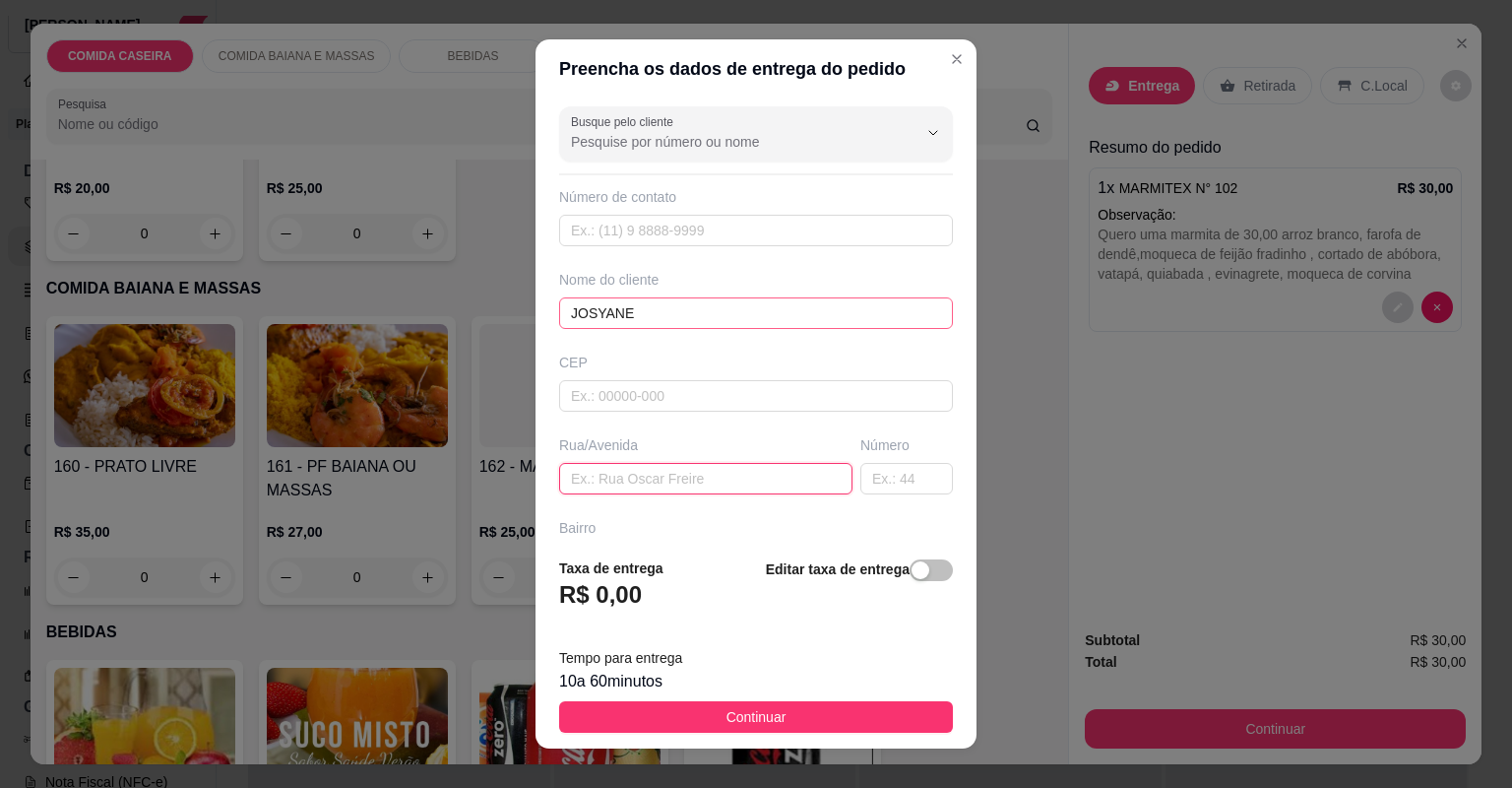 paste on "Segunda travessa do cacau [PERSON_NAME] n 23 na [GEOGRAPHIC_DATA][PERSON_NAME]" 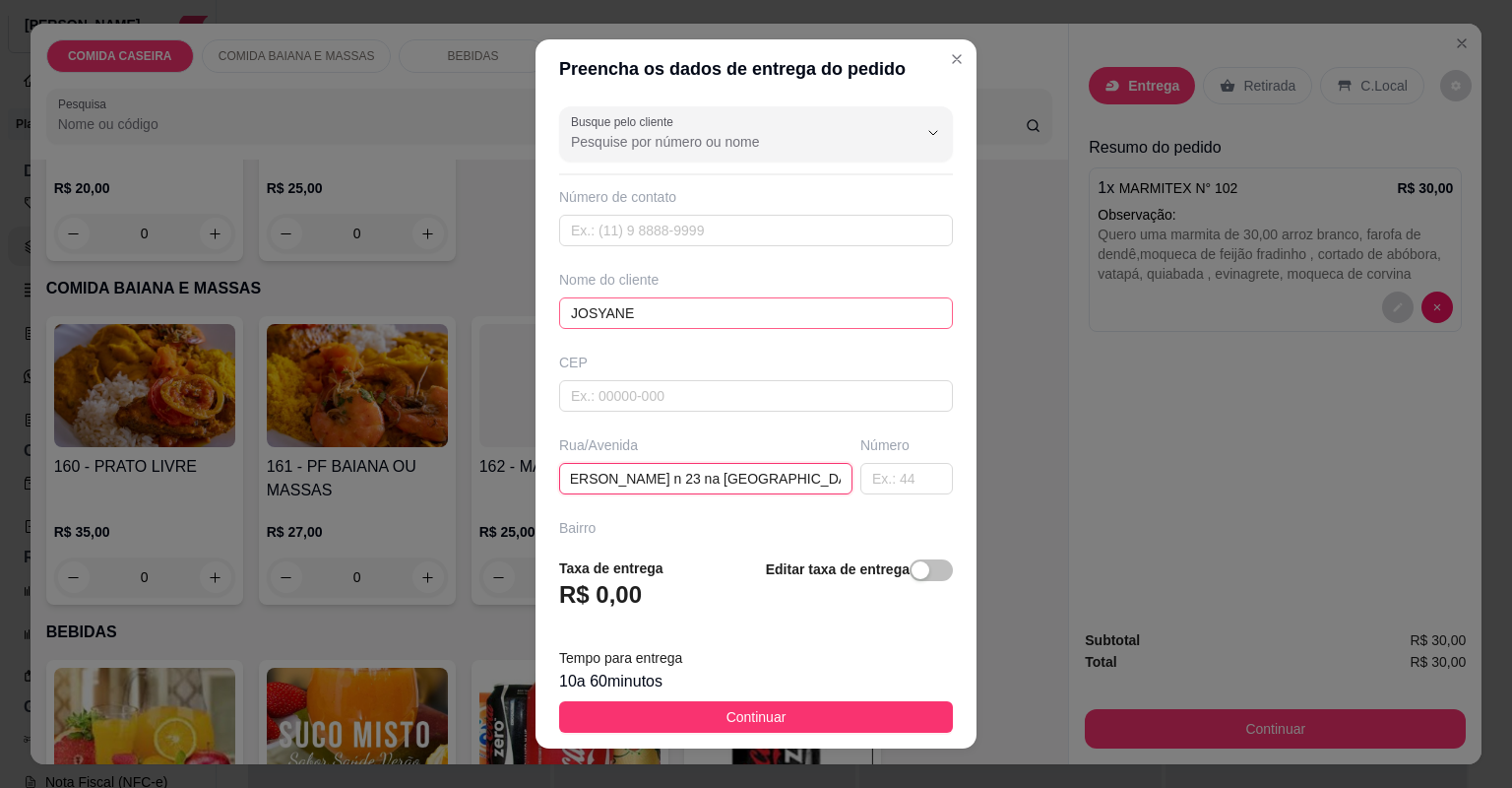 scroll, scrollTop: 0, scrollLeft: 192, axis: horizontal 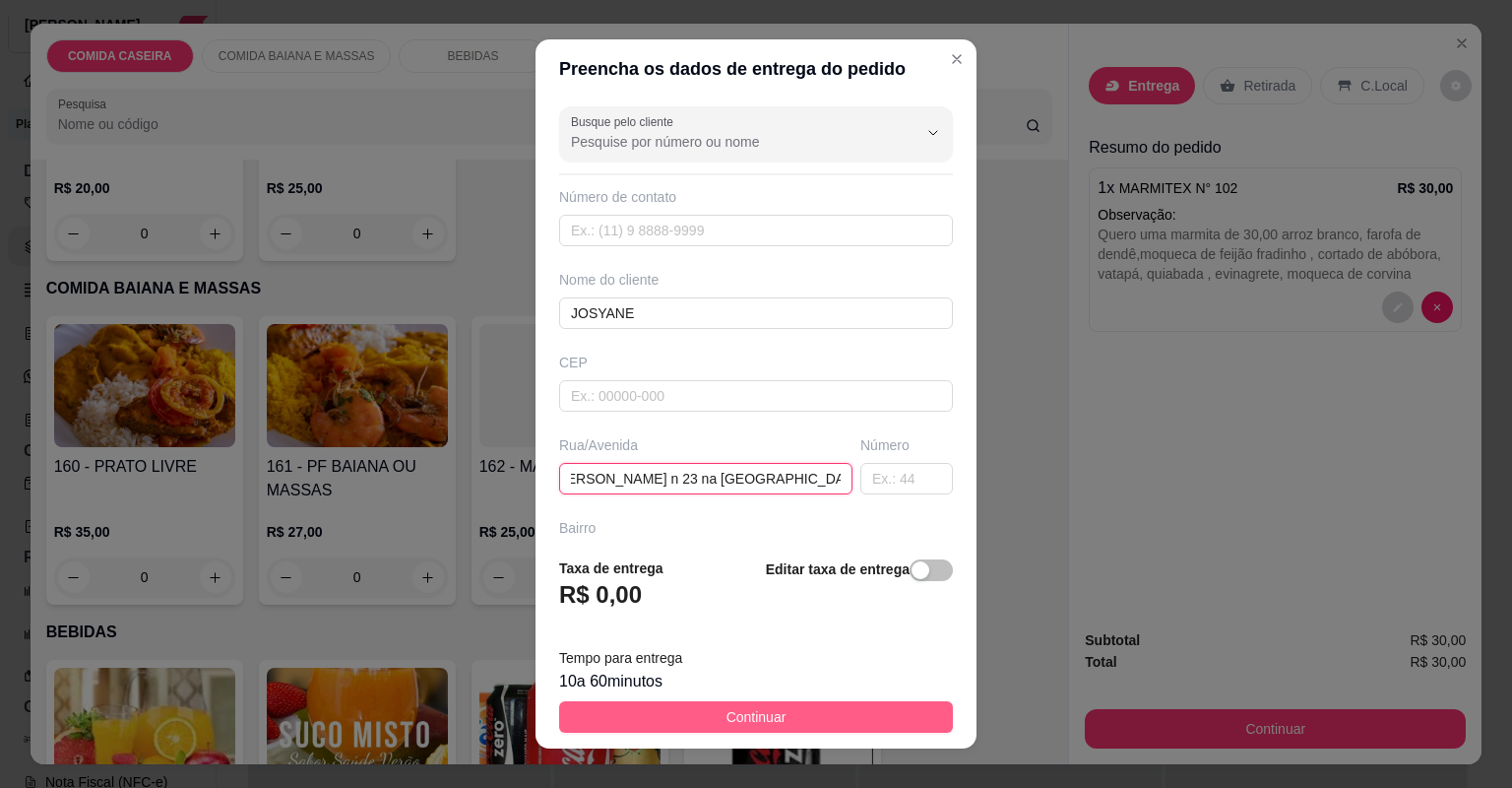 type on "Segunda travessa do cacau [PERSON_NAME] n 23 na [GEOGRAPHIC_DATA][PERSON_NAME]" 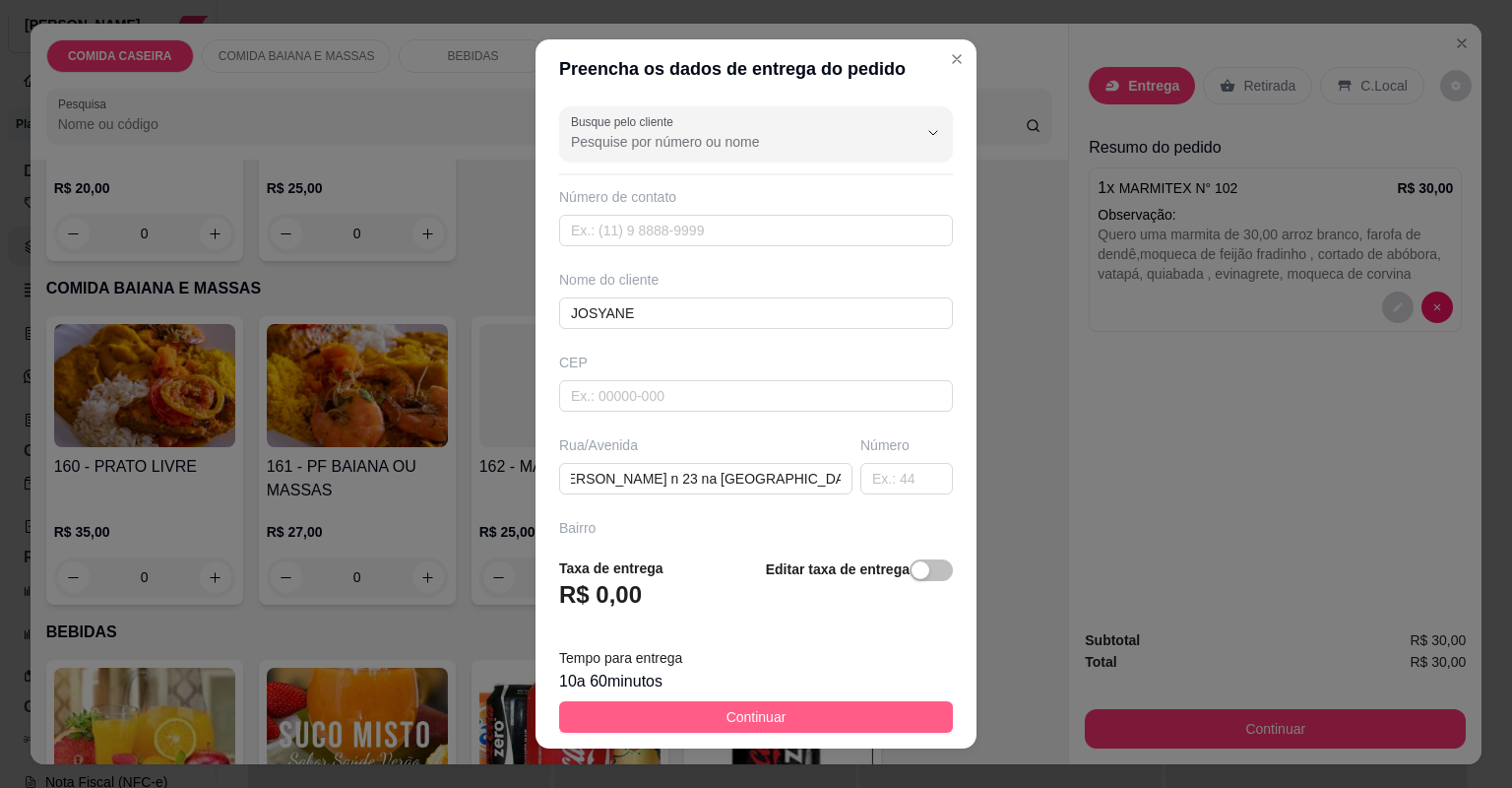 click on "Continuar" at bounding box center [756, 717] 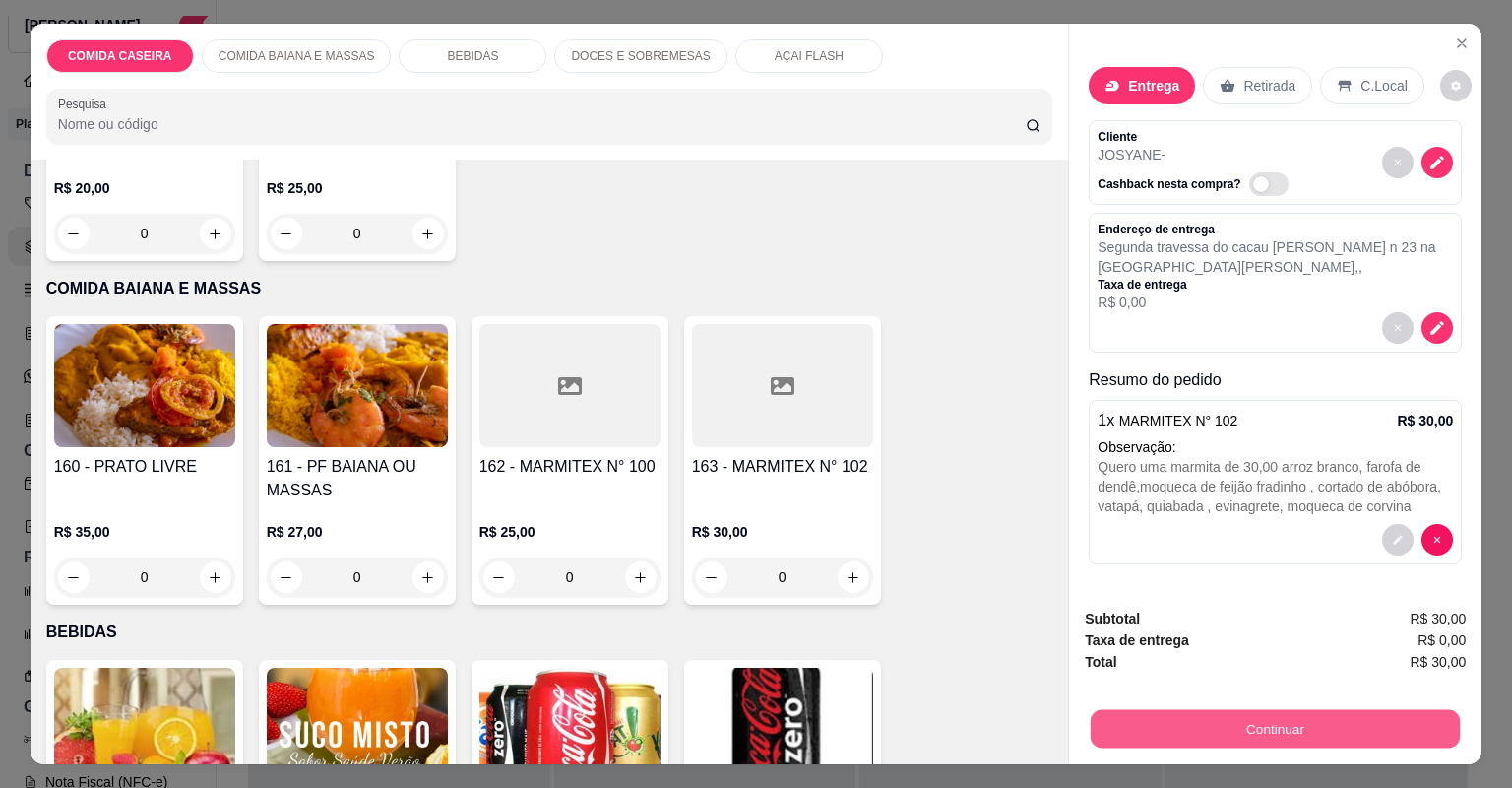 click on "Continuar" at bounding box center (1275, 729) 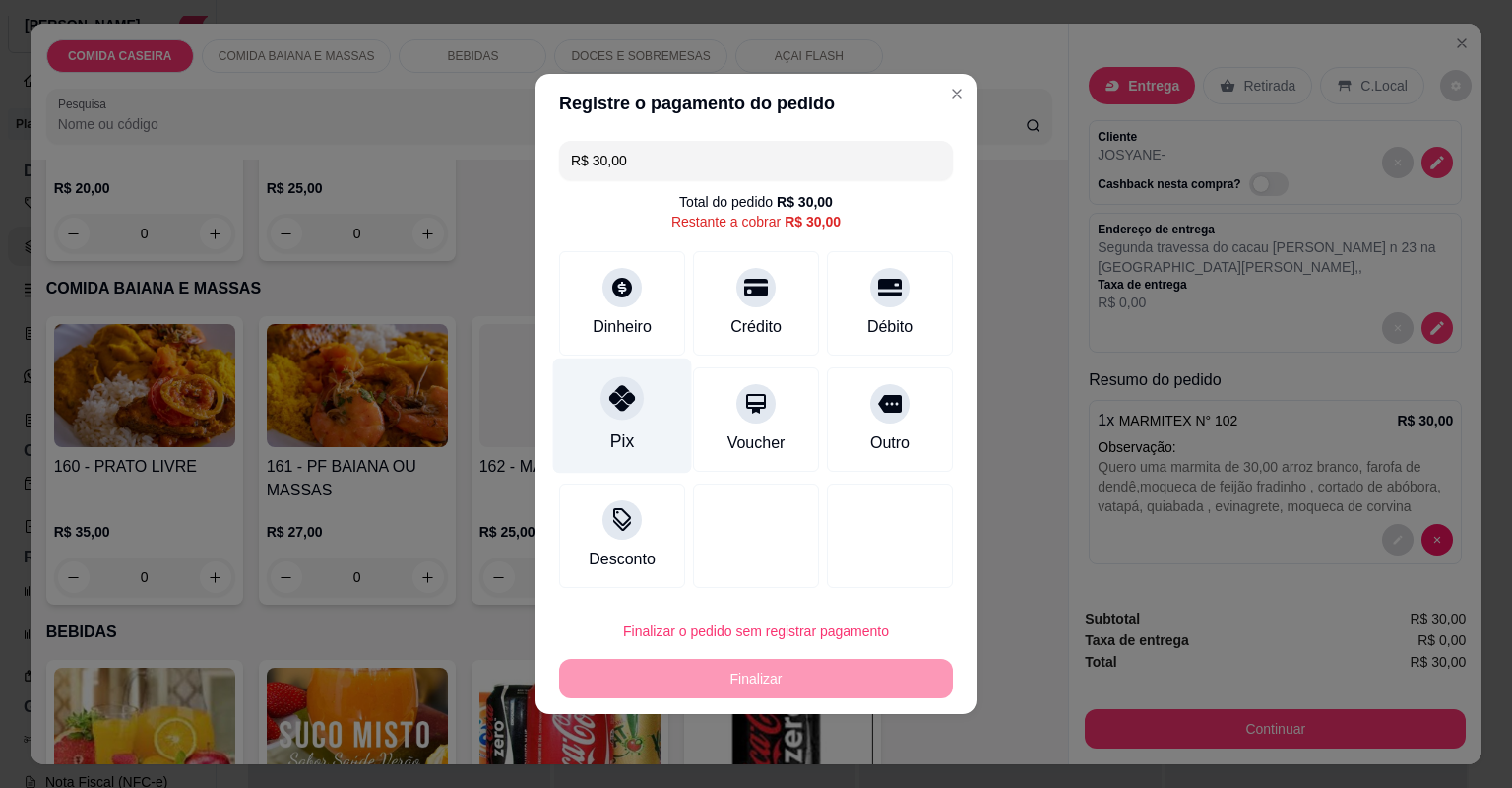 click 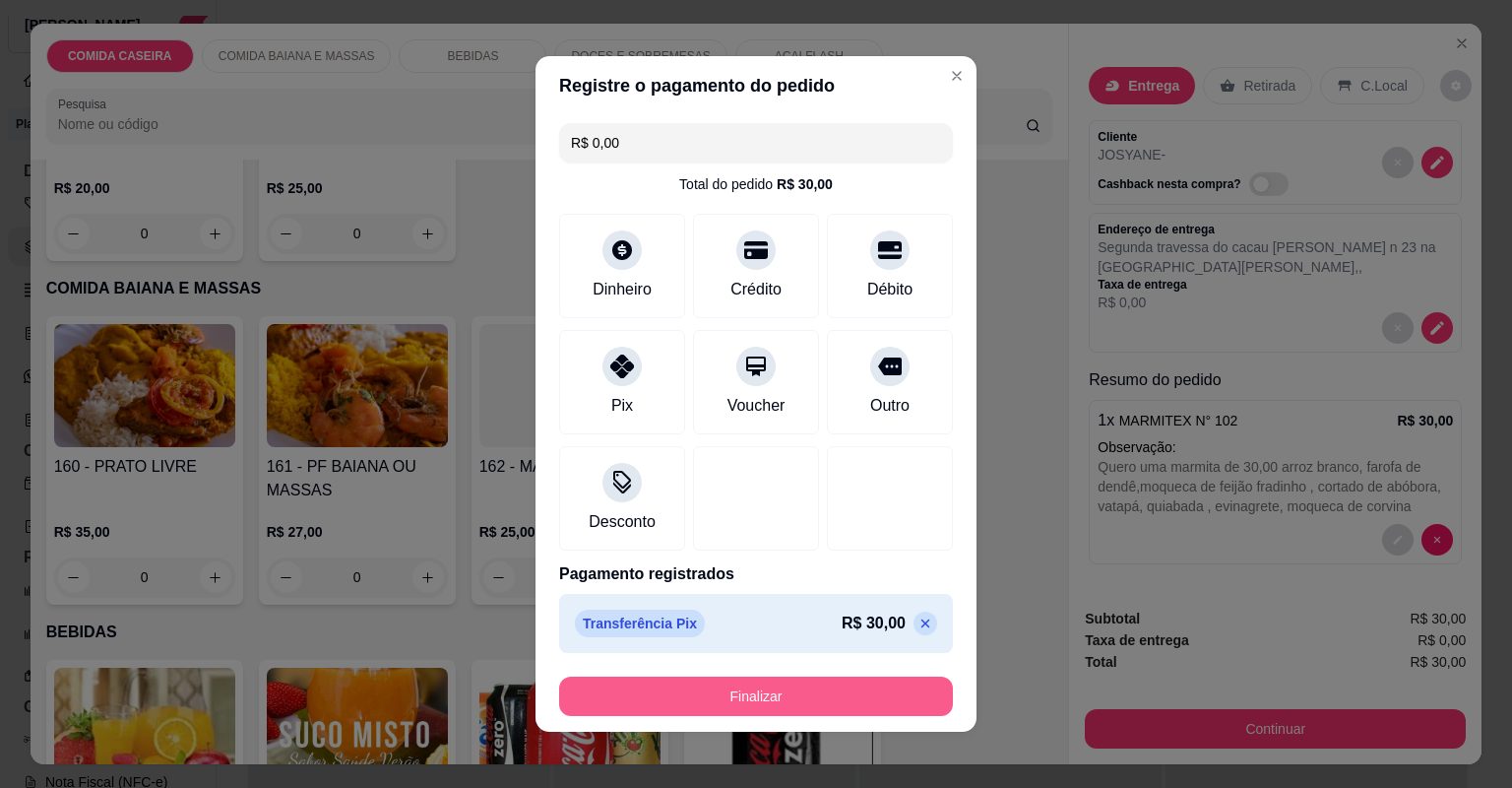 click on "Finalizar" at bounding box center [756, 696] 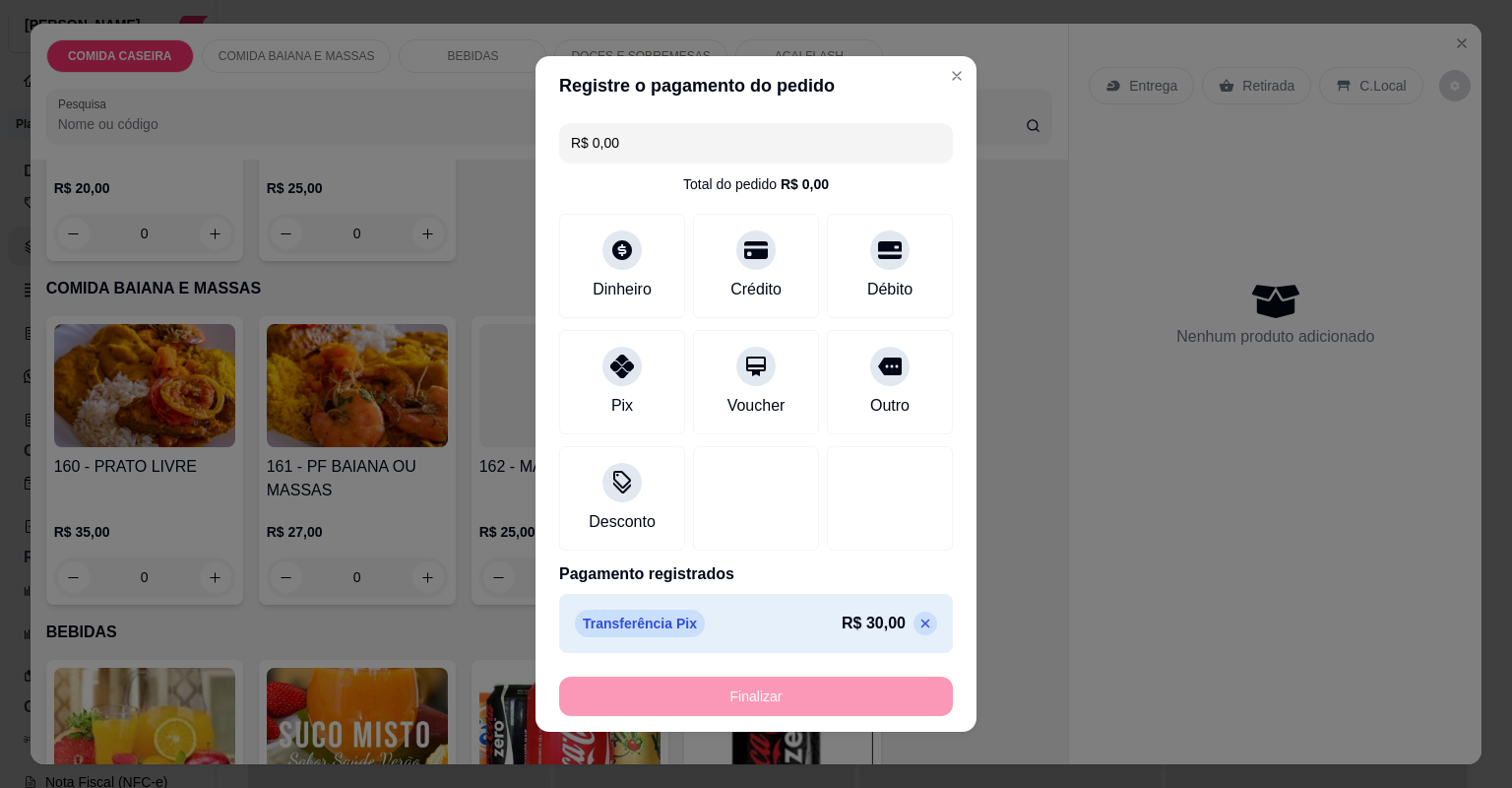type on "-R$ 30,00" 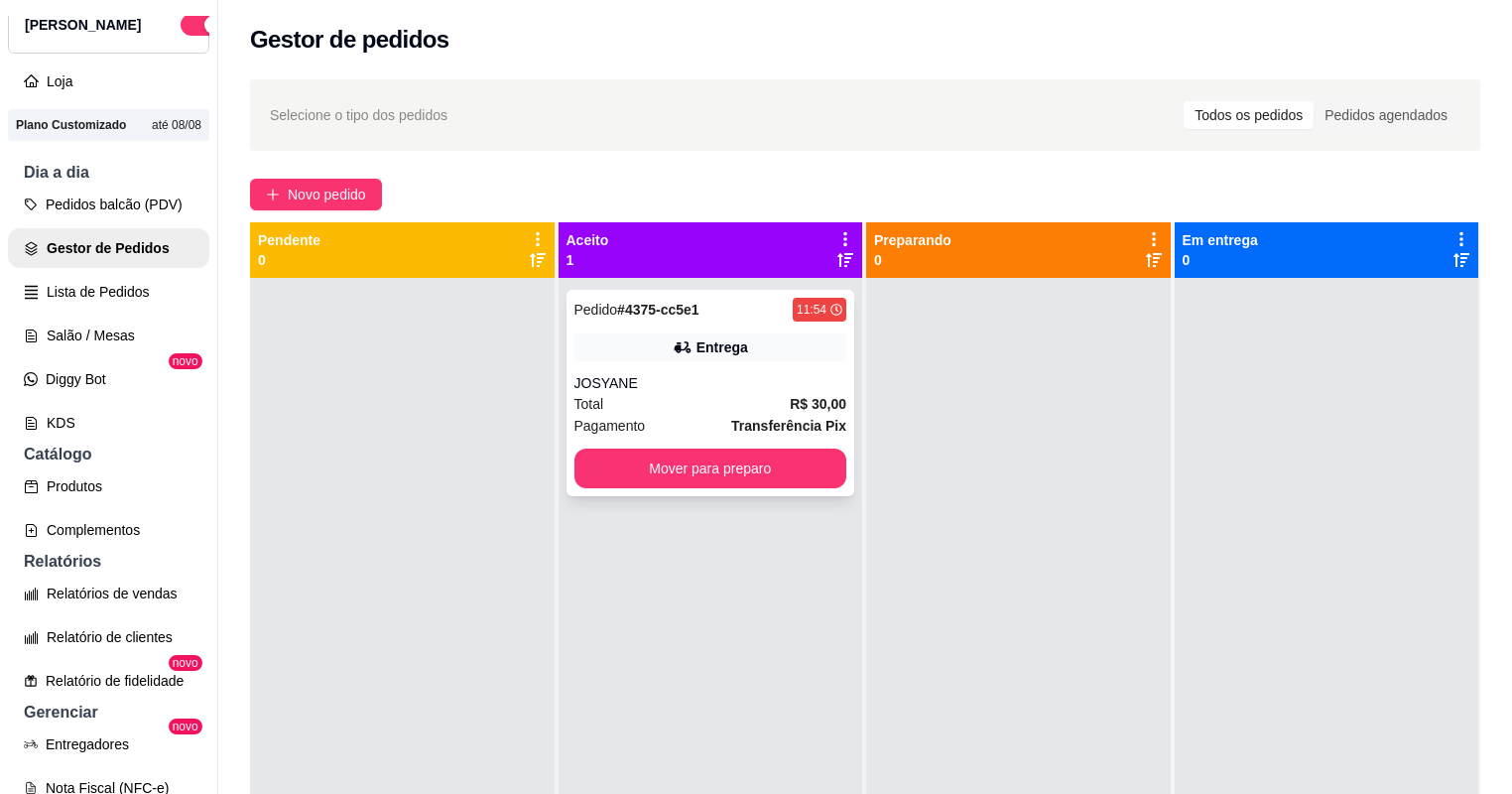 click on "Total R$ 30,00" at bounding box center [710, 404] 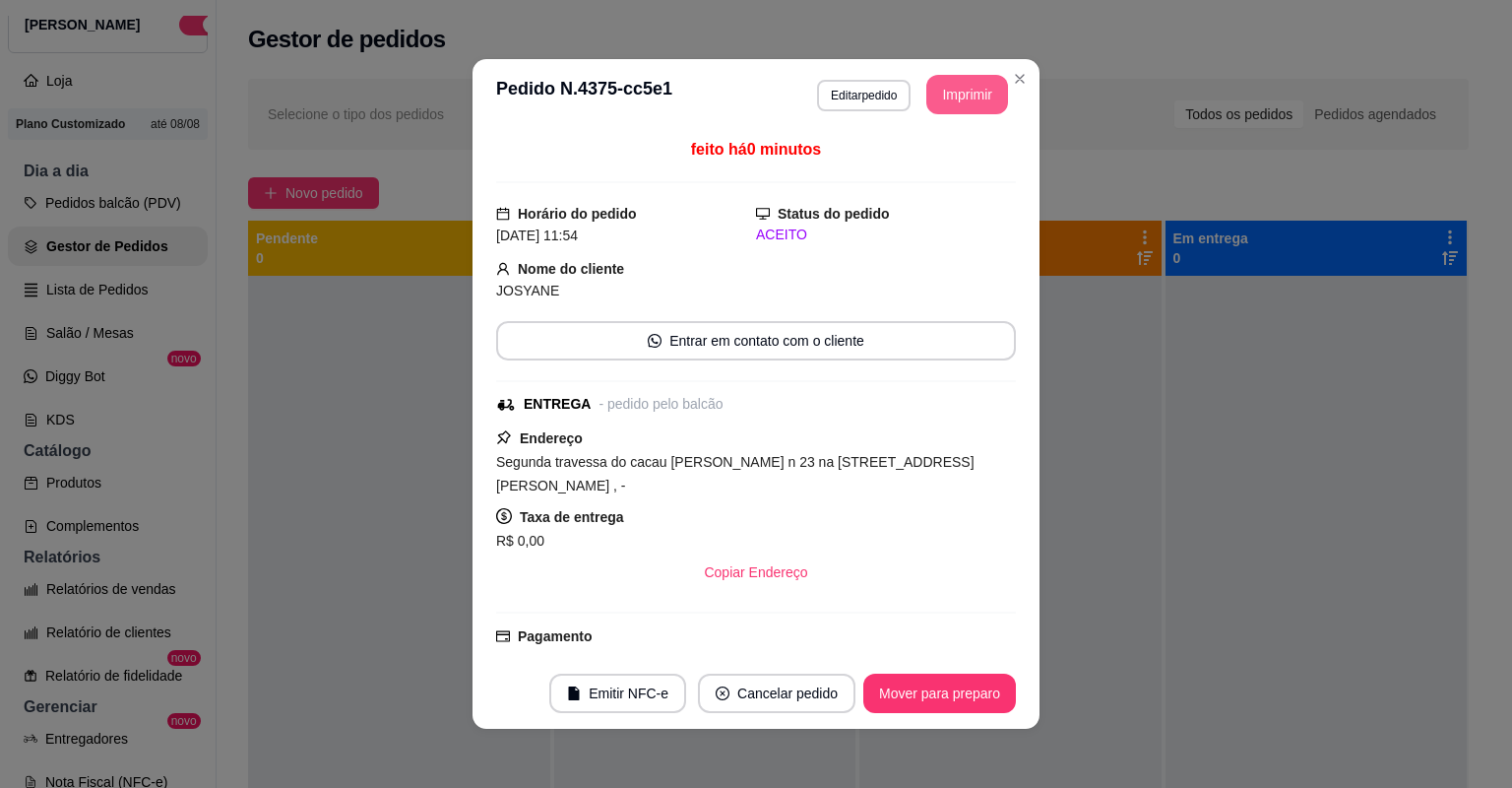 click on "Imprimir" at bounding box center [967, 95] 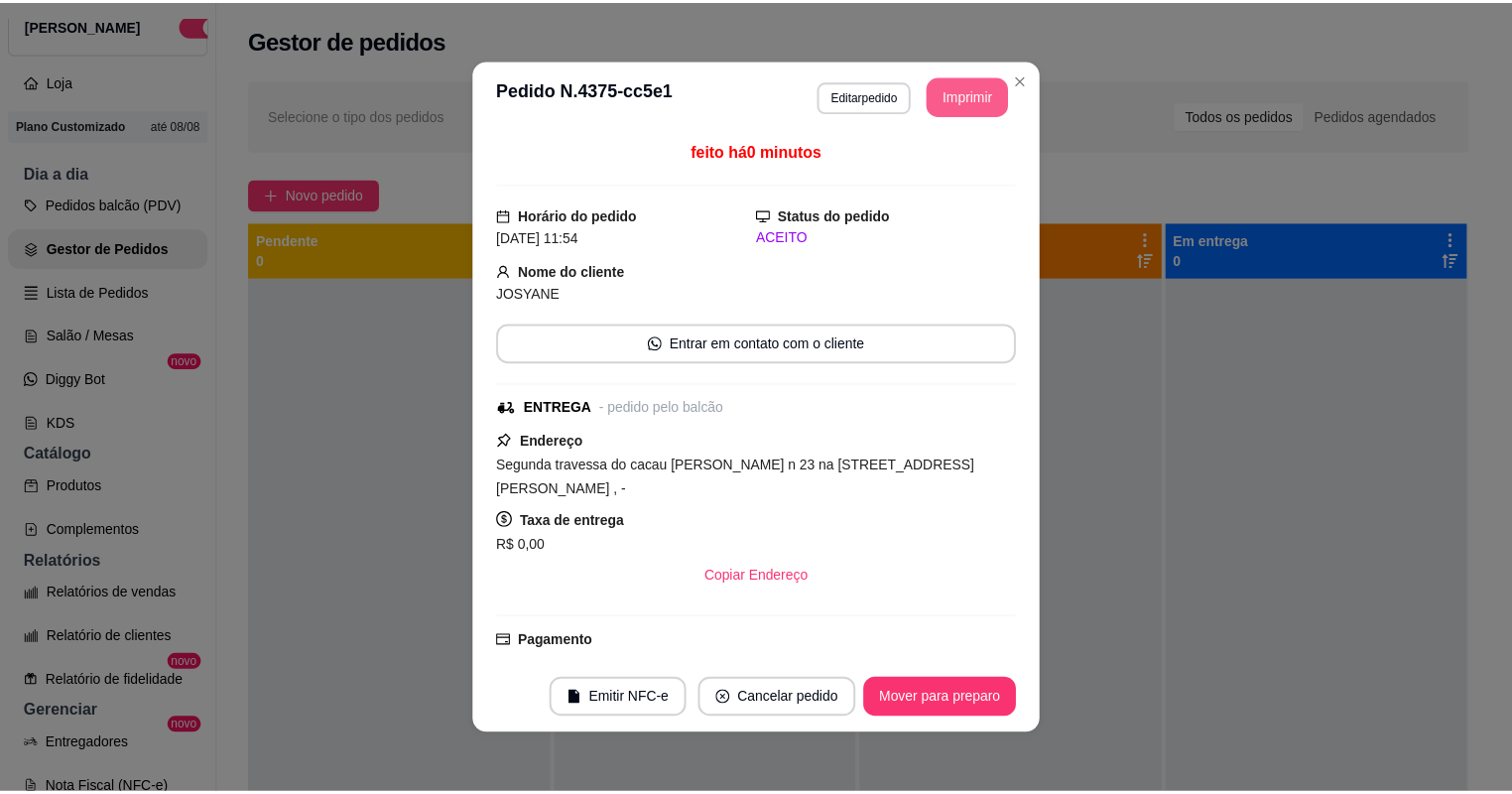 scroll, scrollTop: 0, scrollLeft: 0, axis: both 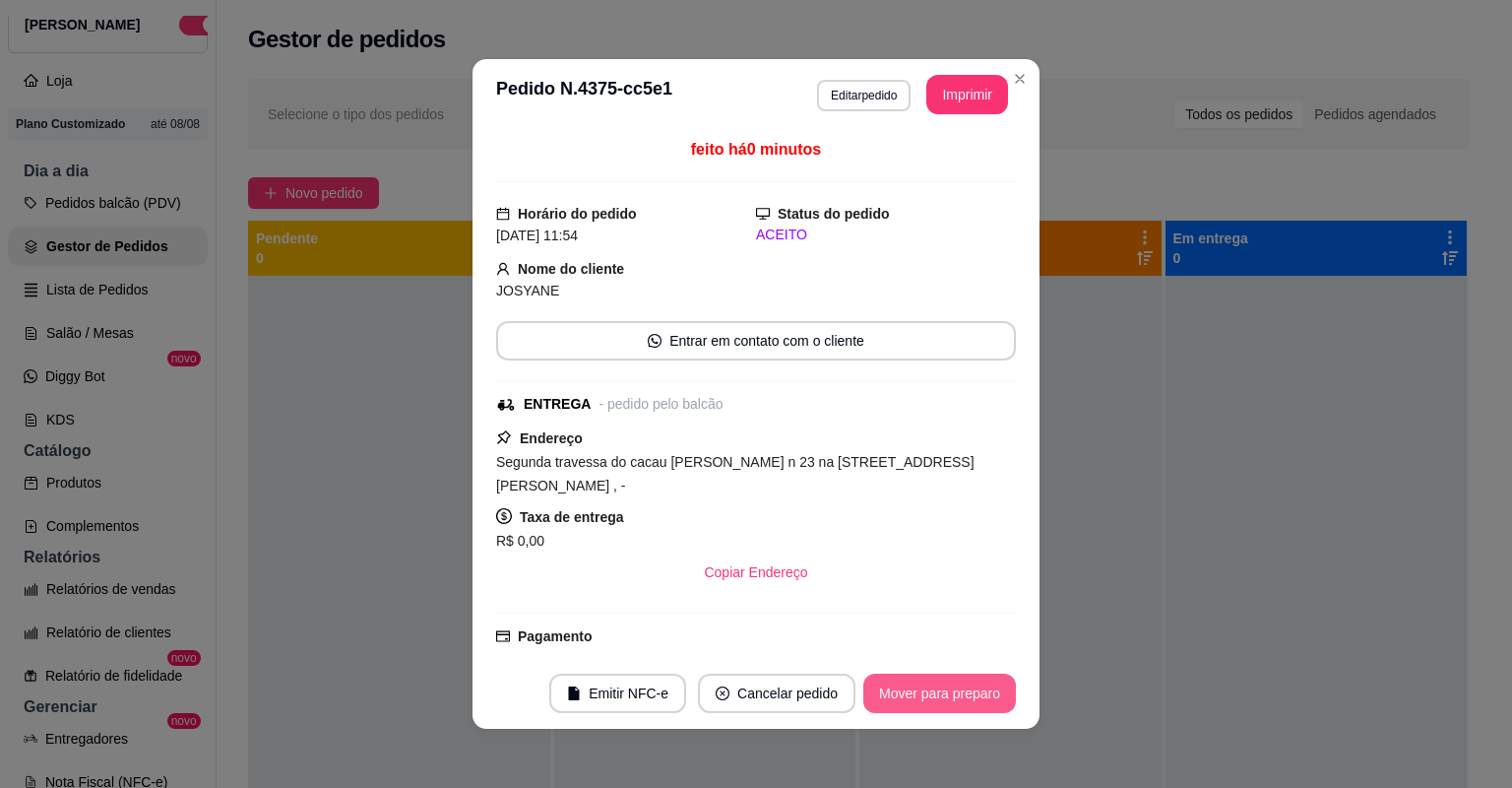 click on "Mover para preparo" at bounding box center [939, 693] 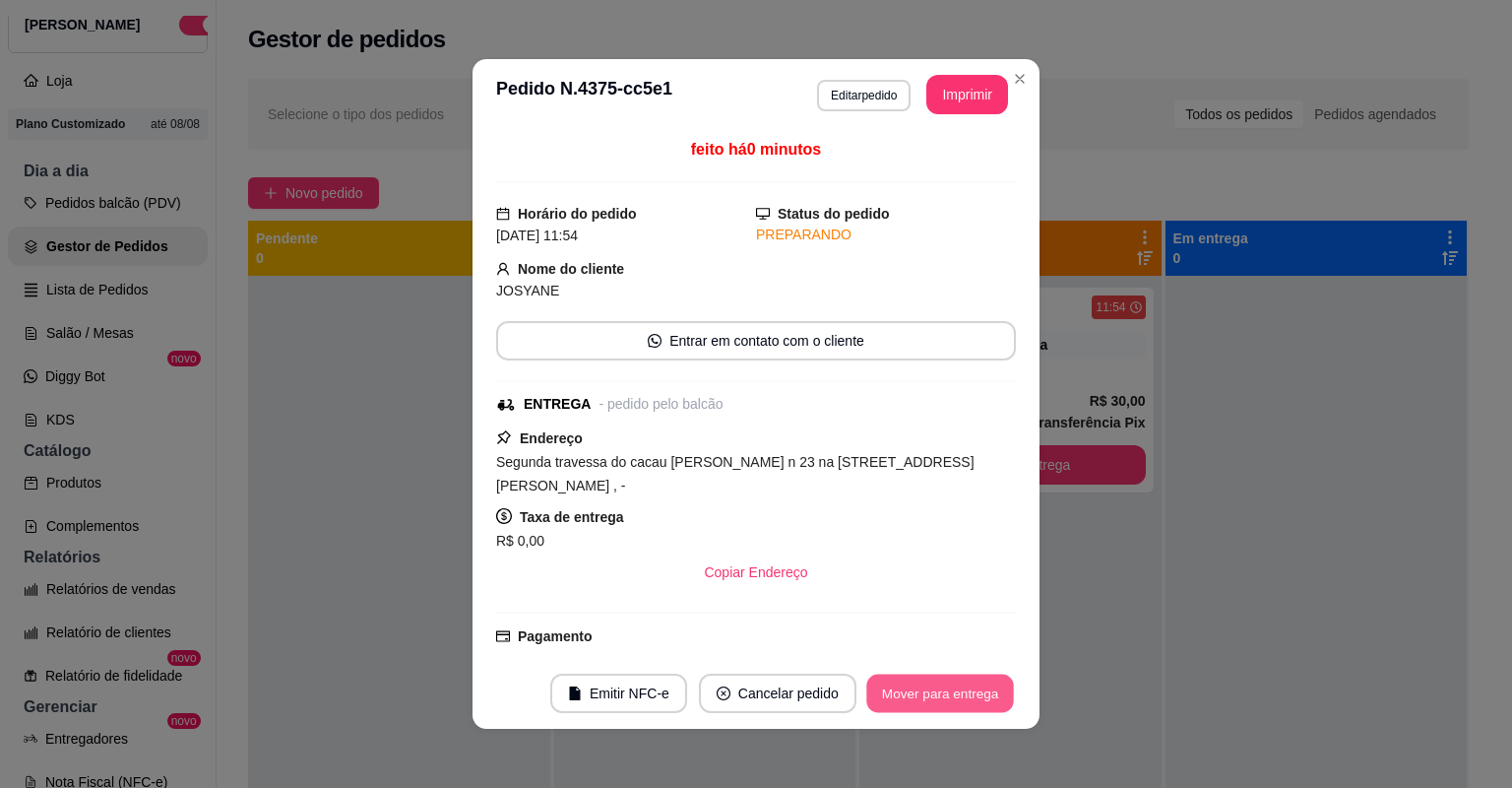 click on "Mover para entrega" at bounding box center (940, 693) 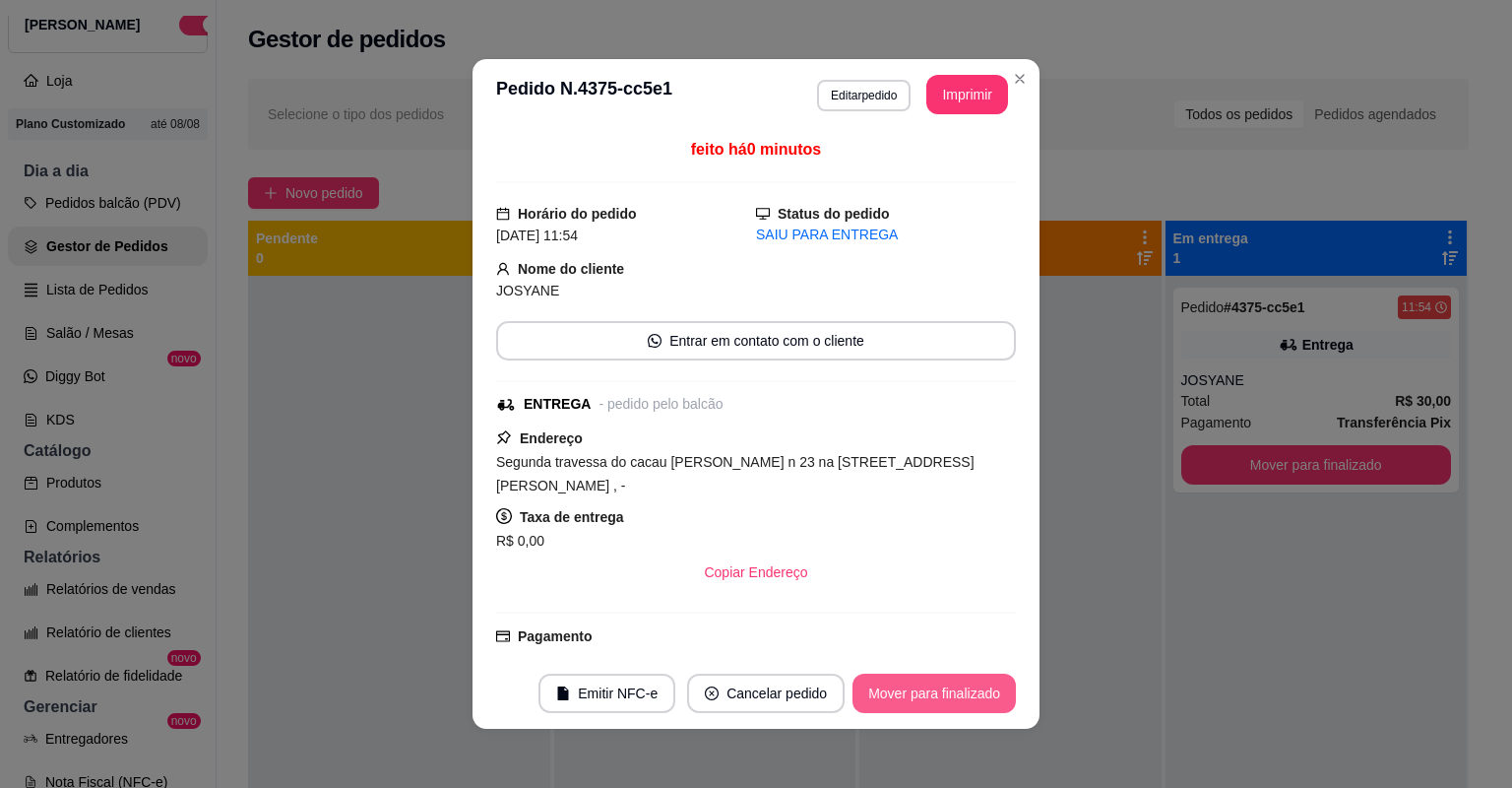 click on "Mover para finalizado" at bounding box center (934, 693) 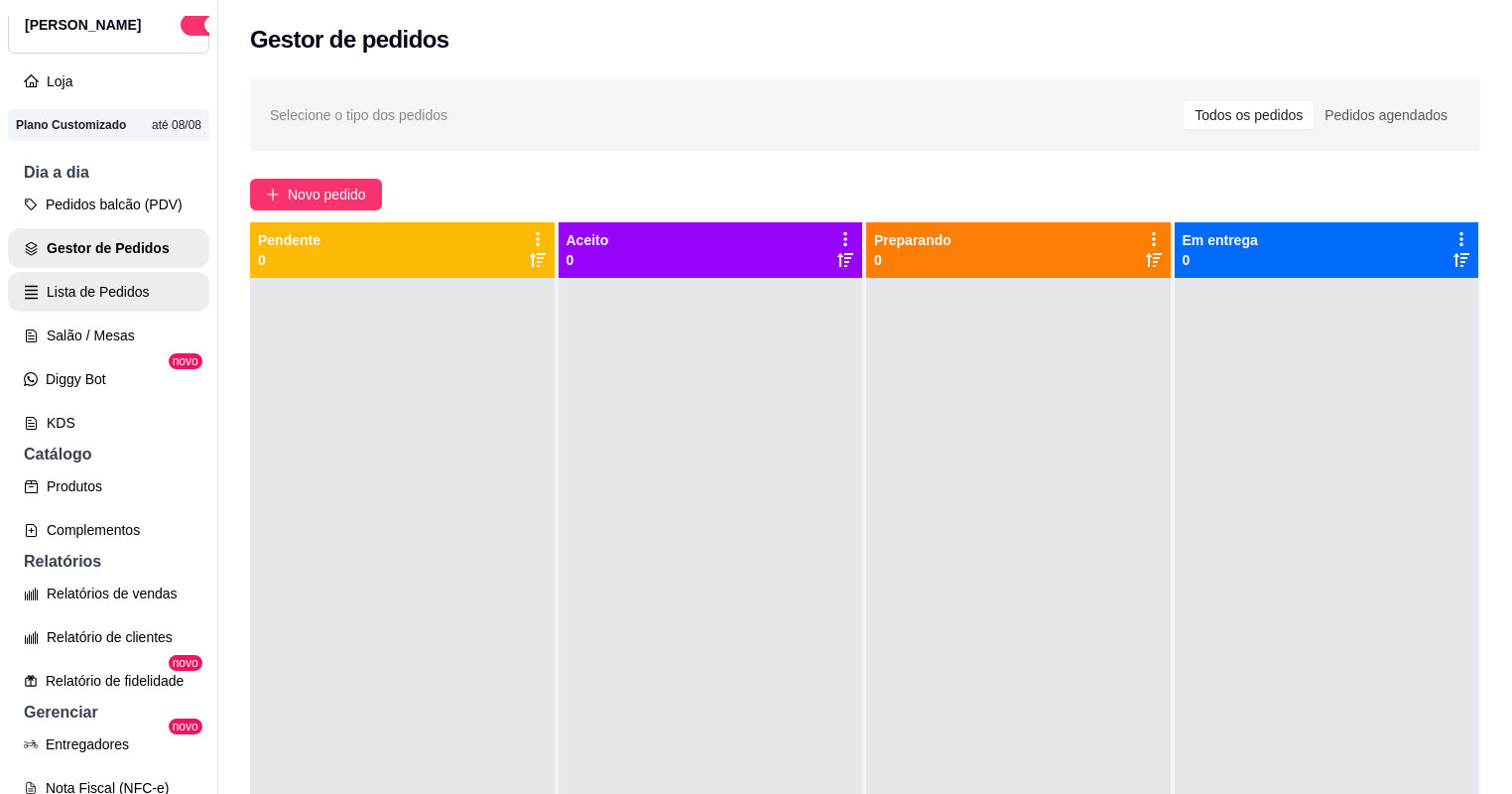 click on "Lista de Pedidos" at bounding box center (108, 292) 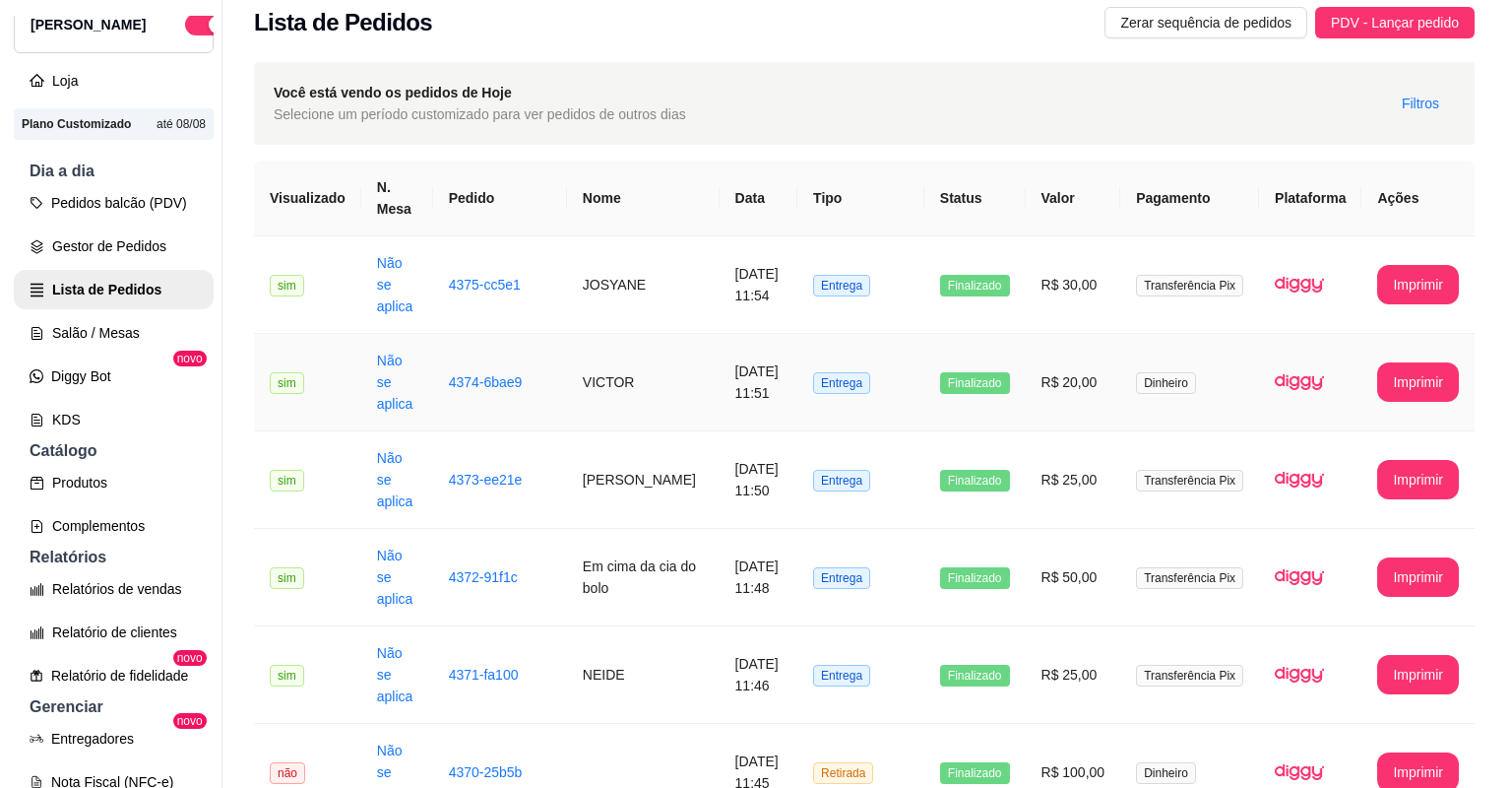 scroll, scrollTop: 0, scrollLeft: 0, axis: both 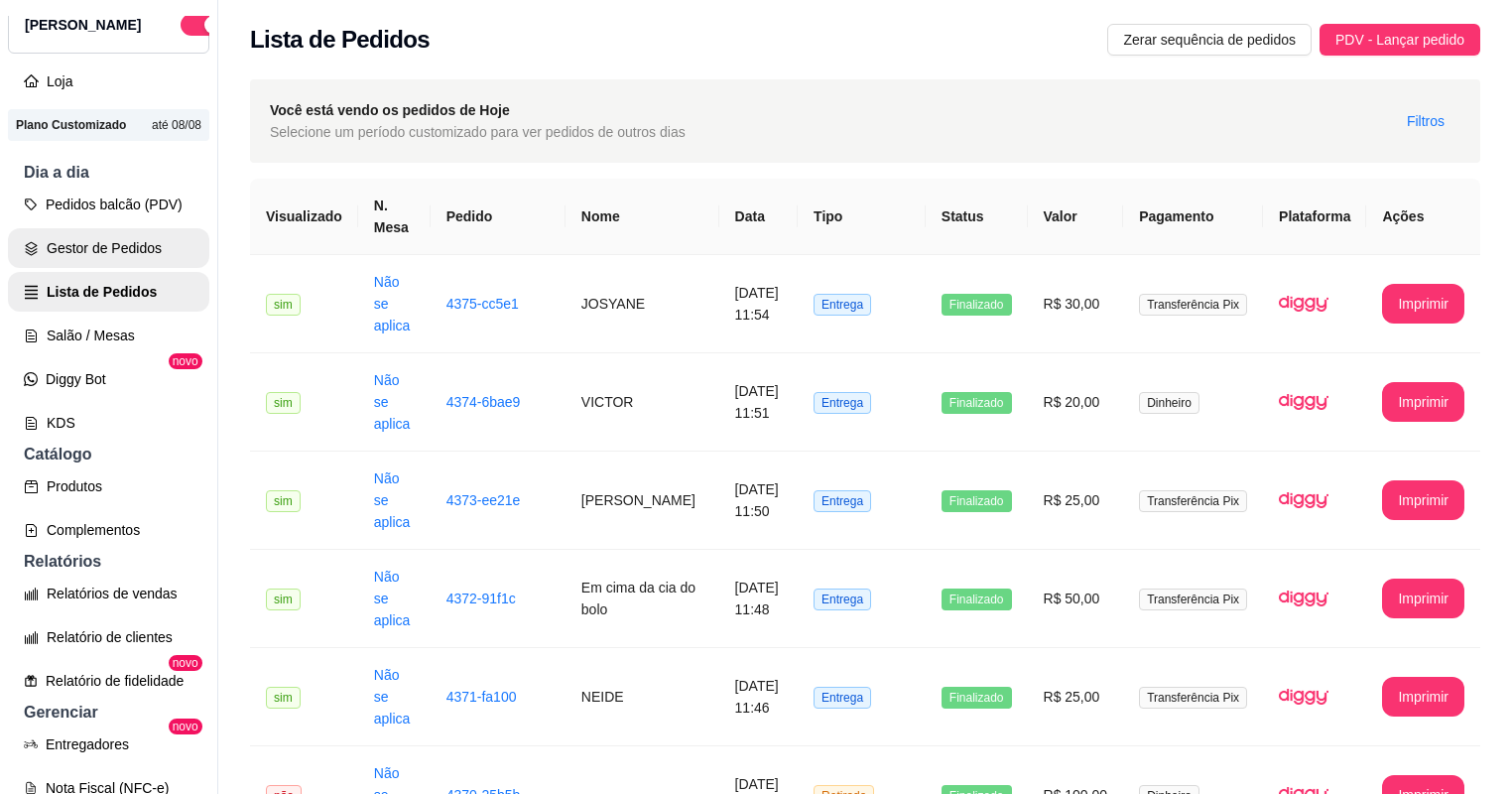 click on "Gestor de Pedidos" at bounding box center (108, 248) 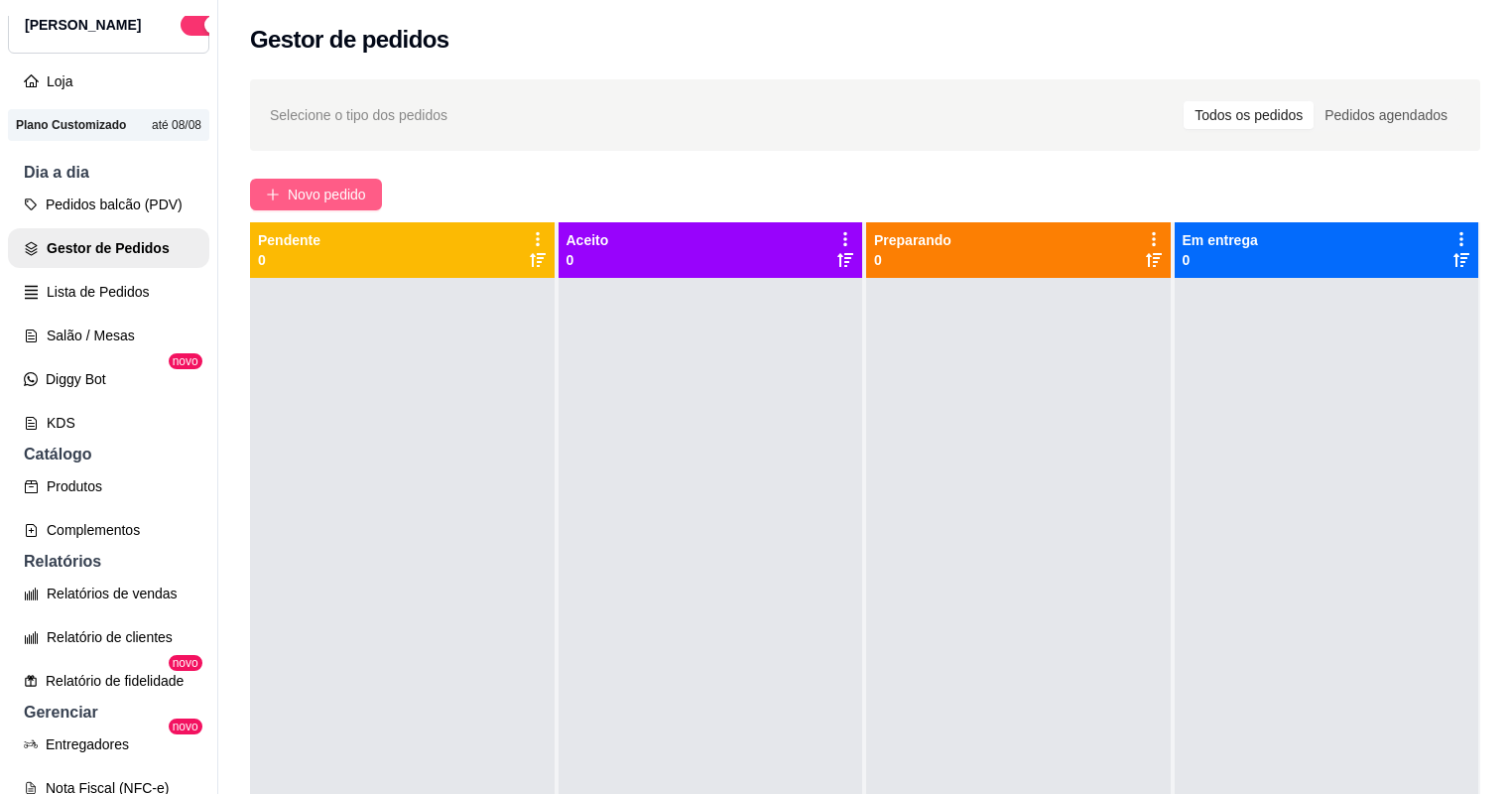 click on "Novo pedido" at bounding box center (326, 195) 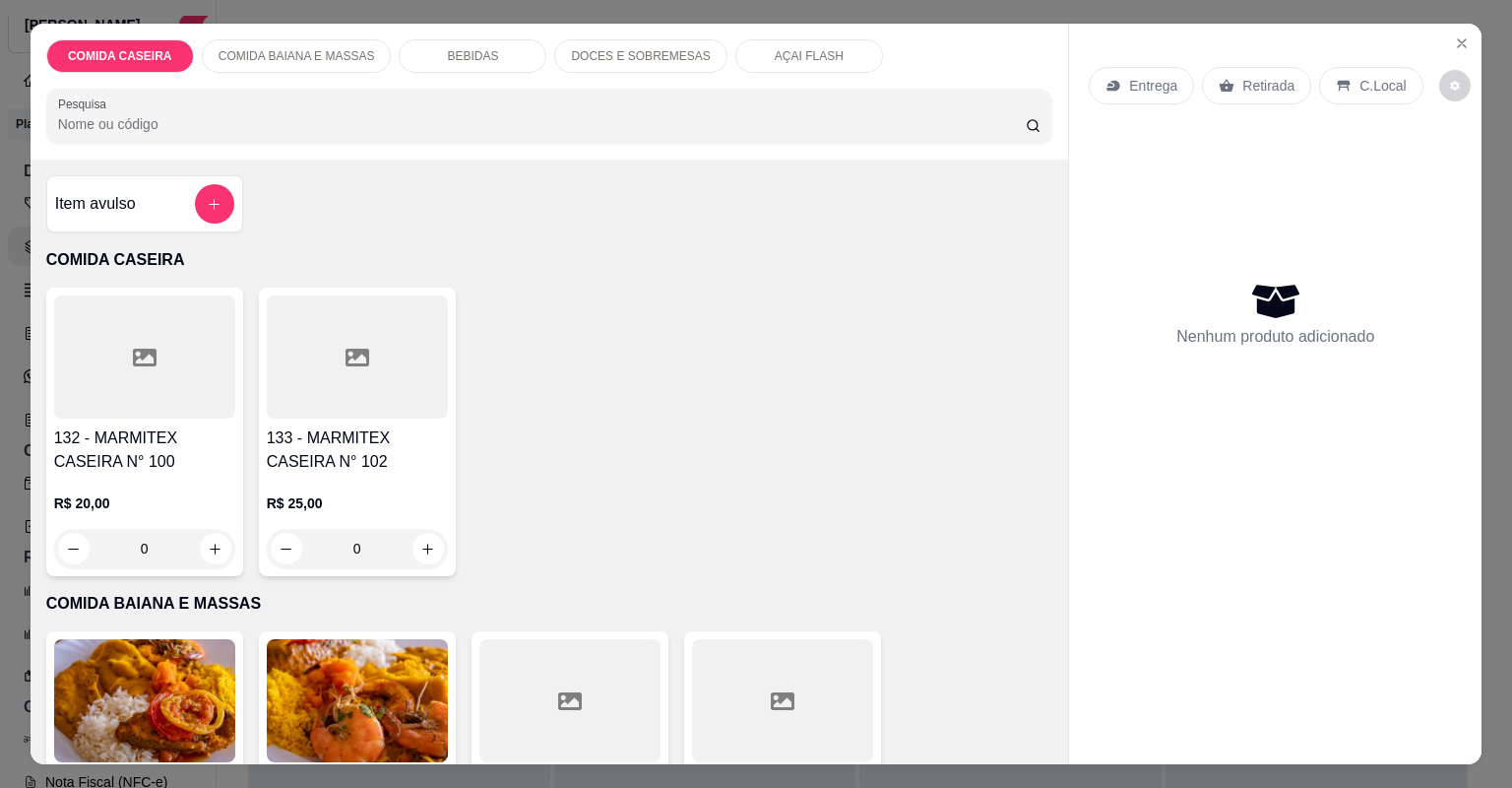 click on "132 - MARMITEX CASEIRA N° 100" at bounding box center [145, 450] 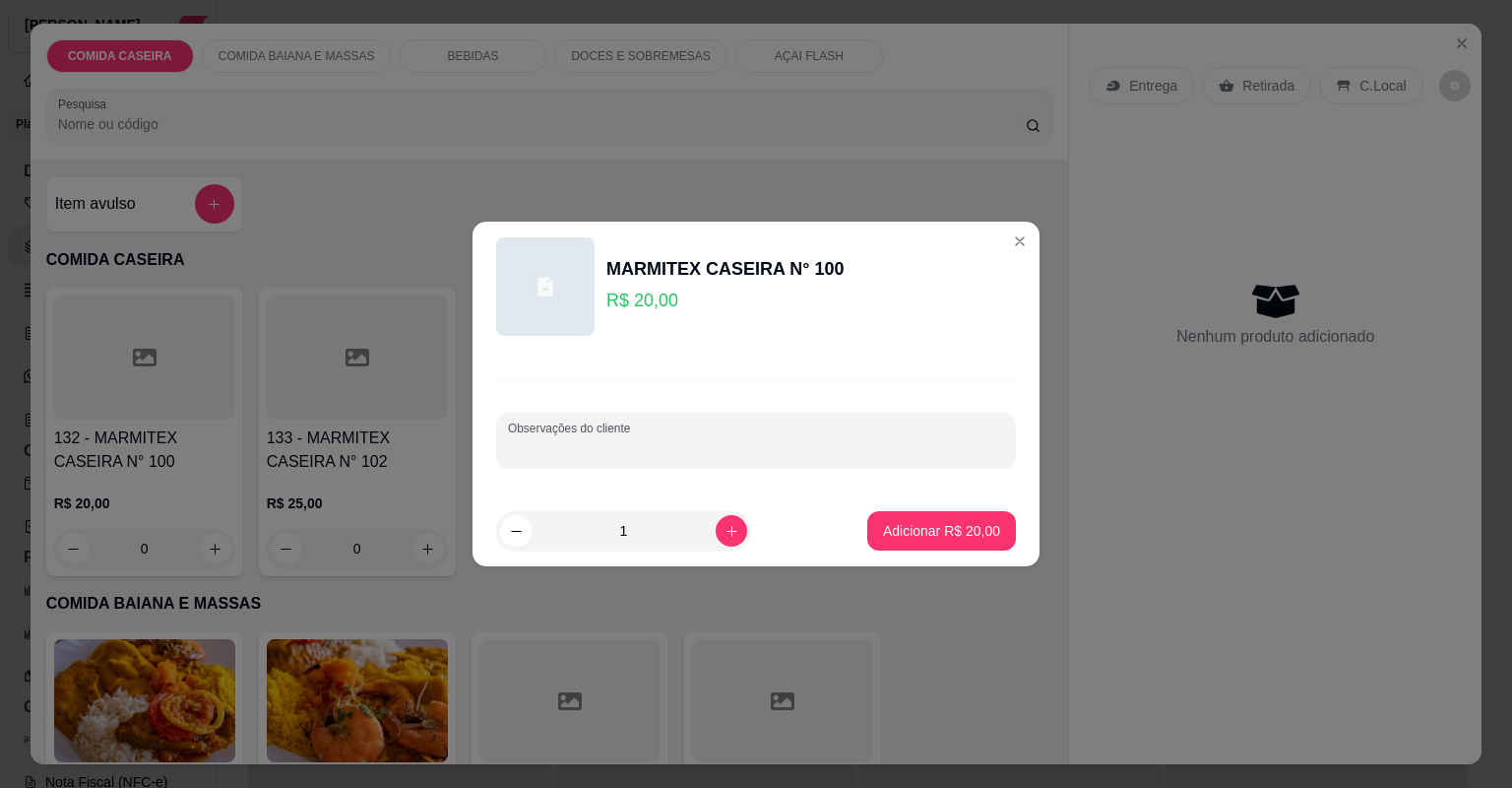 click on "Observações do cliente" at bounding box center [756, 440] 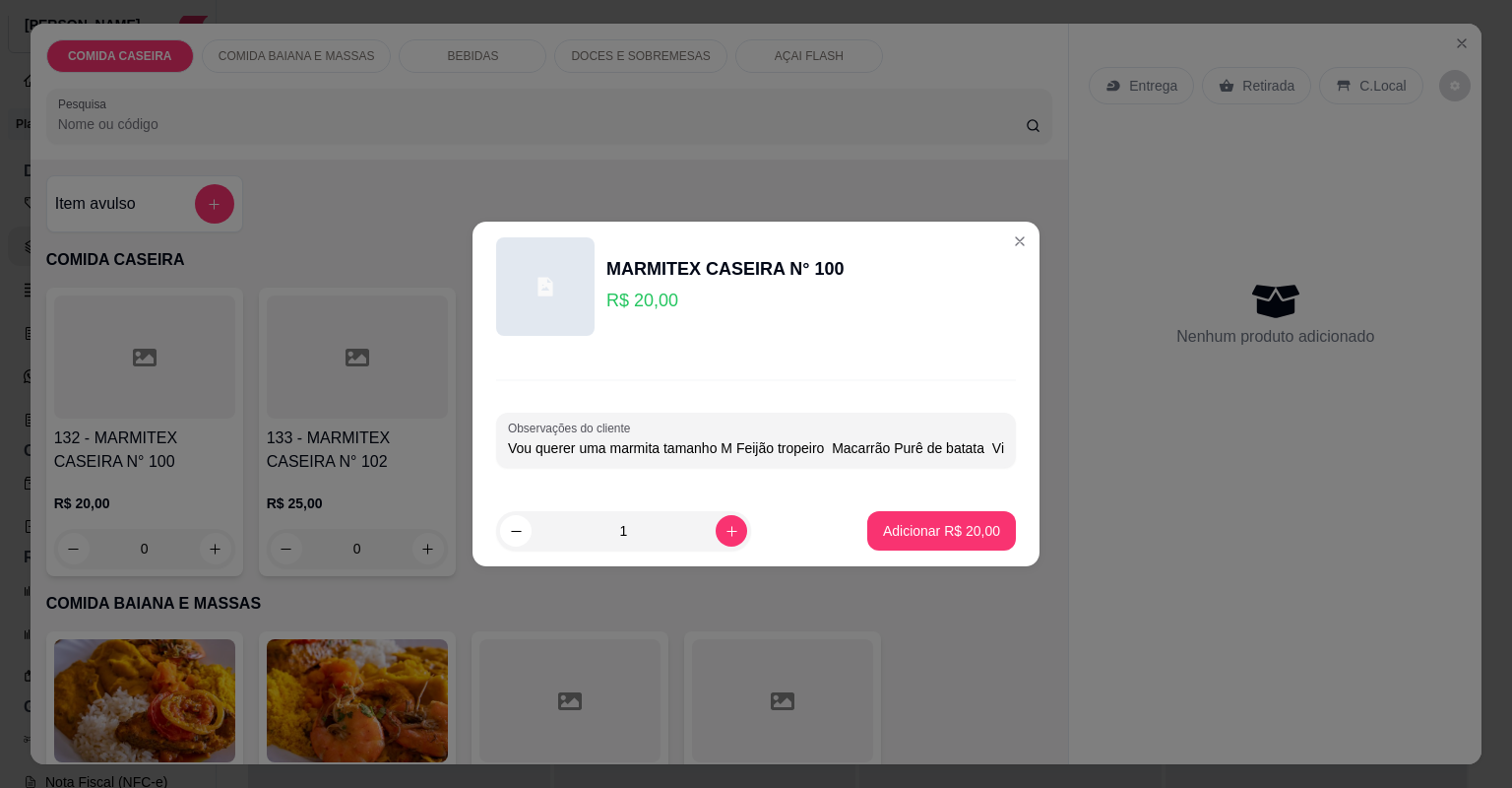 scroll, scrollTop: 0, scrollLeft: 259, axis: horizontal 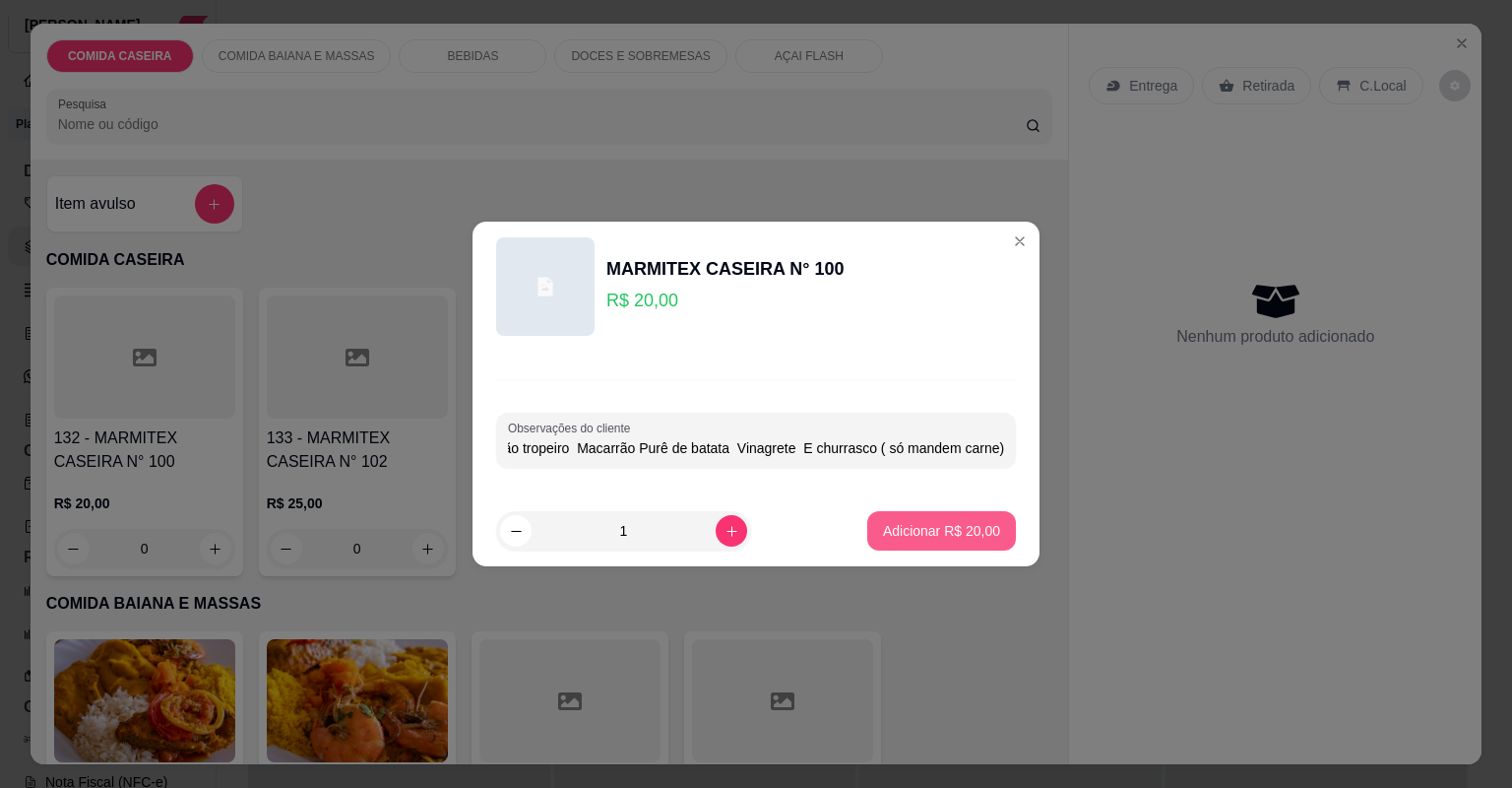 type on "Vou querer uma marmita tamanho M Feijão tropeiro  Macarrão Purê de batata  Vinagrete  E churrasco ( só mandem carne)" 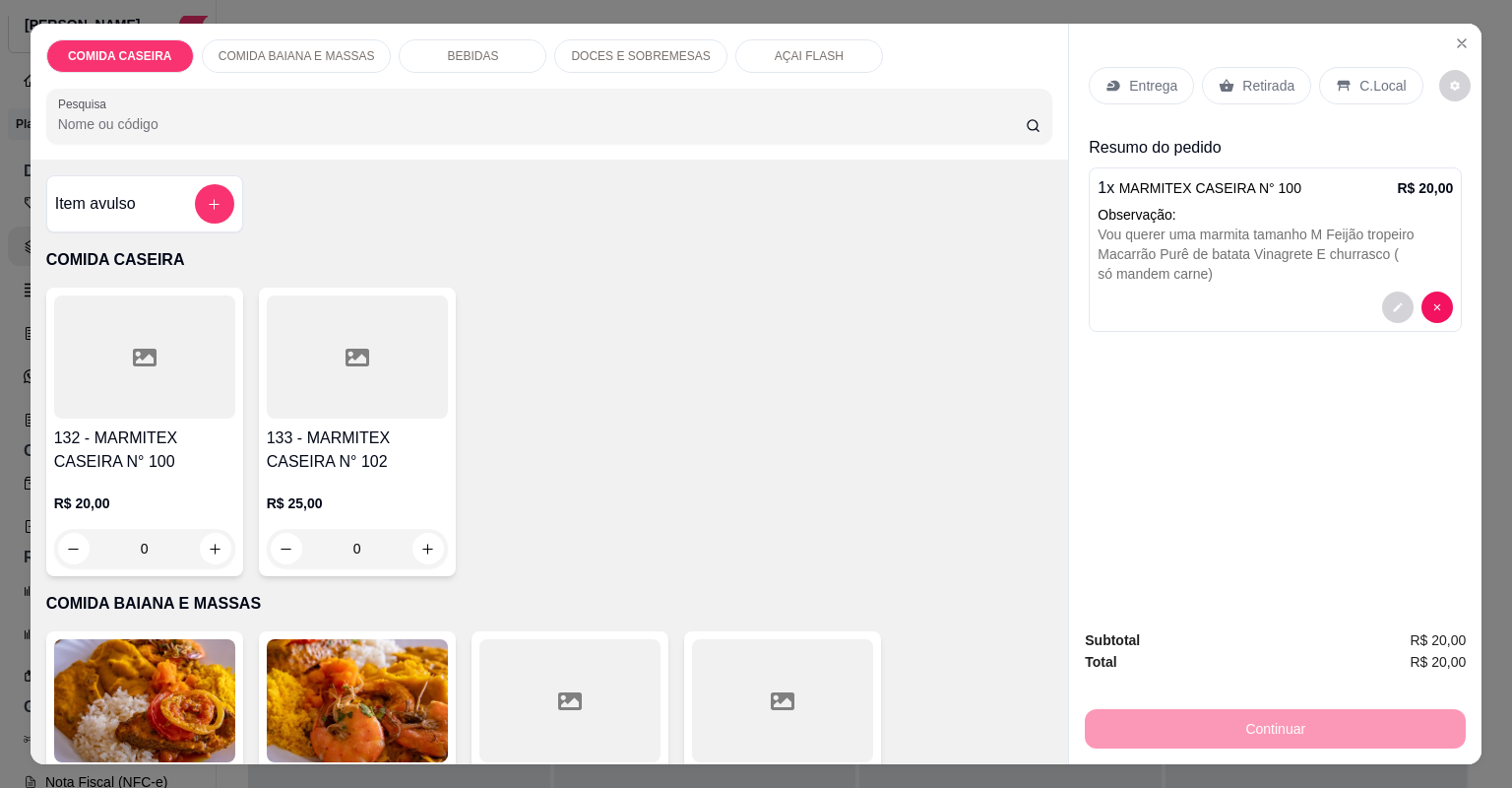 click on "Entrega" at bounding box center [1141, 86] 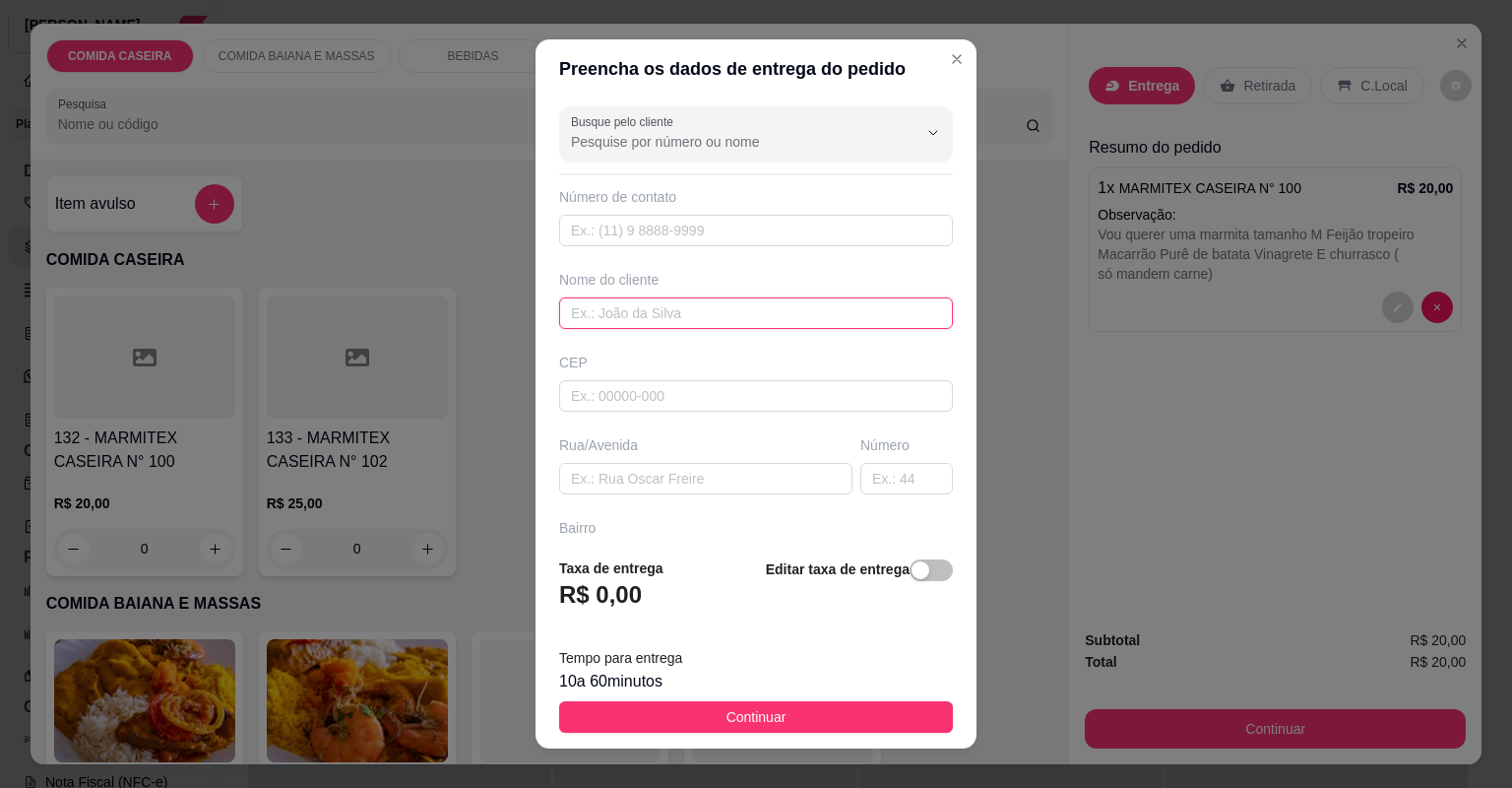 click at bounding box center [756, 313] 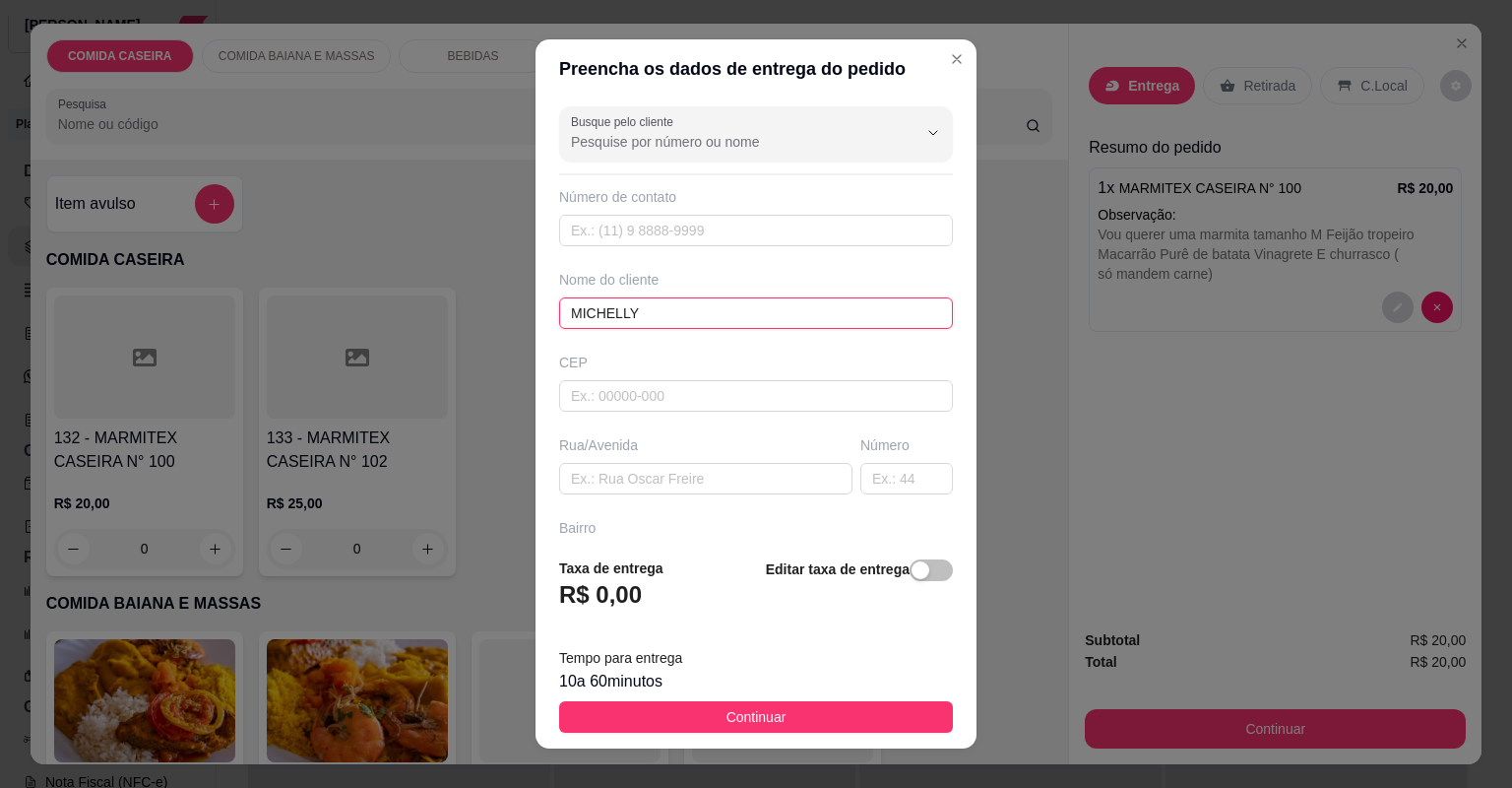 type on "MICHELLY" 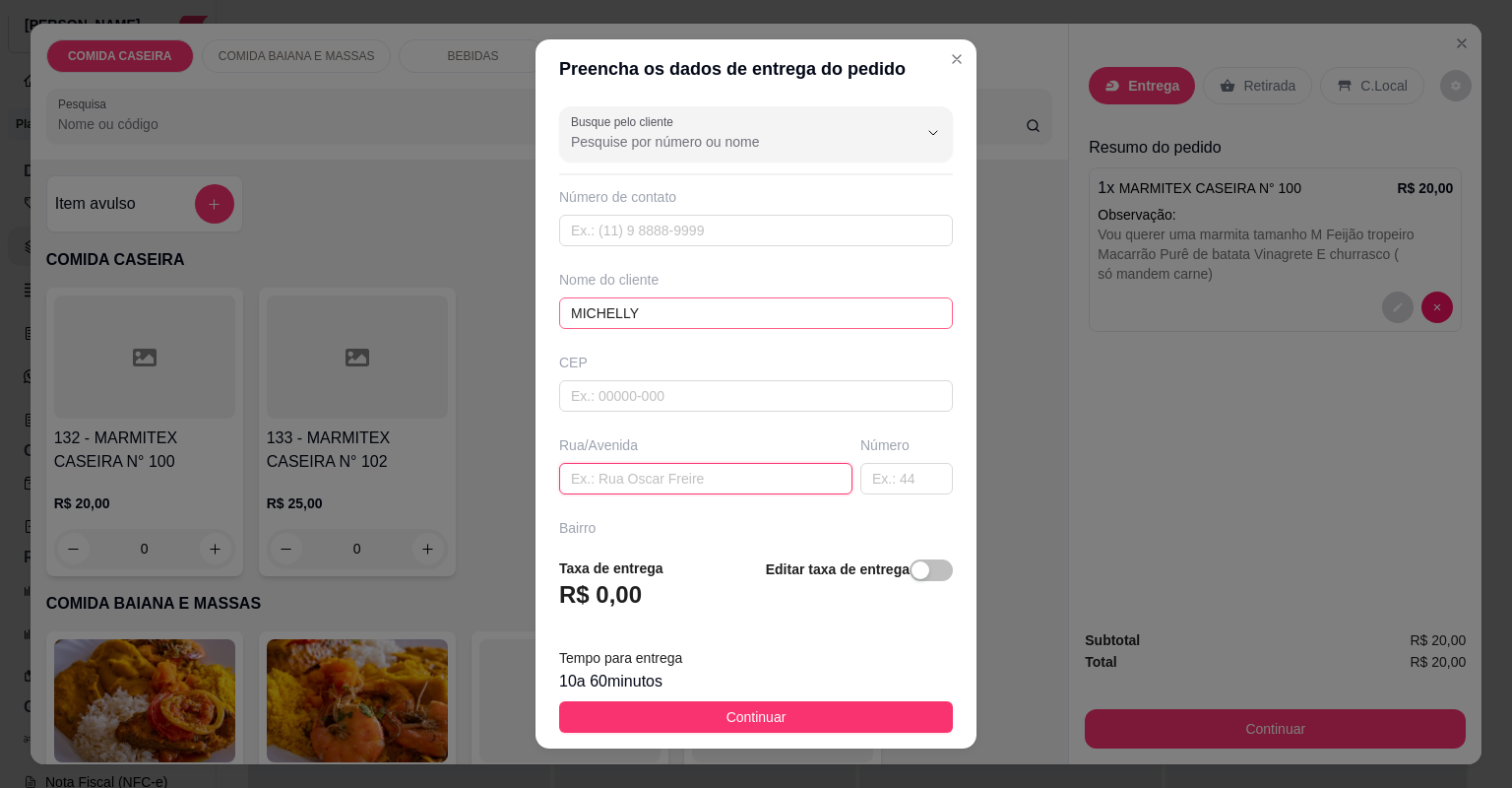paste on "Endereço: [STREET_ADDRESS][PERSON_NAME]" 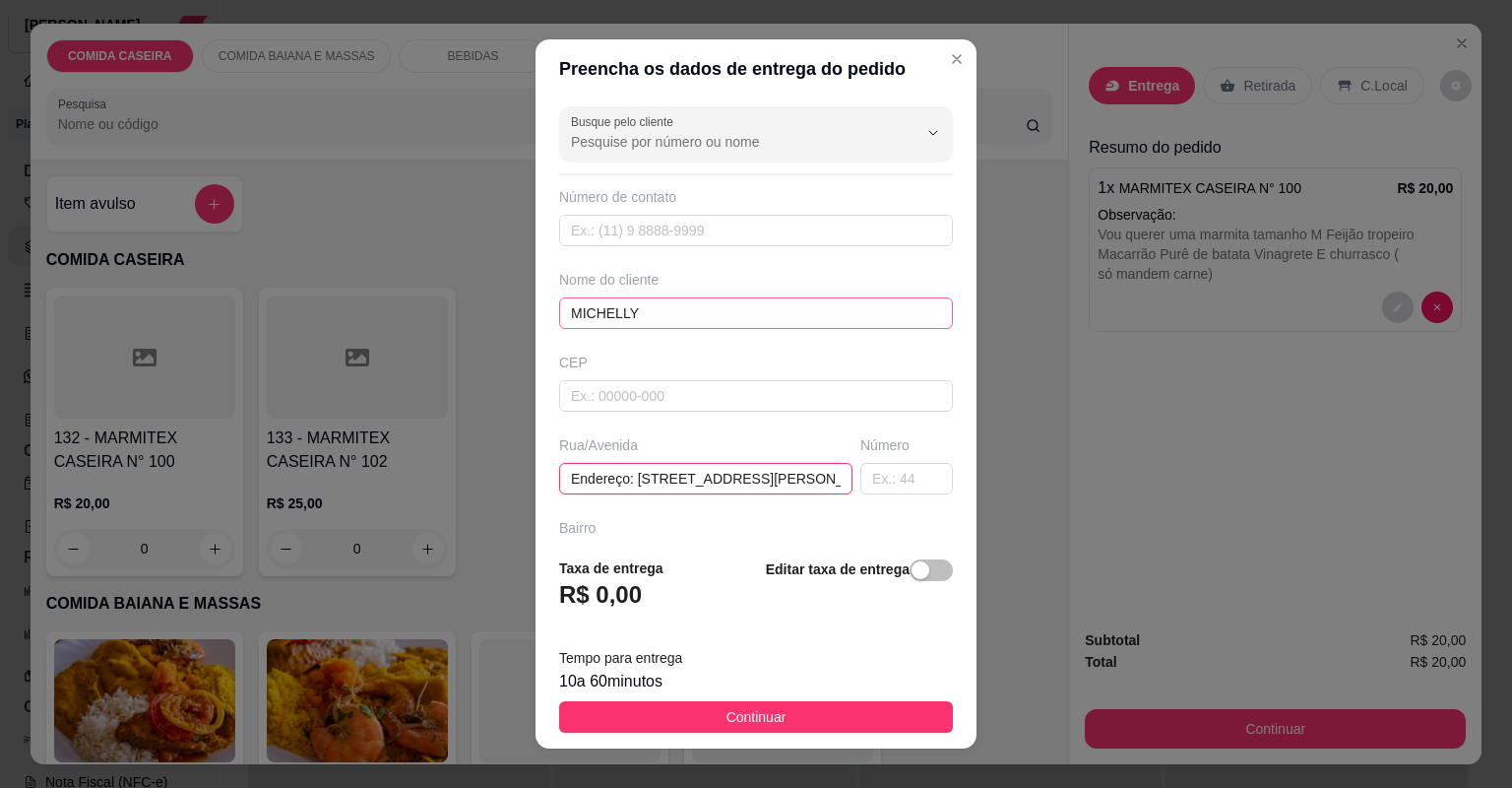 scroll, scrollTop: 0, scrollLeft: 158, axis: horizontal 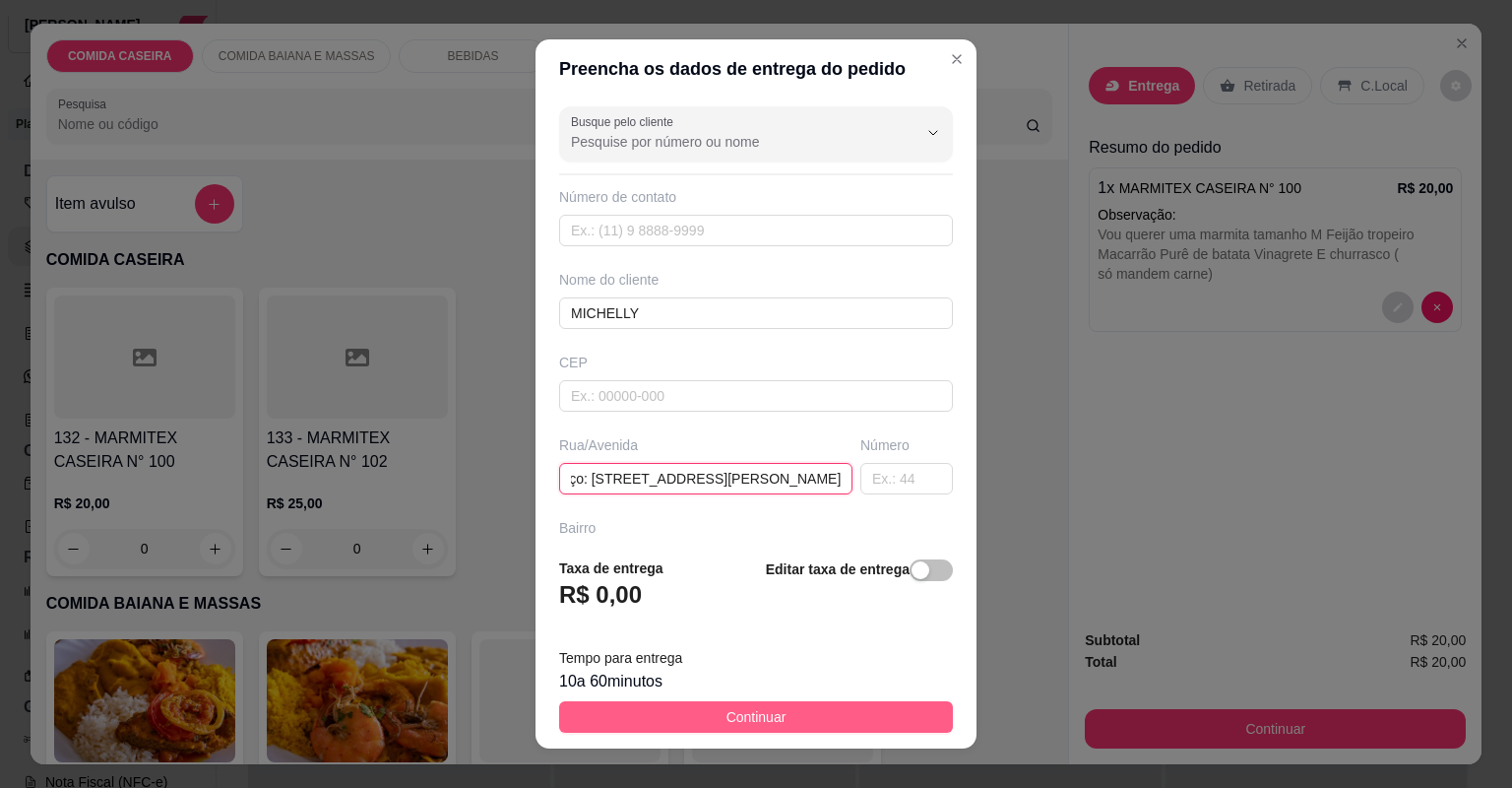 type on "Endereço: [STREET_ADDRESS][PERSON_NAME]" 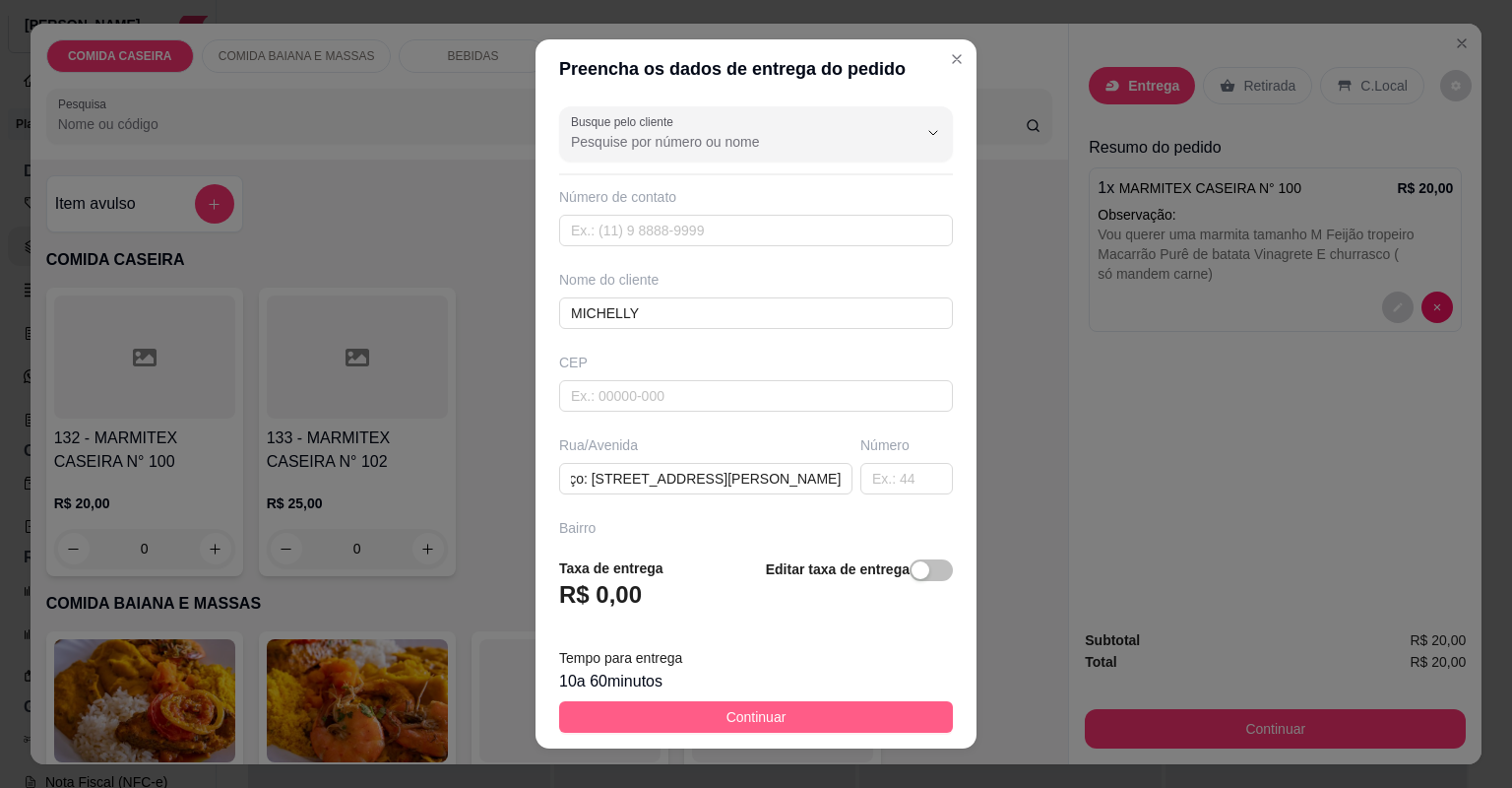 click on "Continuar" at bounding box center (756, 717) 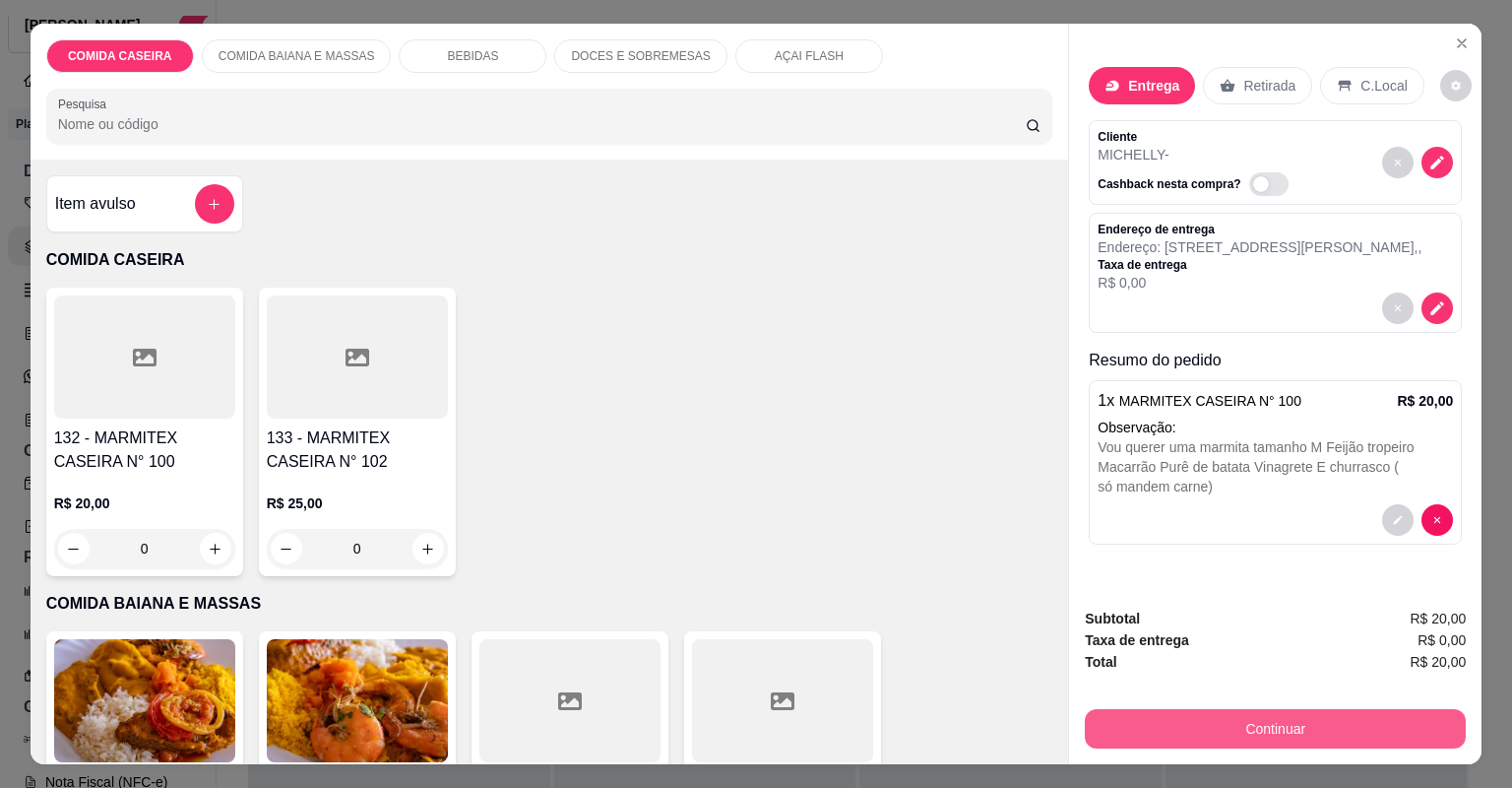 click on "Continuar" at bounding box center (1275, 729) 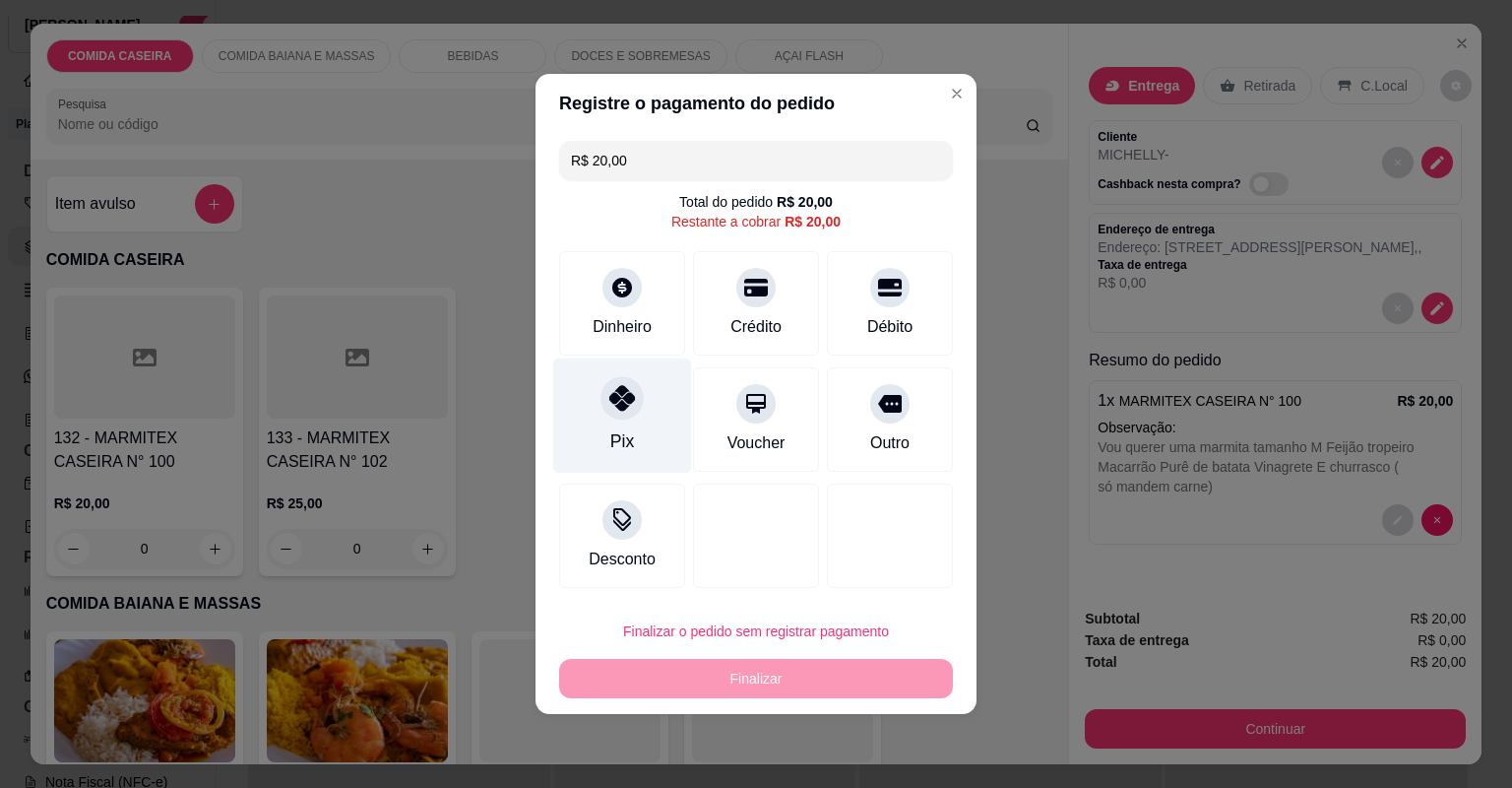 click at bounding box center [622, 398] 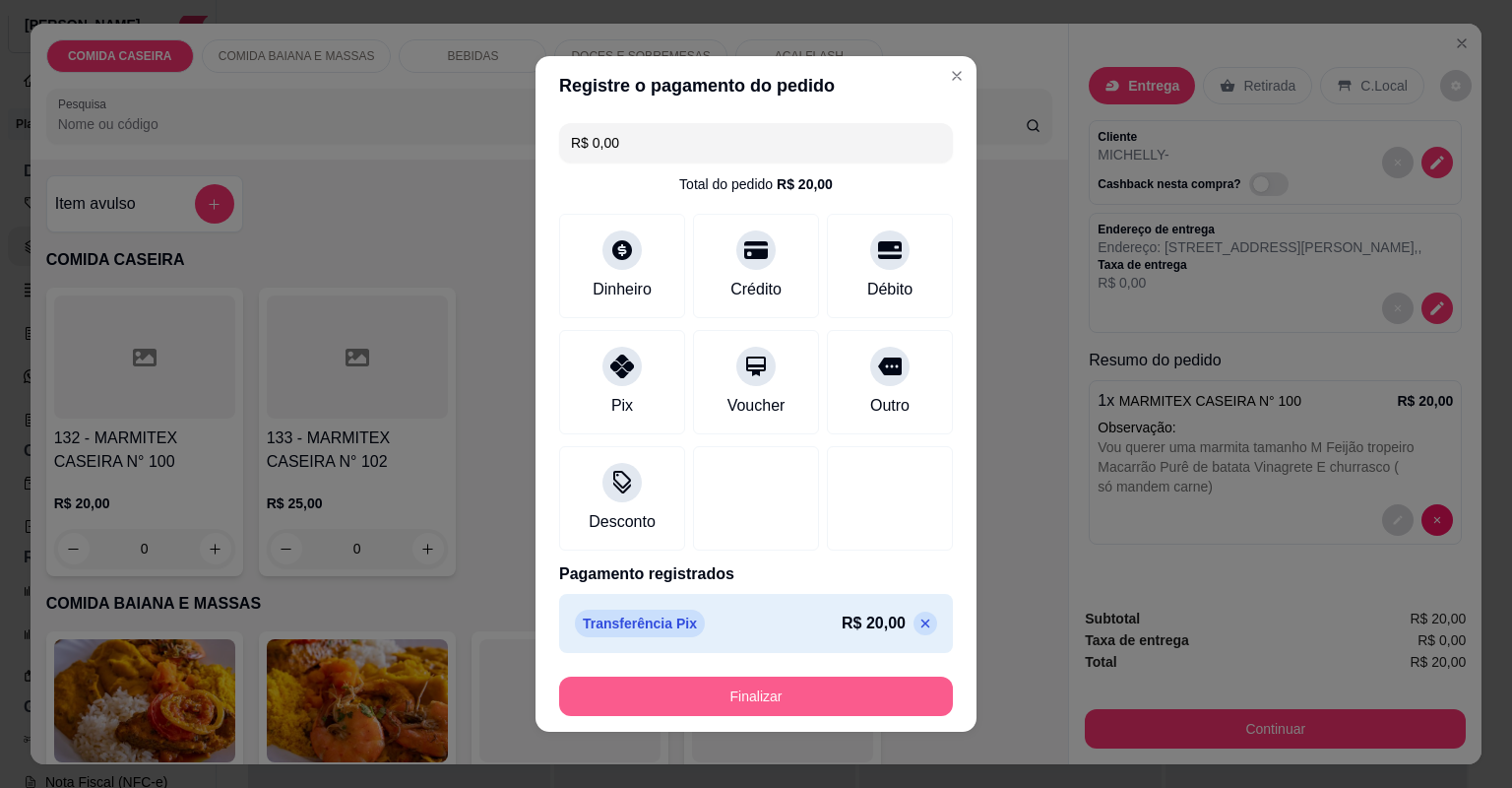 click on "Finalizar" at bounding box center [756, 696] 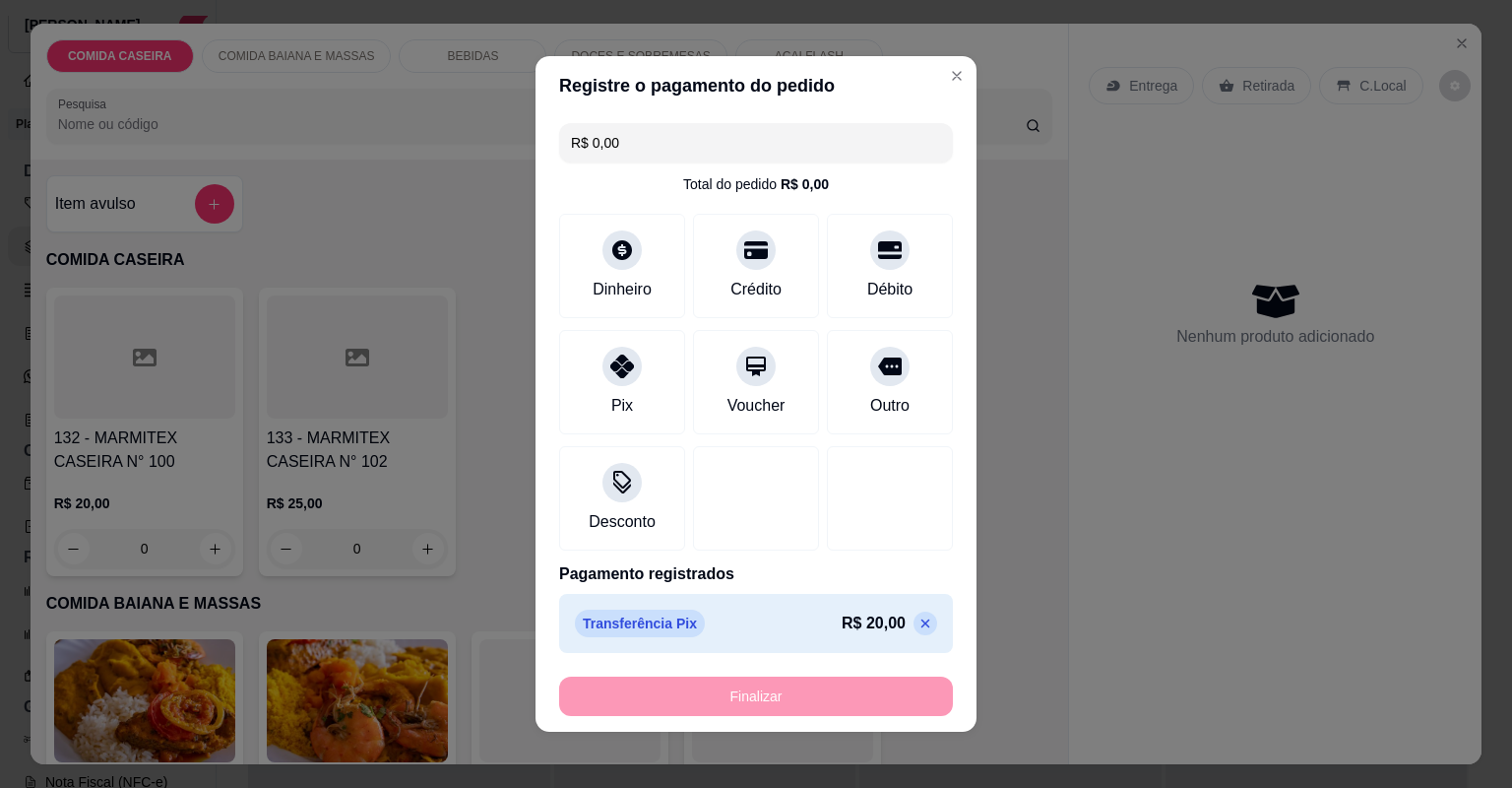 type on "-R$ 20,00" 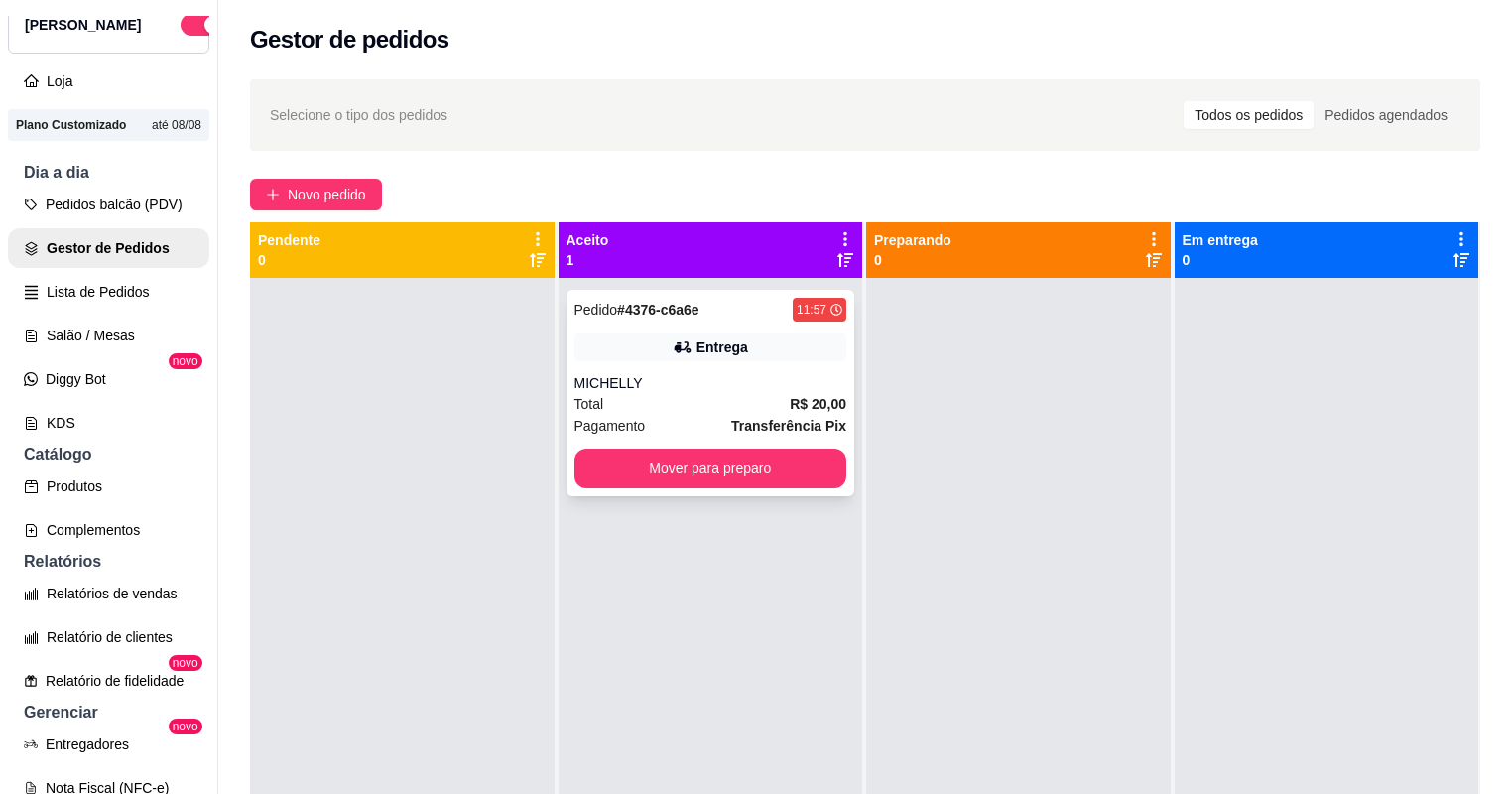 click 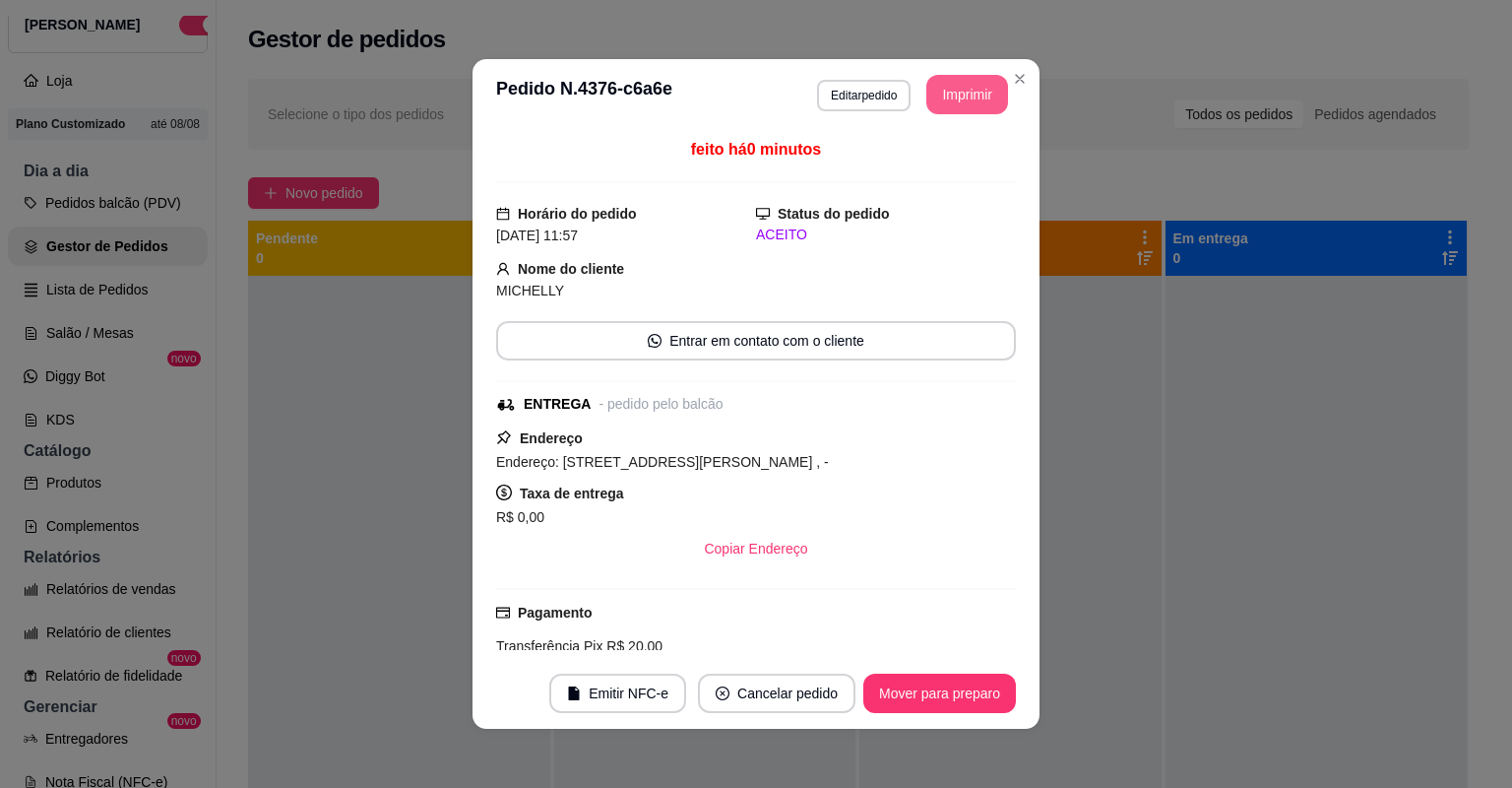click on "Imprimir" at bounding box center [967, 95] 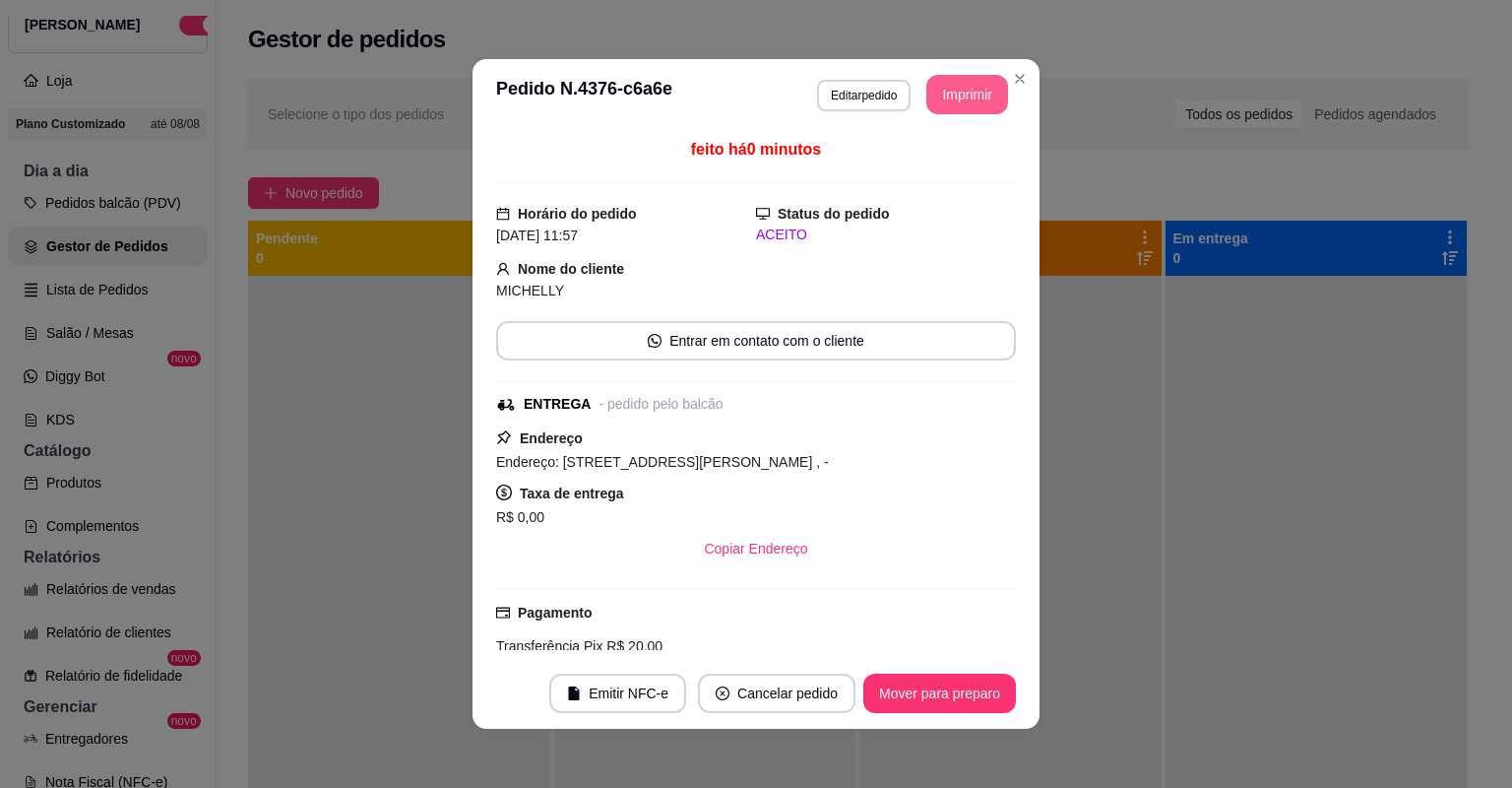 scroll, scrollTop: 0, scrollLeft: 0, axis: both 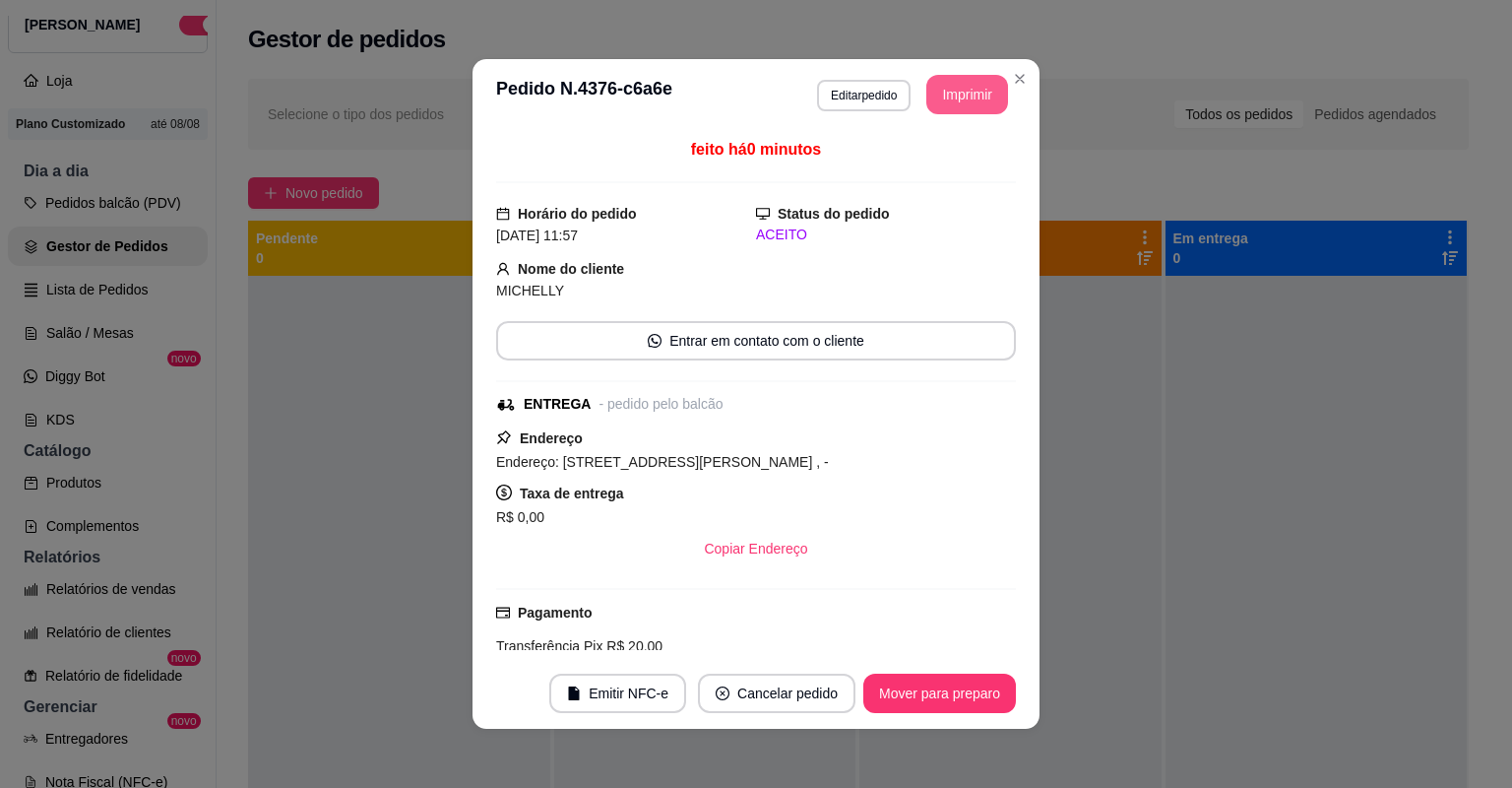 click on "Mover para preparo" at bounding box center [939, 693] 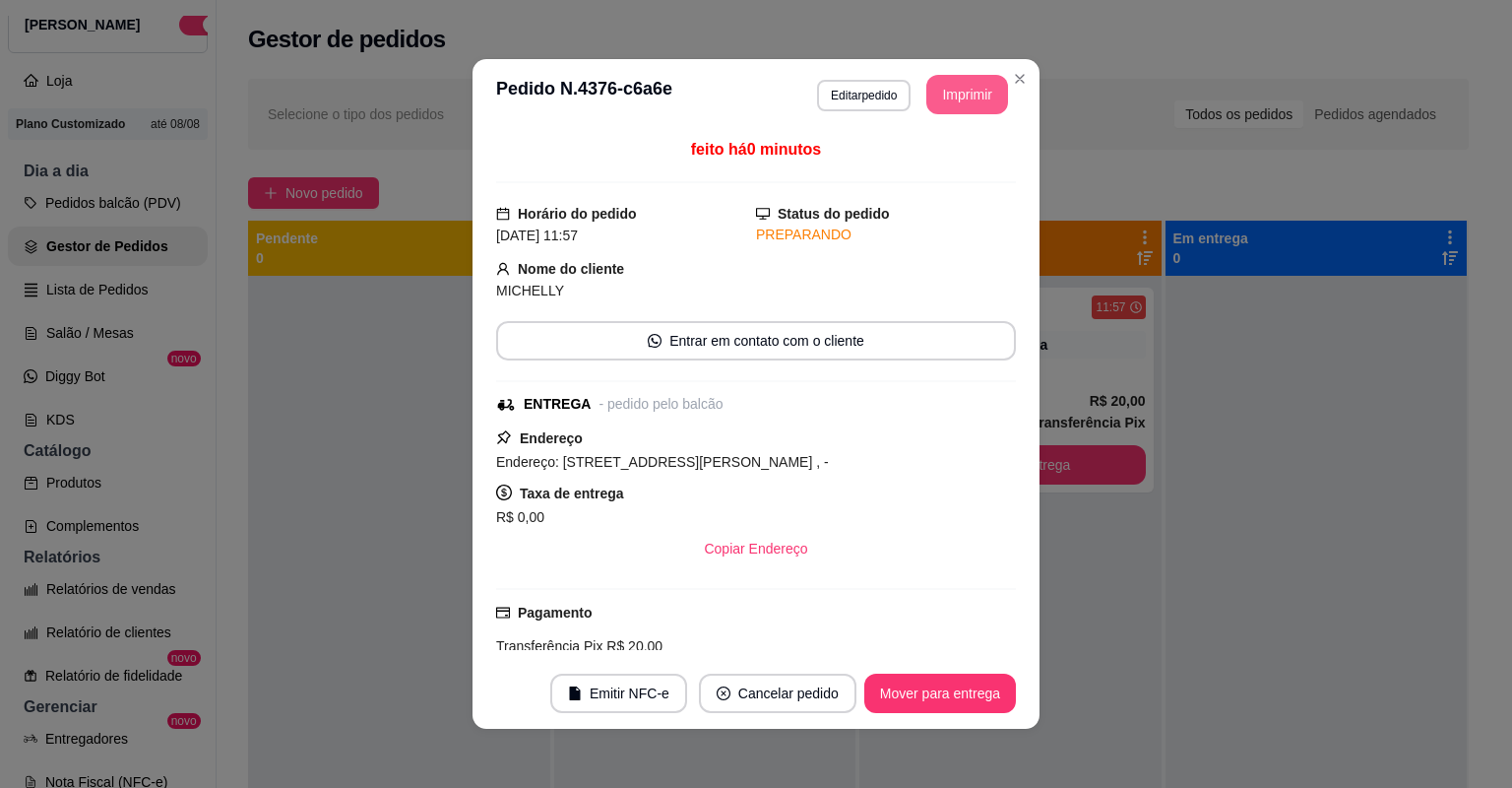 click on "Mover para entrega" at bounding box center [940, 693] 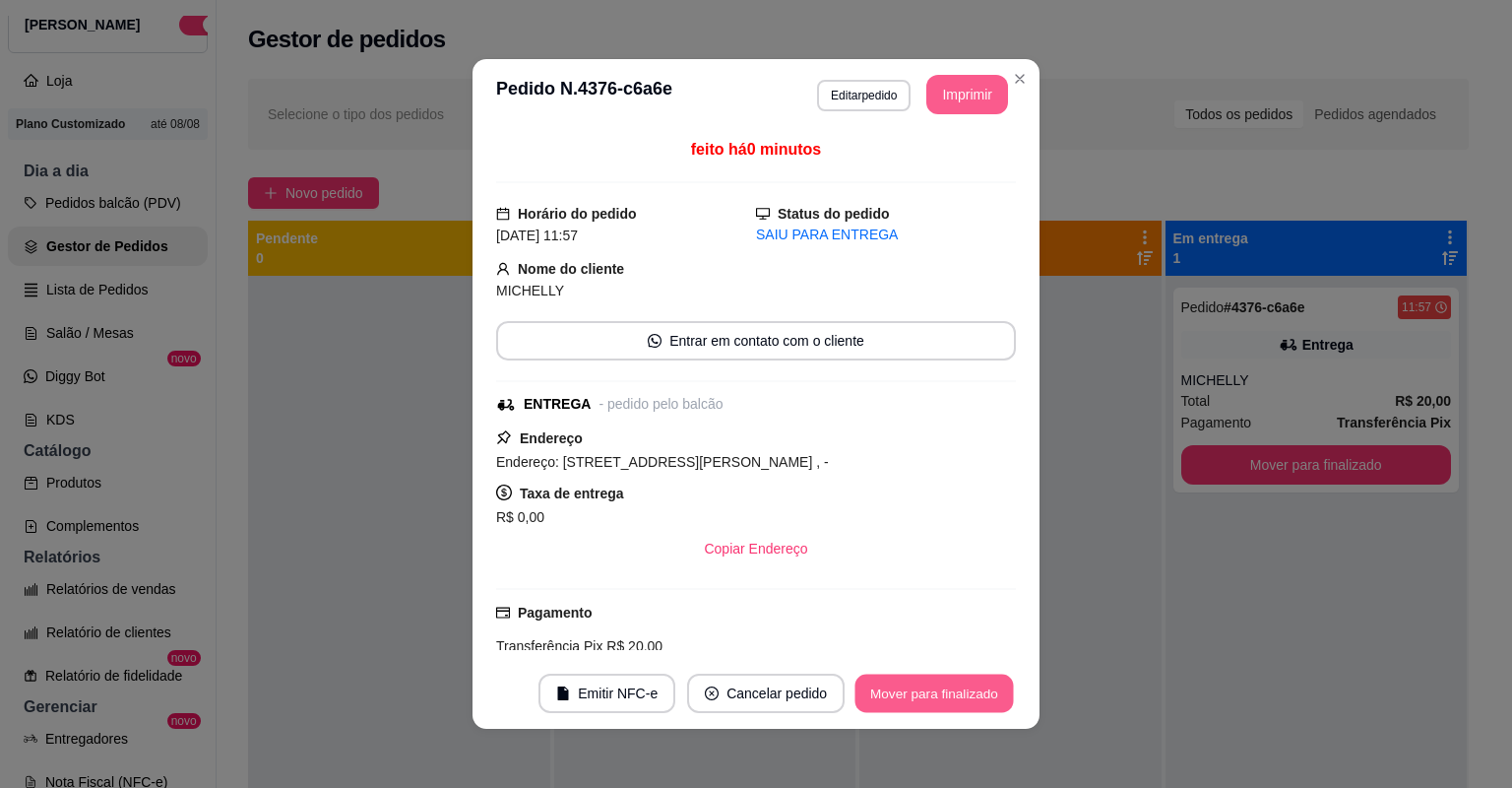 click on "Mover para finalizado" at bounding box center [934, 693] 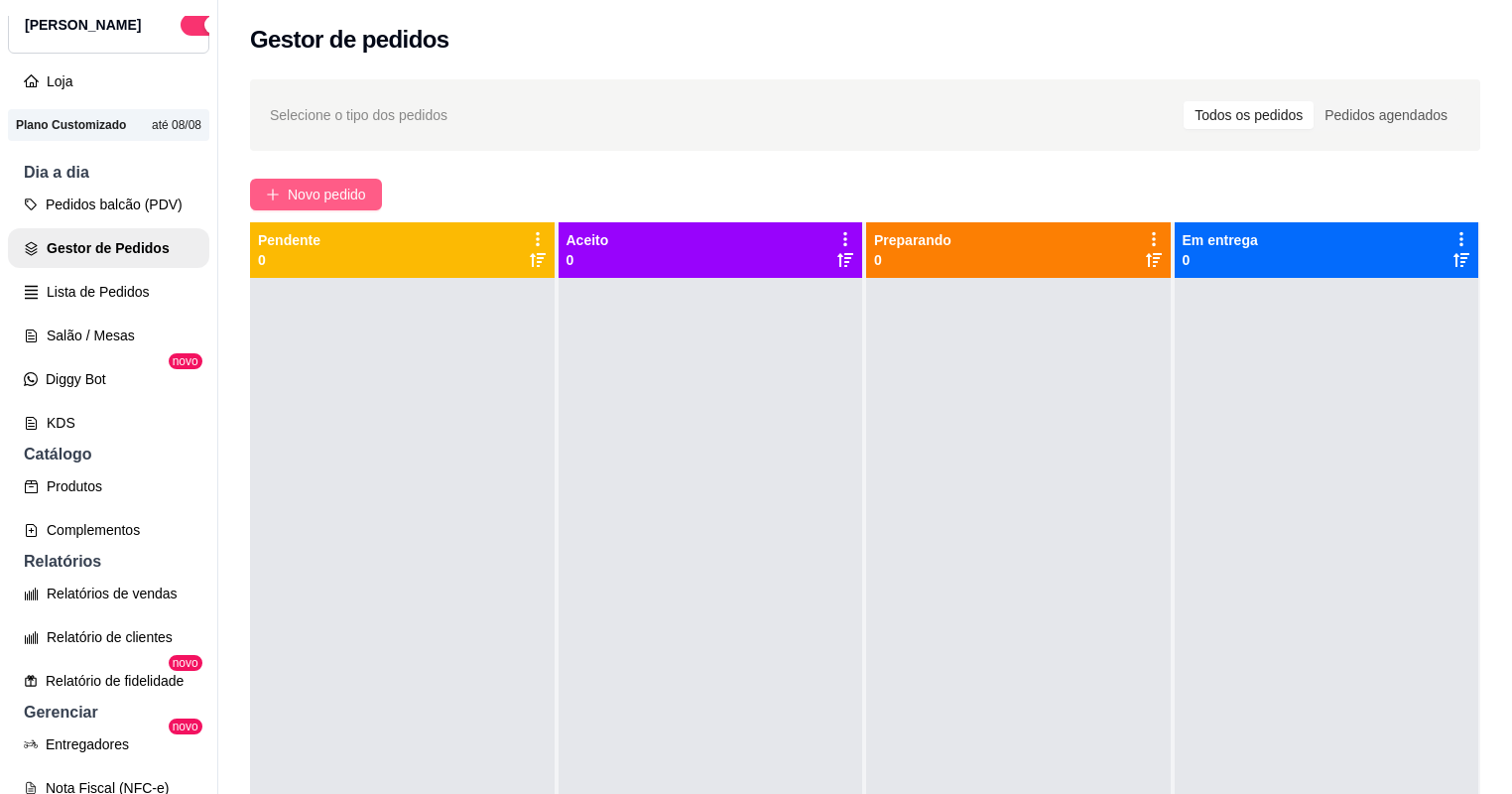 click on "Novo pedido" at bounding box center [315, 195] 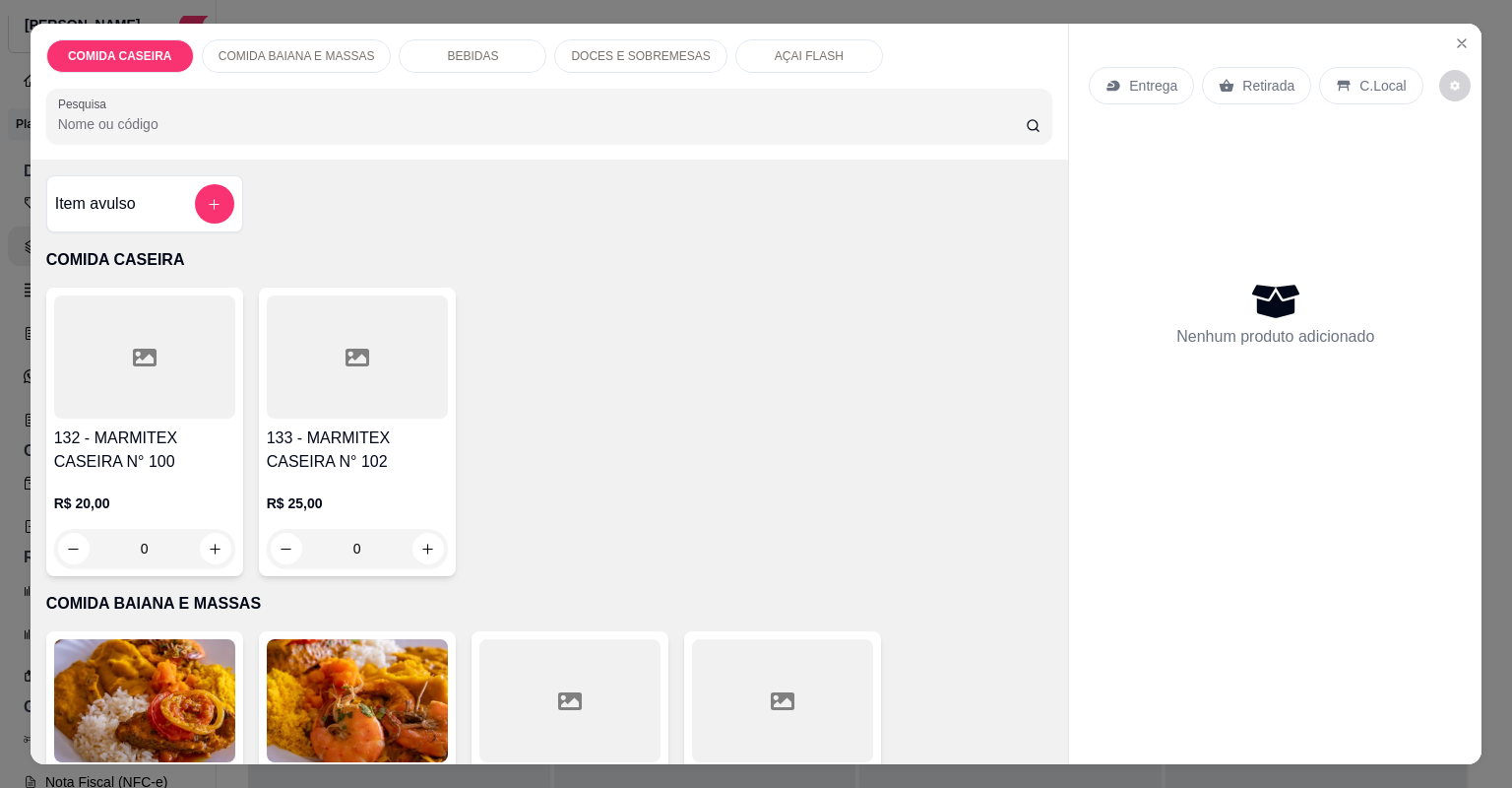 scroll, scrollTop: 315, scrollLeft: 0, axis: vertical 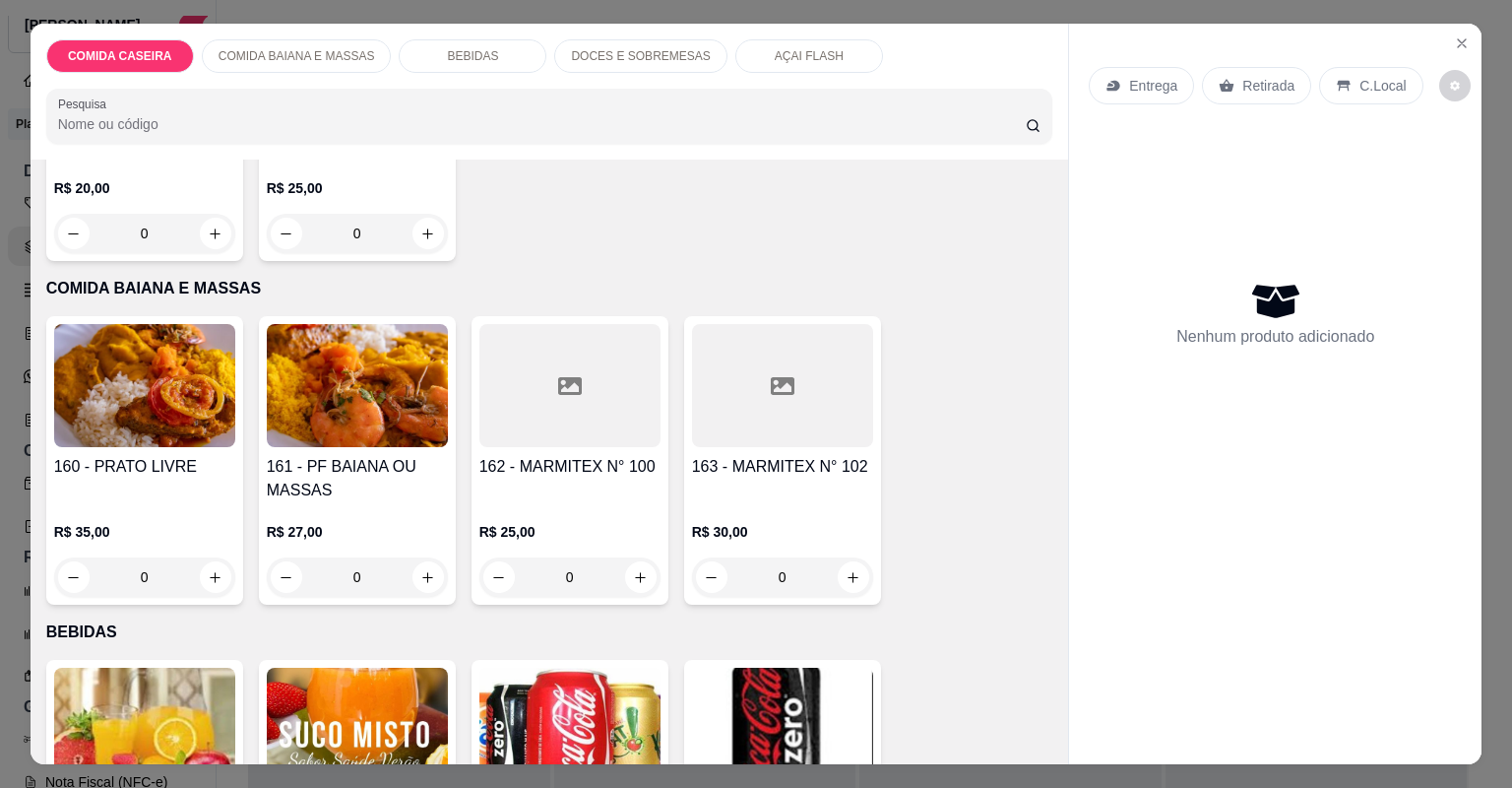 click at bounding box center [570, 385] 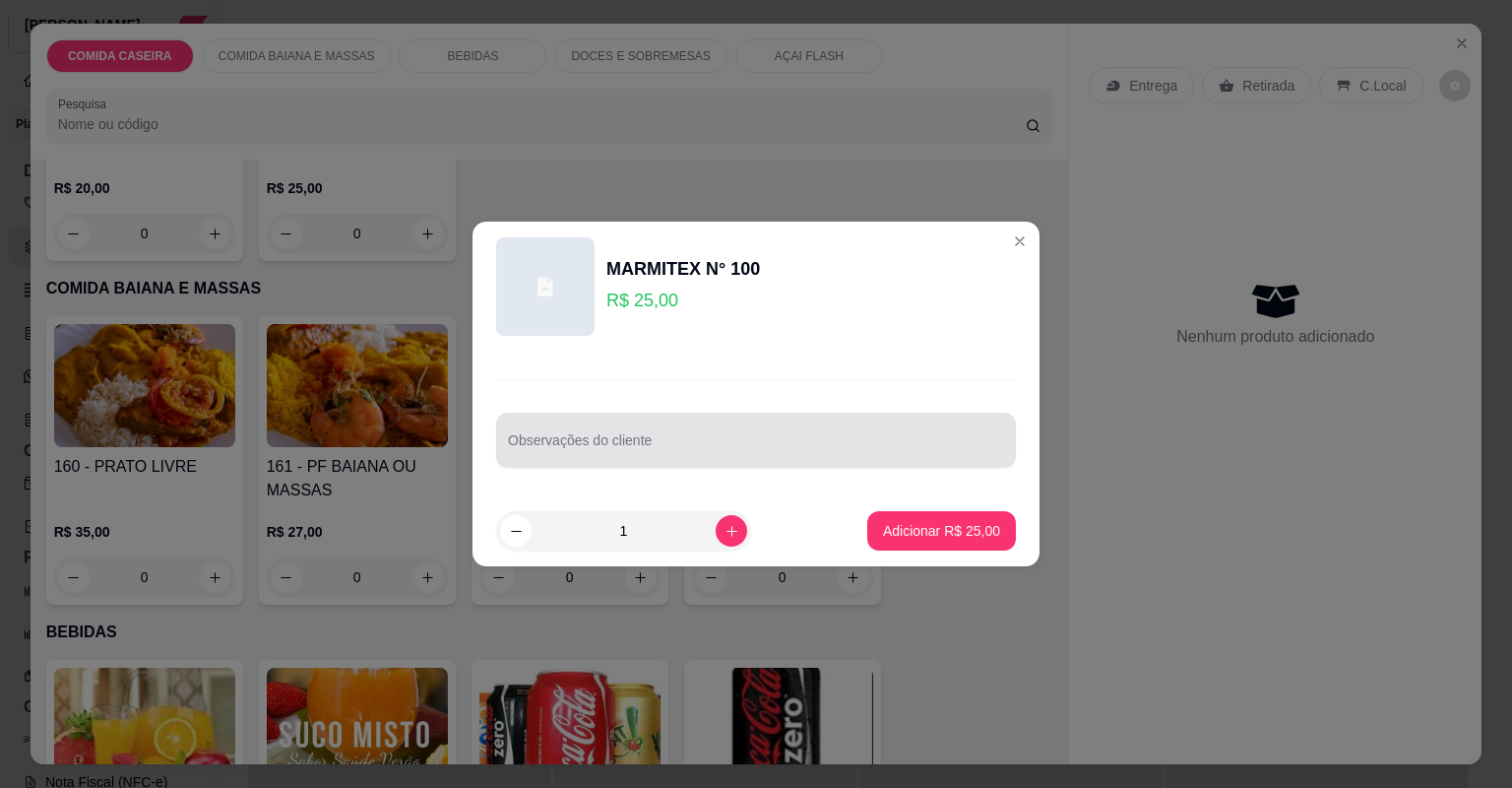 click on "Observações do cliente" at bounding box center [756, 448] 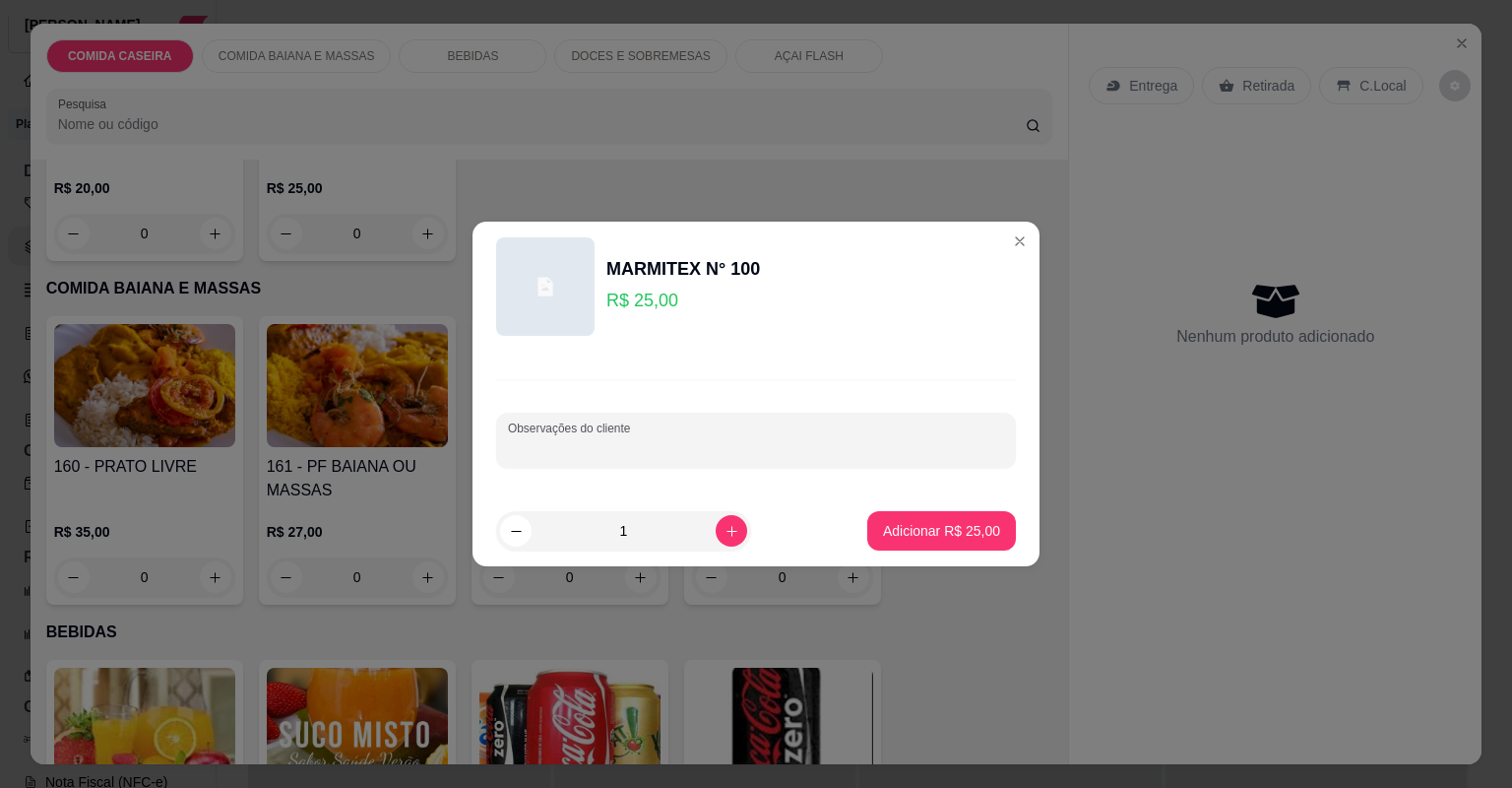 paste on "moqueca de Feijão fradinho  vatapa quiabada moqueca de filé de frango beterraba cozida  25 reais" 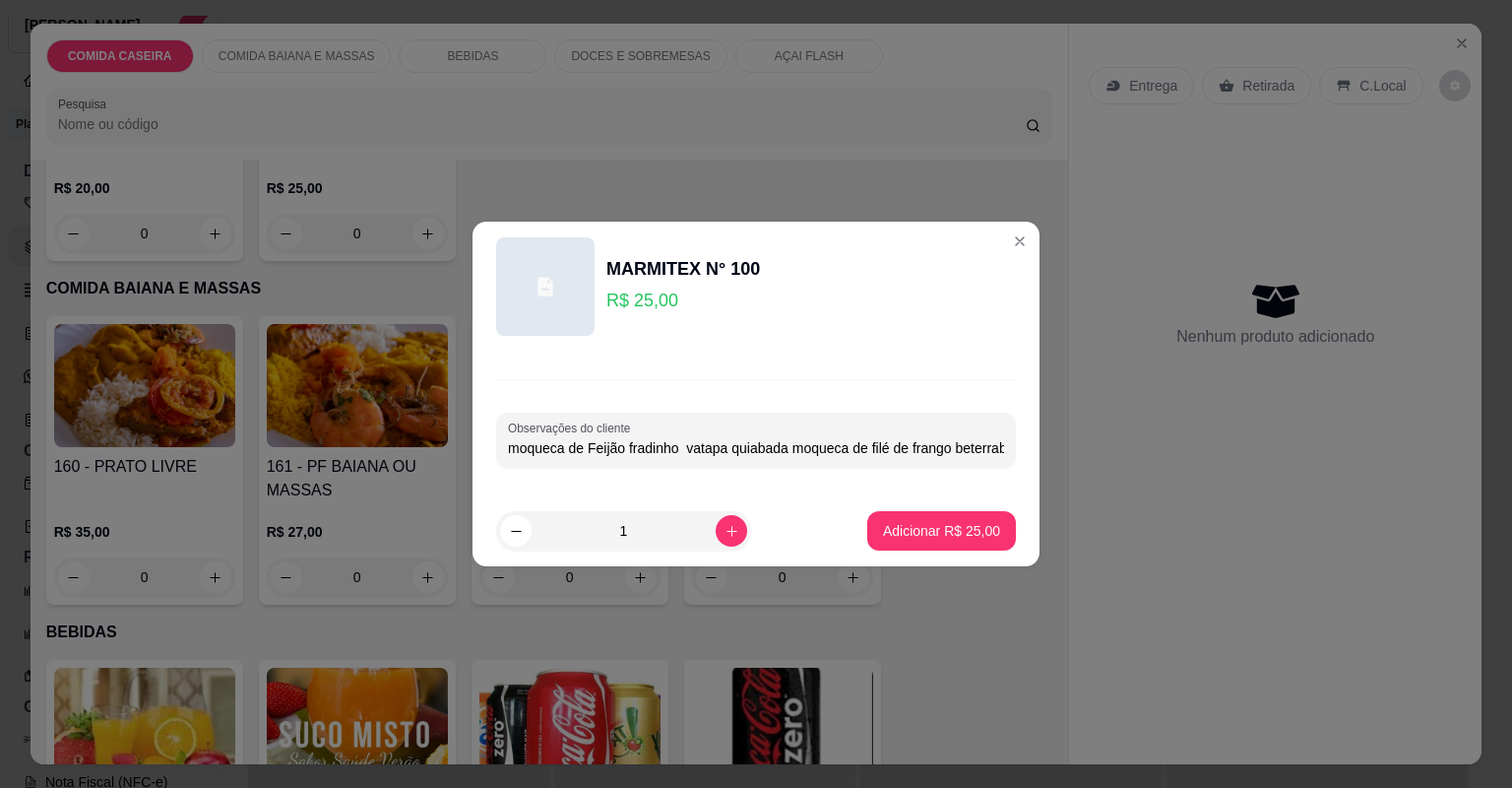 scroll, scrollTop: 0, scrollLeft: 121, axis: horizontal 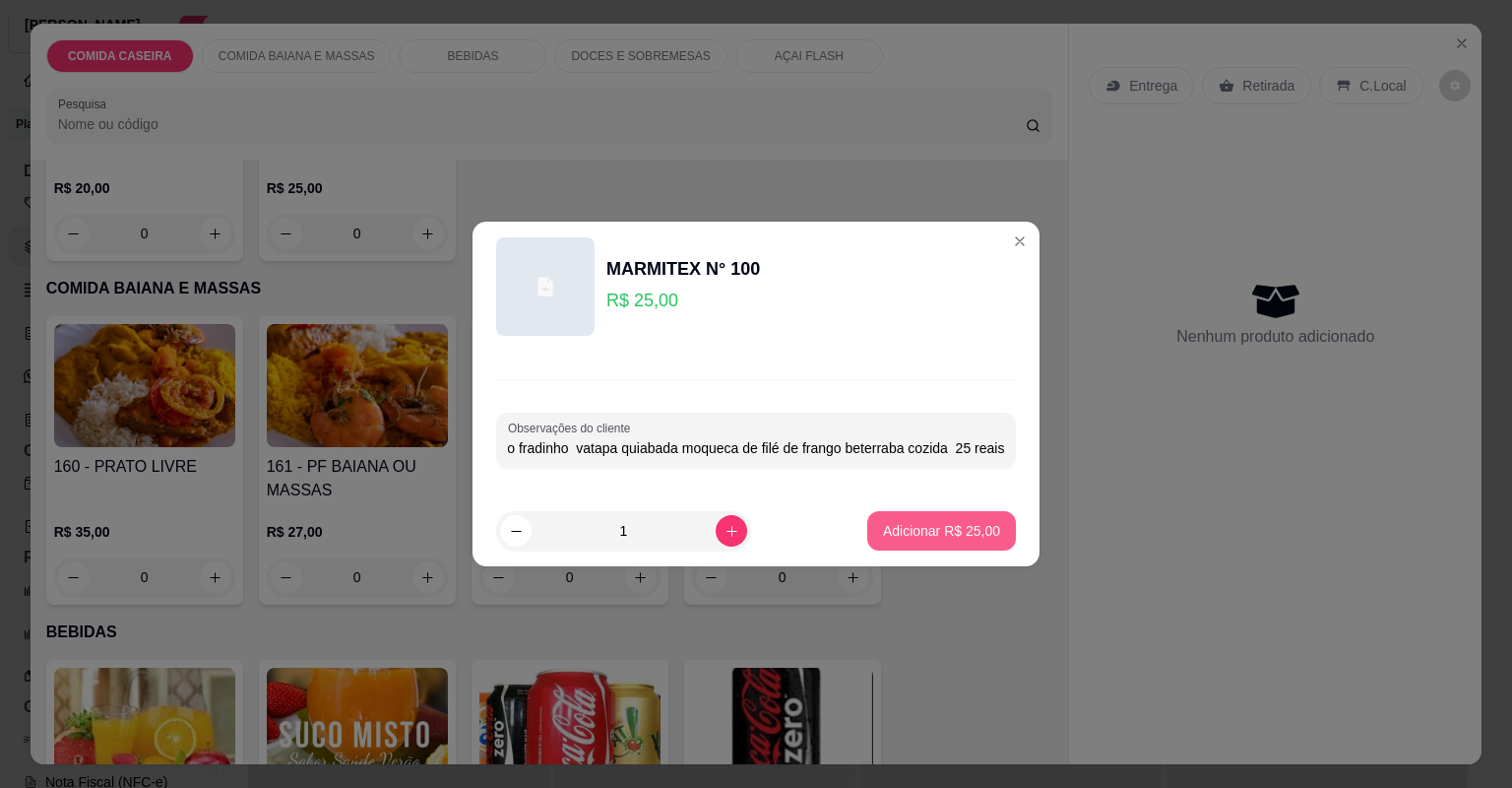 type on "moqueca de Feijão fradinho  vatapa quiabada moqueca de filé de frango beterraba cozida  25 reais" 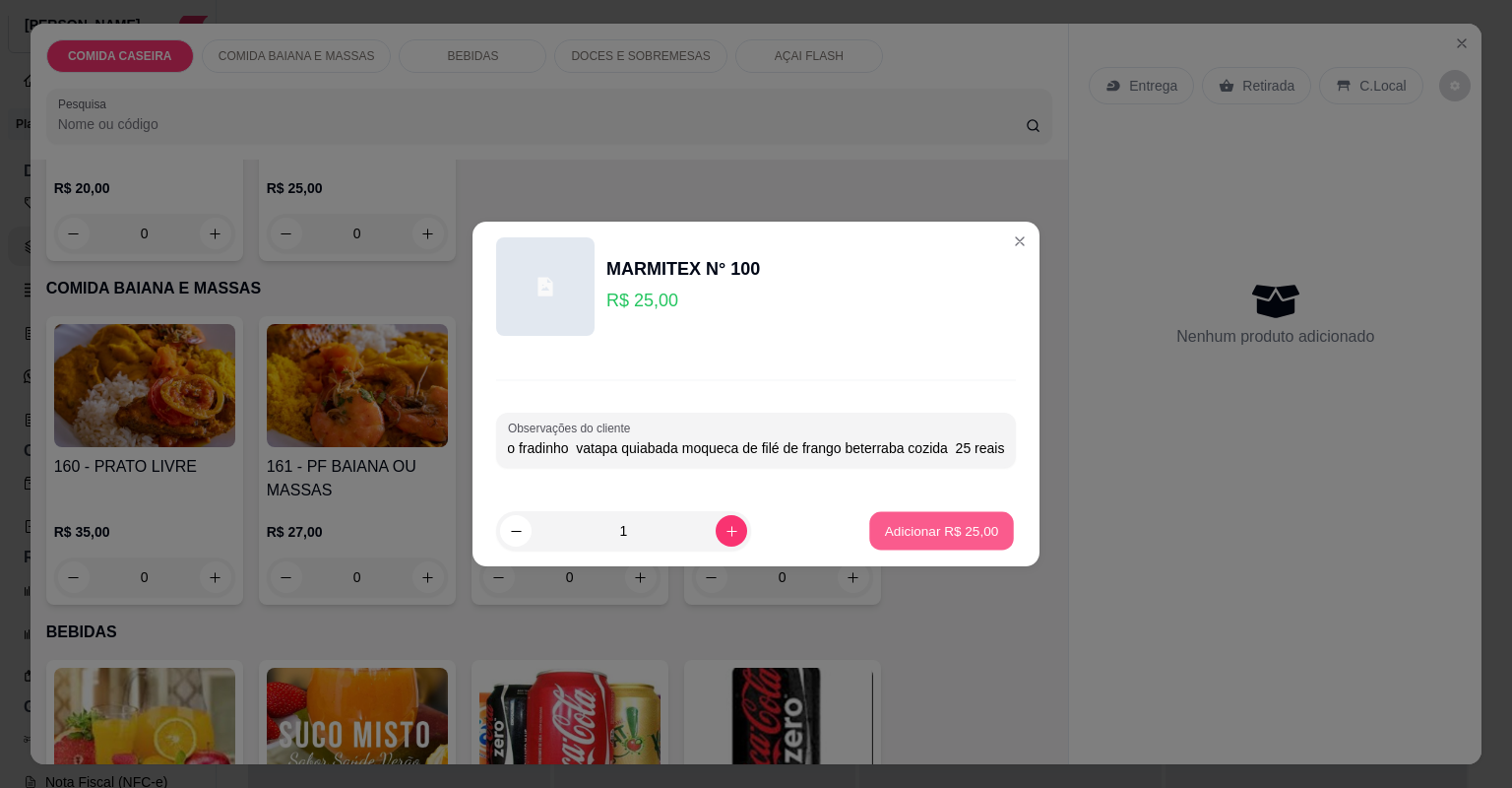 click on "Adicionar   R$ 25,00" at bounding box center [942, 530] 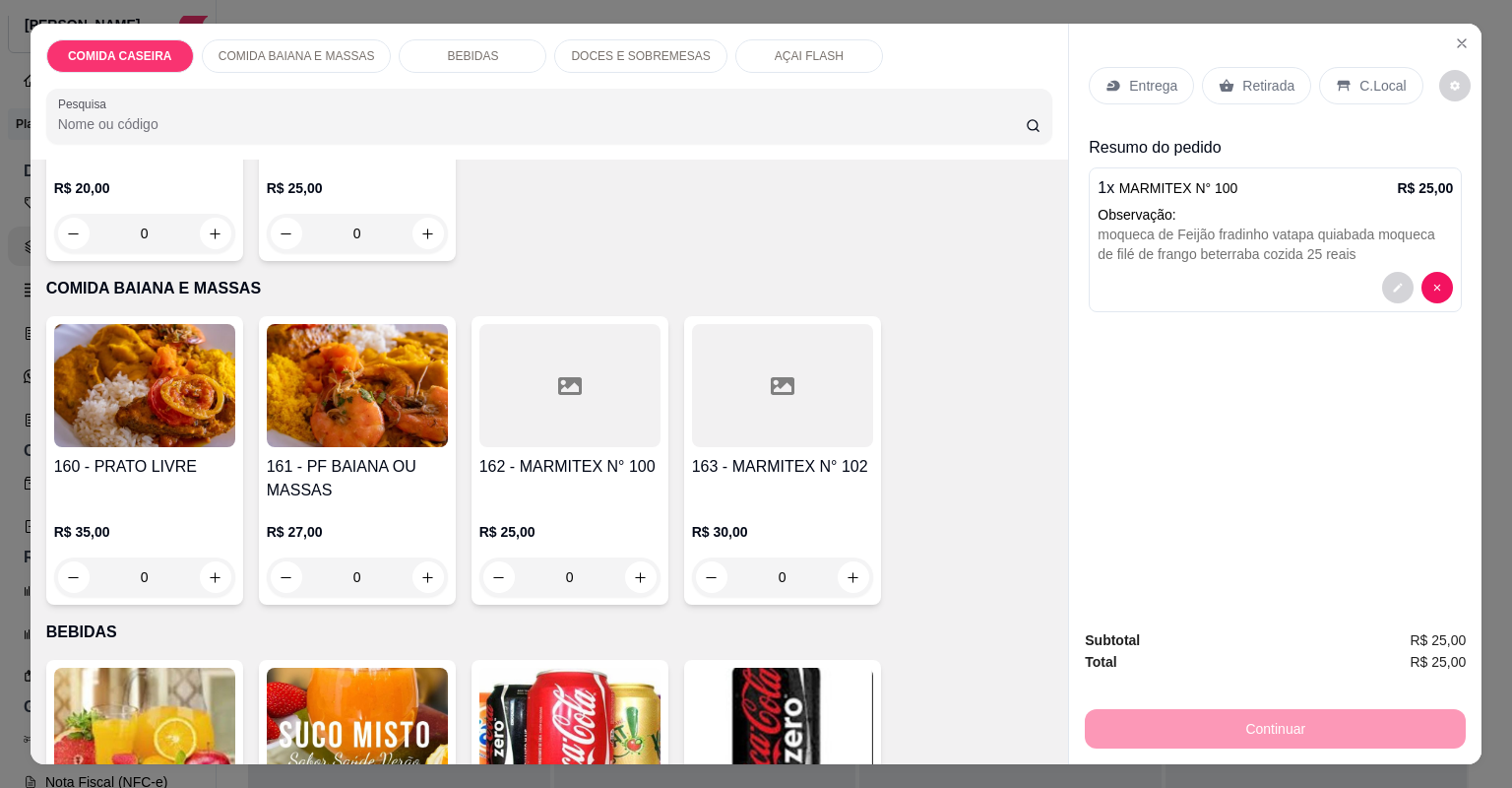 click on "Entrega" at bounding box center (1153, 86) 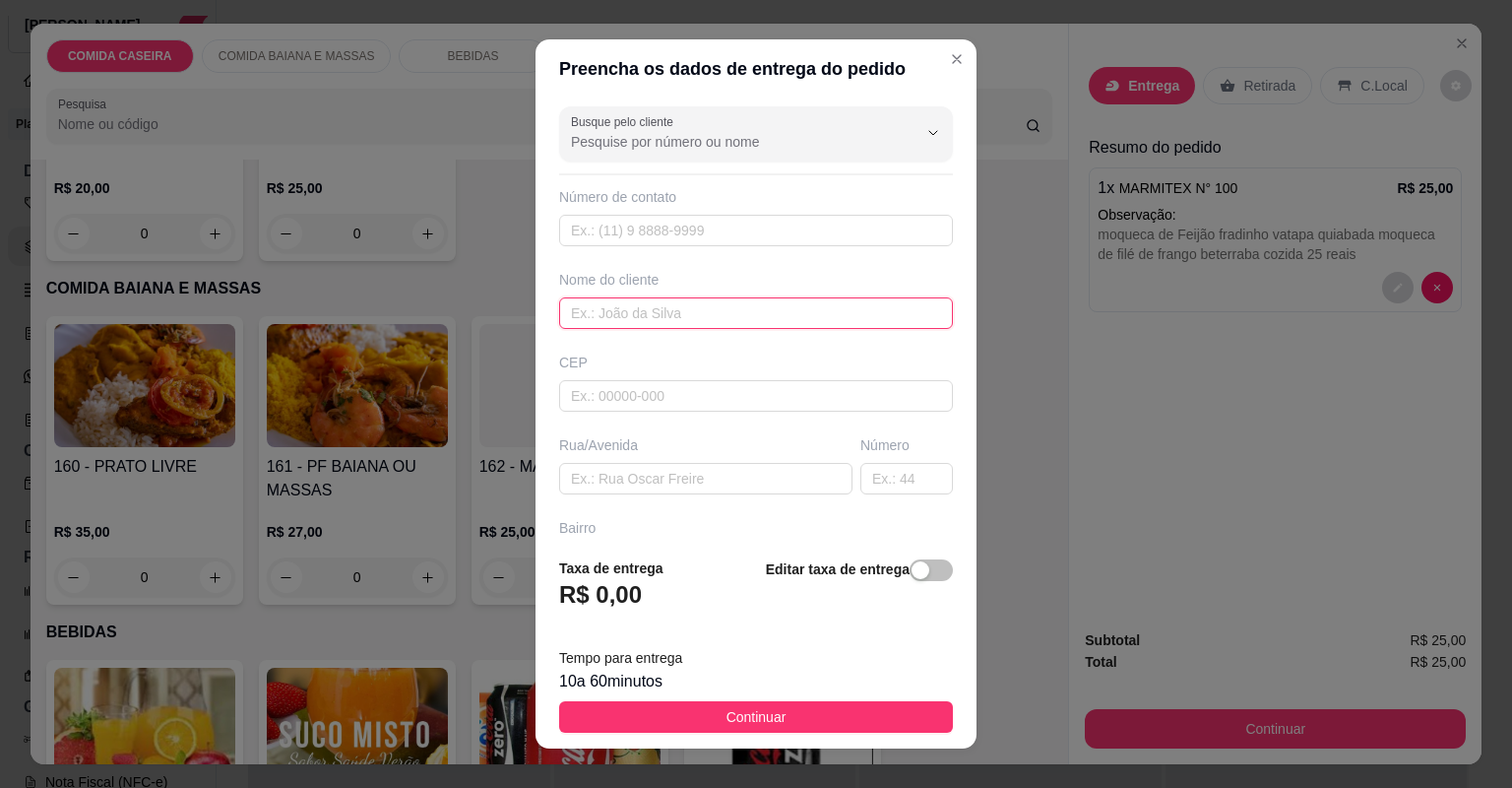 click at bounding box center (756, 313) 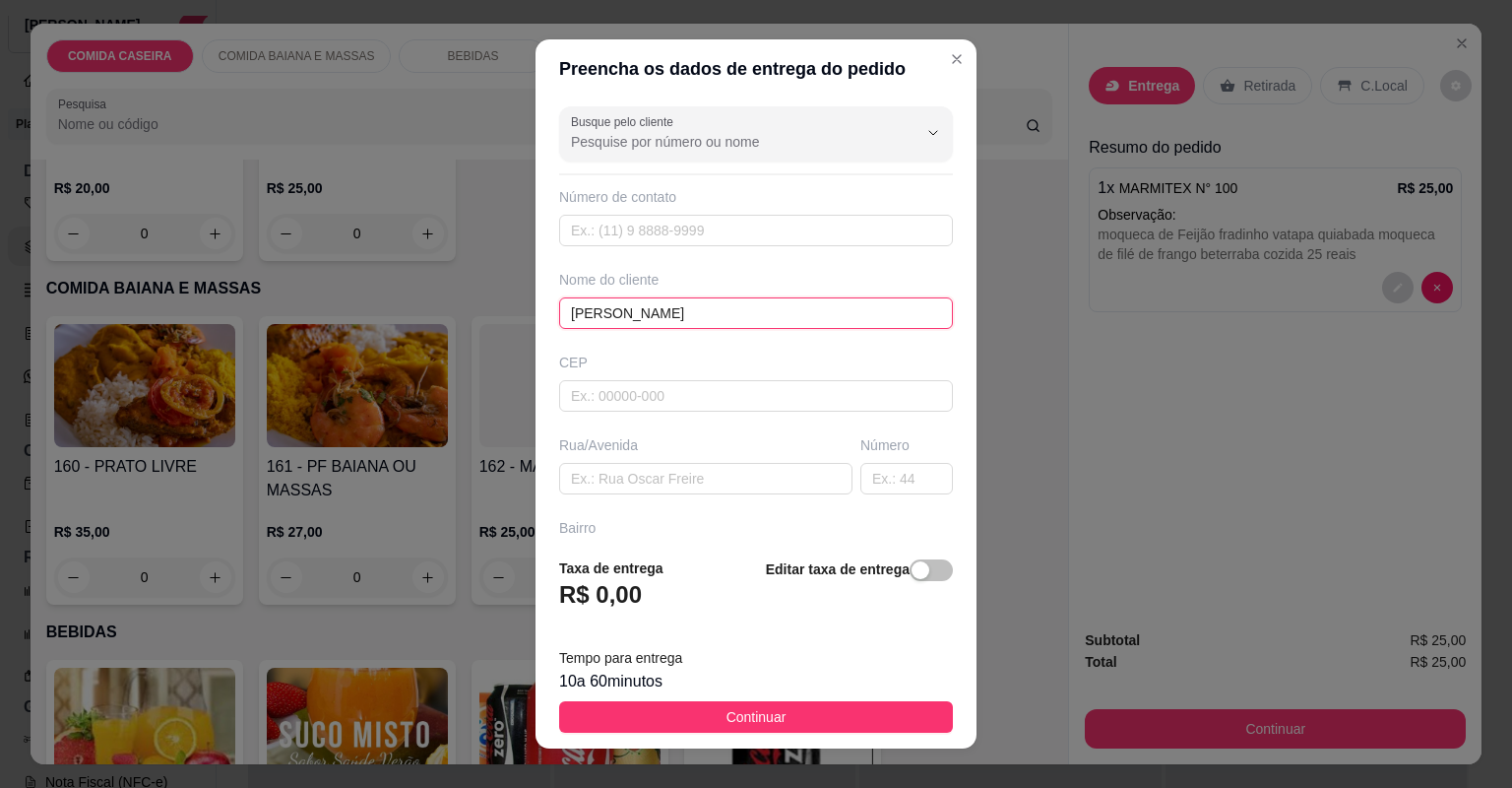 type on "[PERSON_NAME]" 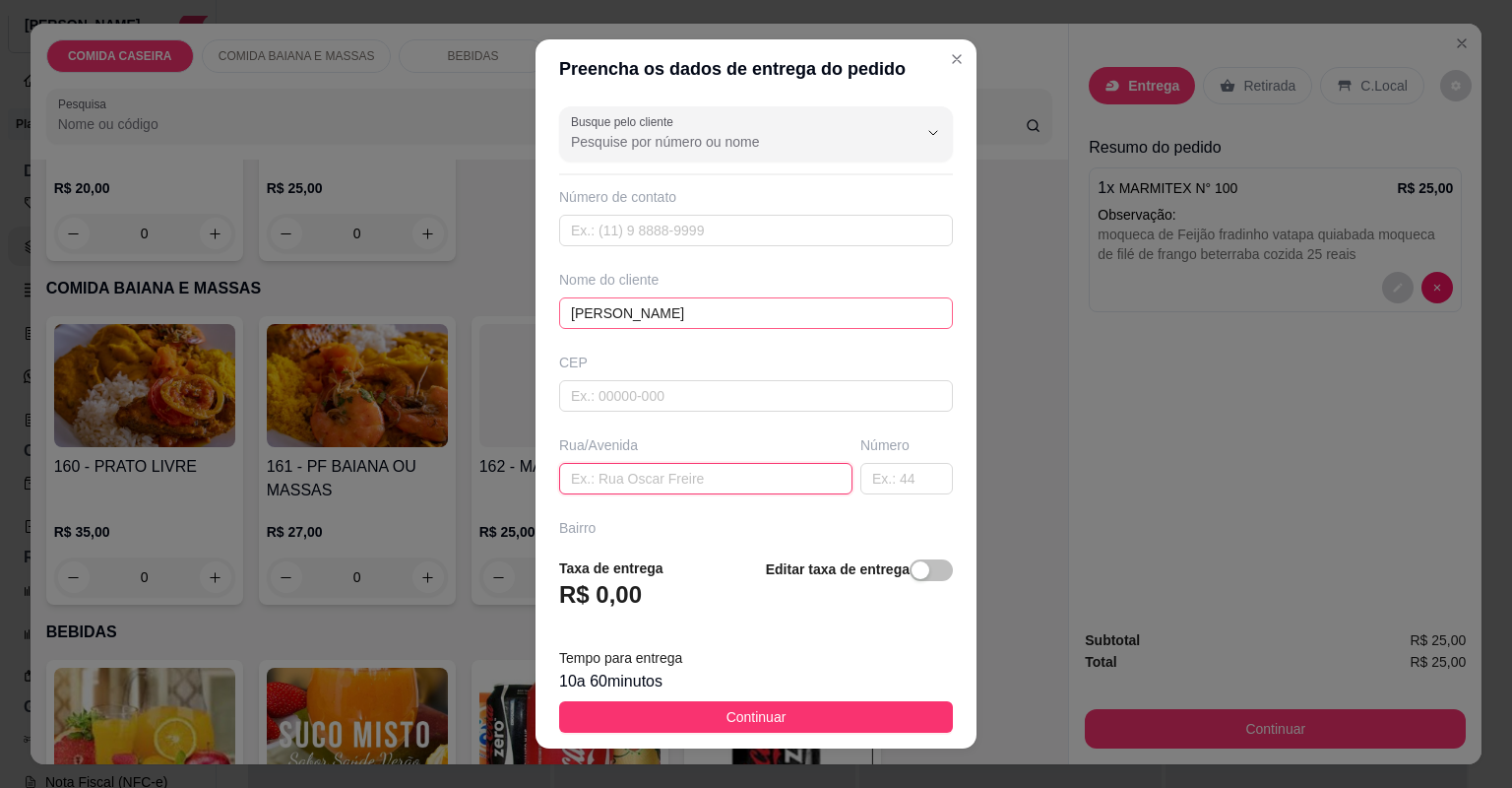 paste on "próximo  a pizzaria  fornalha  casa número 05 [PERSON_NAME]" 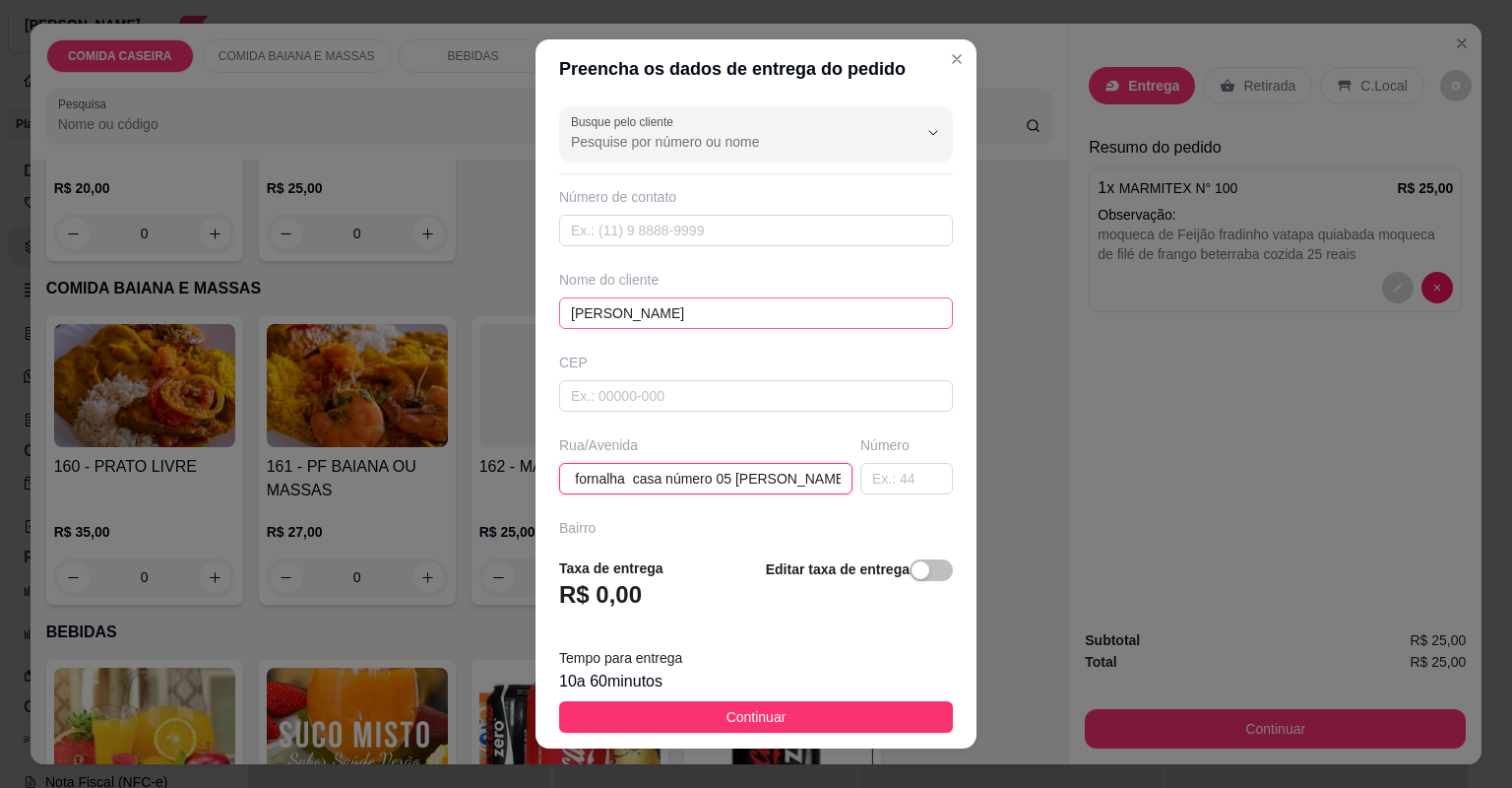 scroll, scrollTop: 0, scrollLeft: 123, axis: horizontal 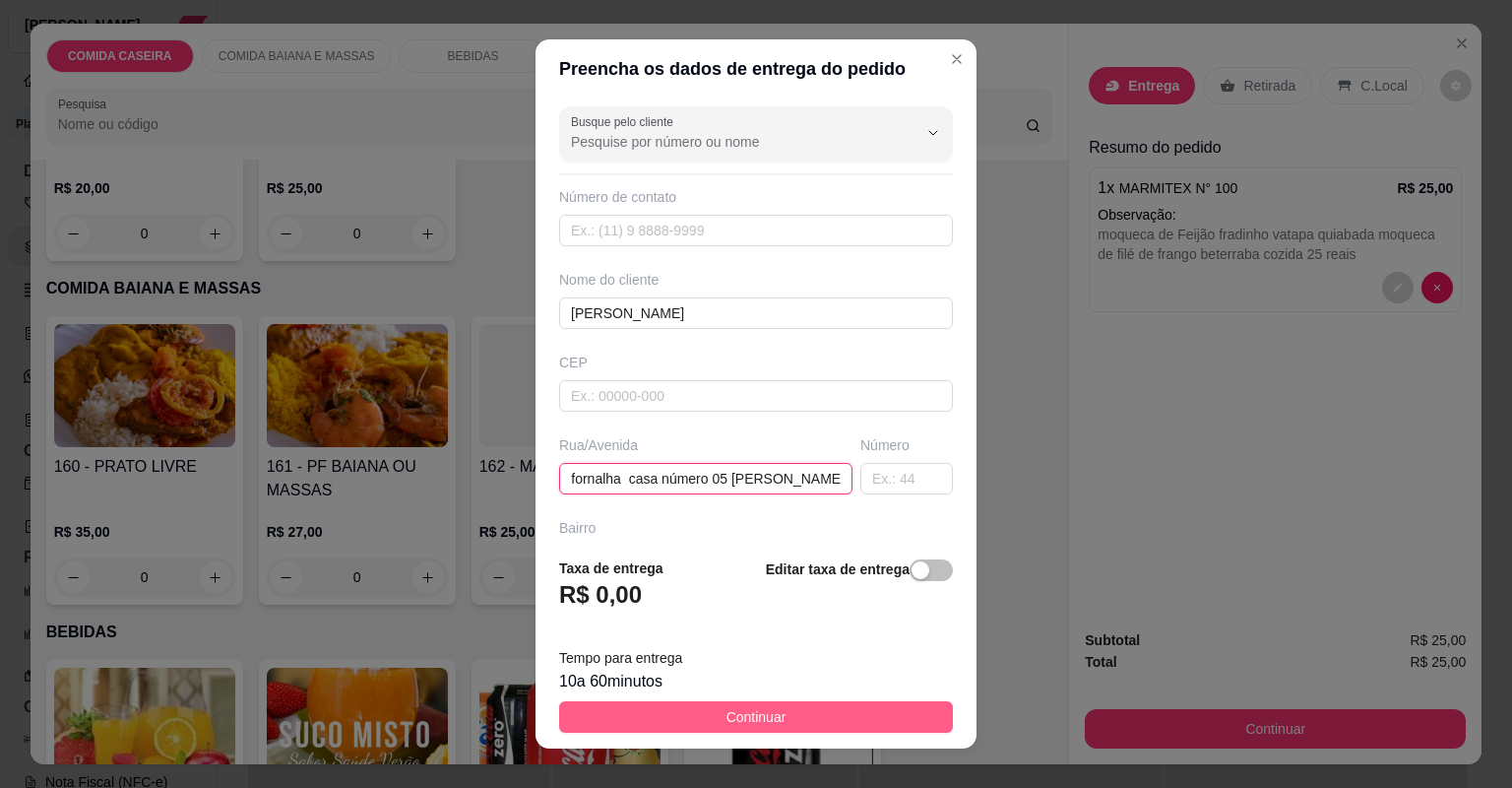 type on "próximo  a pizzaria  fornalha  casa número 05 [PERSON_NAME]" 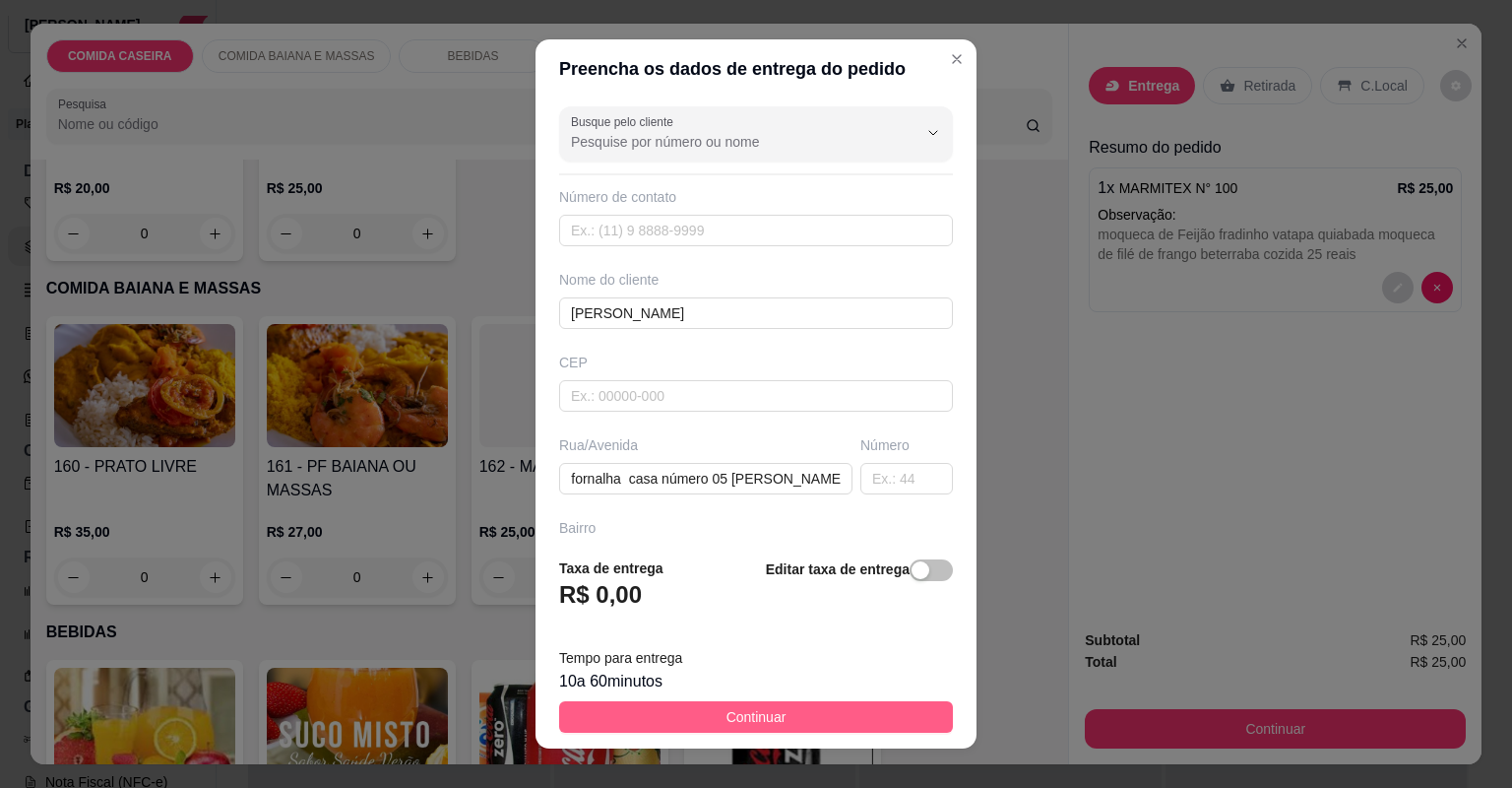 click on "Continuar" at bounding box center [756, 717] 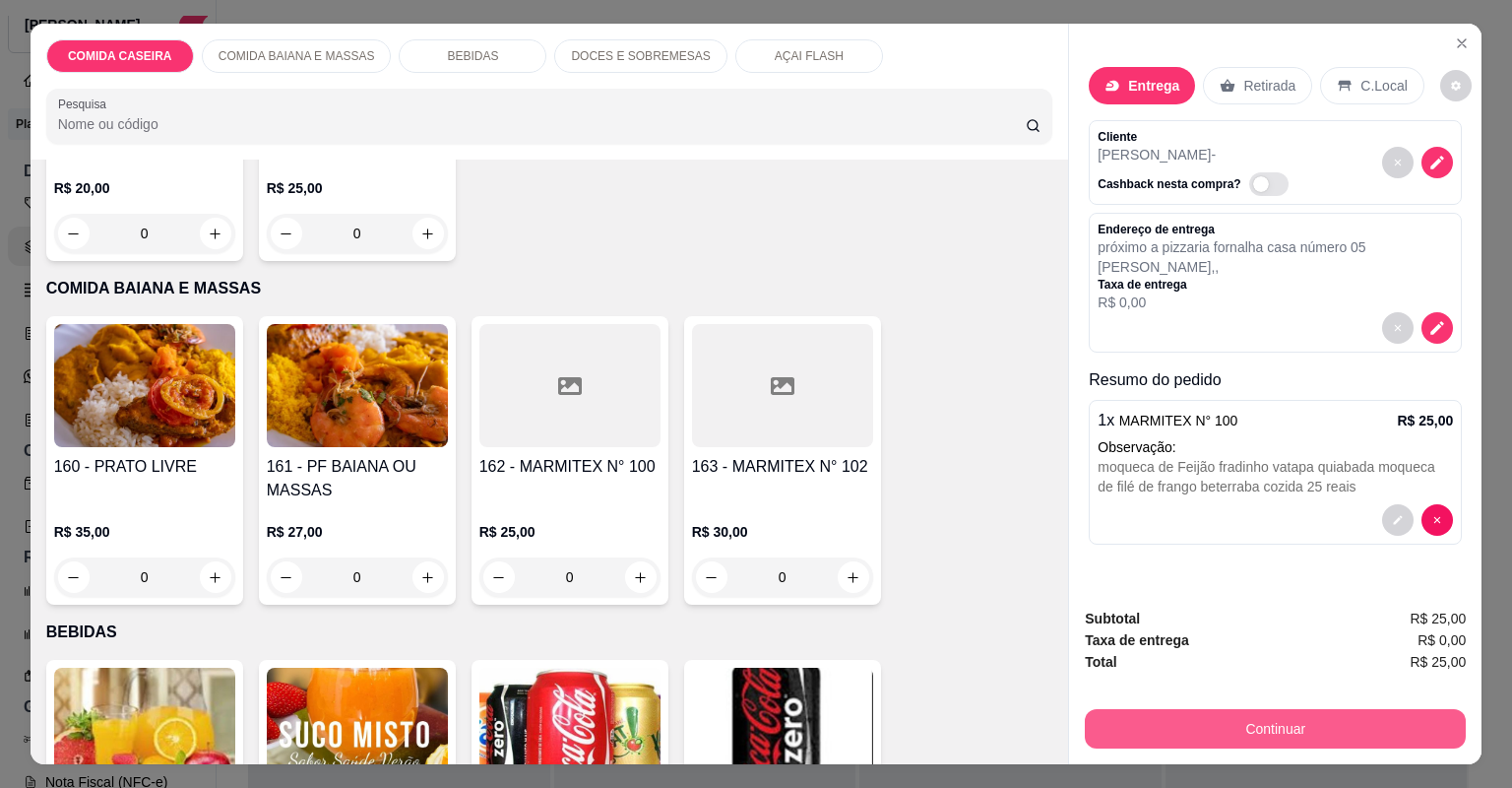 click on "Continuar" at bounding box center [1275, 729] 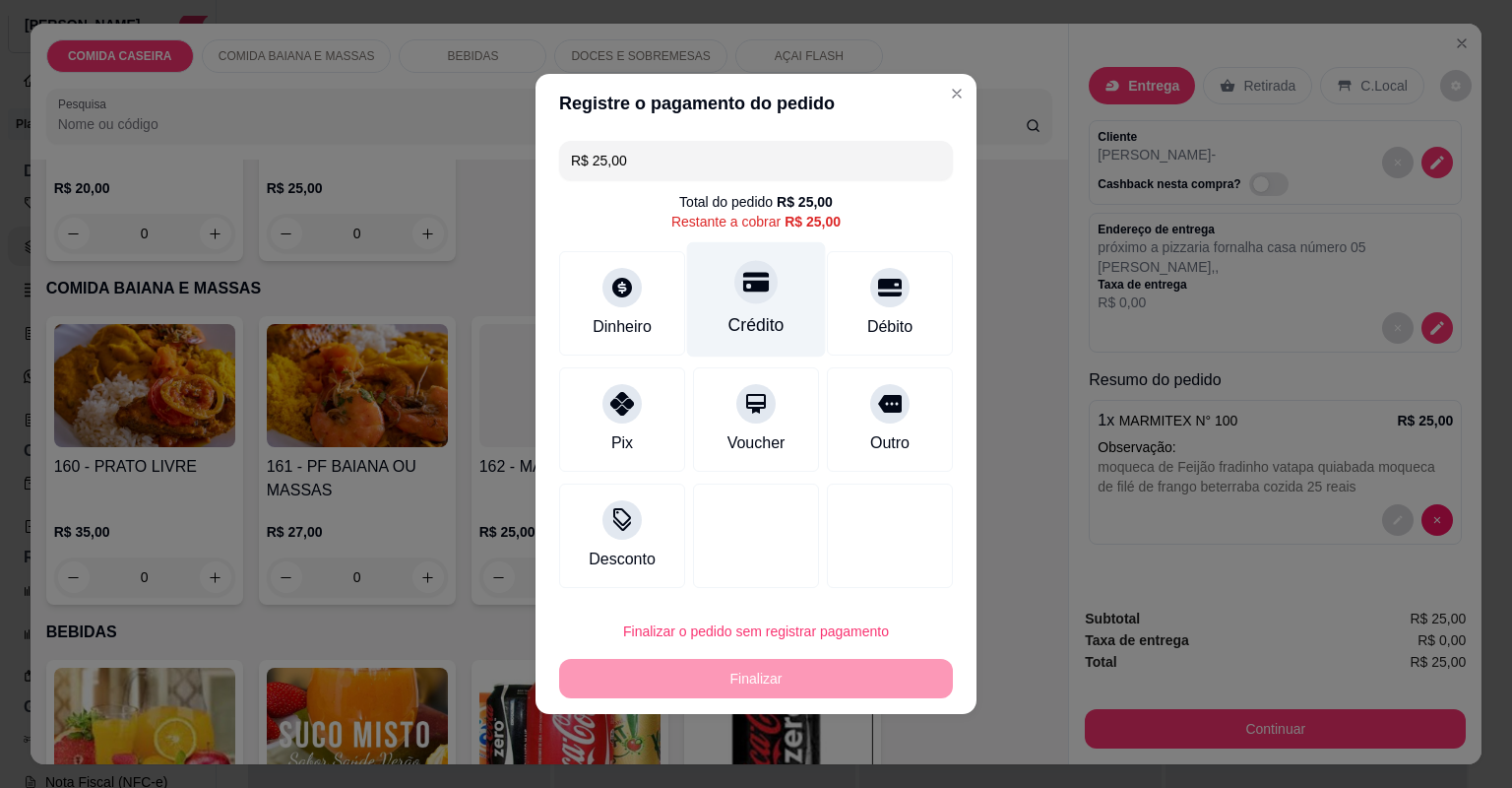 click on "Crédito" at bounding box center [756, 299] 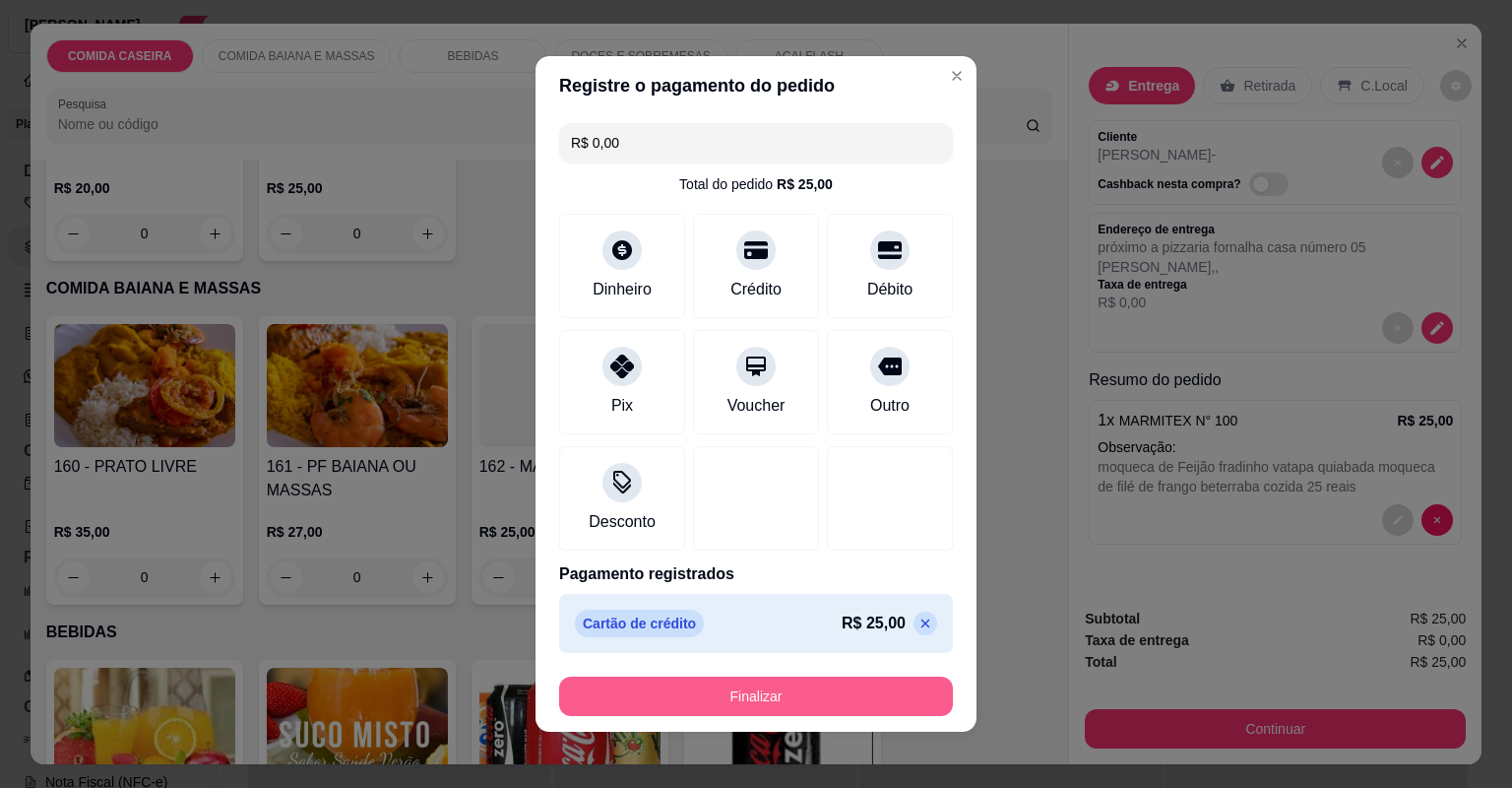 click on "Finalizar" at bounding box center (756, 696) 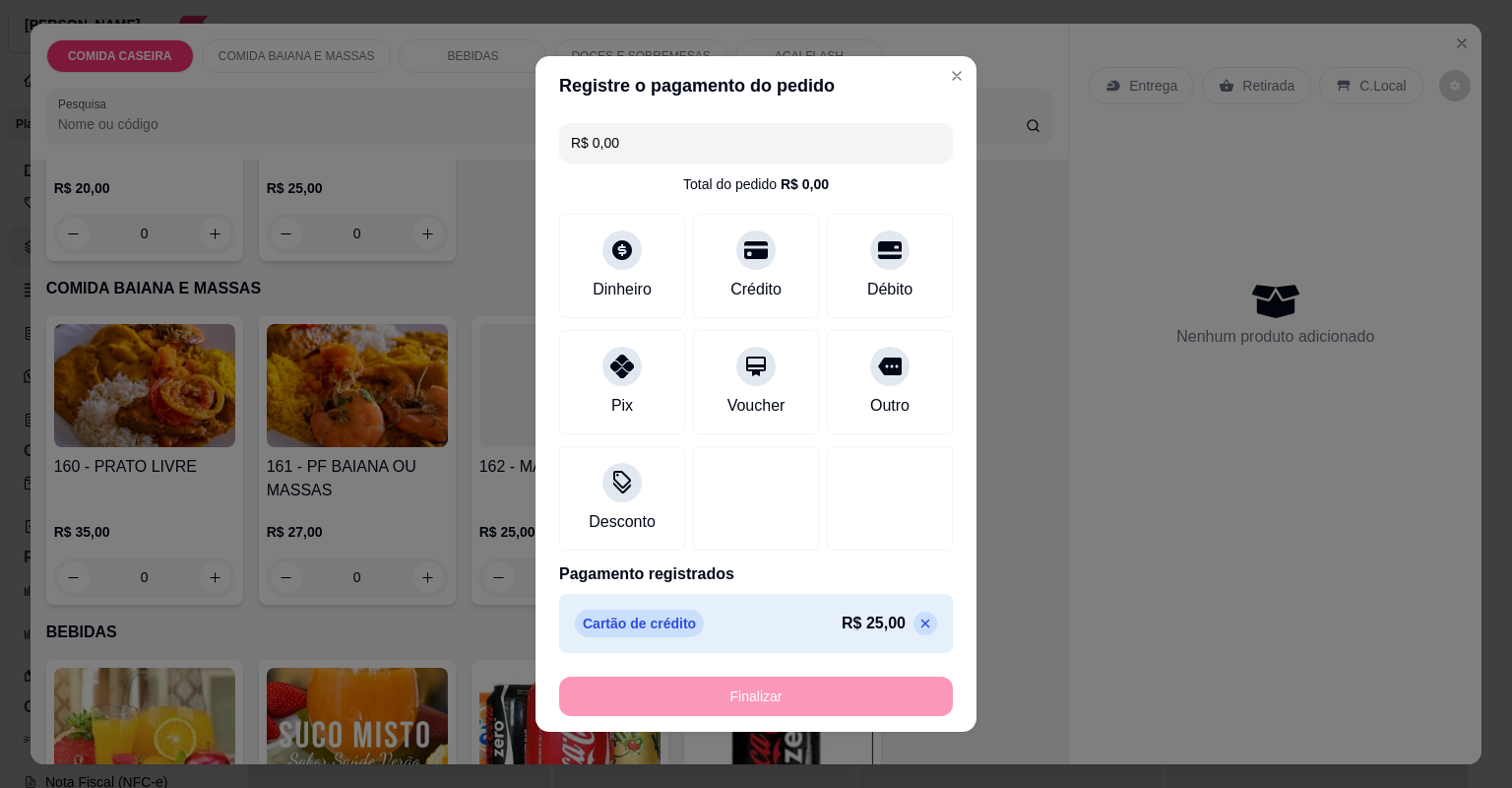 type on "-R$ 25,00" 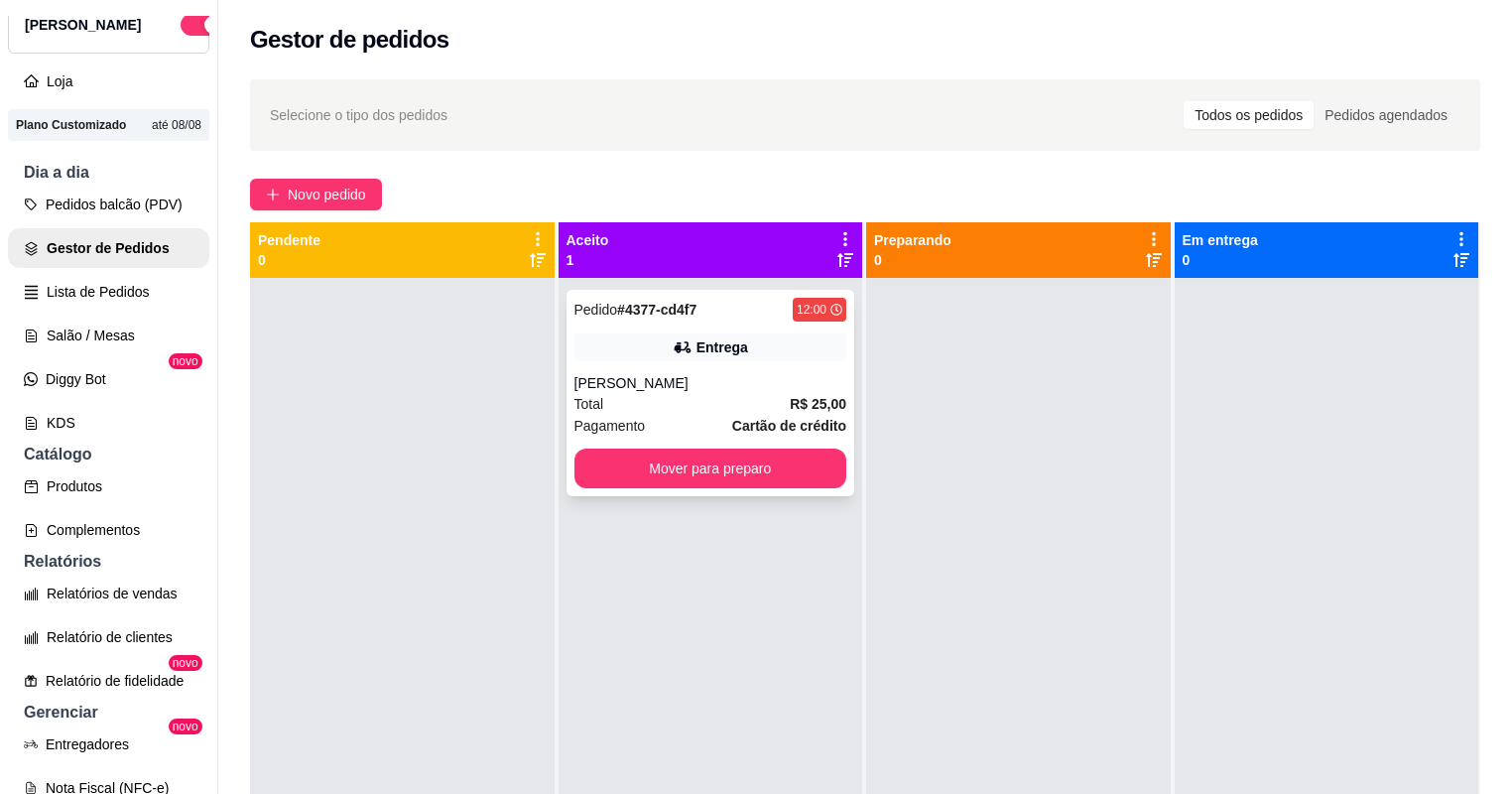 click on "[PERSON_NAME]" at bounding box center (710, 383) 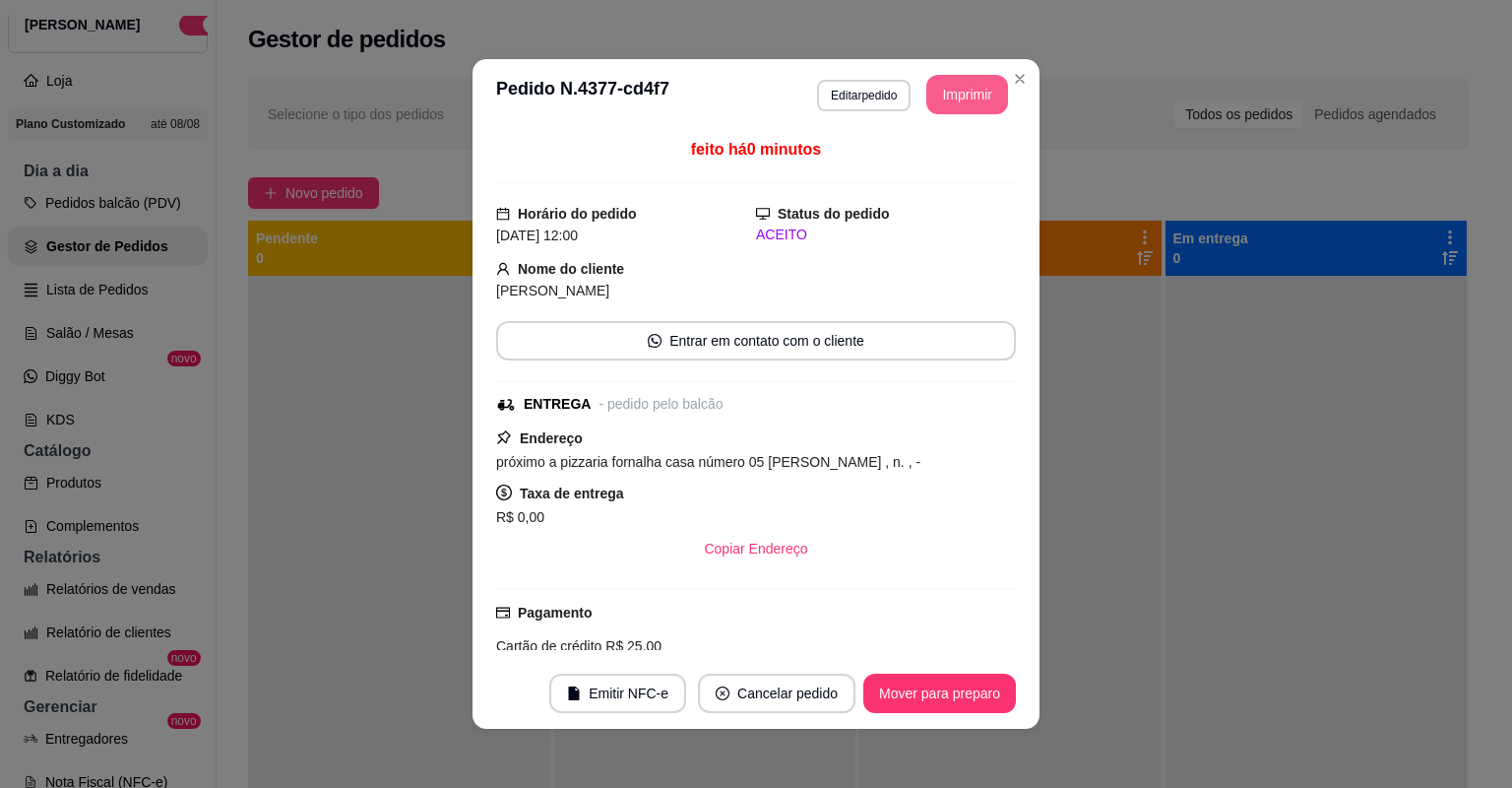click on "Imprimir" at bounding box center (967, 95) 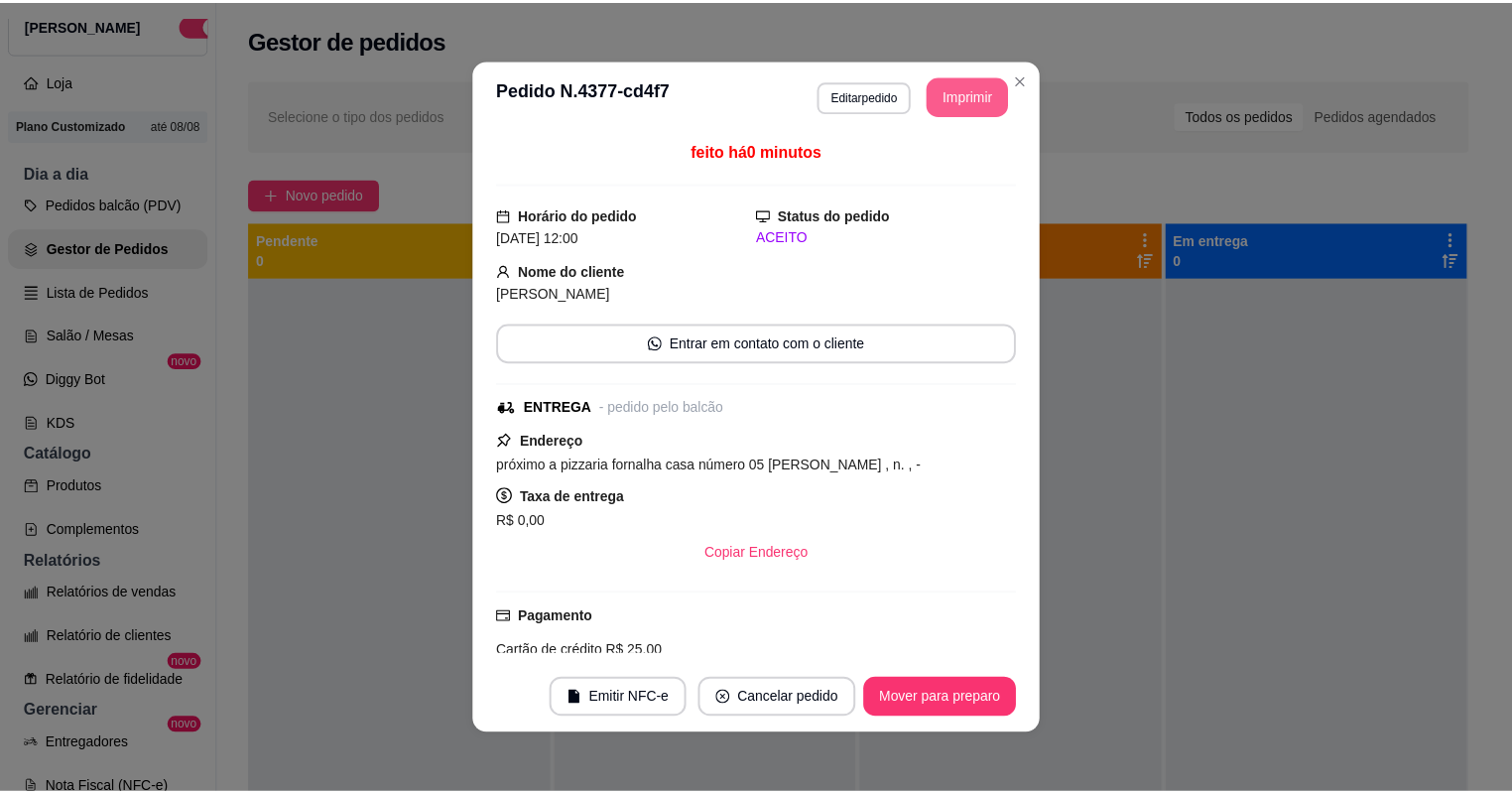 scroll, scrollTop: 0, scrollLeft: 0, axis: both 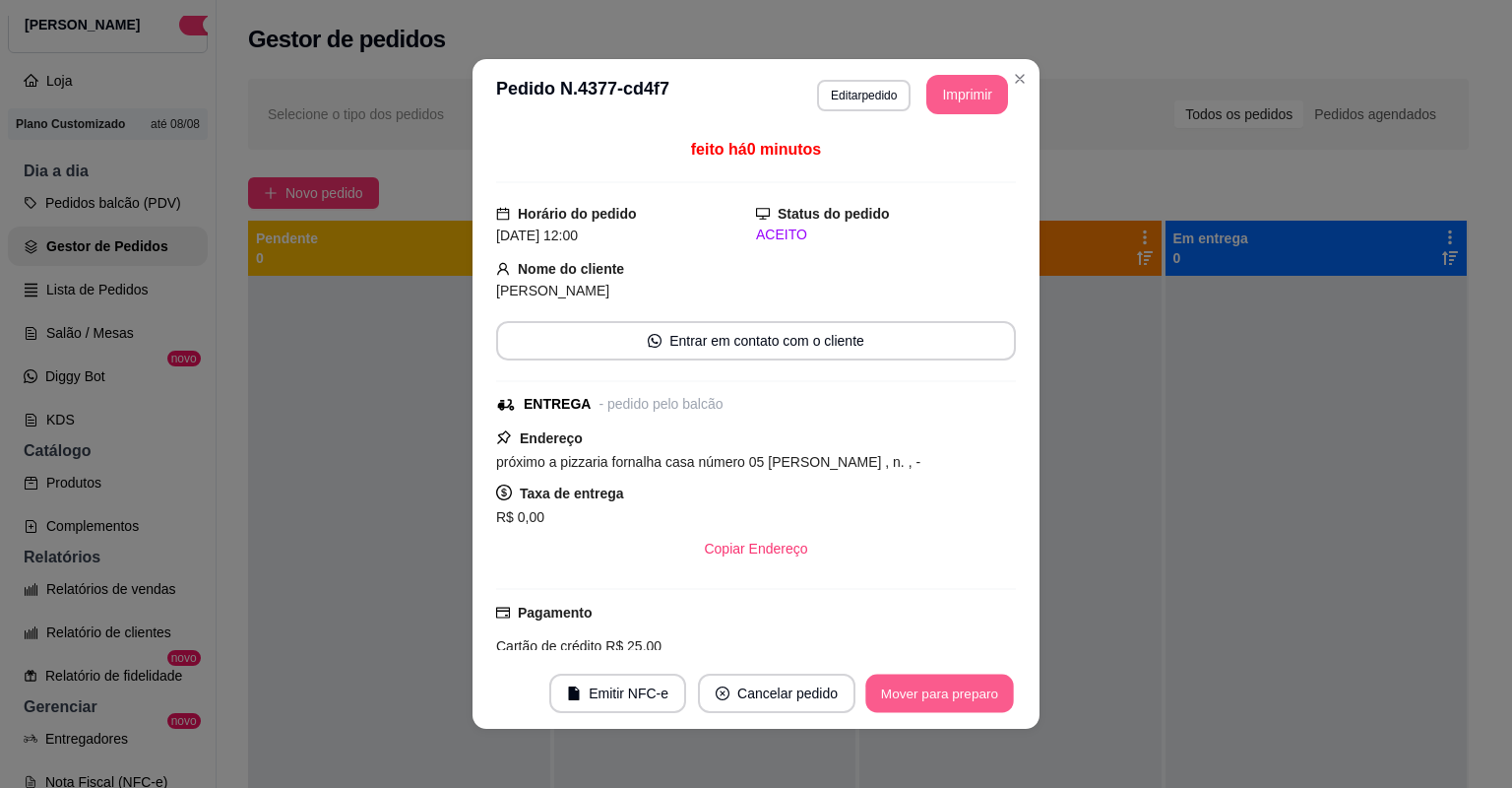 click on "Mover para preparo" at bounding box center (939, 693) 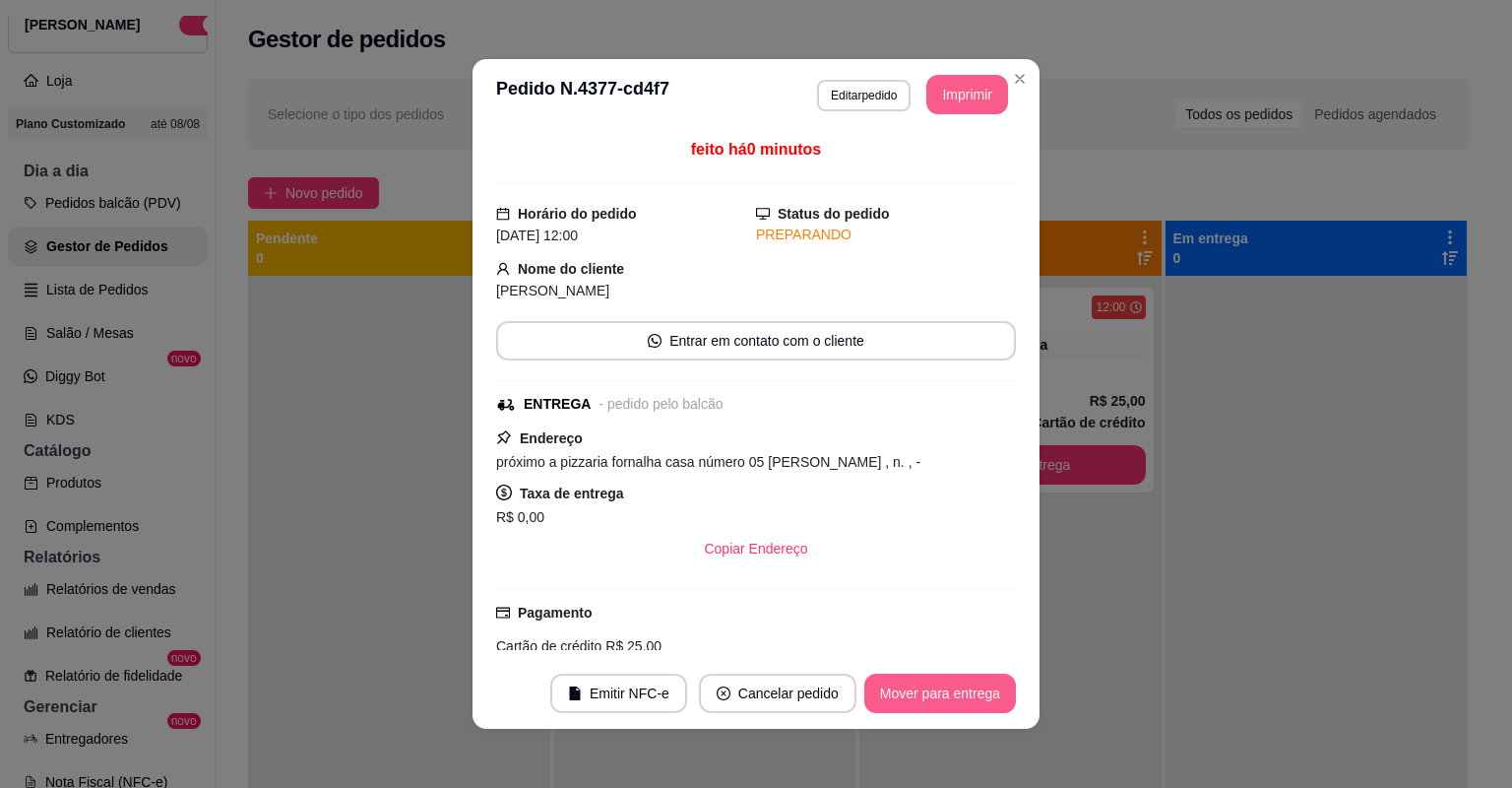 click on "Mover para entrega" at bounding box center (940, 693) 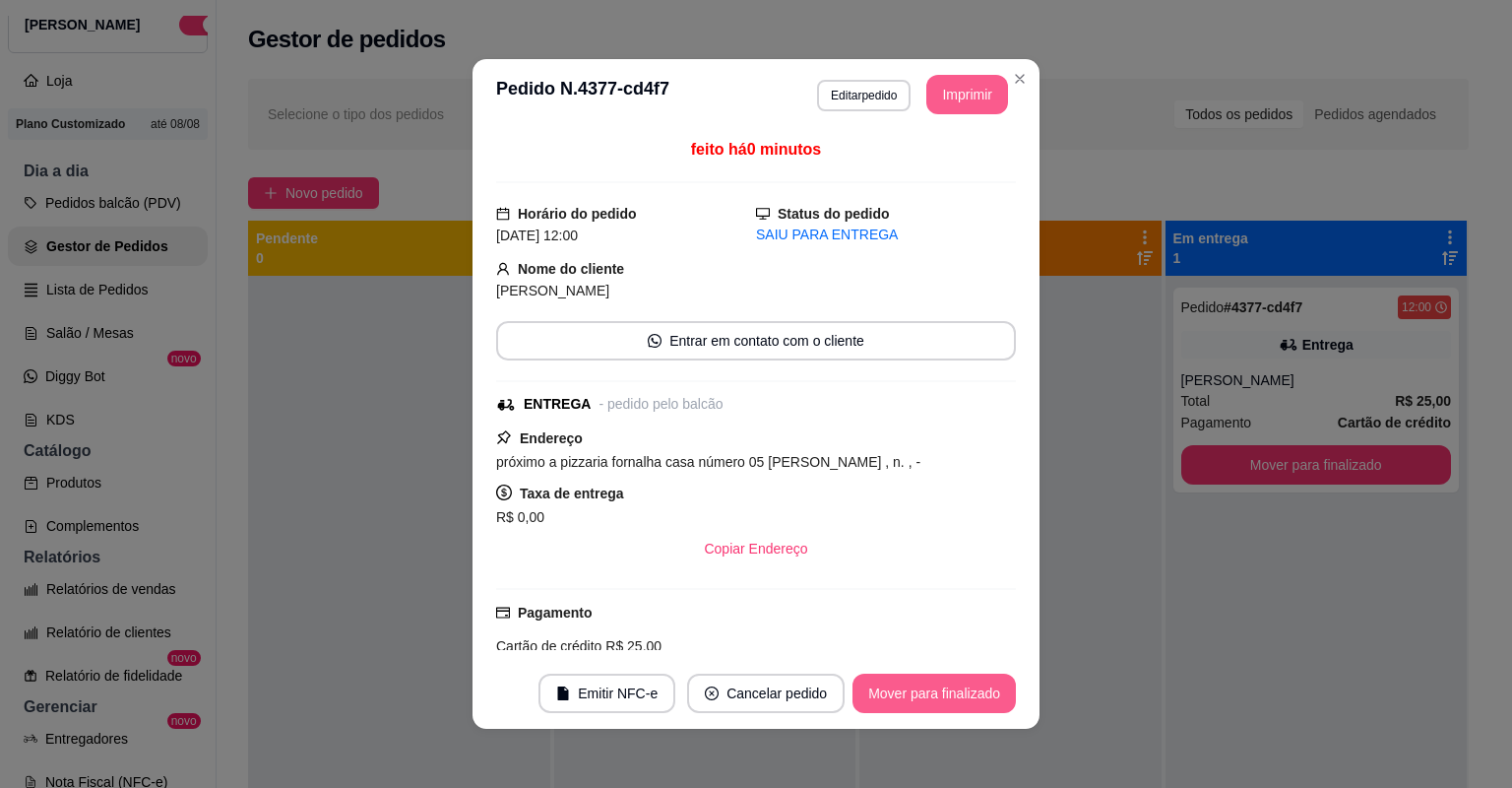 click on "Mover para finalizado" at bounding box center [934, 693] 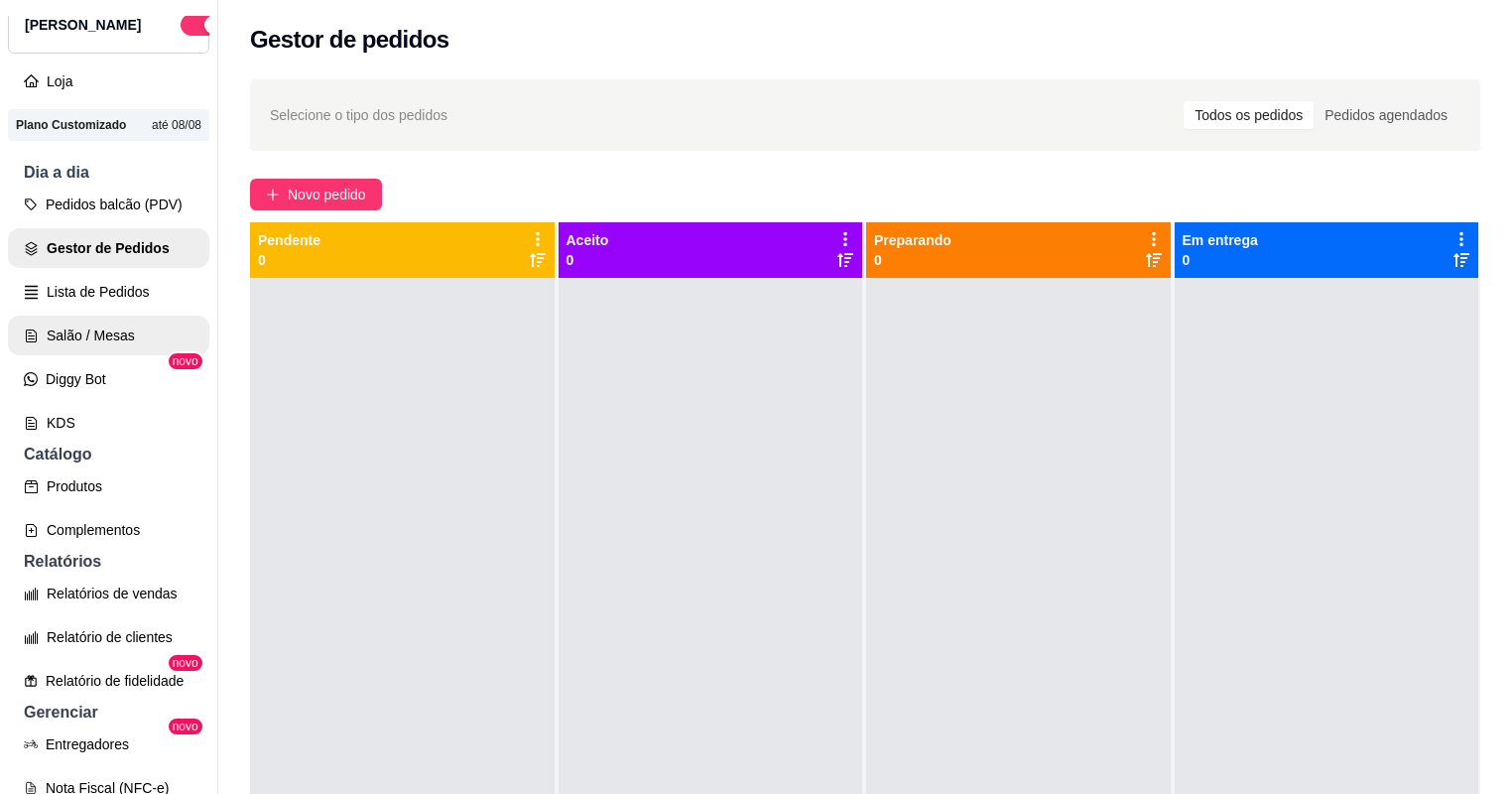 click on "Salão / Mesas" at bounding box center (108, 335) 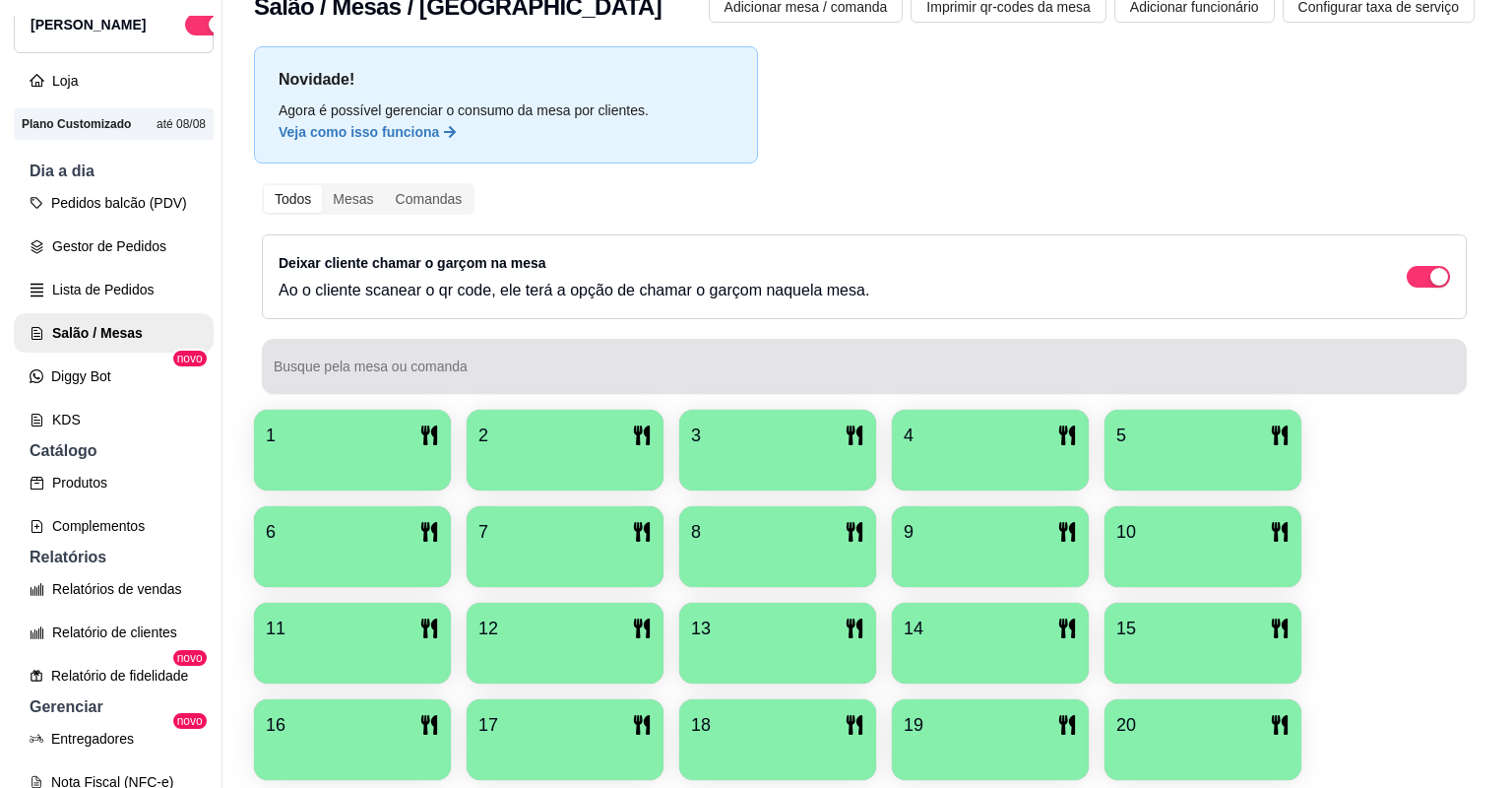 scroll, scrollTop: 0, scrollLeft: 0, axis: both 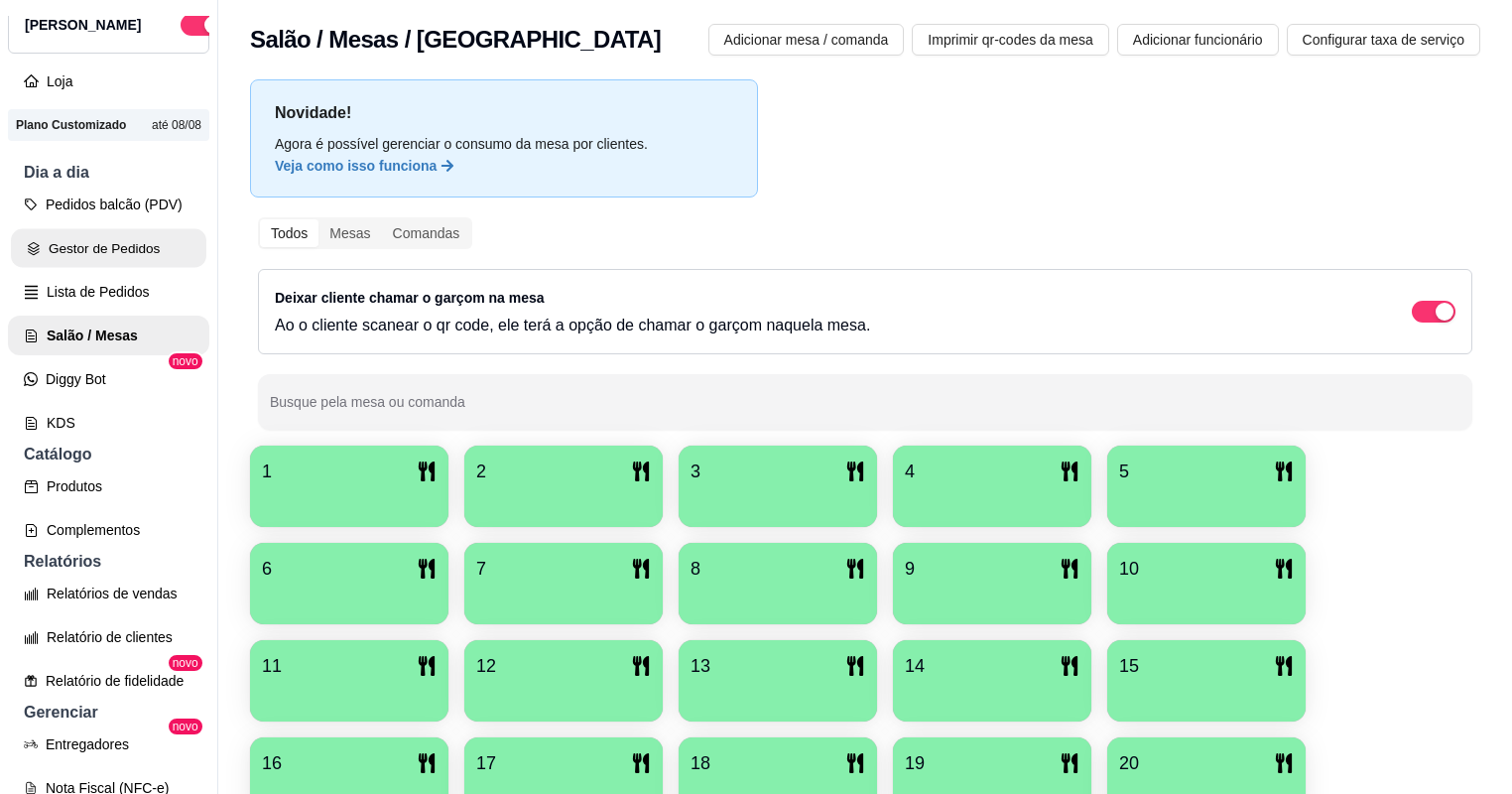 click on "Gestor de Pedidos" at bounding box center (108, 248) 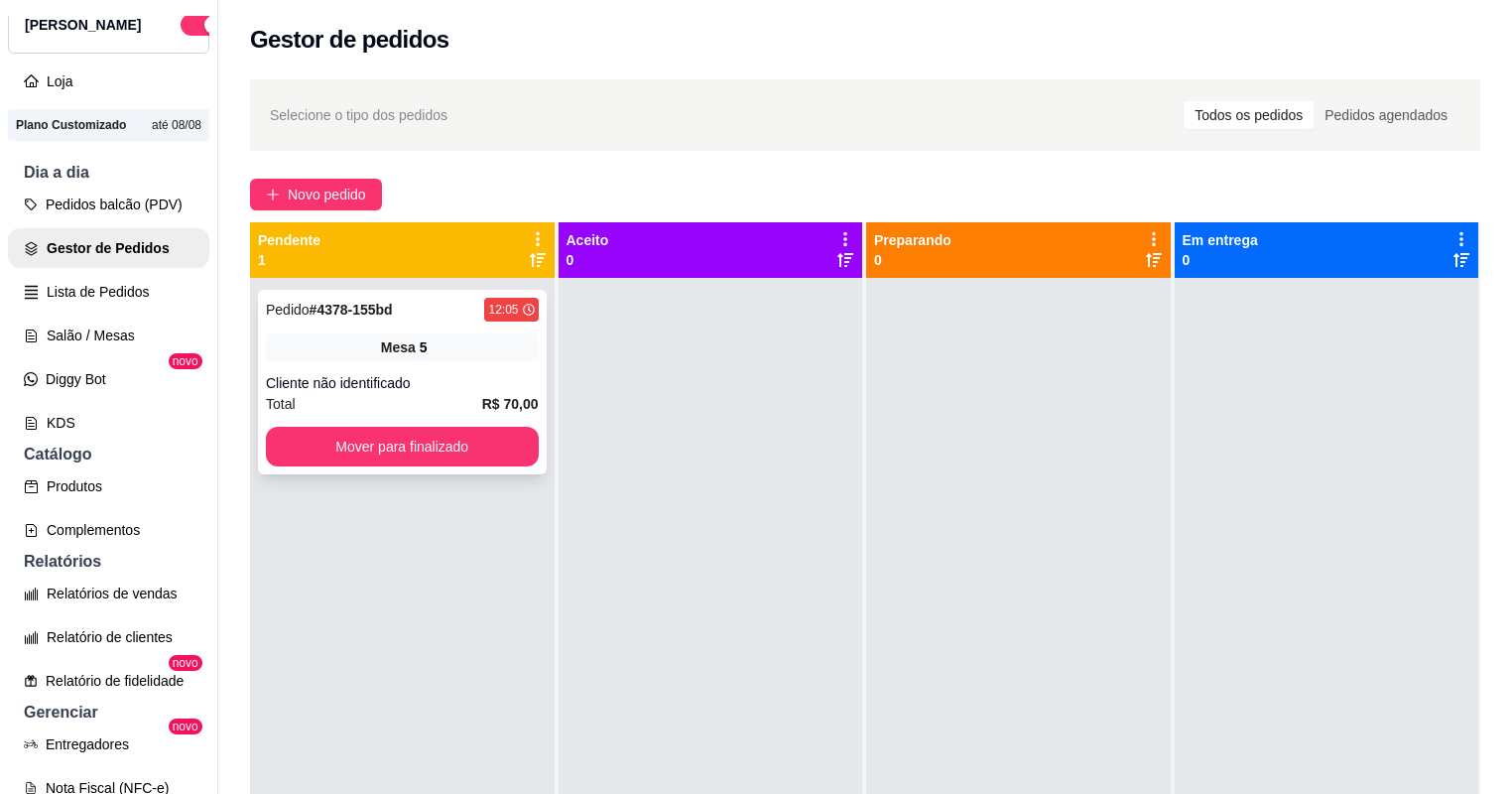 click on "Total R$ 70,00" at bounding box center [402, 404] 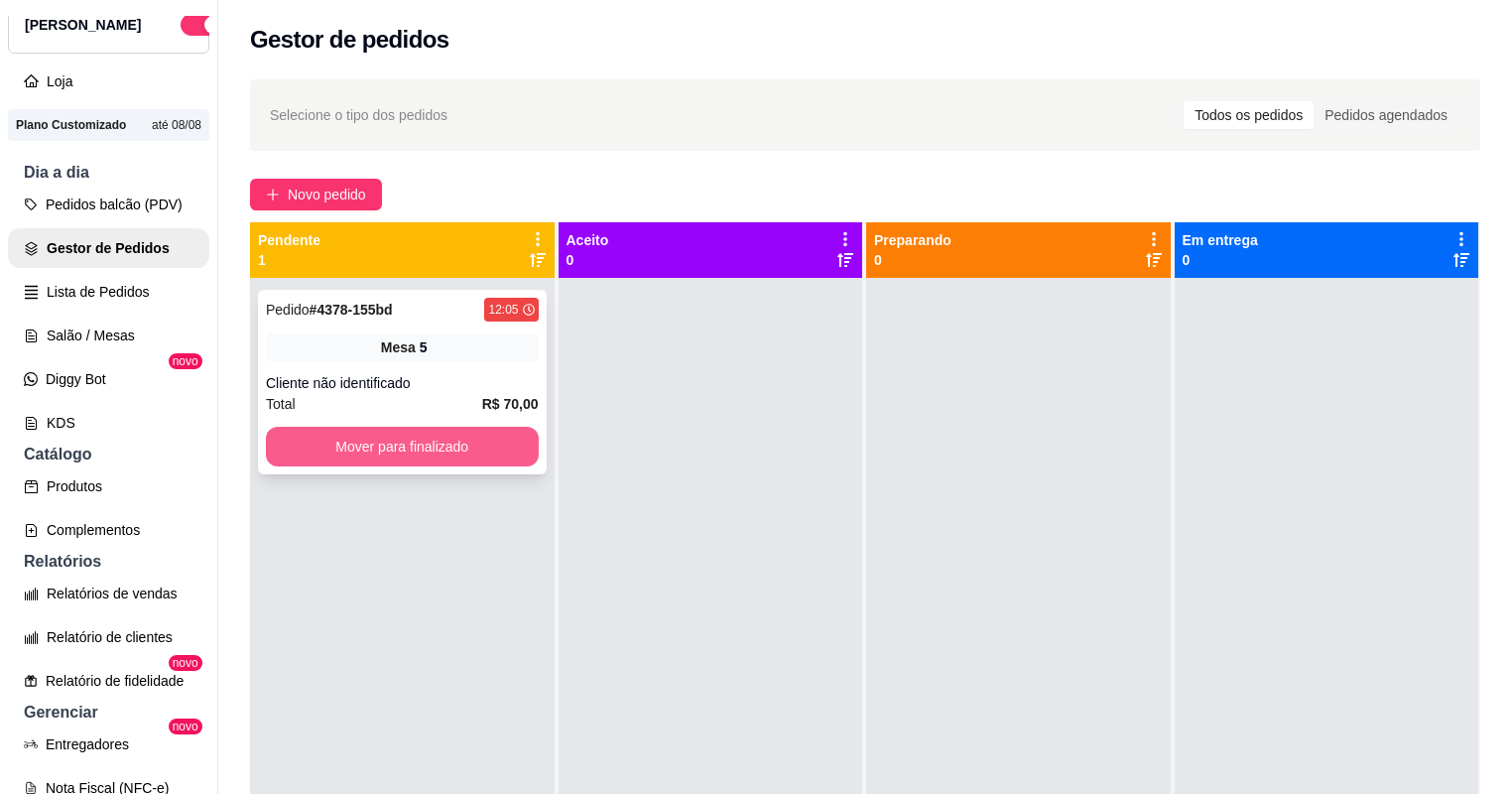 click on "Mover para finalizado" at bounding box center (402, 447) 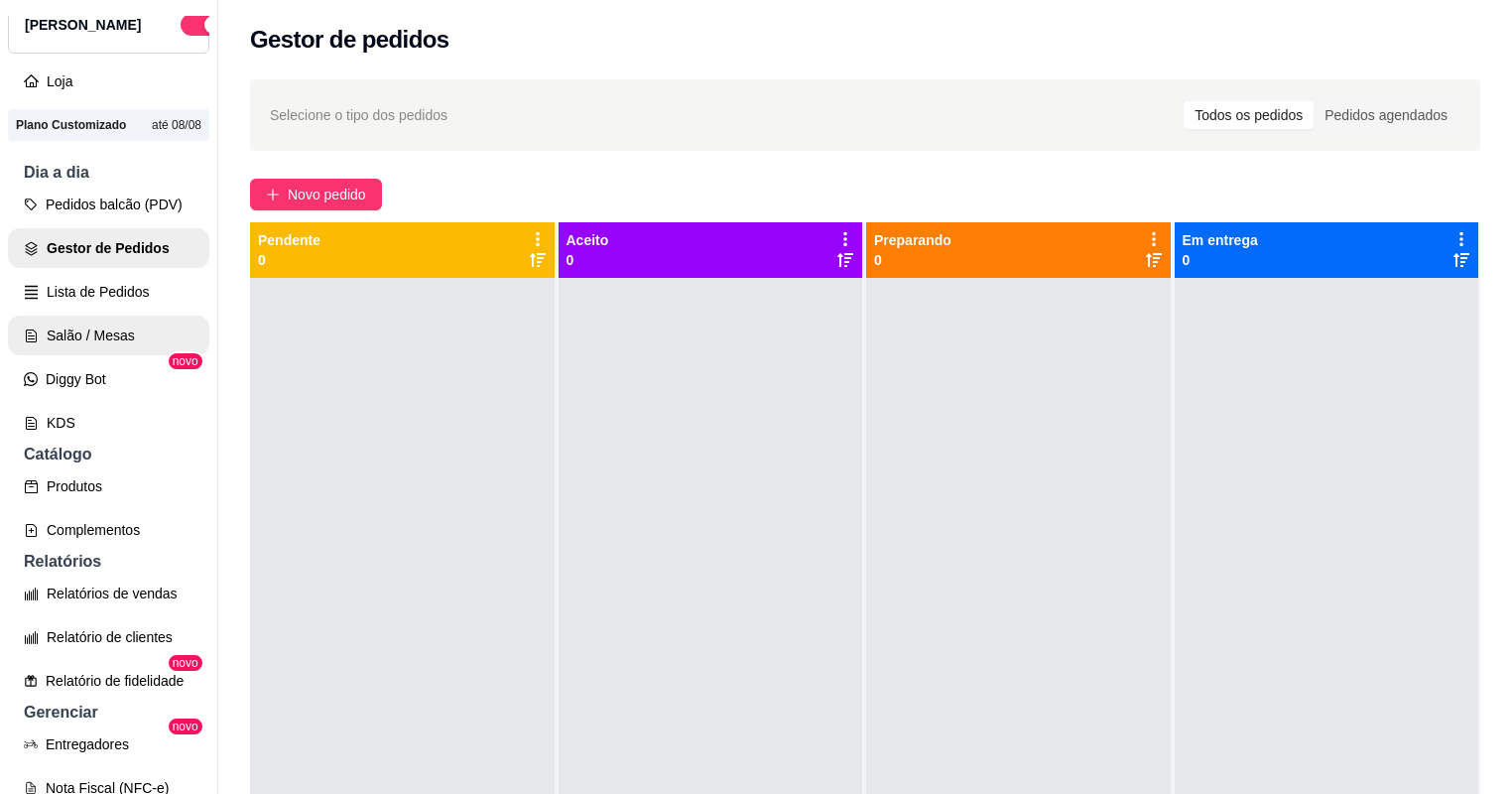 click on "Salão / Mesas" at bounding box center [108, 335] 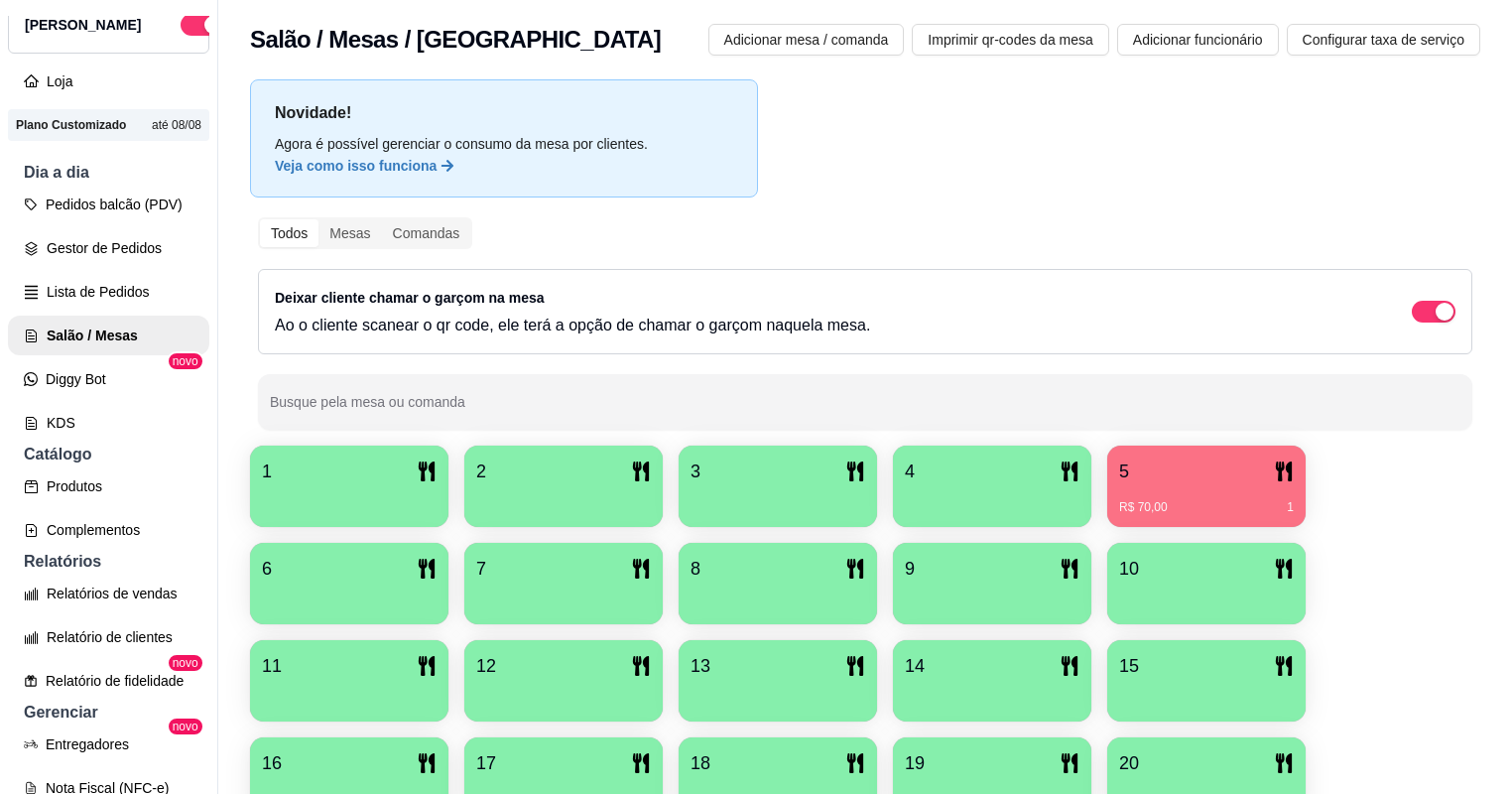 click on "R$ 70,00 1" at bounding box center [1206, 500] 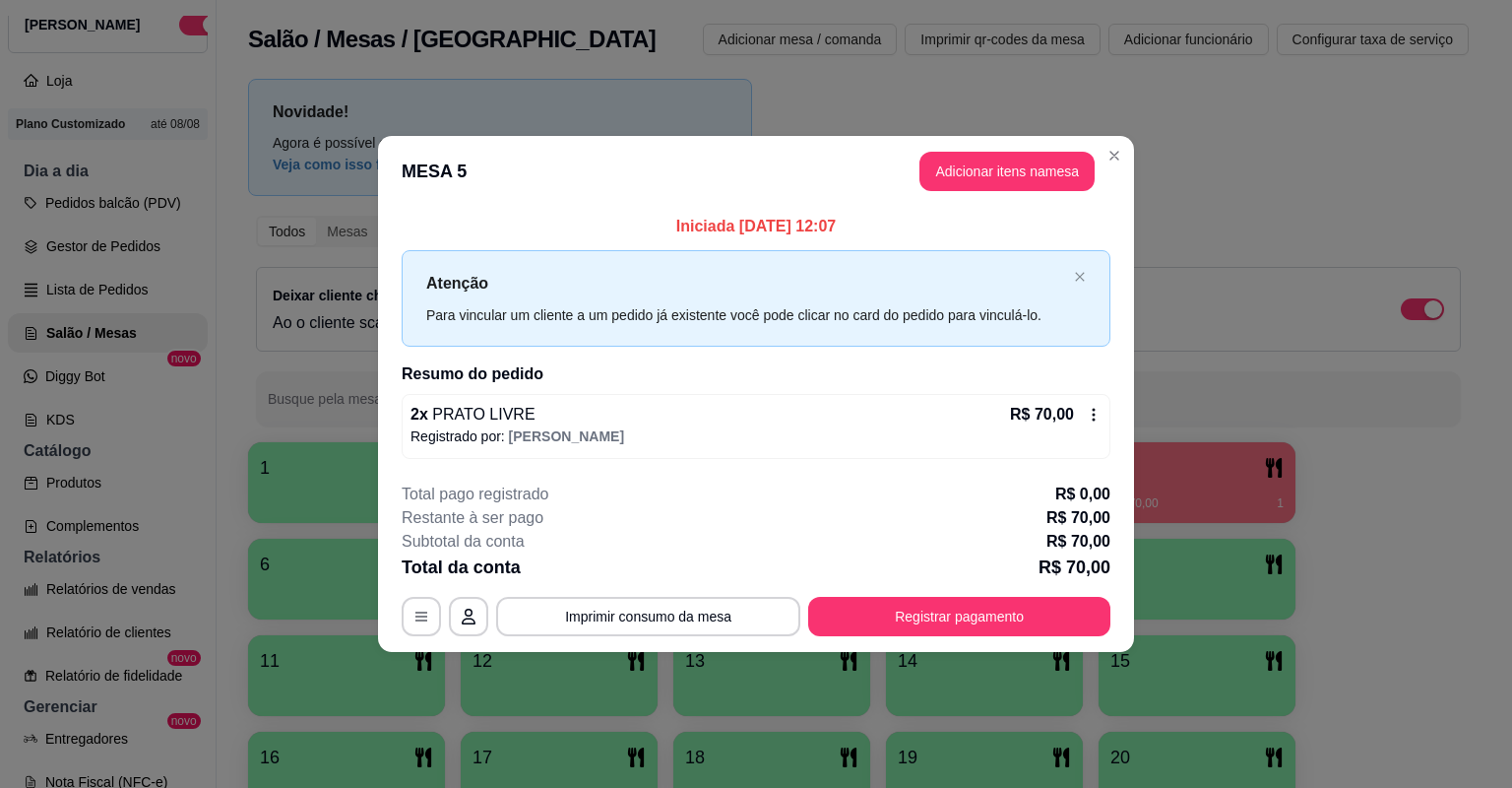 click 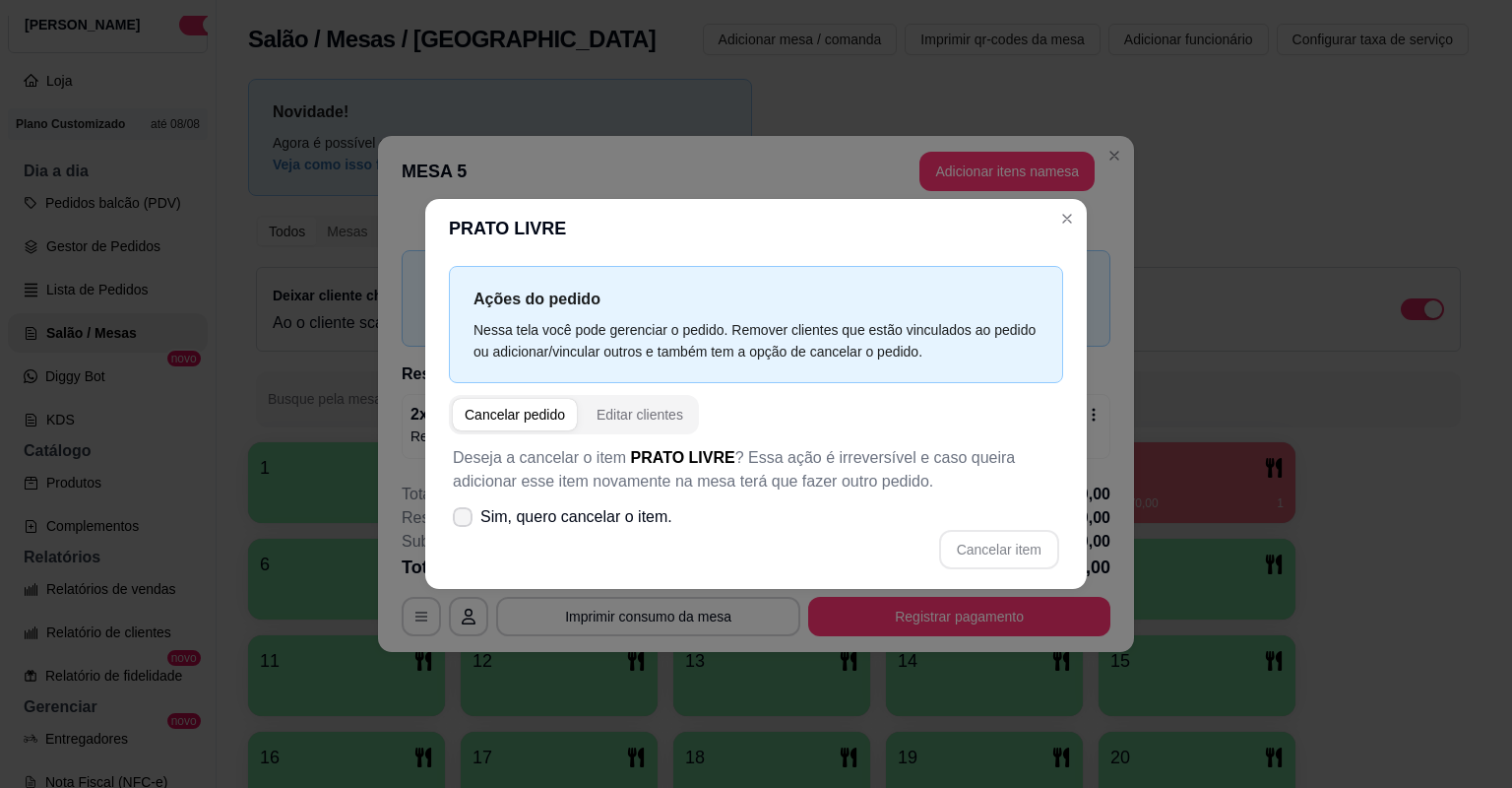 click on "Sim, quero cancelar o item." at bounding box center (576, 517) 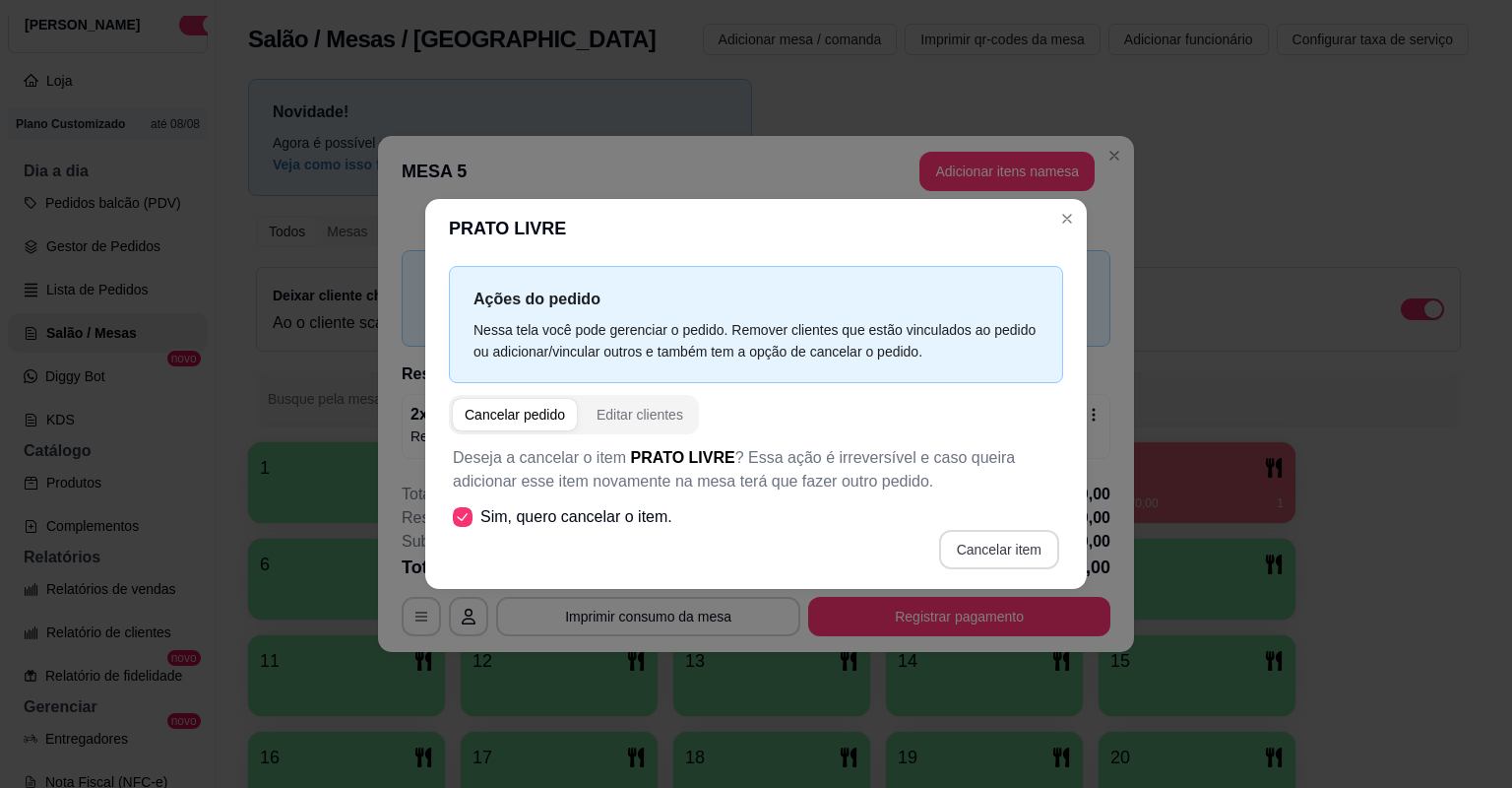 click on "Cancelar item" at bounding box center (999, 550) 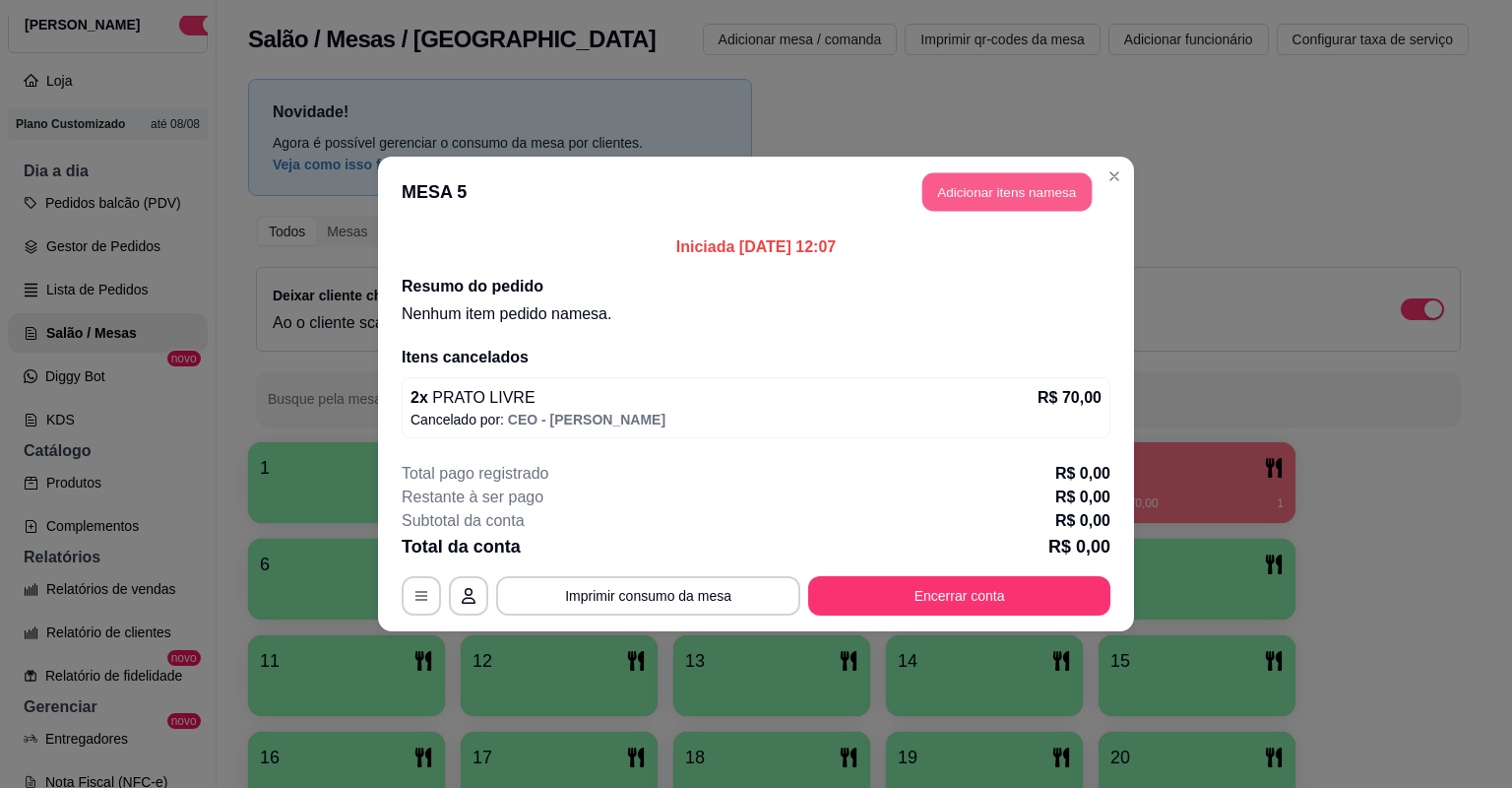 click on "Adicionar itens na  mesa" at bounding box center (1007, 192) 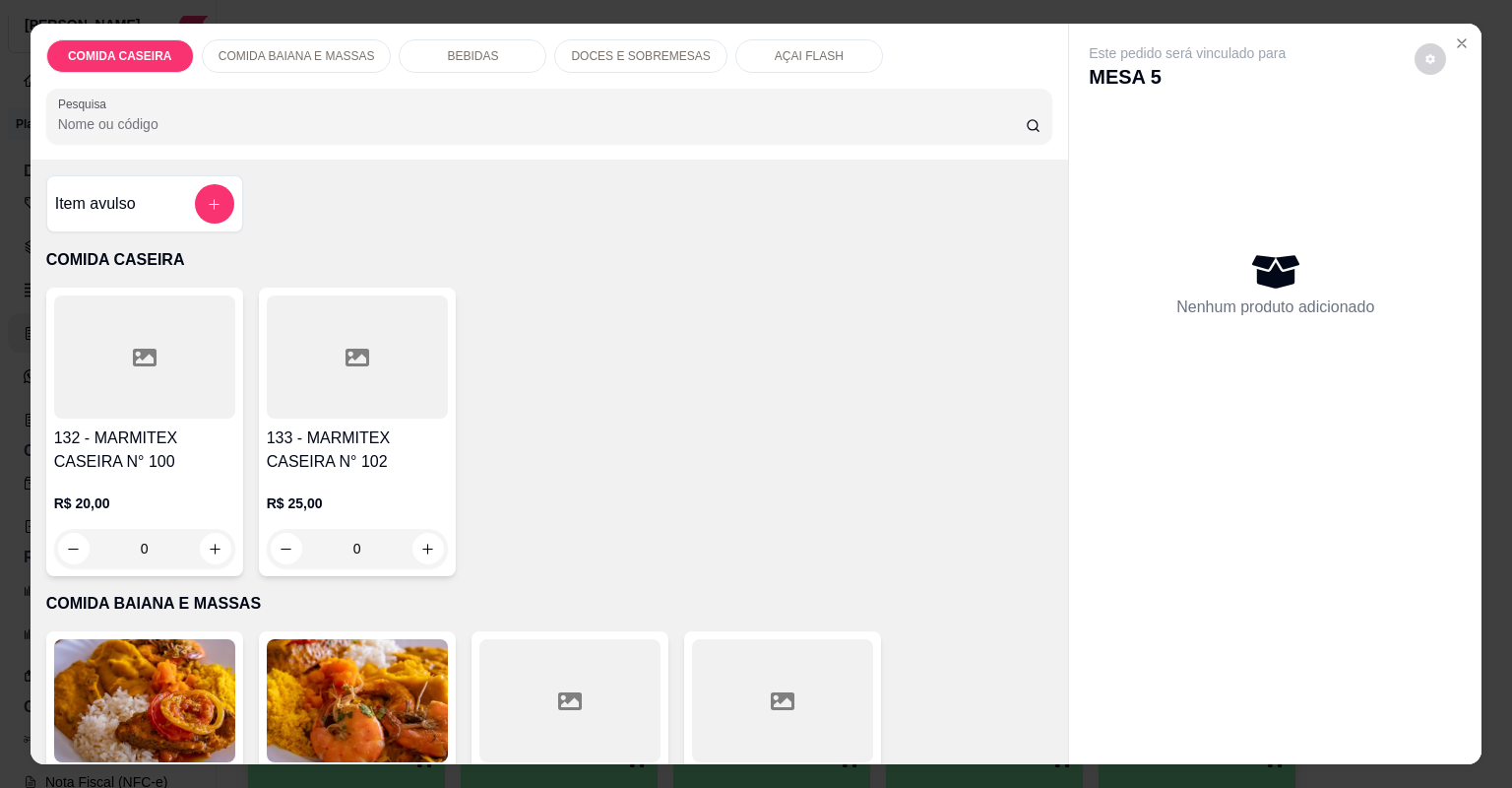 type 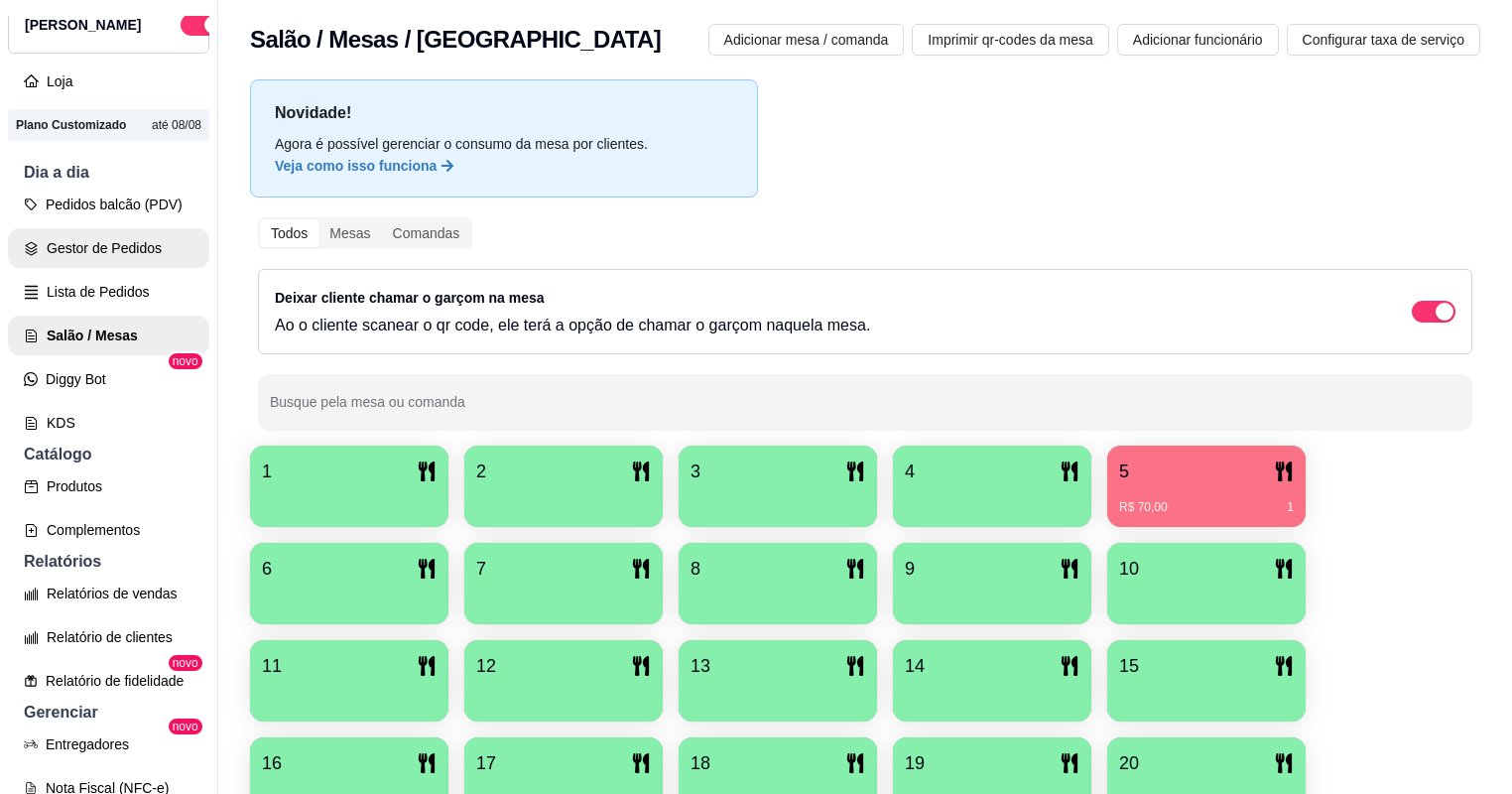 click on "Gestor de Pedidos" at bounding box center [108, 248] 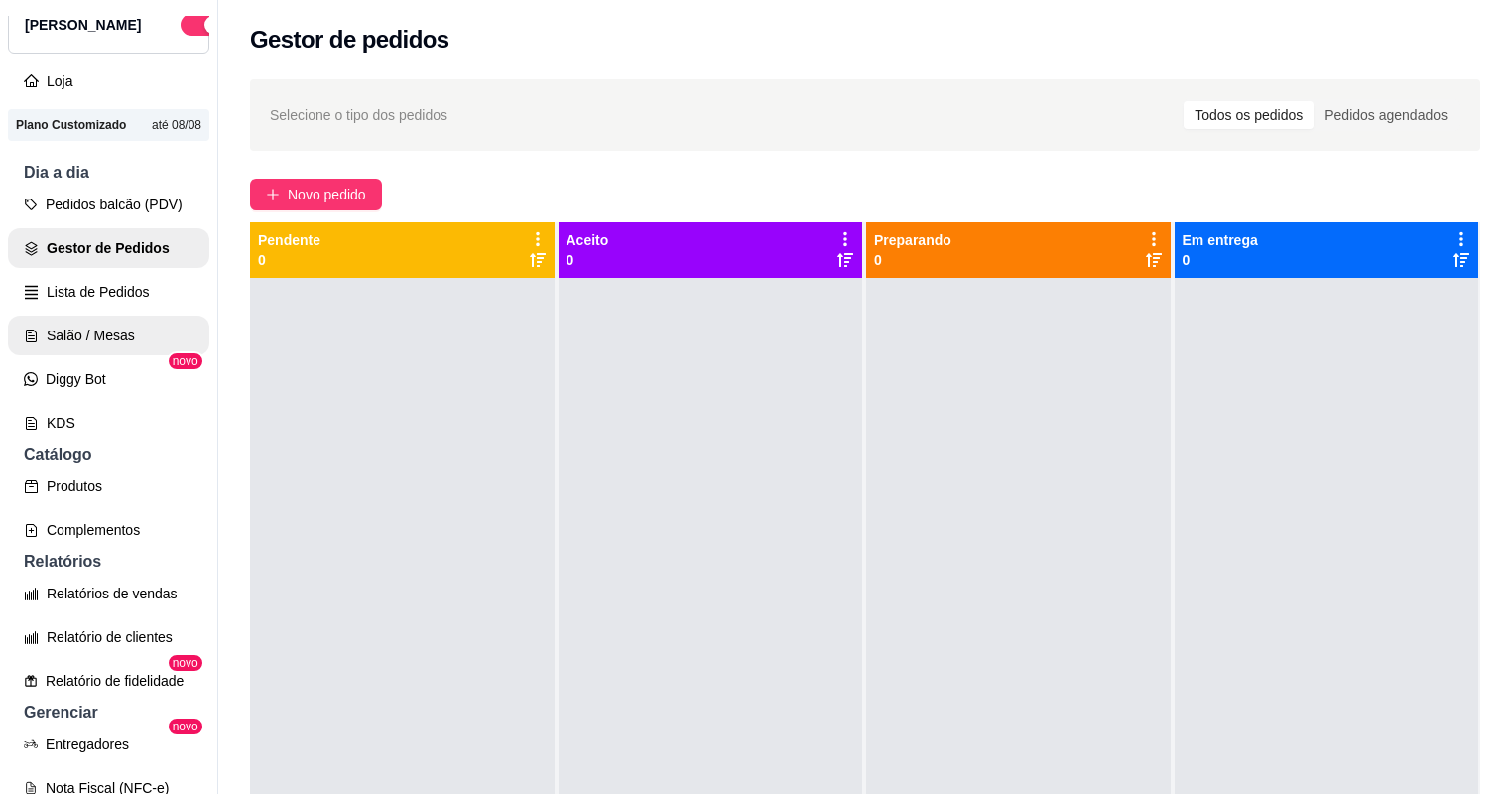 click on "Salão / Mesas" at bounding box center [108, 335] 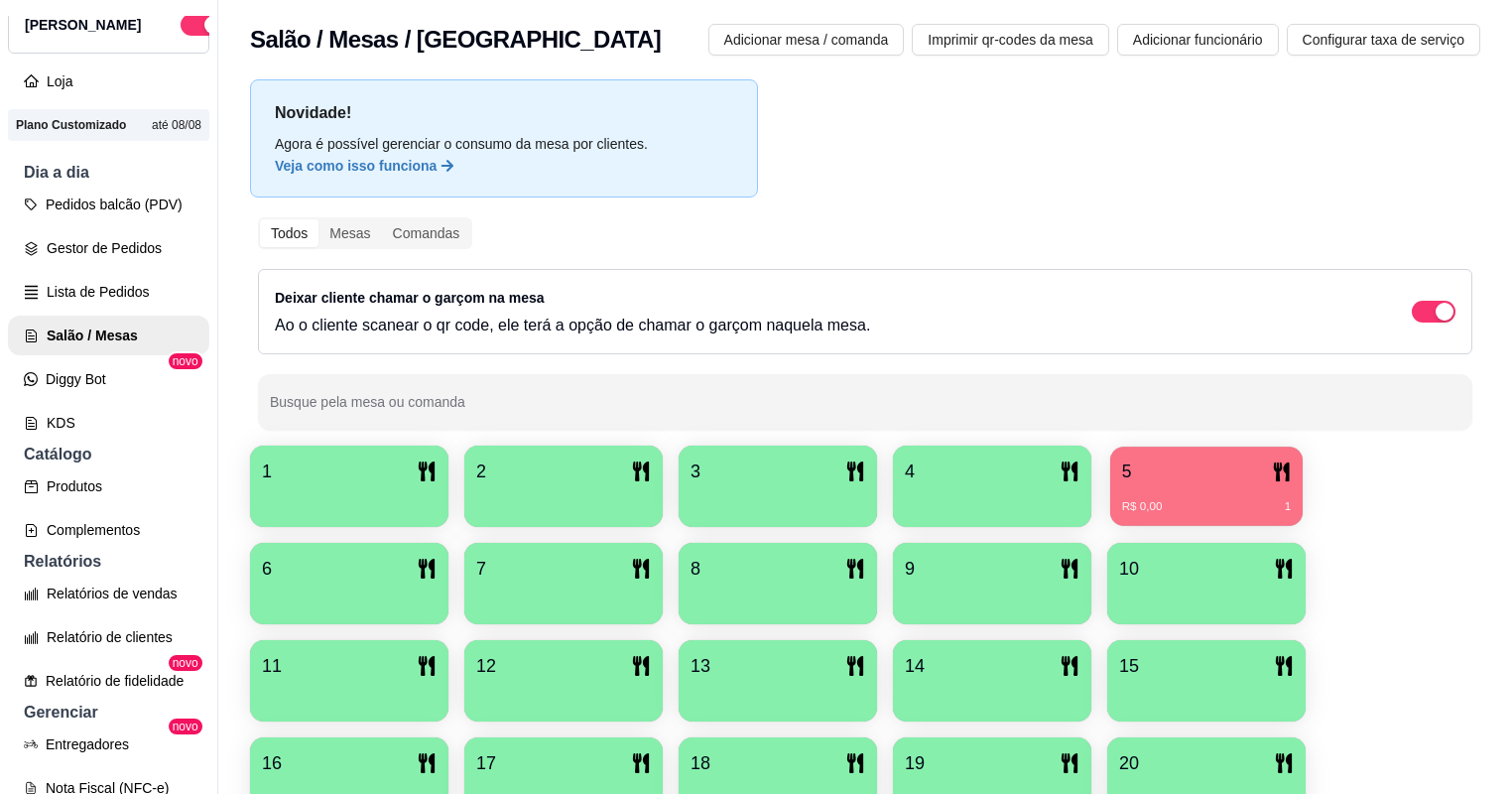 click on "R$ 0,00 1" at bounding box center [1206, 499] 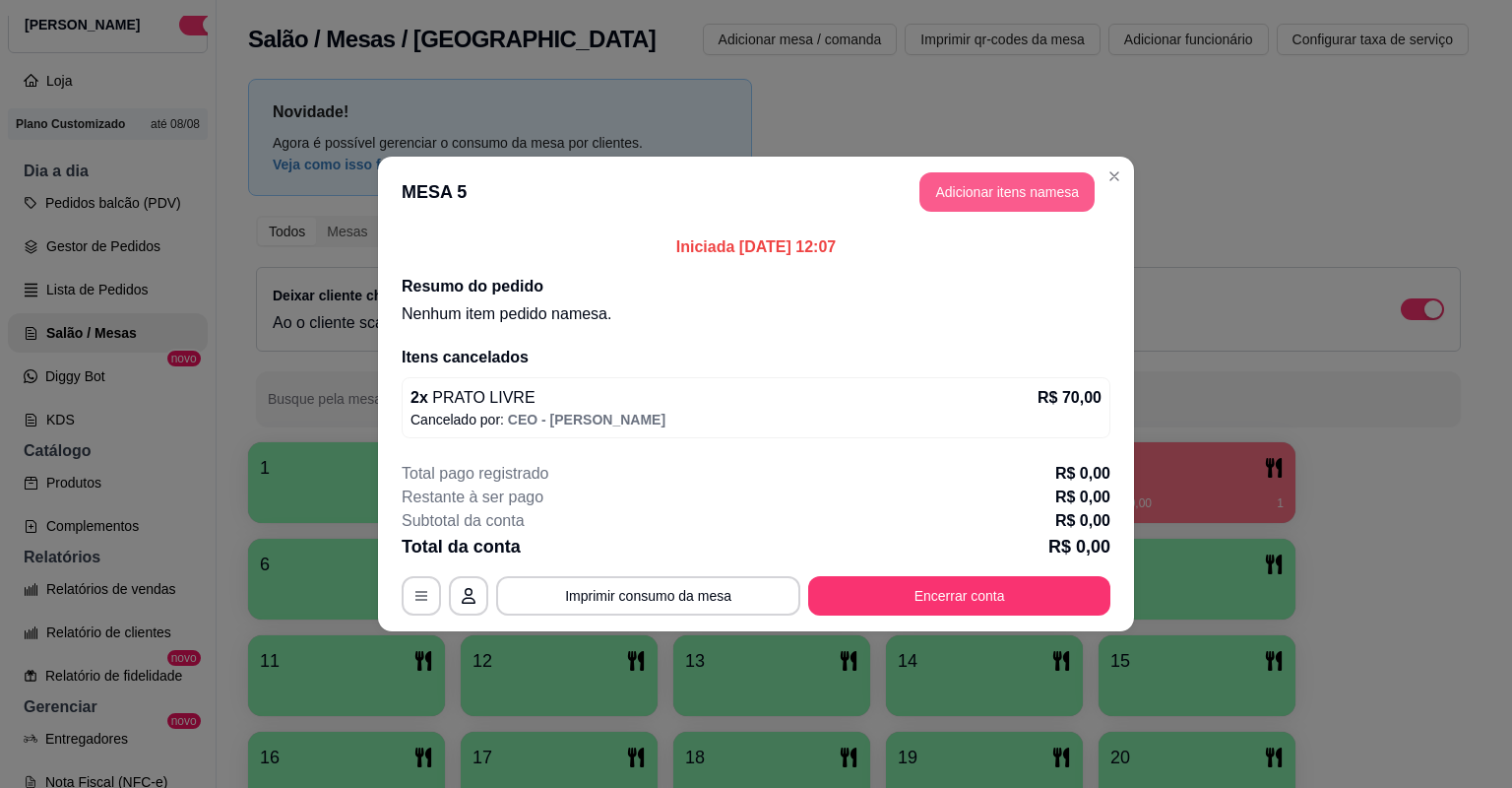 click on "Adicionar itens na  mesa" at bounding box center [1007, 192] 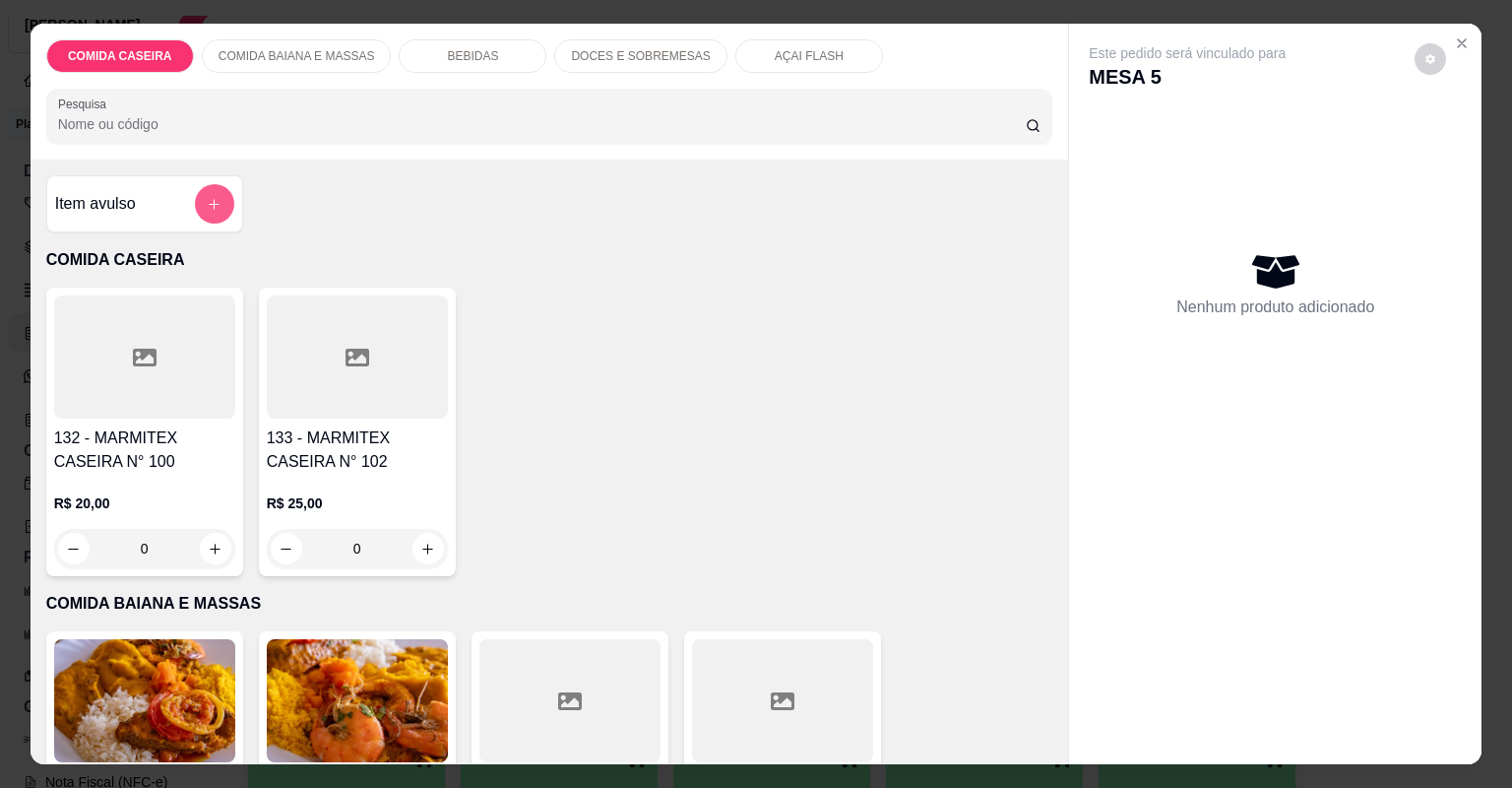 click 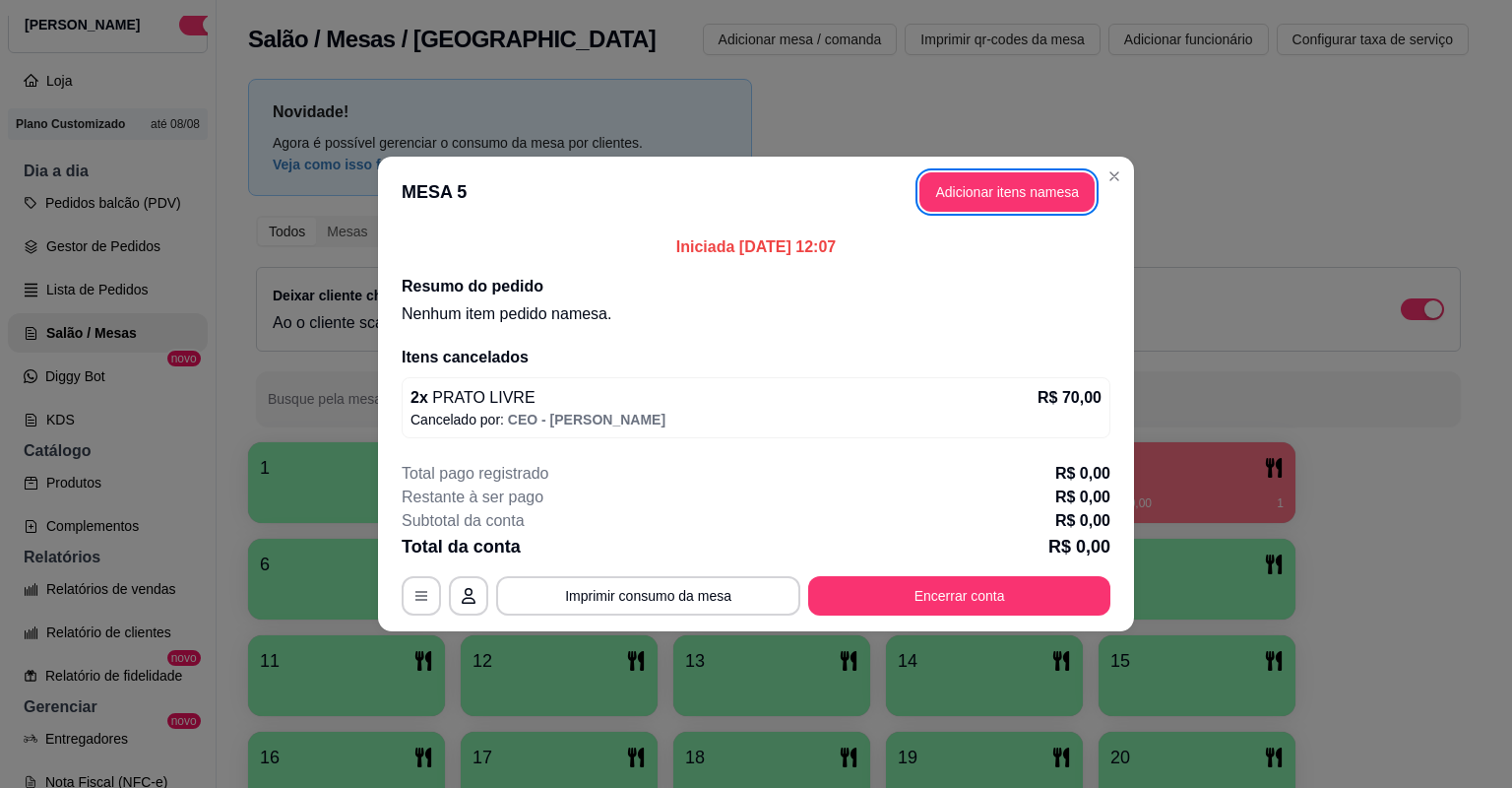 type 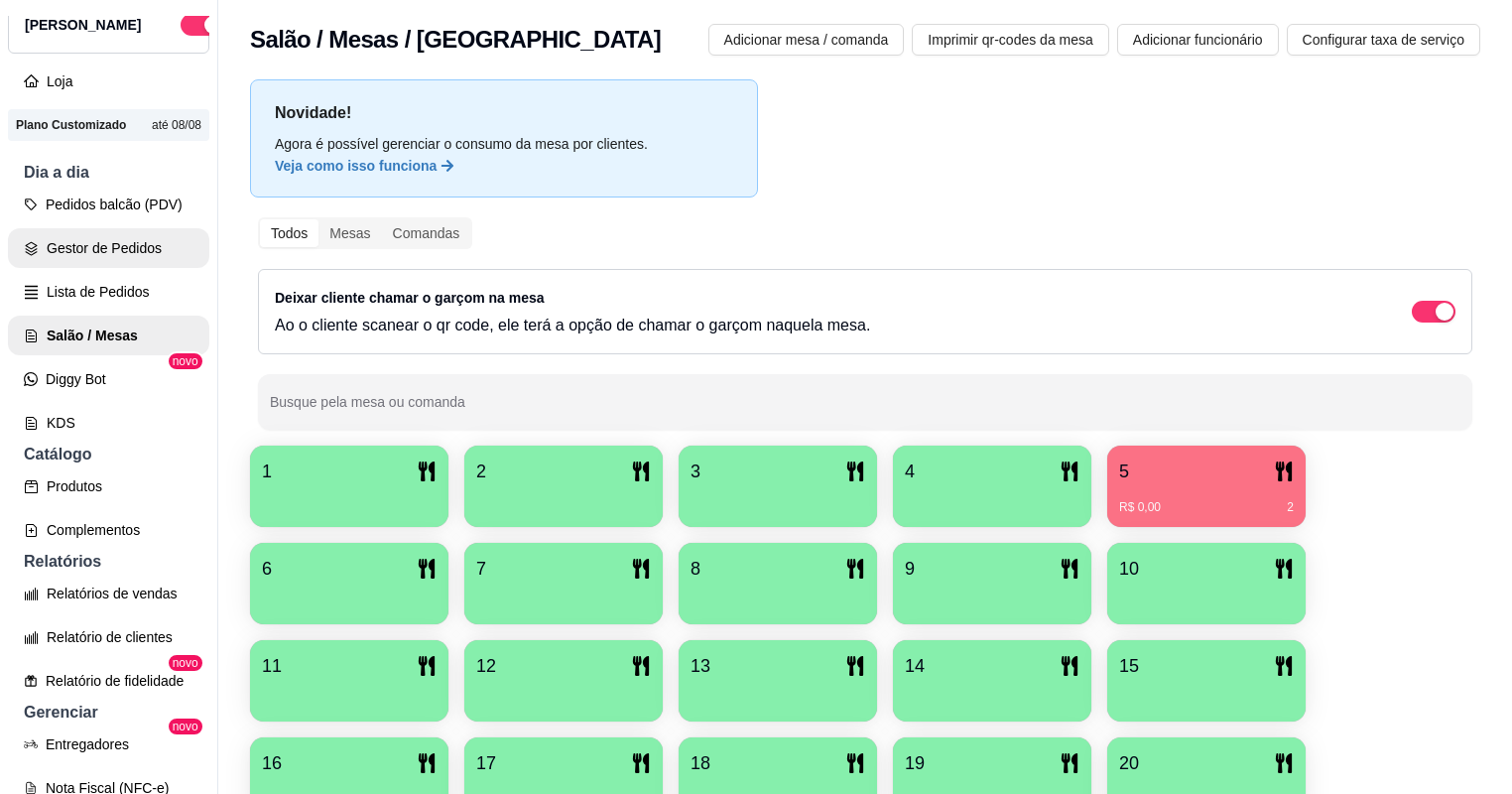 click on "Gestor de Pedidos" at bounding box center [108, 248] 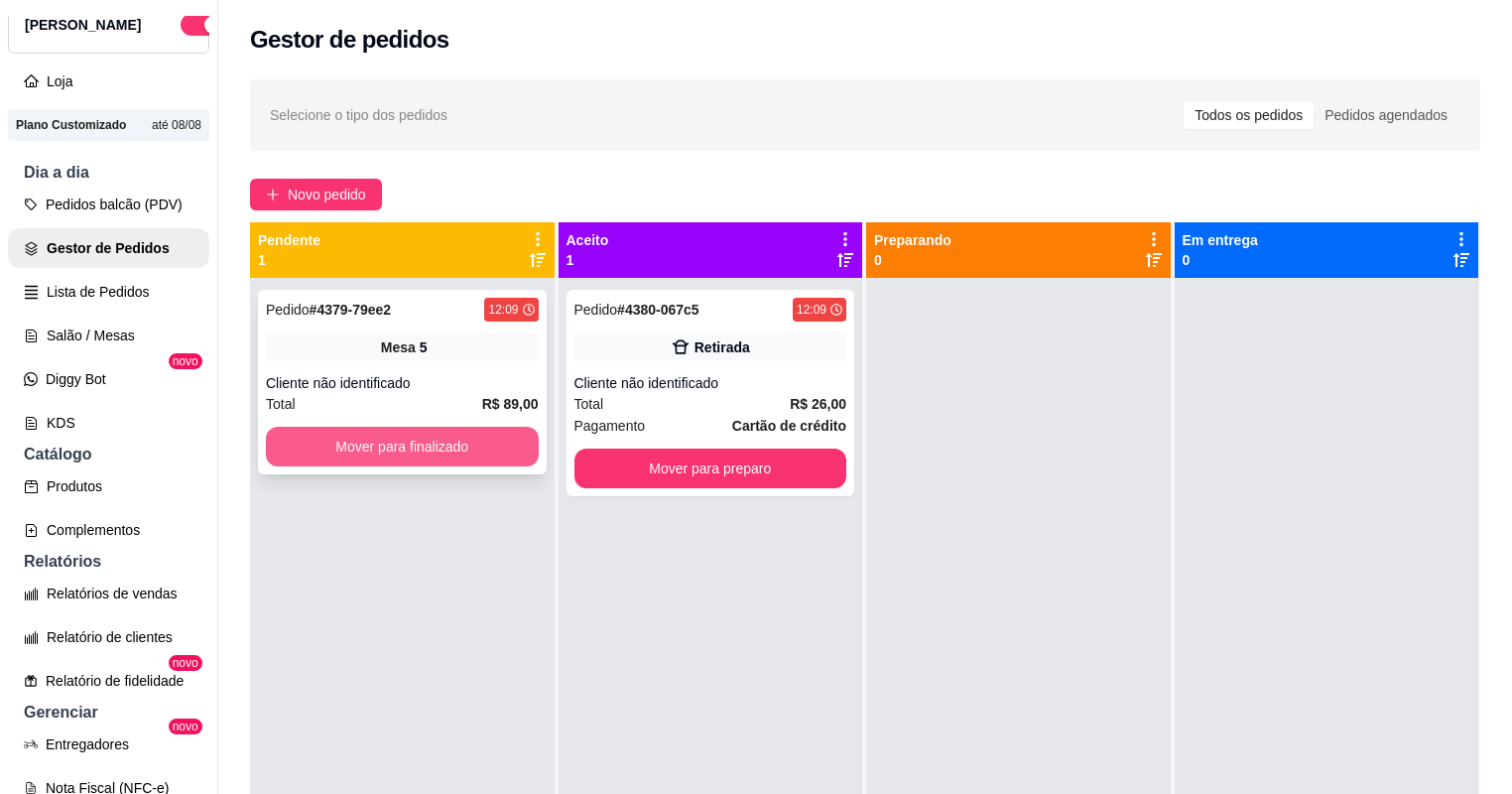 click on "Mover para finalizado" at bounding box center (402, 447) 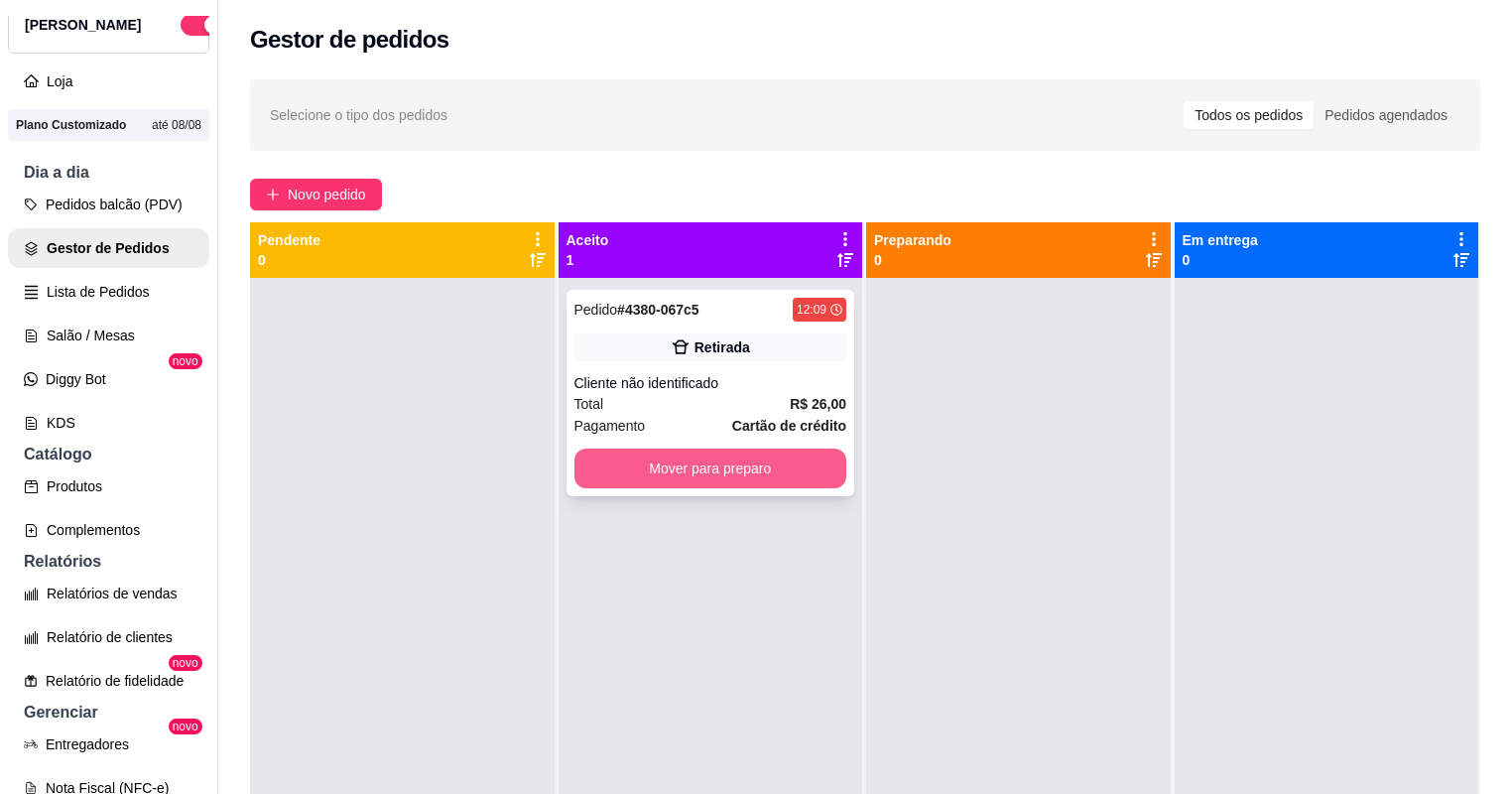 click on "Mover para preparo" at bounding box center (710, 468) 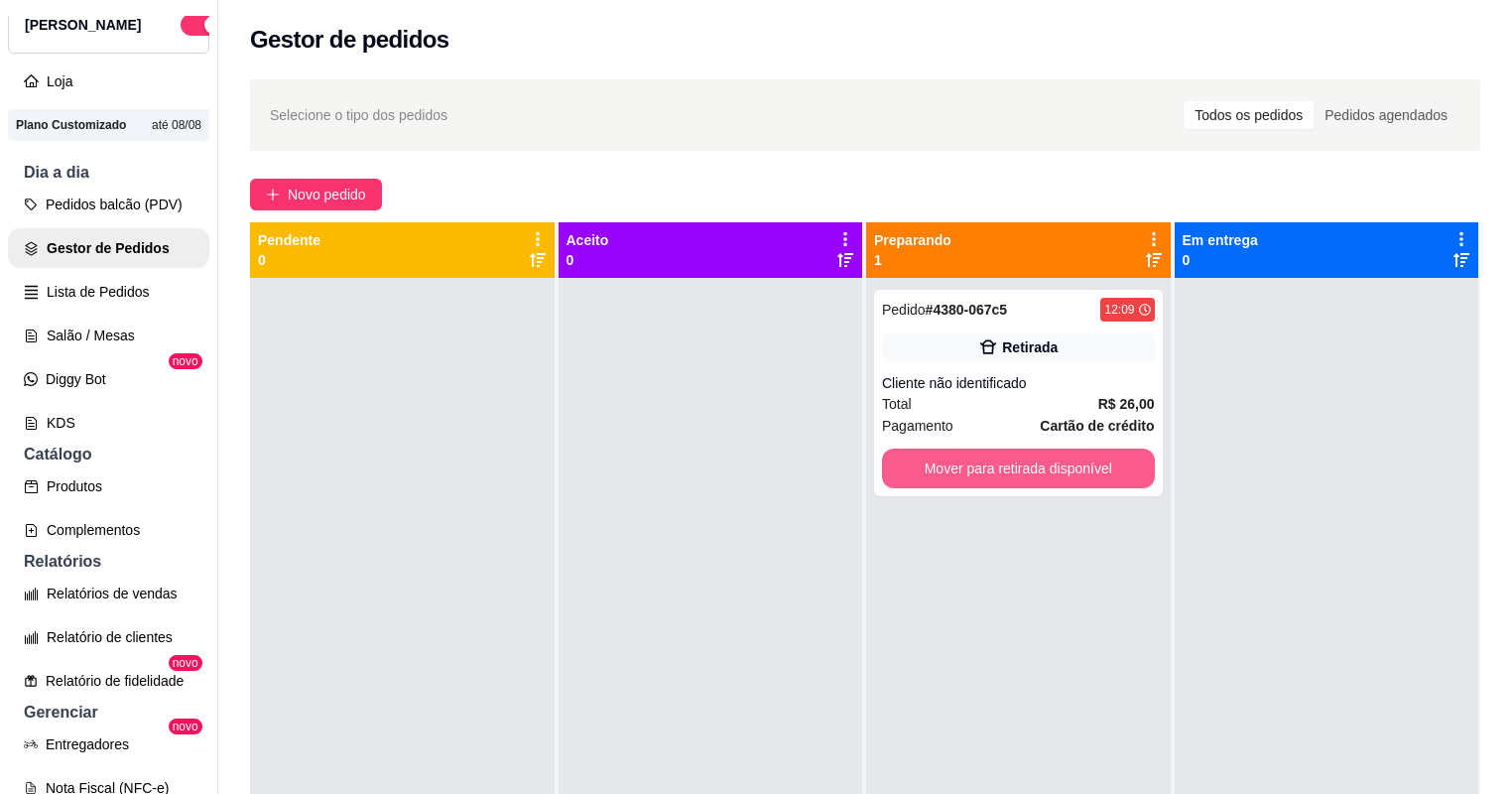 click on "Mover para retirada disponível" at bounding box center [1018, 468] 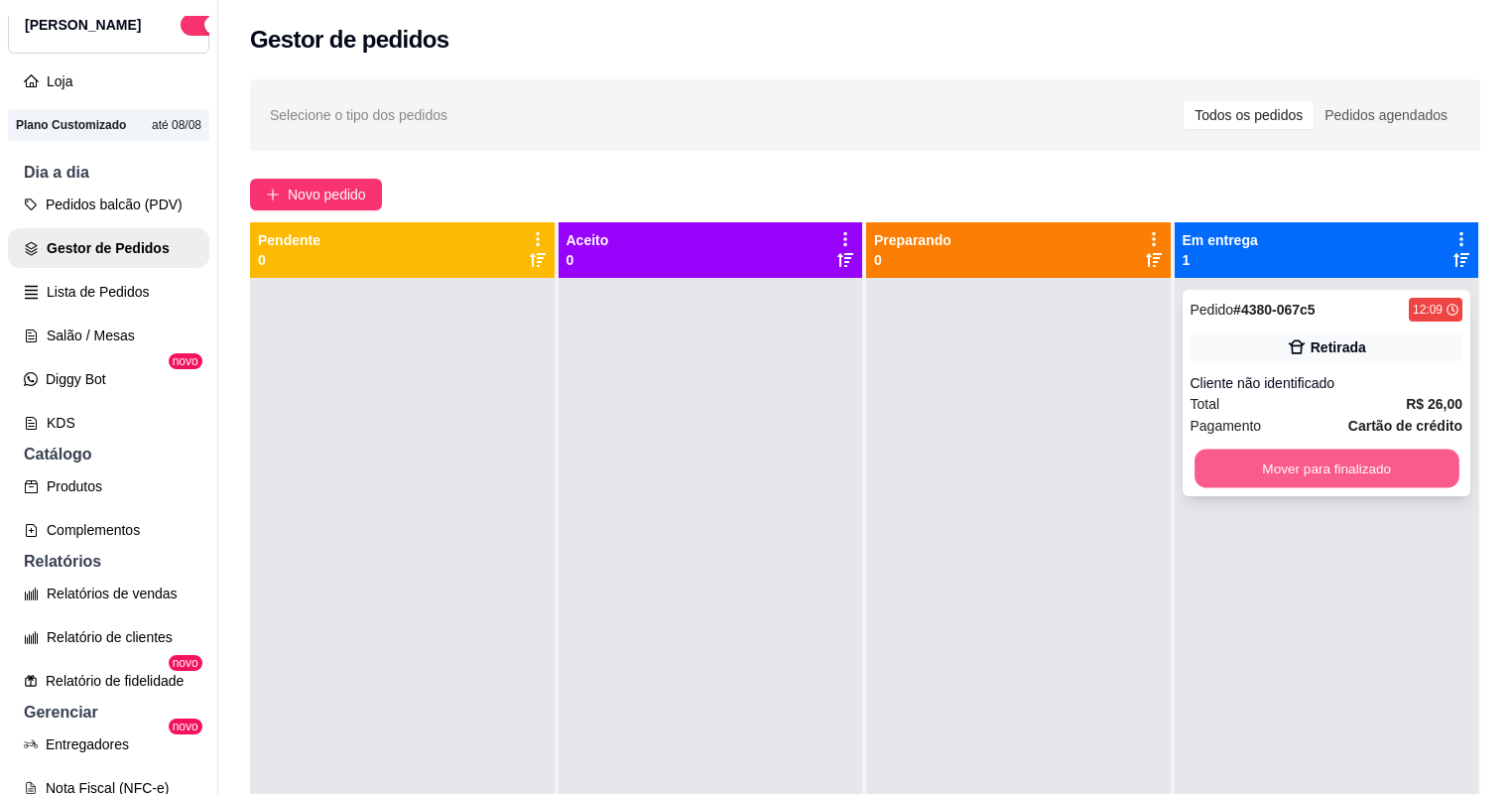 click on "Mover para finalizado" at bounding box center [1326, 468] 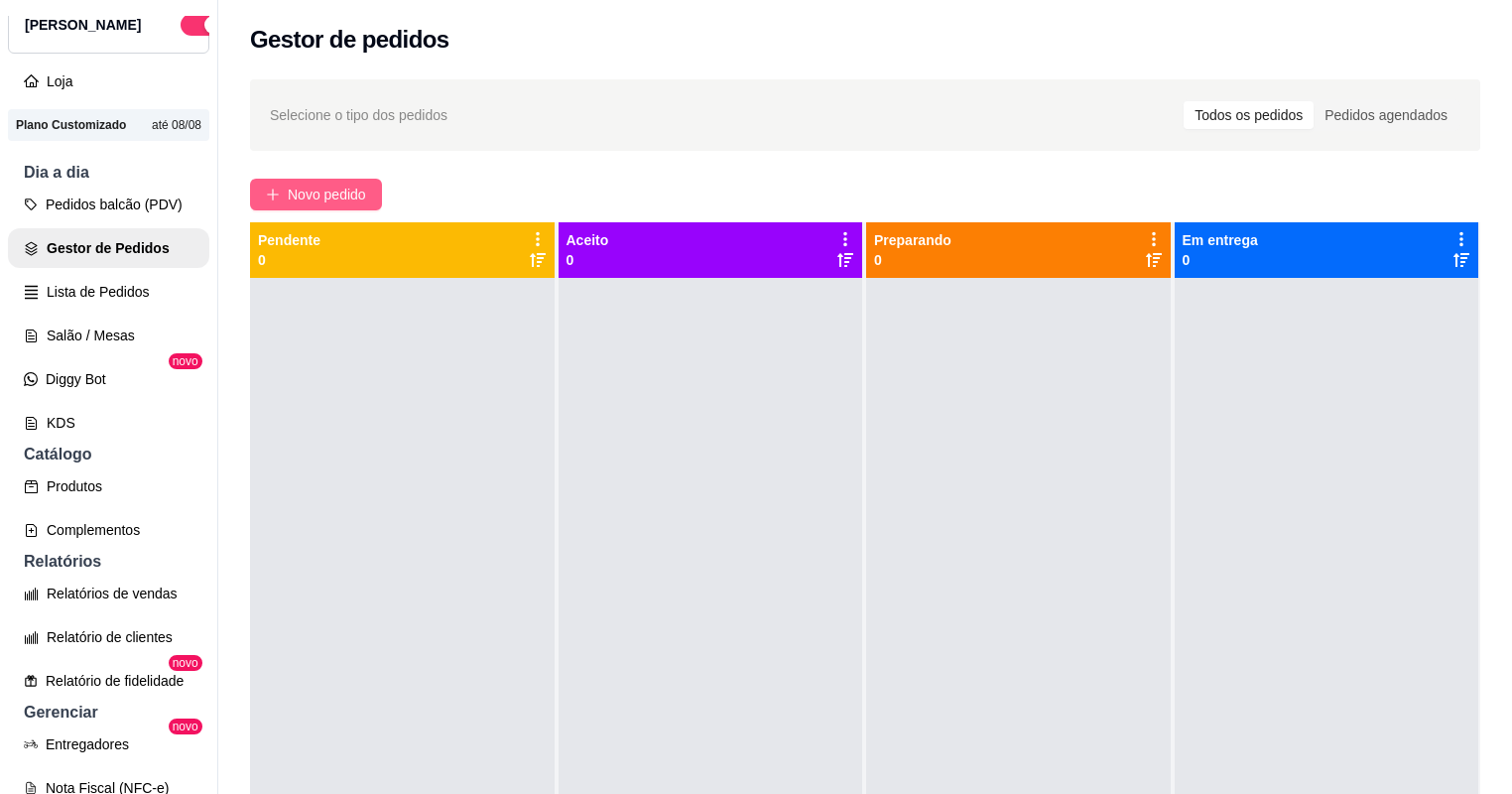 click on "Novo pedido" at bounding box center [326, 195] 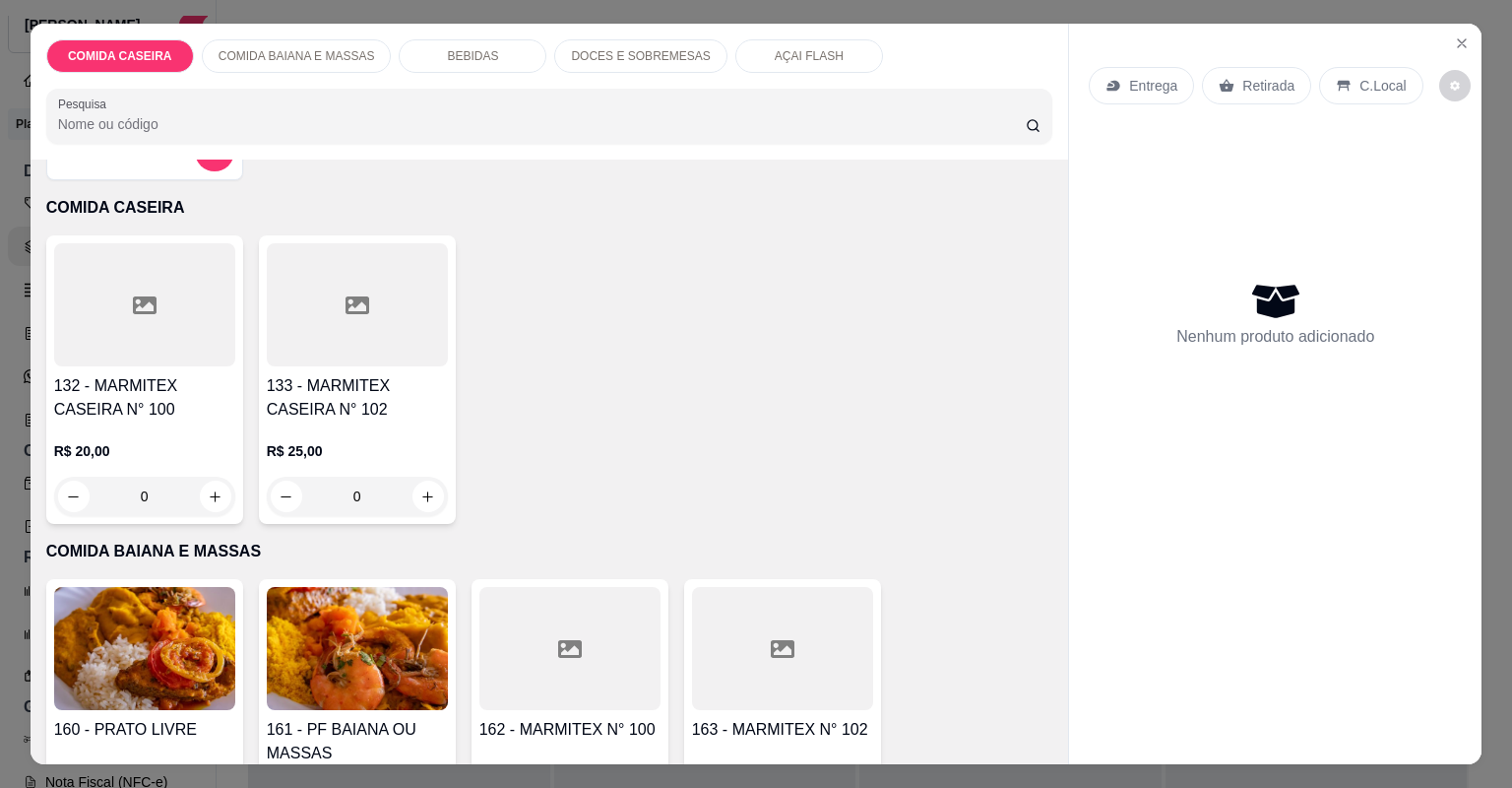scroll, scrollTop: 79, scrollLeft: 0, axis: vertical 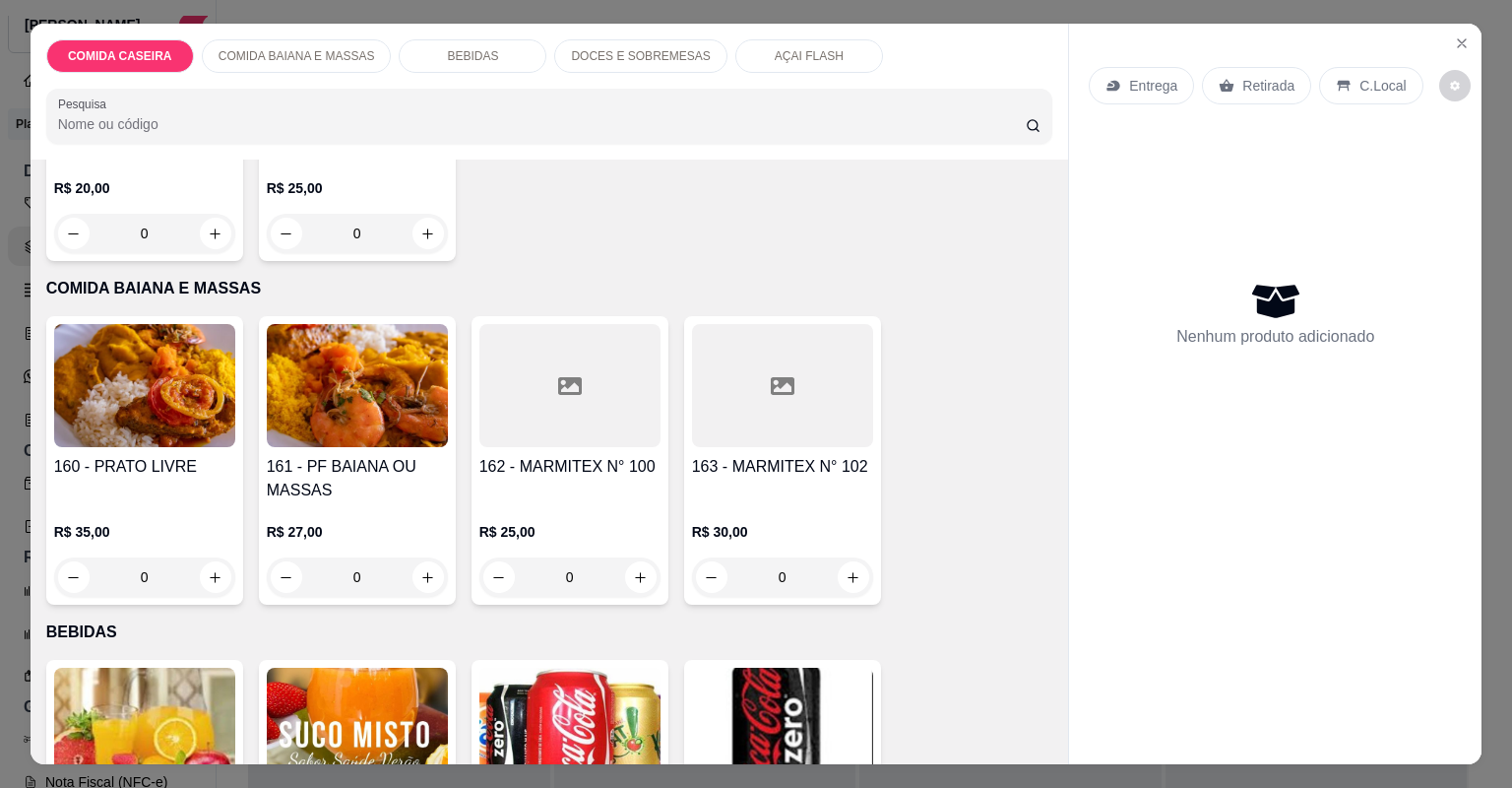 click at bounding box center [783, 385] 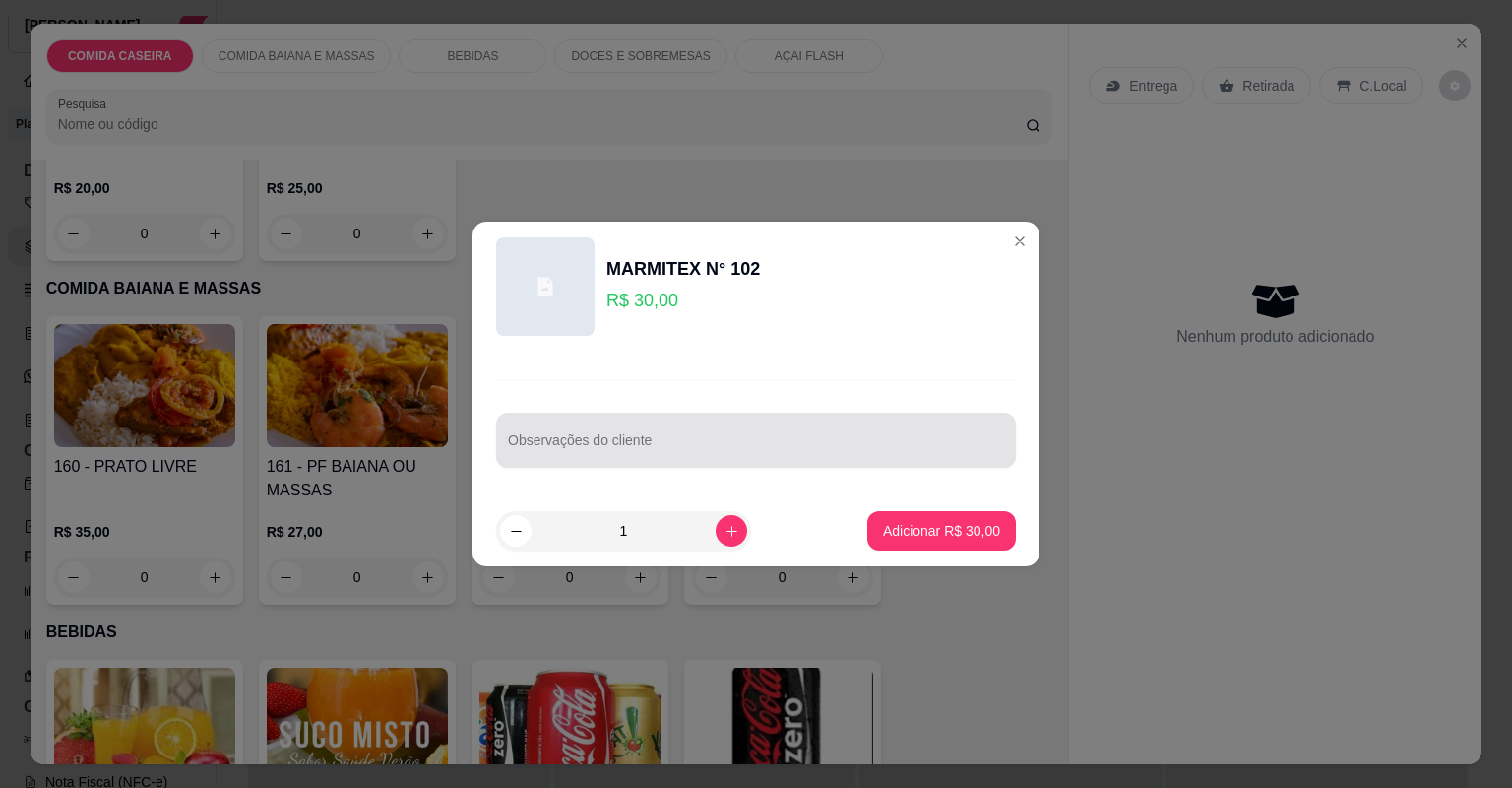 click at bounding box center [756, 440] 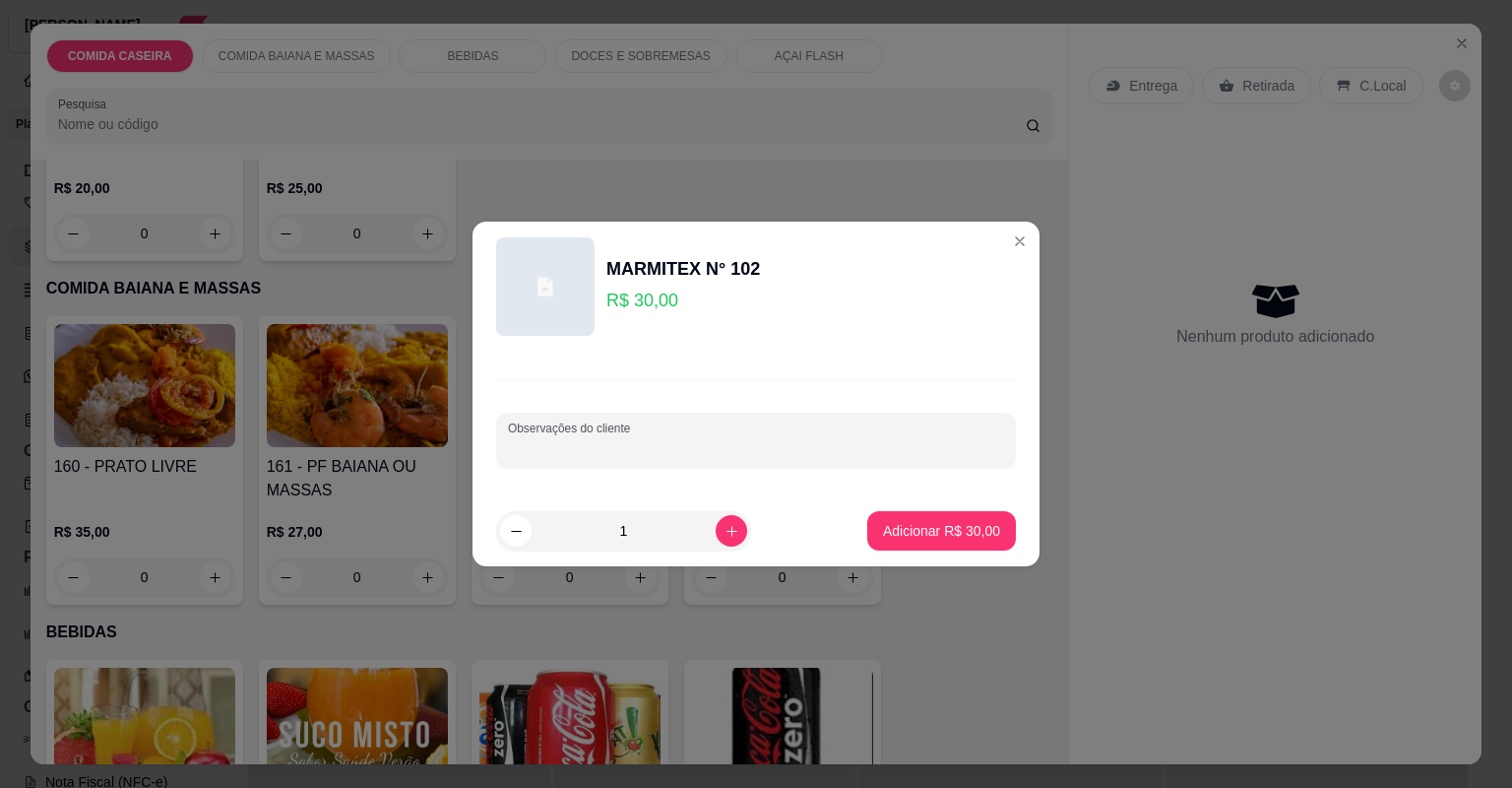 paste on "ARROZ BRANCO VATAPÁ  QUIABADA  FAROFA DE DENDÊ MOQUECA DE FILE DE FRANGO COM BACALHAU" 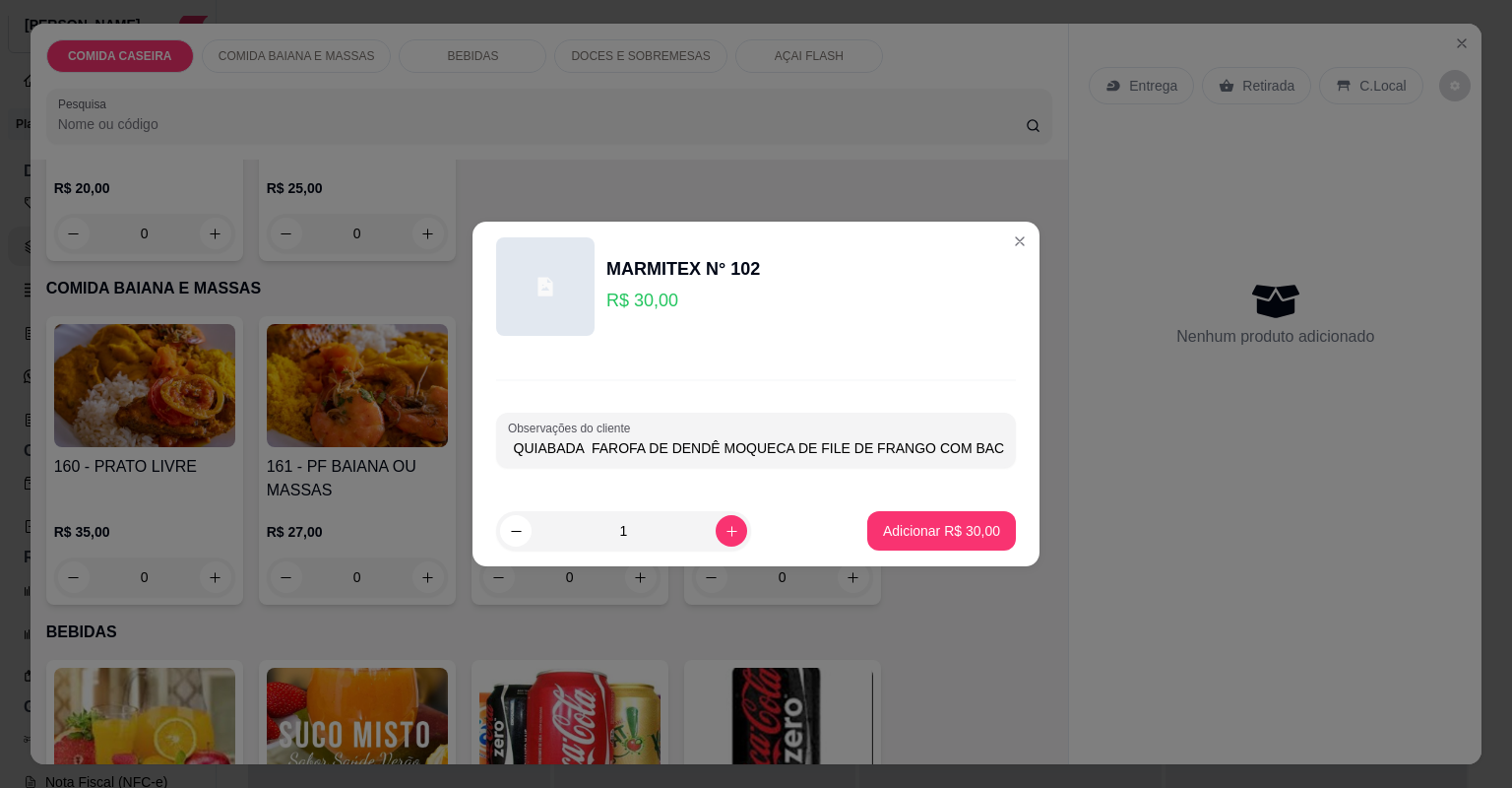 scroll, scrollTop: 0, scrollLeft: 172, axis: horizontal 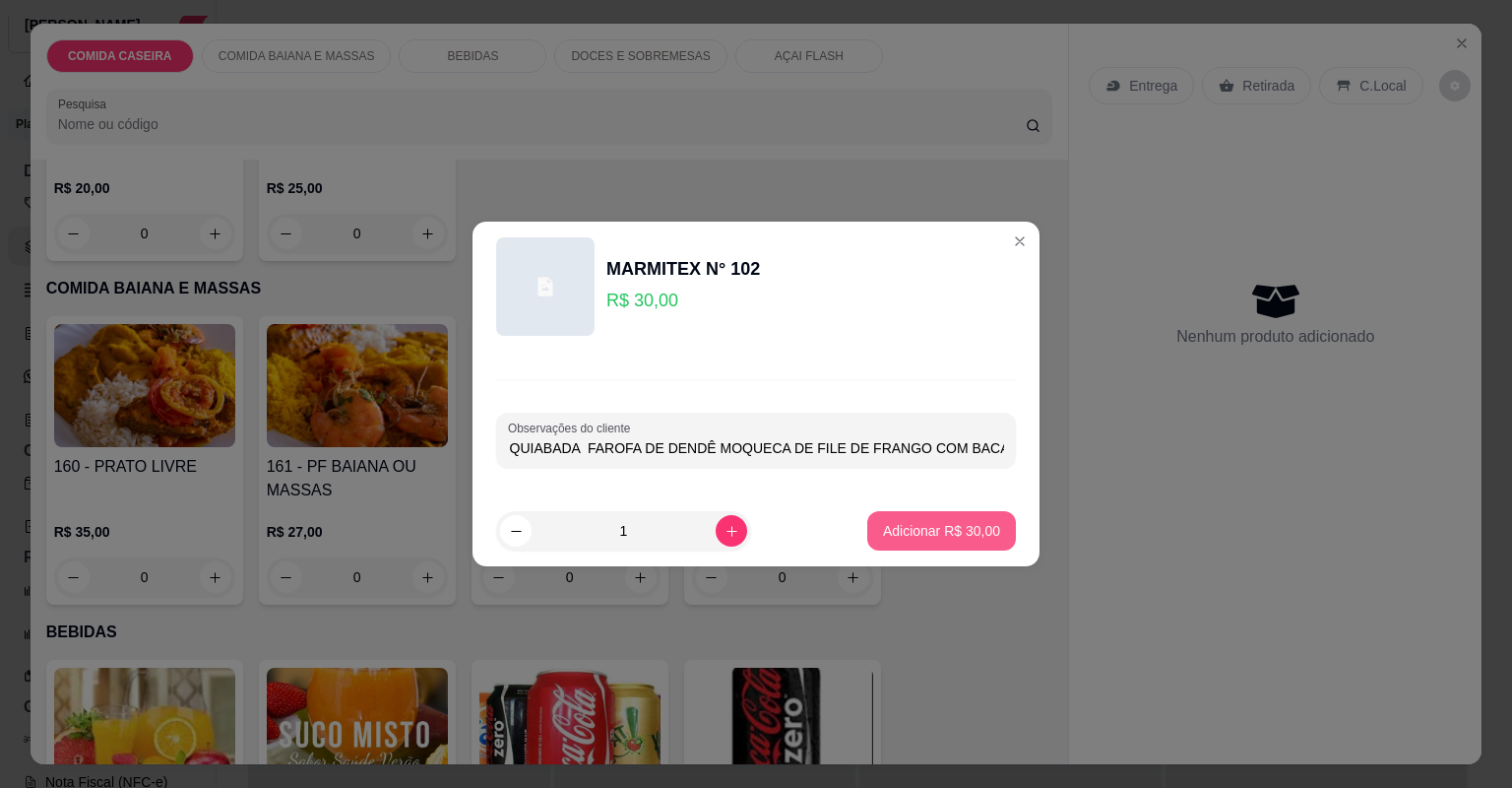 type on "ARROZ BRANCO VATAPÁ  QUIABADA  FAROFA DE DENDÊ MOQUECA DE FILE DE FRANGO COM BACALHAU" 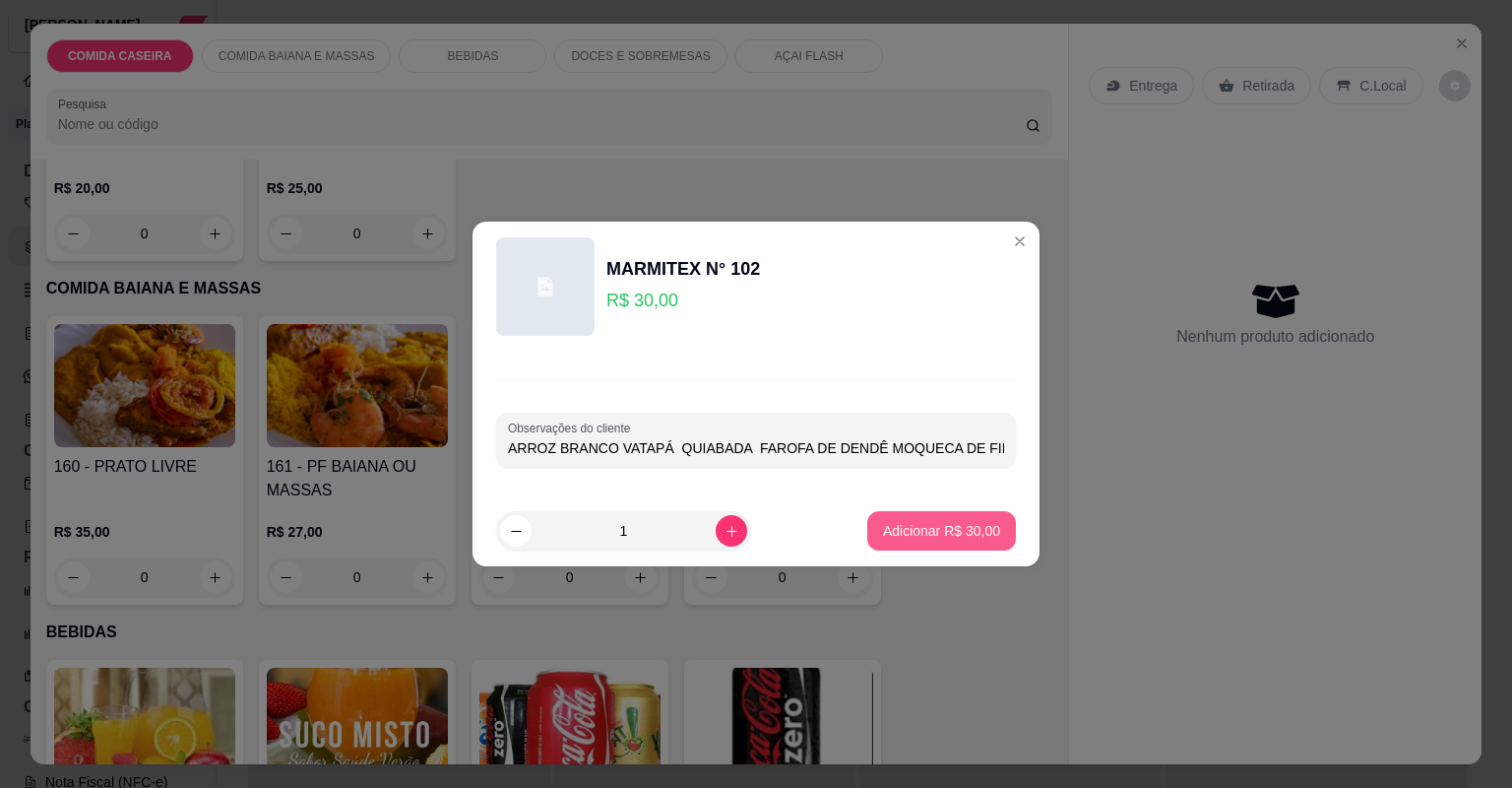 click on "Adicionar   R$ 30,00" at bounding box center (941, 531) 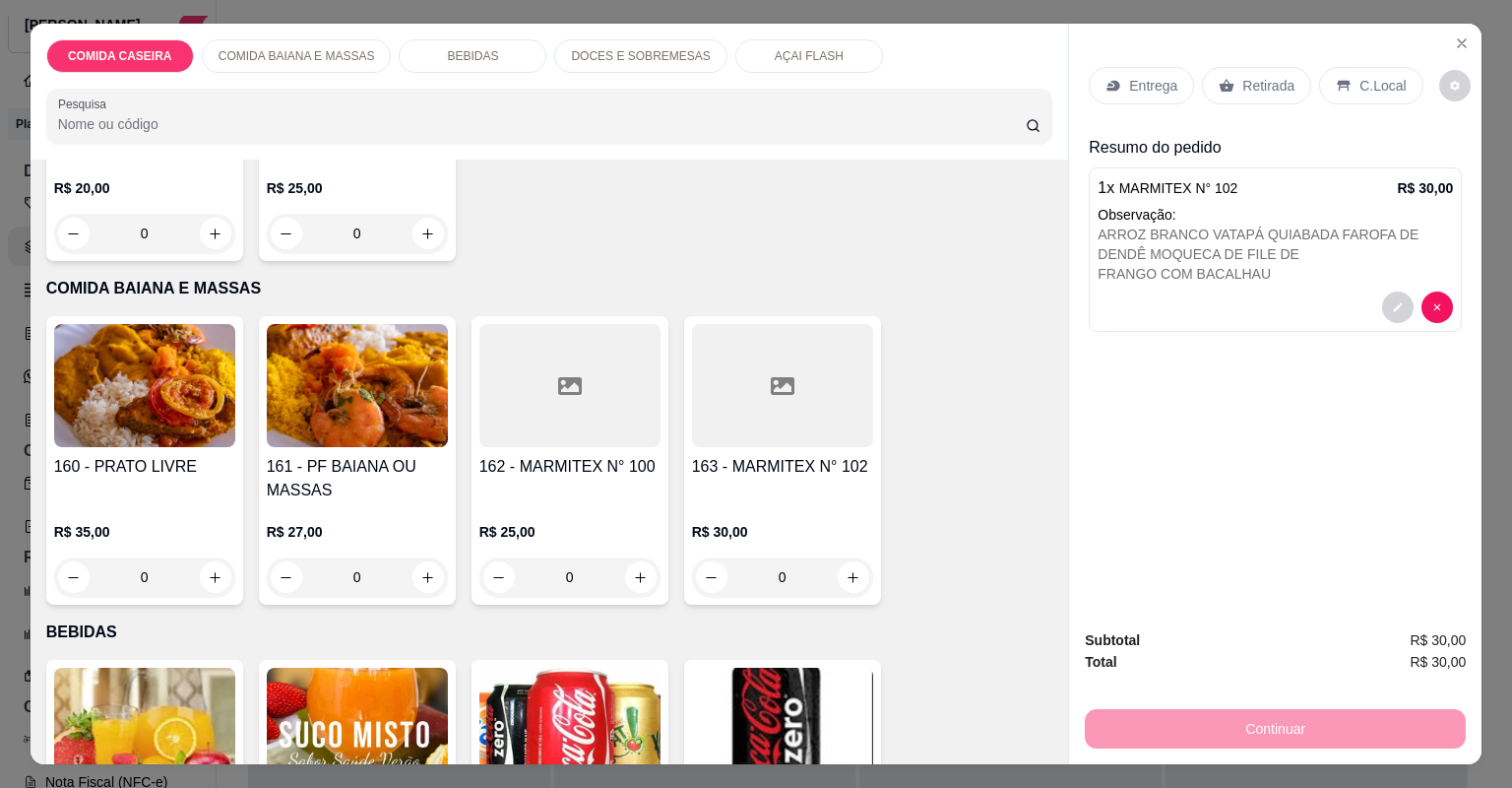 click on "Entrega" at bounding box center [1153, 86] 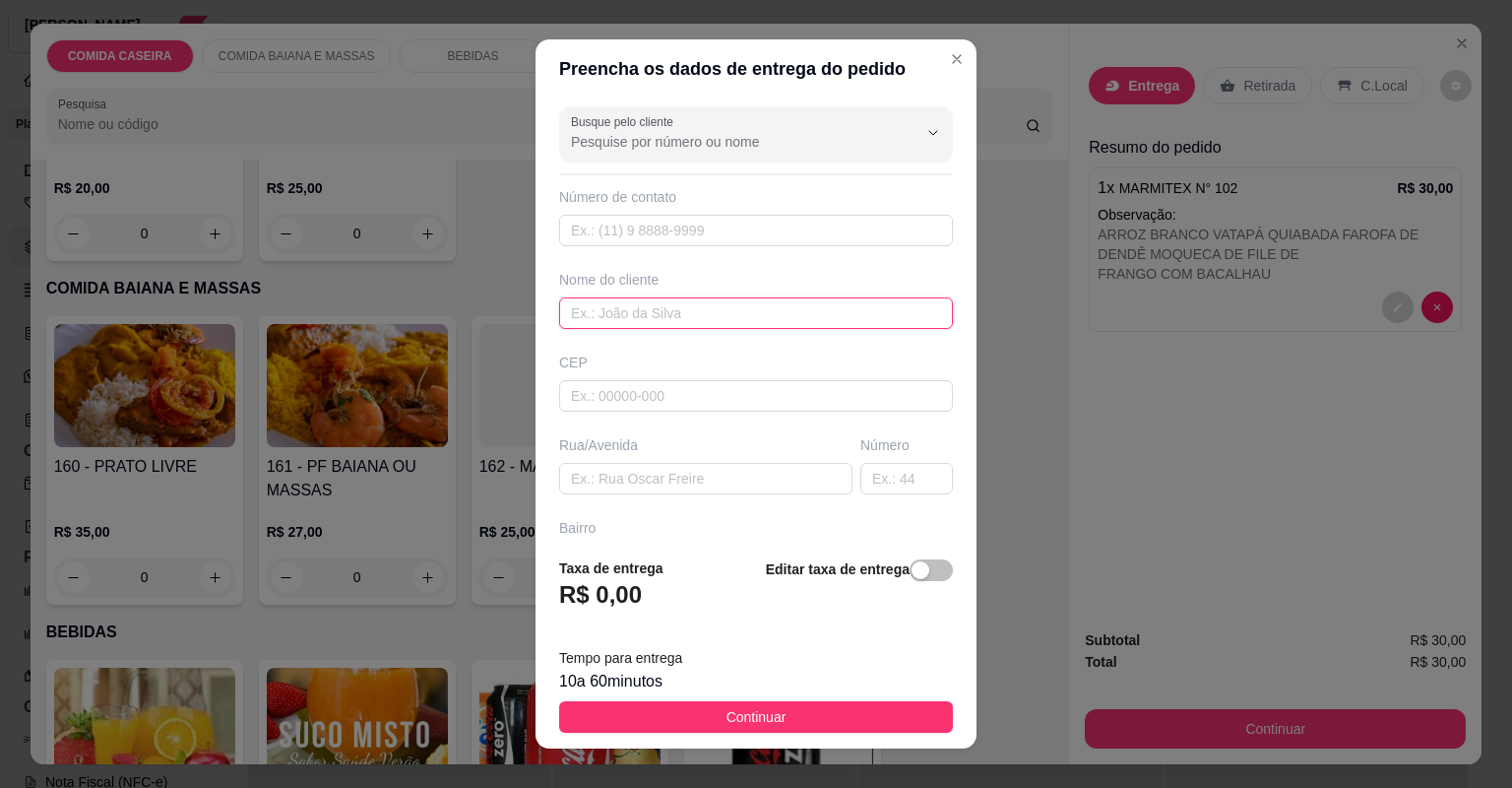 click at bounding box center [756, 313] 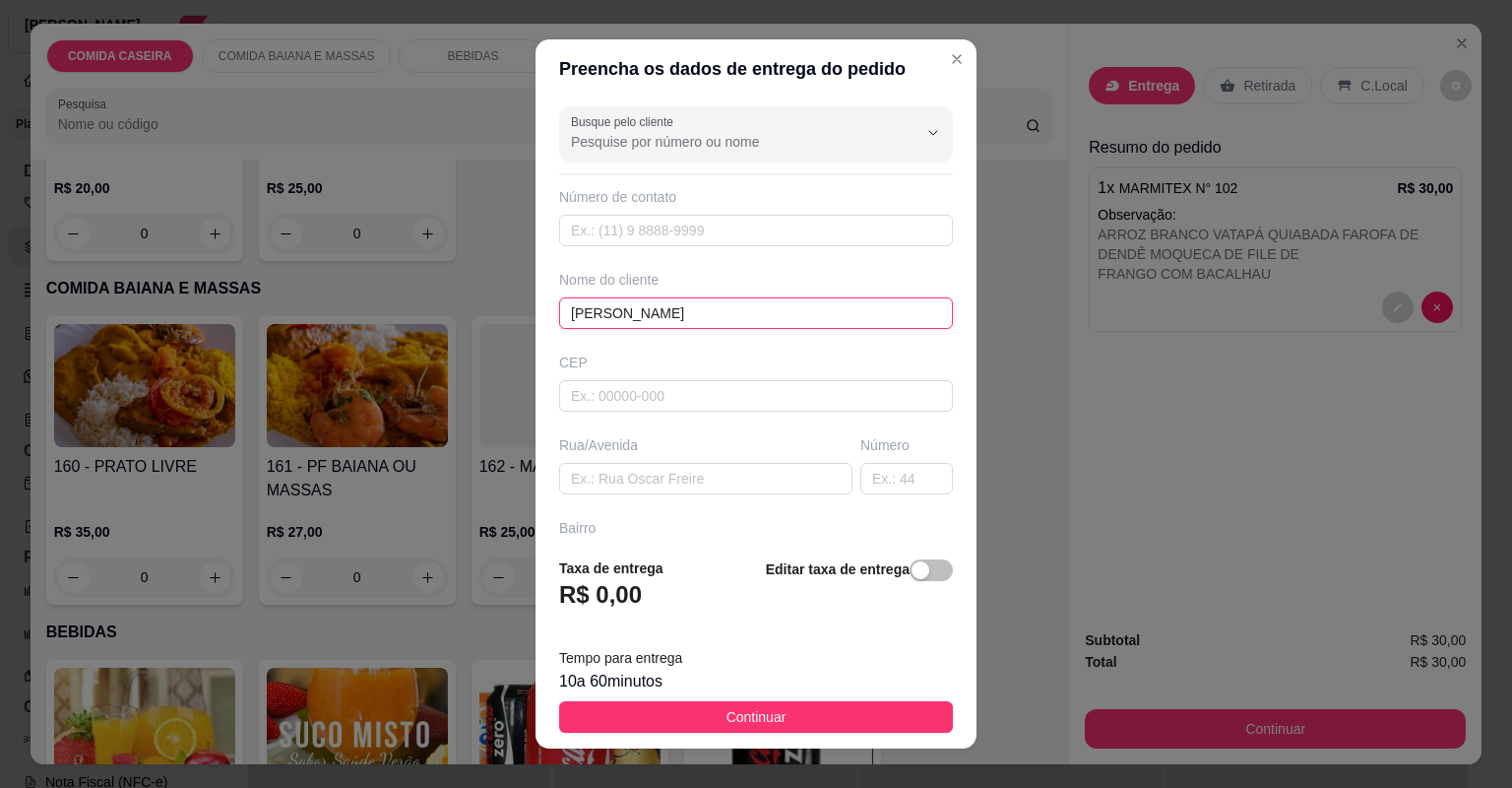 type on "[PERSON_NAME]" 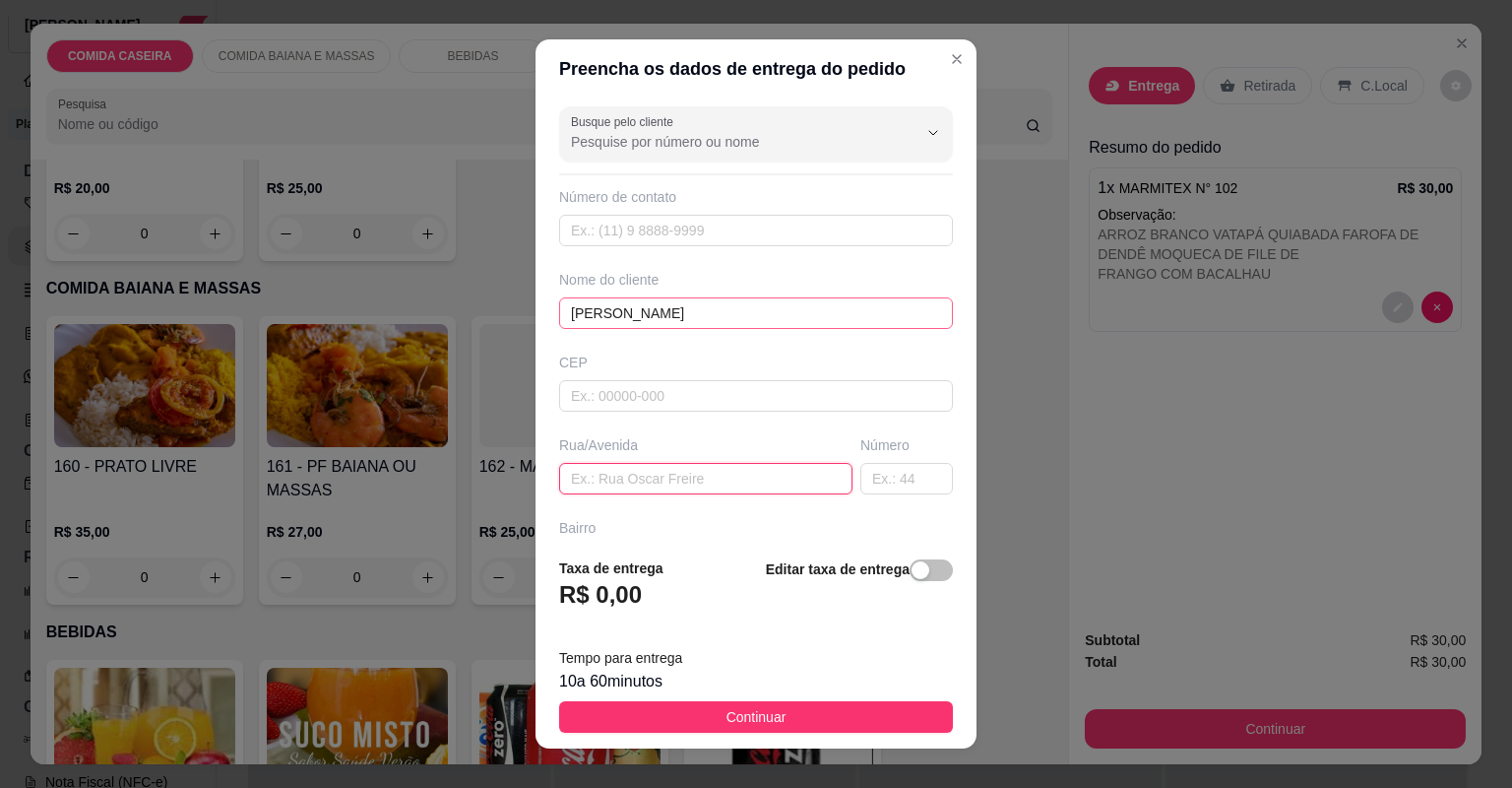 paste on "[STREET_ADDRESS][PERSON_NAME]" 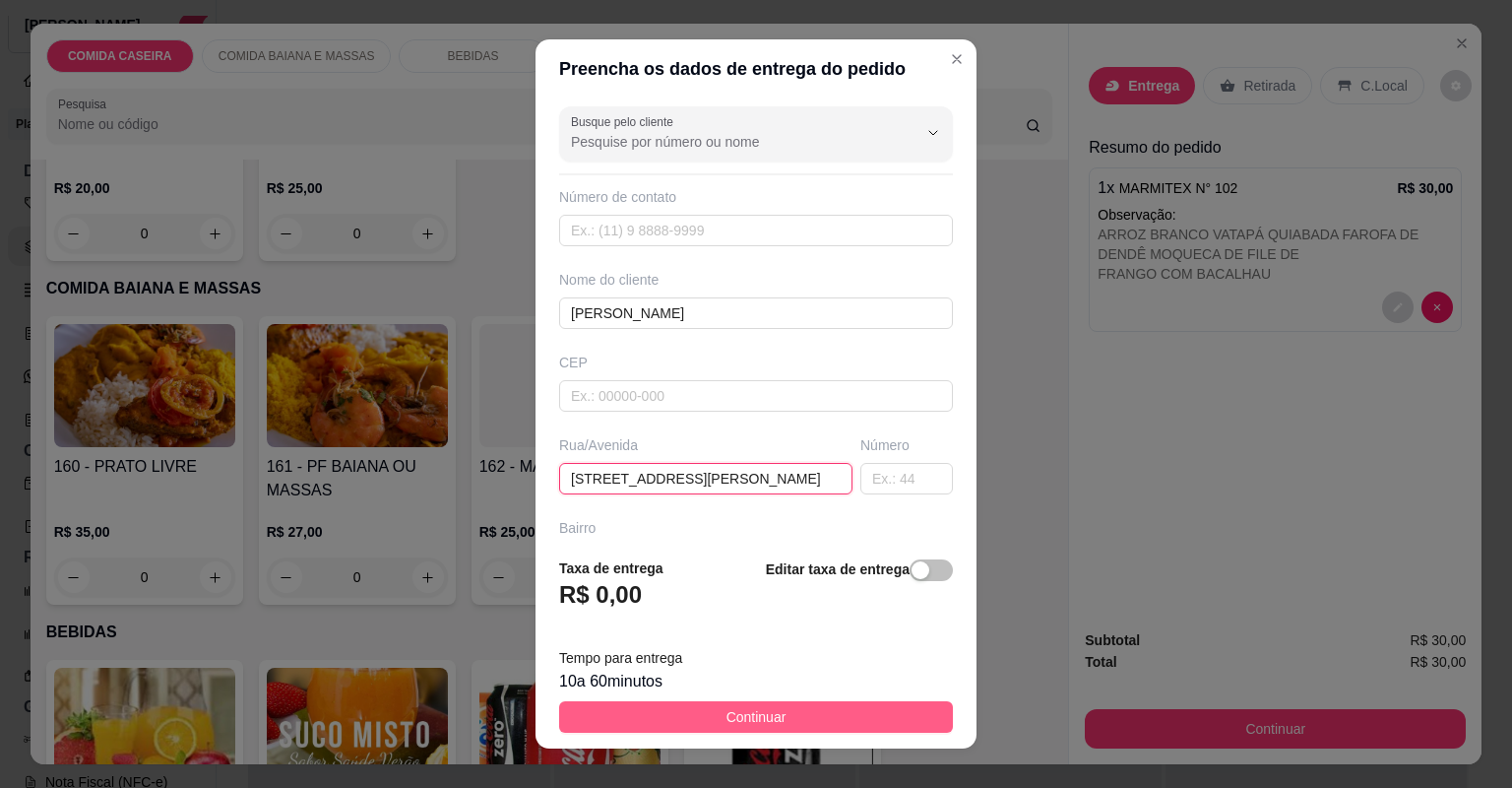 type on "[STREET_ADDRESS][PERSON_NAME]" 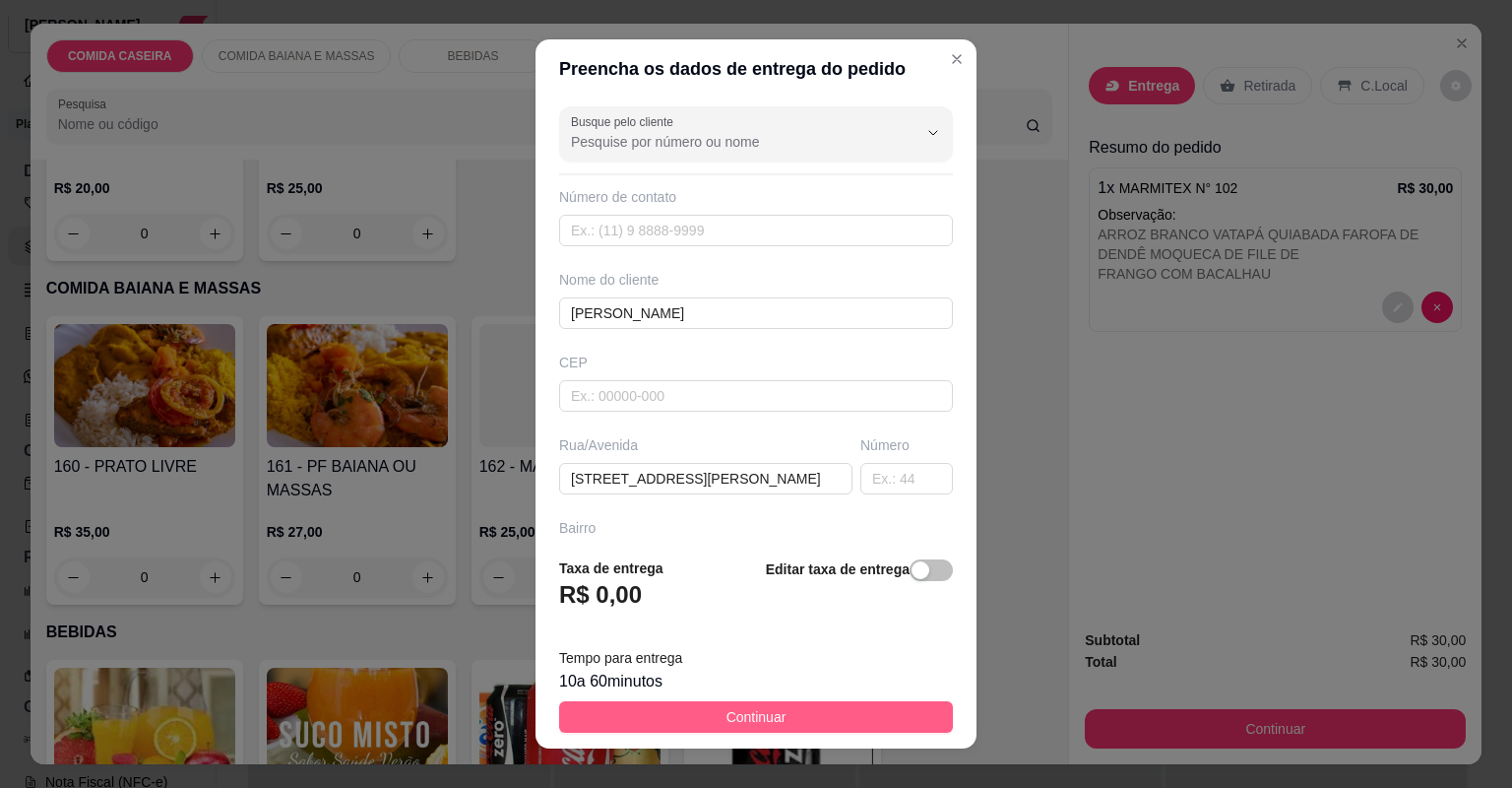 drag, startPoint x: 865, startPoint y: 720, endPoint x: 877, endPoint y: 728, distance: 14.422205 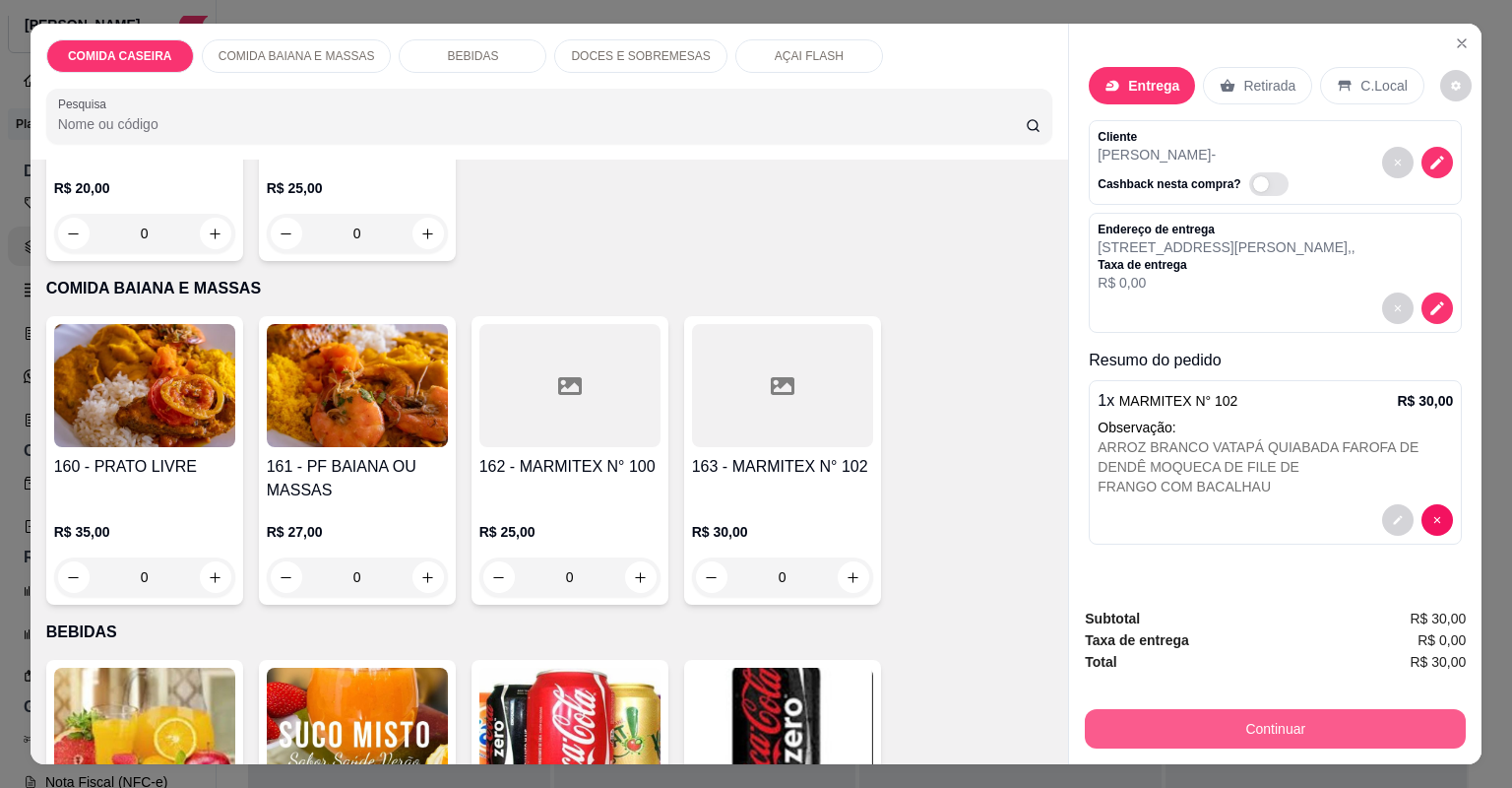 click on "Continuar" at bounding box center [1275, 729] 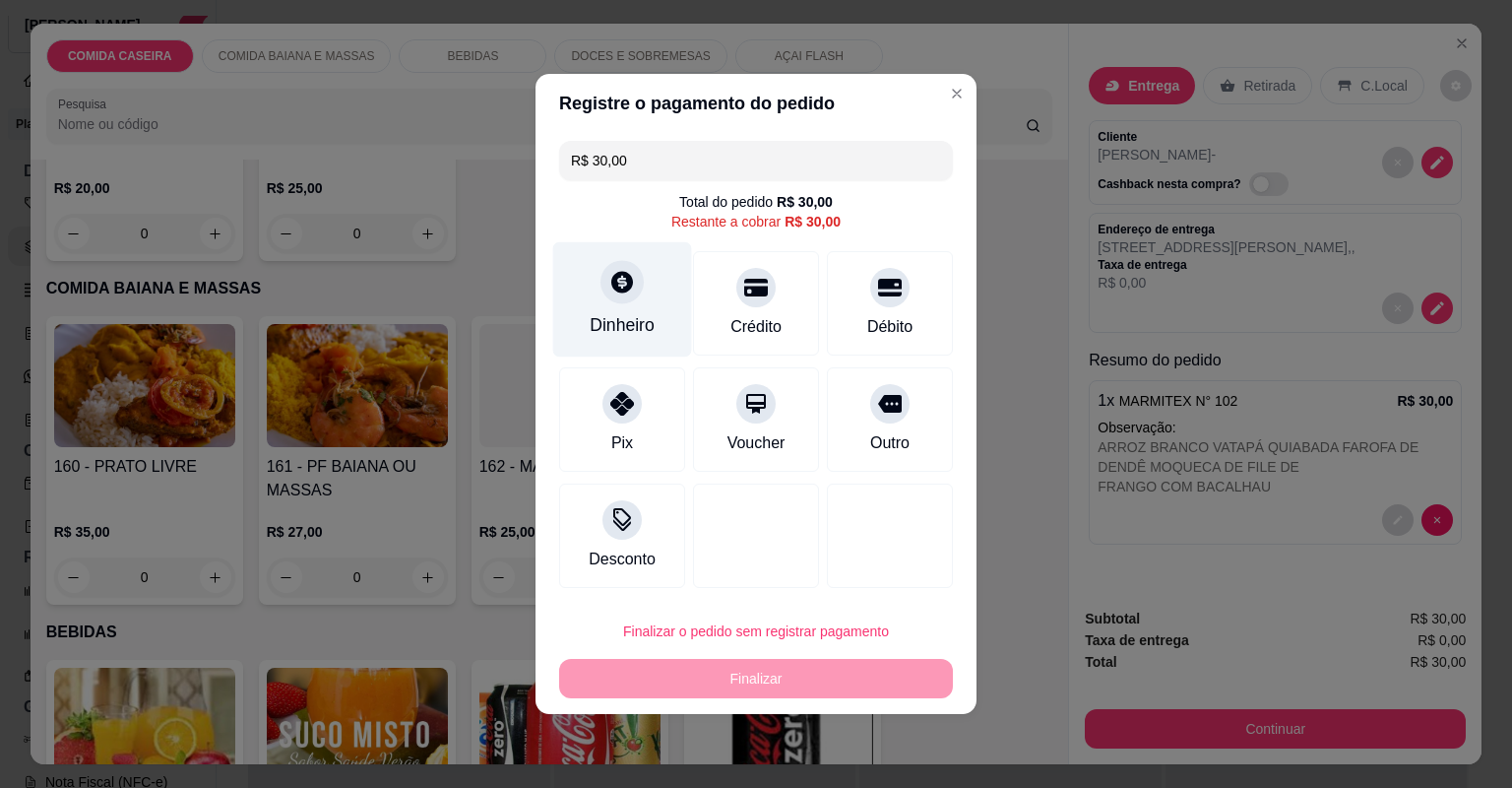 click 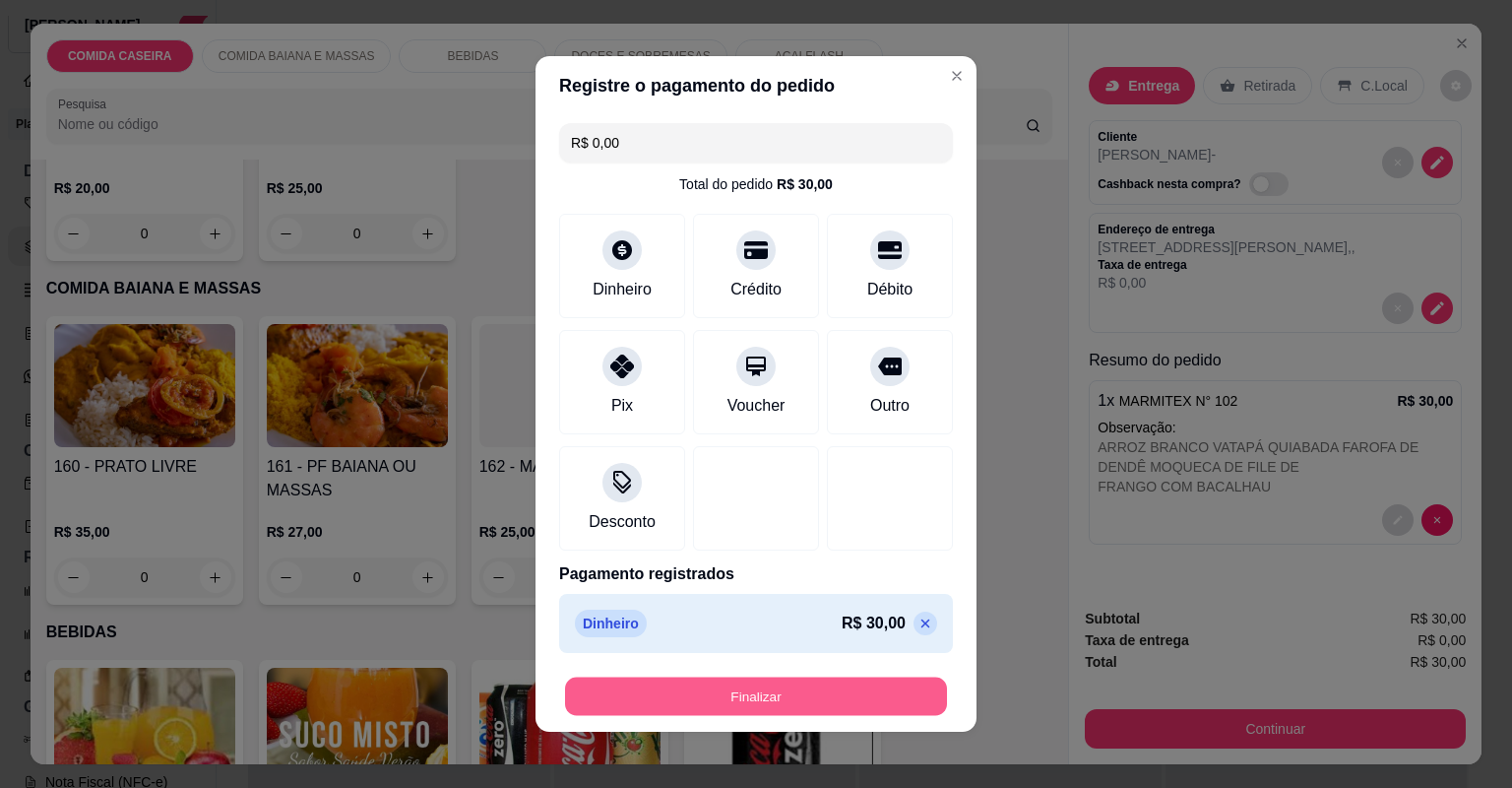 click on "Finalizar" at bounding box center (756, 696) 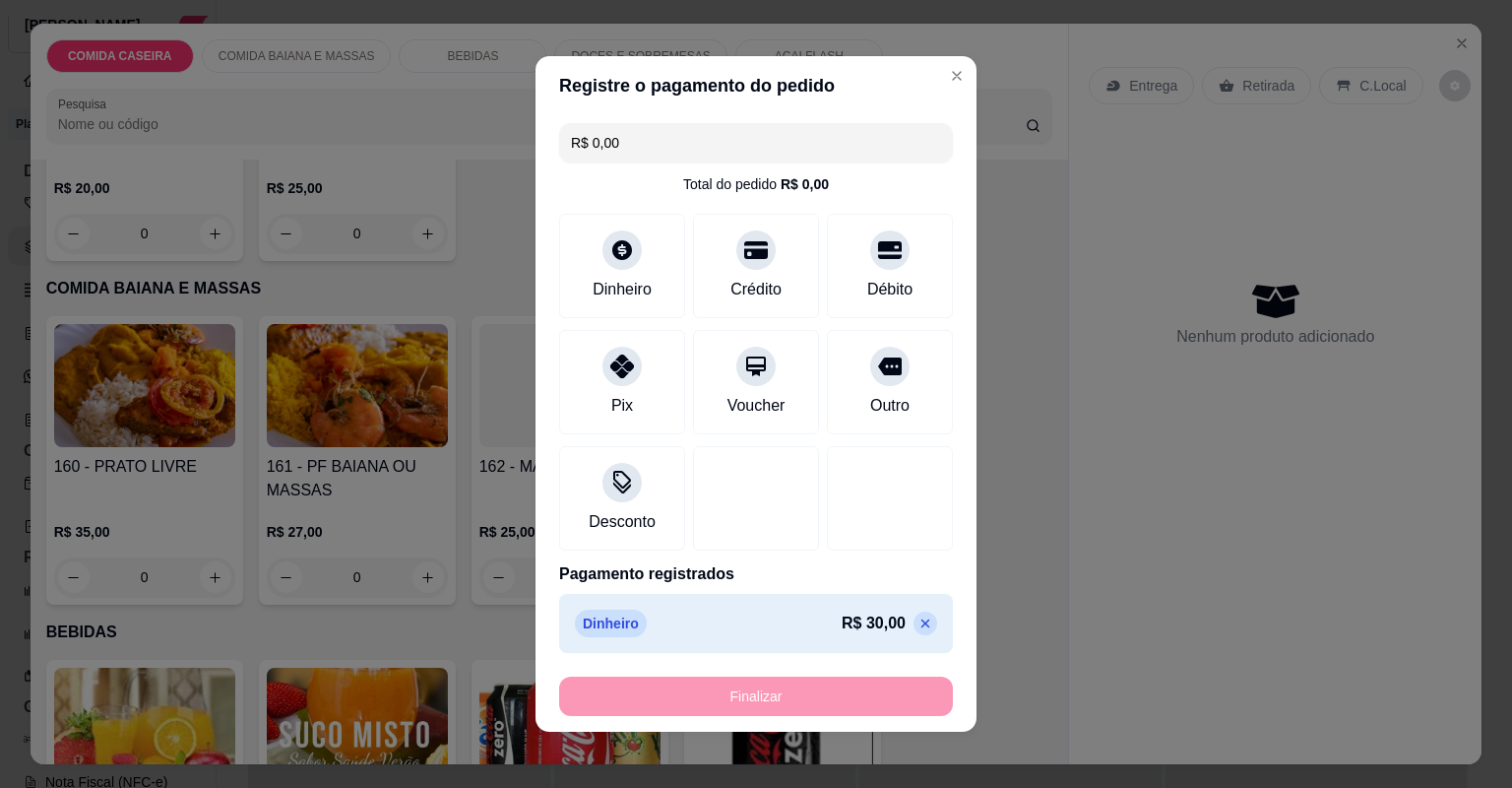 type on "-R$ 30,00" 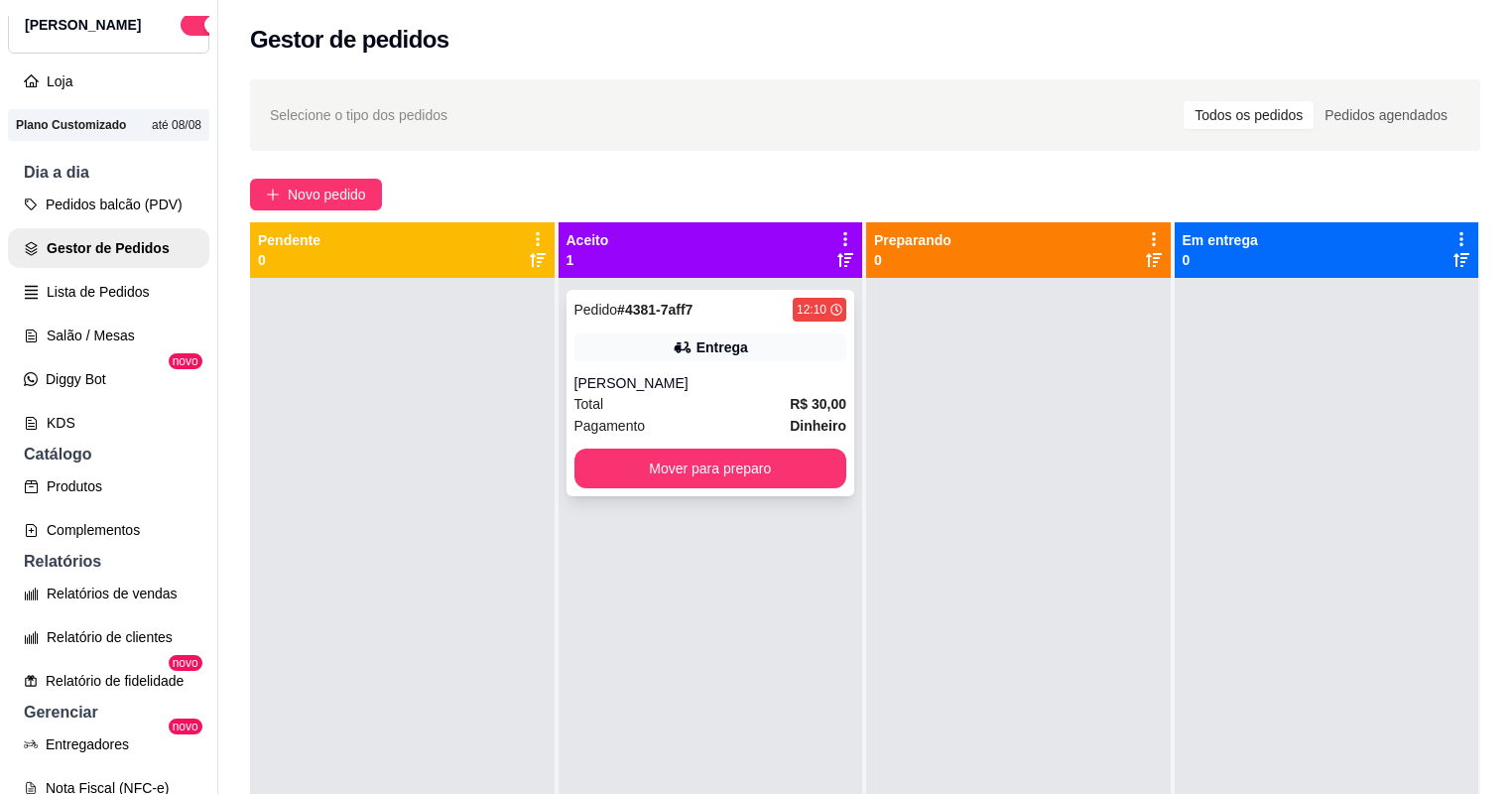 click on "[PERSON_NAME]" at bounding box center (710, 383) 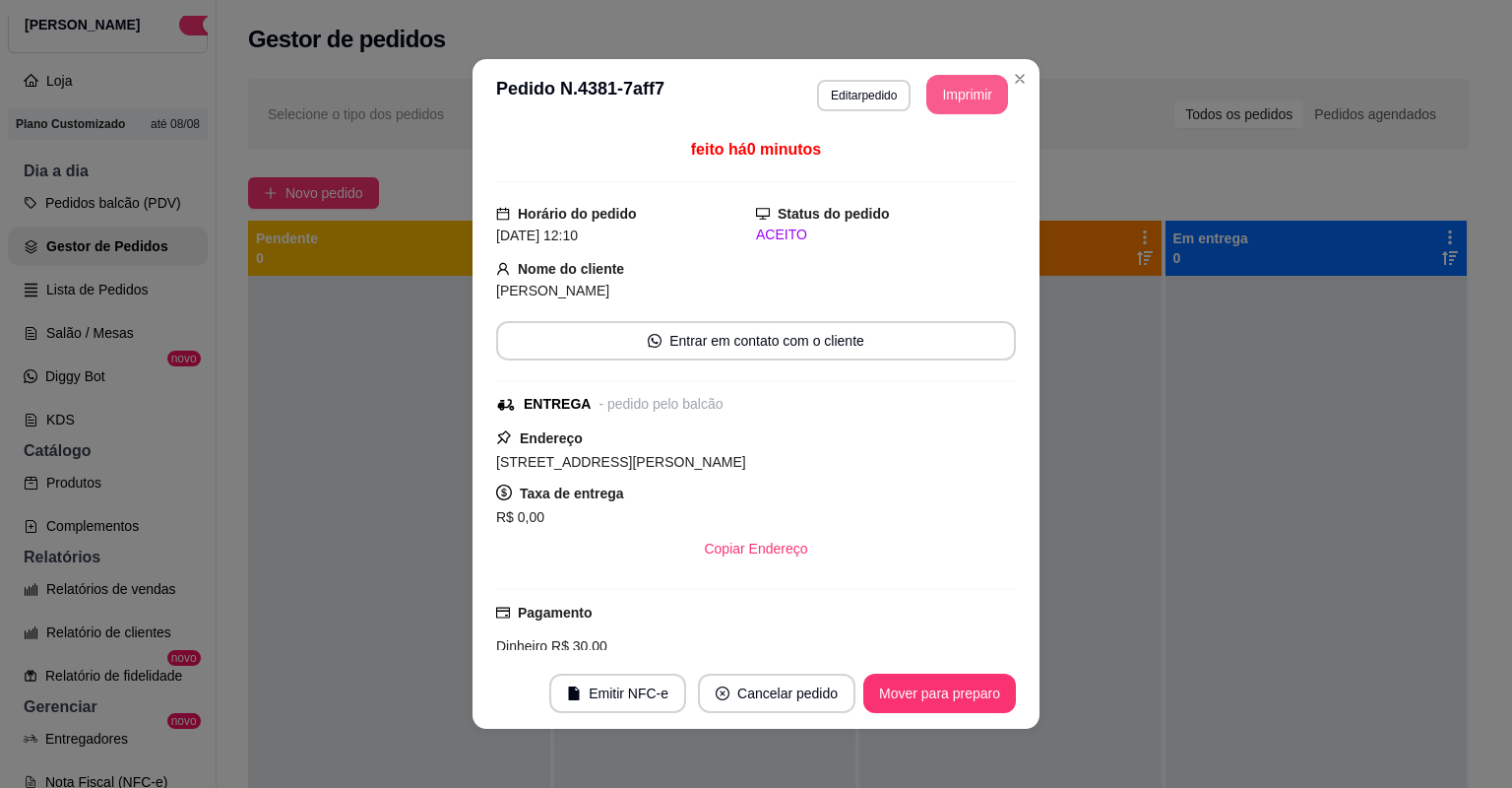 click on "Imprimir" at bounding box center (967, 95) 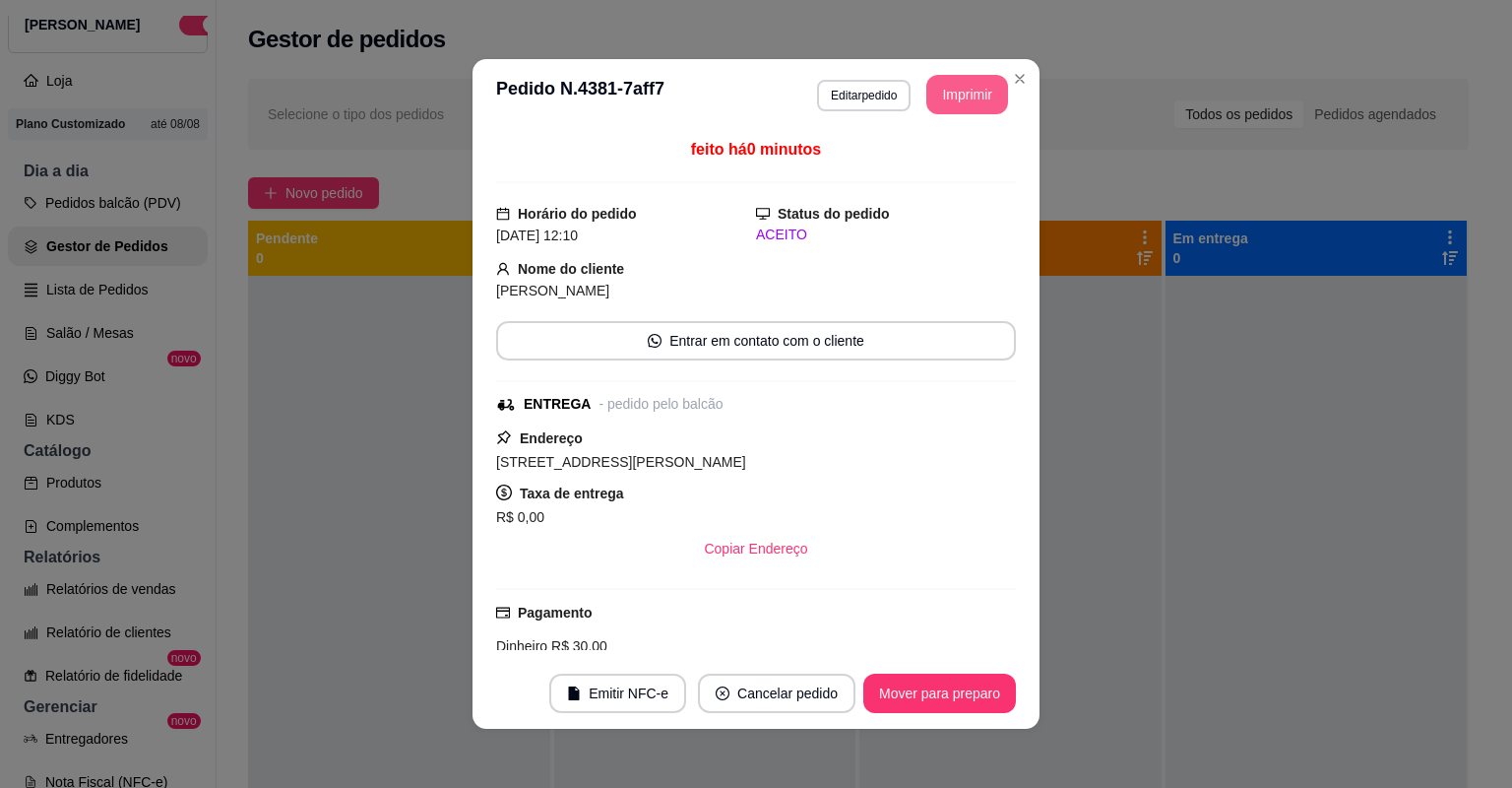 scroll, scrollTop: 0, scrollLeft: 0, axis: both 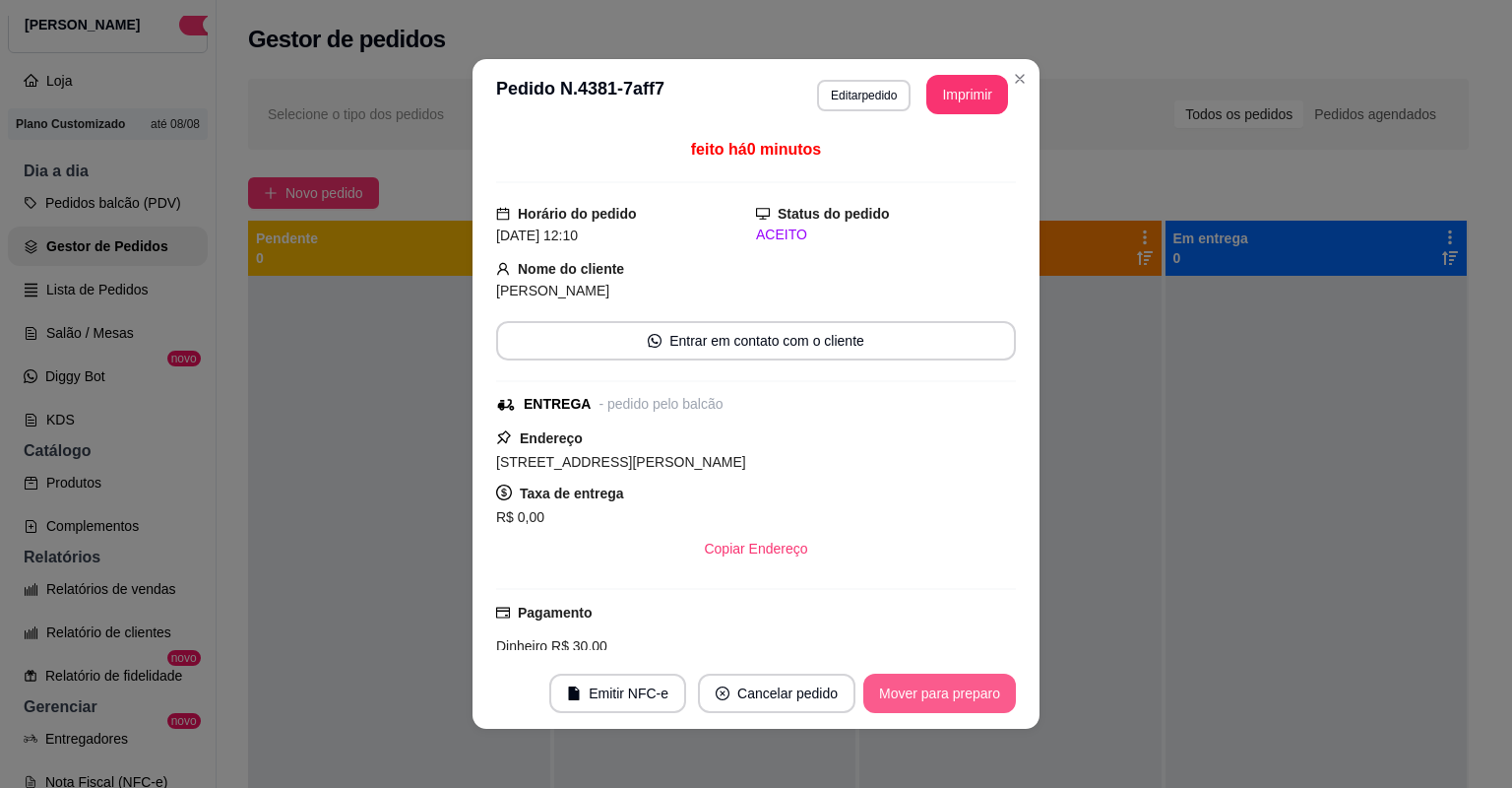 click on "Mover para preparo" at bounding box center [939, 693] 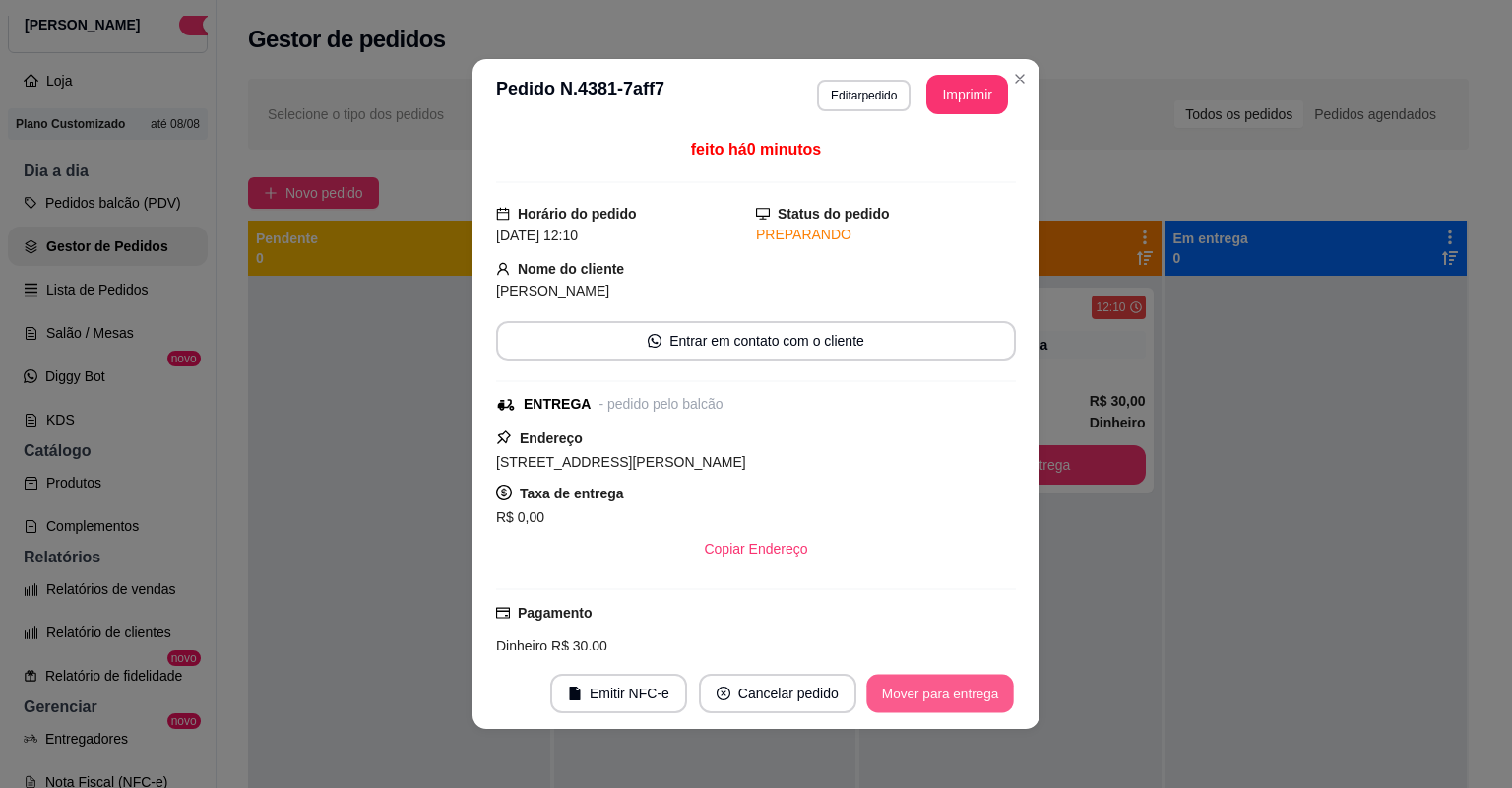 click on "Mover para entrega" at bounding box center [940, 693] 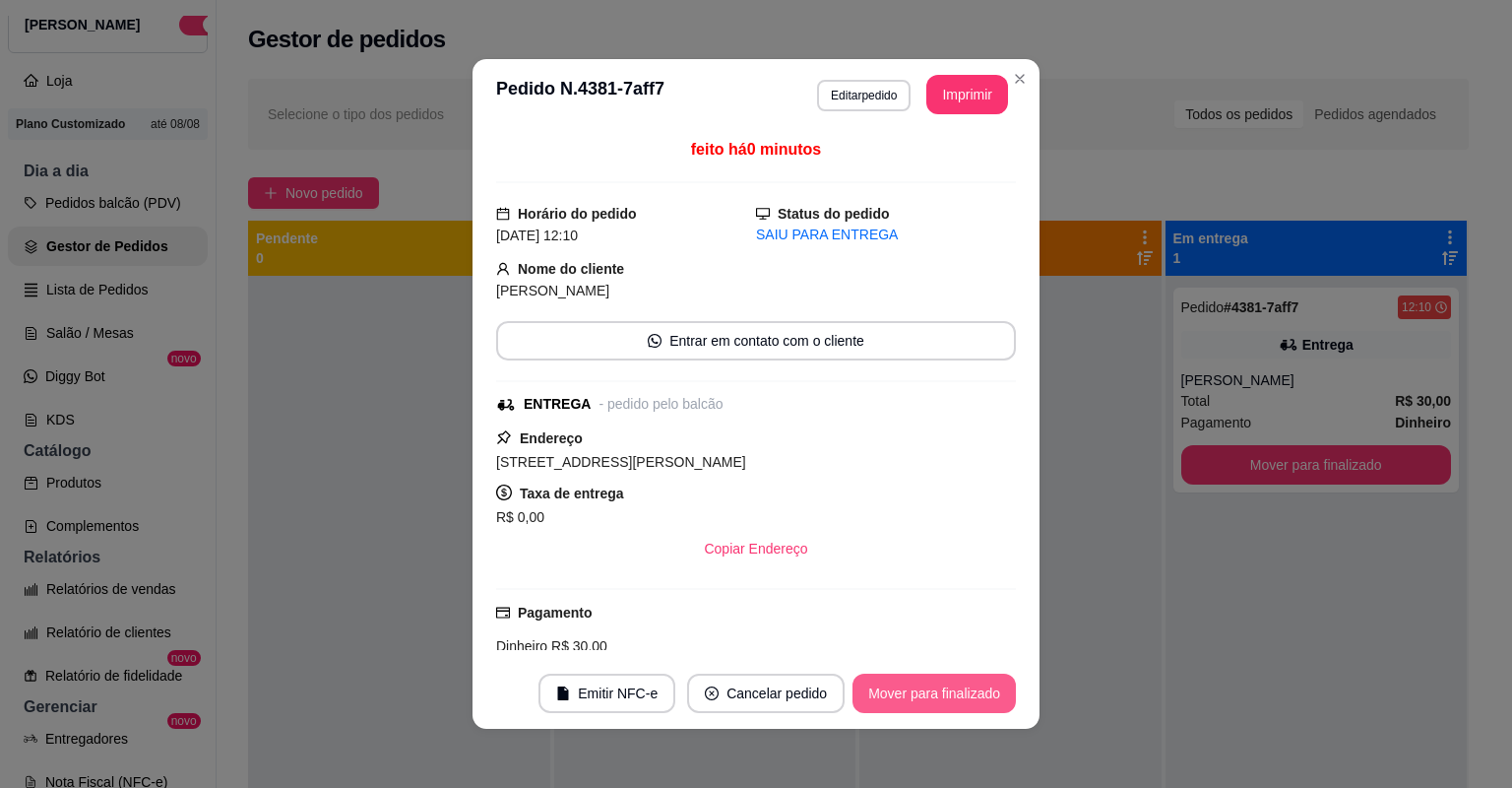 click on "Mover para finalizado" at bounding box center (934, 693) 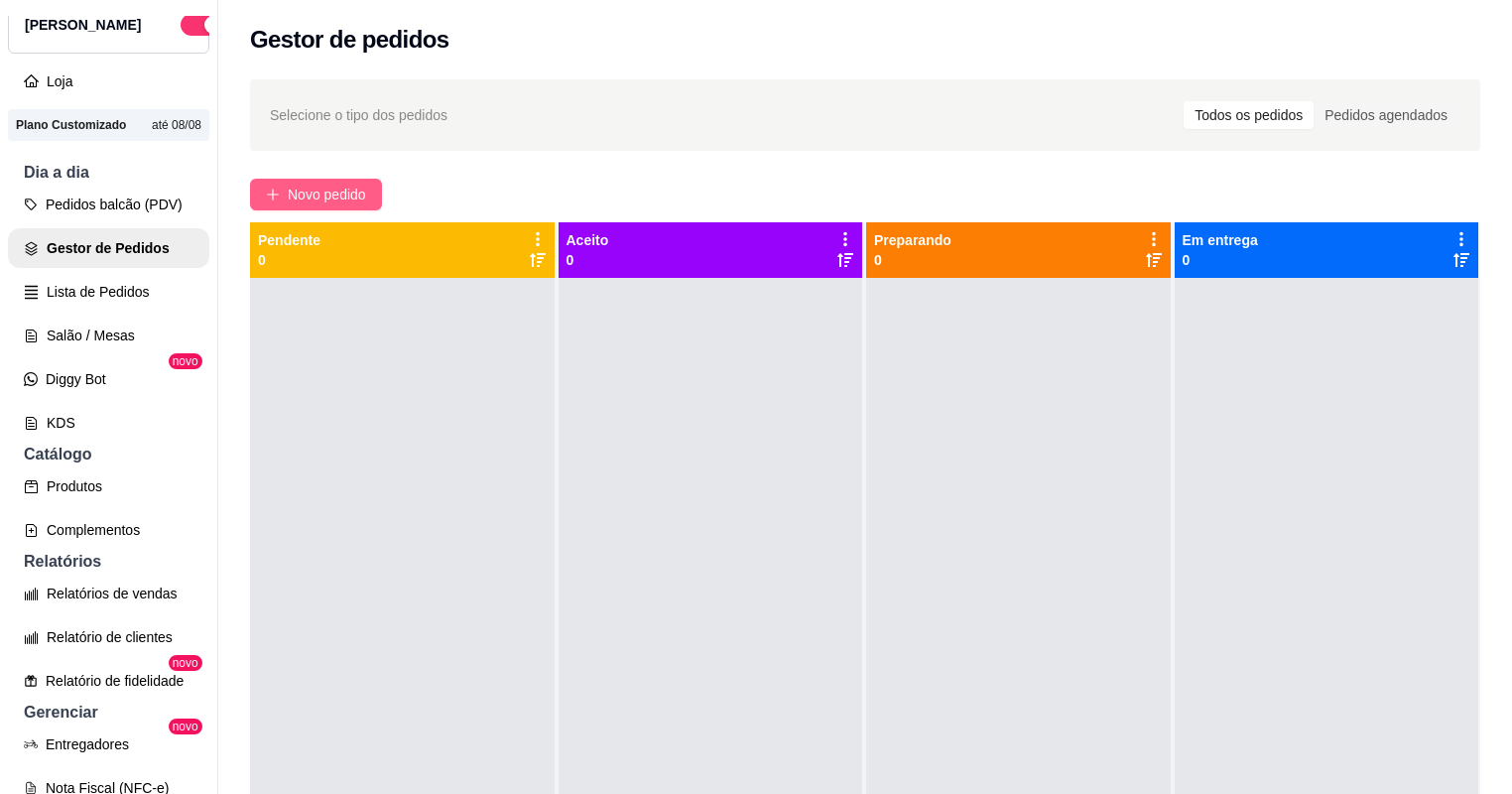 click 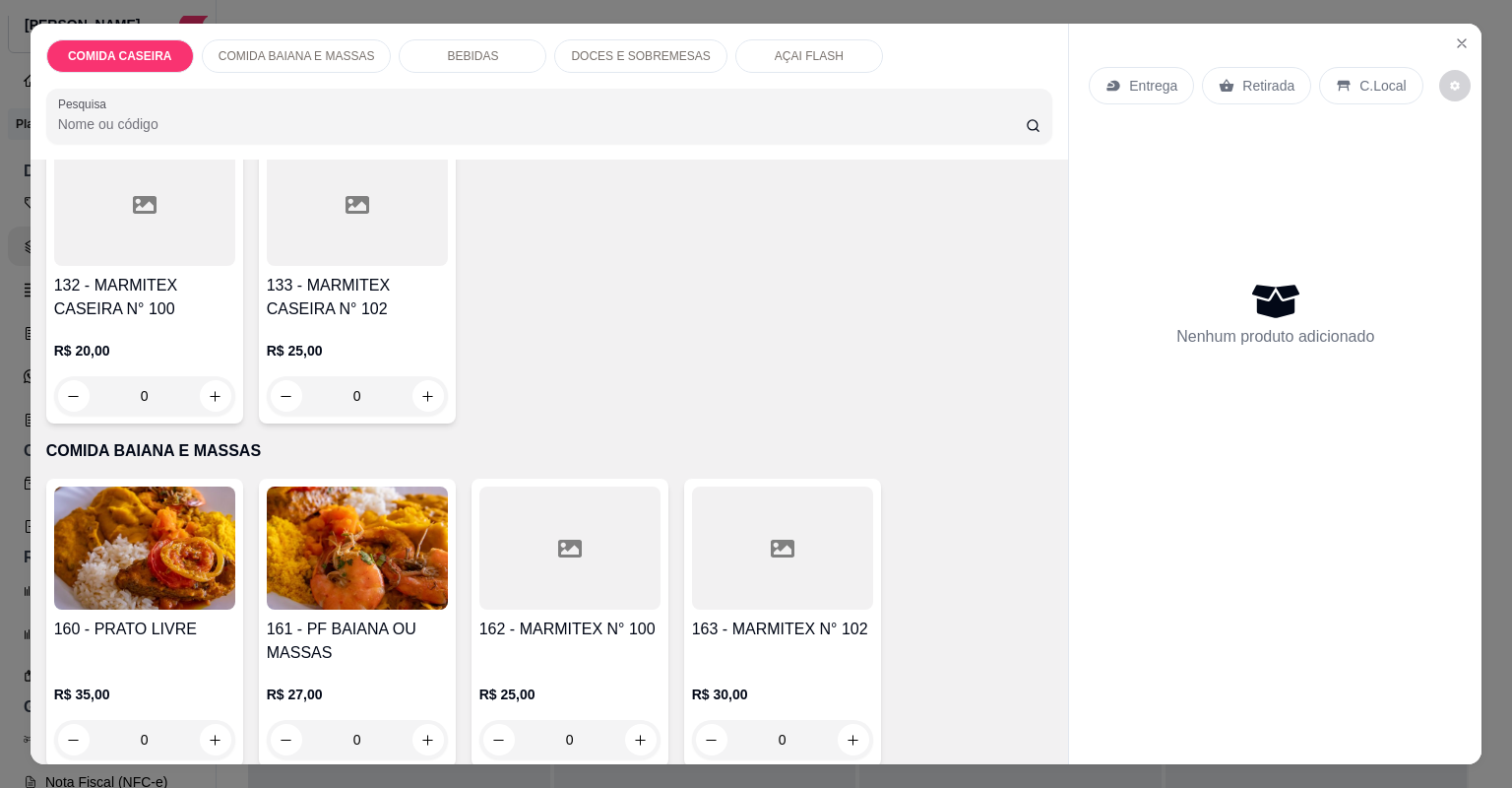 scroll, scrollTop: 315, scrollLeft: 0, axis: vertical 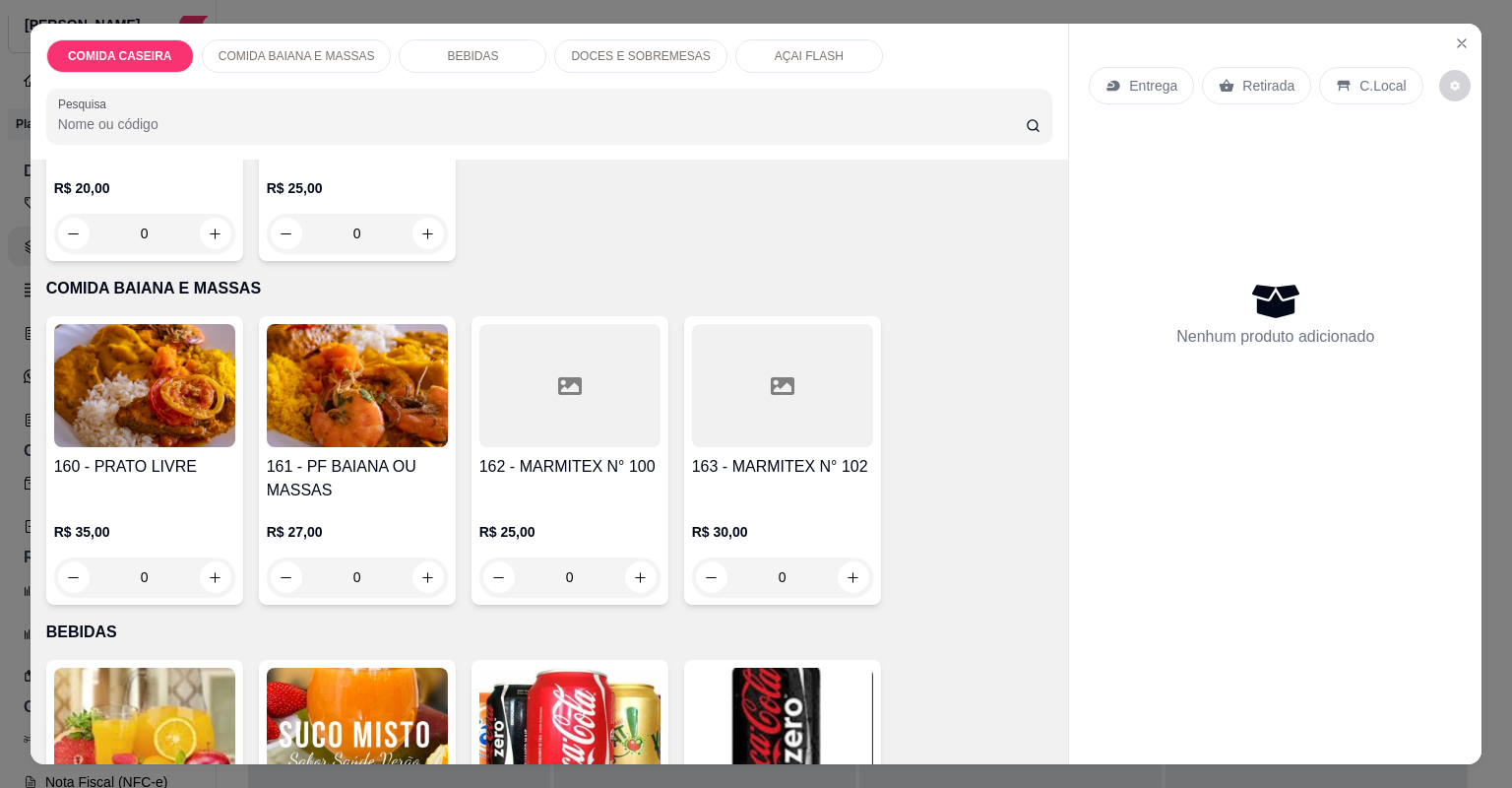 click on "163 - MARMITEX N° 102   R$ 30,00 0" at bounding box center [783, 460] 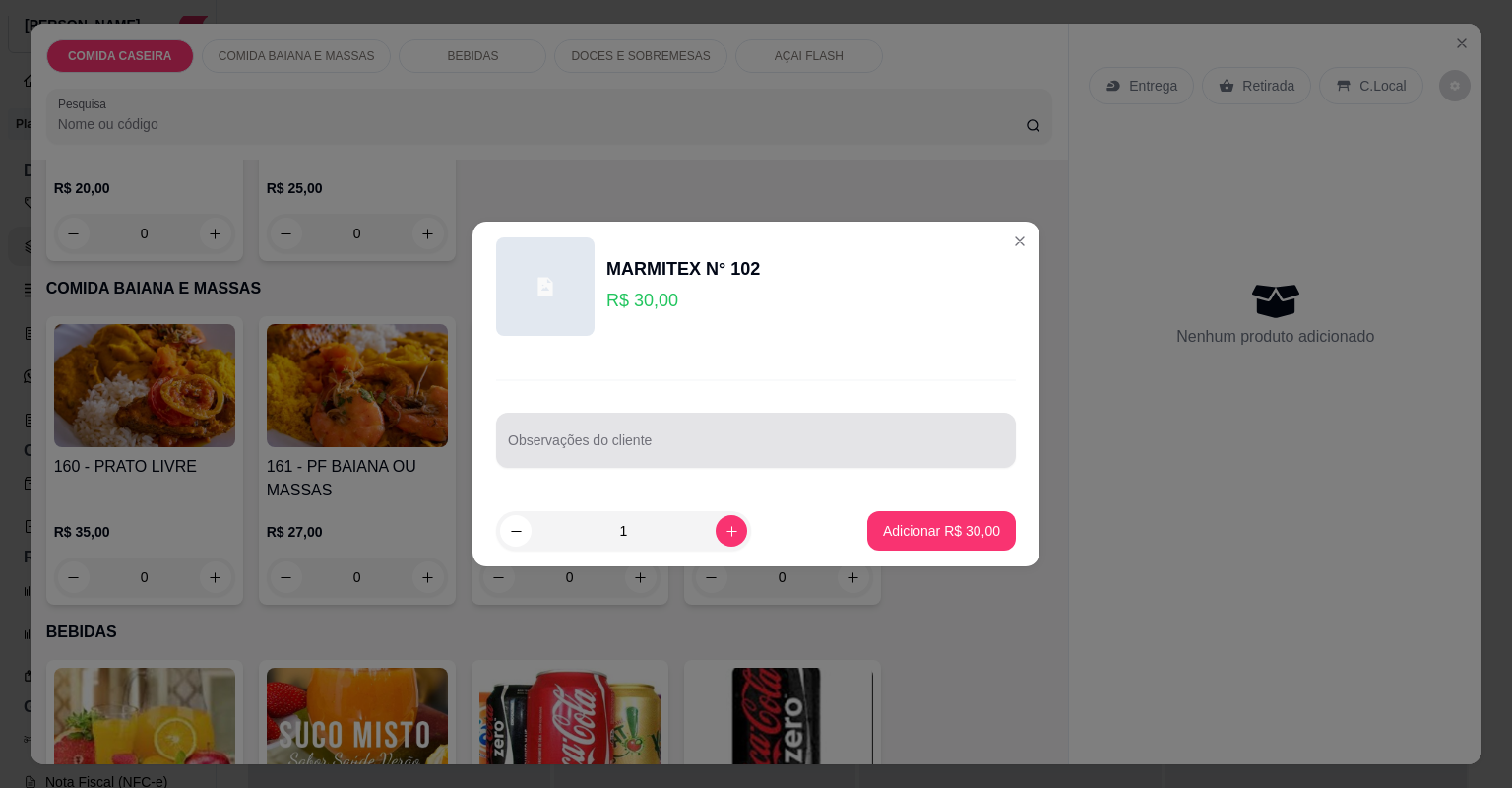 click at bounding box center (756, 440) 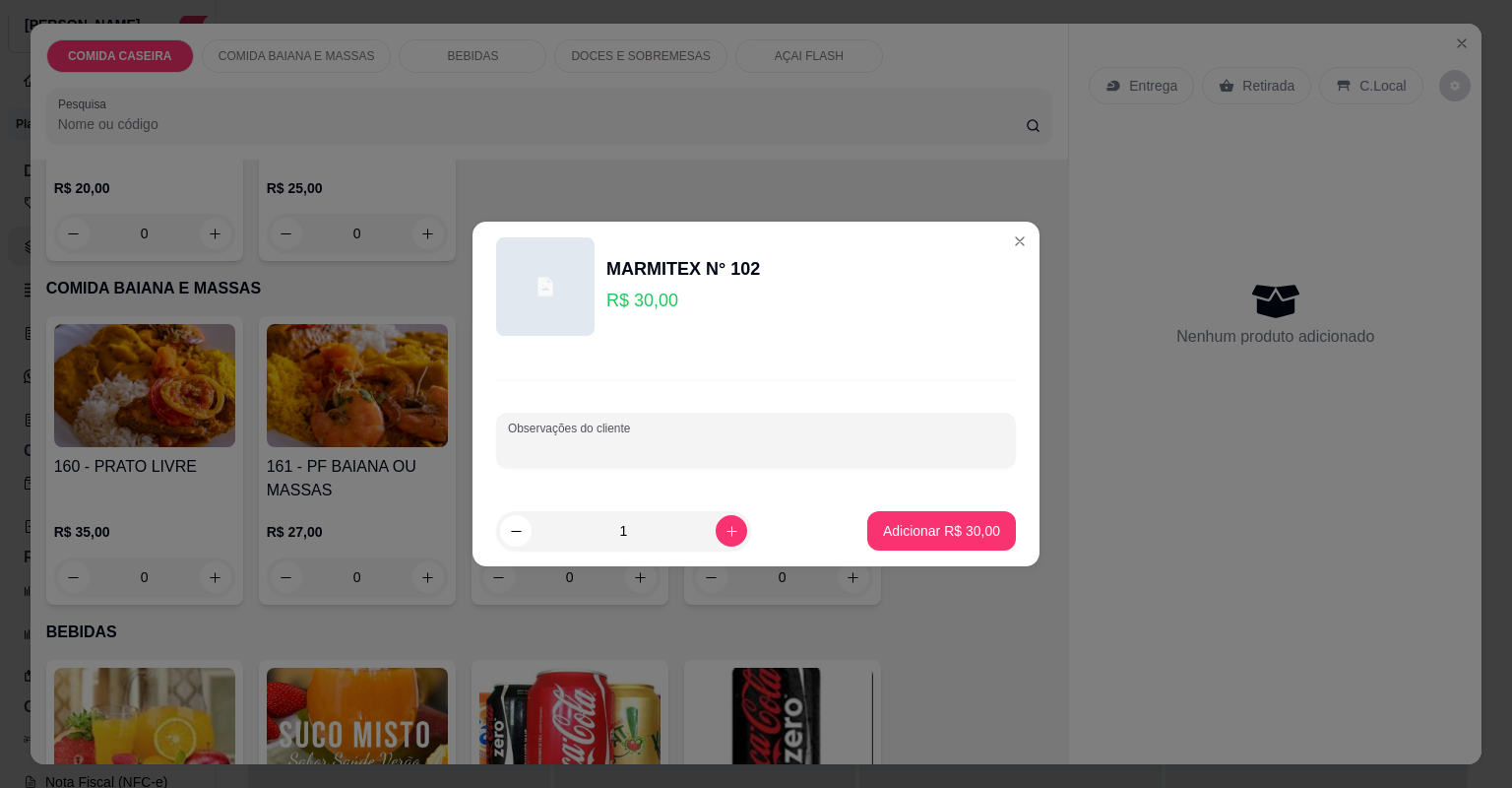 paste on "Vatapa, quiabada, cortado de abóbora, arroz branco Catado de siri" 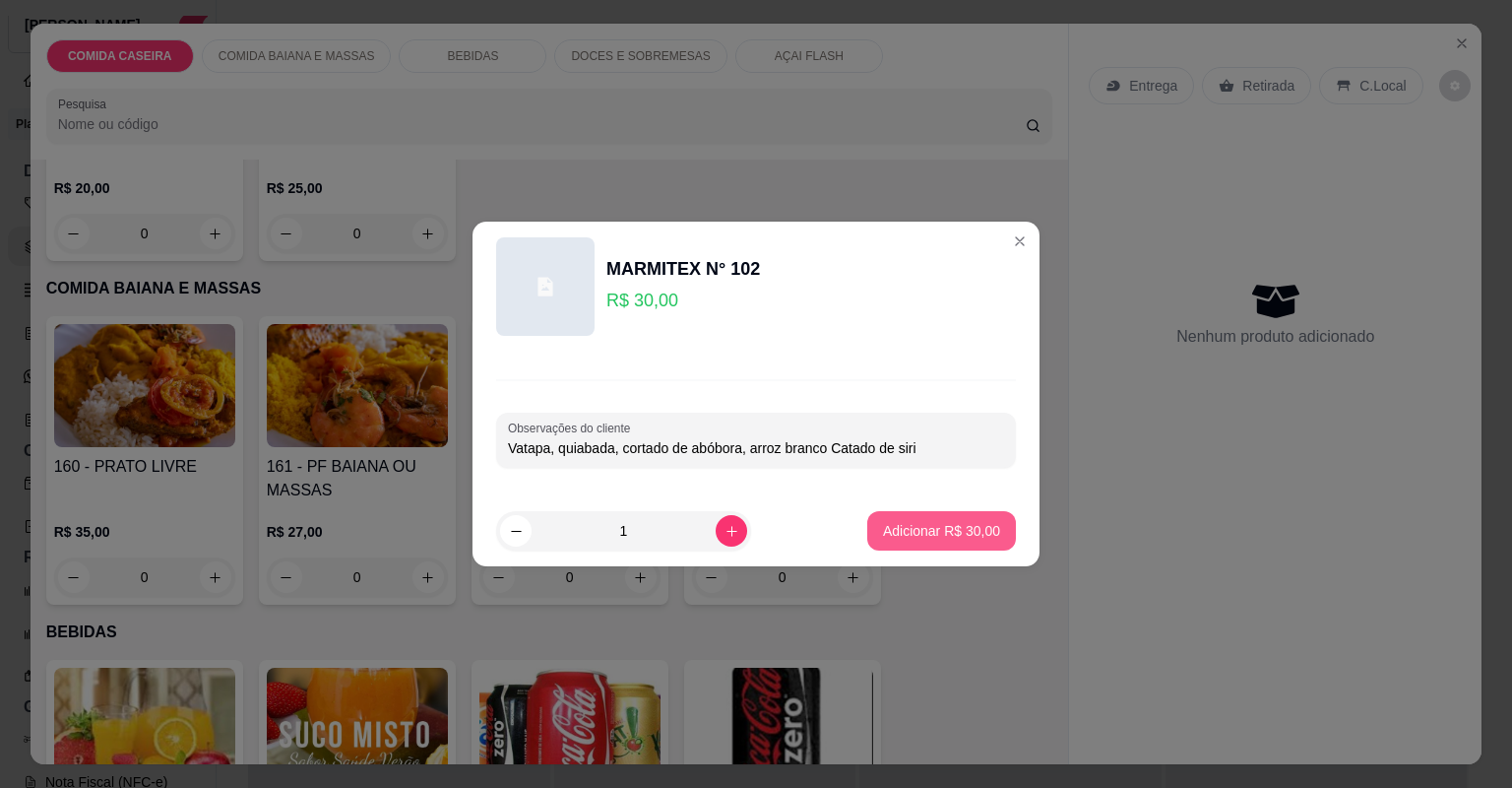 type on "Vatapa, quiabada, cortado de abóbora, arroz branco Catado de siri" 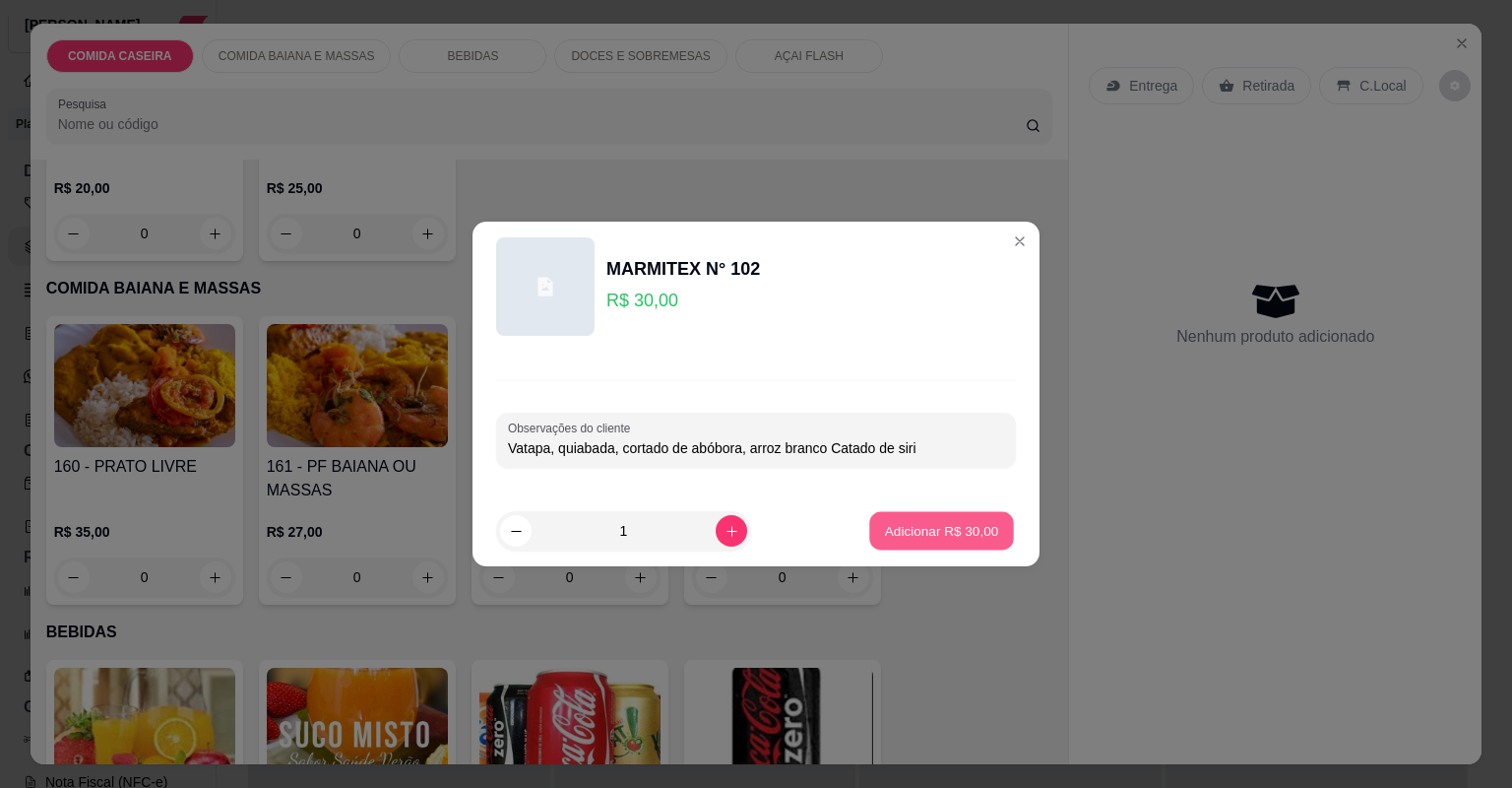 click on "Adicionar   R$ 30,00" at bounding box center (942, 530) 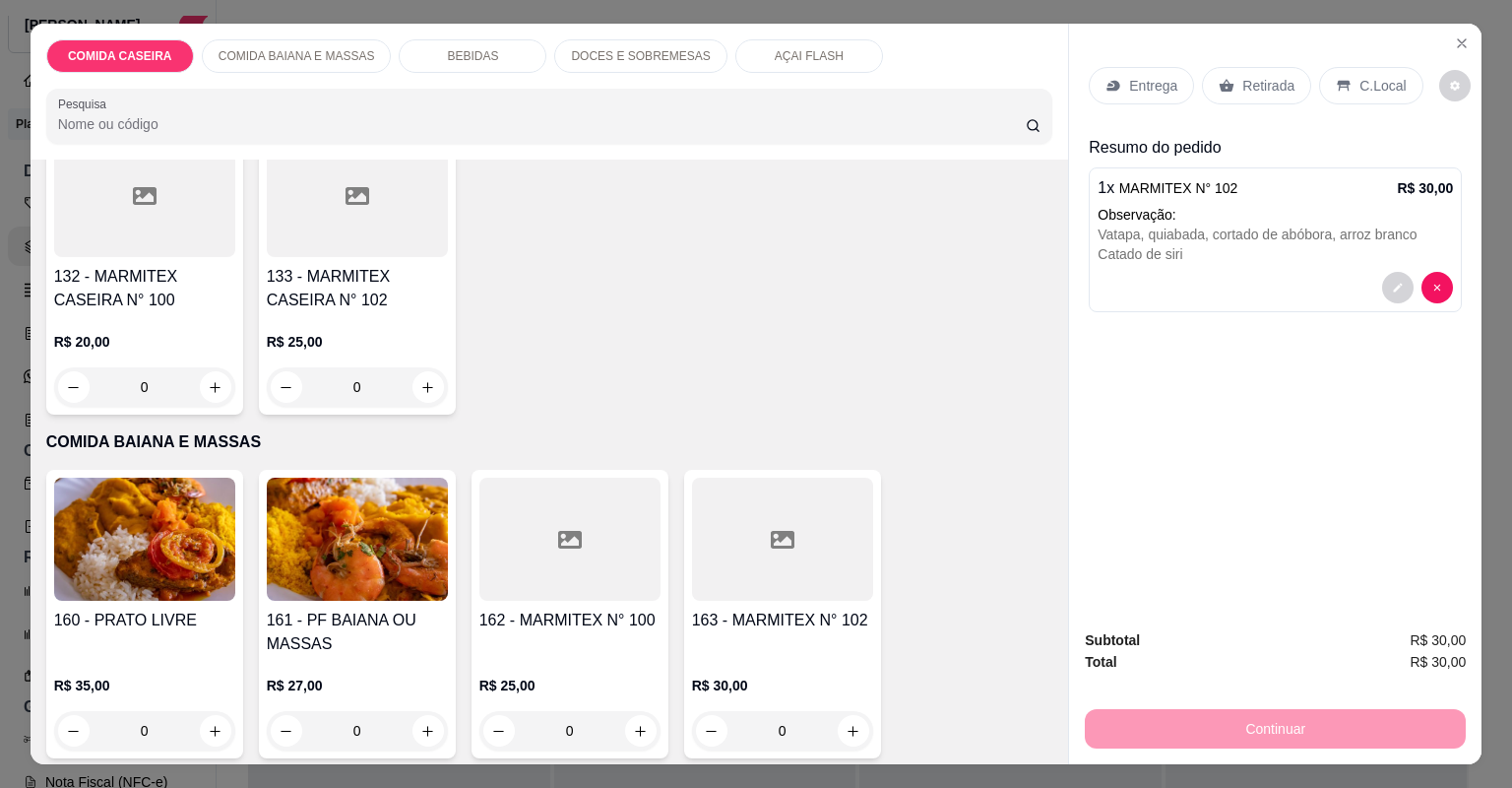 scroll, scrollTop: 158, scrollLeft: 0, axis: vertical 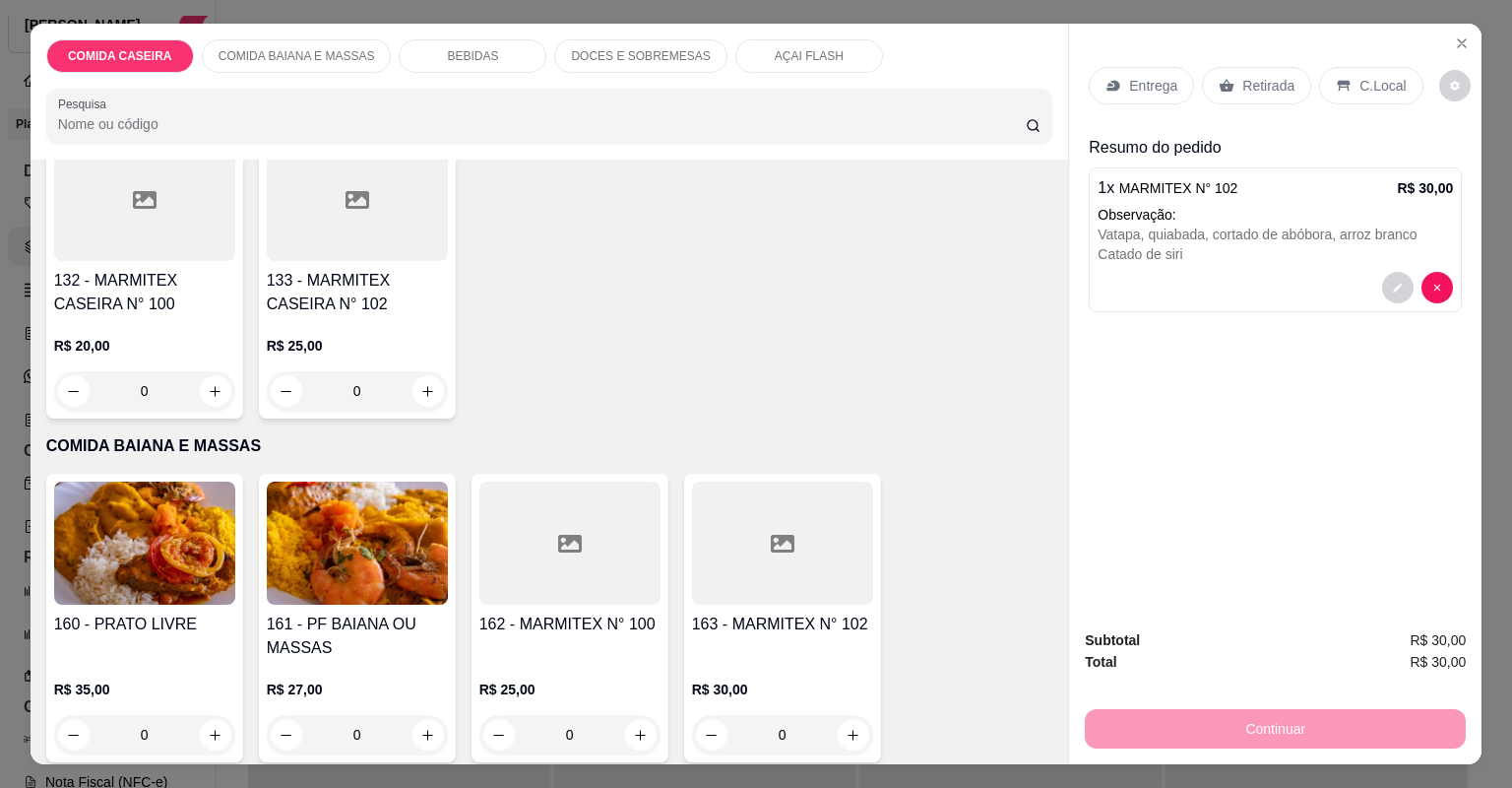 click on "132 - MARMITEX CASEIRA N° 100" at bounding box center (145, 293) 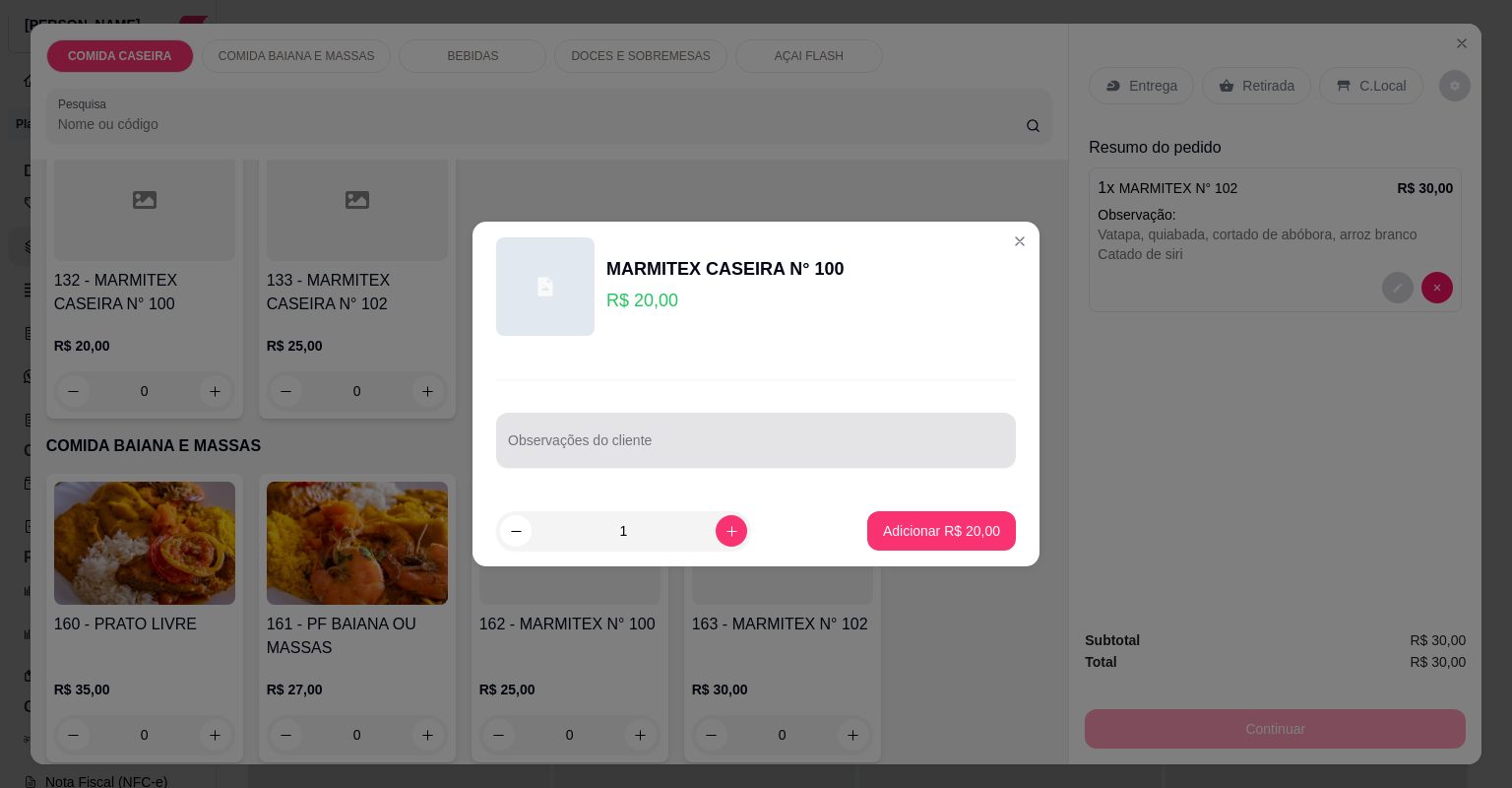 click at bounding box center (756, 440) 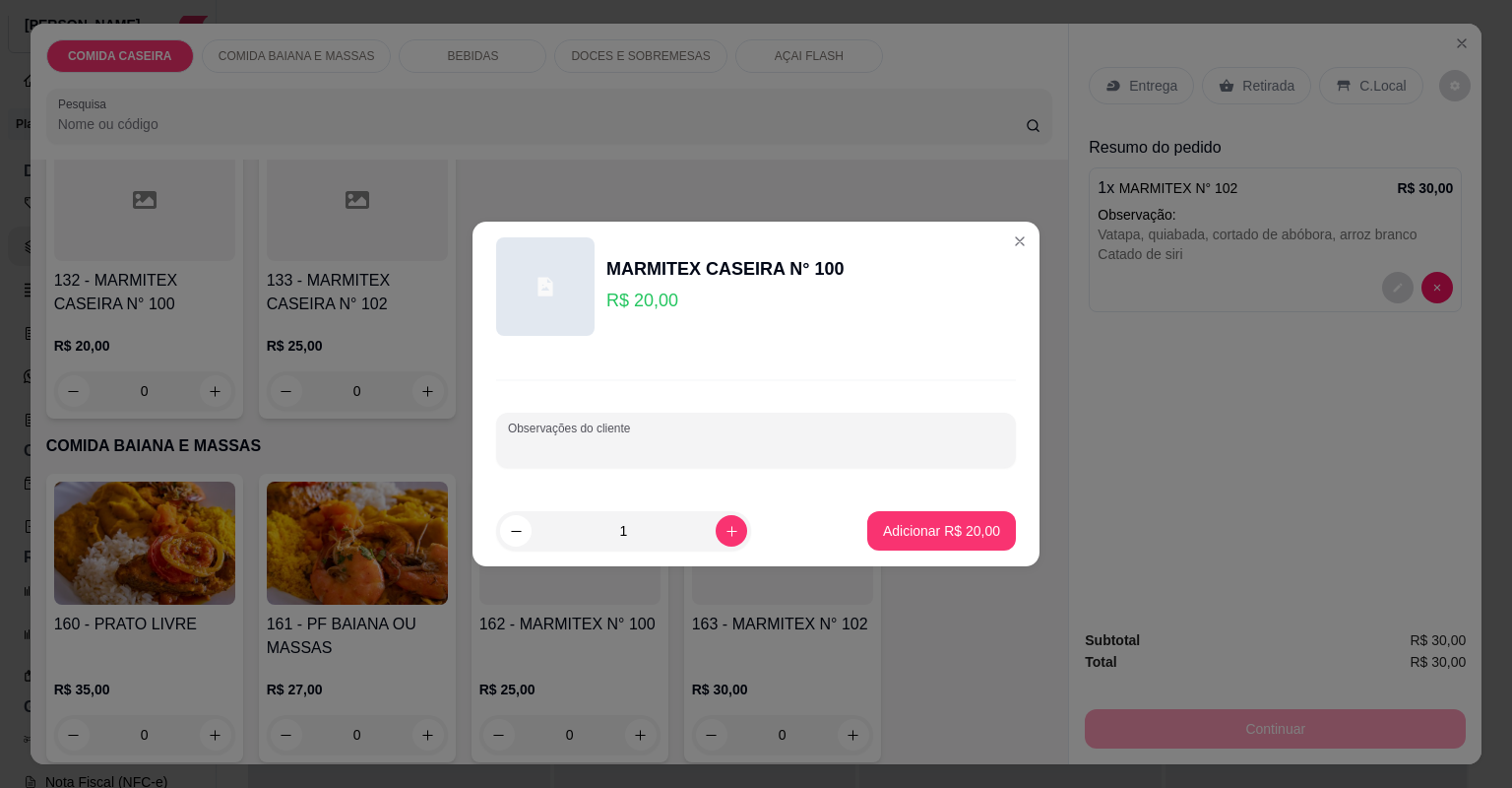 paste on "[PERSON_NAME], feijão tropeiro, macarrão, salada de beterraba, linguiça mista e fraldinha  de 20 reais" 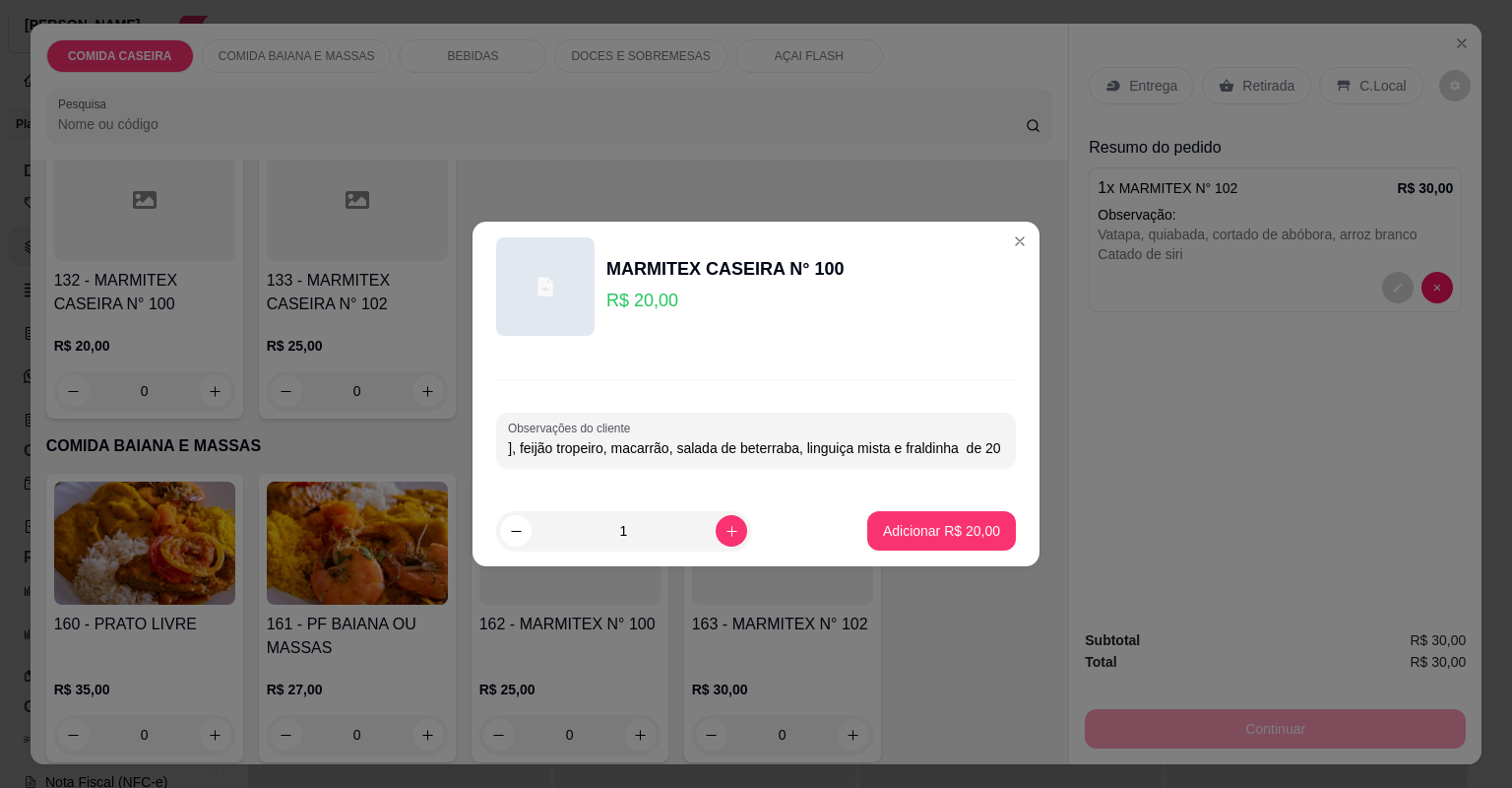 scroll, scrollTop: 0, scrollLeft: 113, axis: horizontal 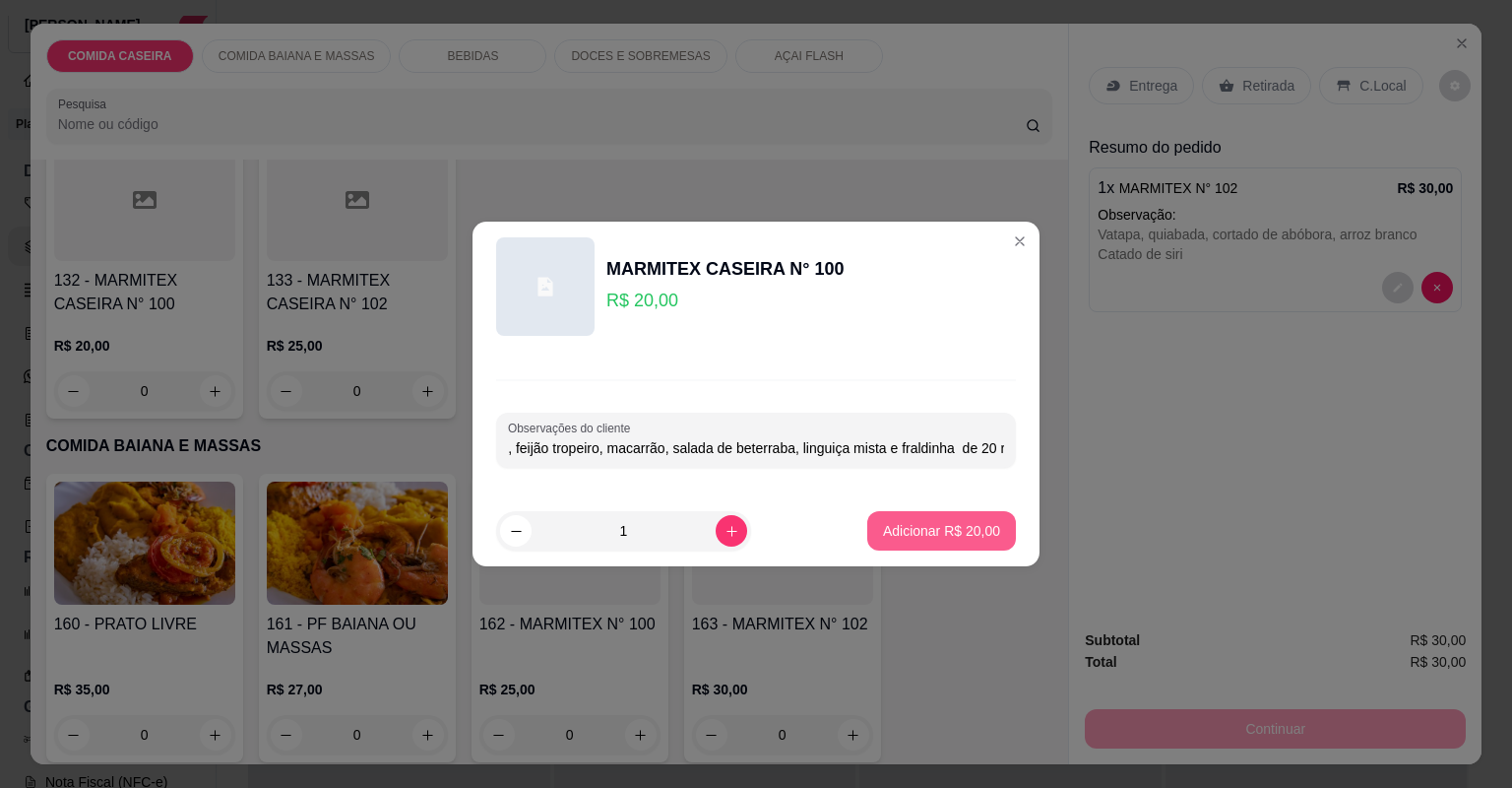 type on "[PERSON_NAME], feijão tropeiro, macarrão, salada de beterraba, linguiça mista e fraldinha  de 20 reais" 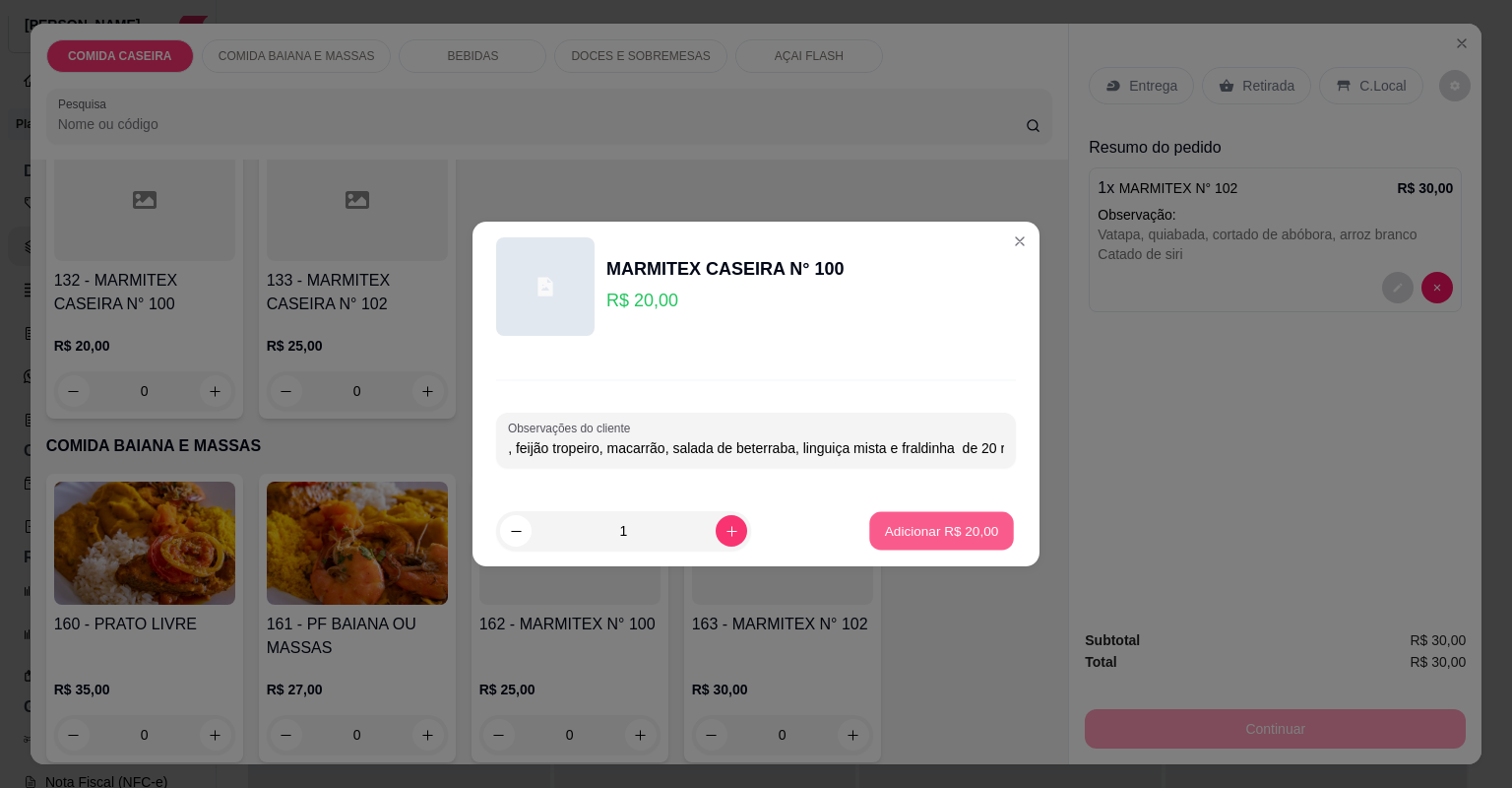 click on "Adicionar   R$ 20,00" at bounding box center [942, 530] 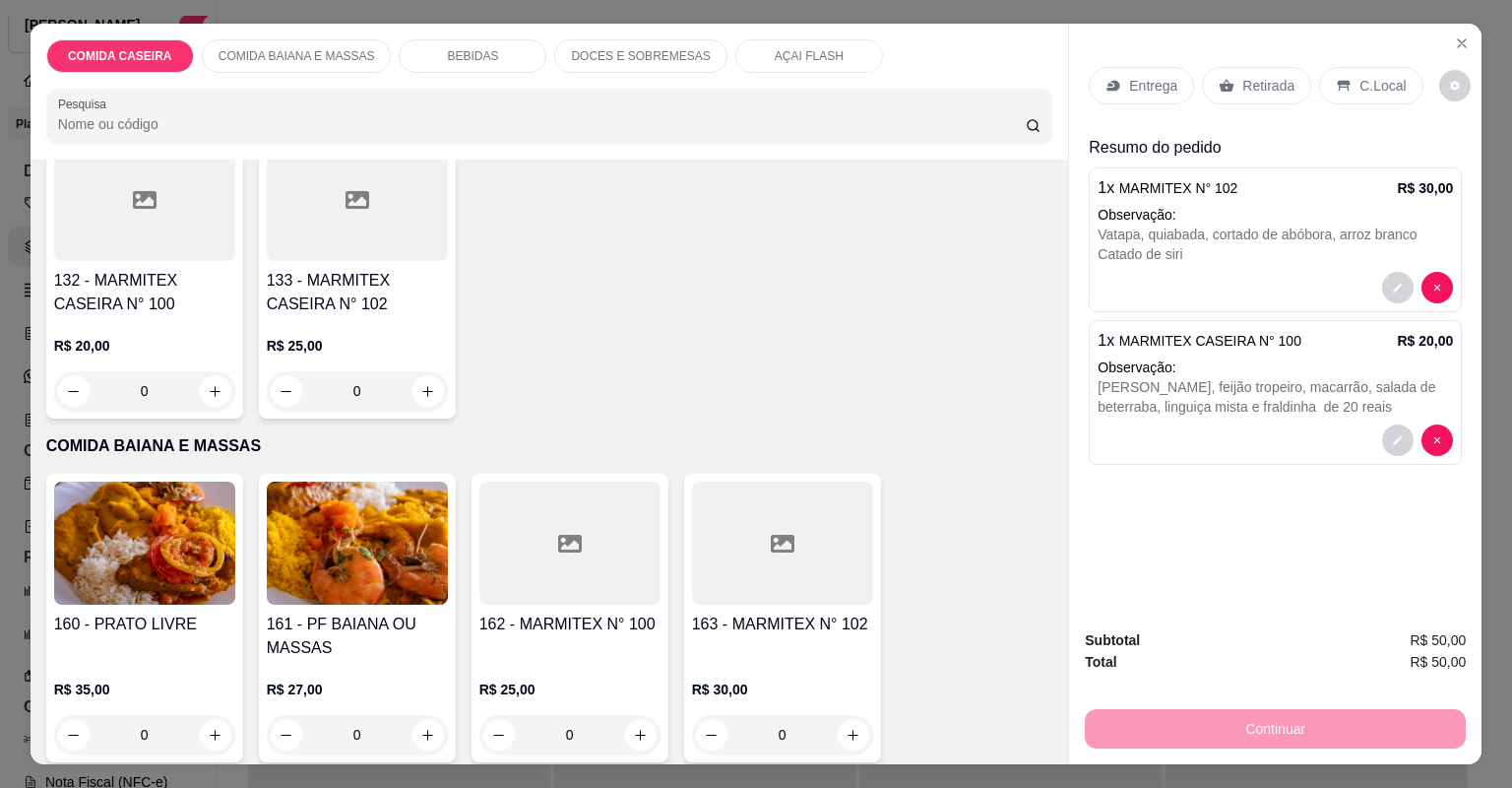 click on "Entrega" at bounding box center [1153, 86] 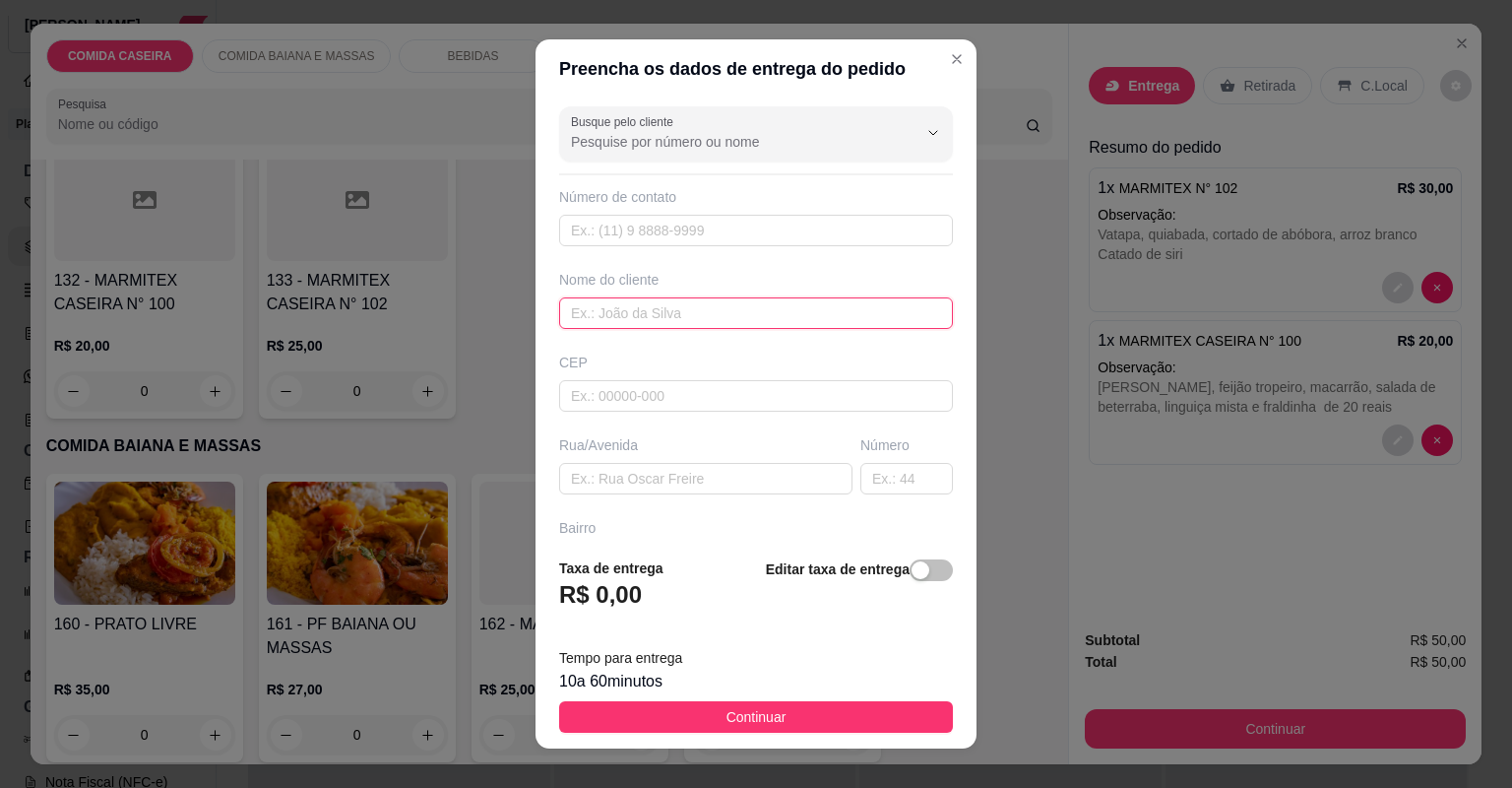click at bounding box center (756, 313) 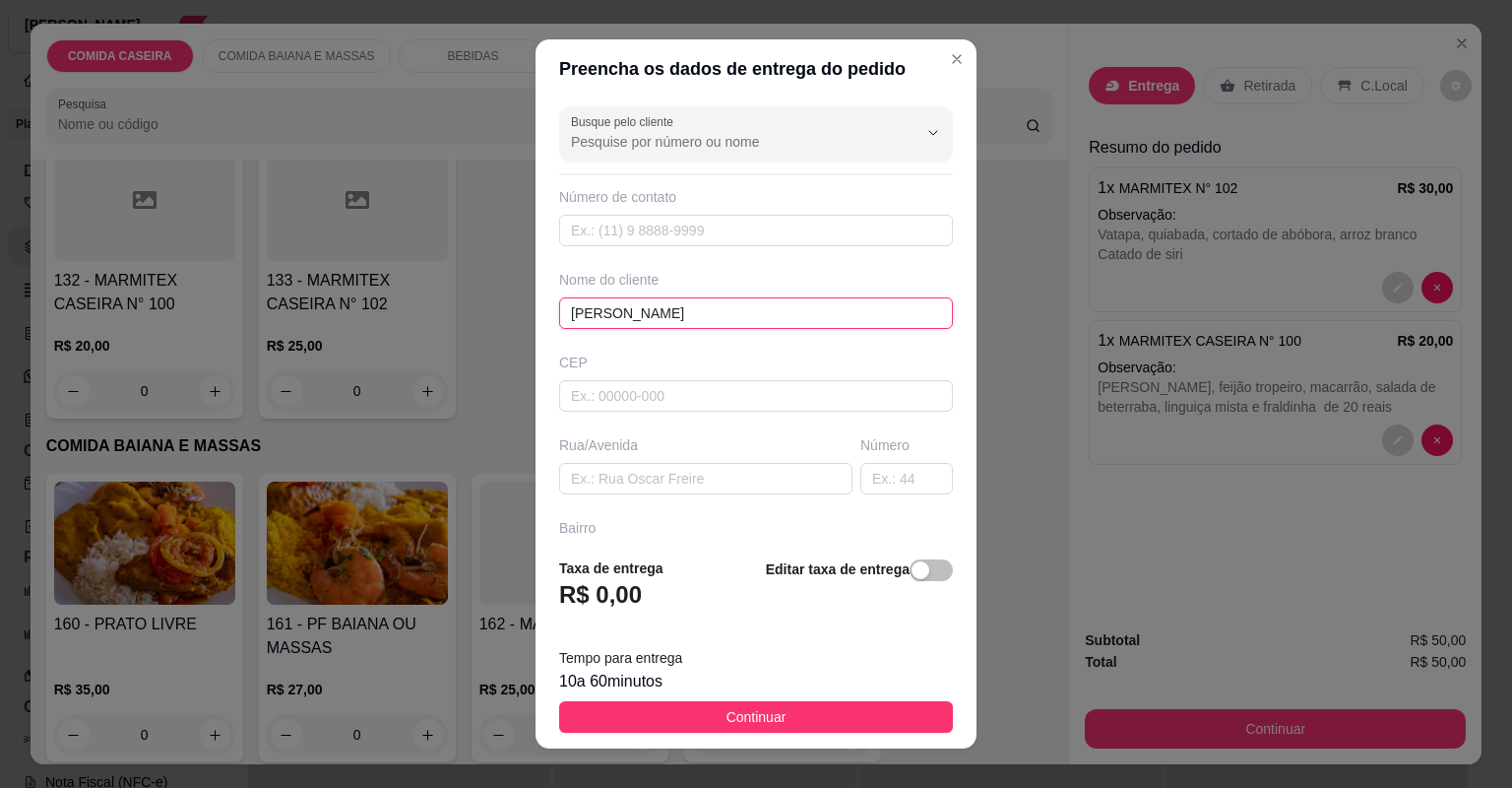 type on "[PERSON_NAME]" 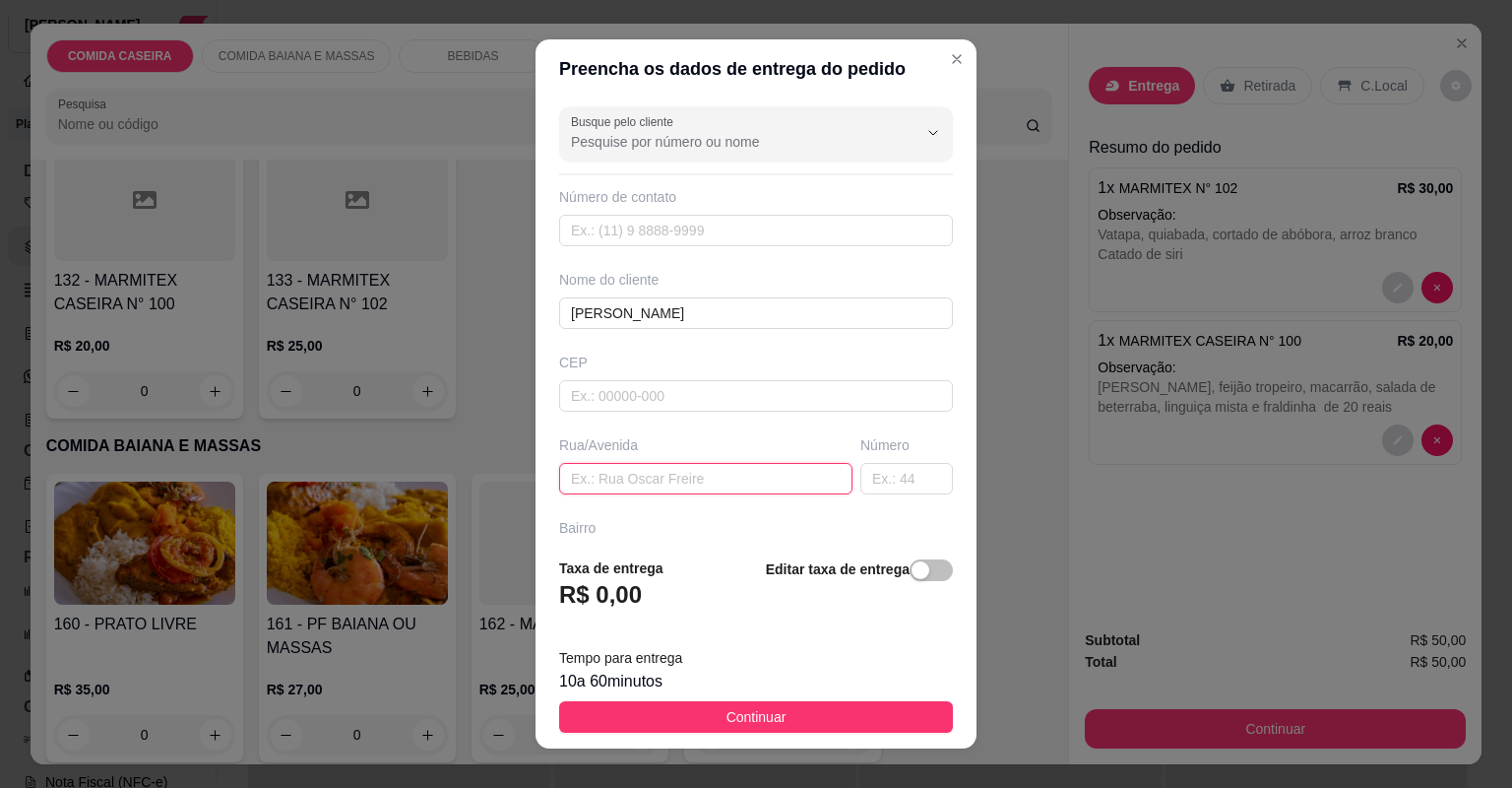 paste on "[PERSON_NAME], feijão tropeiro, macarrão, salada de beterraba, linguiça mista e fraldinha  de 20 reais" 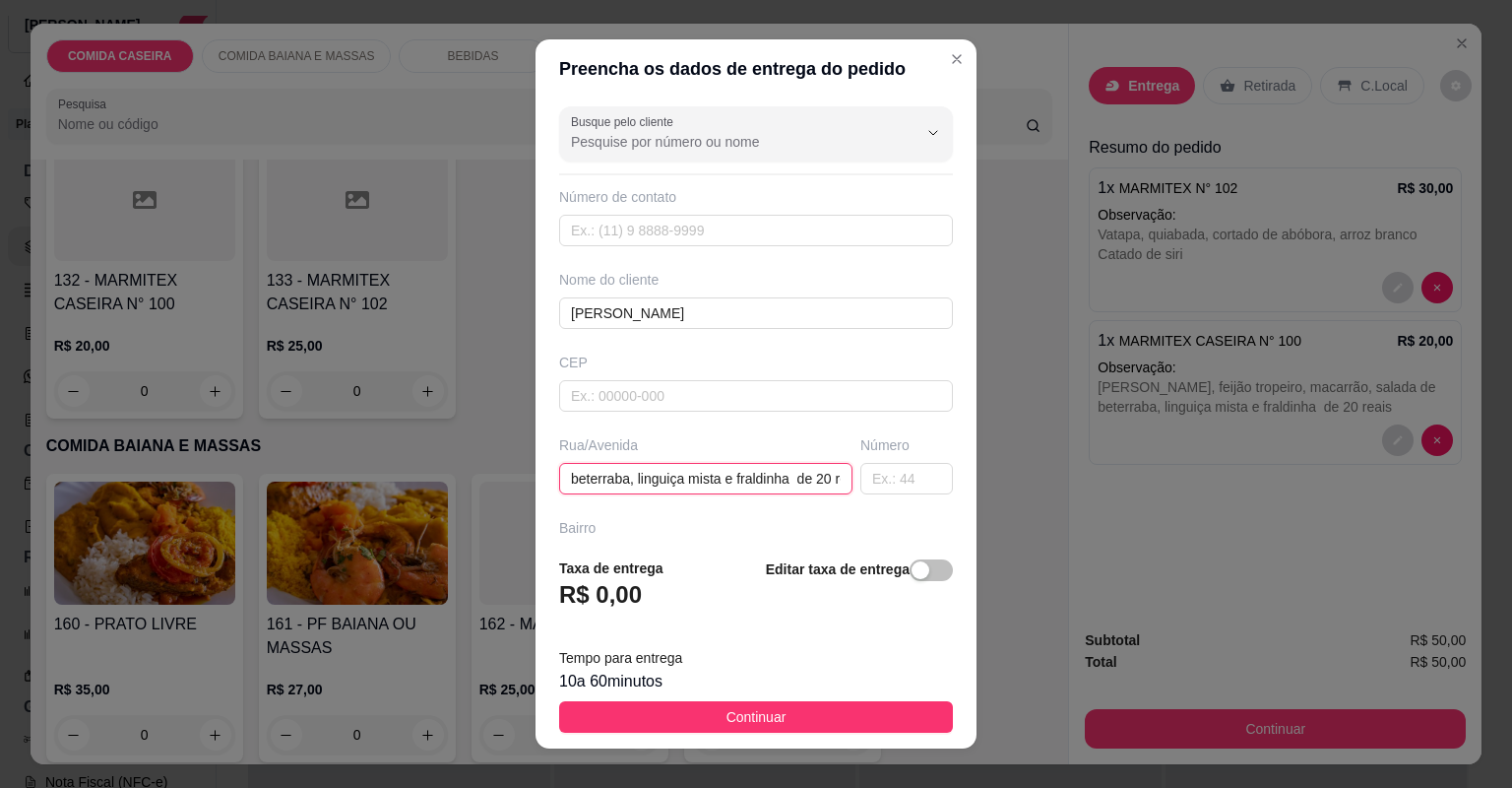 scroll, scrollTop: 0, scrollLeft: 345, axis: horizontal 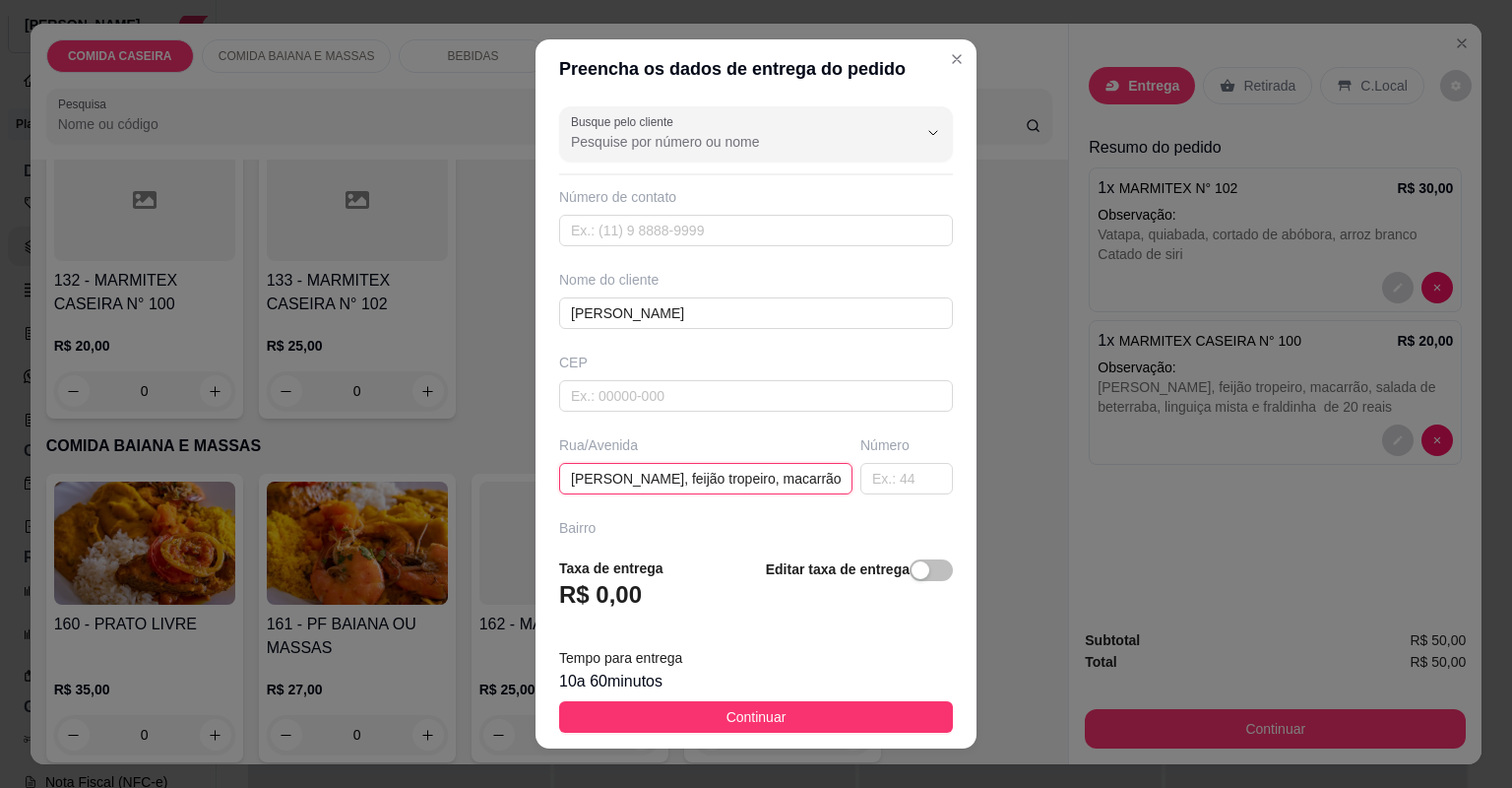 drag, startPoint x: 819, startPoint y: 481, endPoint x: 61, endPoint y: 477, distance: 758.0106 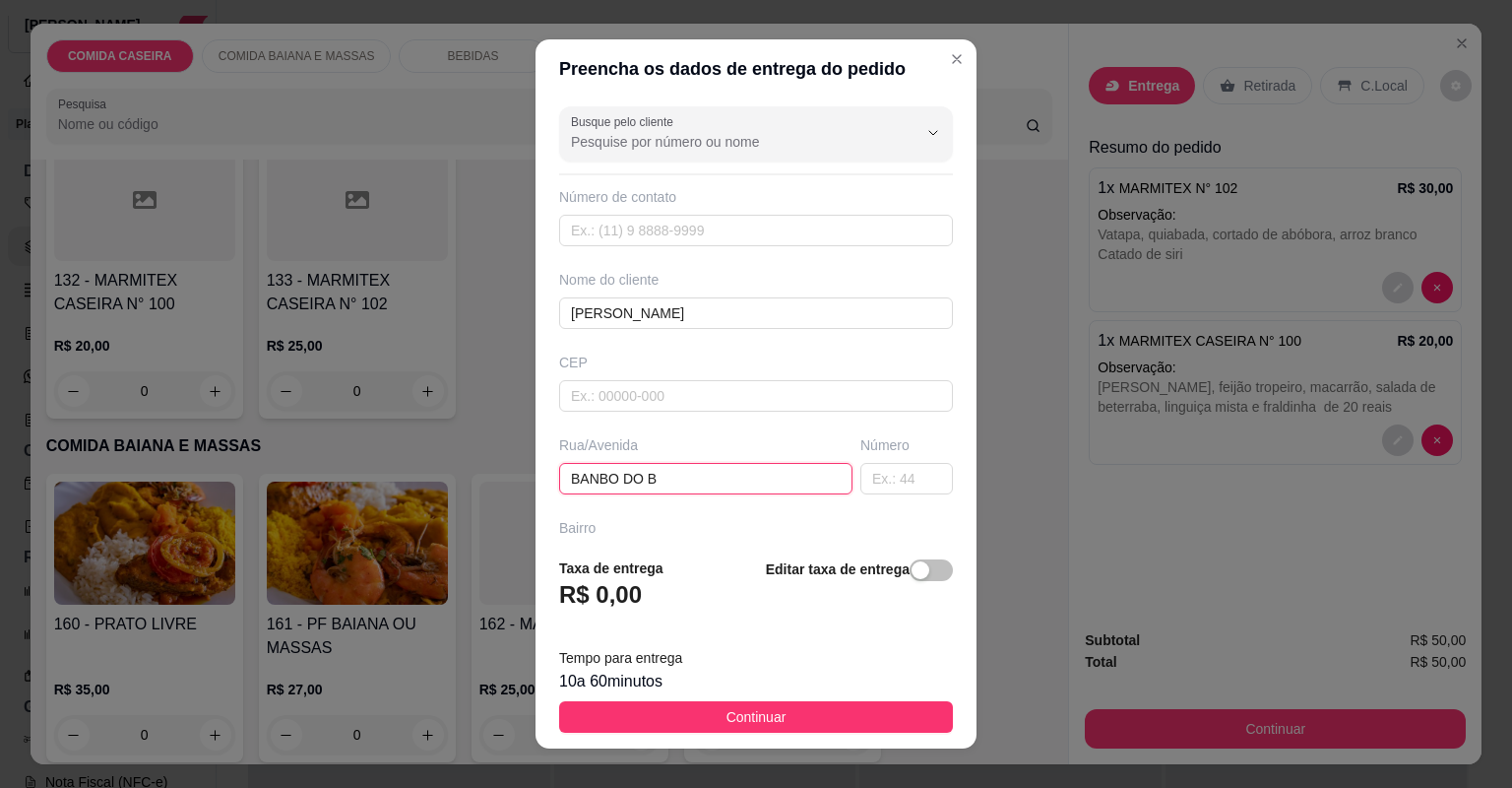 type on "BANBO DO BB" 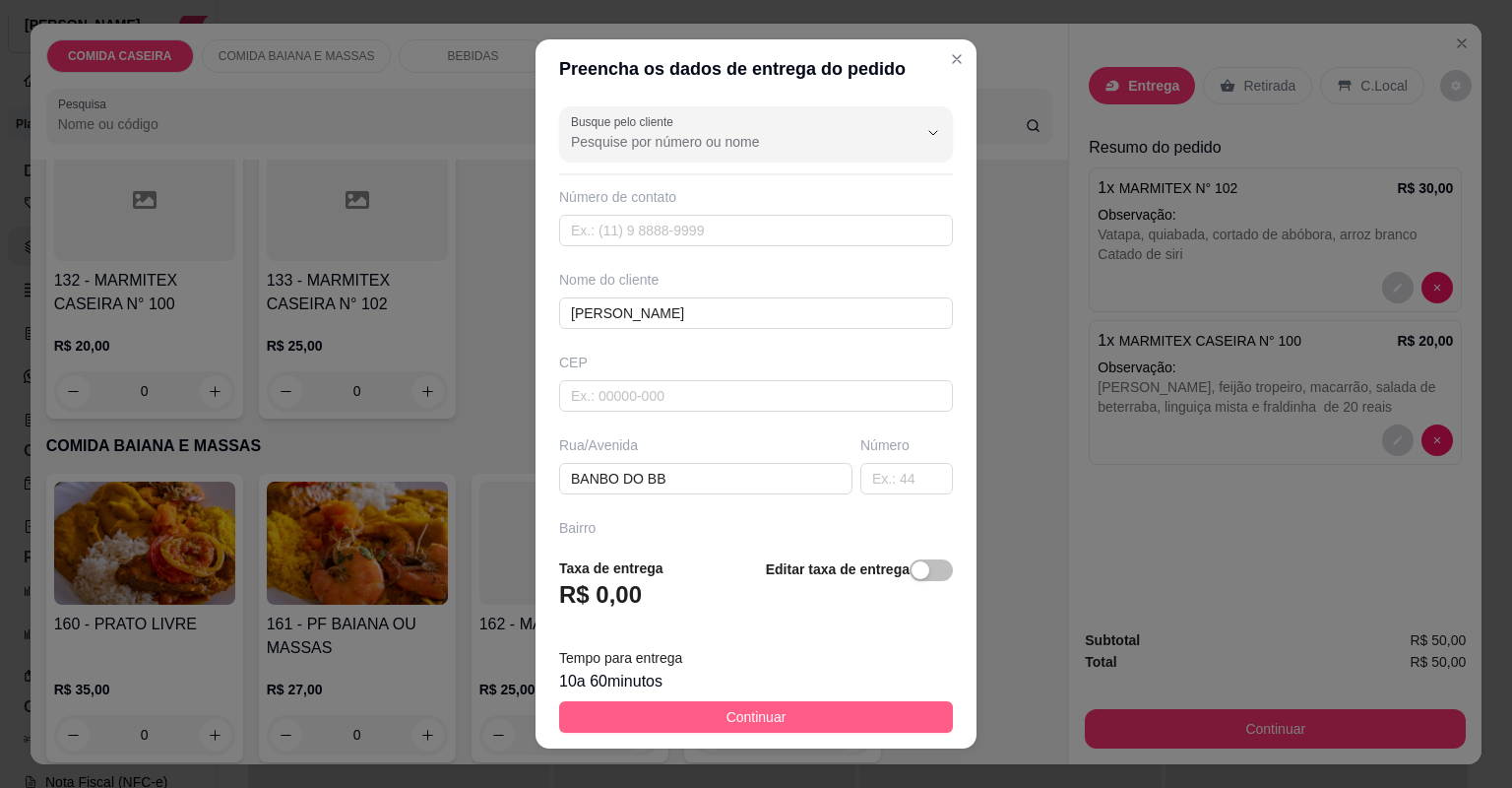 click on "Continuar" at bounding box center [756, 717] 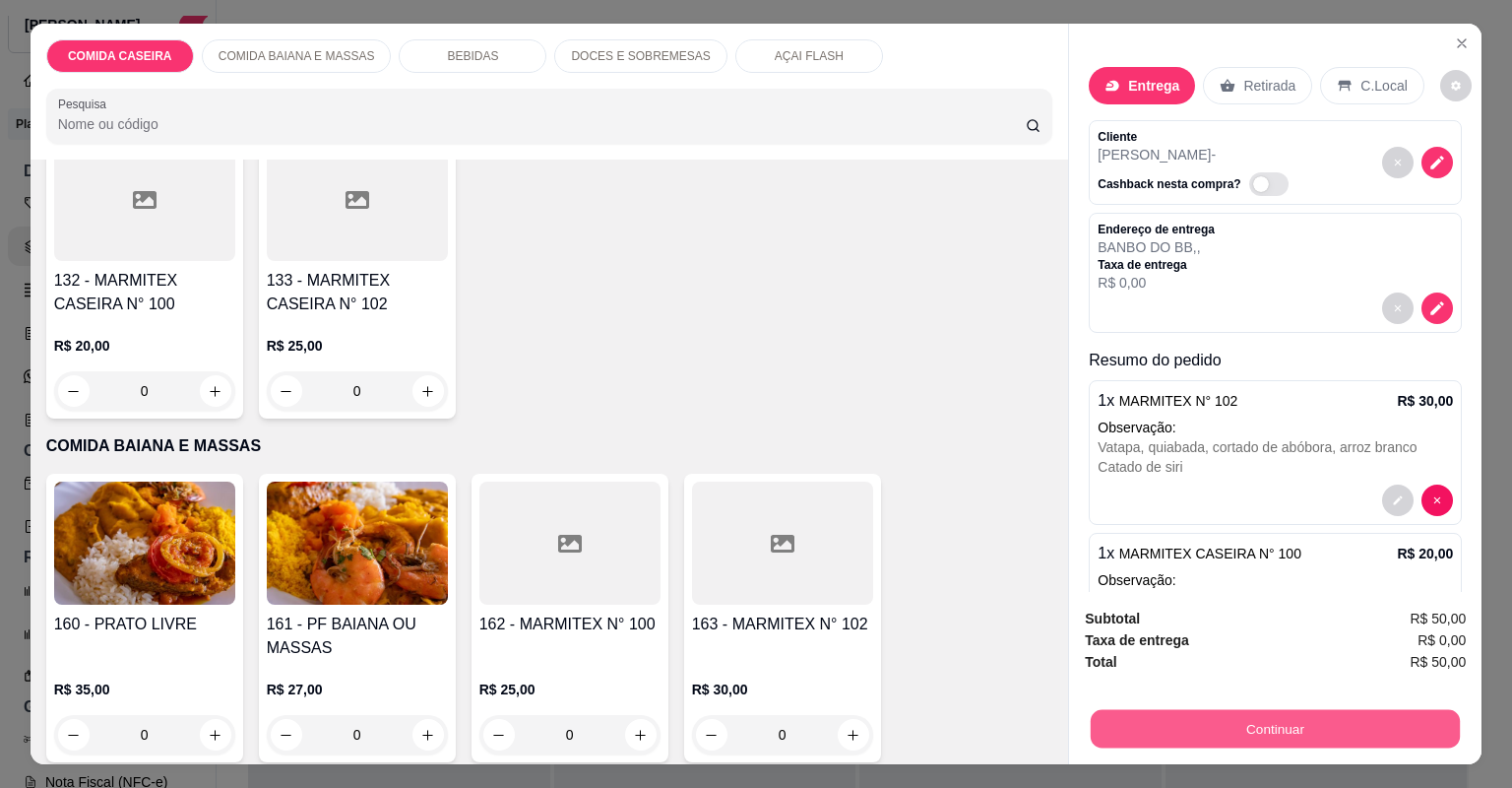 click on "Continuar" at bounding box center (1275, 729) 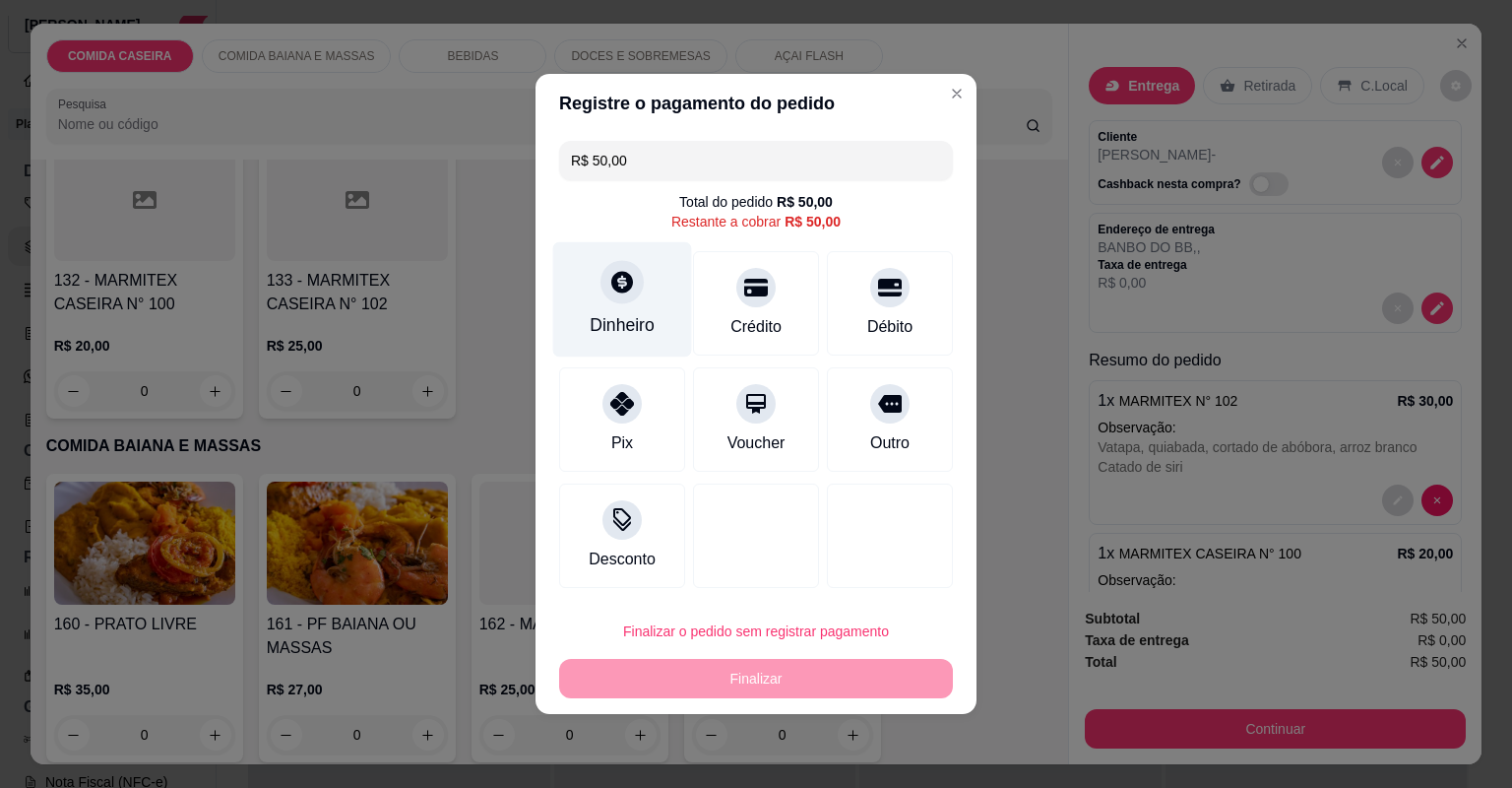 click 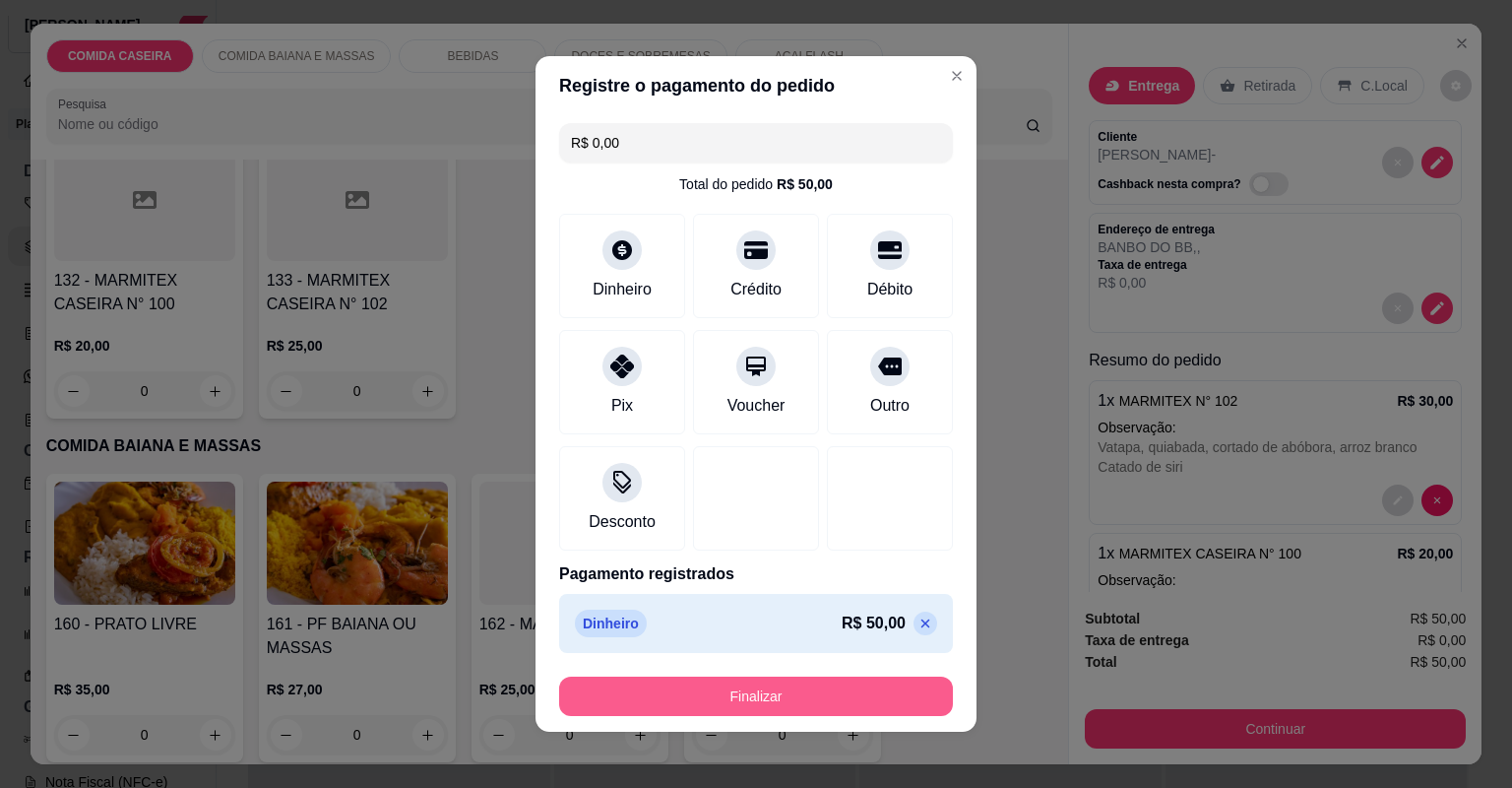 click on "Finalizar" at bounding box center [756, 696] 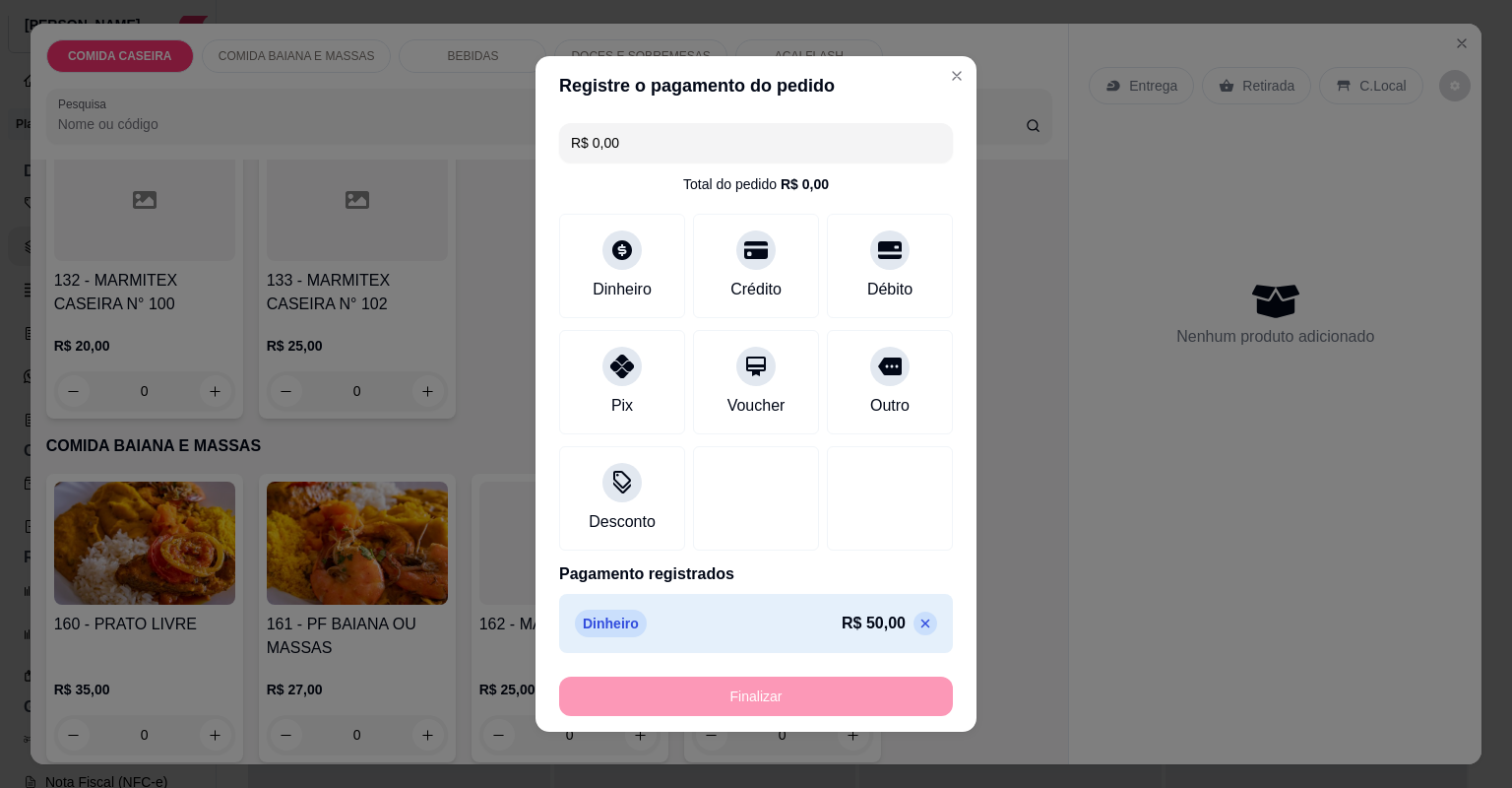 type on "-R$ 50,00" 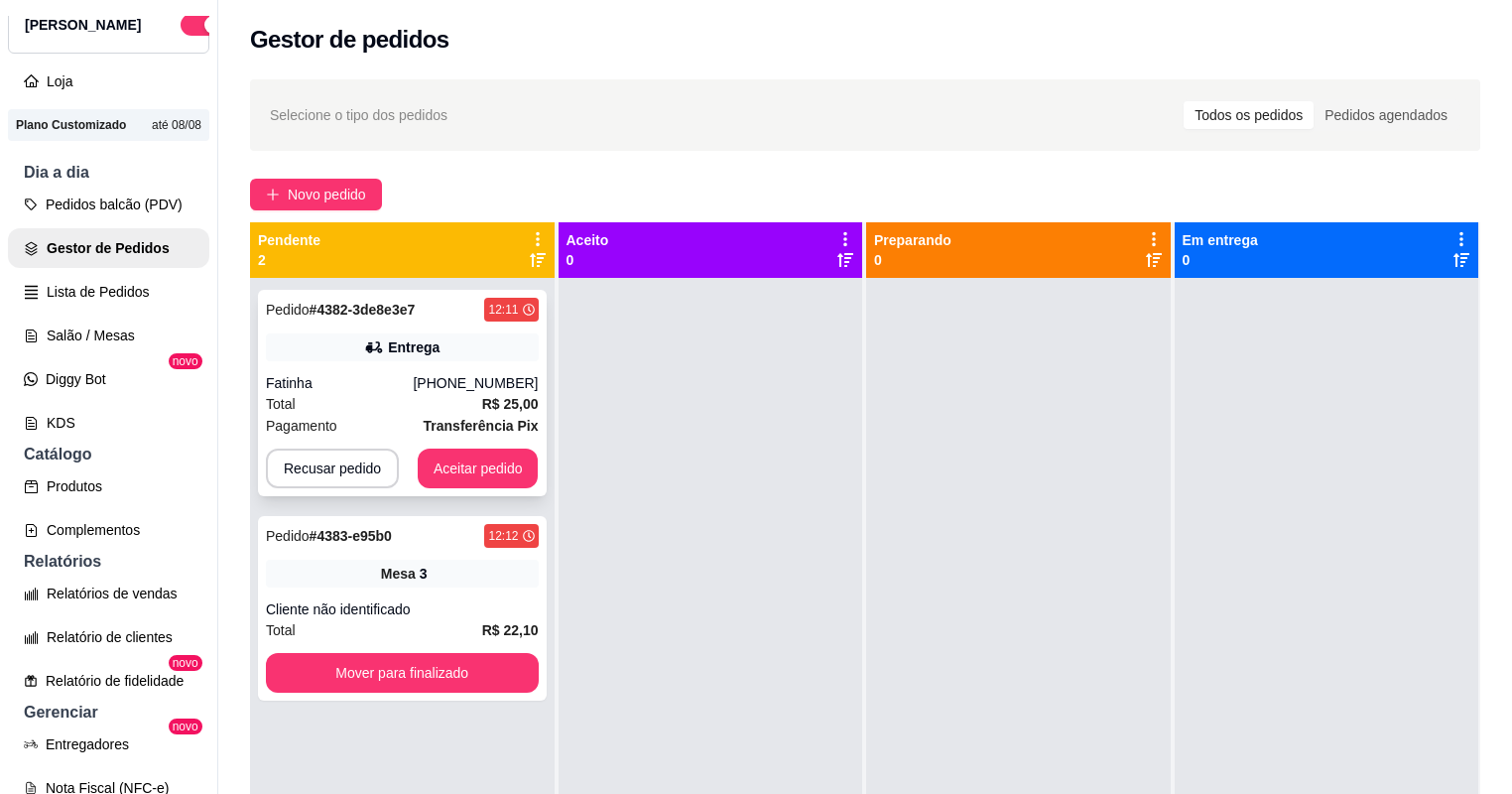 click on "Fatinha" at bounding box center (339, 383) 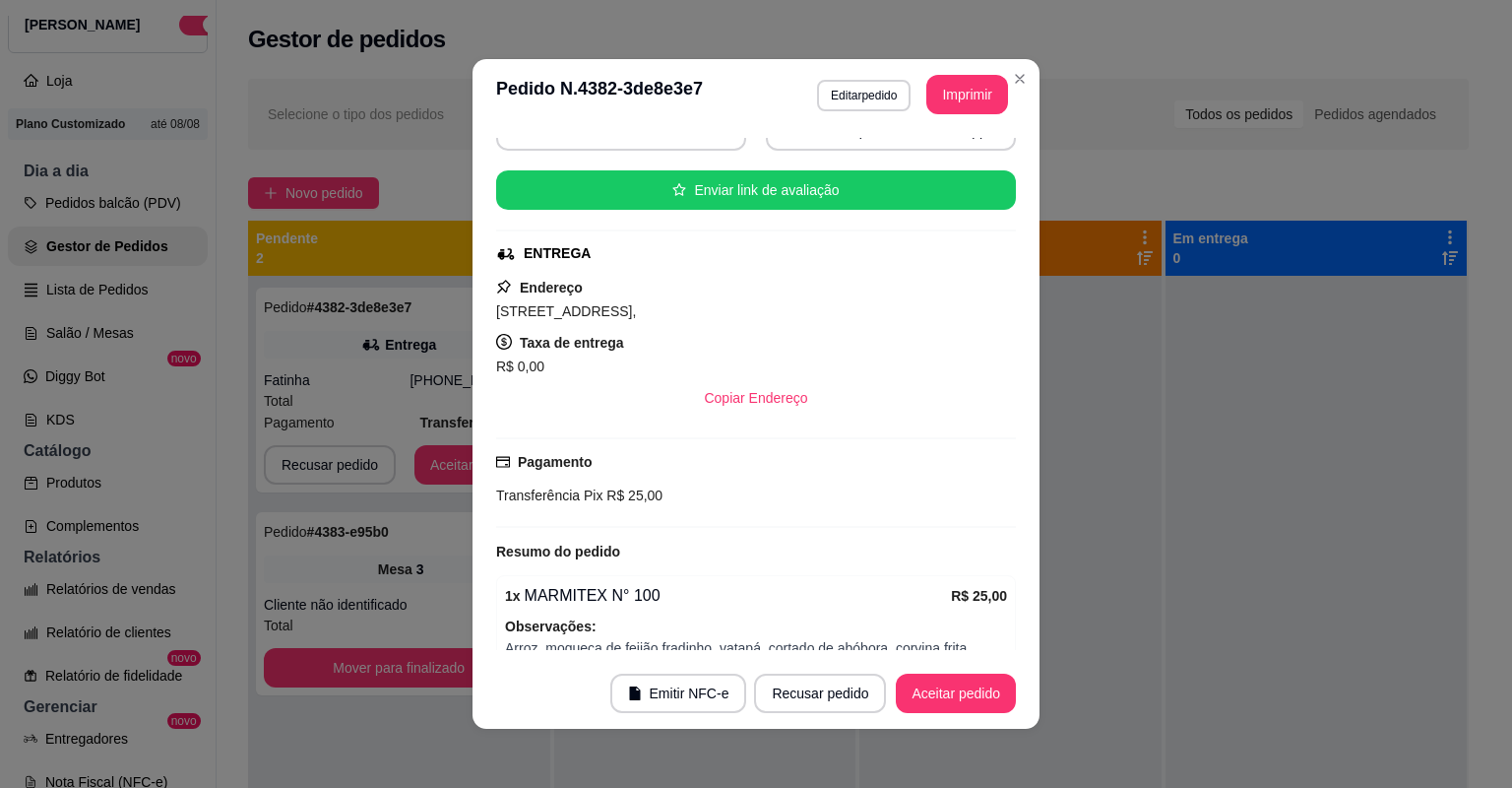 scroll, scrollTop: 301, scrollLeft: 0, axis: vertical 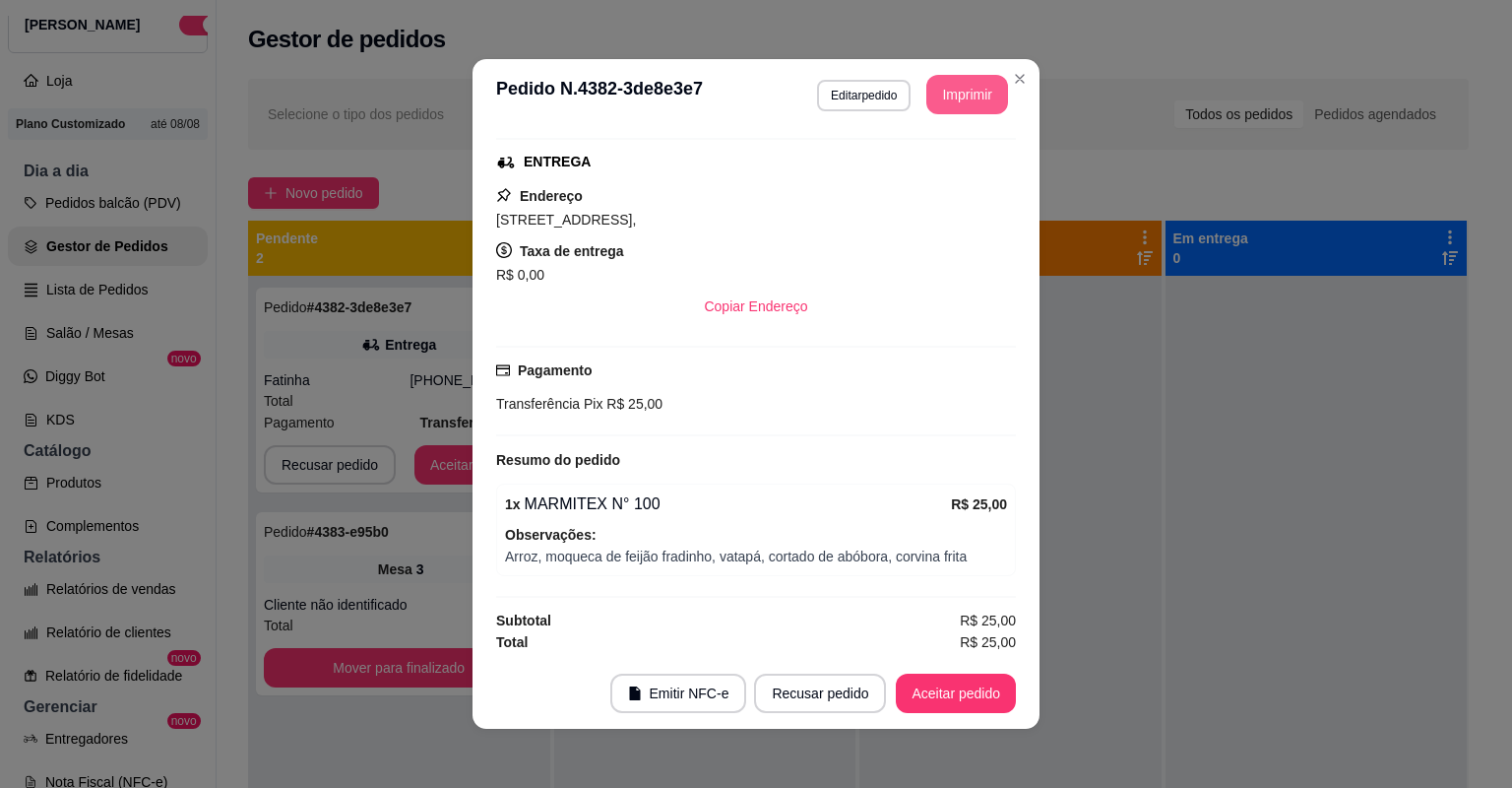 click on "Imprimir" at bounding box center [967, 95] 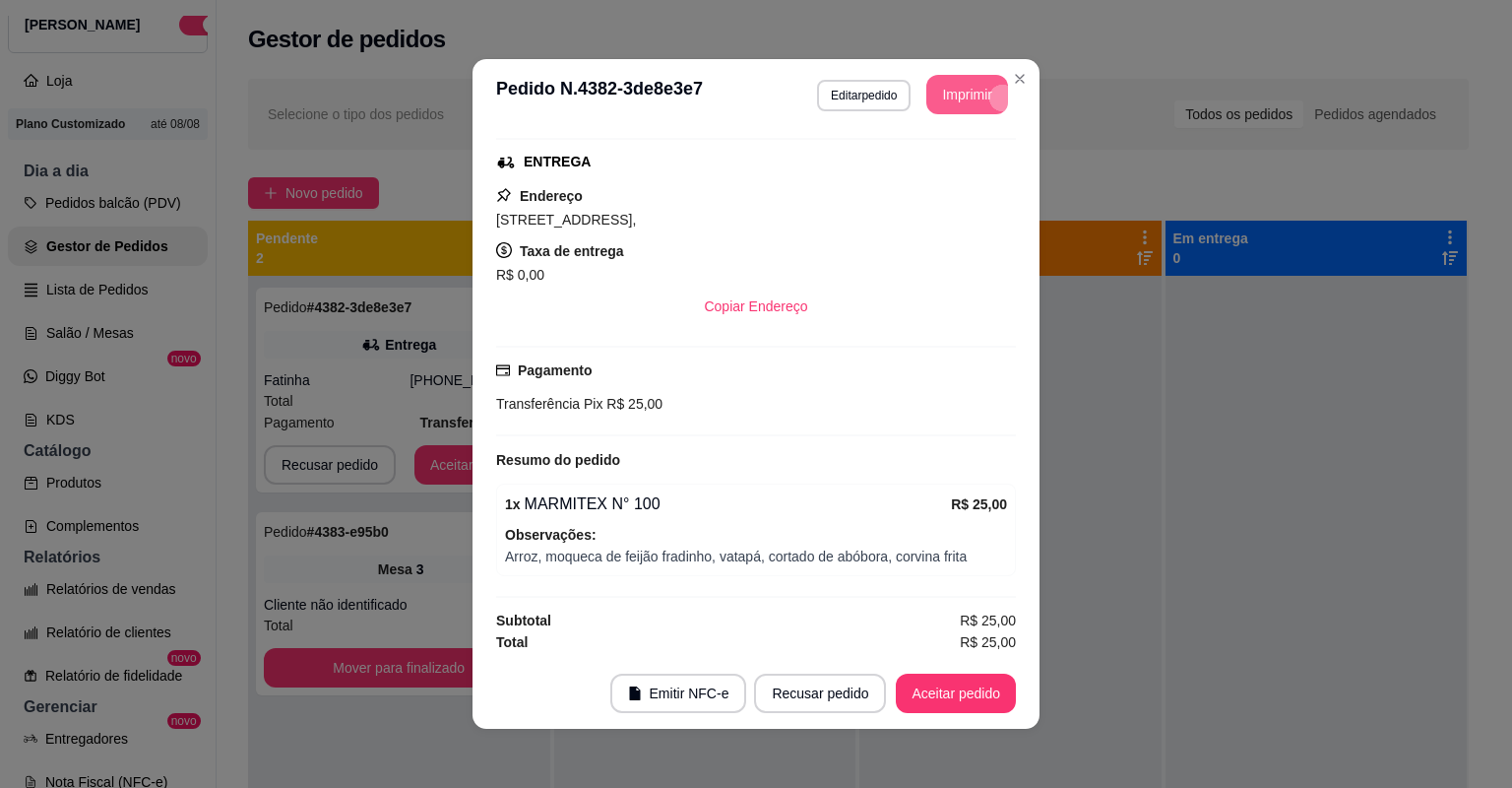 scroll, scrollTop: 0, scrollLeft: 0, axis: both 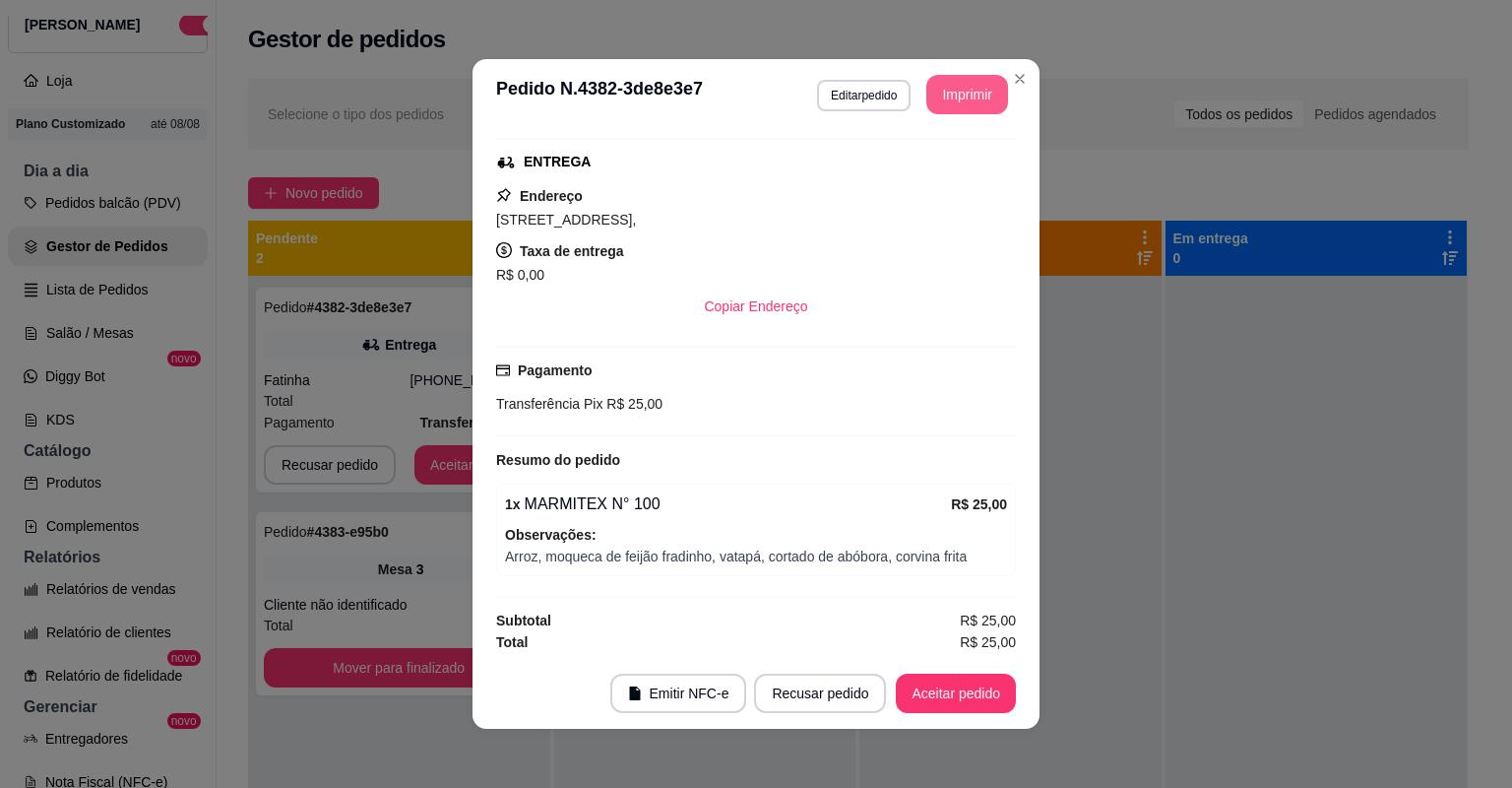 click on "Aceitar pedido" at bounding box center [956, 693] 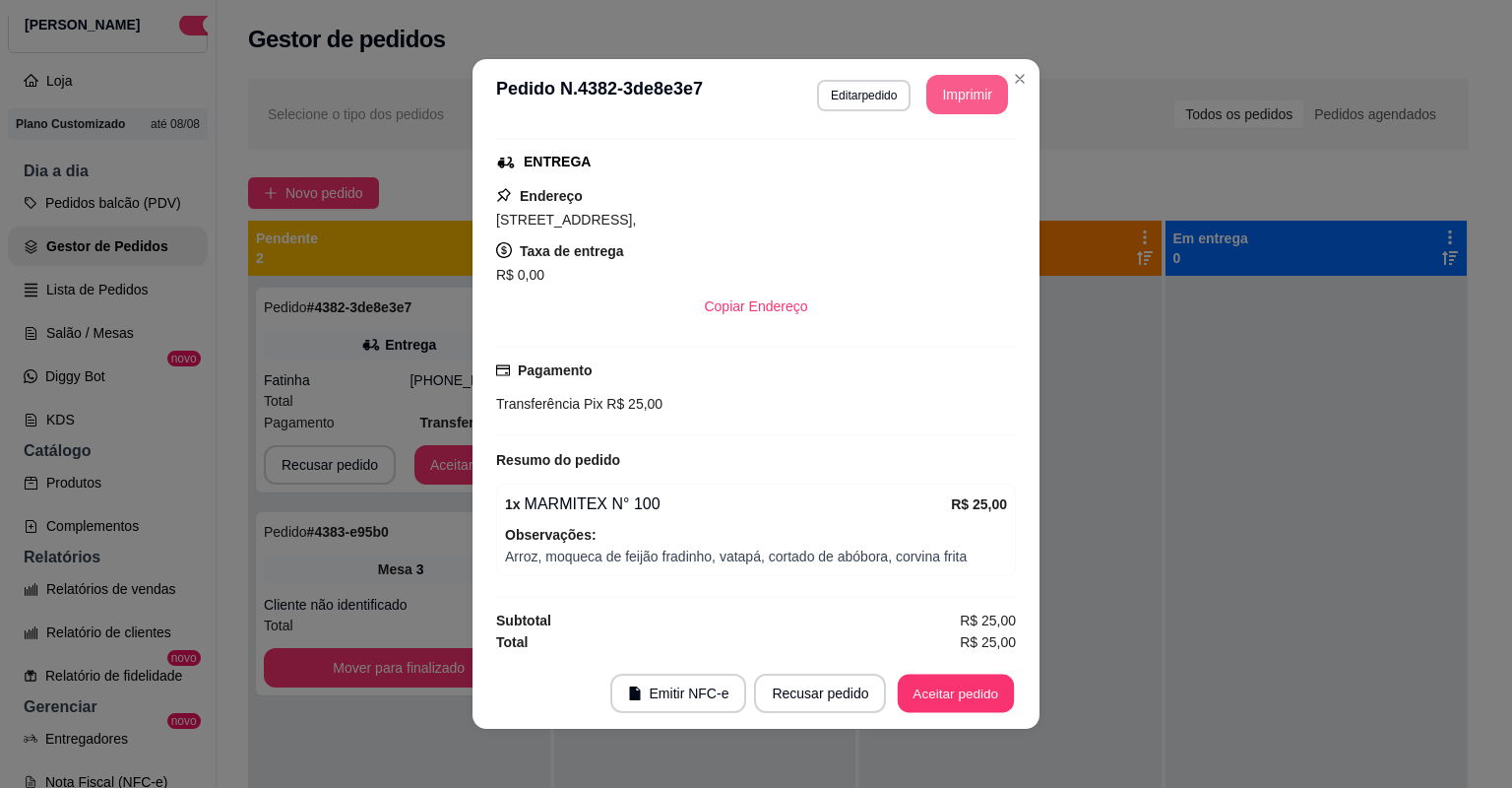 click on "Aceitar pedido" at bounding box center (956, 693) 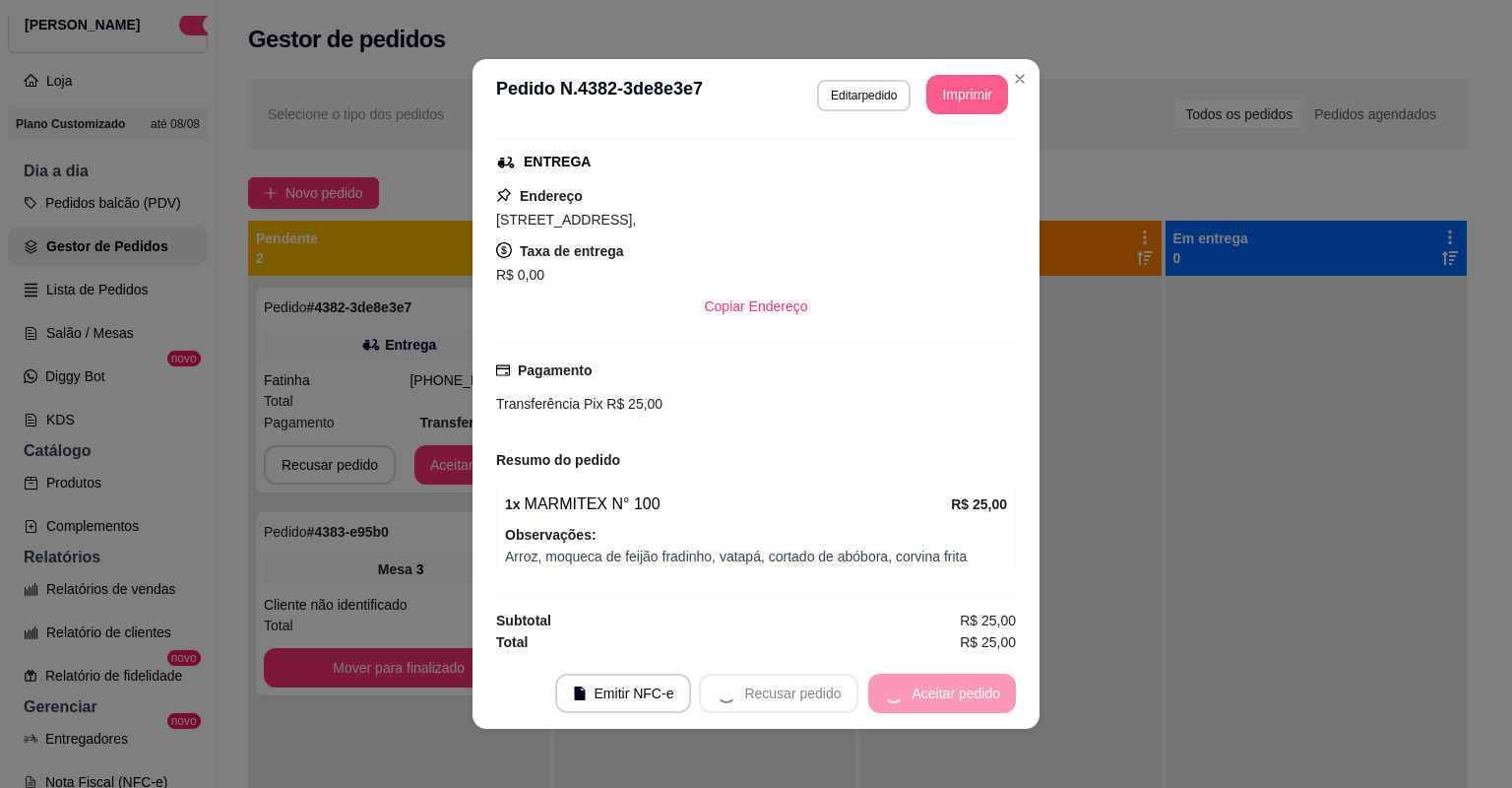 click on "Recusar pedido Aceitar pedido" at bounding box center [857, 693] 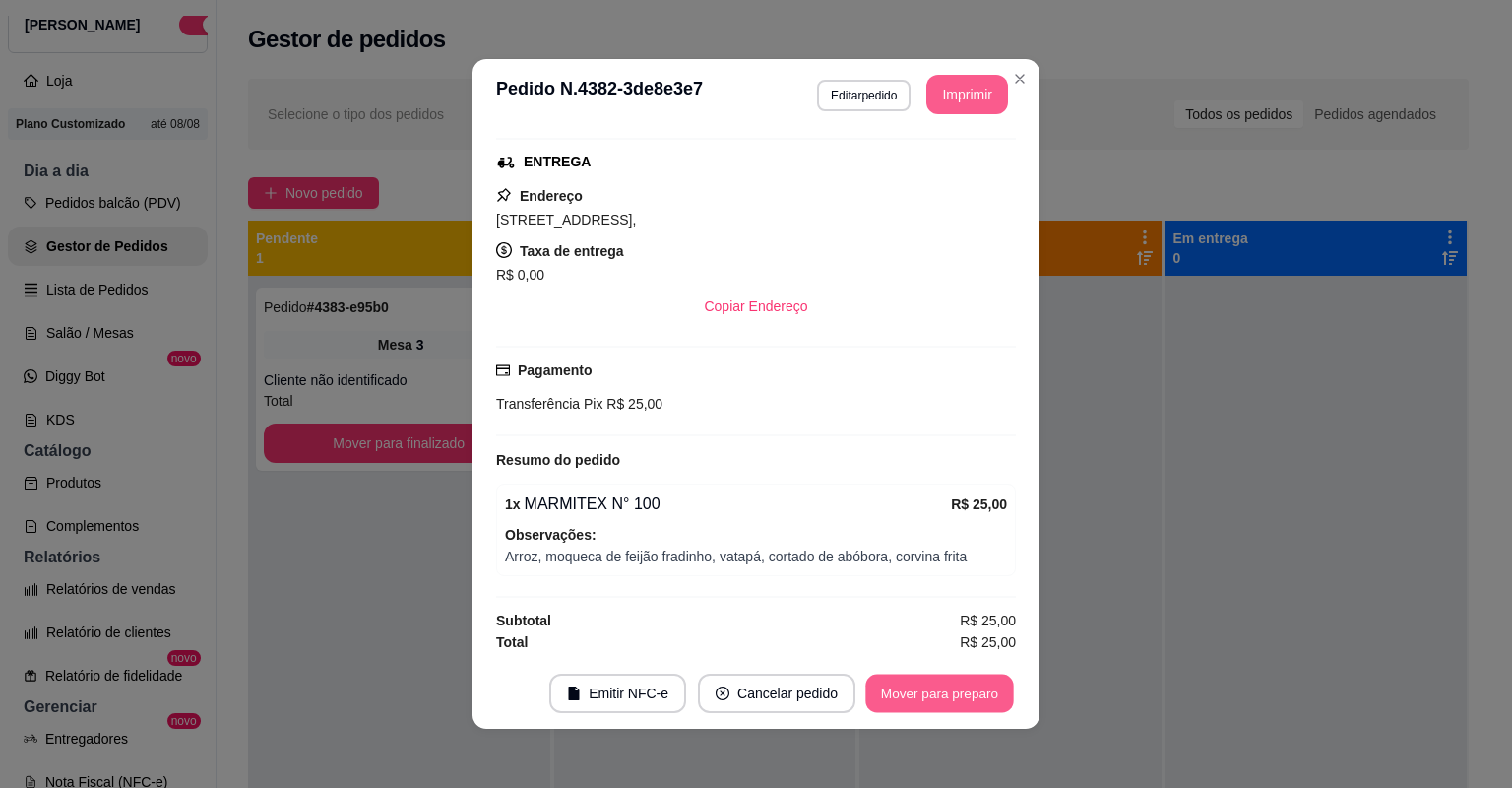 click on "Mover para preparo" at bounding box center [939, 693] 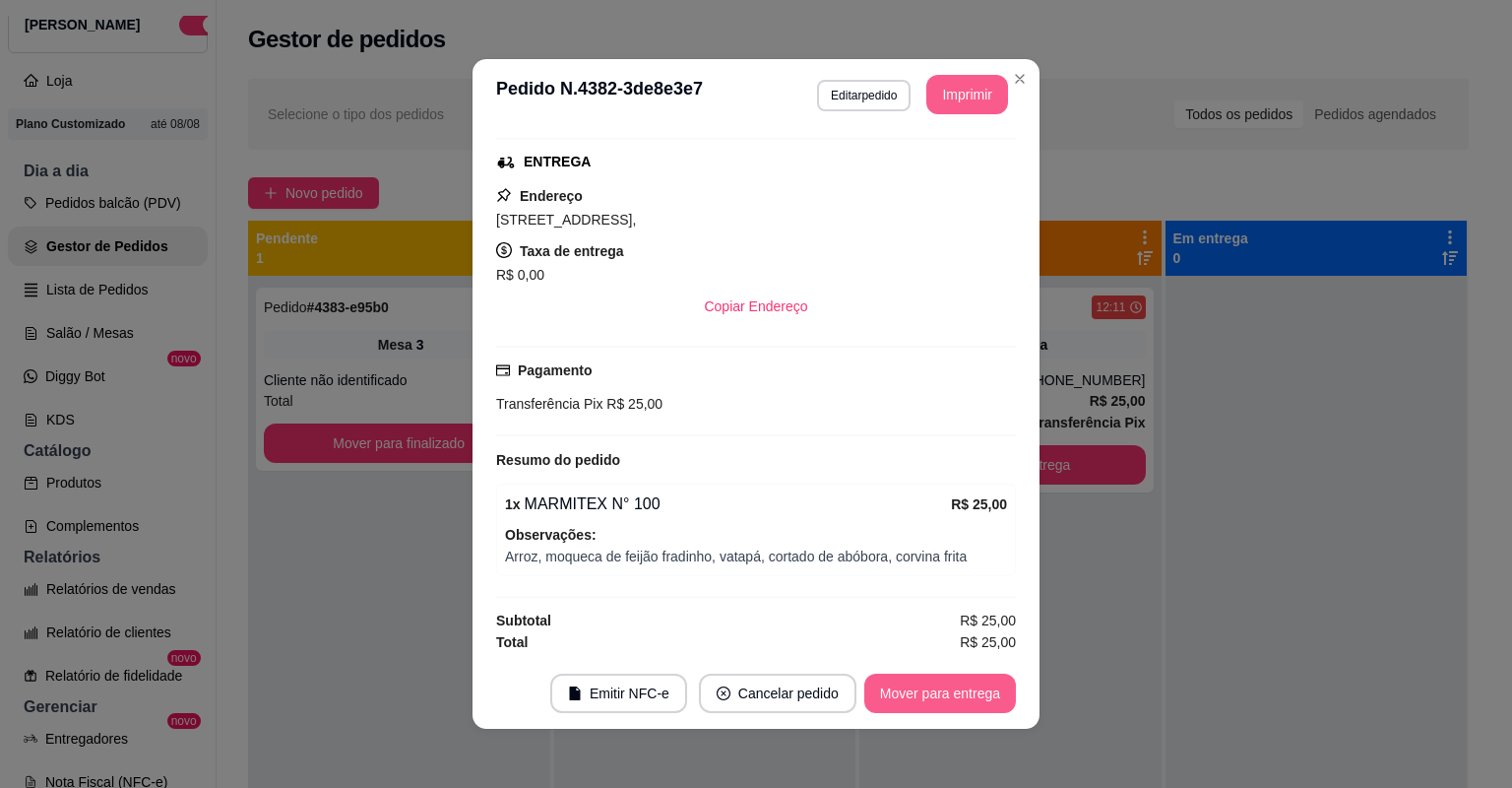 click on "Mover para entrega" at bounding box center [940, 693] 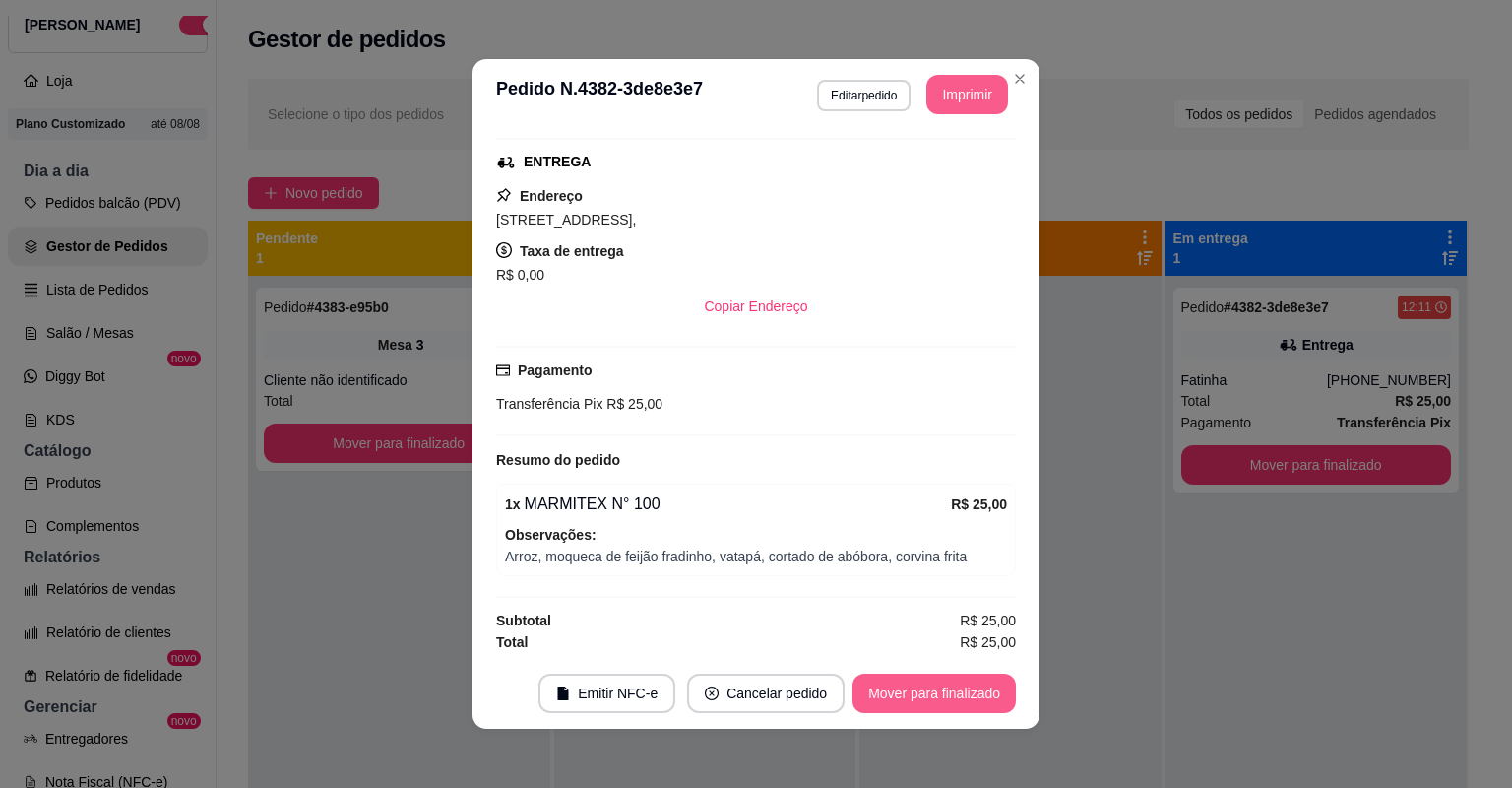 click on "Mover para finalizado" at bounding box center (934, 693) 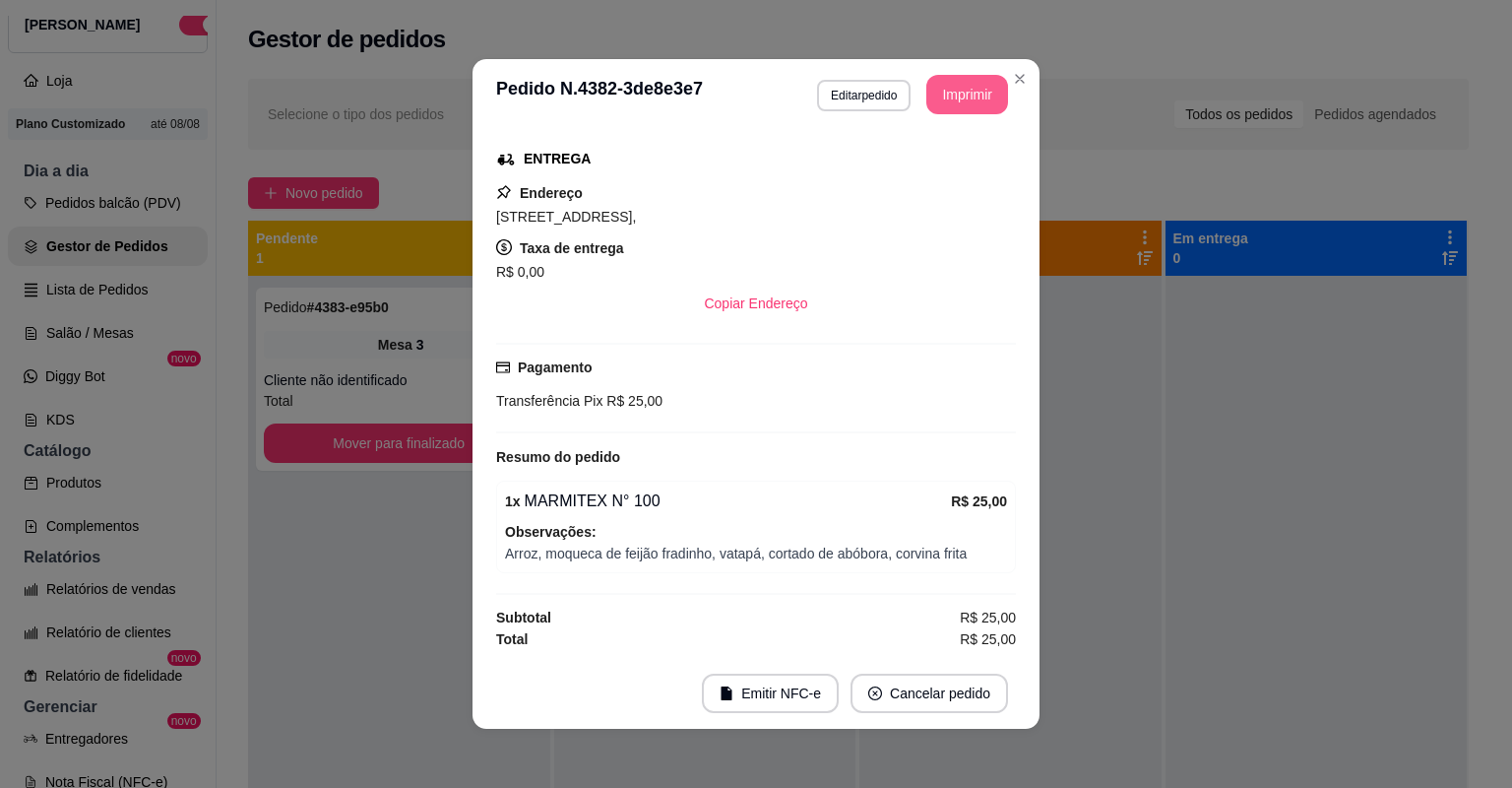 scroll, scrollTop: 256, scrollLeft: 0, axis: vertical 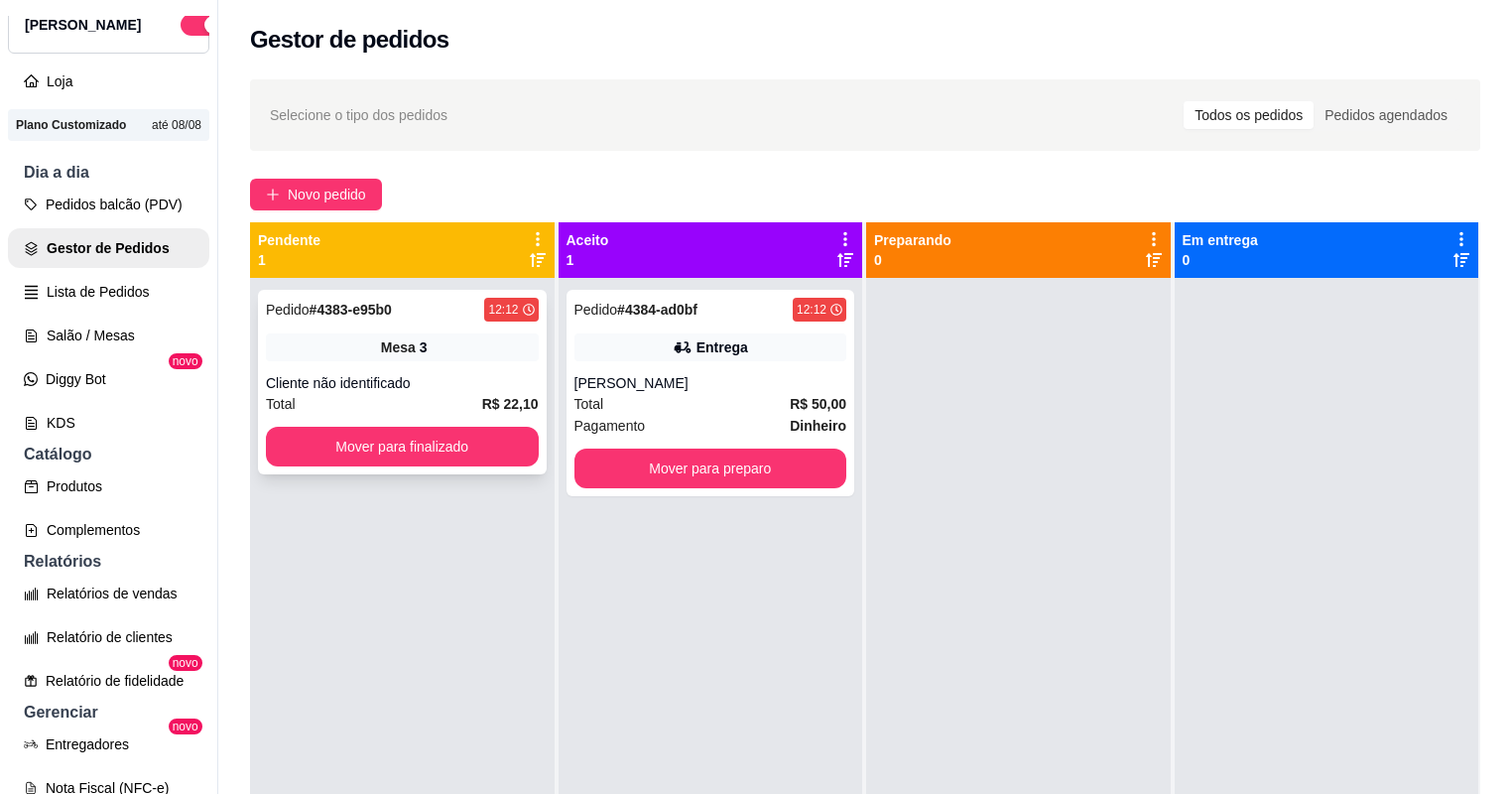 click on "Cliente não identificado" at bounding box center [402, 383] 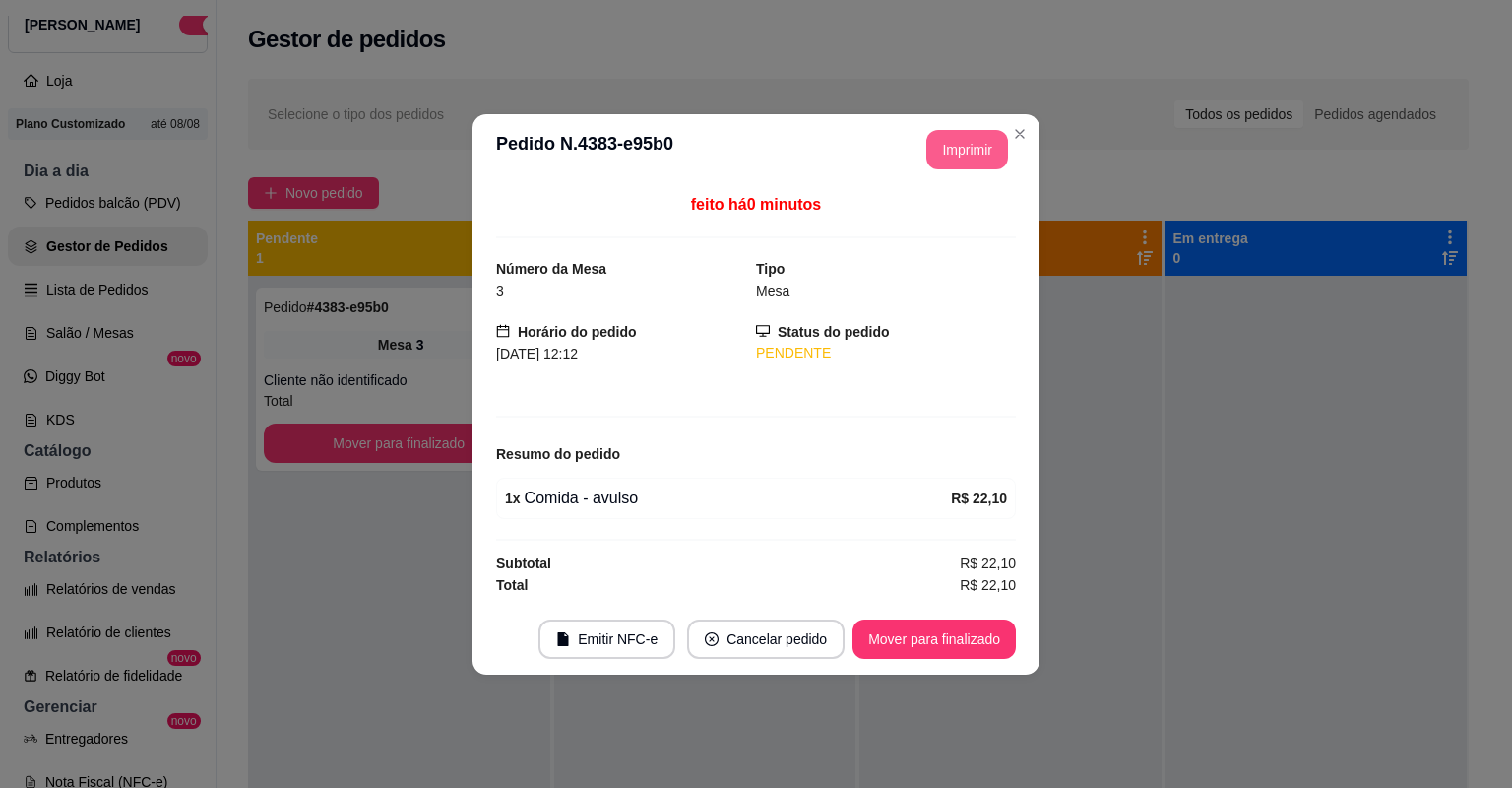 click on "Imprimir" at bounding box center (967, 150) 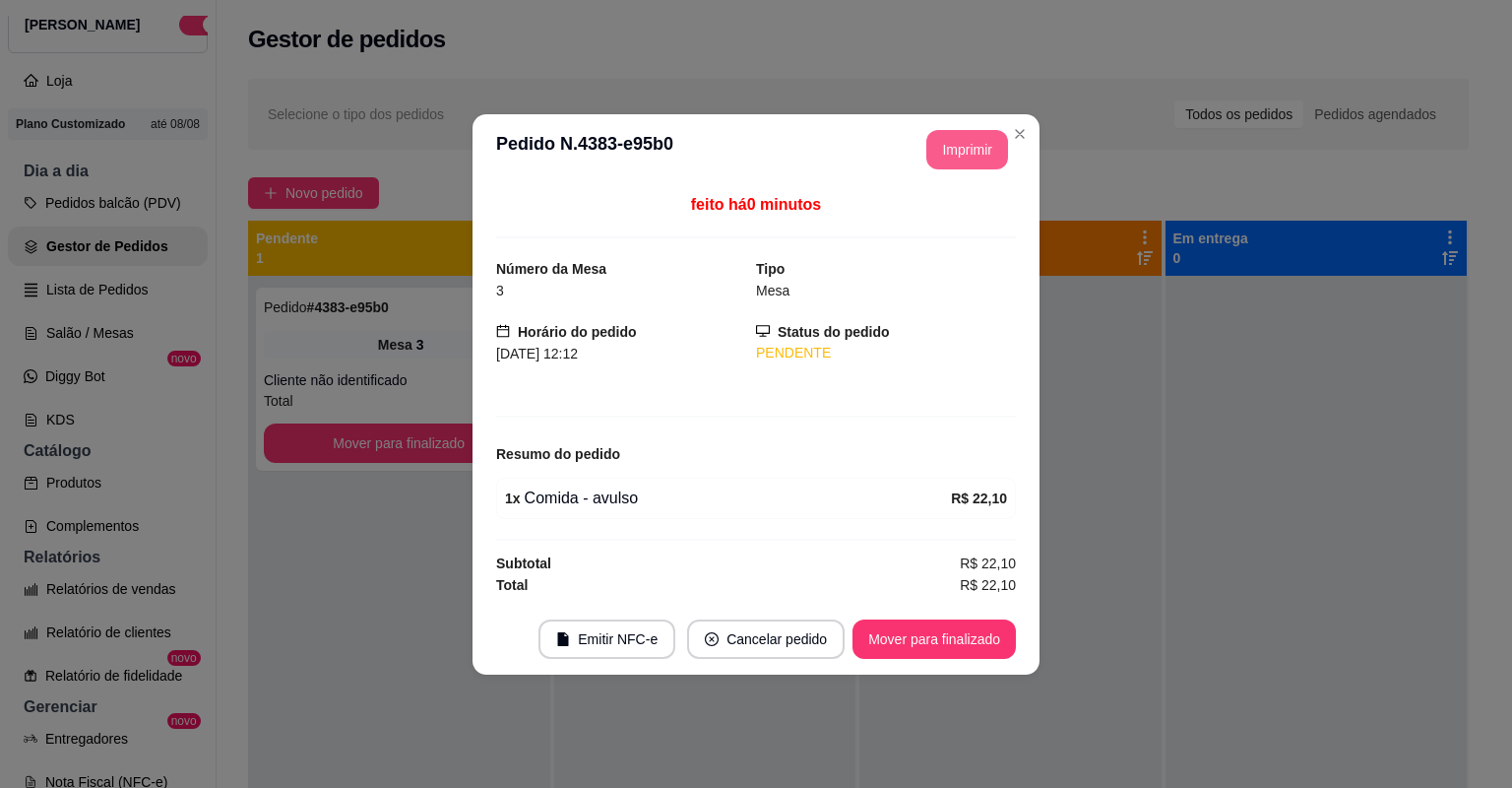 scroll, scrollTop: 0, scrollLeft: 0, axis: both 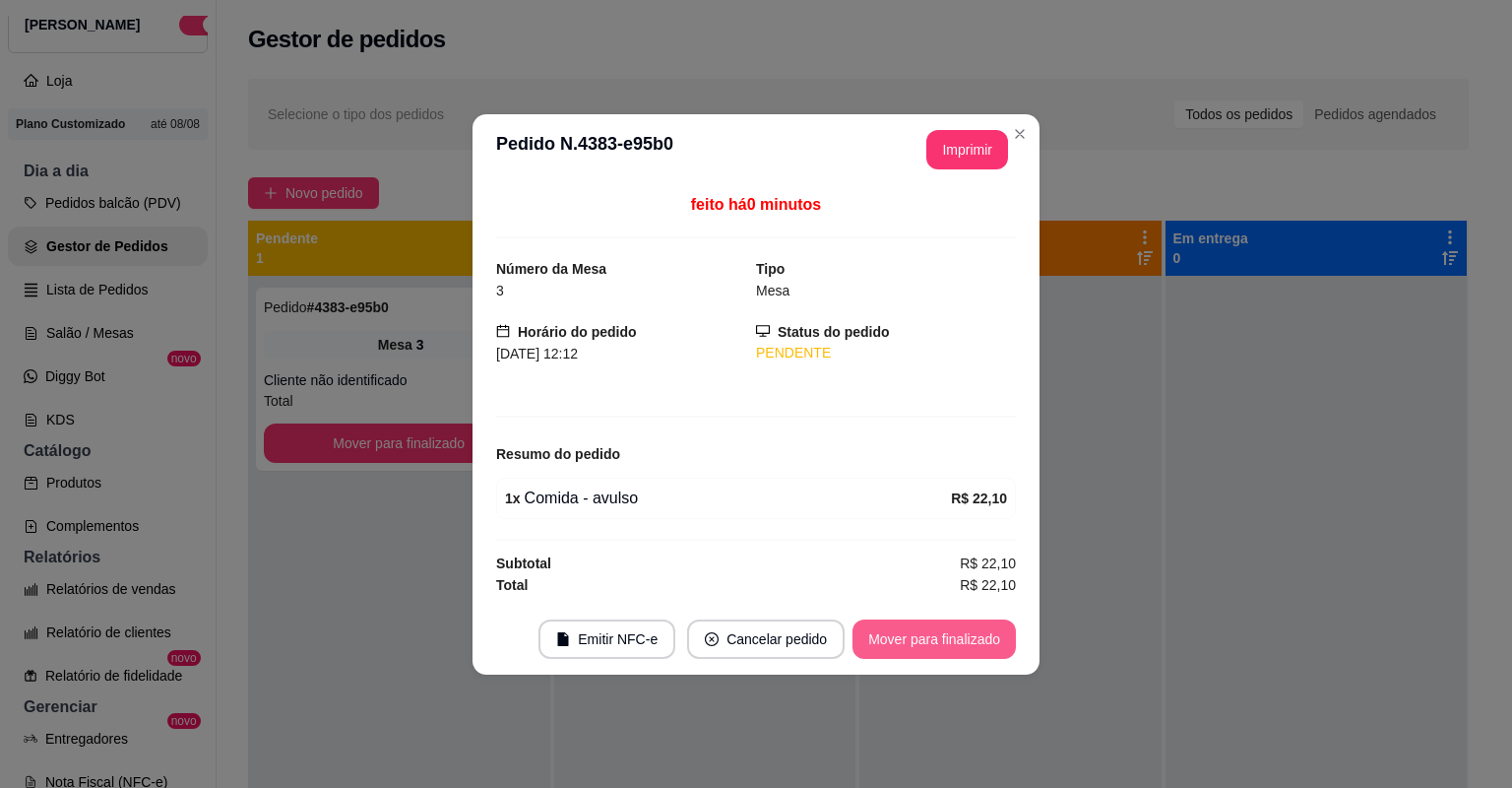 click on "Mover para finalizado" at bounding box center [934, 639] 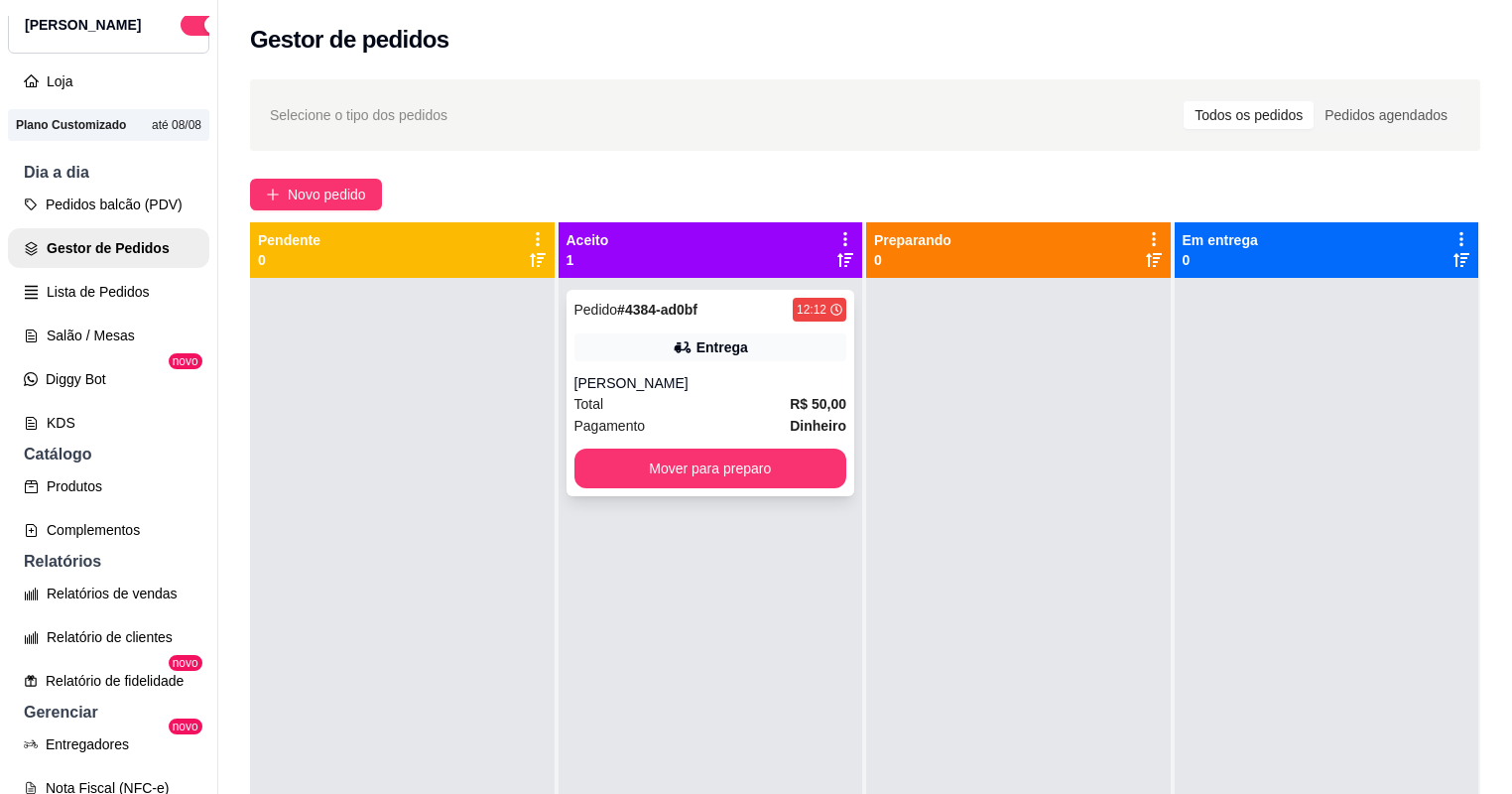 click on "Total R$ 50,00" at bounding box center (710, 404) 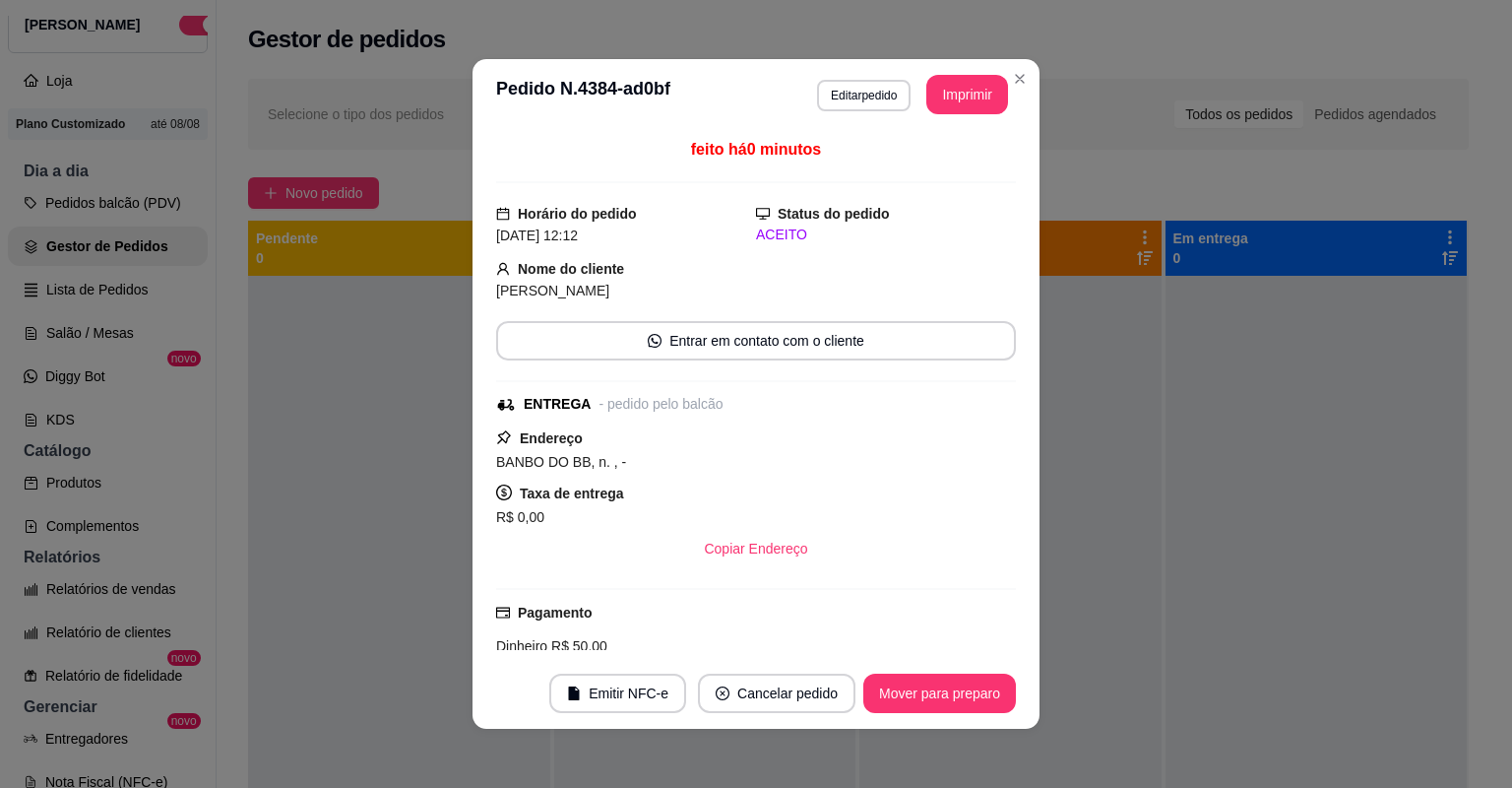 scroll, scrollTop: 376, scrollLeft: 0, axis: vertical 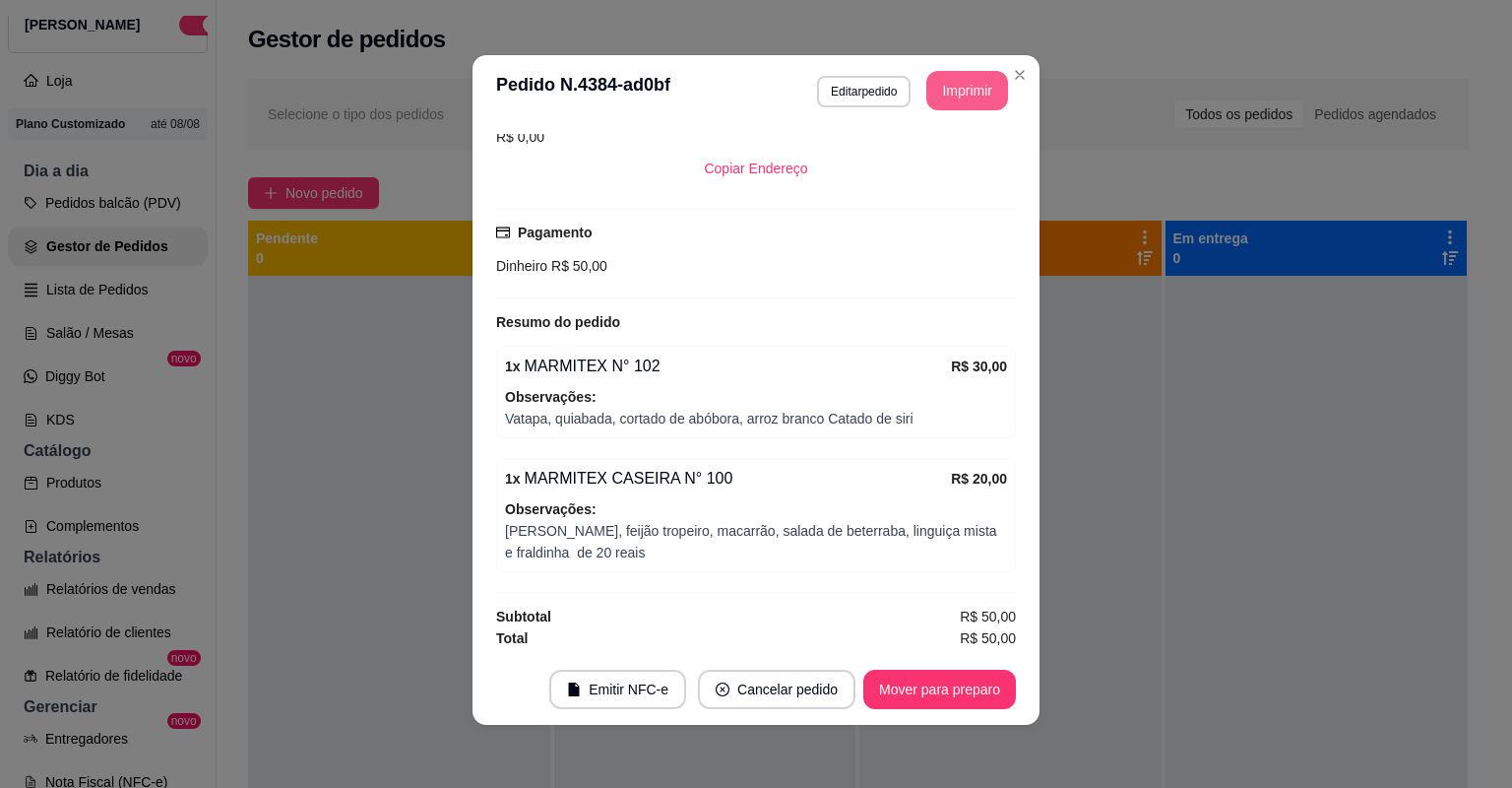 click on "Imprimir" at bounding box center (967, 91) 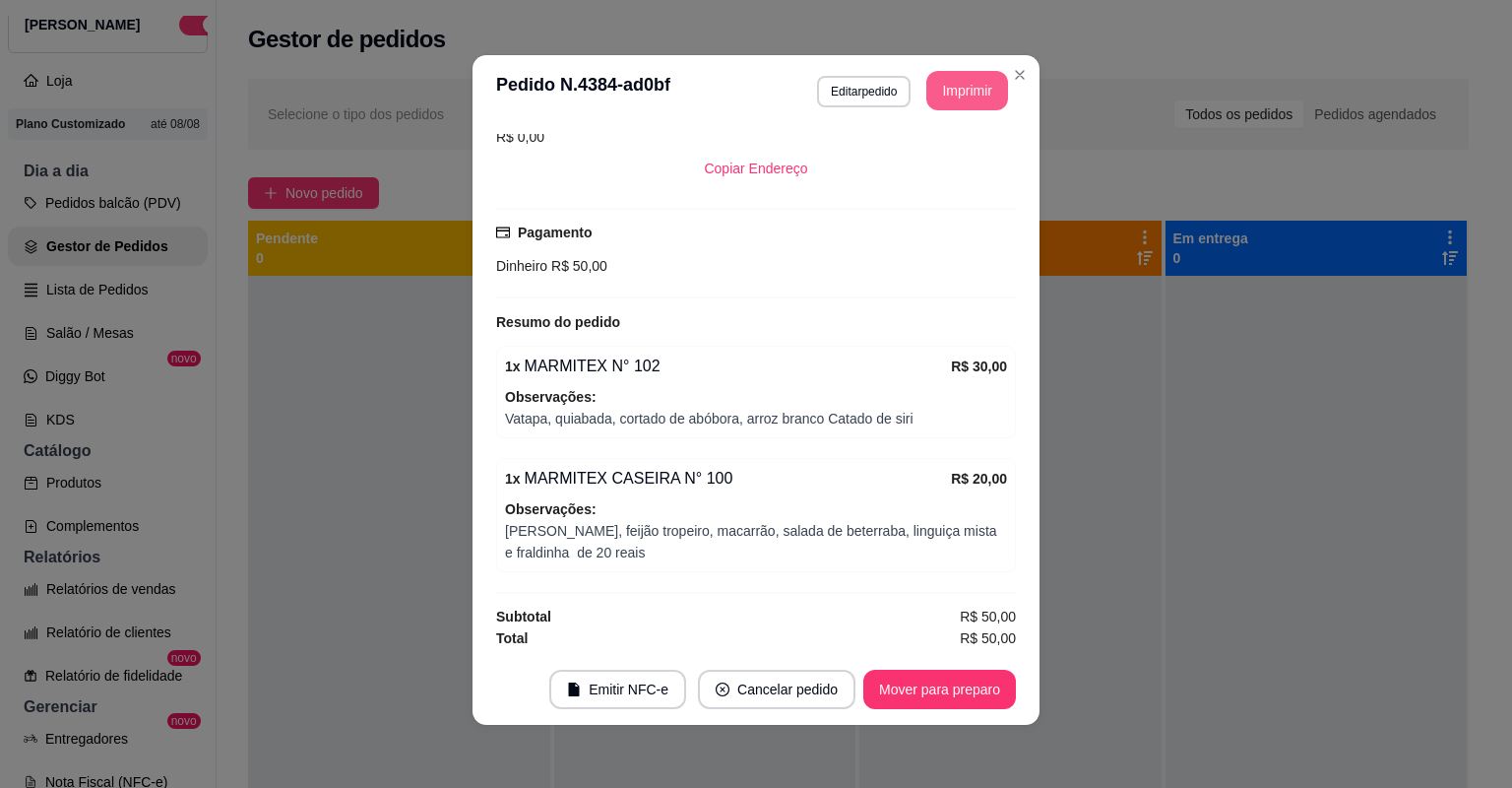 scroll, scrollTop: 0, scrollLeft: 0, axis: both 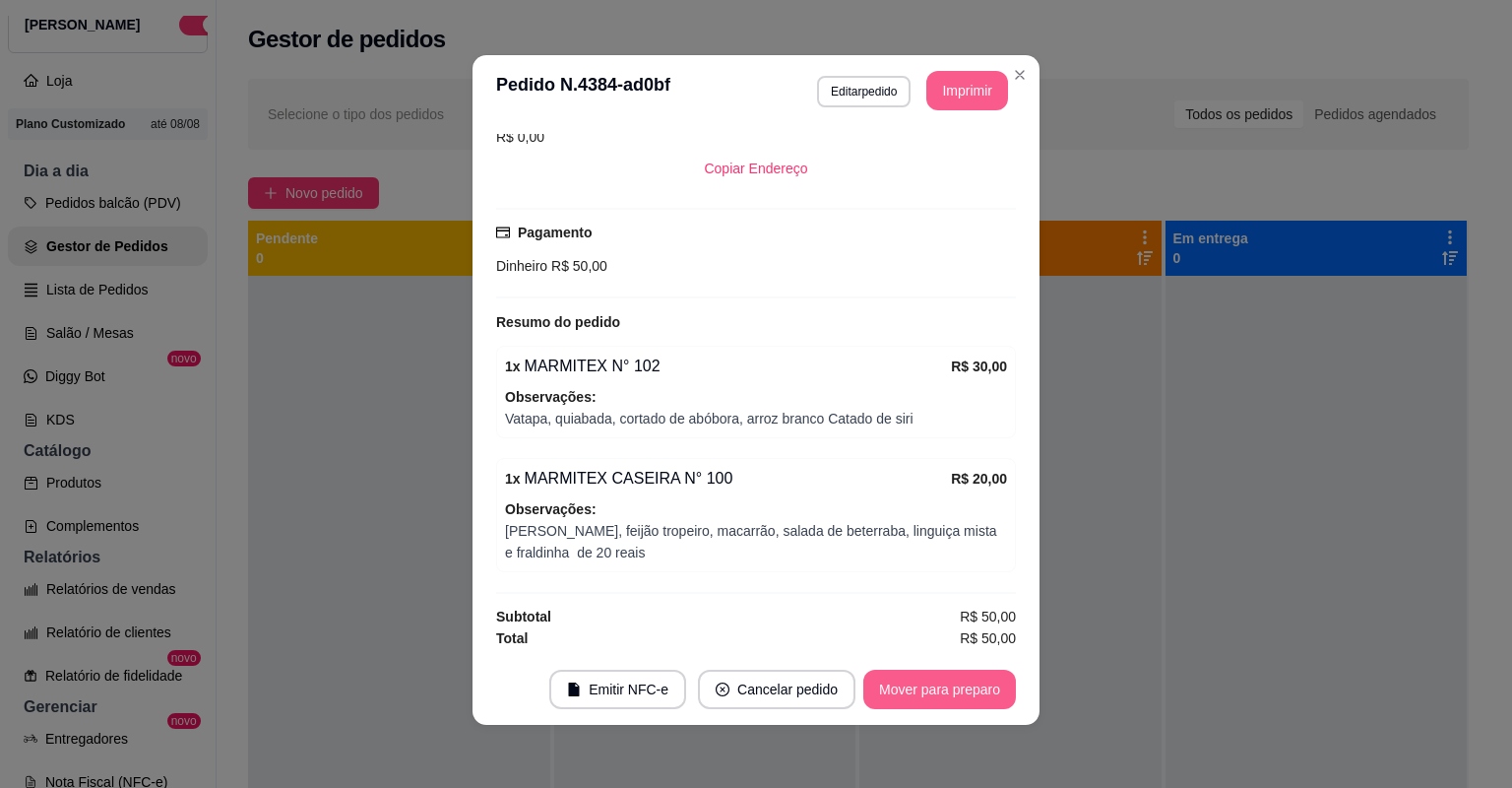 click on "Mover para preparo" at bounding box center (939, 690) 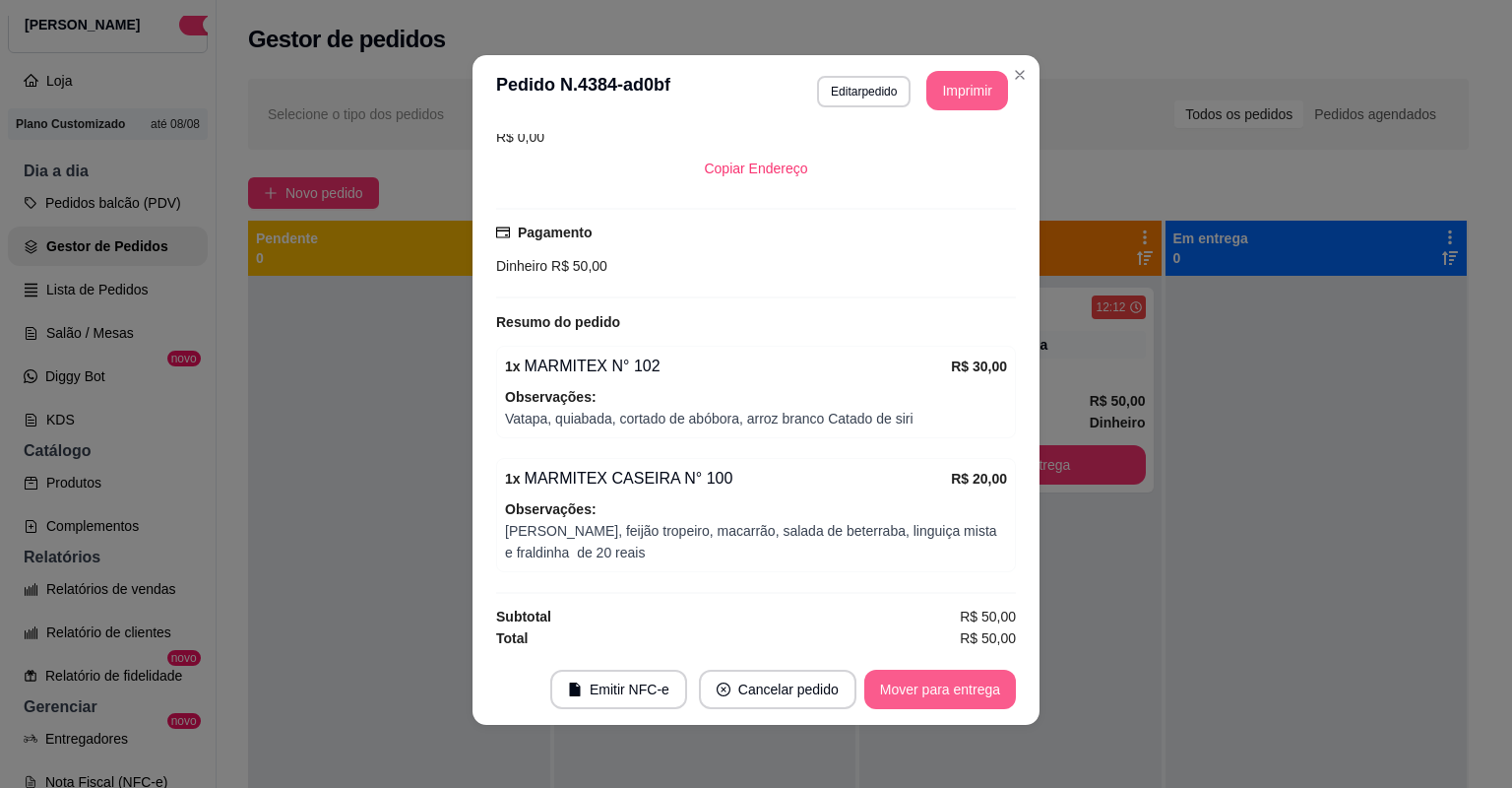 click on "Mover para entrega" at bounding box center [940, 690] 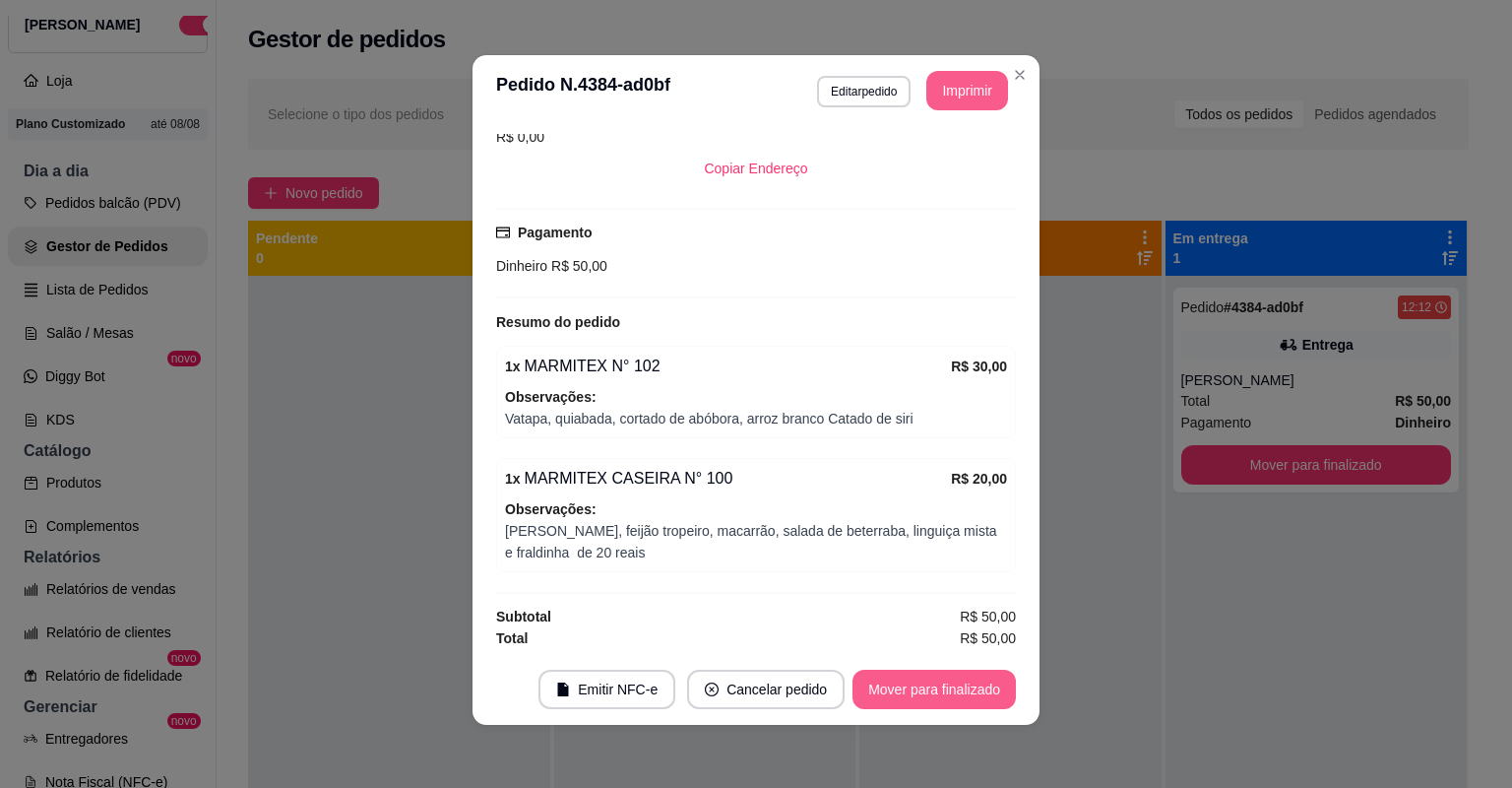 click on "Mover para finalizado" at bounding box center (934, 690) 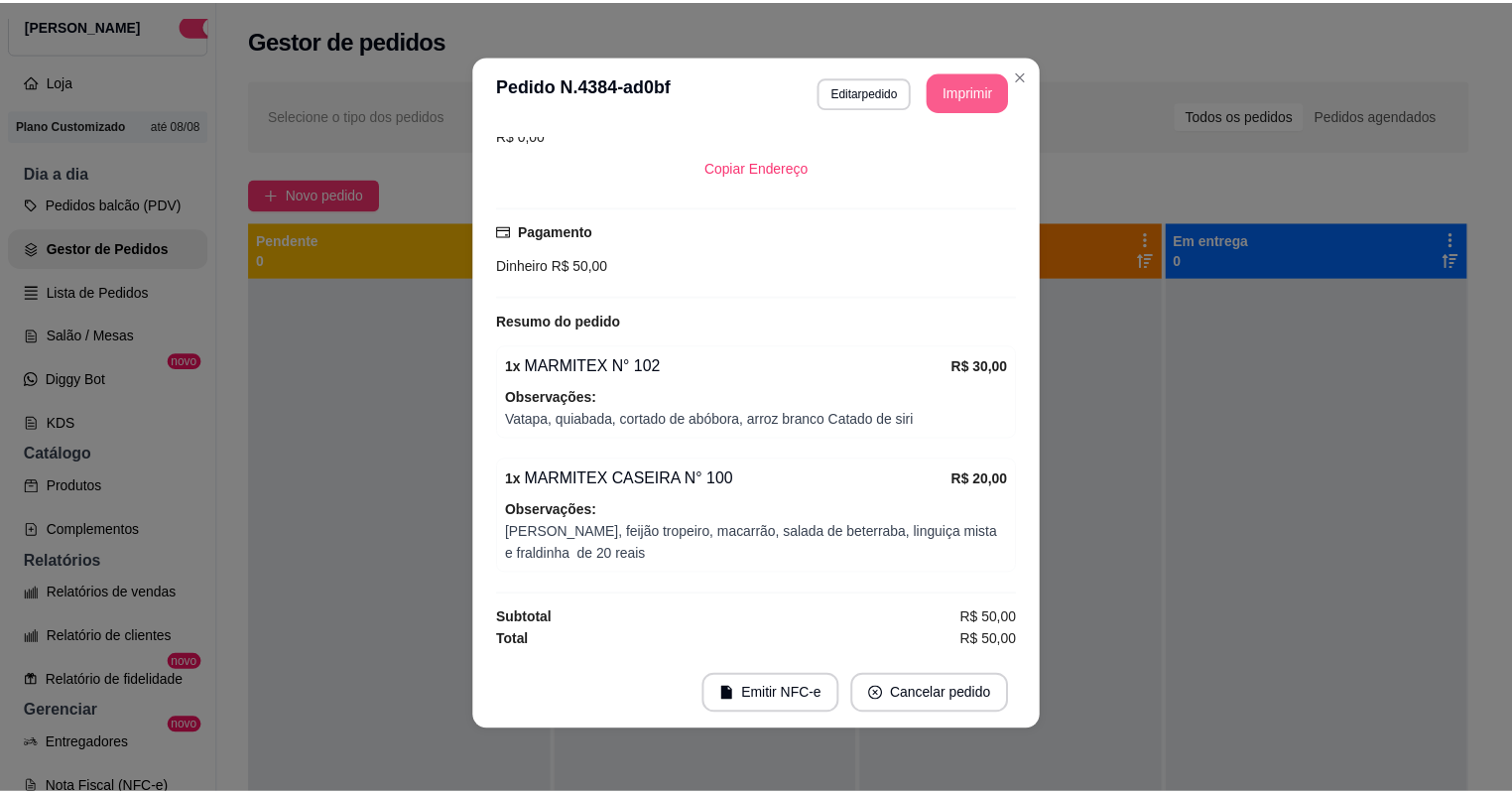 scroll, scrollTop: 294, scrollLeft: 0, axis: vertical 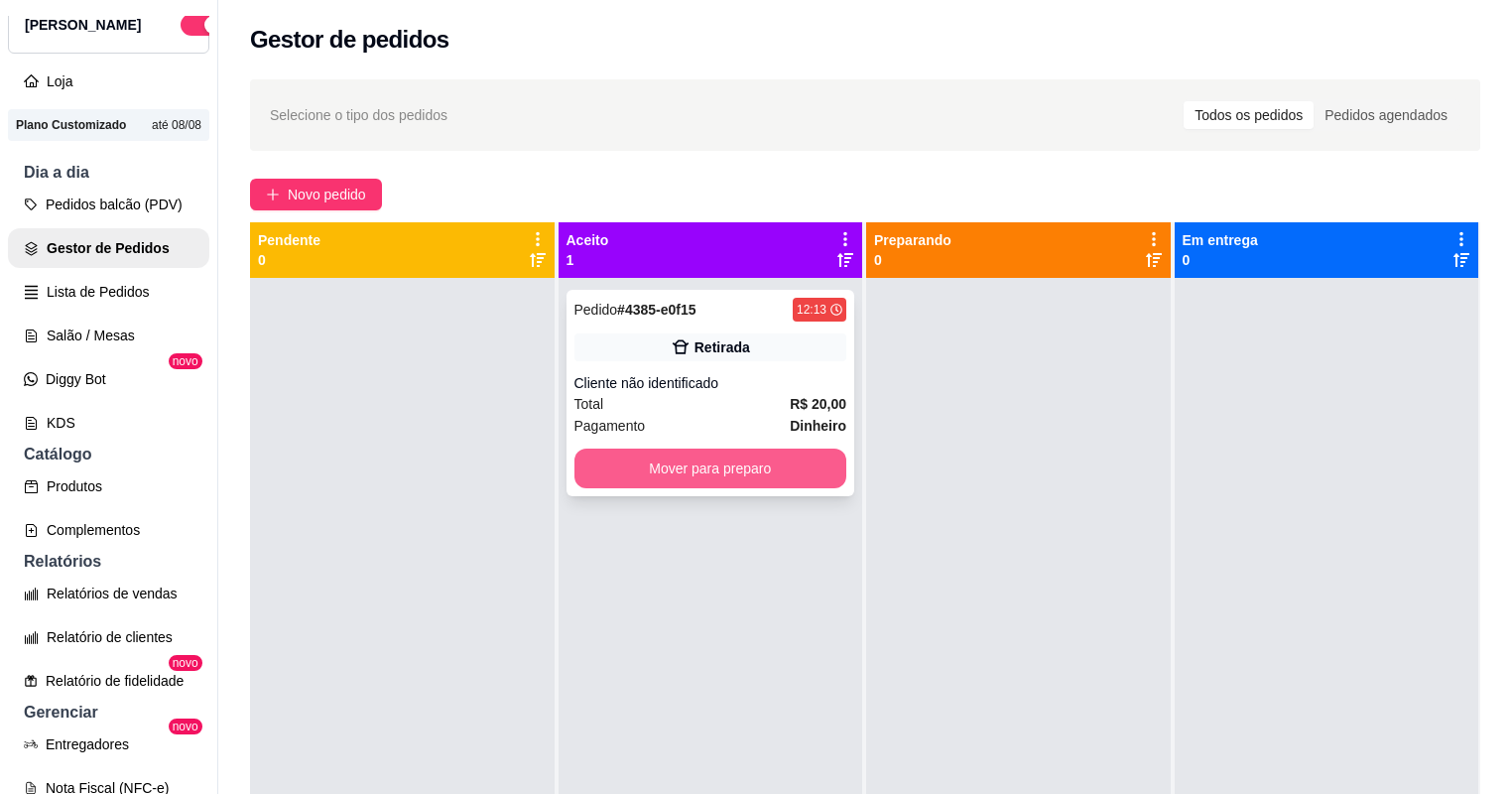 click on "Mover para preparo" at bounding box center [710, 468] 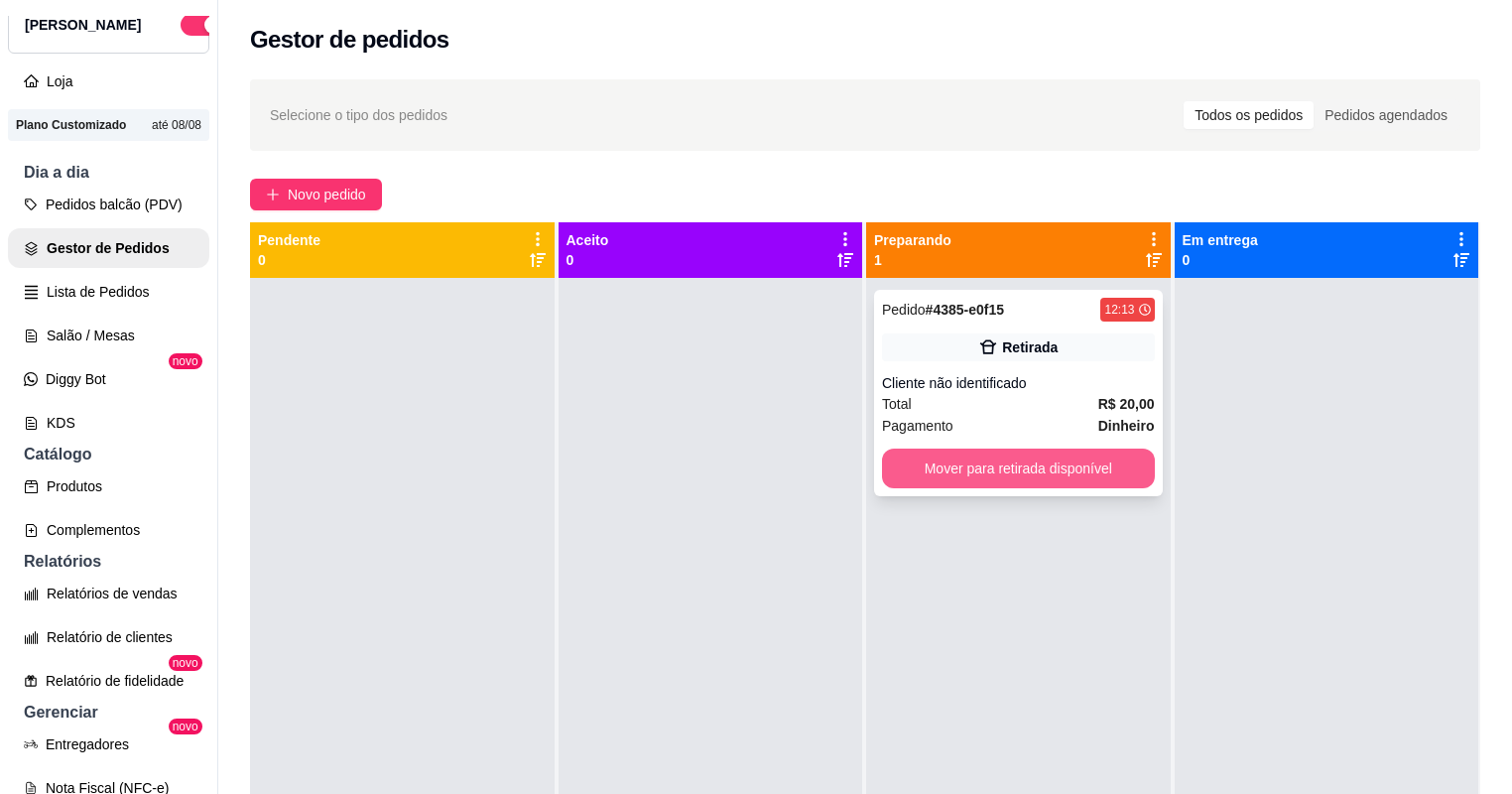 click on "Mover para retirada disponível" at bounding box center [1018, 468] 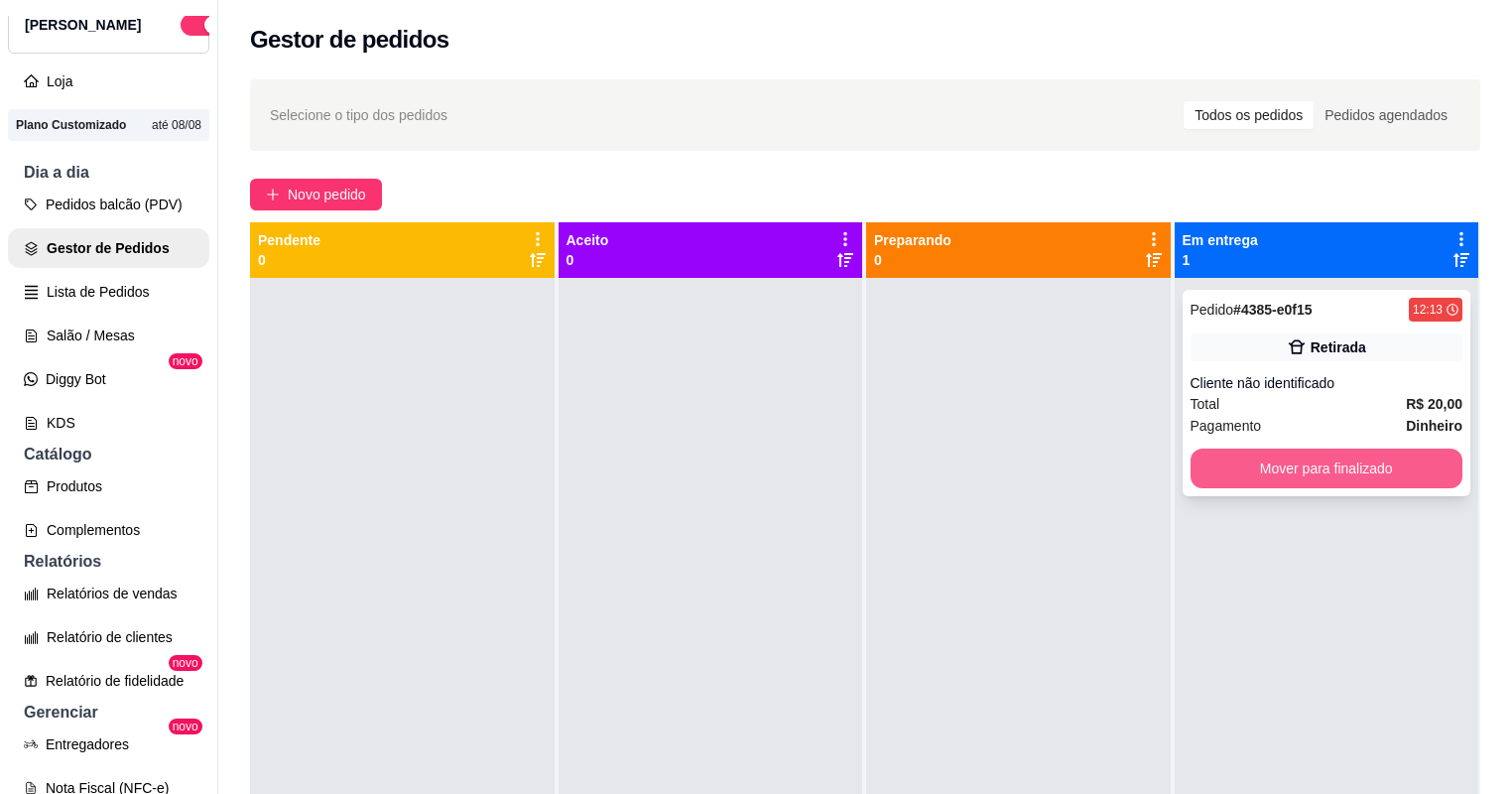 click on "Mover para finalizado" at bounding box center [1326, 468] 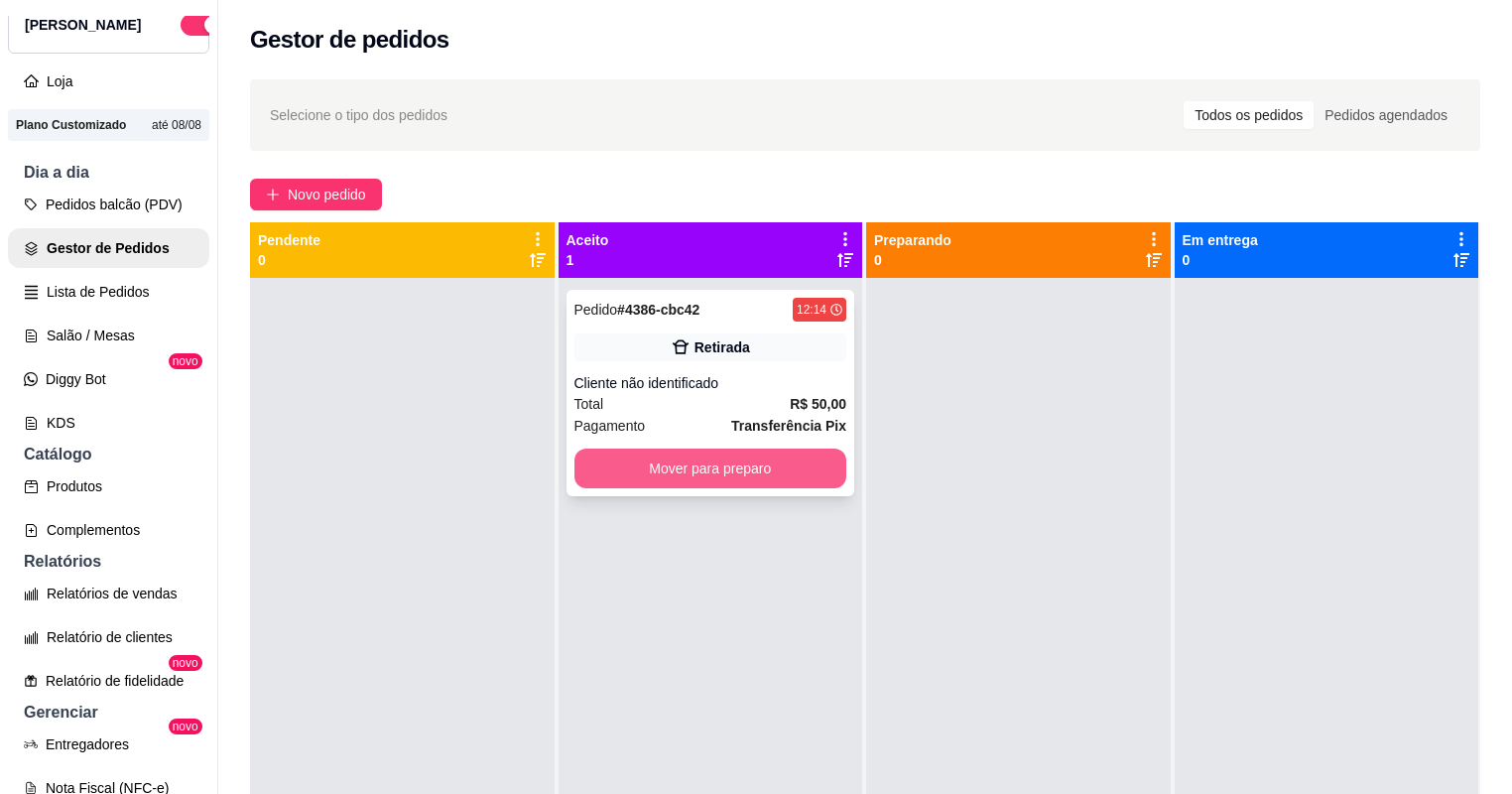 click on "Mover para preparo" at bounding box center [710, 468] 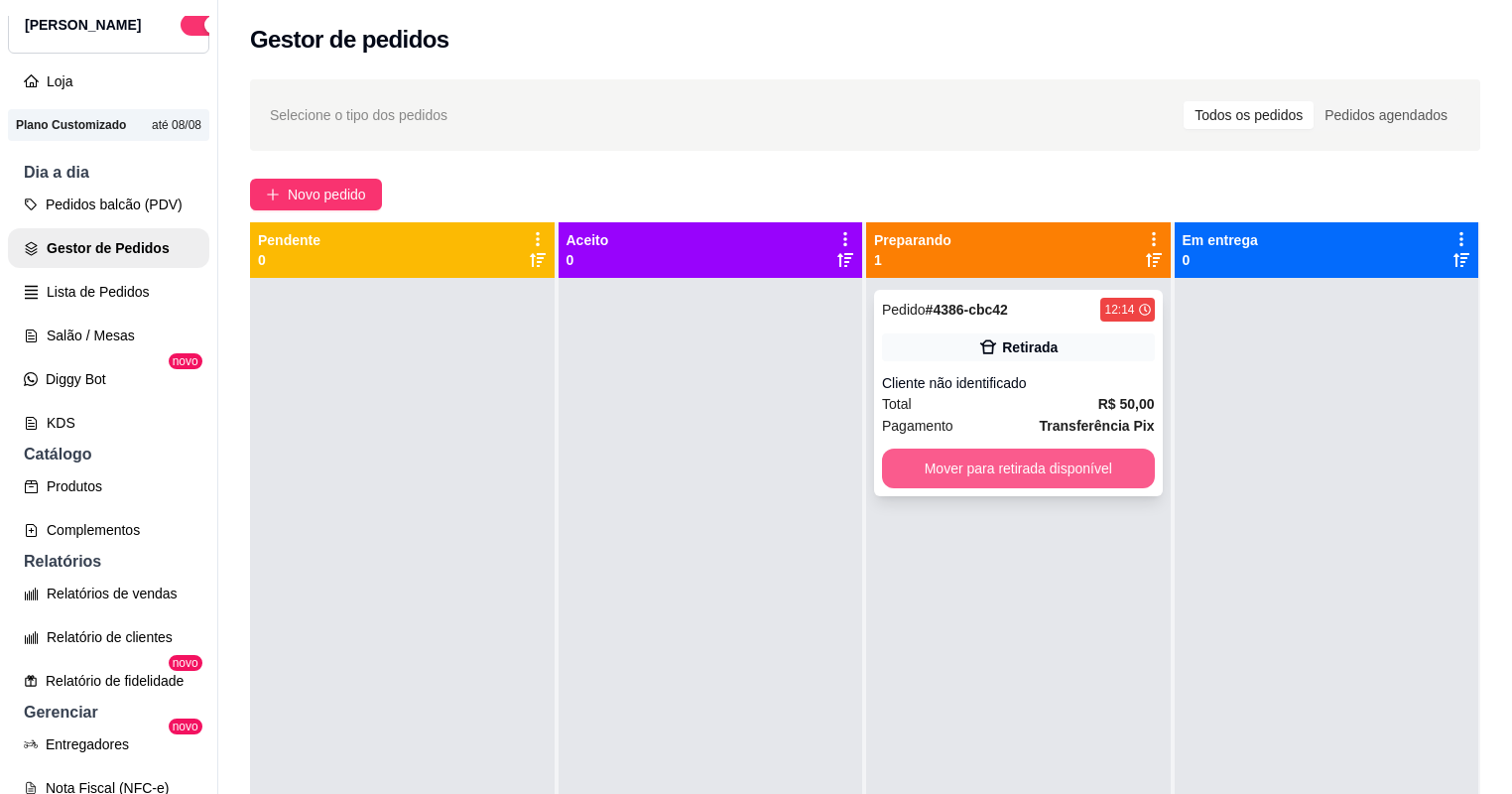 click on "Mover para retirada disponível" at bounding box center [1018, 468] 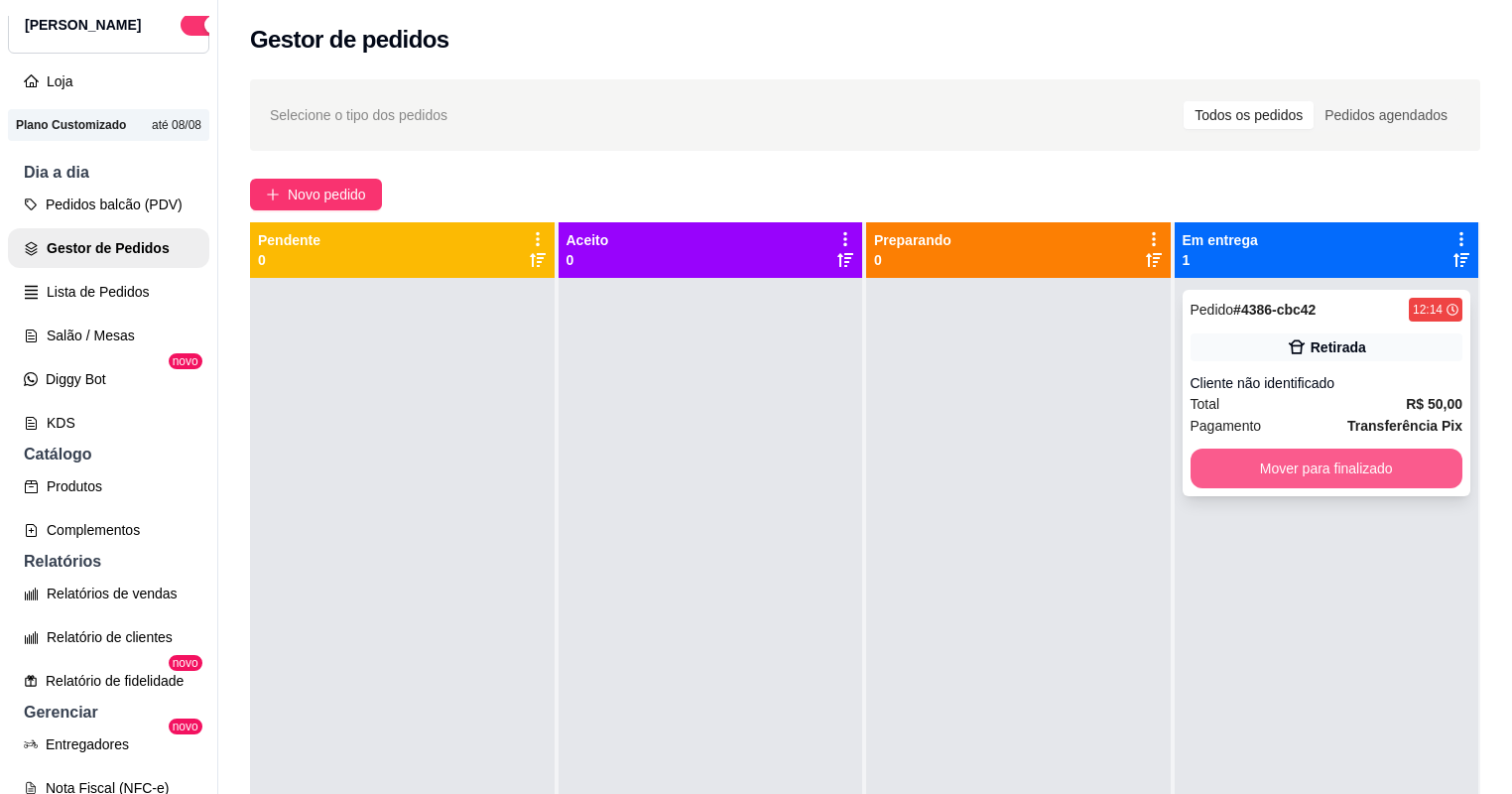click on "Mover para finalizado" at bounding box center (1326, 468) 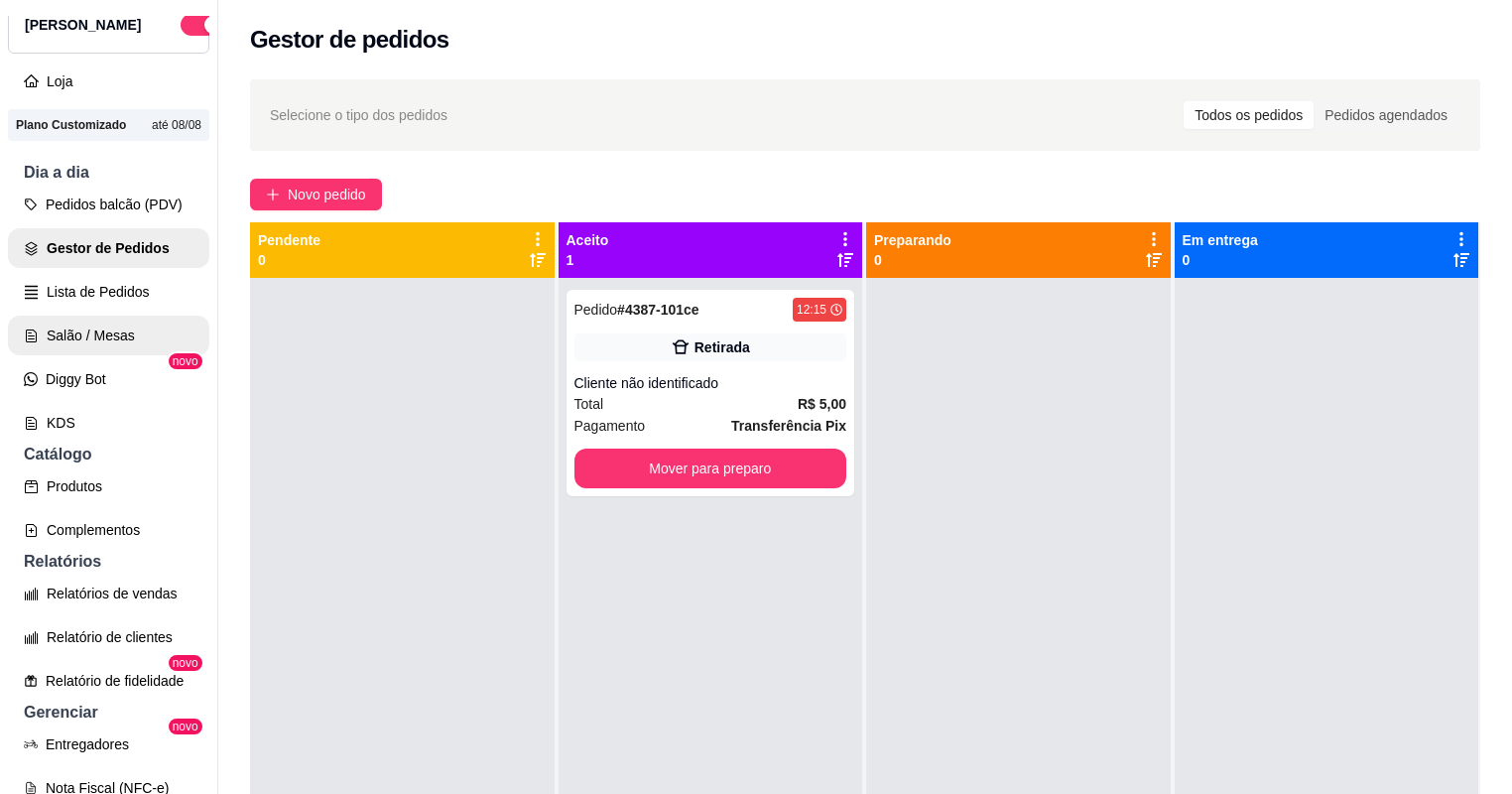 click on "Salão / Mesas" at bounding box center [108, 335] 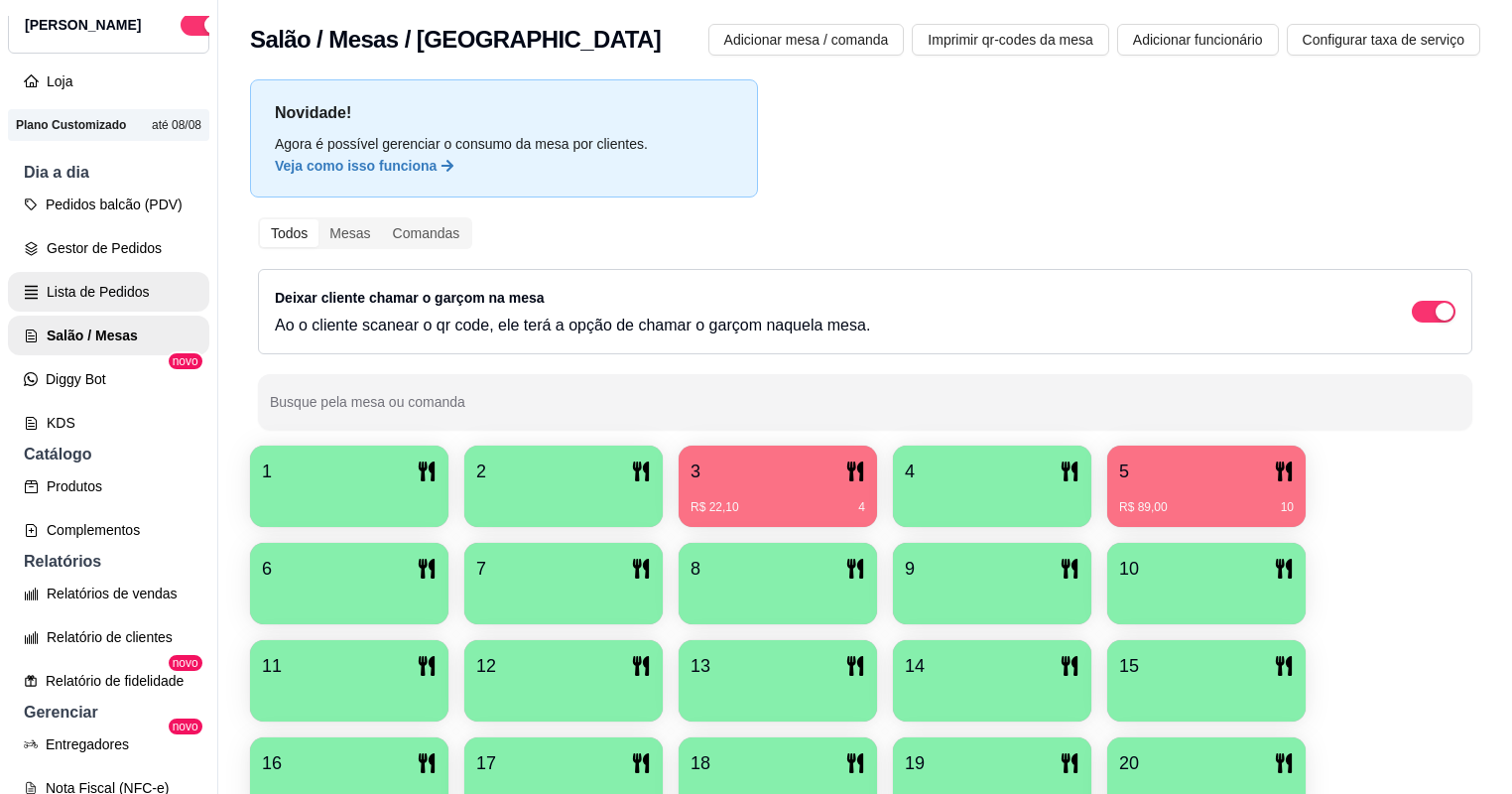 click on "Lista de Pedidos" at bounding box center [108, 292] 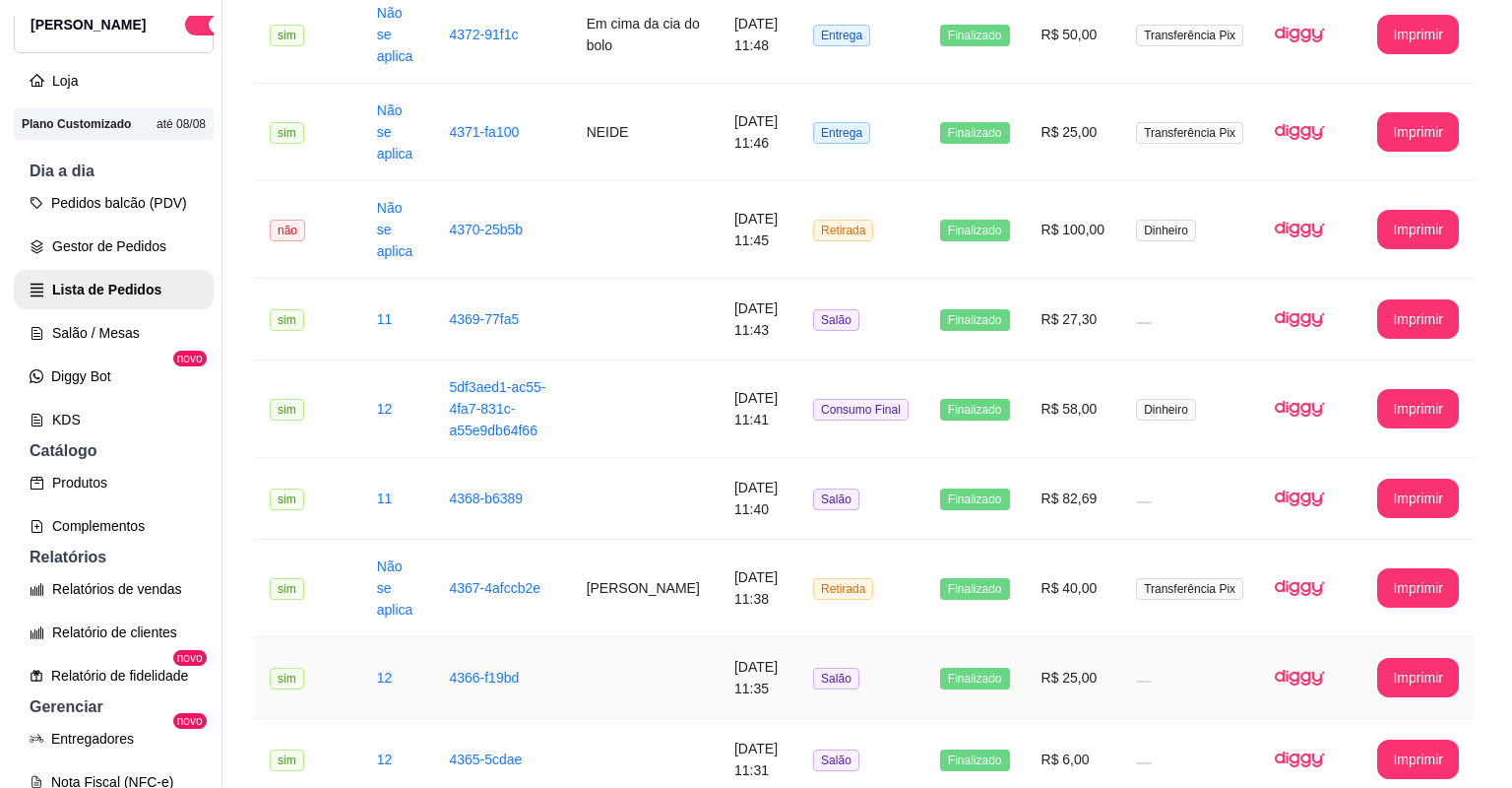 scroll, scrollTop: 1891, scrollLeft: 0, axis: vertical 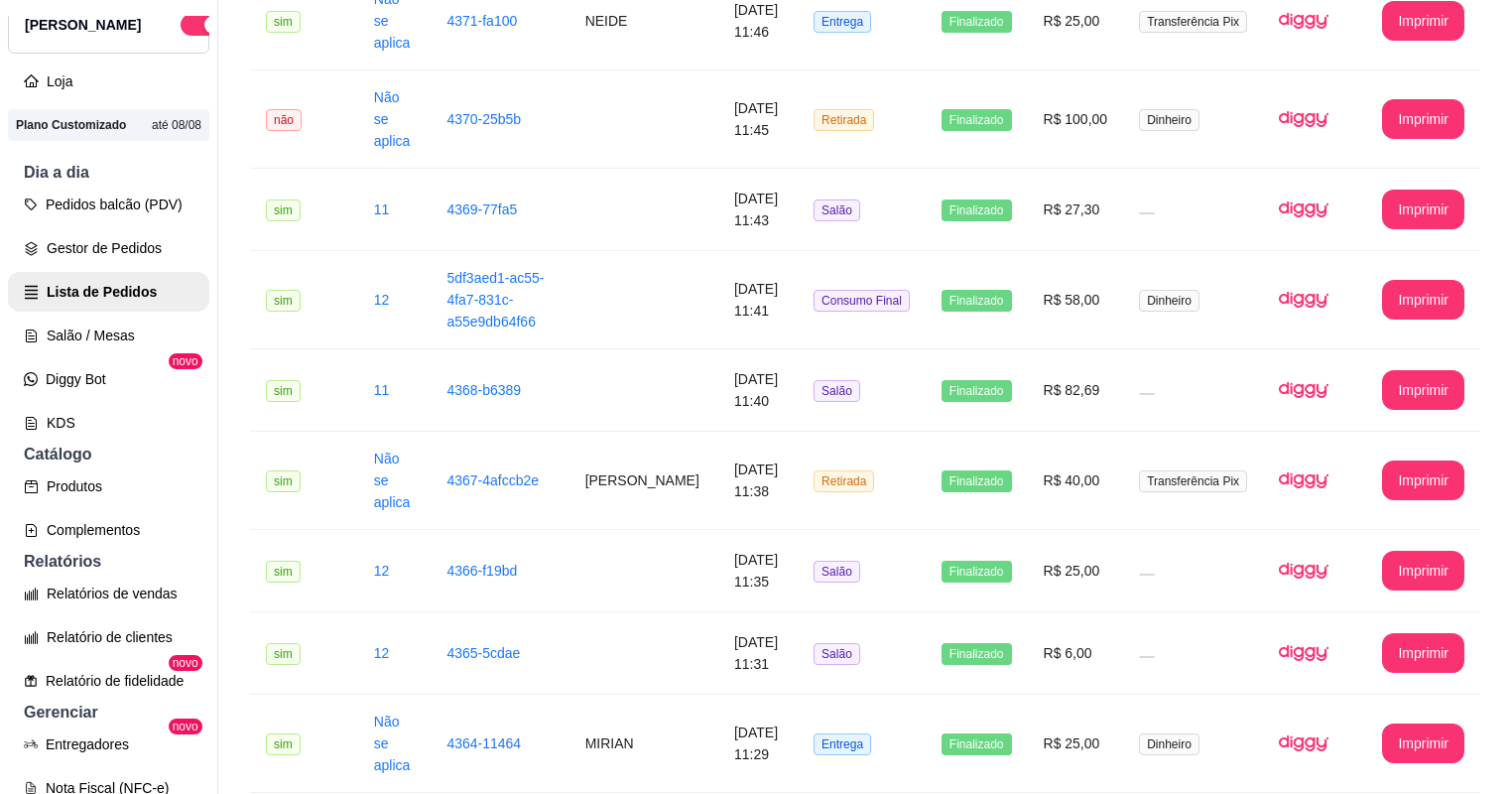 click on "[DATE] 11:23" at bounding box center [758, 1022] 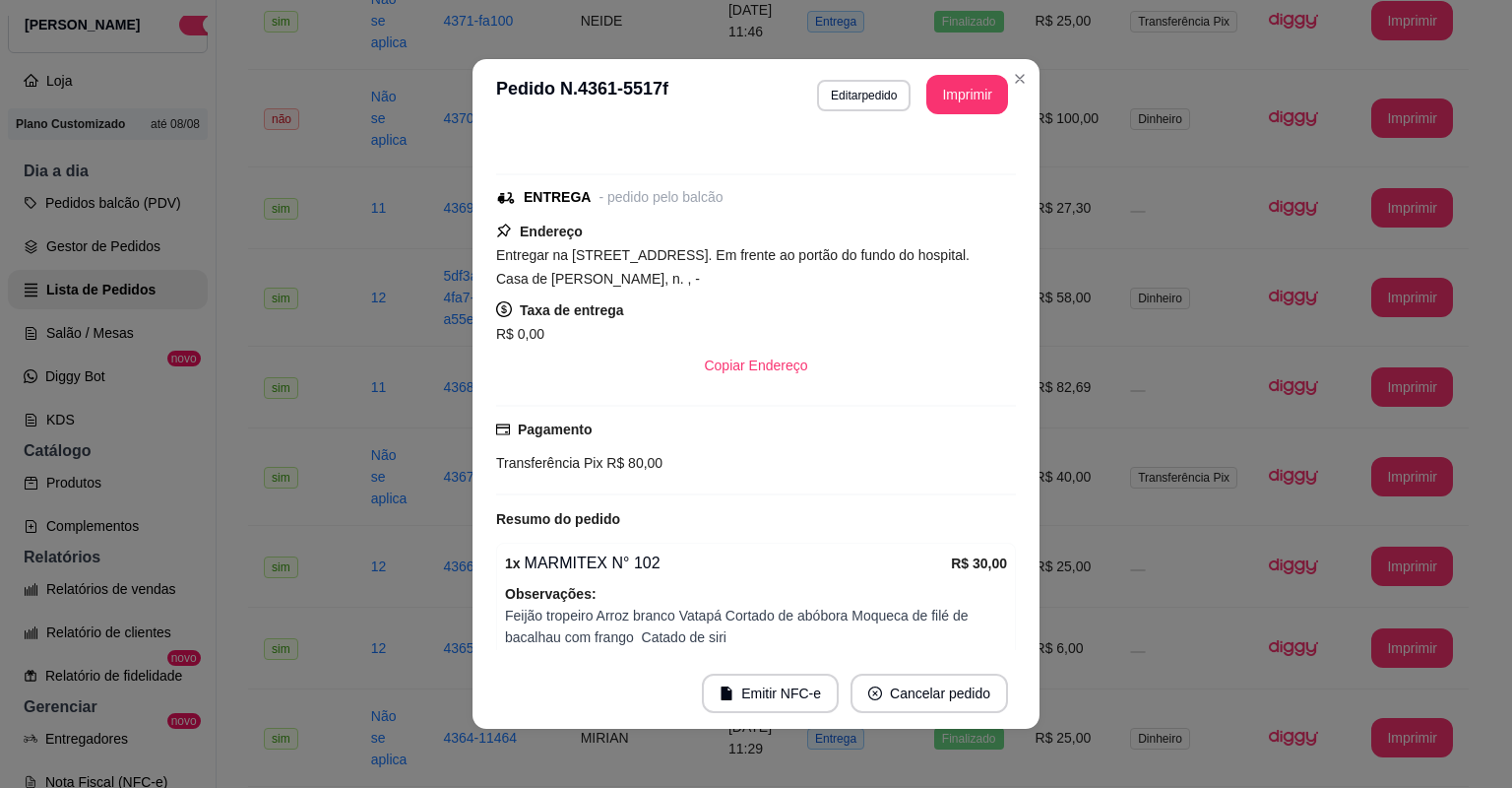 scroll, scrollTop: 471, scrollLeft: 0, axis: vertical 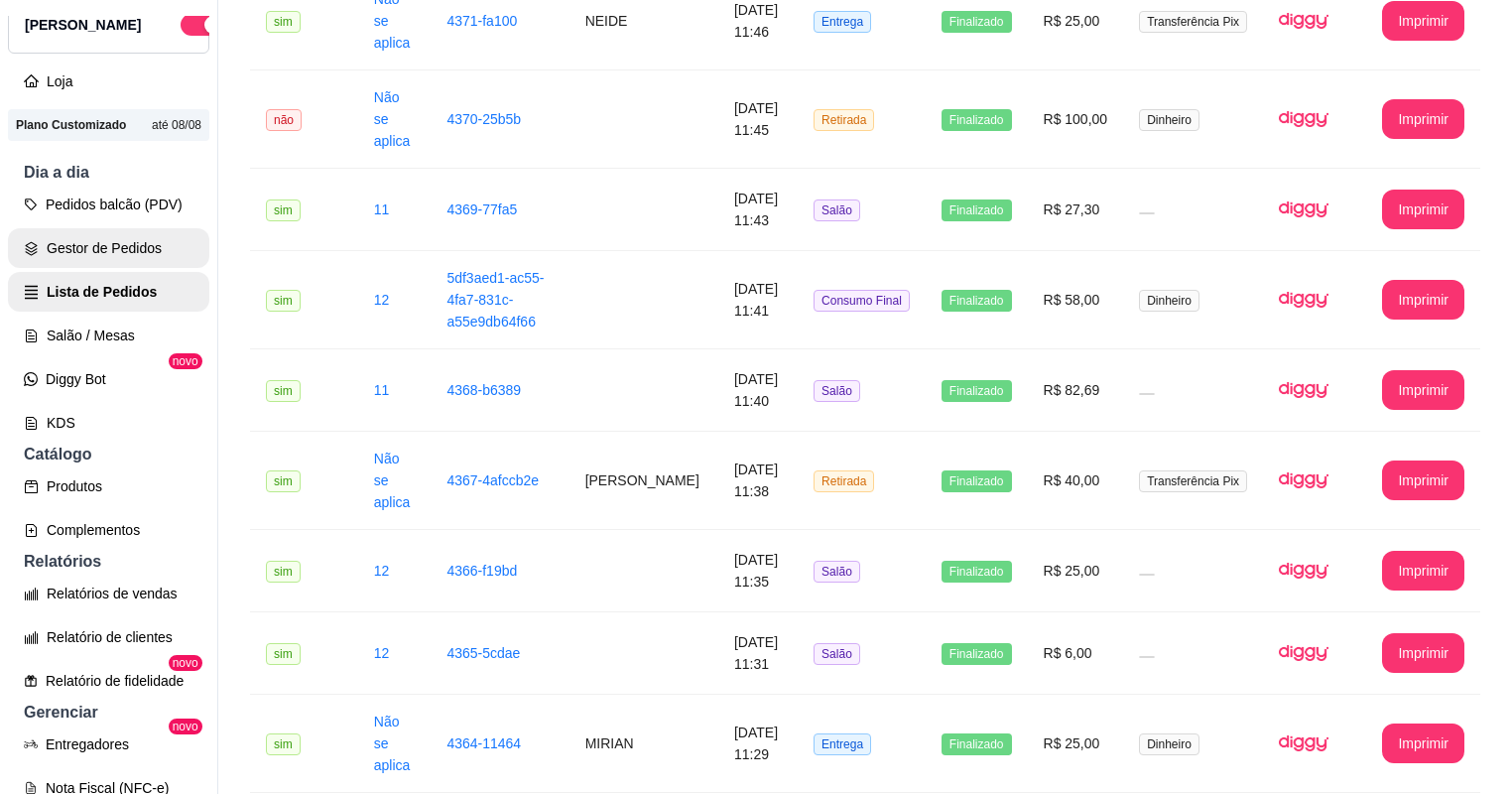 click on "Gestor de Pedidos" at bounding box center [108, 248] 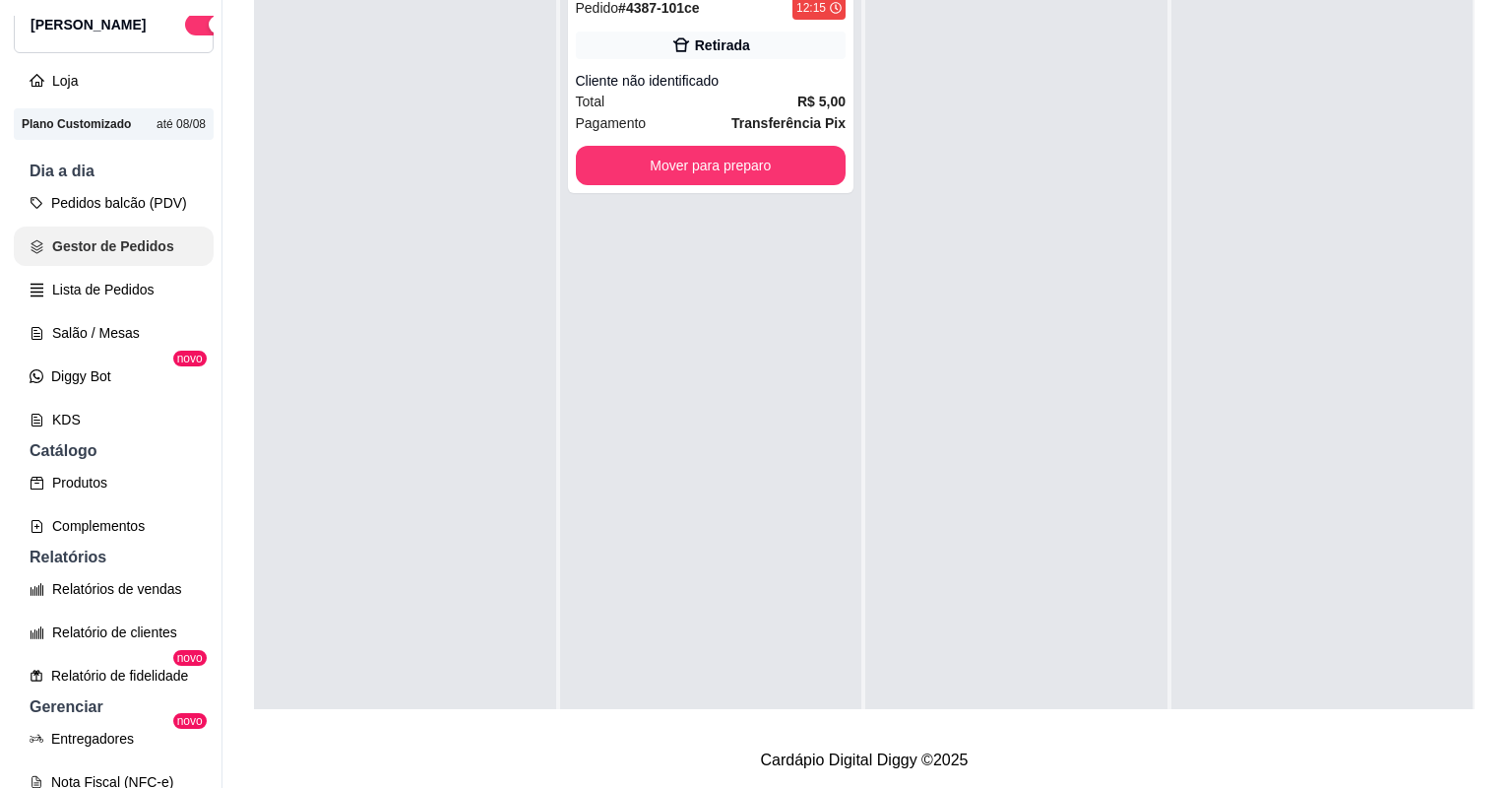 scroll, scrollTop: 0, scrollLeft: 0, axis: both 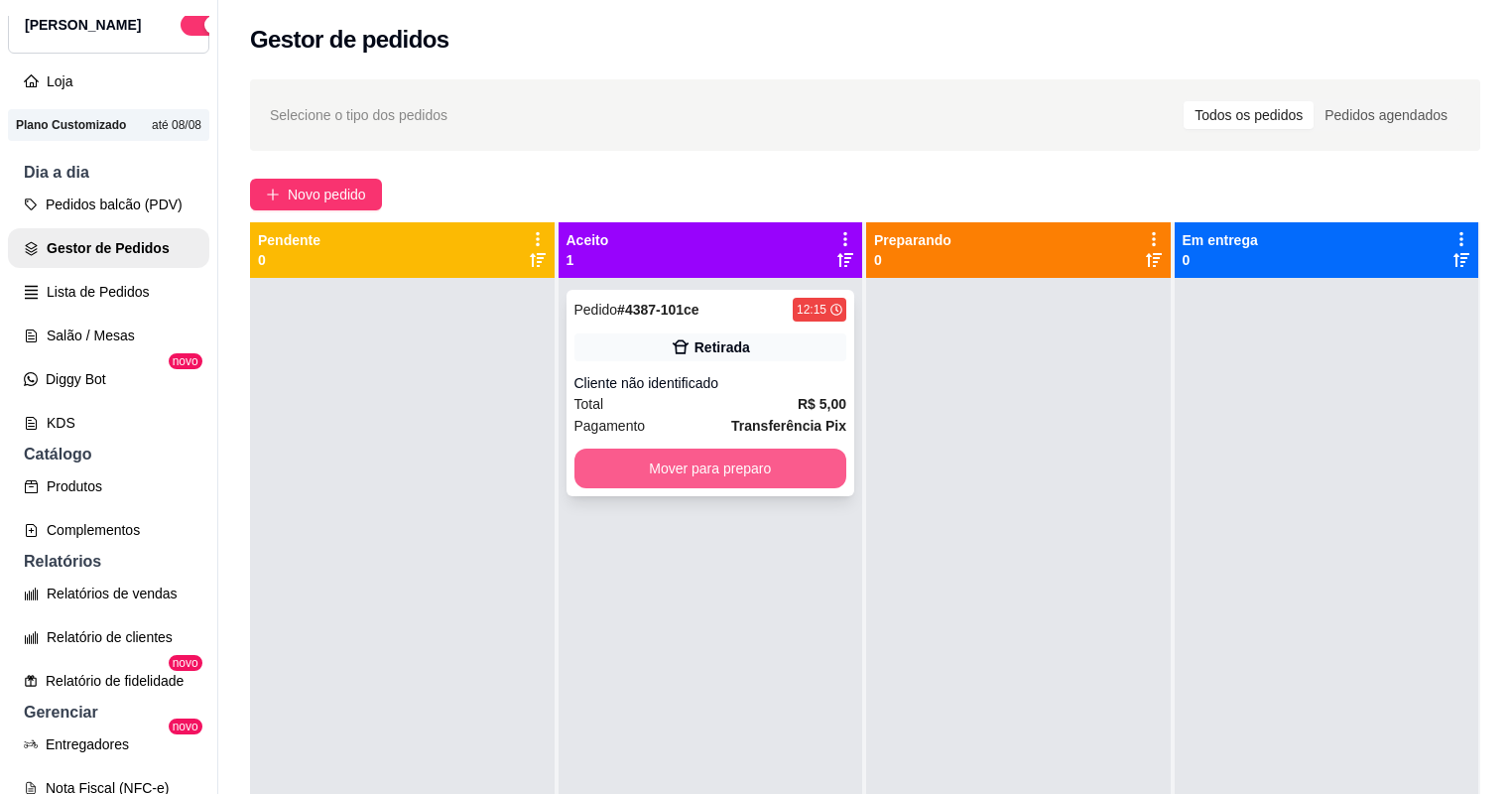 click on "Mover para preparo" at bounding box center [710, 468] 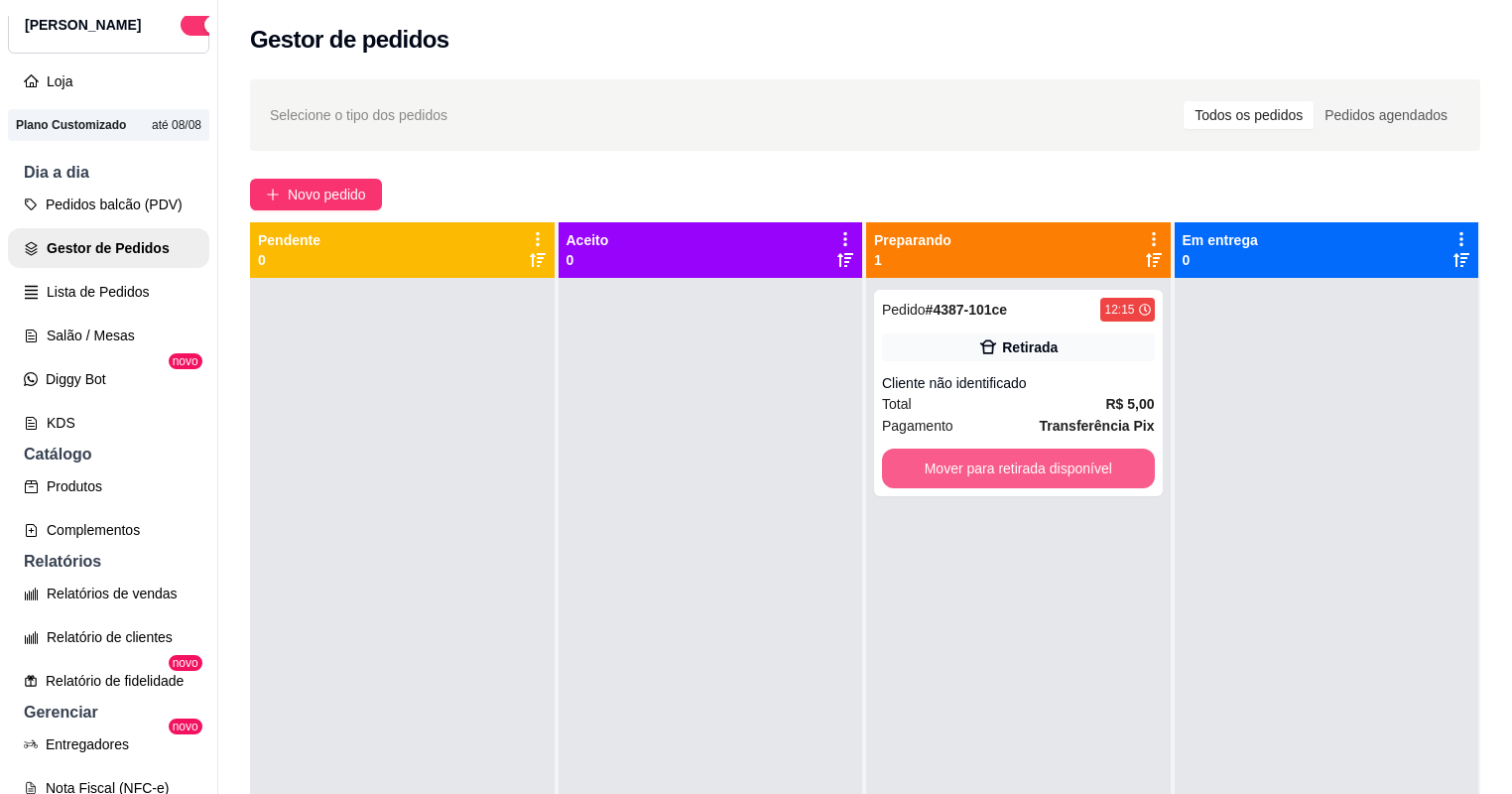 click on "Mover para retirada disponível" at bounding box center (1018, 468) 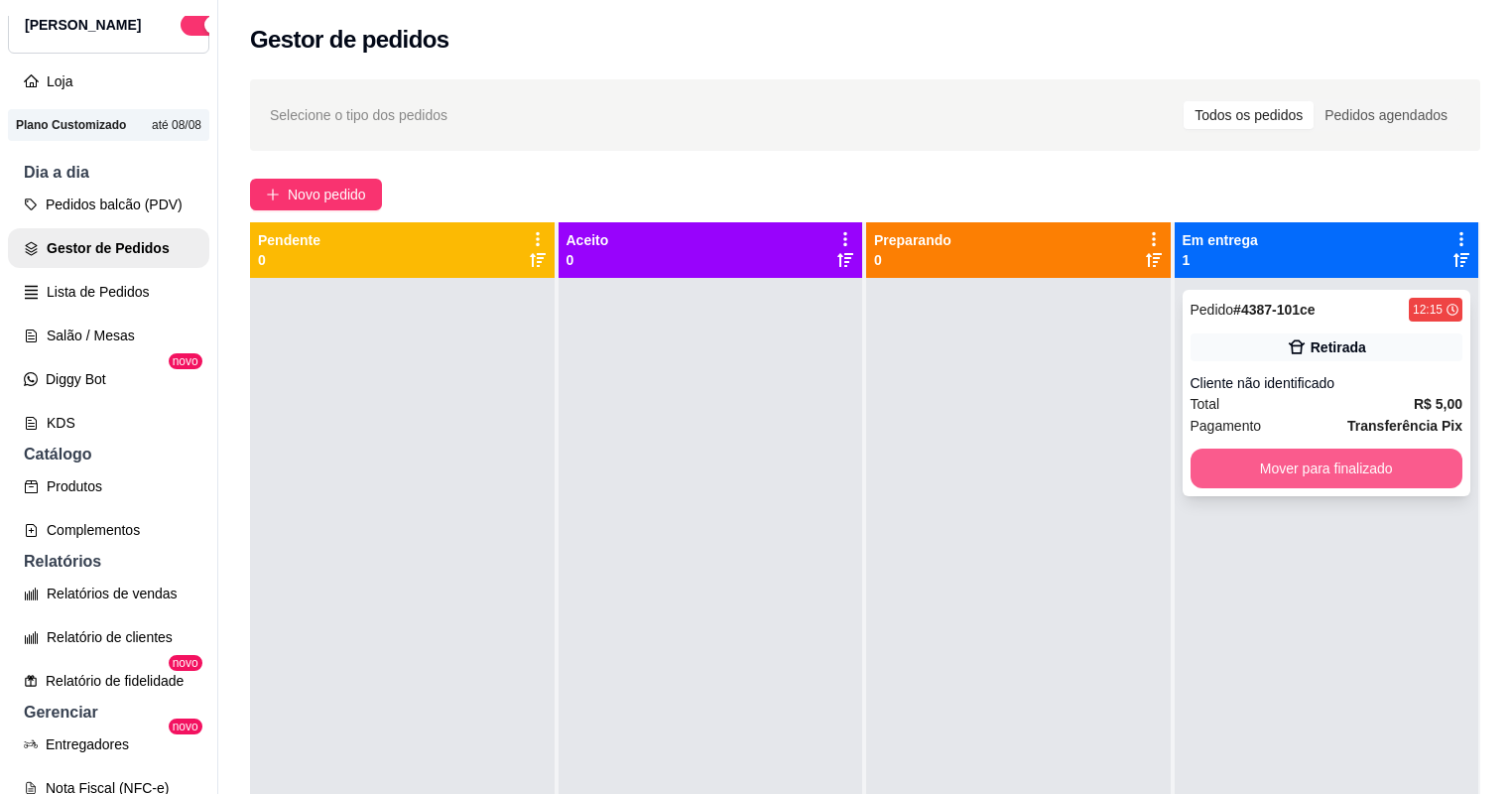 click on "Mover para finalizado" at bounding box center (1326, 468) 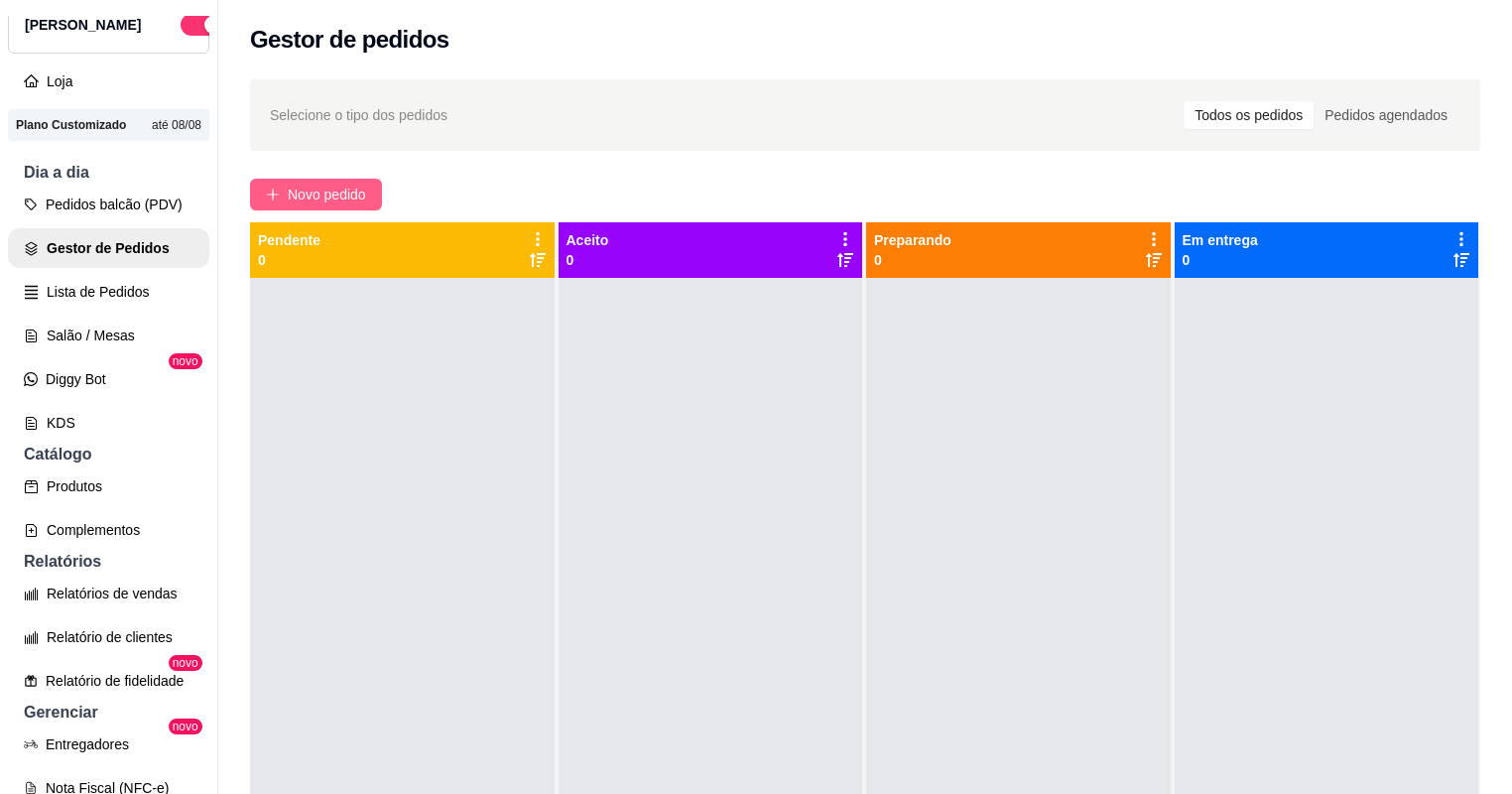 click on "Novo pedido" at bounding box center (326, 195) 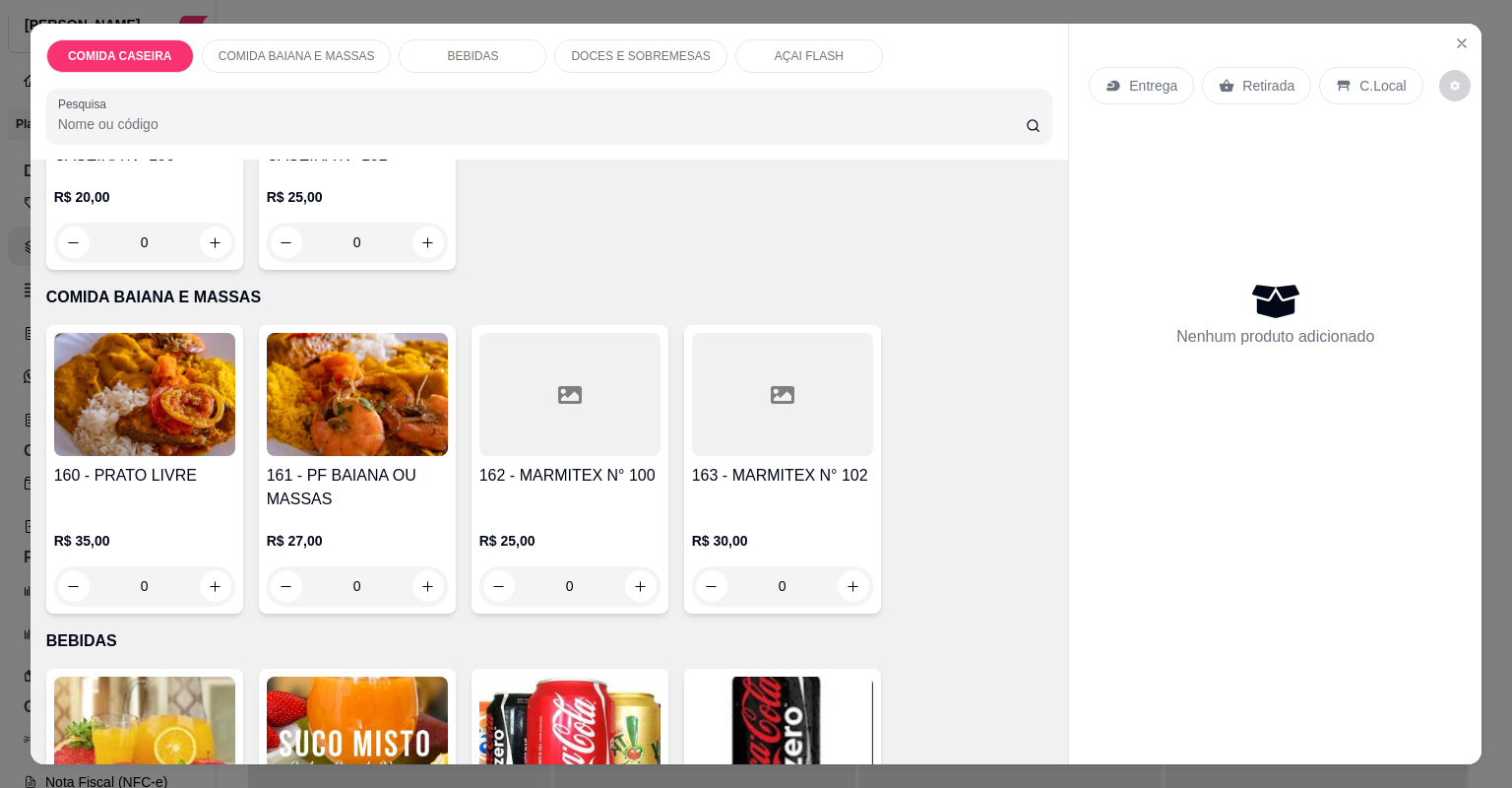 scroll, scrollTop: 394, scrollLeft: 0, axis: vertical 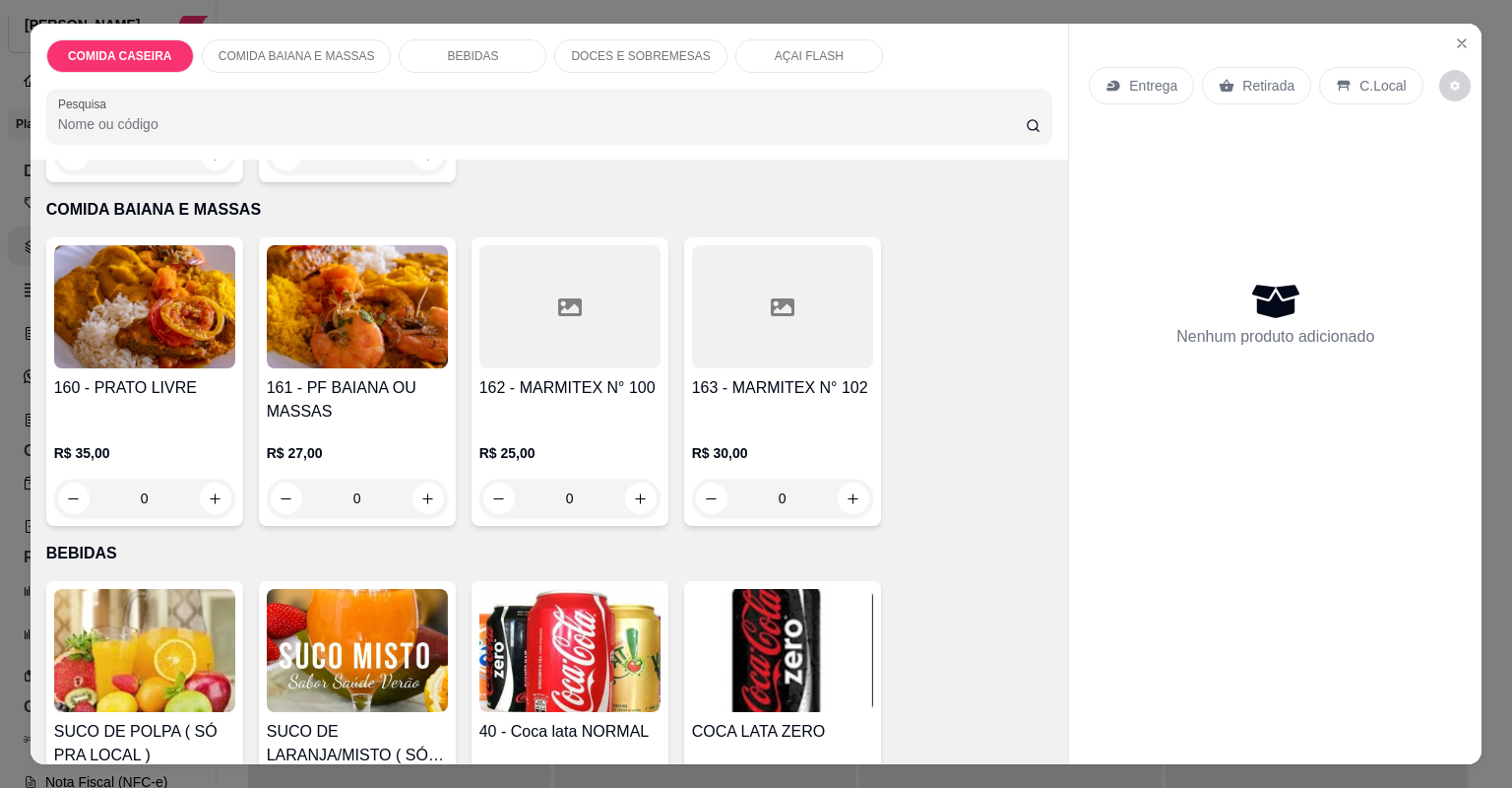 click on "162 - MARMITEX N° 100" at bounding box center [570, 400] 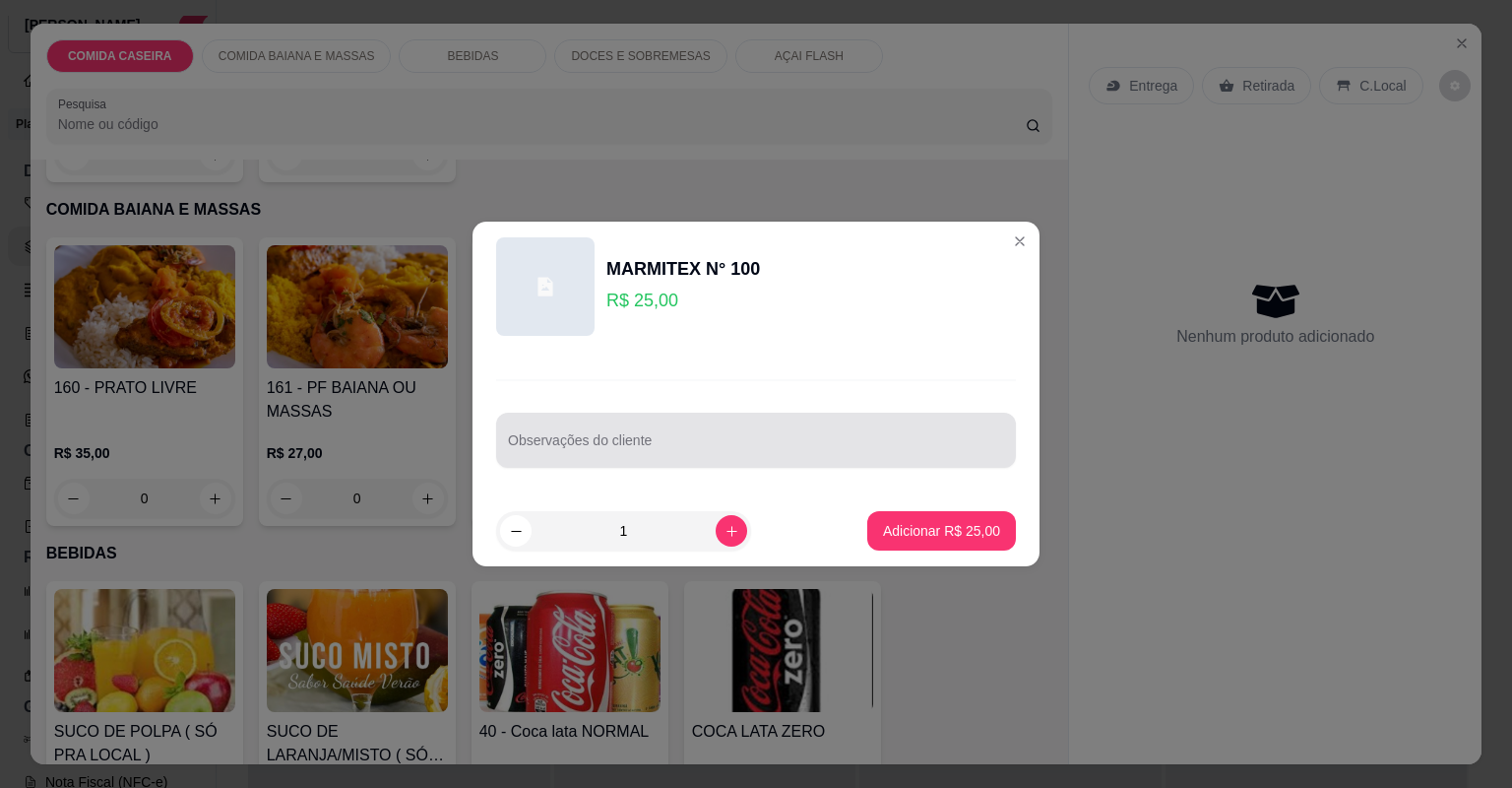 click on "Observações do cliente" at bounding box center [756, 448] 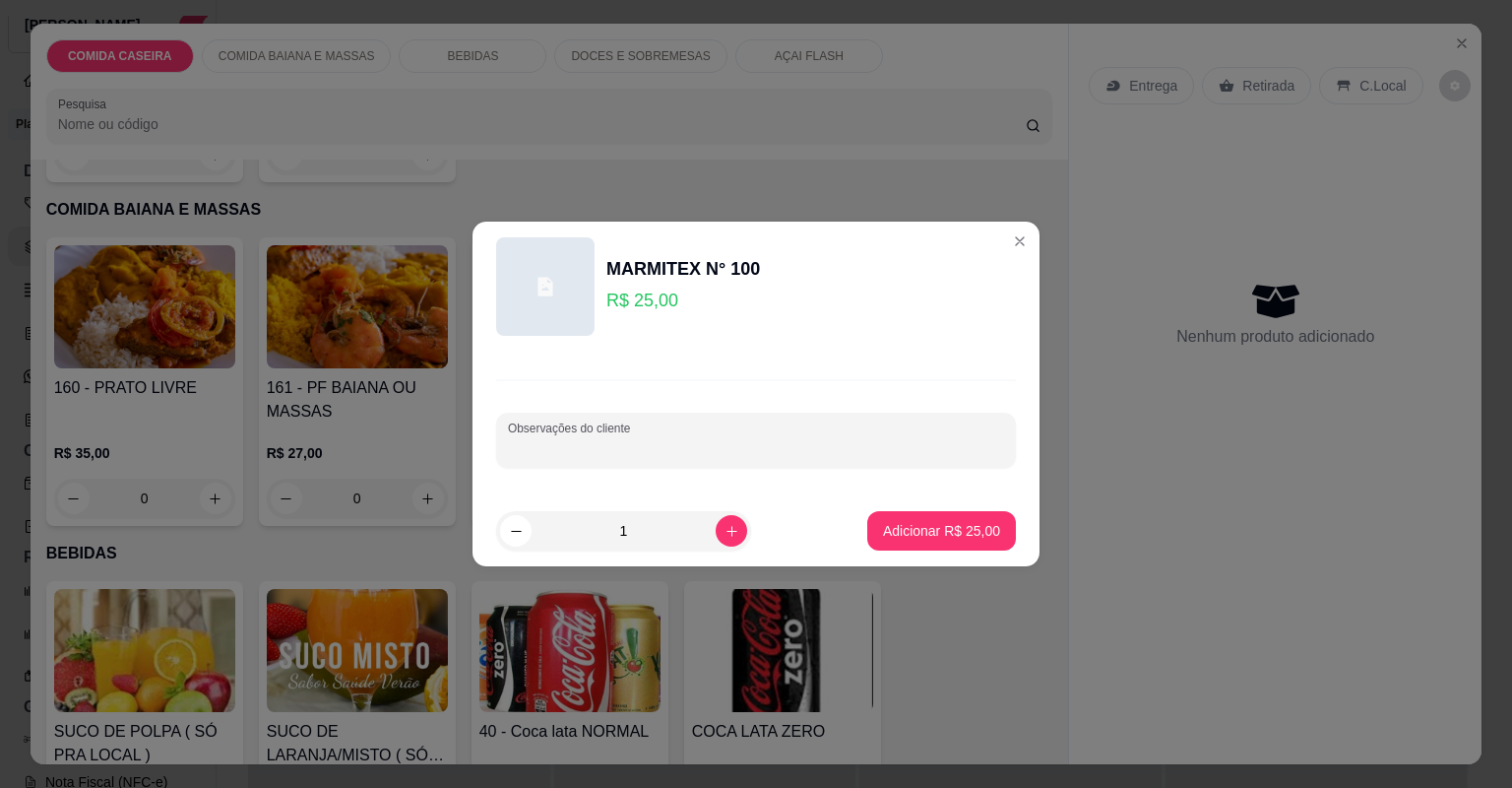 paste on "Feijão tropeiro, vatapá, [GEOGRAPHIC_DATA], cortado. Salada: beterraba cozida  Proteínas: moqueca de filé de bacalhau com filé de frango  Marmita de 25,00" 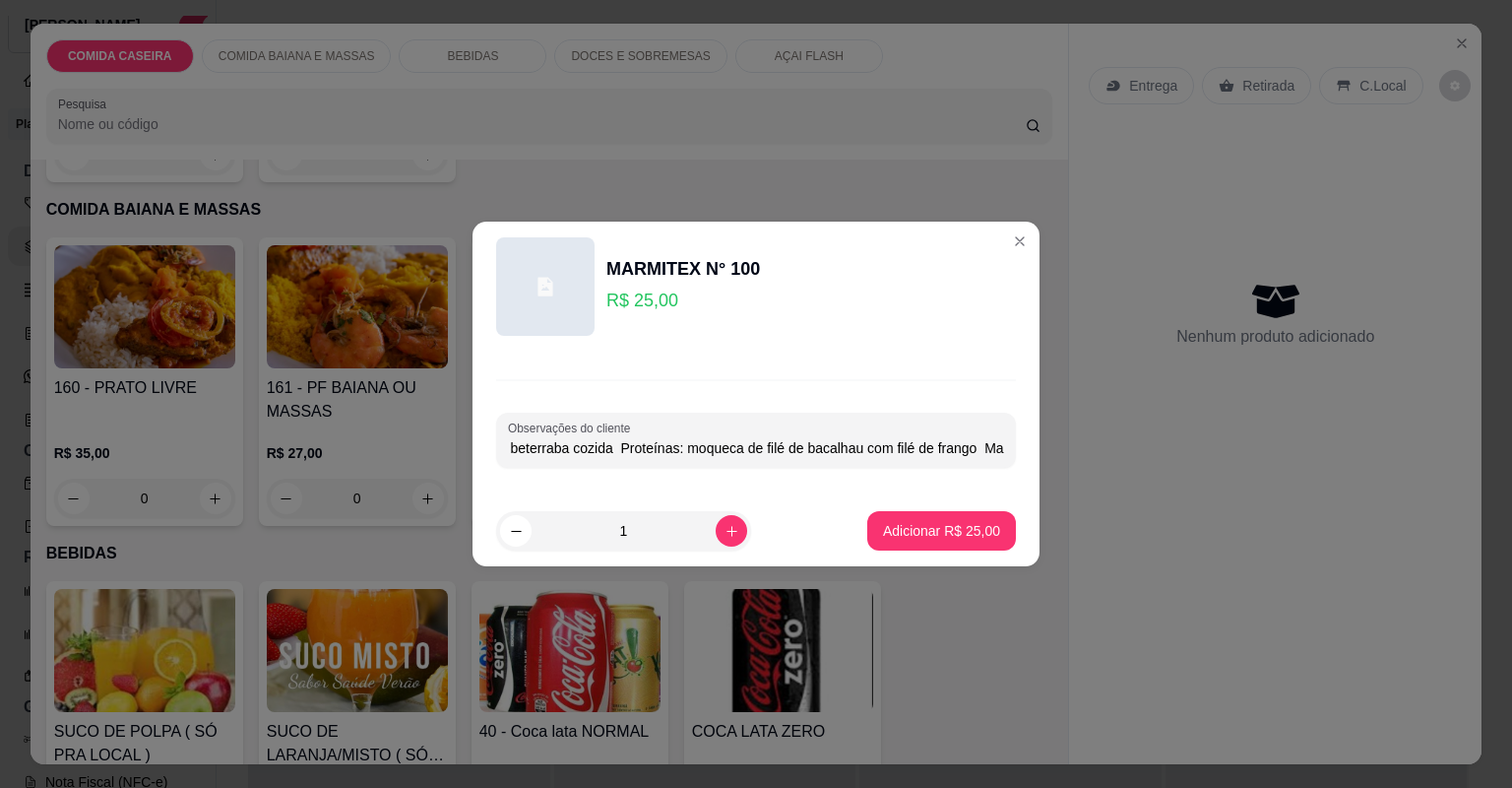 scroll, scrollTop: 0, scrollLeft: 402, axis: horizontal 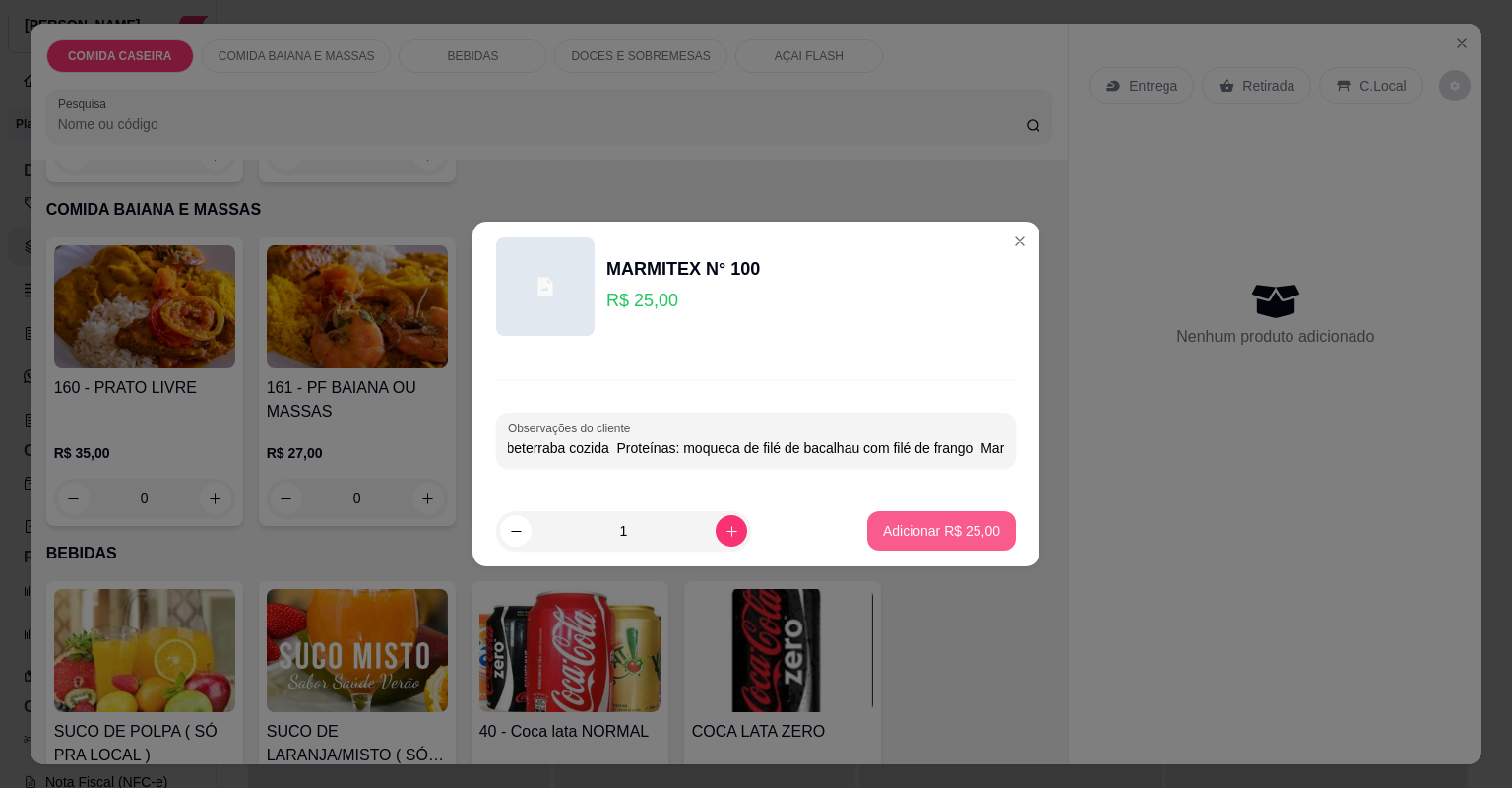 type on "Feijão tropeiro, vatapá, [GEOGRAPHIC_DATA], cortado. Salada: beterraba cozida  Proteínas: moqueca de filé de bacalhau com filé de frango  Marmita de 25,00" 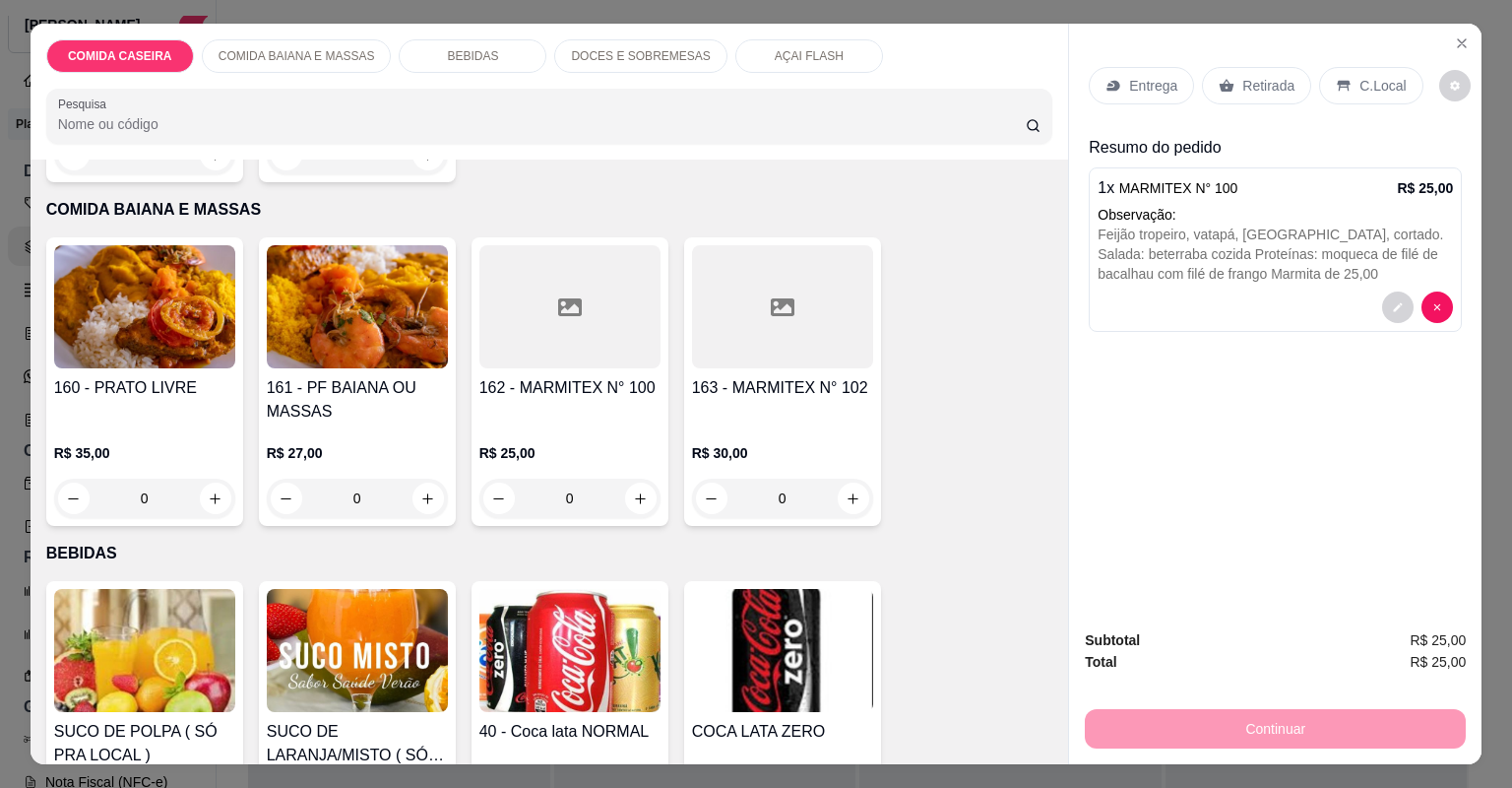 click on "Entrega" at bounding box center (1153, 86) 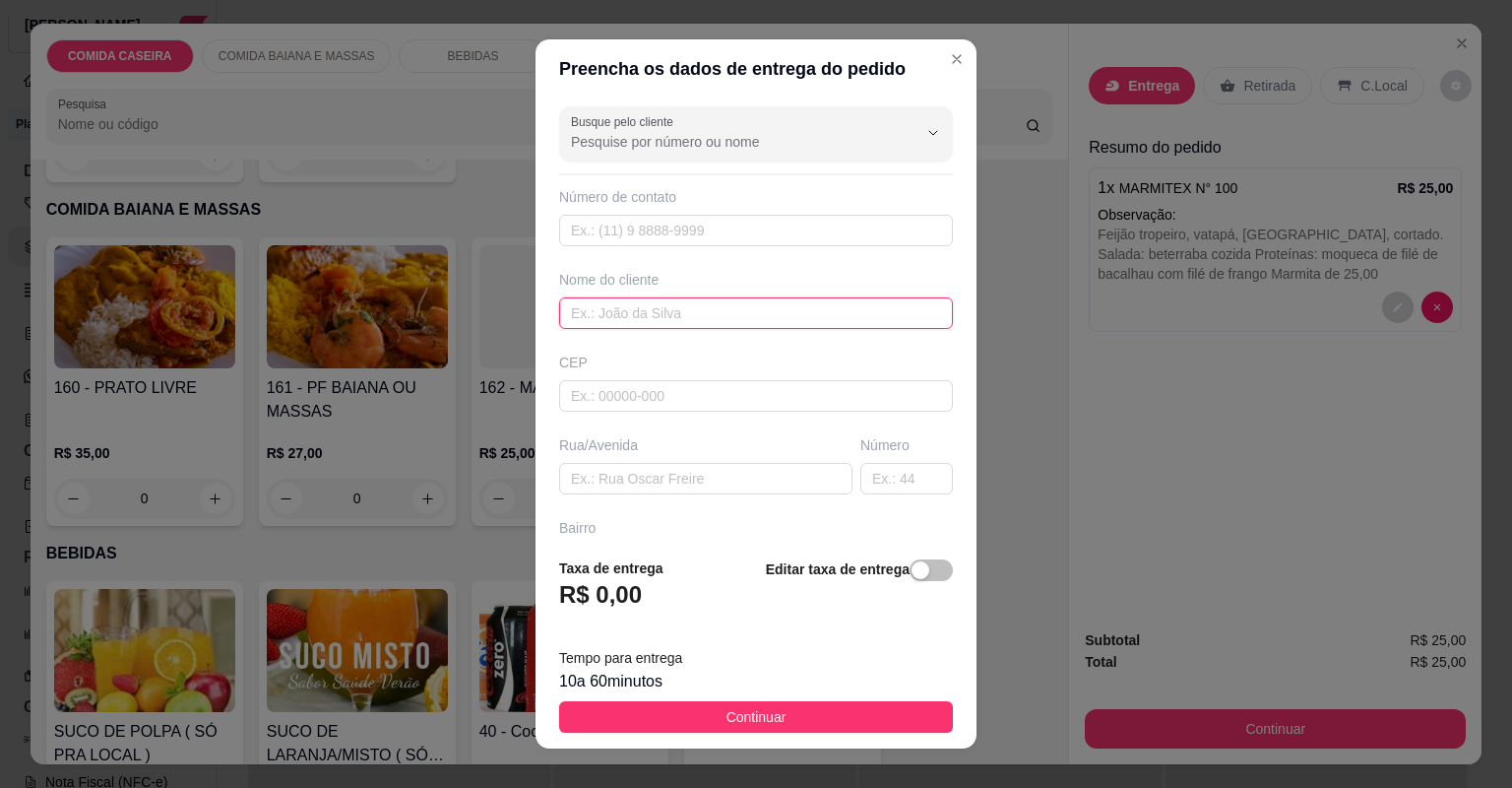 click at bounding box center [756, 313] 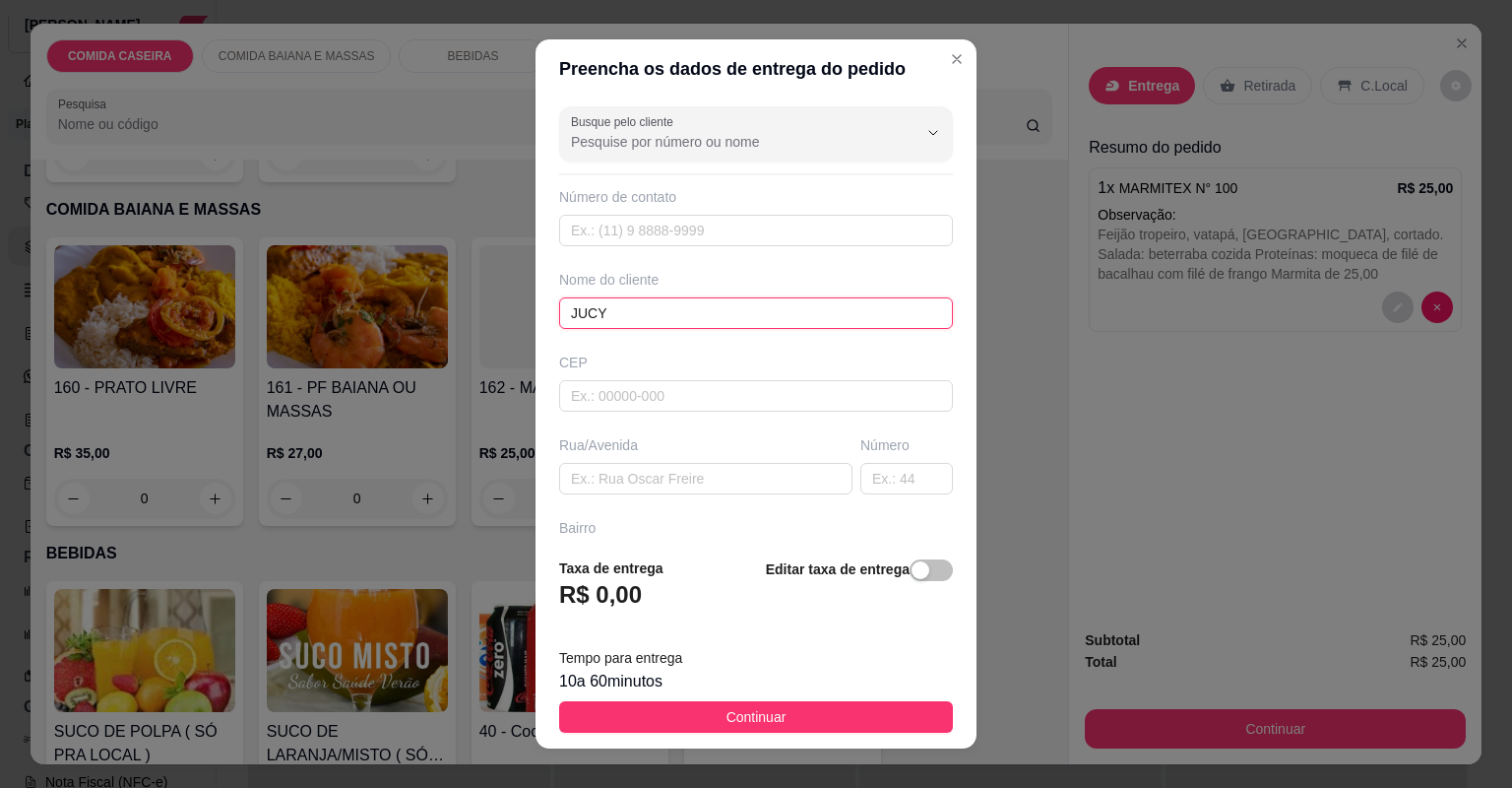 type on "JUCY" 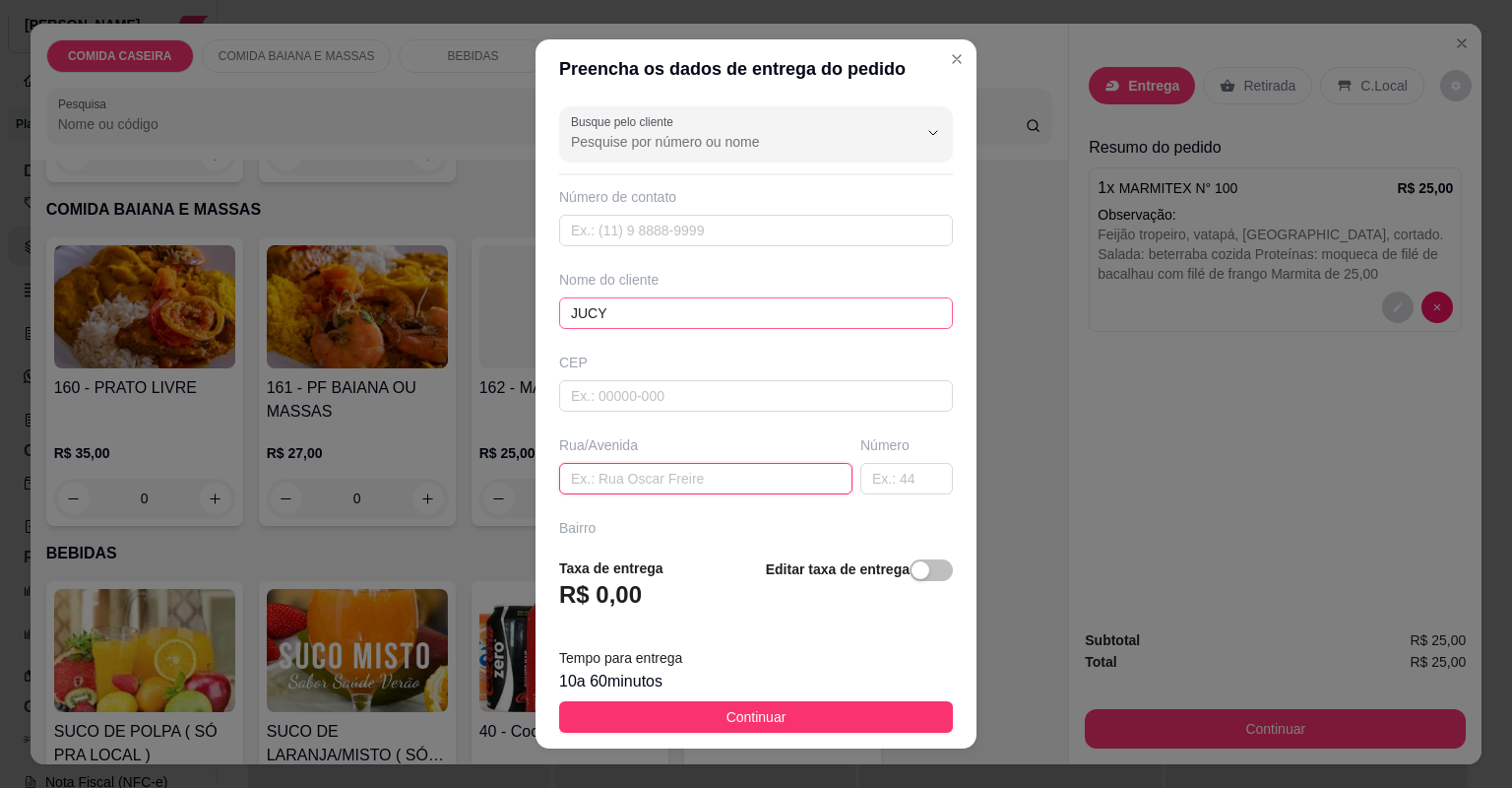 paste on "End. [STREET_ADDRESS][PERSON_NAME] [DOMAIN_NAME] lado da antiga oficina do gaúcho  Pagamento: 50,00" 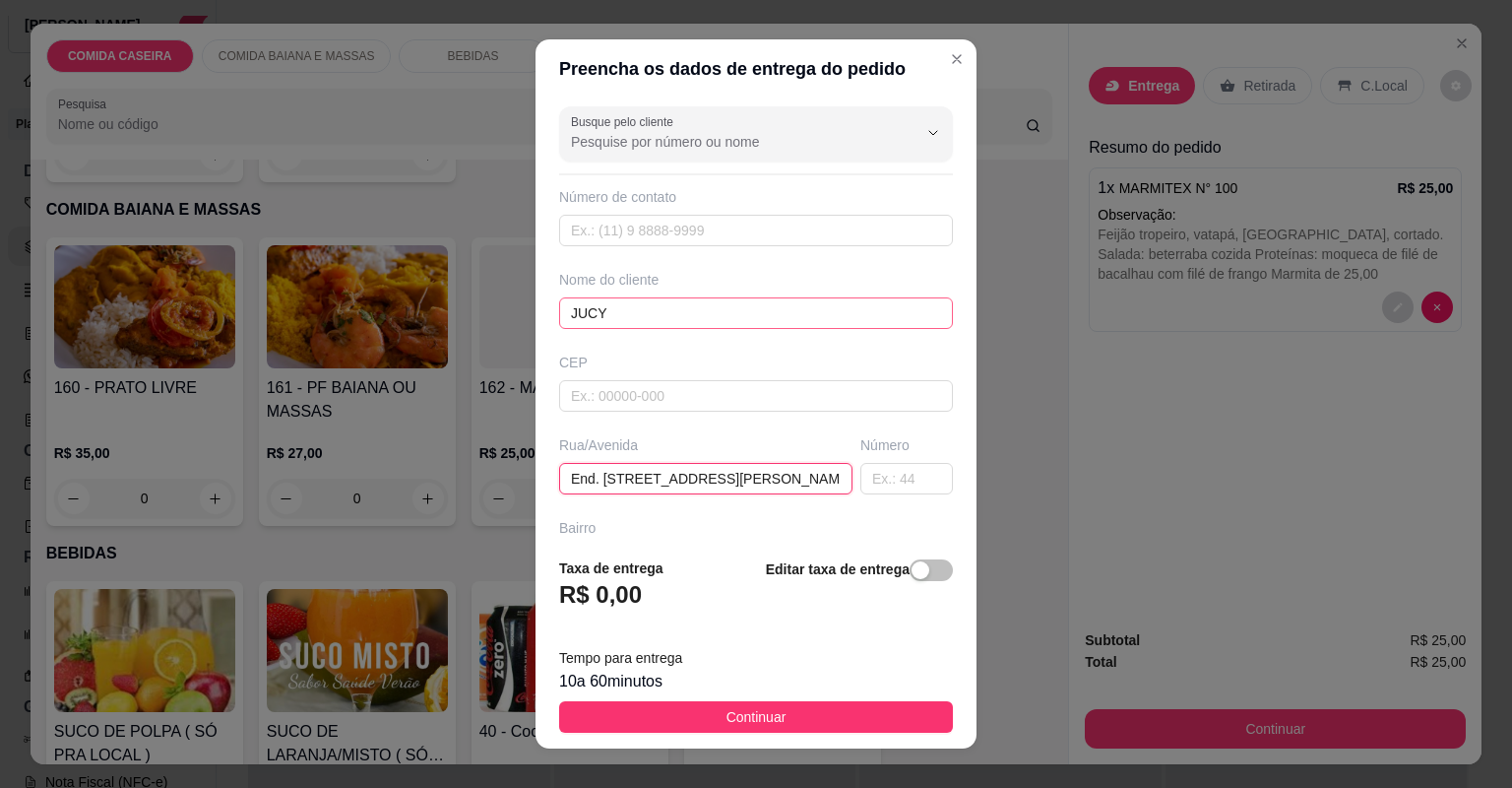 scroll, scrollTop: 0, scrollLeft: 280, axis: horizontal 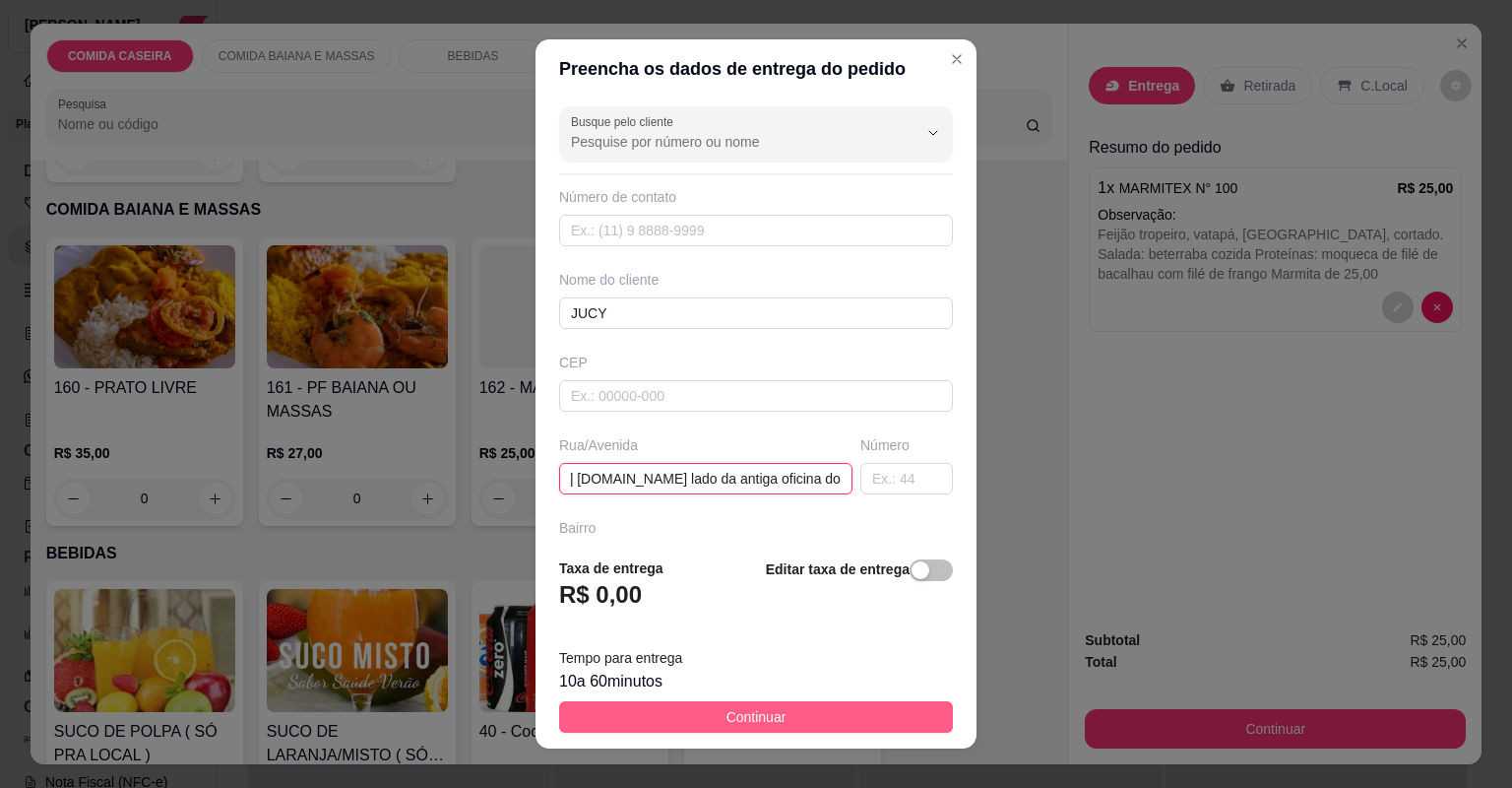 type on "End. [STREET_ADDRESS][PERSON_NAME] [DOMAIN_NAME] lado da antiga oficina do gaúcho  Pagamento: 50,00" 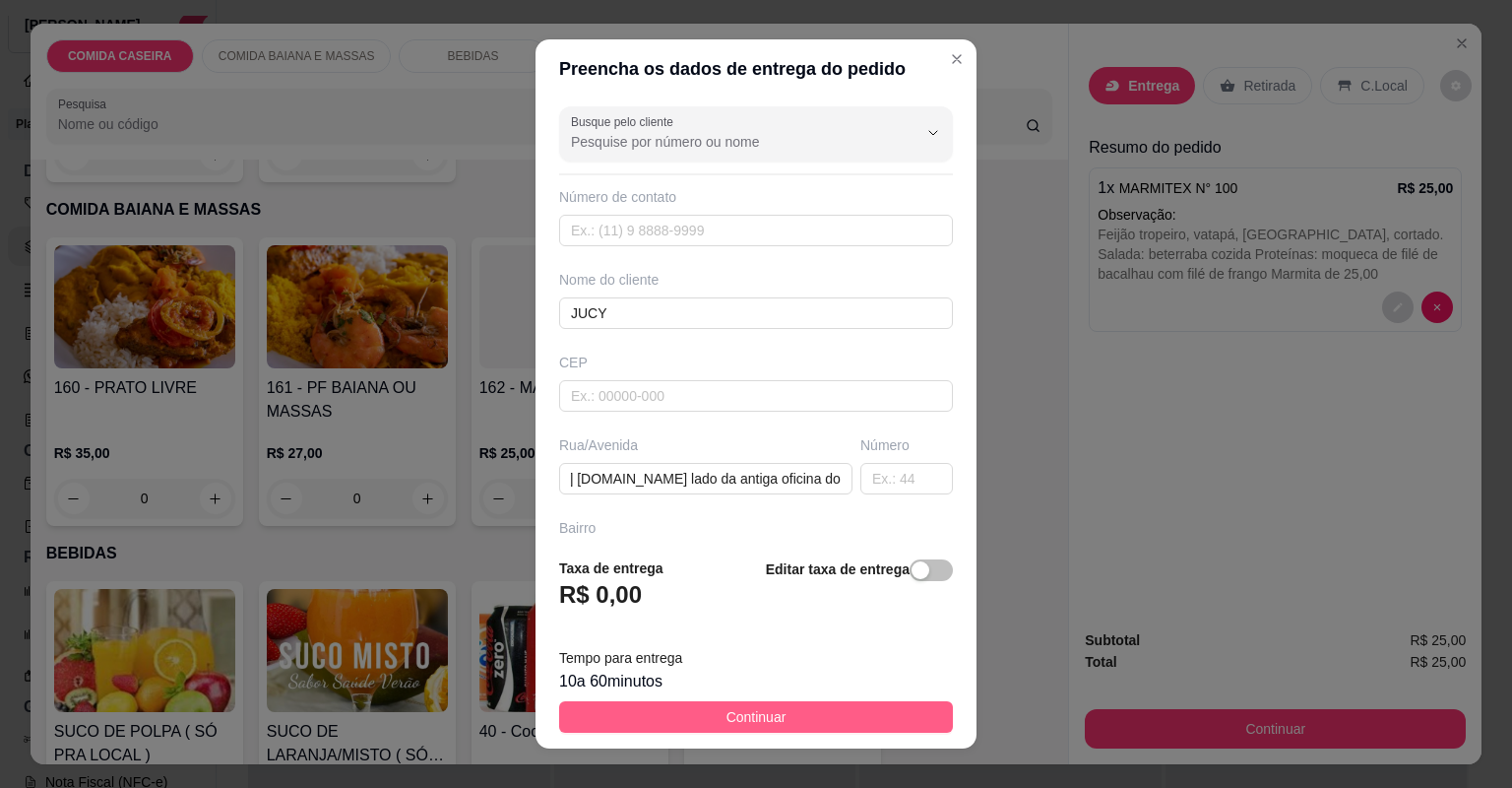 click on "Continuar" at bounding box center (756, 717) 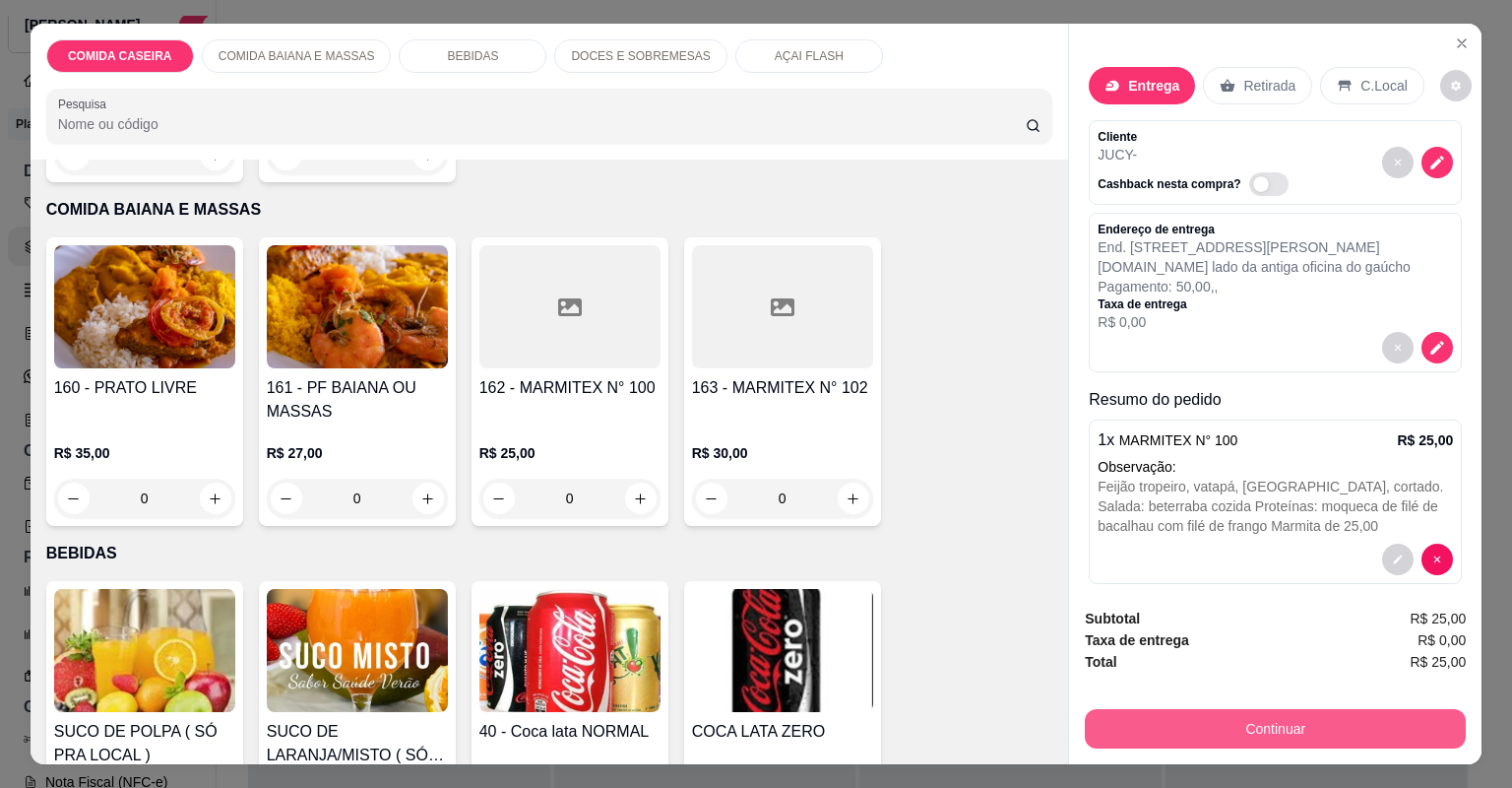 click on "Continuar" at bounding box center [1275, 729] 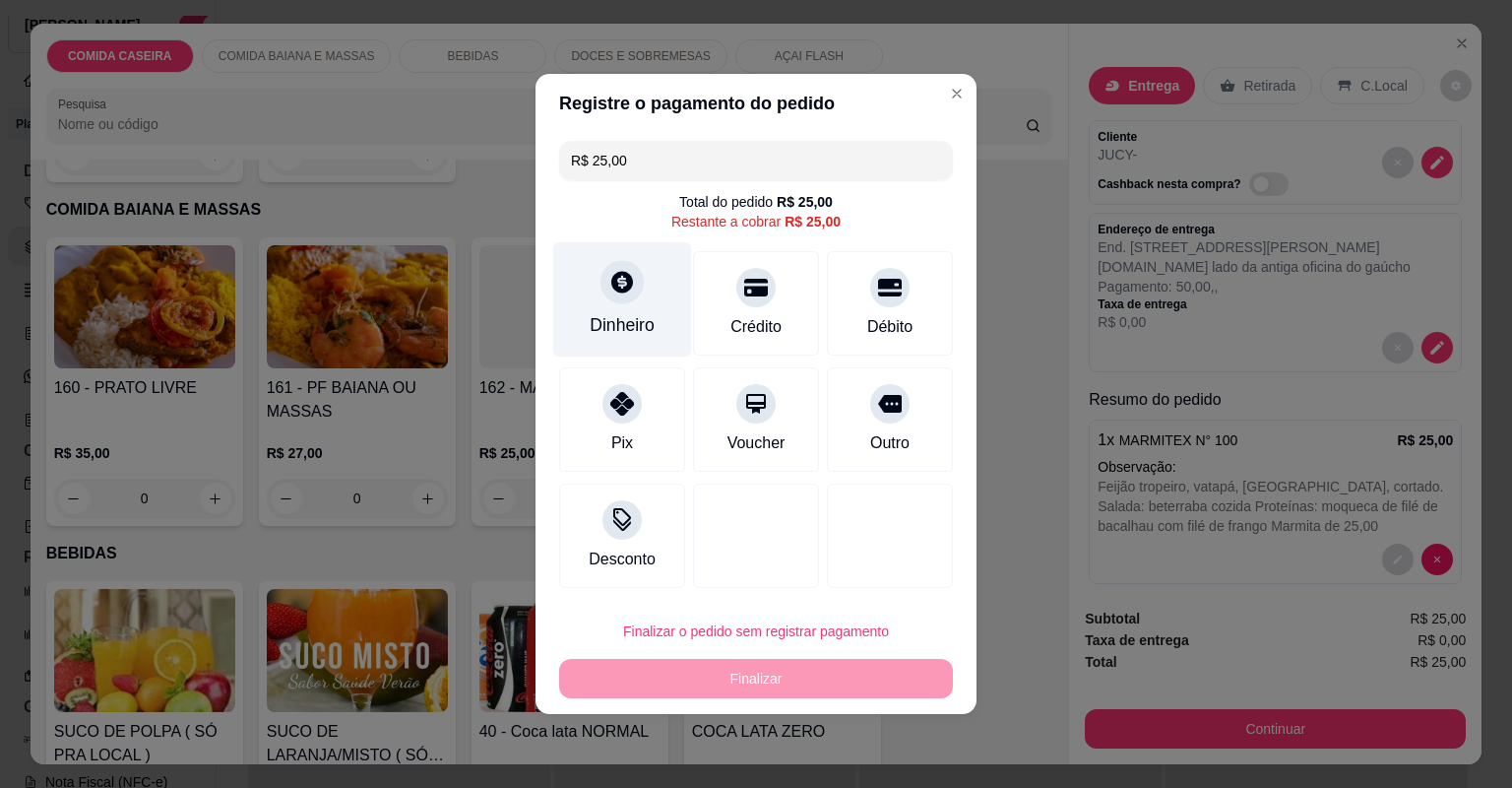 click on "Dinheiro" at bounding box center (622, 299) 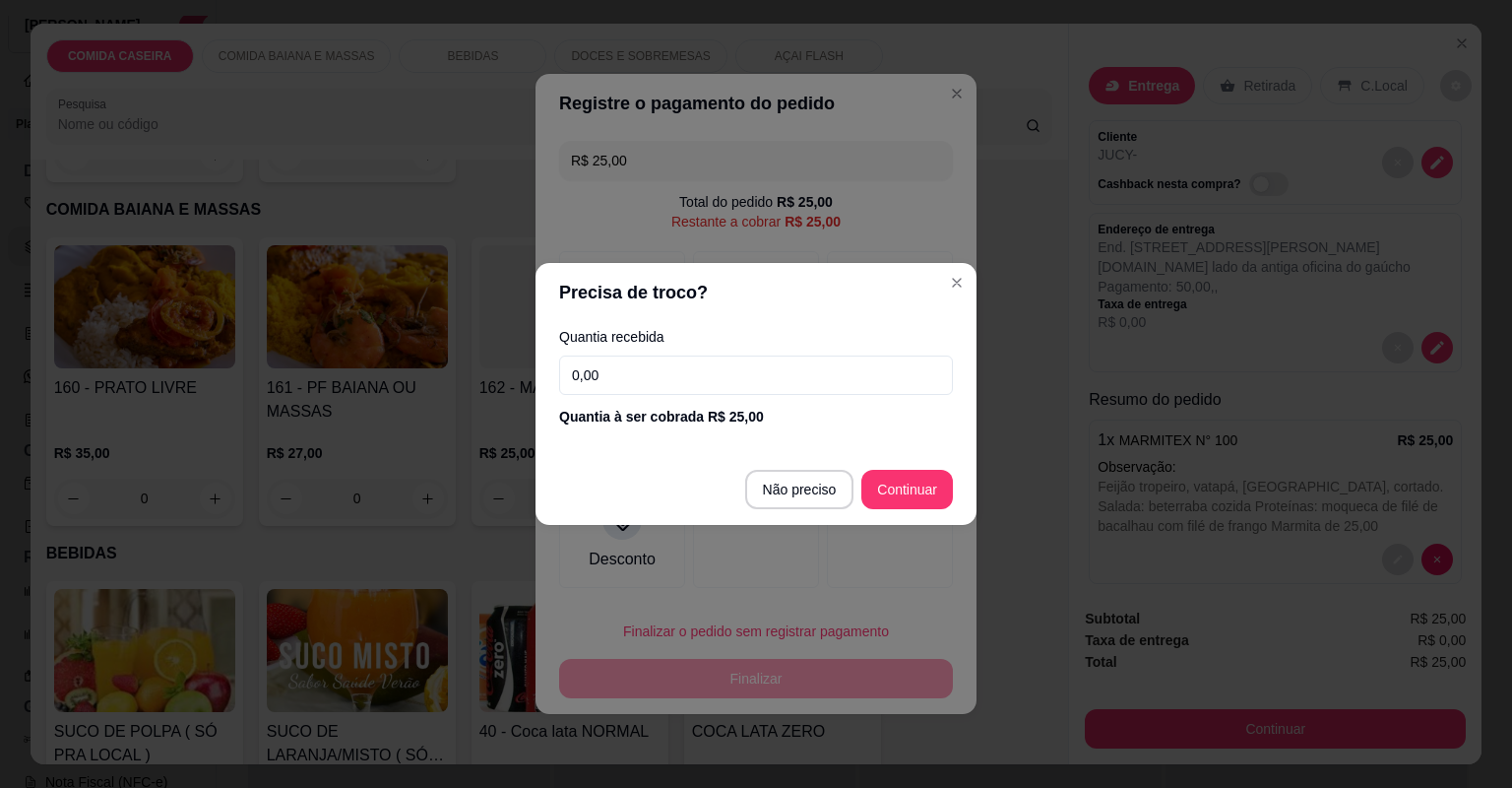 click on "0,00" at bounding box center (756, 375) 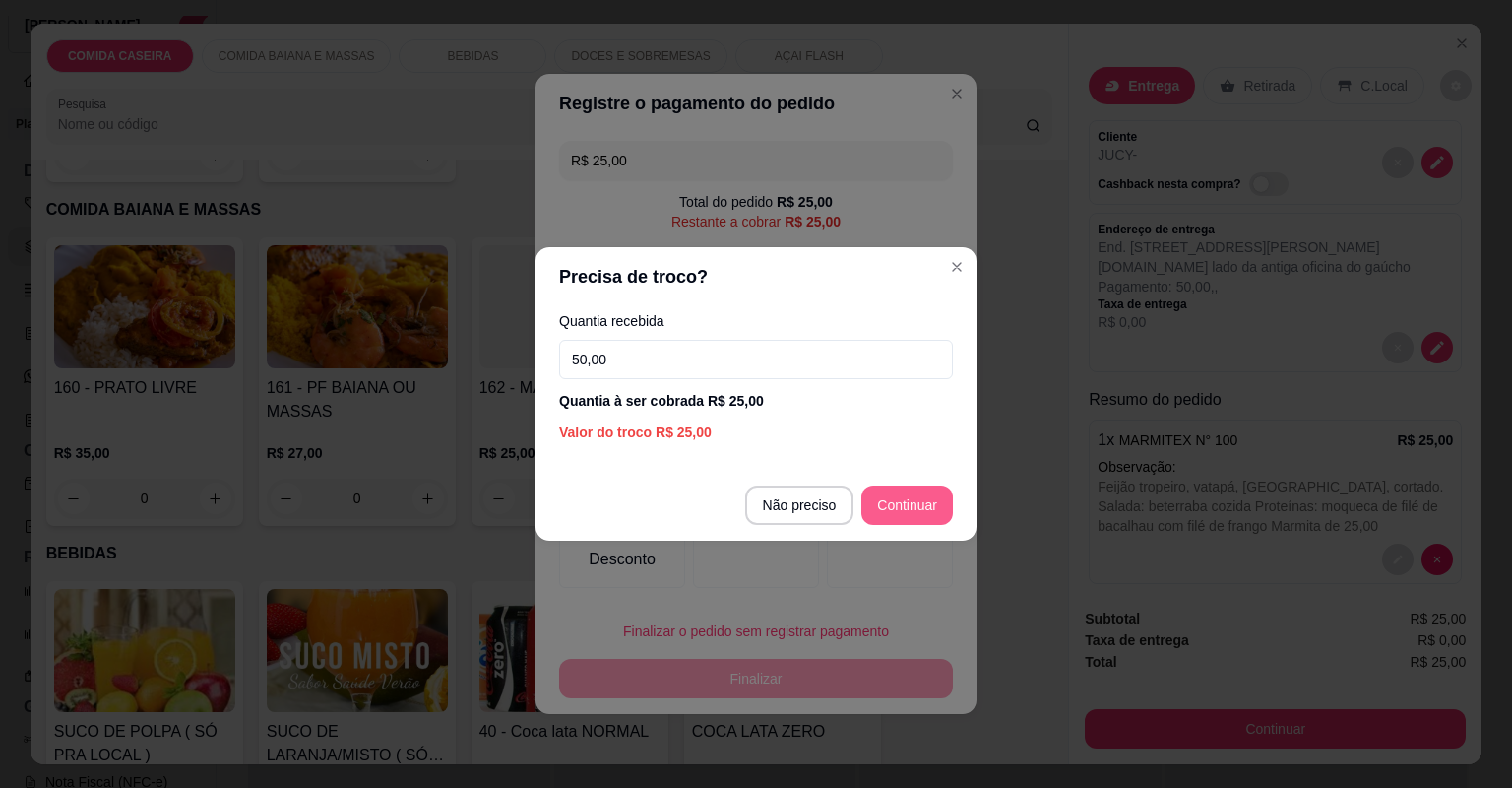 type on "50,00" 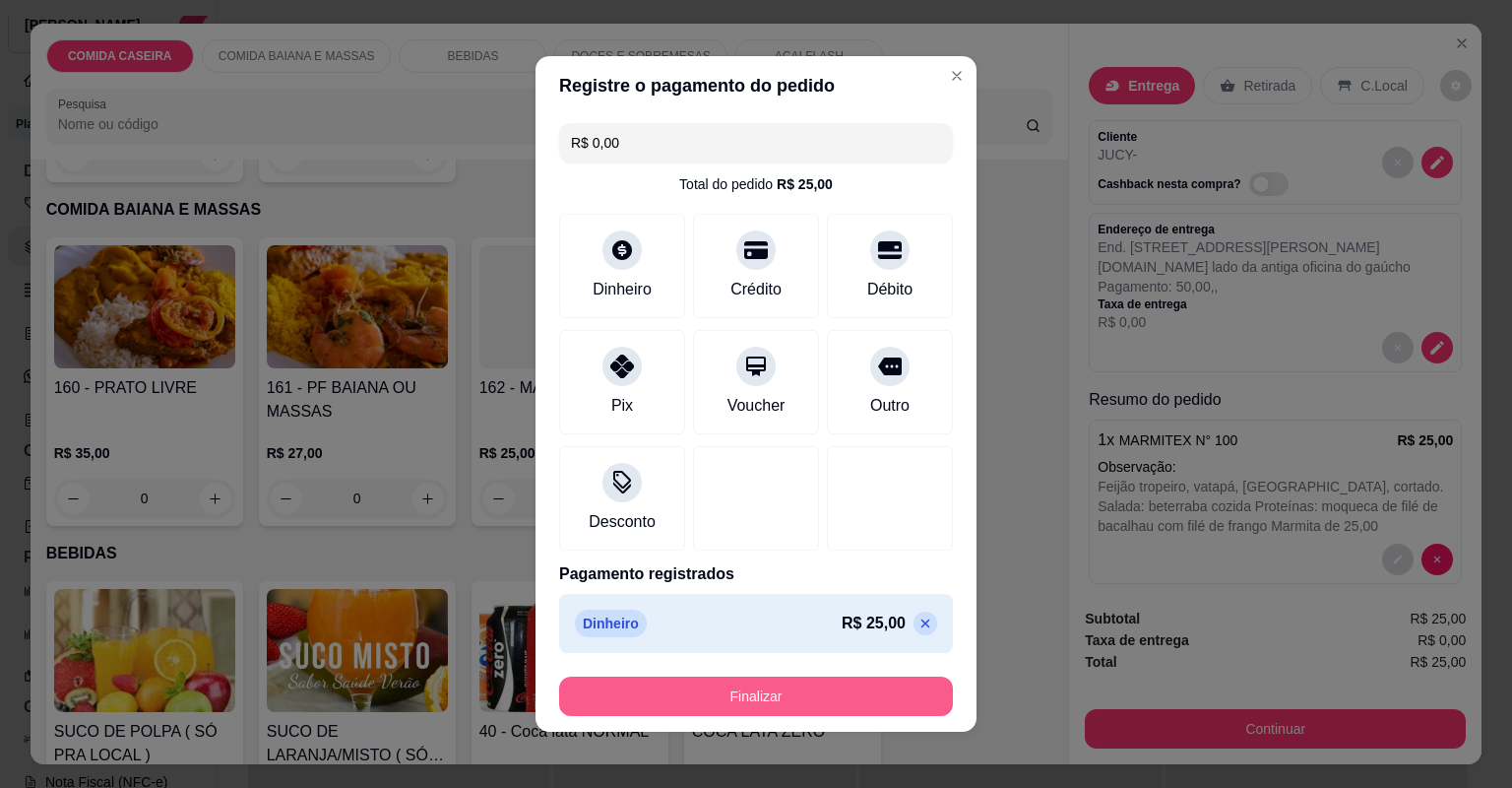 click on "Finalizar" at bounding box center (756, 696) 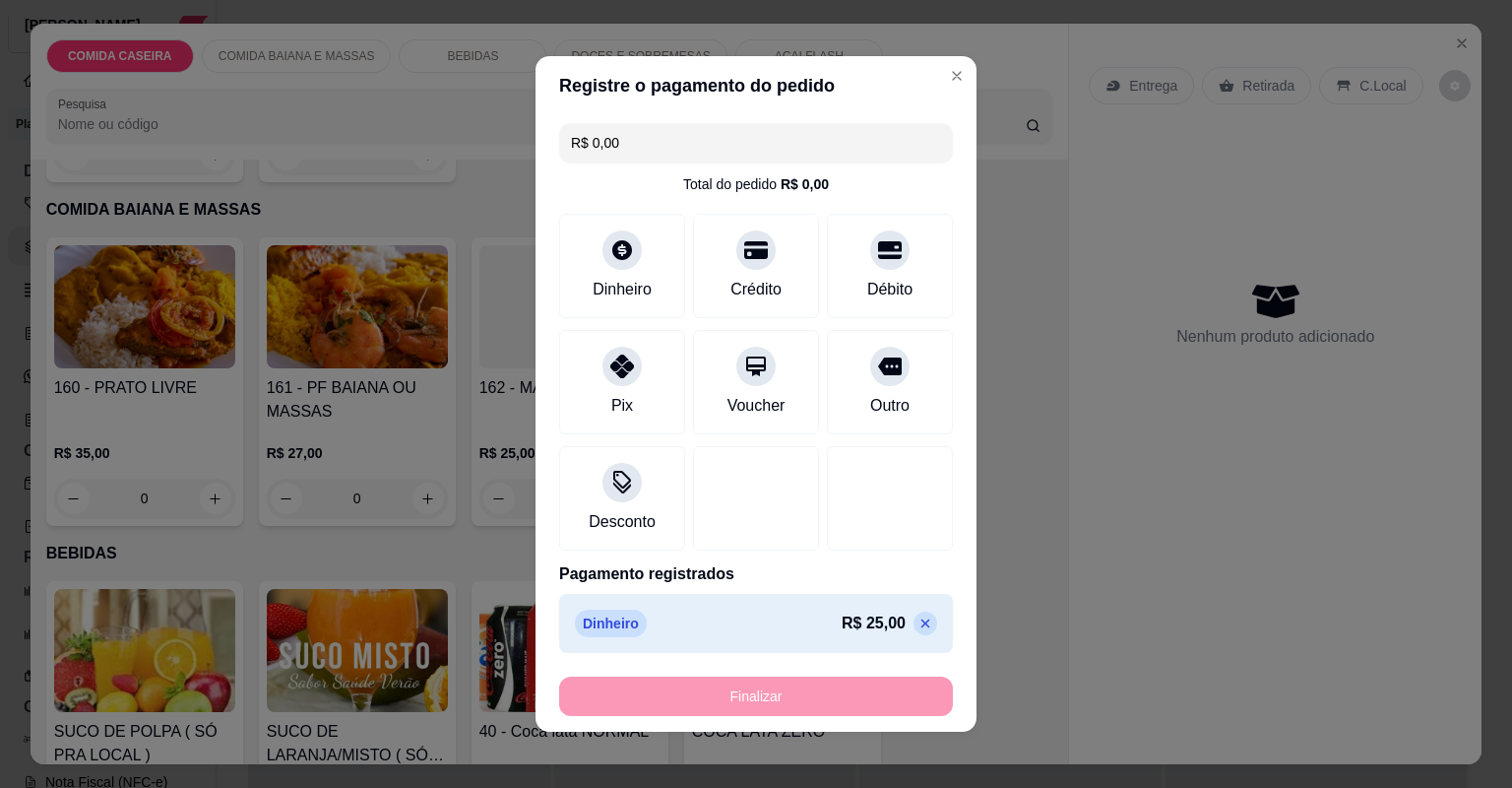 type on "-R$ 25,00" 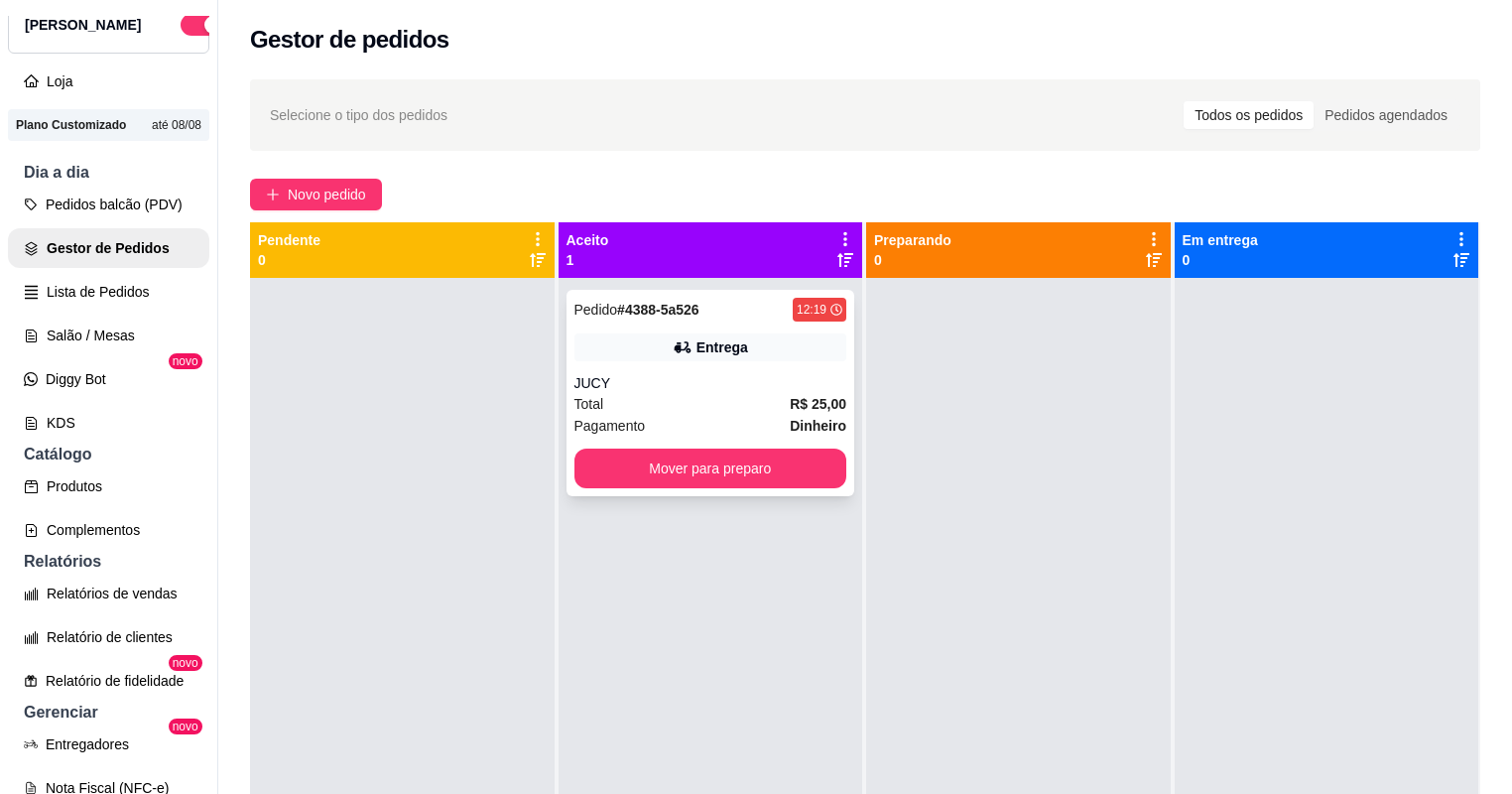 click on "Total R$ 25,00" at bounding box center (710, 404) 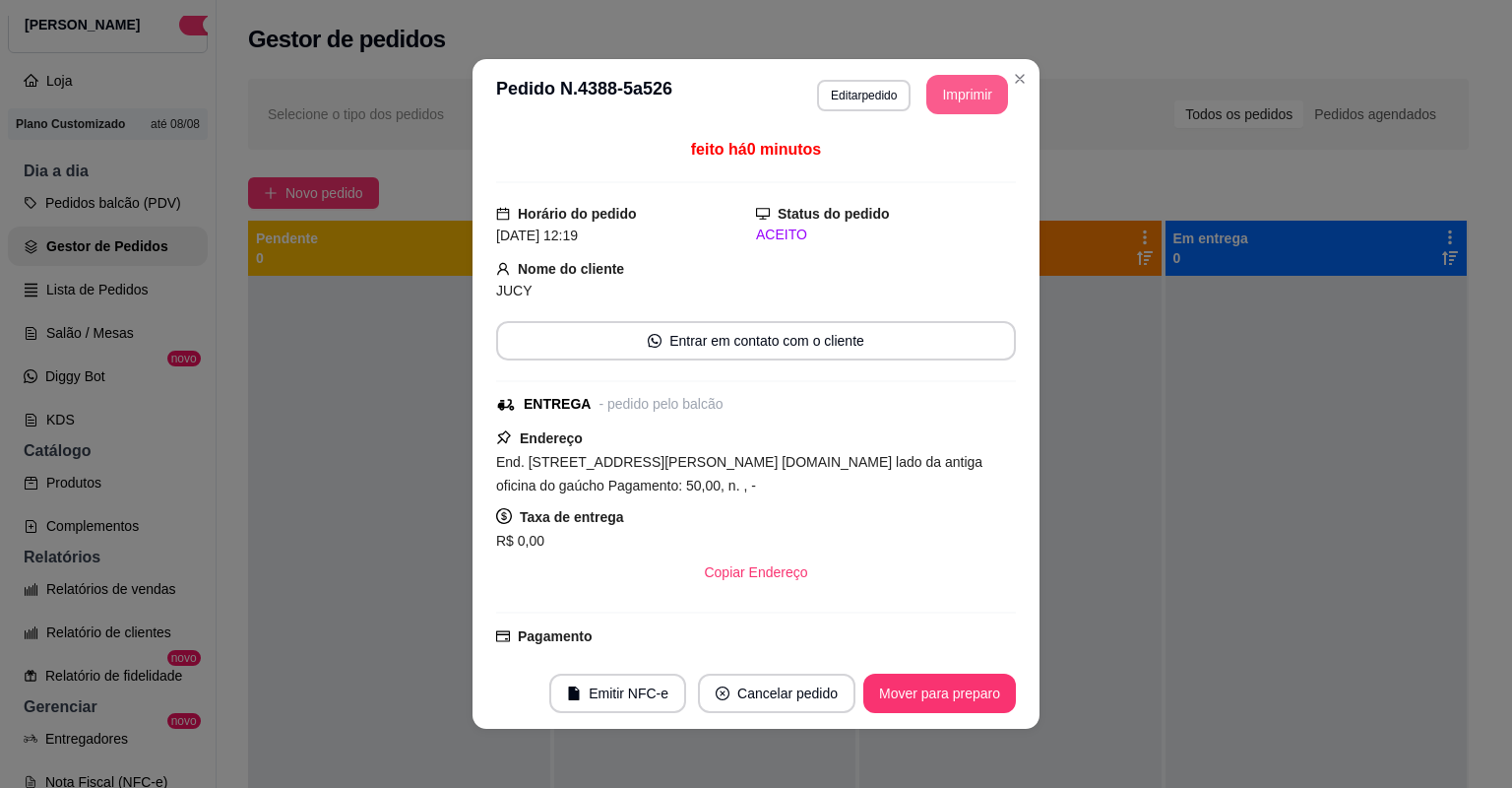 click on "Imprimir" at bounding box center [967, 95] 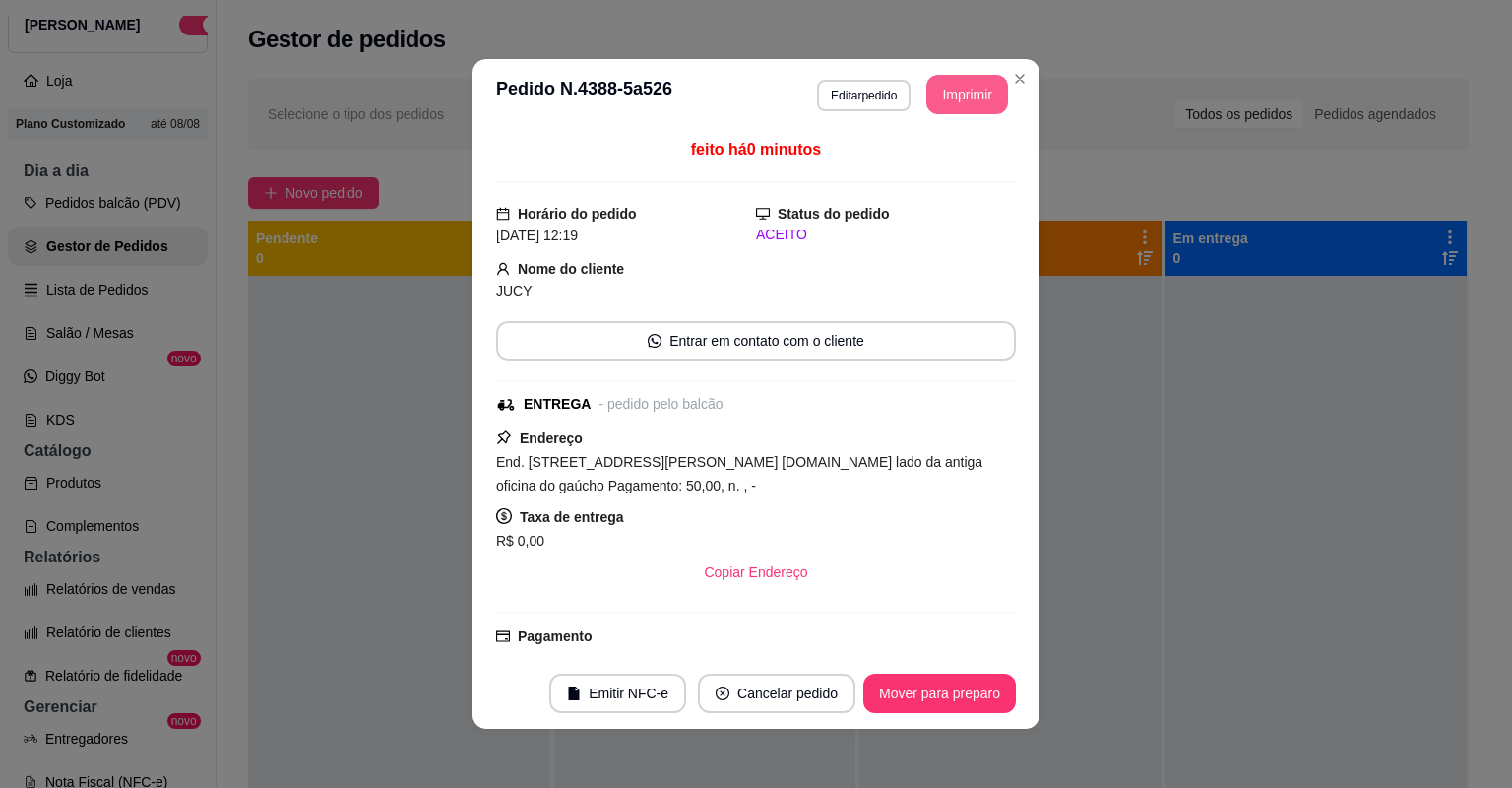 scroll, scrollTop: 0, scrollLeft: 0, axis: both 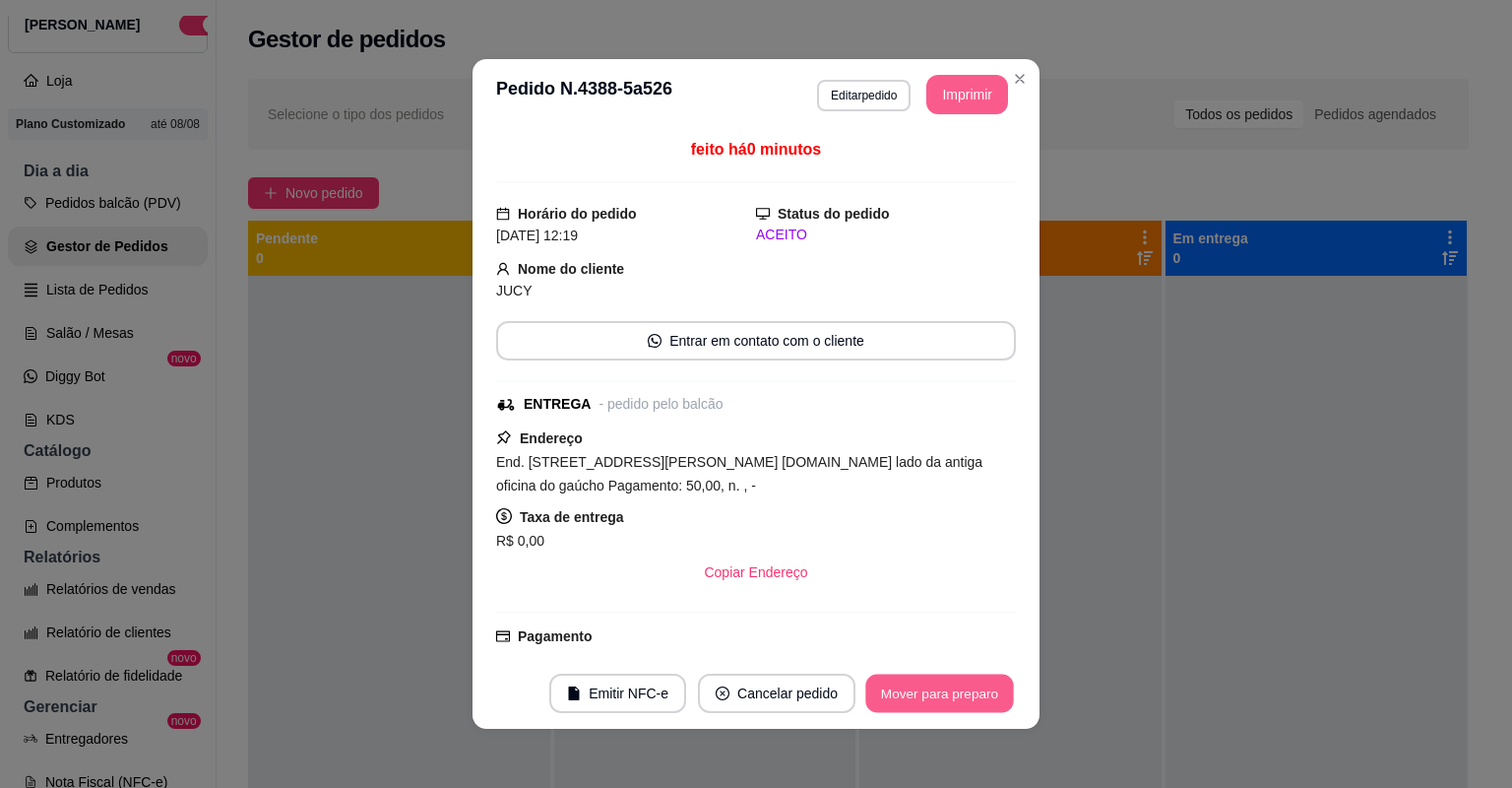 click on "Mover para preparo" at bounding box center (939, 693) 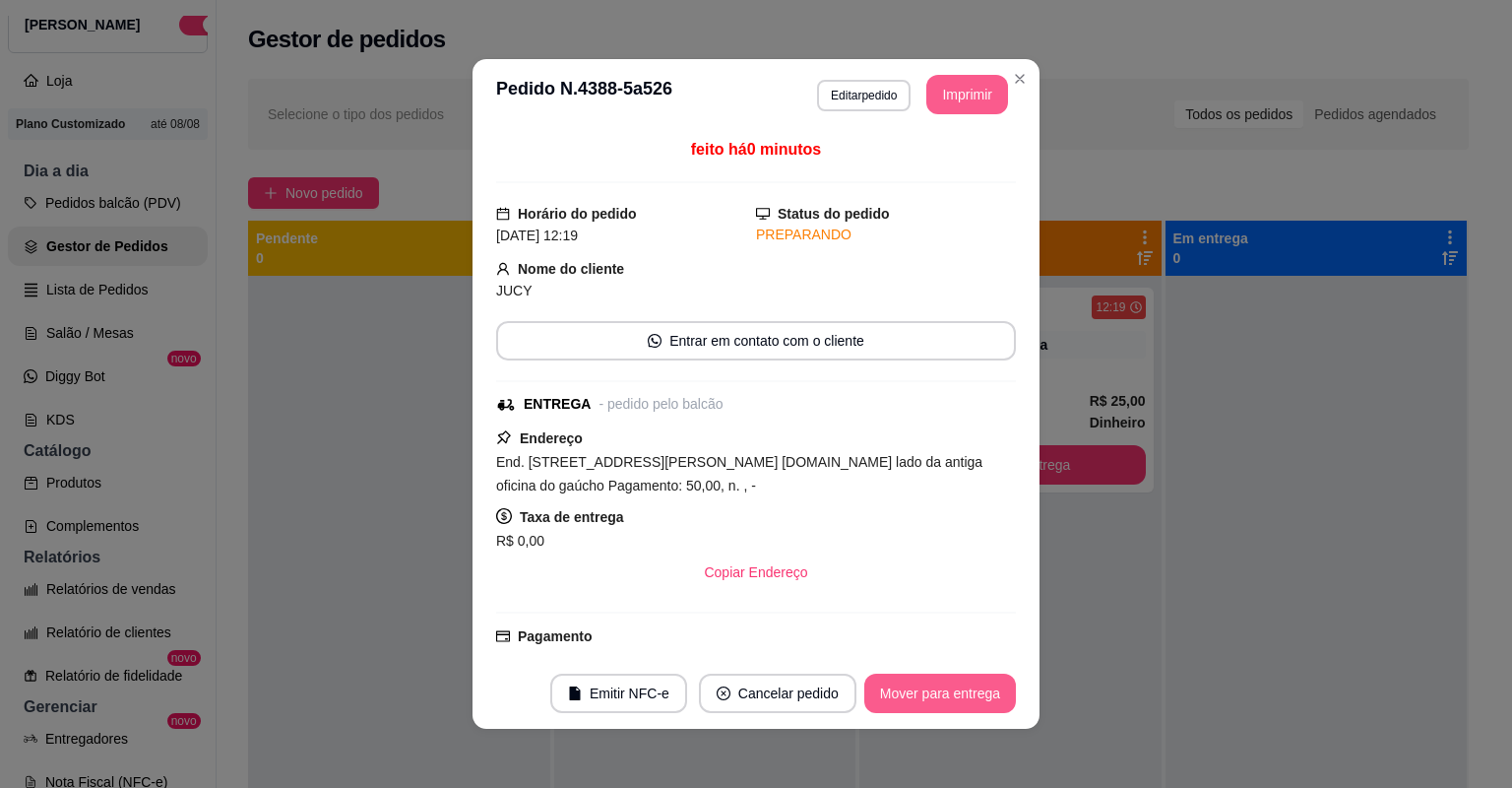 click on "Mover para entrega" at bounding box center (940, 693) 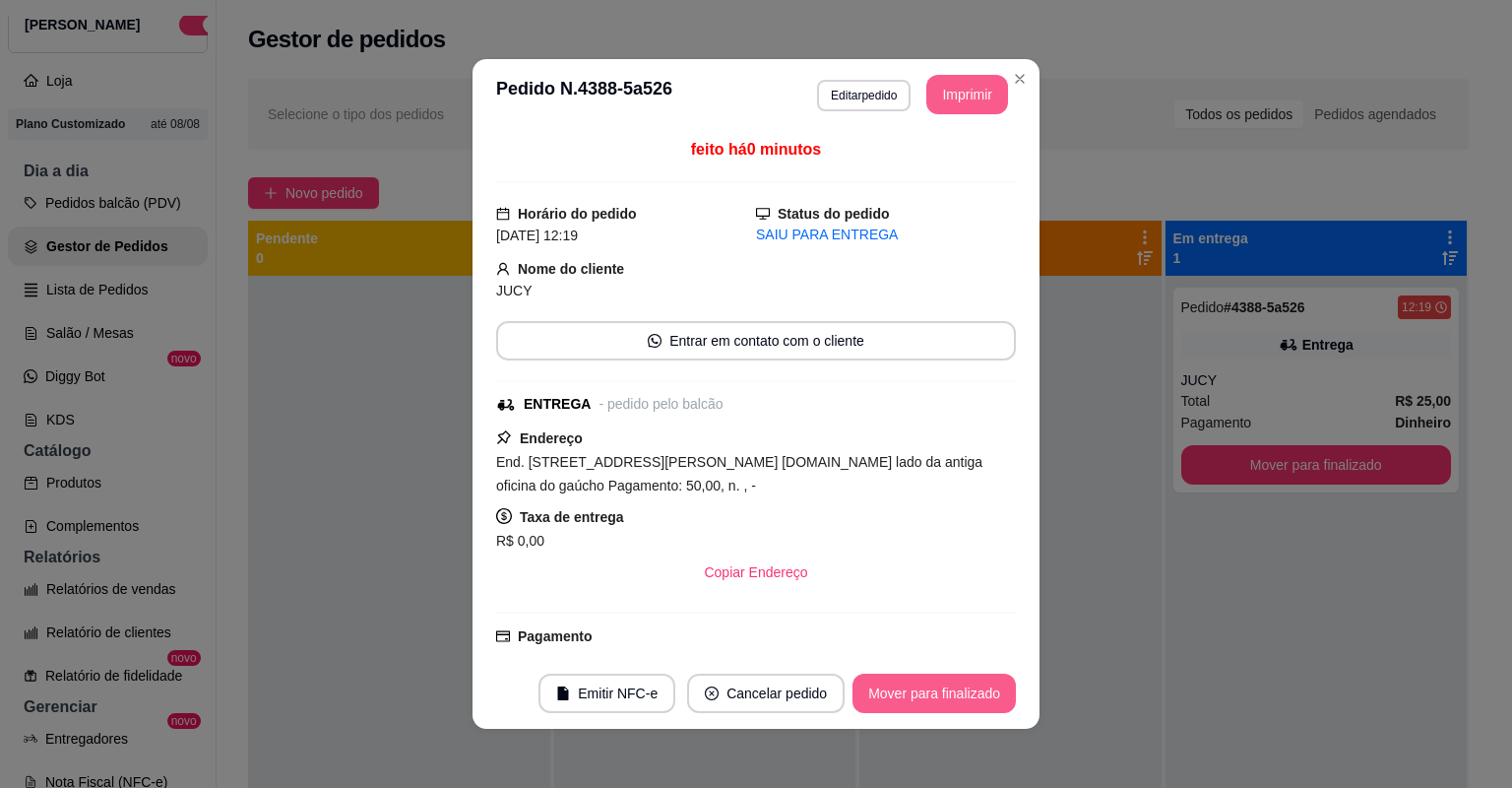 click on "Mover para finalizado" at bounding box center (934, 693) 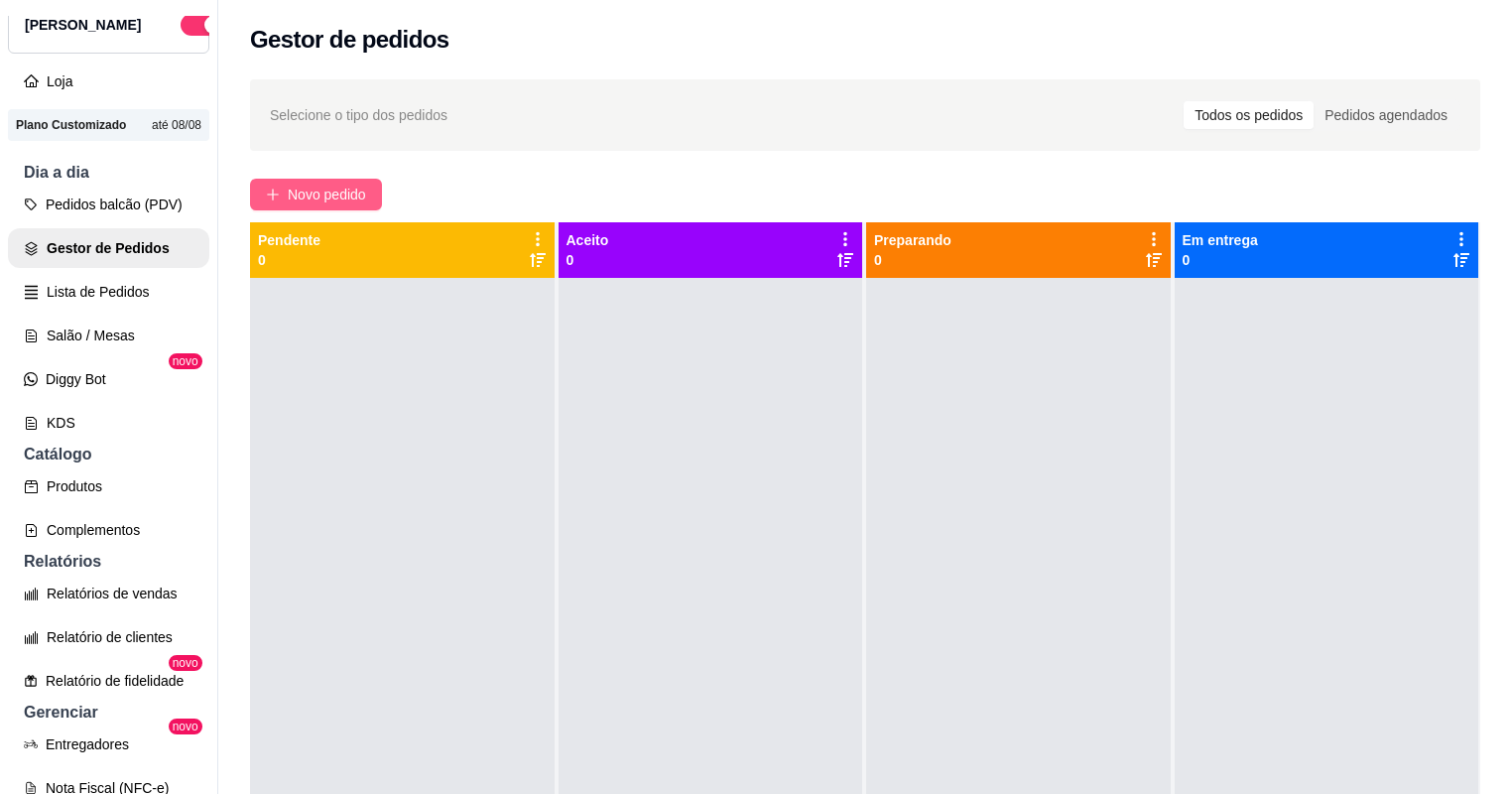 click on "Novo pedido" at bounding box center (326, 195) 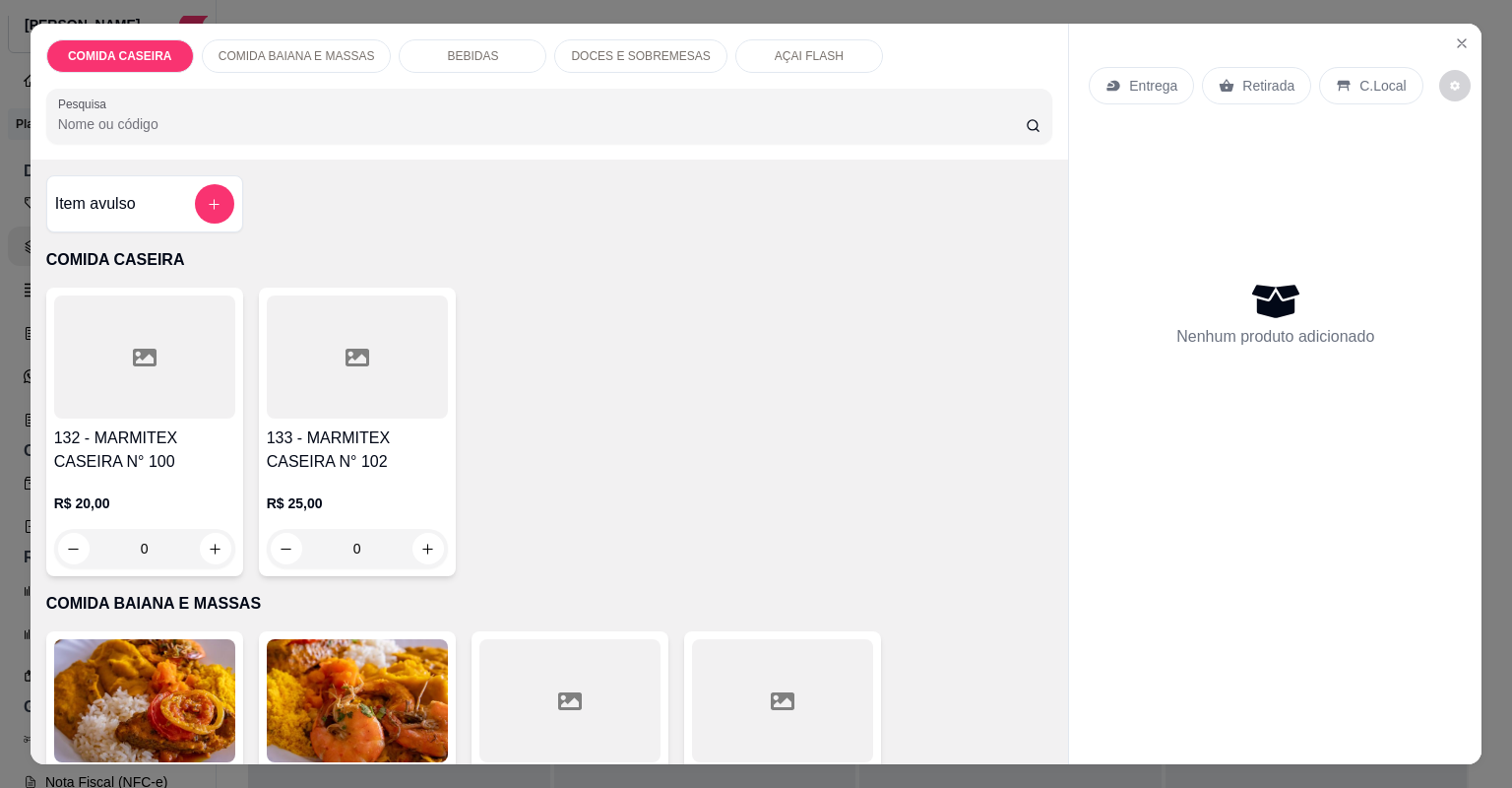 click at bounding box center (357, 357) 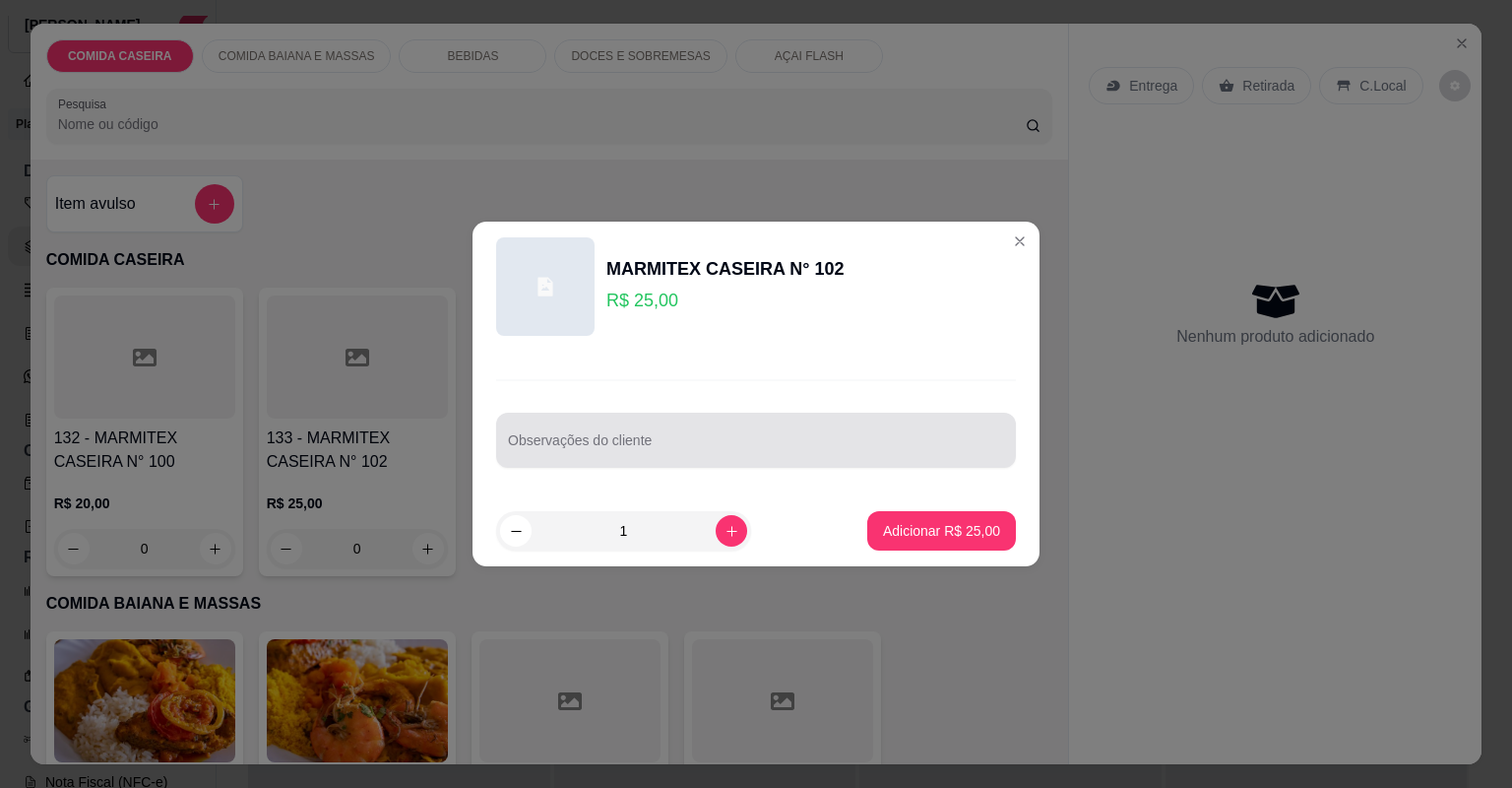 click at bounding box center [756, 440] 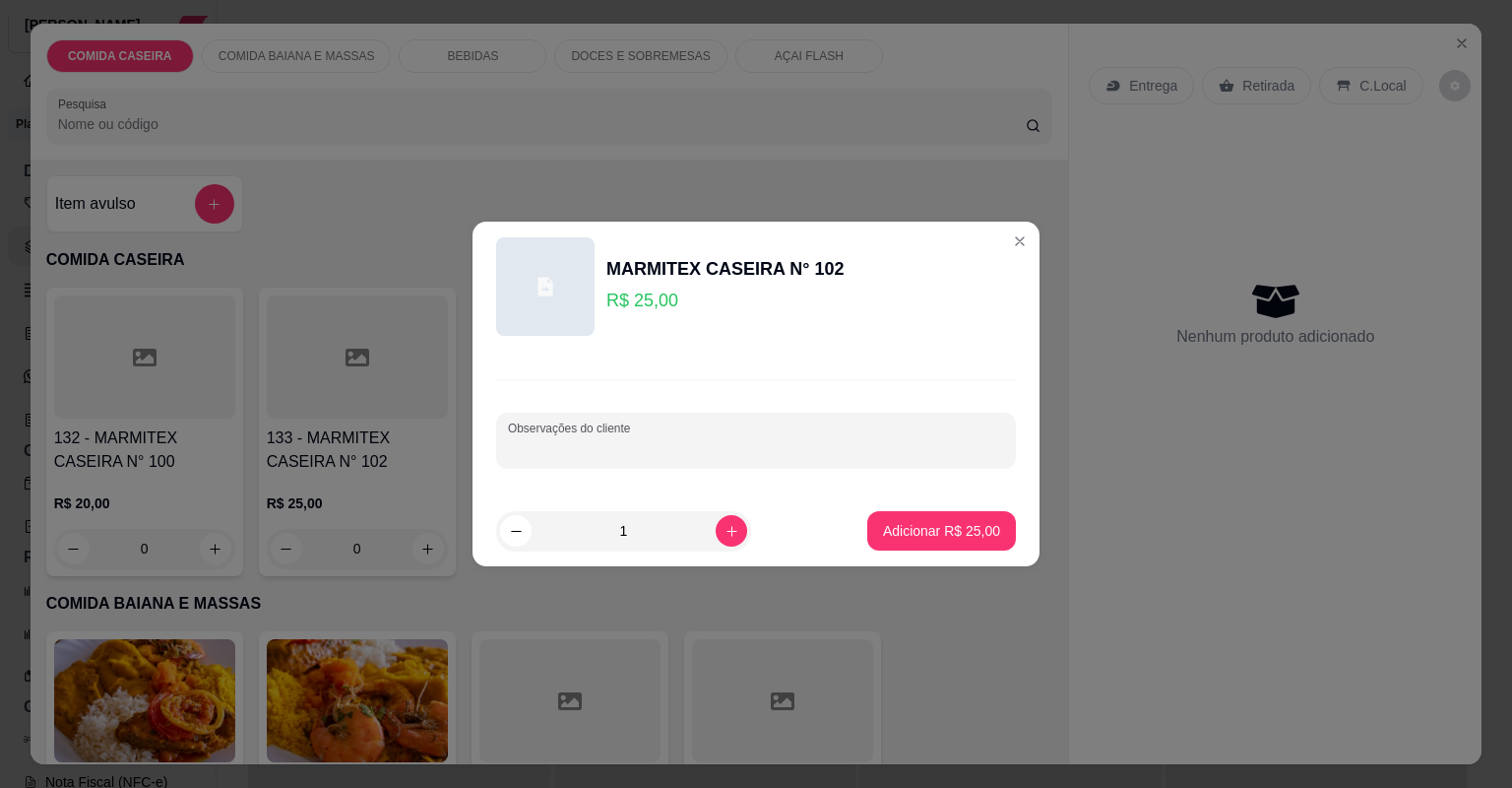 paste on "Completa feijão de caldo strogonoff e filé de frango" 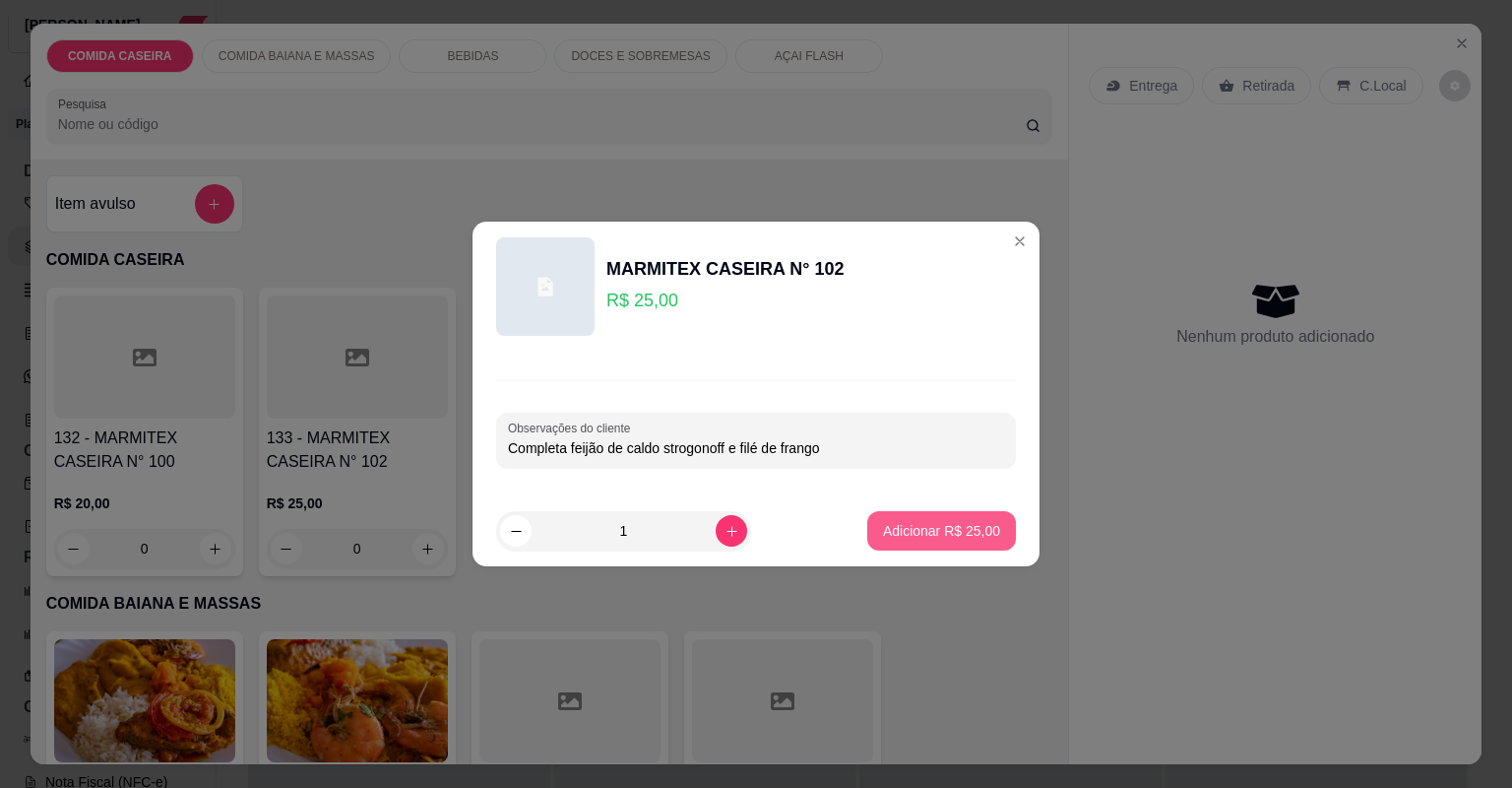 type on "Completa feijão de caldo strogonoff e filé de frango" 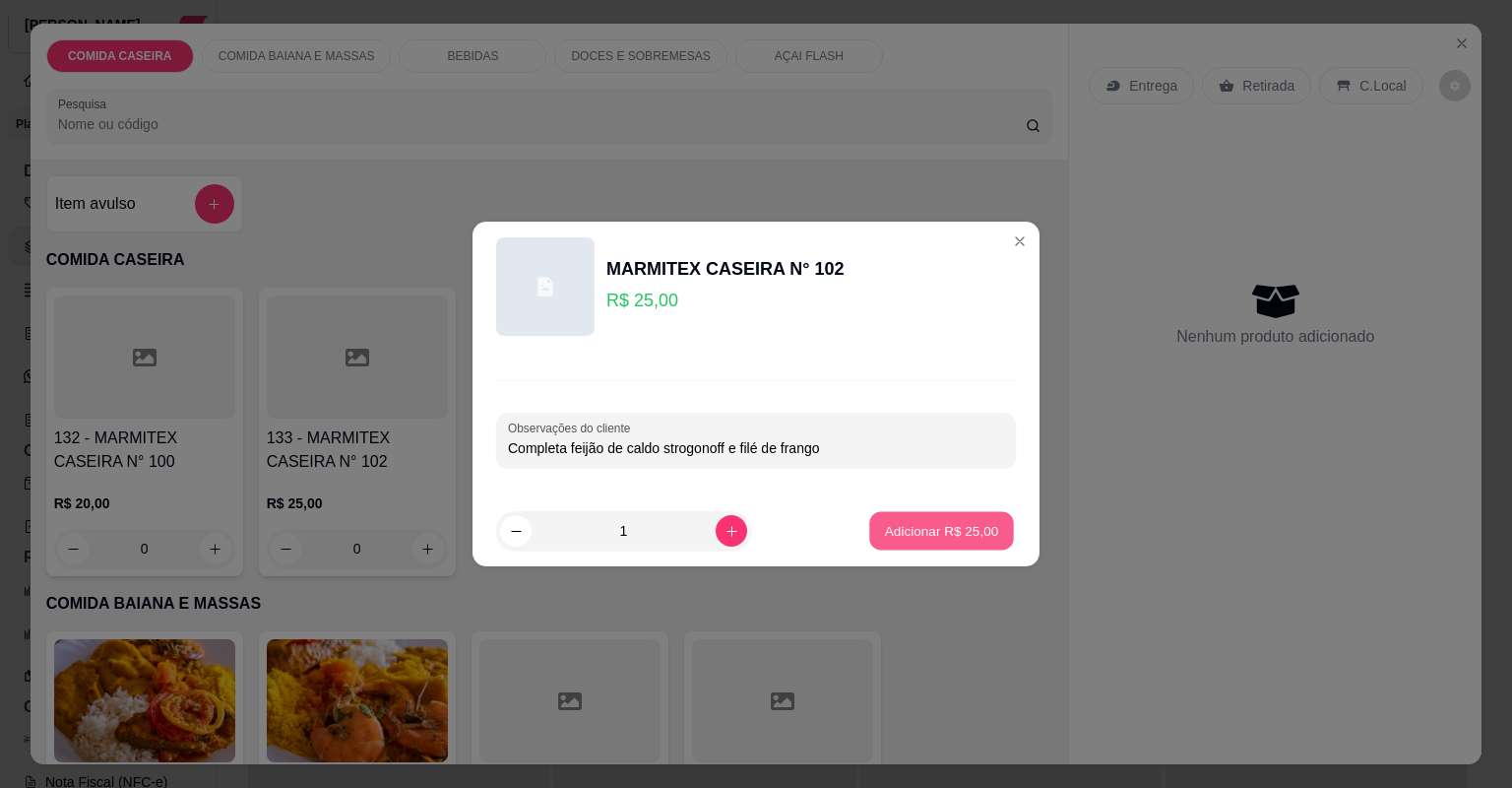 click on "Adicionar   R$ 25,00" at bounding box center [942, 530] 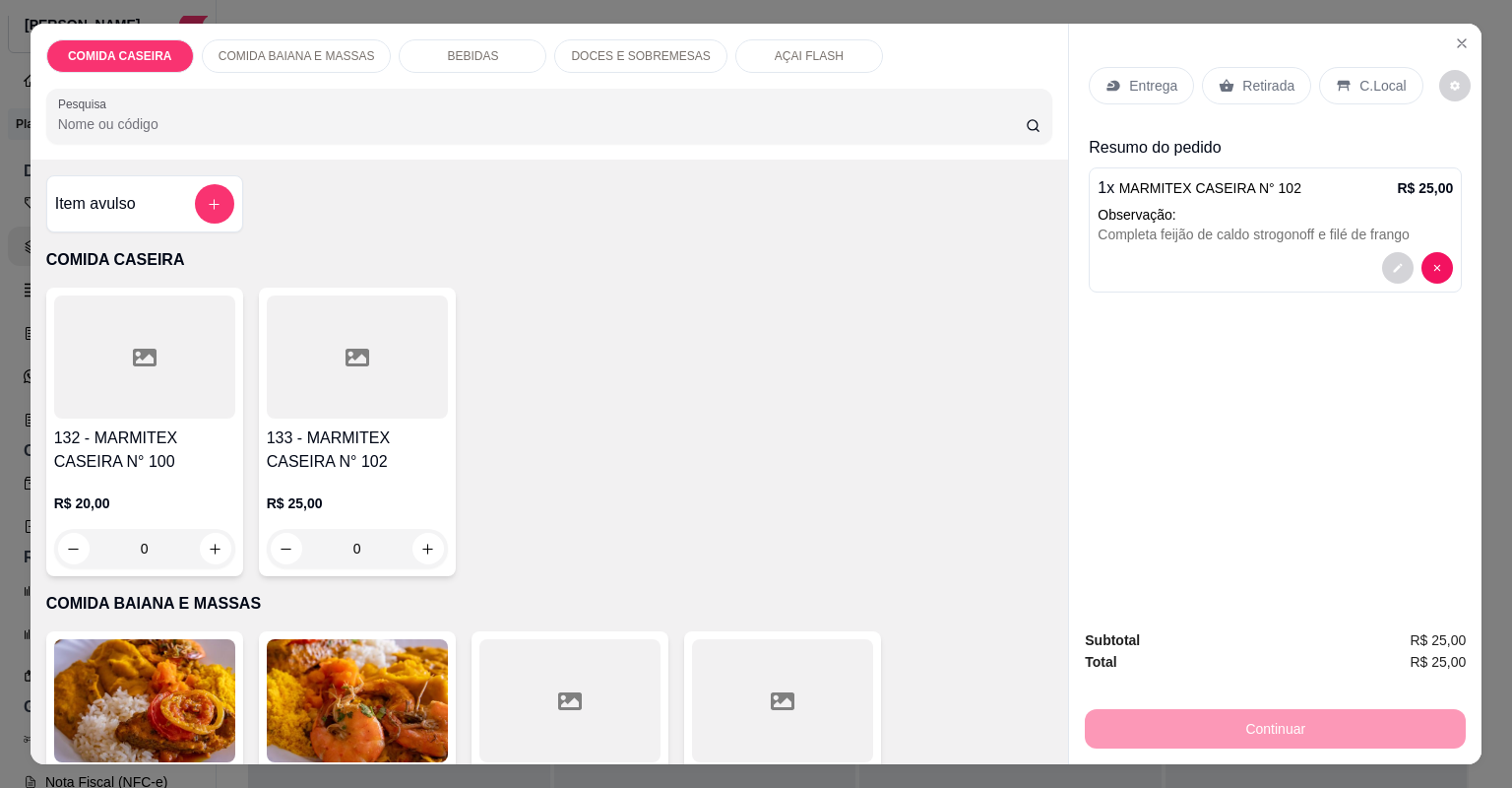 click on "BEBIDAS" at bounding box center [472, 56] 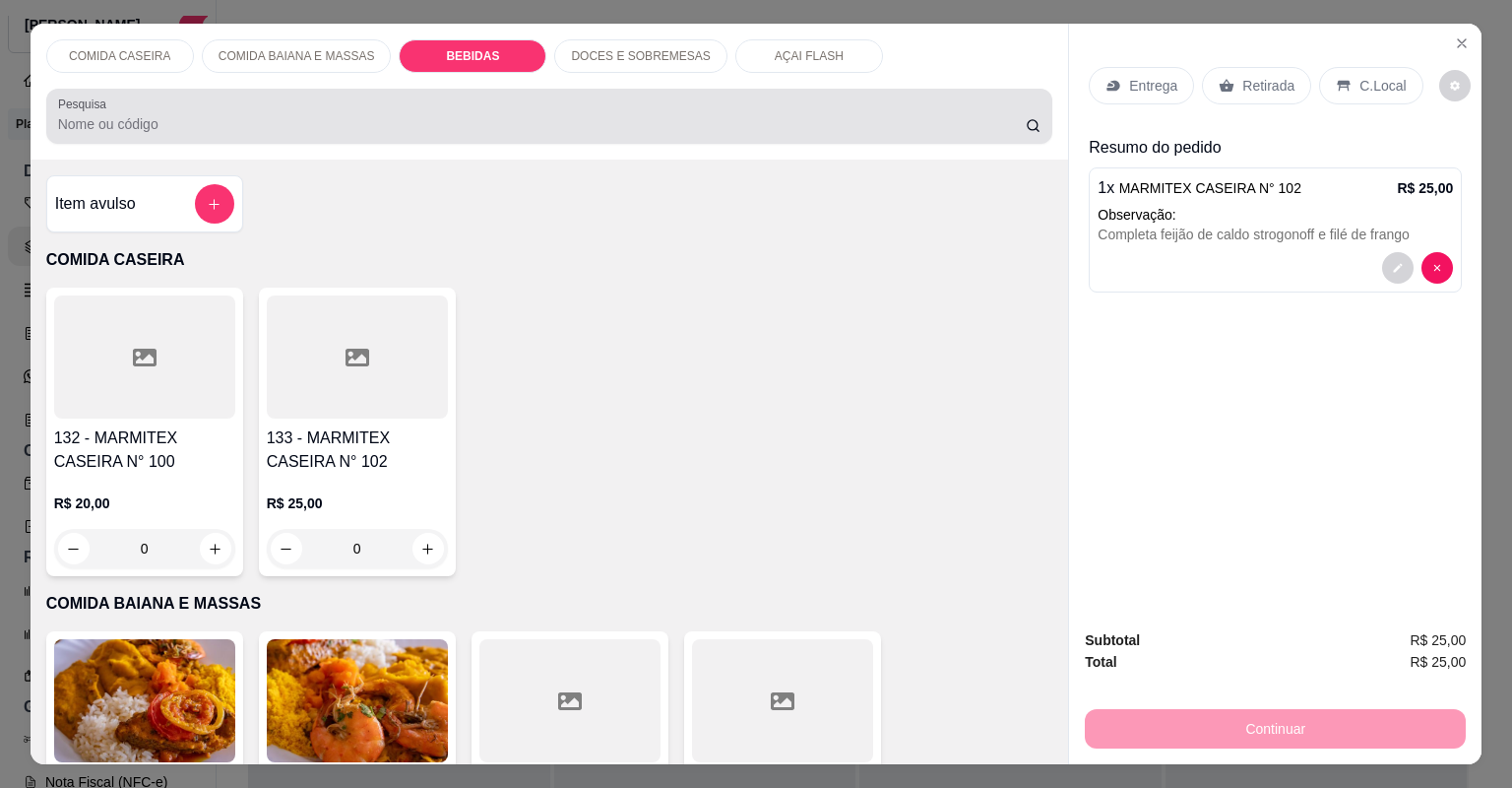 scroll, scrollTop: 776, scrollLeft: 0, axis: vertical 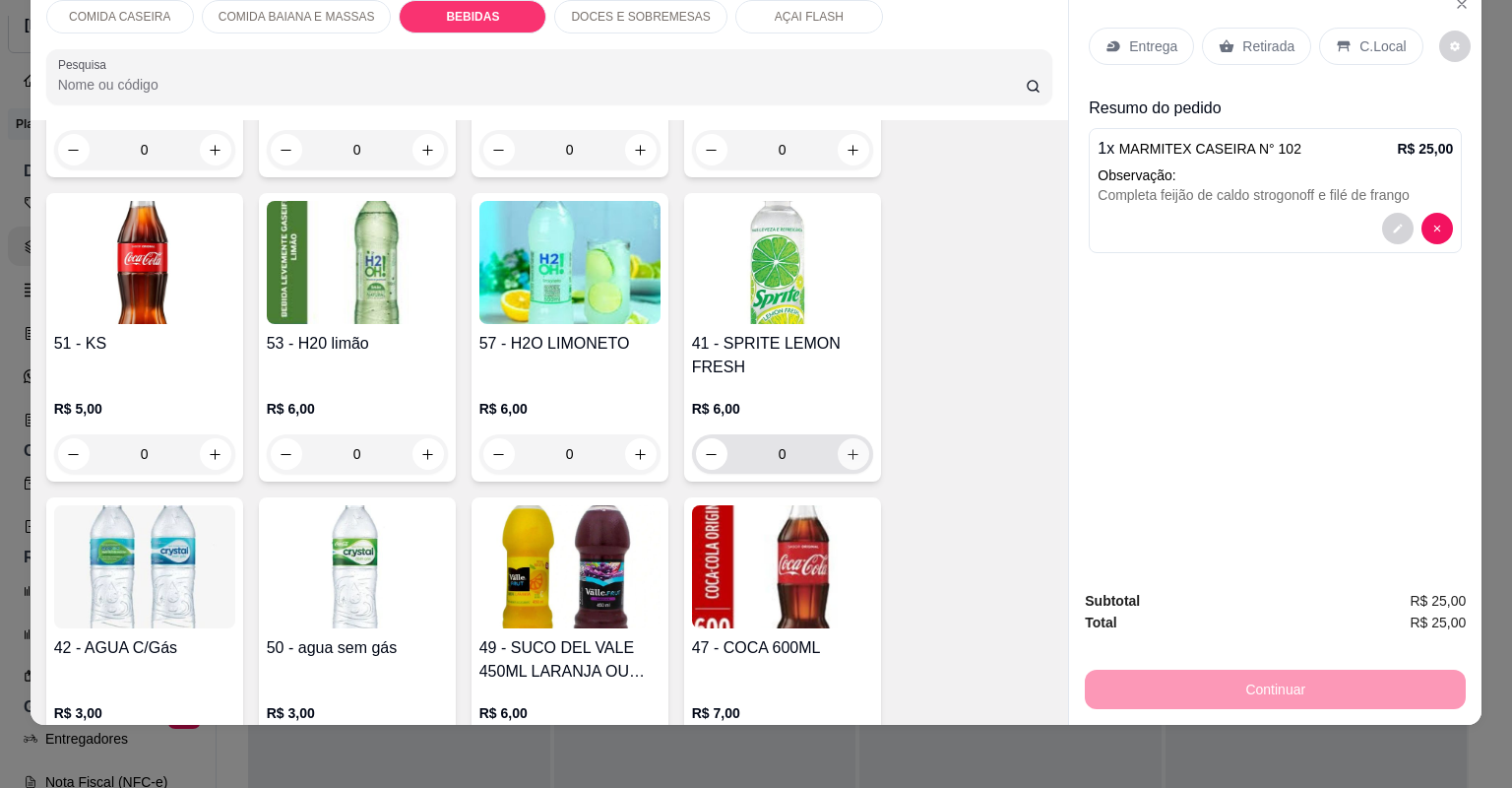 click 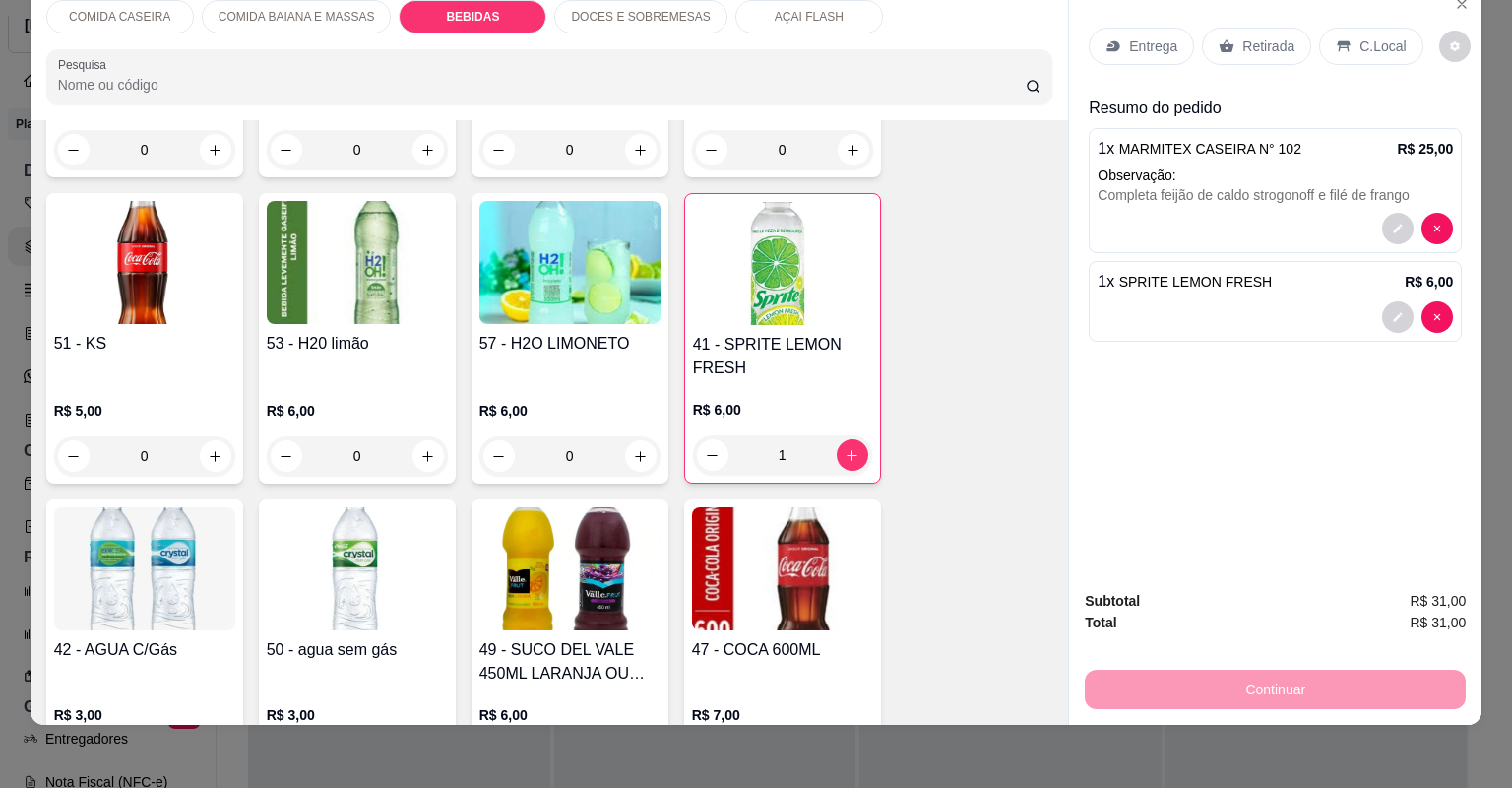 click on "Entrega" at bounding box center [1153, 46] 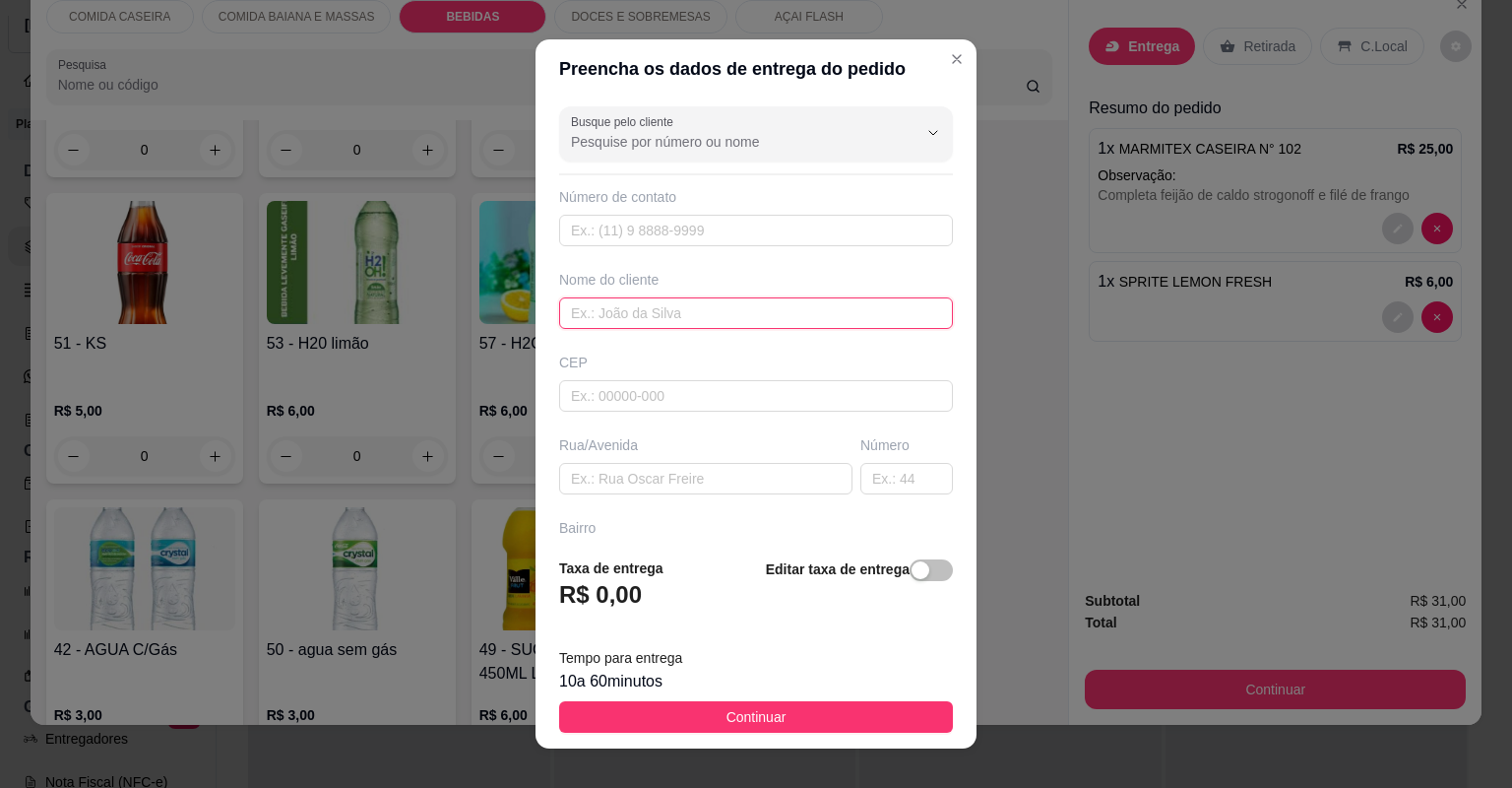 click at bounding box center [756, 313] 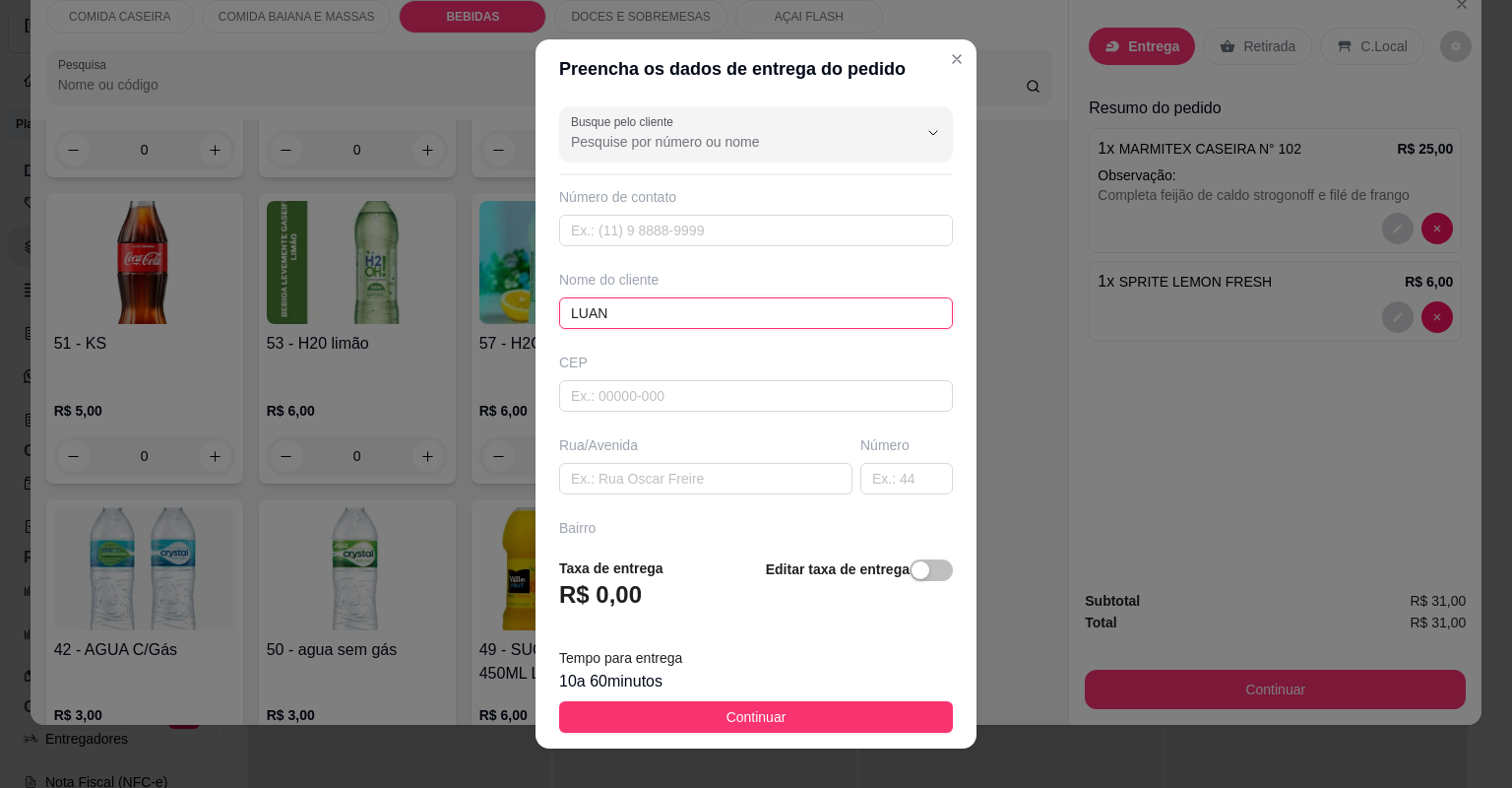 type on "LUAN" 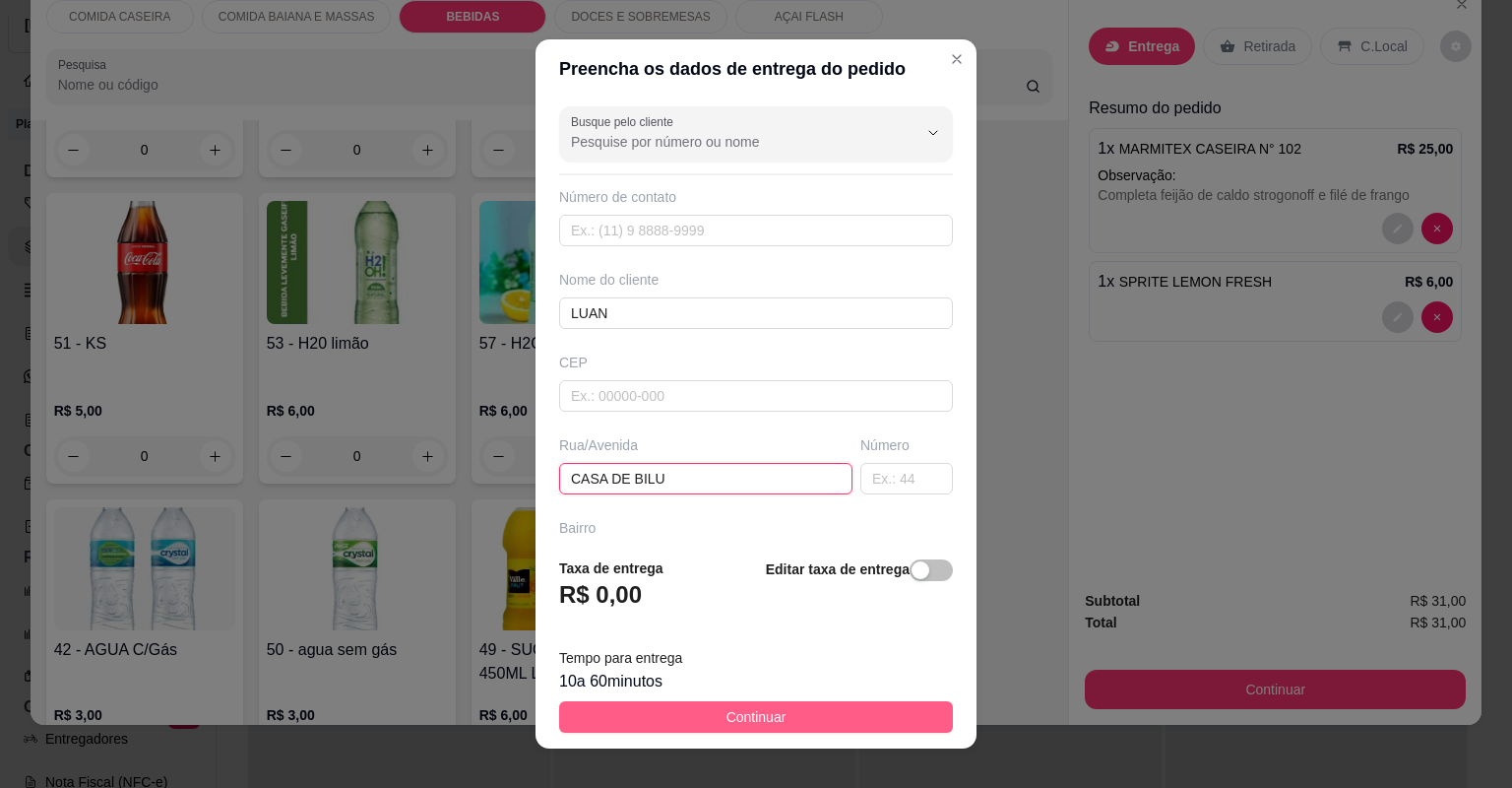type on "CASA DE BILU" 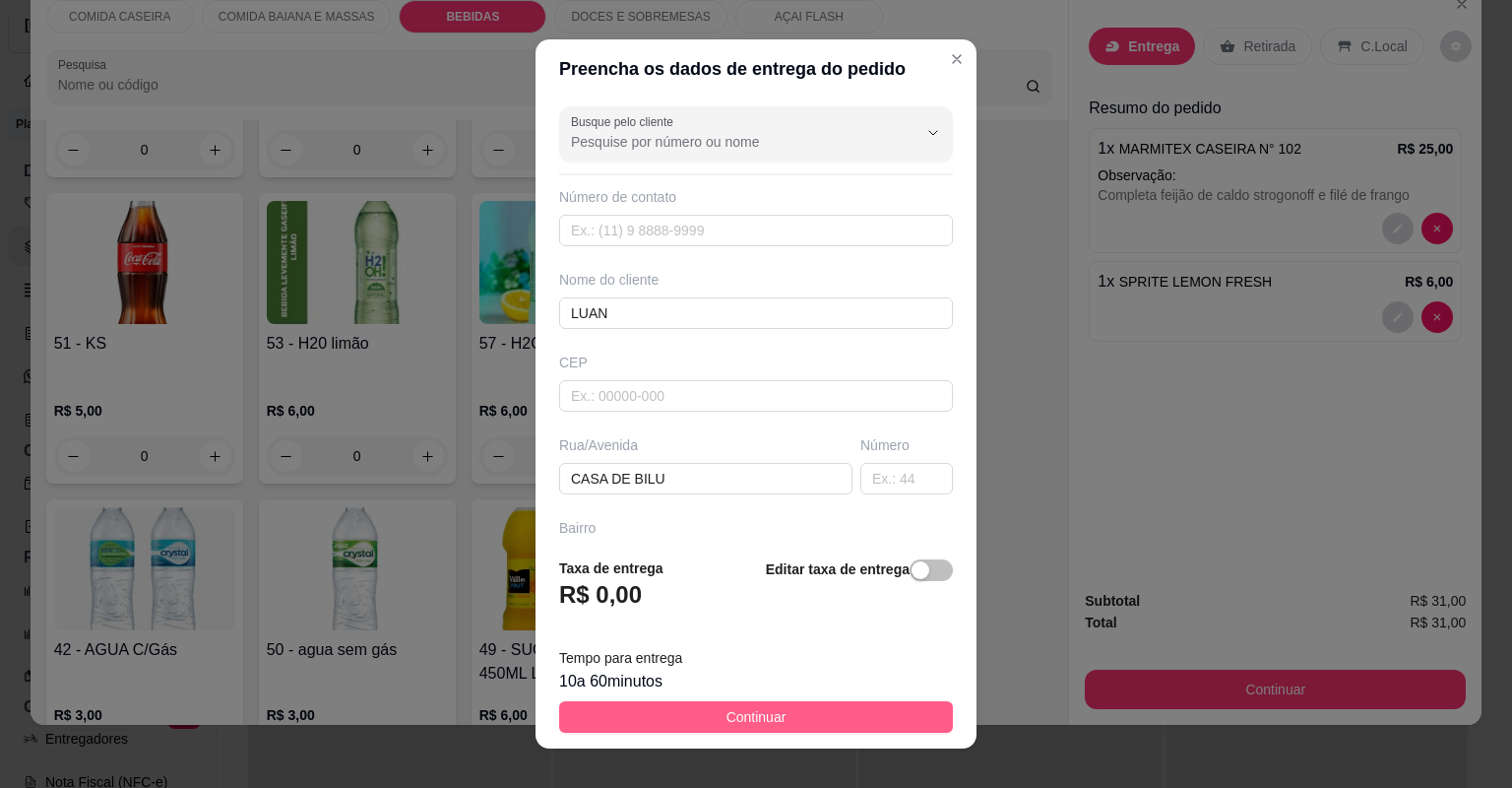 click on "Continuar" at bounding box center [756, 717] 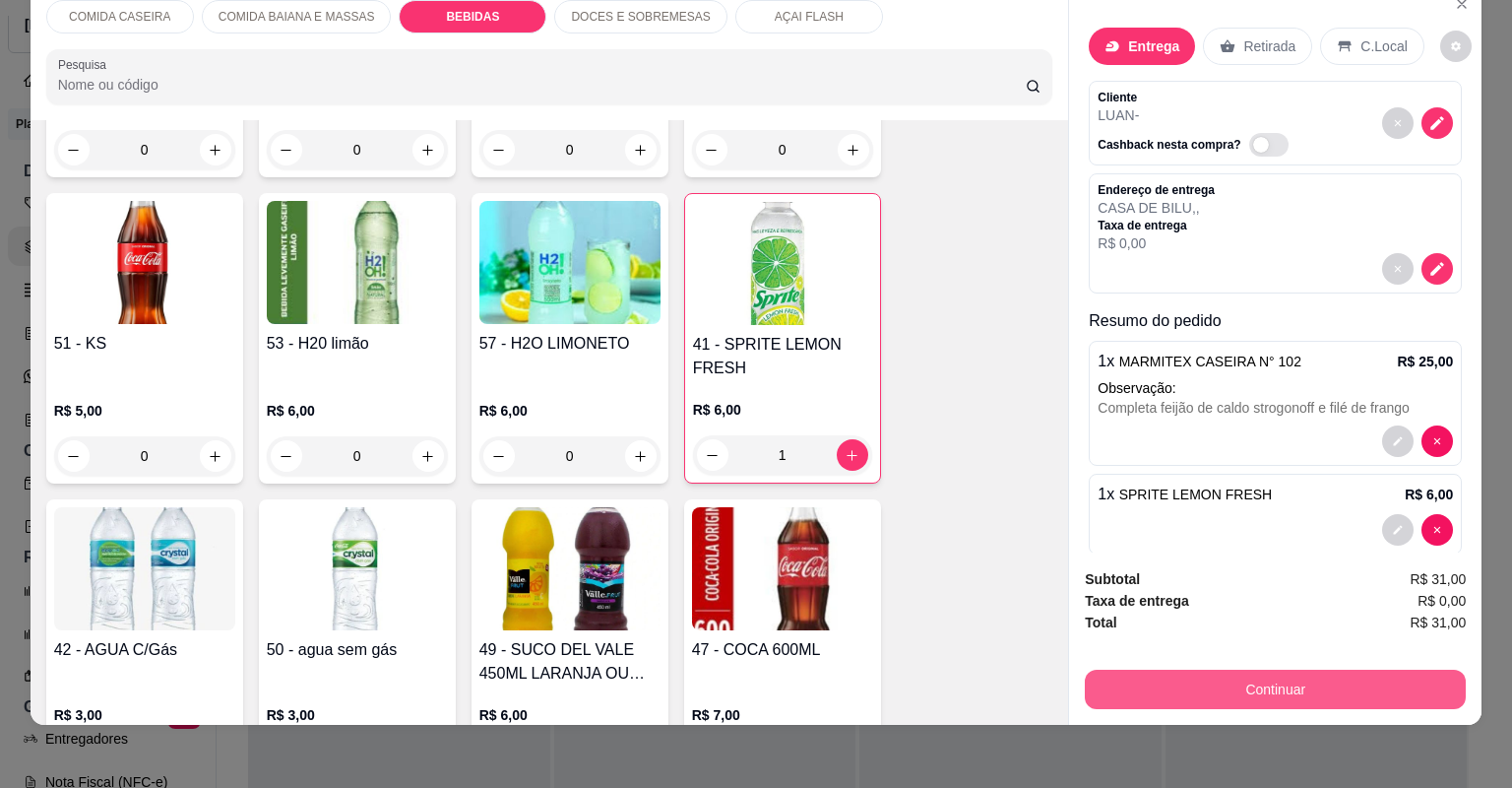 click on "Continuar" at bounding box center [1275, 690] 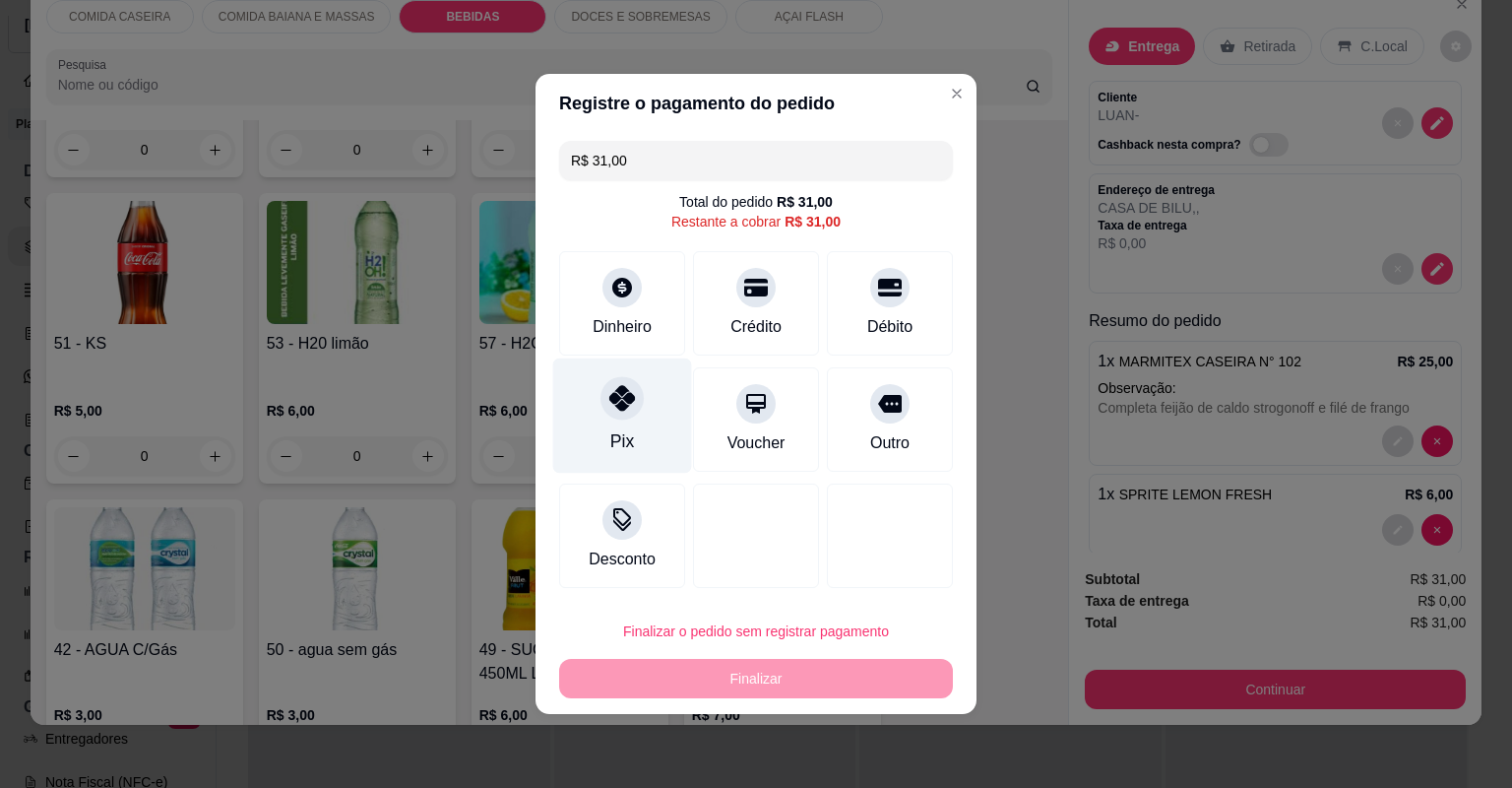 click at bounding box center [622, 398] 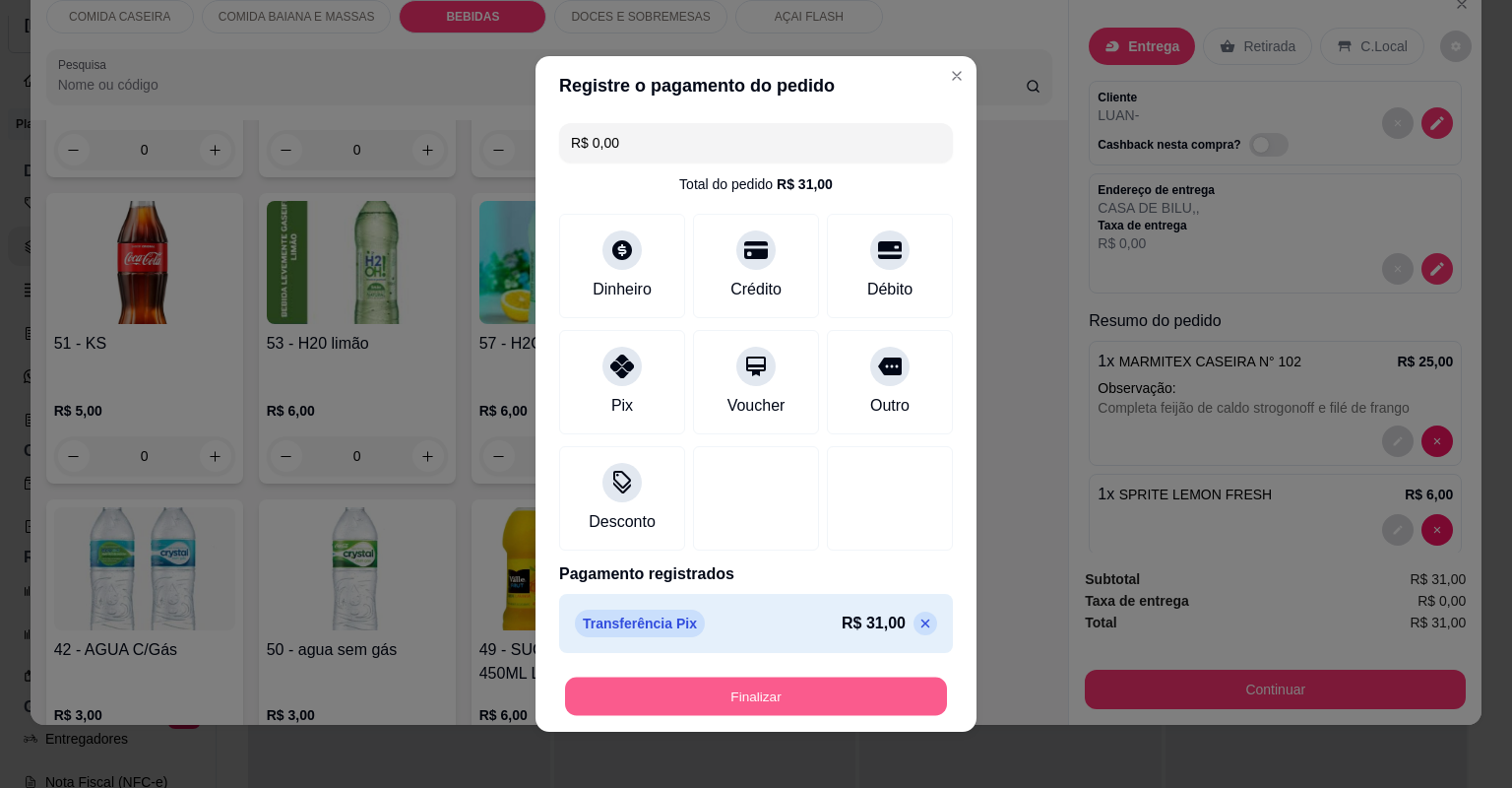 click on "Finalizar" at bounding box center (756, 696) 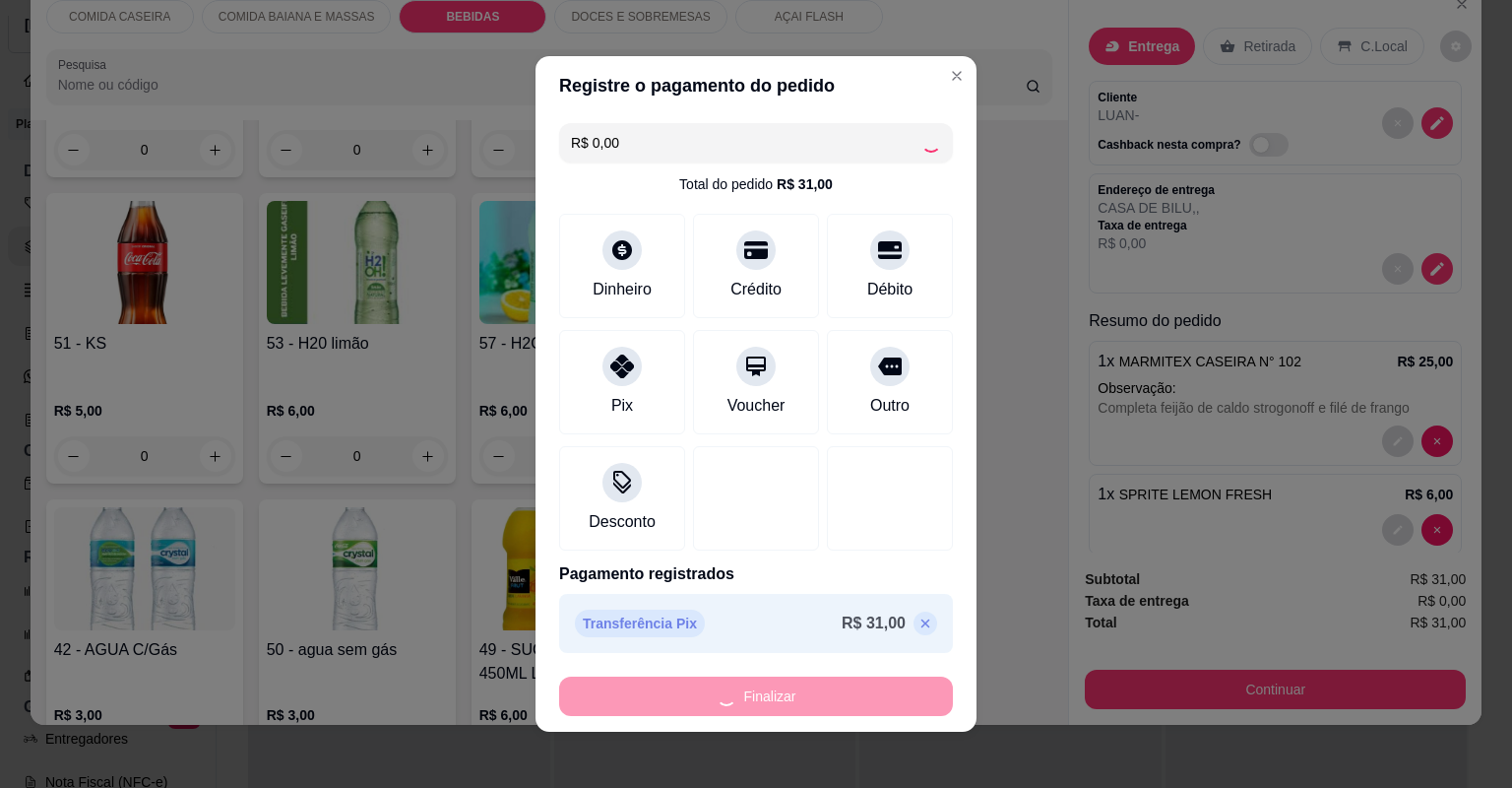 type on "0" 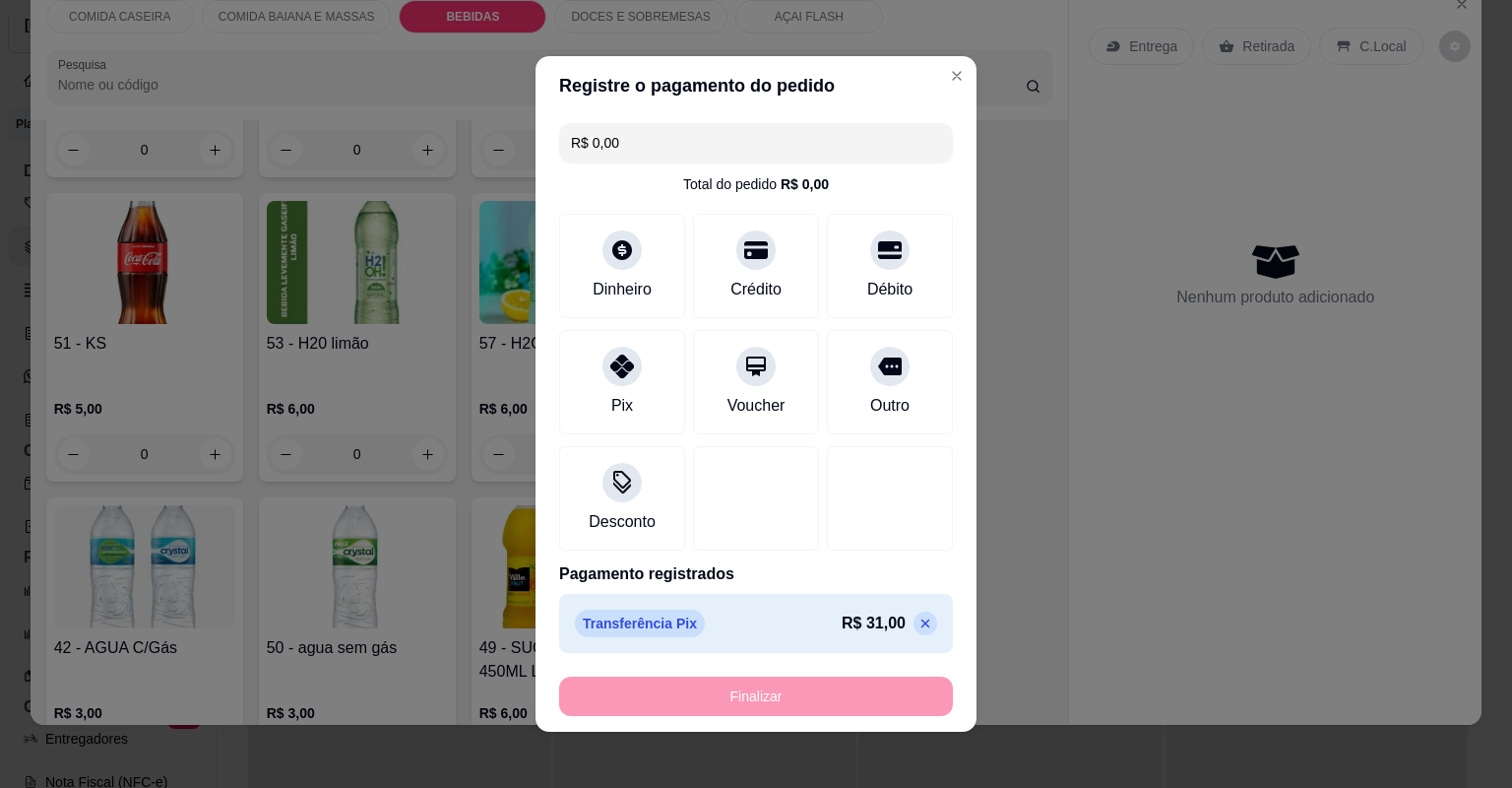 type on "-R$ 31,00" 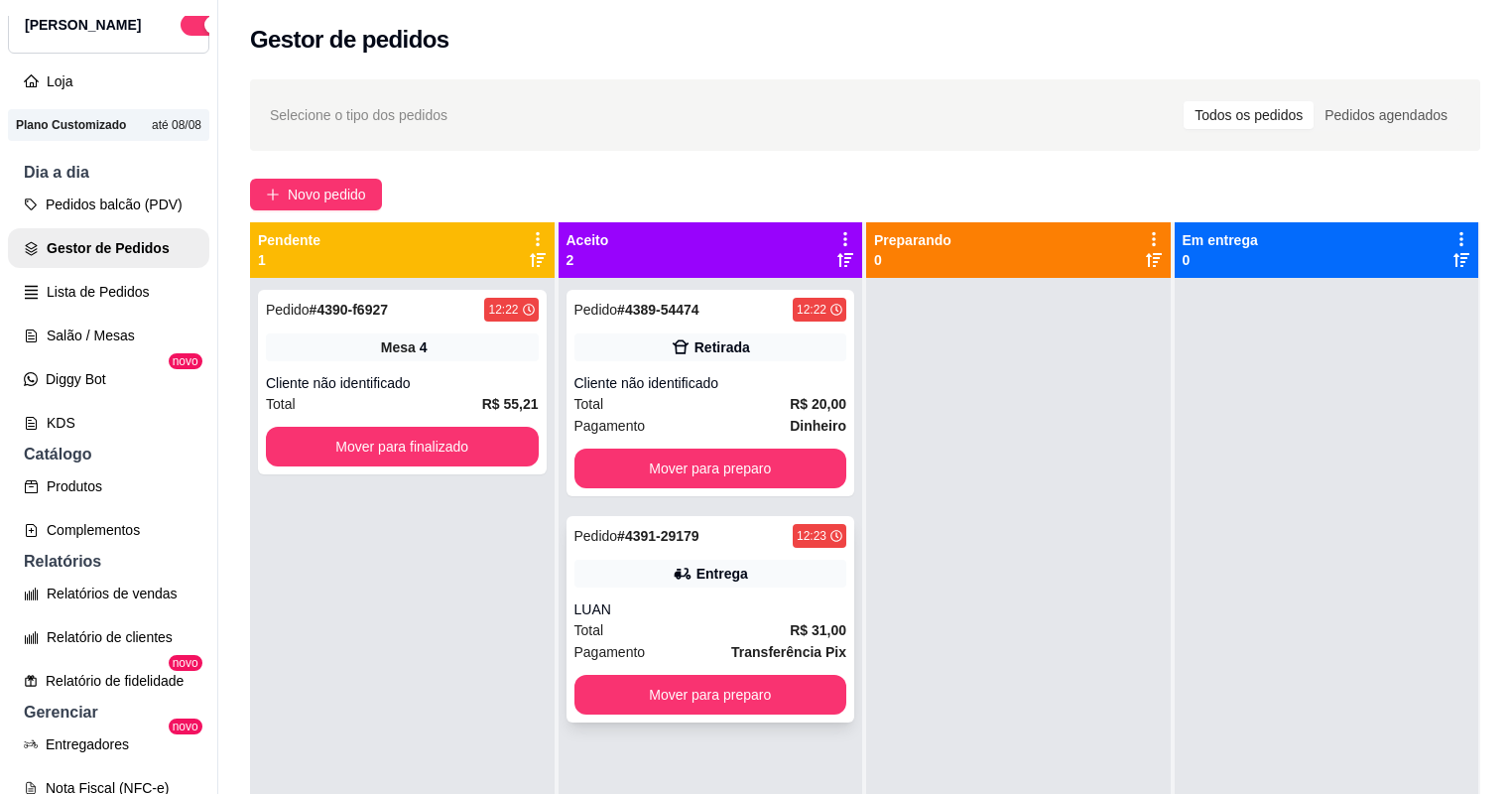 click on "LUAN" at bounding box center [710, 609] 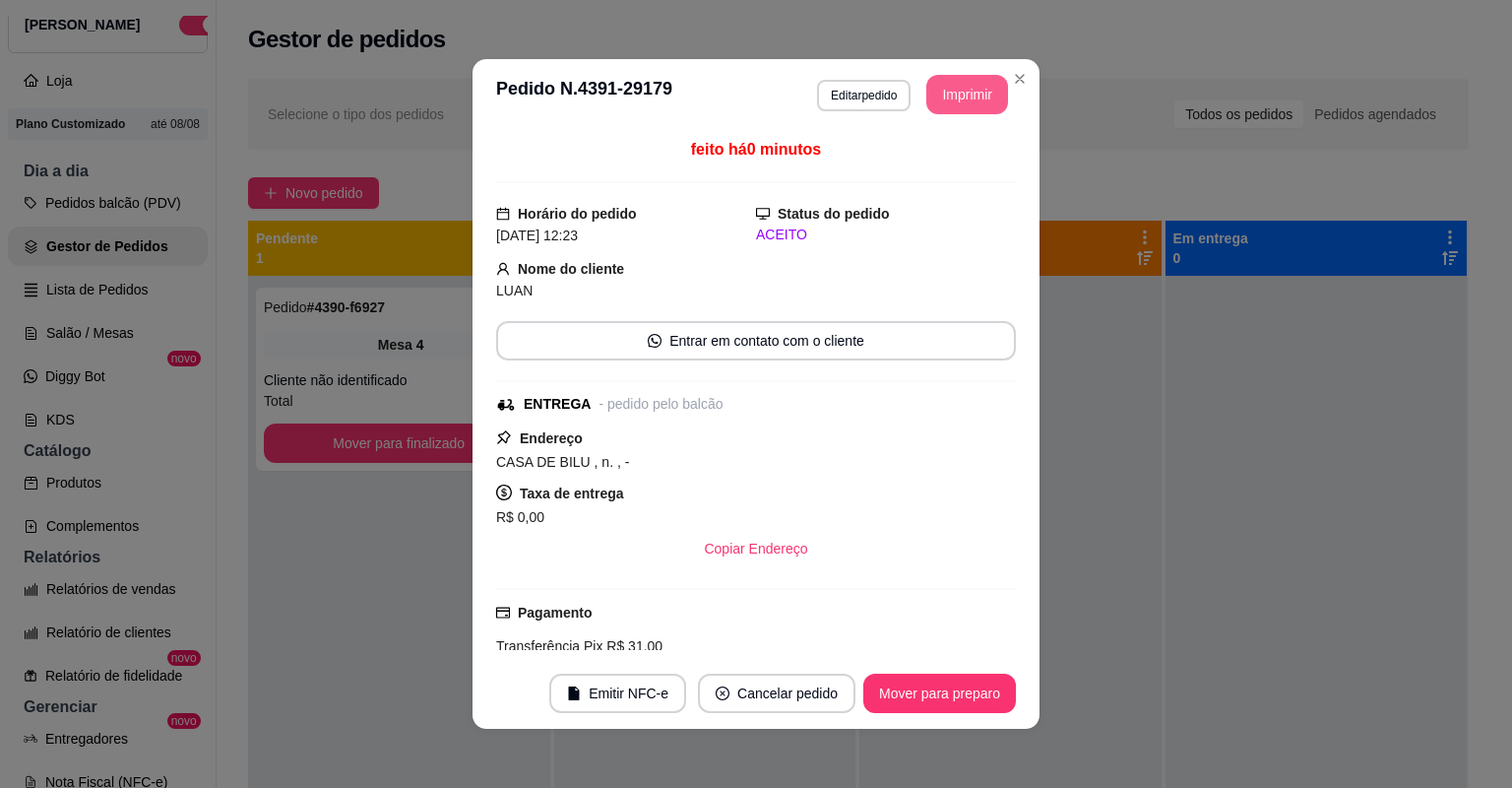 click on "Imprimir" at bounding box center [967, 95] 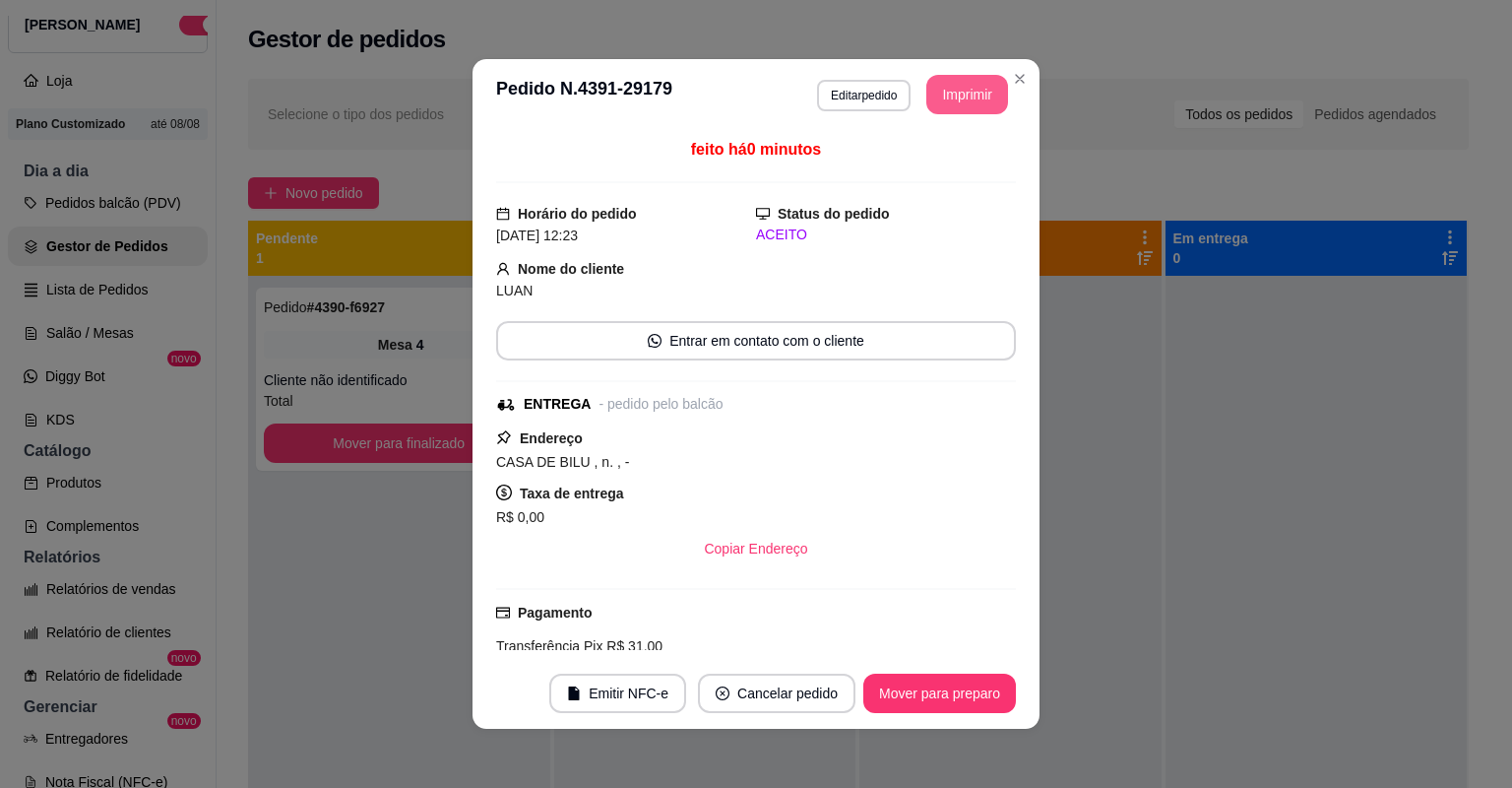 scroll, scrollTop: 0, scrollLeft: 0, axis: both 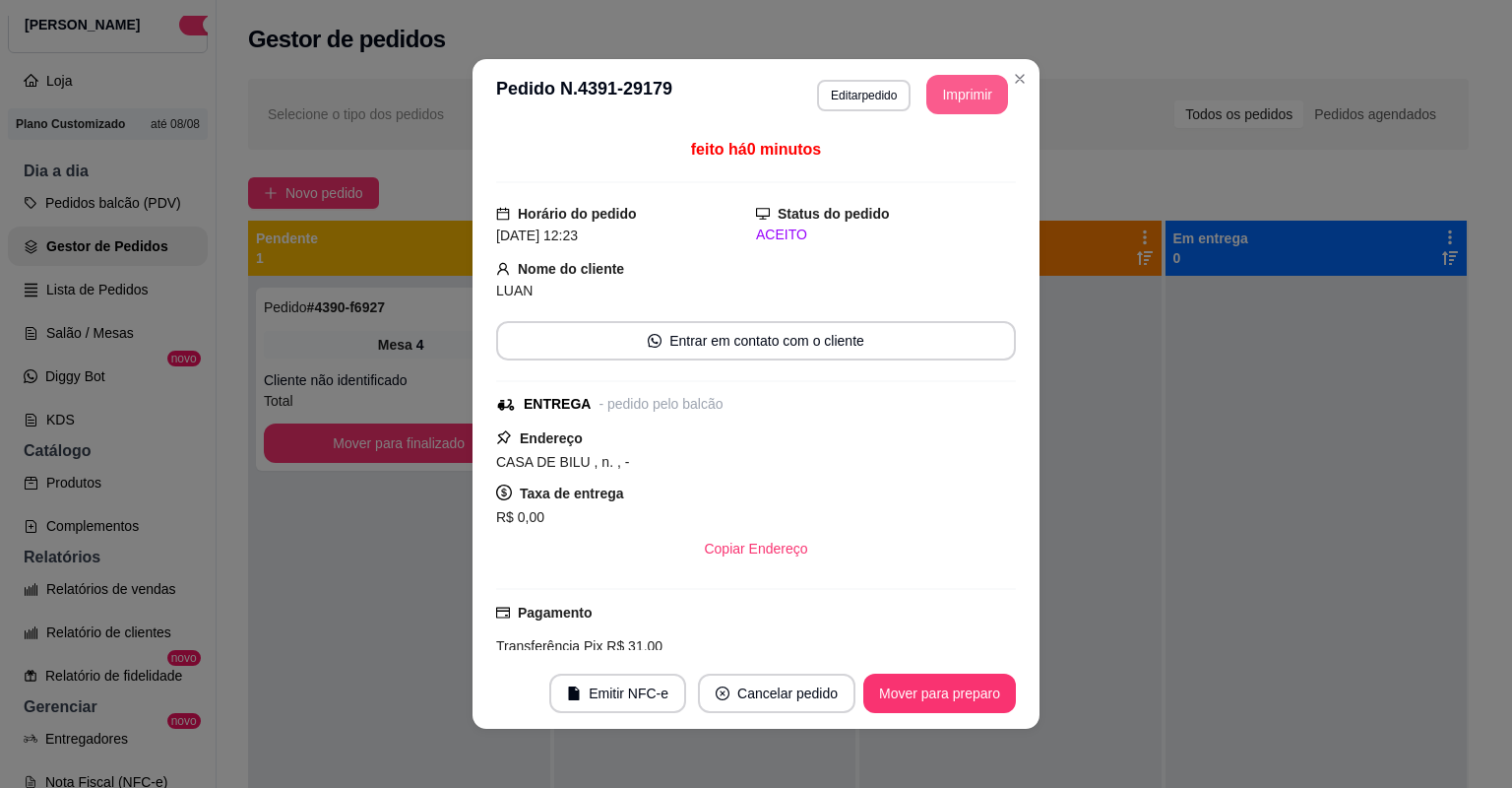 click on "Mover para preparo" at bounding box center [939, 693] 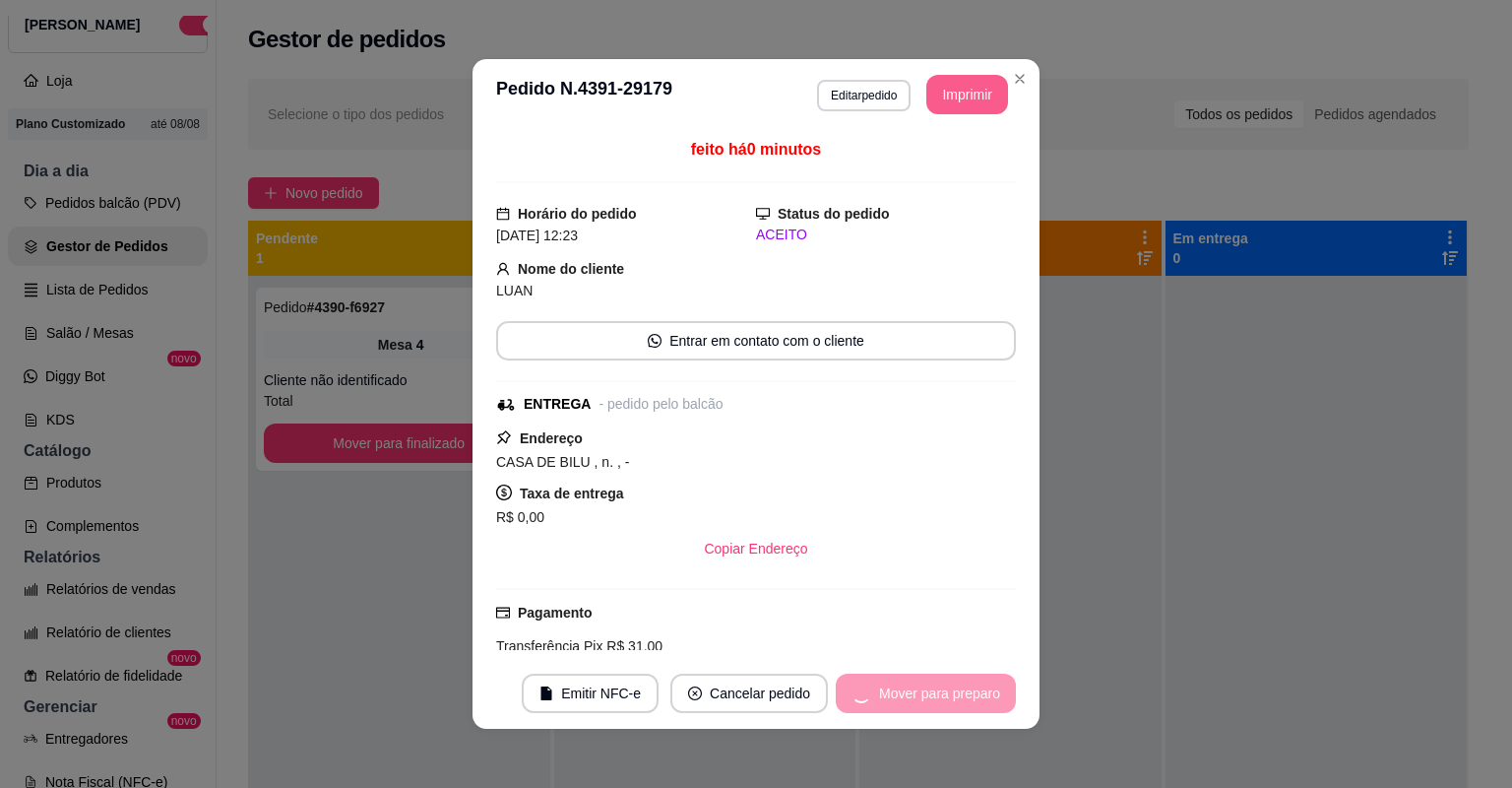 click on "Mover para preparo" at bounding box center [925, 693] 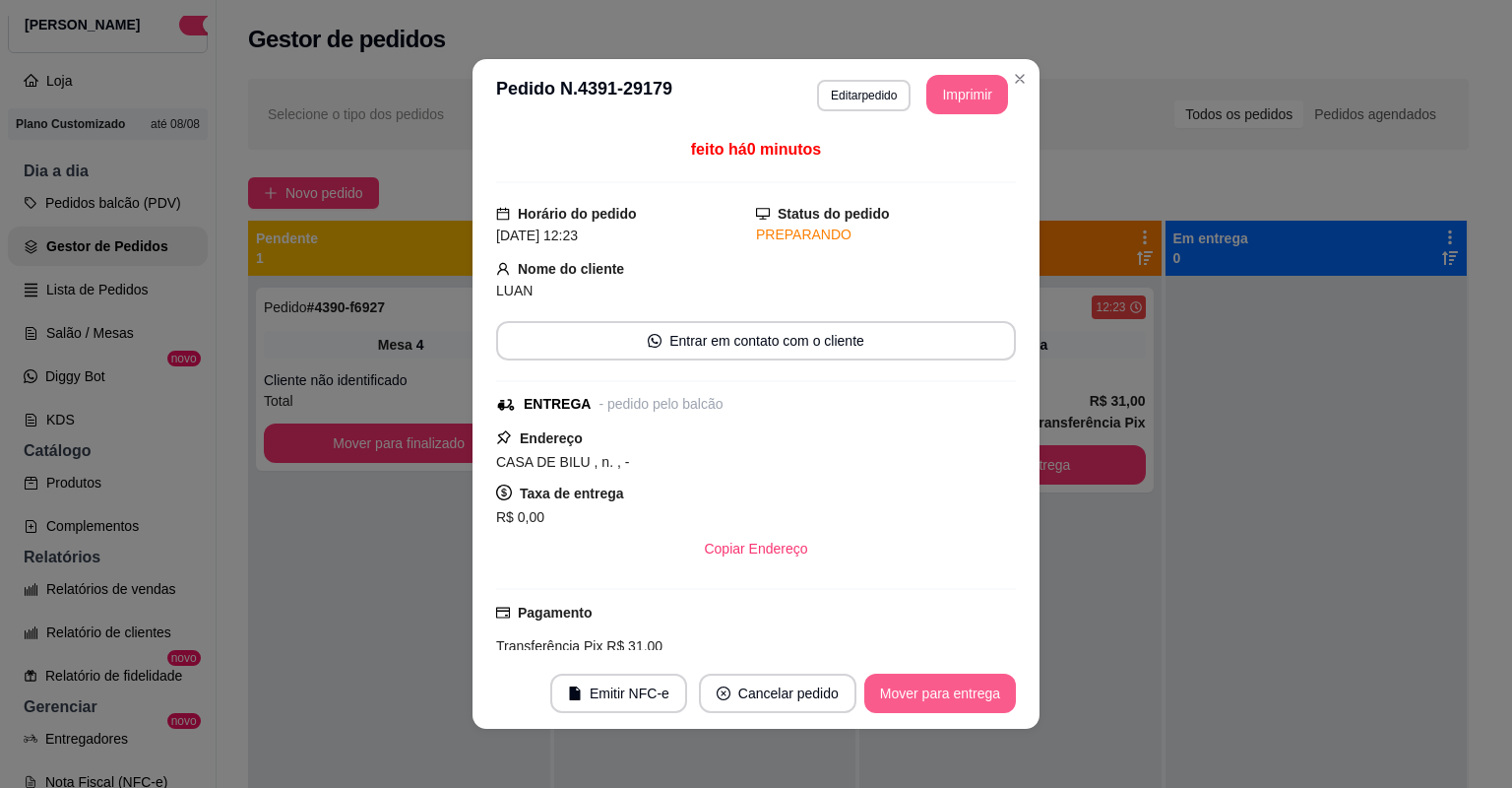 click on "Mover para entrega" at bounding box center (940, 693) 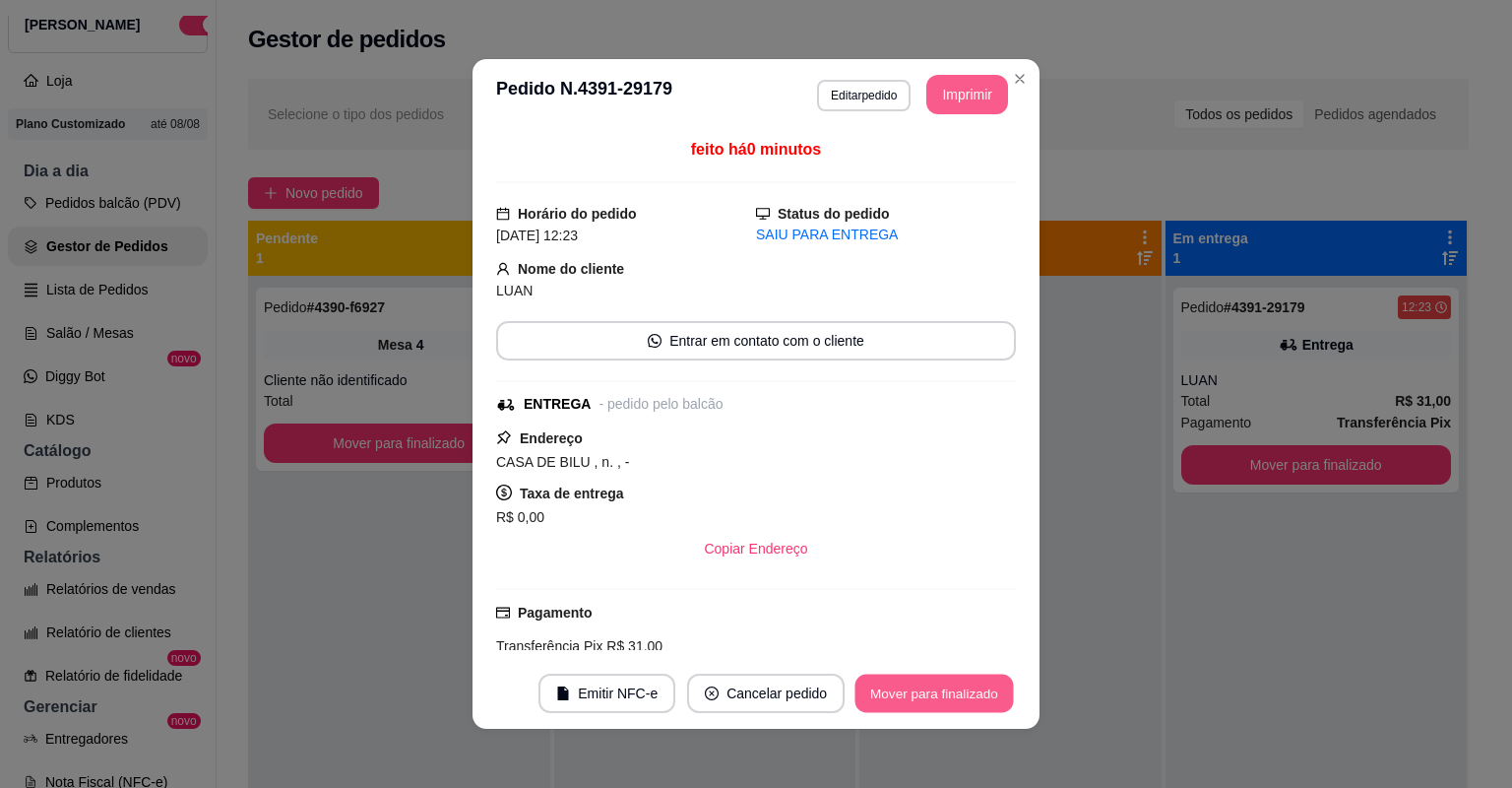 click on "Mover para finalizado" at bounding box center (934, 693) 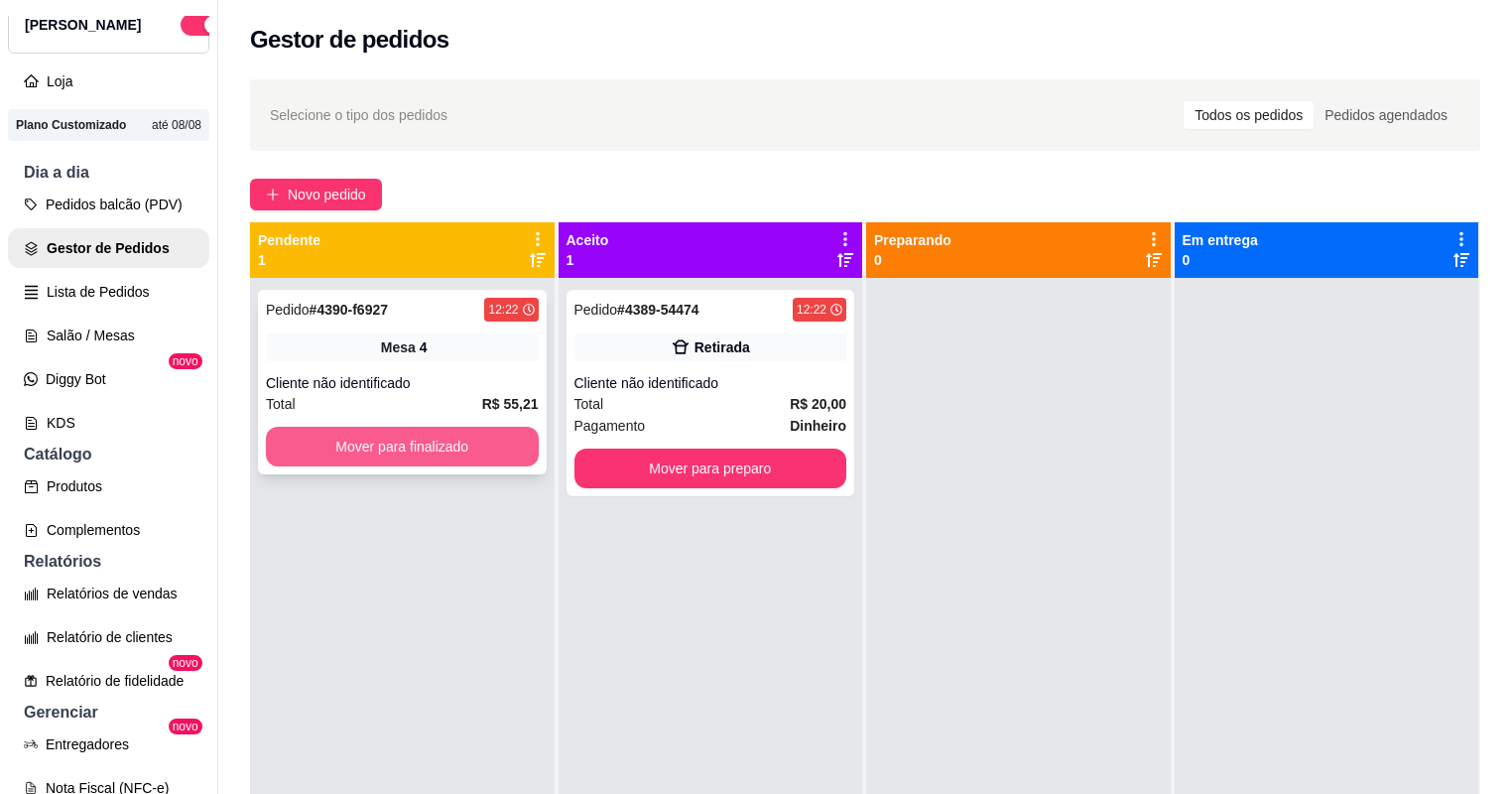 click on "Mover para finalizado" at bounding box center (402, 447) 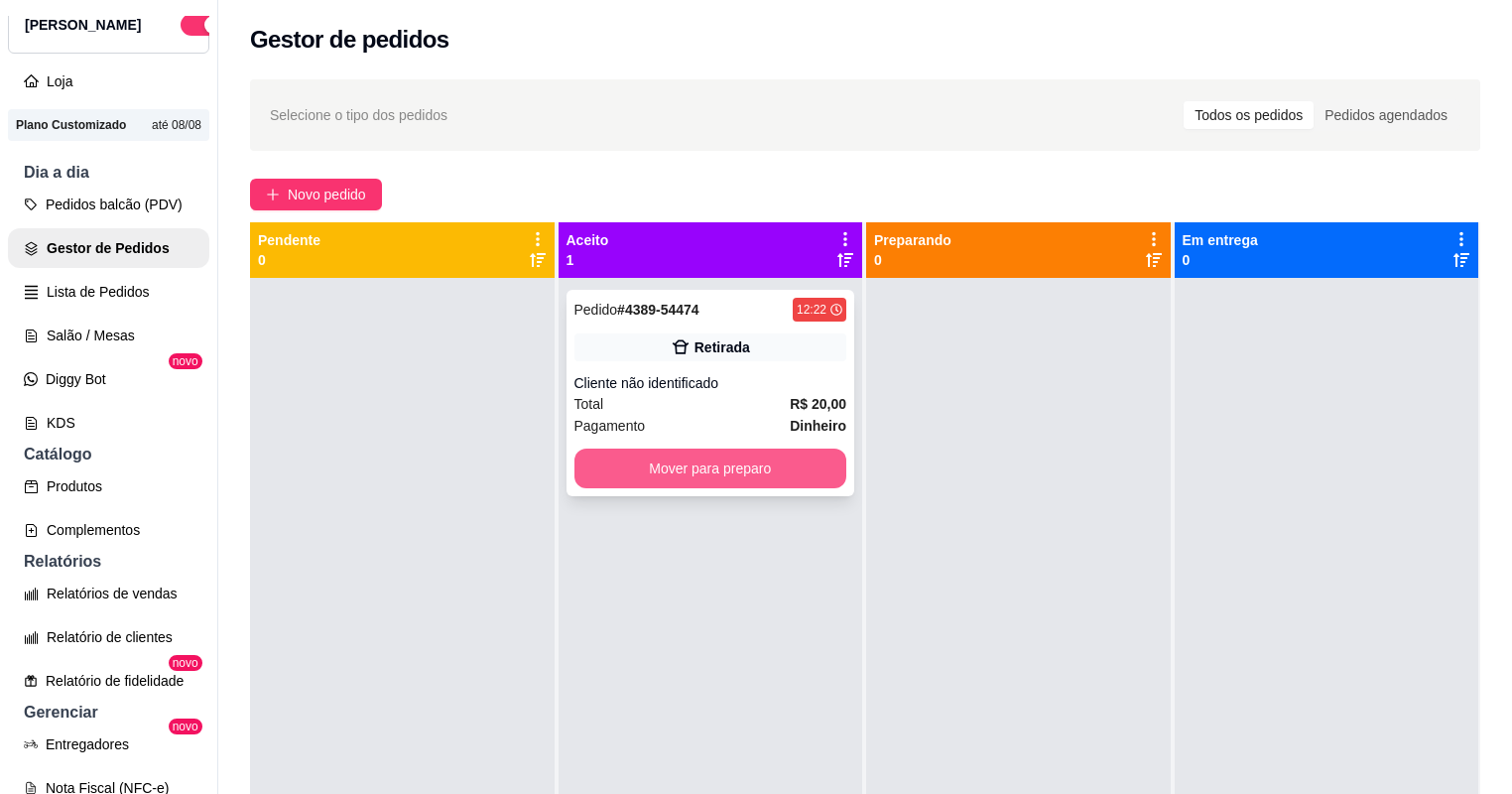 click on "Mover para preparo" at bounding box center (710, 468) 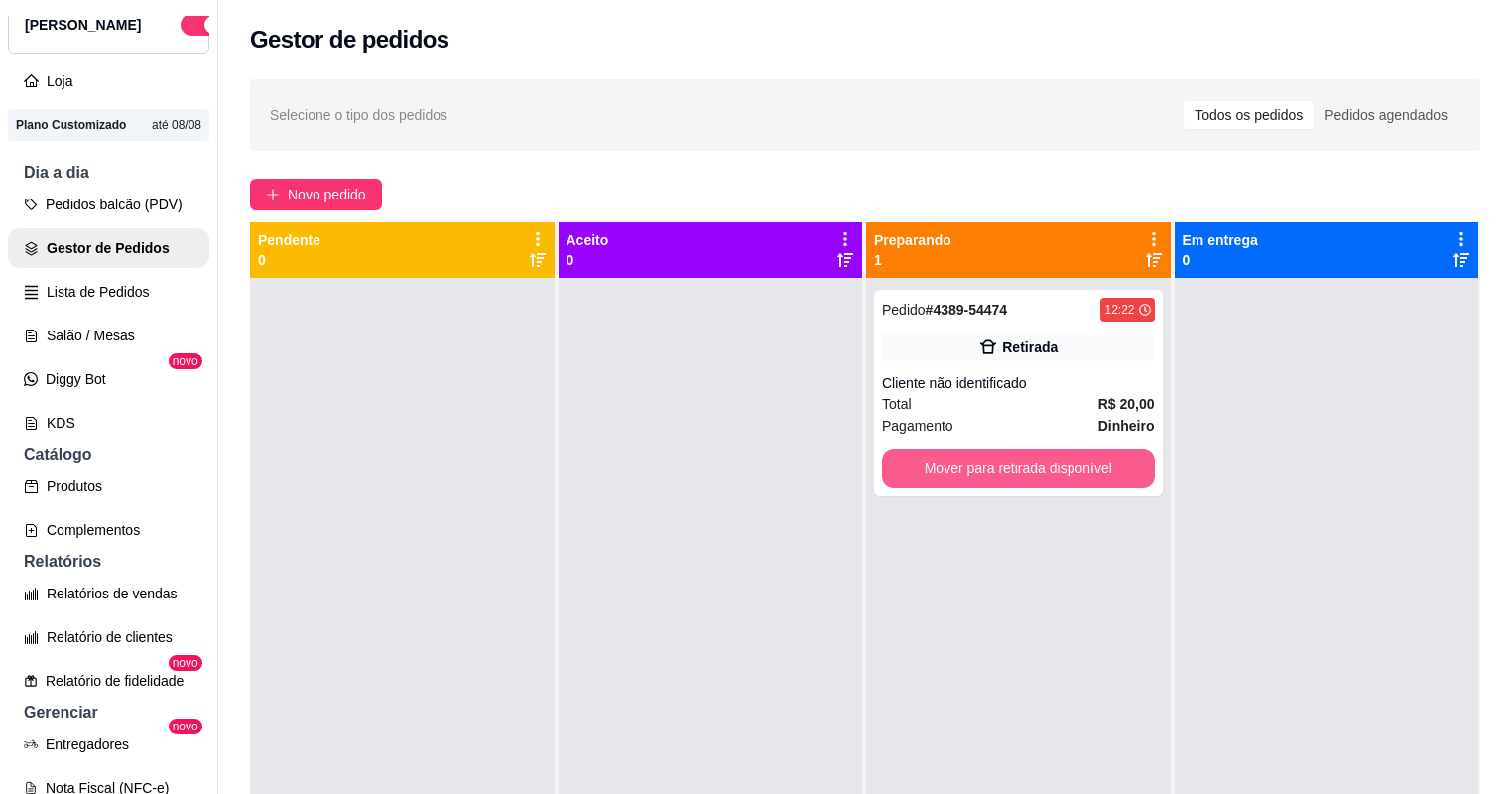 click on "Mover para retirada disponível" at bounding box center [1018, 468] 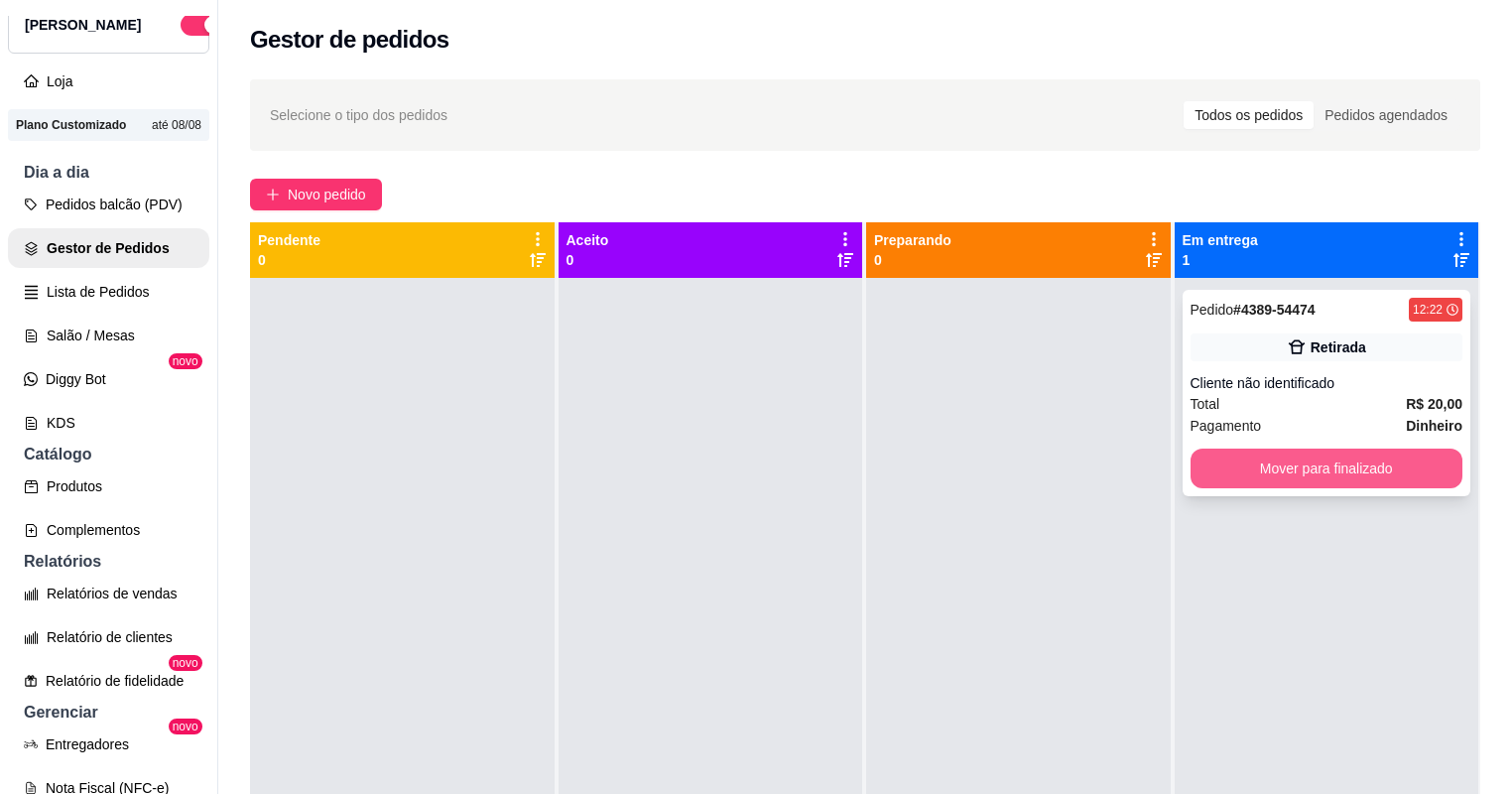 click on "Mover para finalizado" at bounding box center [1326, 468] 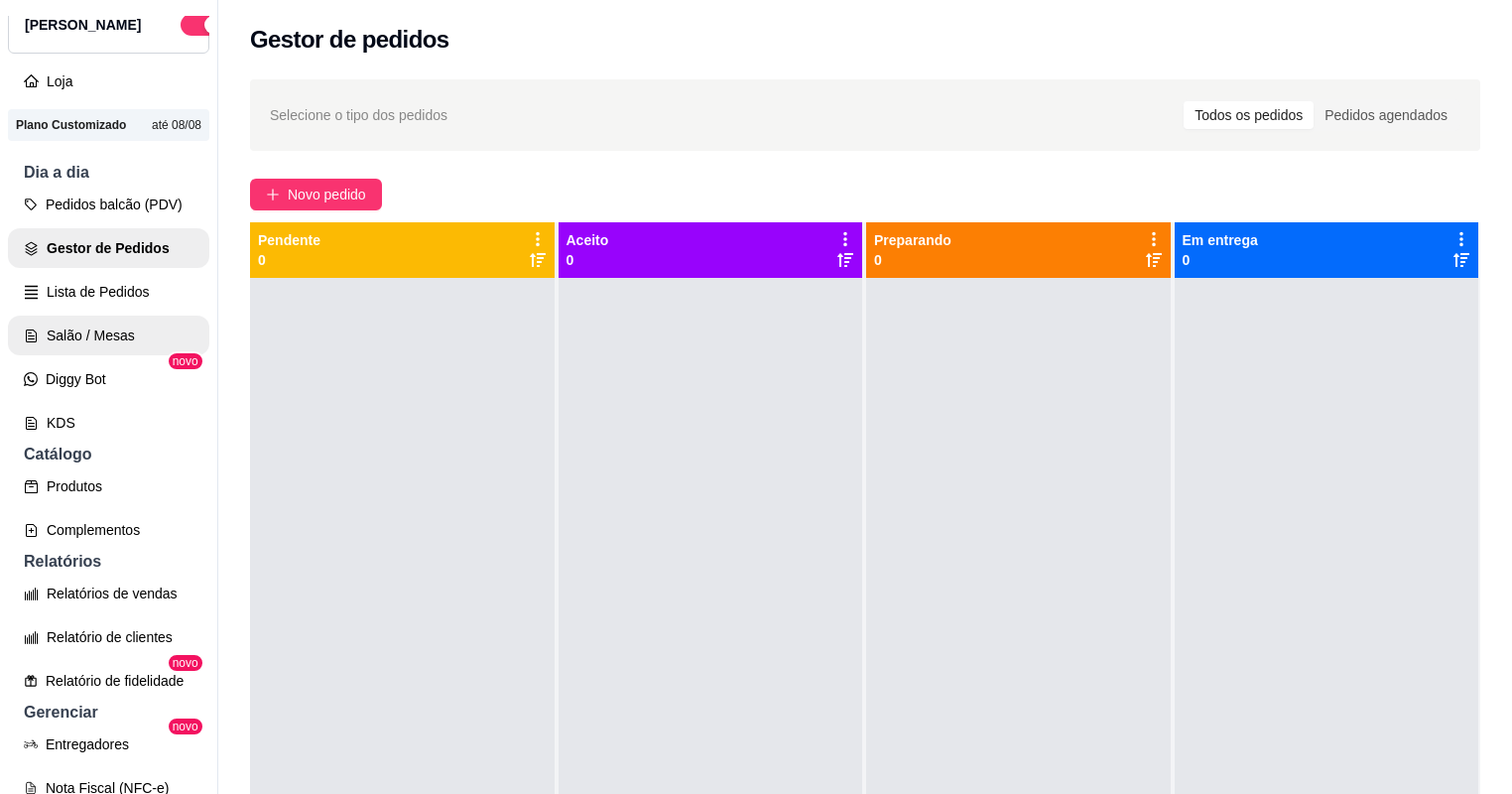click on "Salão / Mesas" at bounding box center (108, 335) 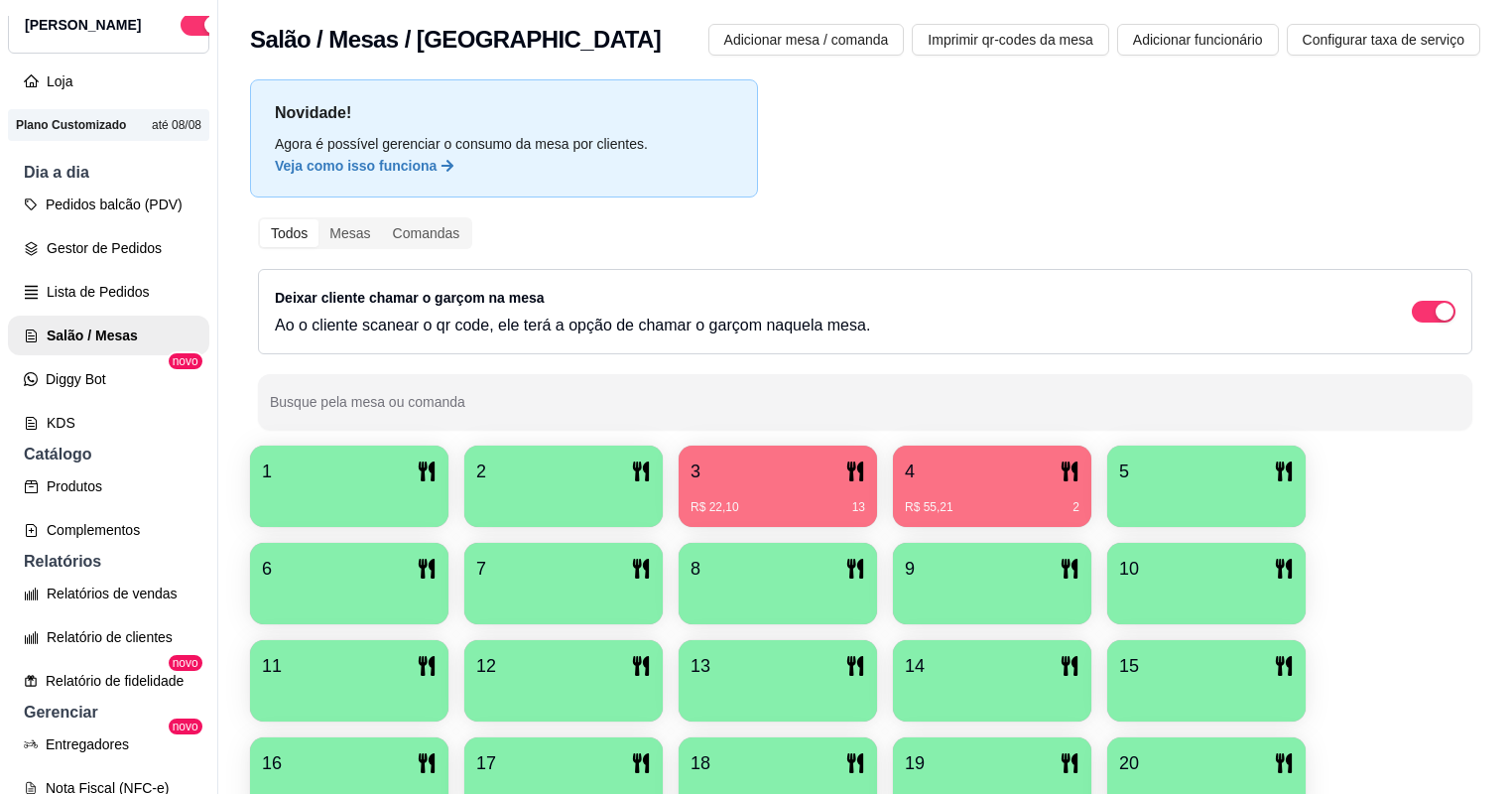 click on "4" at bounding box center (992, 471) 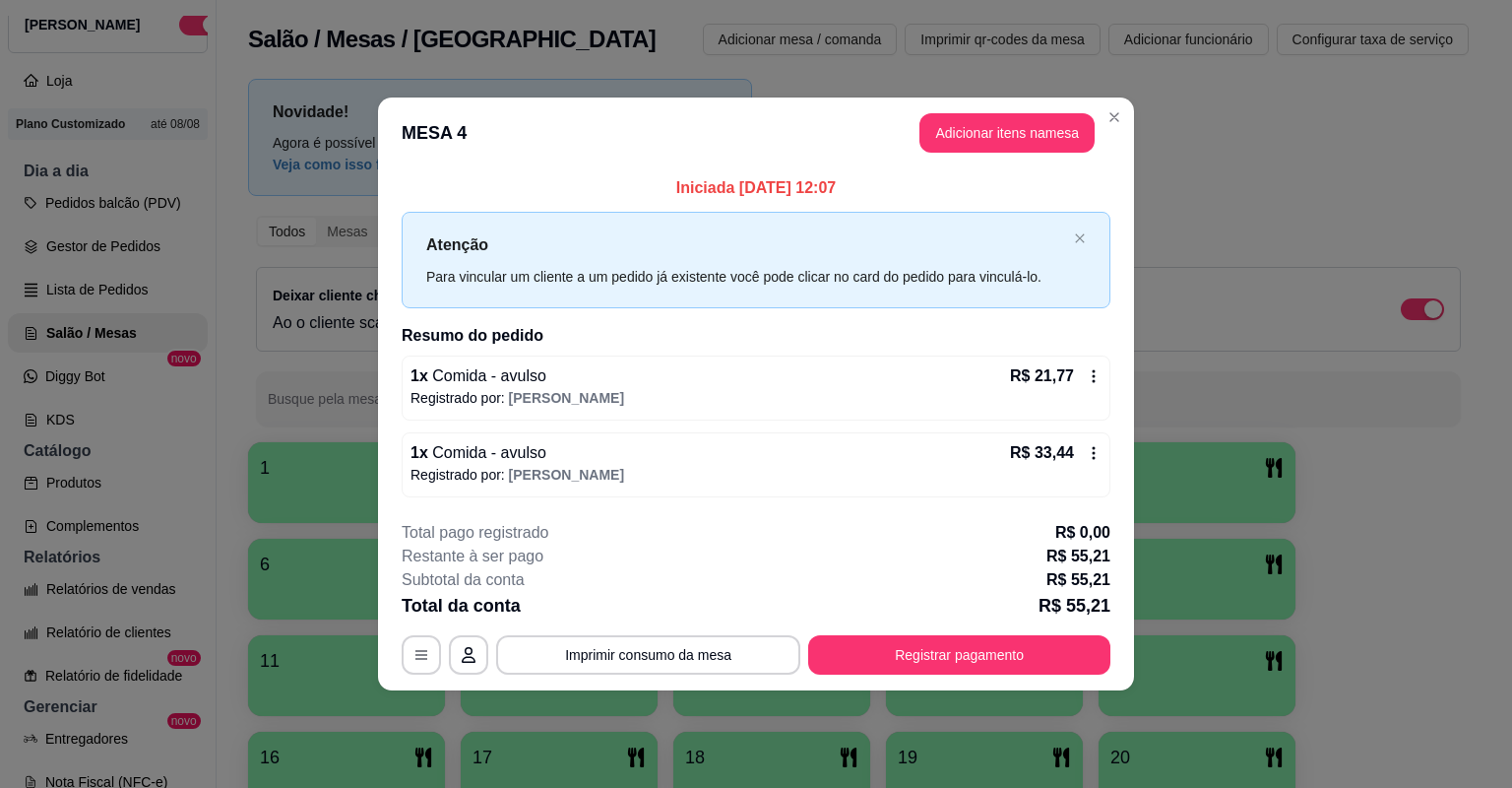 click 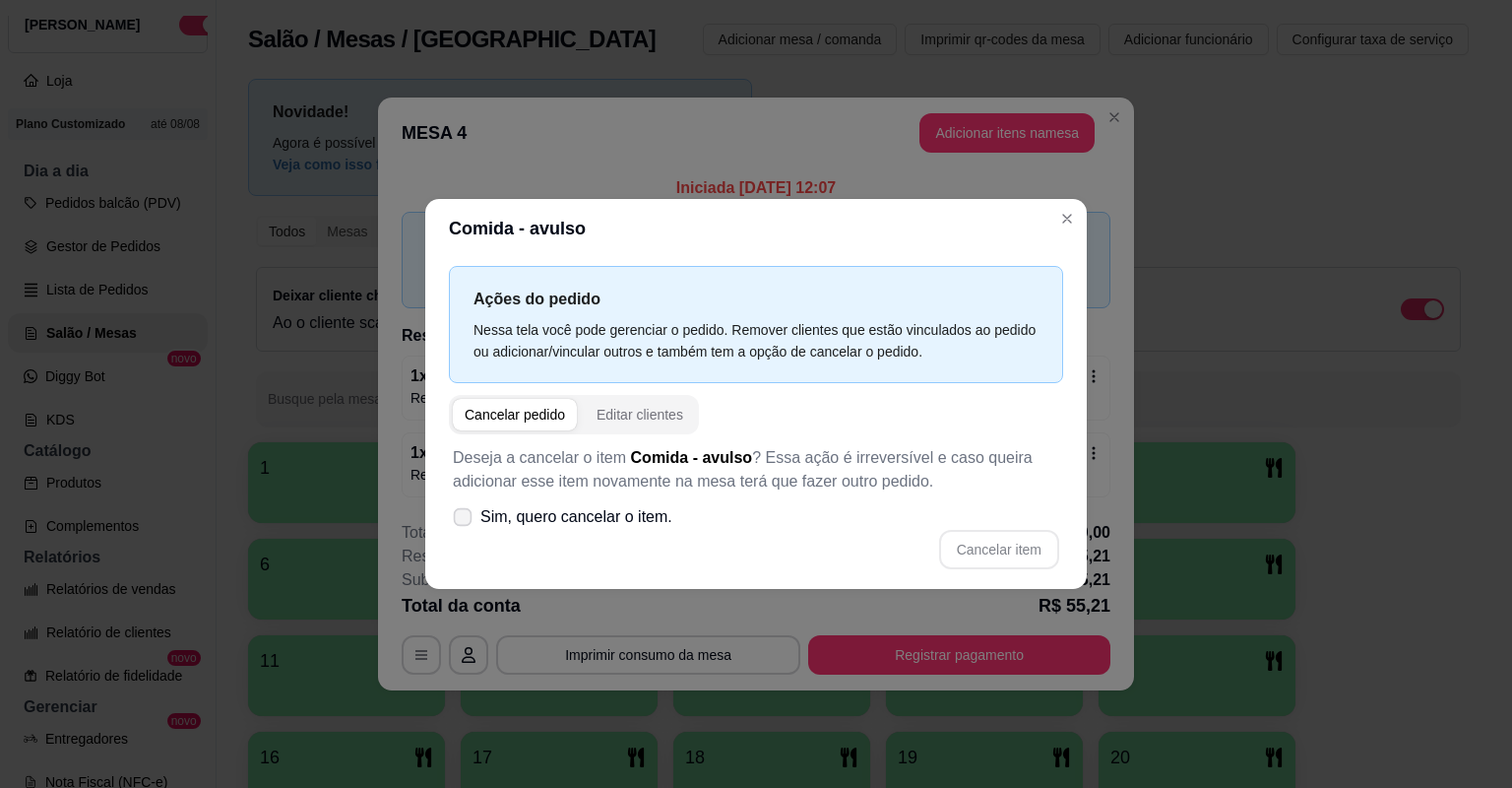 click 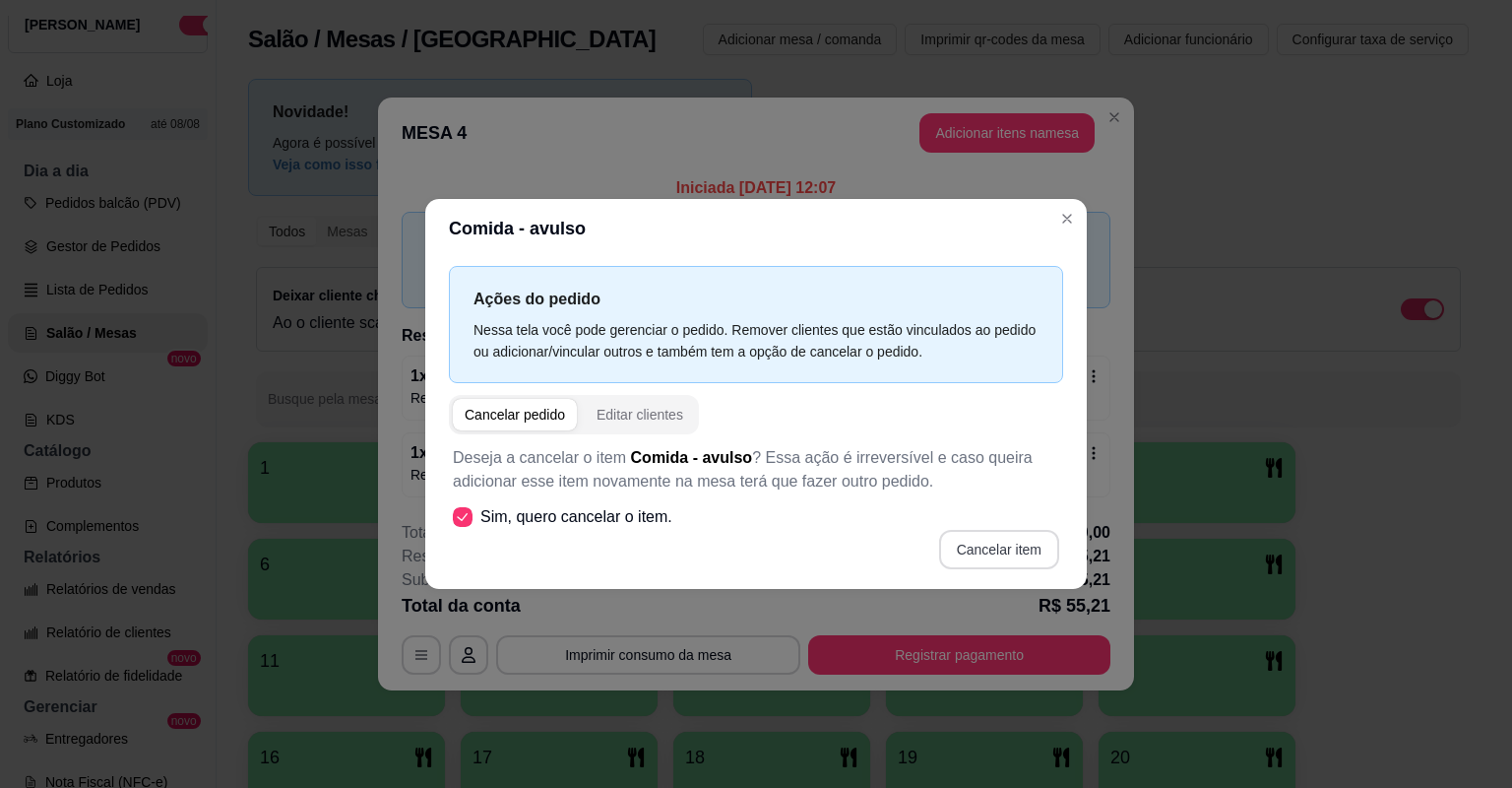 click on "Cancelar item" at bounding box center [999, 550] 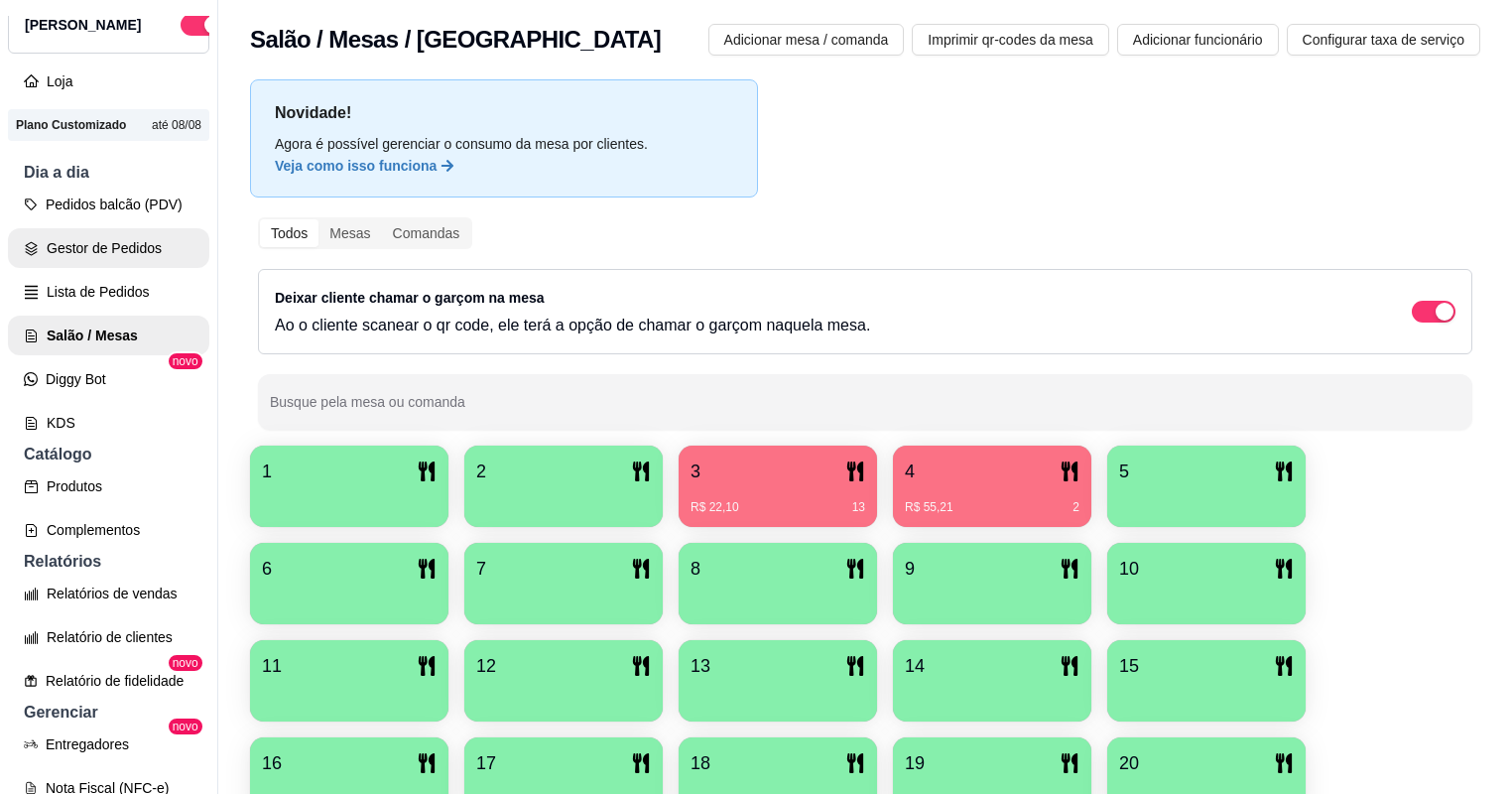 click on "Gestor de Pedidos" at bounding box center (108, 248) 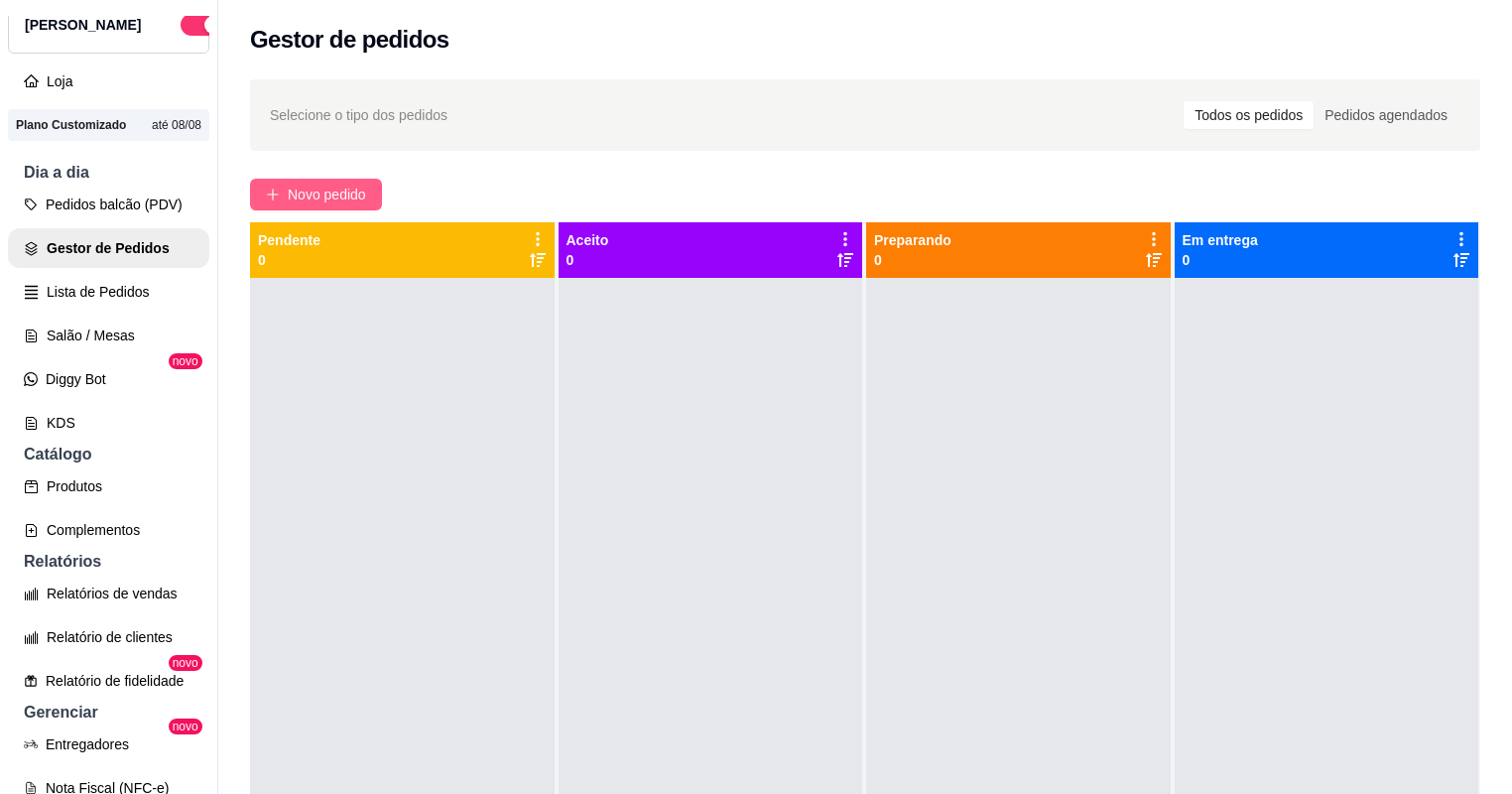 click on "Novo pedido" at bounding box center (326, 195) 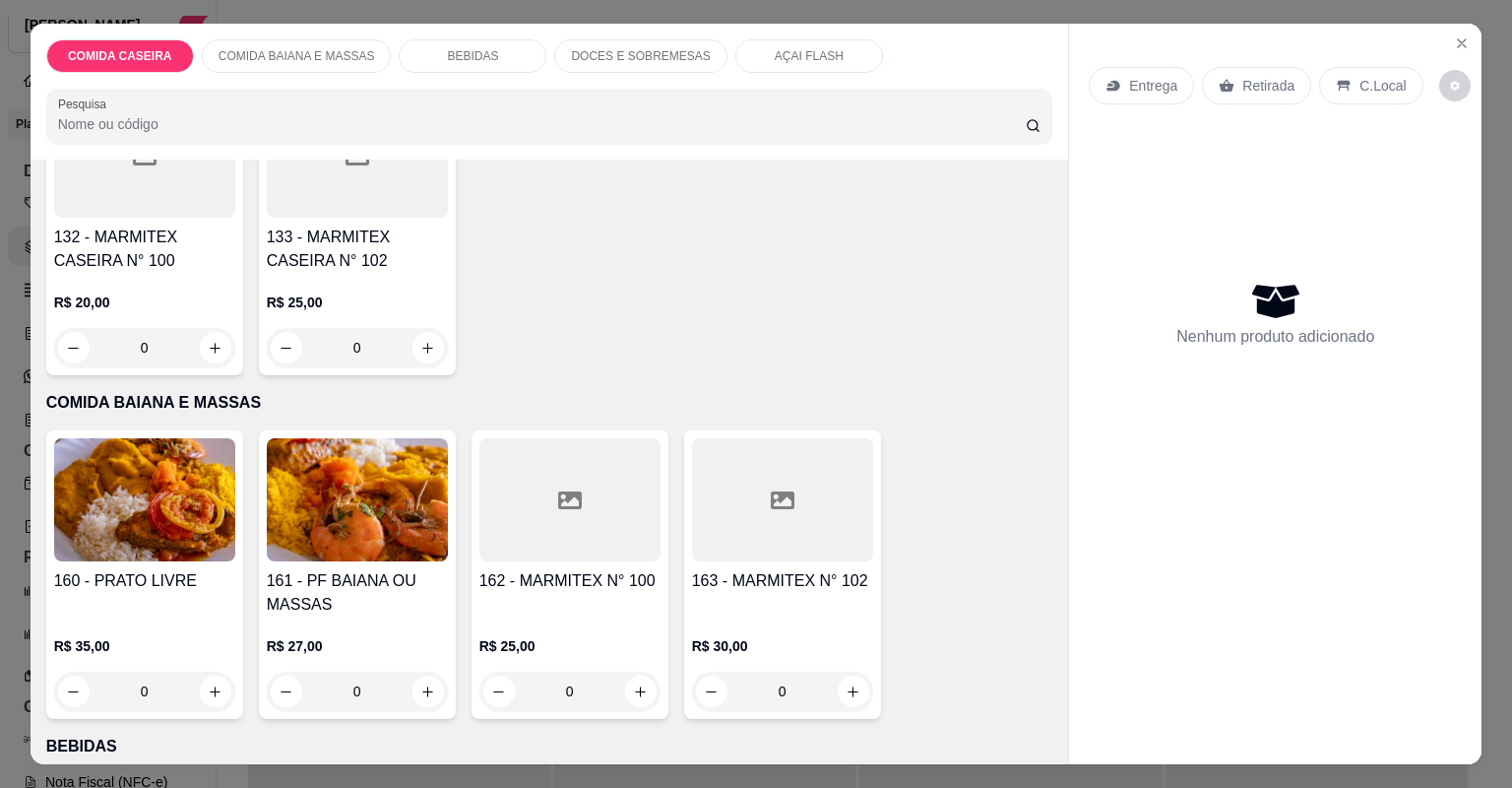 scroll, scrollTop: 315, scrollLeft: 0, axis: vertical 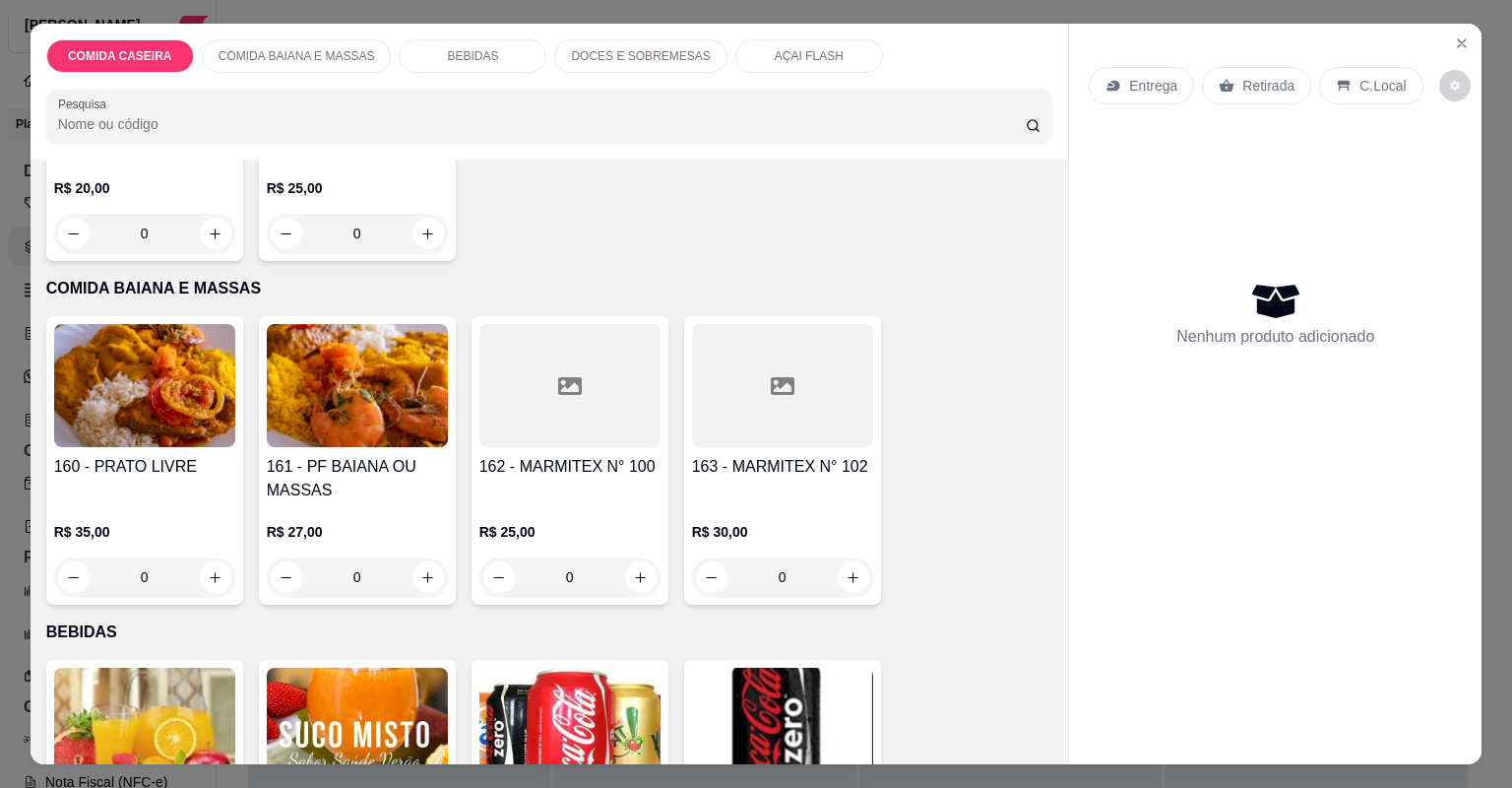 click on "162 - MARMITEX N° 100" at bounding box center [570, 479] 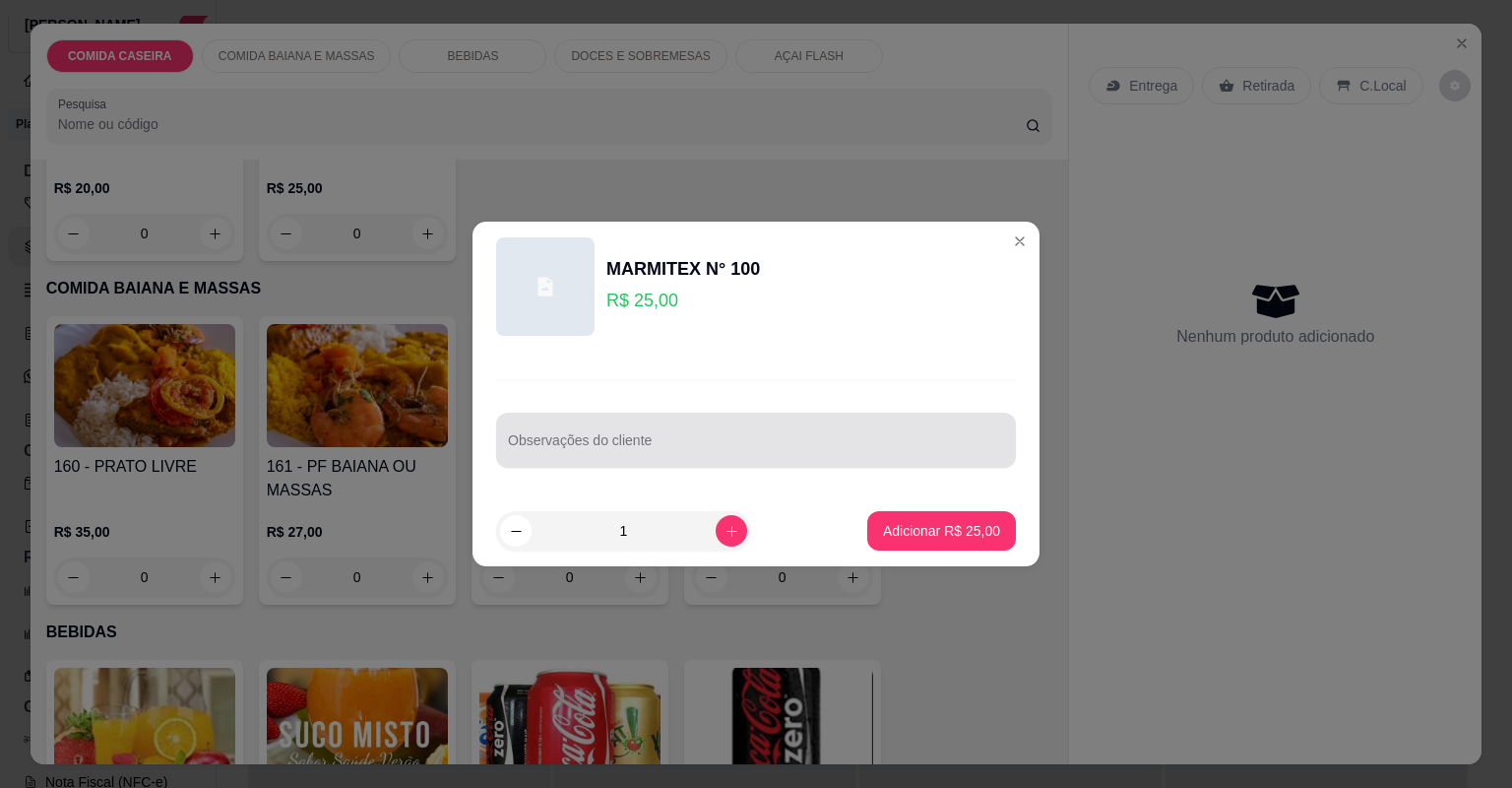 click on "Observações do cliente" at bounding box center [756, 448] 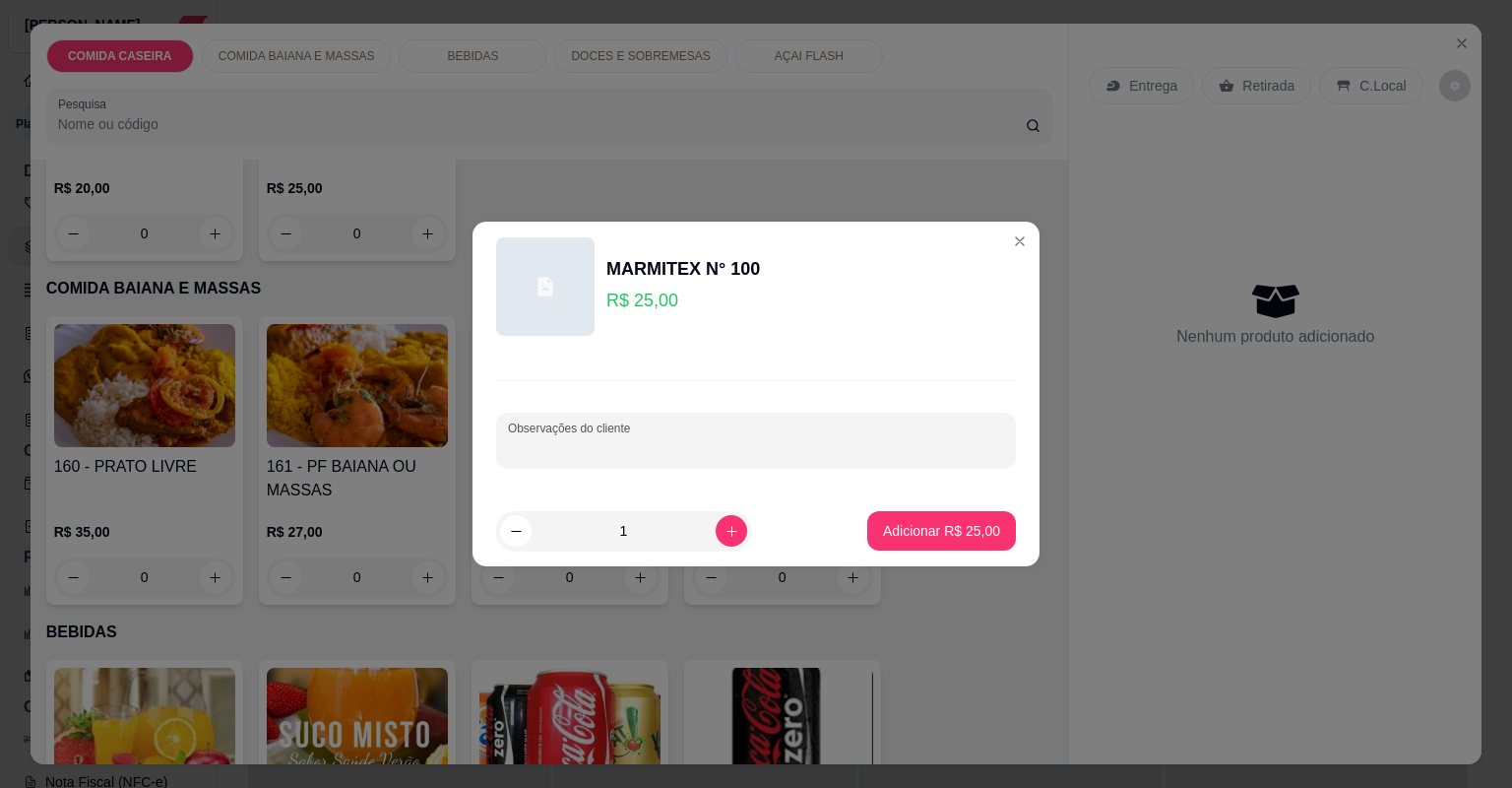 paste on "Feijão fradinho [GEOGRAPHIC_DATA] [GEOGRAPHIC_DATA] [GEOGRAPHIC_DATA] de dendê  Escabeche de corvina" 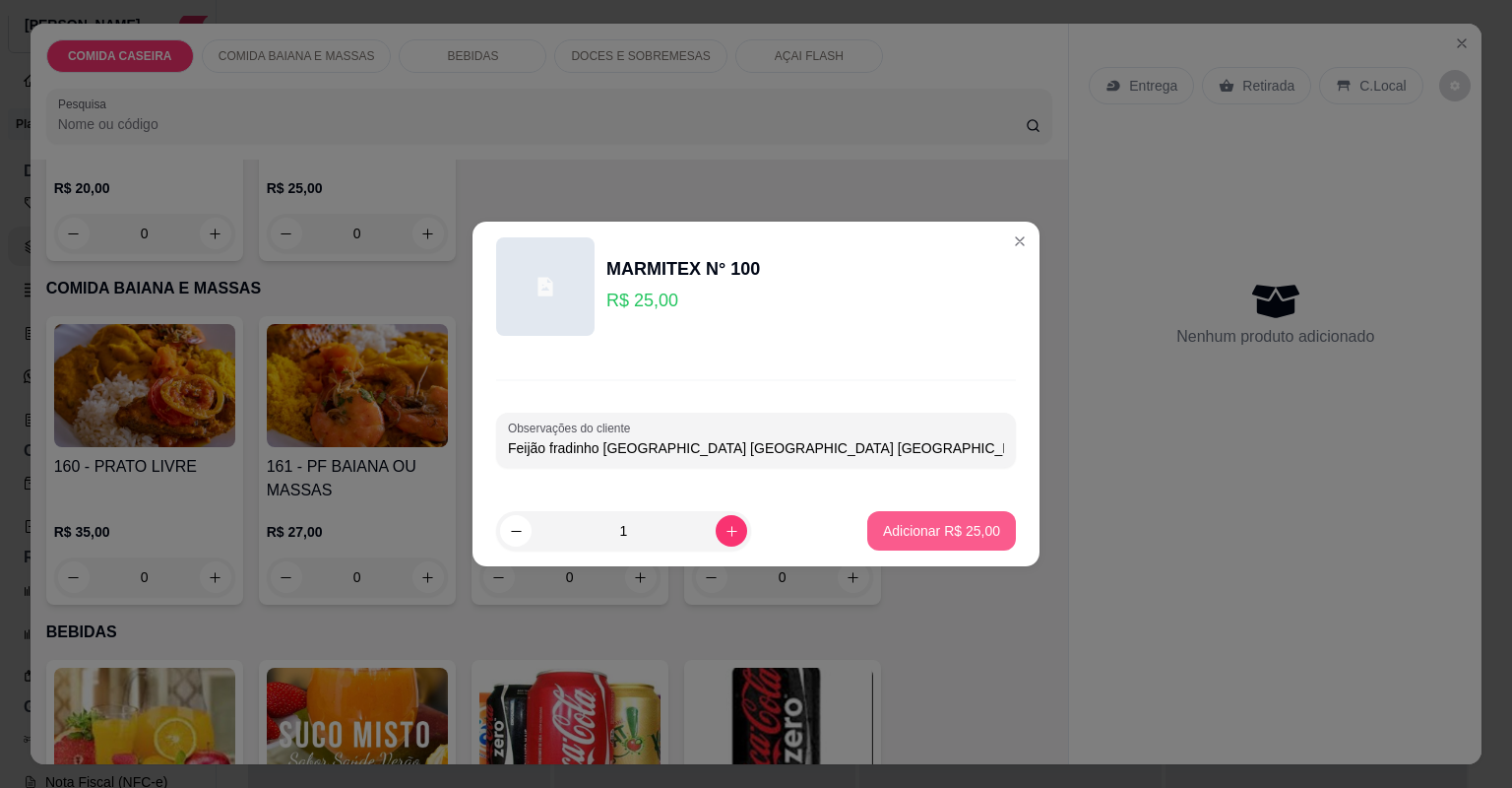 type on "Feijão fradinho [GEOGRAPHIC_DATA] [GEOGRAPHIC_DATA] [GEOGRAPHIC_DATA] de dendê  Escabeche de corvina" 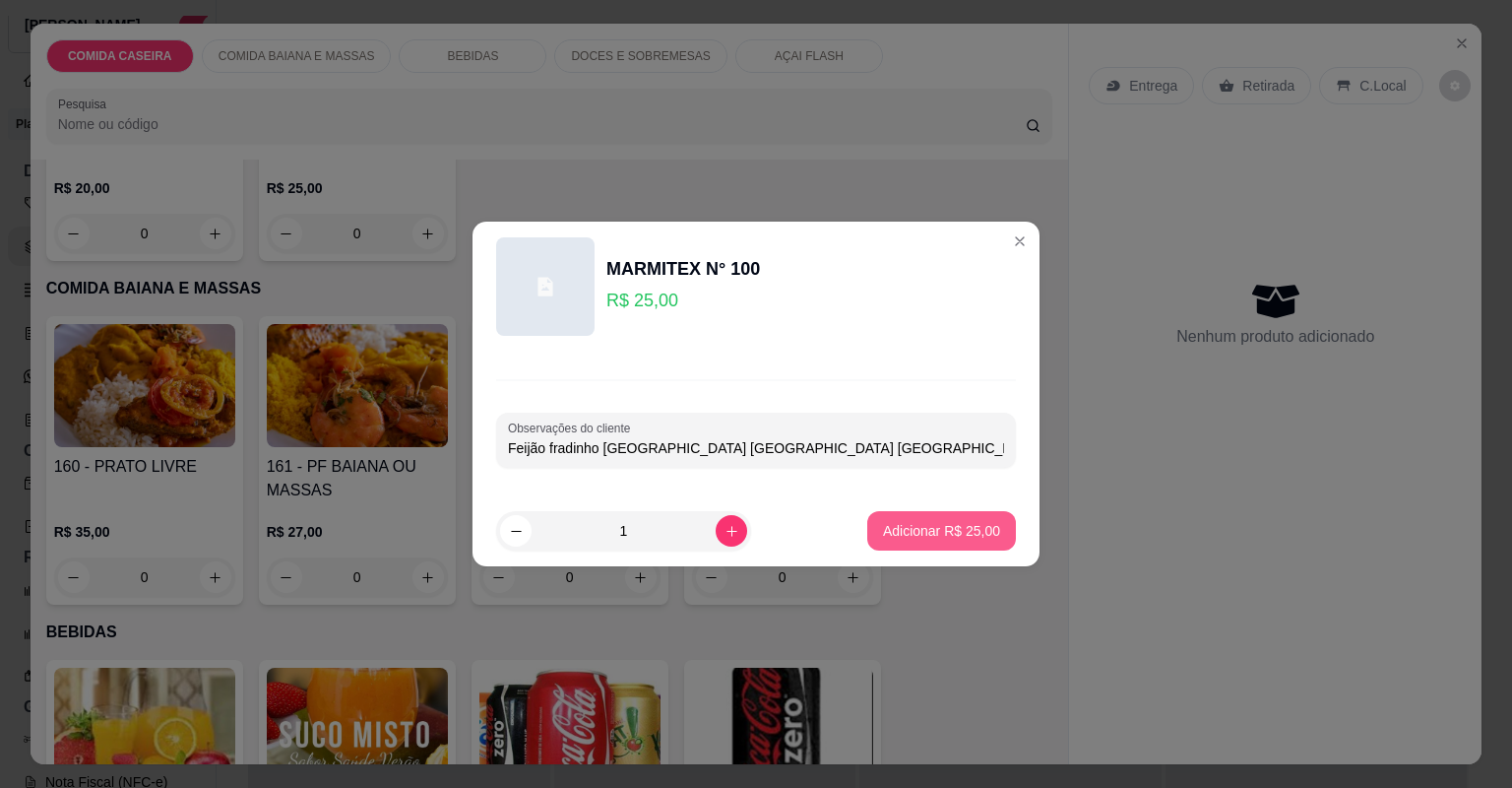 click on "Adicionar   R$ 25,00" at bounding box center [941, 531] 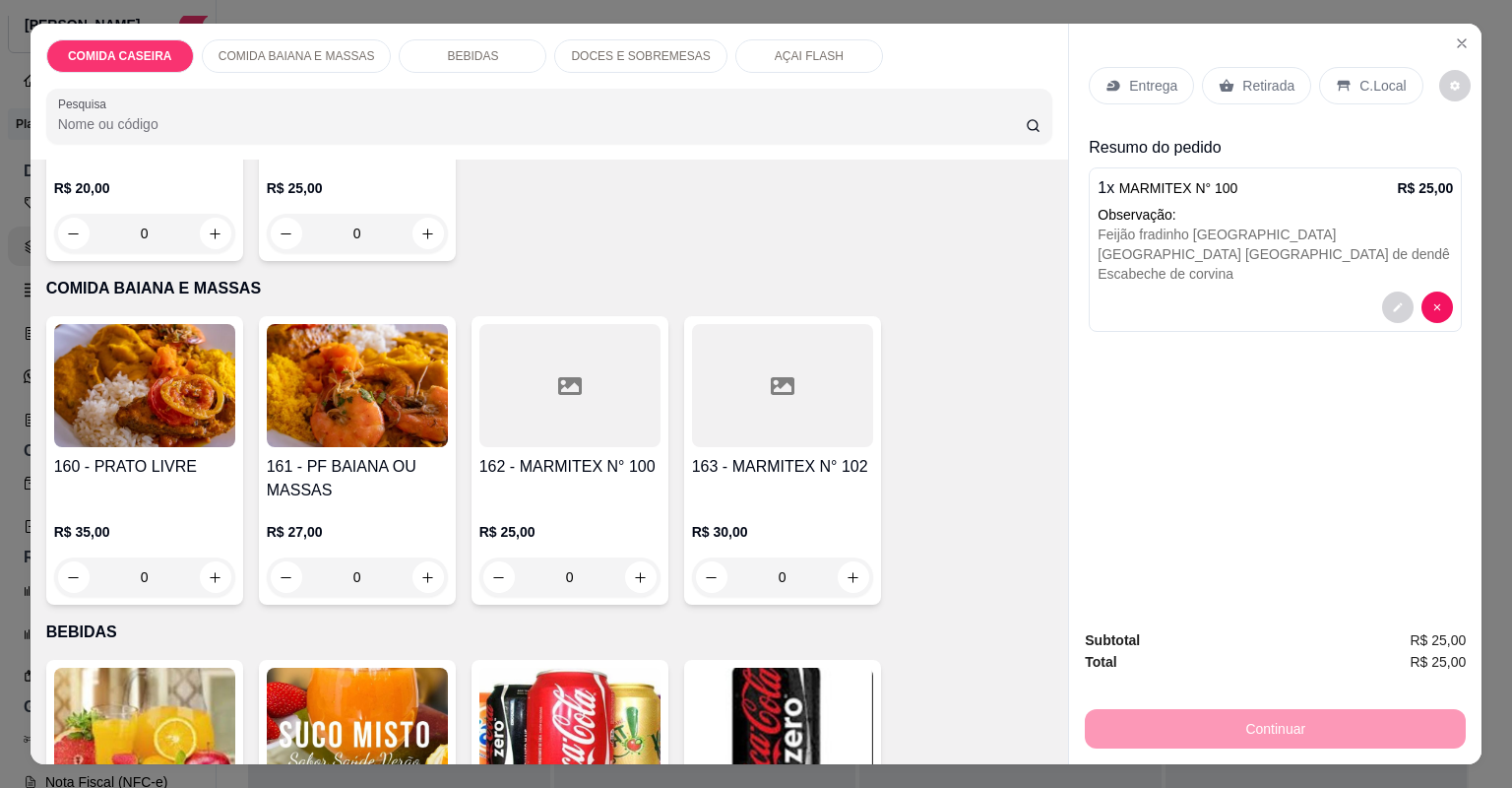 click on "Entrega" at bounding box center [1153, 86] 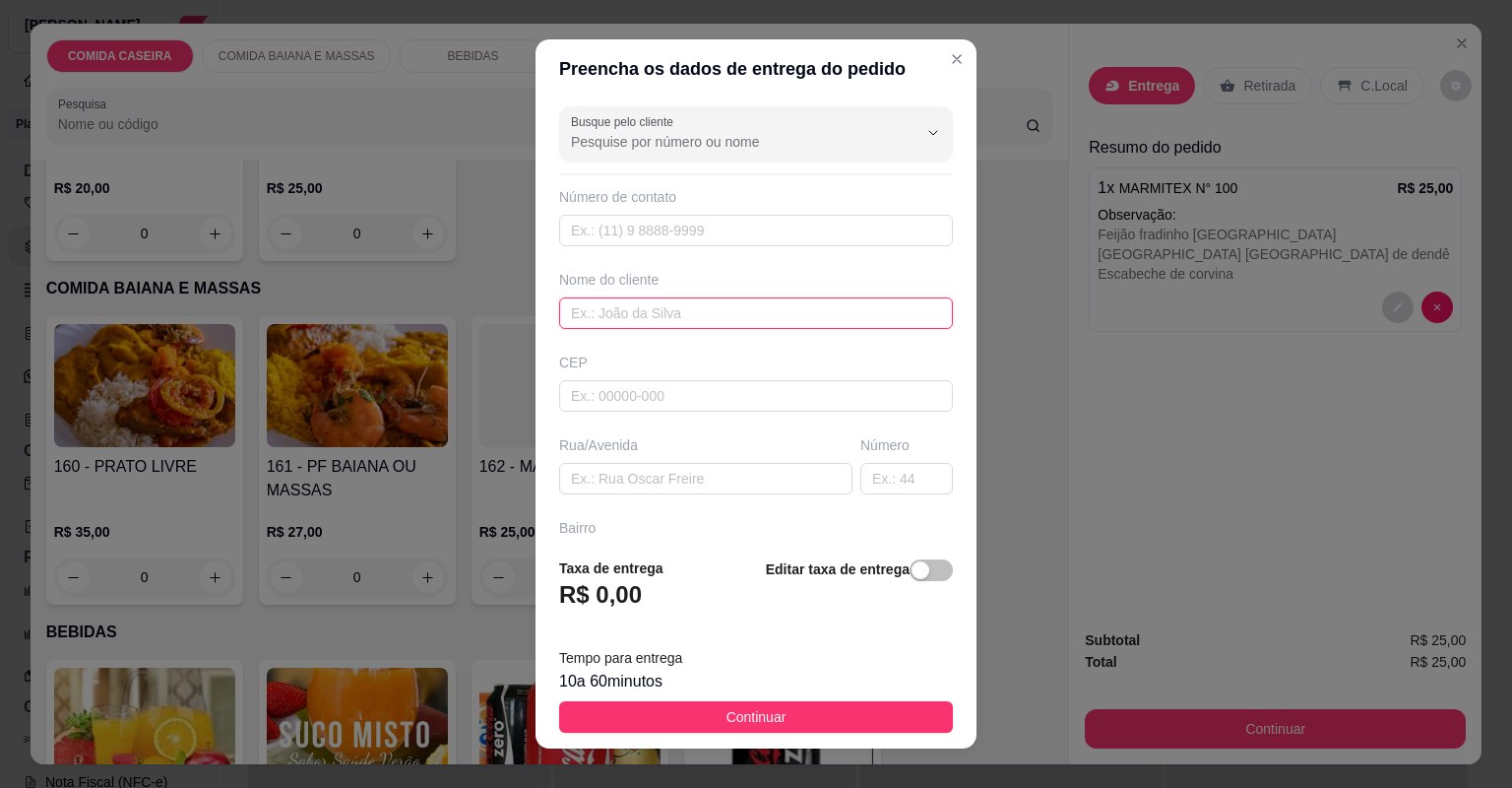 click at bounding box center (756, 313) 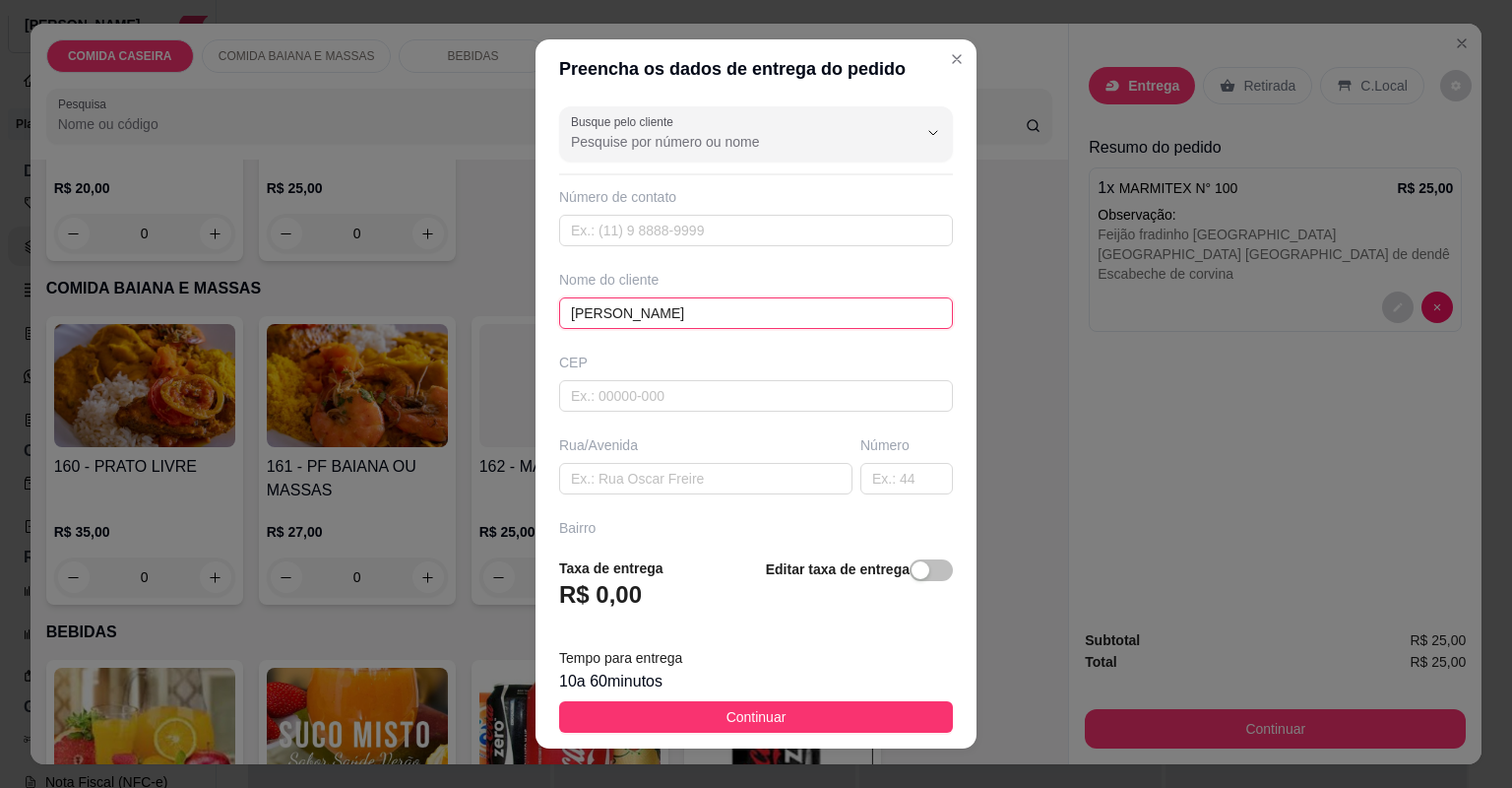 type on "[PERSON_NAME]" 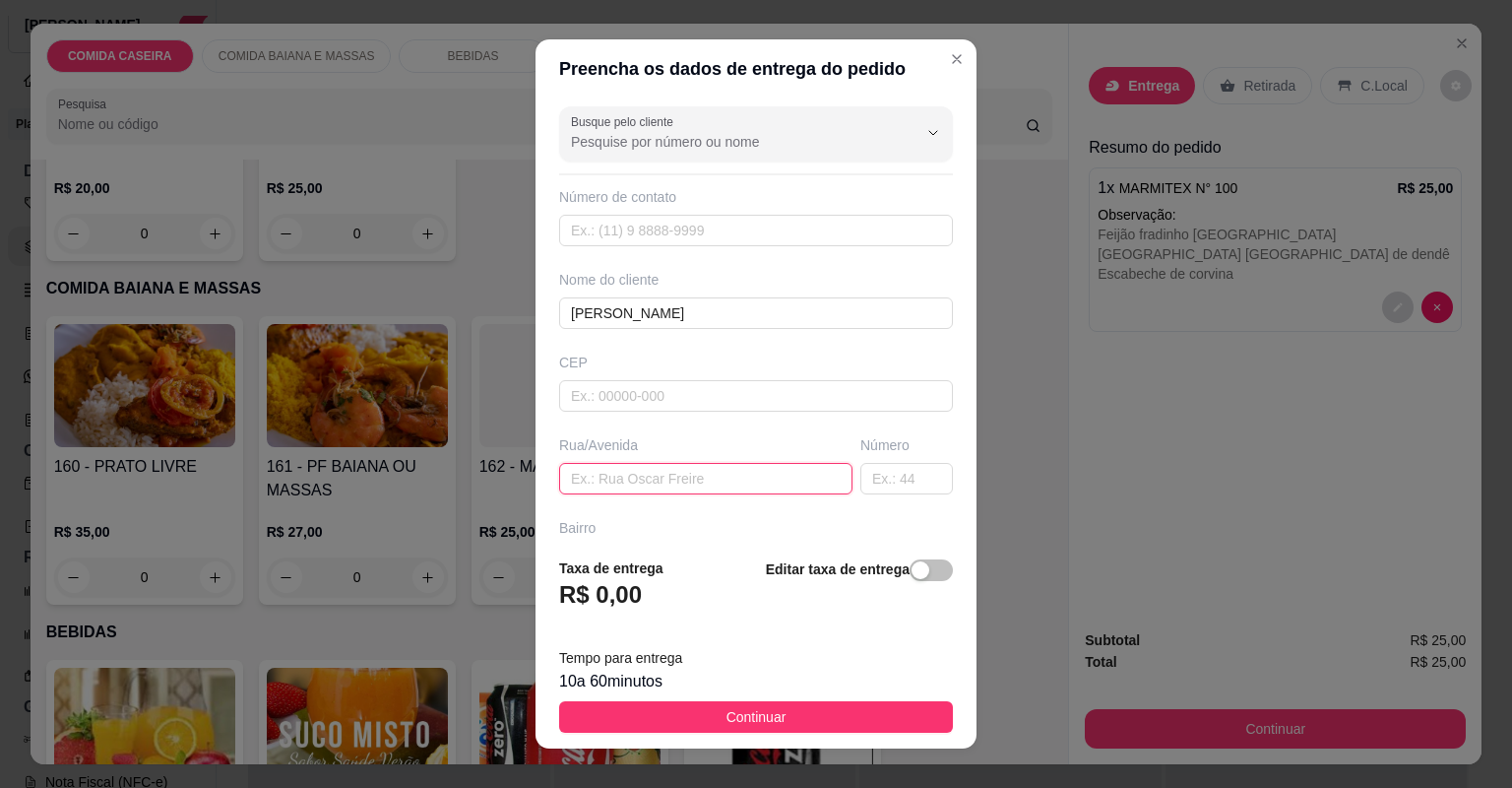 paste on "Travessa Maria do Carmo  Julho aderne  Em frente ao borgueria imperial" 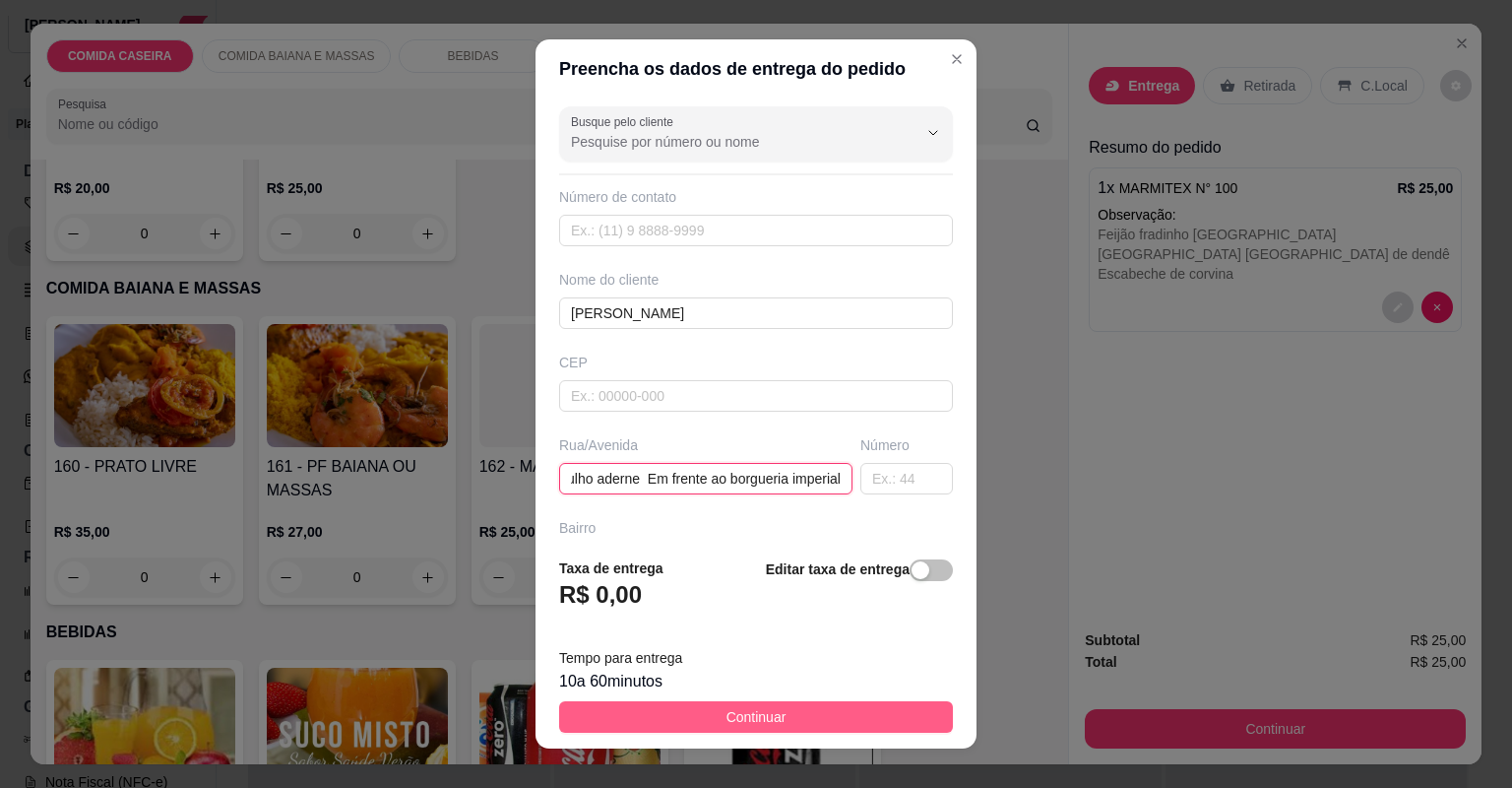 scroll, scrollTop: 0, scrollLeft: 189, axis: horizontal 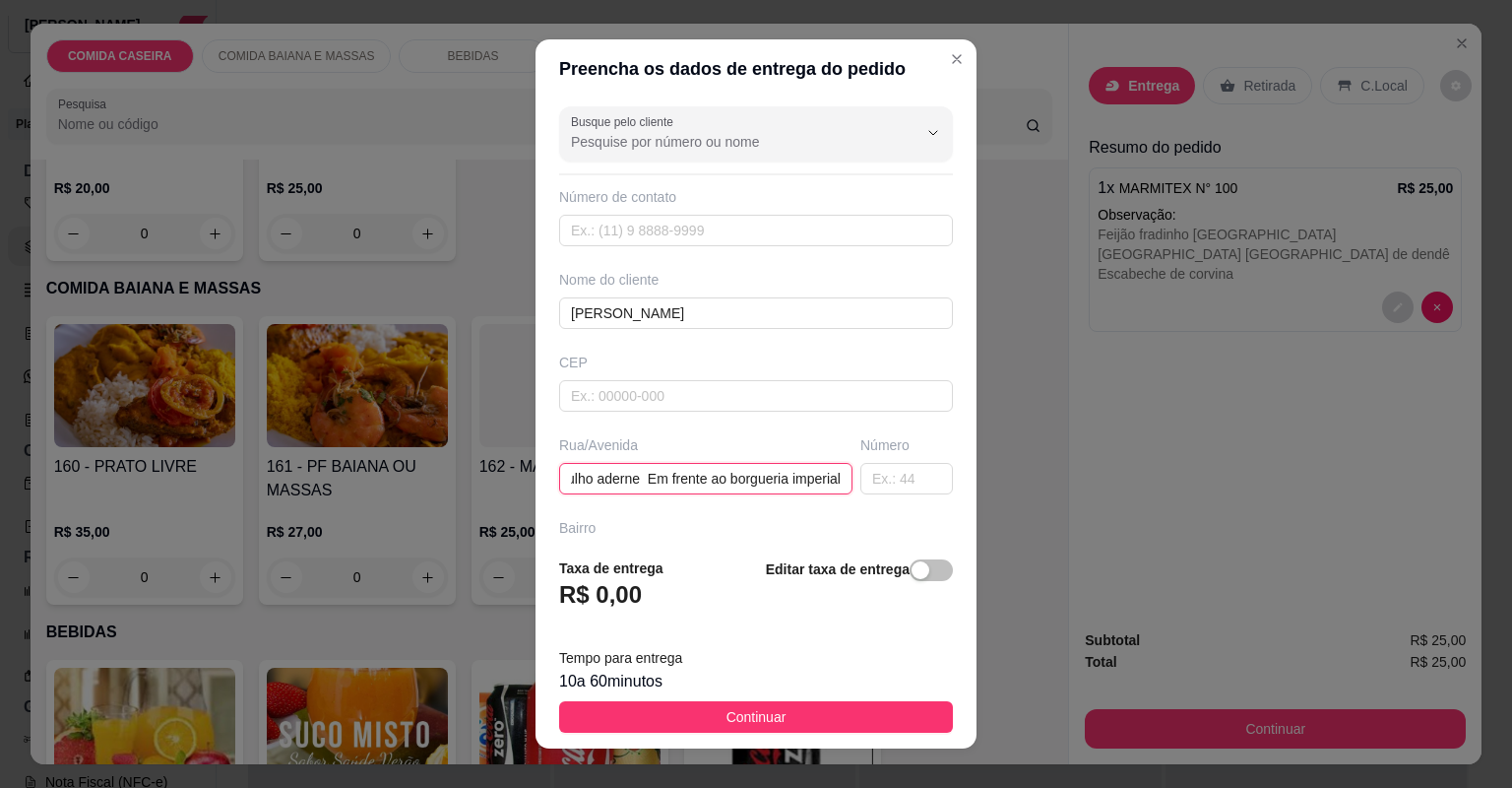 type on "Travessa Maria do Carmo  Julho aderne  Em frente ao borgueria imperial" 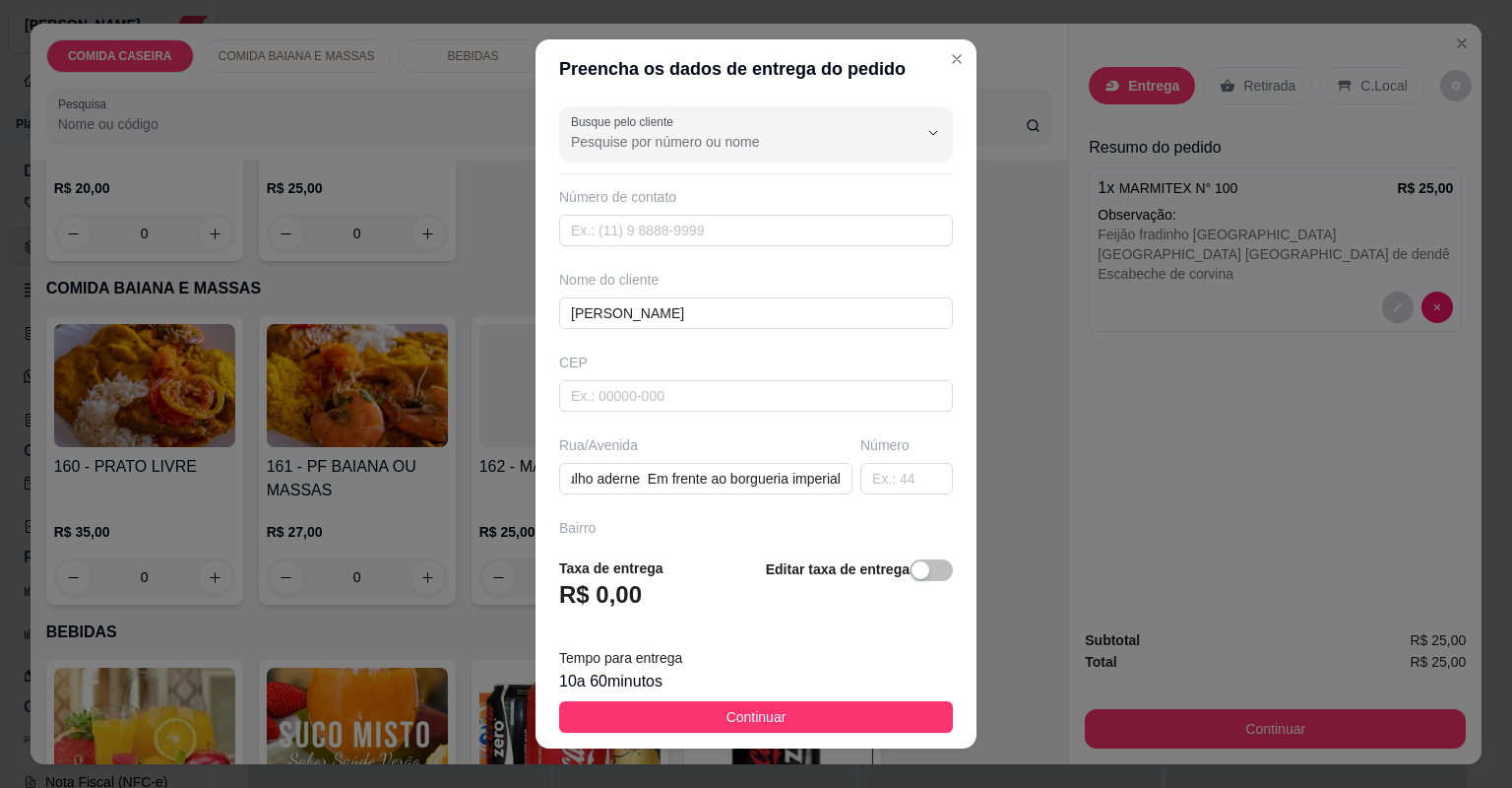 scroll, scrollTop: 0, scrollLeft: 0, axis: both 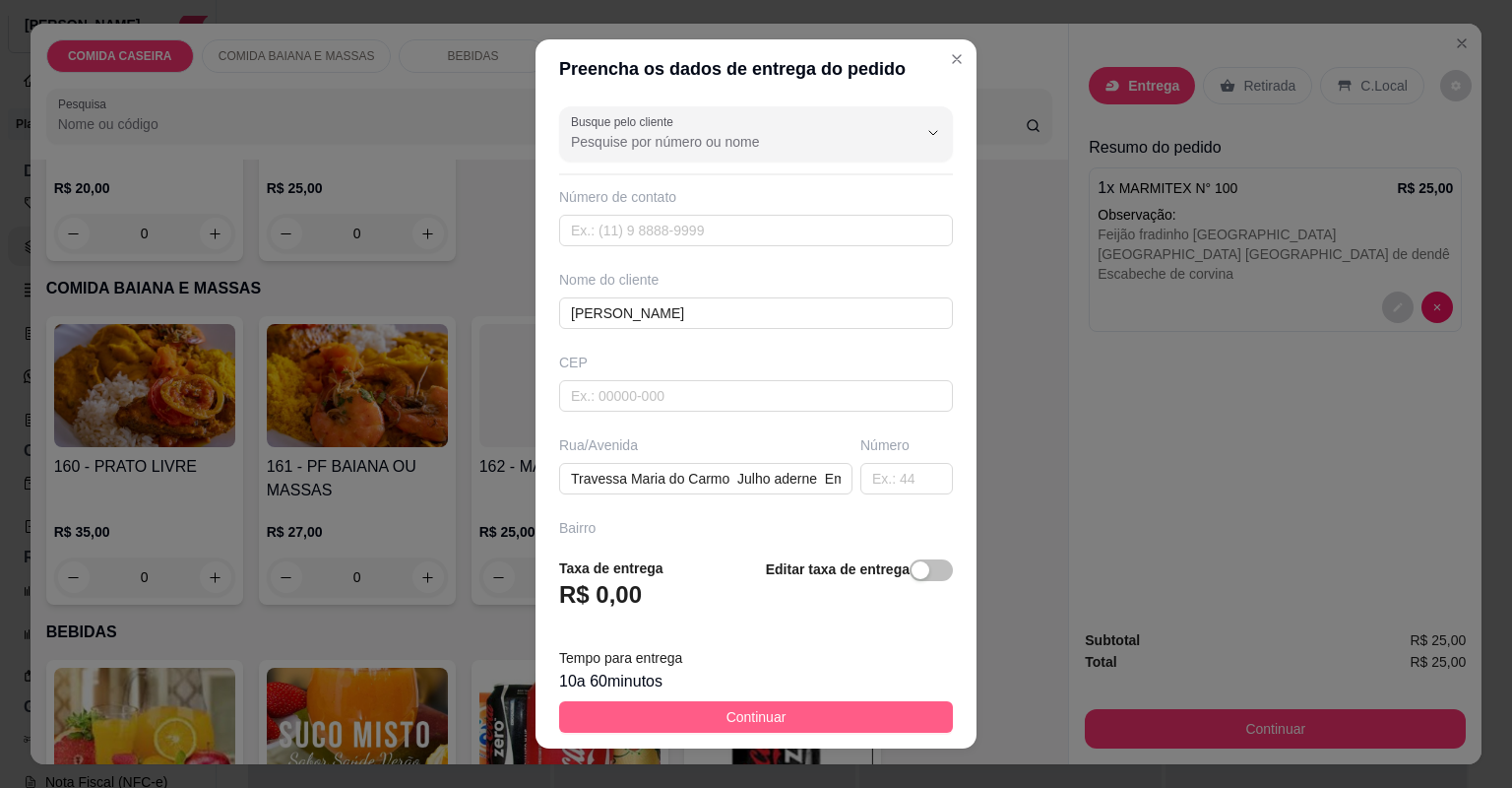 click on "Continuar" at bounding box center (756, 717) 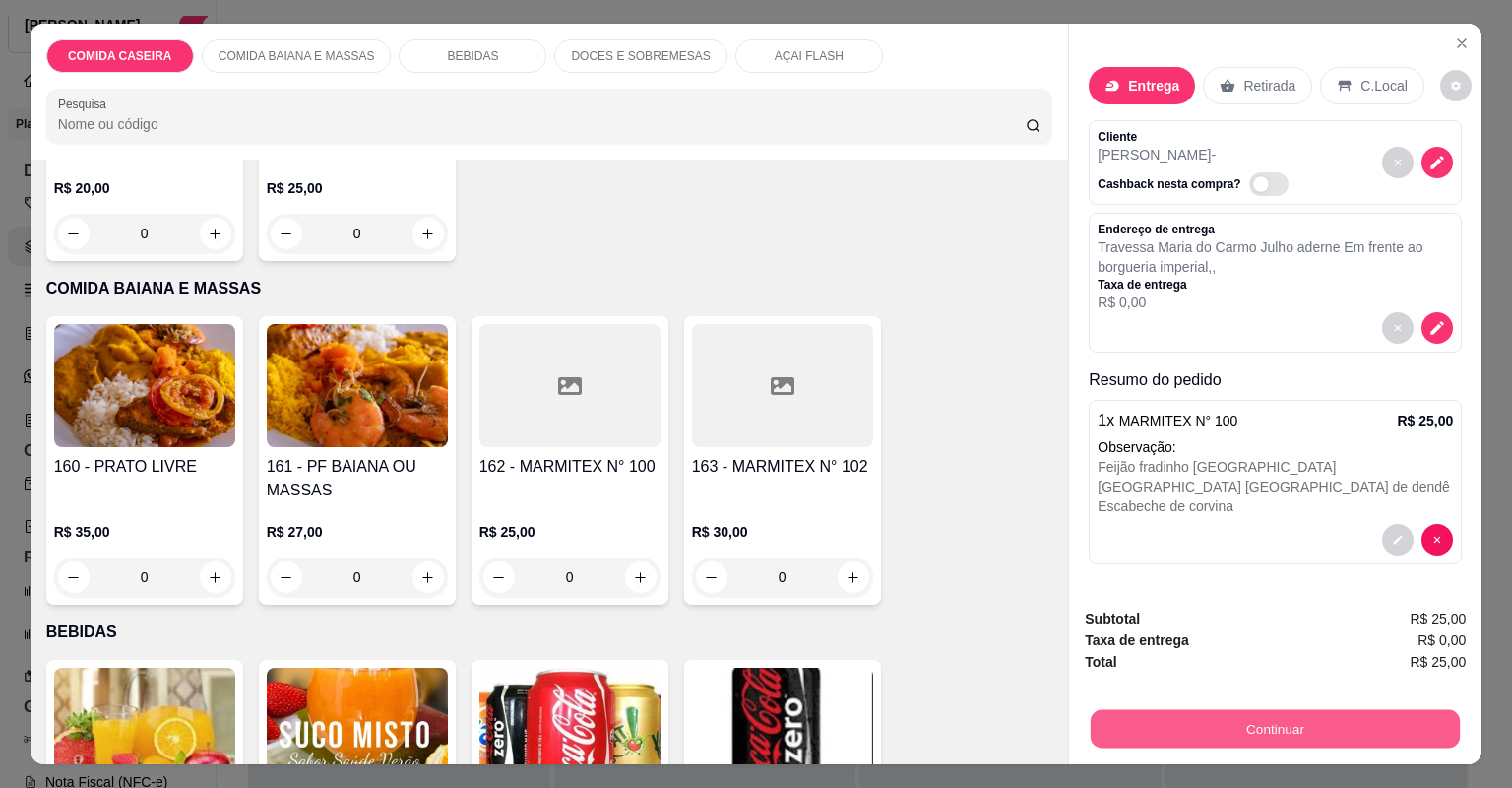 click on "Continuar" at bounding box center [1275, 729] 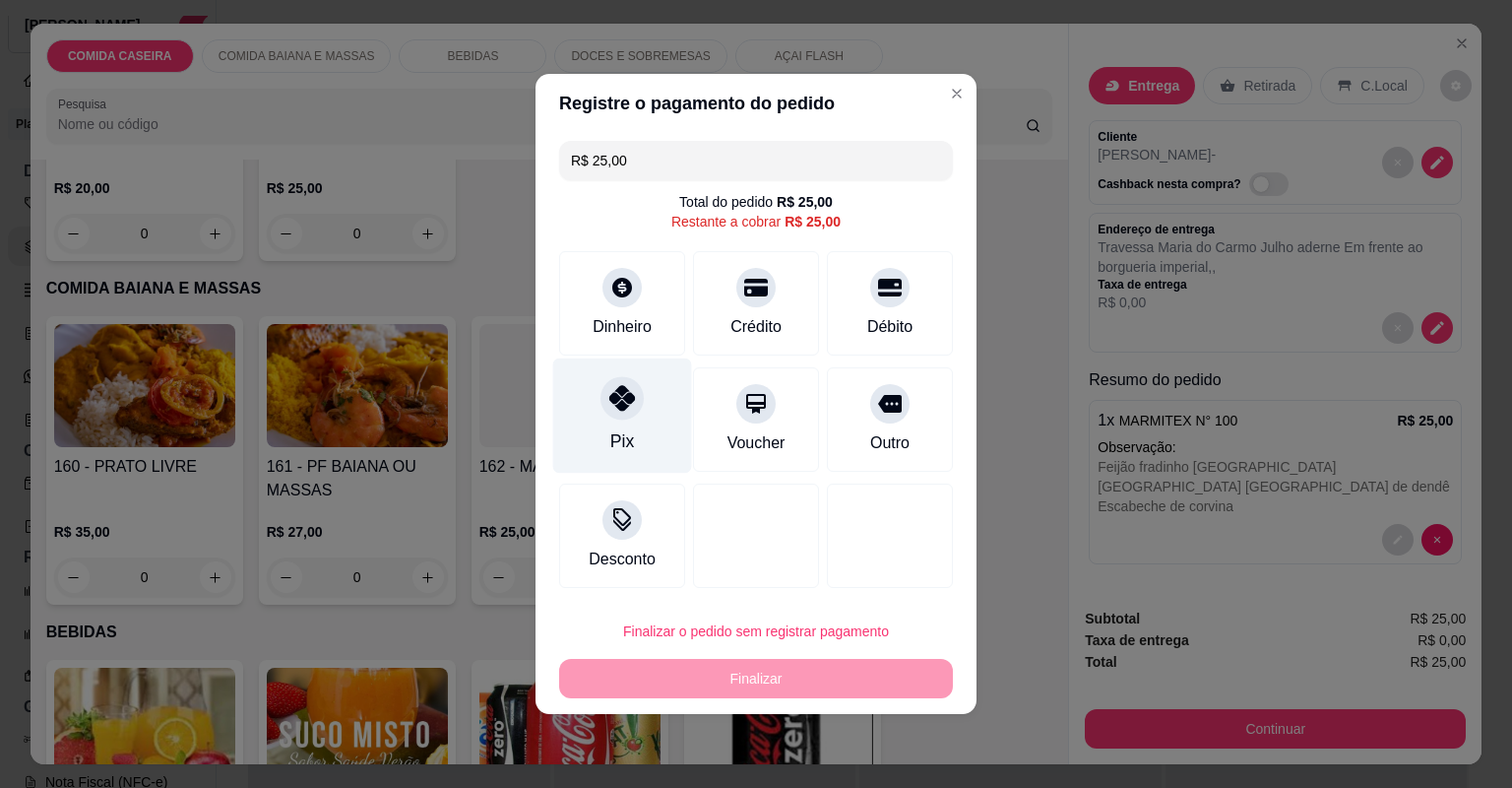 click on "Pix" at bounding box center (622, 416) 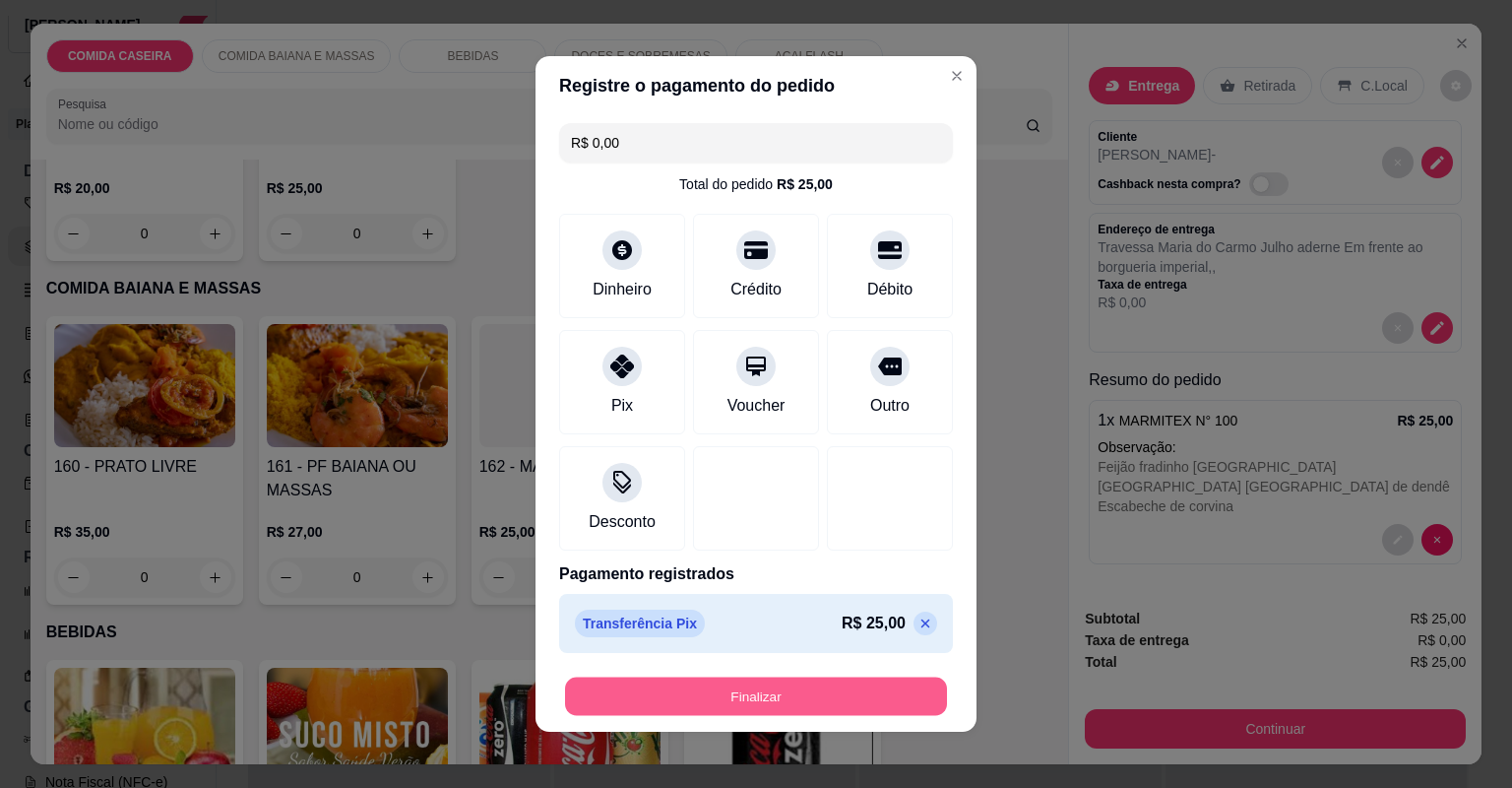 click on "Finalizar" at bounding box center (756, 696) 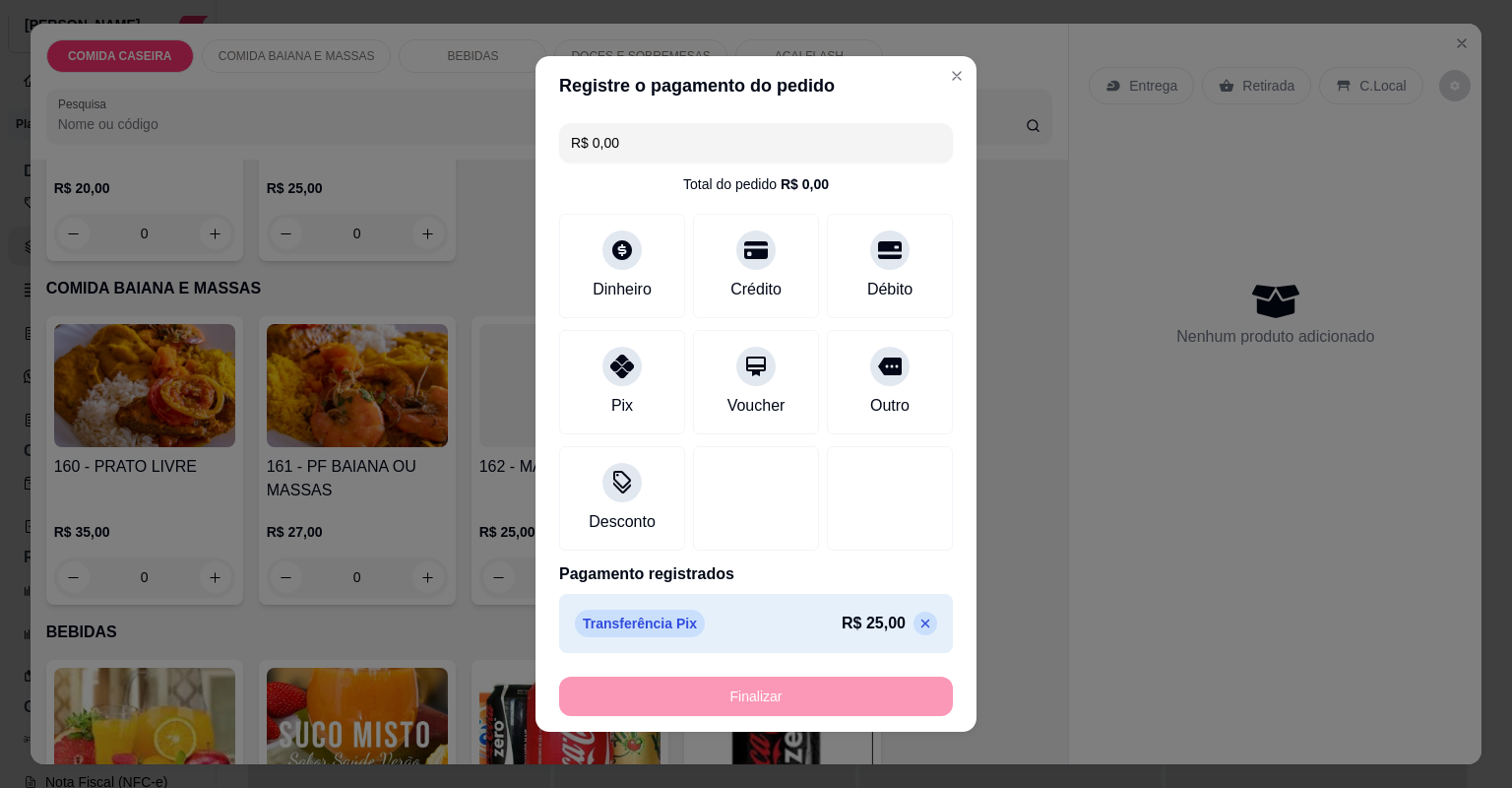 type on "-R$ 25,00" 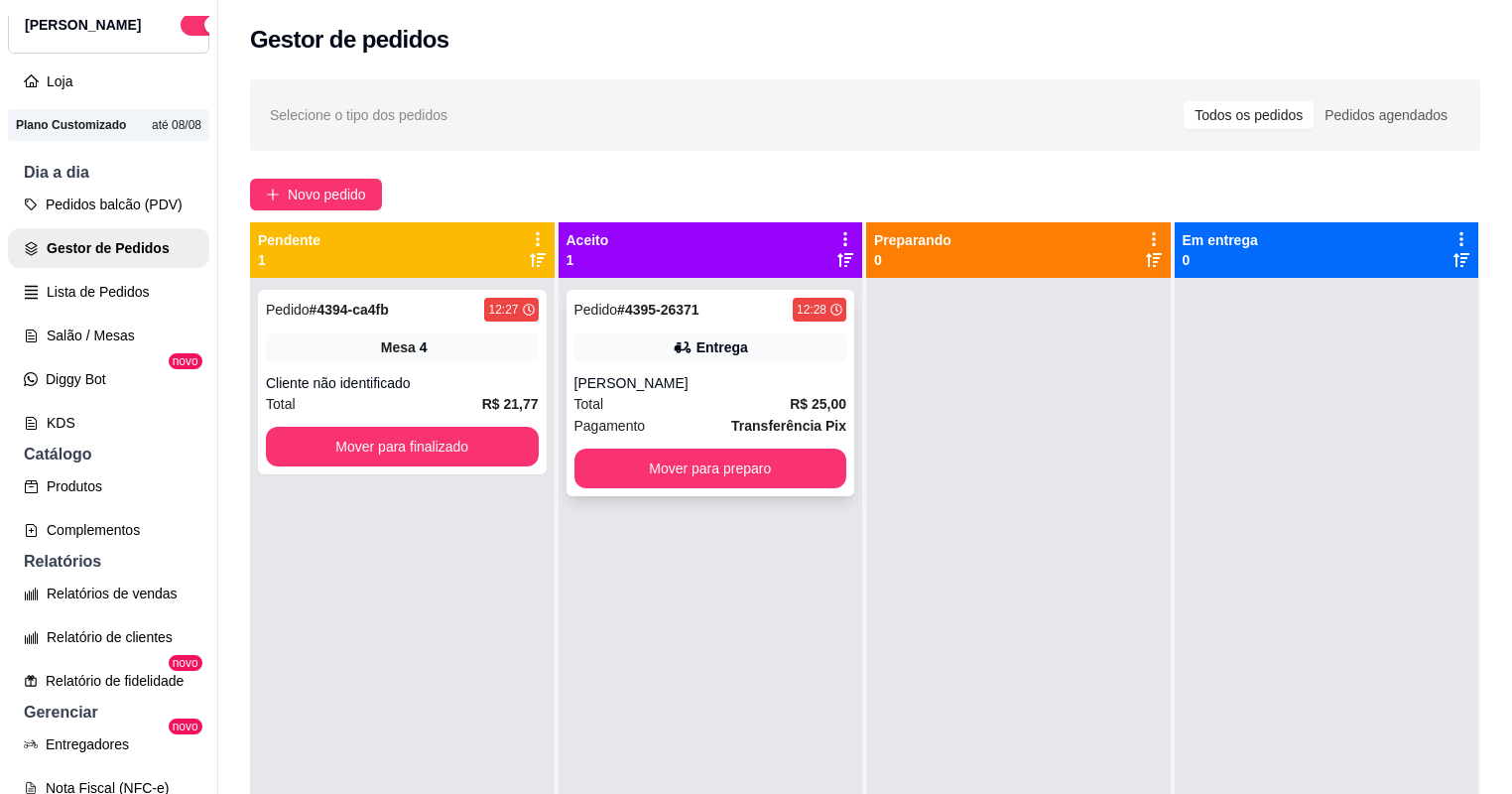 click on "[PERSON_NAME]" at bounding box center [710, 383] 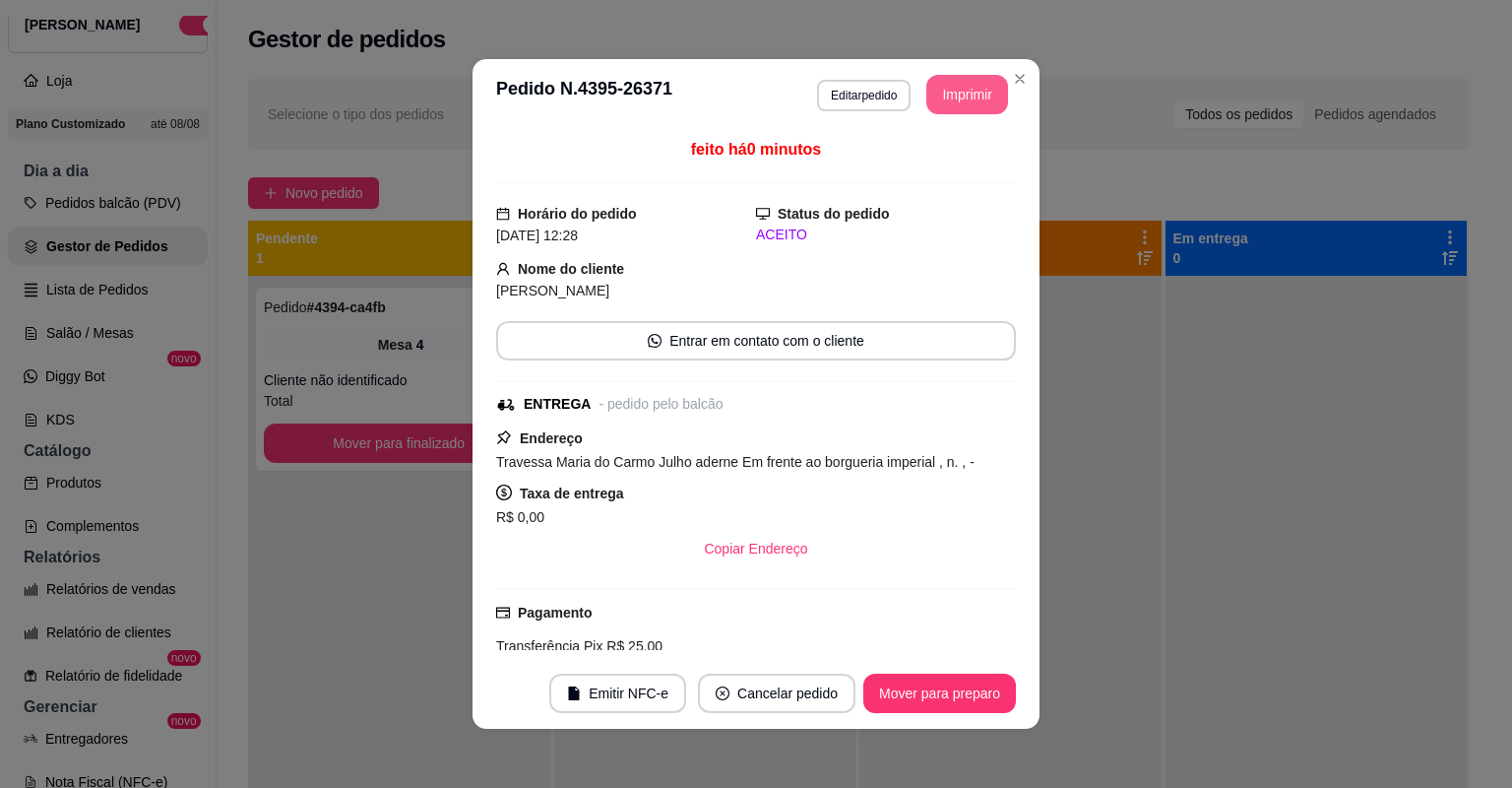 click on "Imprimir" at bounding box center (967, 95) 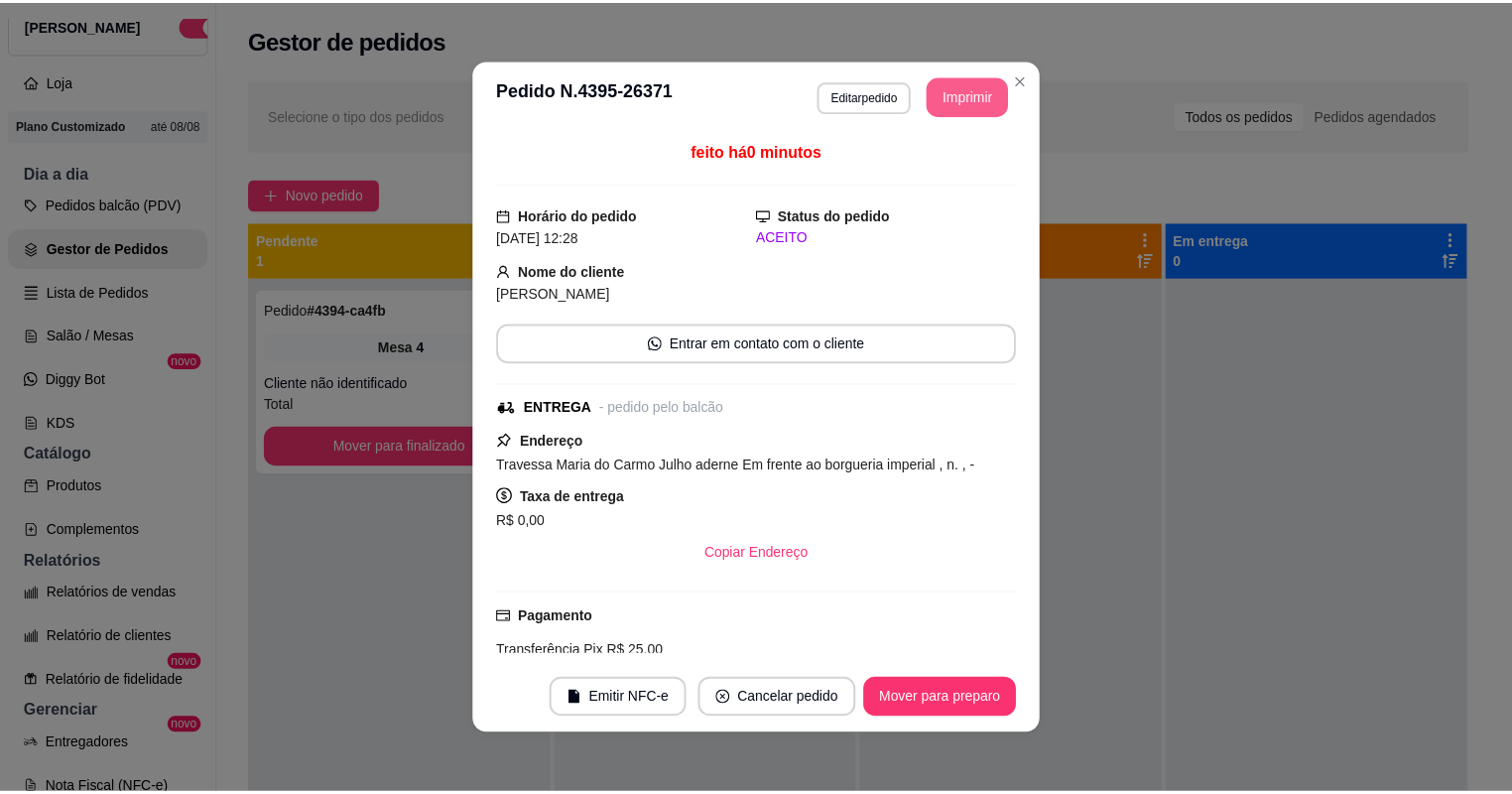 scroll, scrollTop: 0, scrollLeft: 0, axis: both 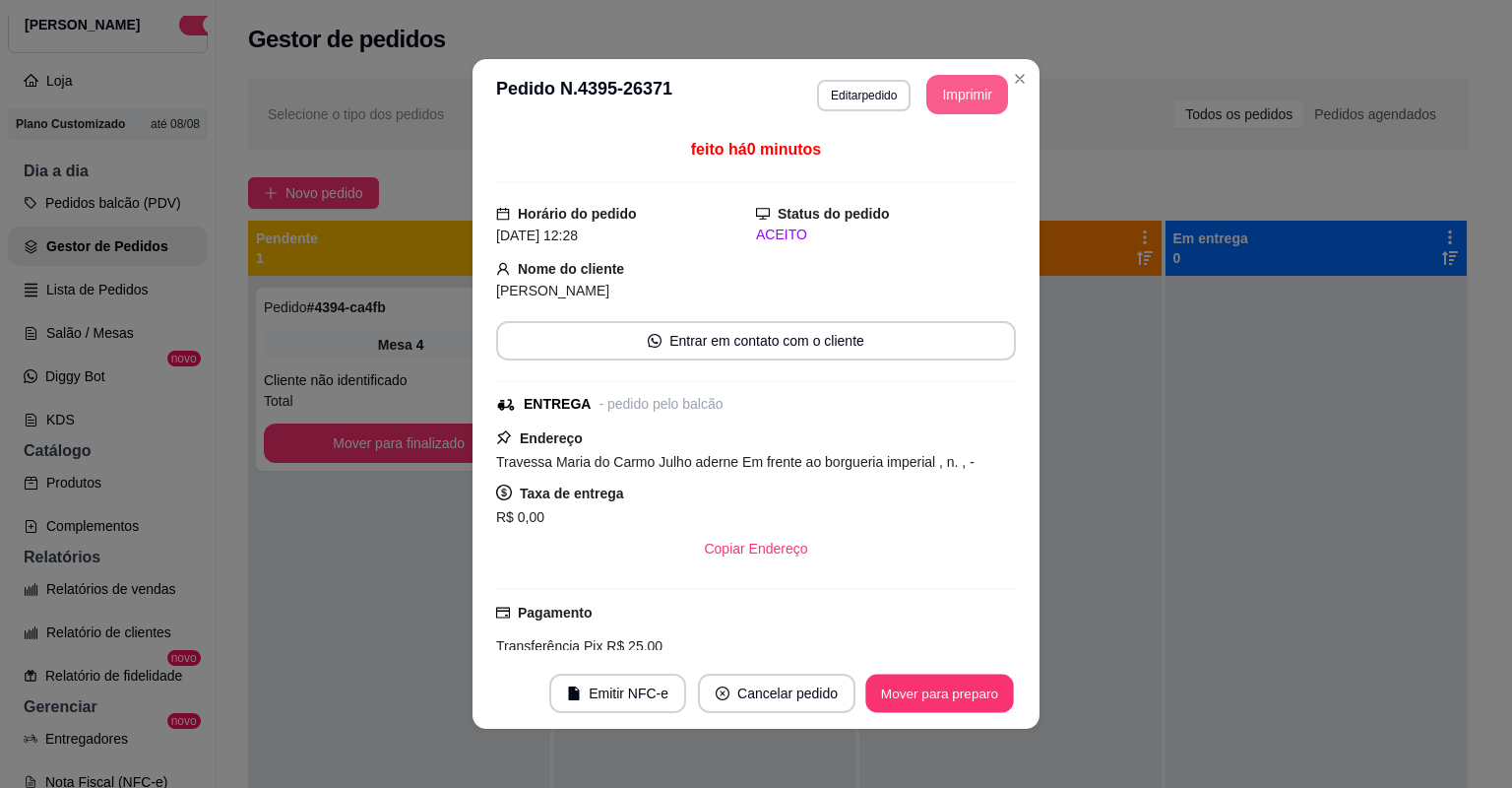 click on "Mover para preparo" at bounding box center (939, 693) 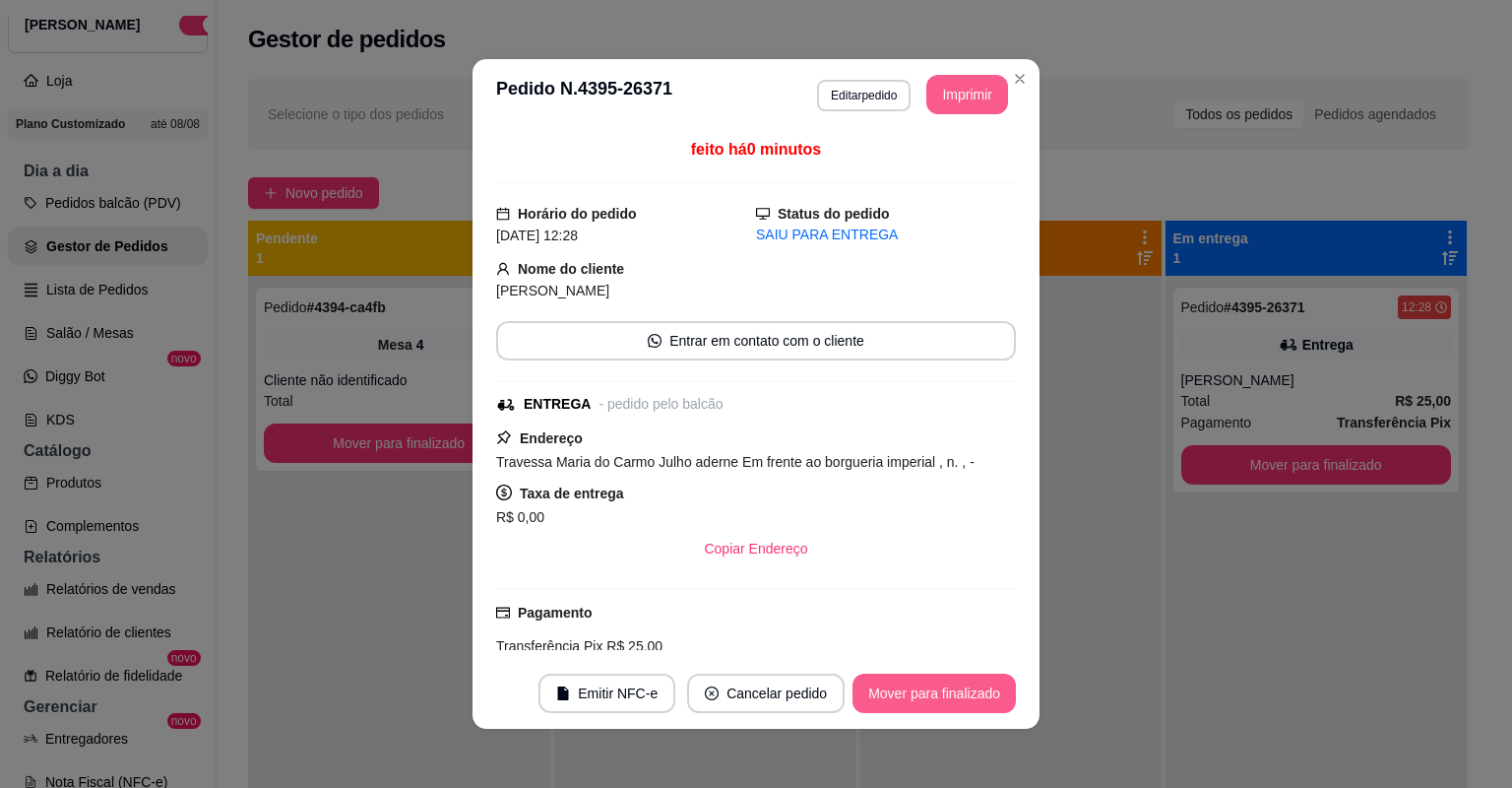 click on "Mover para finalizado" at bounding box center [934, 693] 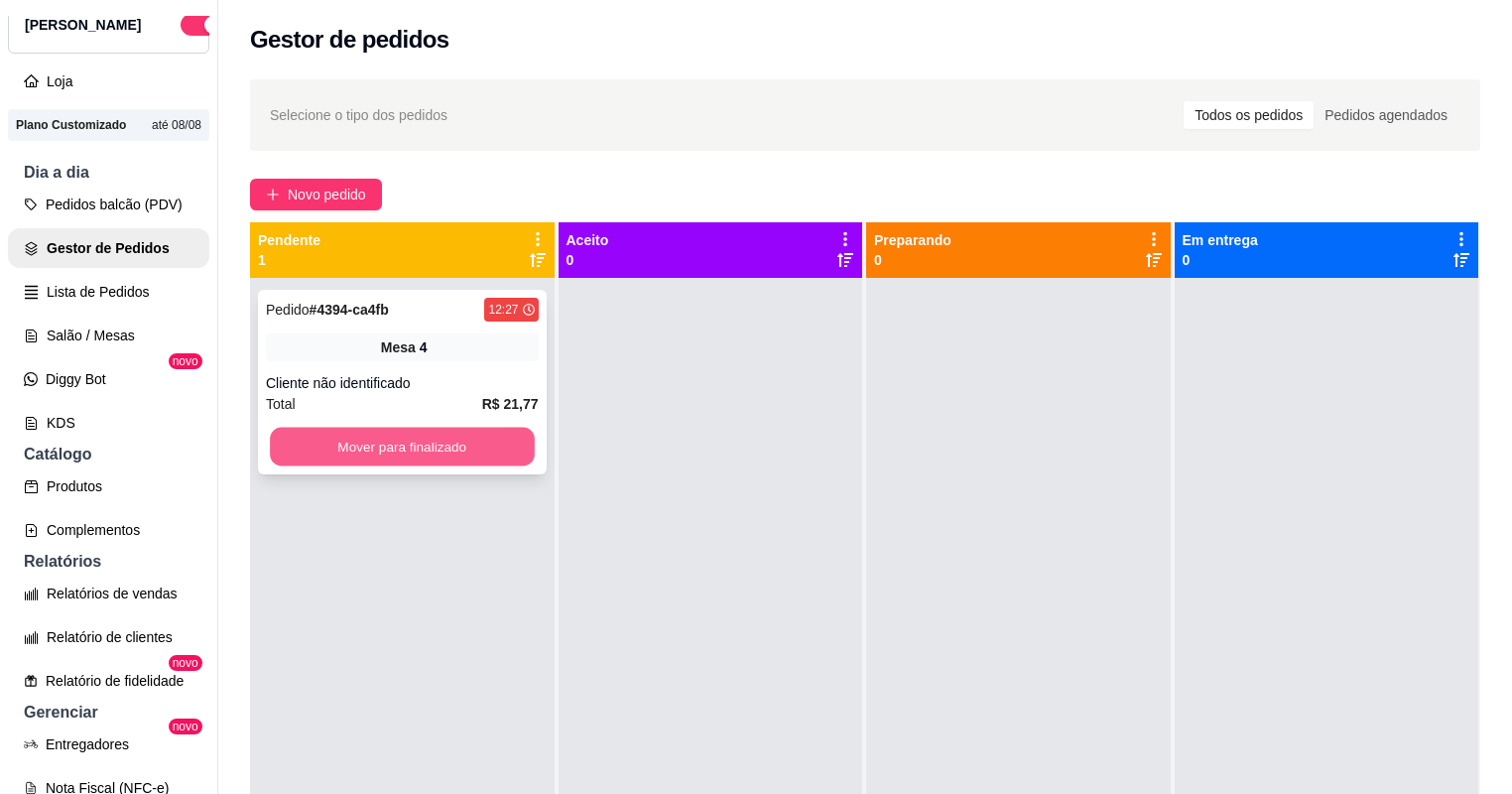 click on "Mover para finalizado" at bounding box center [402, 447] 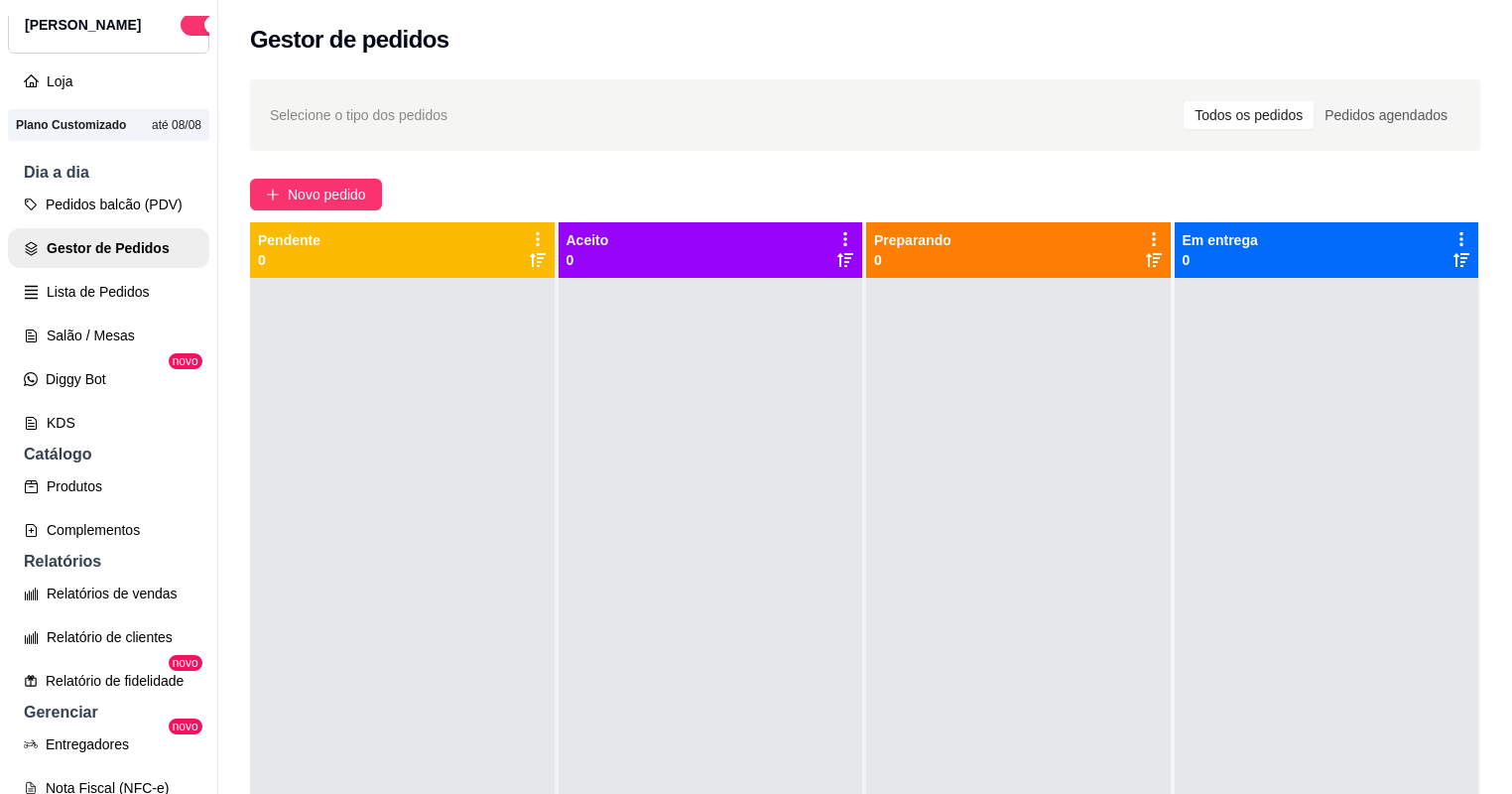 click at bounding box center (710, 675) 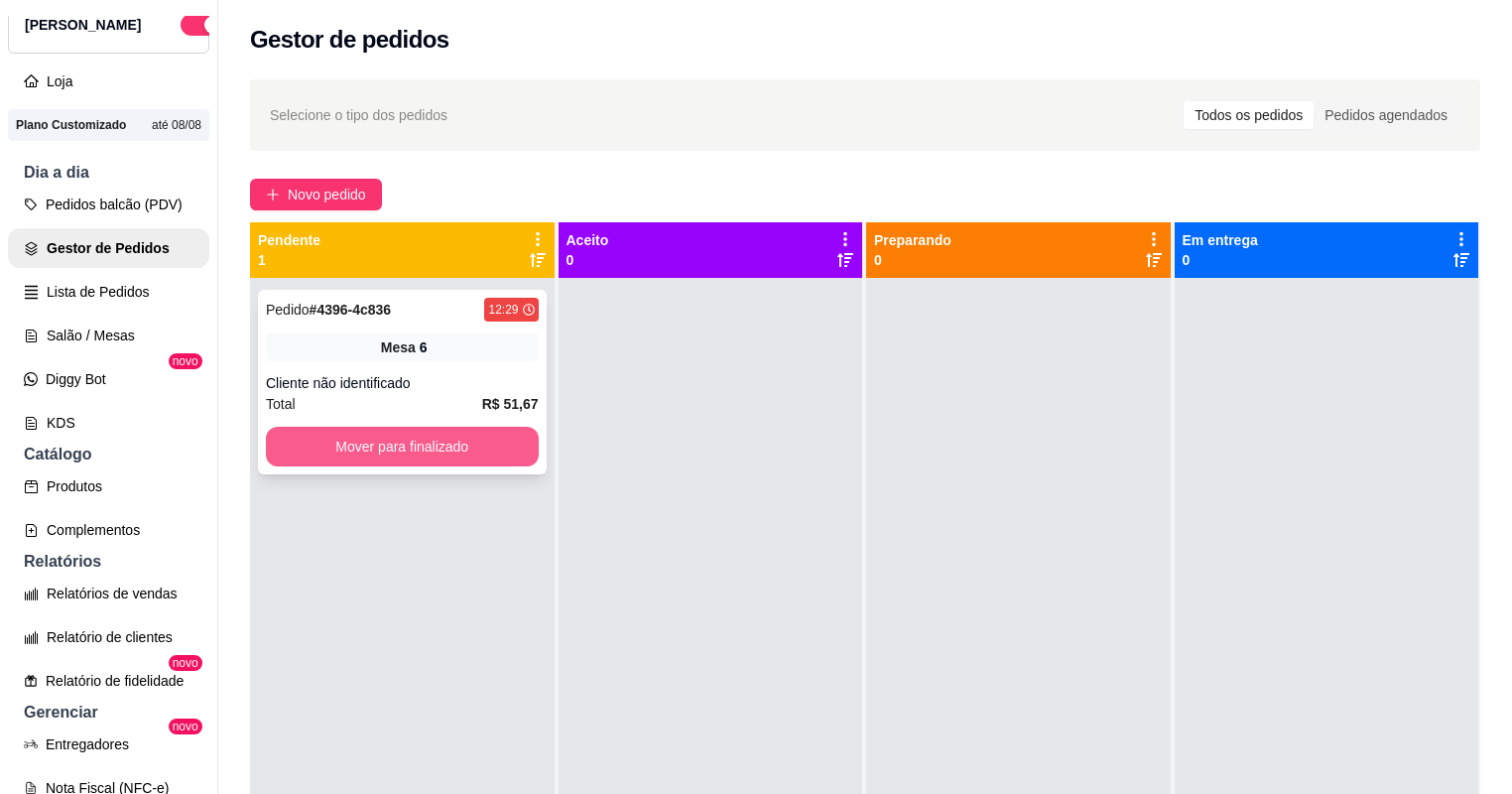 click on "Mover para finalizado" at bounding box center [402, 447] 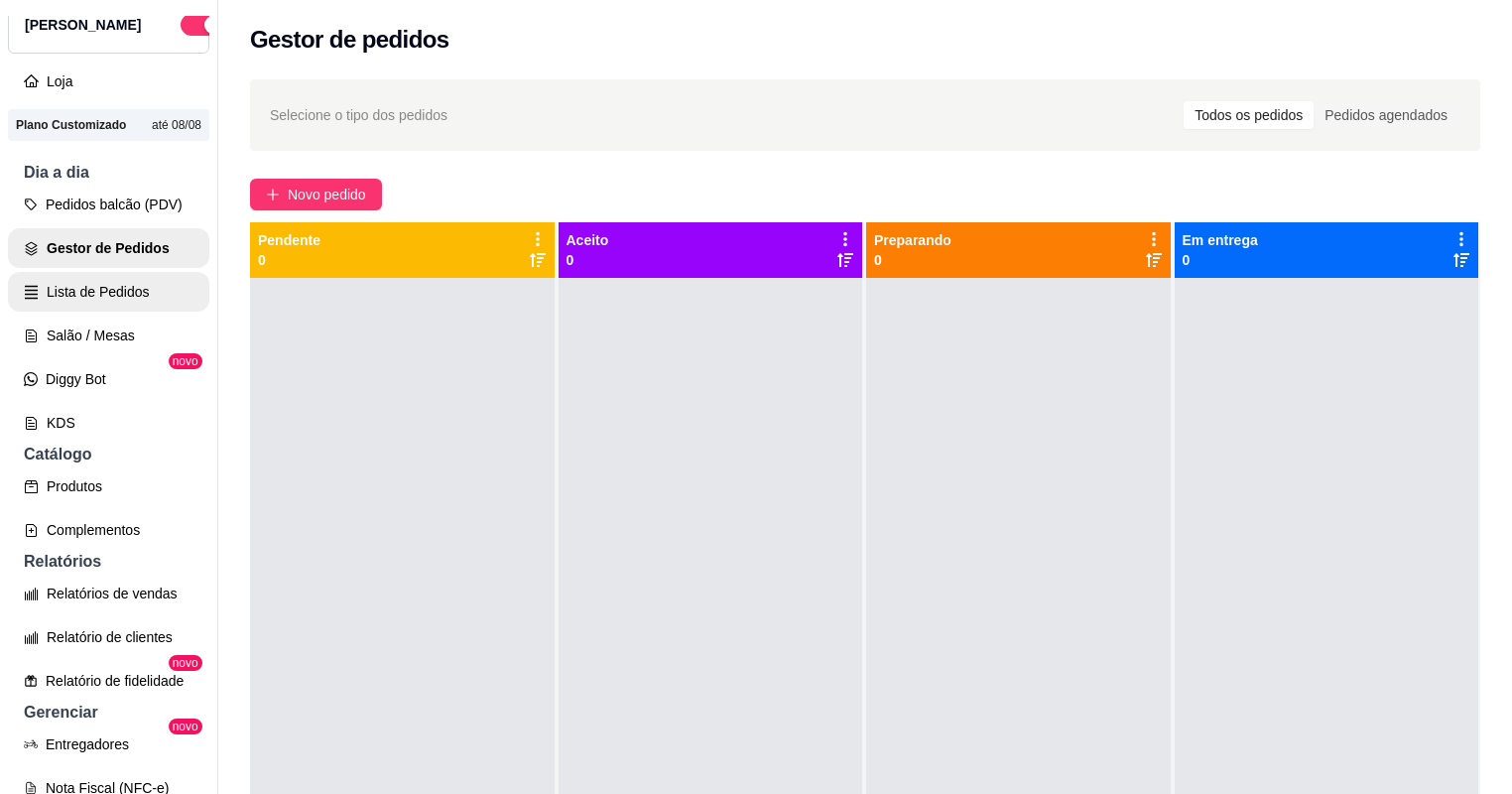 click on "Lista de Pedidos" at bounding box center (108, 292) 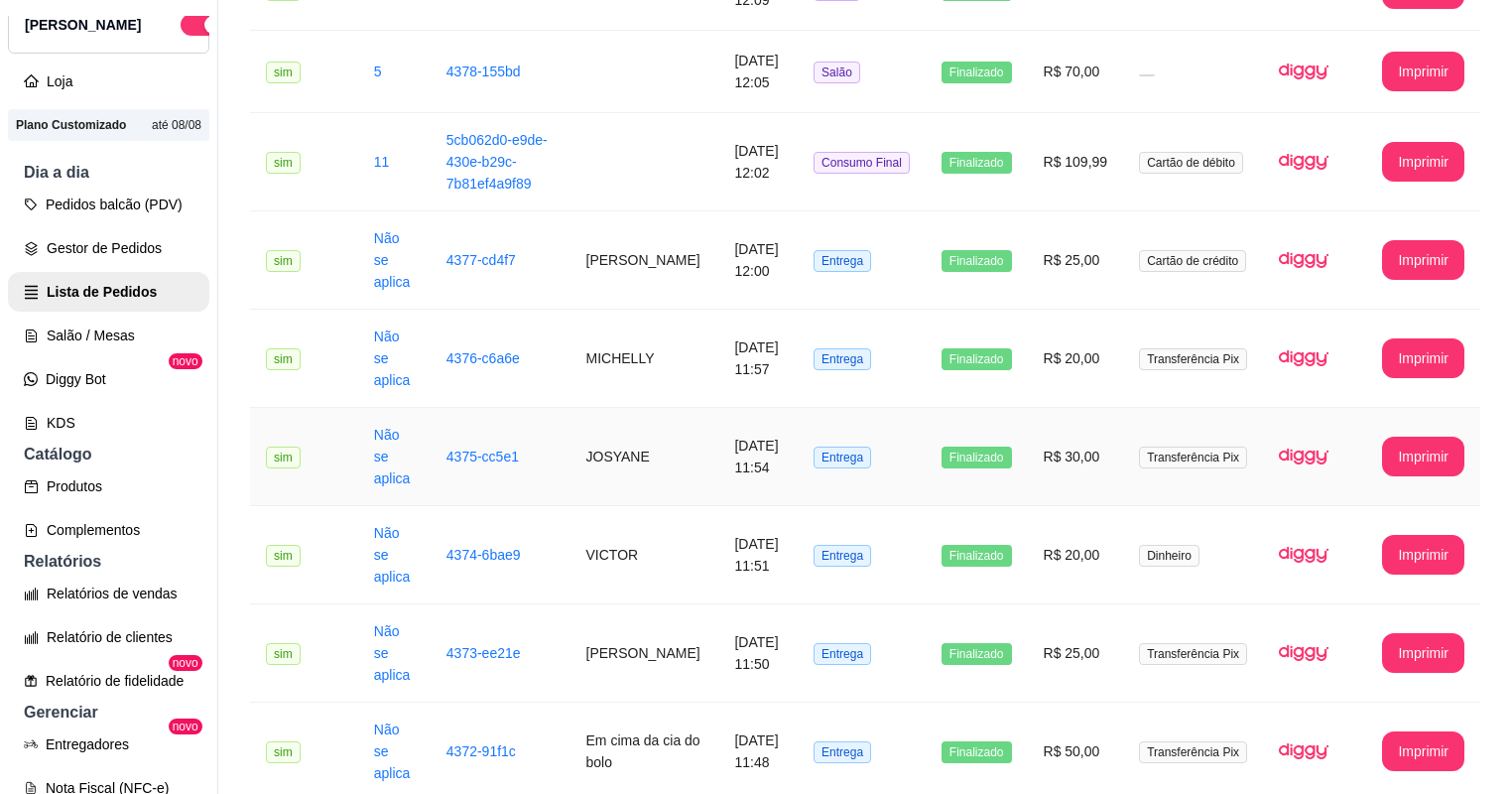 scroll, scrollTop: 2128, scrollLeft: 0, axis: vertical 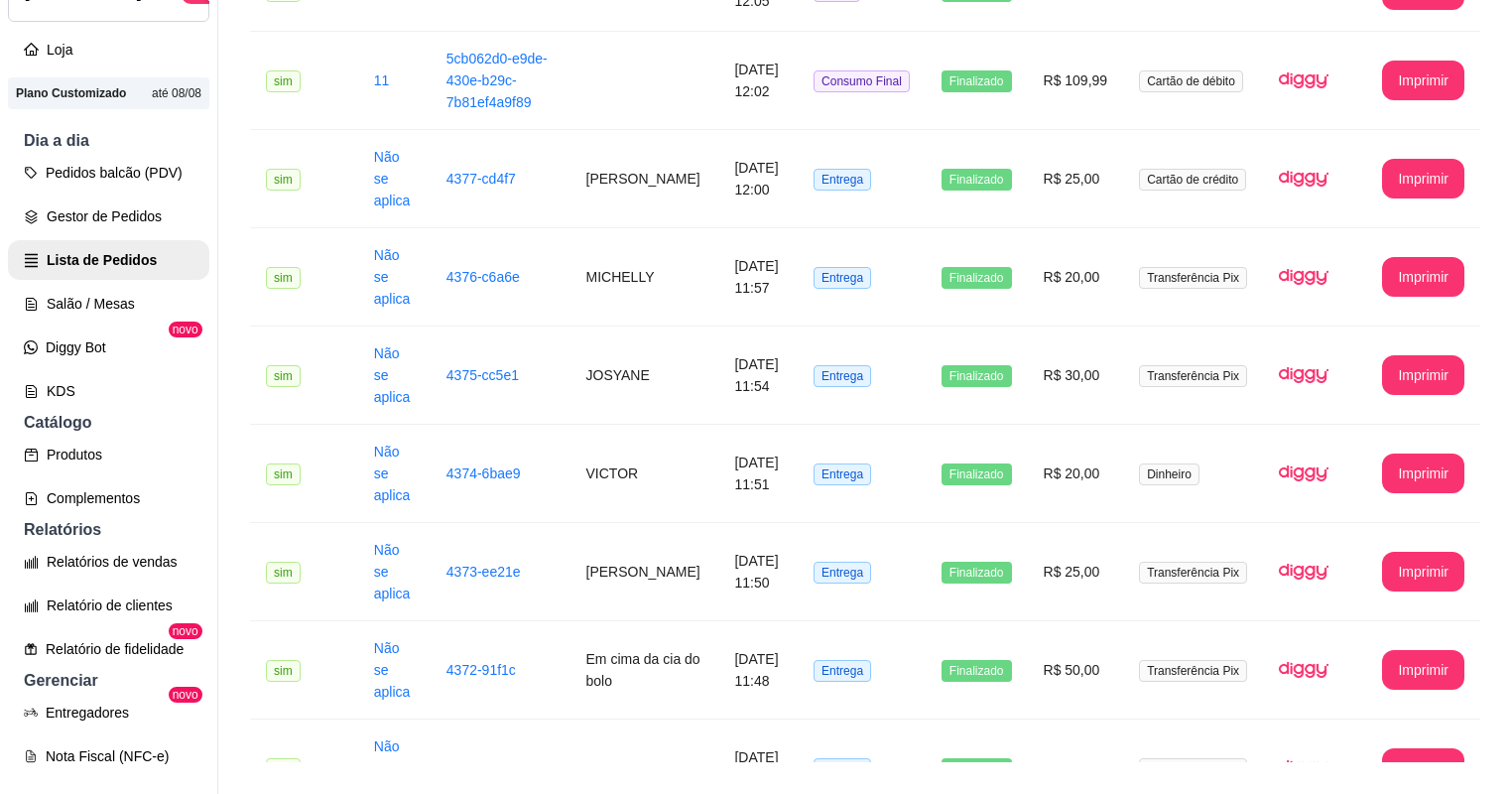 click on "2" at bounding box center (1425, 948) 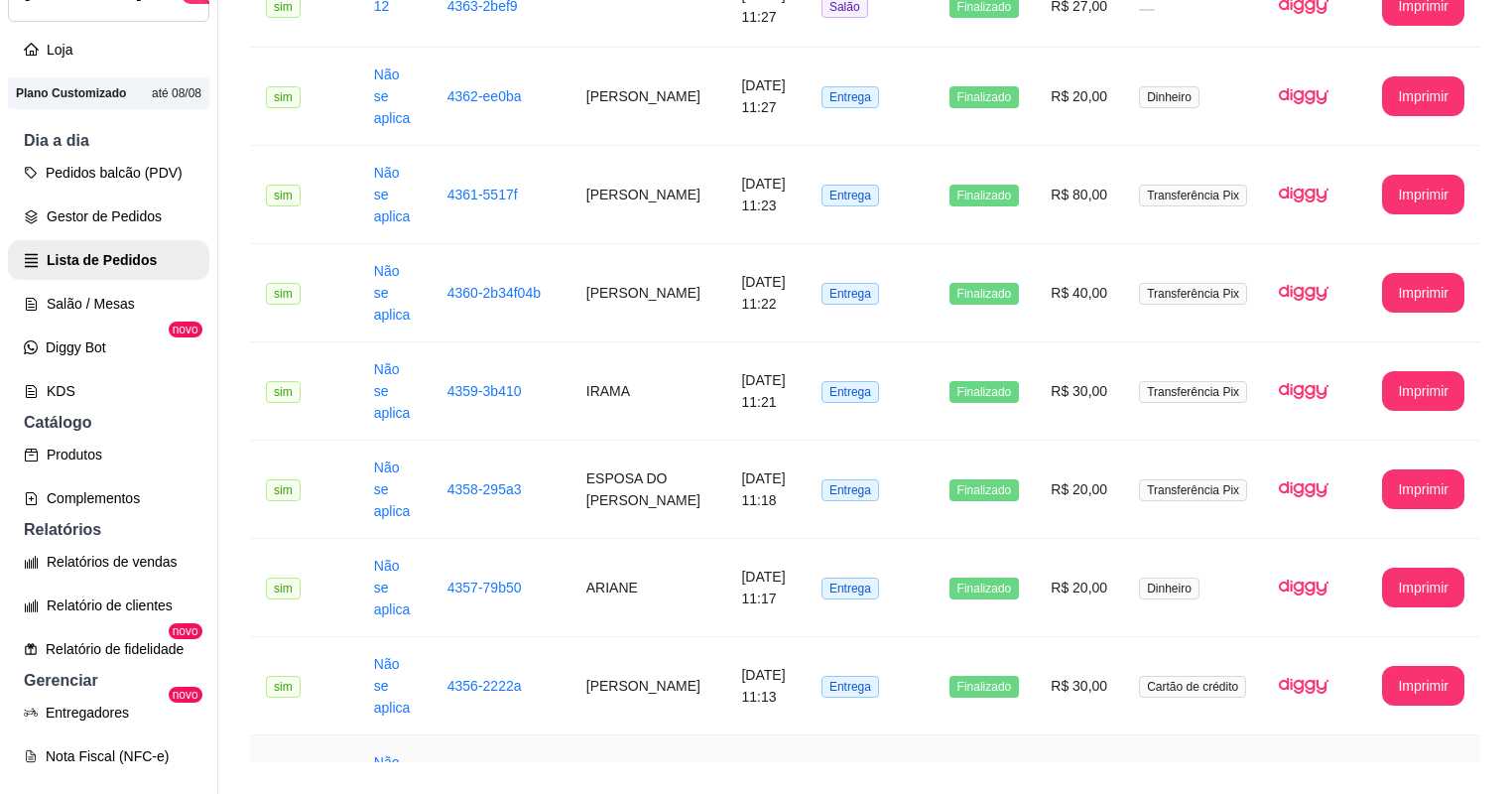 scroll, scrollTop: 812, scrollLeft: 0, axis: vertical 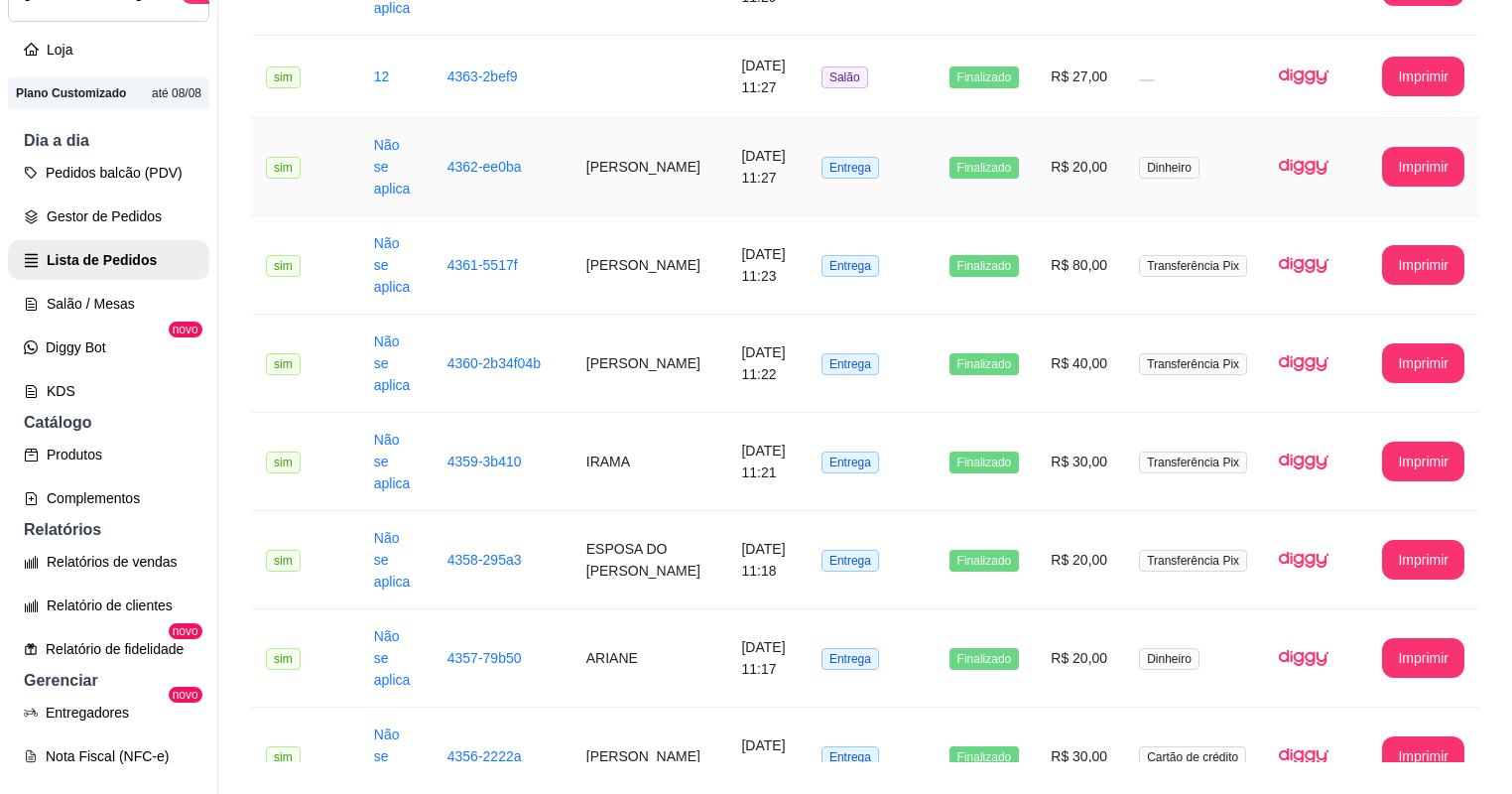 click on "Entrega" at bounding box center [869, 167] 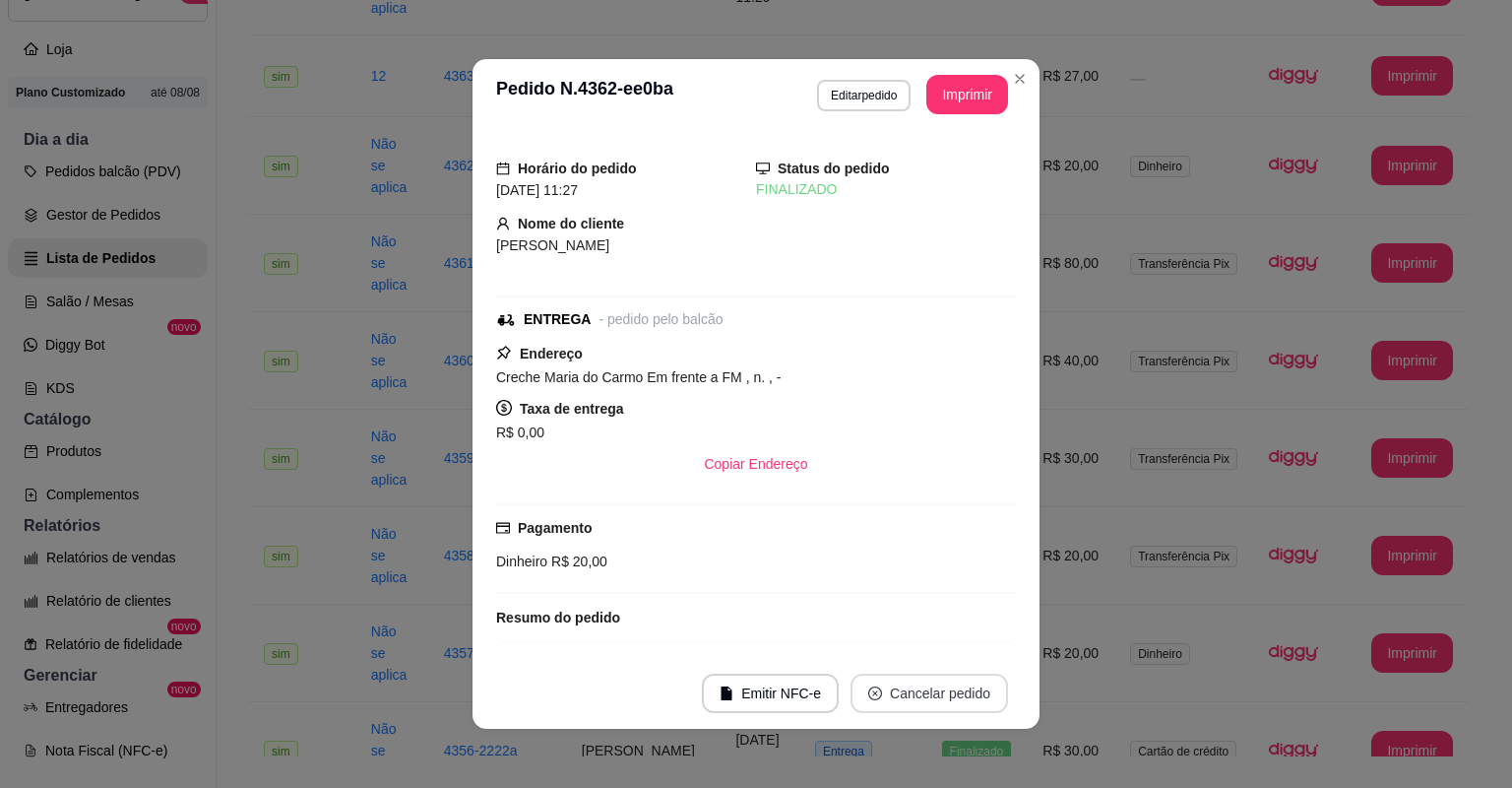 click on "Cancelar pedido" at bounding box center [929, 693] 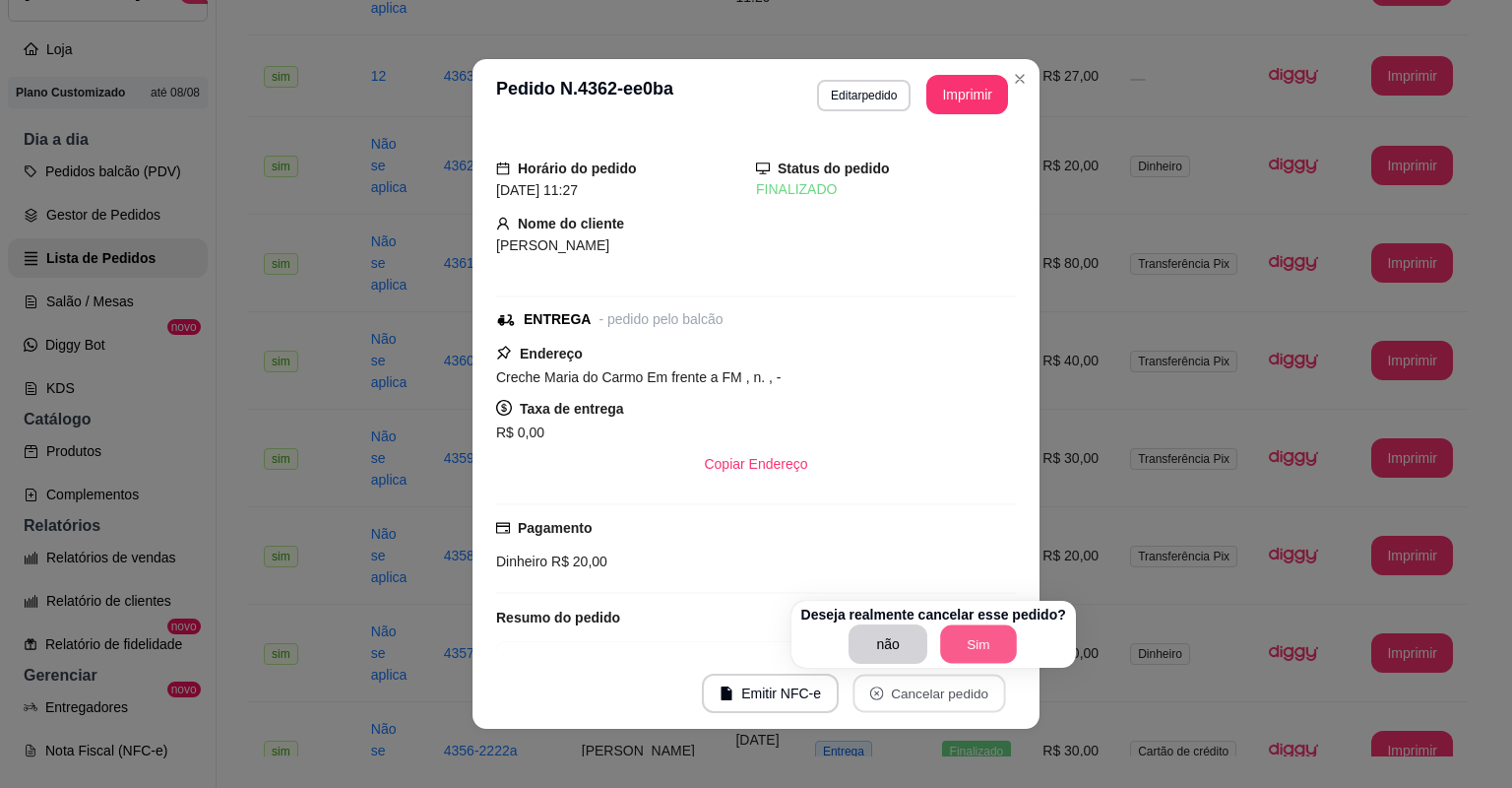 click on "Sim" at bounding box center [978, 644] 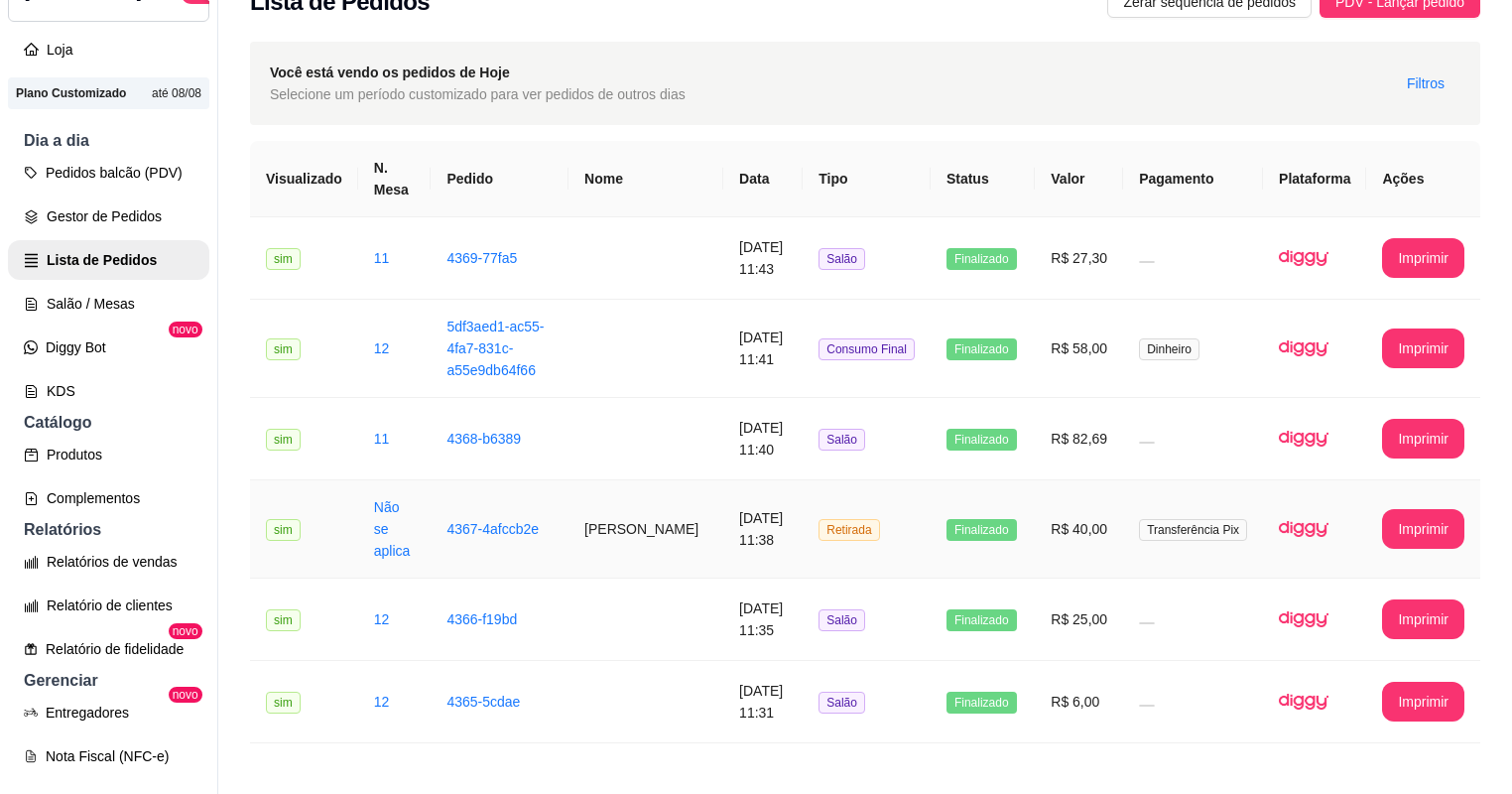 scroll, scrollTop: 0, scrollLeft: 0, axis: both 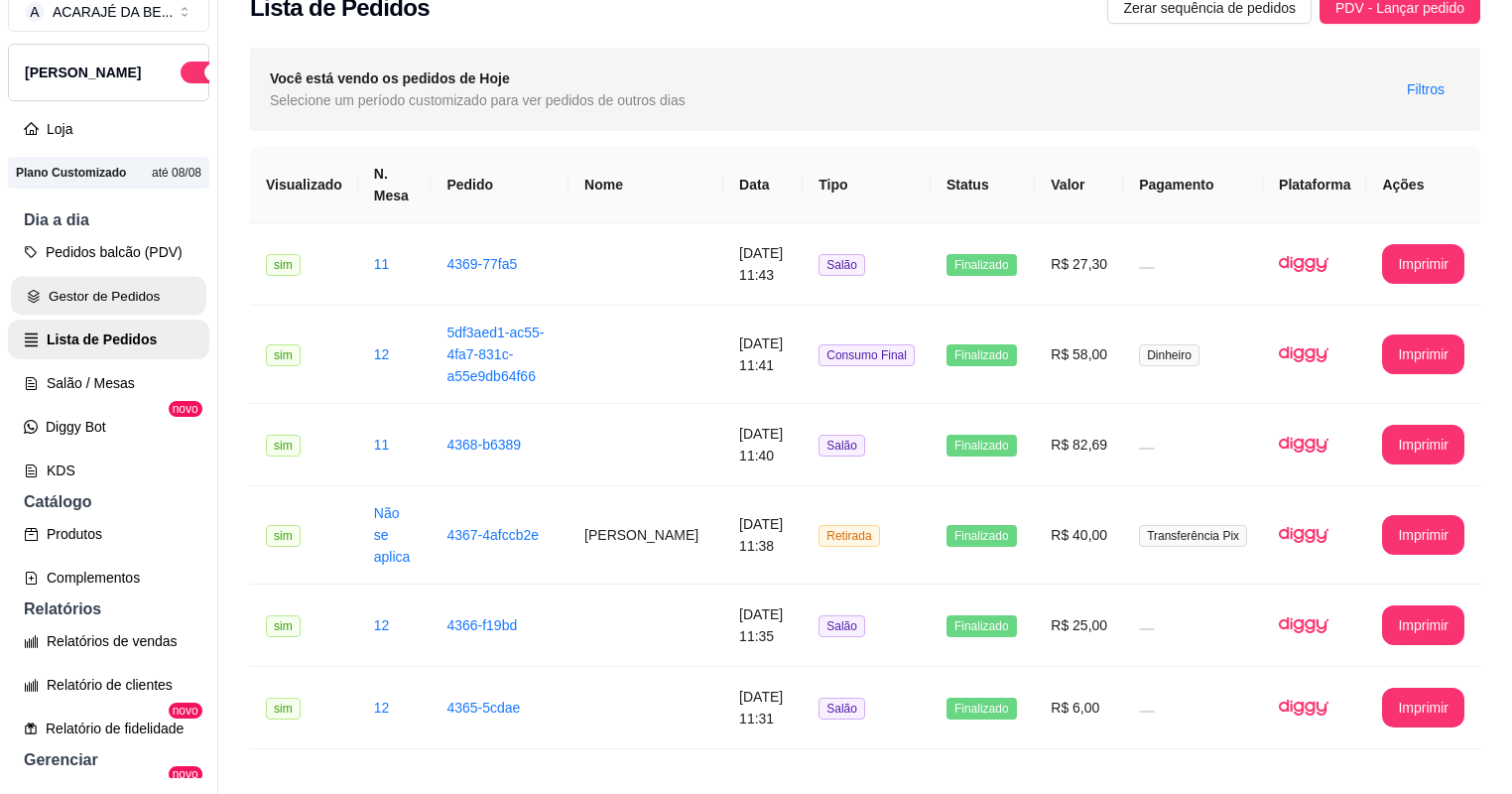 click on "Gestor de Pedidos" at bounding box center (108, 296) 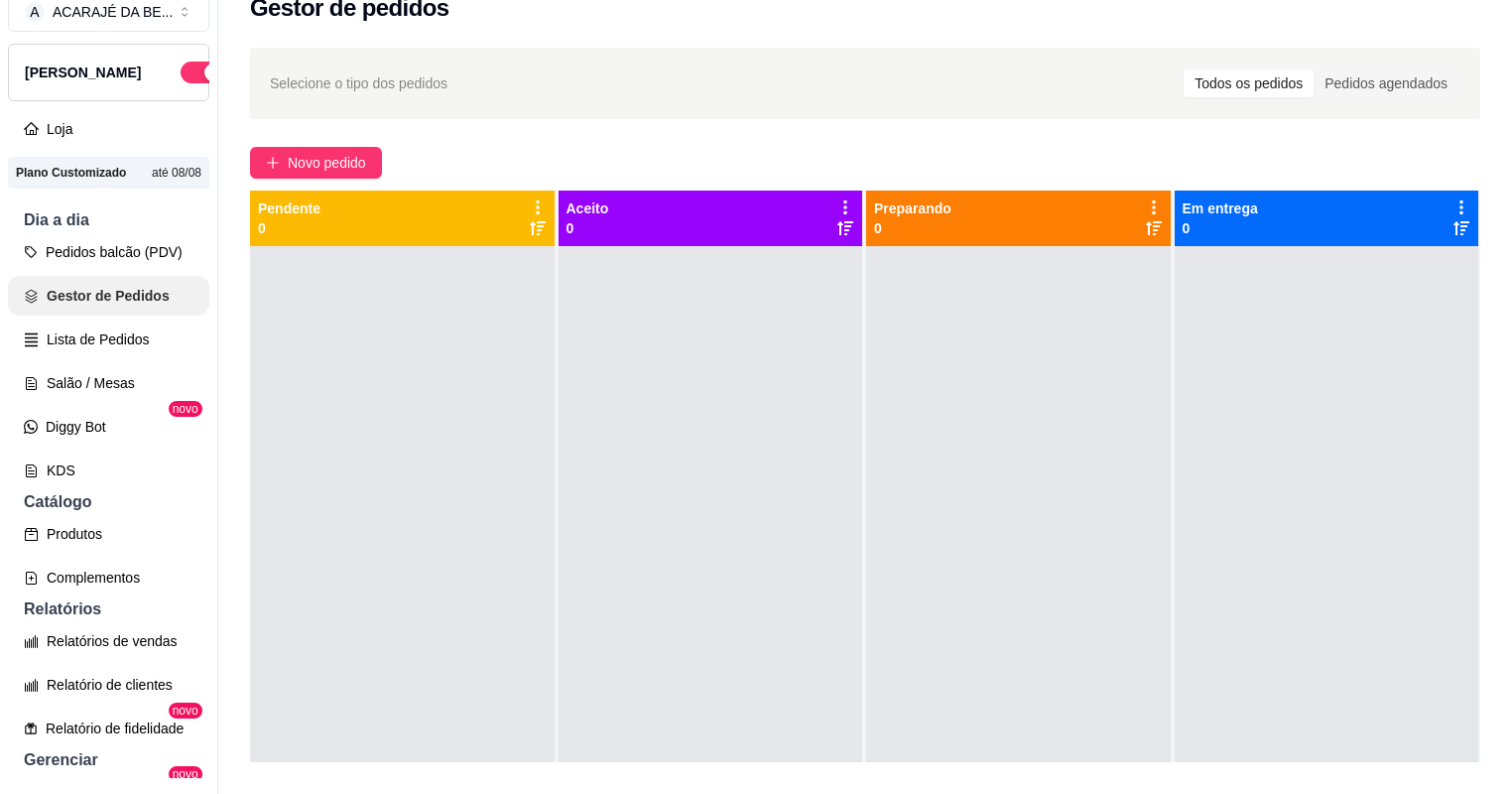 scroll, scrollTop: 0, scrollLeft: 0, axis: both 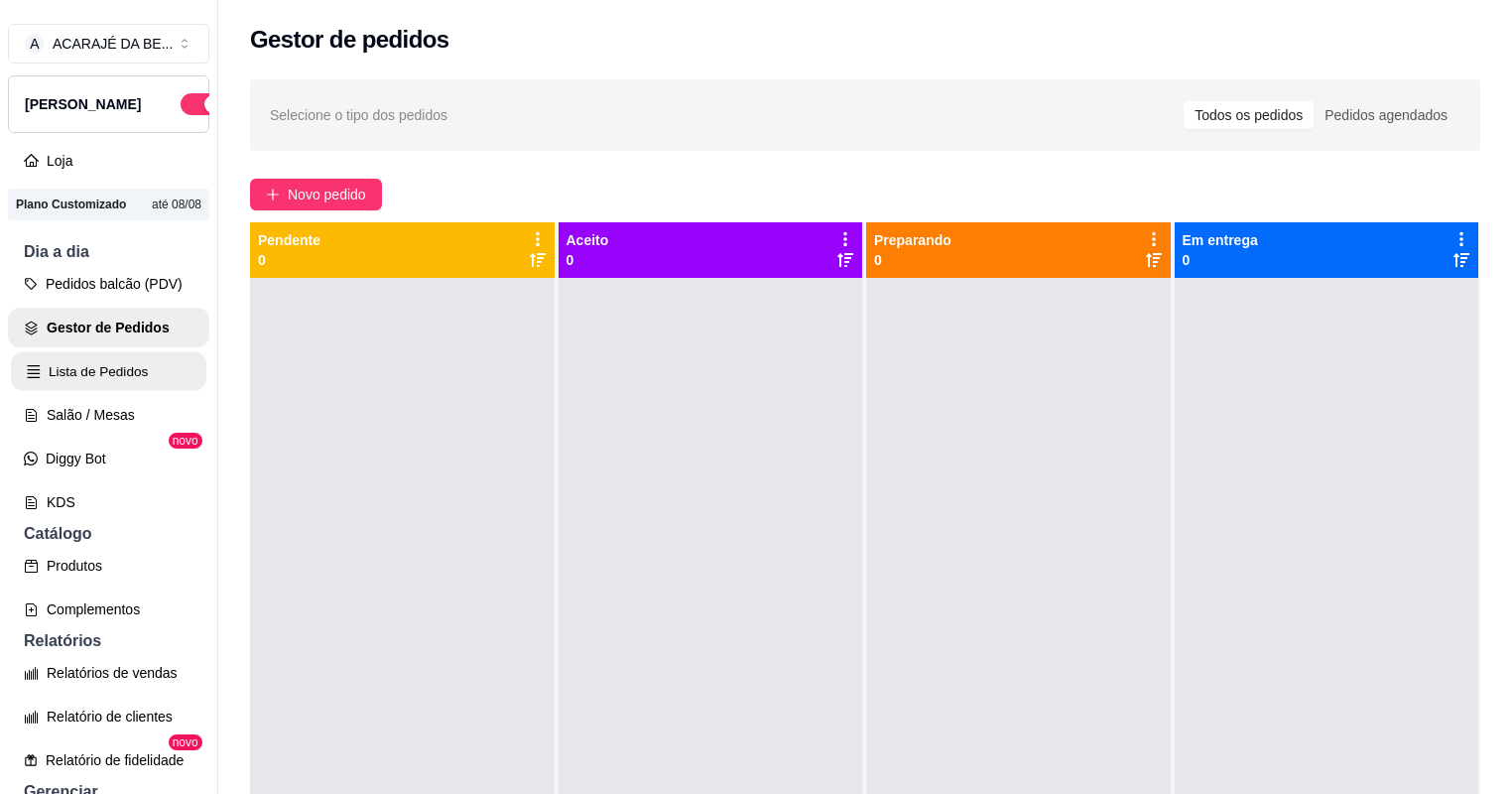 click on "Lista de Pedidos" at bounding box center [108, 371] 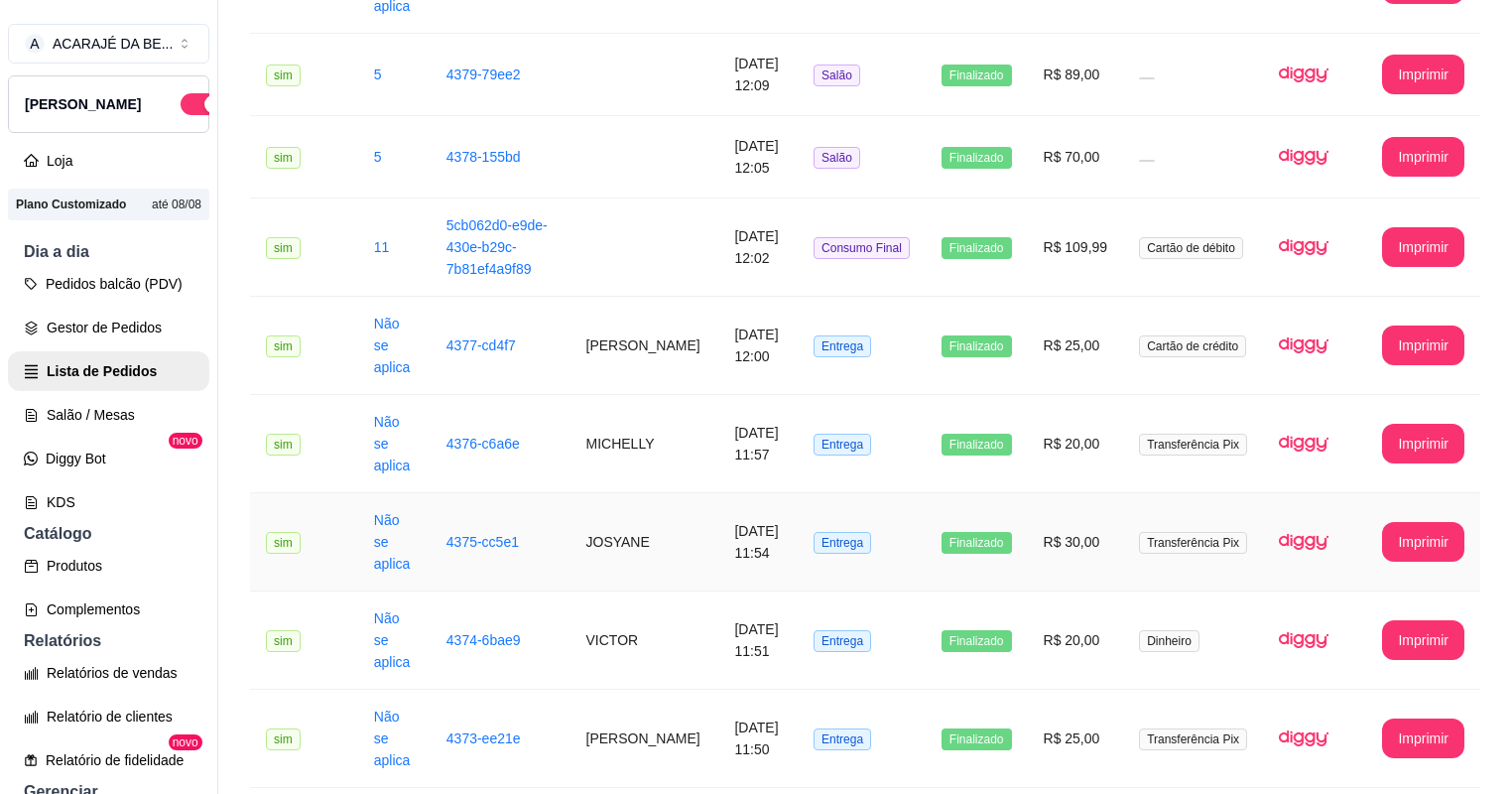 scroll, scrollTop: 2128, scrollLeft: 0, axis: vertical 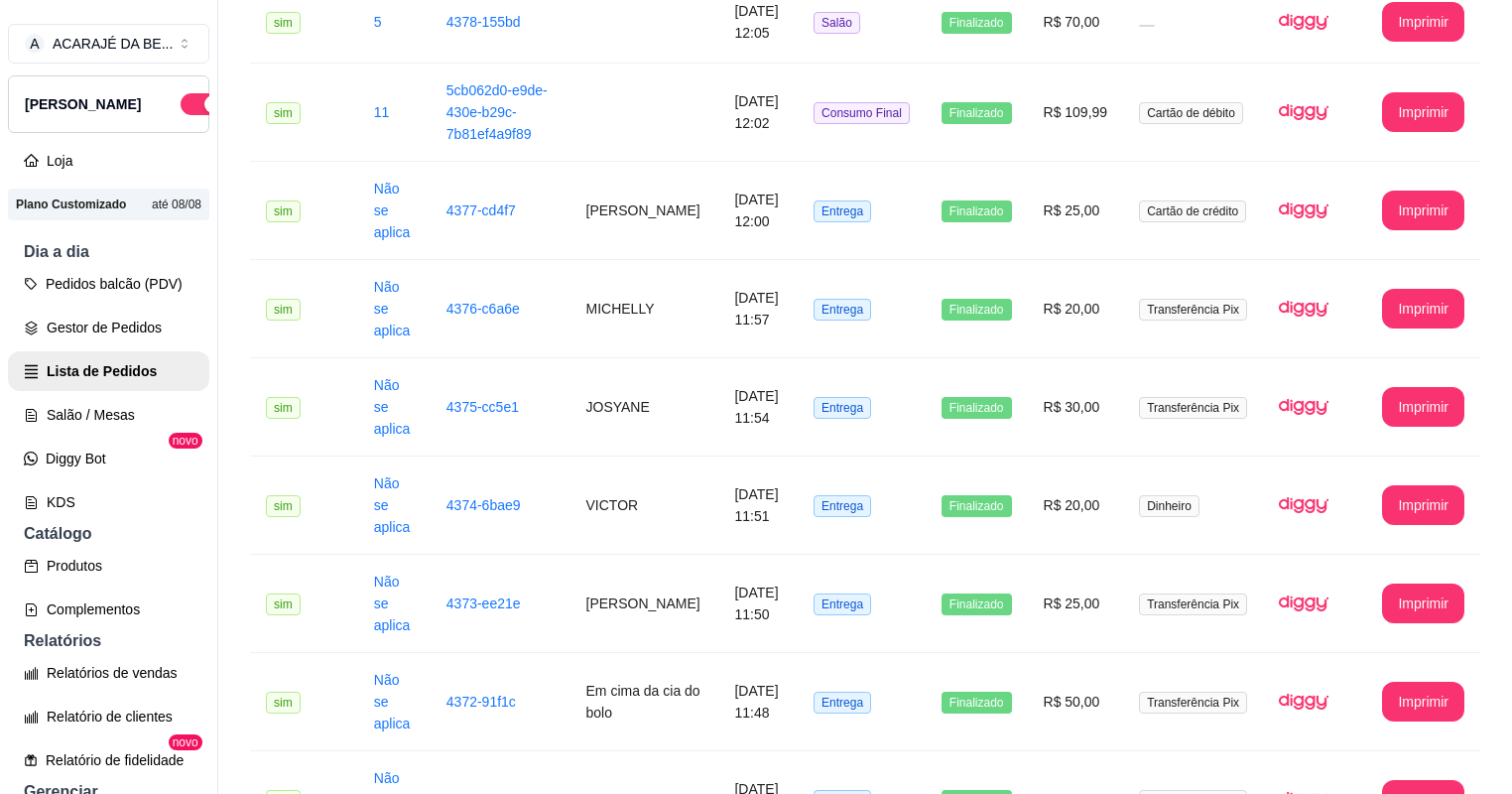 click on "2" at bounding box center [1425, 980] 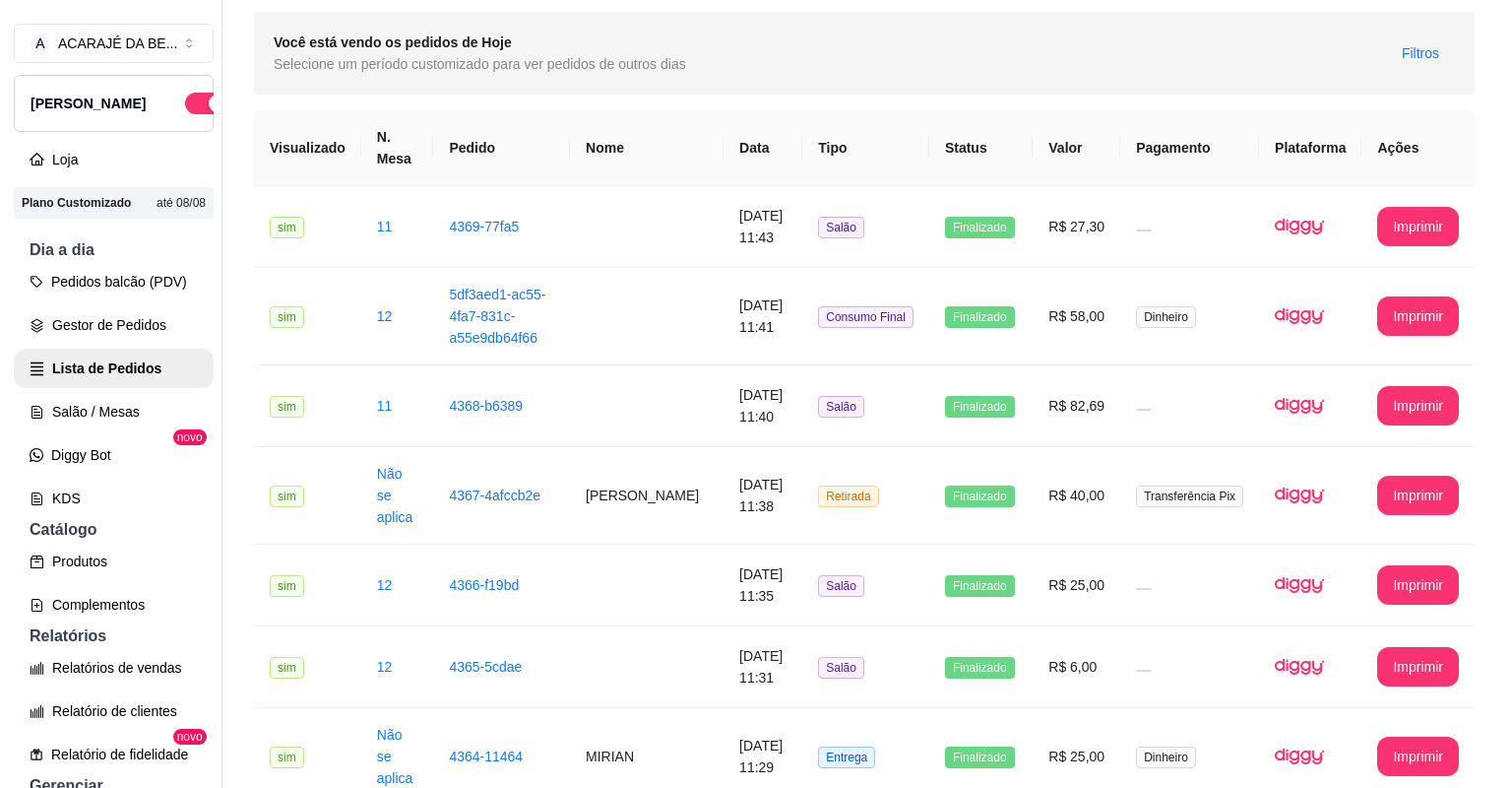 scroll, scrollTop: 0, scrollLeft: 0, axis: both 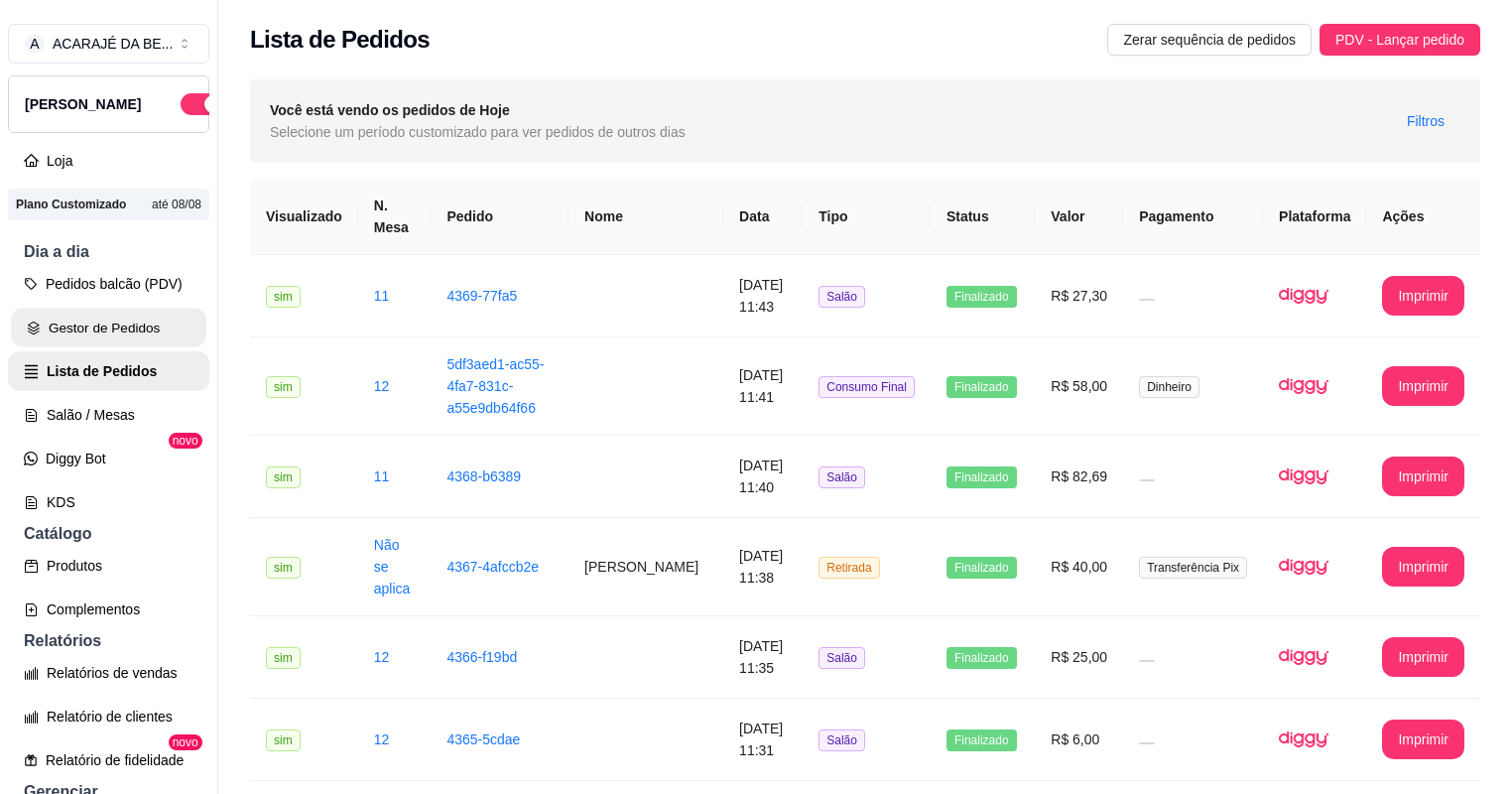 click on "Gestor de Pedidos" at bounding box center [108, 328] 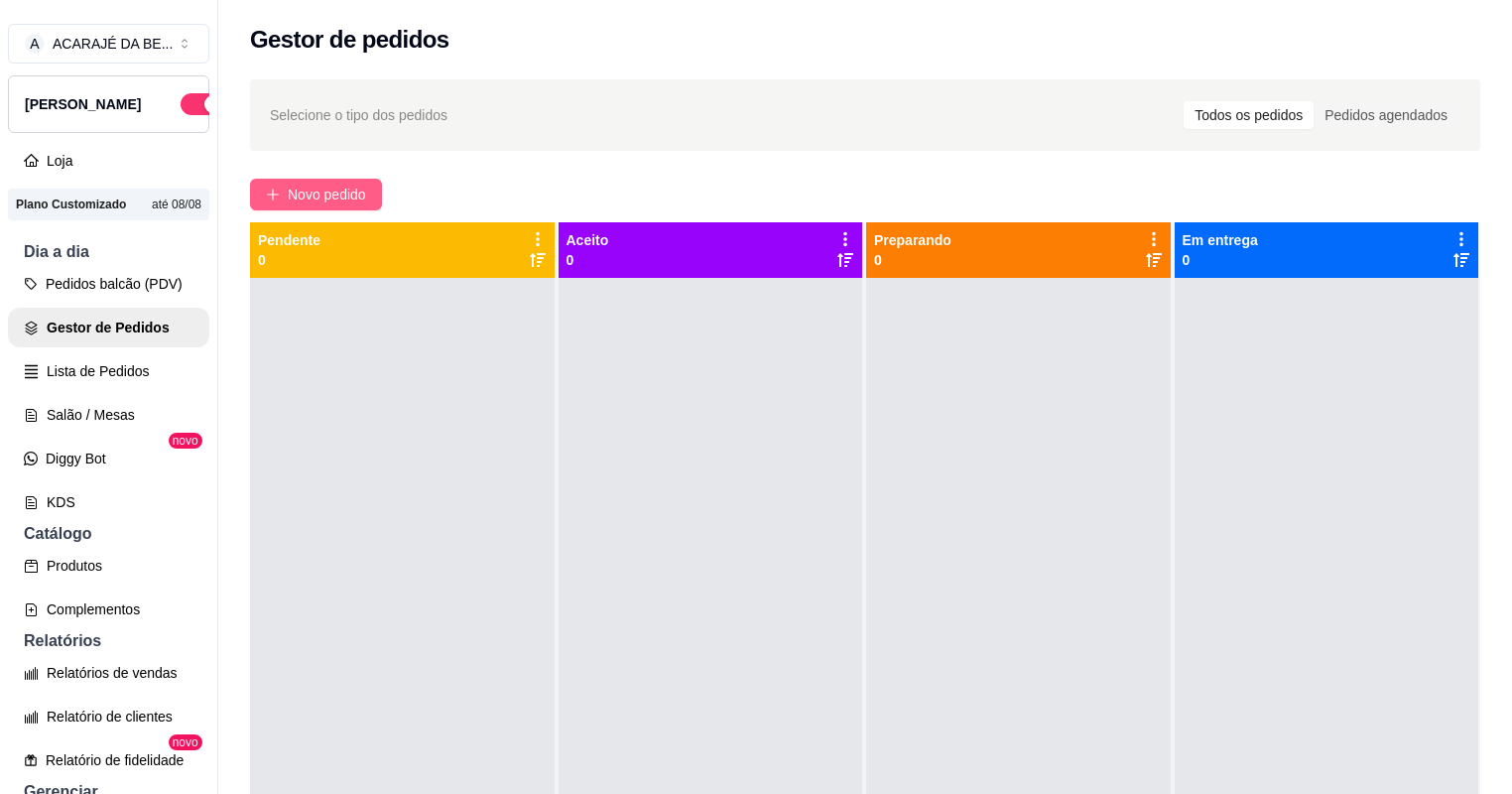 click on "Novo pedido" at bounding box center [315, 195] 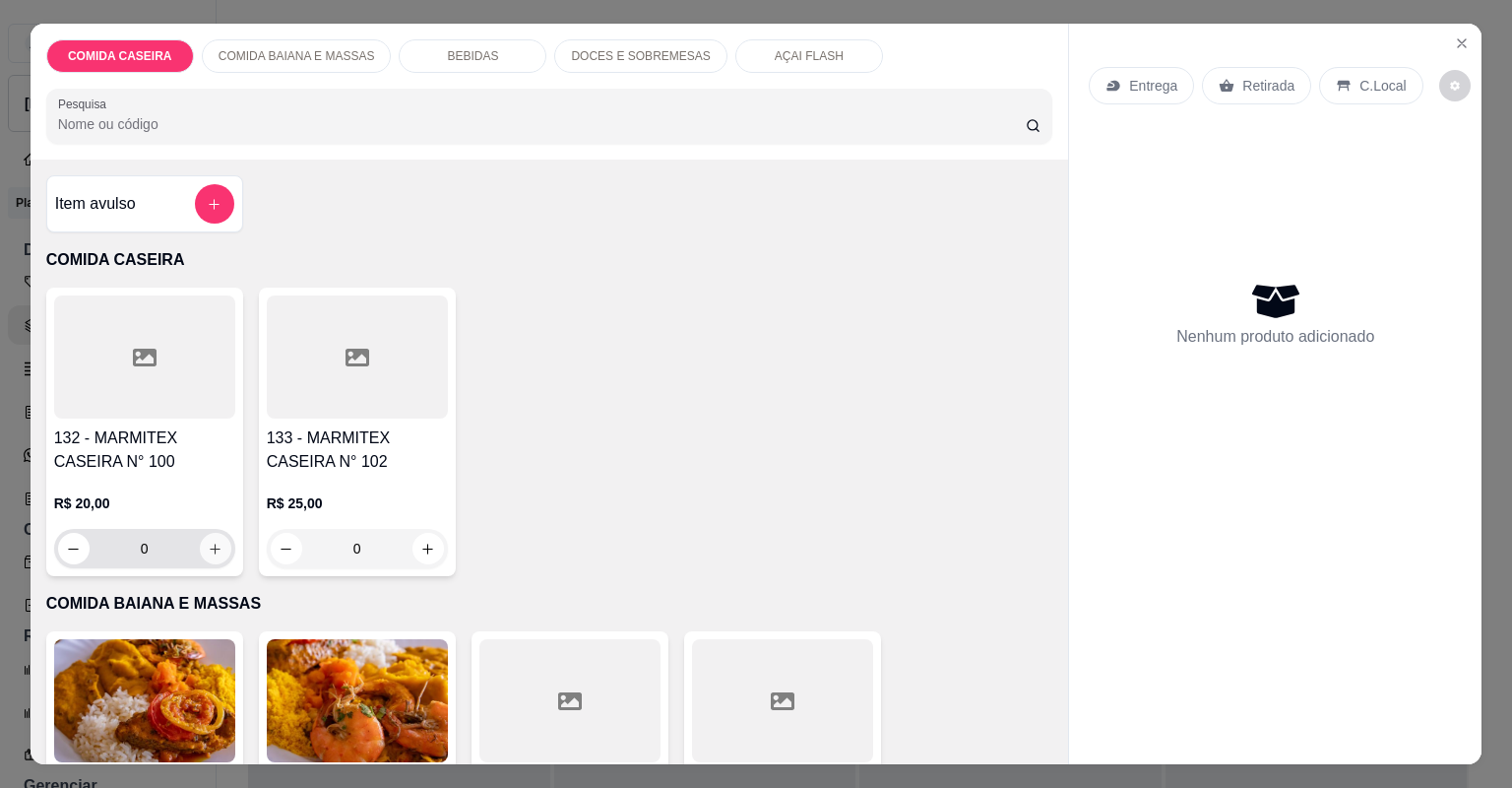 click 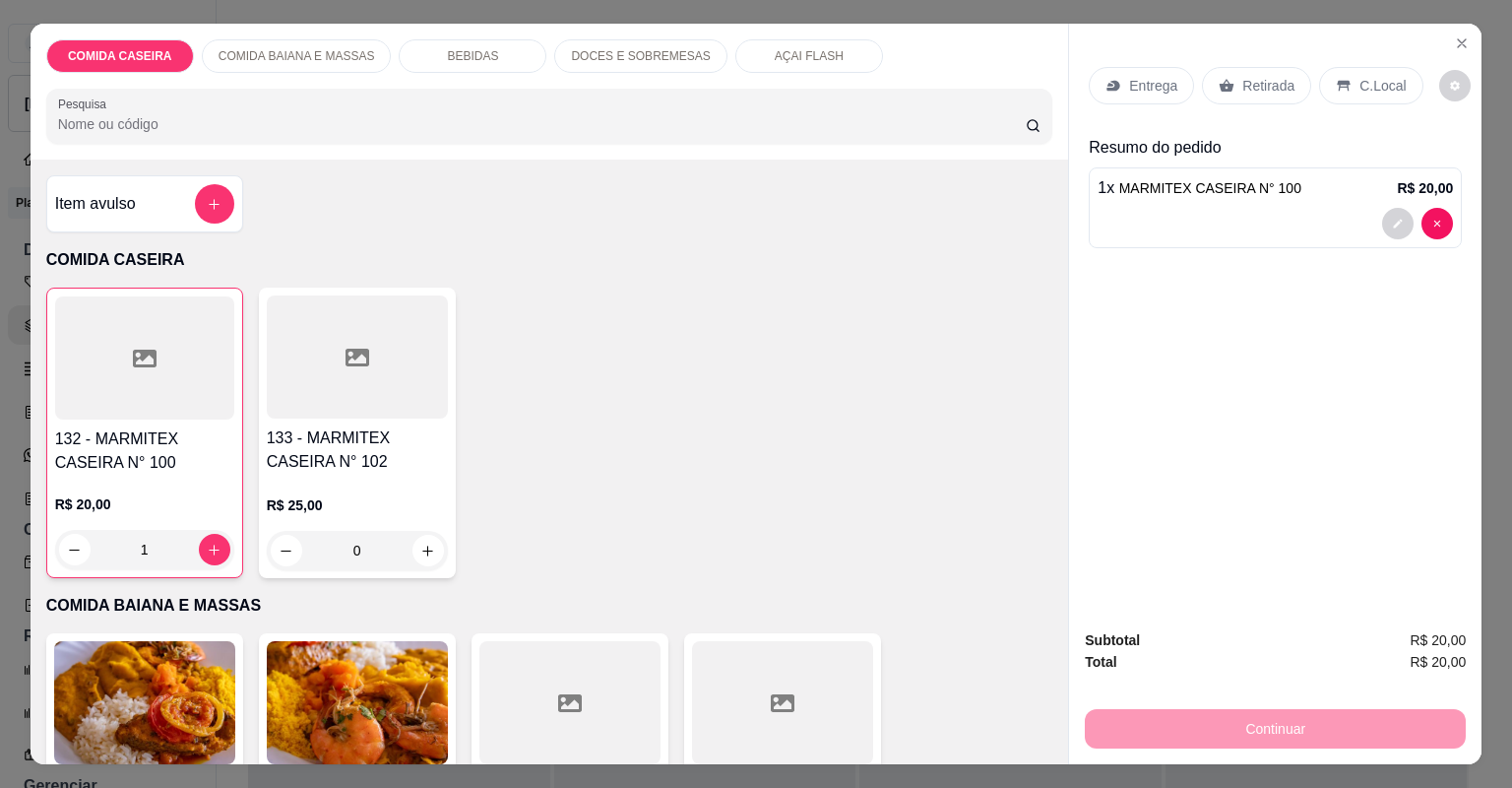 click on "Retirada" at bounding box center (1268, 86) 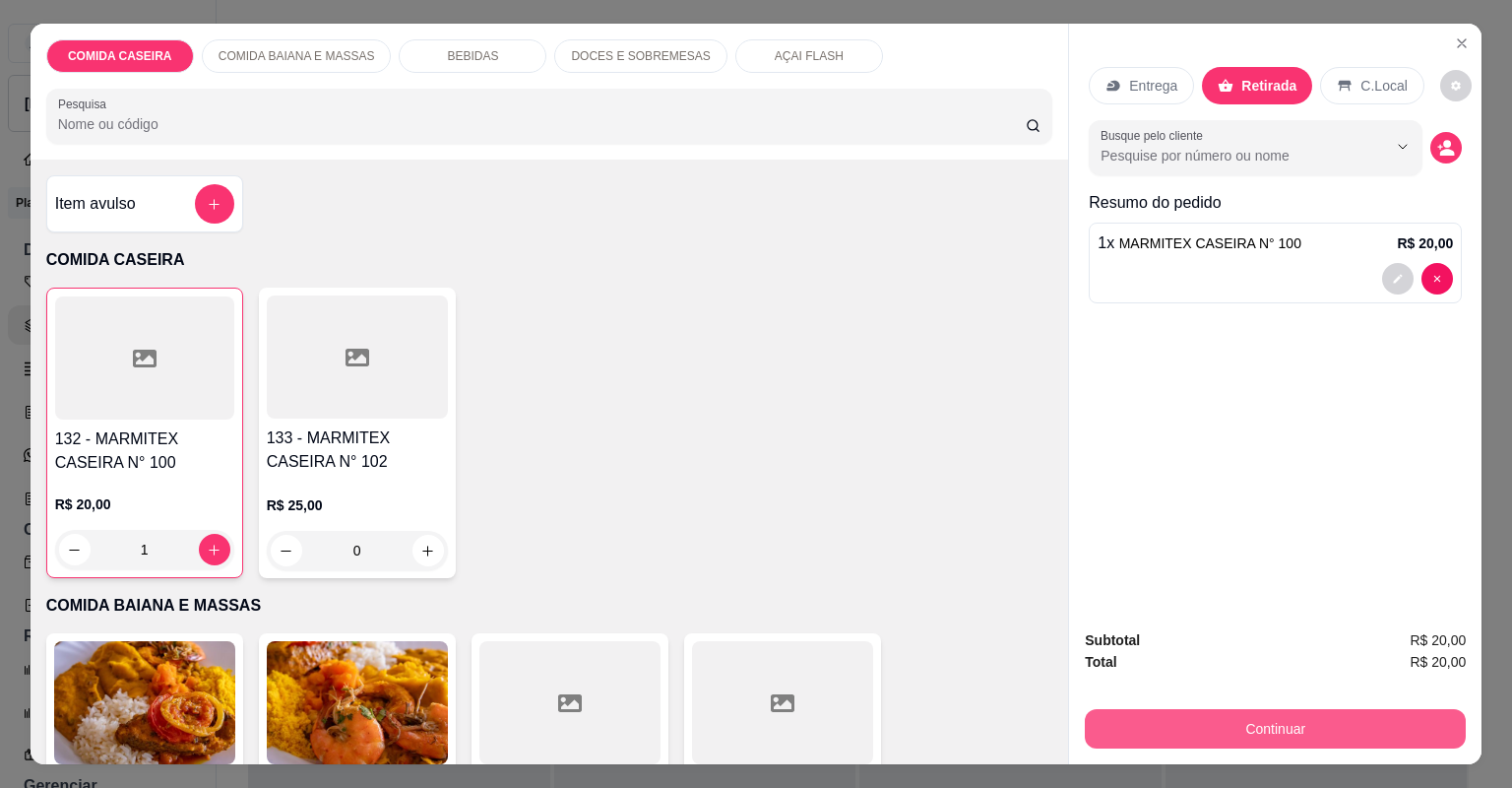 click on "Continuar" at bounding box center [1275, 729] 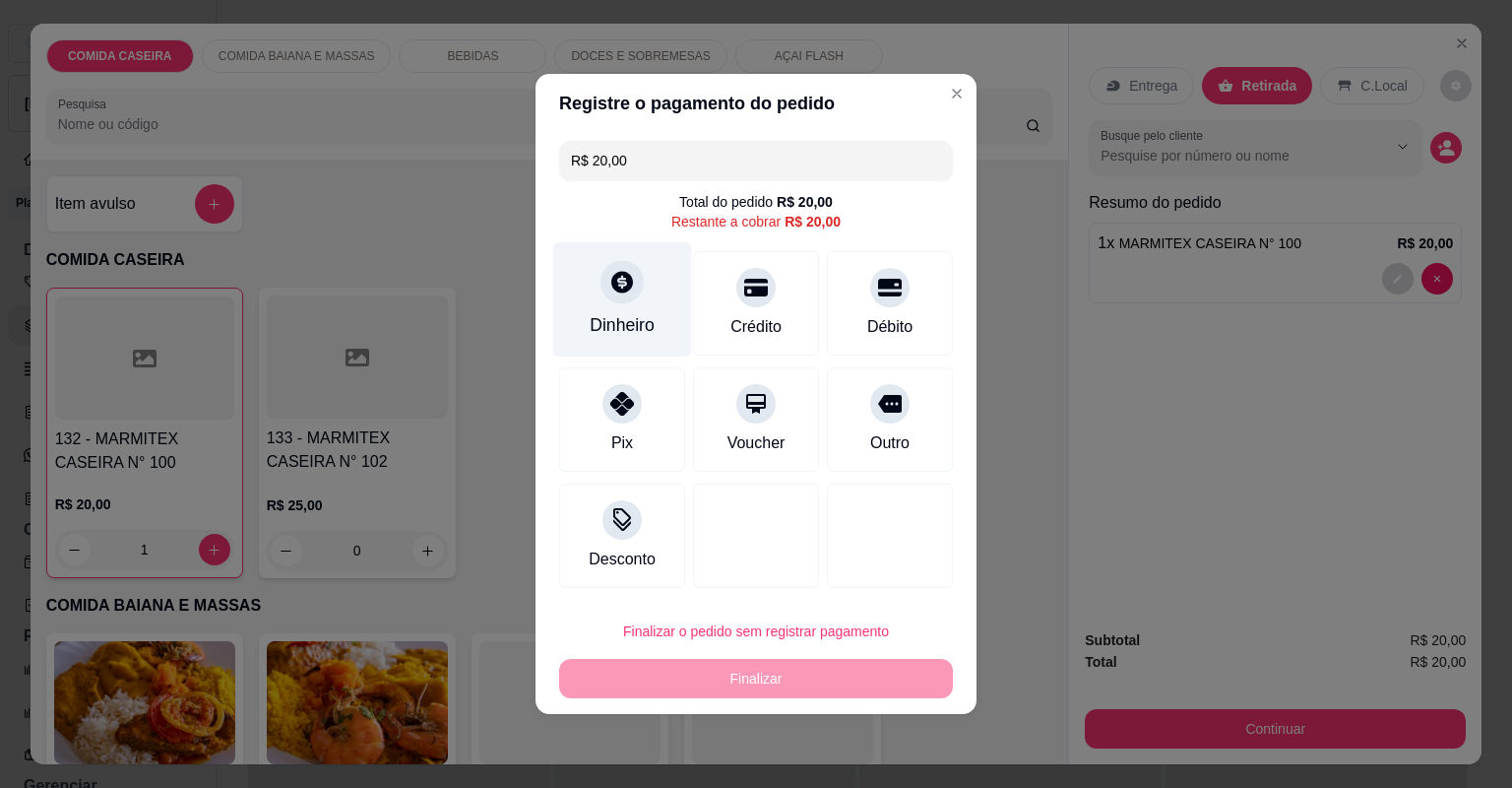 click on "Dinheiro" at bounding box center [622, 325] 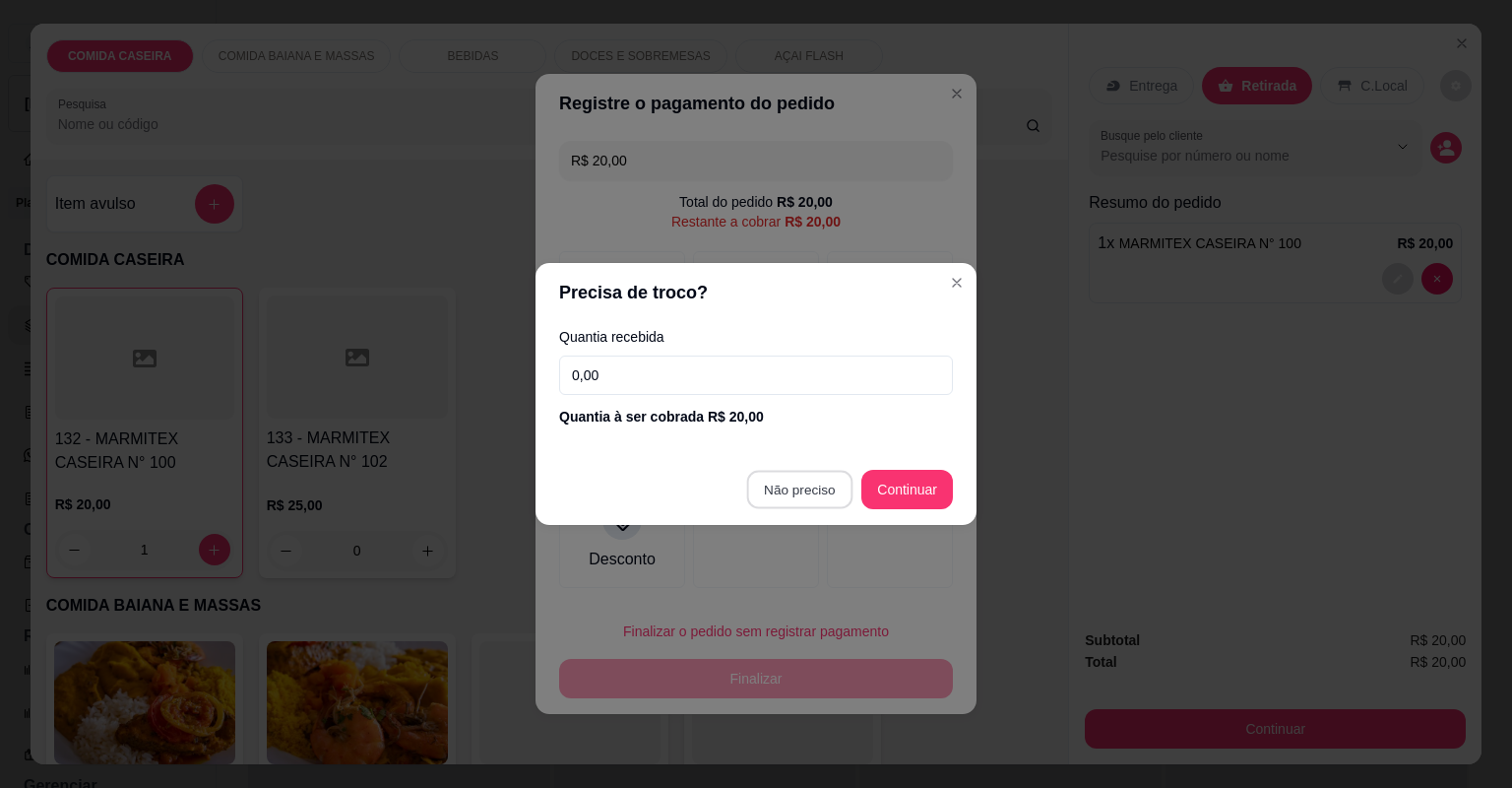 type on "R$ 0,00" 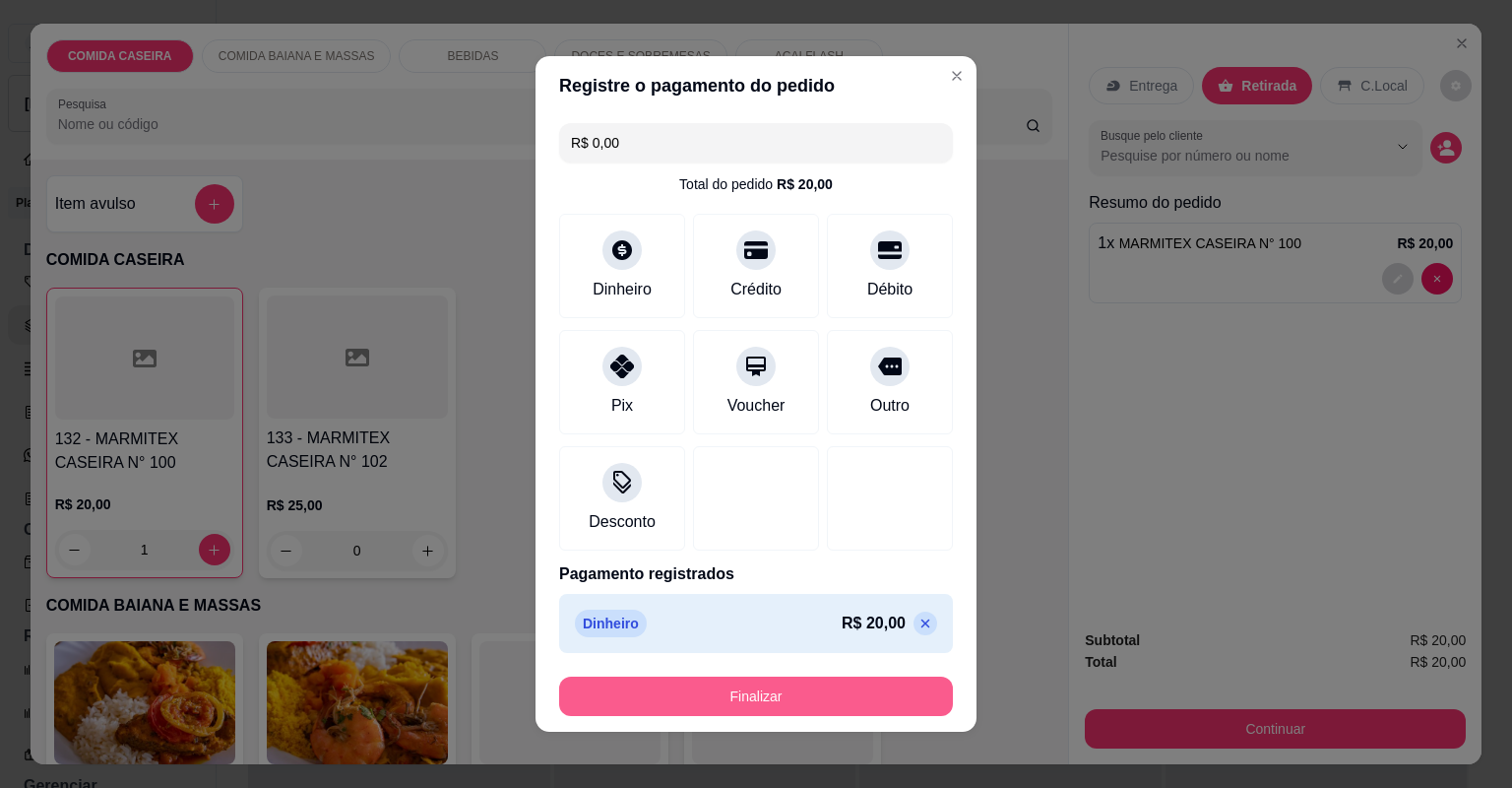 click on "Finalizar" at bounding box center [756, 696] 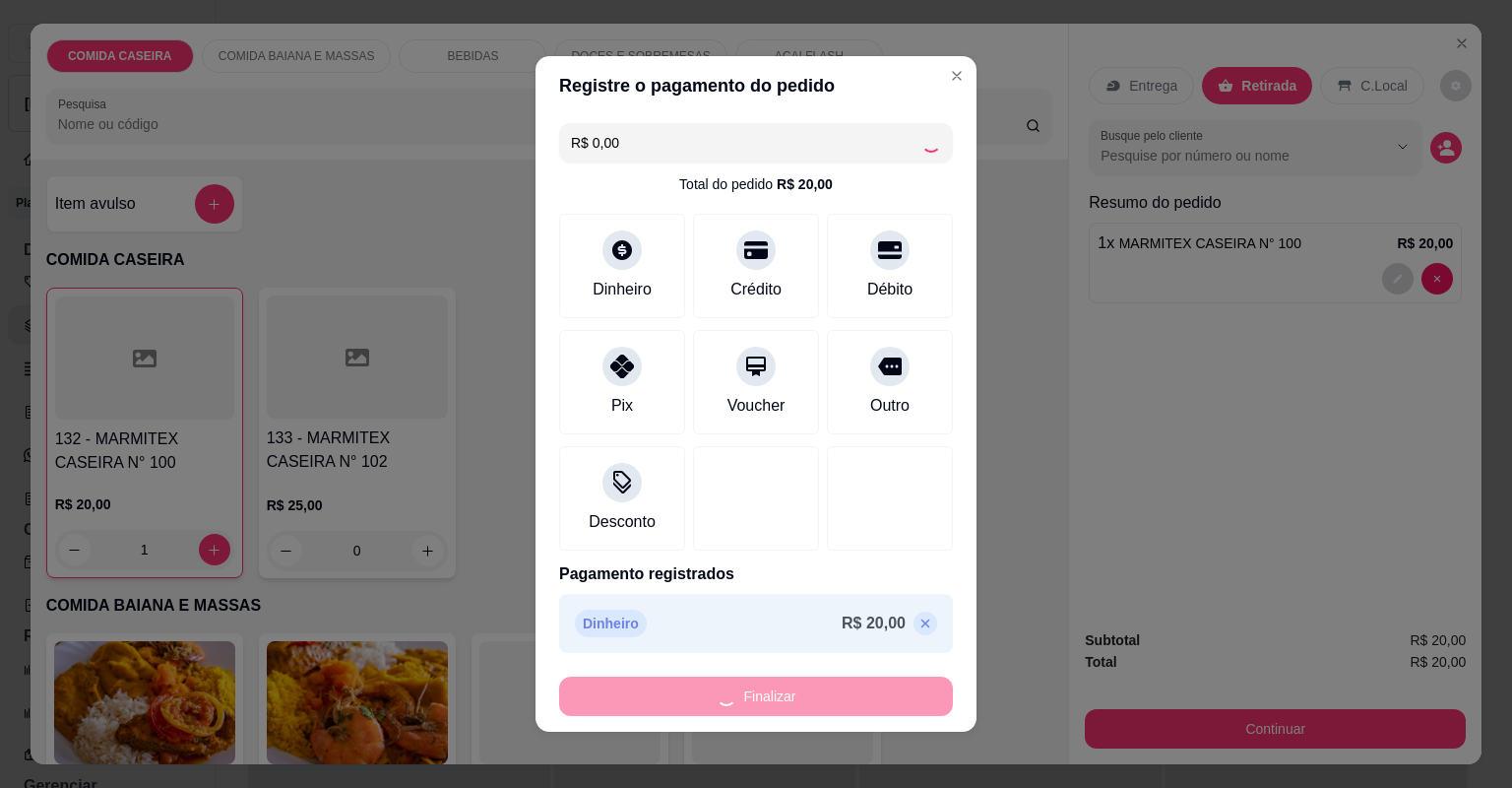 type on "0" 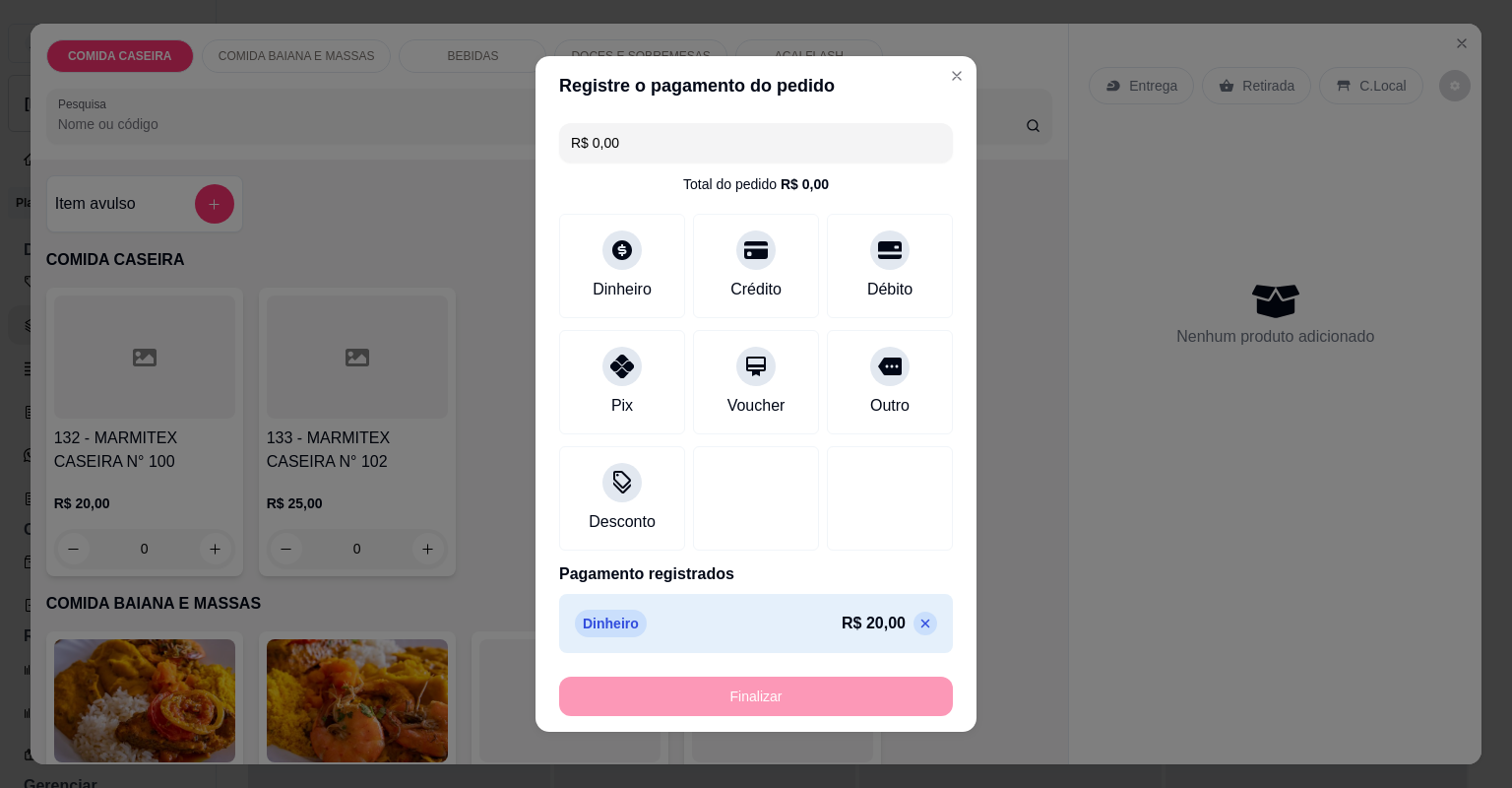 type on "-R$ 20,00" 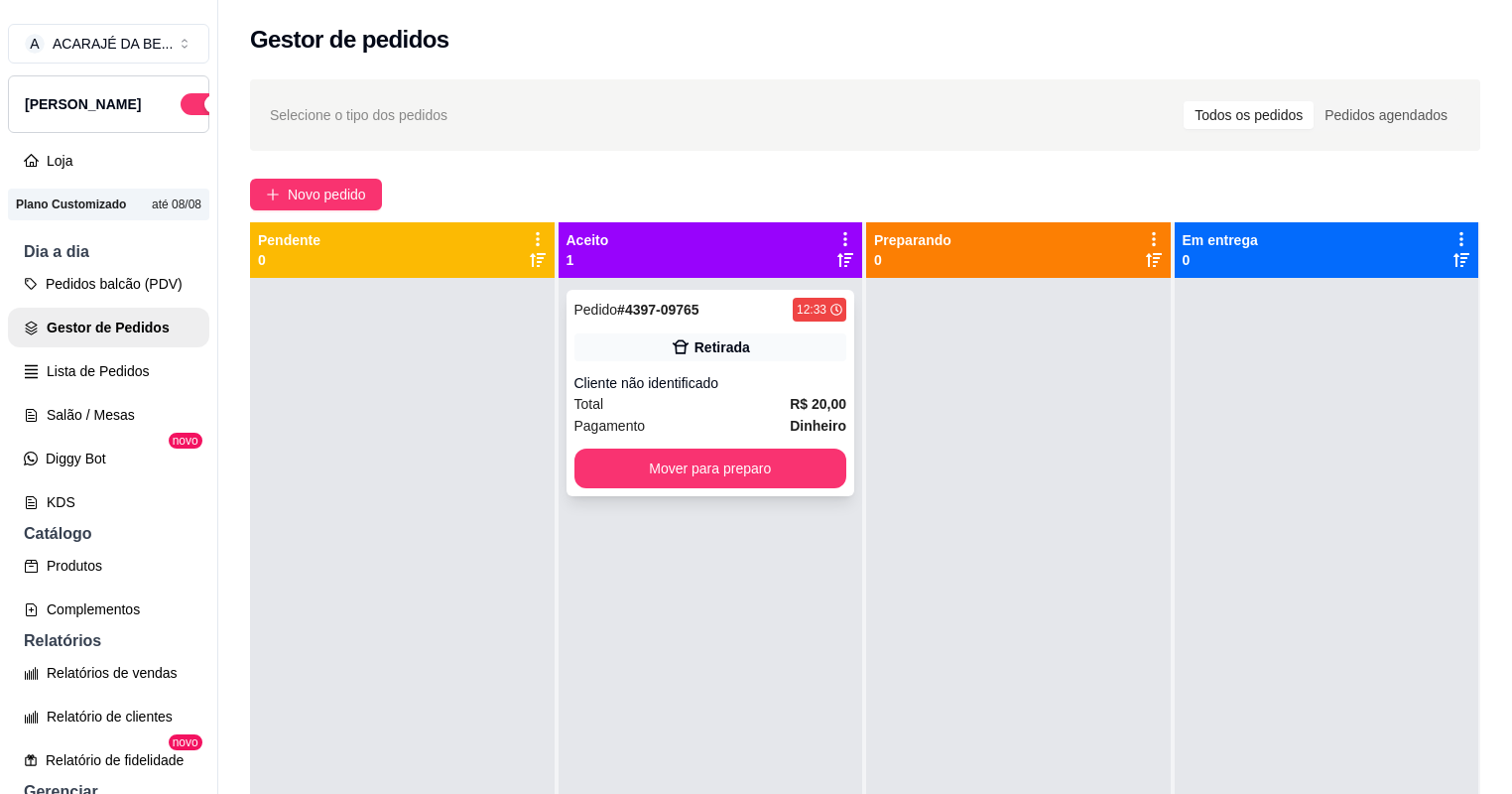 click on "Total R$ 20,00" at bounding box center (710, 404) 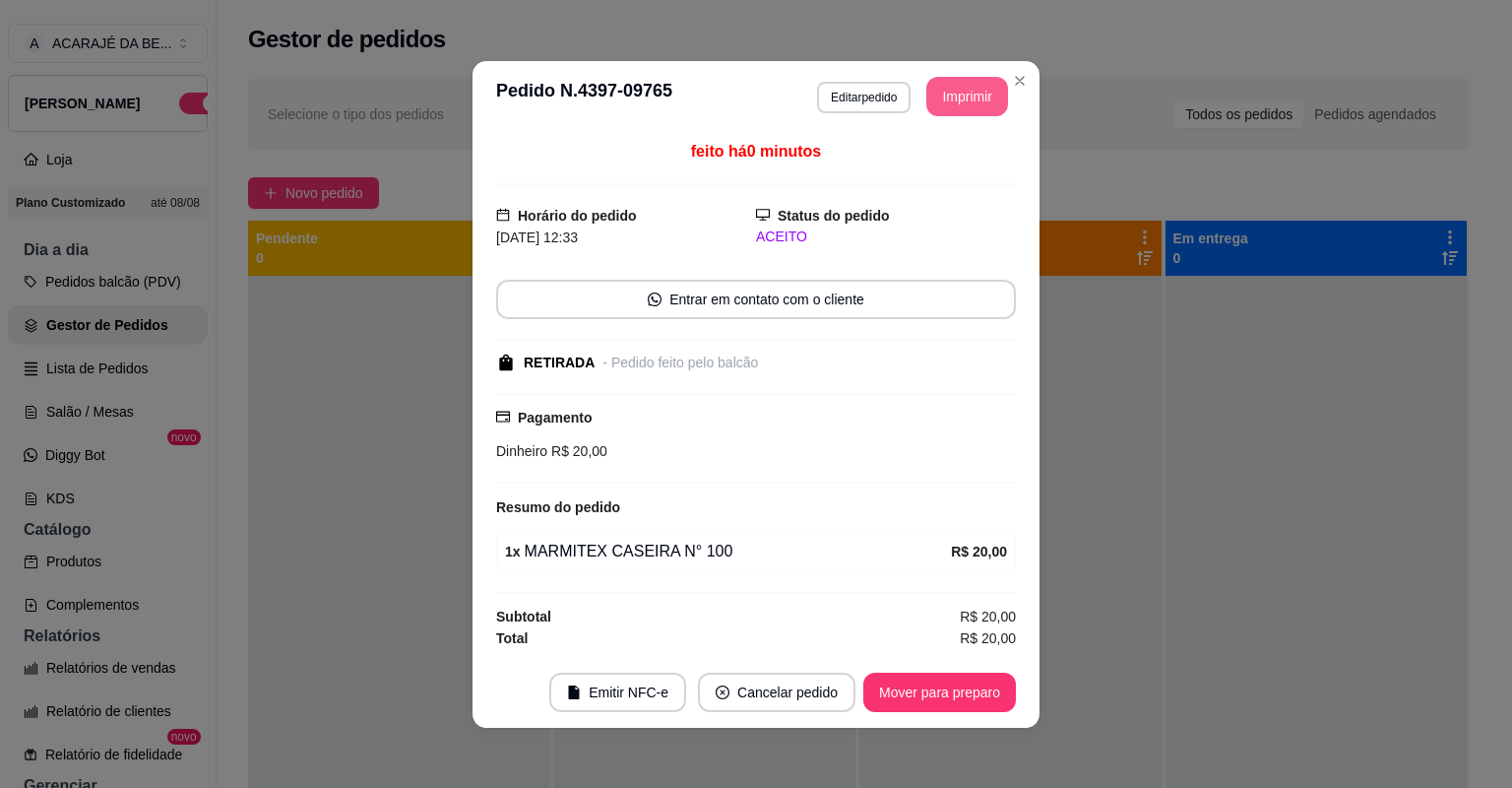 click on "Imprimir" at bounding box center [967, 97] 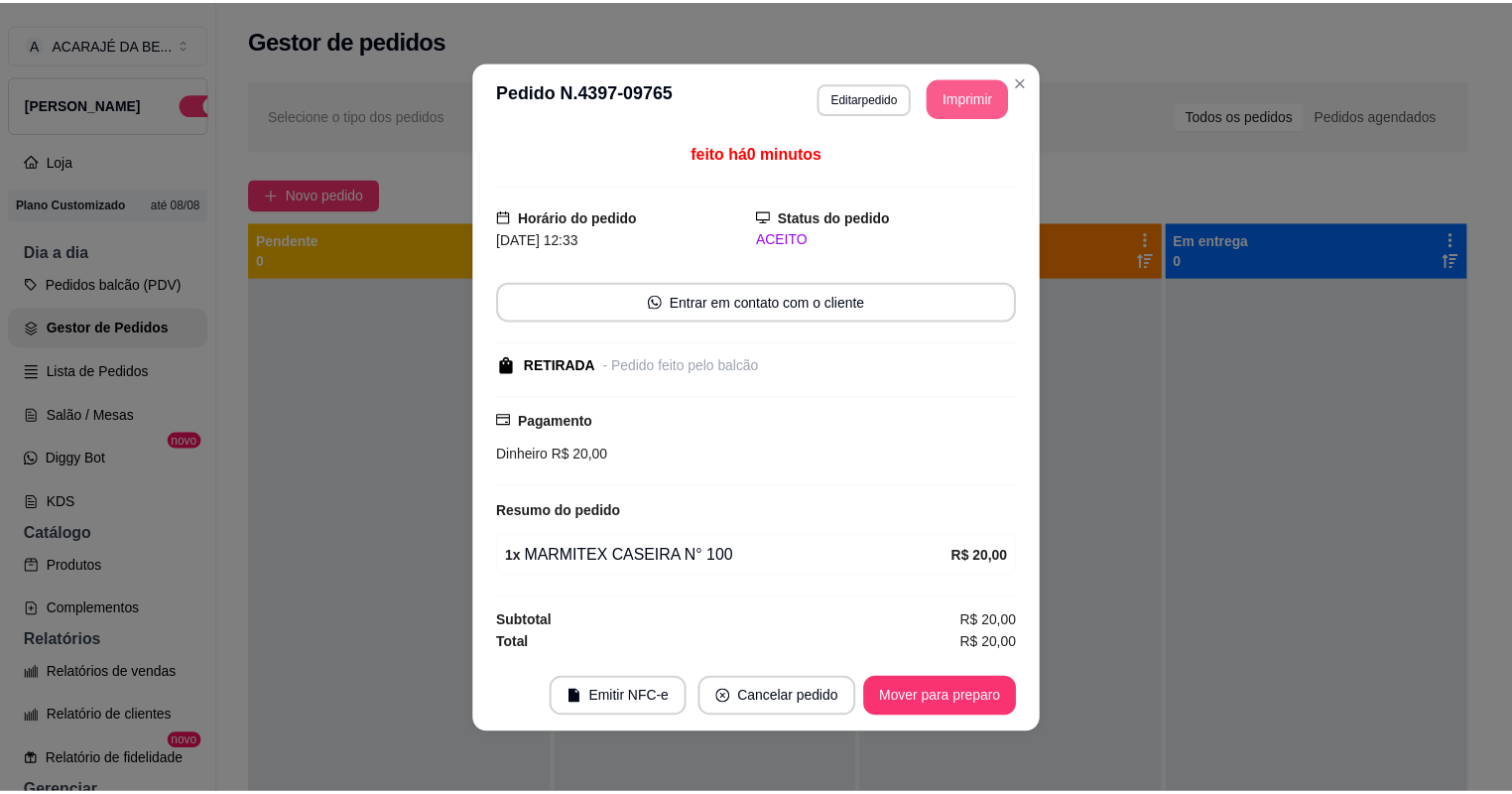 scroll, scrollTop: 0, scrollLeft: 0, axis: both 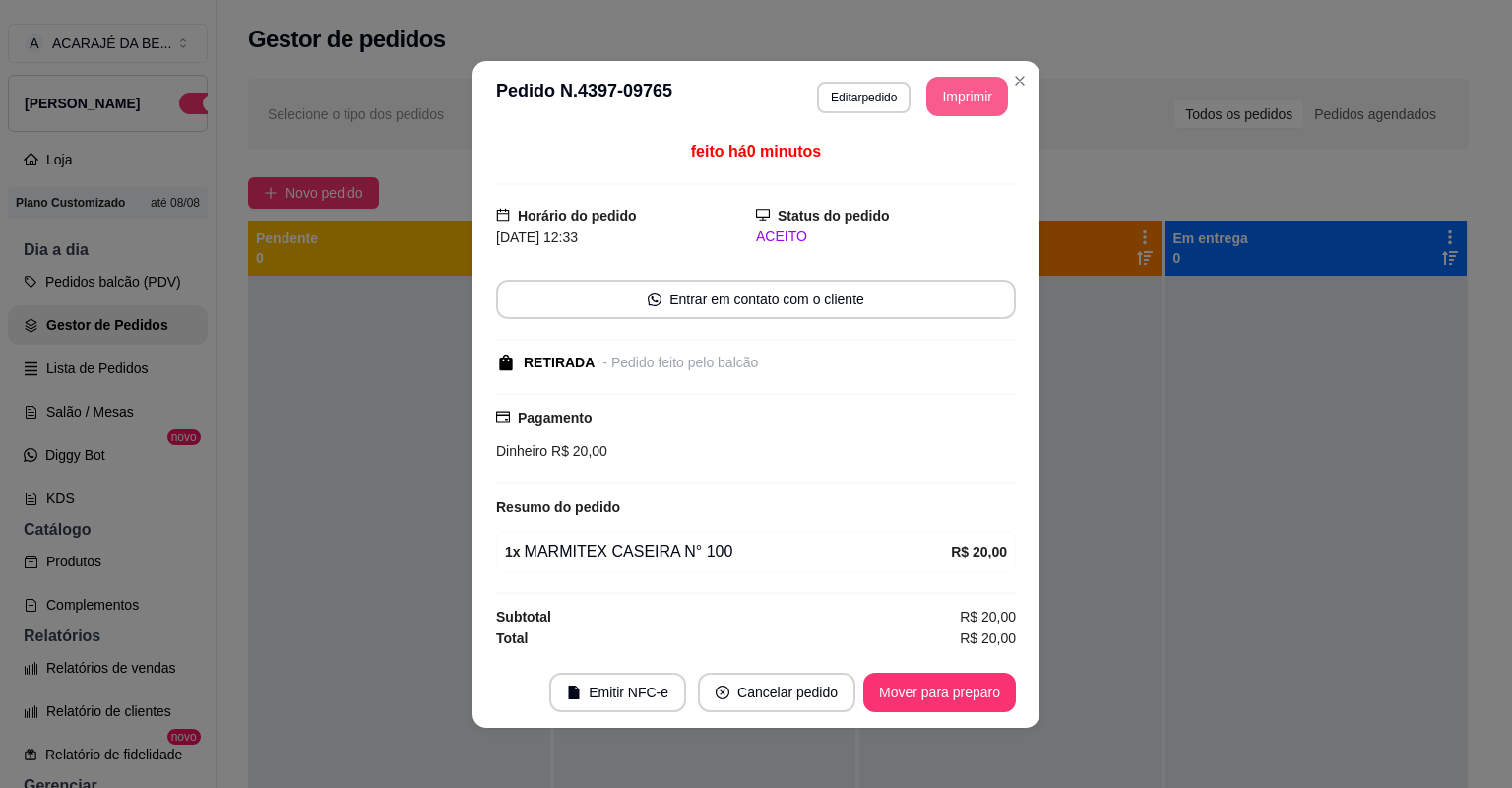 click on "Mover para preparo" at bounding box center [939, 692] 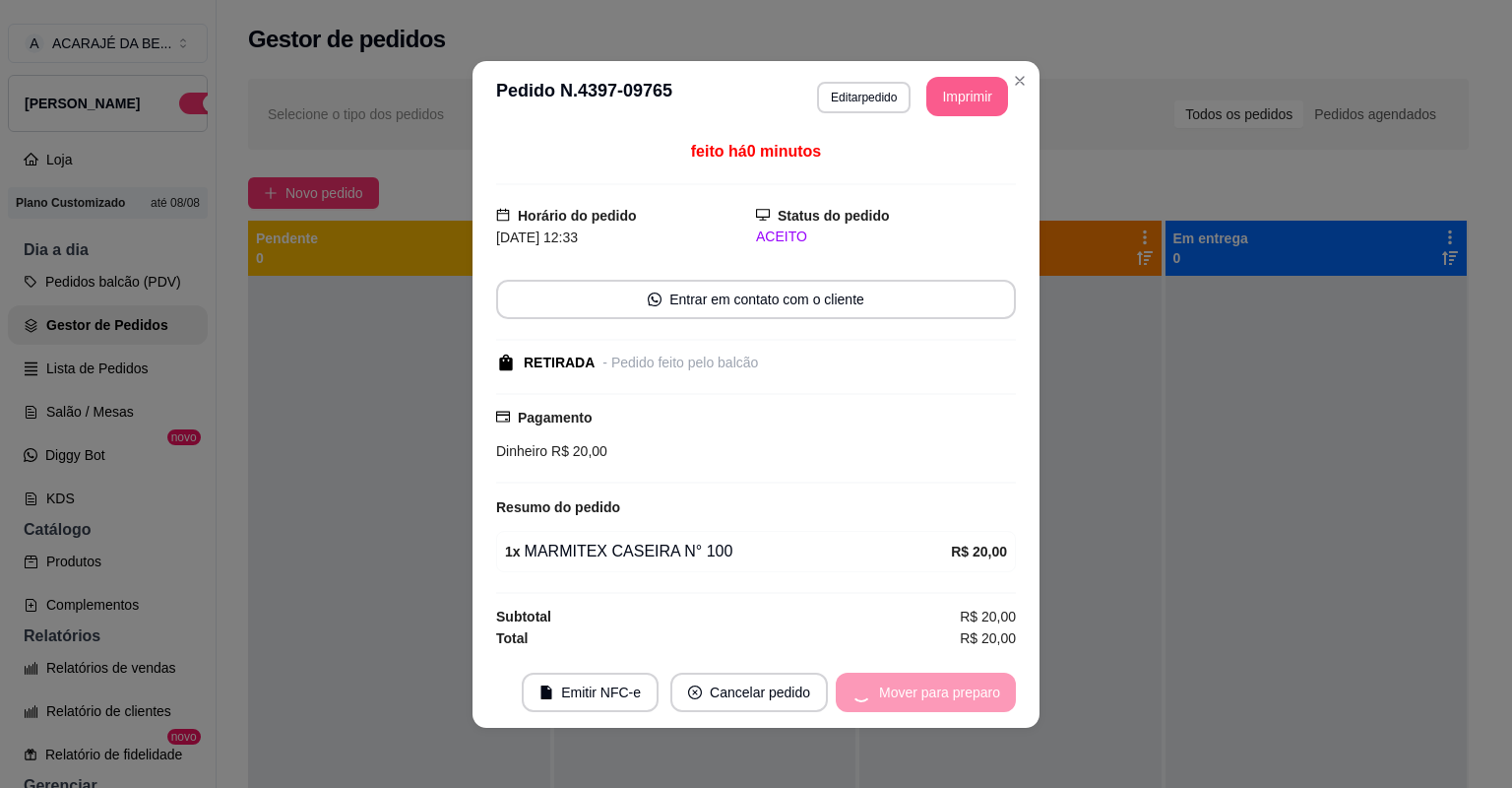 click on "Mover para preparo" at bounding box center (925, 692) 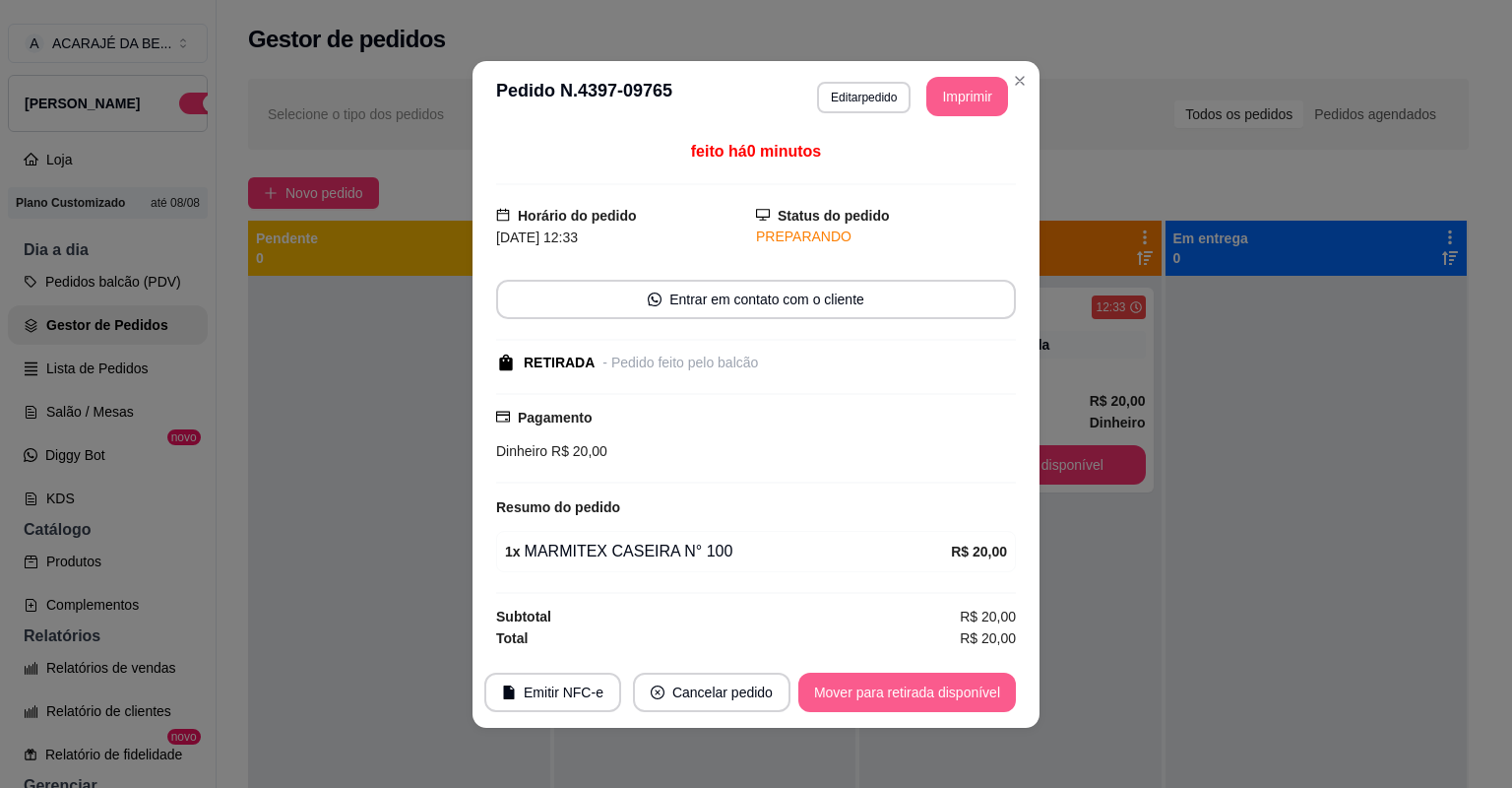 click on "Mover para retirada disponível" at bounding box center [907, 692] 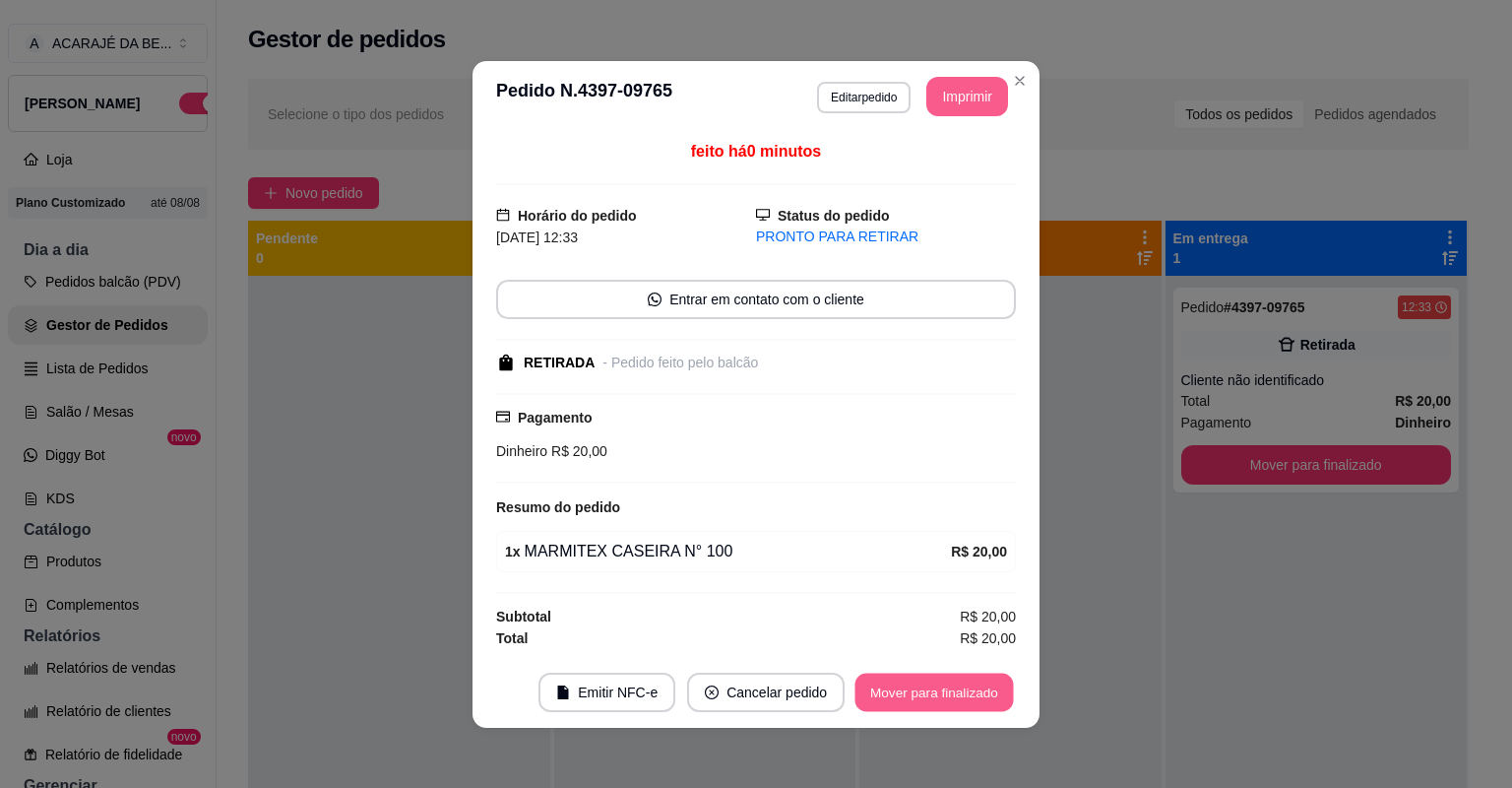 click on "Mover para finalizado" at bounding box center (934, 691) 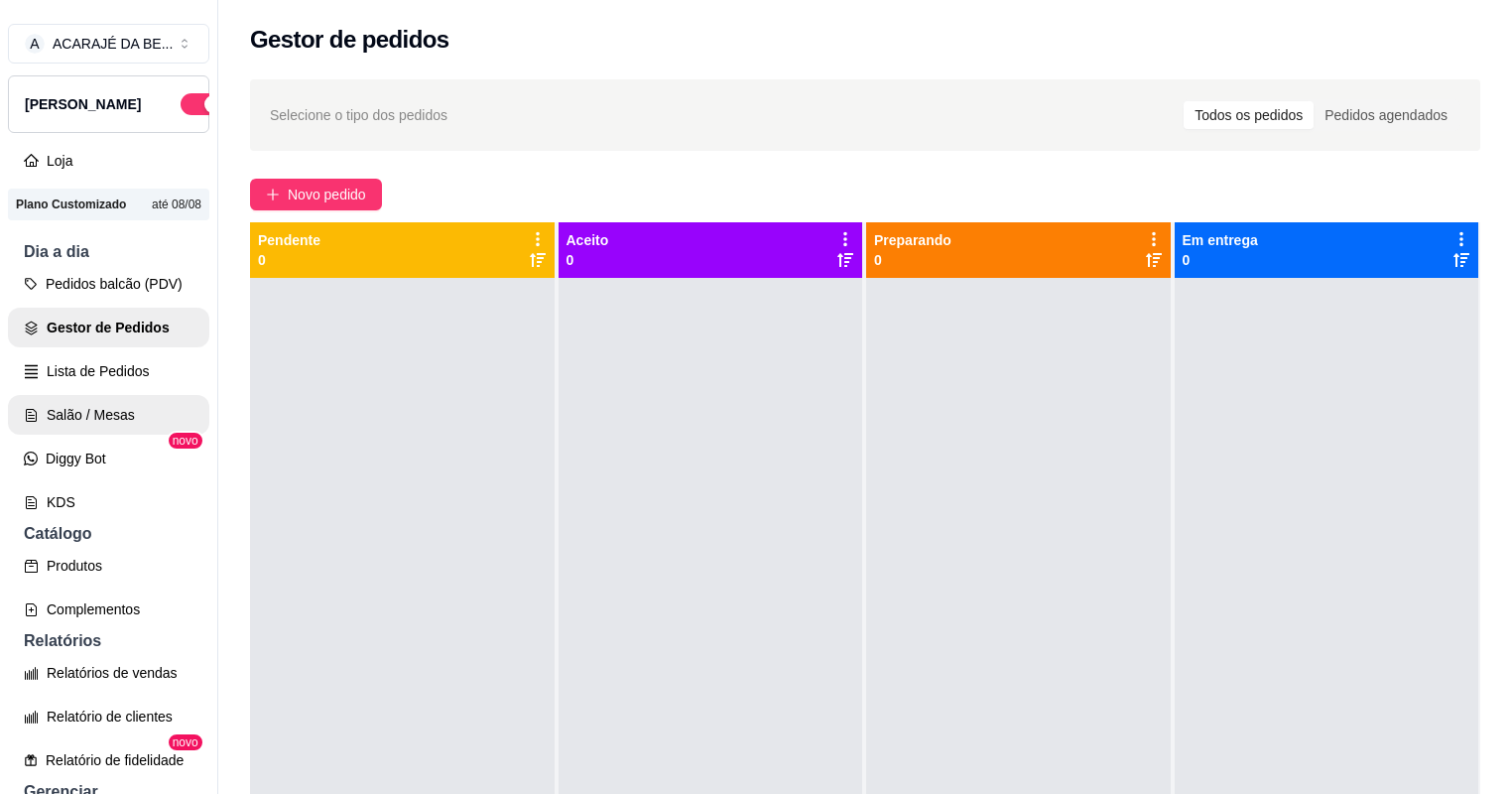 click on "Salão / Mesas" at bounding box center (108, 415) 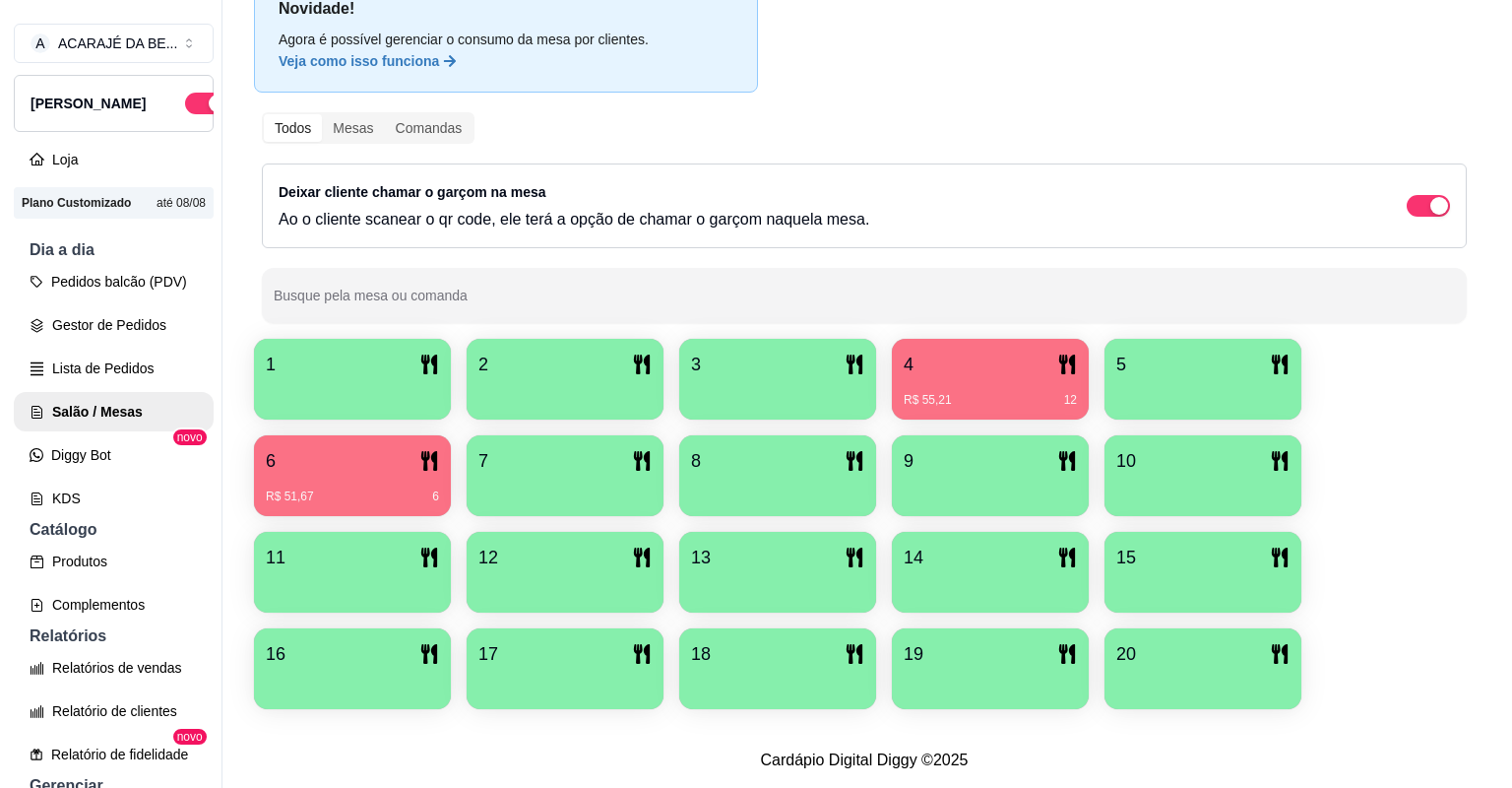 scroll, scrollTop: 35, scrollLeft: 0, axis: vertical 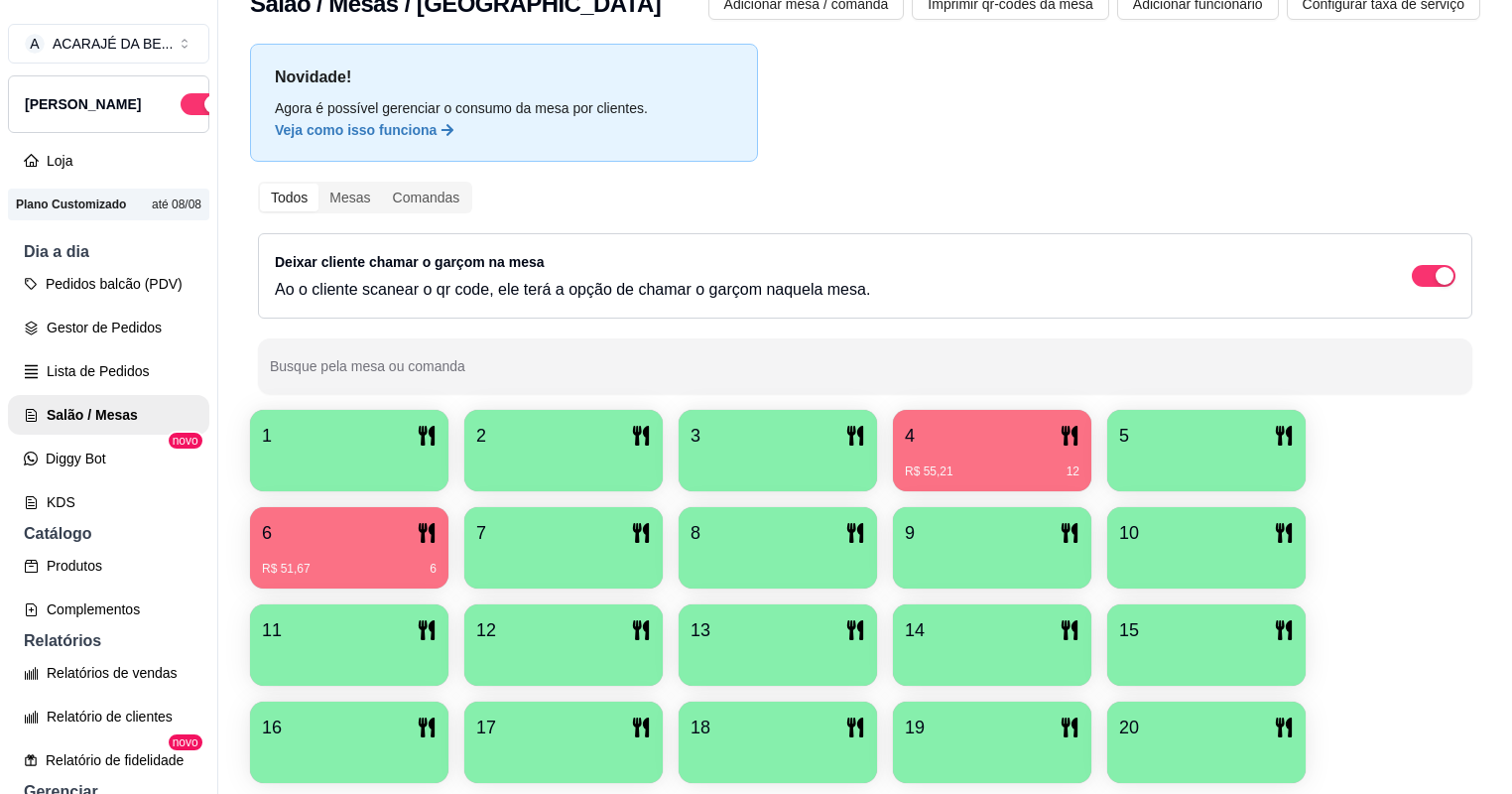 click on "R$ 55,21 12" at bounding box center (992, 464) 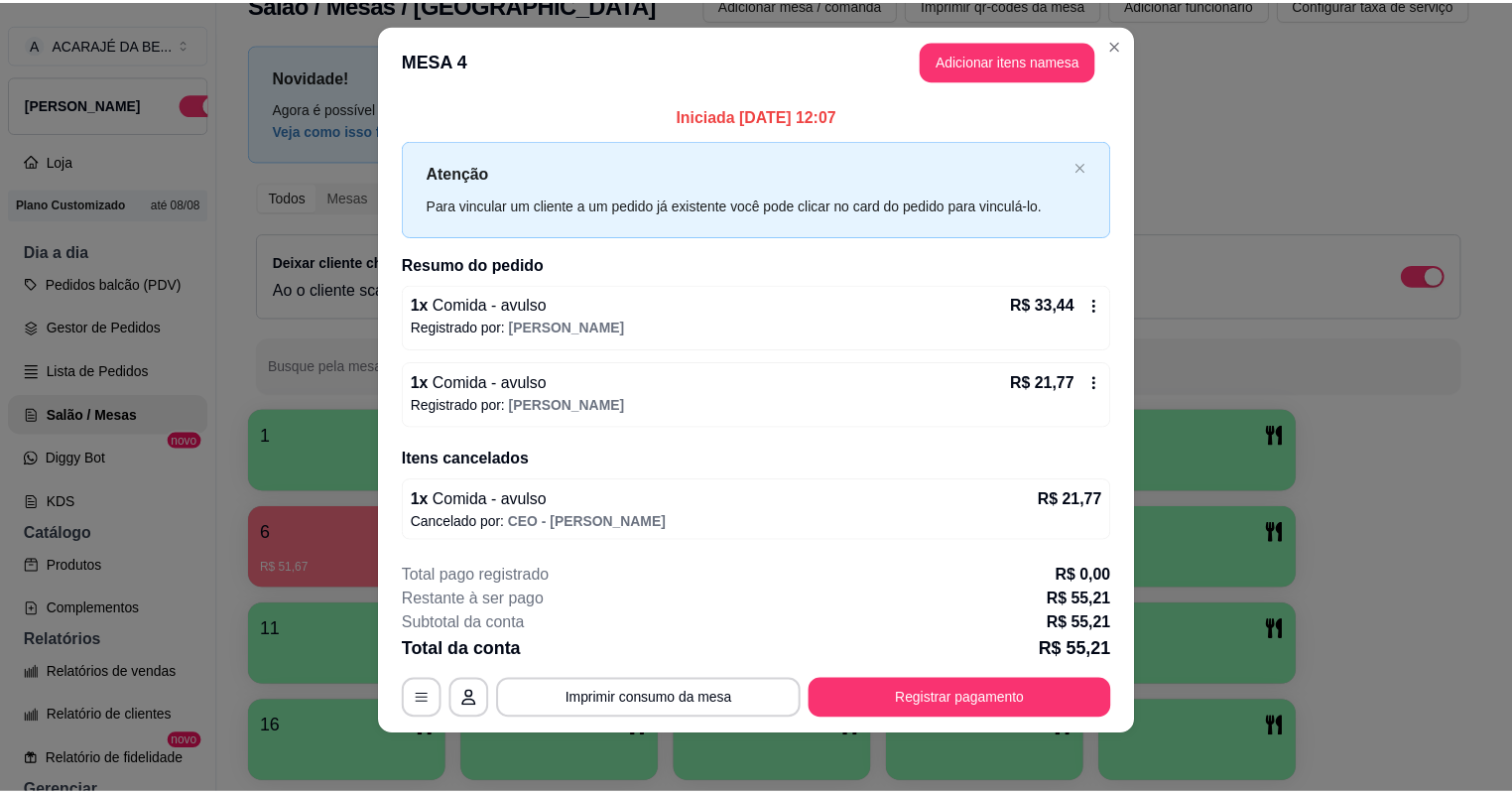 scroll, scrollTop: 20, scrollLeft: 0, axis: vertical 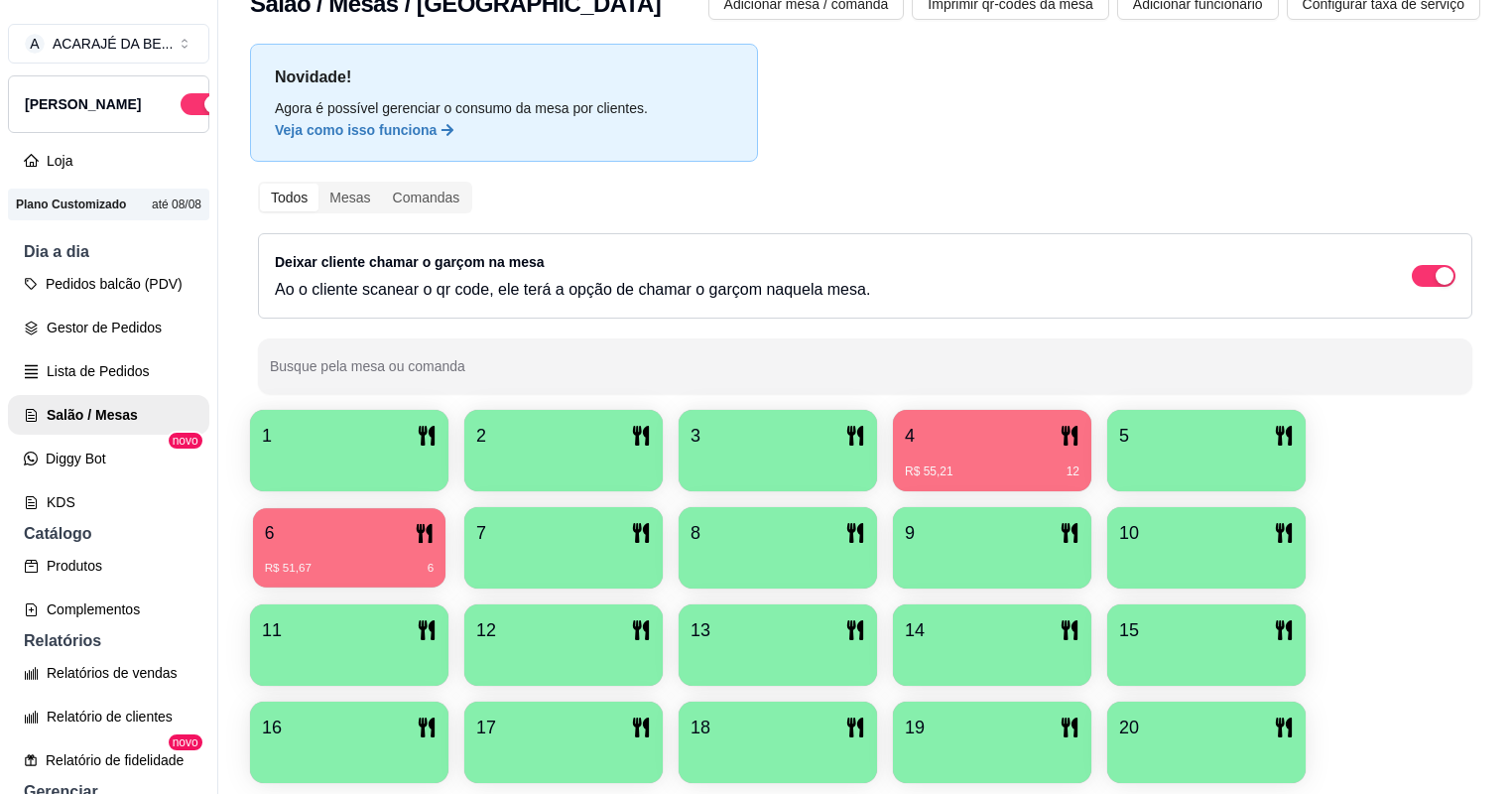 click on "6" at bounding box center (349, 533) 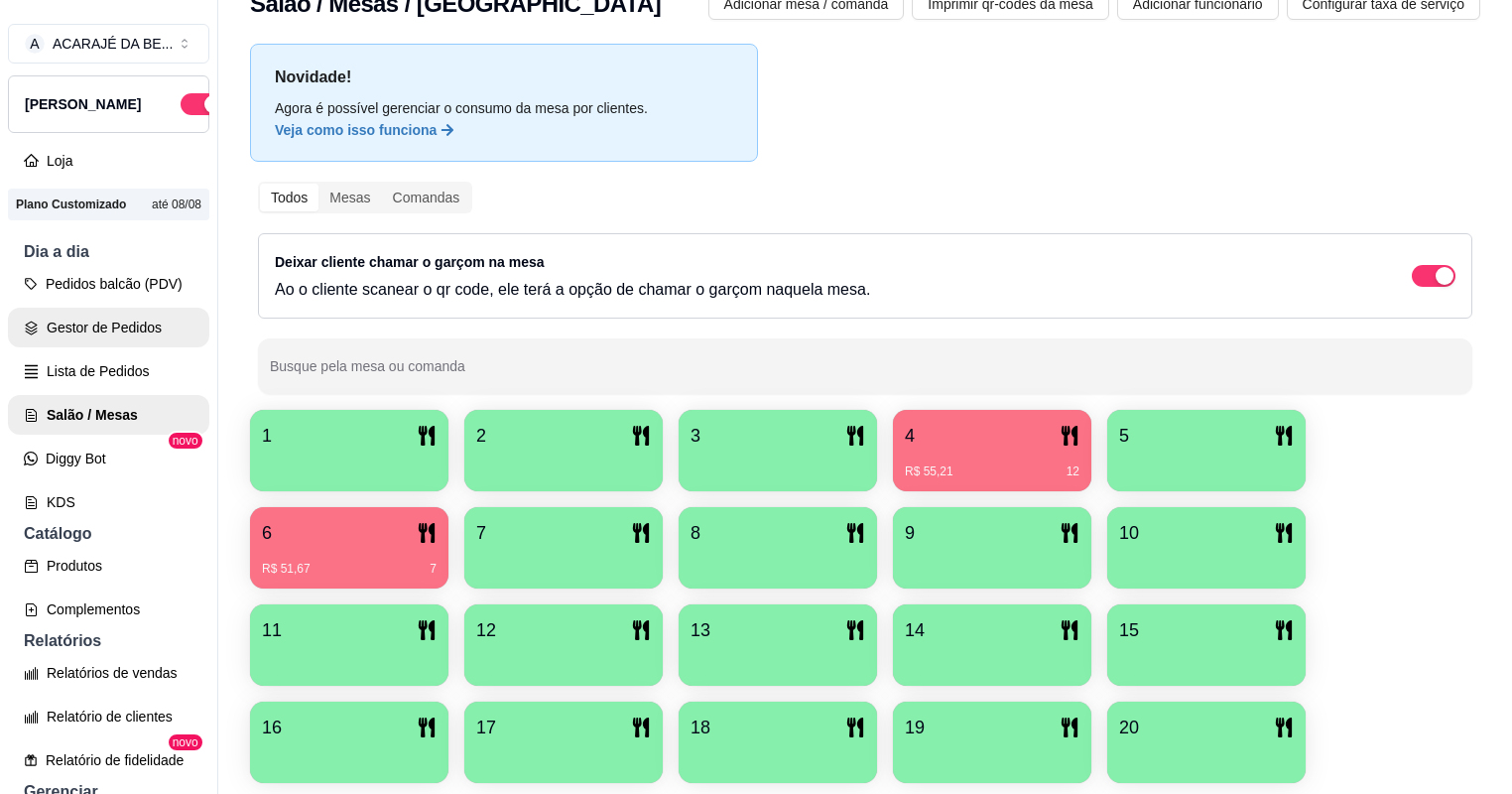 click on "Gestor de Pedidos" at bounding box center (108, 328) 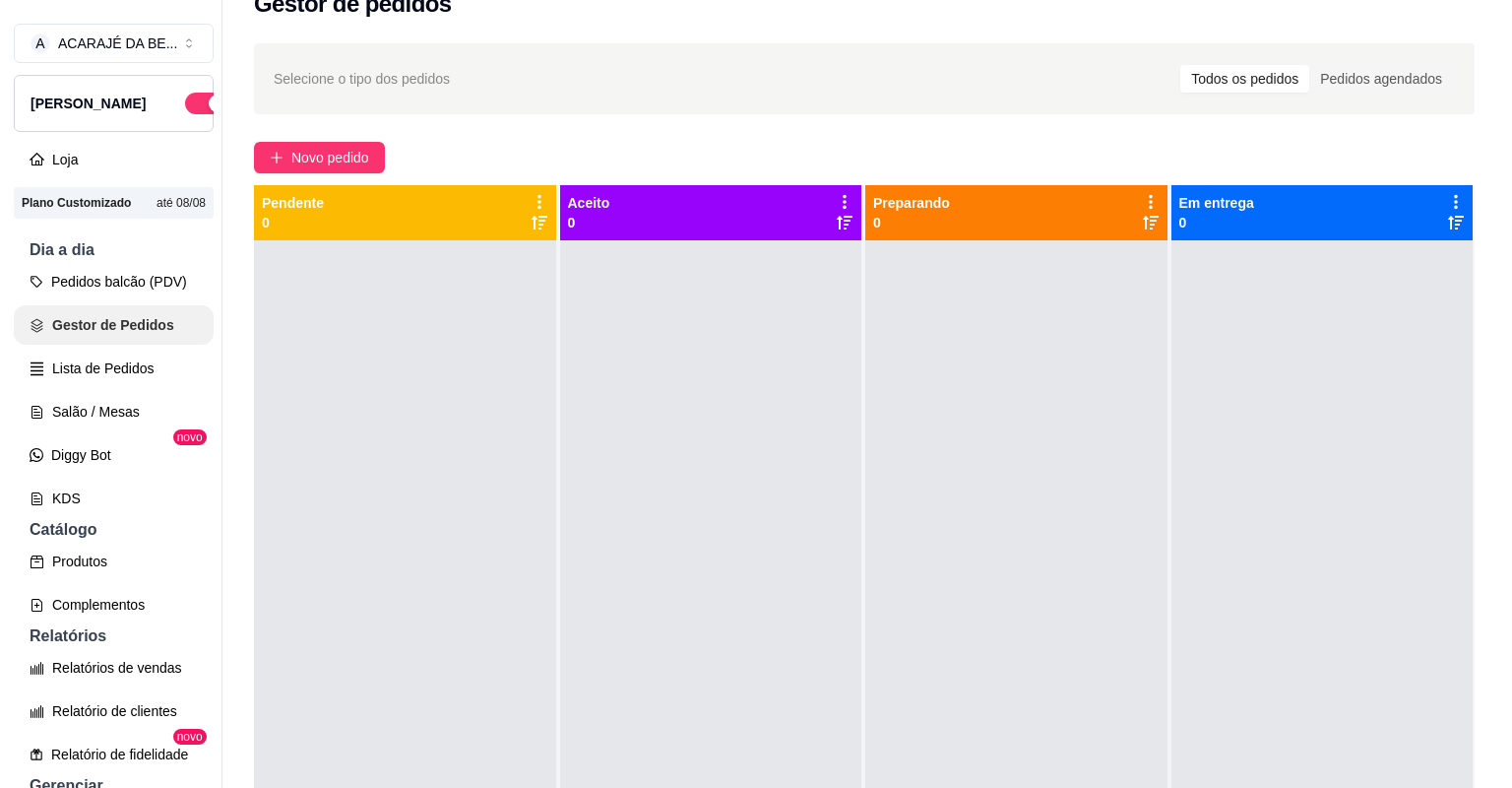 scroll, scrollTop: 0, scrollLeft: 0, axis: both 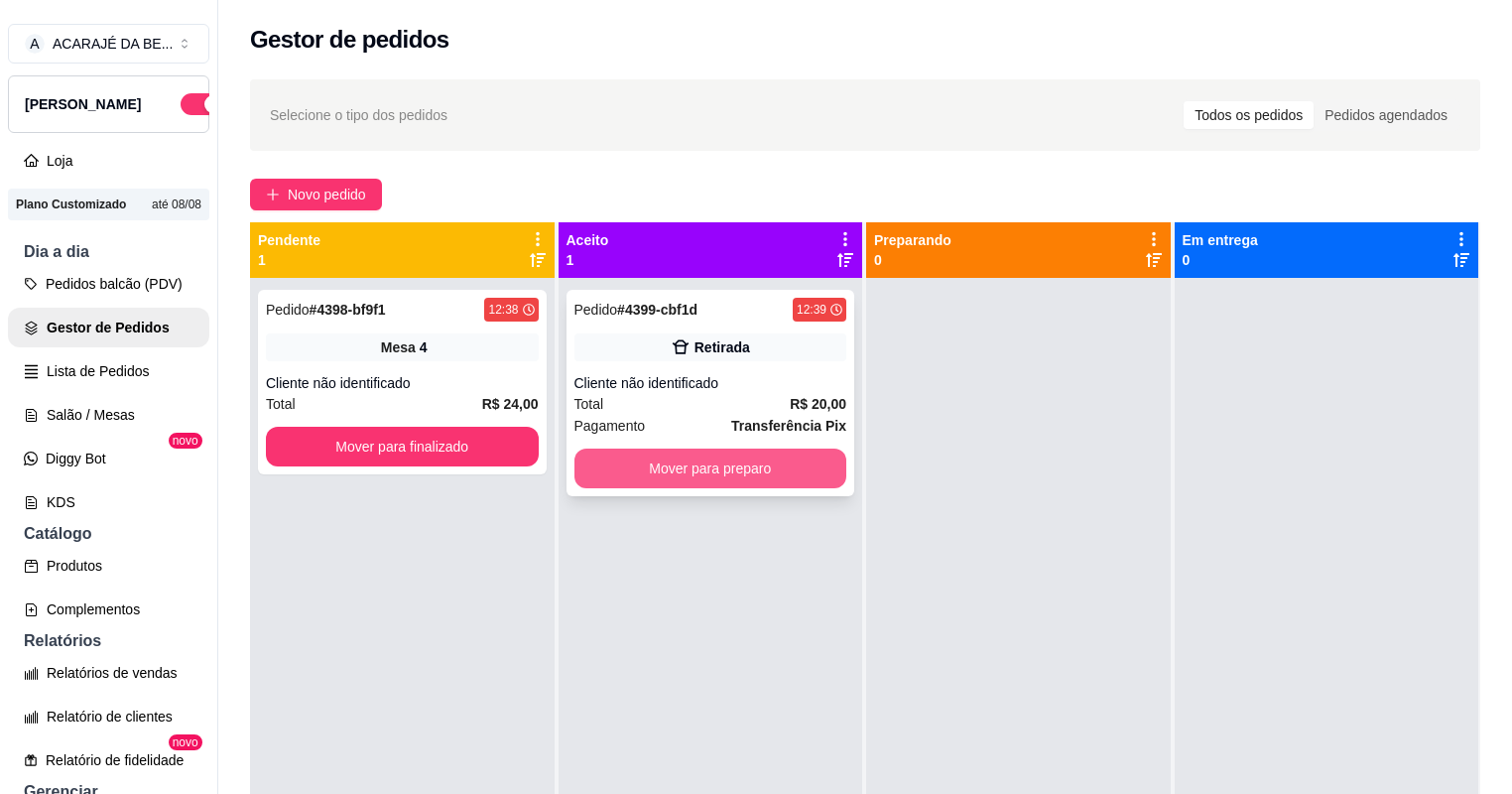 click on "Mover para preparo" at bounding box center [710, 468] 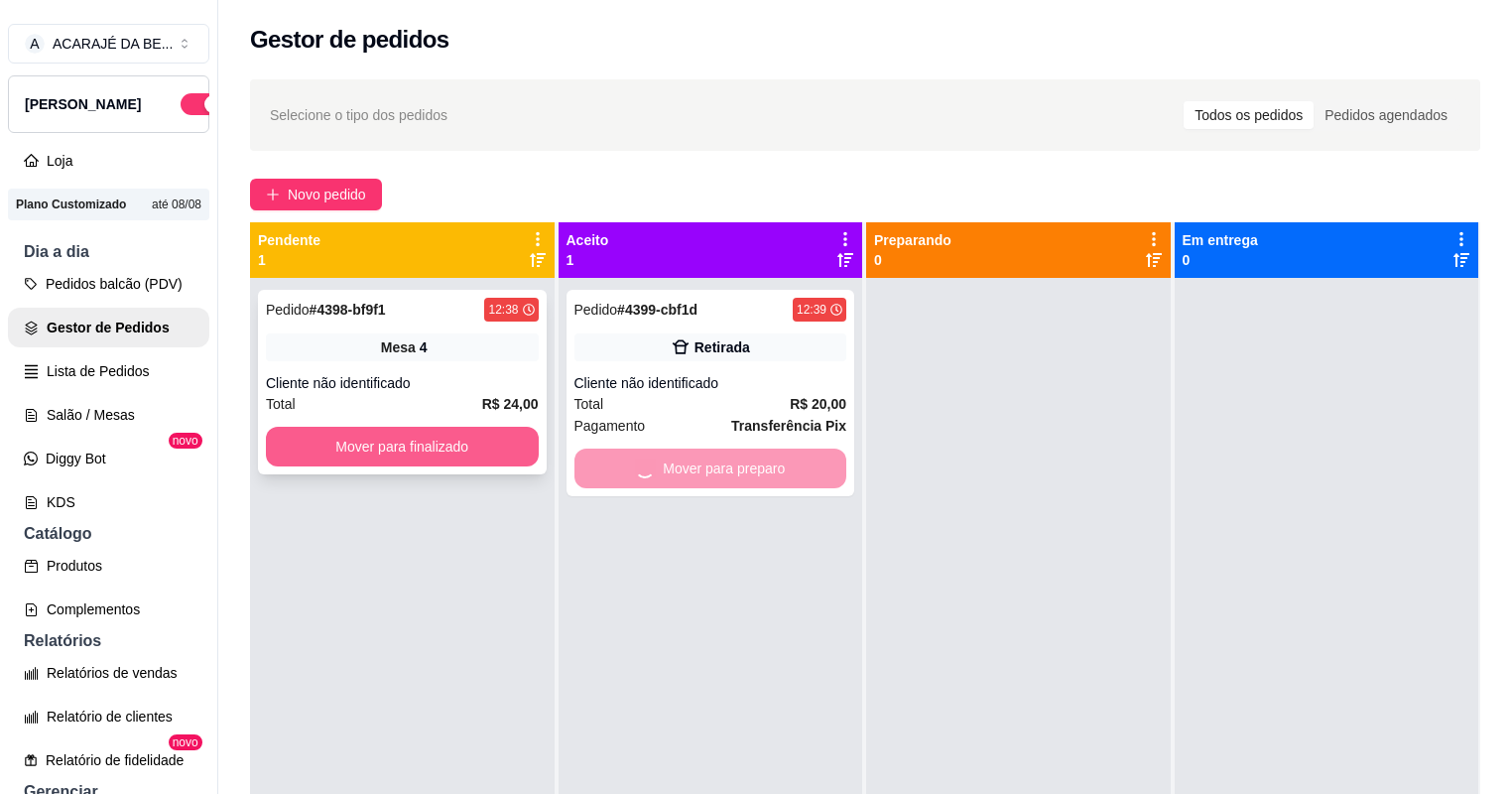 click on "Mover para finalizado" at bounding box center (402, 447) 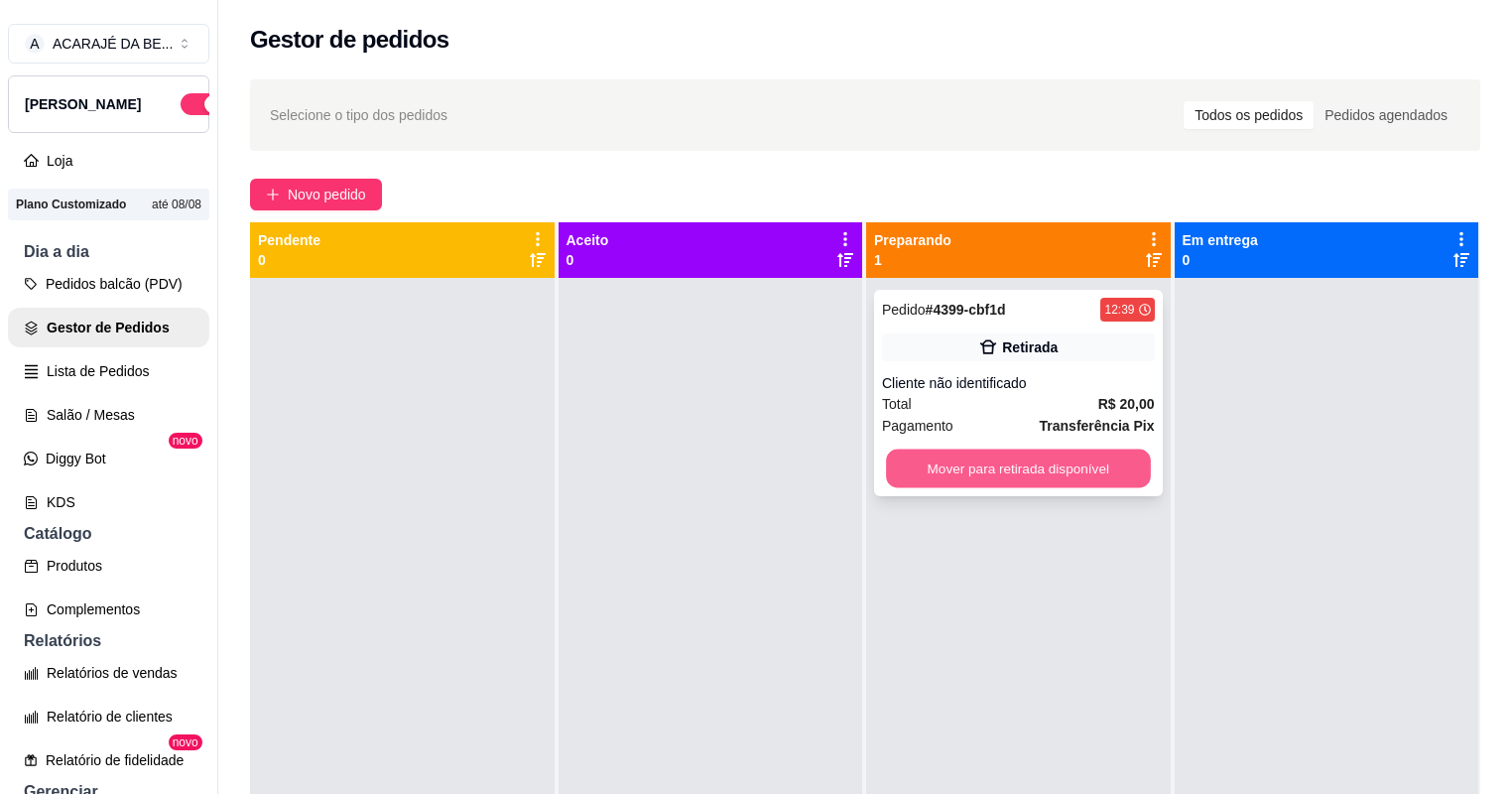 click on "Mover para retirada disponível" at bounding box center [1018, 468] 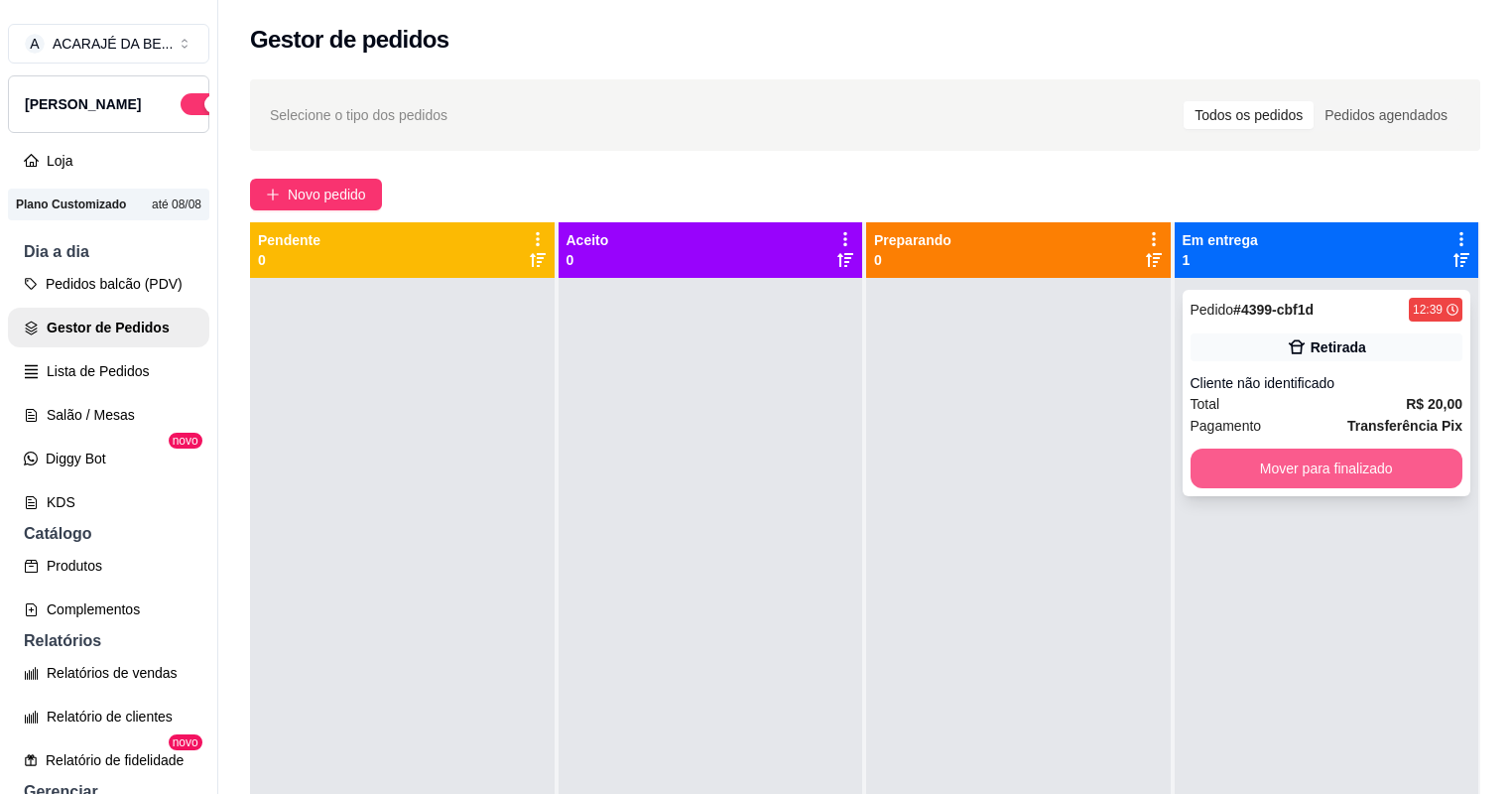 click on "Mover para finalizado" at bounding box center [1326, 468] 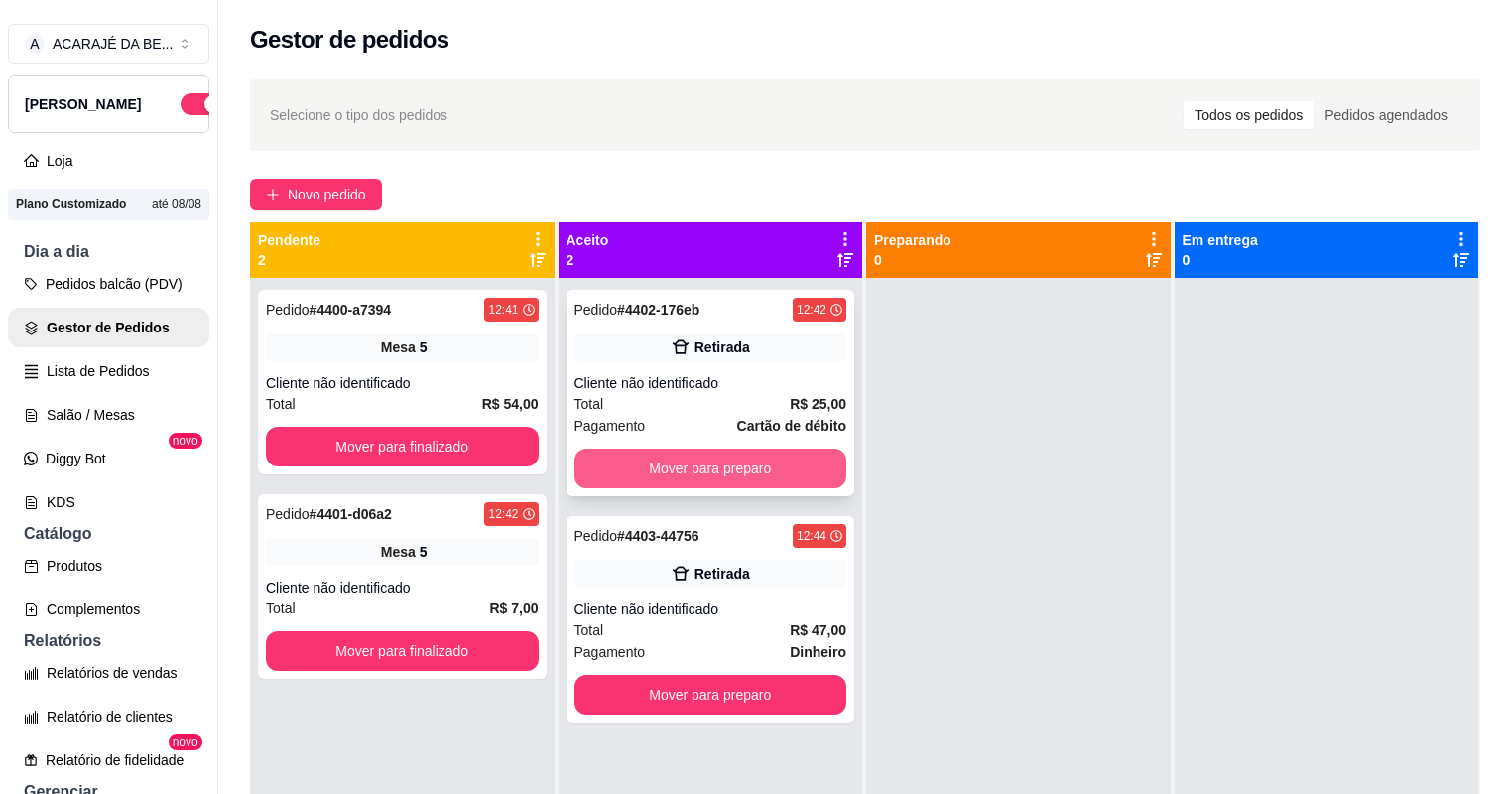 click on "Mover para preparo" at bounding box center (710, 468) 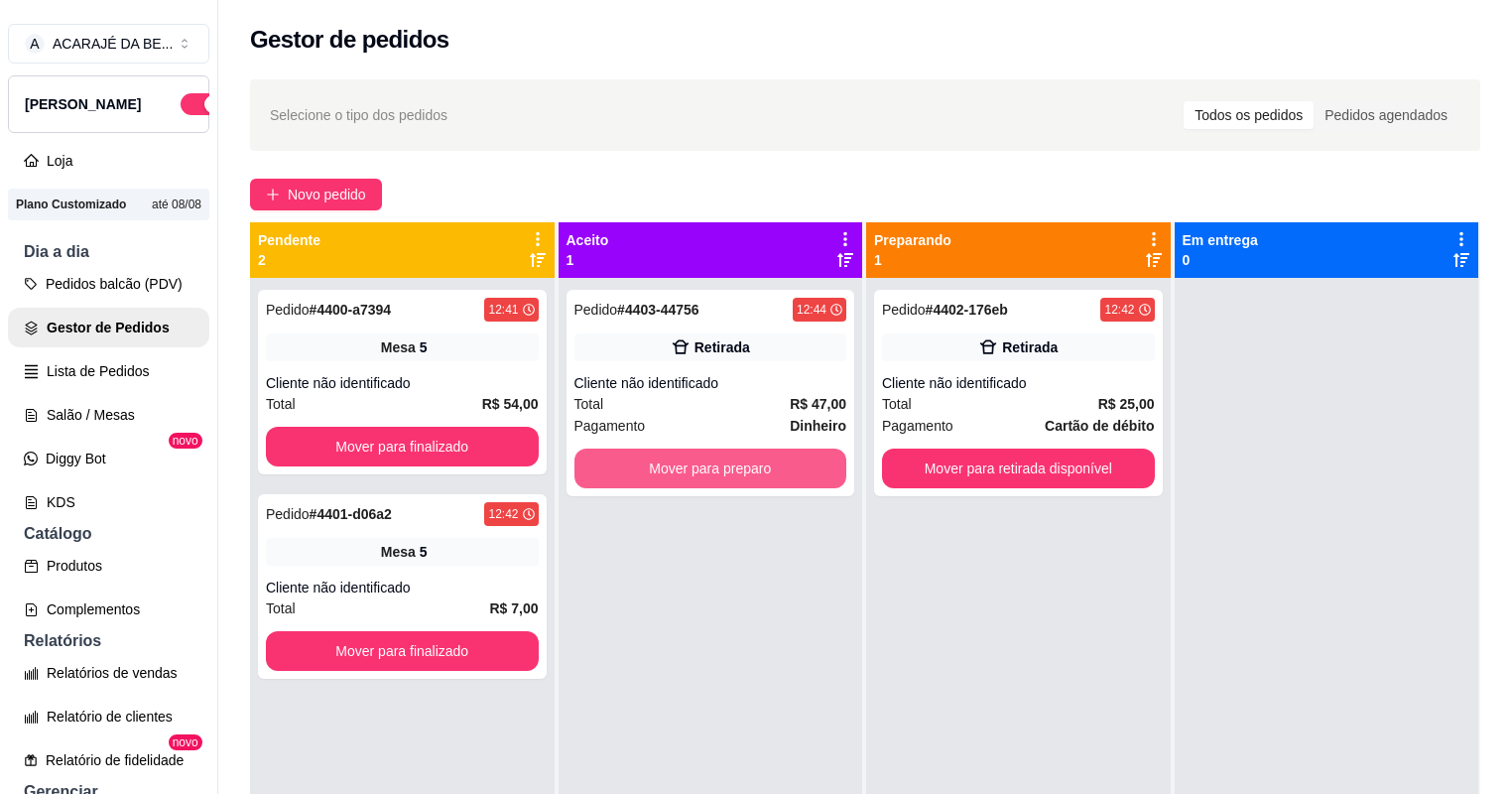 click on "Mover para preparo" at bounding box center [710, 468] 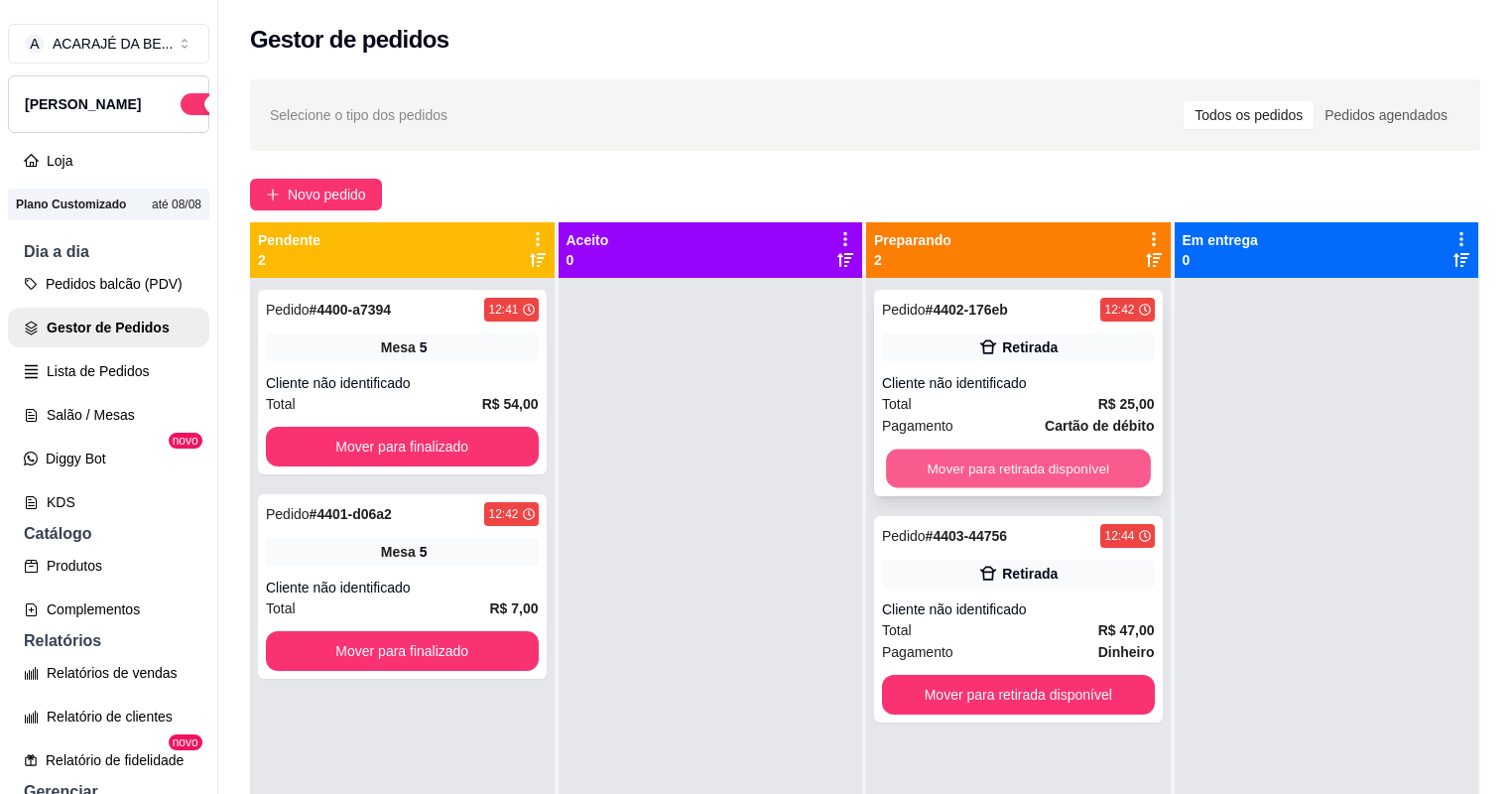 click on "Mover para retirada disponível" at bounding box center [1018, 468] 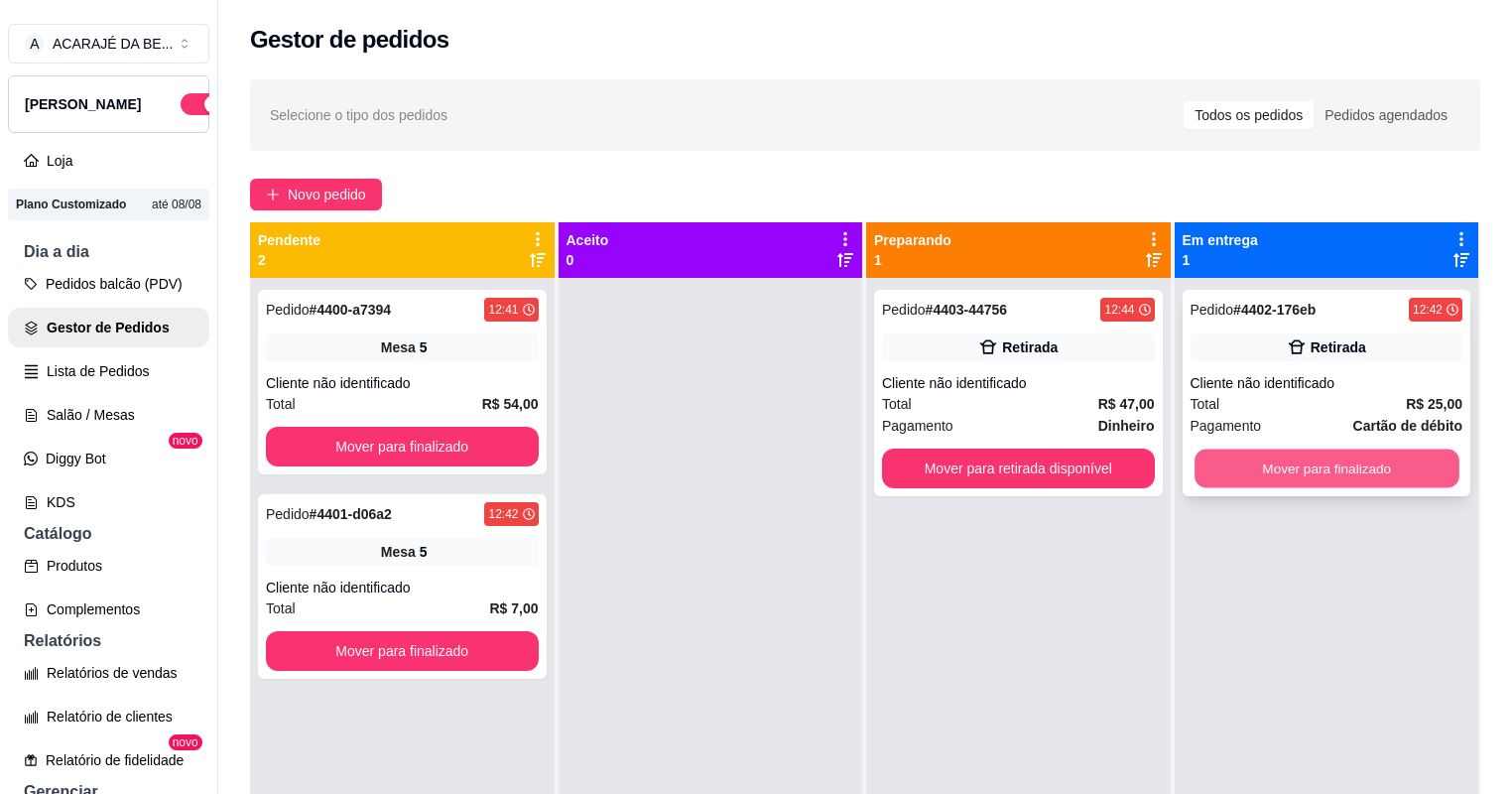 click on "Mover para finalizado" at bounding box center (1326, 468) 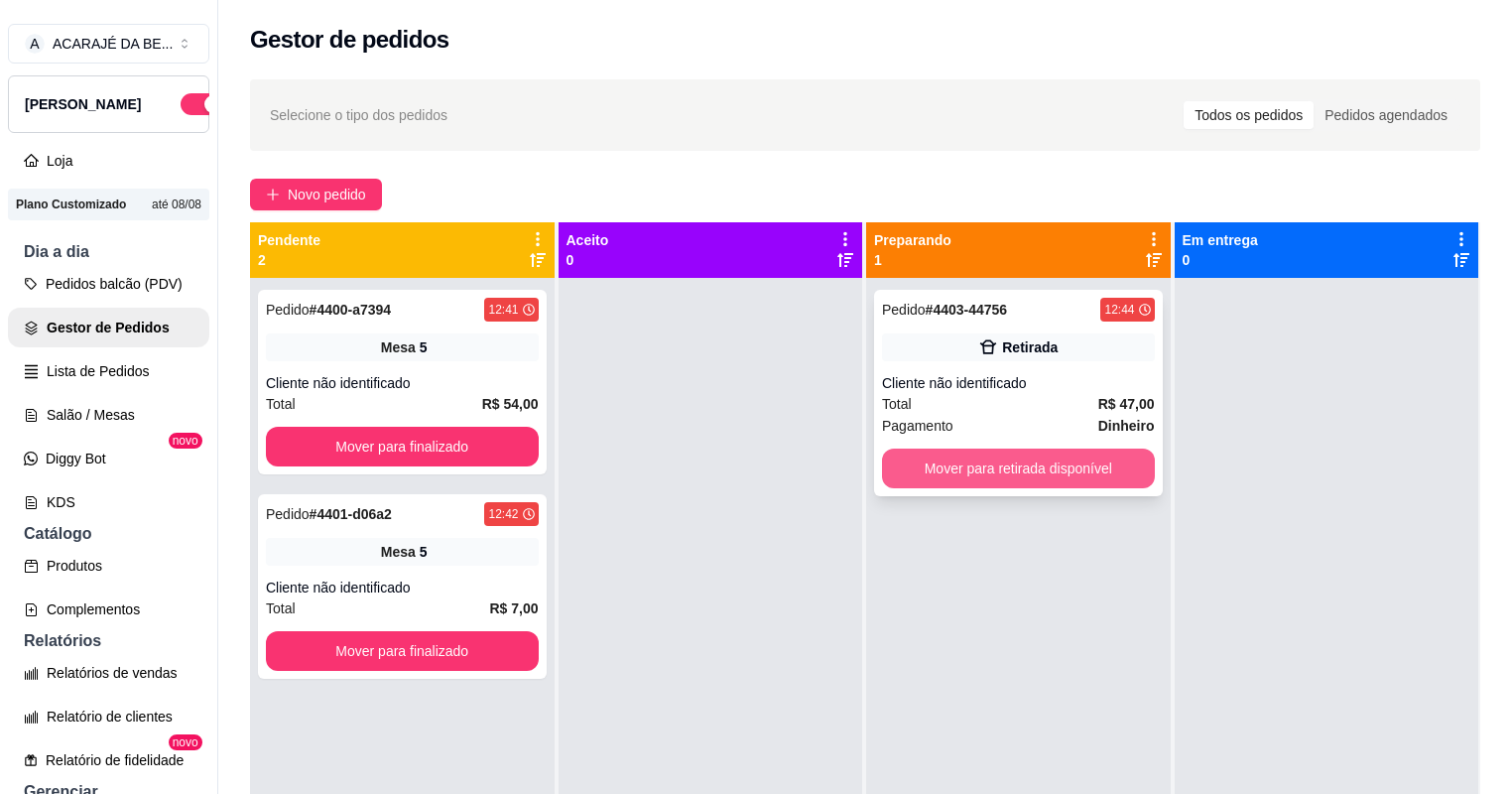 click on "Mover para retirada disponível" at bounding box center (1018, 468) 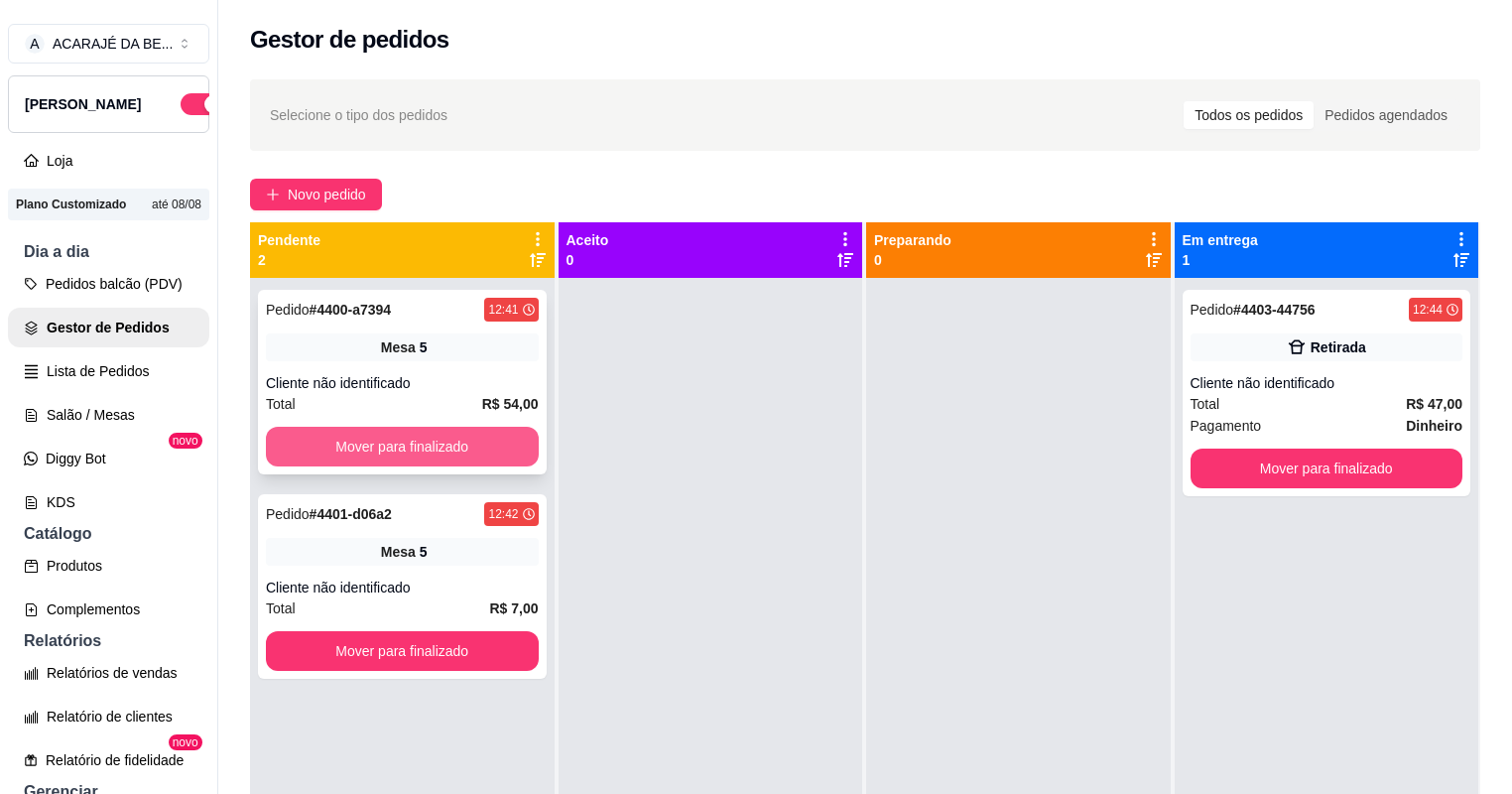 click on "Mover para finalizado" at bounding box center (402, 447) 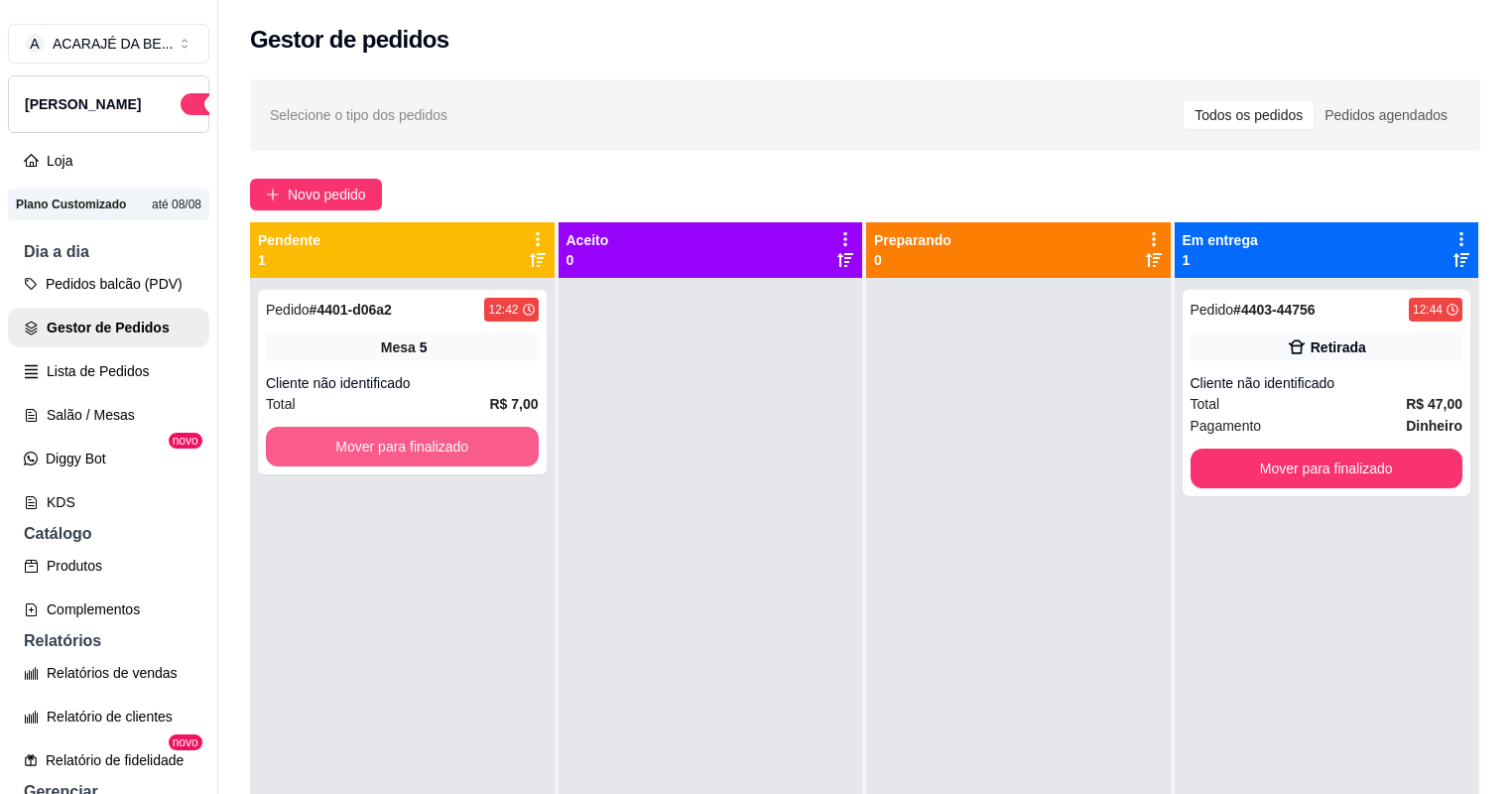 click on "Mover para finalizado" at bounding box center (402, 447) 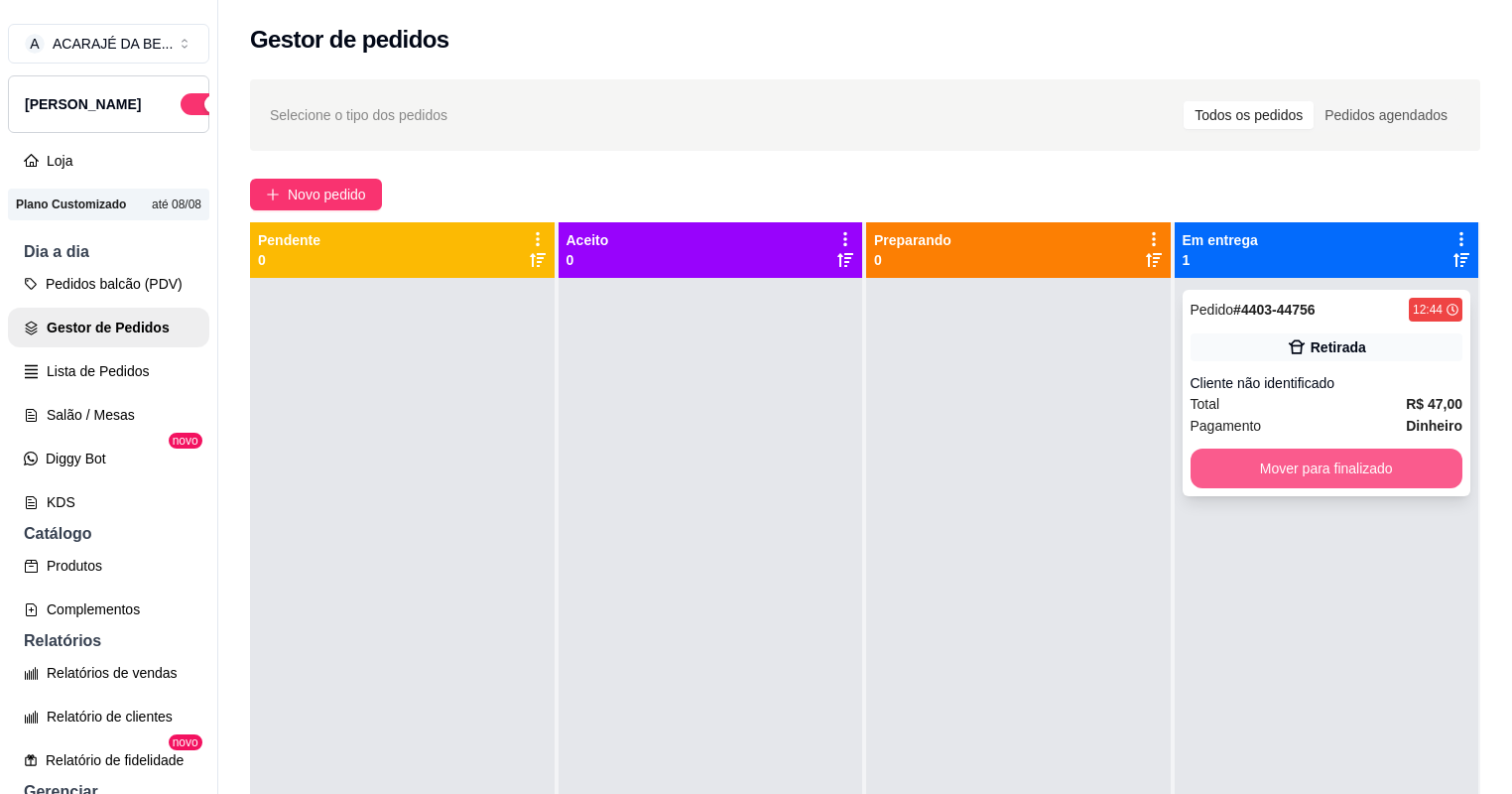 click on "Mover para finalizado" at bounding box center (1326, 468) 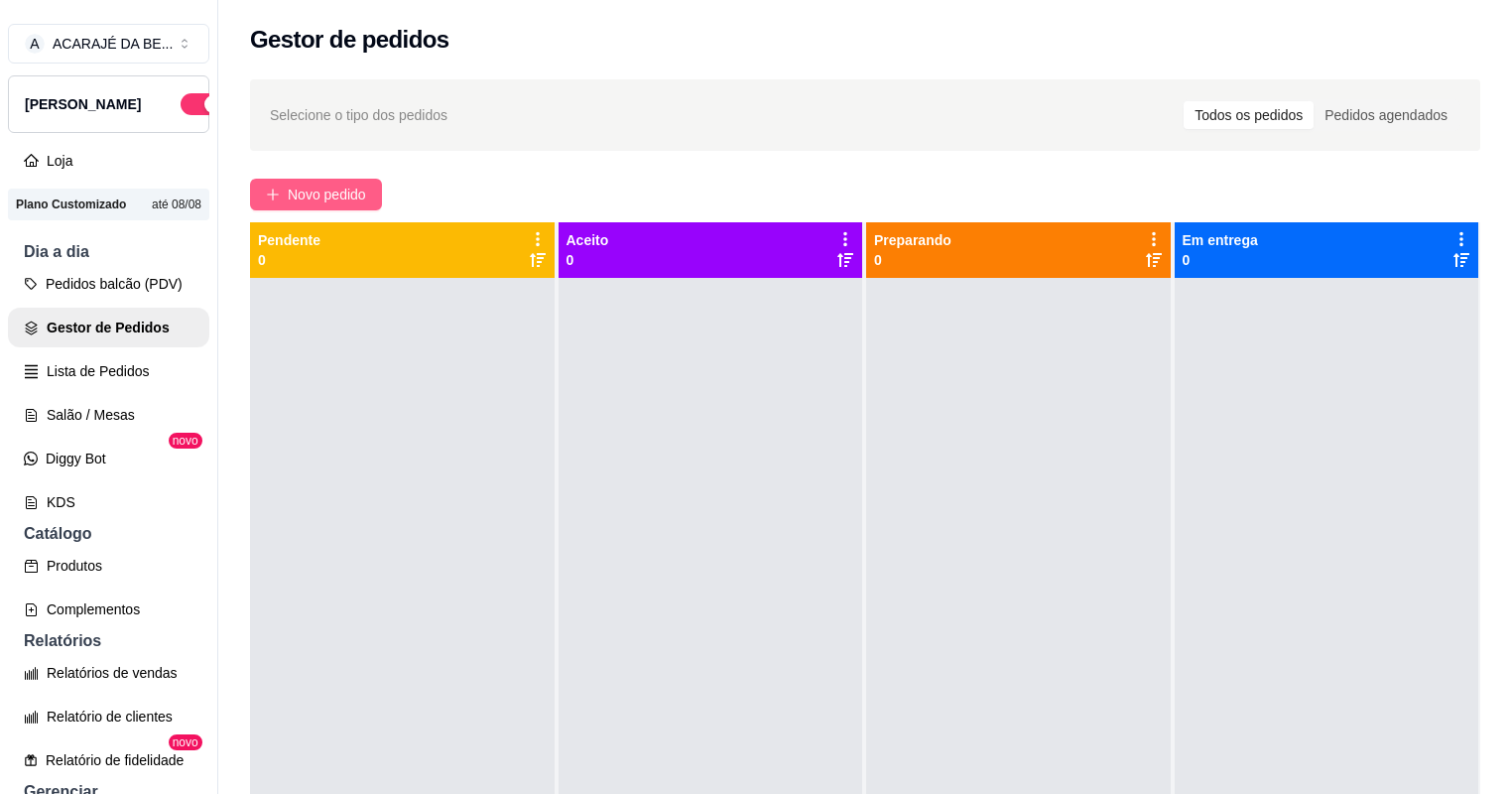 click on "Novo pedido" at bounding box center (315, 195) 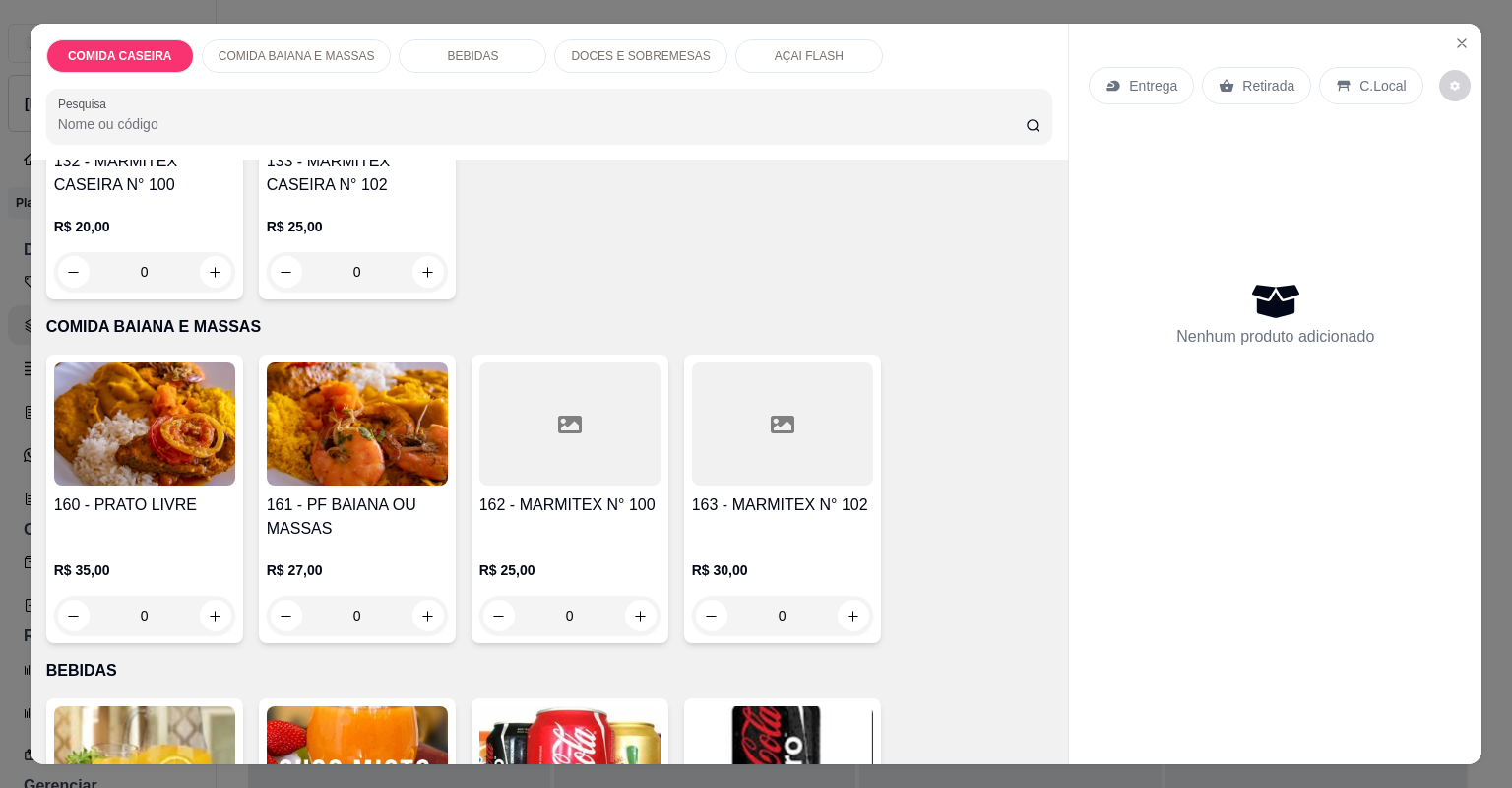 scroll, scrollTop: 315, scrollLeft: 0, axis: vertical 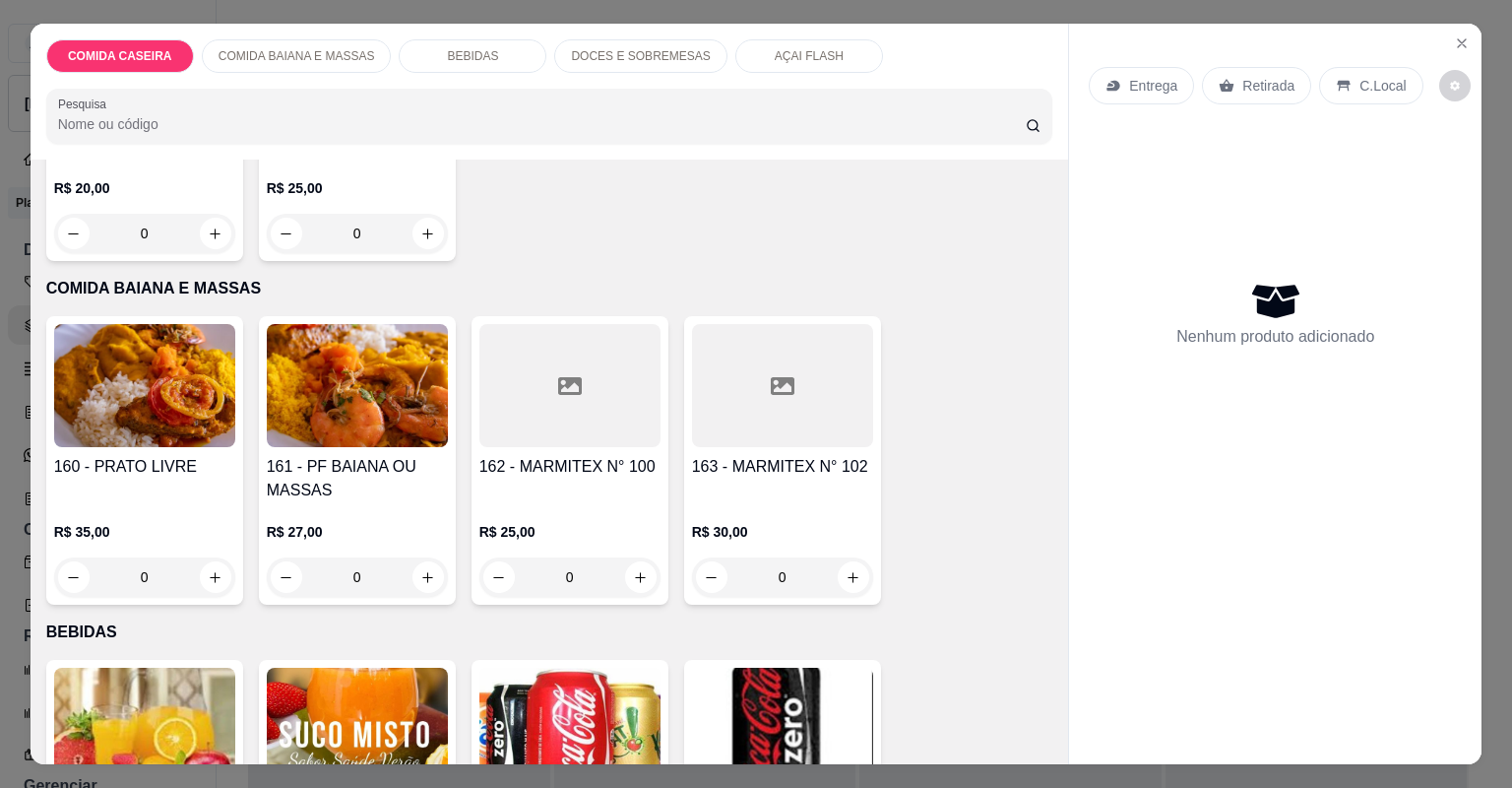 click on "R$ 25,00 0" at bounding box center [570, 550] 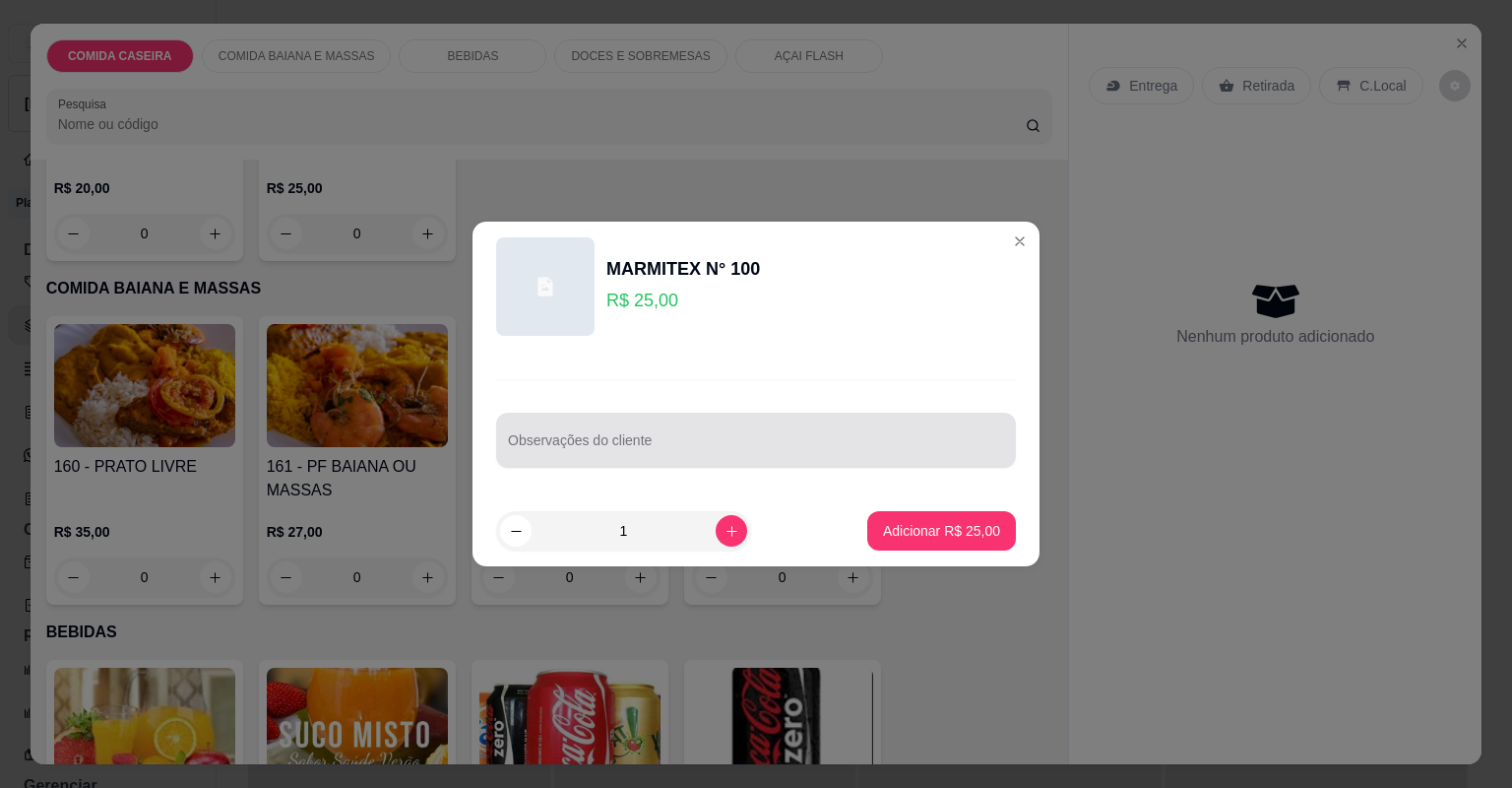 click on "Observações do cliente" at bounding box center [756, 448] 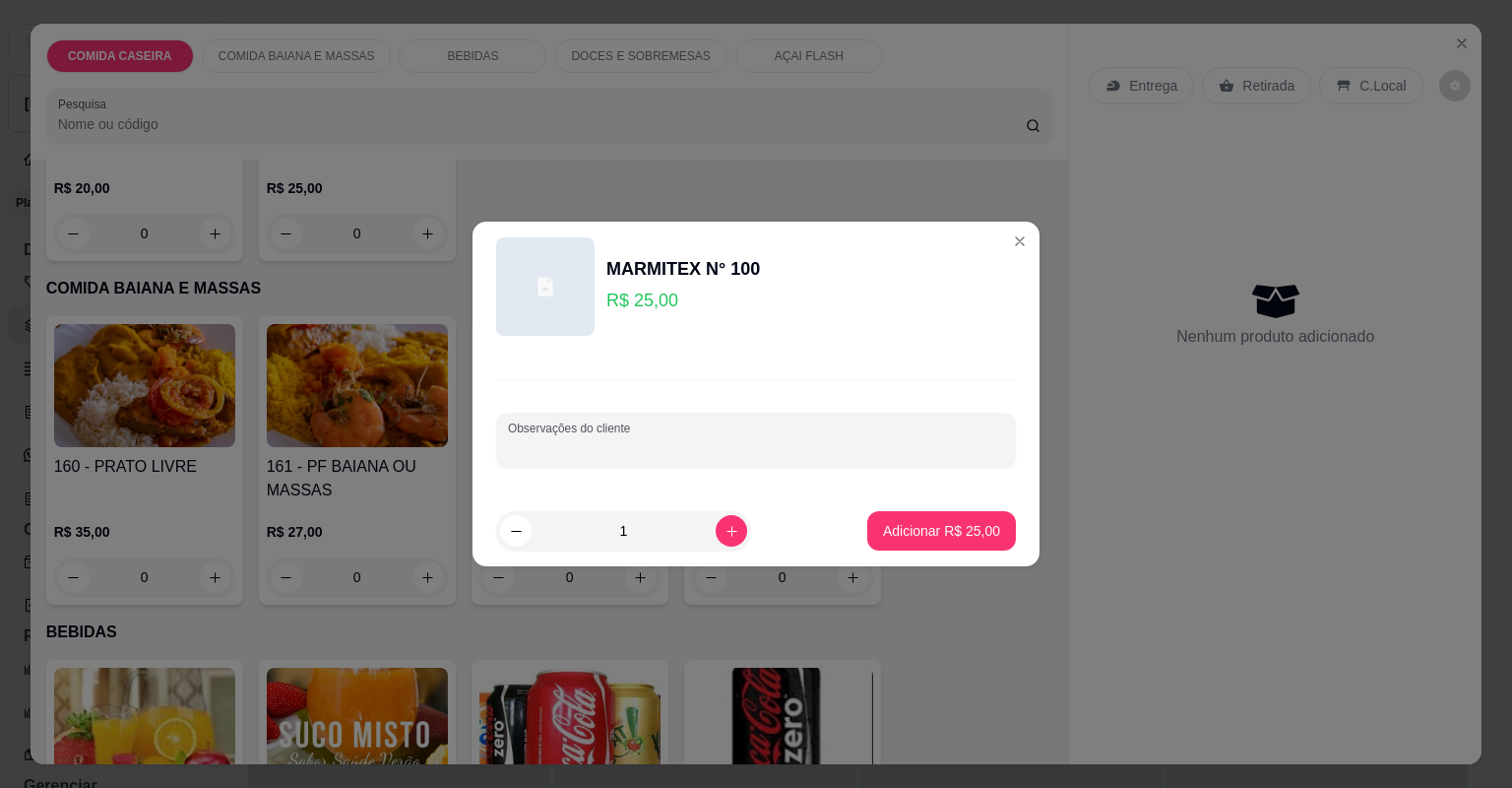 paste on "uma de comida baiana  e outra vou te mandar aqui só com xixim de [GEOGRAPHIC_DATA]" 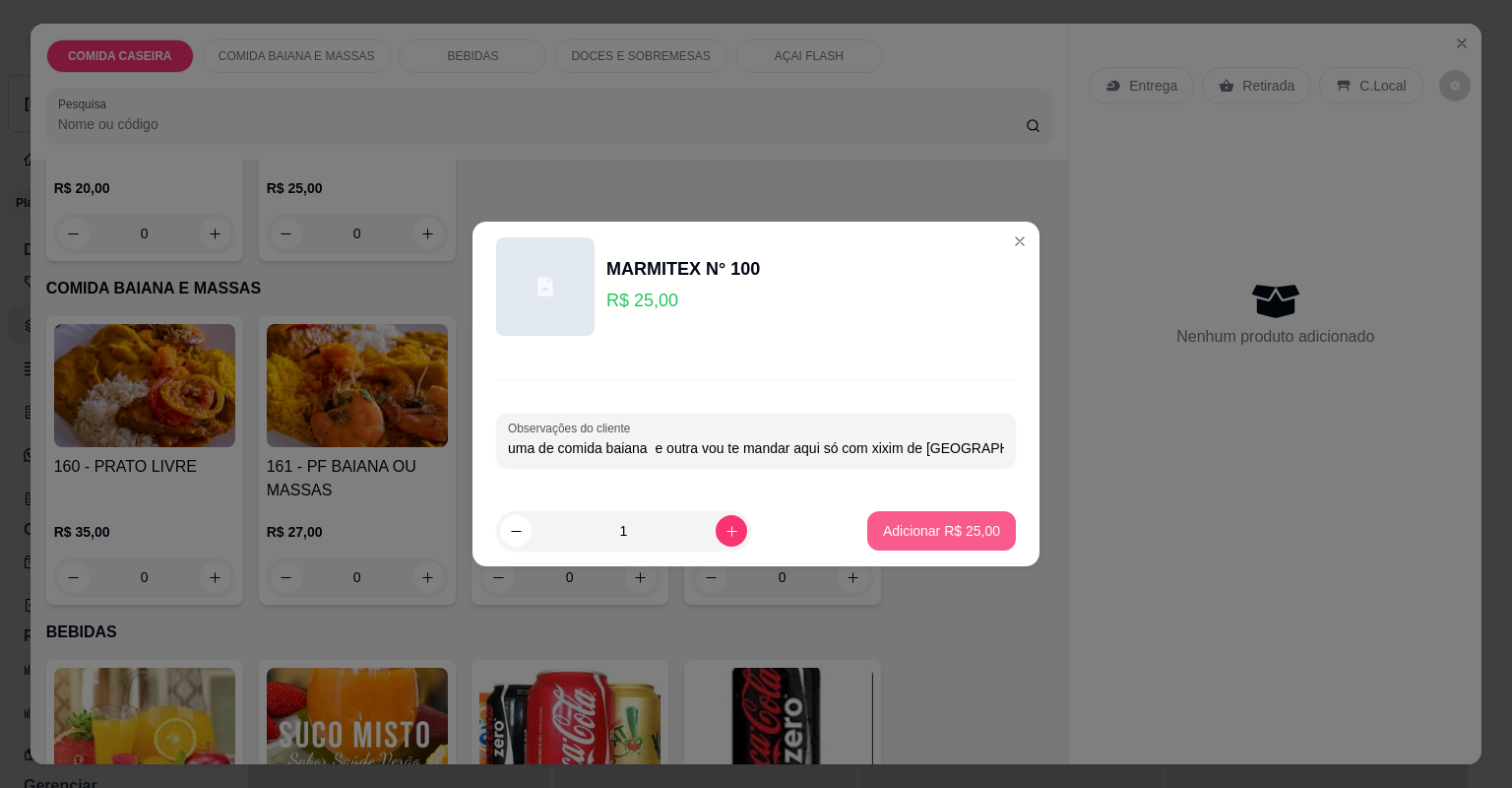 type on "uma de comida baiana  e outra vou te mandar aqui só com xixim de [GEOGRAPHIC_DATA]" 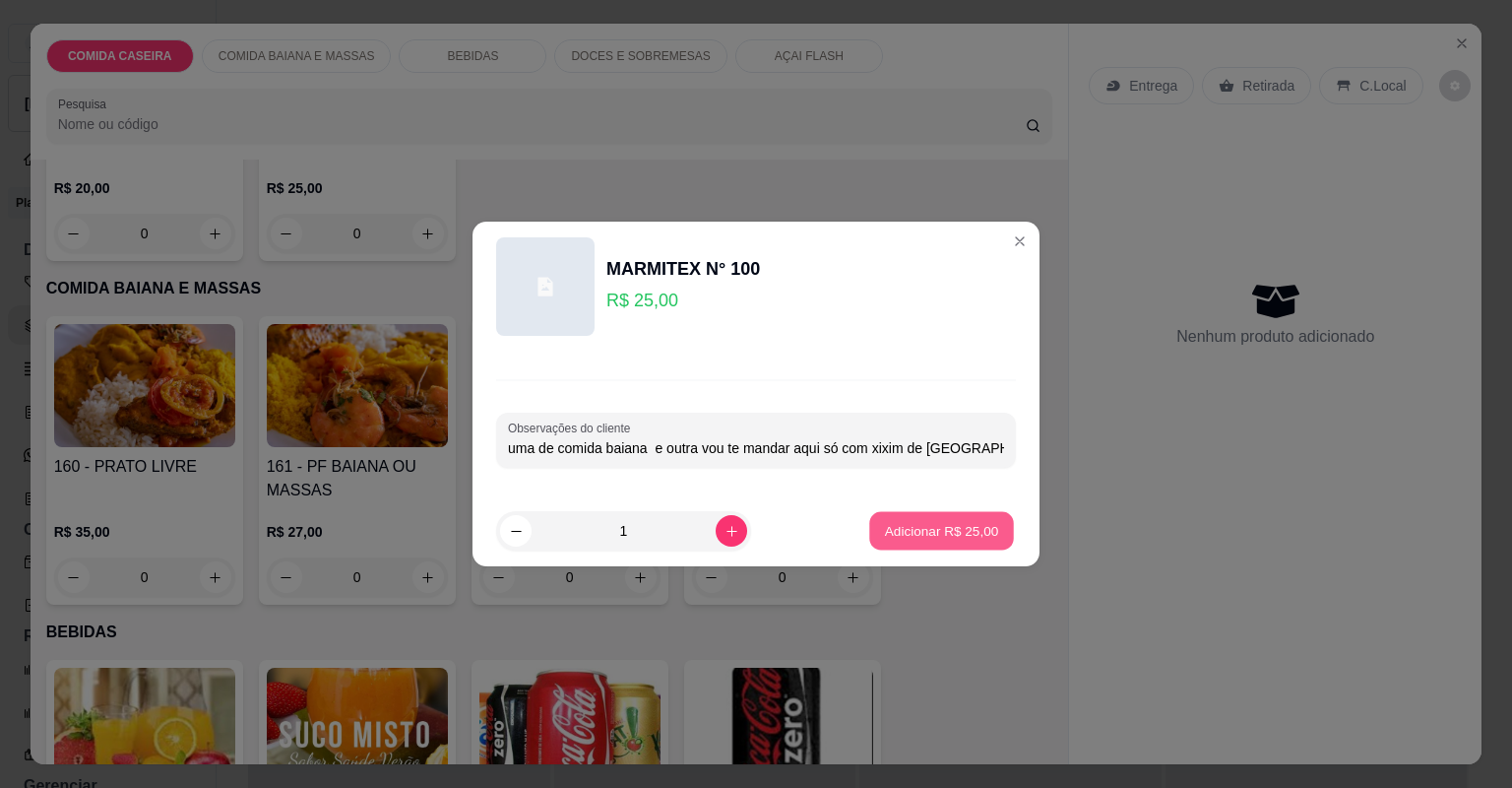 click on "Adicionar   R$ 25,00" at bounding box center (942, 530) 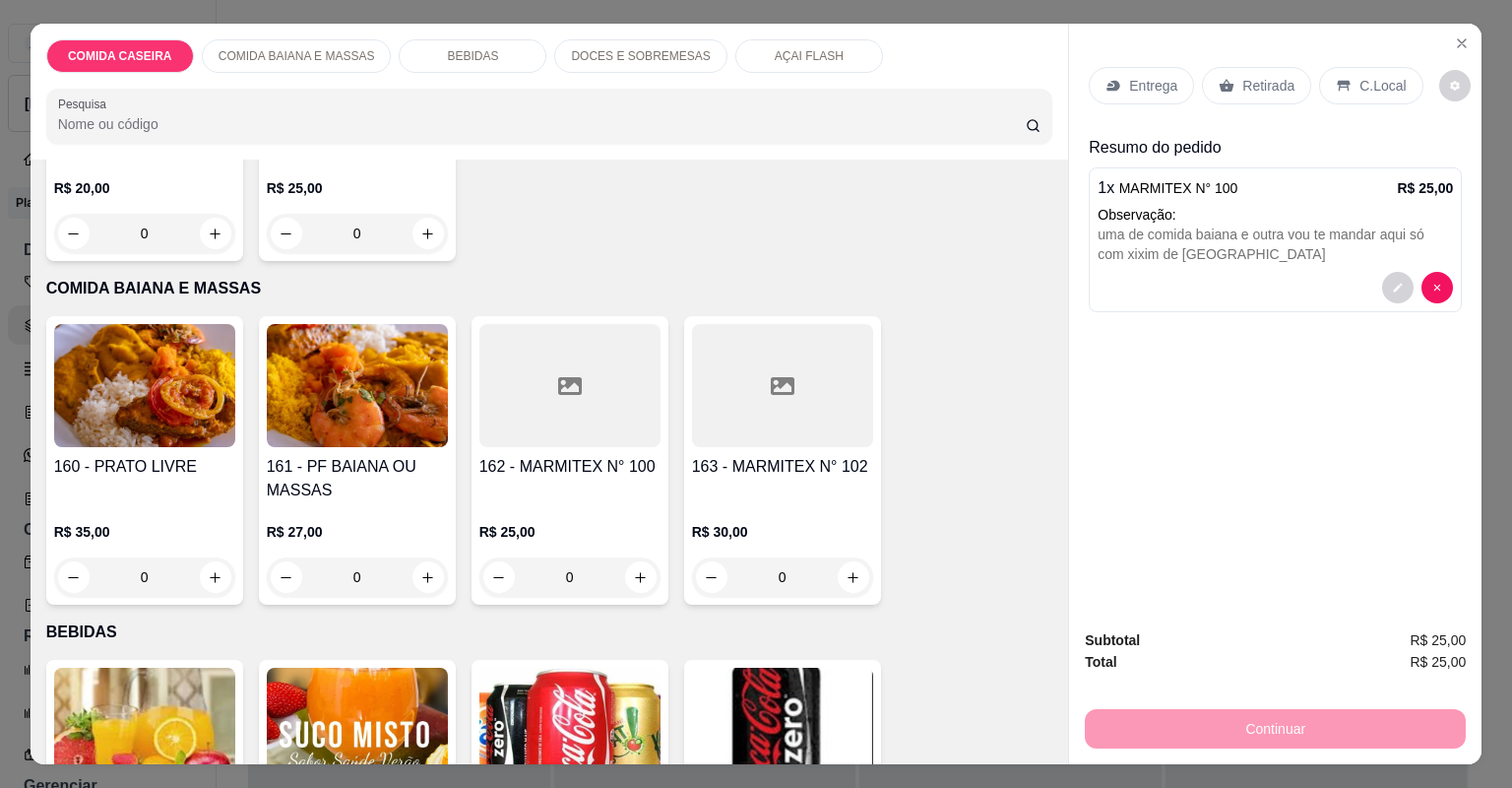 click on "R$ 25,00" at bounding box center (357, 188) 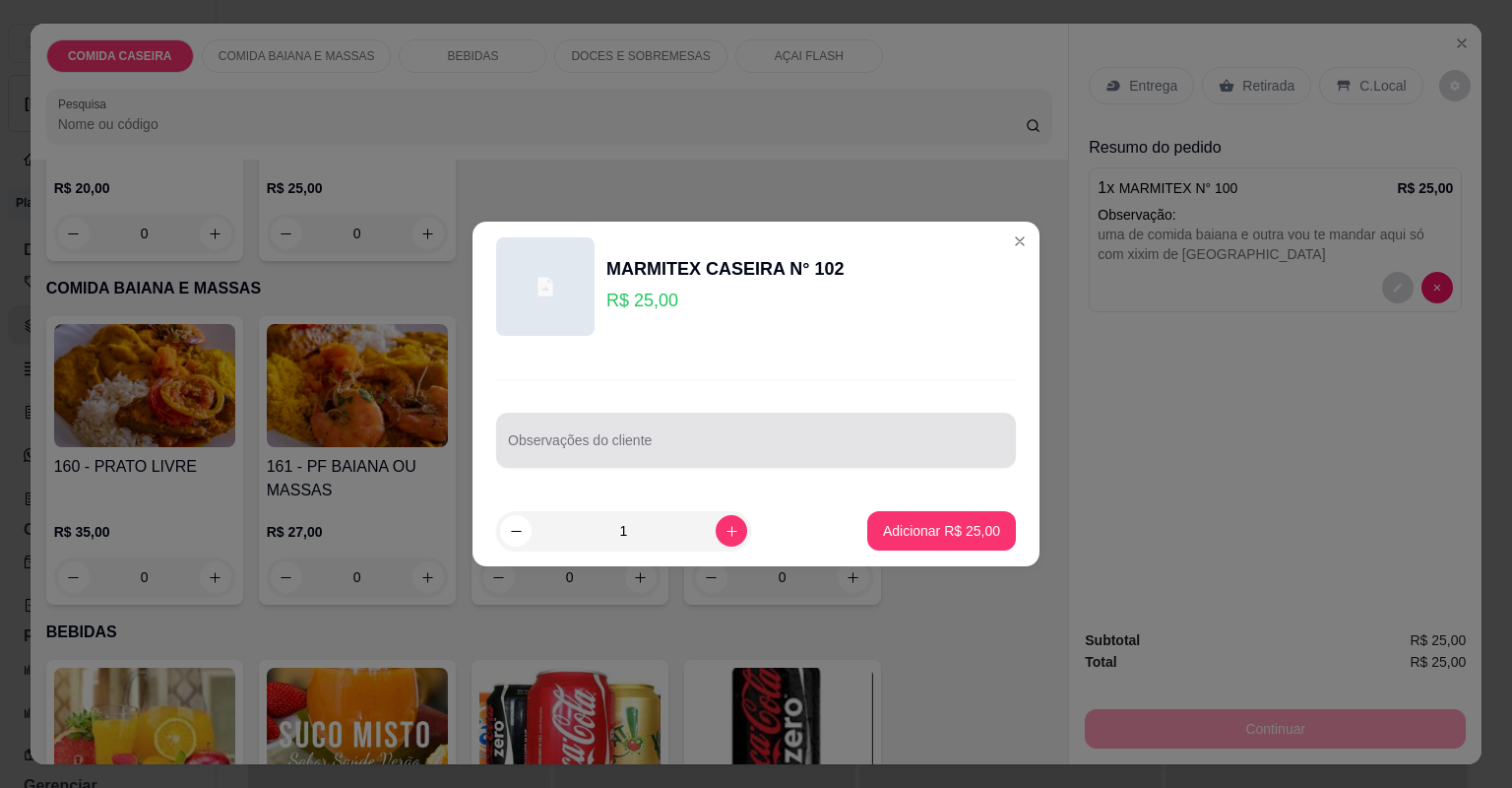 click on "Observações do cliente" at bounding box center (756, 448) 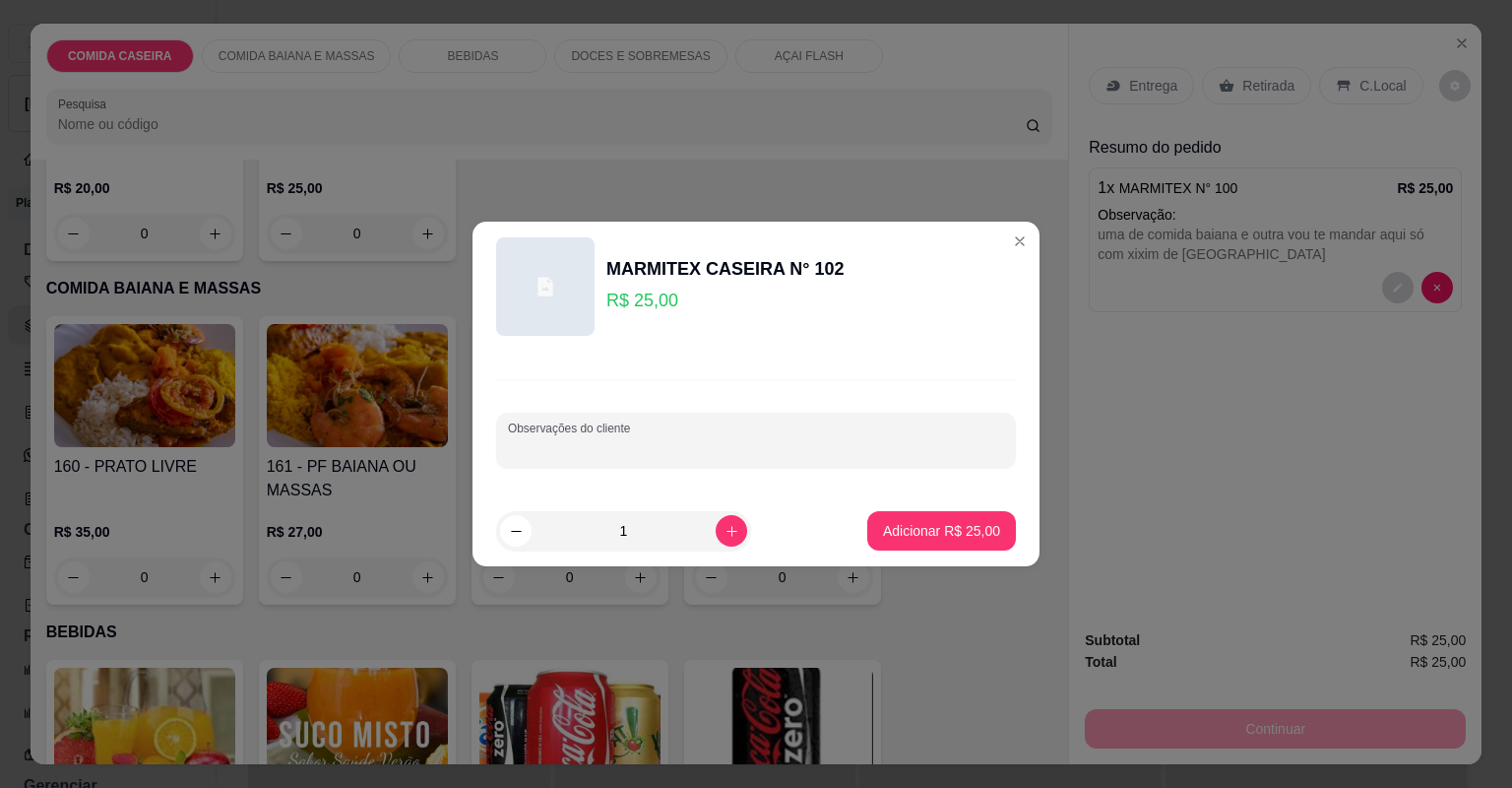 paste on "Feijão tropeiro , arroz branco , macarrão alho e óleo , purê , churrasco" 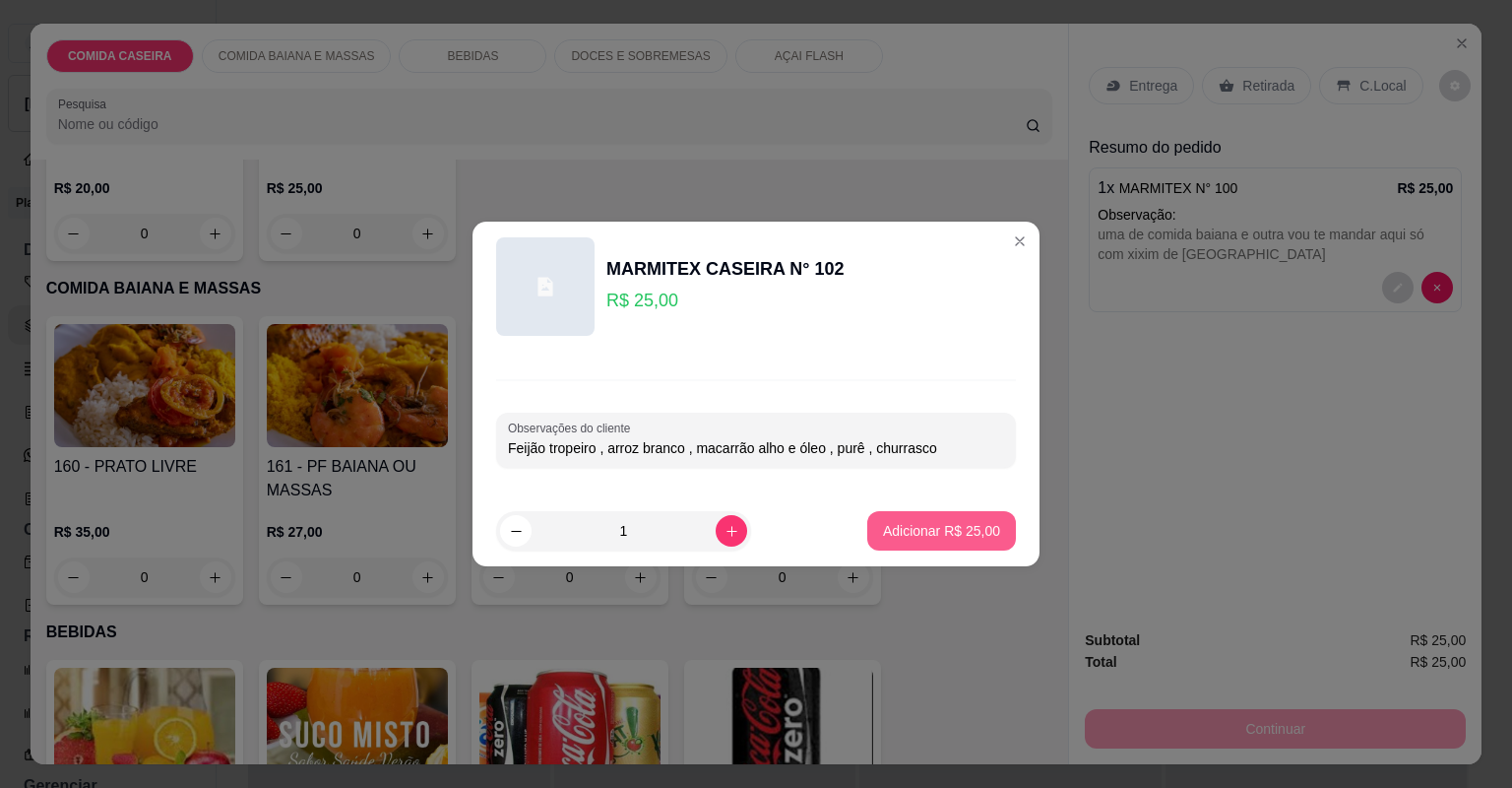 type on "Feijão tropeiro , arroz branco , macarrão alho e óleo , purê , churrasco" 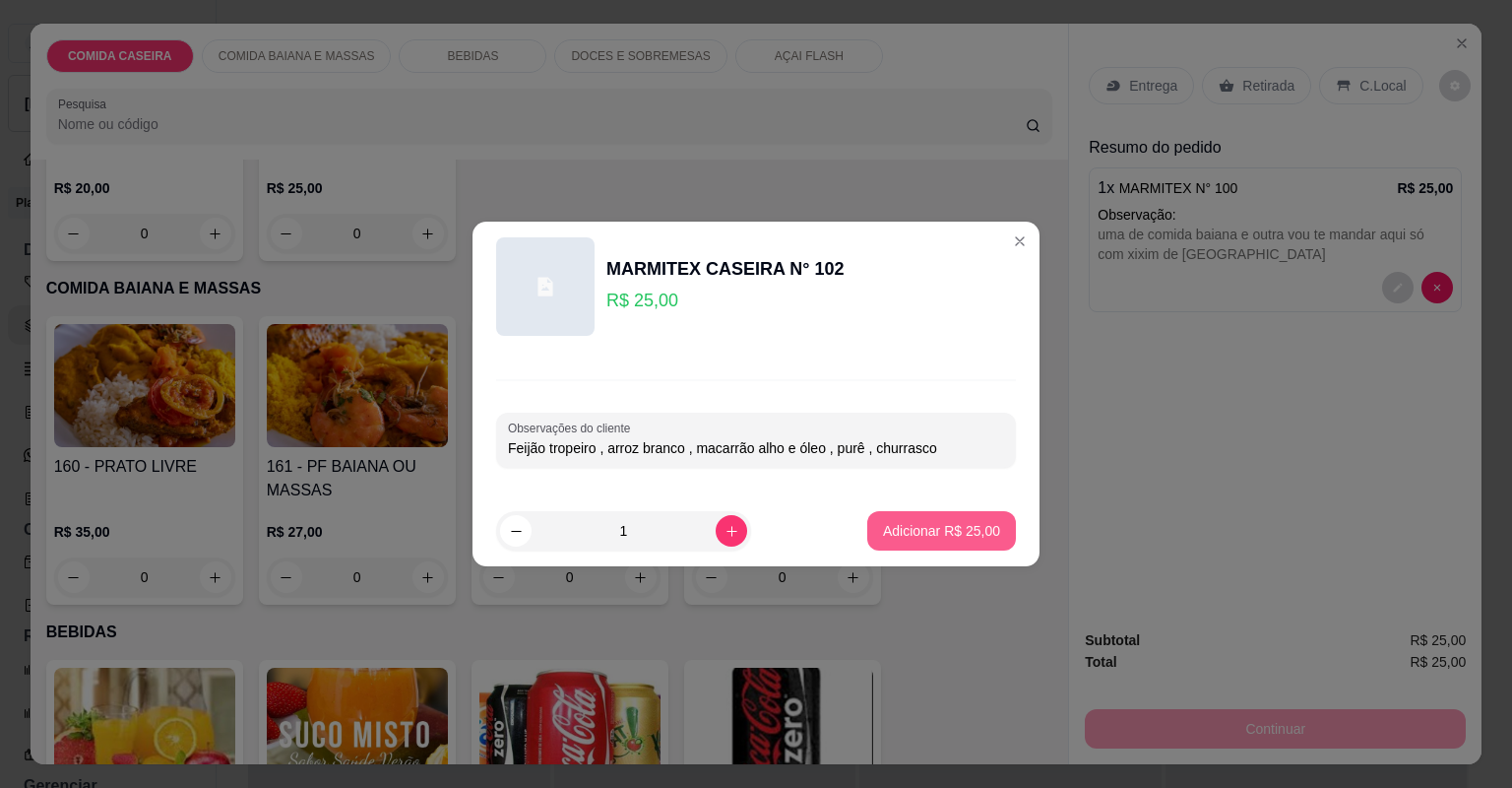 click on "Adicionar   R$ 25,00" at bounding box center [941, 531] 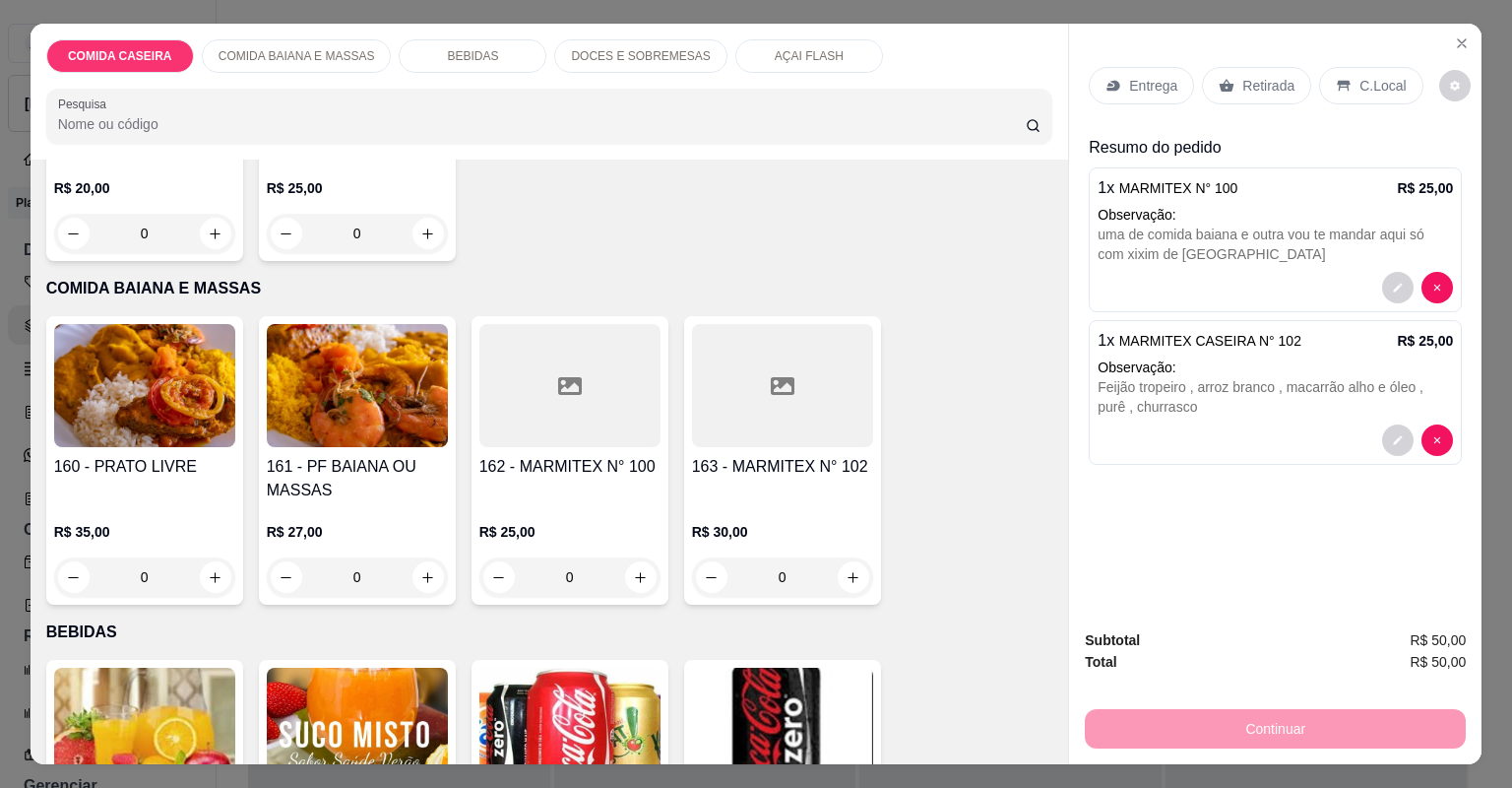 click on "Entrega" at bounding box center [1153, 86] 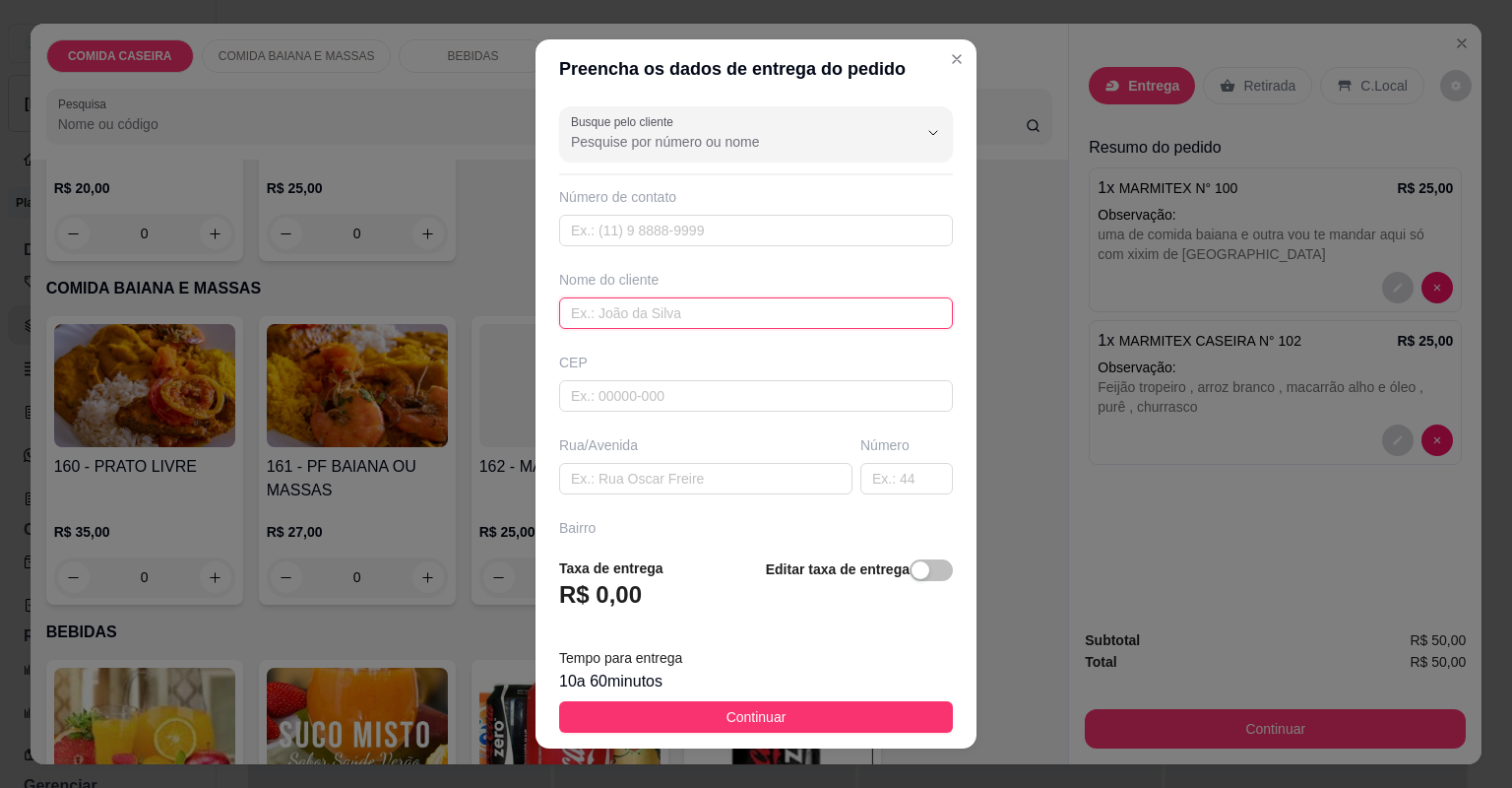 click at bounding box center [756, 313] 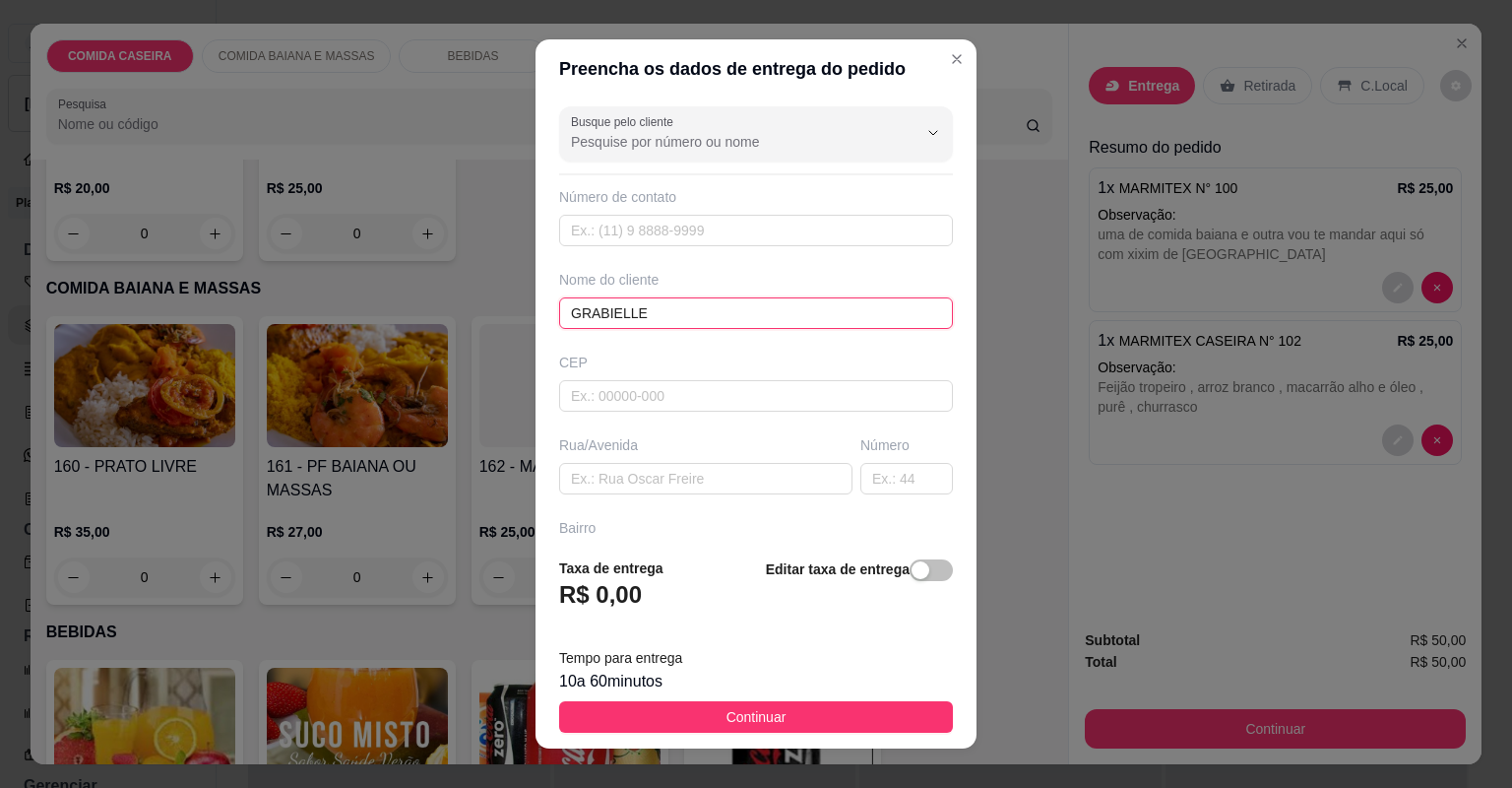 type on "GRABIELLE" 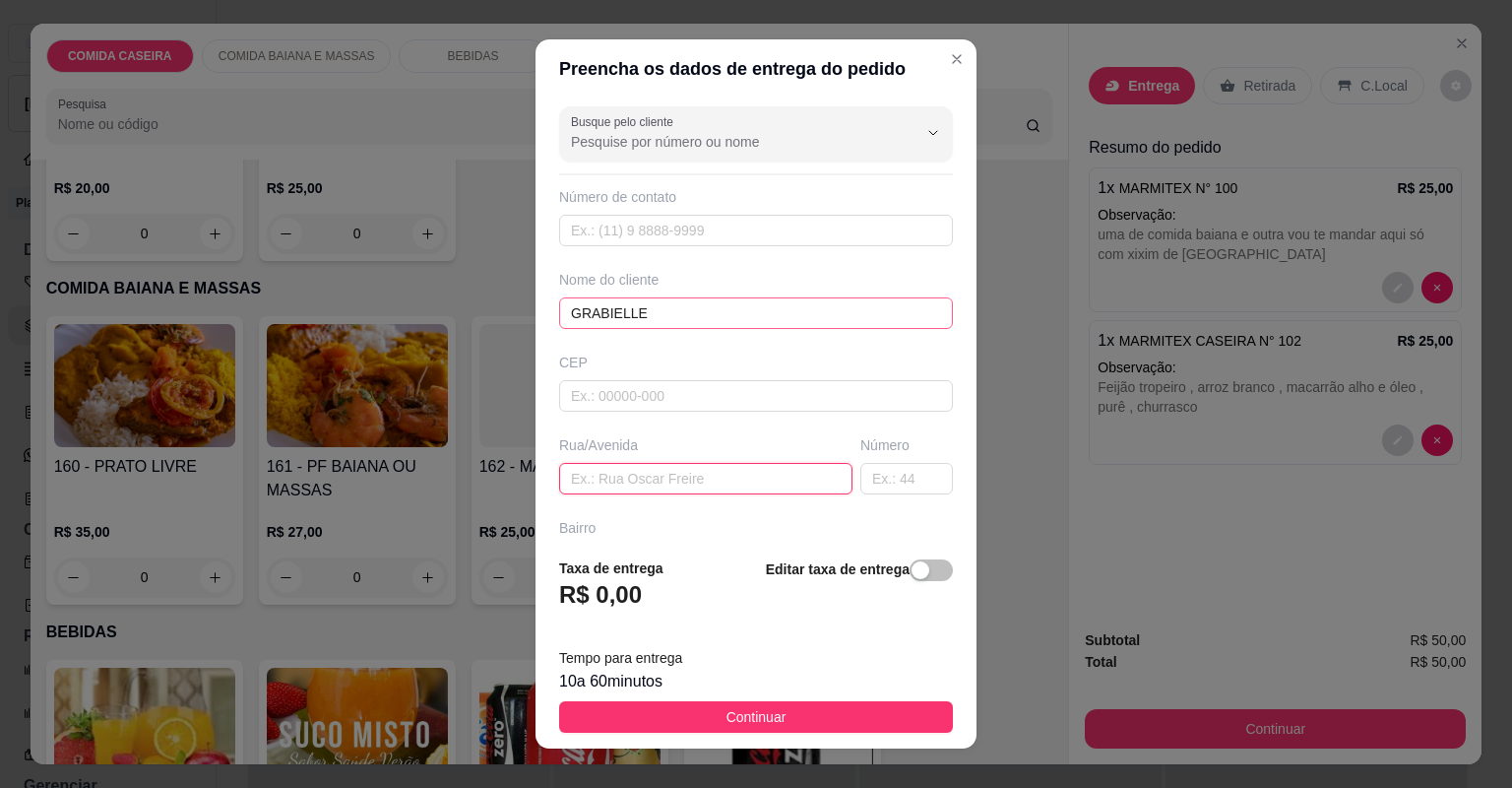 paste on "Para entrega : [STREET_ADDRESS][PERSON_NAME] , [GEOGRAPHIC_DATA] - casa cinza de [GEOGRAPHIC_DATA]" 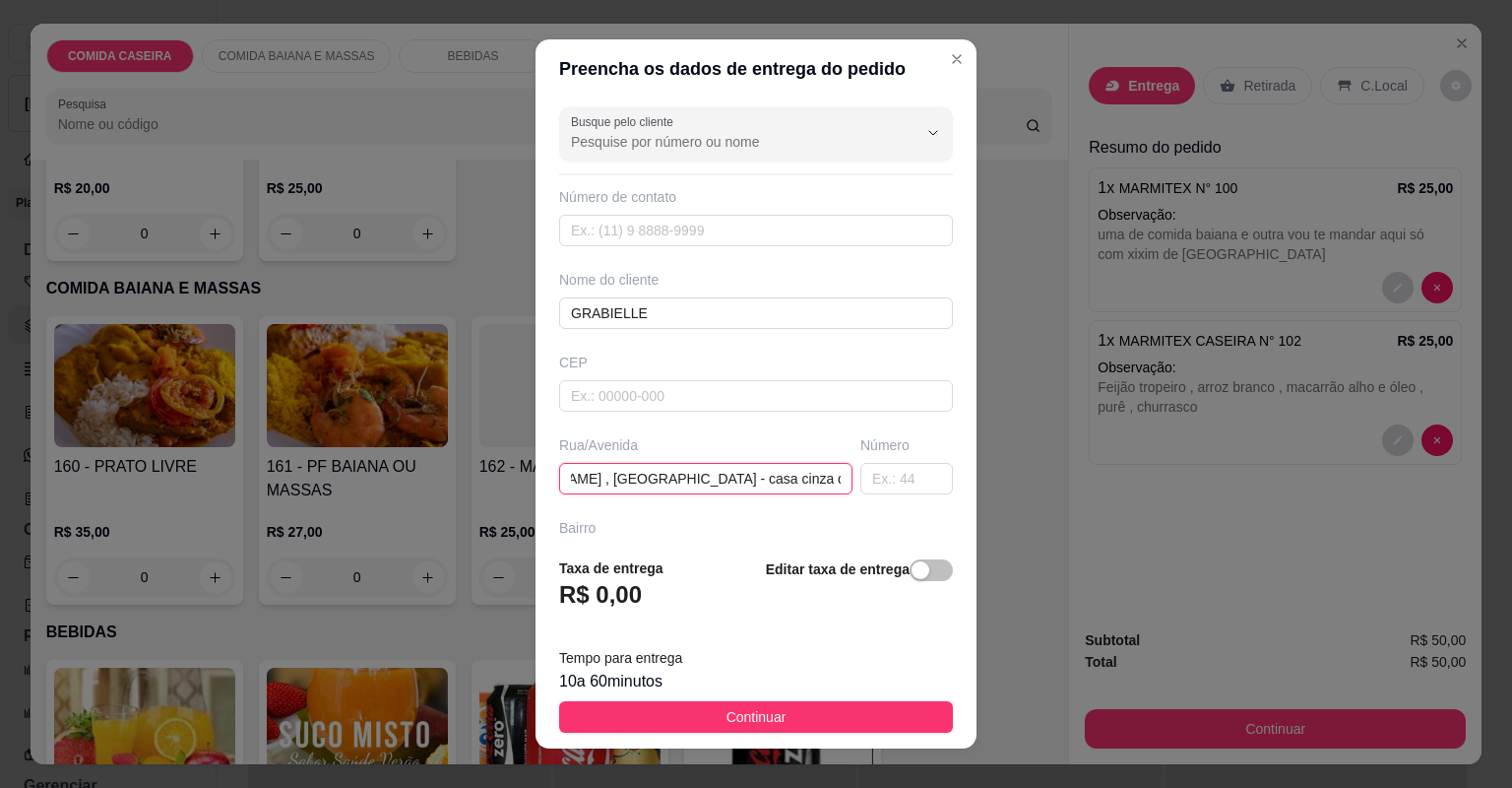scroll, scrollTop: 0, scrollLeft: 313, axis: horizontal 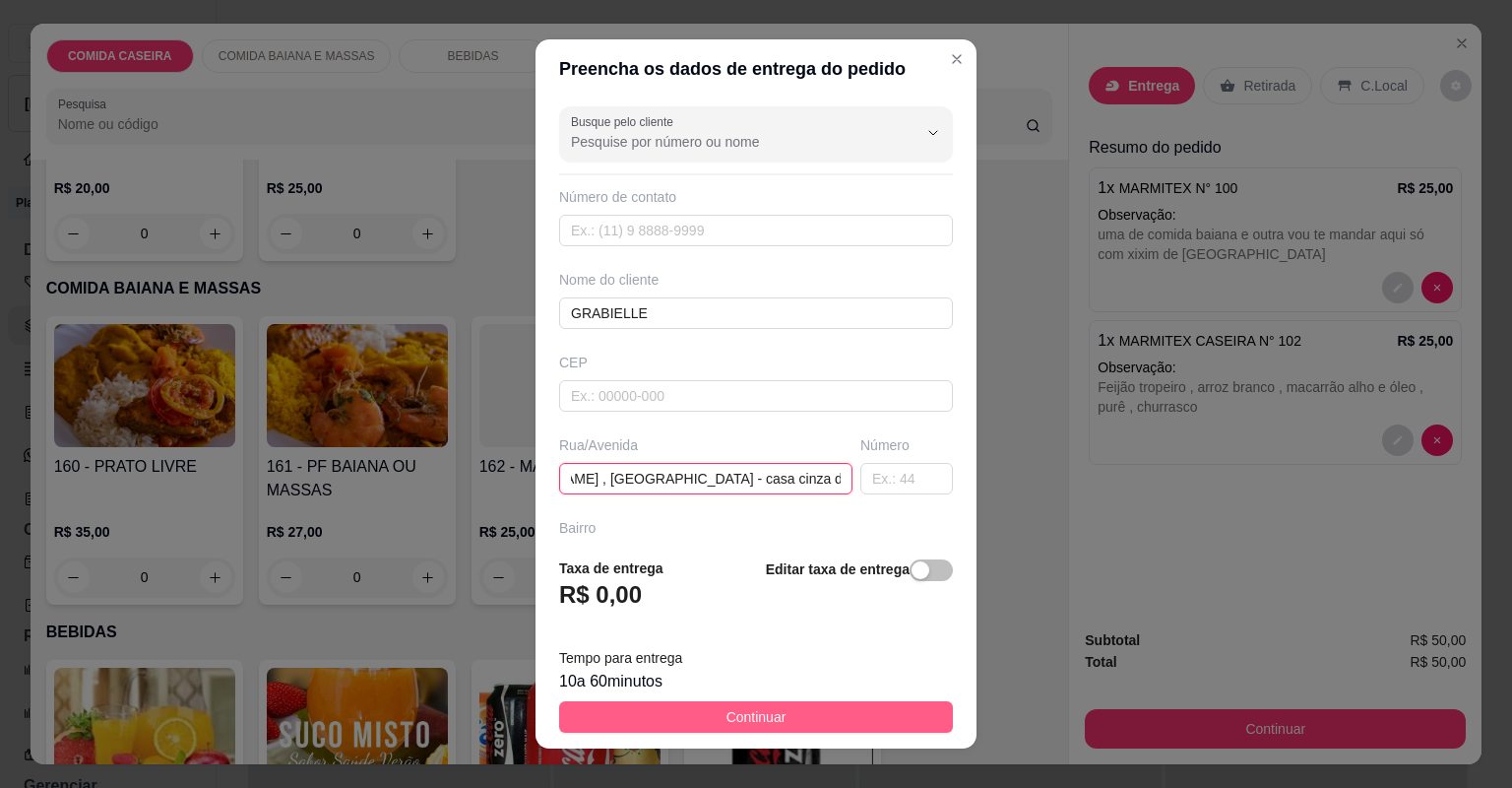 type on "Para entrega : [STREET_ADDRESS][PERSON_NAME] , [GEOGRAPHIC_DATA] - casa cinza de [GEOGRAPHIC_DATA]" 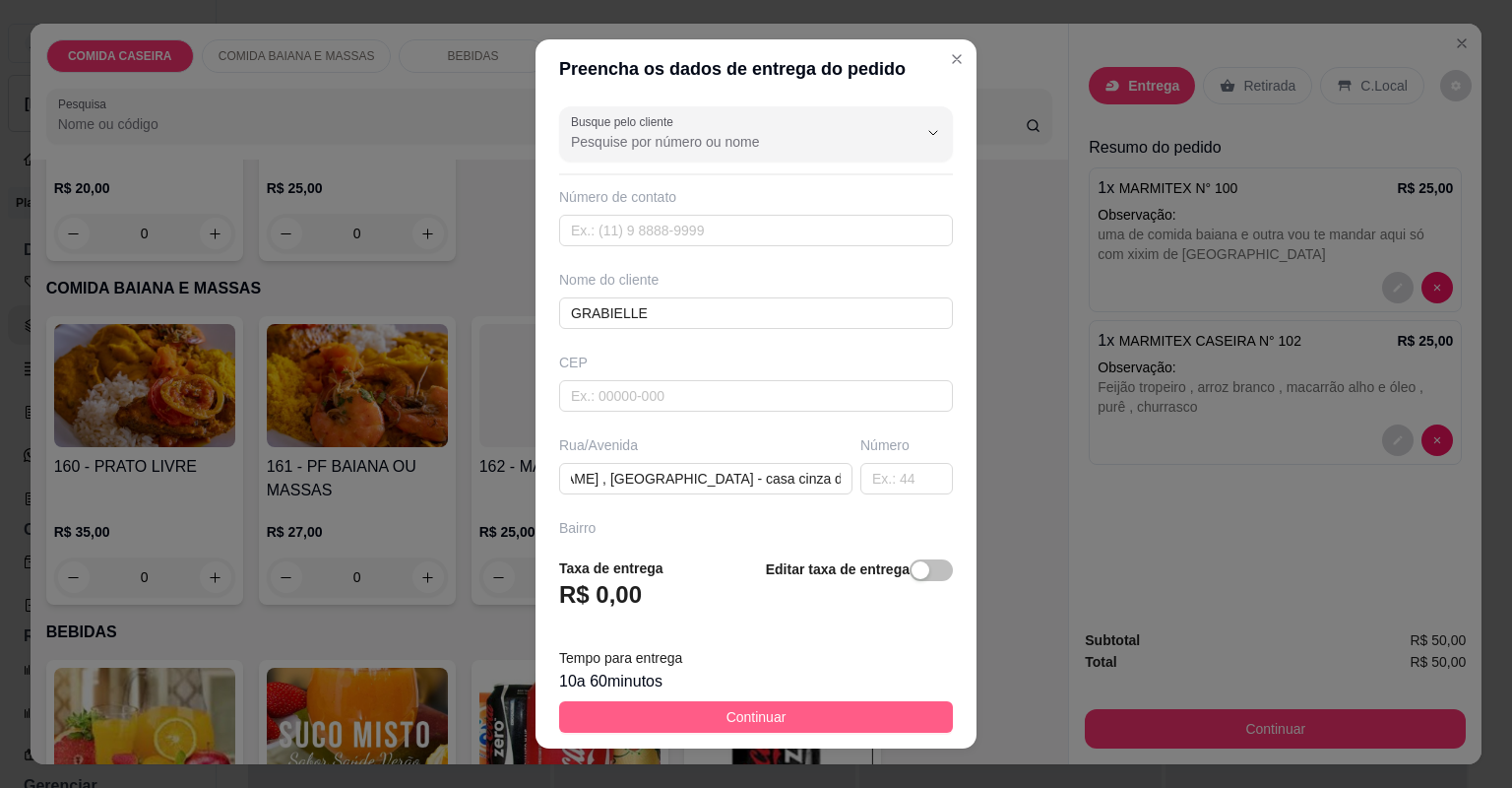 click on "Continuar" at bounding box center (756, 717) 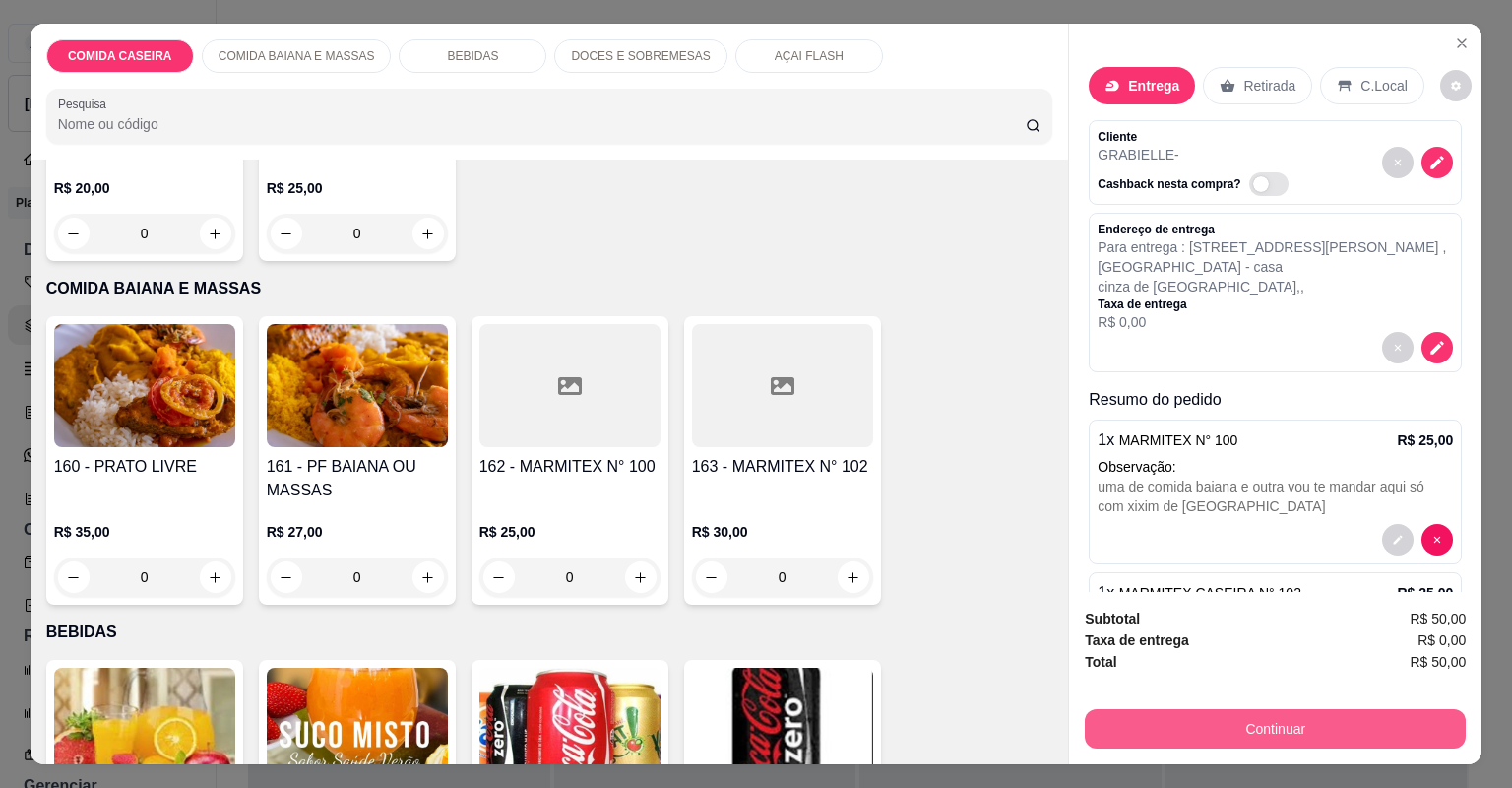 click on "Continuar" at bounding box center [1275, 729] 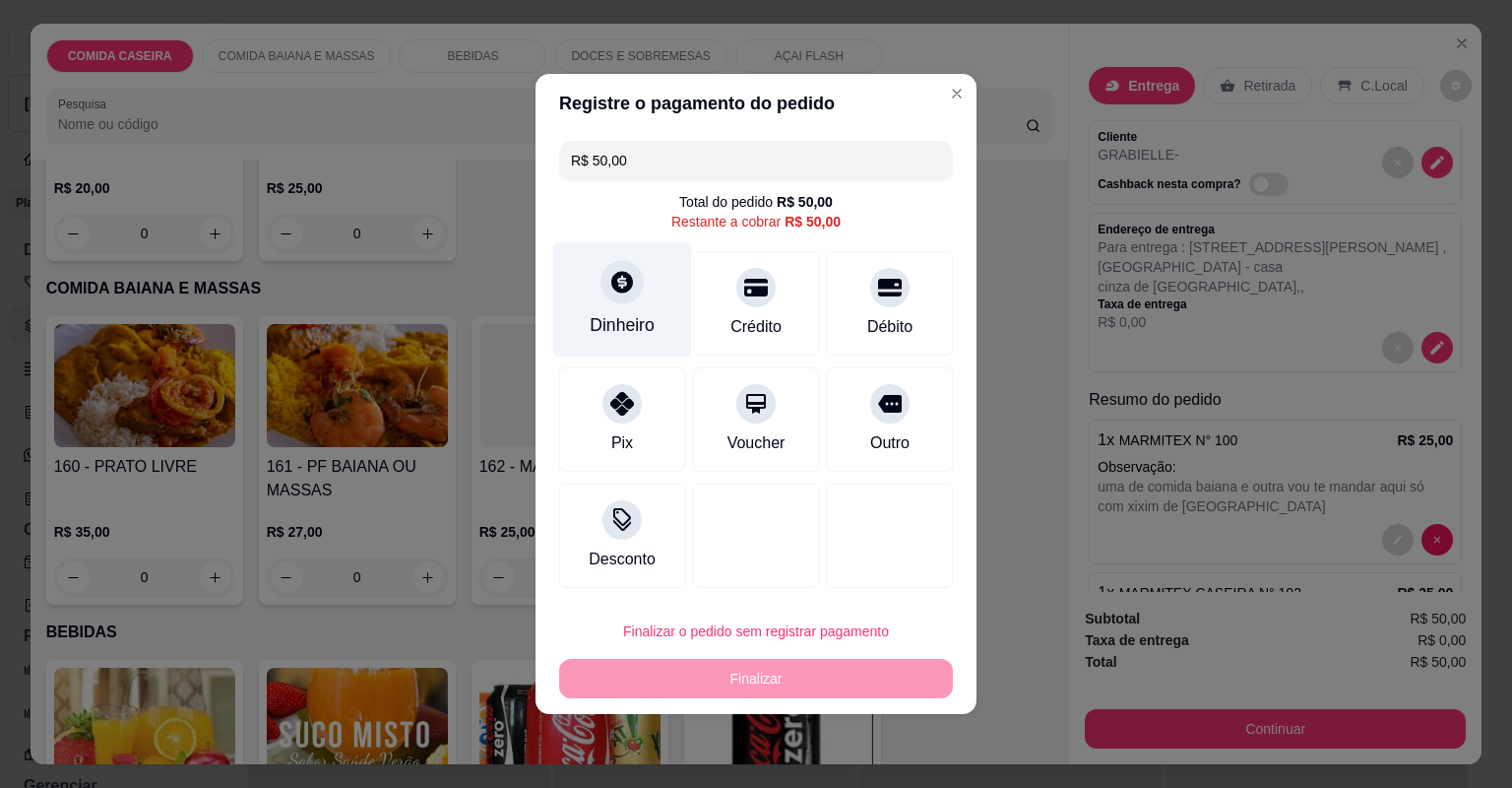 click on "Dinheiro" at bounding box center [622, 325] 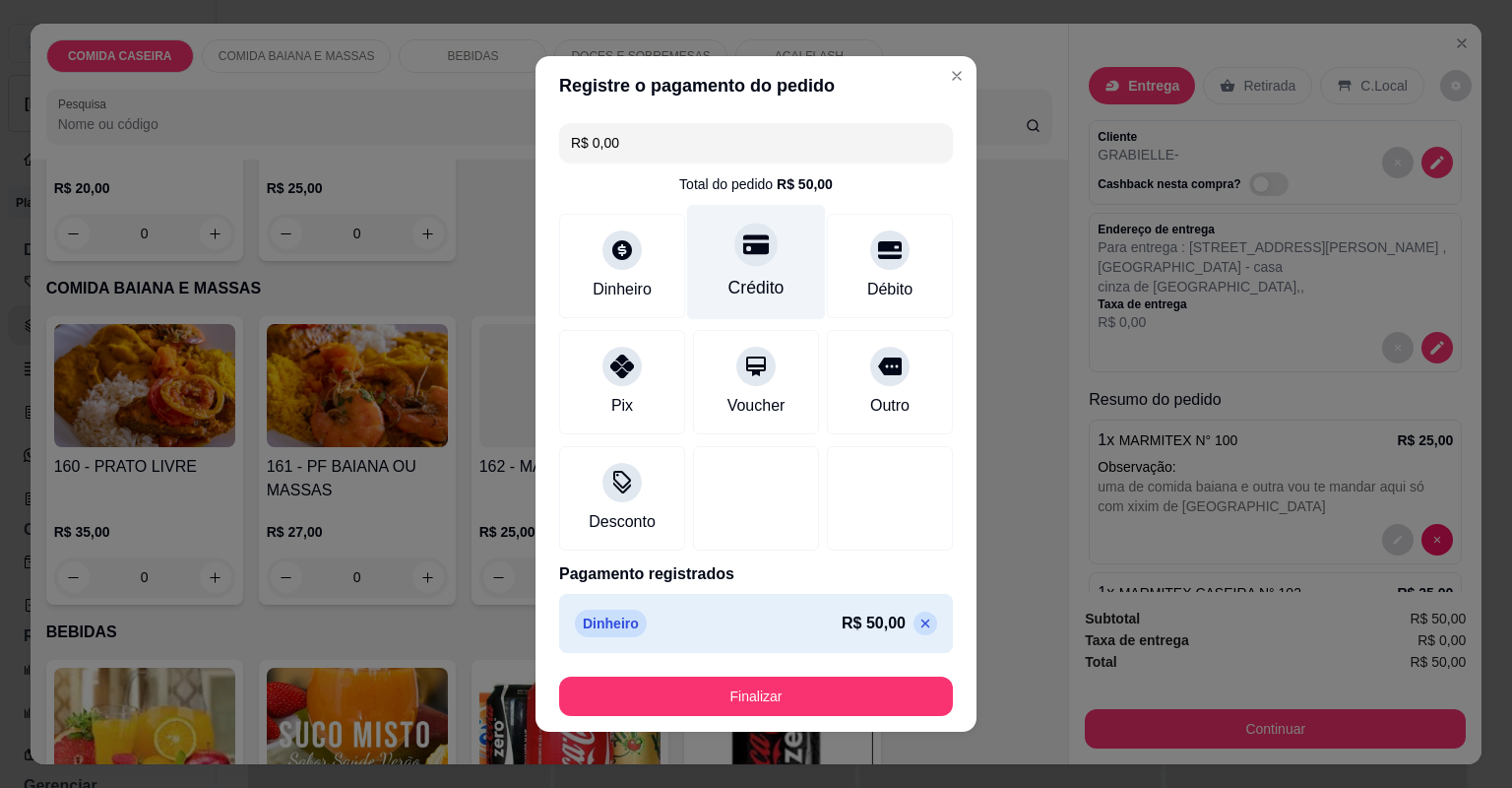 click on "Crédito" at bounding box center (756, 262) 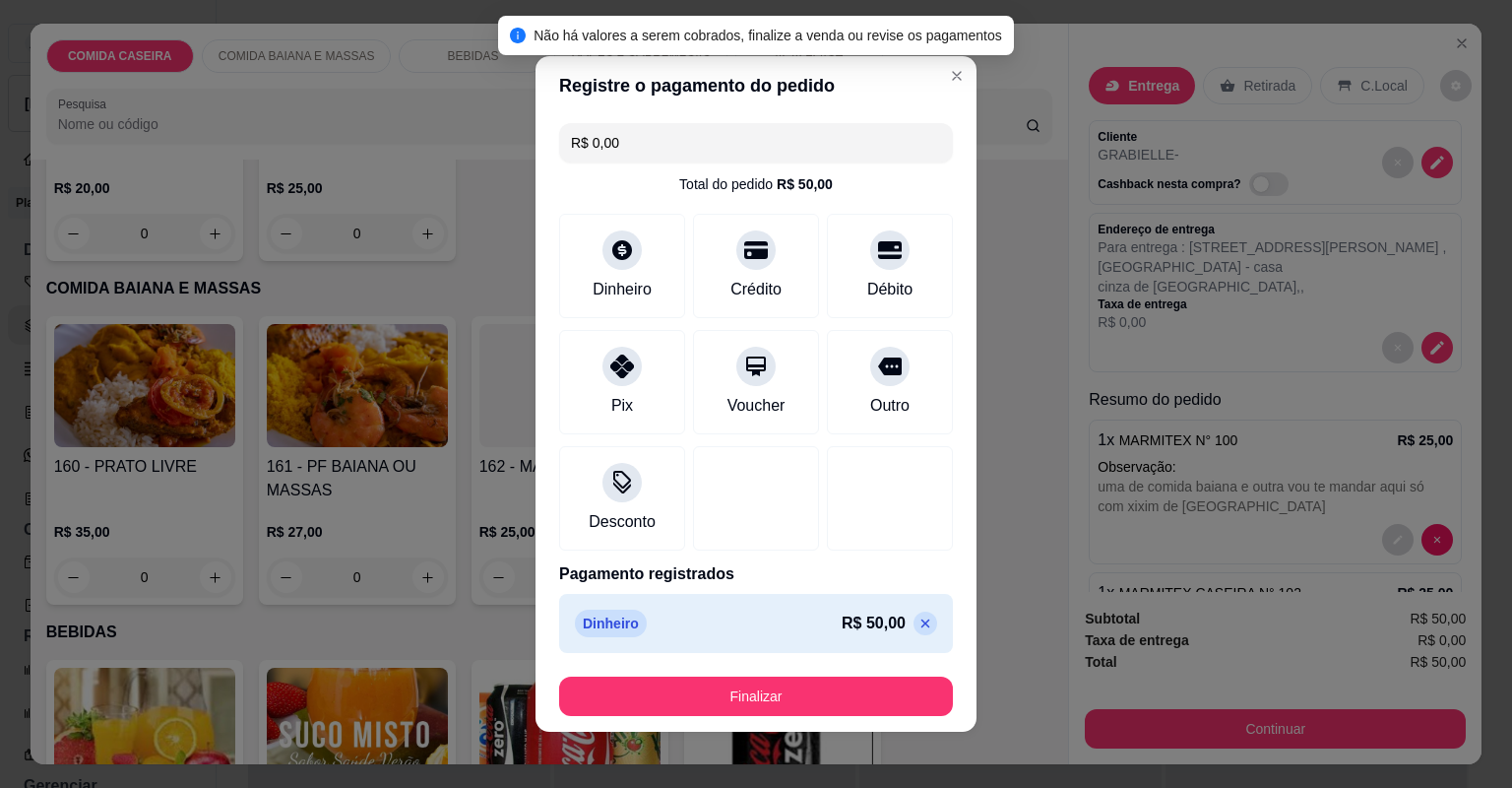 click 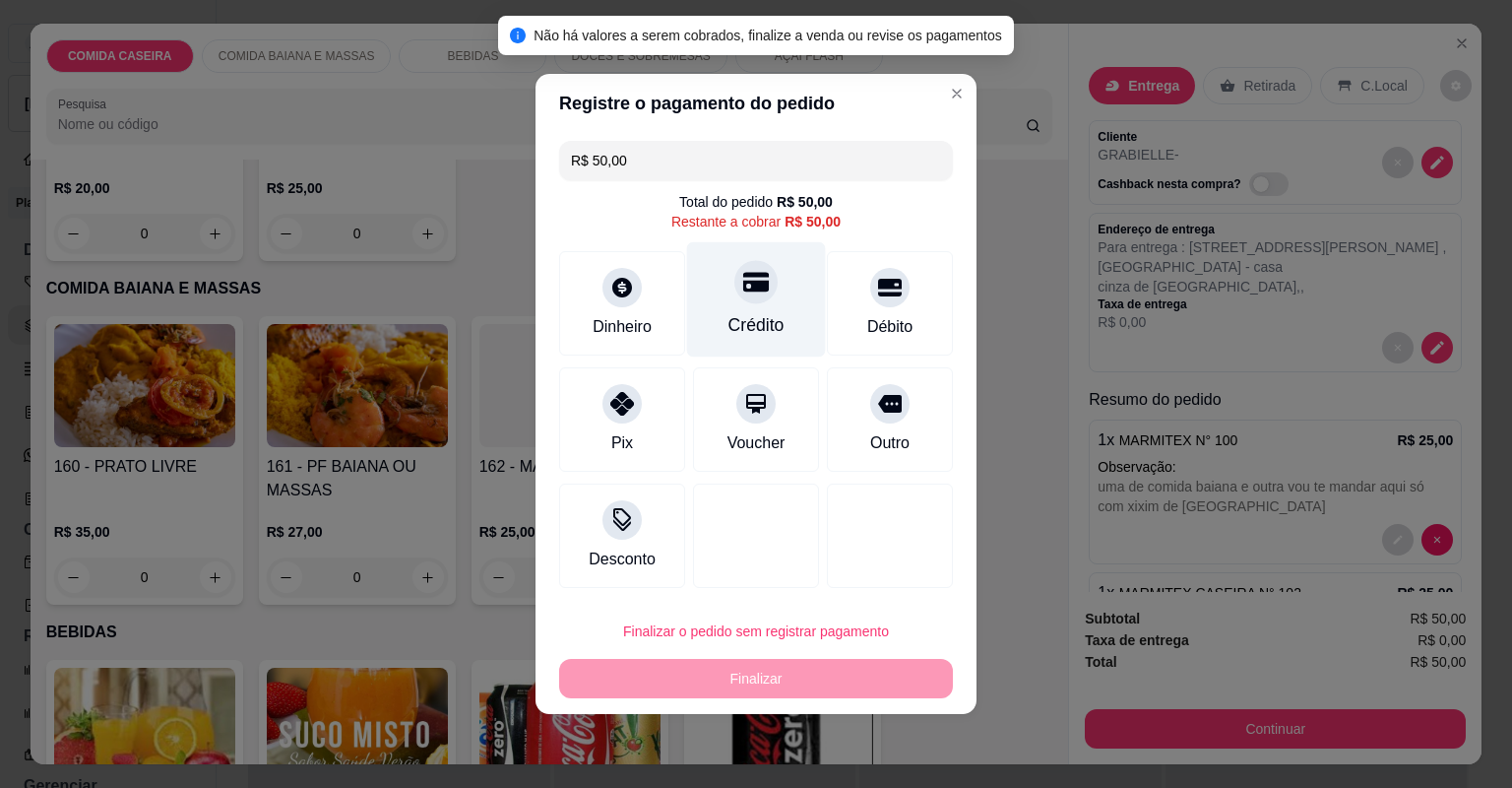 click on "Crédito" at bounding box center [756, 325] 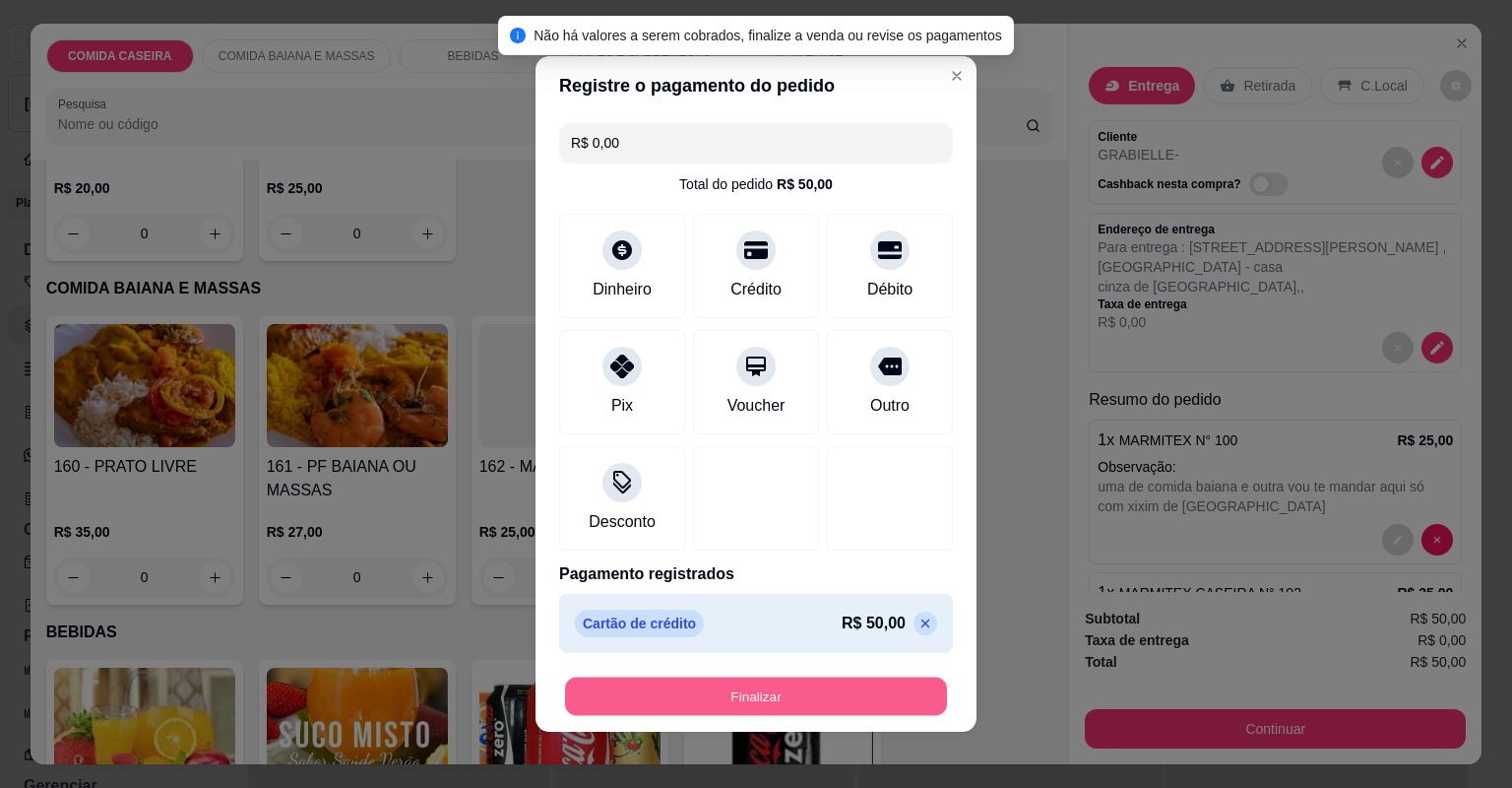 click on "Finalizar" at bounding box center [756, 696] 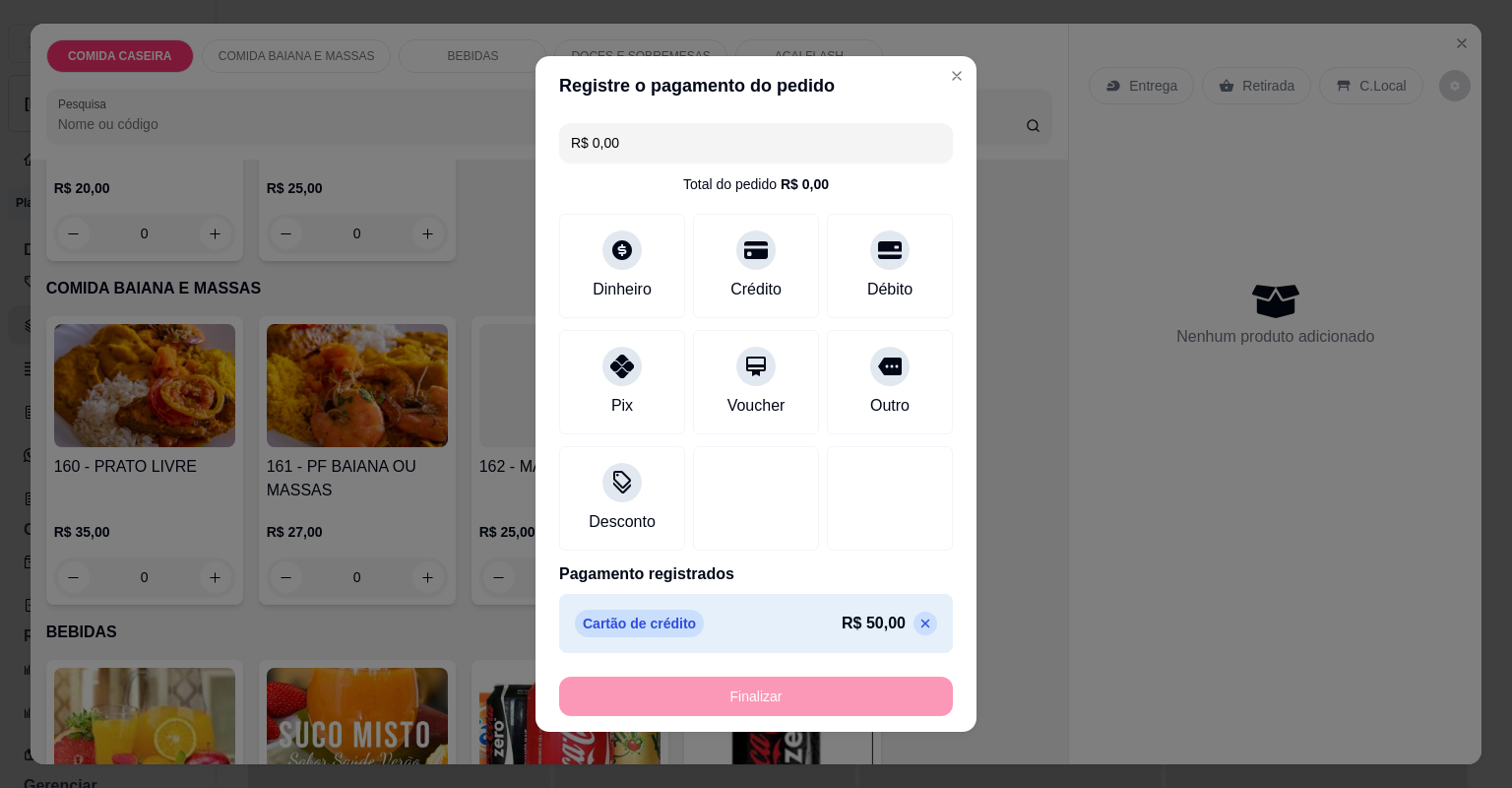type on "-R$ 50,00" 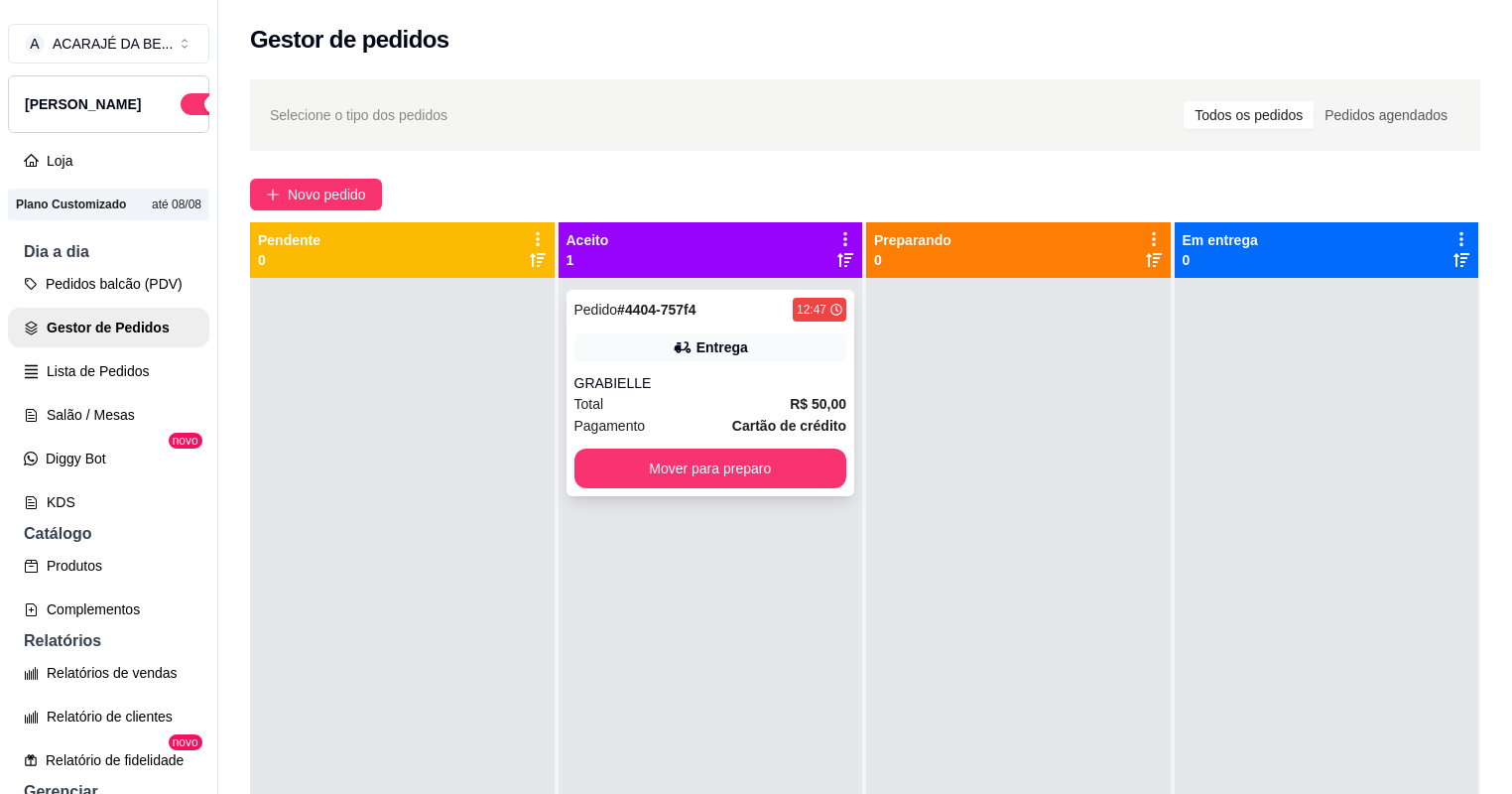 click on "GRABIELLE" at bounding box center [710, 383] 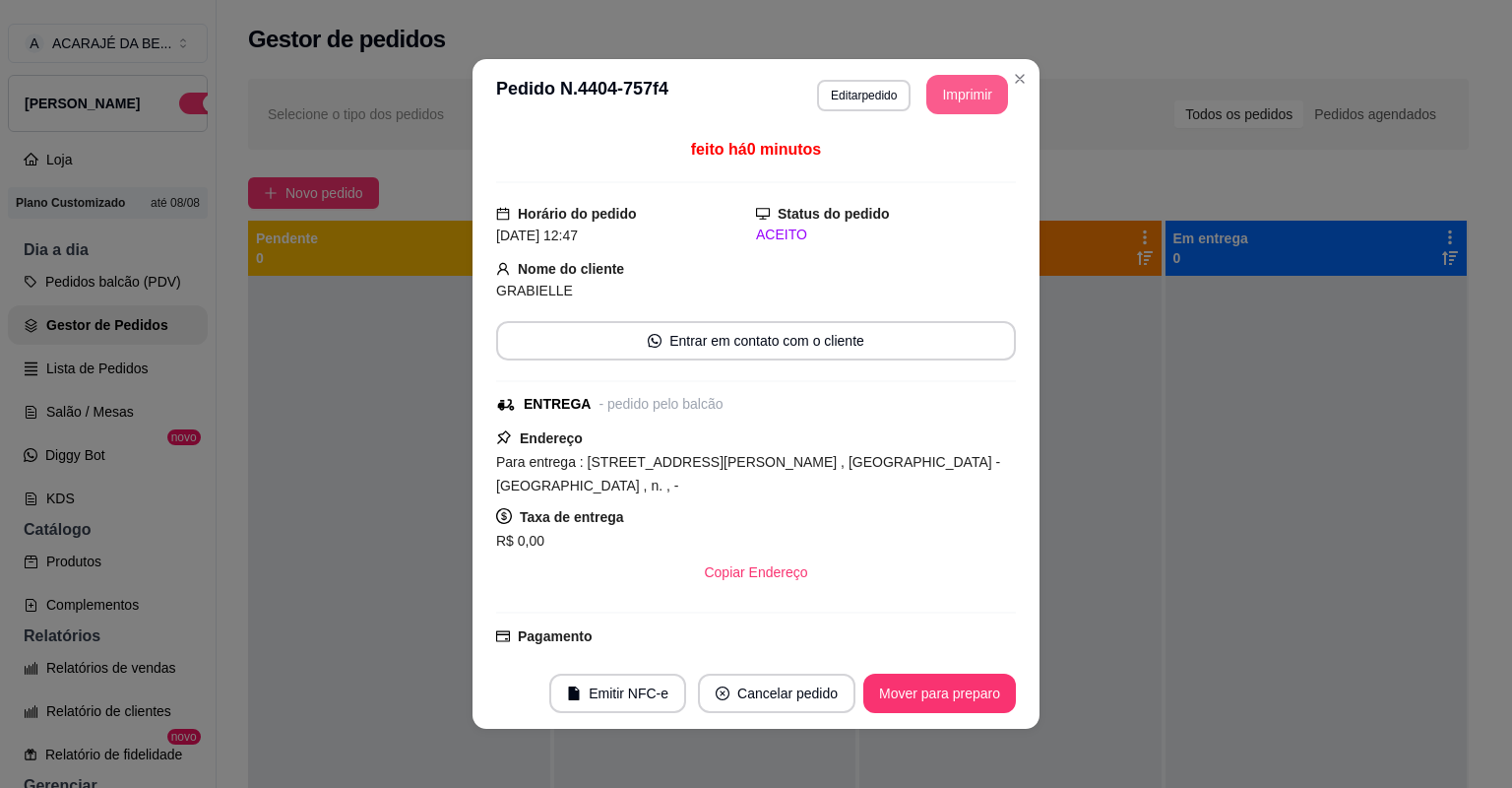 click on "Imprimir" at bounding box center (967, 95) 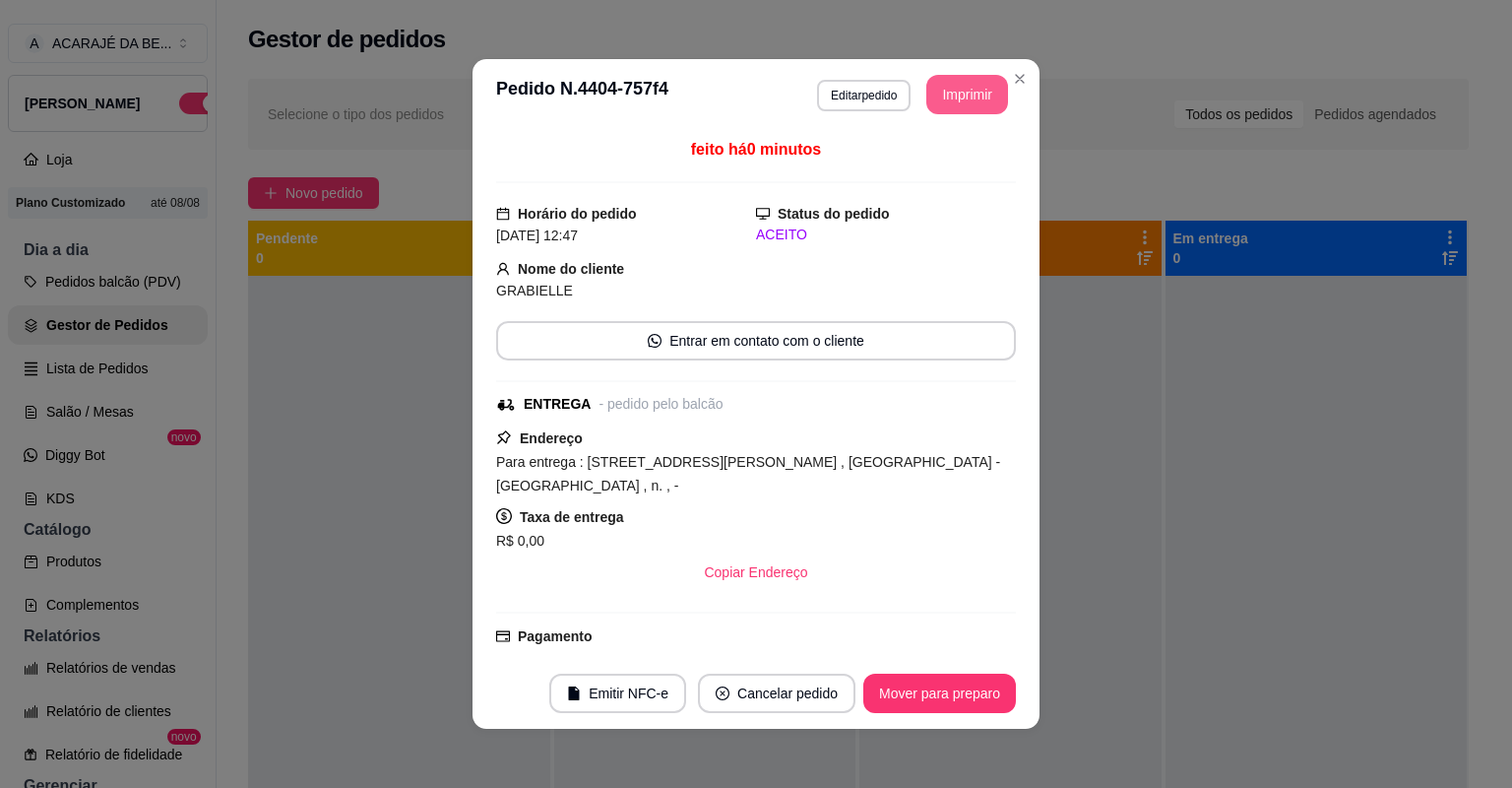 scroll, scrollTop: 0, scrollLeft: 0, axis: both 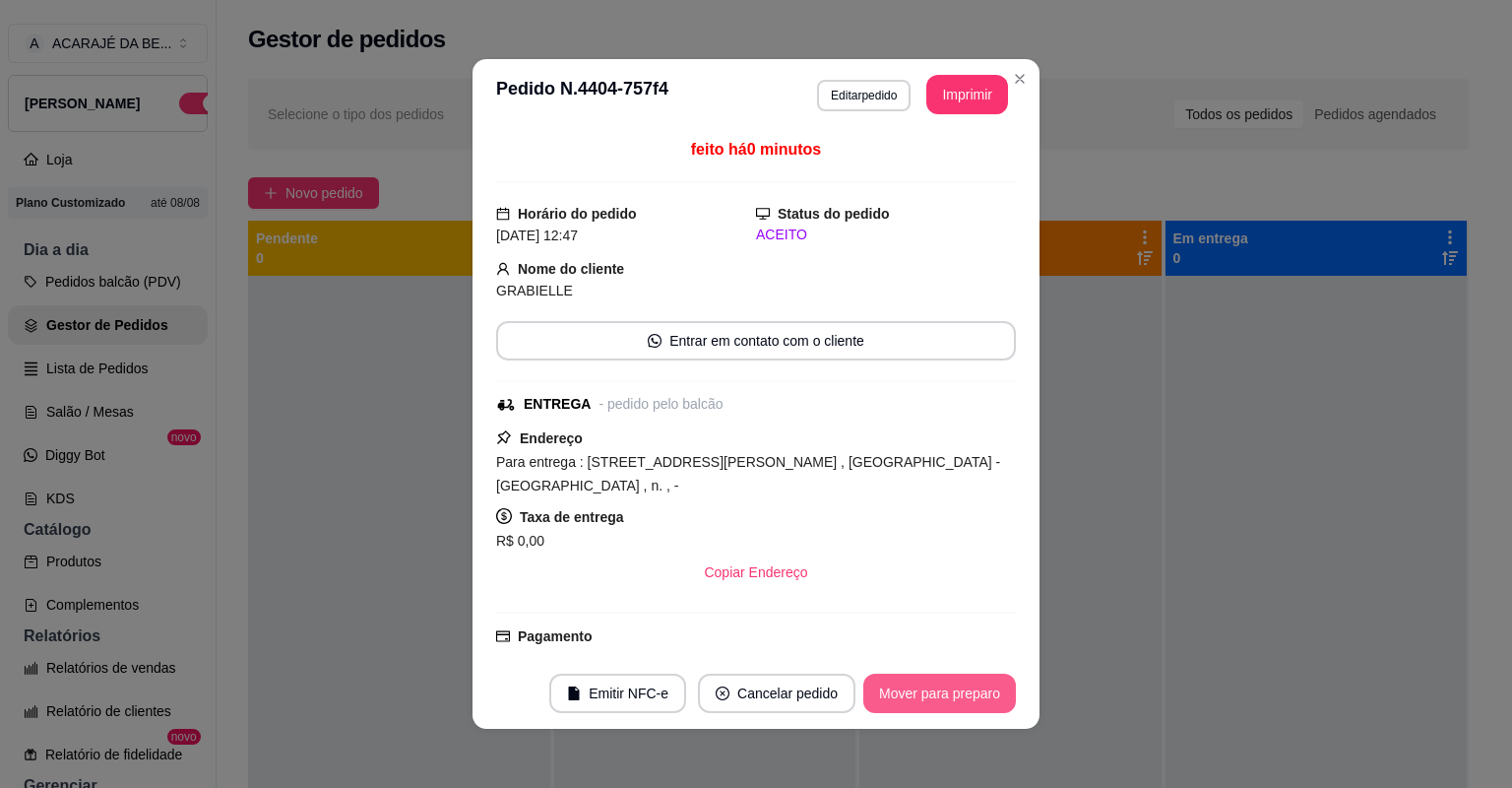 click on "Mover para preparo" at bounding box center (939, 693) 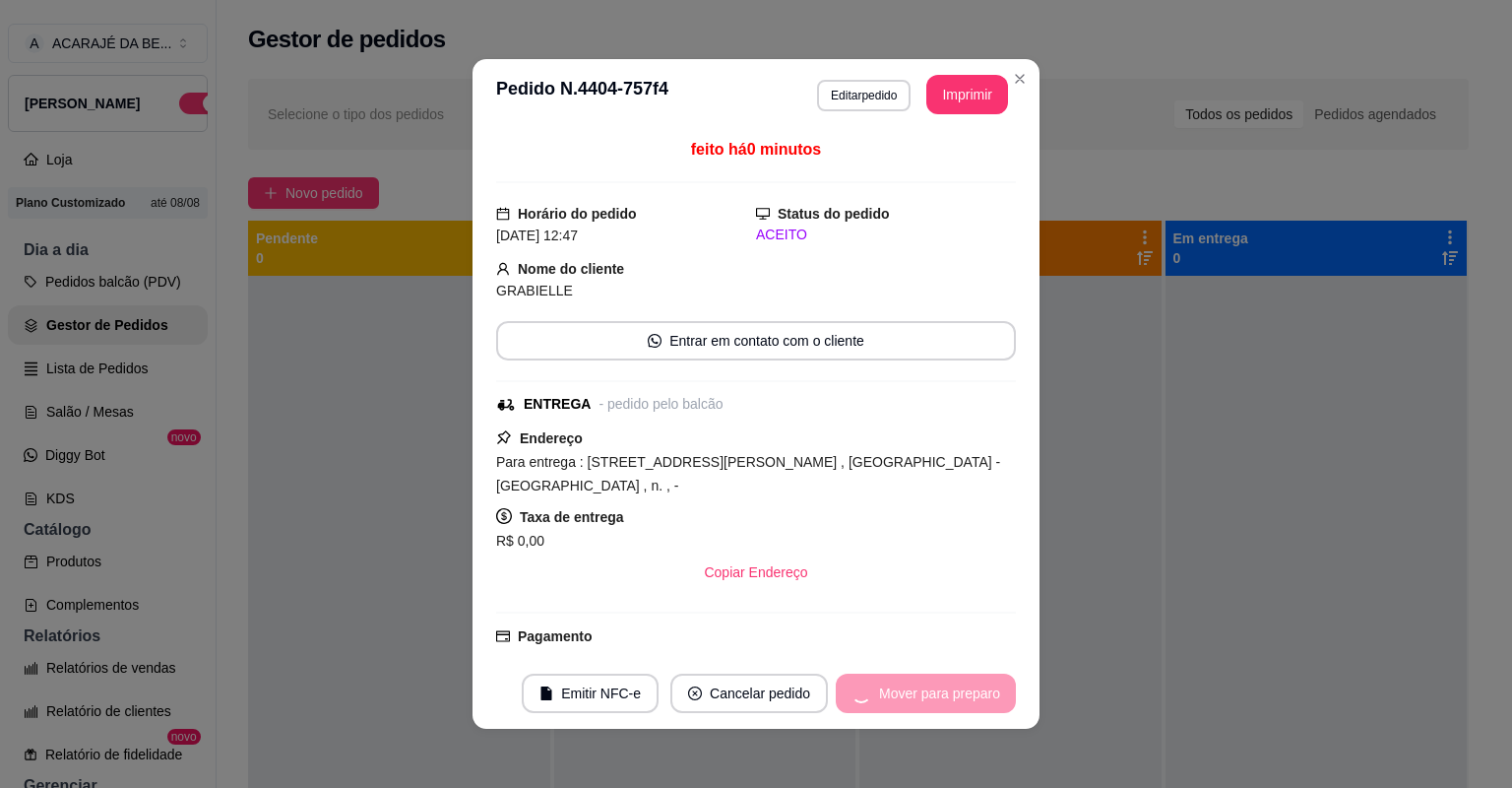 click on "Mover para preparo" at bounding box center [925, 693] 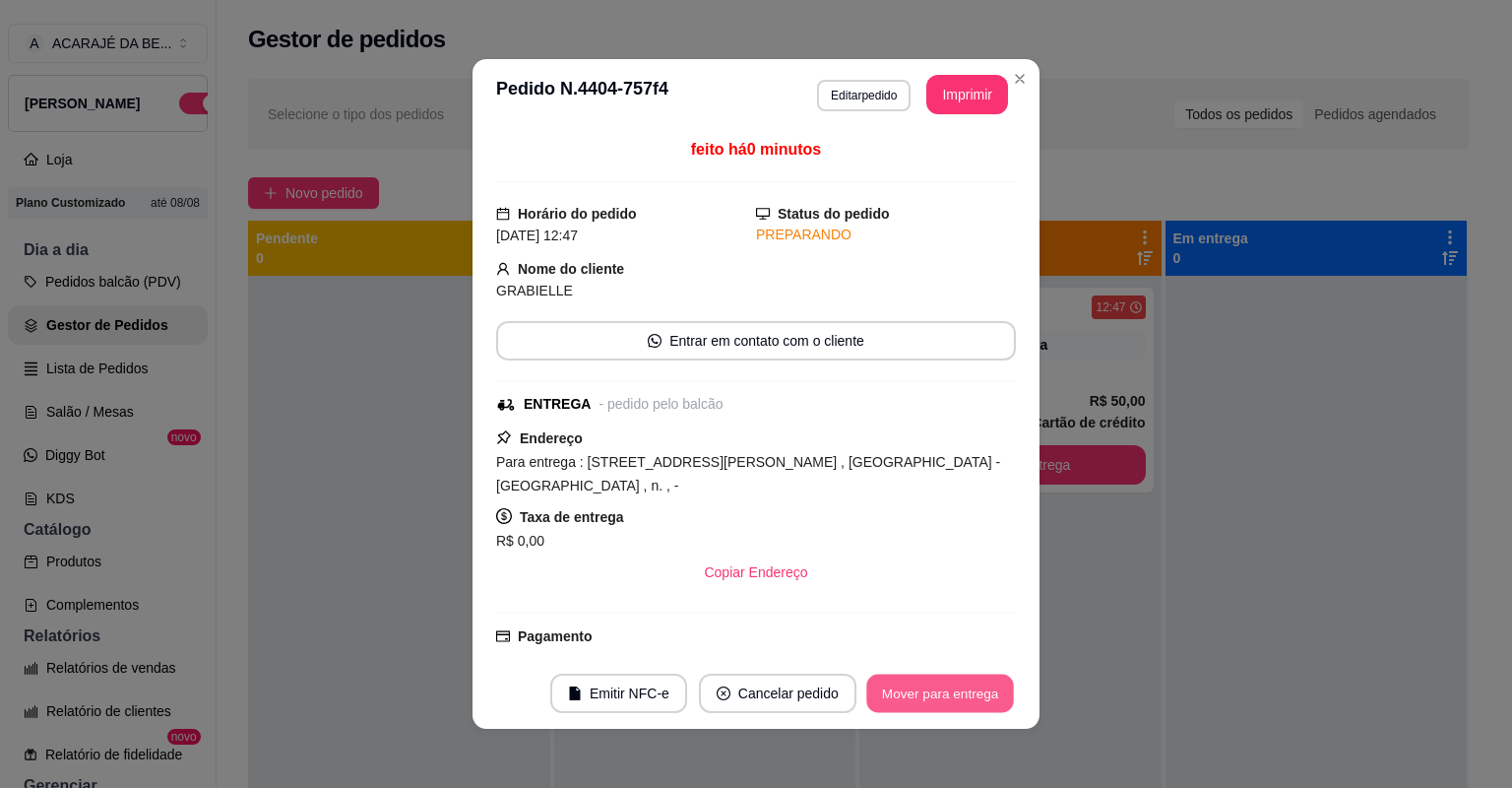 click on "Mover para entrega" at bounding box center [940, 693] 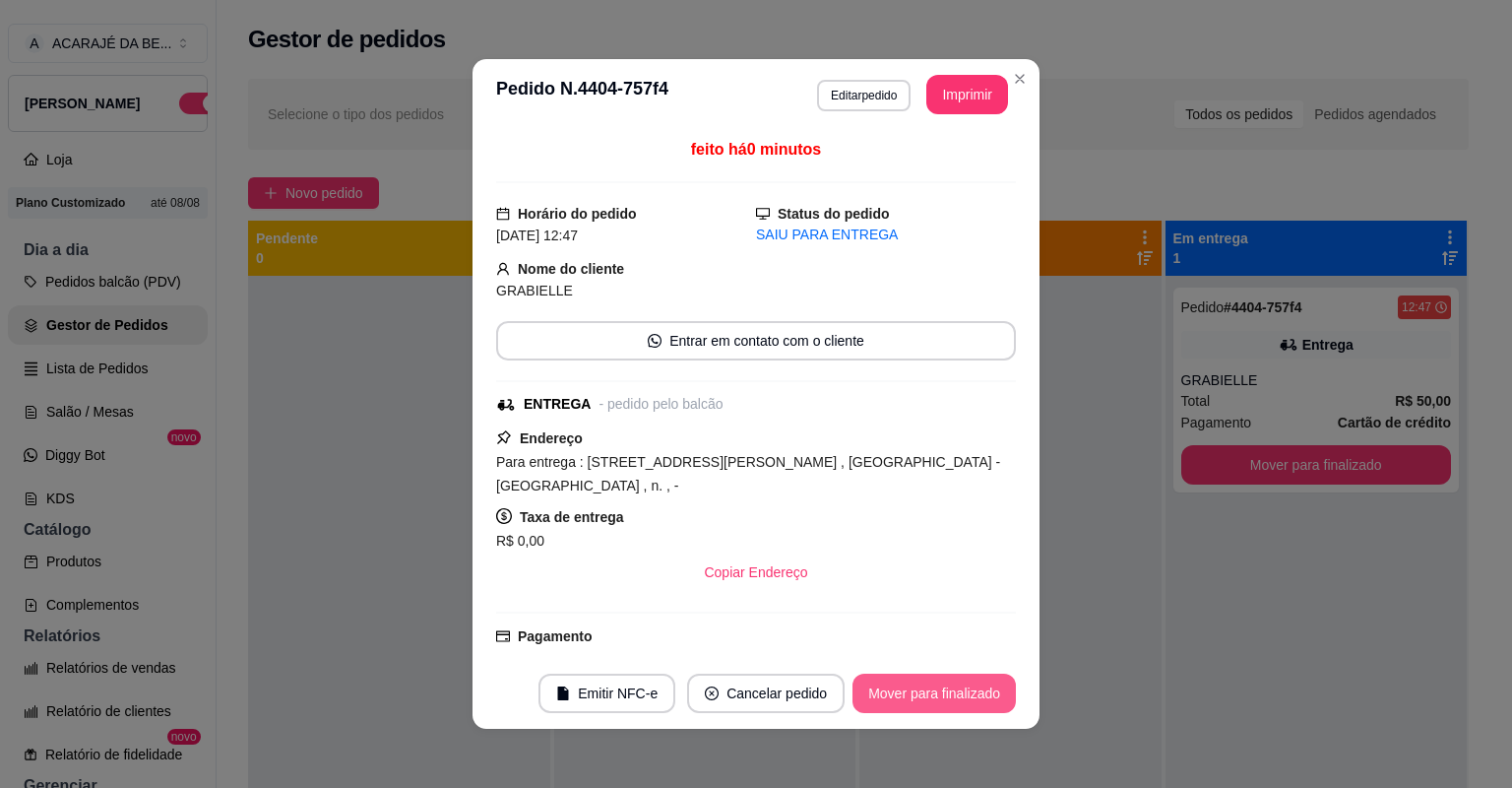 click on "Mover para finalizado" at bounding box center (934, 693) 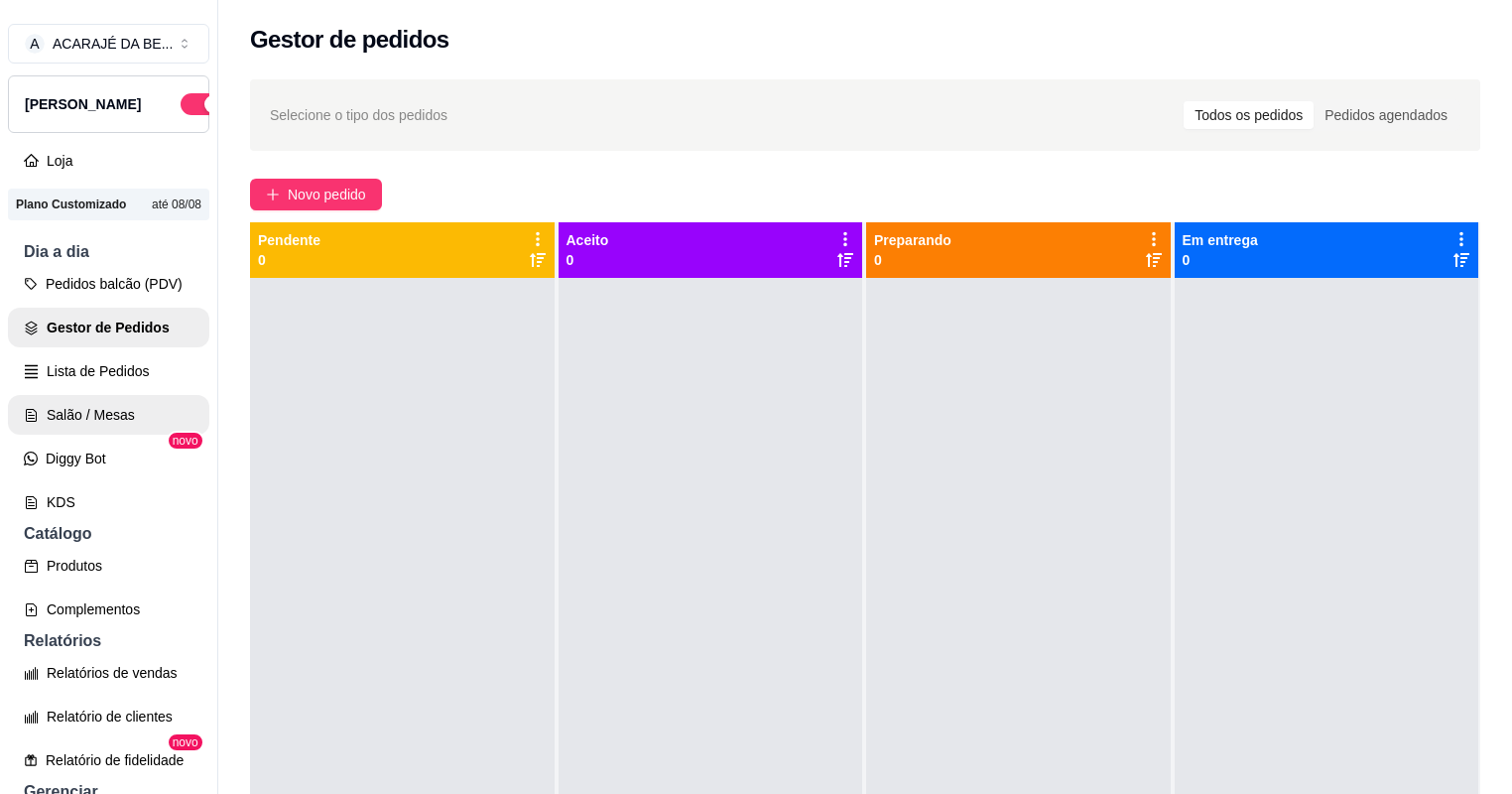 click on "Salão / Mesas" at bounding box center [108, 415] 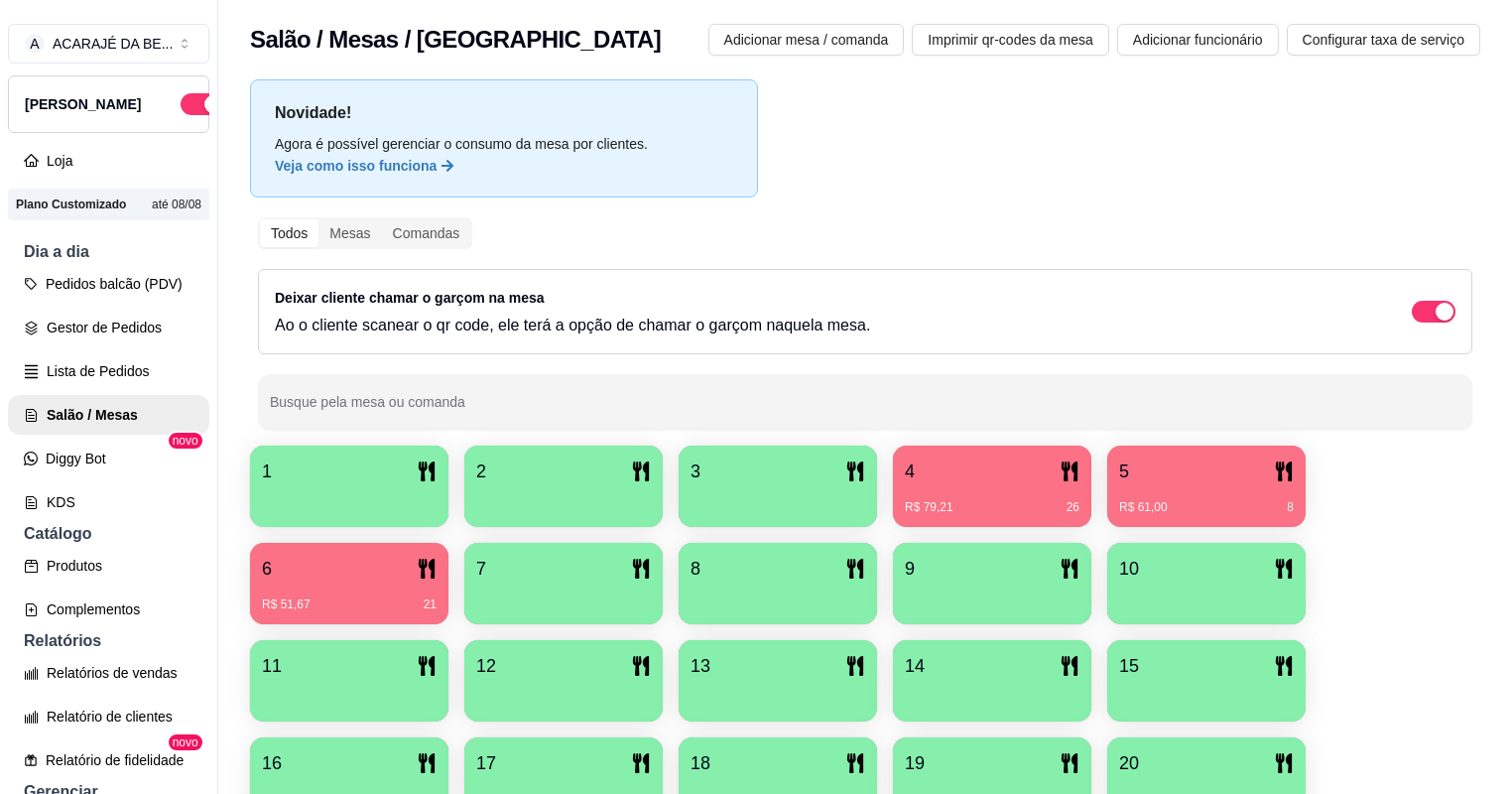 click on "R$ 79,21 26" at bounding box center [992, 507] 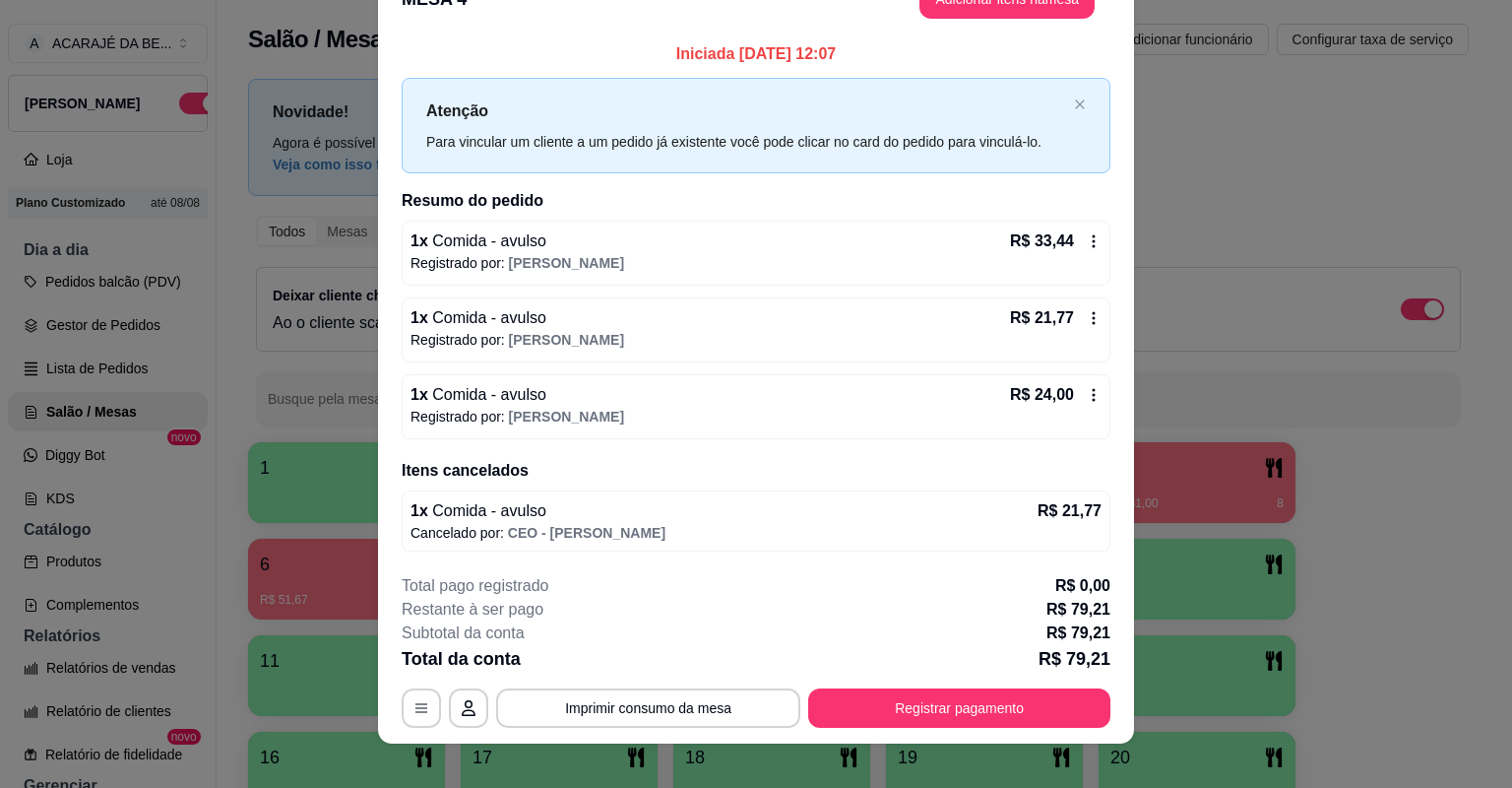 scroll, scrollTop: 58, scrollLeft: 0, axis: vertical 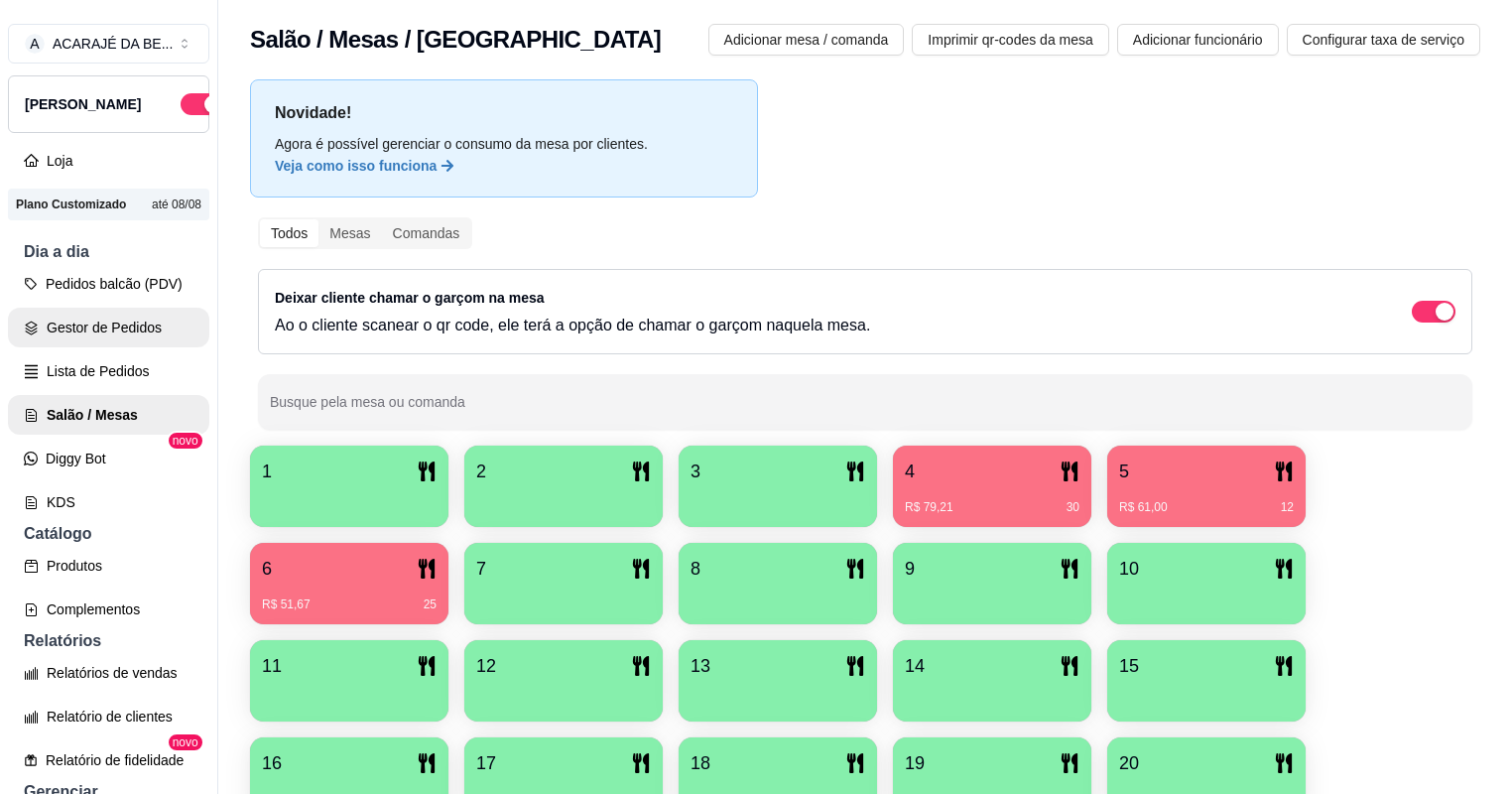 click on "Gestor de Pedidos" at bounding box center (108, 328) 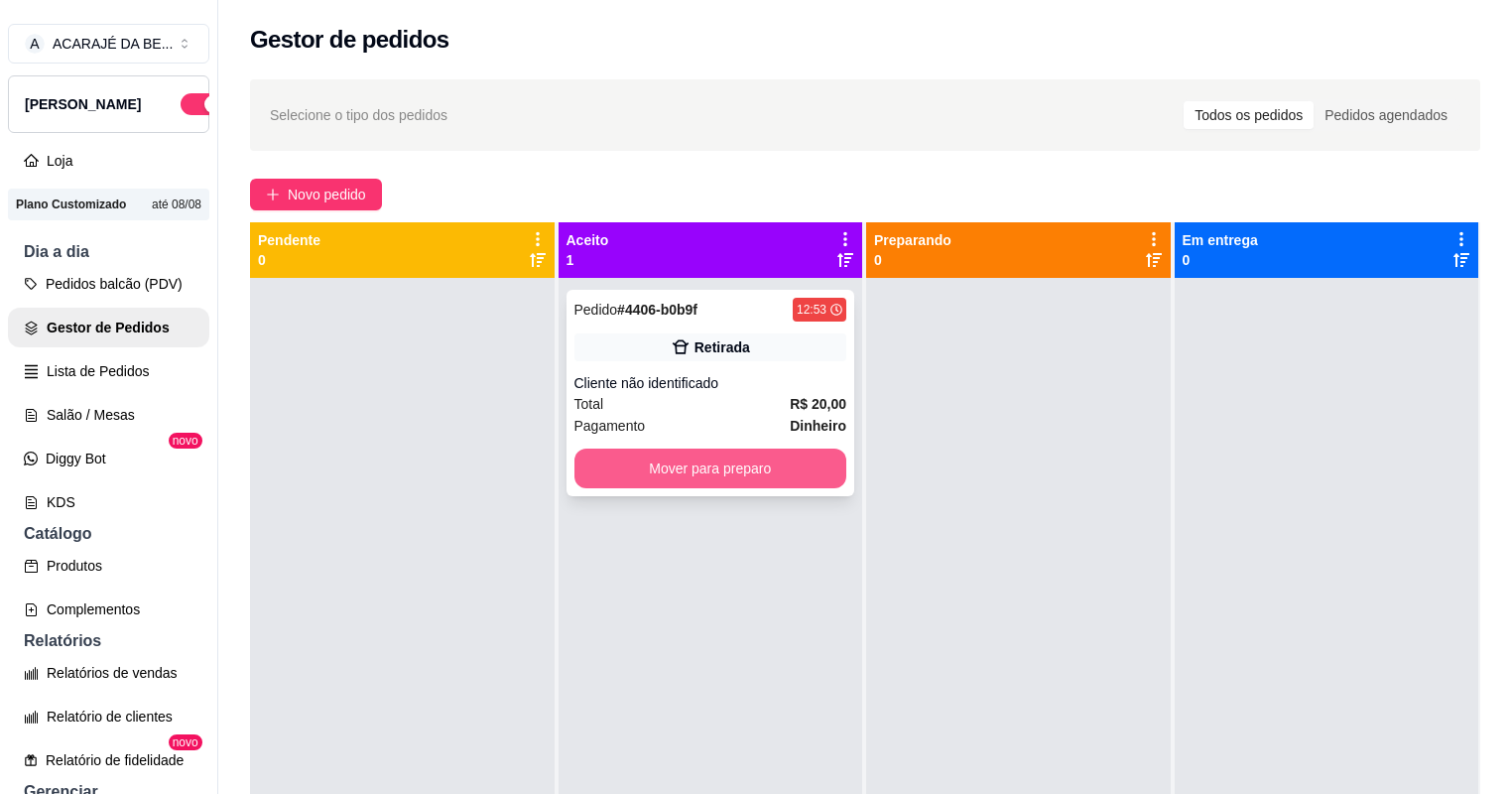 click on "Mover para preparo" at bounding box center [710, 468] 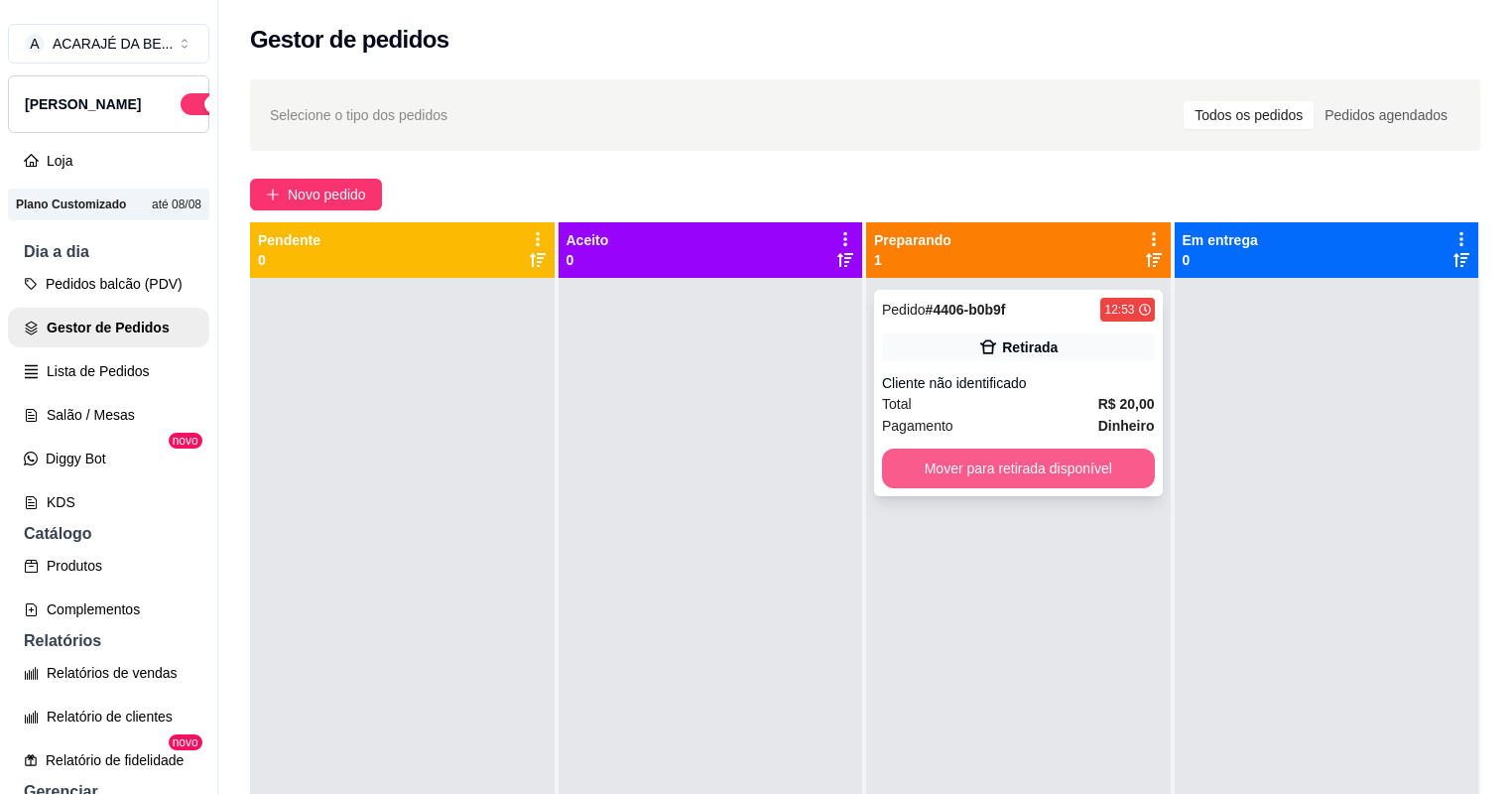 click on "Mover para retirada disponível" at bounding box center [1018, 468] 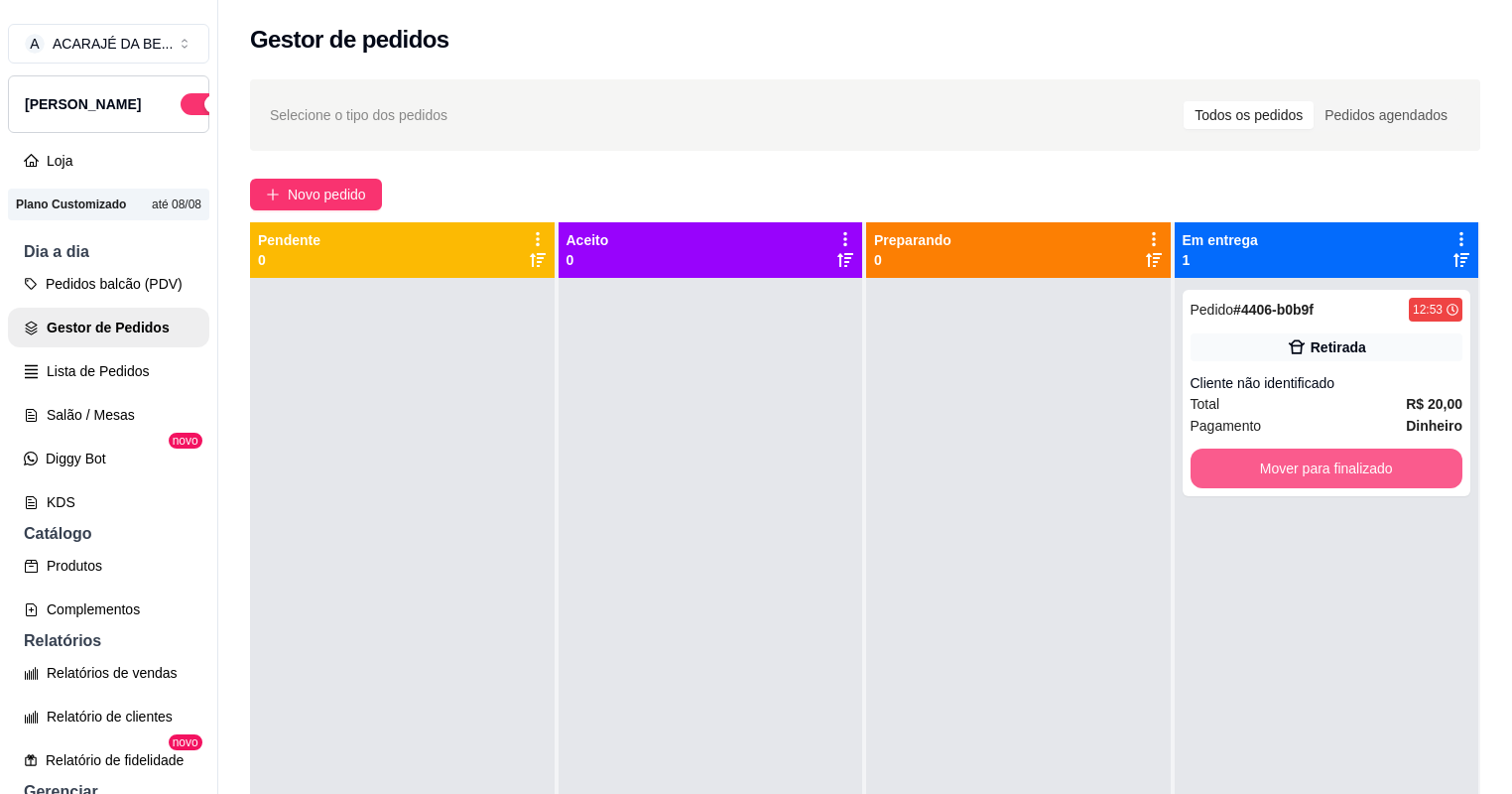 click on "Mover para finalizado" at bounding box center [1326, 468] 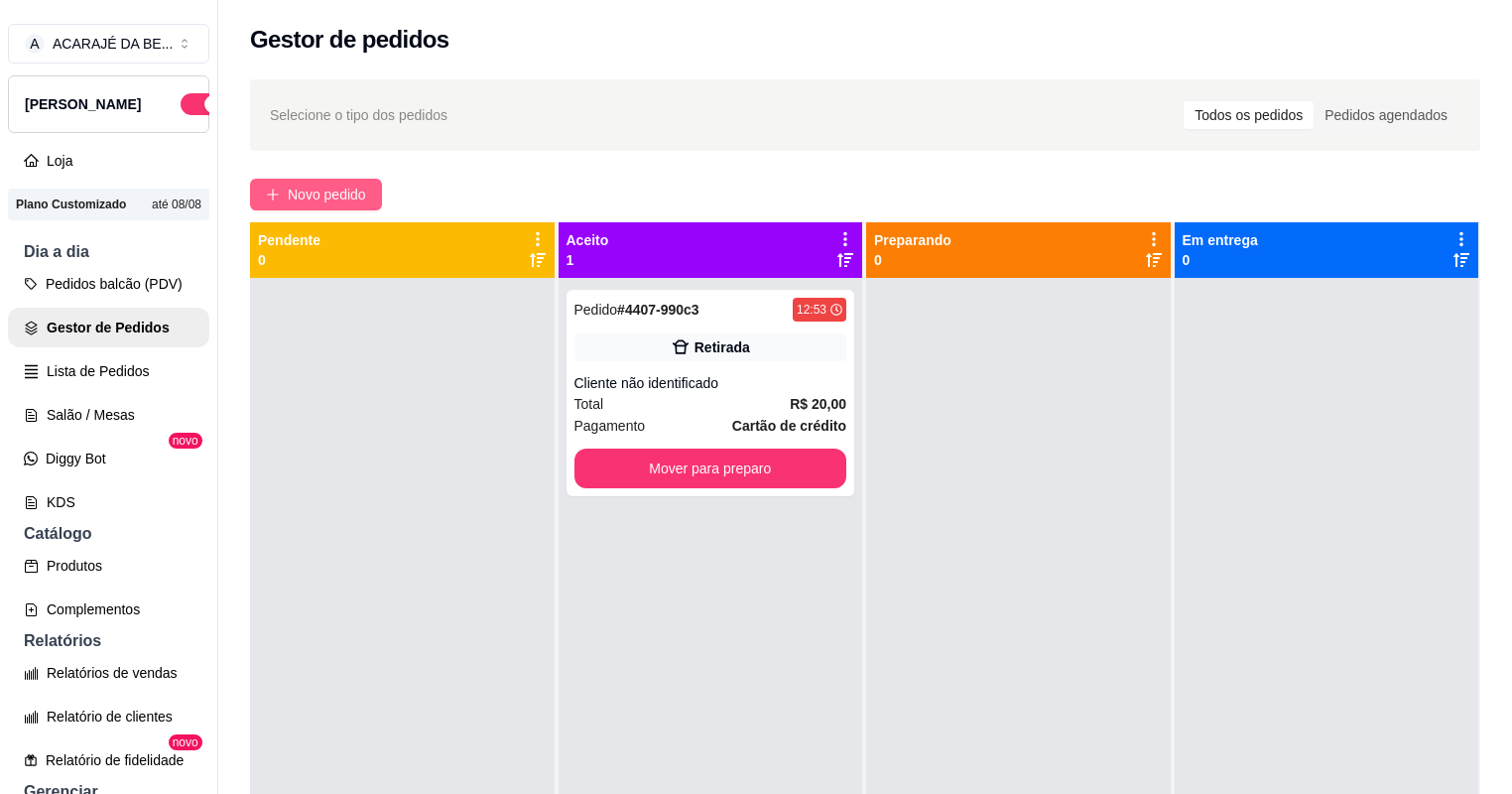 click on "Novo pedido" at bounding box center [326, 195] 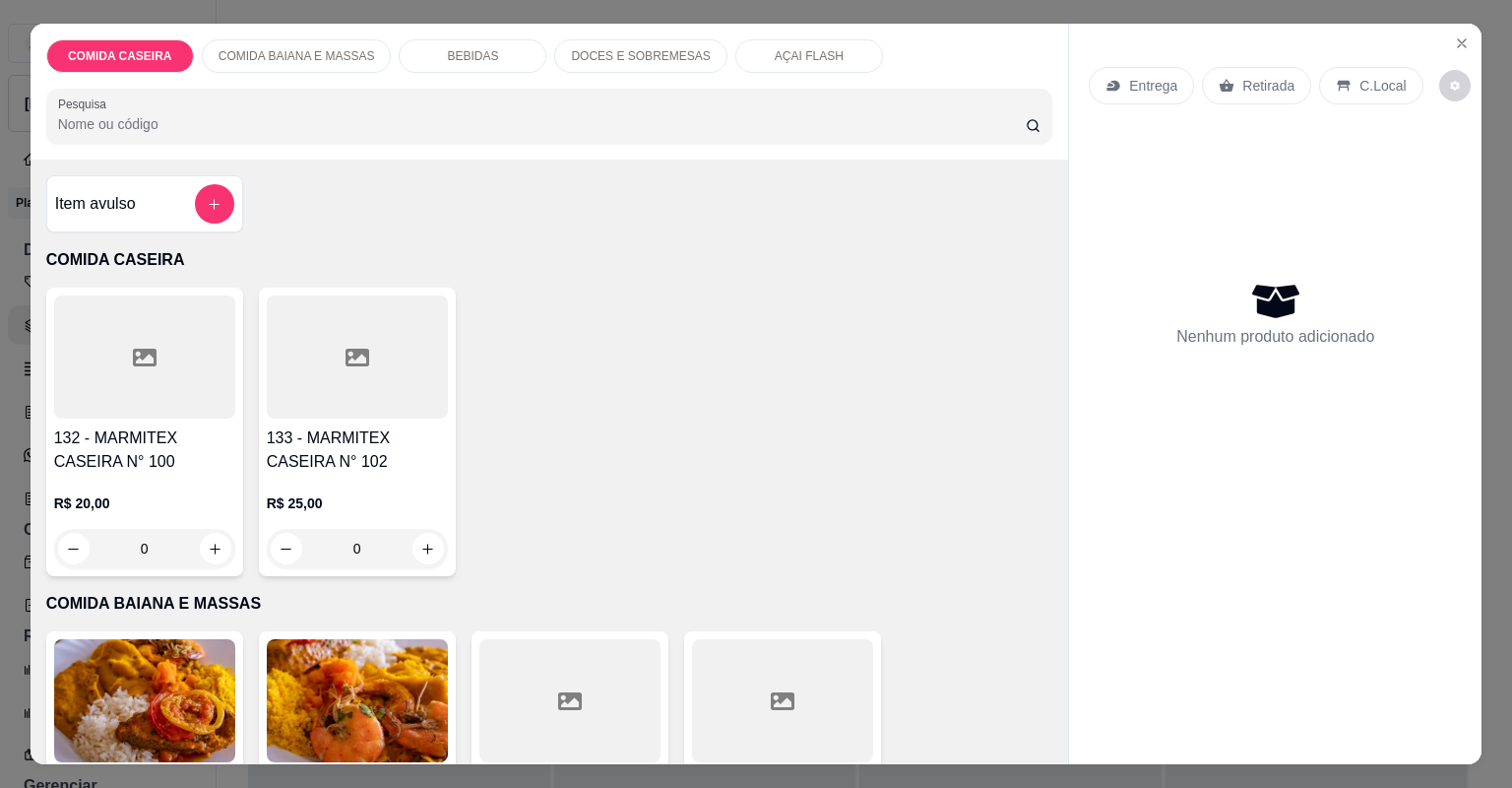 scroll, scrollTop: 394, scrollLeft: 0, axis: vertical 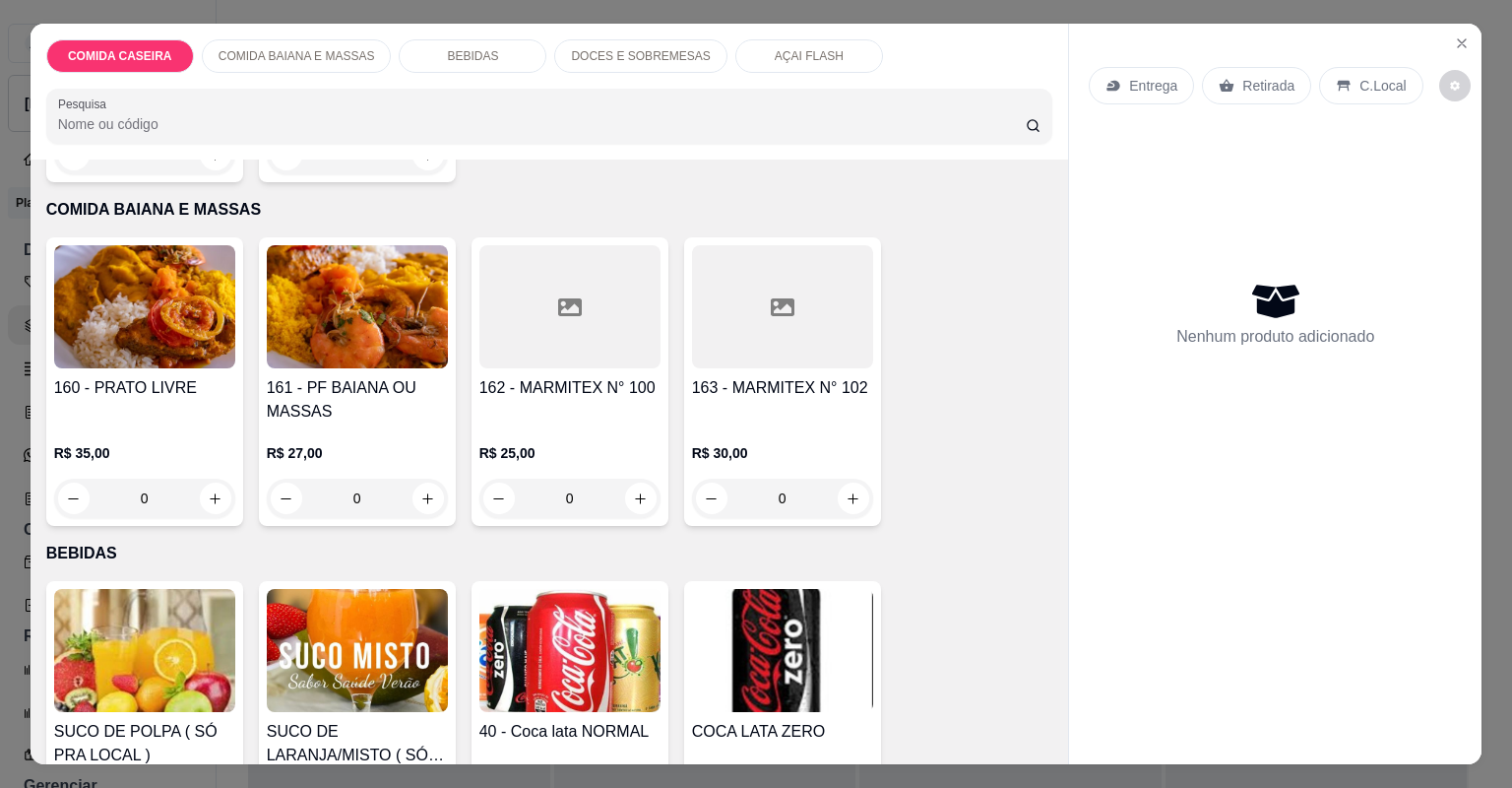 click on "R$ 25,00" at bounding box center [570, 453] 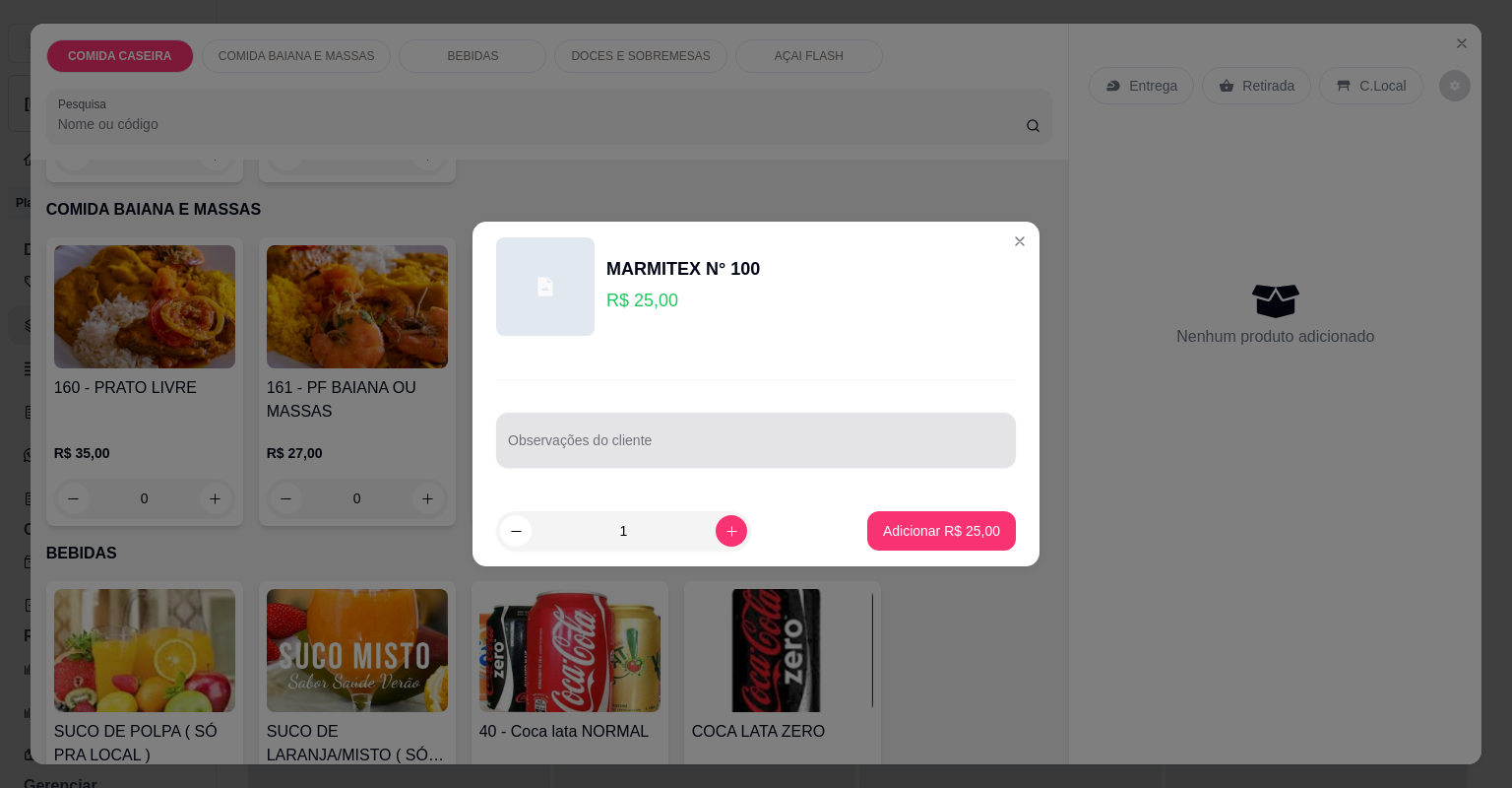 click at bounding box center [756, 440] 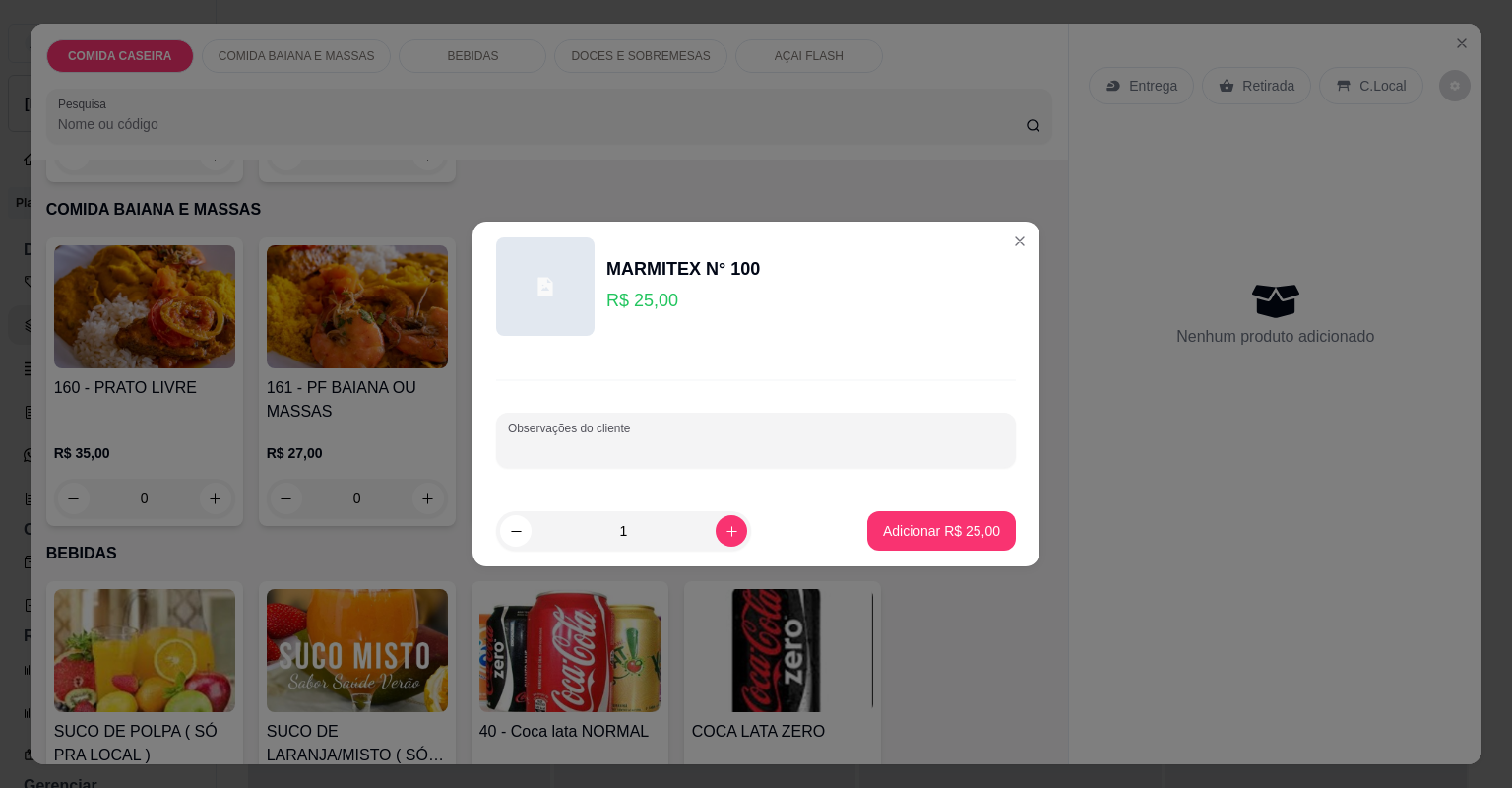 paste on "Marmita M  Feijão tropeiro  Arroz temperado  Cortado de abóbora  [GEOGRAPHIC_DATA]  Vinagrete  Xixim de [GEOGRAPHIC_DATA]" 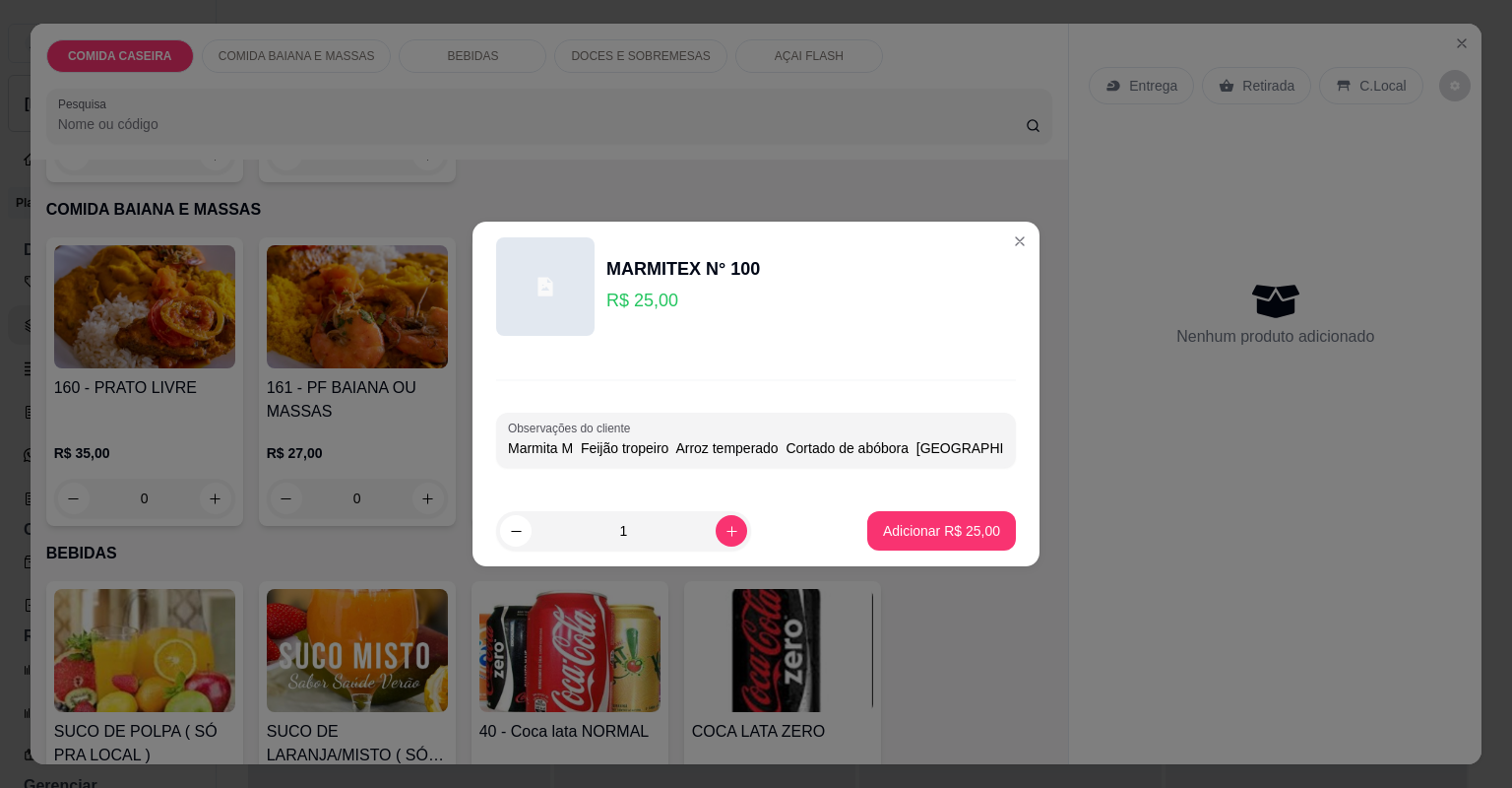 scroll, scrollTop: 0, scrollLeft: 160, axis: horizontal 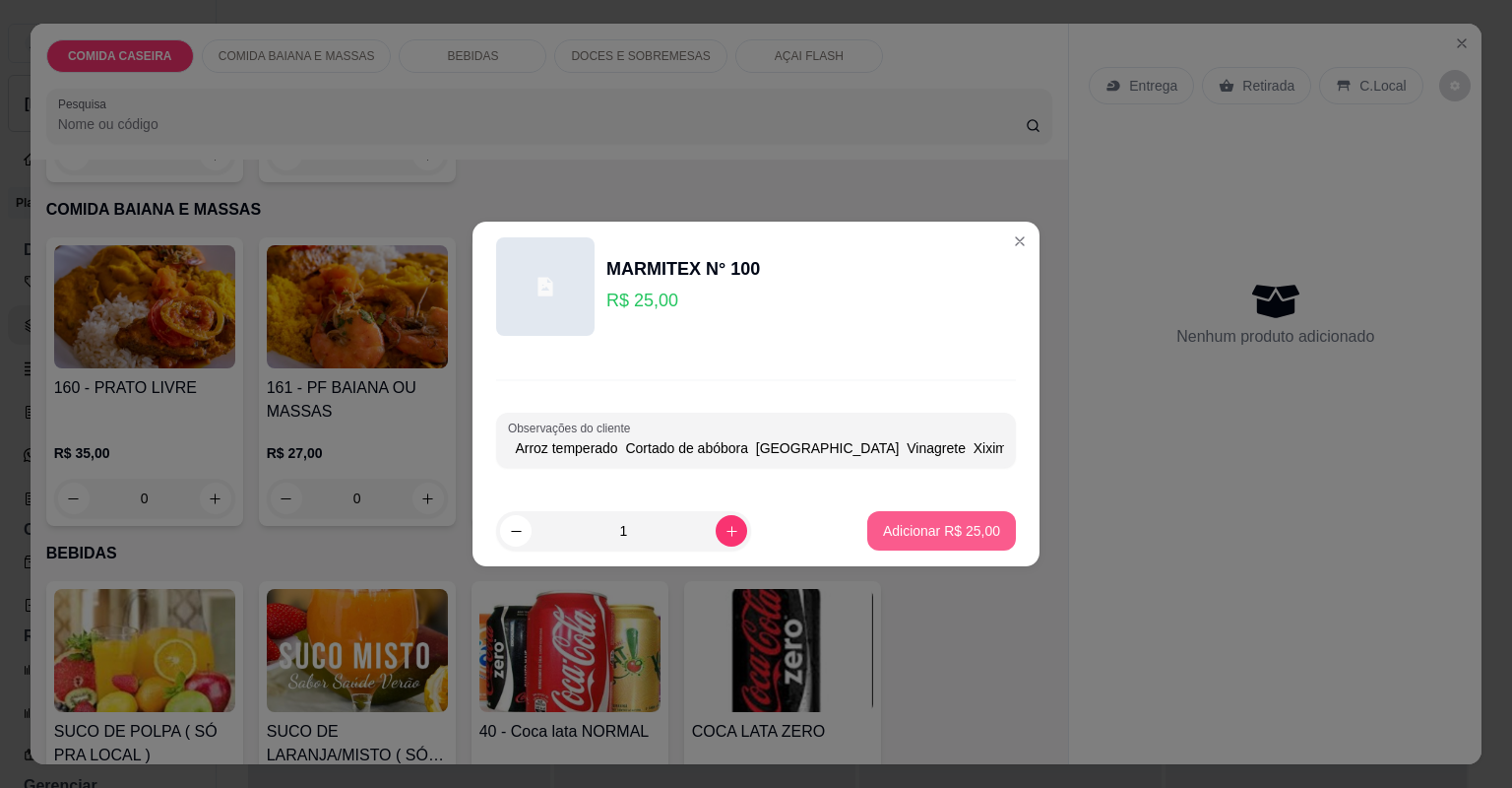type on "Marmita M  Feijão tropeiro  Arroz temperado  Cortado de abóbora  [GEOGRAPHIC_DATA]  Vinagrete  Xixim de [GEOGRAPHIC_DATA]" 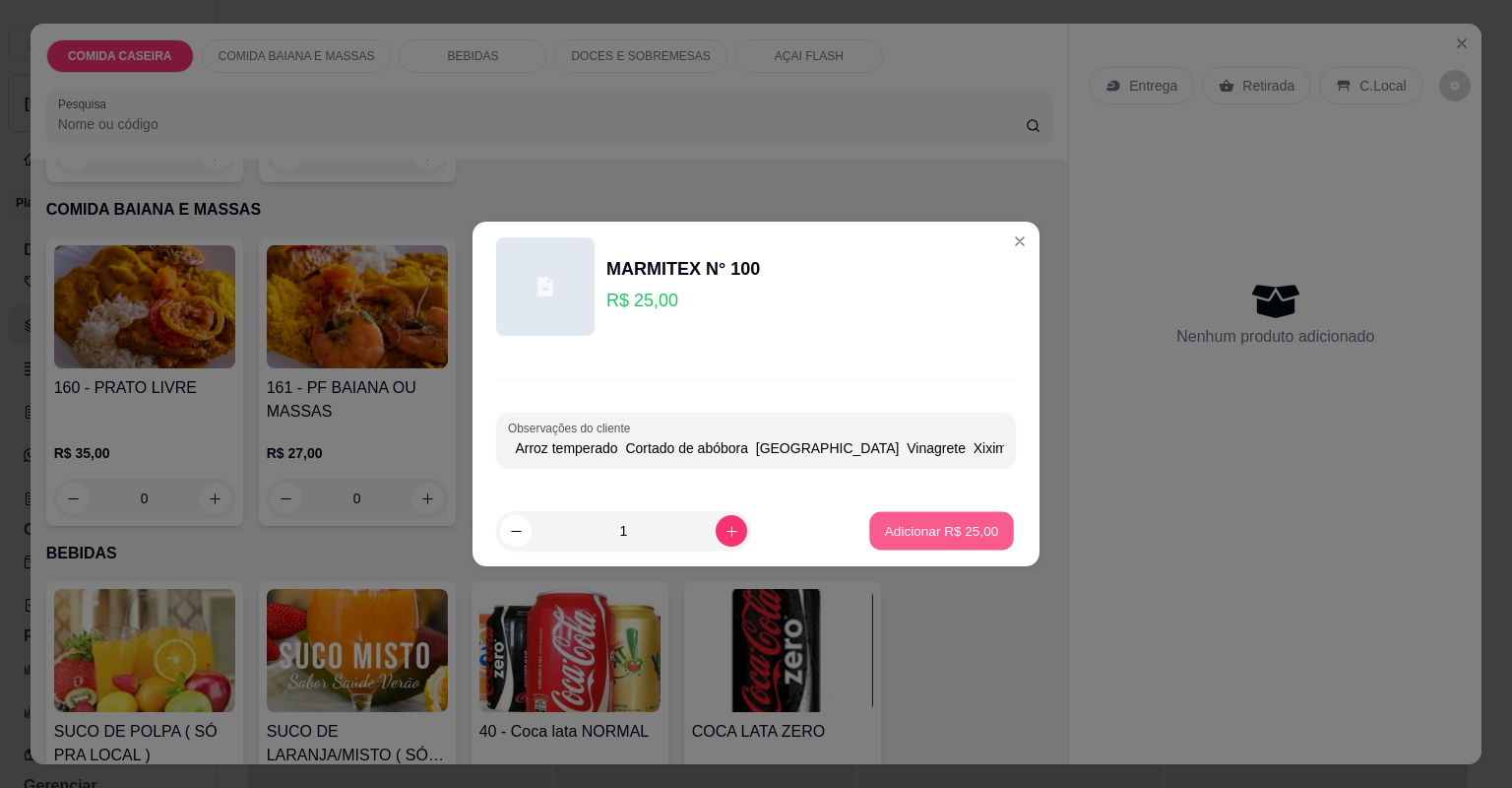 click on "Adicionar   R$ 25,00" at bounding box center [942, 530] 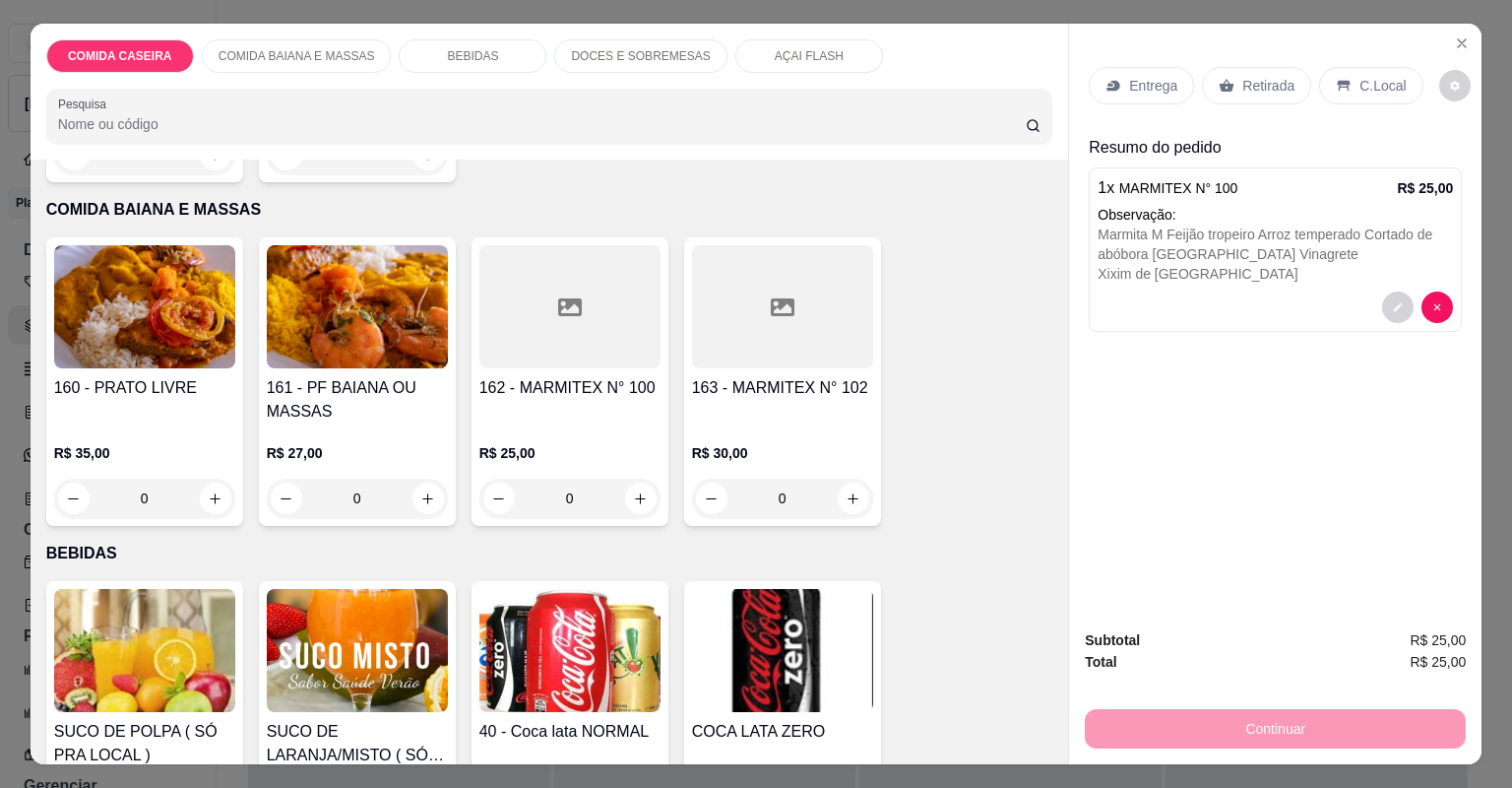 click at bounding box center [783, 306] 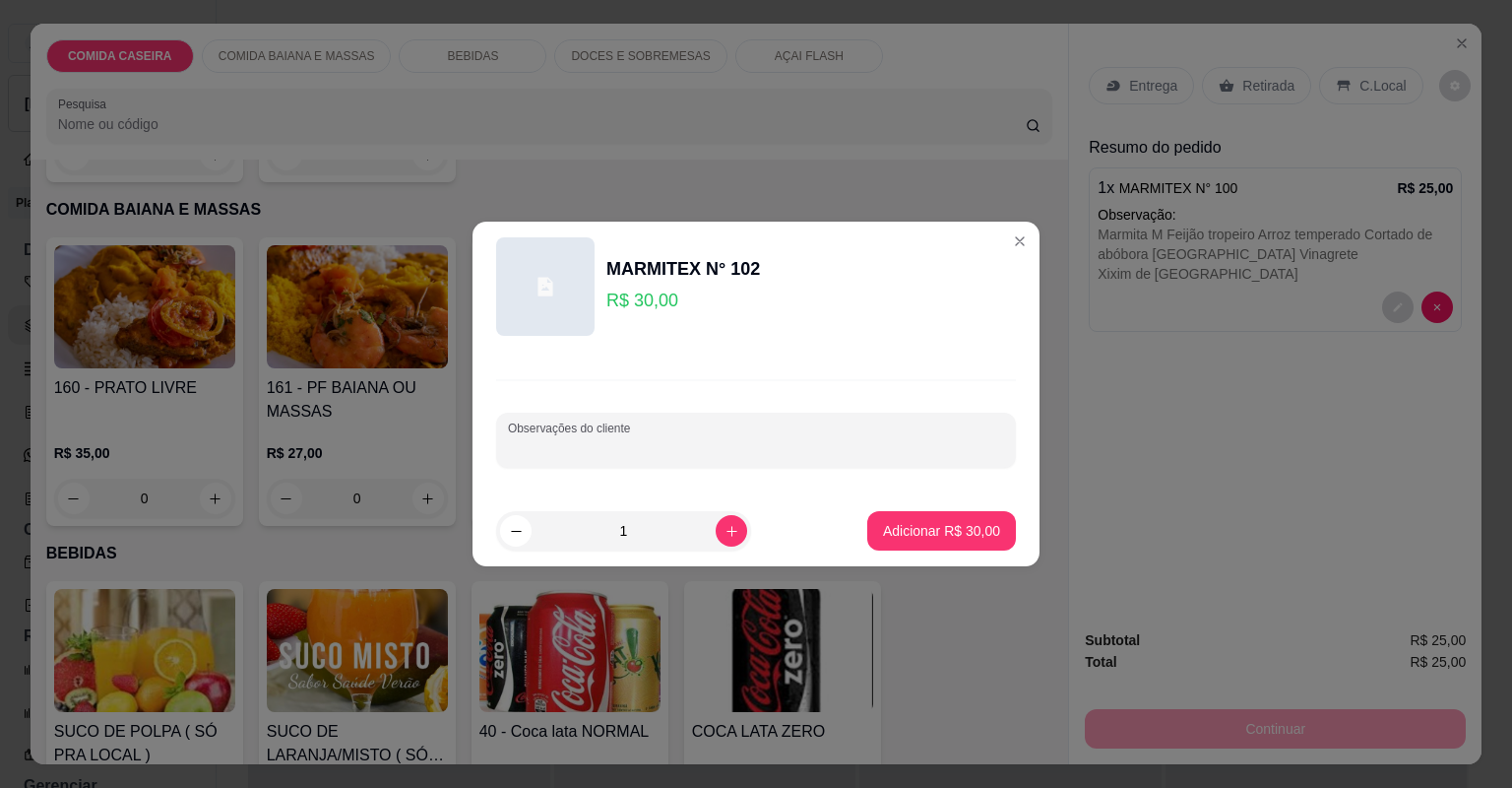 click on "Observações do cliente" at bounding box center (756, 448) 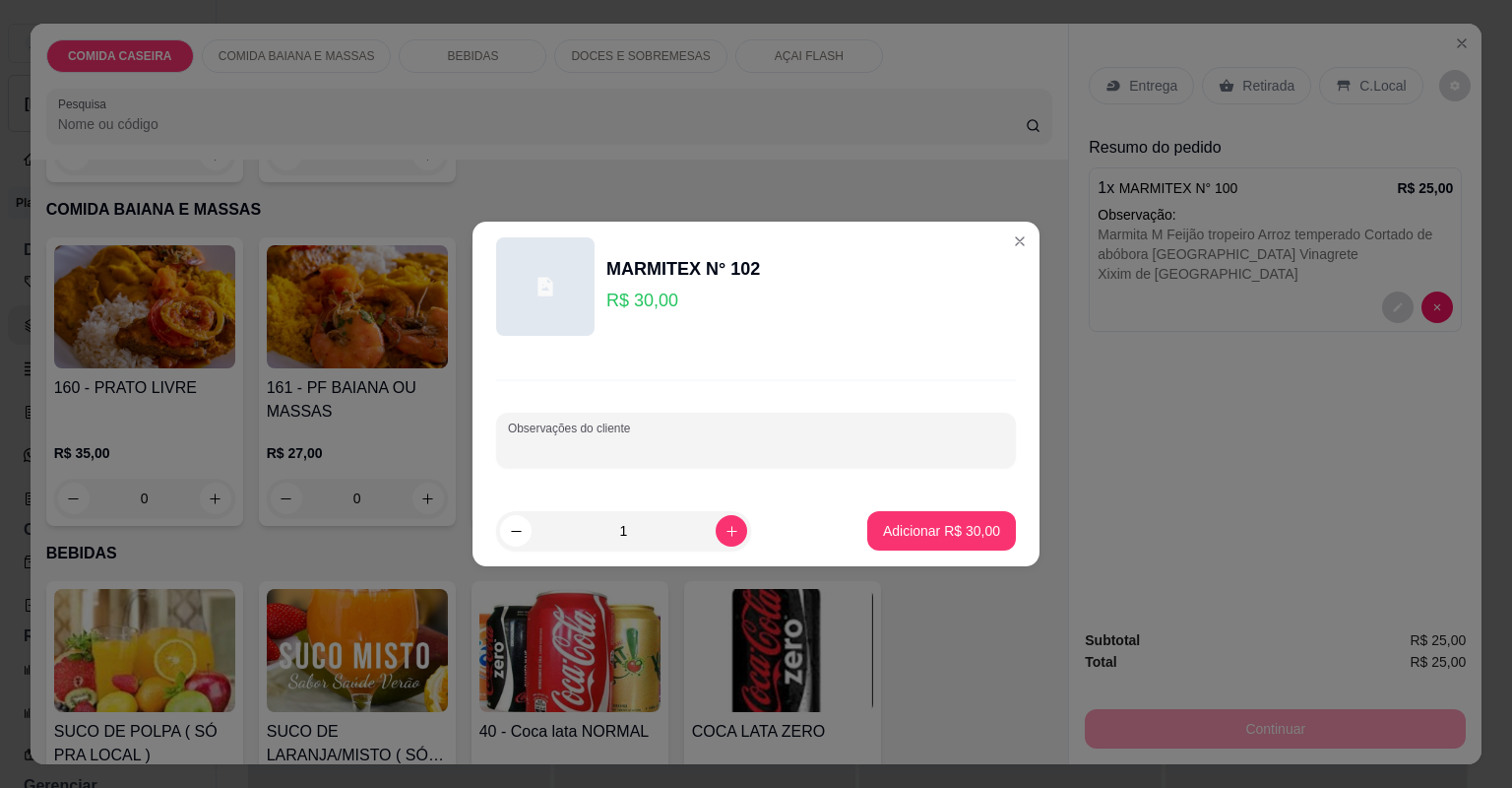 paste on "Marmita G moqueca de filé de bacalhau Xixim de galinha  Arroz branco  Cortado de abóbora  Vatapá" 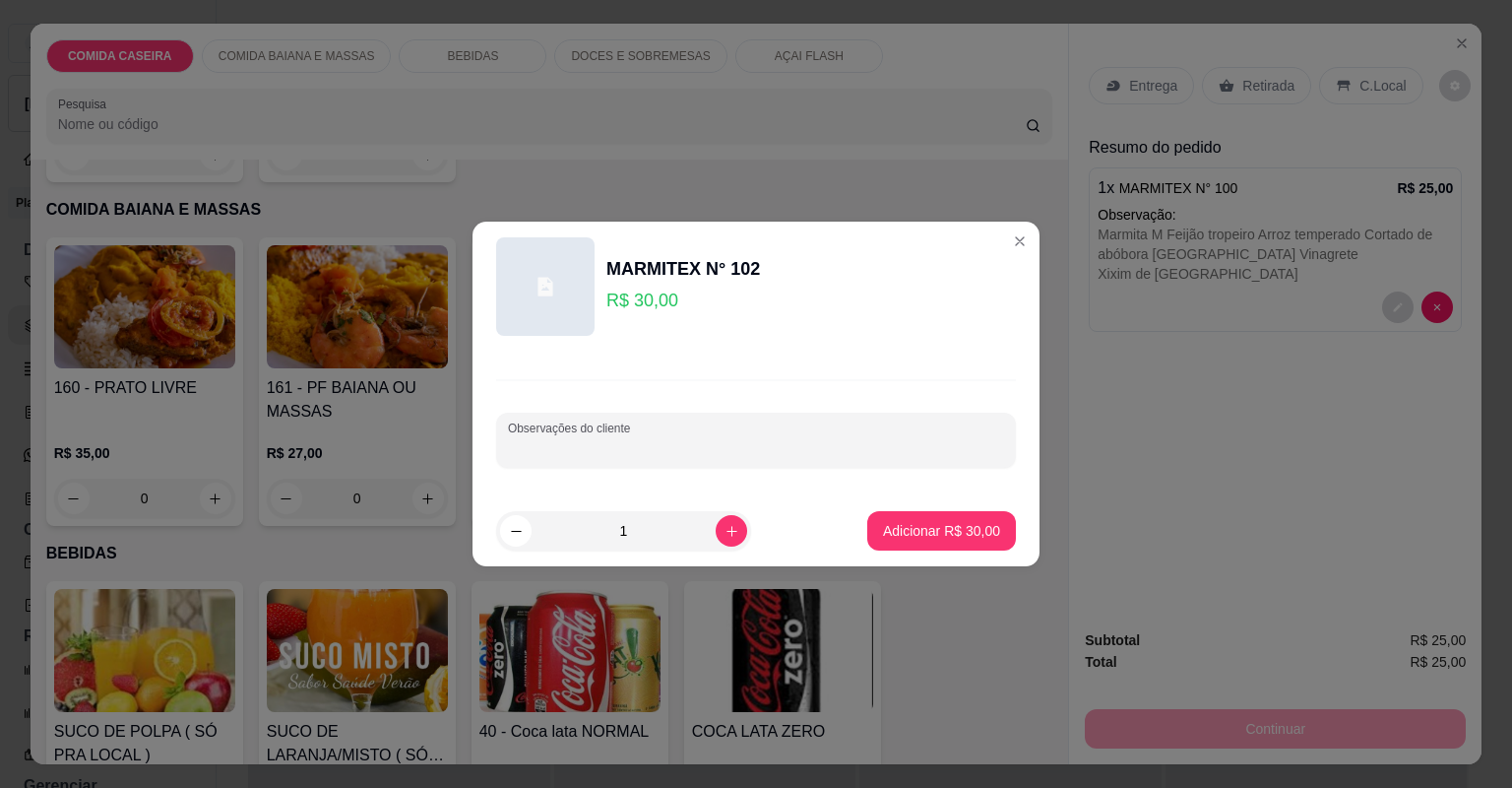 type on "Marmita G moqueca de filé de bacalhau Xixim de galinha  Arroz branco  Cortado de abóbora  Vatapá" 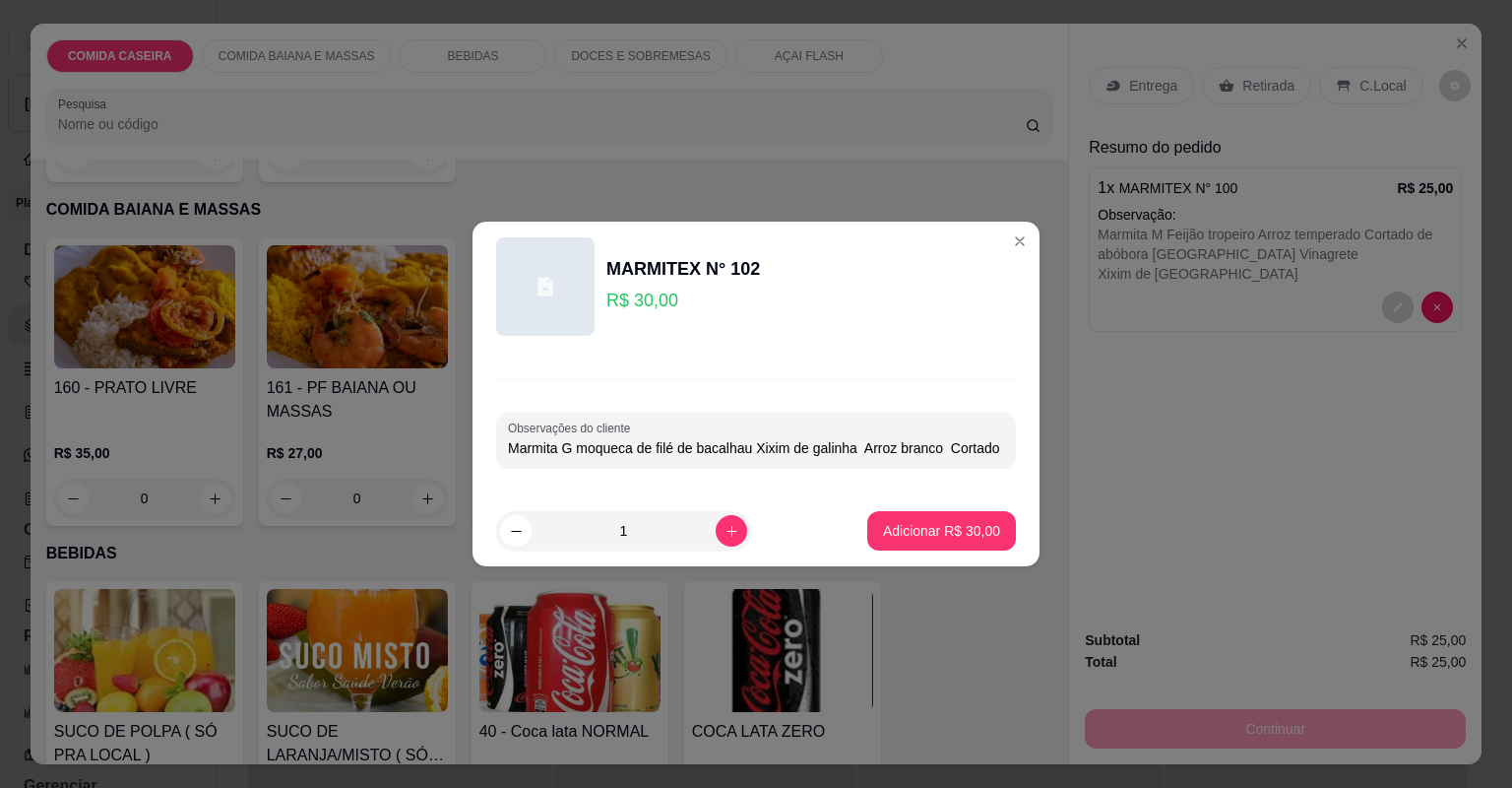 scroll, scrollTop: 0, scrollLeft: 128, axis: horizontal 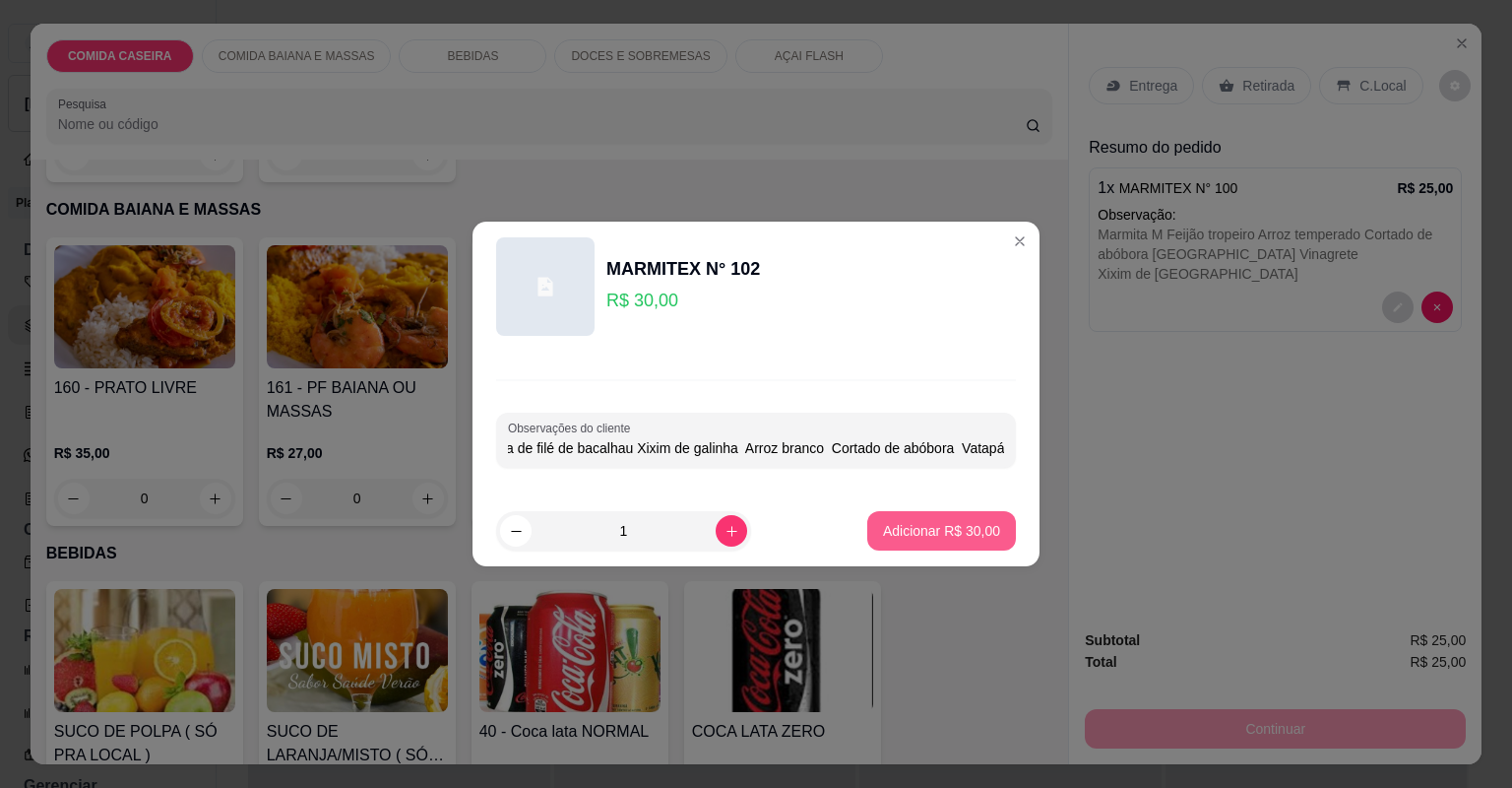 click on "Adicionar   R$ 30,00" at bounding box center [941, 531] 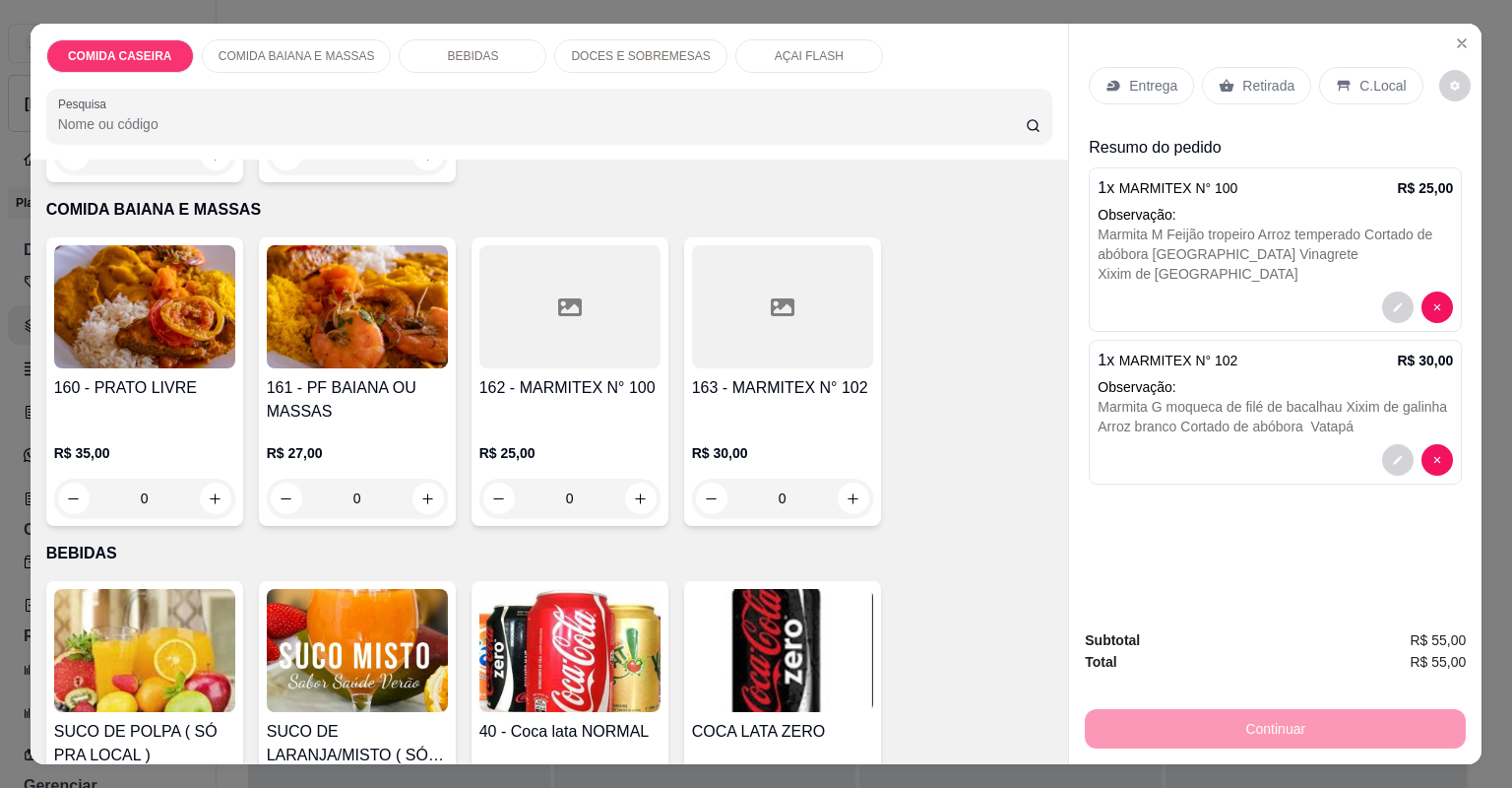 click on "Entrega" at bounding box center (1141, 86) 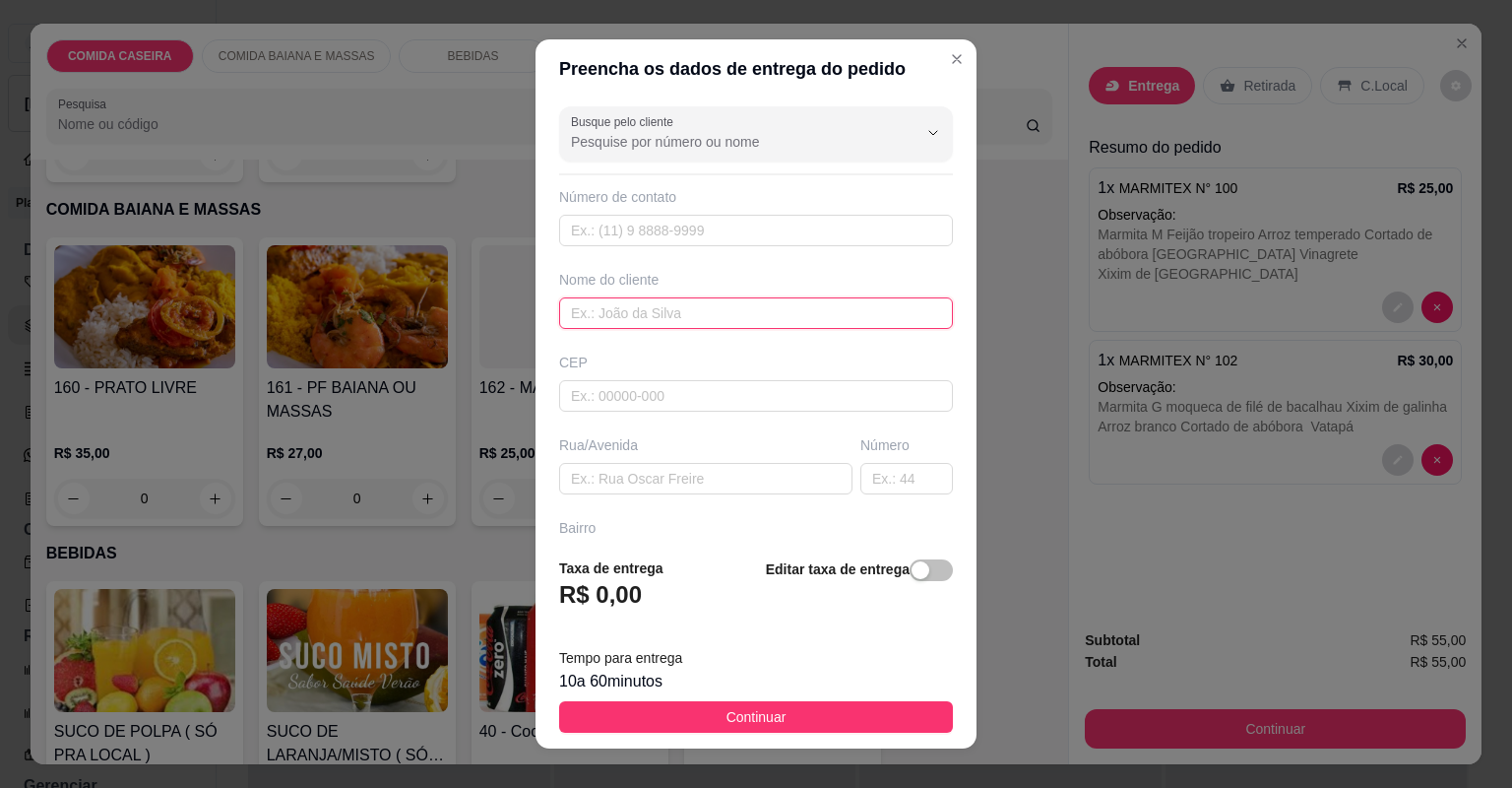 click at bounding box center (756, 313) 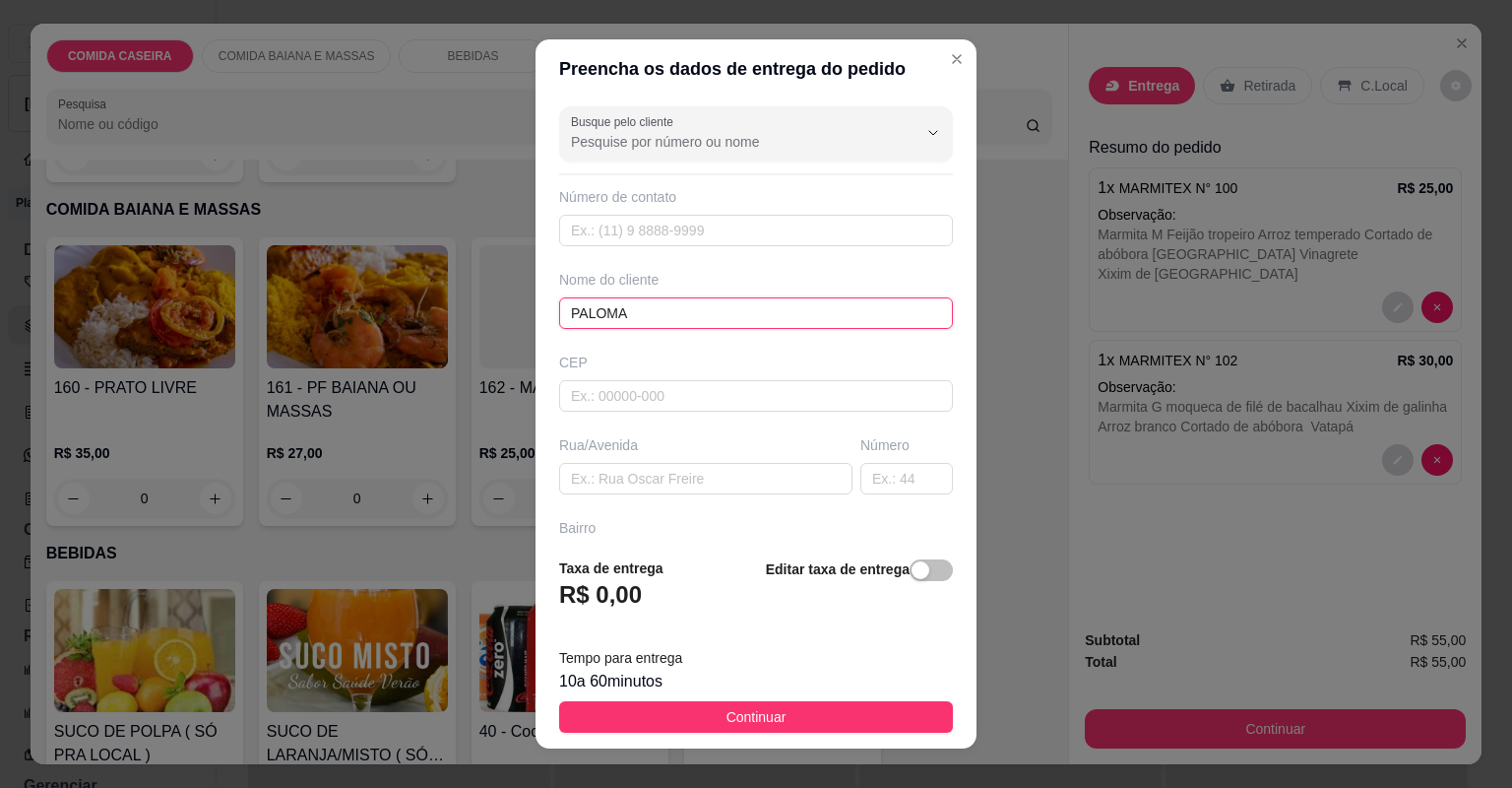 type on "PALOMA" 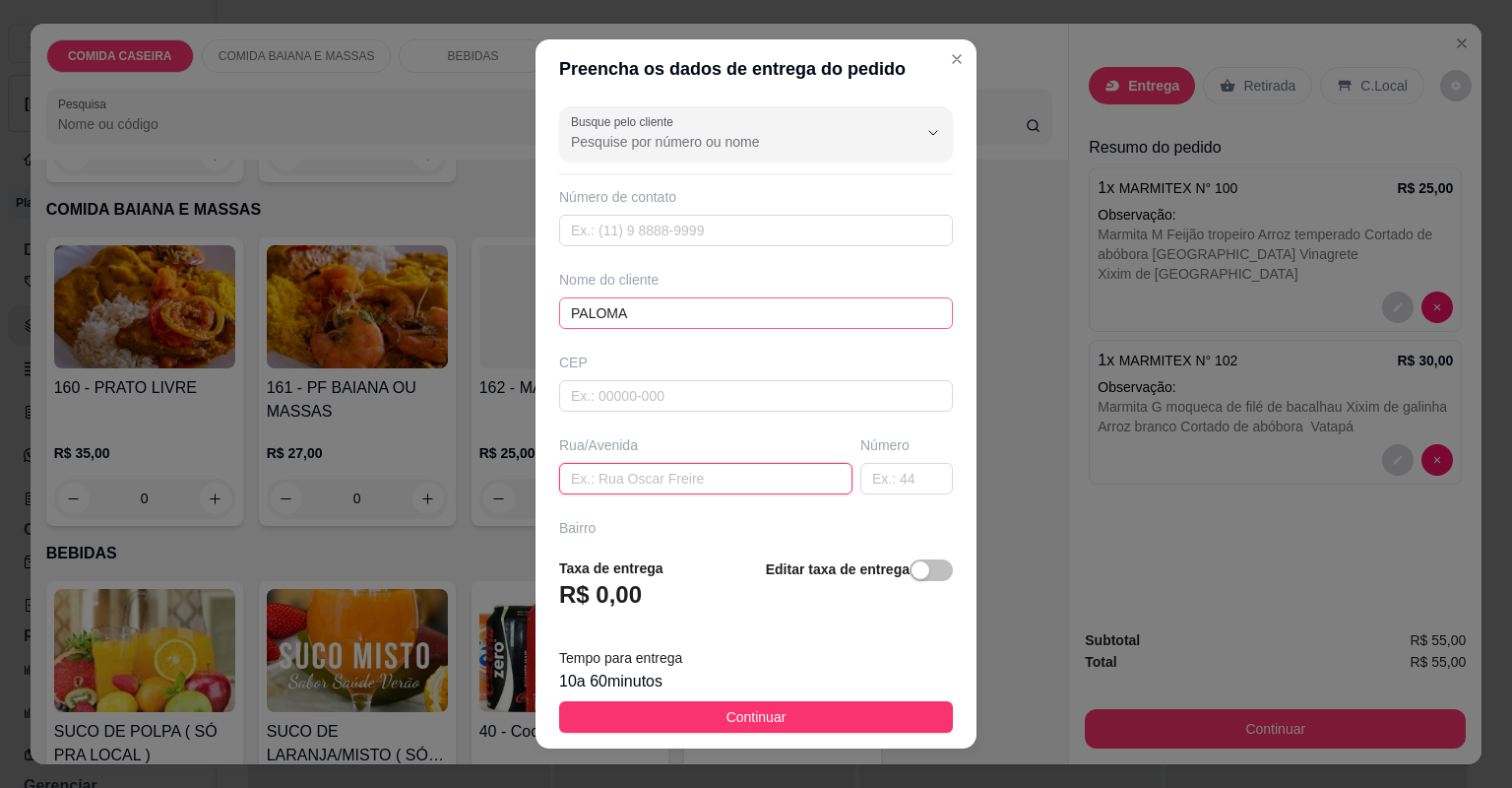 paste on "Entregar no colégio premium" 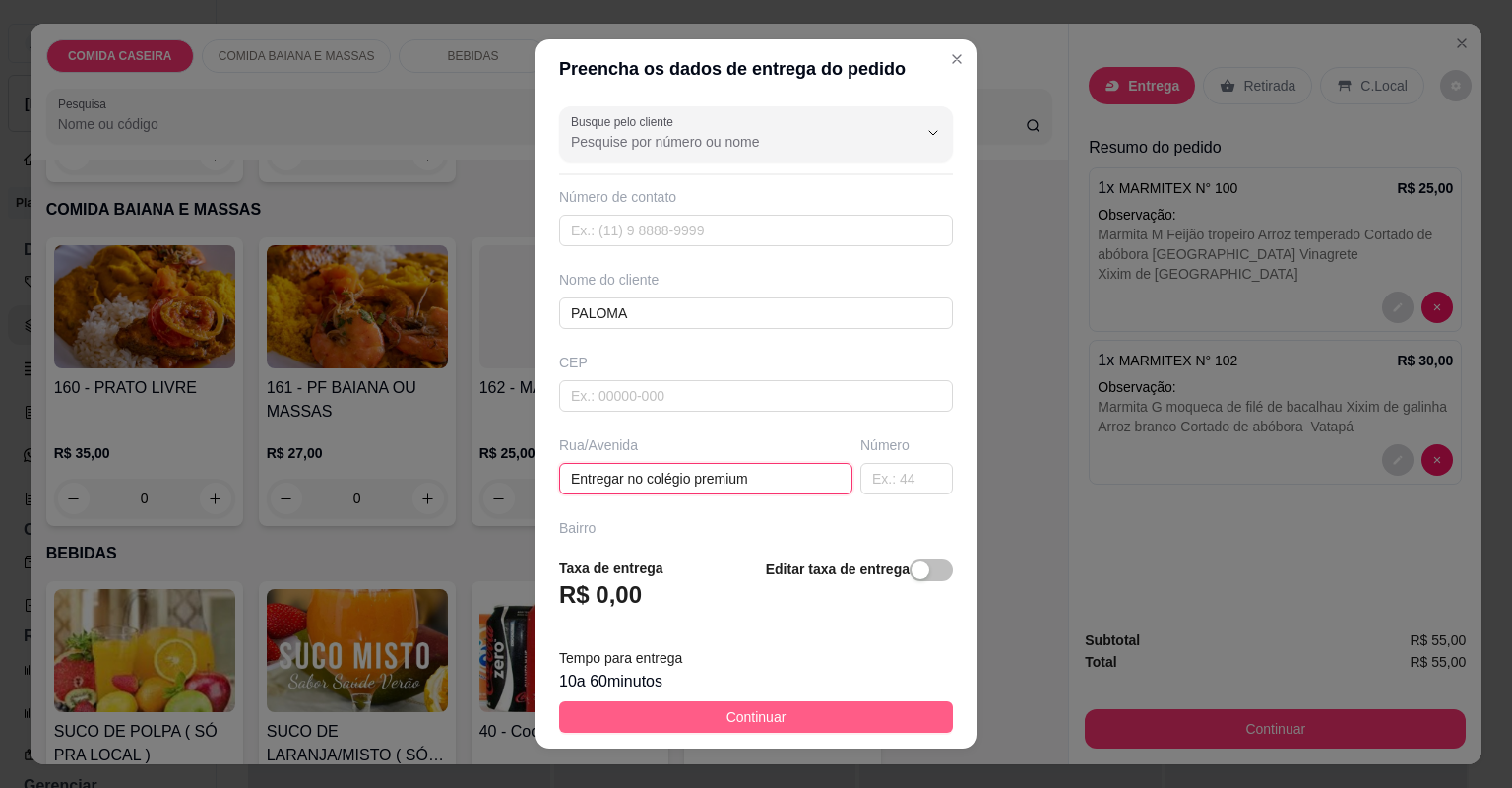 type on "Entregar no colégio premium" 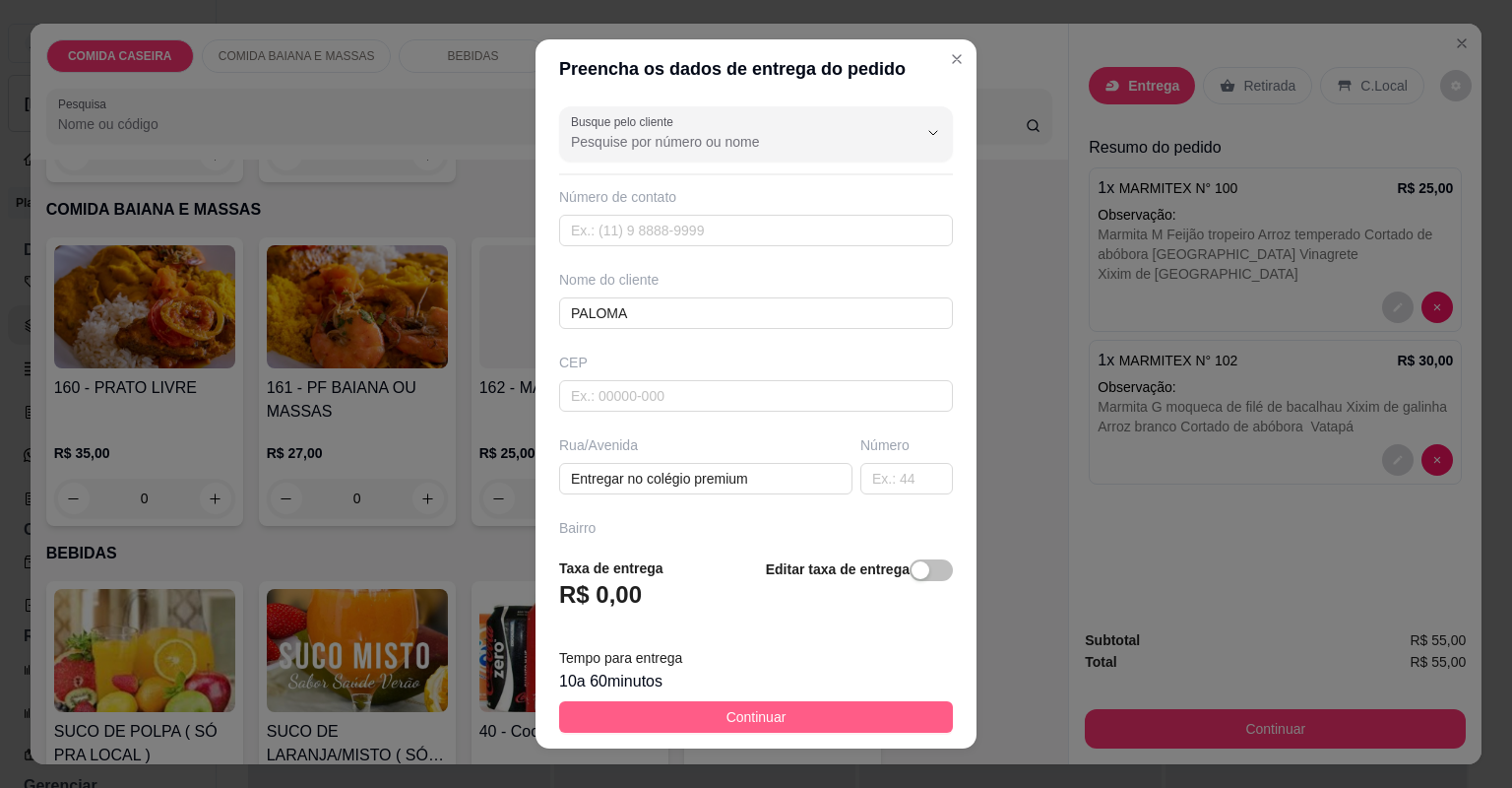 click on "Continuar" at bounding box center (756, 717) 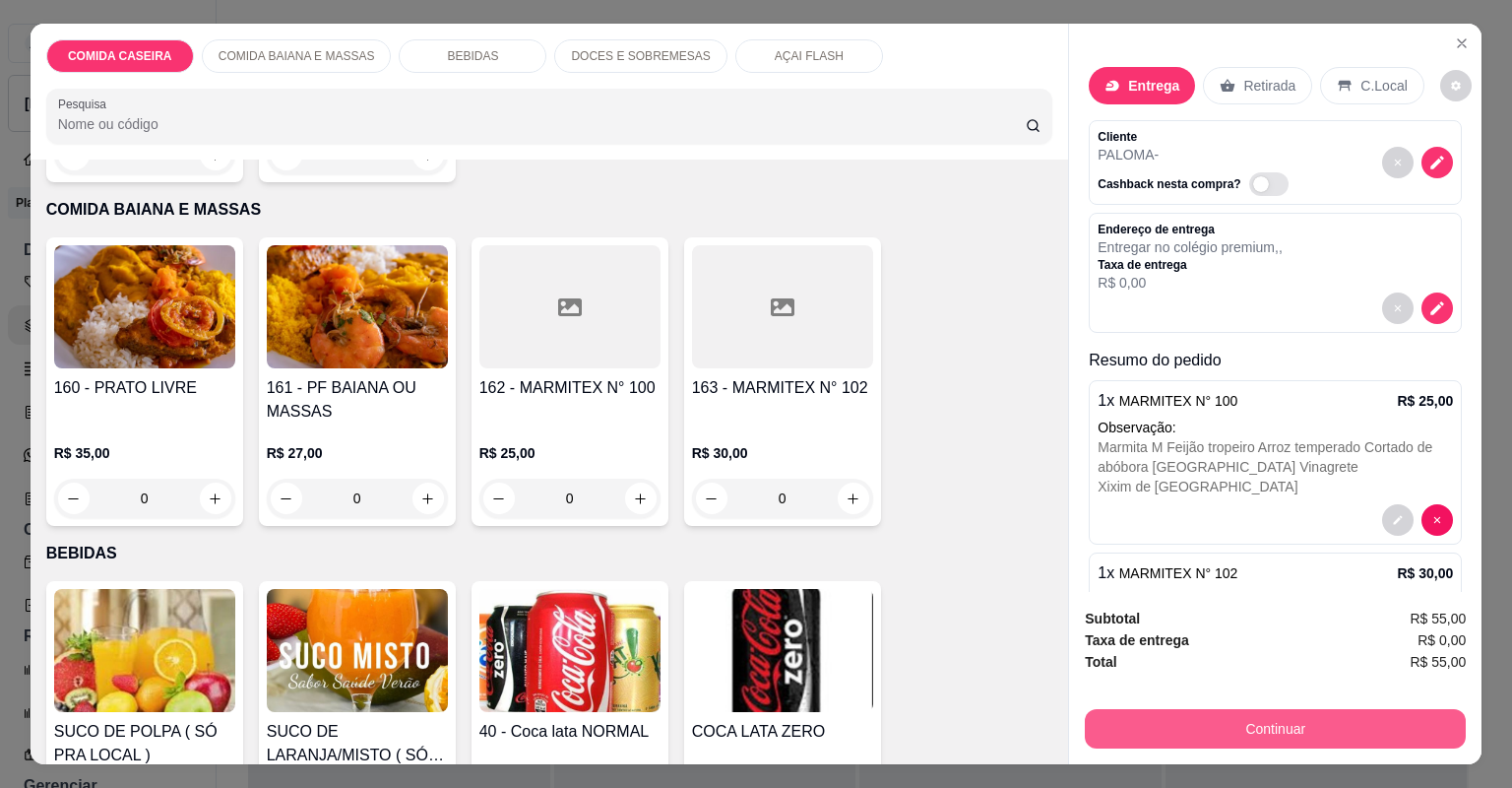 click on "Continuar" at bounding box center (1275, 729) 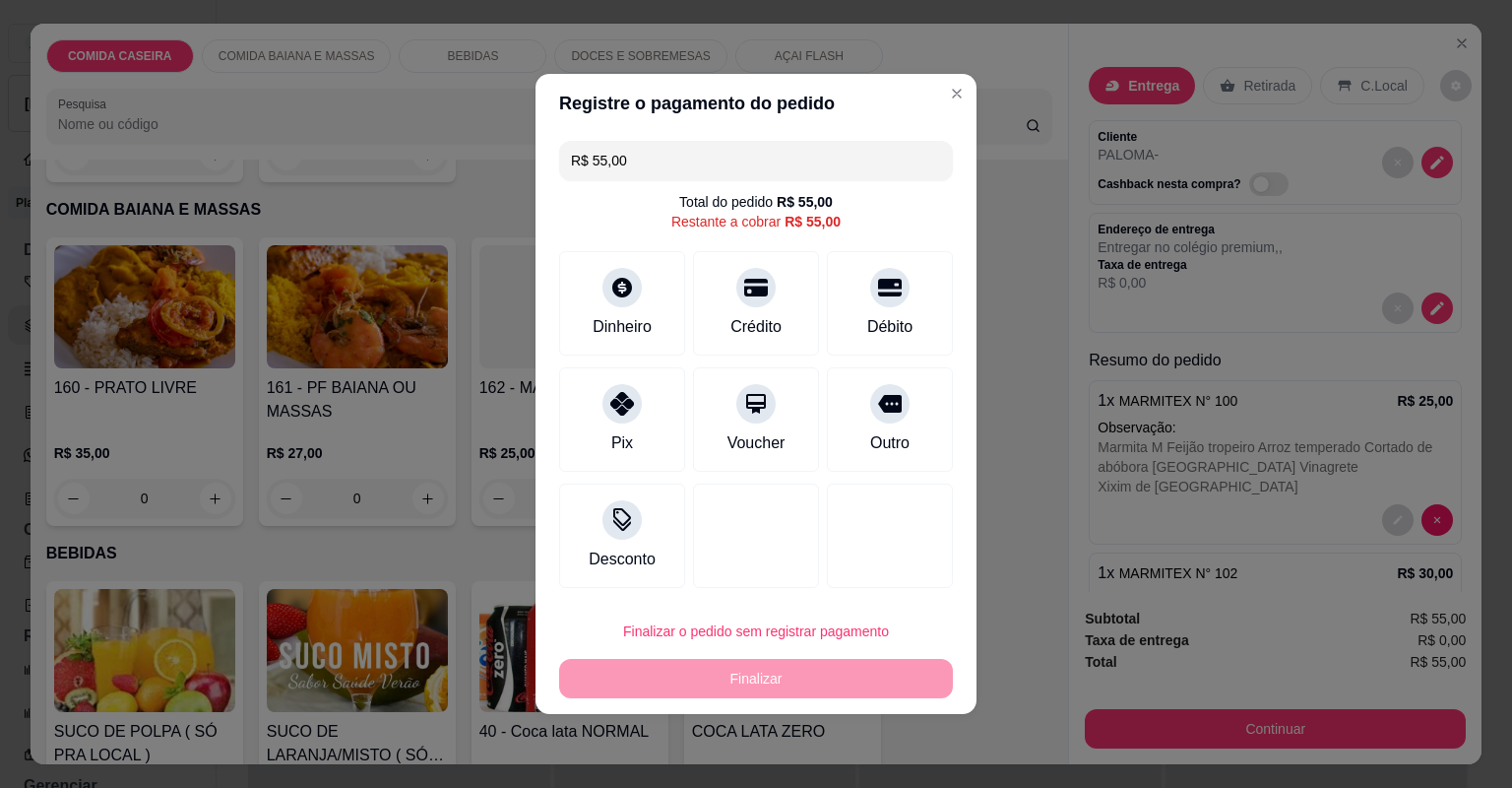 drag, startPoint x: 636, startPoint y: 165, endPoint x: 586, endPoint y: 165, distance: 50 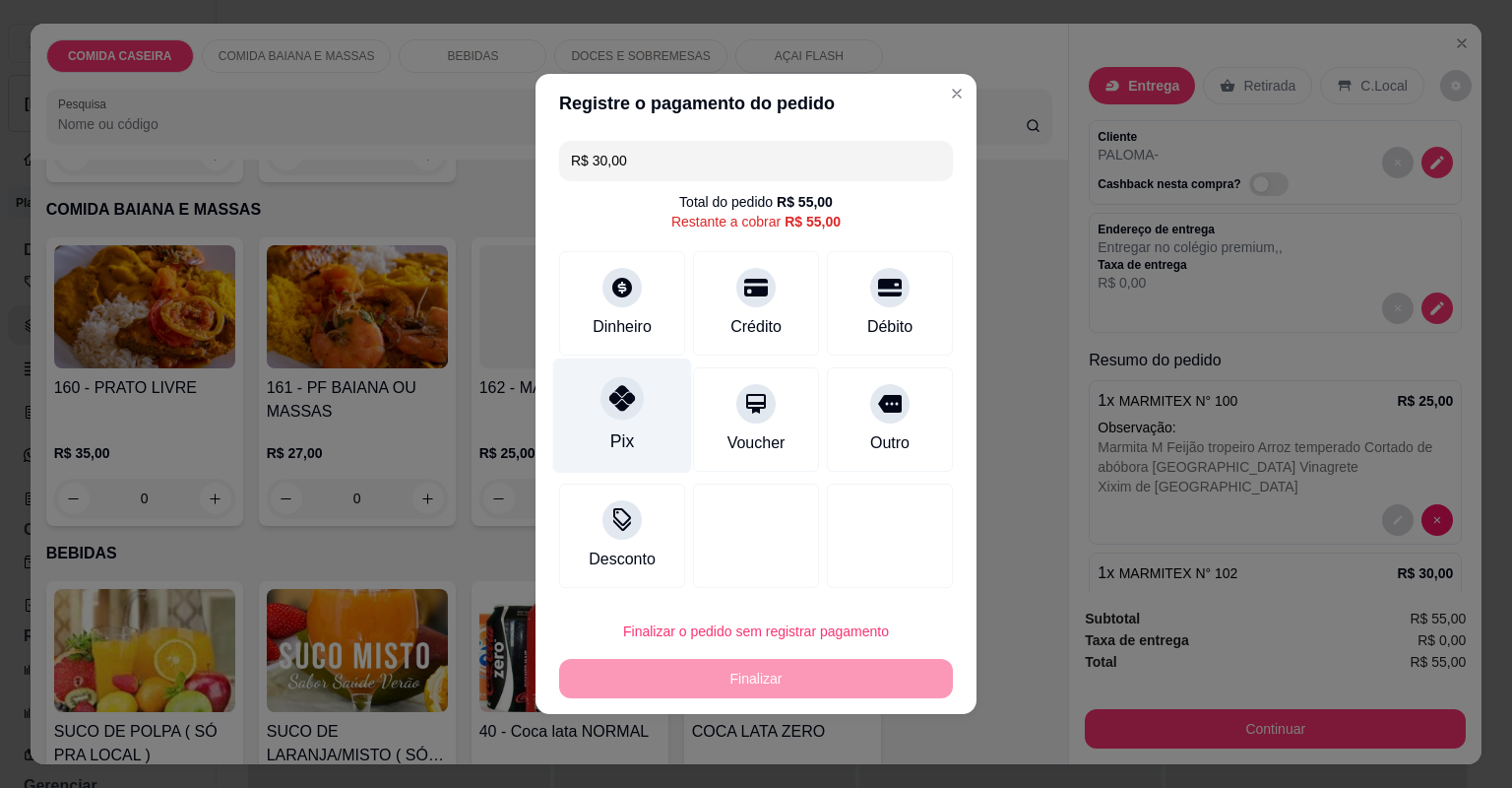 click on "Pix" at bounding box center (622, 416) 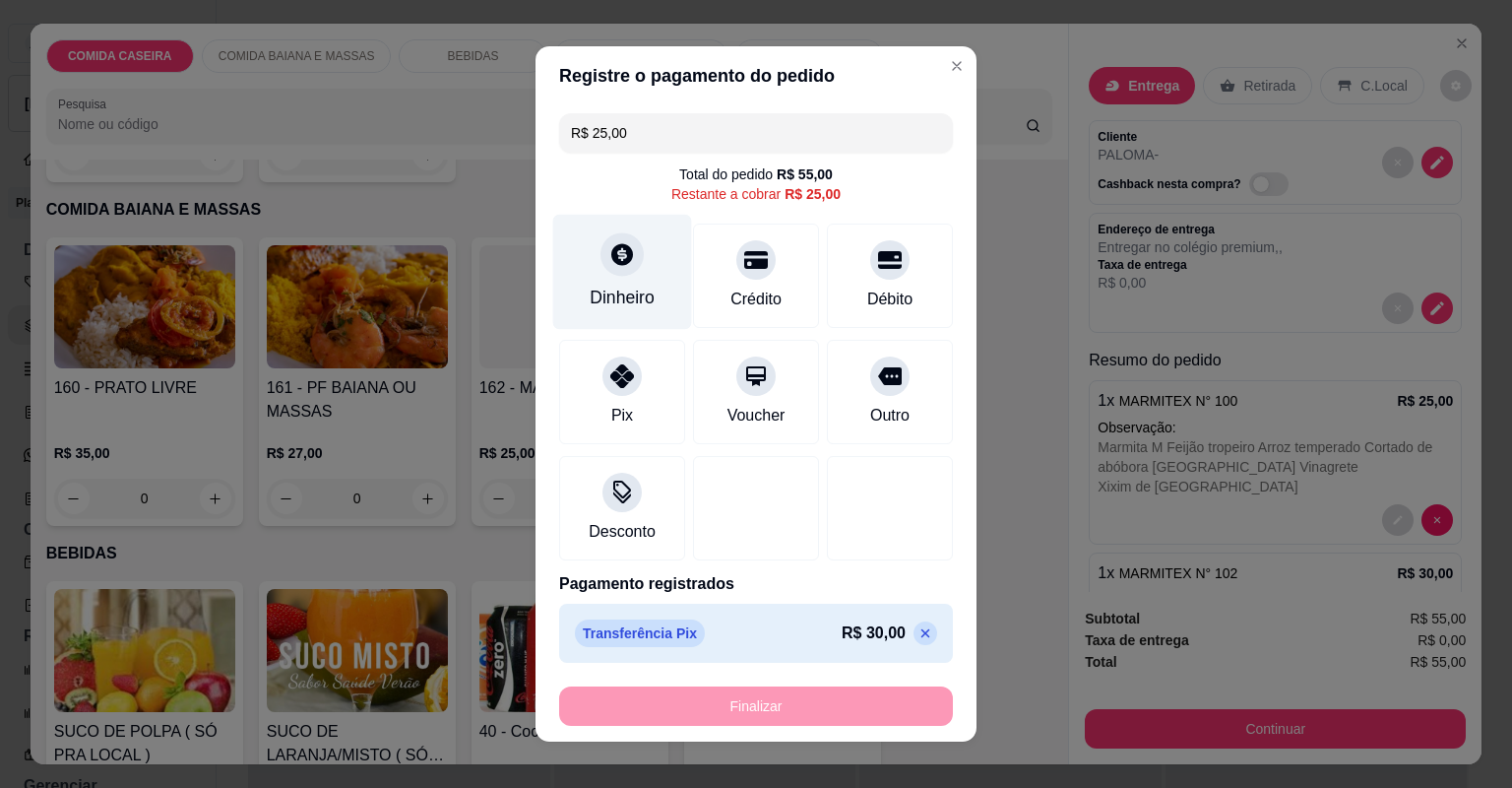 click on "Dinheiro" at bounding box center (622, 272) 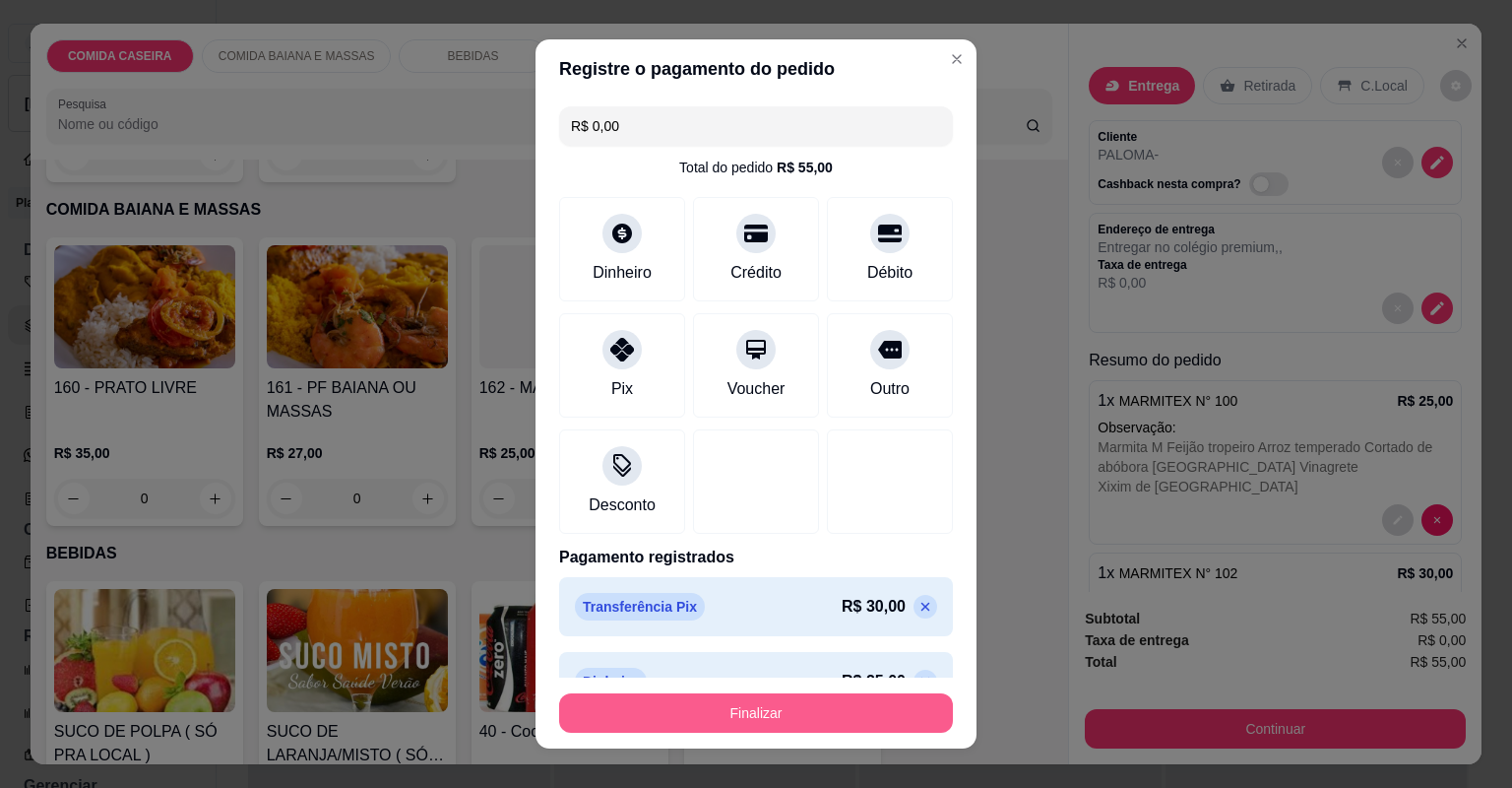 click on "Finalizar" at bounding box center [756, 713] 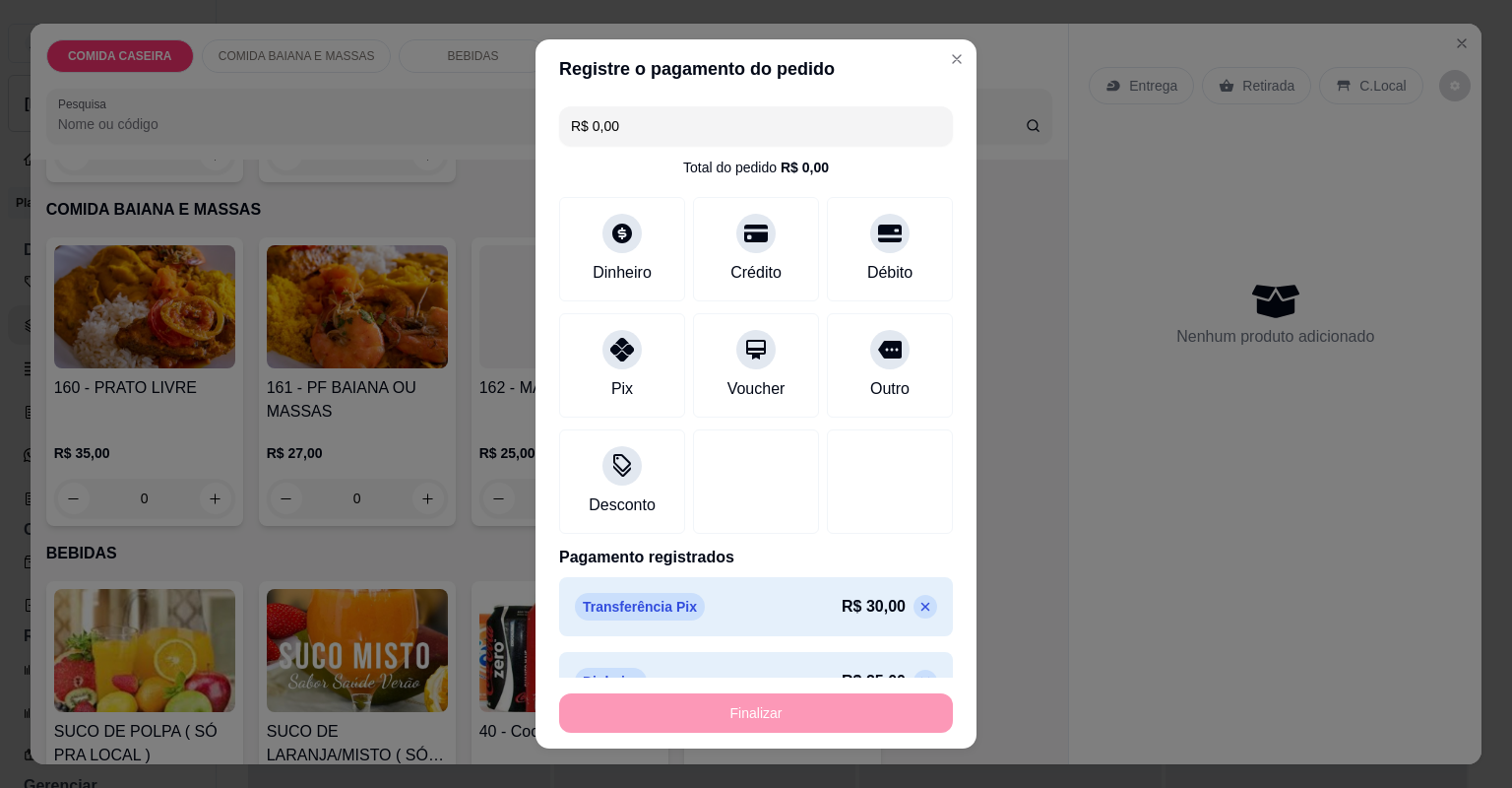 type on "-R$ 55,00" 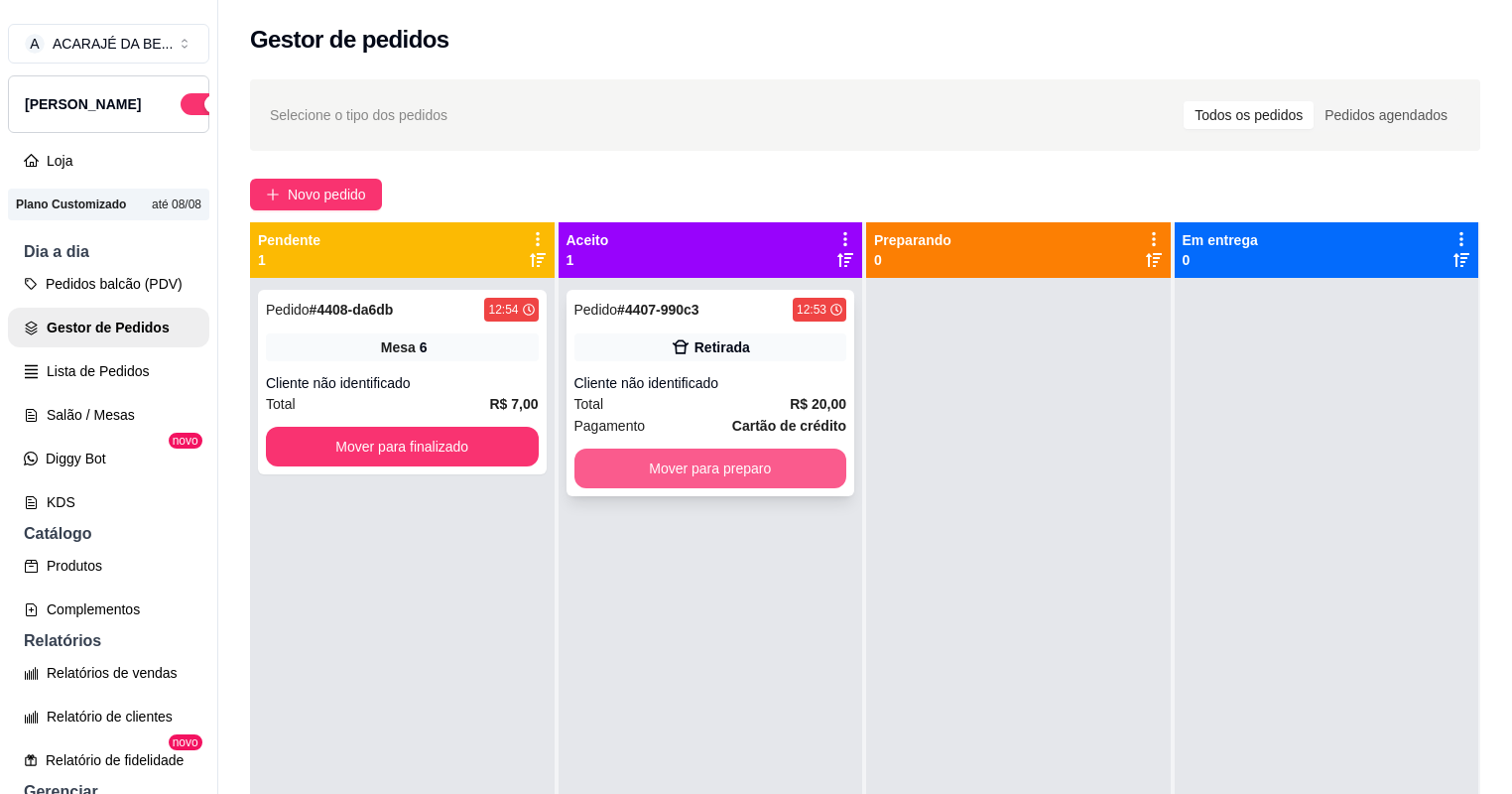 click on "Mover para preparo" at bounding box center (710, 468) 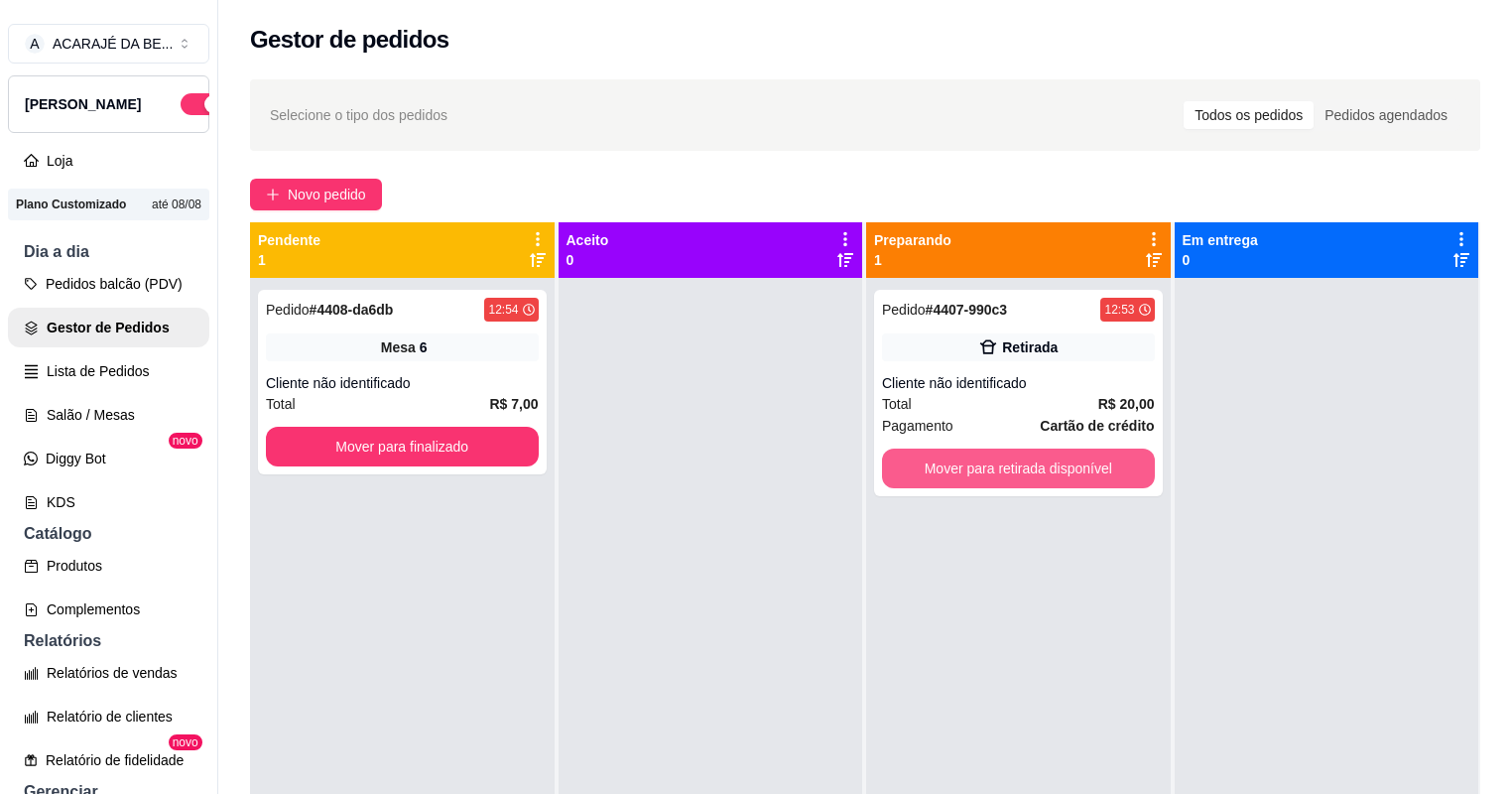 click on "Mover para retirada disponível" at bounding box center (1018, 468) 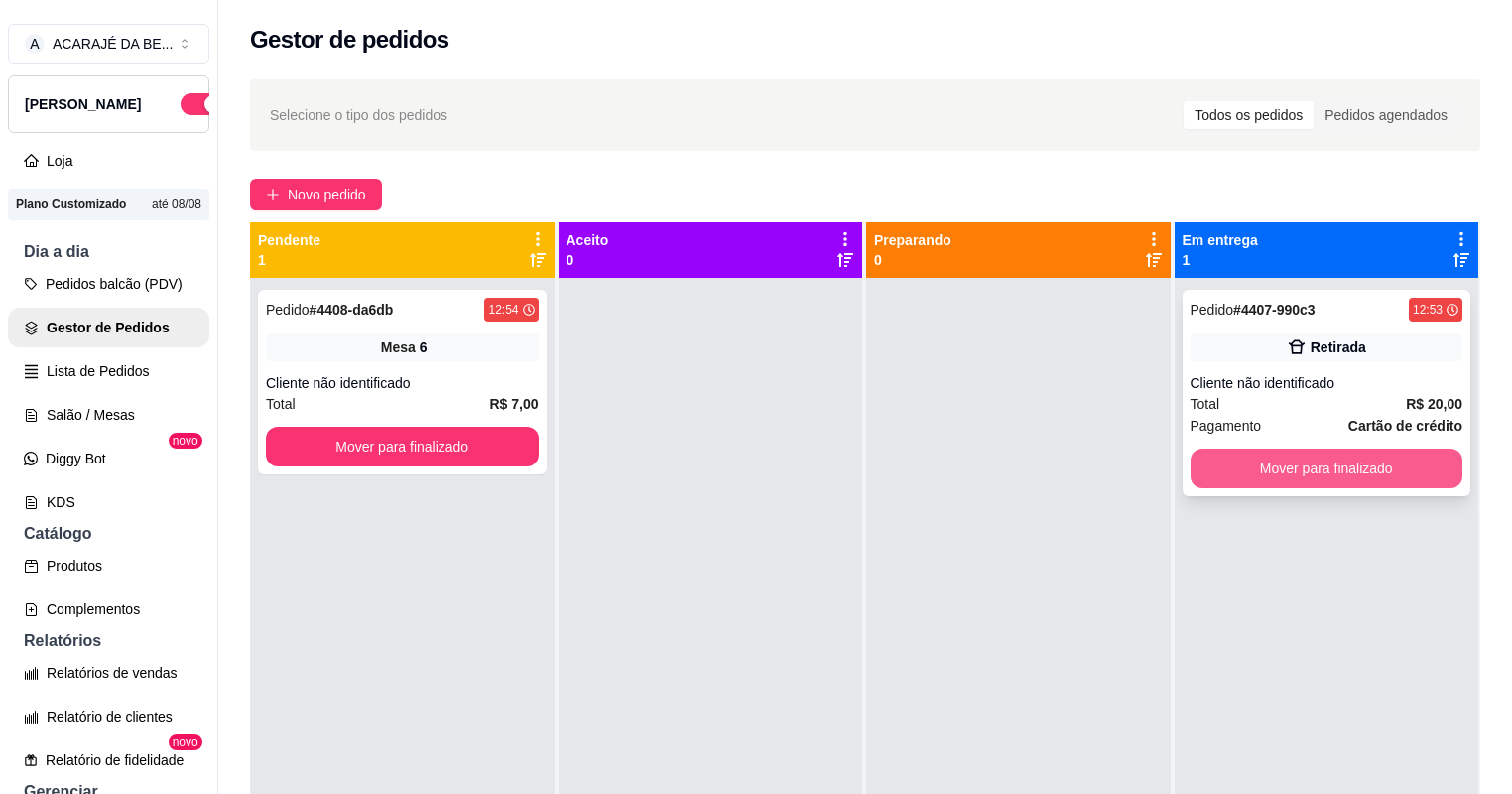 click on "Mover para finalizado" at bounding box center [1326, 468] 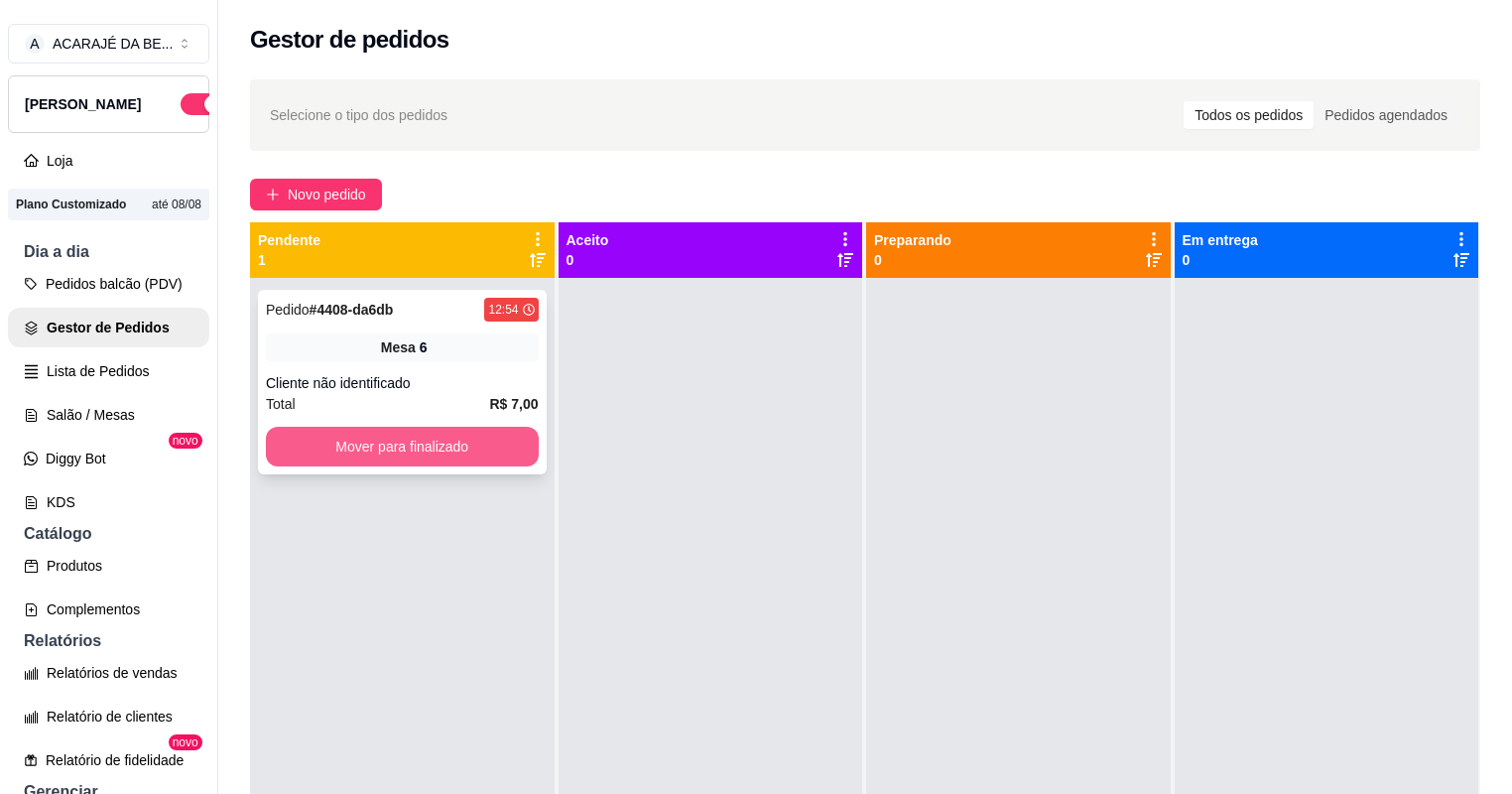 click on "Mover para finalizado" at bounding box center [402, 447] 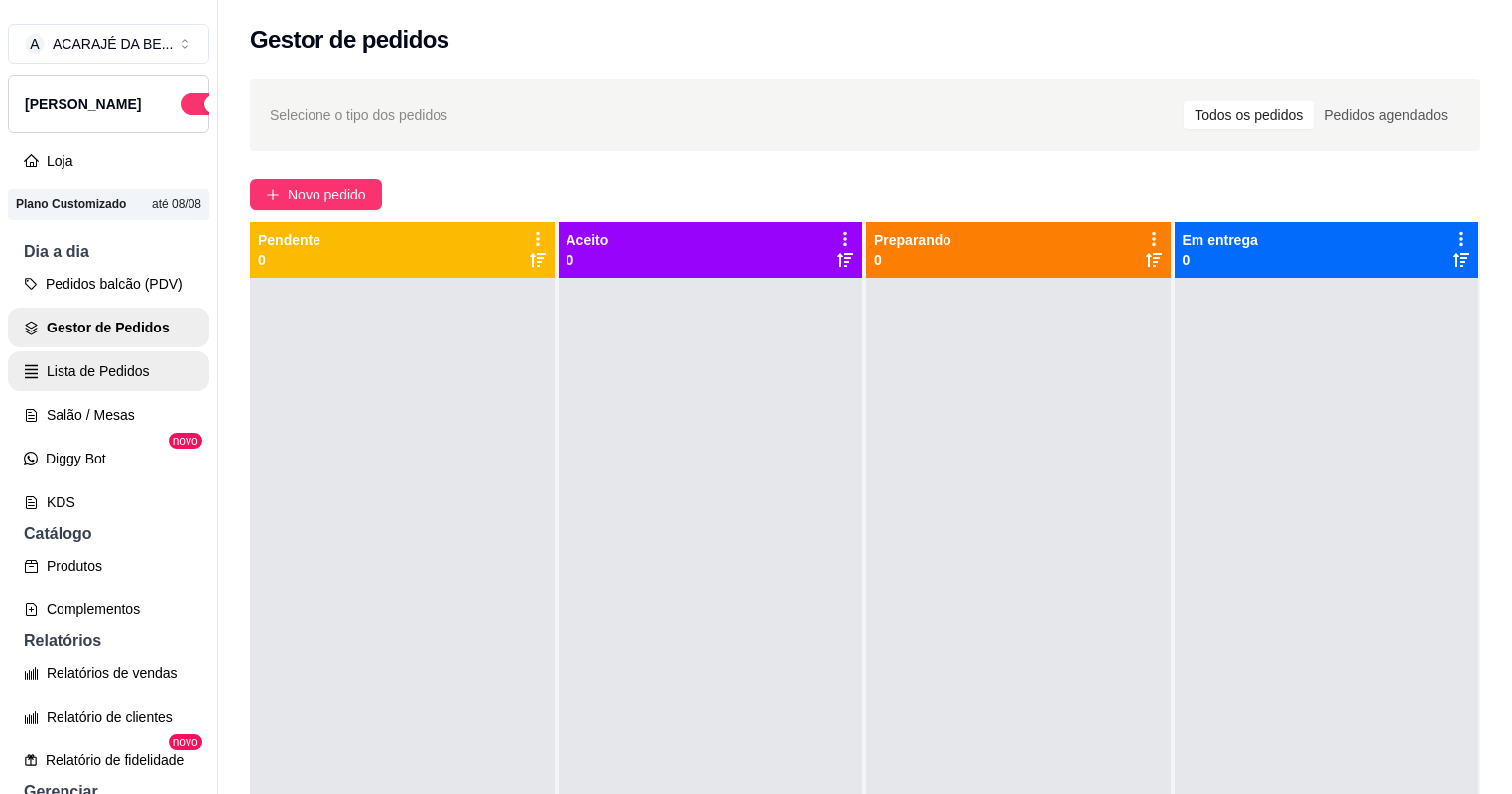 click on "Lista de Pedidos" at bounding box center (108, 371) 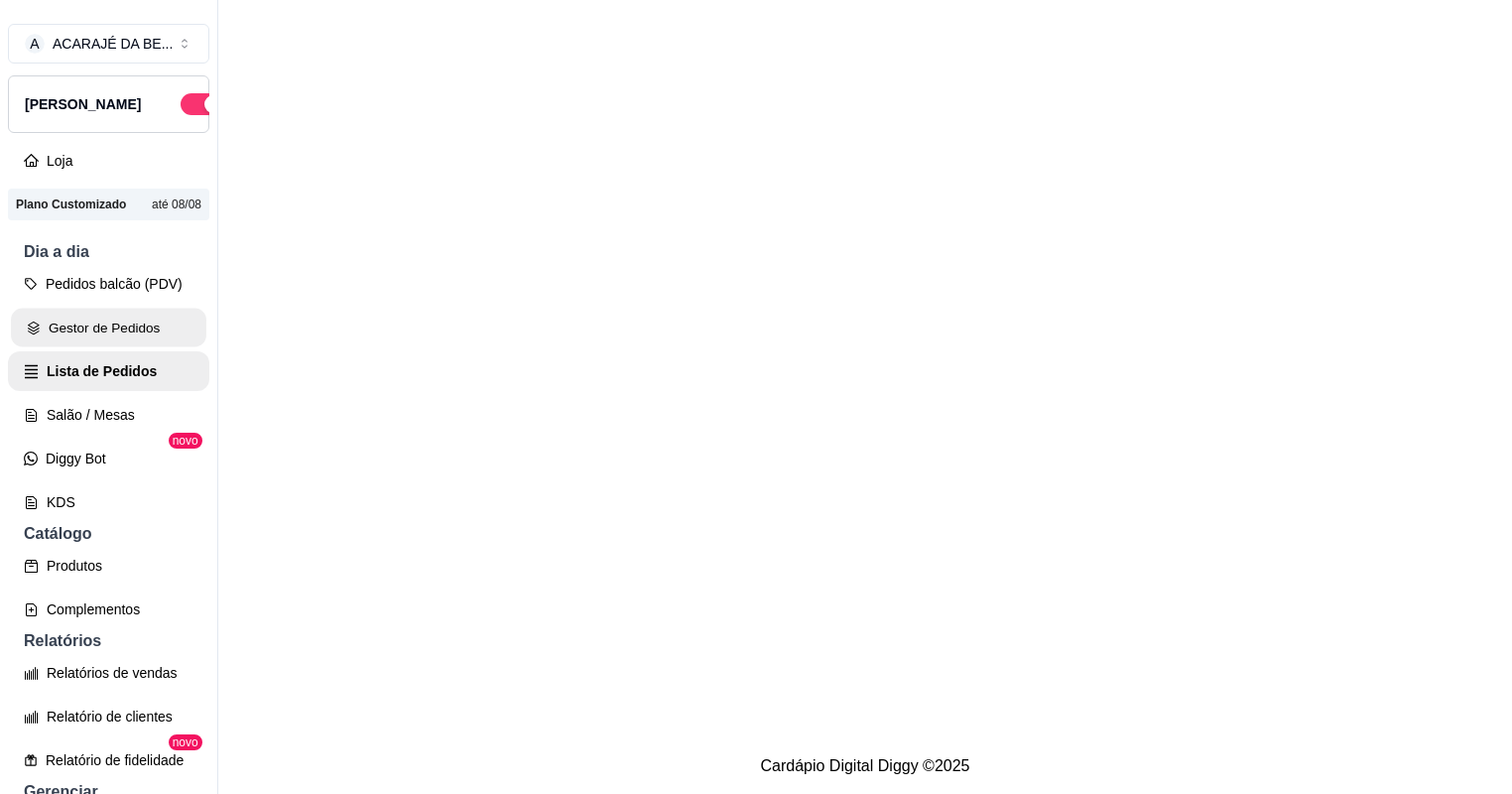 click on "Gestor de Pedidos" at bounding box center (108, 328) 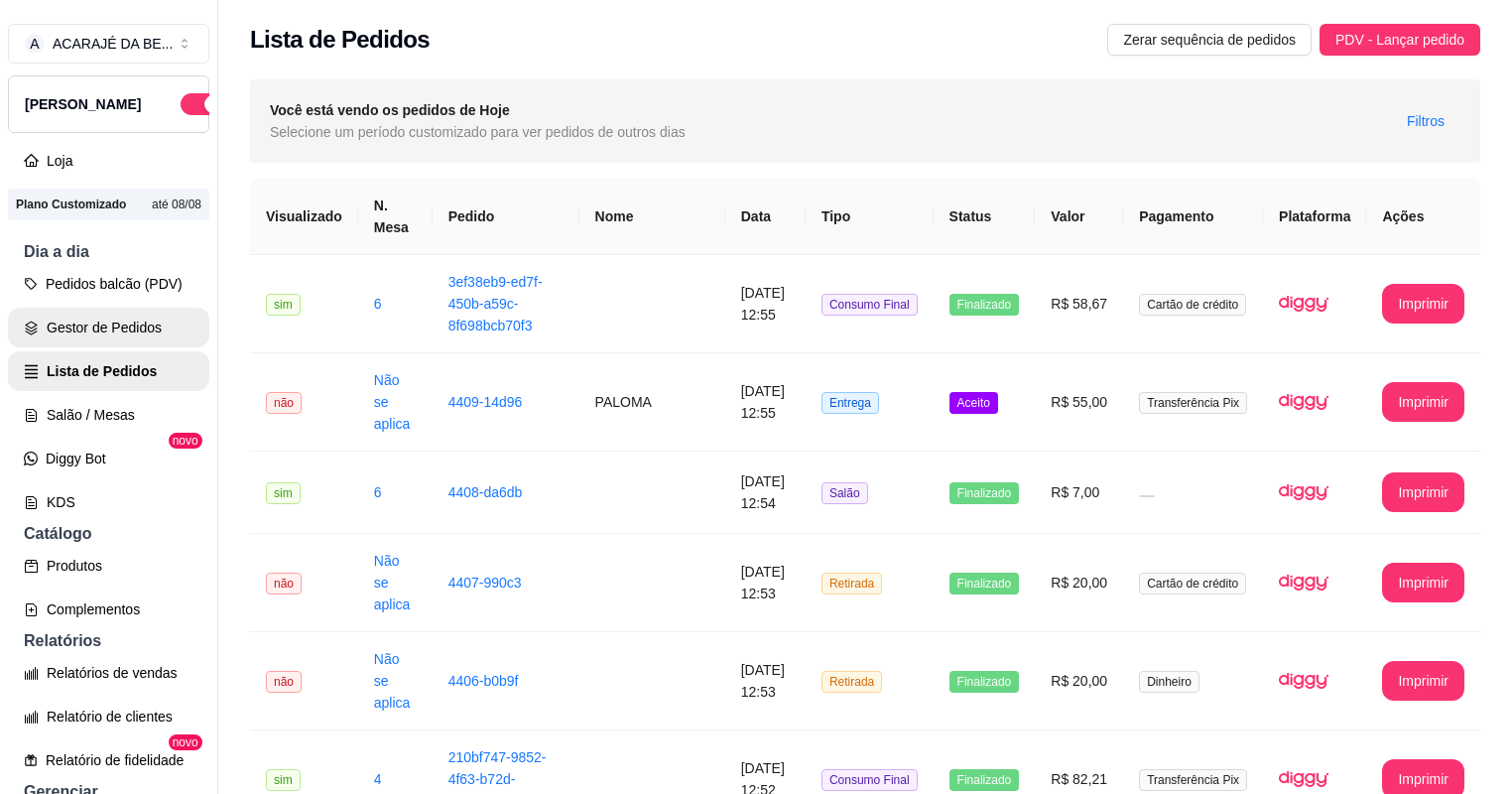 click on "Gestor de Pedidos" at bounding box center [108, 328] 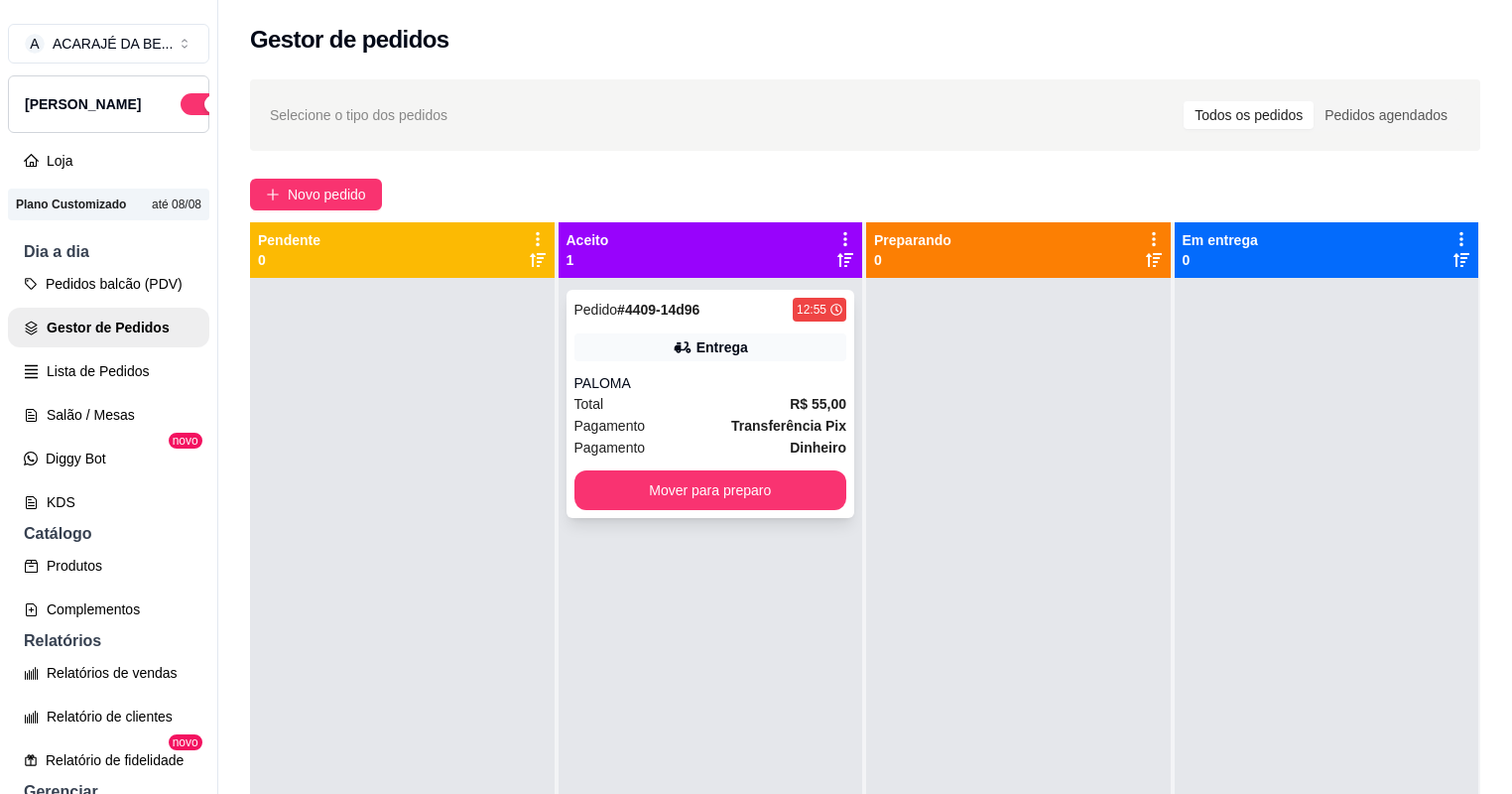 click on "PALOMA" at bounding box center [710, 383] 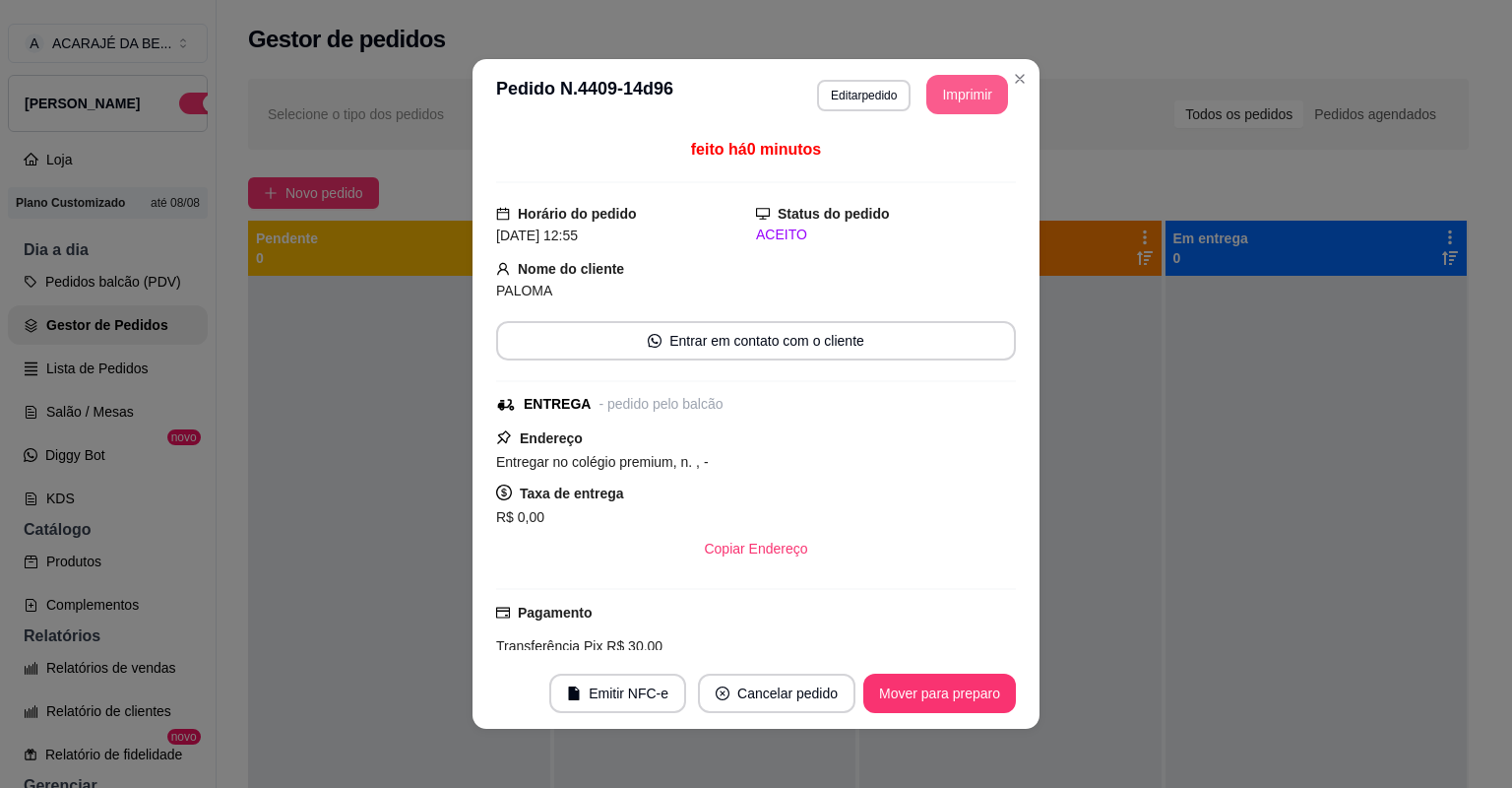 click on "Imprimir" at bounding box center (967, 95) 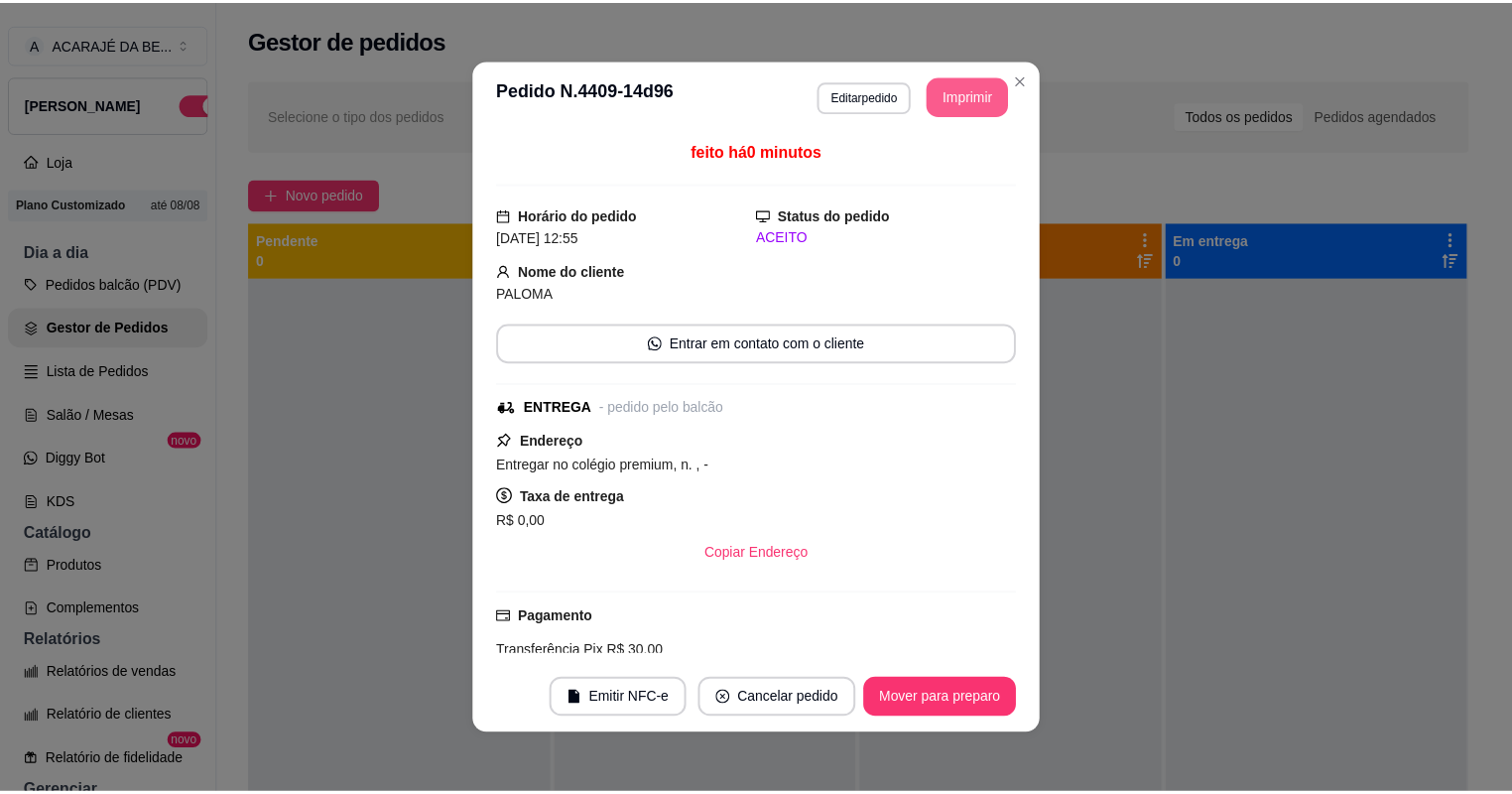 scroll, scrollTop: 0, scrollLeft: 0, axis: both 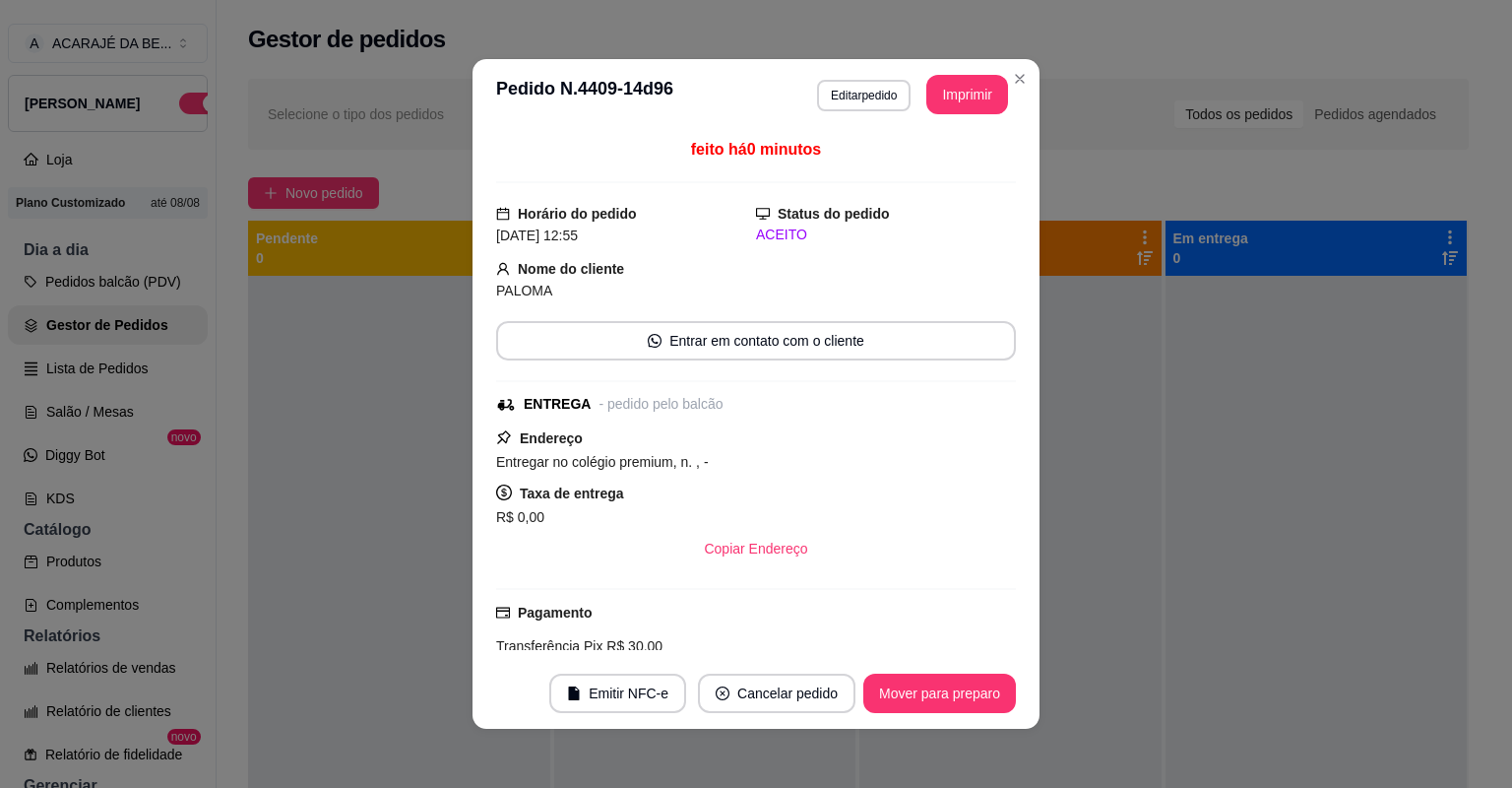 click on "Mover para preparo" at bounding box center (939, 693) 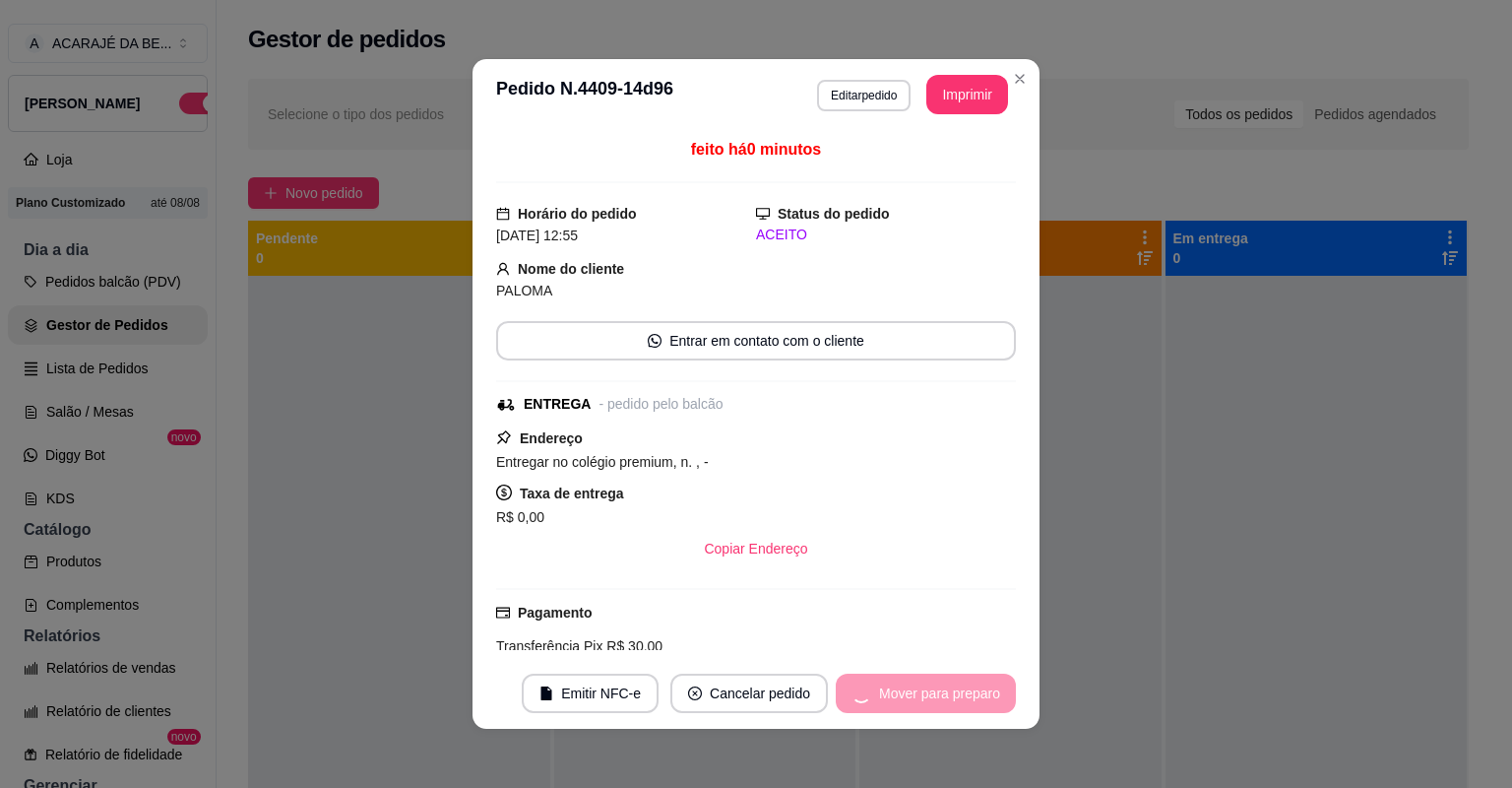 click on "Mover para preparo" at bounding box center (925, 693) 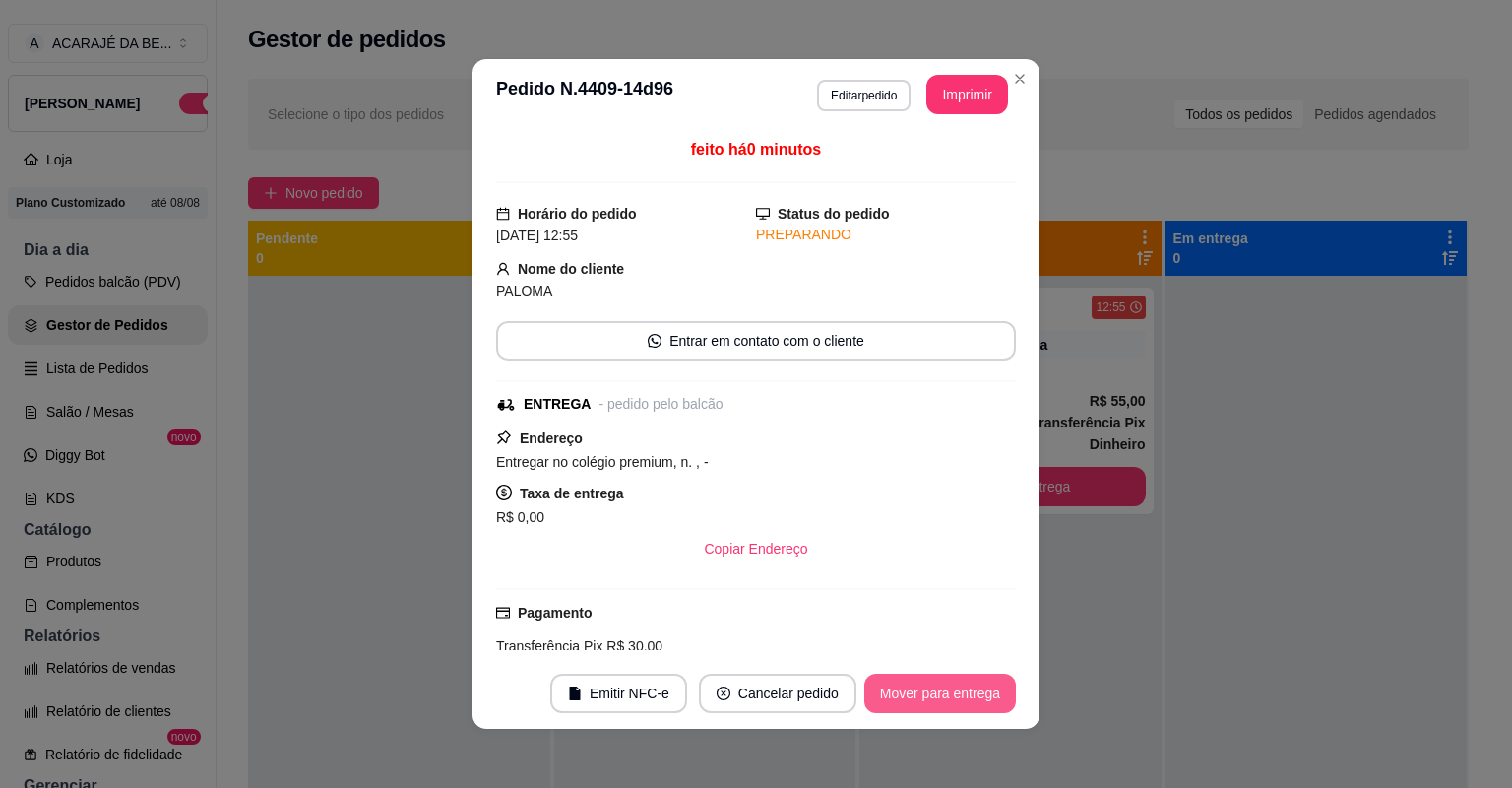 click on "Mover para entrega" at bounding box center (940, 693) 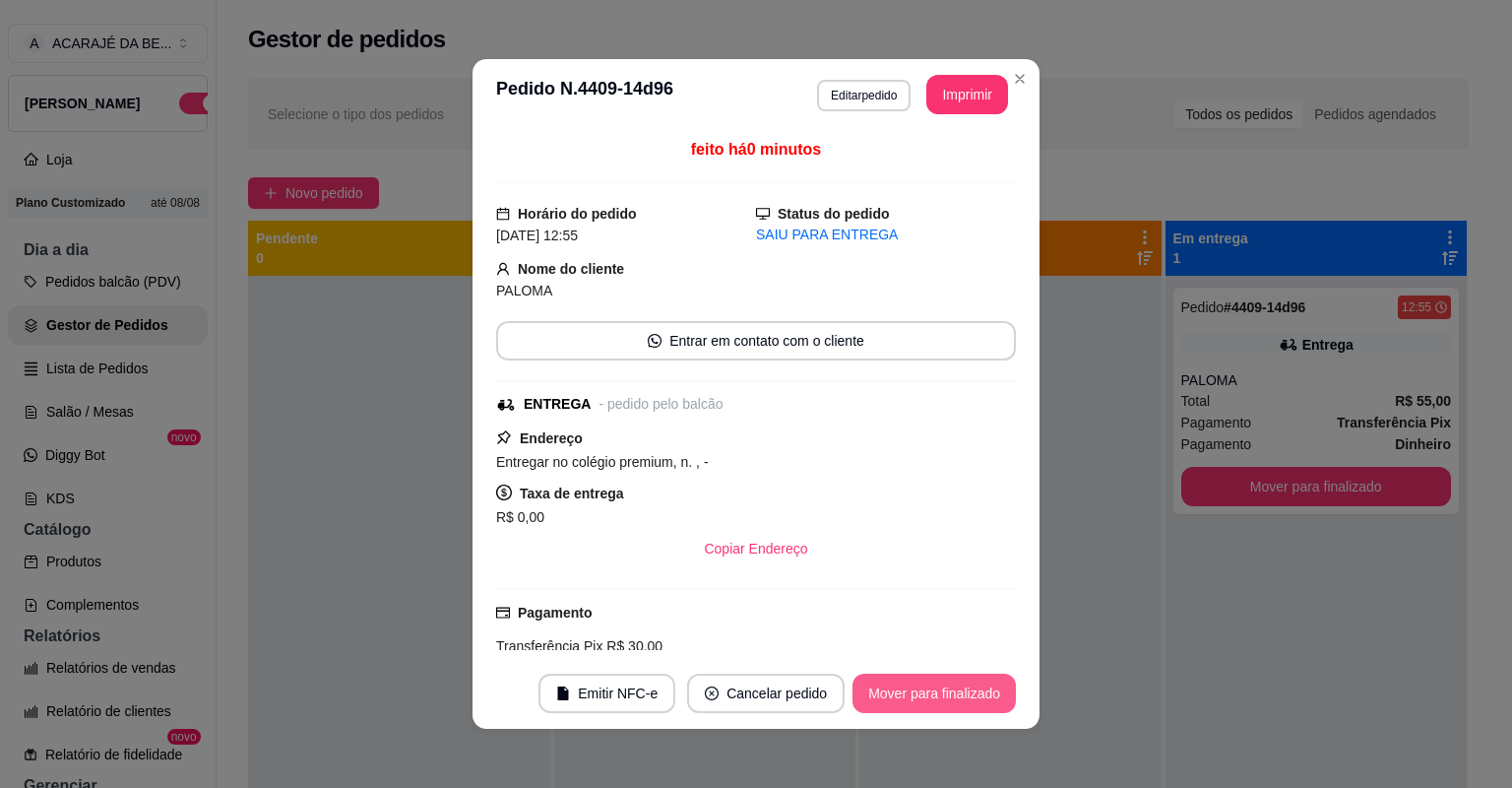 click on "Mover para finalizado" at bounding box center (934, 693) 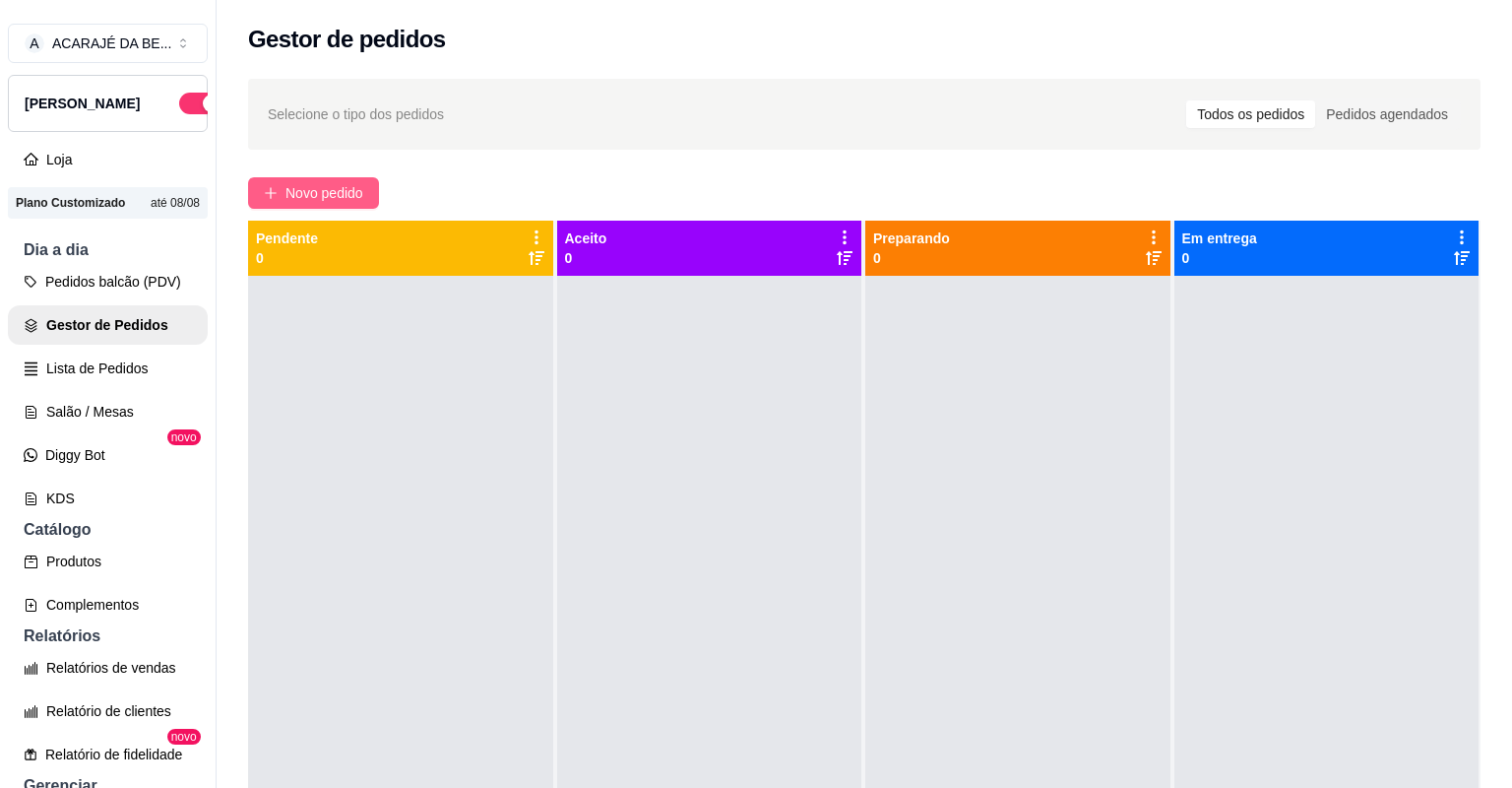 click on "Novo pedido" at bounding box center (324, 193) 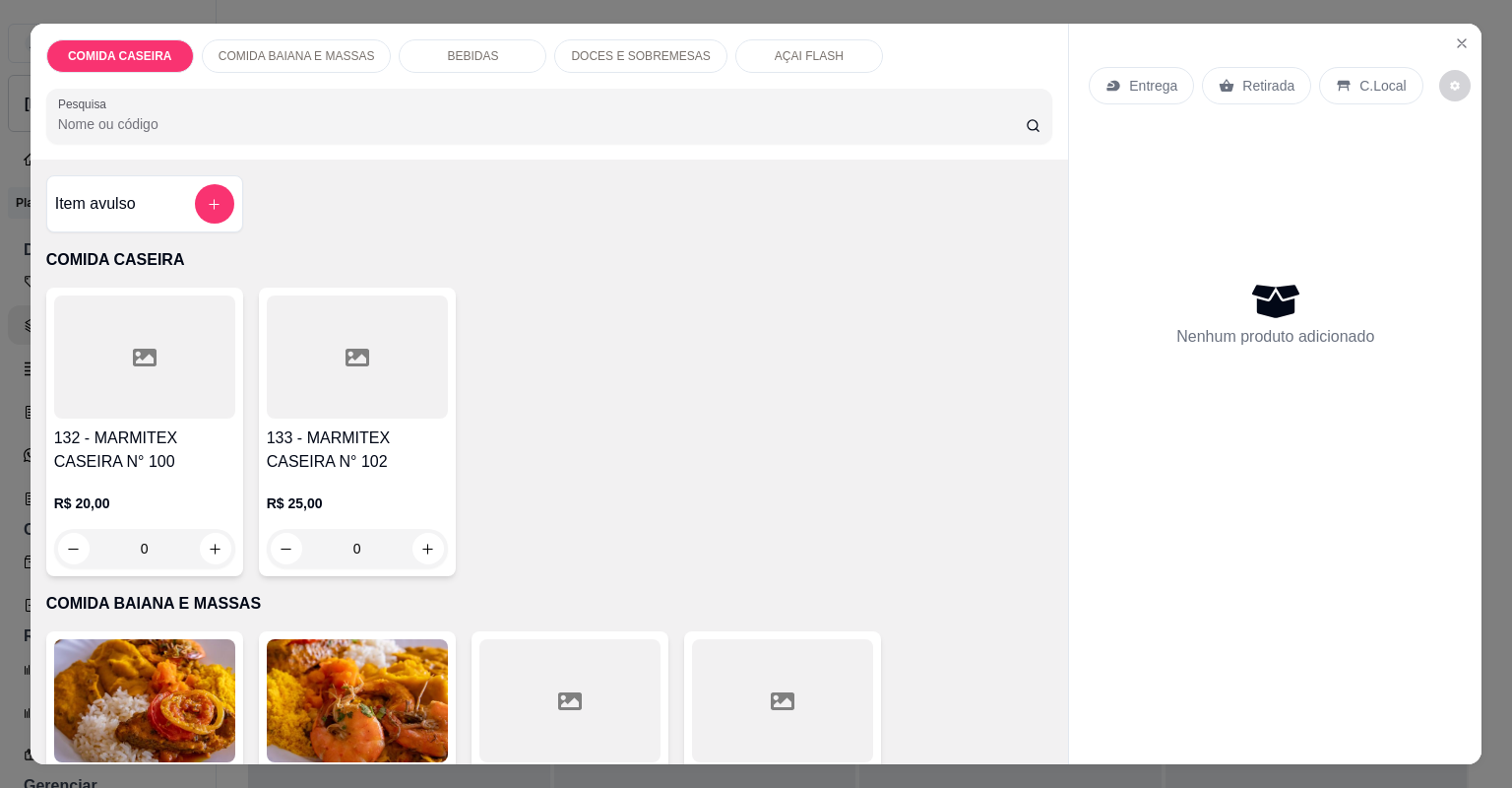 click on "133 - MARMITEX CASEIRA N° 102" at bounding box center (357, 450) 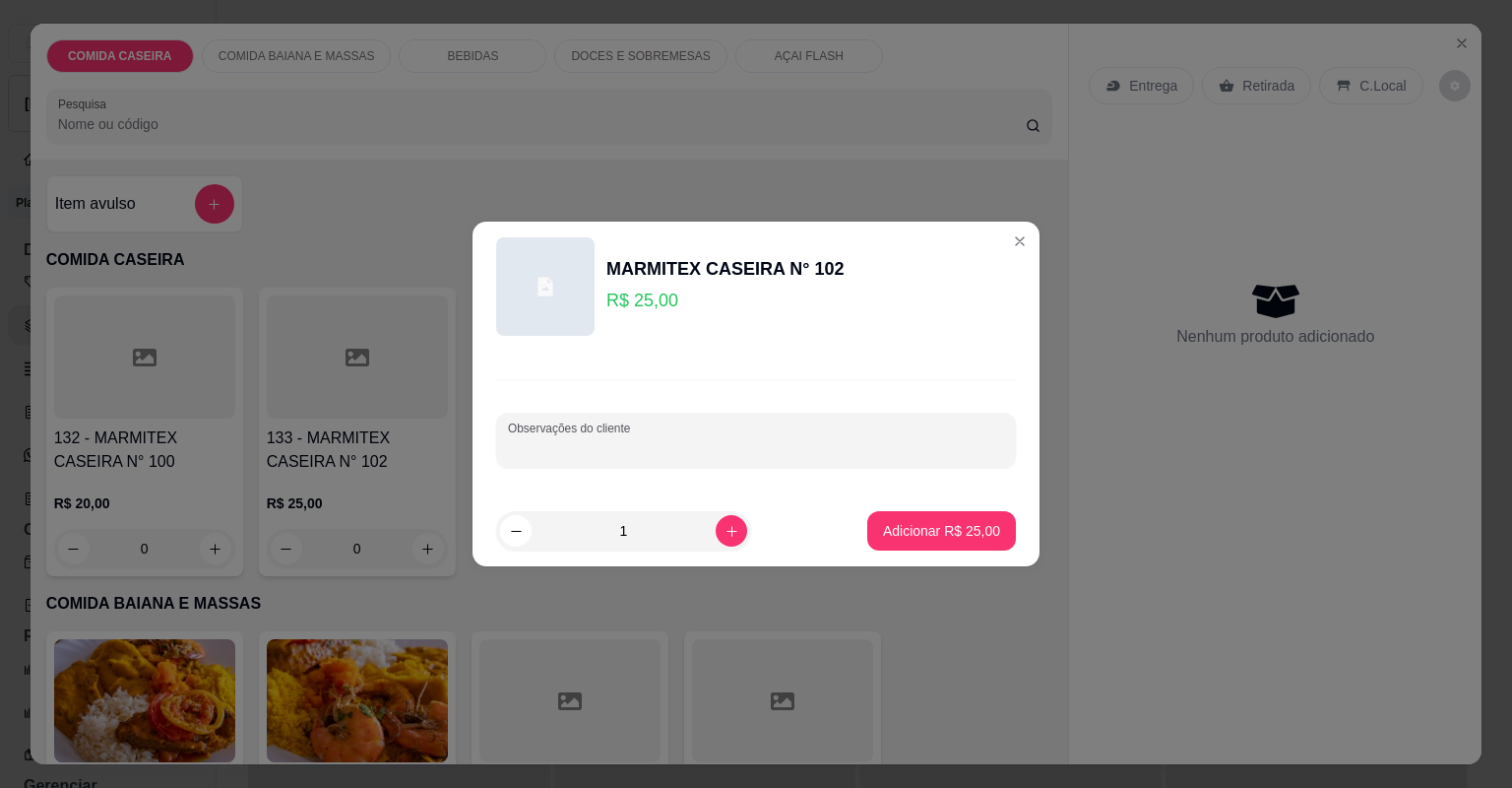 click on "Observações do cliente" at bounding box center [756, 448] 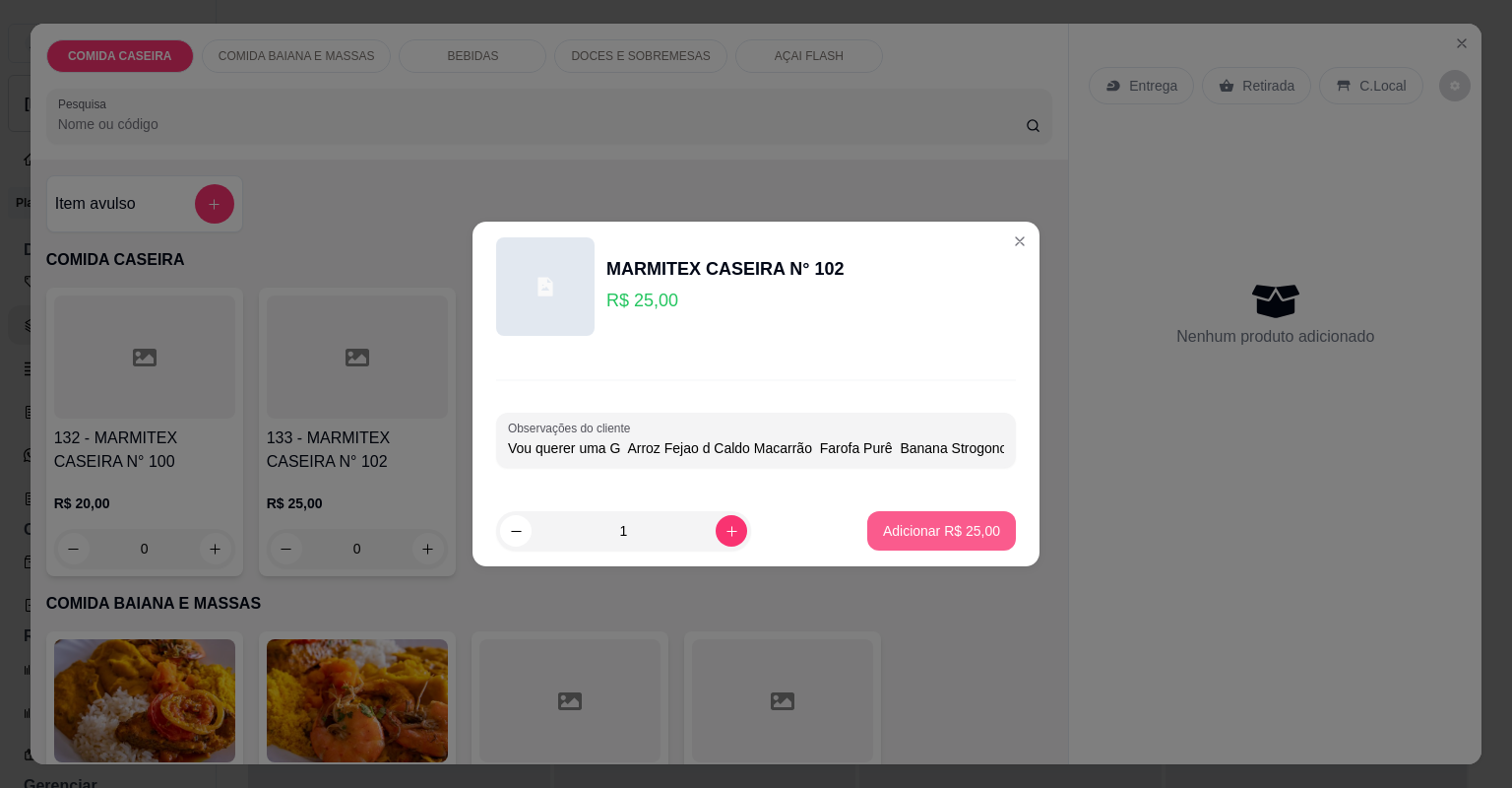 click on "Adicionar   R$ 25,00" at bounding box center (941, 531) 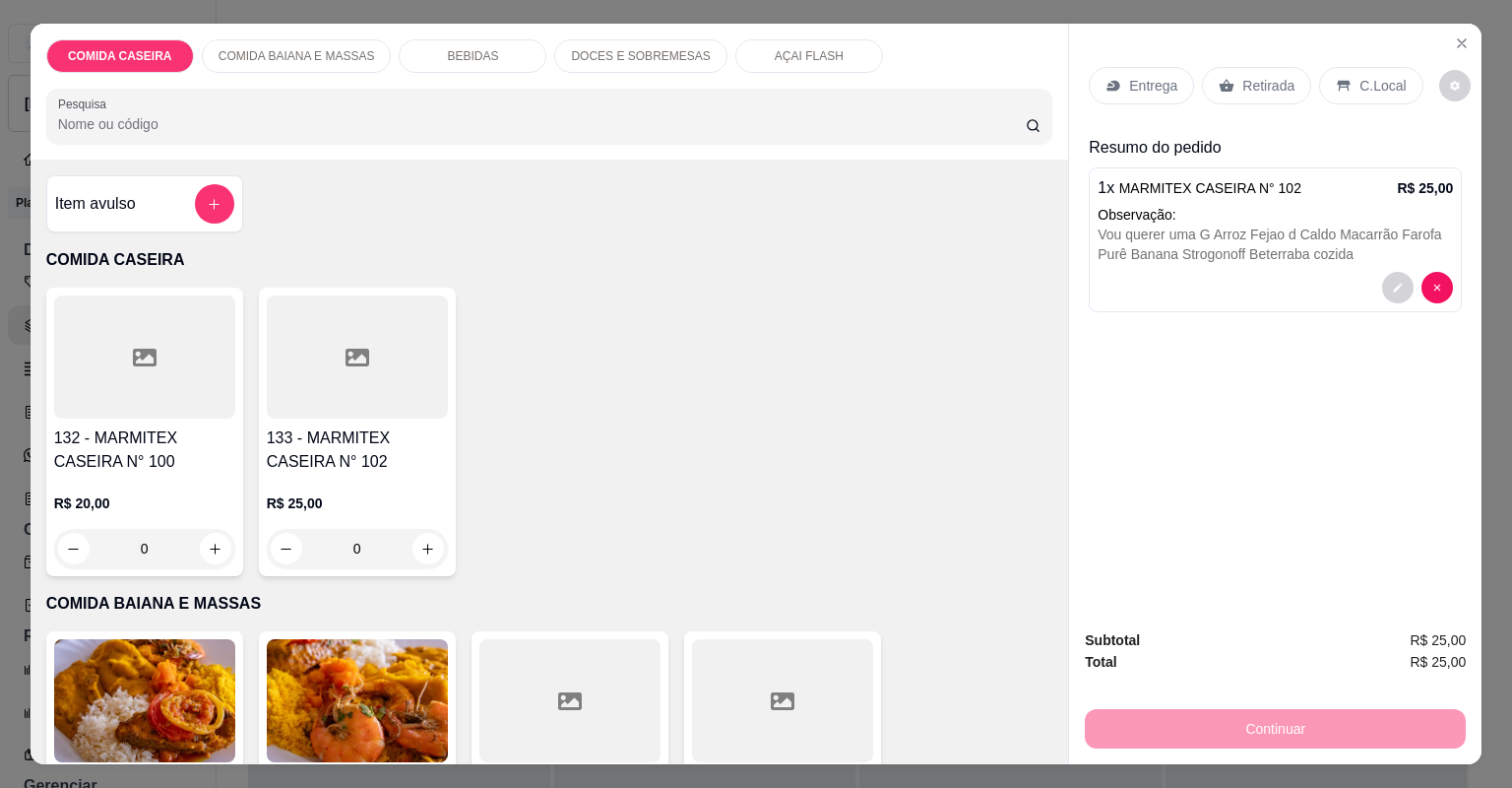 click on "Entrega" at bounding box center [1153, 86] 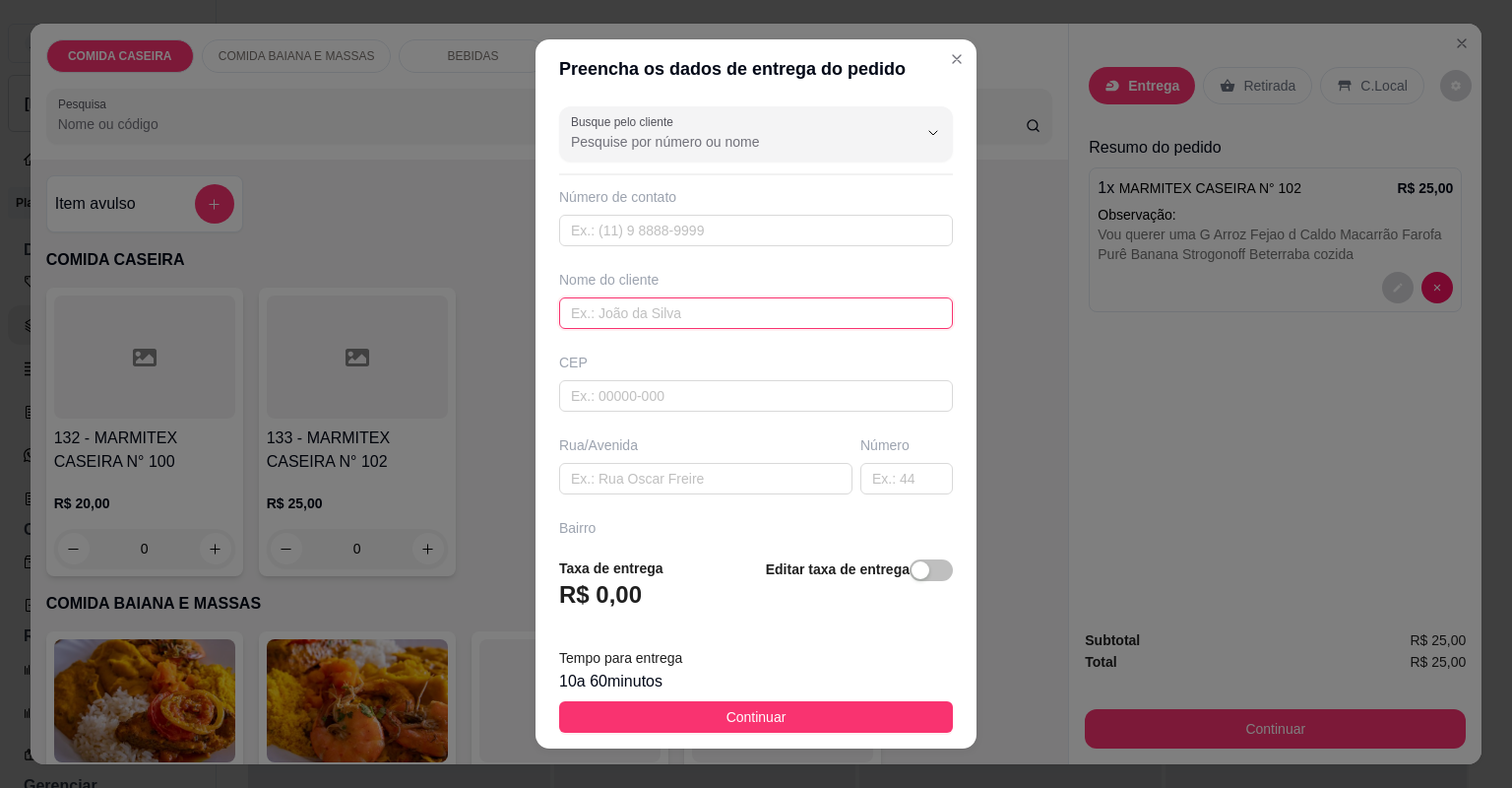click at bounding box center (756, 313) 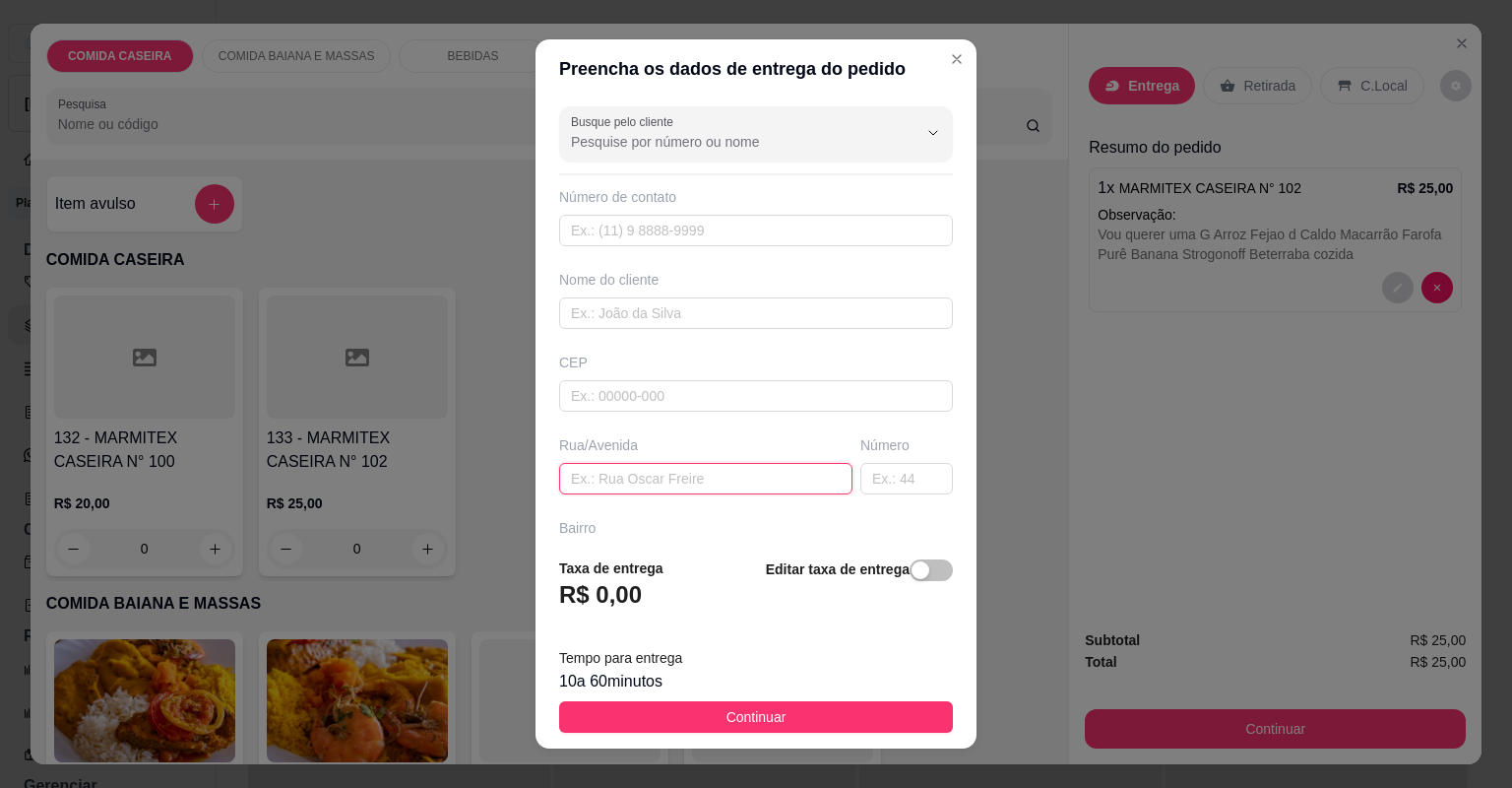 click at bounding box center [706, 479] 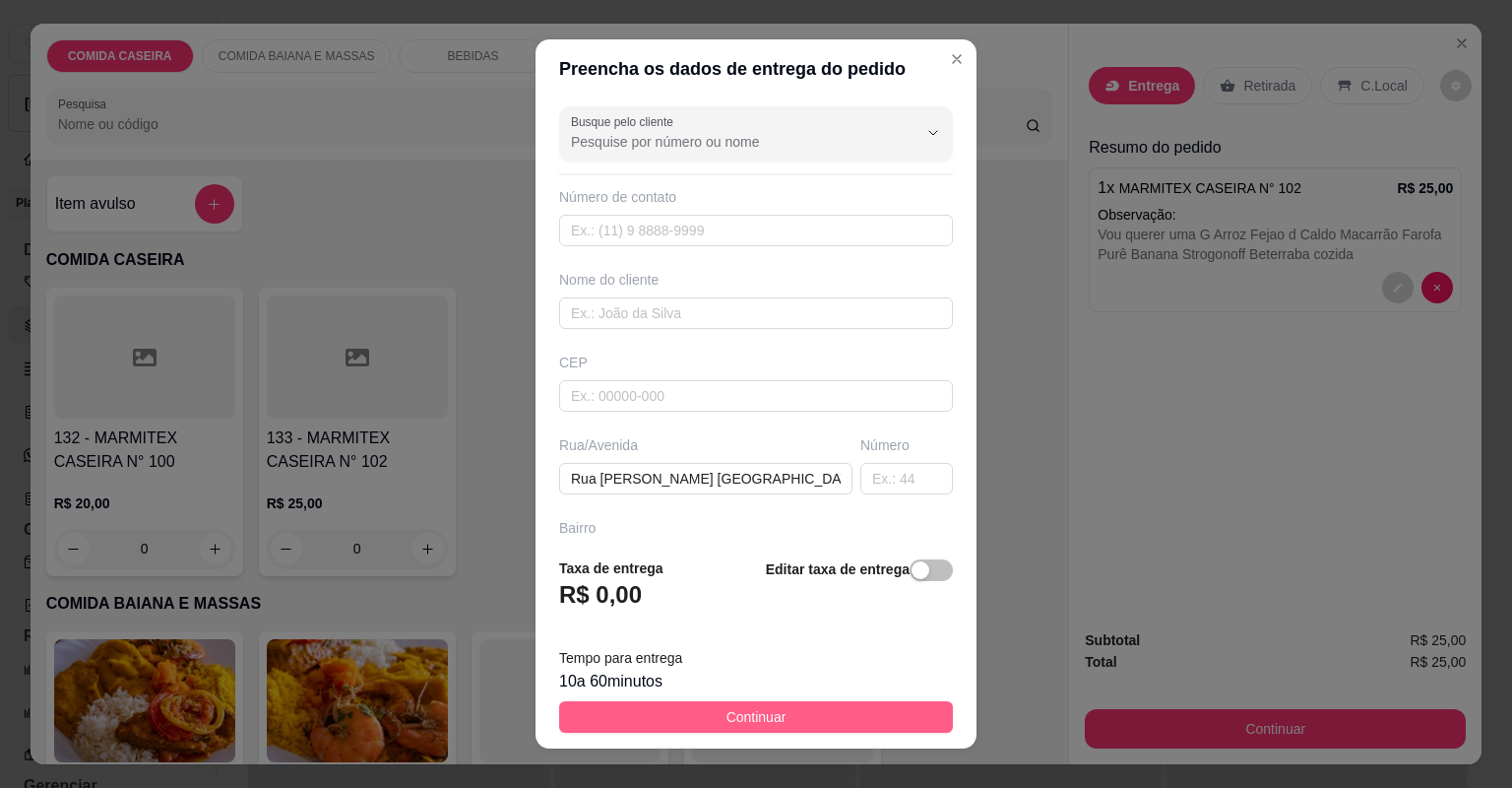 click on "Continuar" at bounding box center (756, 717) 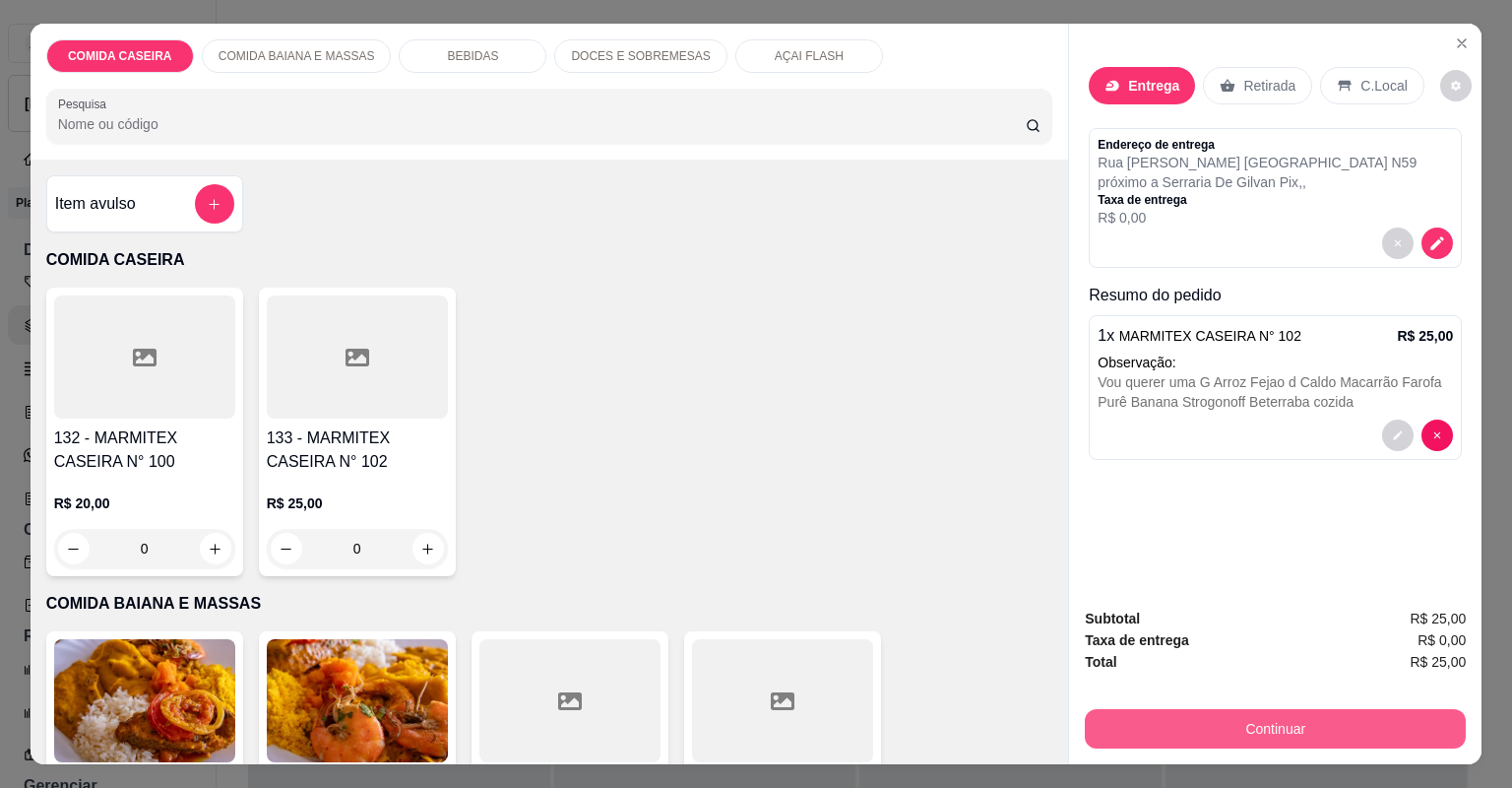 click on "Continuar" at bounding box center [1275, 729] 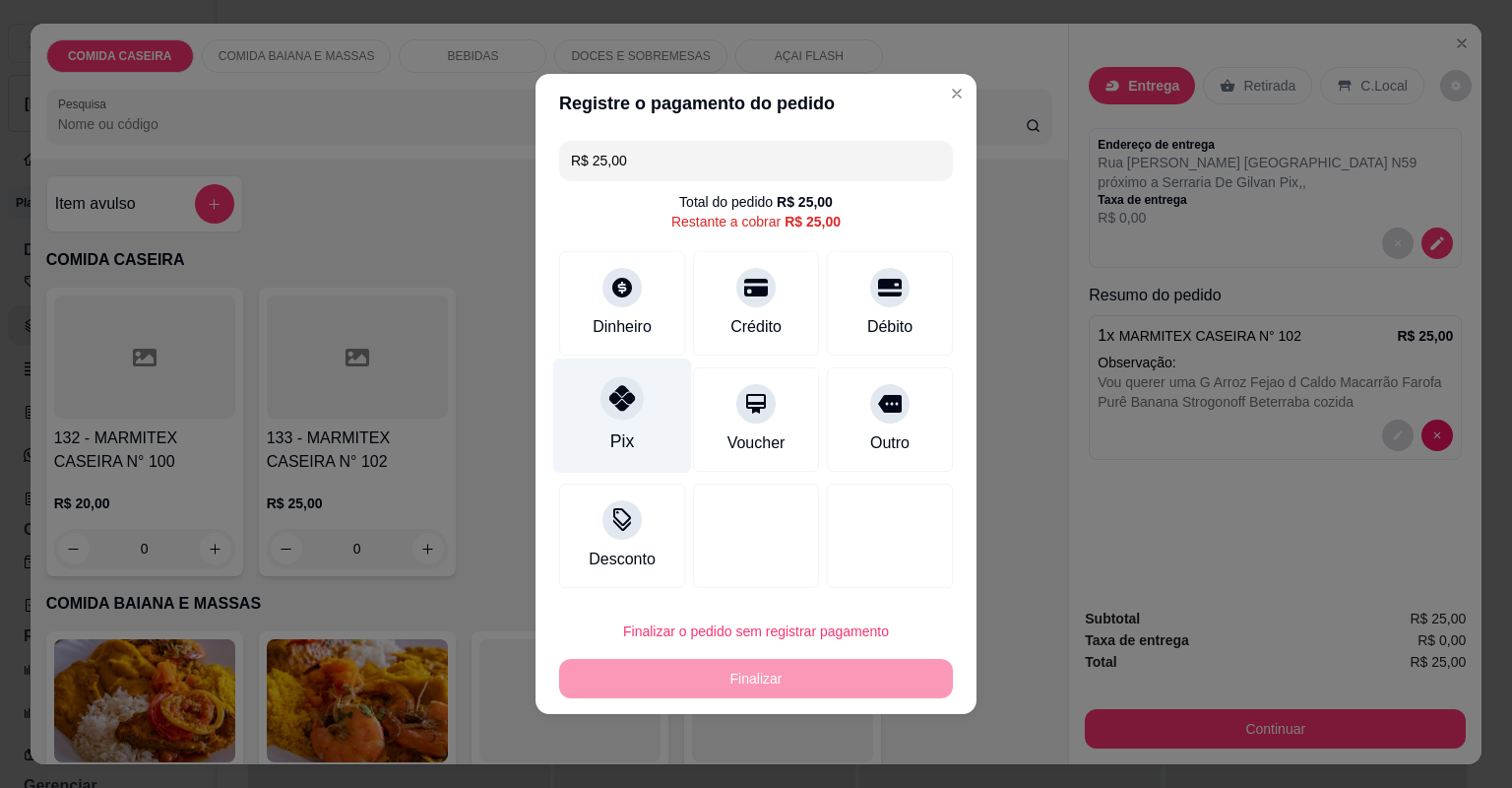 click on "Pix" at bounding box center [622, 441] 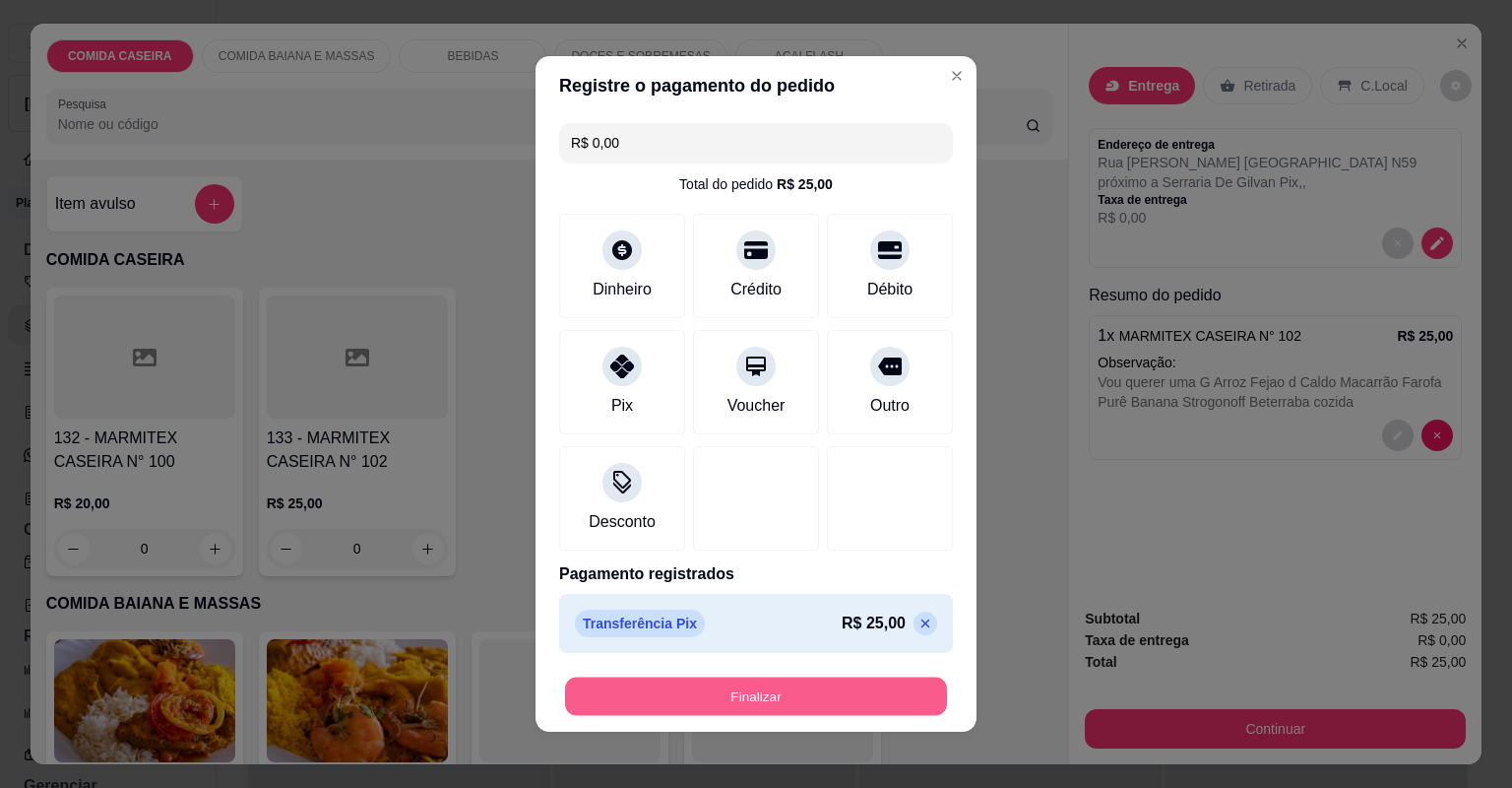 click on "Finalizar" at bounding box center [756, 696] 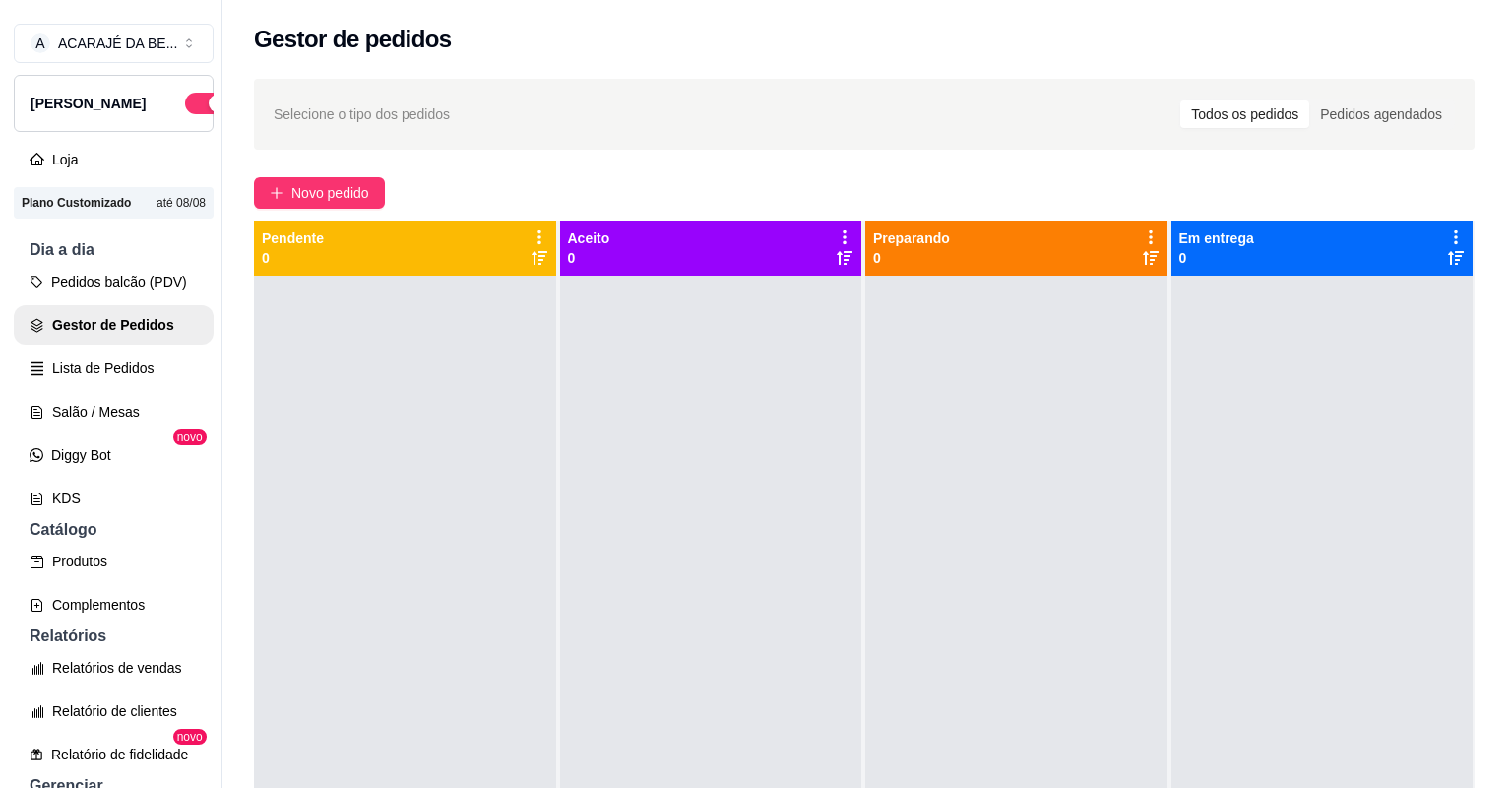 scroll, scrollTop: 0, scrollLeft: 0, axis: both 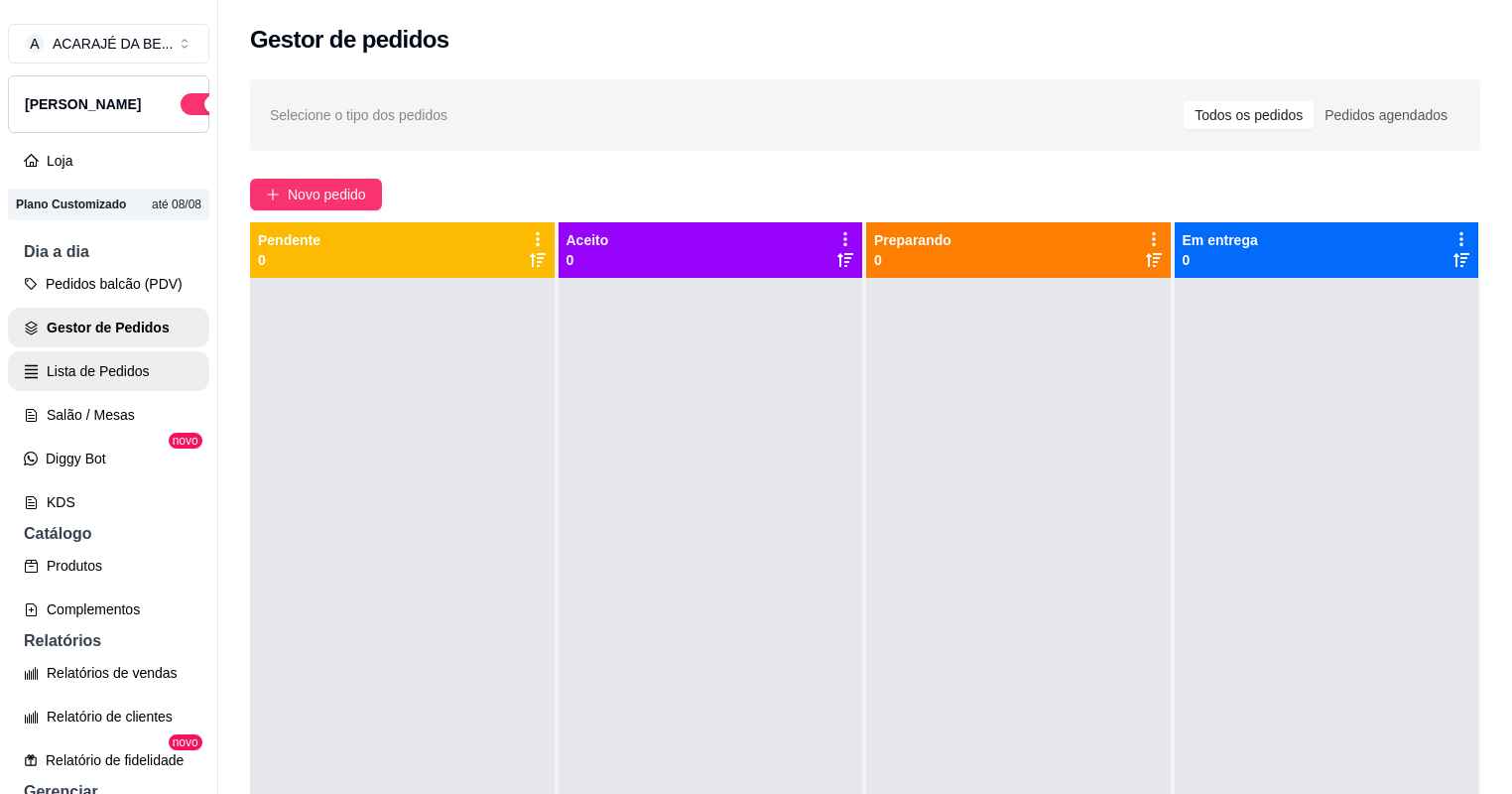 click on "Lista de Pedidos" at bounding box center [108, 371] 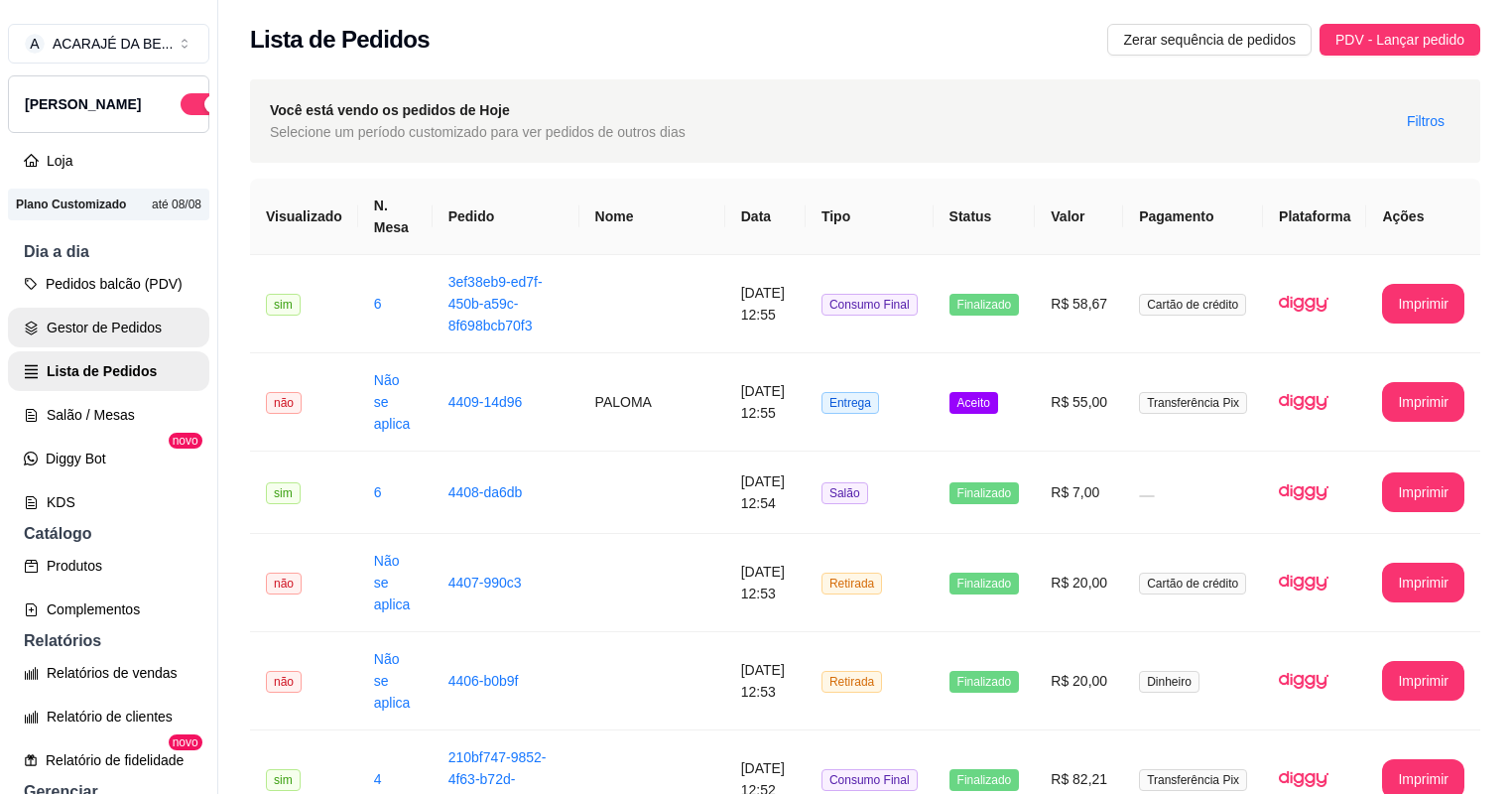 click on "Gestor de Pedidos" at bounding box center [108, 328] 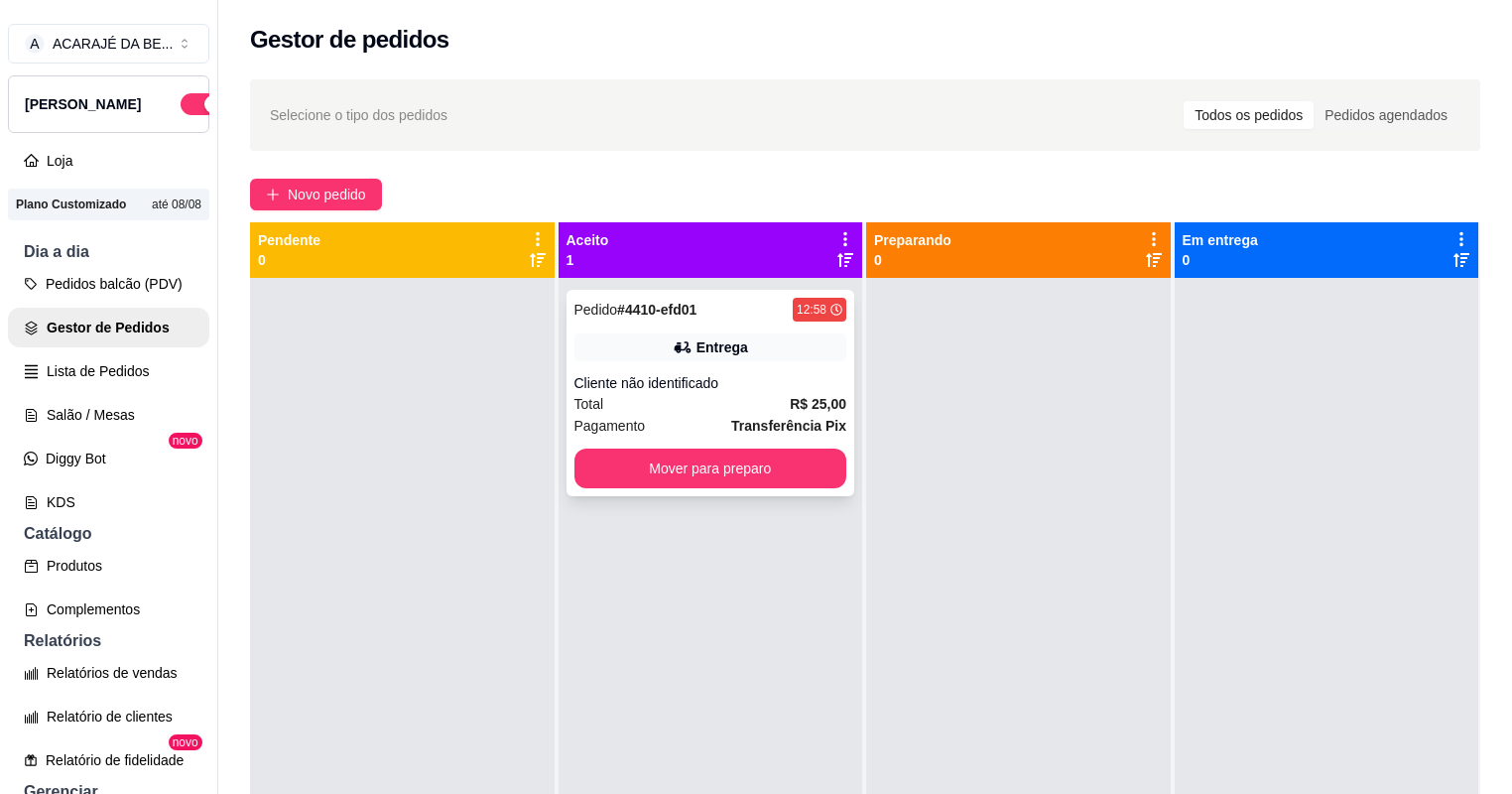 click on "Pedido  # 4410-efd01 12:58 Entrega Cliente não identificado Total R$ 25,00 Pagamento Transferência Pix Mover para preparo" at bounding box center [710, 393] 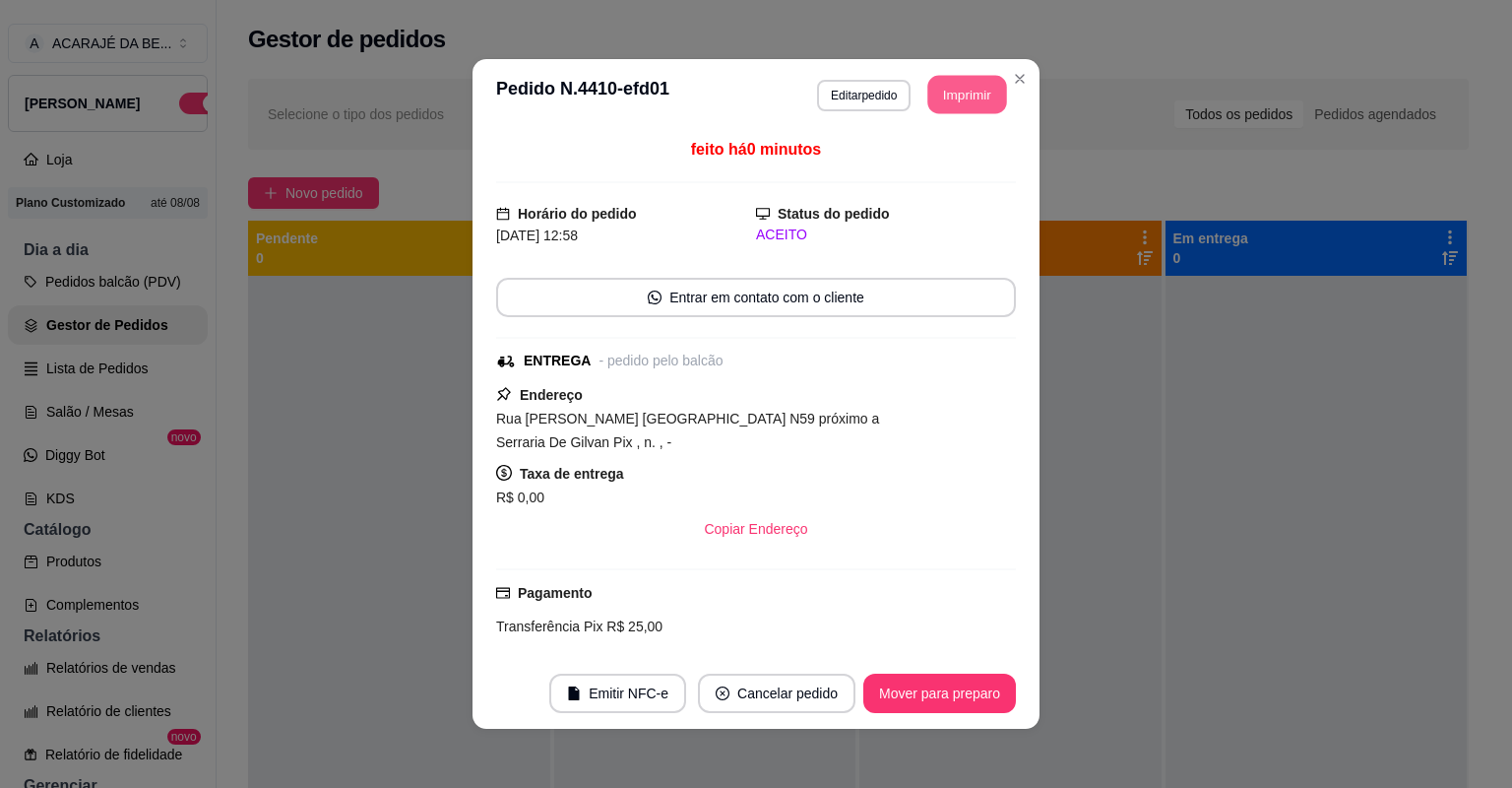 click on "Imprimir" at bounding box center [968, 95] 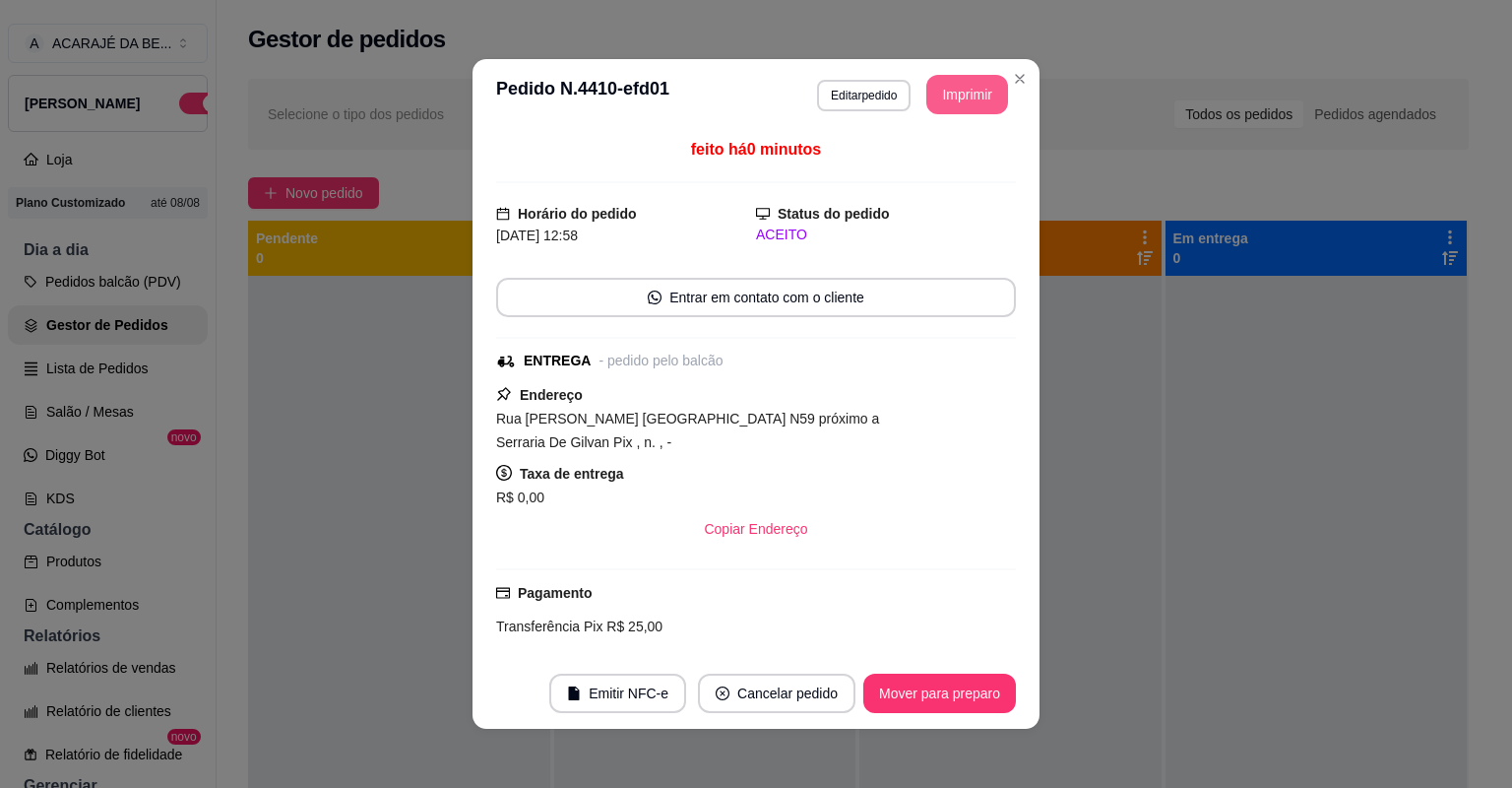 scroll, scrollTop: 0, scrollLeft: 0, axis: both 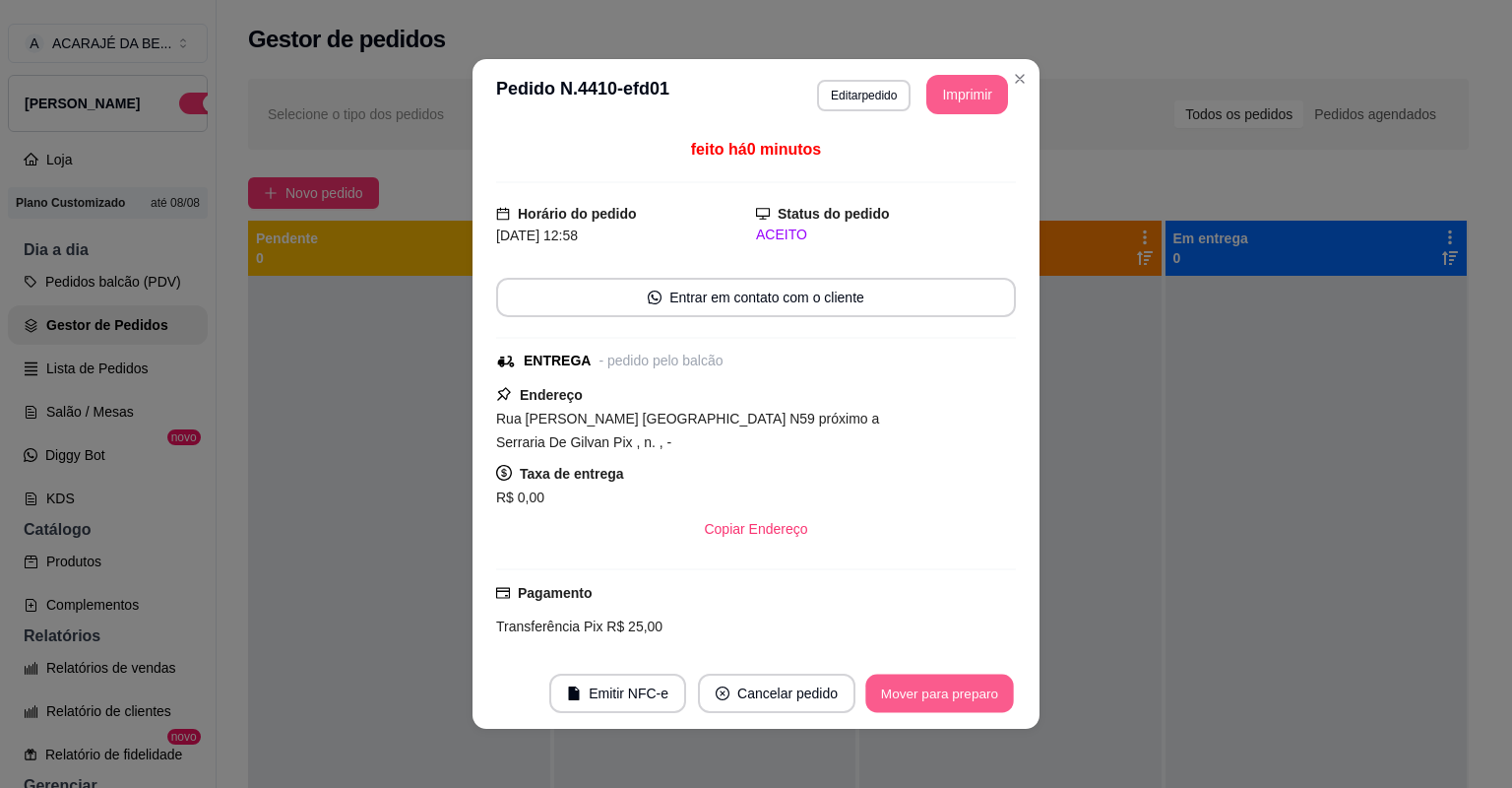 click on "Mover para preparo" at bounding box center (939, 693) 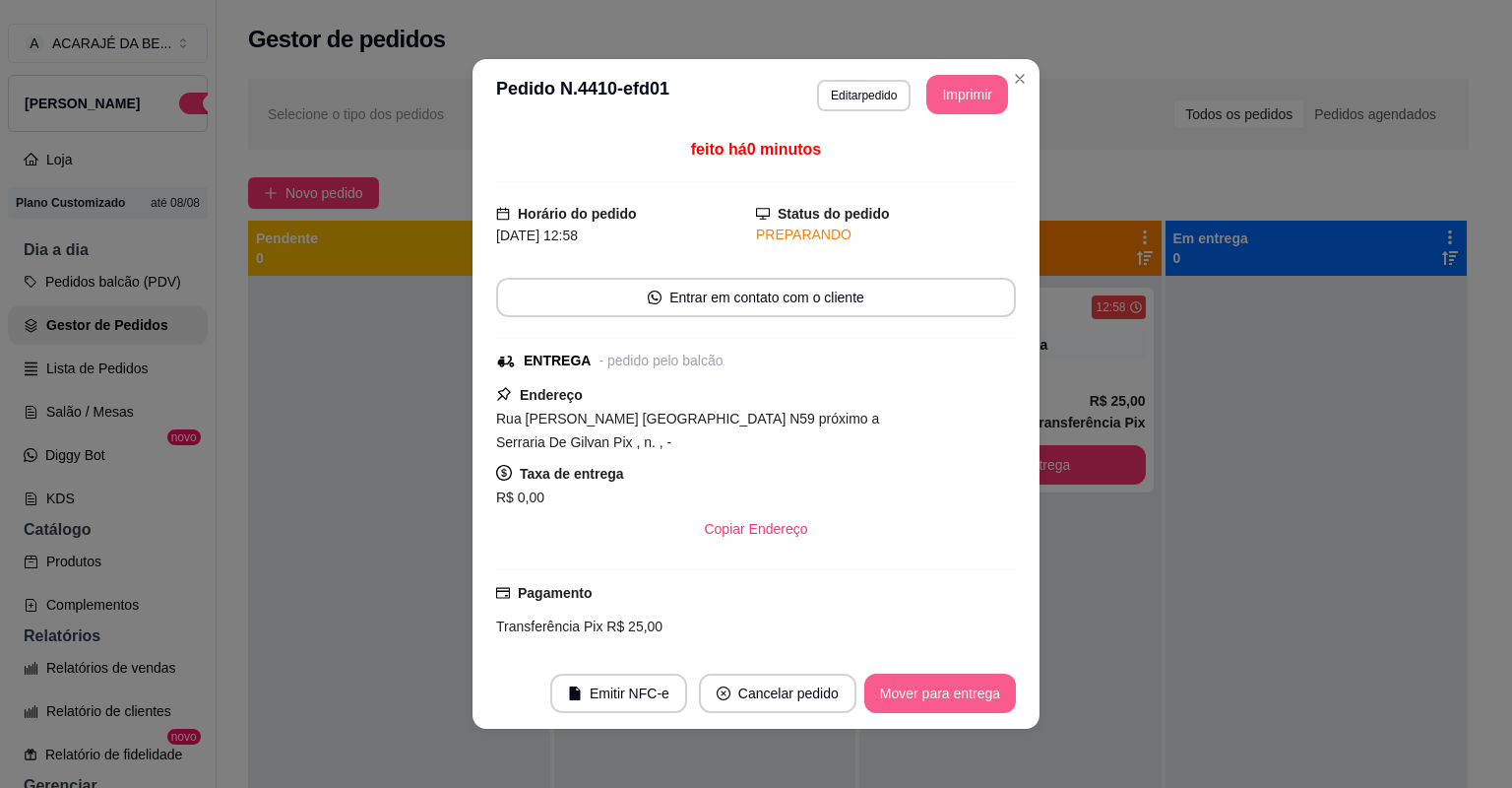 click on "Mover para entrega" at bounding box center [940, 693] 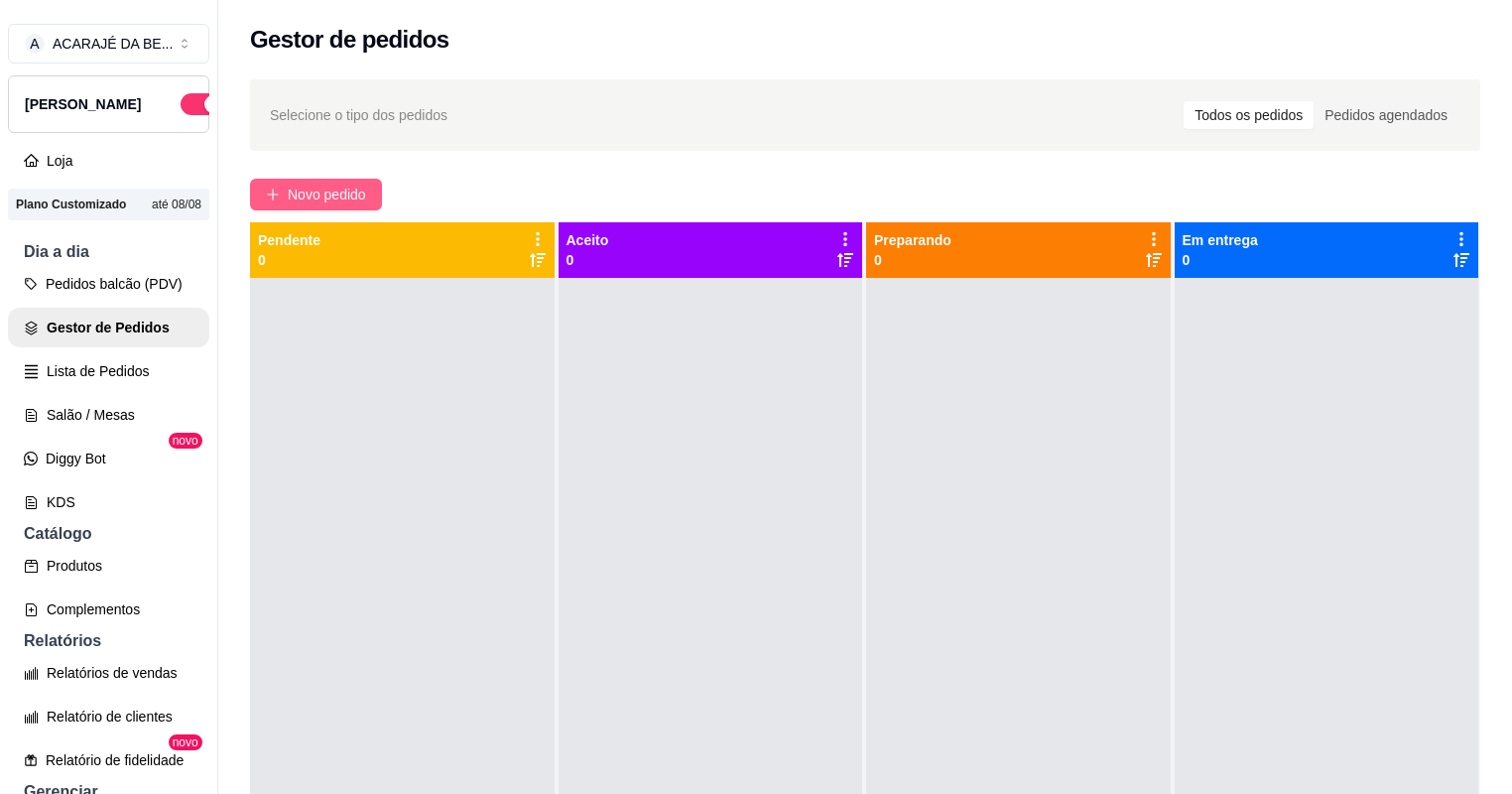 click on "Novo pedido" at bounding box center [326, 195] 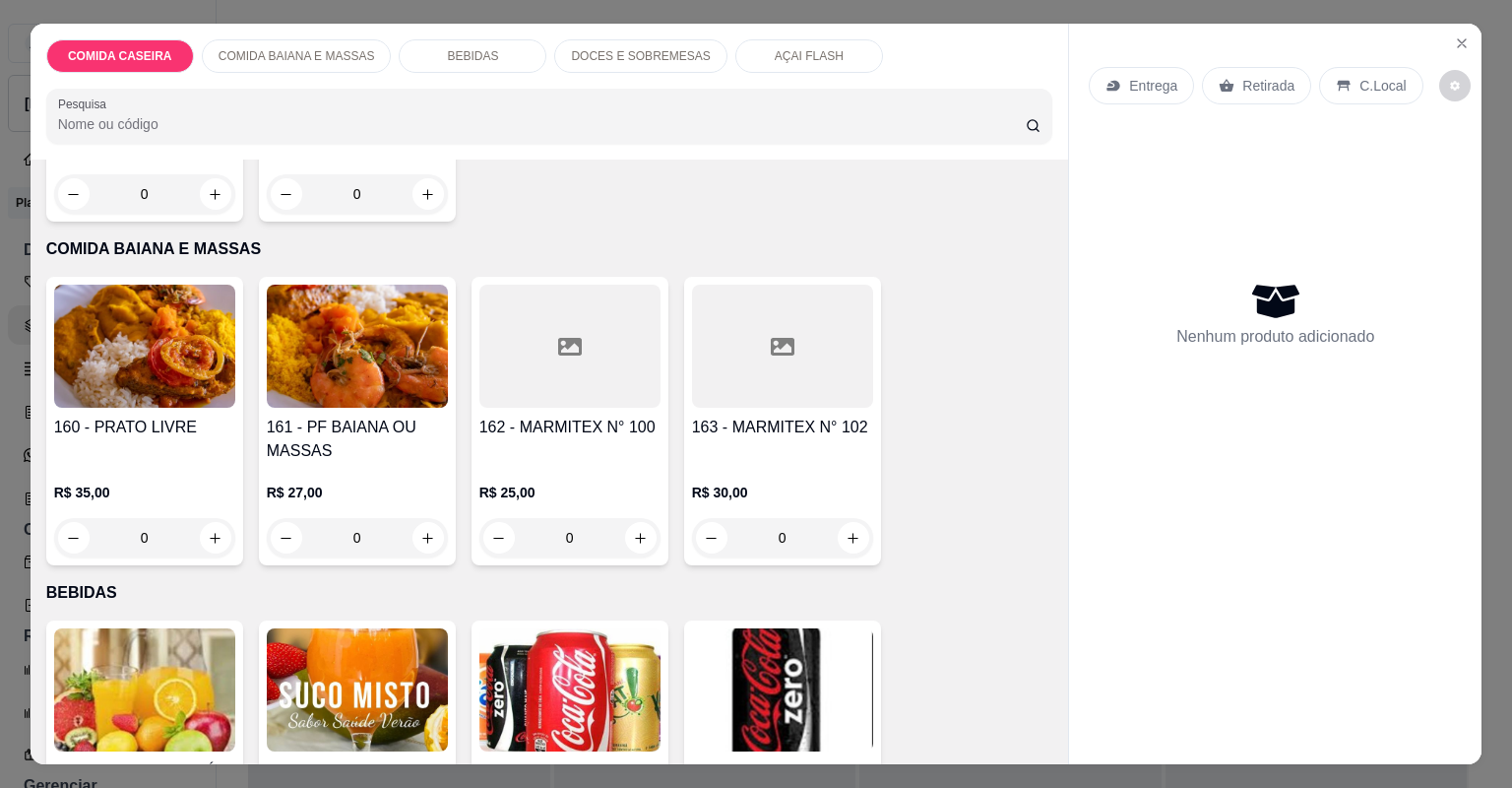scroll, scrollTop: 394, scrollLeft: 0, axis: vertical 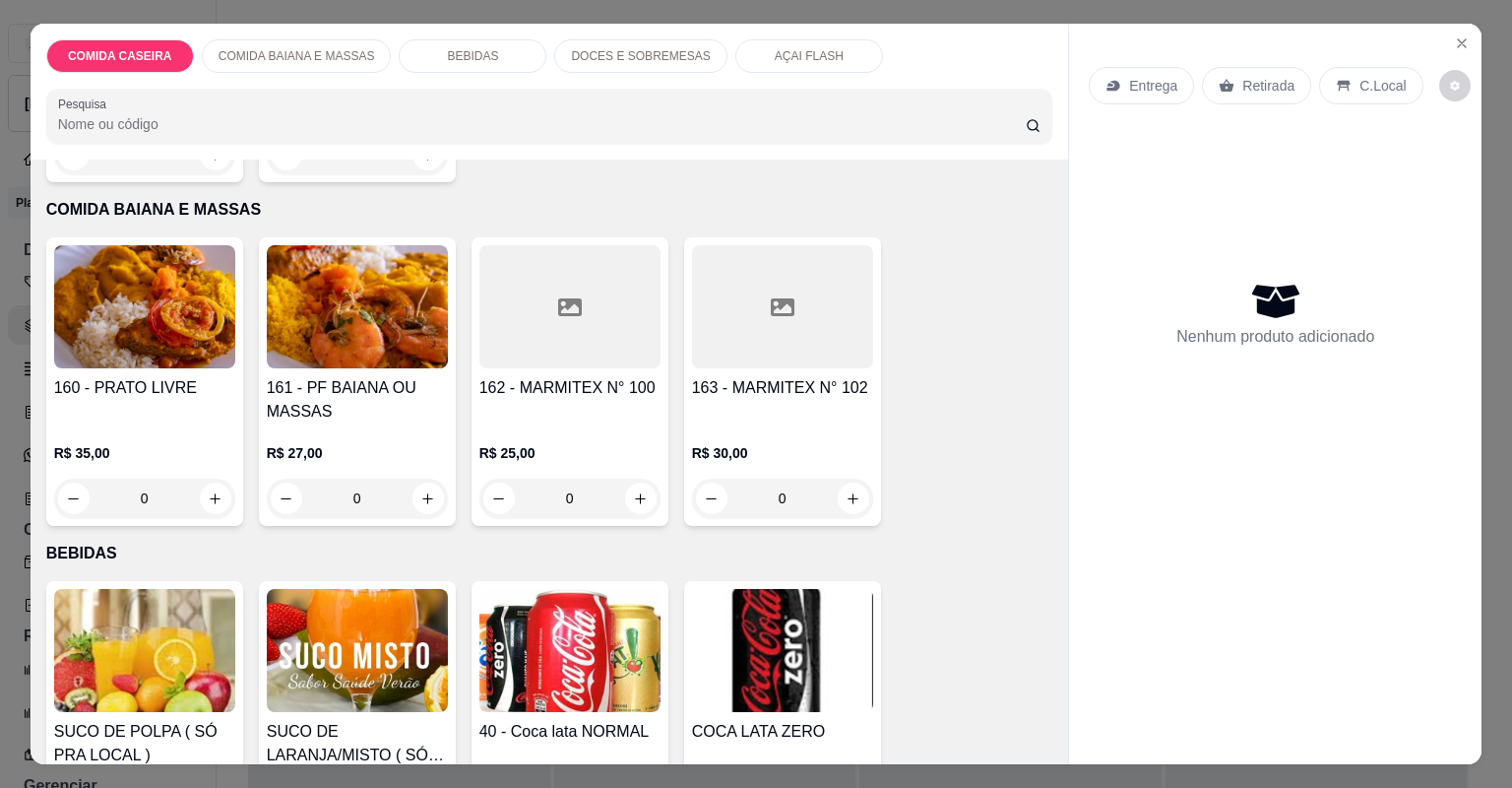 click on "162 - MARMITEX N° 100" at bounding box center [570, 400] 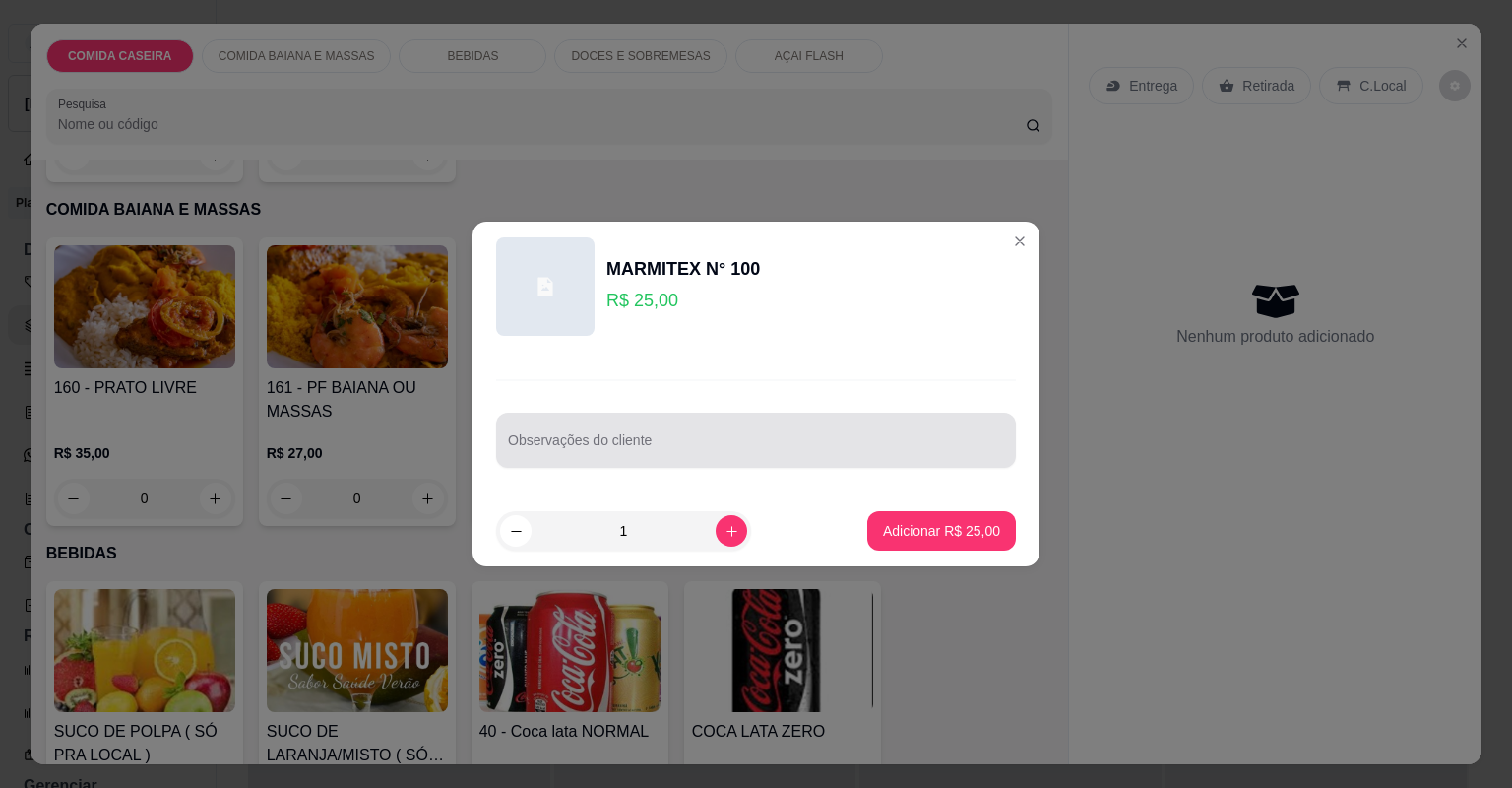 click at bounding box center (756, 440) 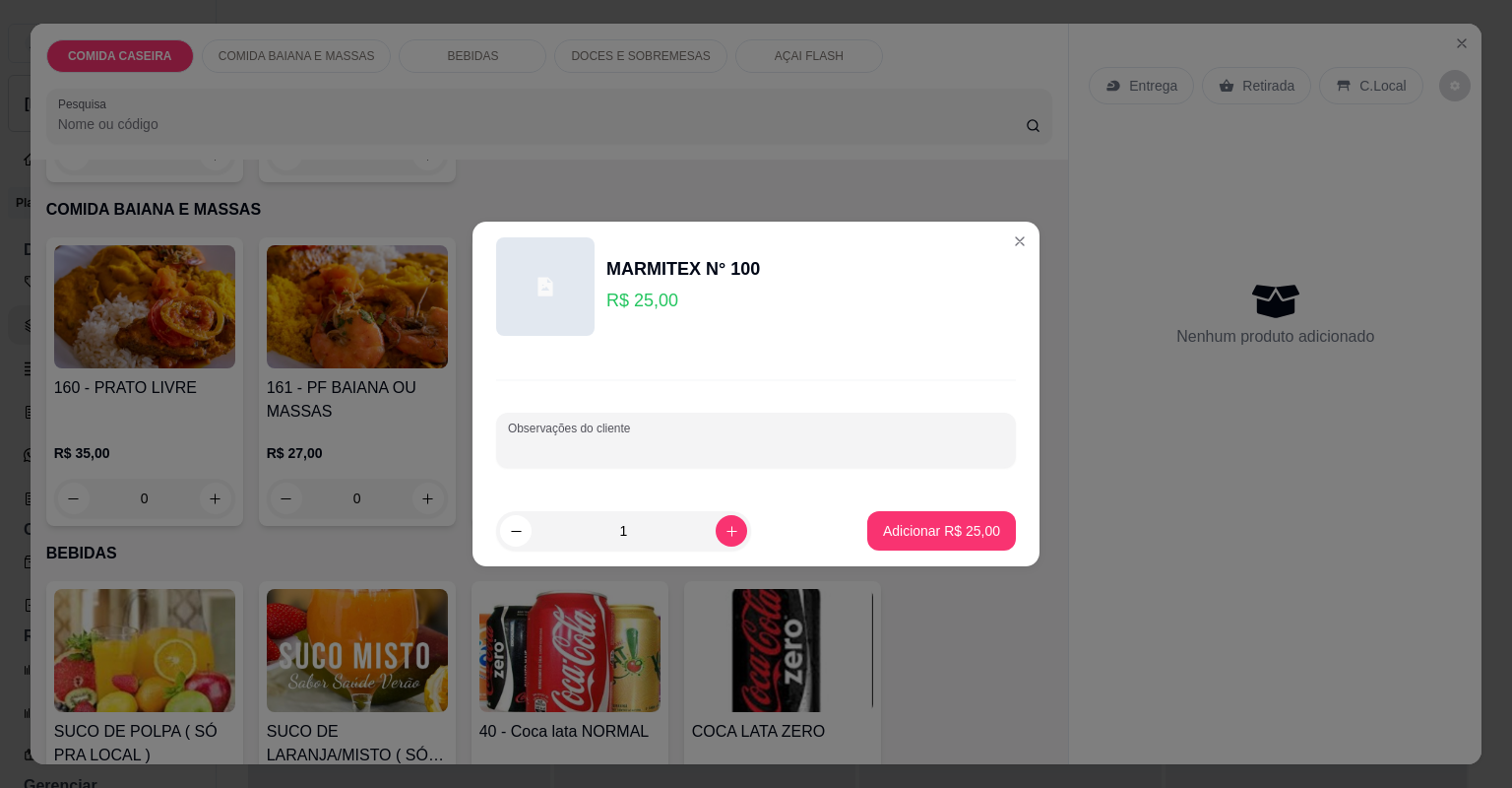 paste on "Feijão tropeiro  Vatapá  Quiabada  Arroz  Cortado de abóbora  Eu quero peixe" 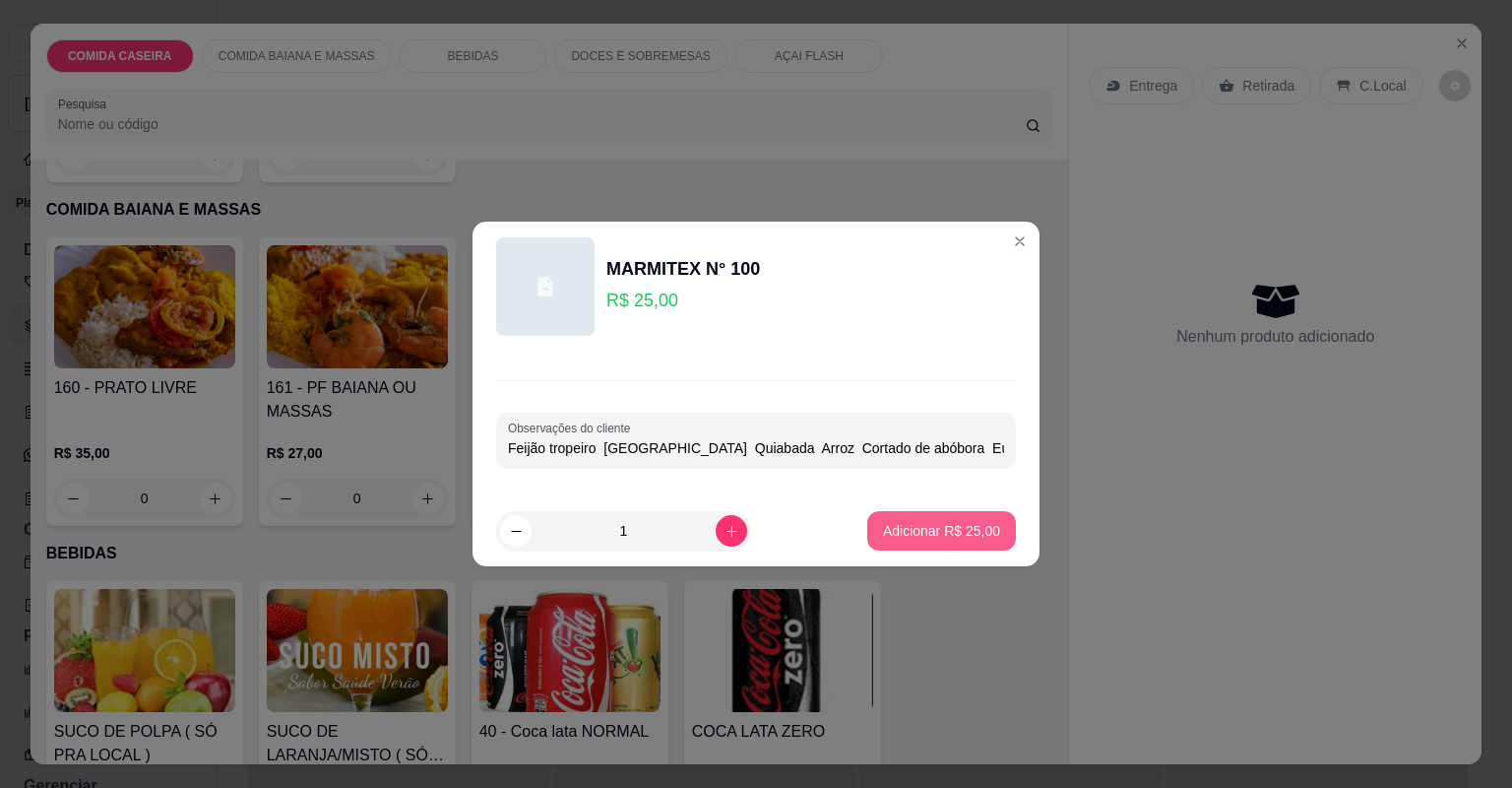 type on "Feijão tropeiro  Vatapá  Quiabada  Arroz  Cortado de abóbora  Eu quero peixe" 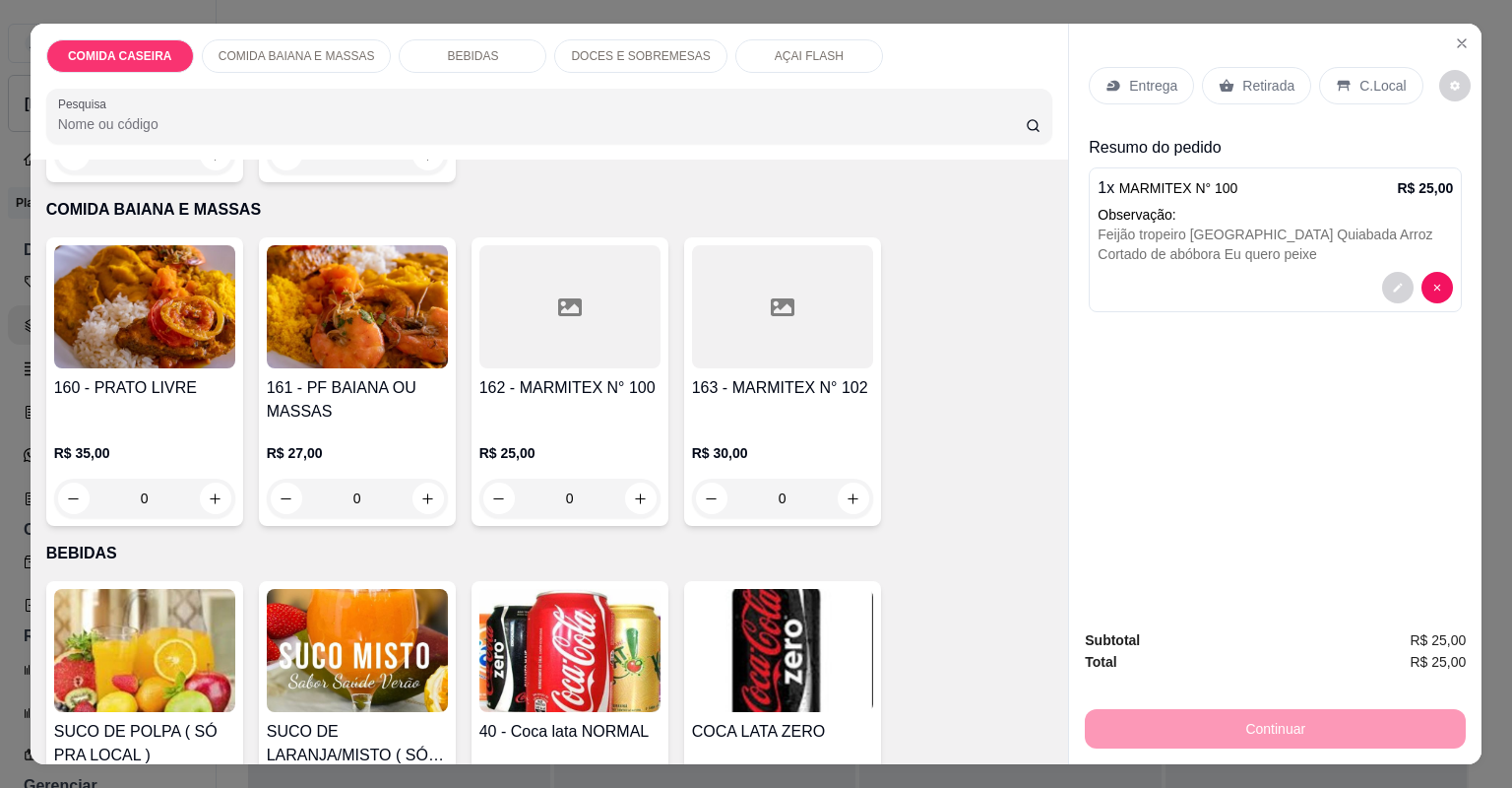 click on "Entrega" at bounding box center [1153, 86] 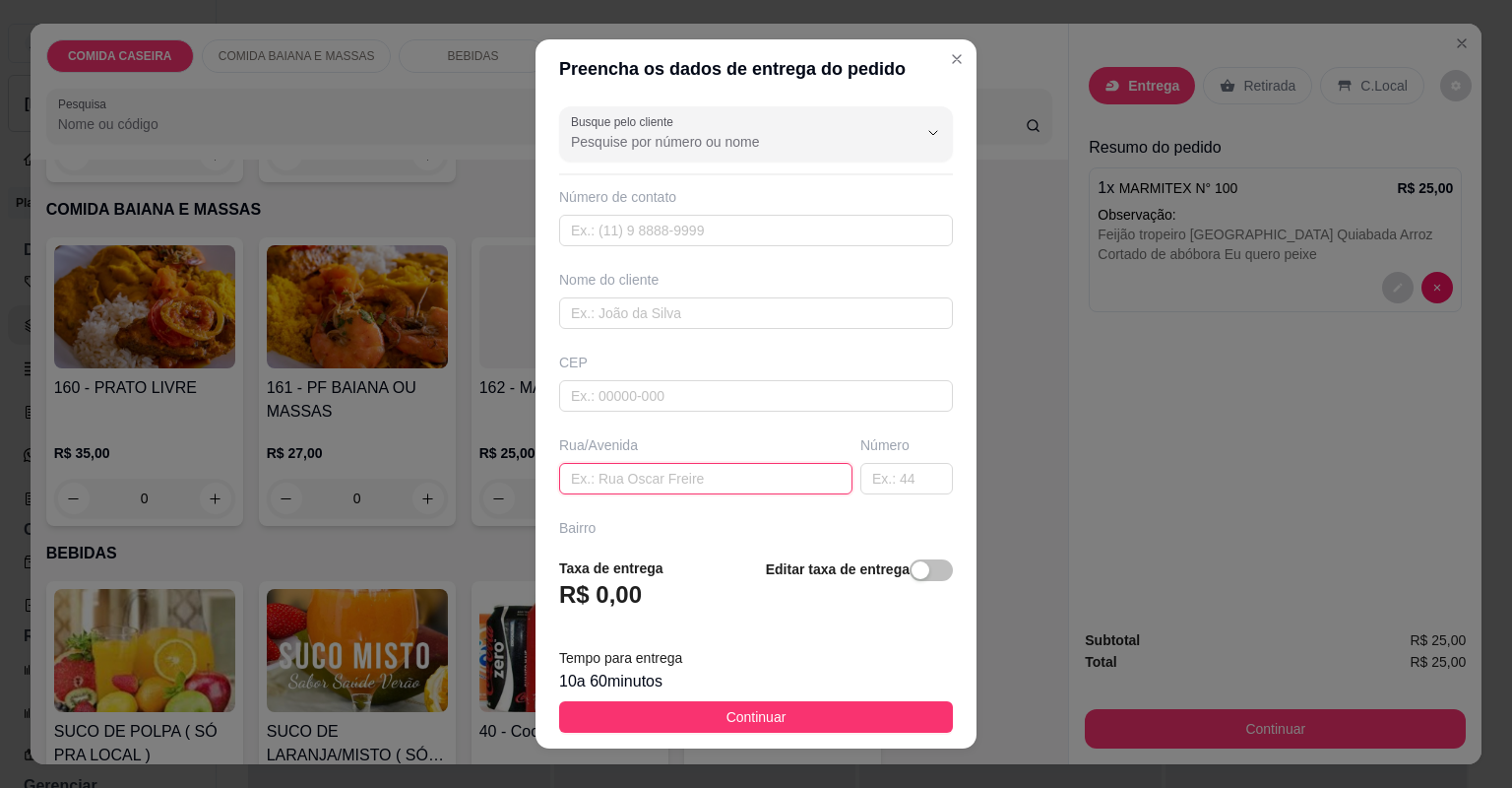 click at bounding box center (706, 479) 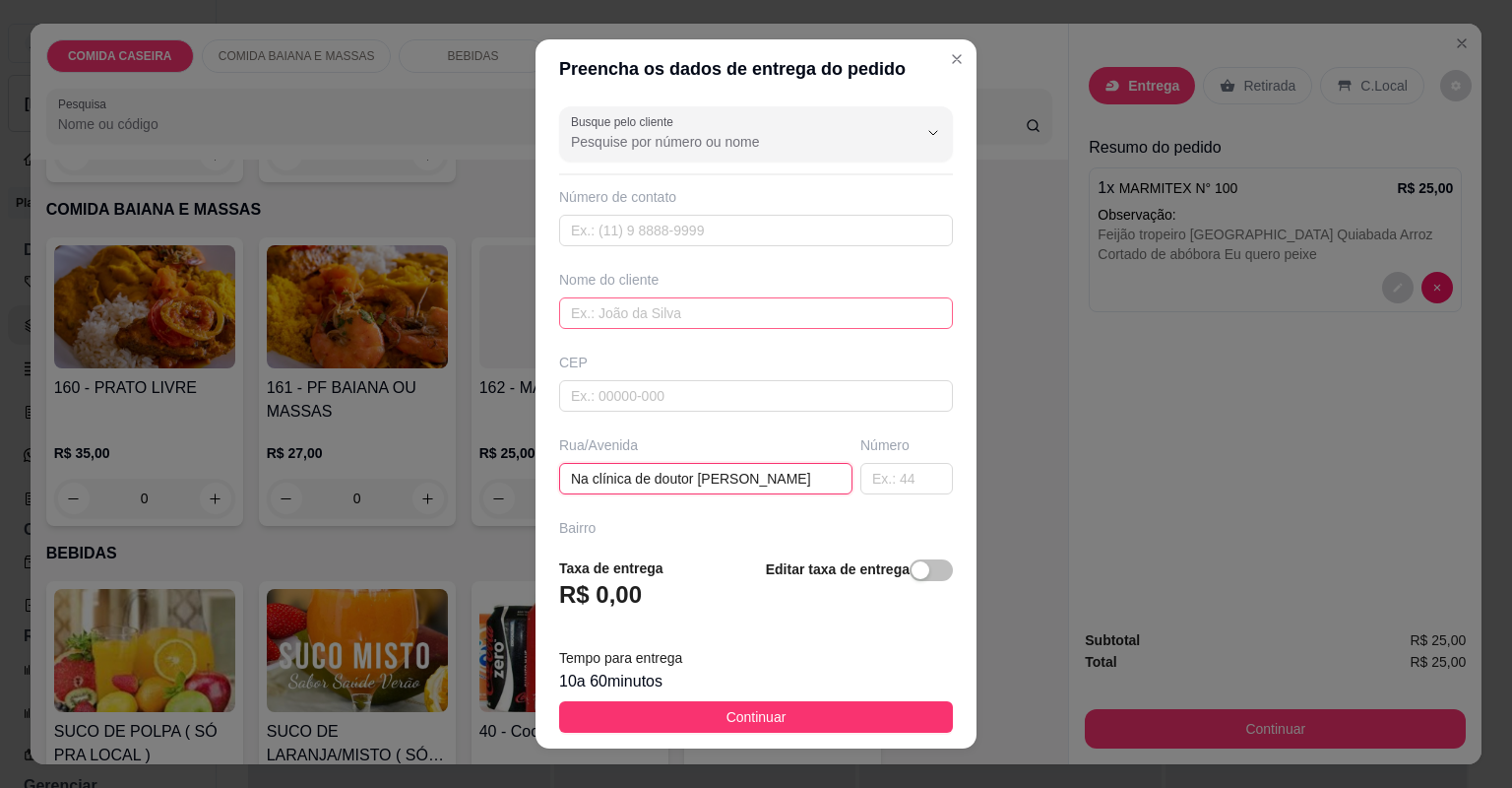 type on "Na clínica de doutor Caio" 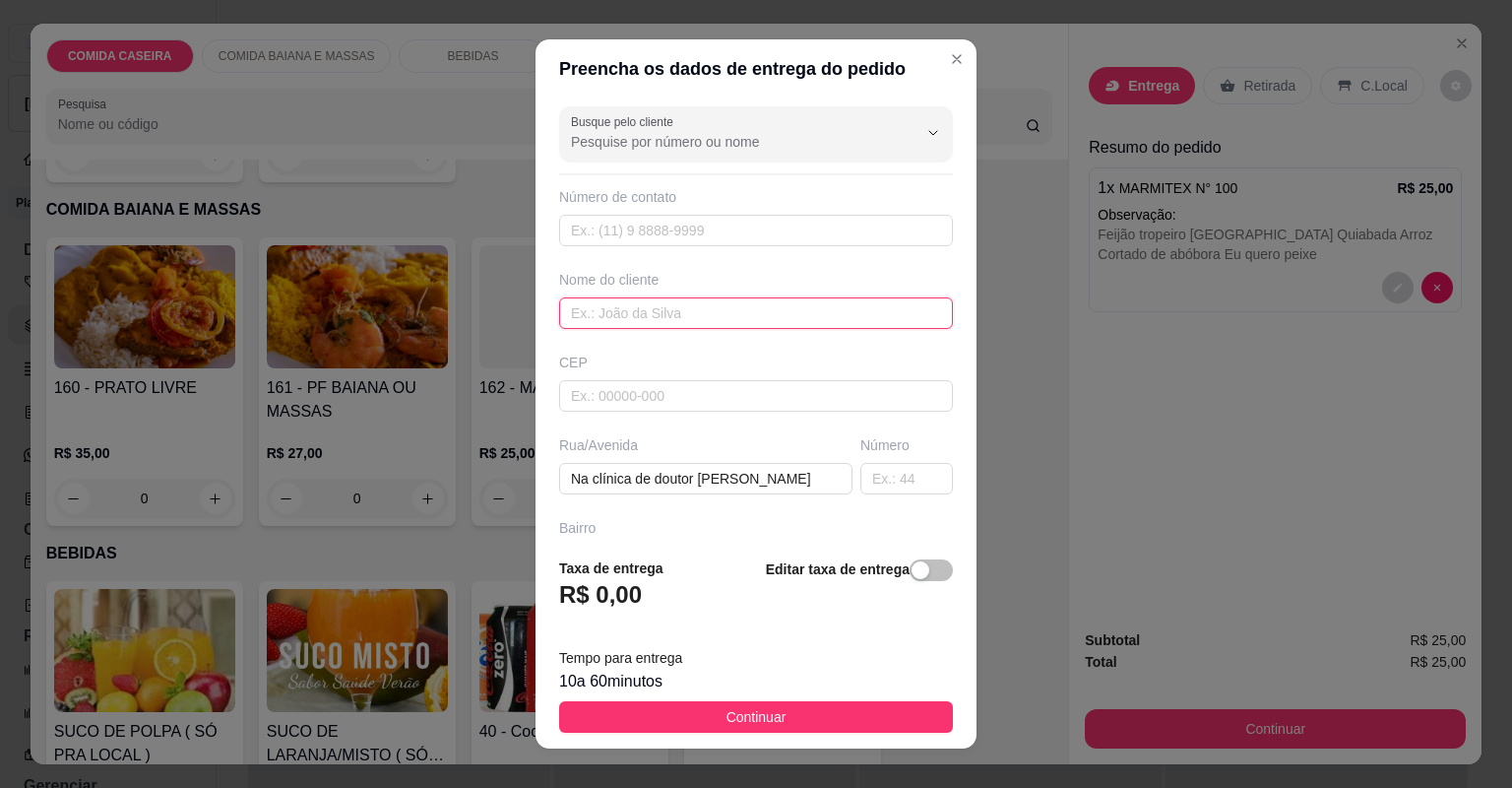 click at bounding box center (756, 313) 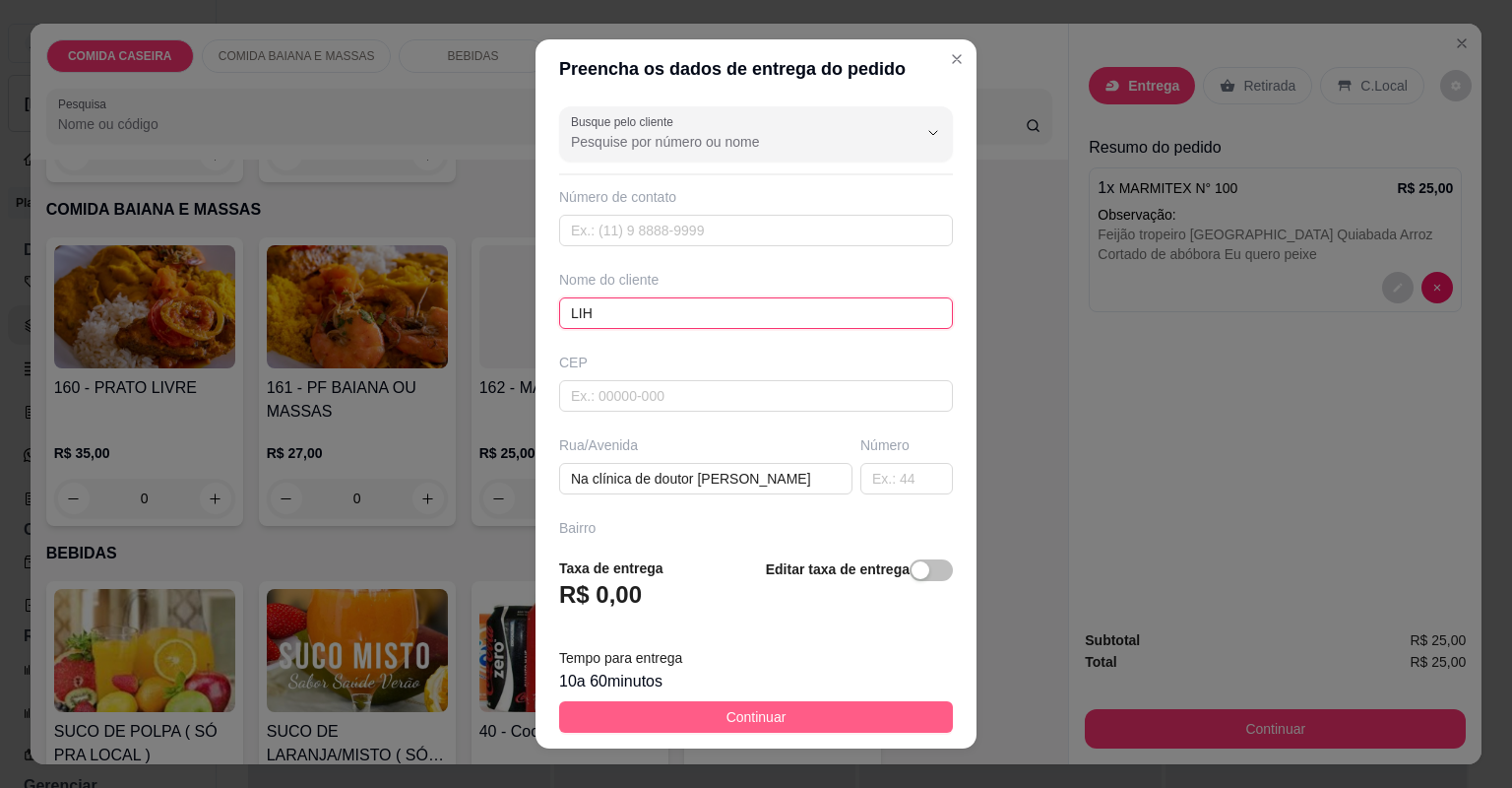 type on "LIH" 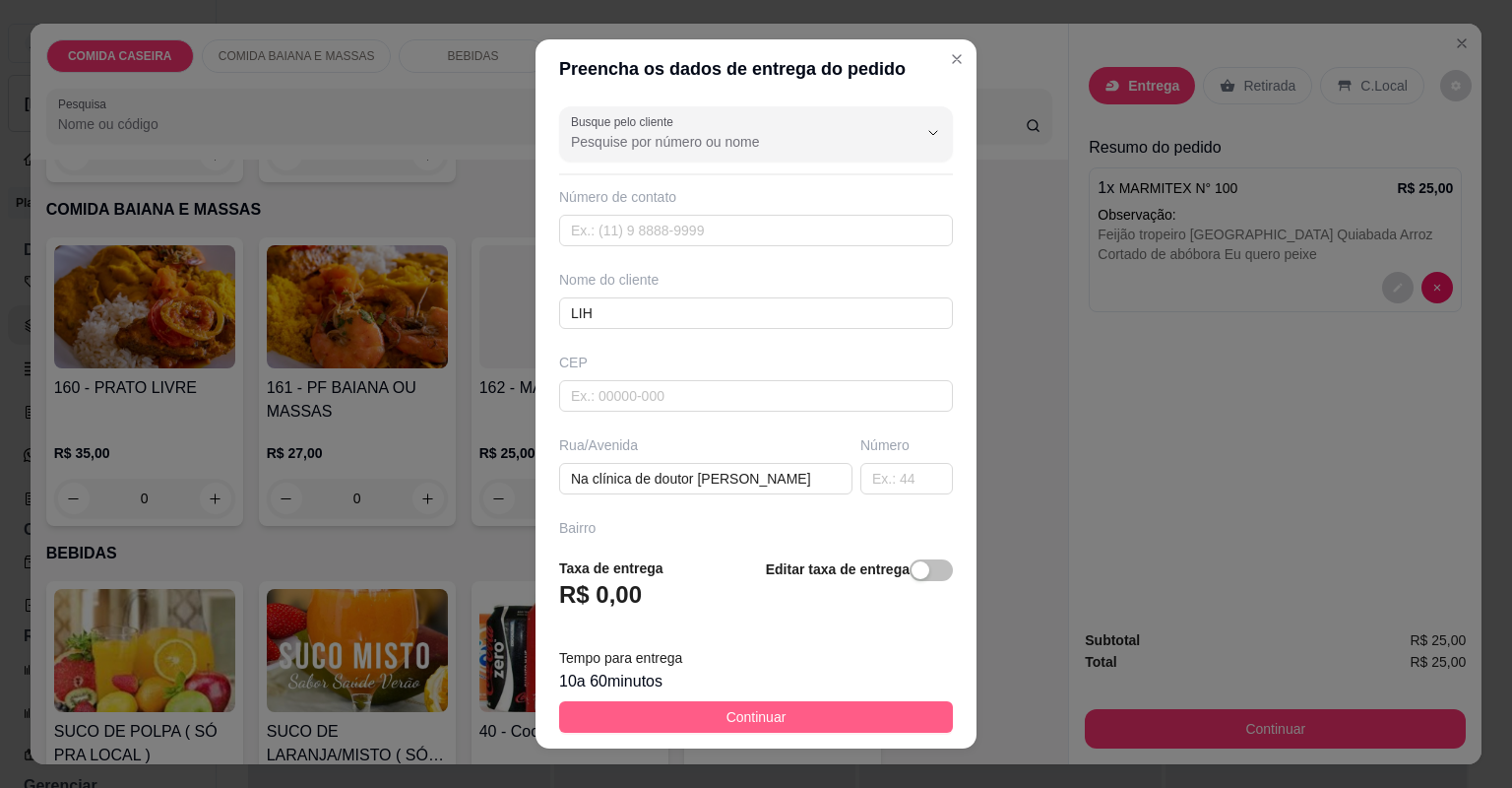 click on "Continuar" at bounding box center (756, 717) 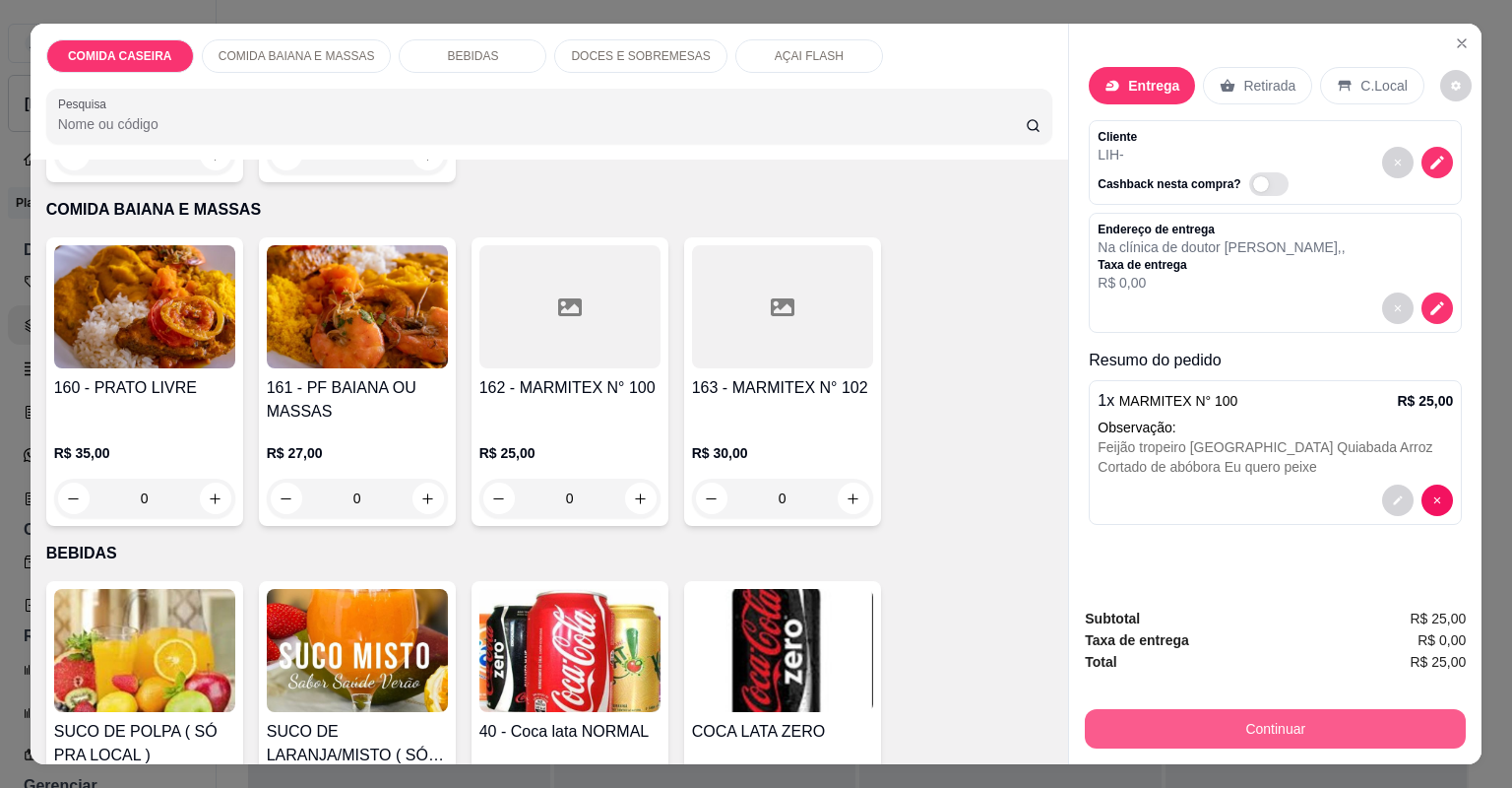 click on "Continuar" at bounding box center (1275, 729) 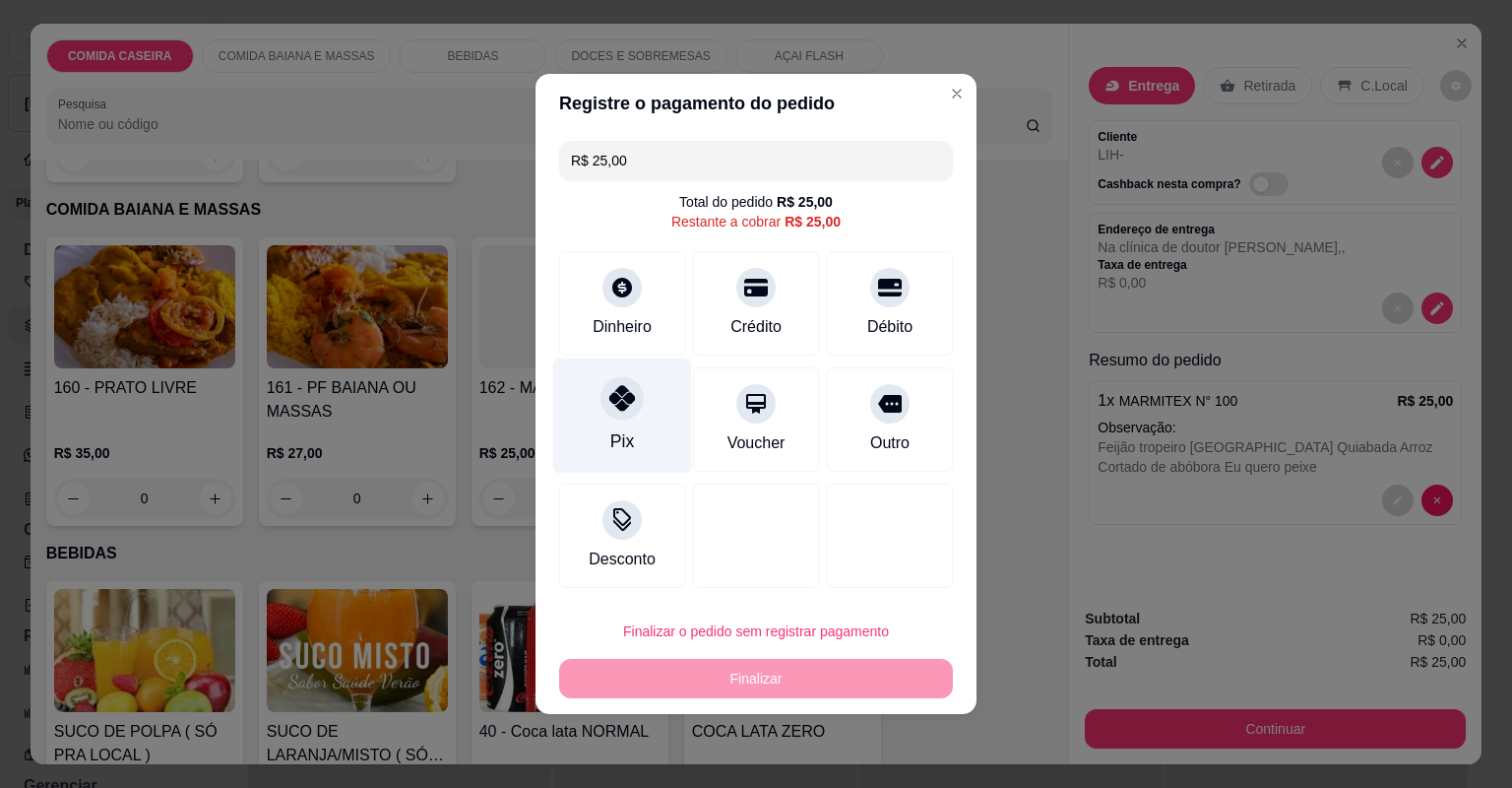 click on "Pix" at bounding box center [622, 416] 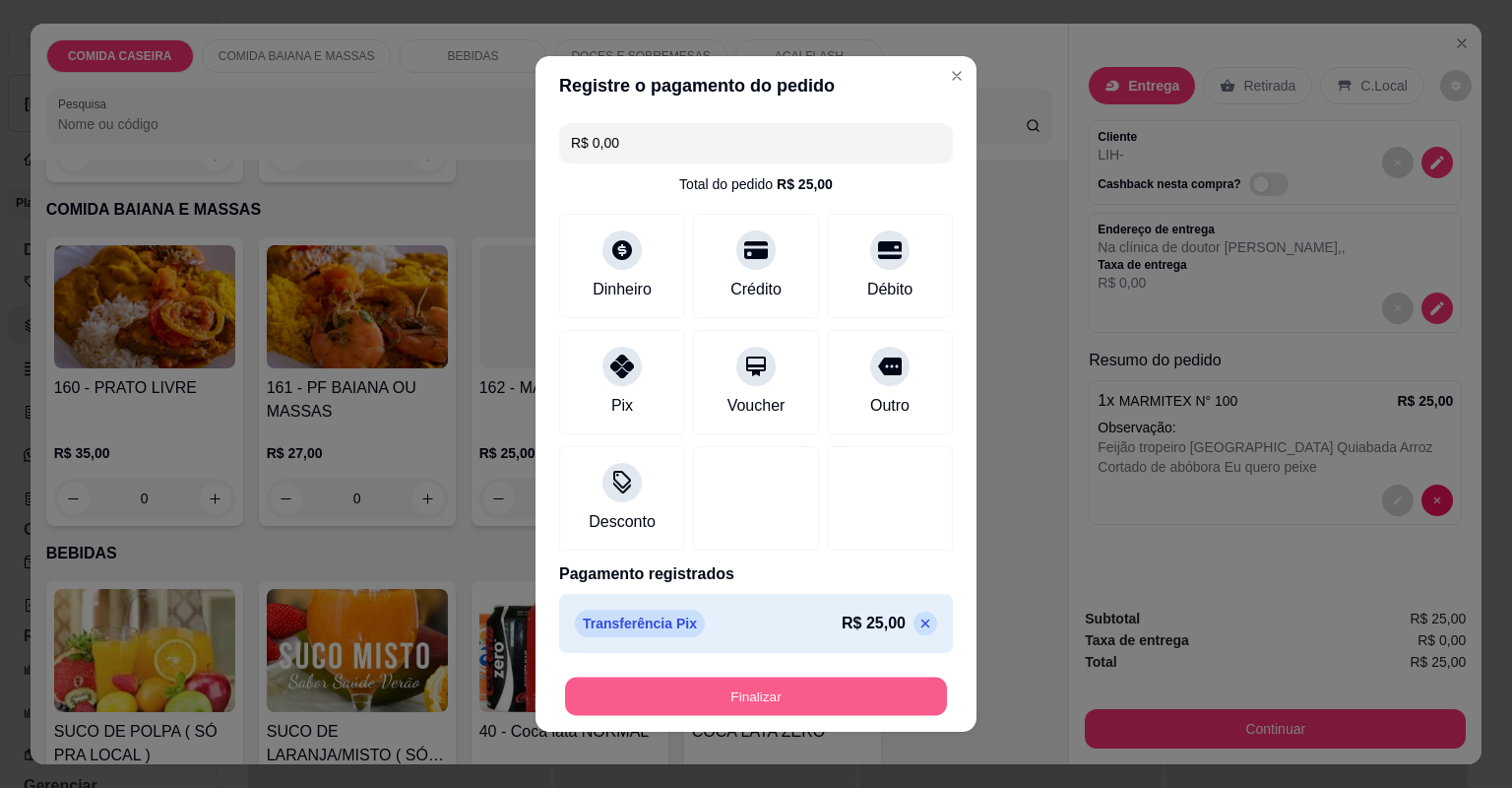 click on "Finalizar" at bounding box center (756, 696) 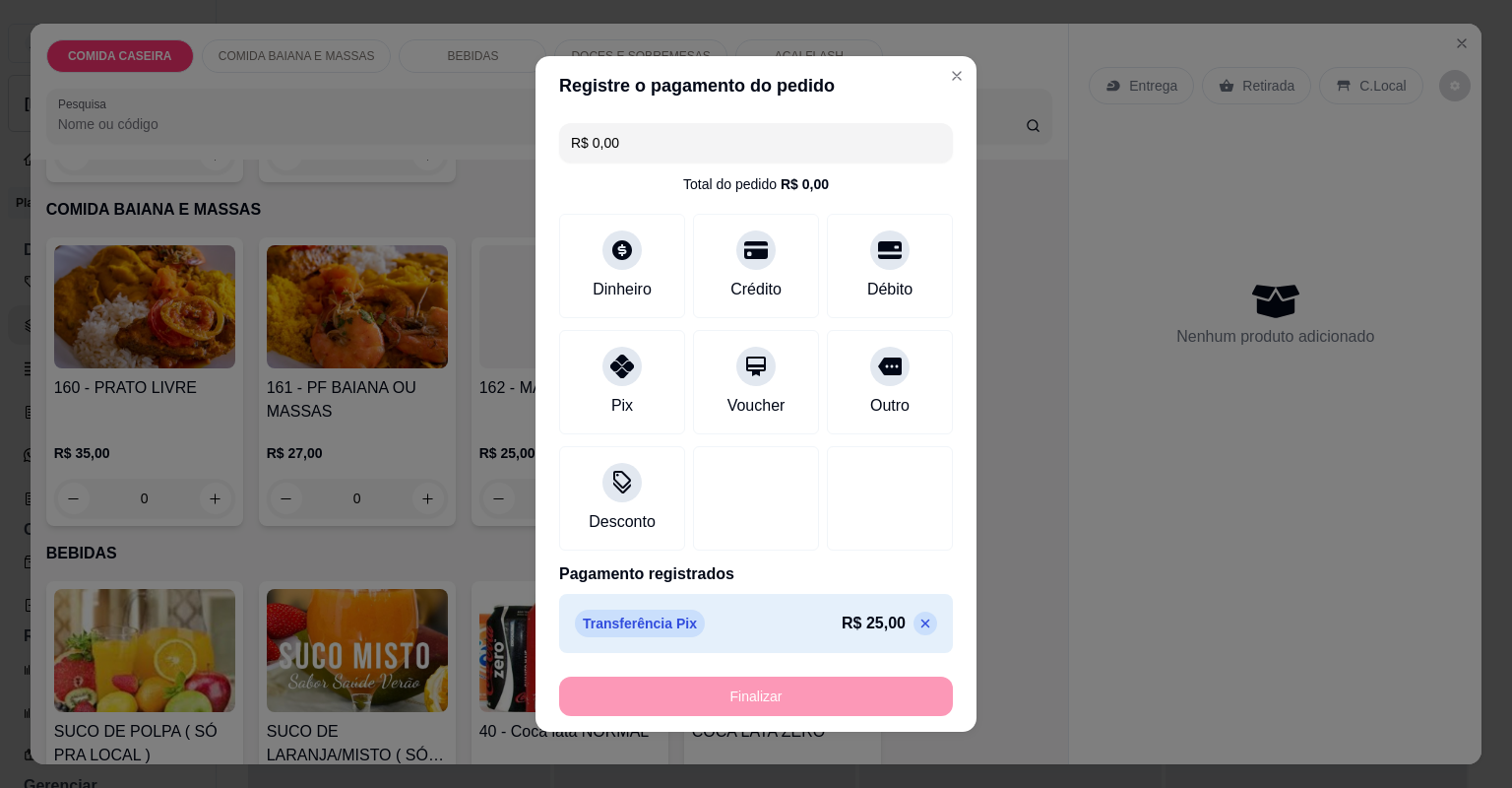 type on "-R$ 25,00" 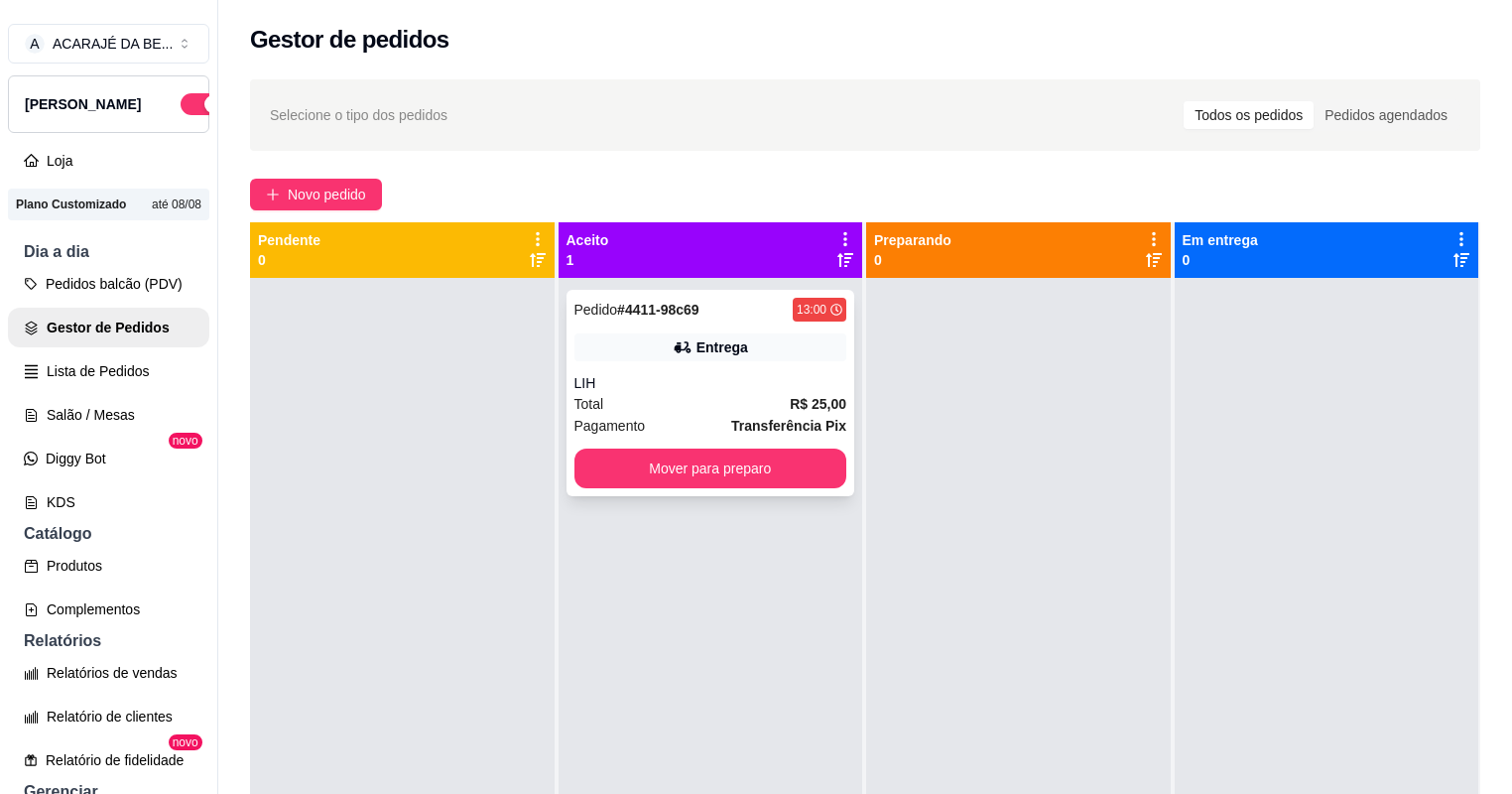 click on "LIH" at bounding box center (710, 383) 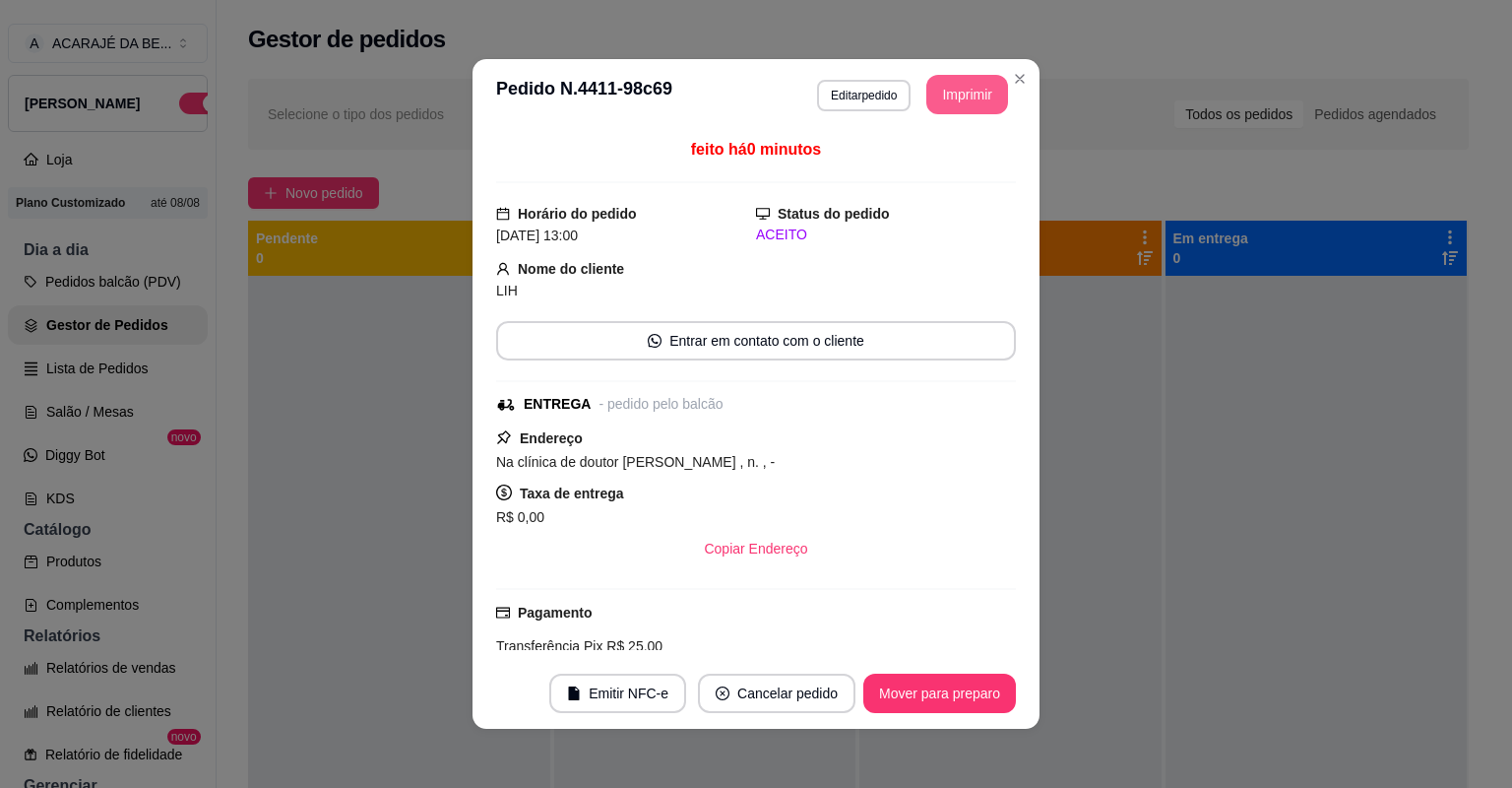 click on "Imprimir" at bounding box center [967, 95] 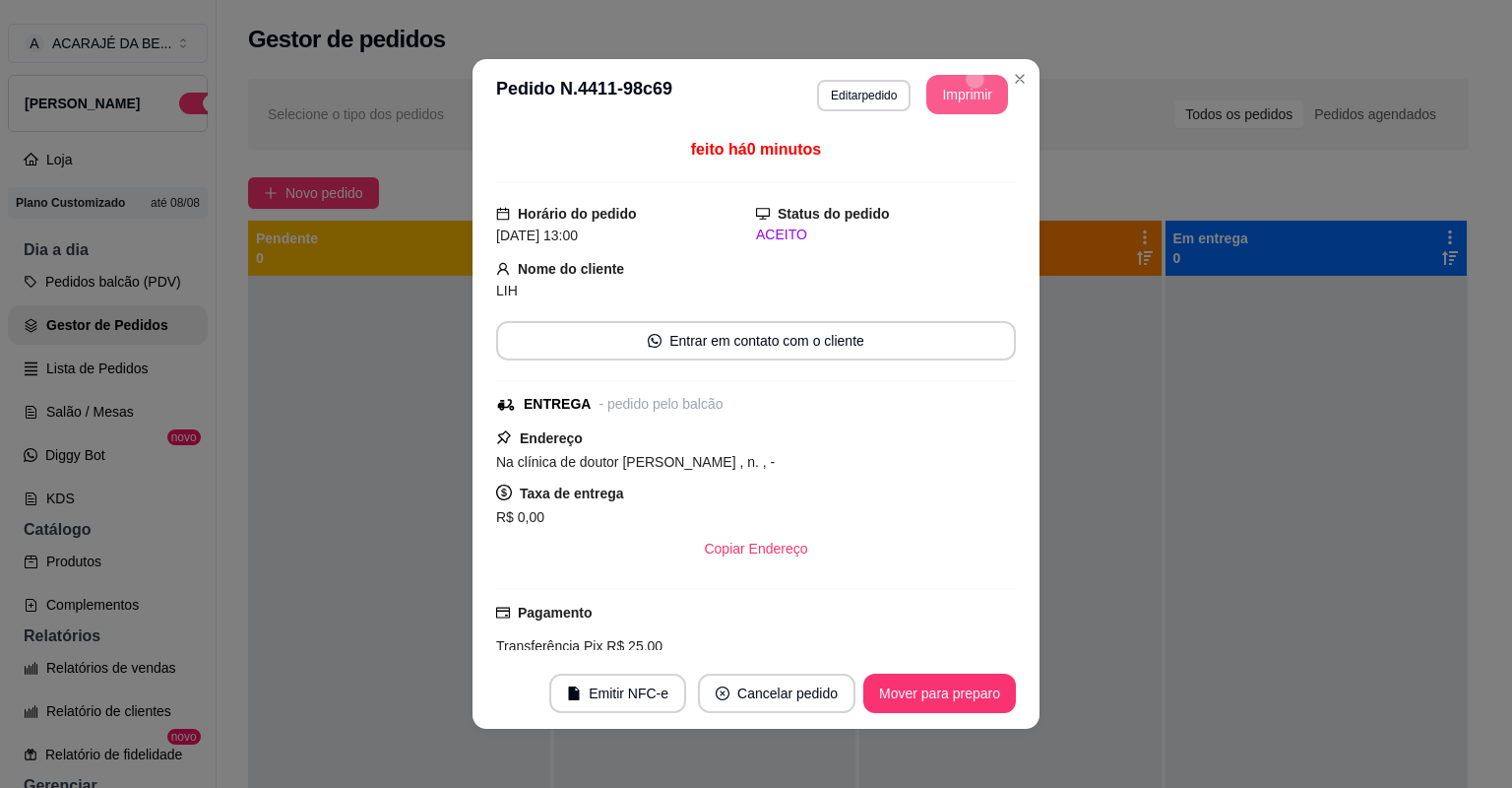 scroll, scrollTop: 0, scrollLeft: 0, axis: both 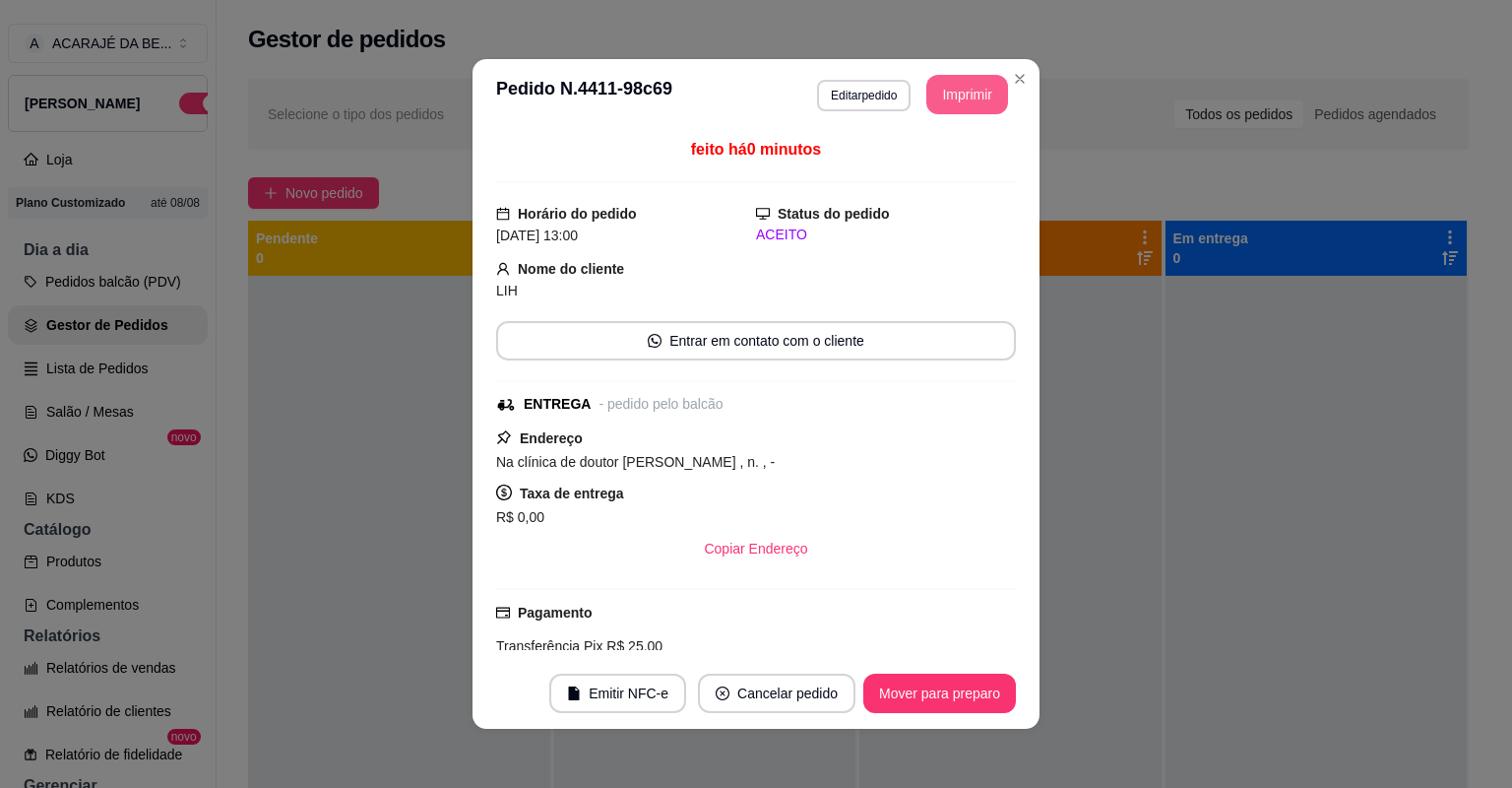 click on "Mover para preparo" at bounding box center (939, 693) 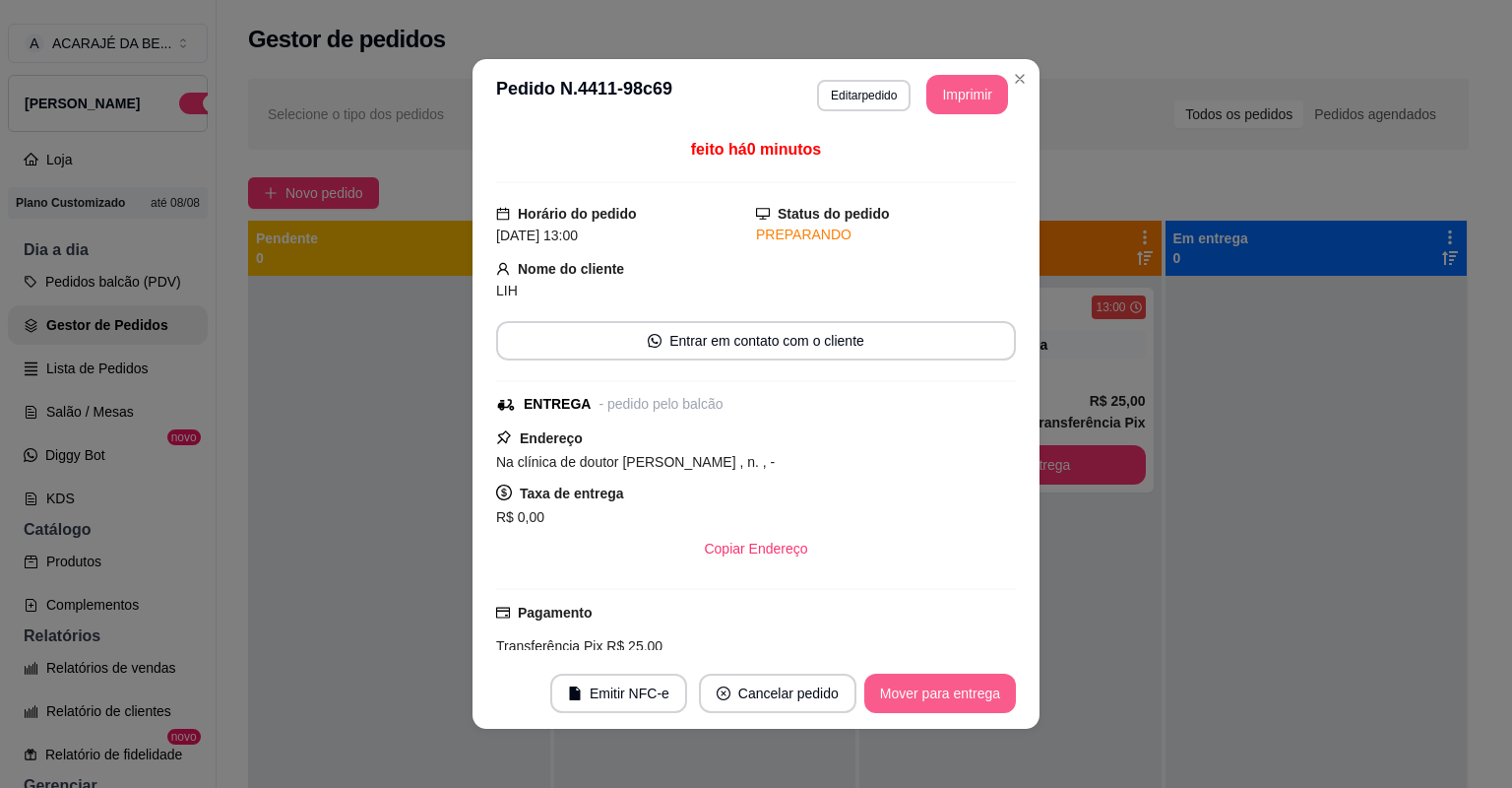 click on "Mover para entrega" at bounding box center [940, 693] 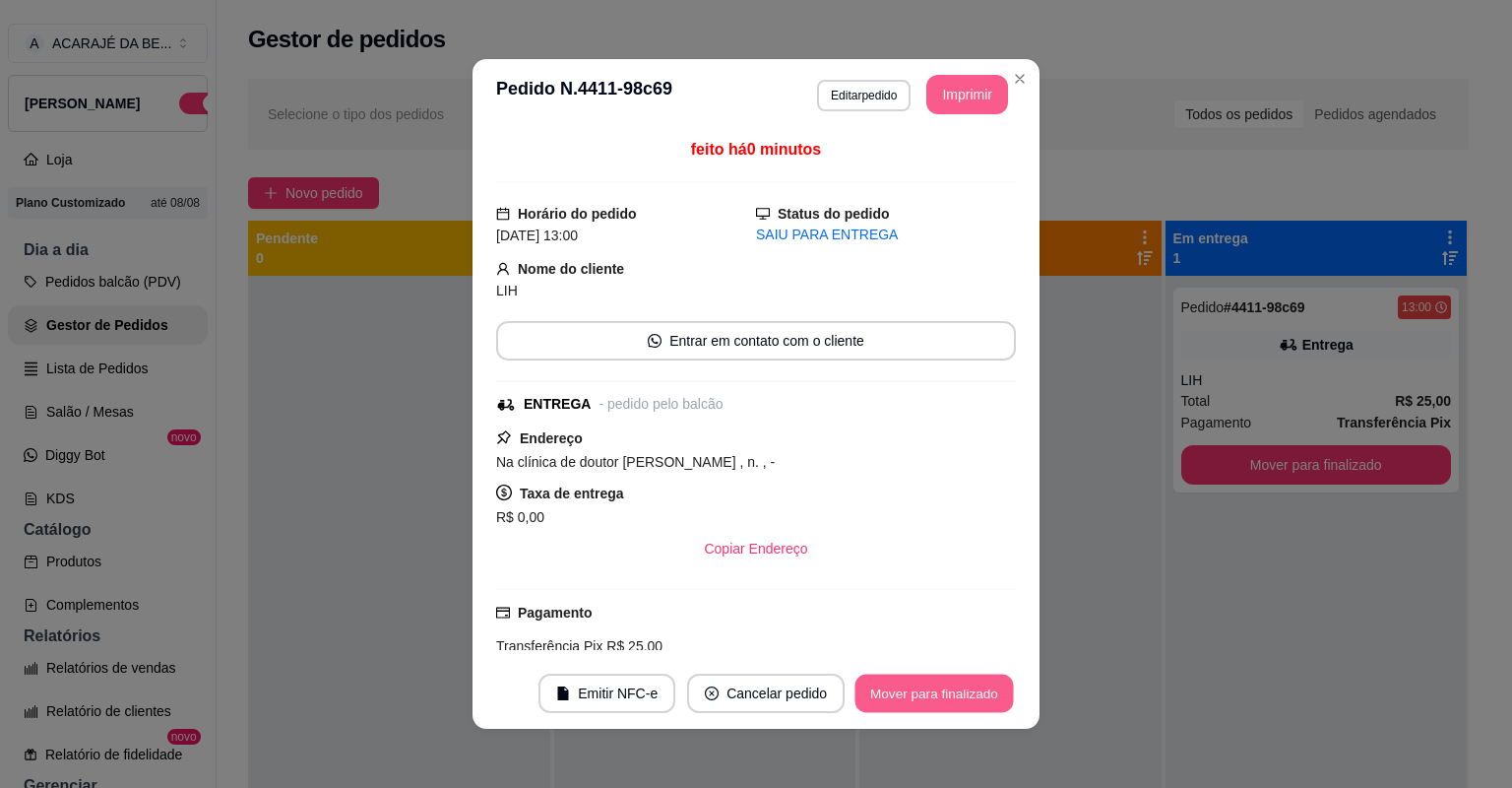 click on "Mover para finalizado" at bounding box center (934, 693) 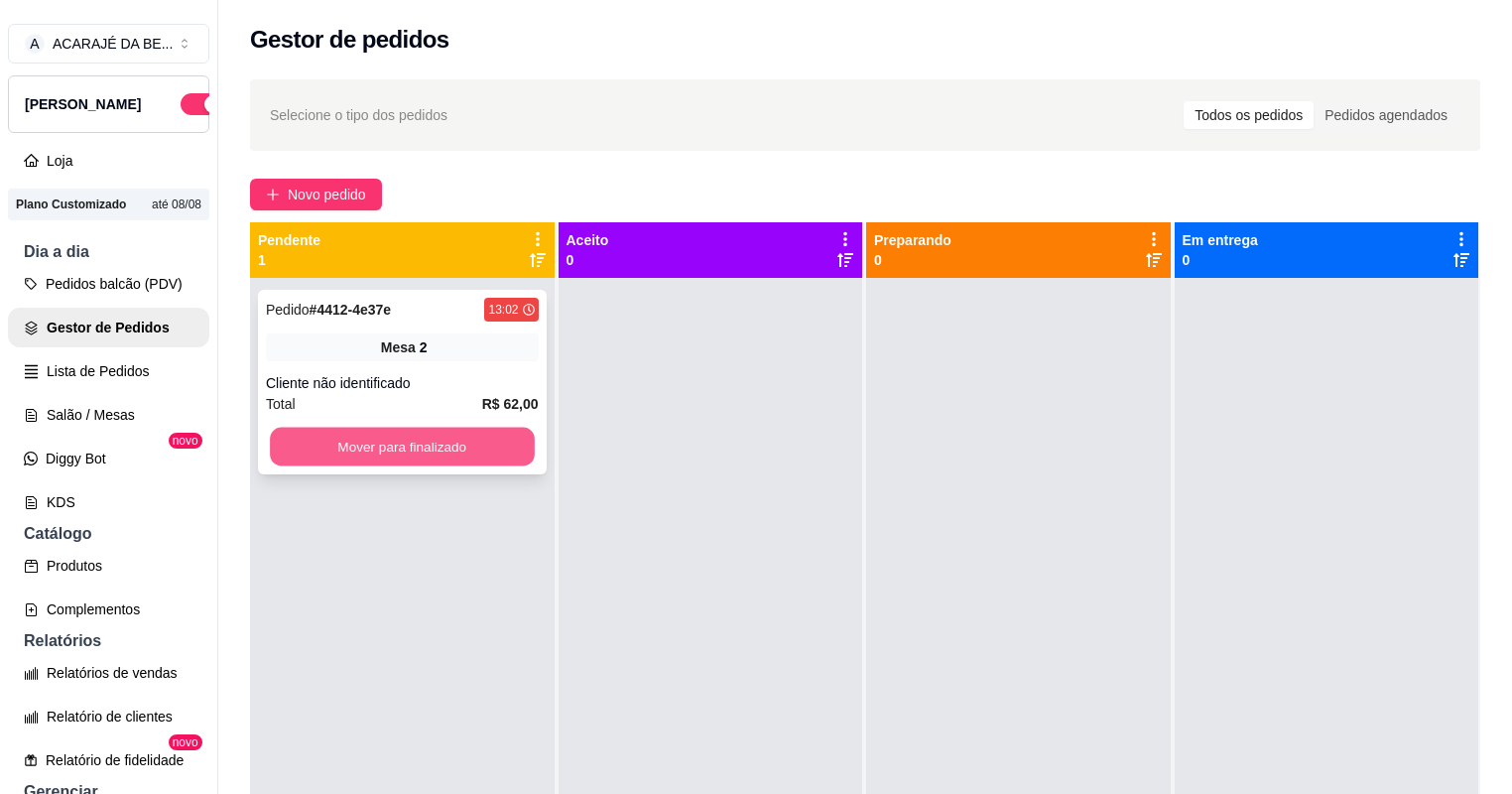 click on "Mover para finalizado" at bounding box center (402, 447) 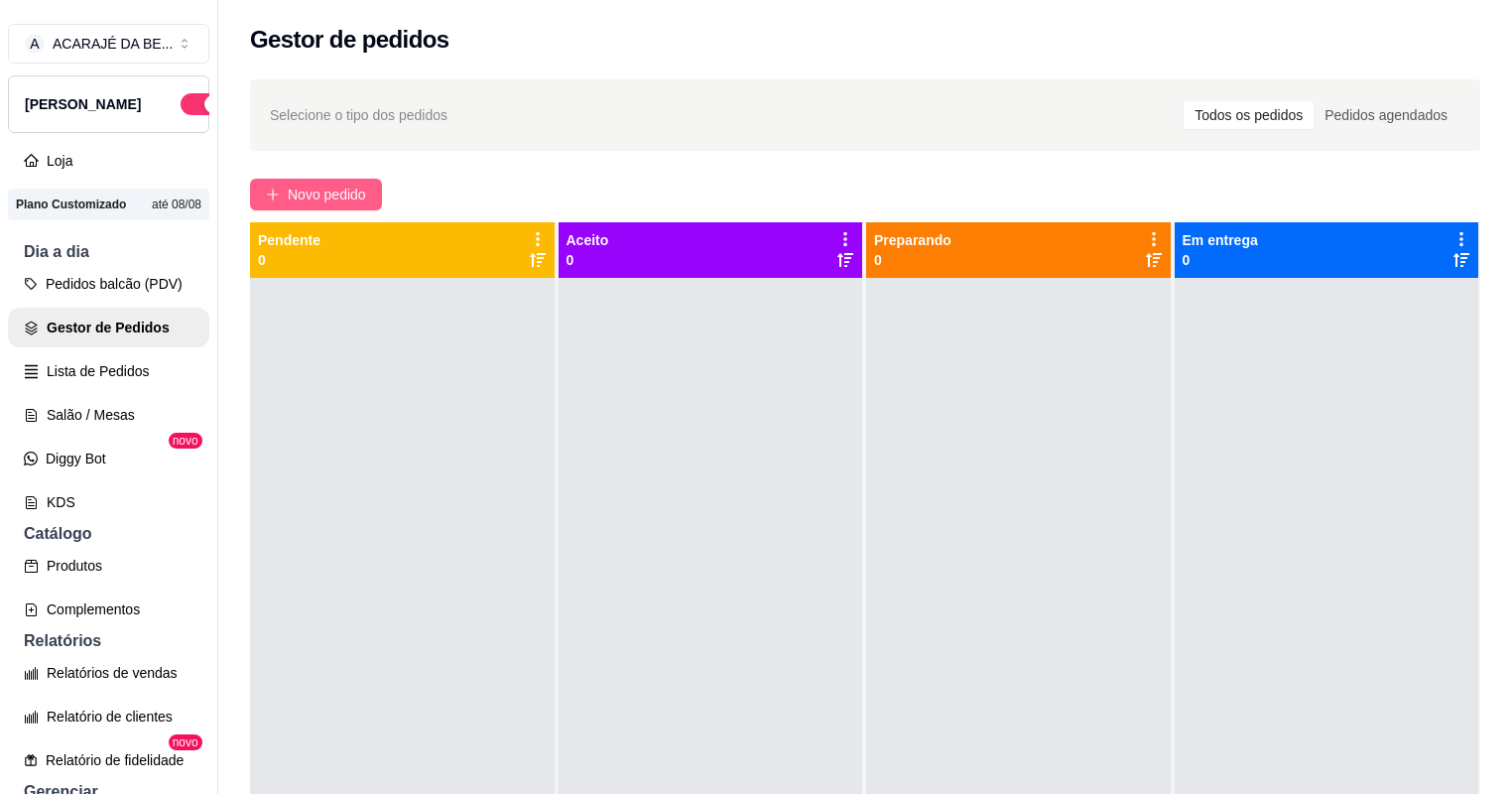 click on "Novo pedido" at bounding box center [326, 195] 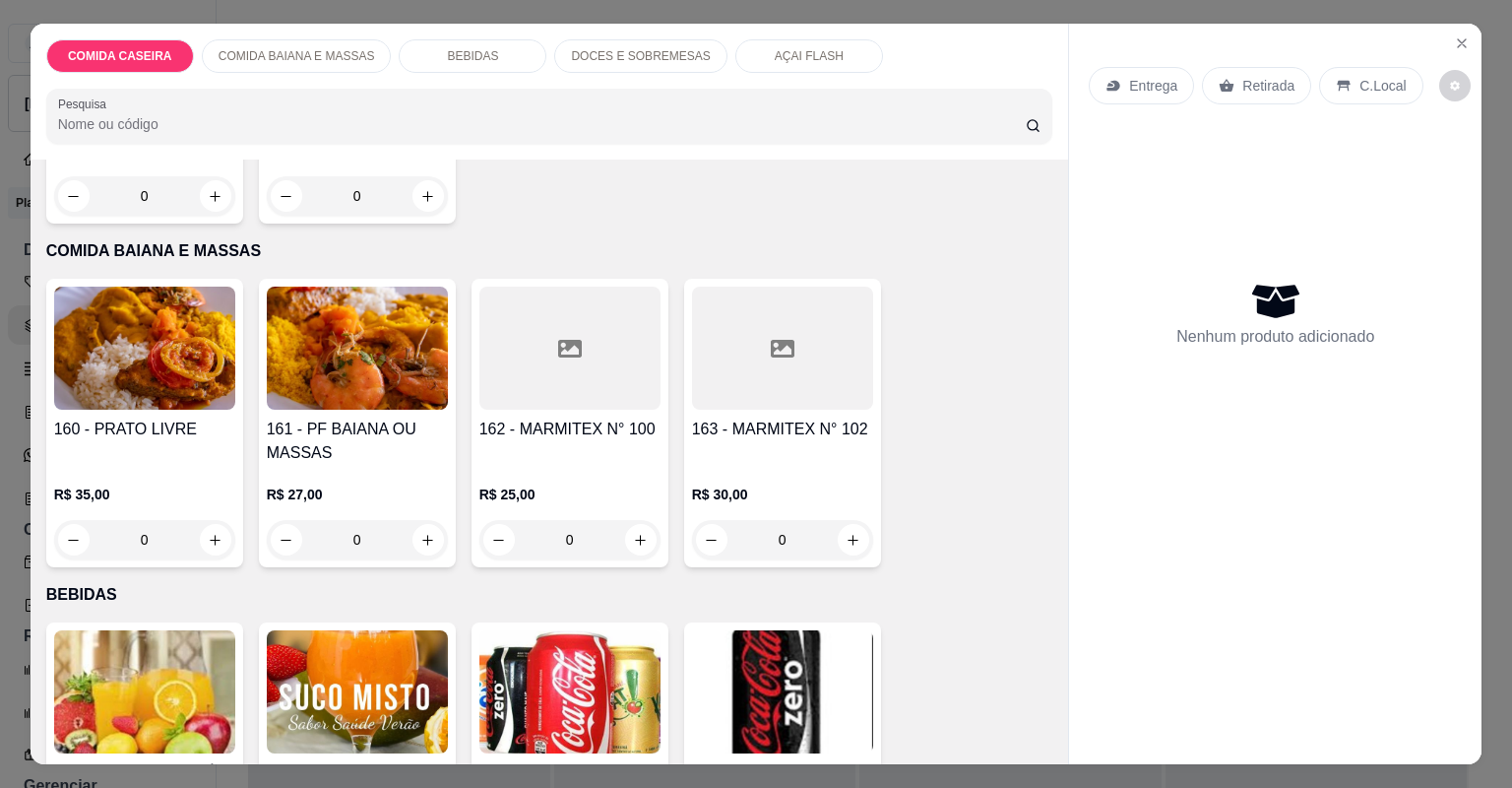 scroll, scrollTop: 394, scrollLeft: 0, axis: vertical 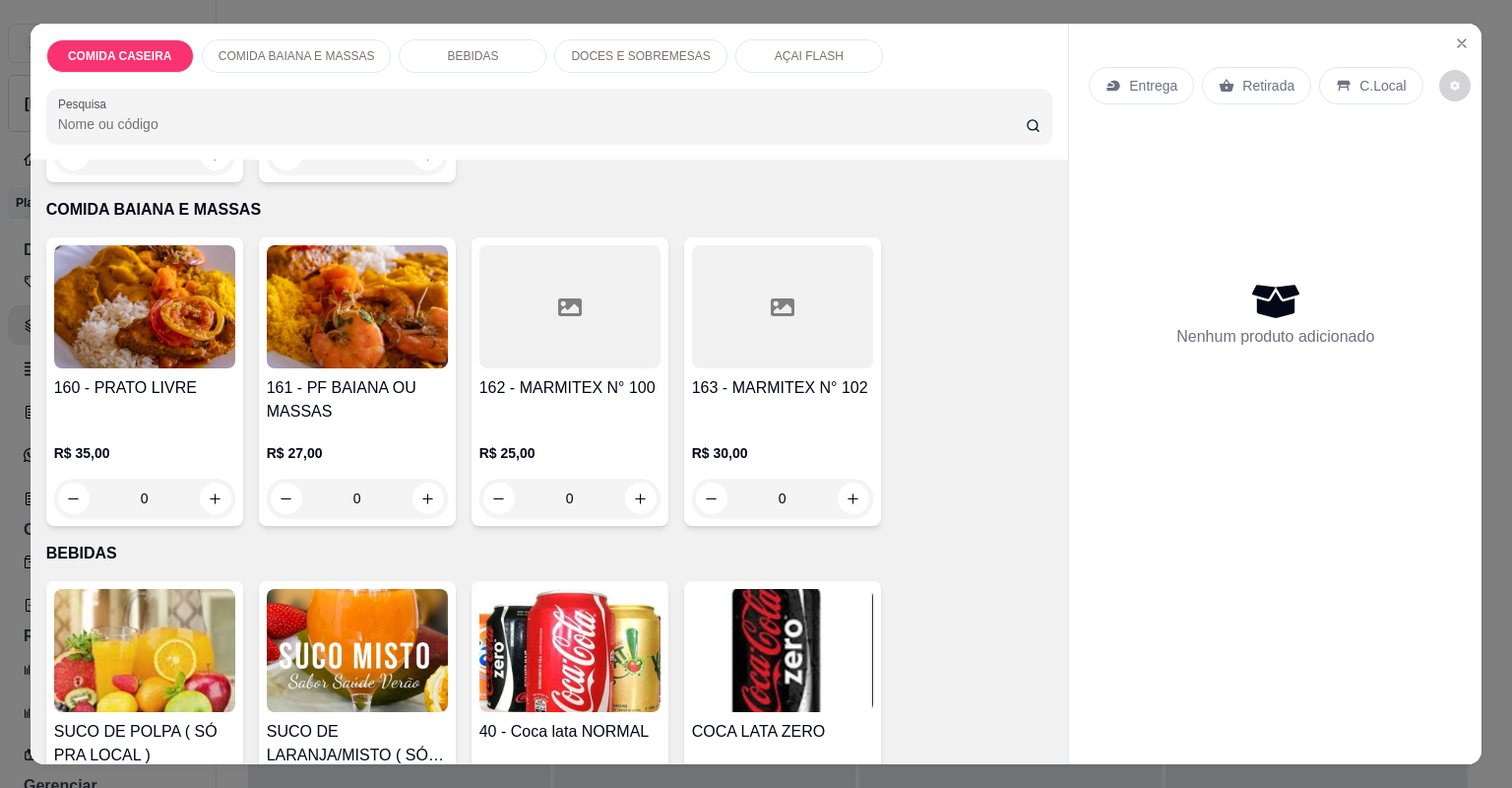 click on "R$ 25,00 0" at bounding box center [570, 471] 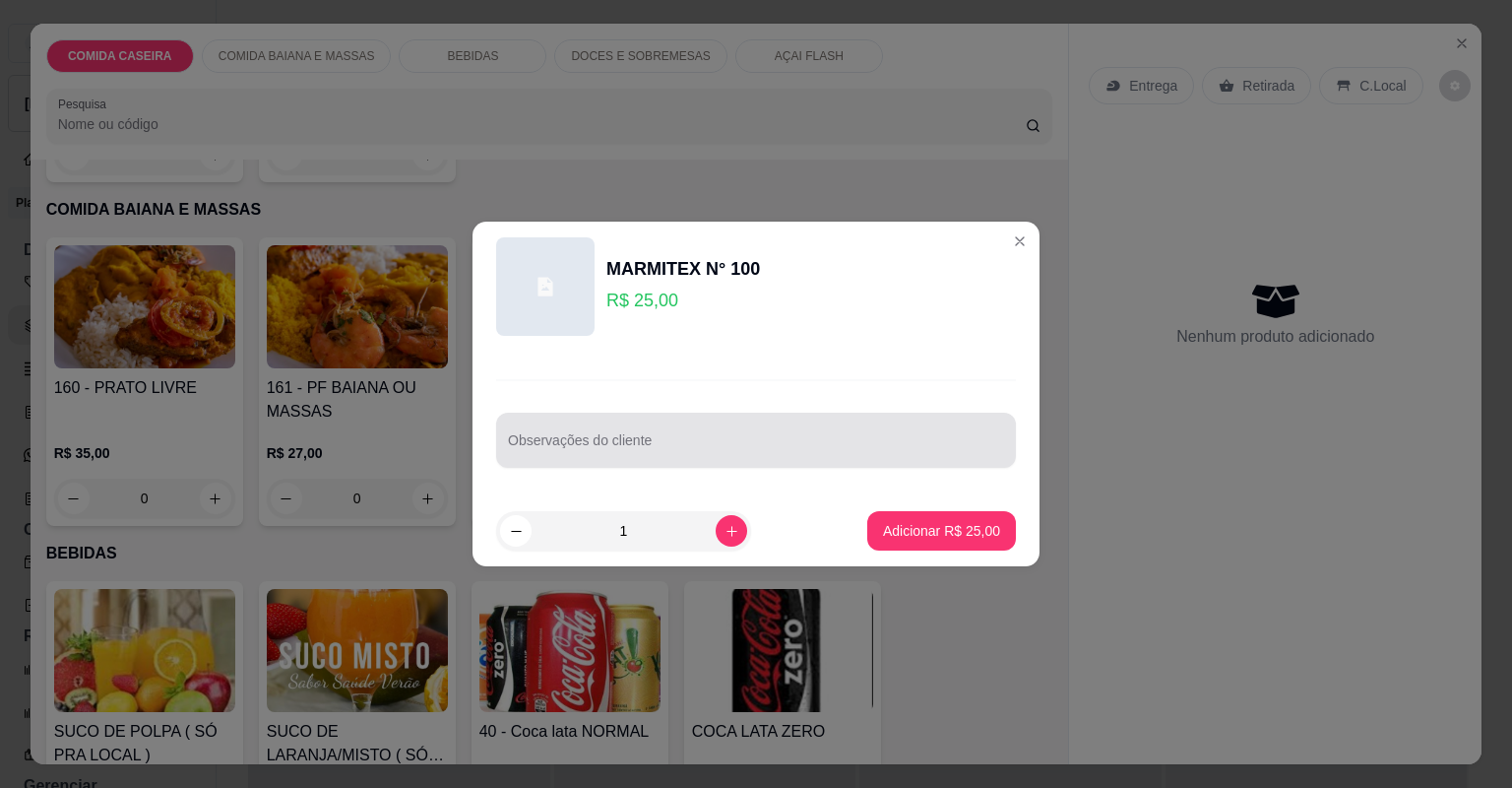 click at bounding box center [756, 440] 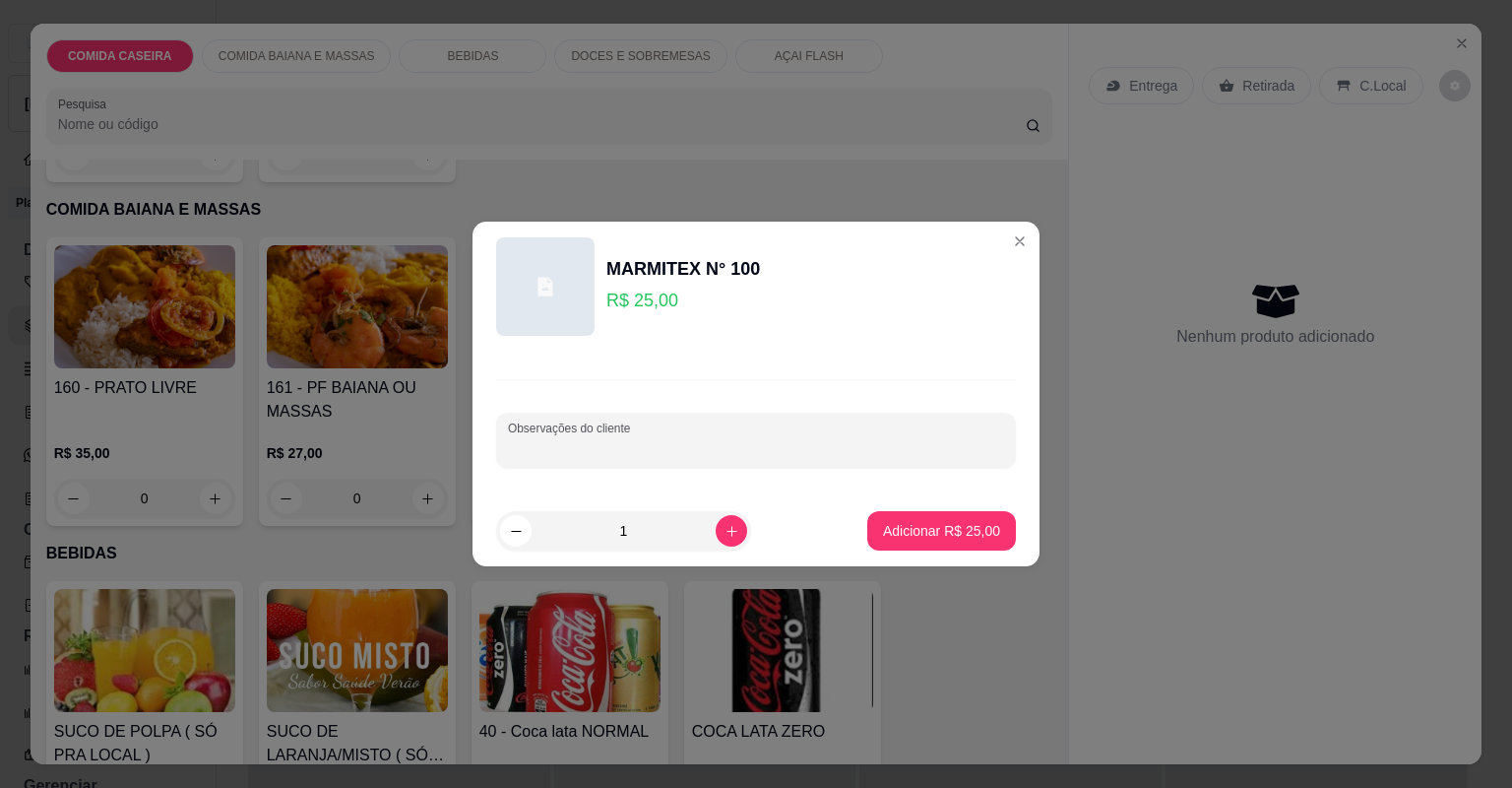 paste on "Endereço e forma de pagamento por gentileza?" 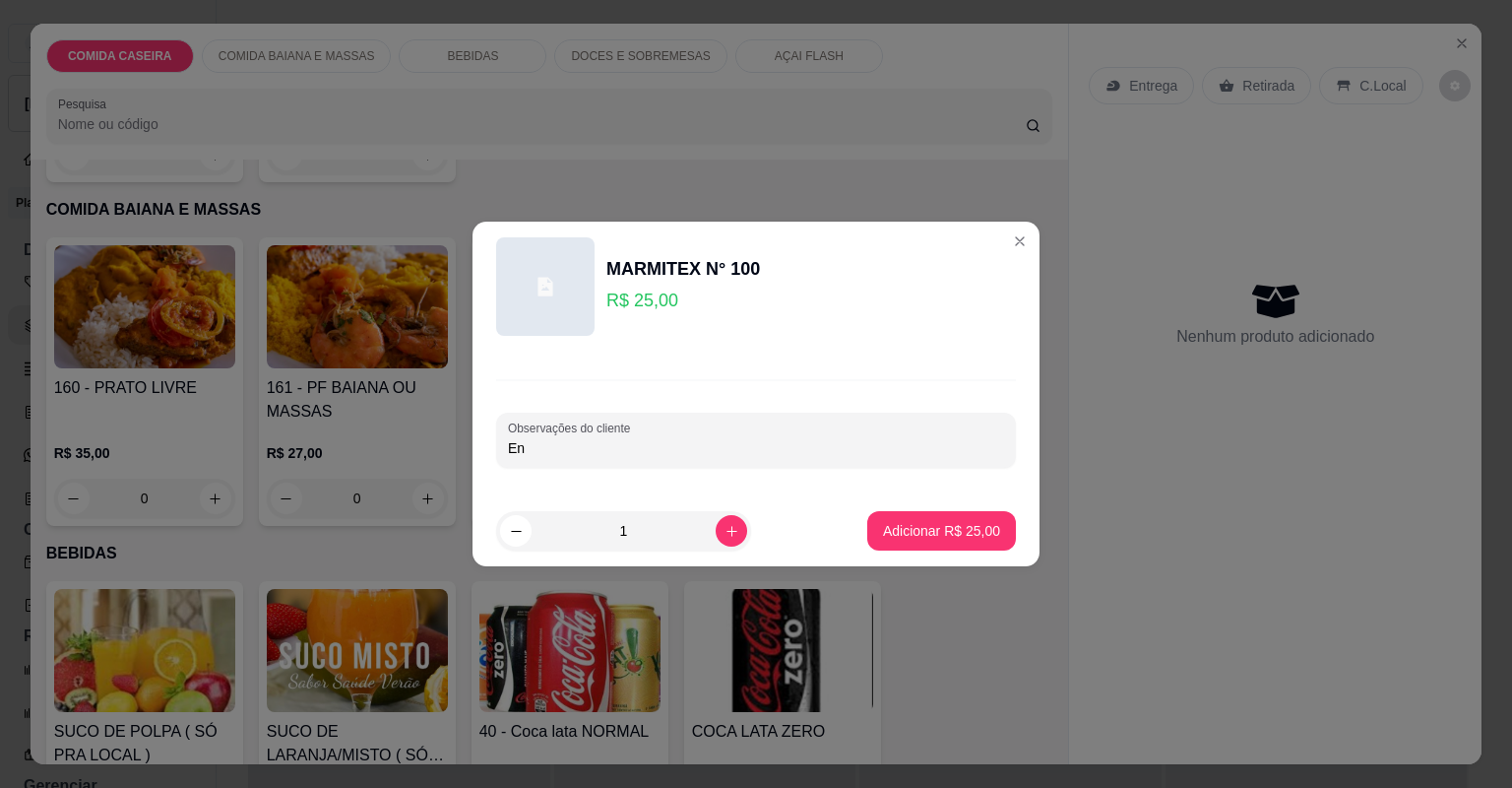 type on "E" 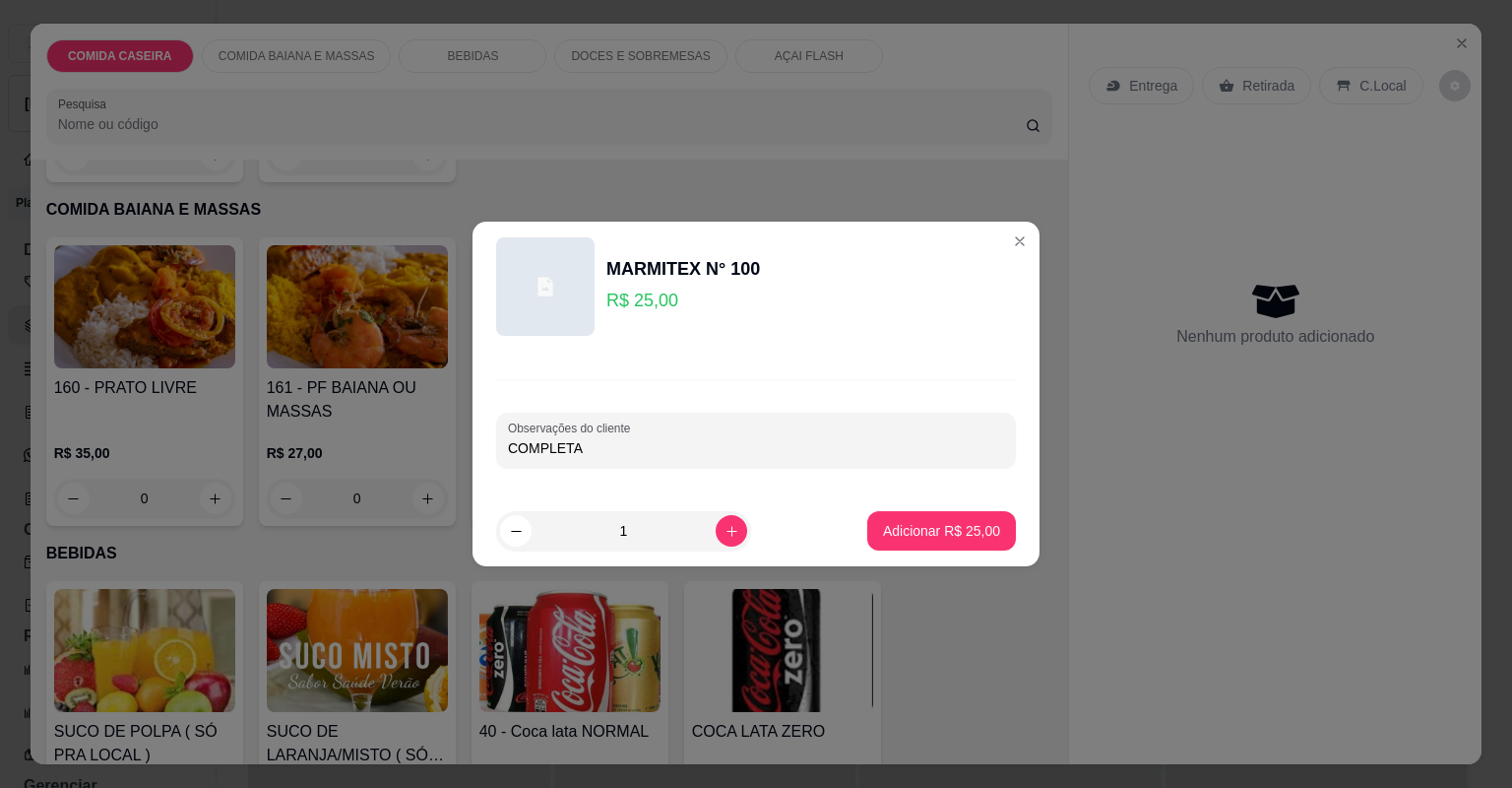 paste on "PEIXE E XIMXIM DE GALINHA ??" 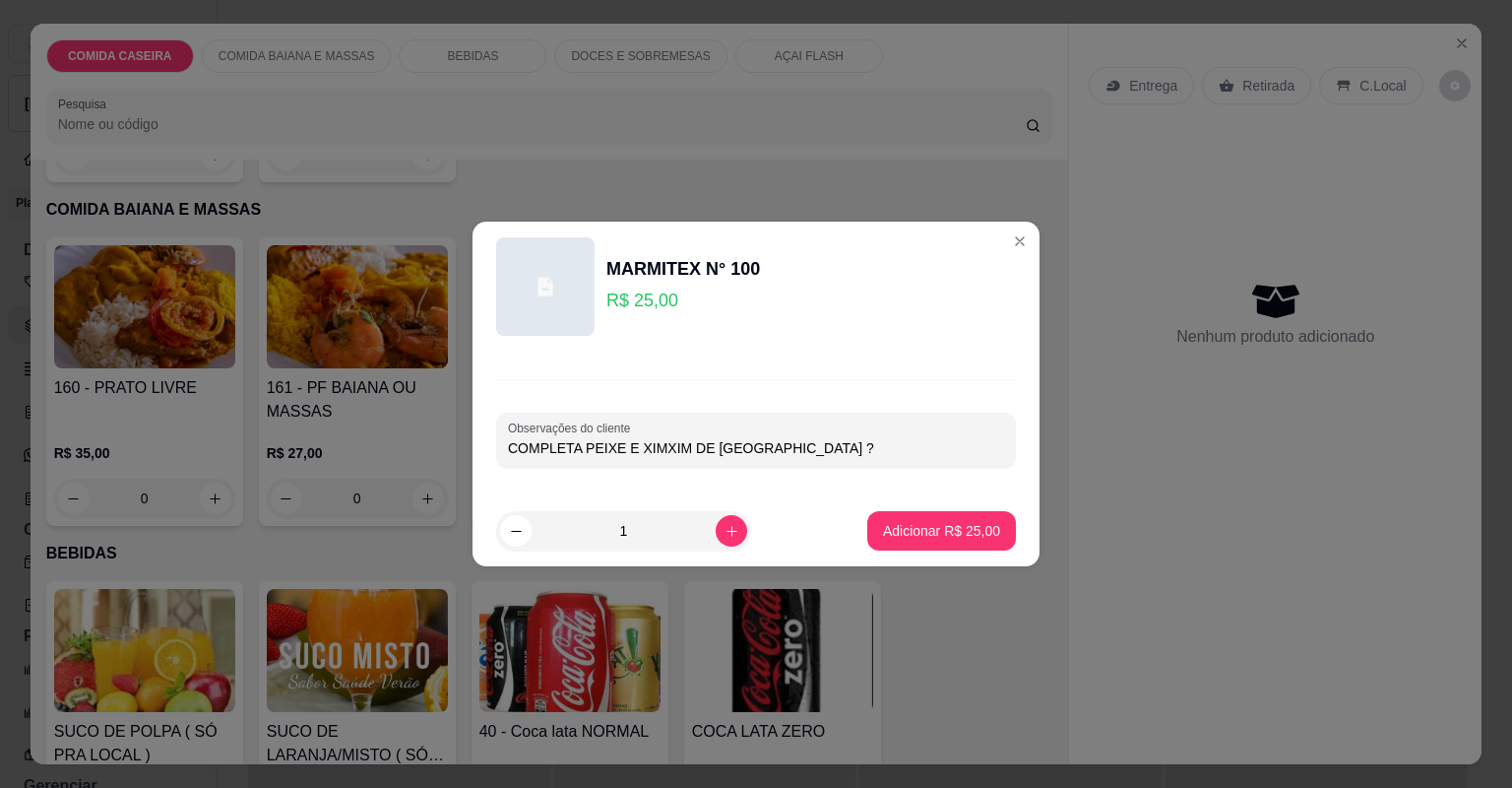type on "COMPLETA PEIXE E XIMXIM DE GALINHA" 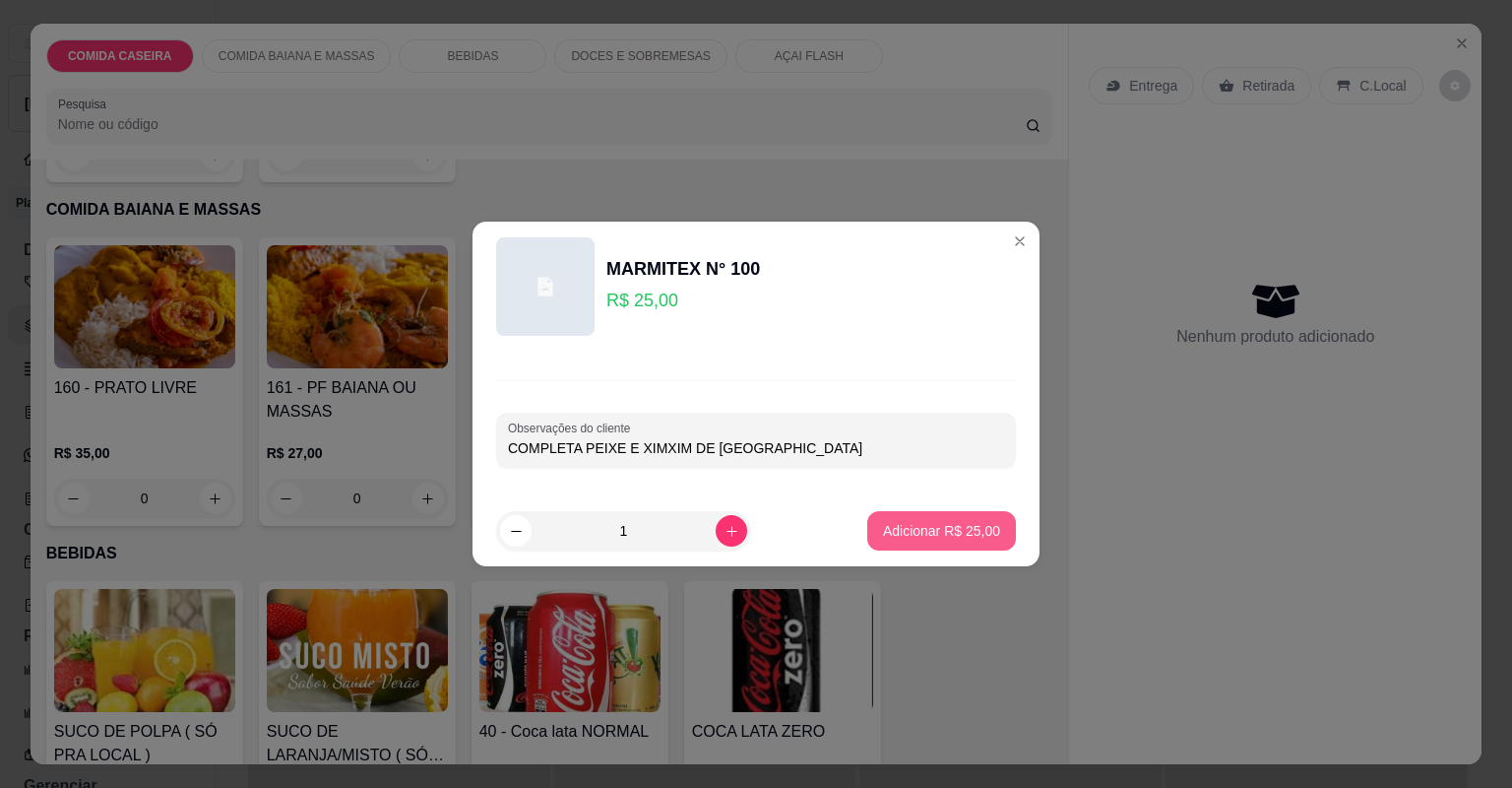 click on "Adicionar   R$ 25,00" at bounding box center [941, 531] 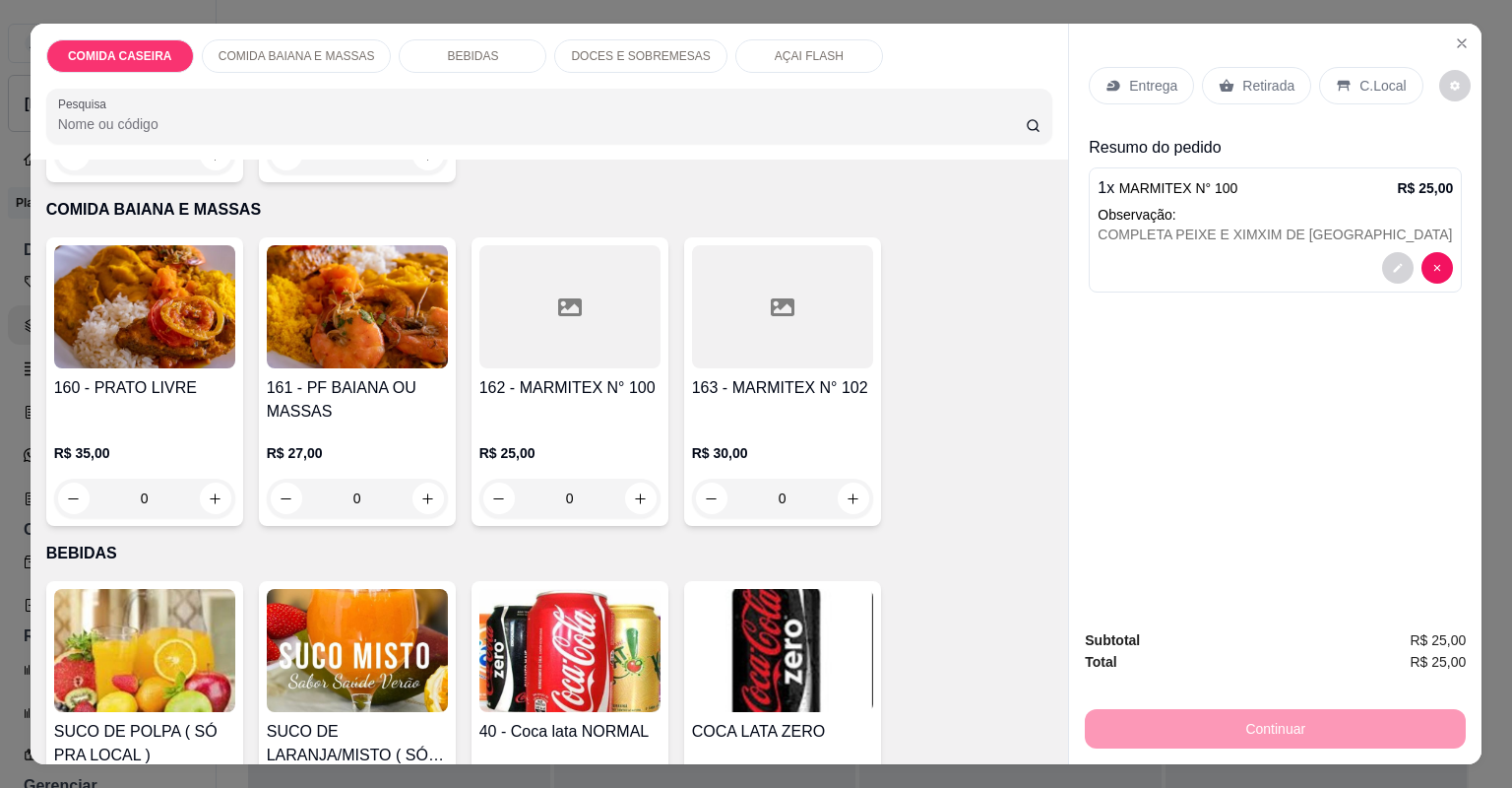 click on "Entrega" at bounding box center [1153, 86] 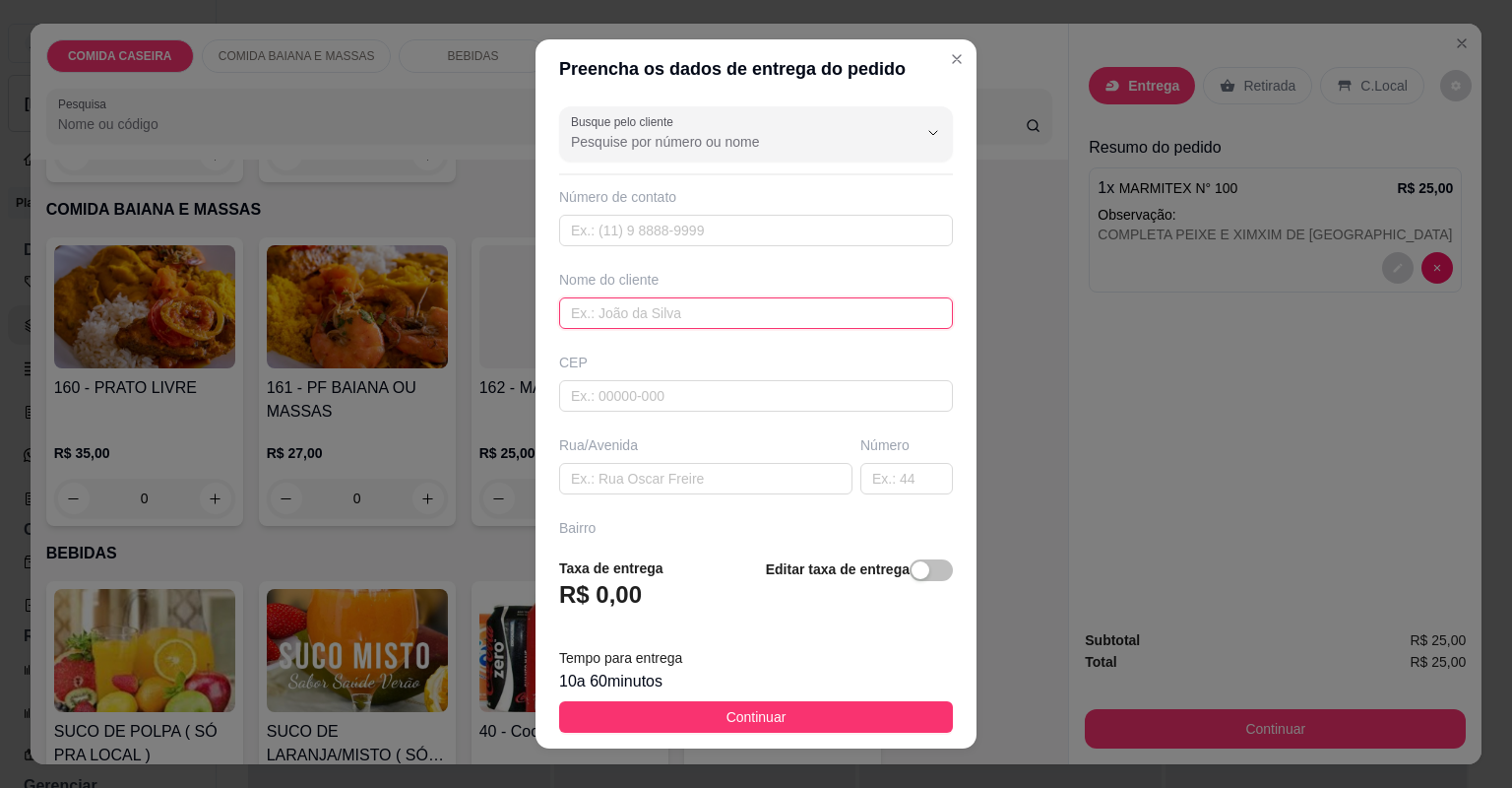 click at bounding box center (756, 313) 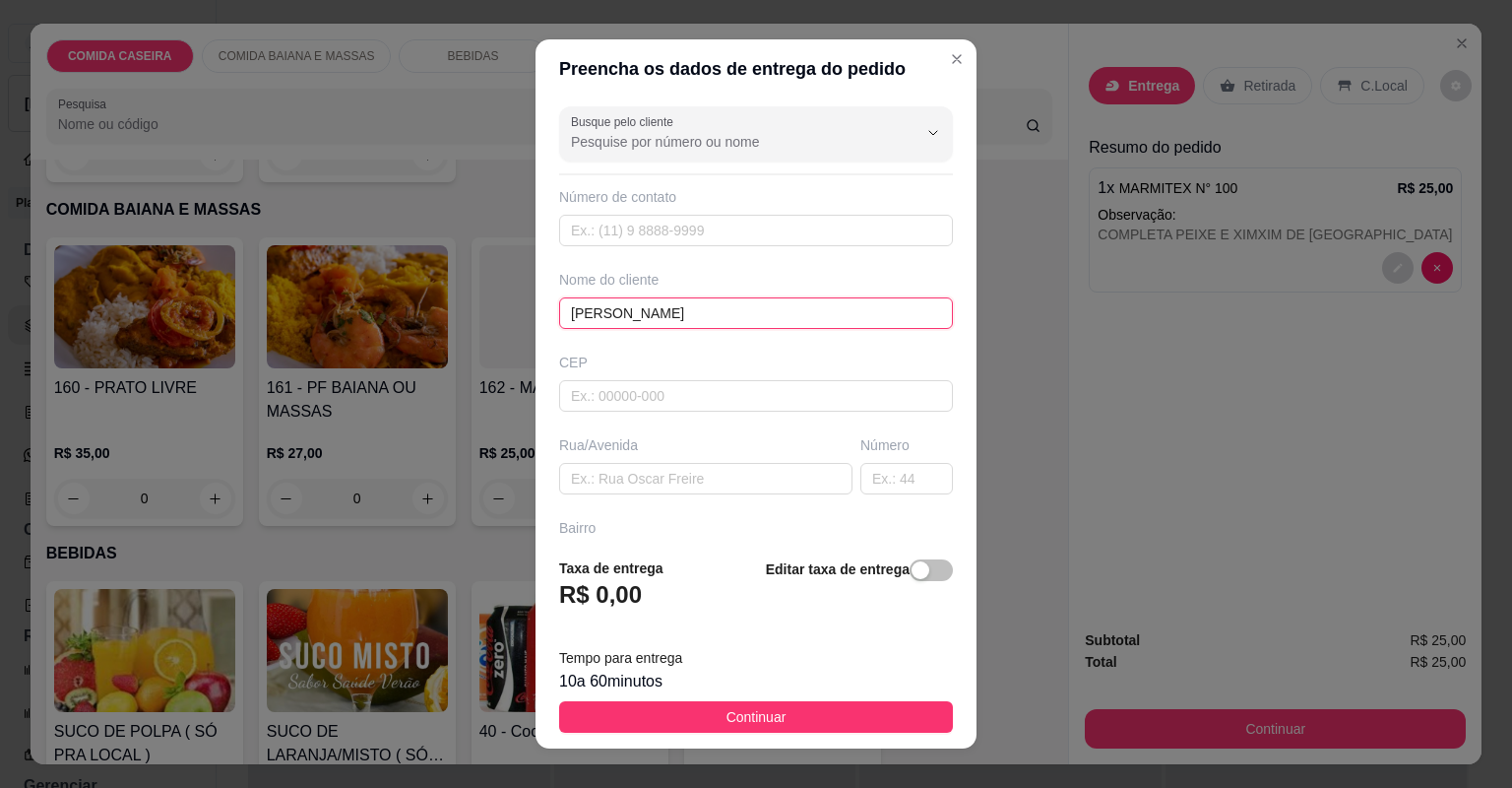 type on "PATRICIA" 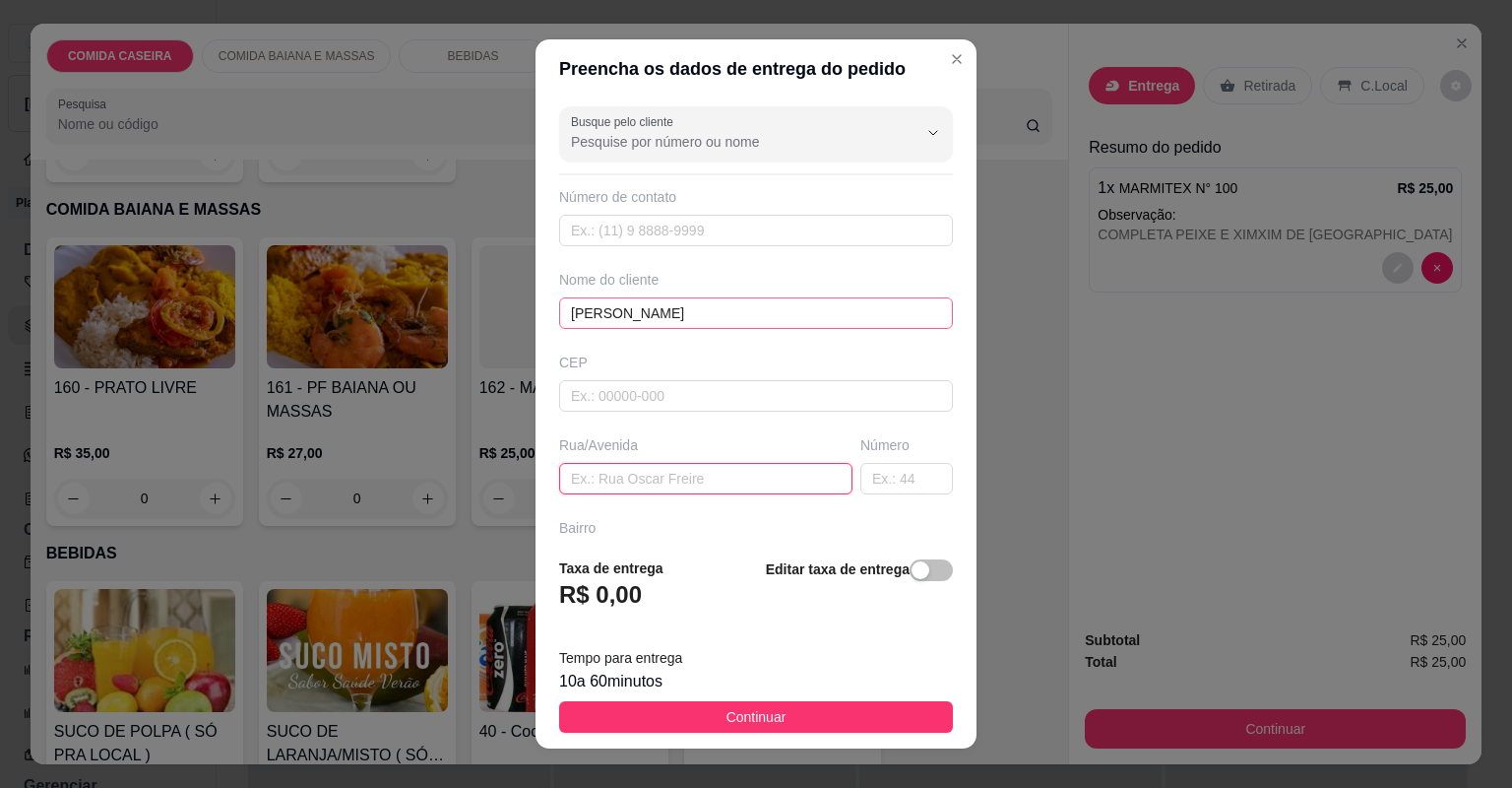 paste on "No bar de Patrícia" 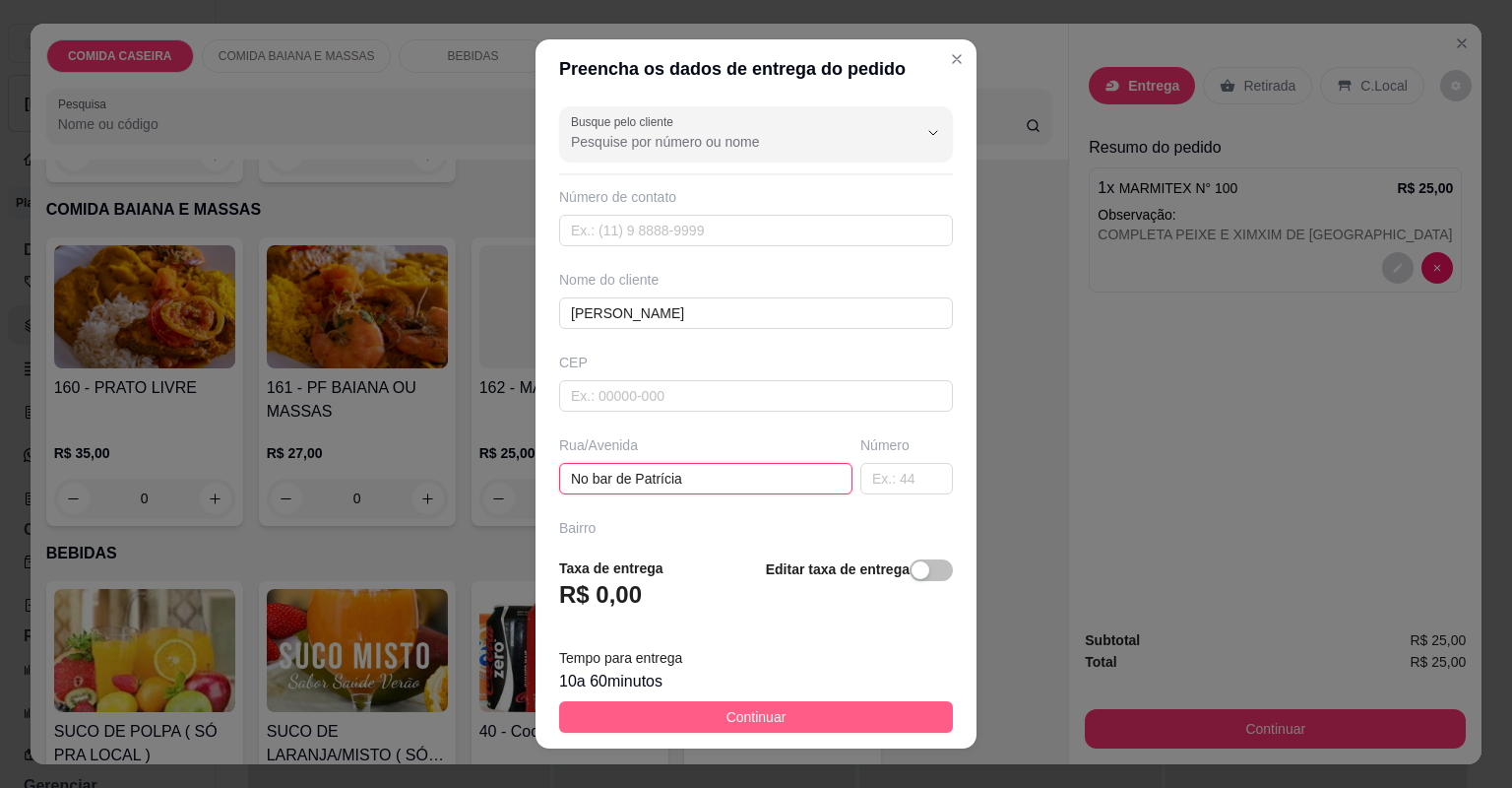 type on "No bar de Patrícia" 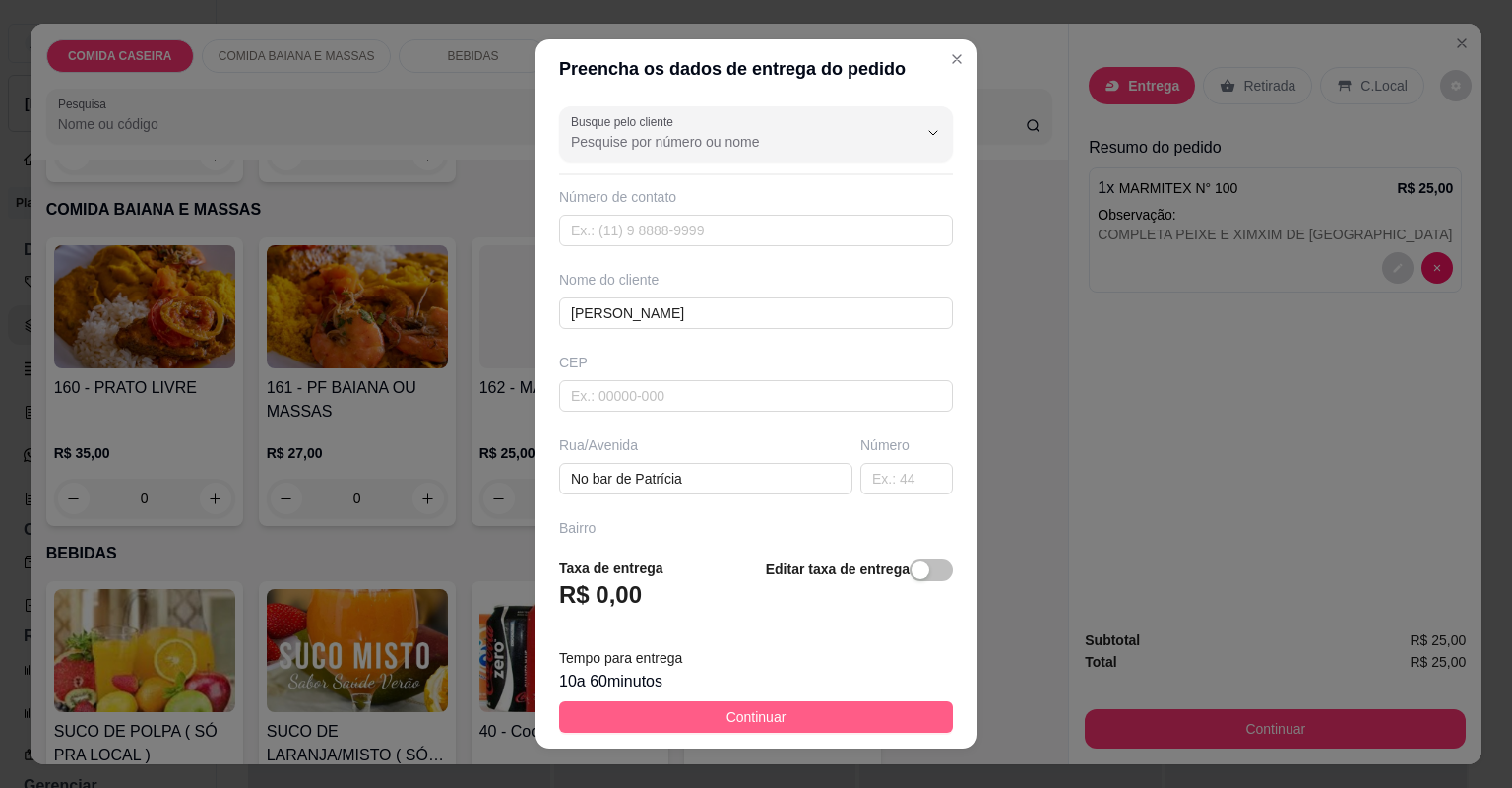 click on "Continuar" at bounding box center [756, 717] 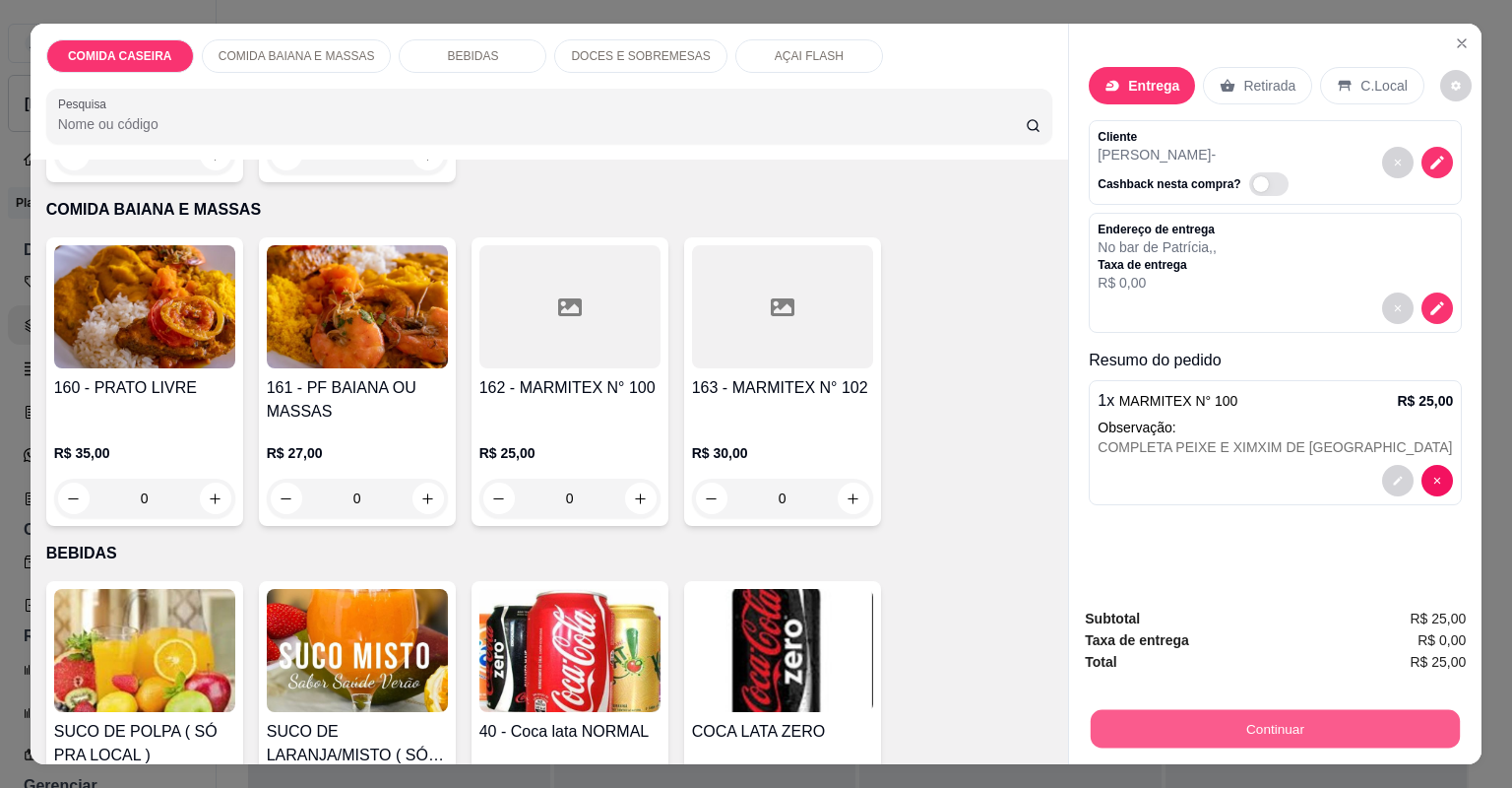 click on "Continuar" at bounding box center [1275, 729] 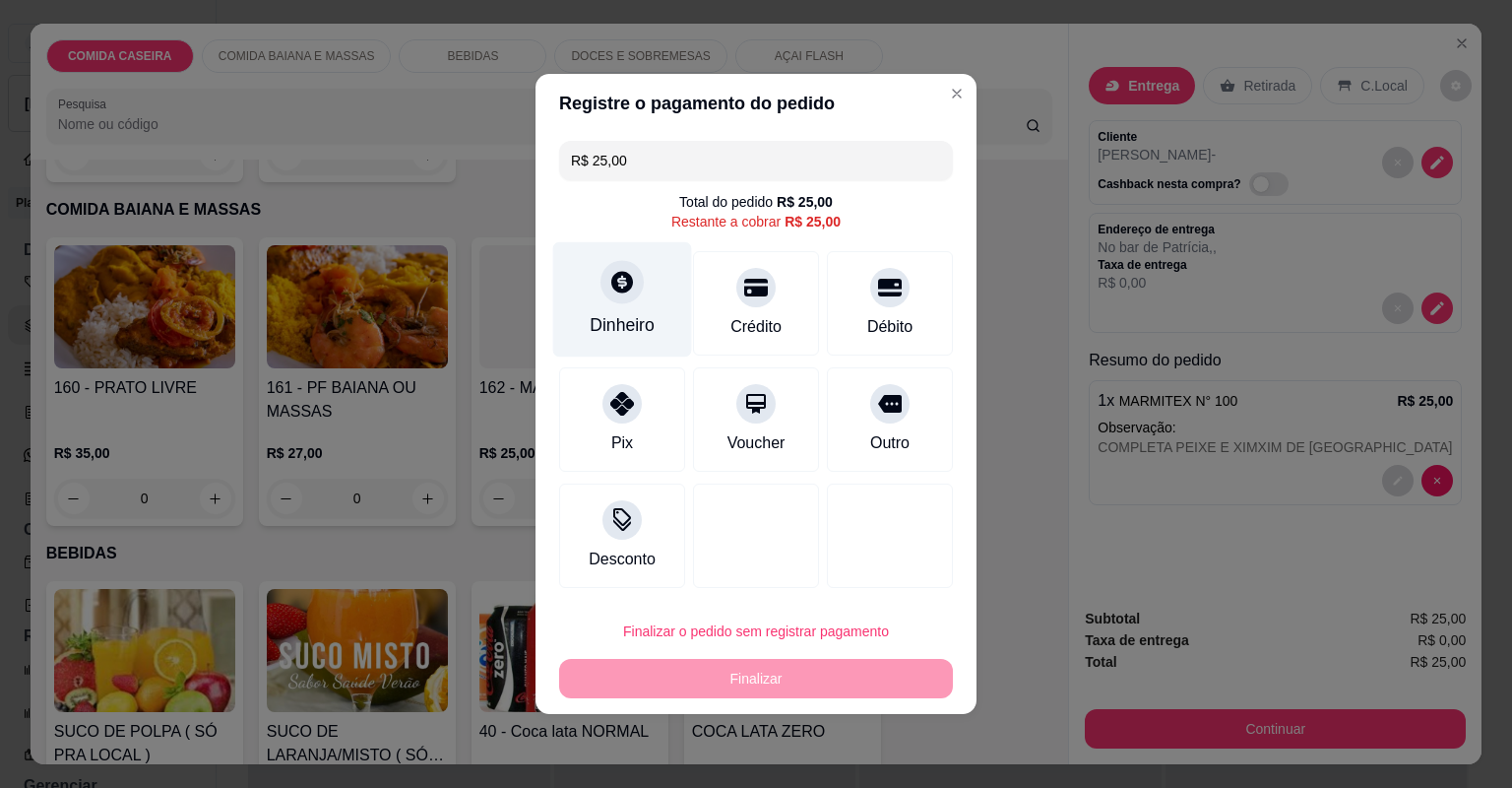 click on "Dinheiro" at bounding box center [622, 299] 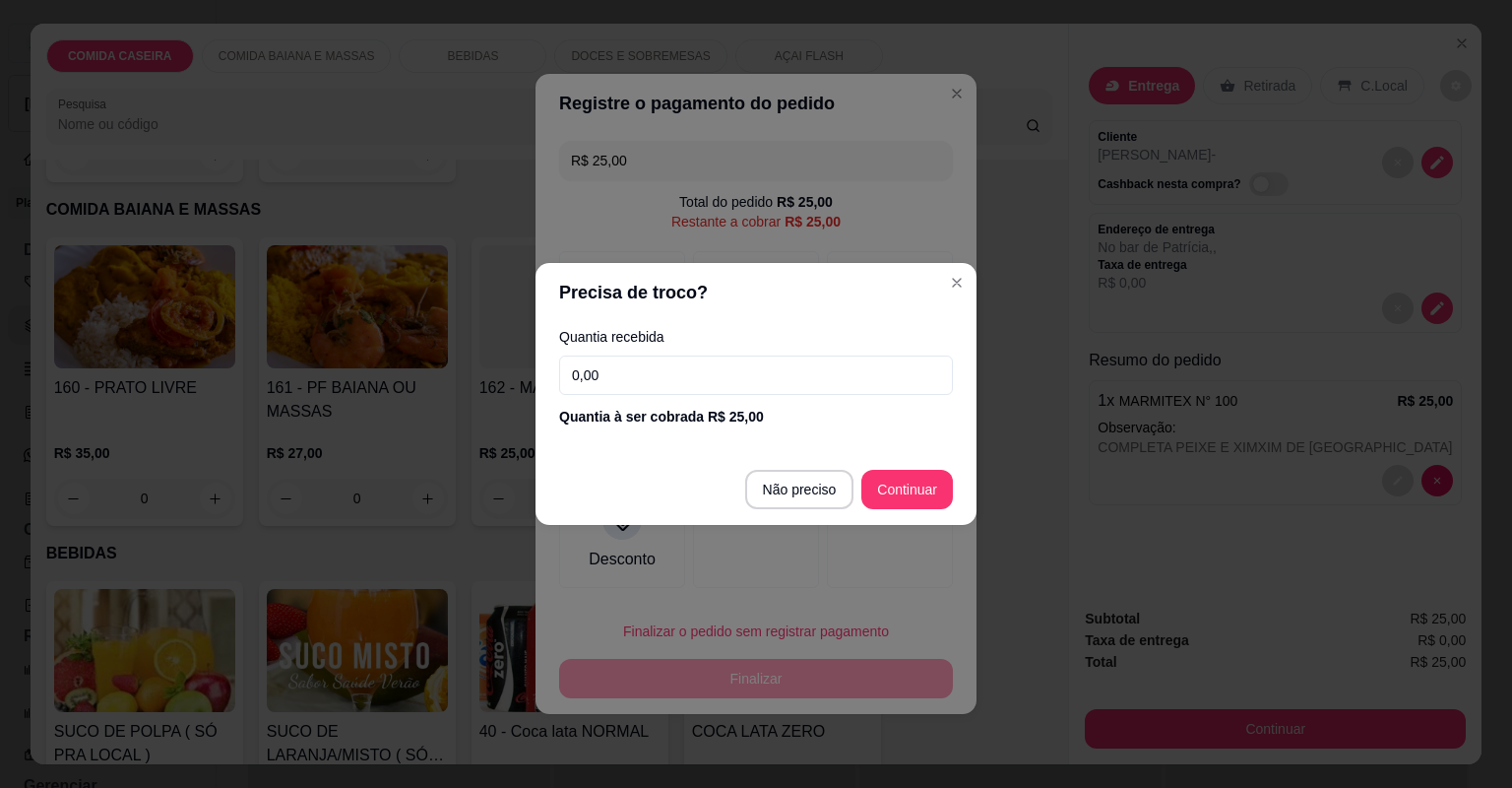 click on "0,00" at bounding box center [756, 375] 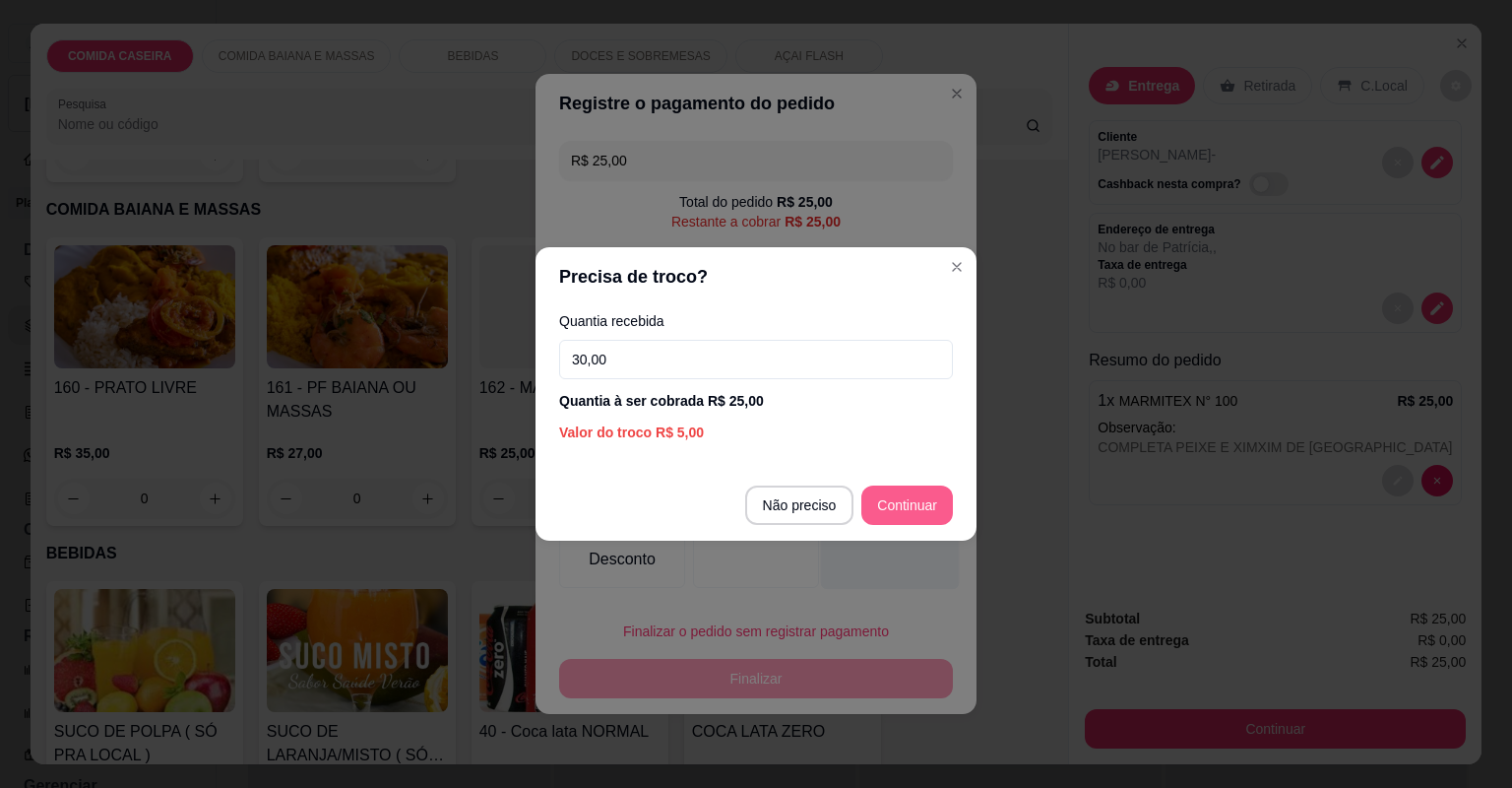 type on "30,00" 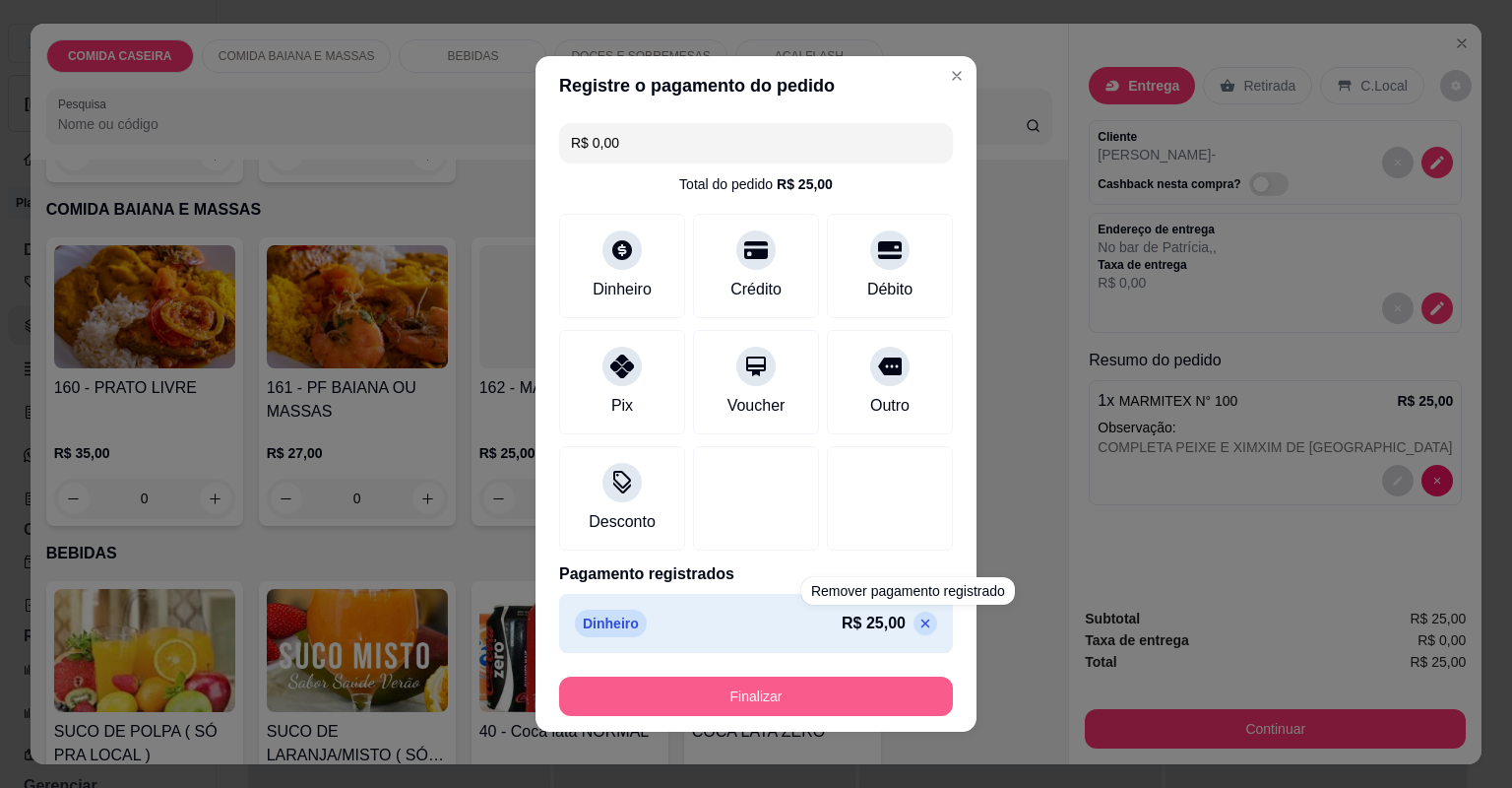 click on "Finalizar" at bounding box center (756, 696) 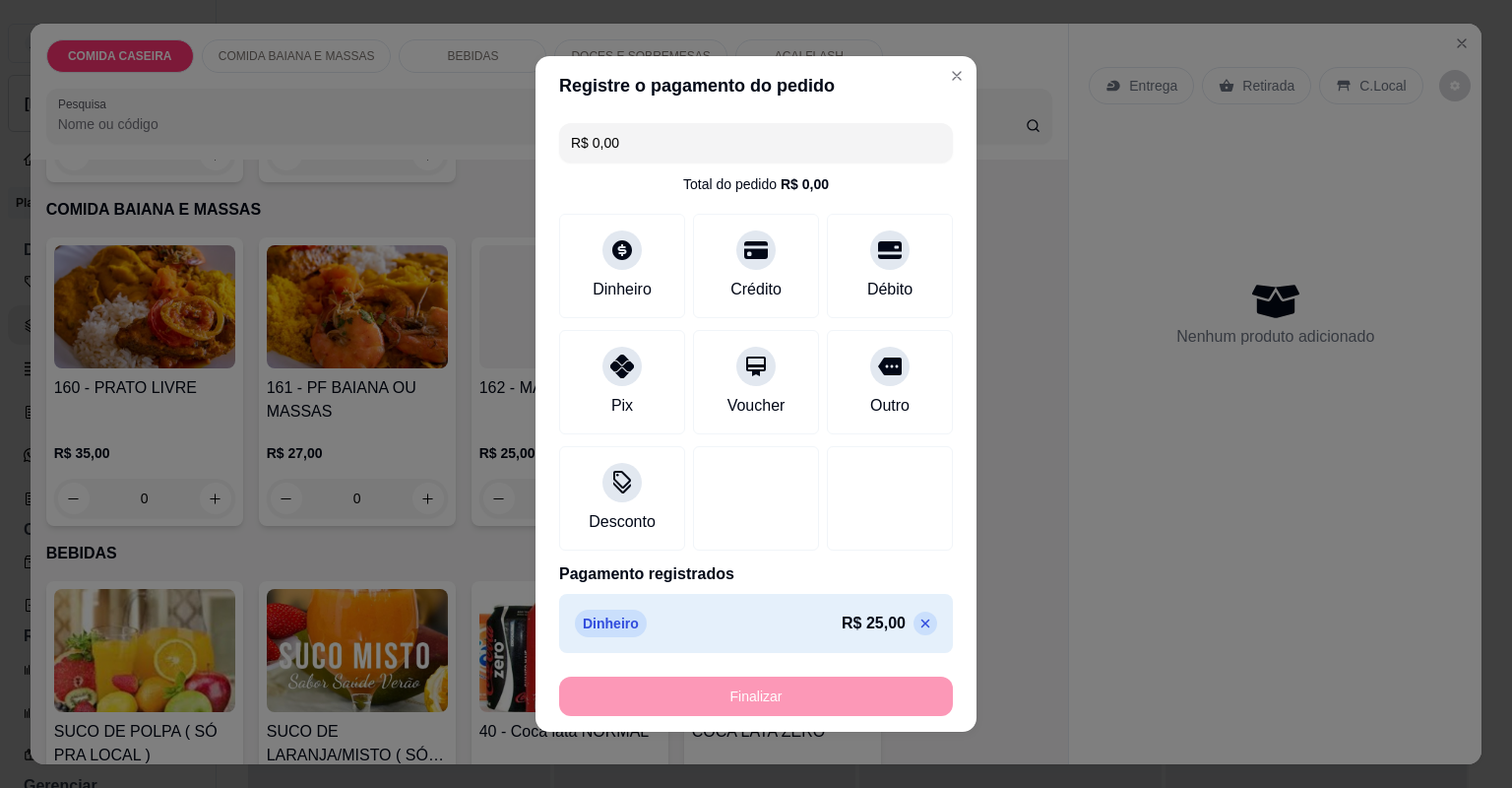 type on "-R$ 25,00" 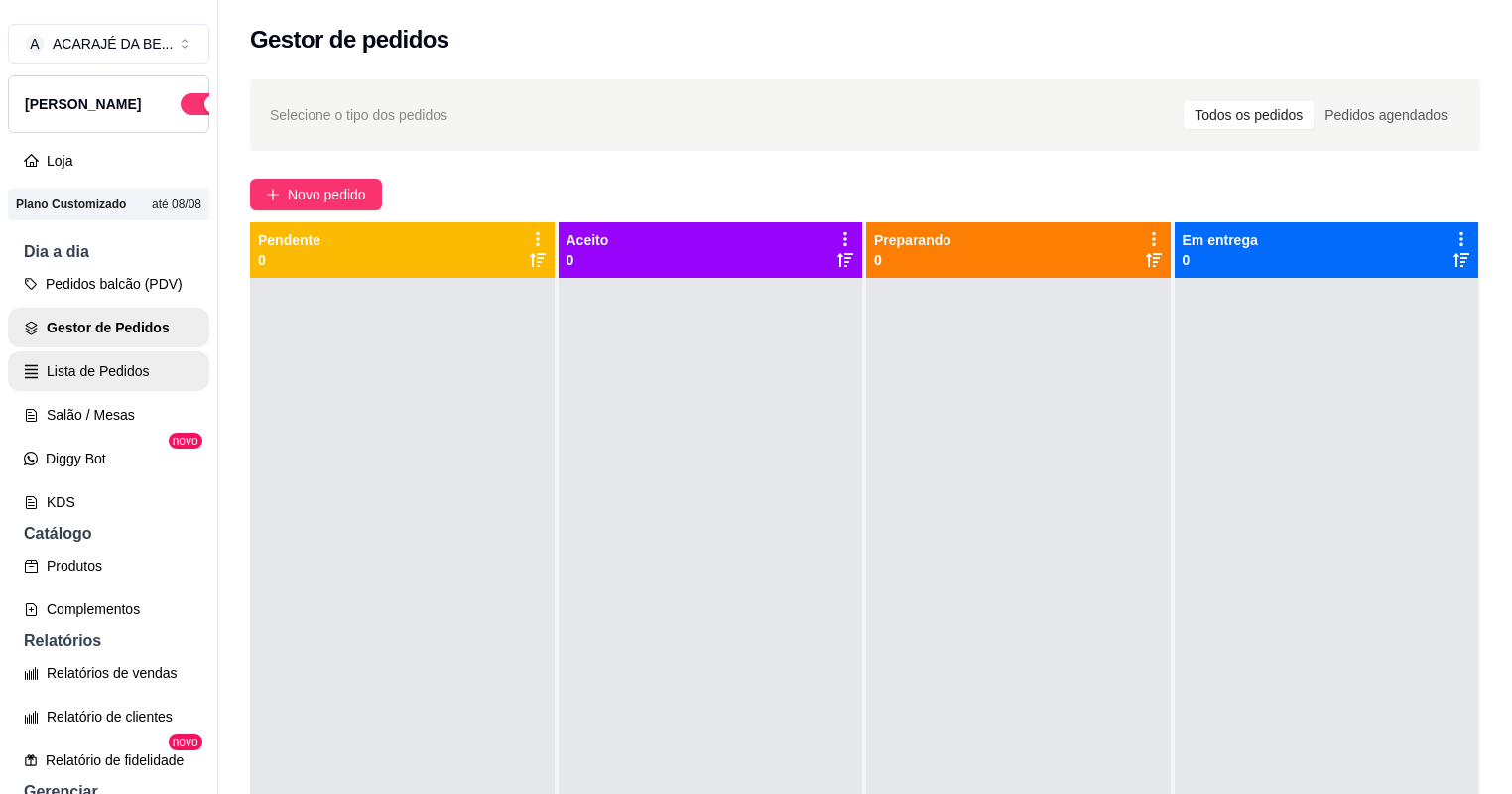 click on "Lista de Pedidos" at bounding box center [108, 371] 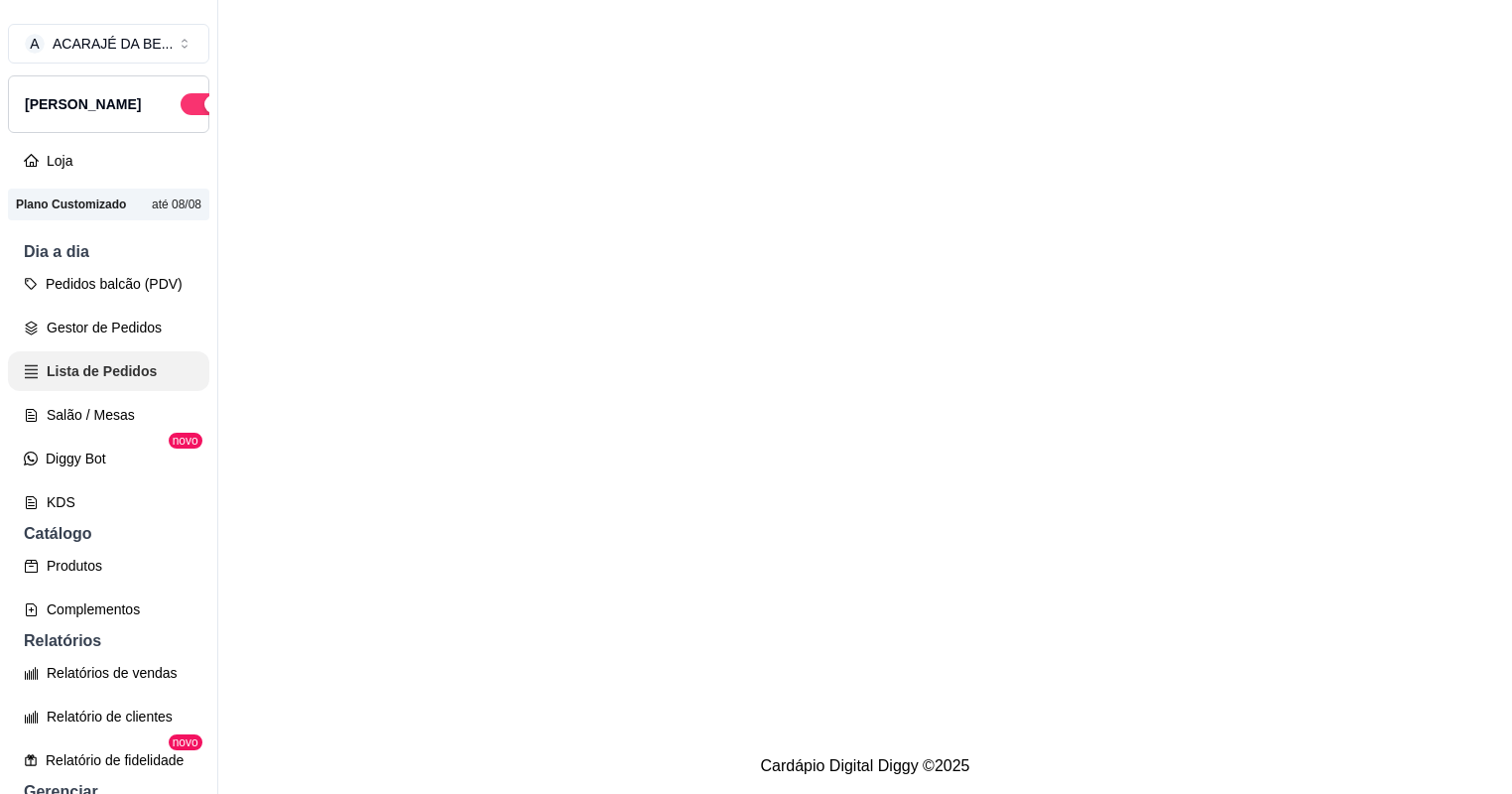 click on "Gestor de Pedidos" at bounding box center (108, 328) 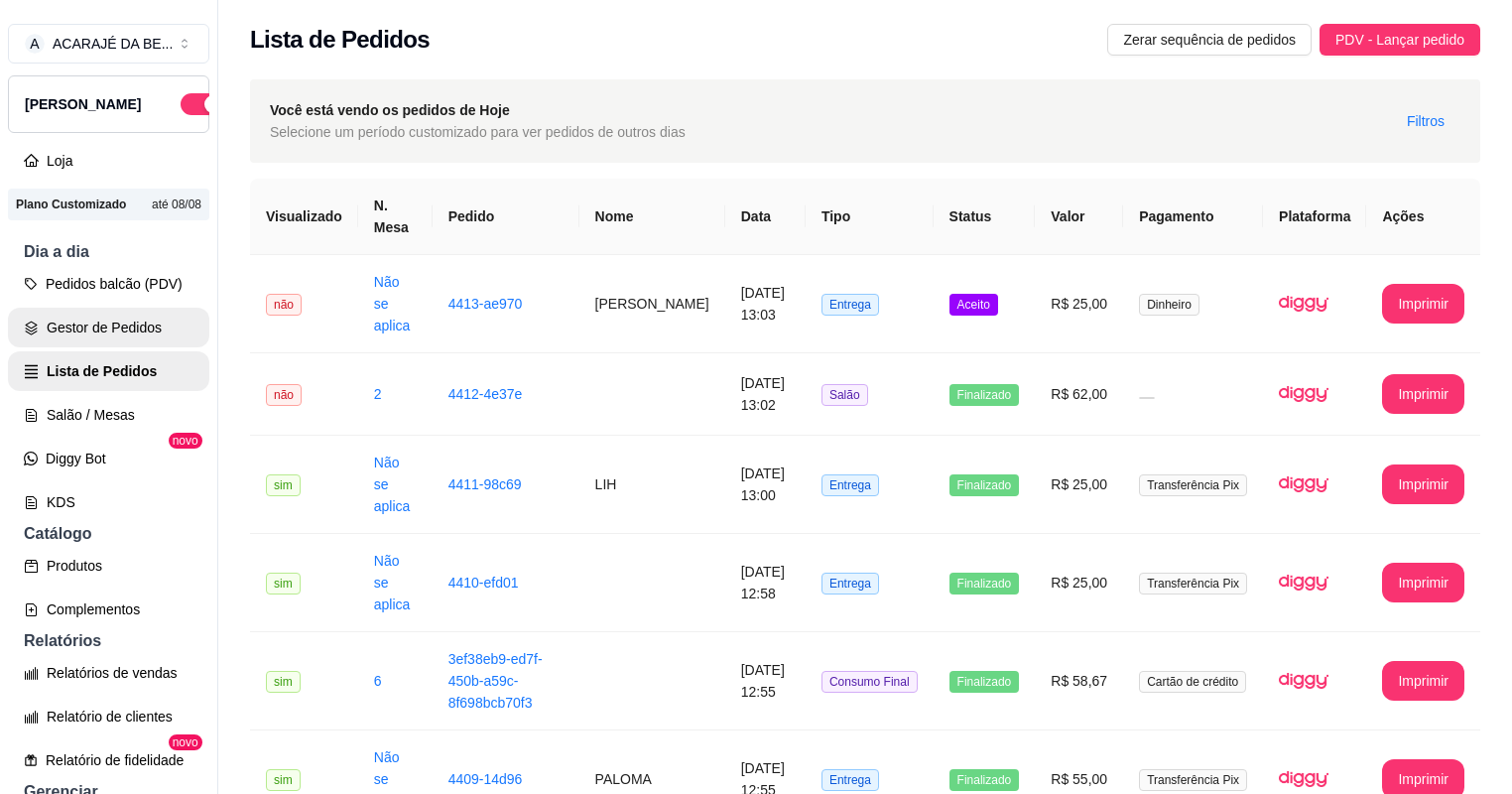 click on "Gestor de Pedidos" at bounding box center (108, 328) 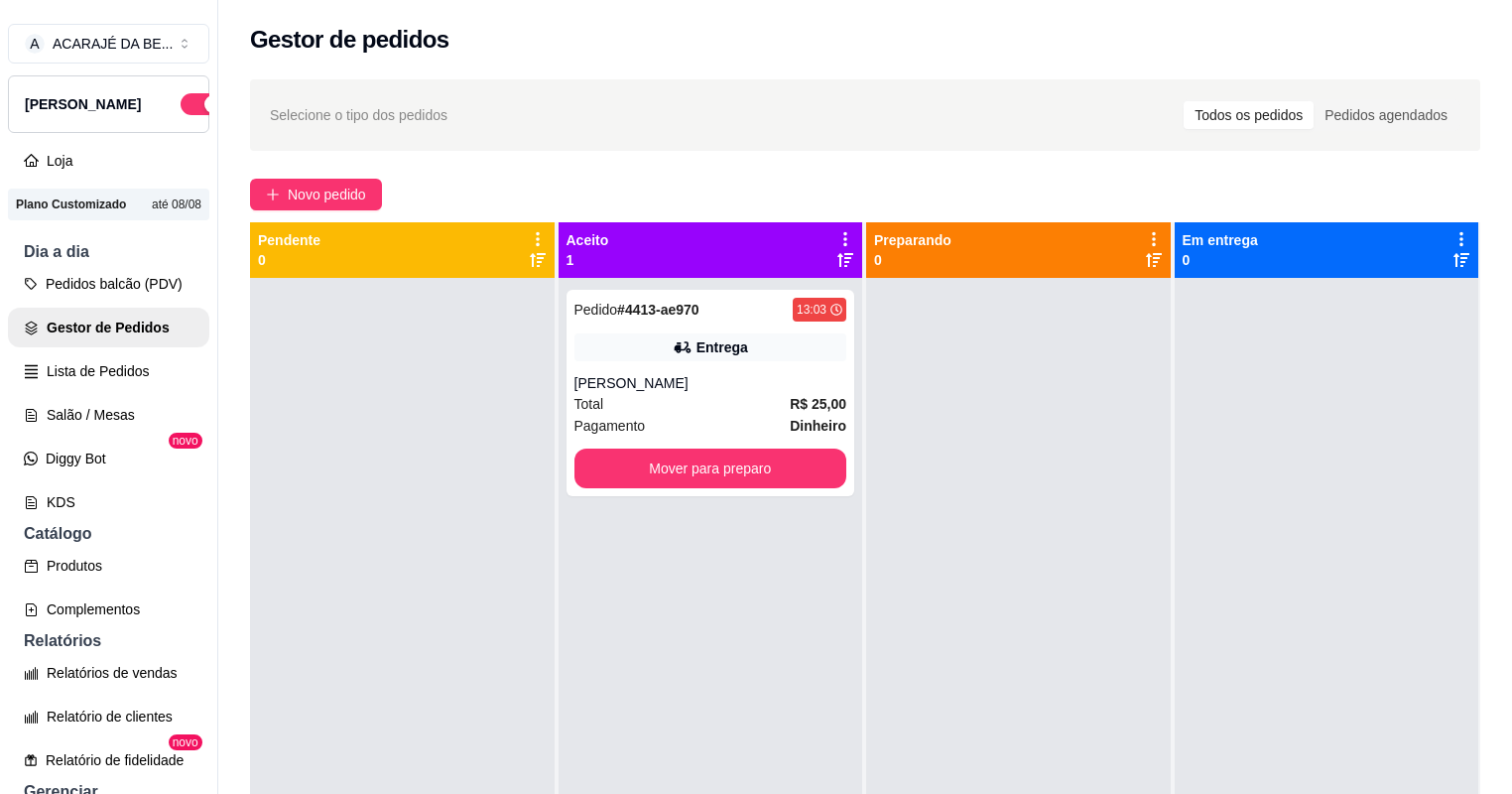 click on "PATRICIA" at bounding box center (710, 383) 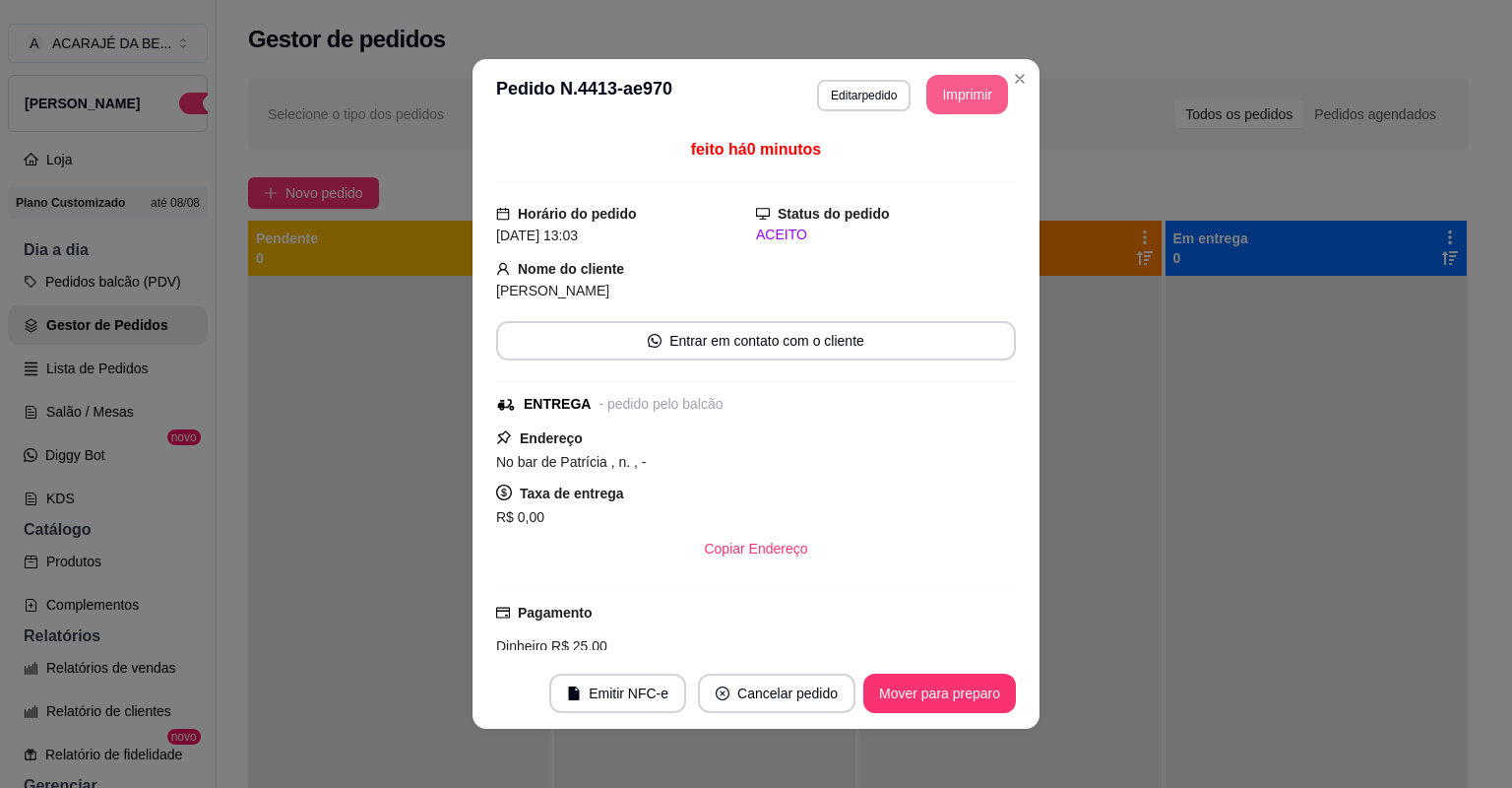 click on "Imprimir" at bounding box center [967, 95] 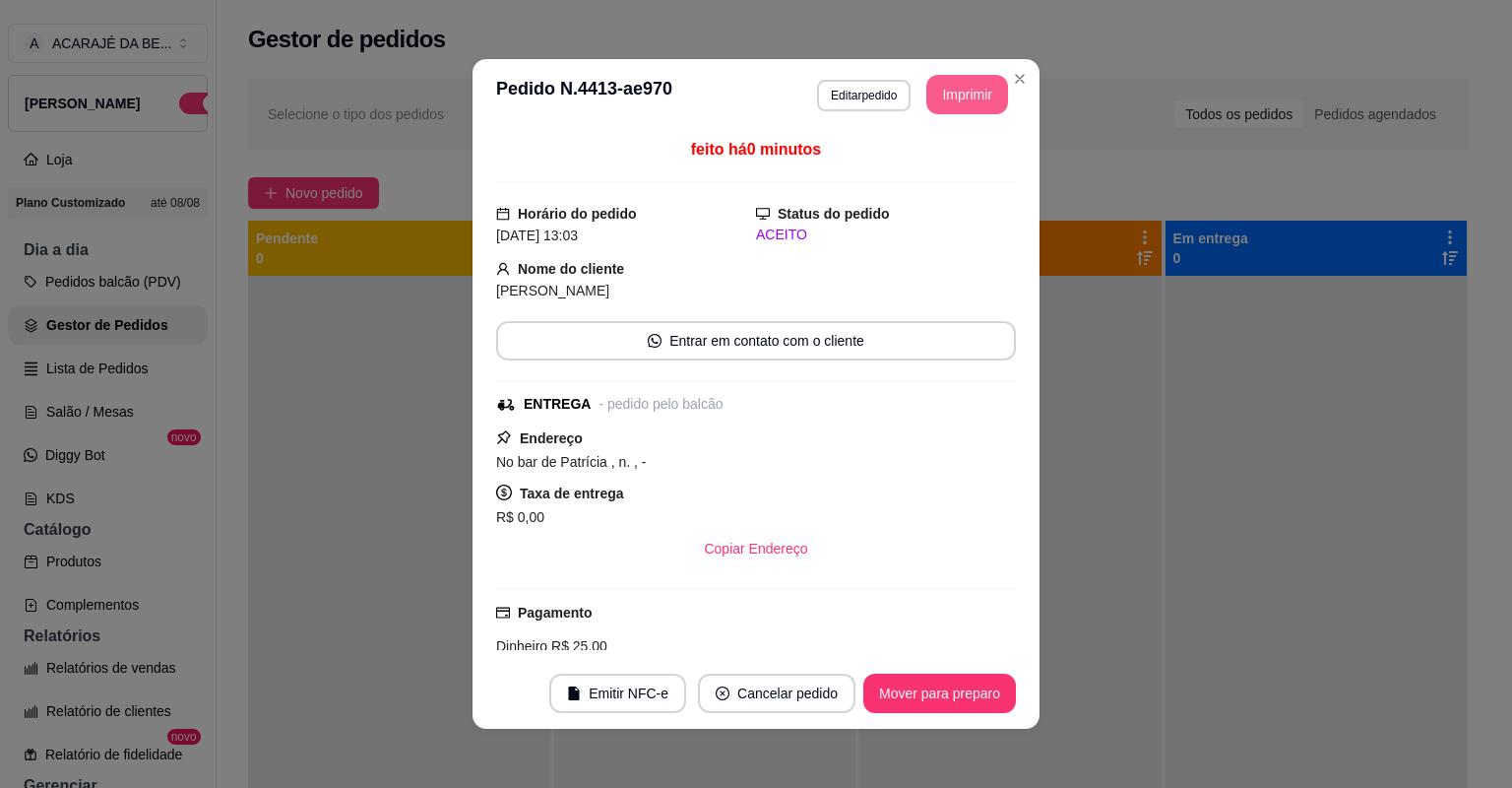 scroll, scrollTop: 0, scrollLeft: 0, axis: both 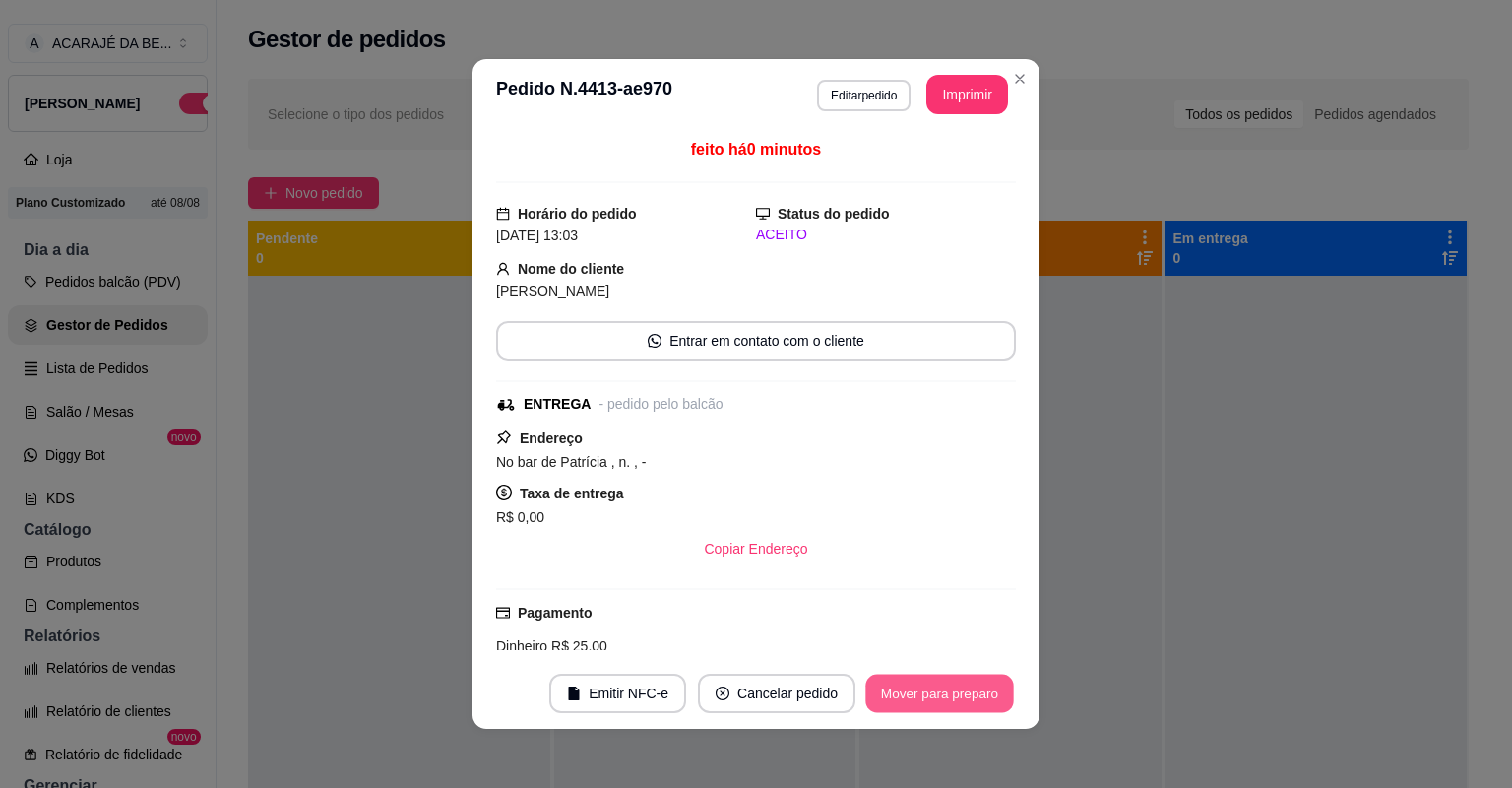 click on "Mover para preparo" at bounding box center (939, 693) 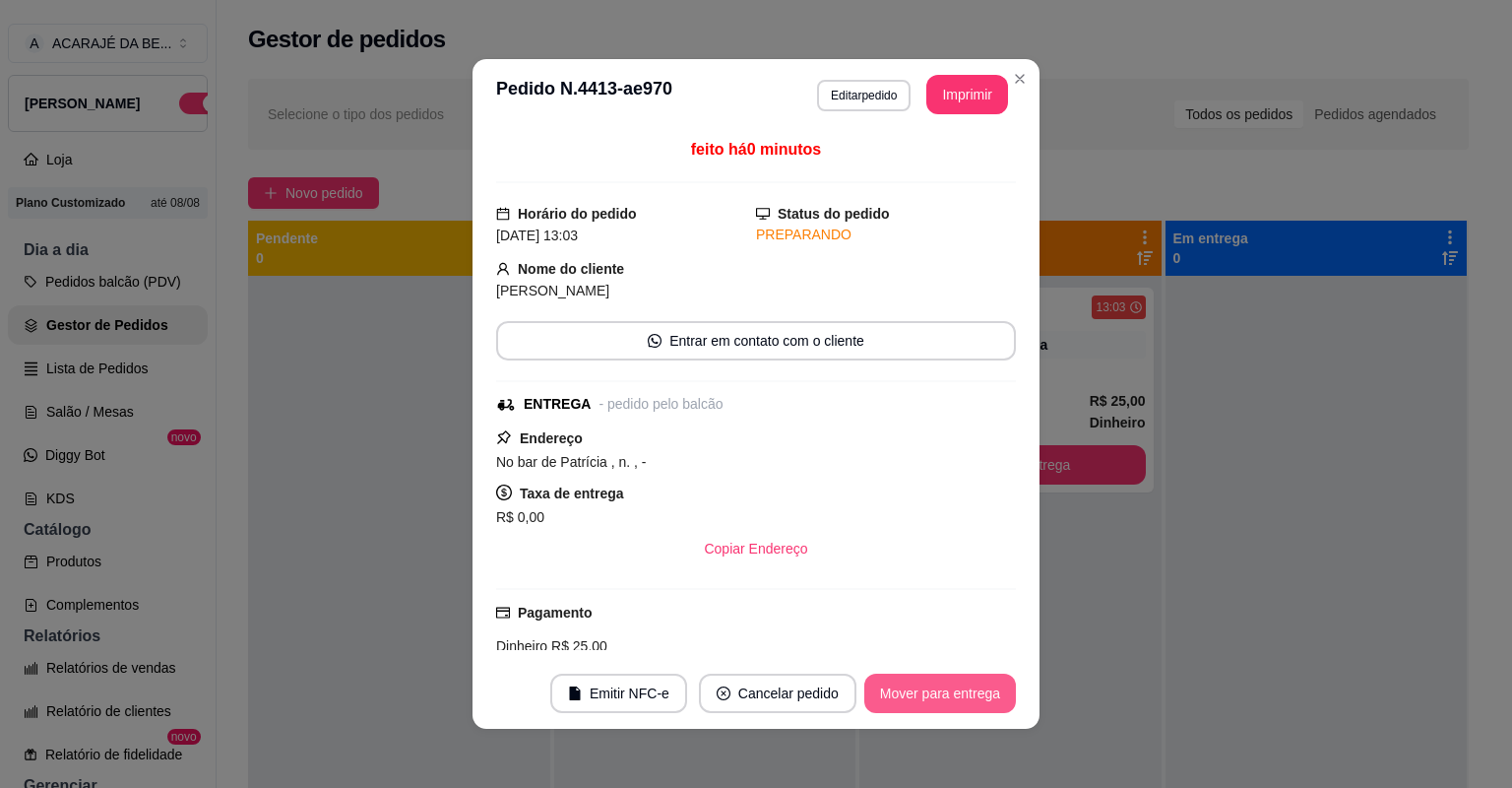 click on "Mover para entrega" at bounding box center [940, 693] 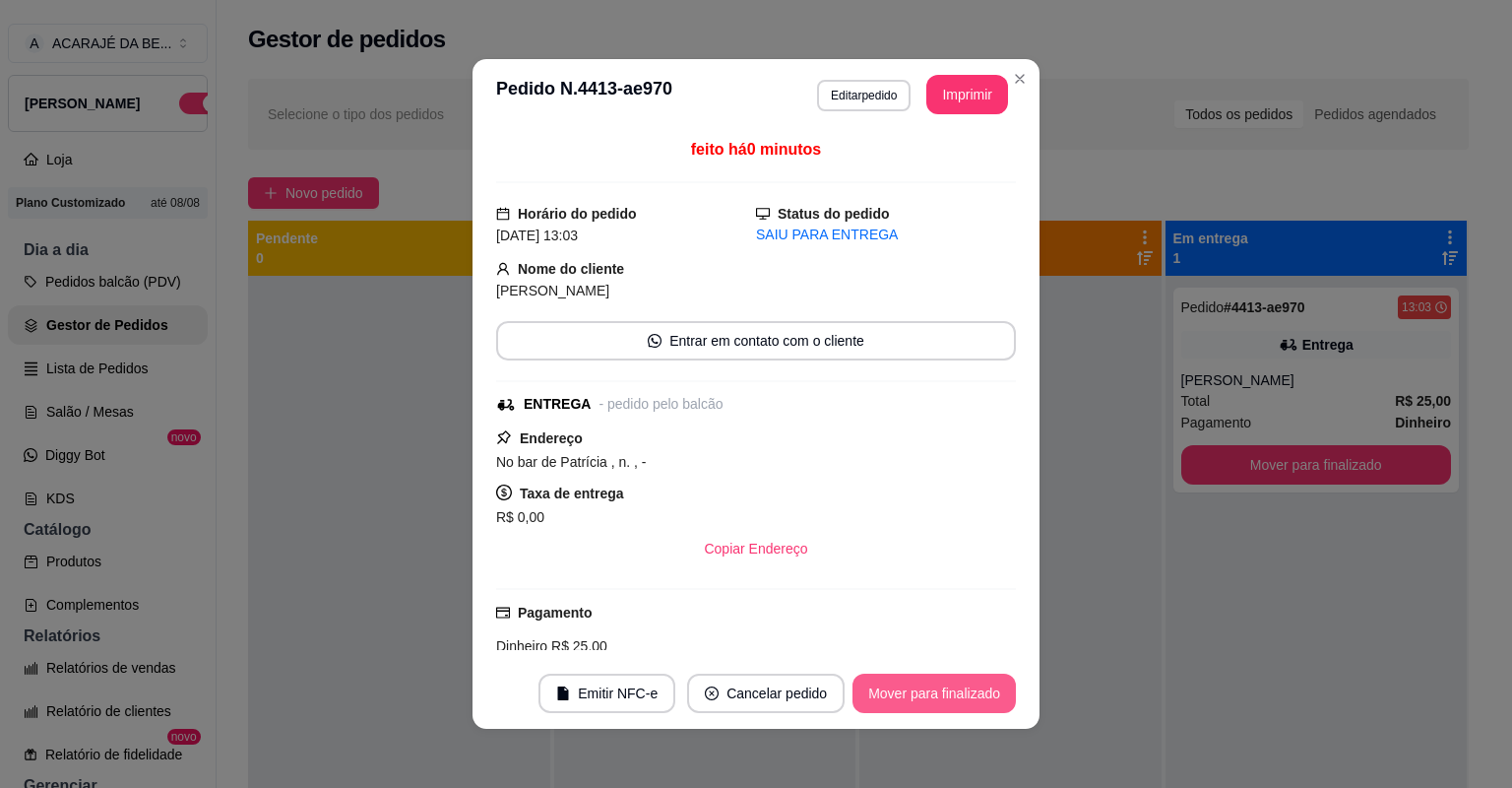 click on "Mover para finalizado" at bounding box center (934, 693) 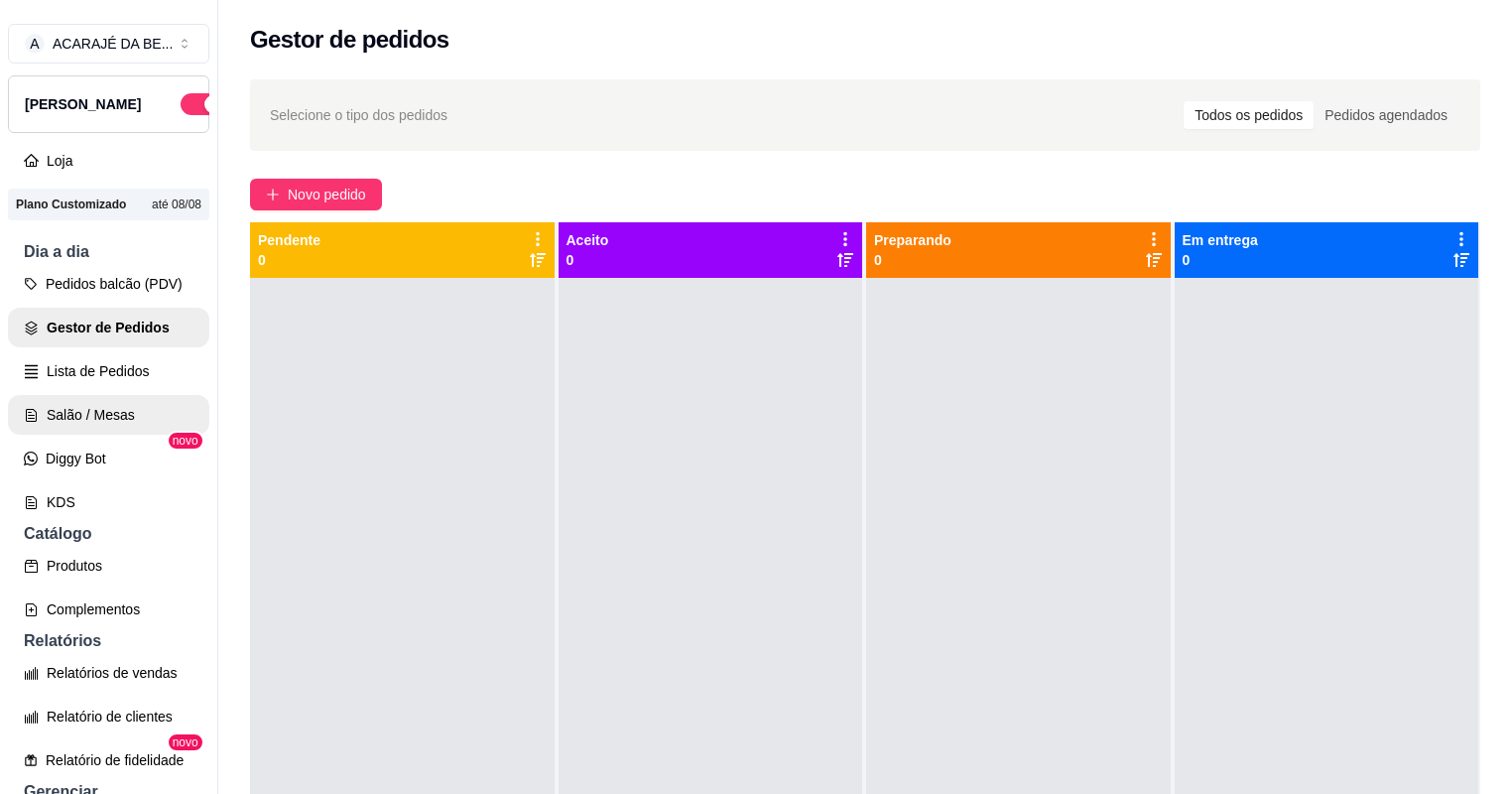 click on "Salão / Mesas" at bounding box center (108, 415) 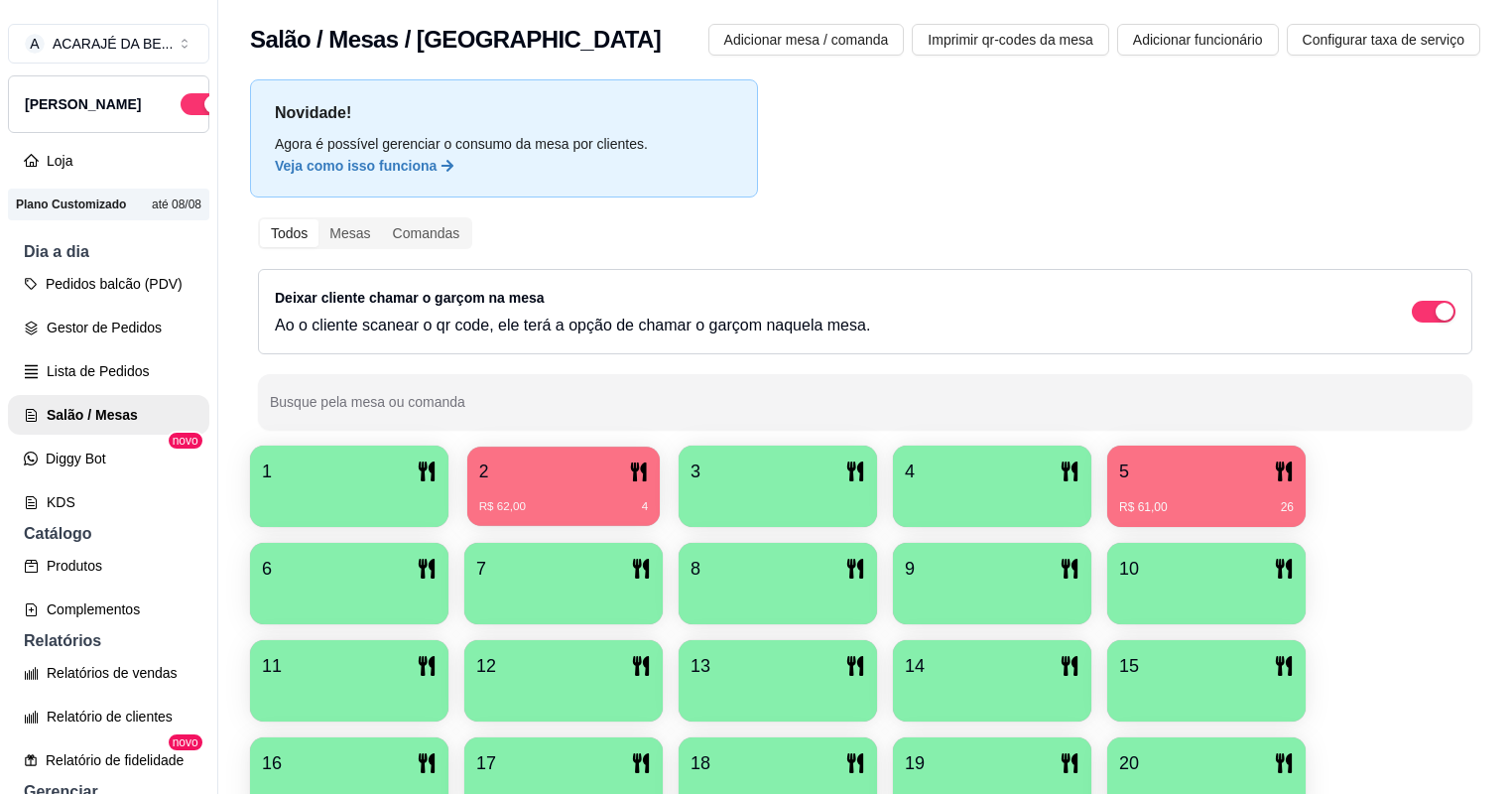 click on "R$ 62,00 4" at bounding box center [564, 507] 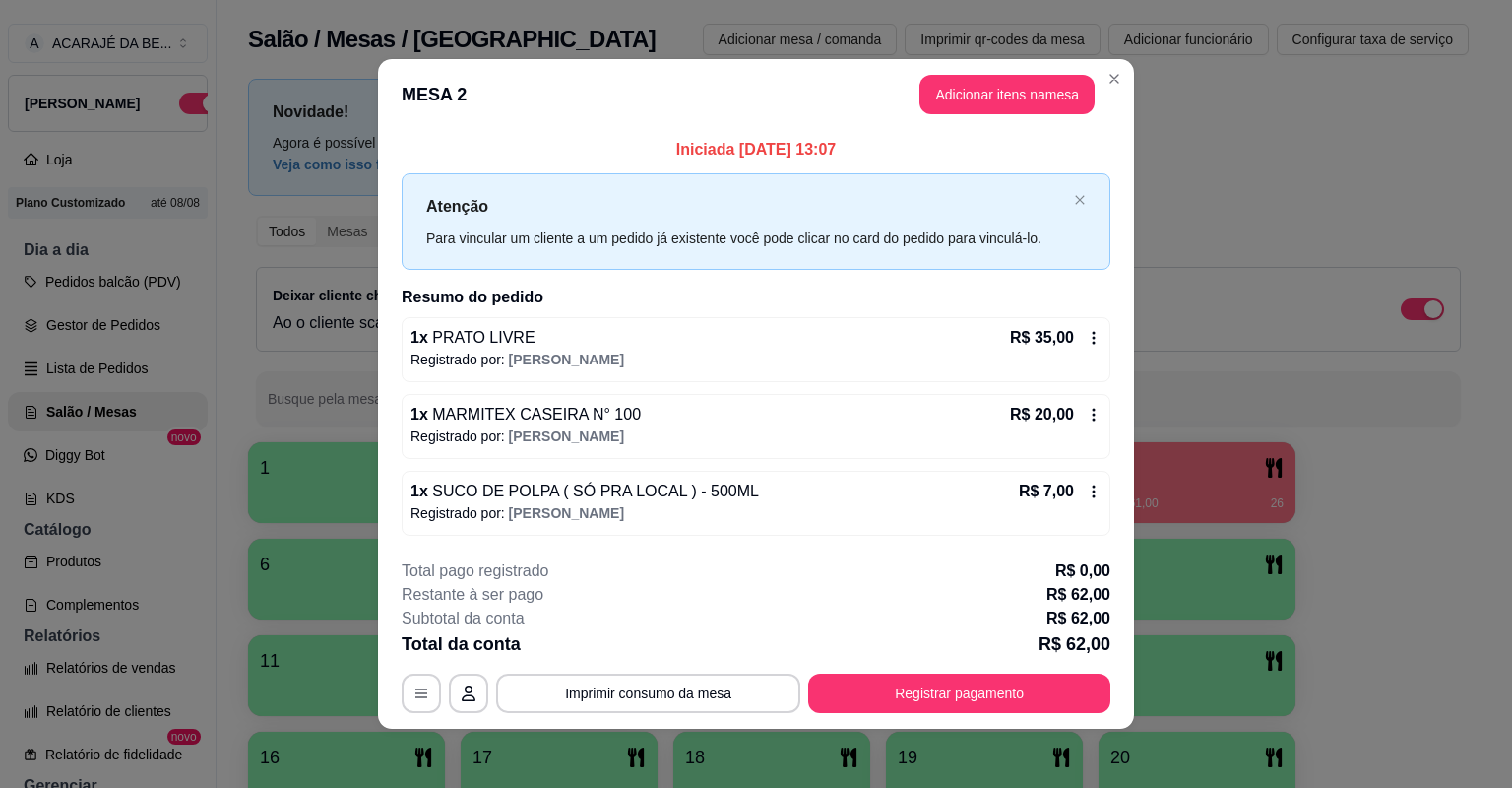 scroll, scrollTop: 2, scrollLeft: 0, axis: vertical 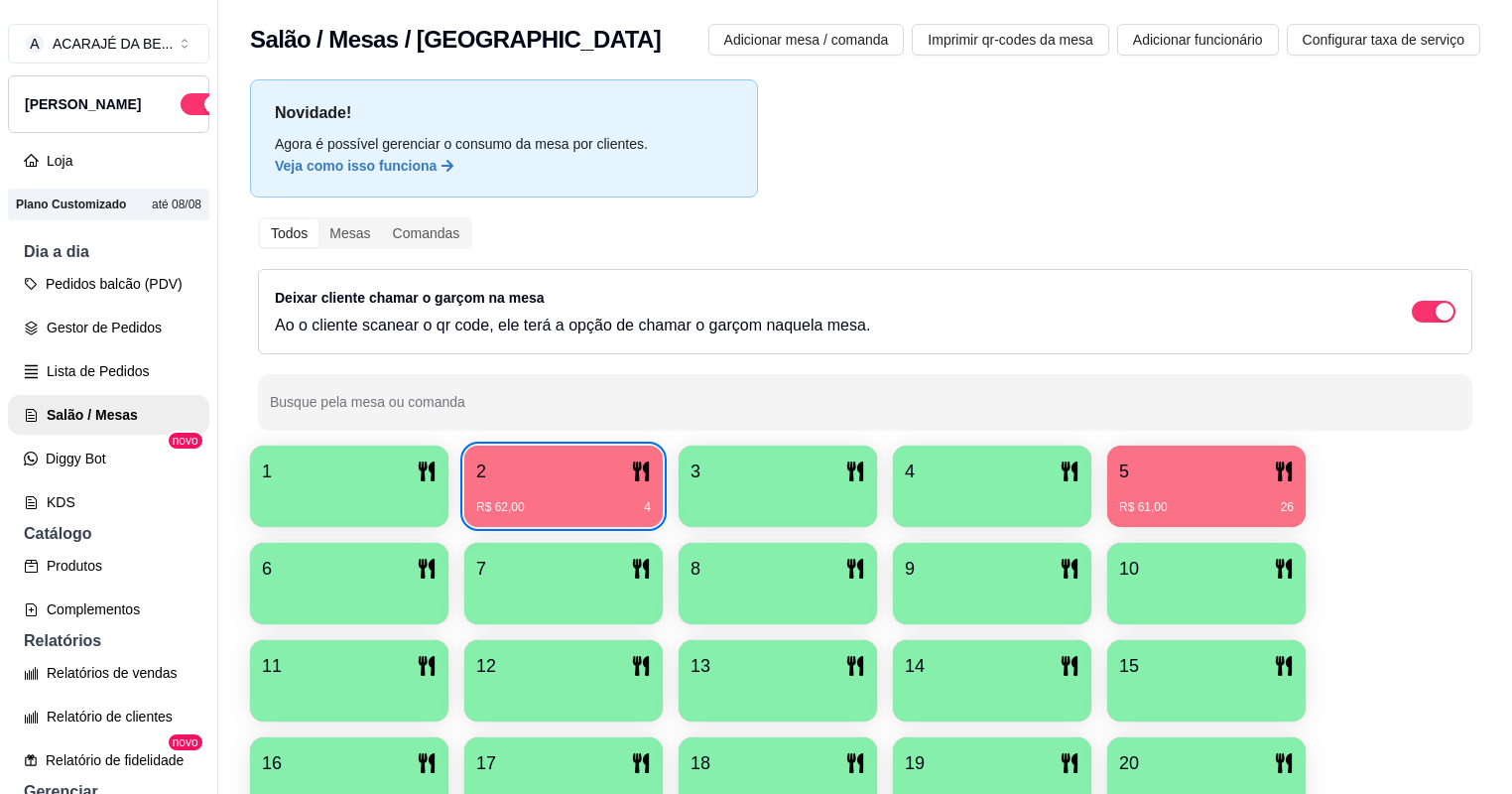 type 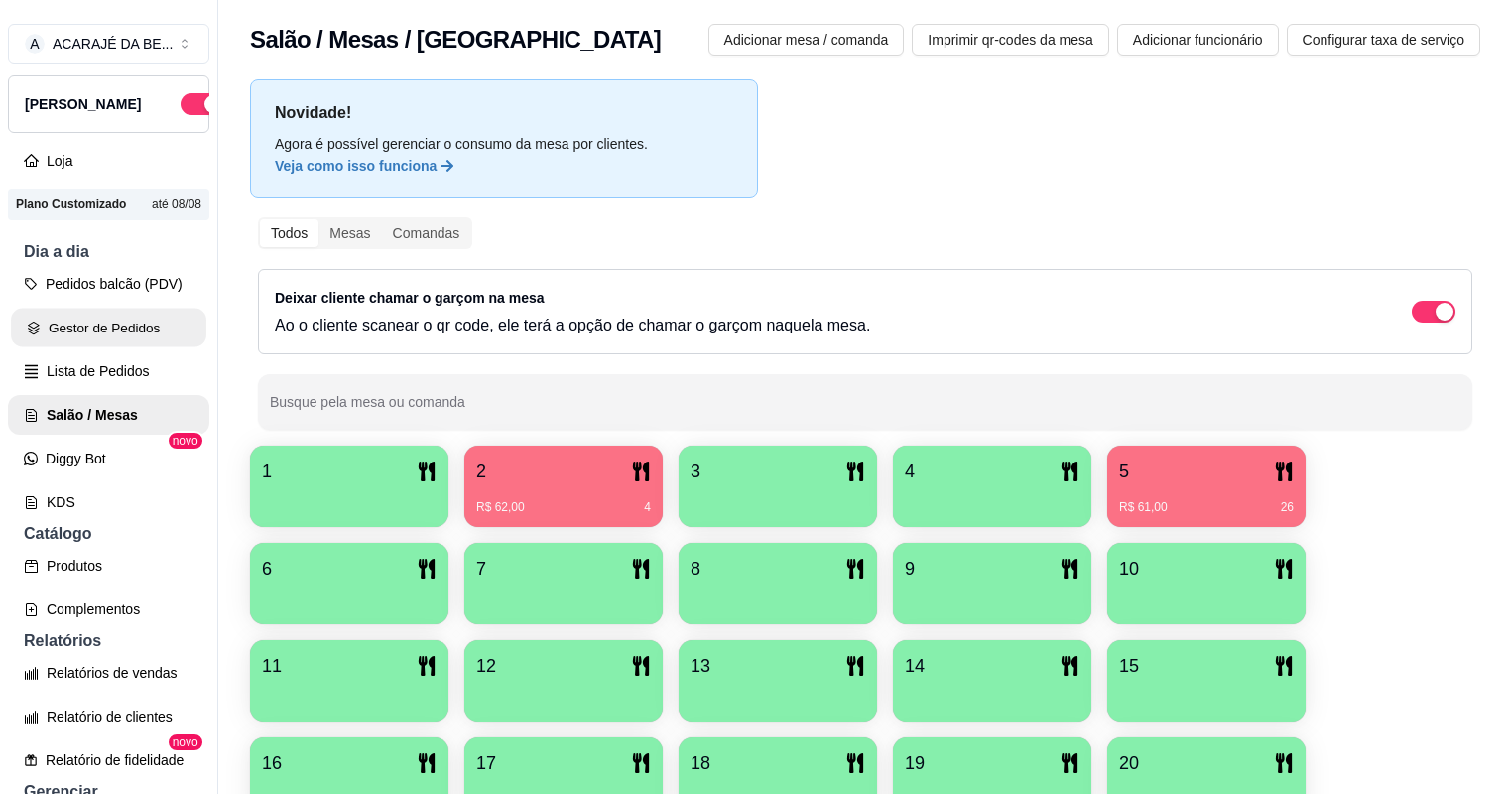 click on "Gestor de Pedidos" at bounding box center [108, 328] 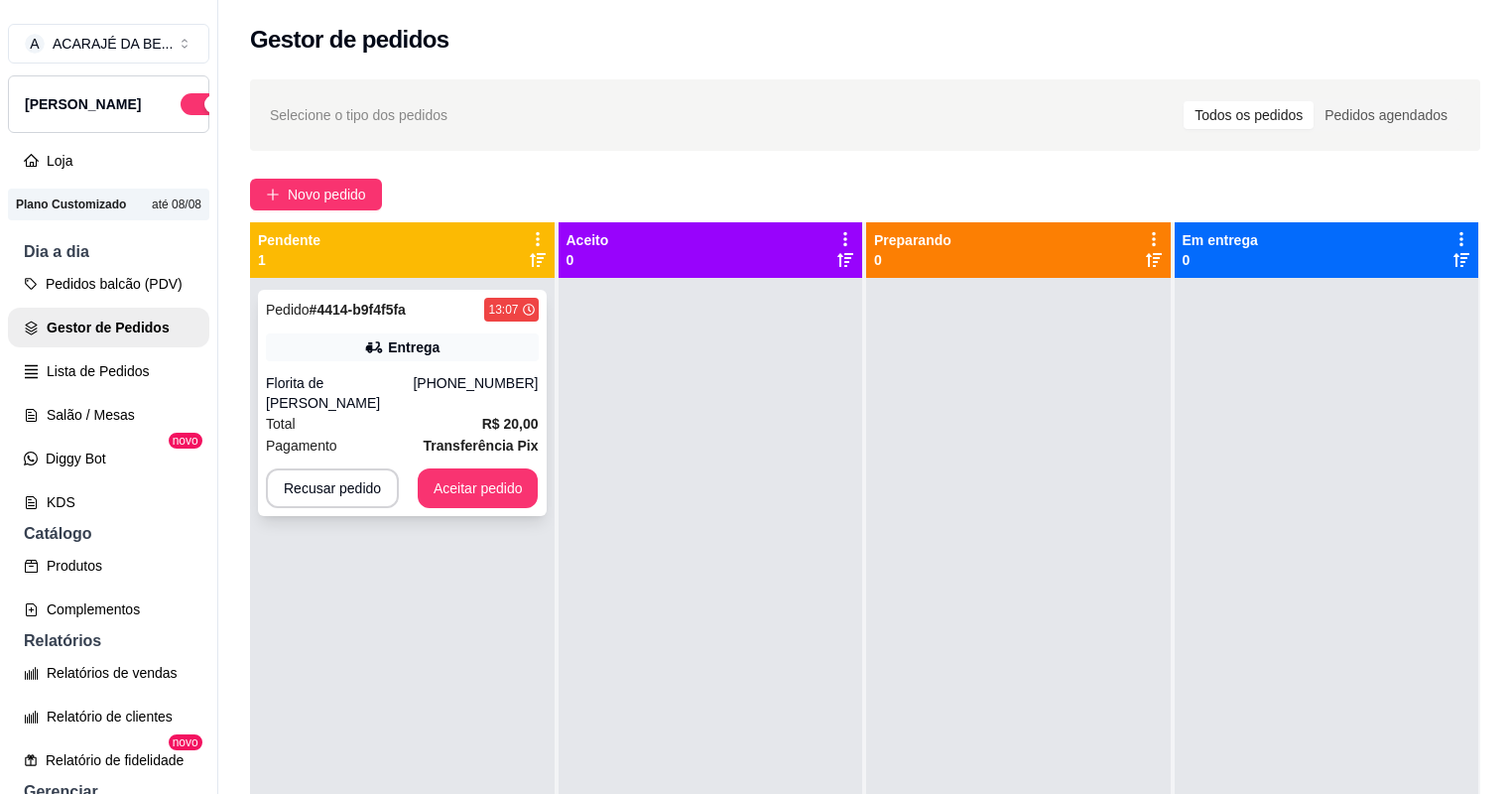click on "Florita de Jesus Silva" at bounding box center [339, 393] 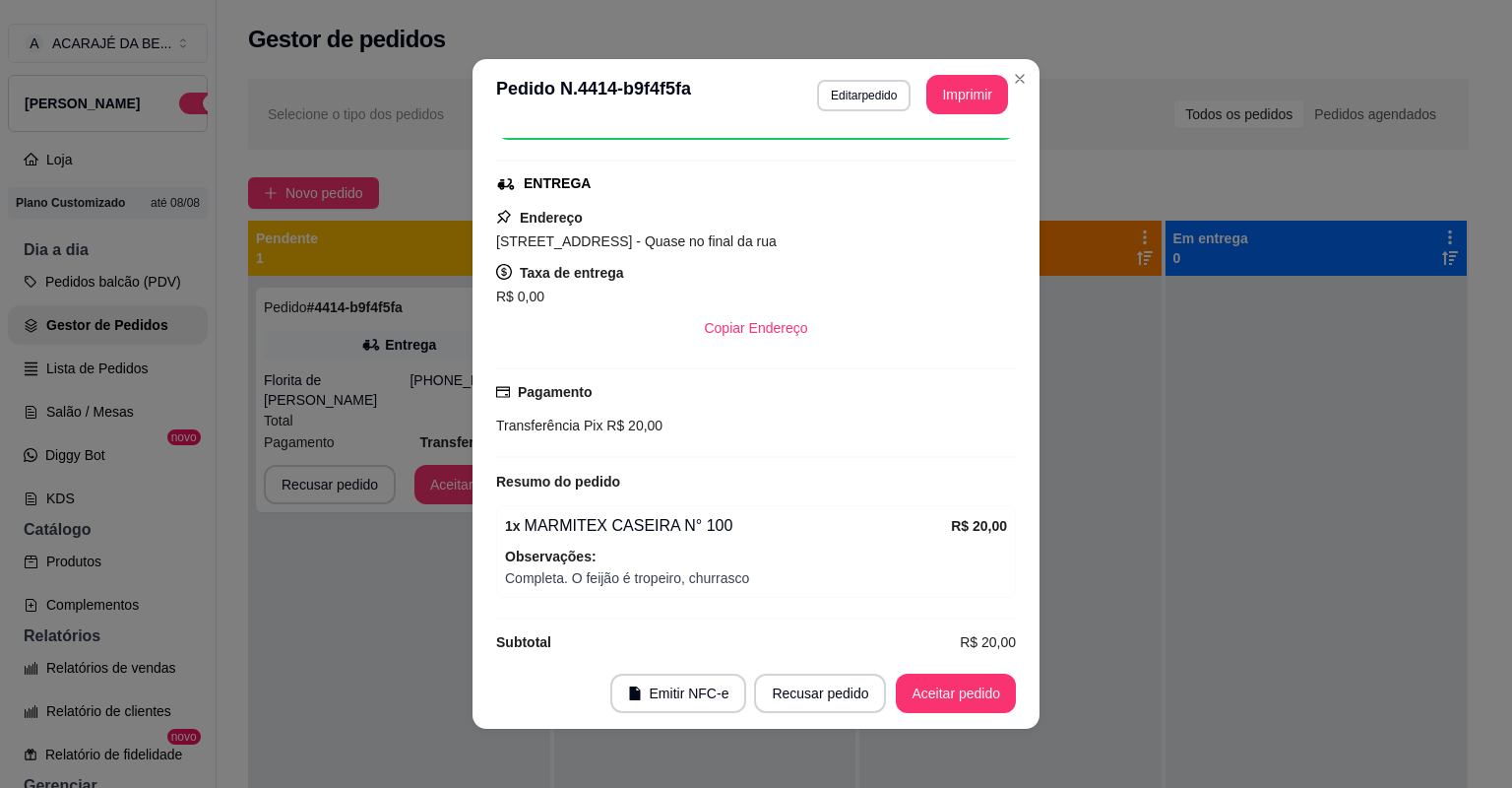scroll, scrollTop: 301, scrollLeft: 0, axis: vertical 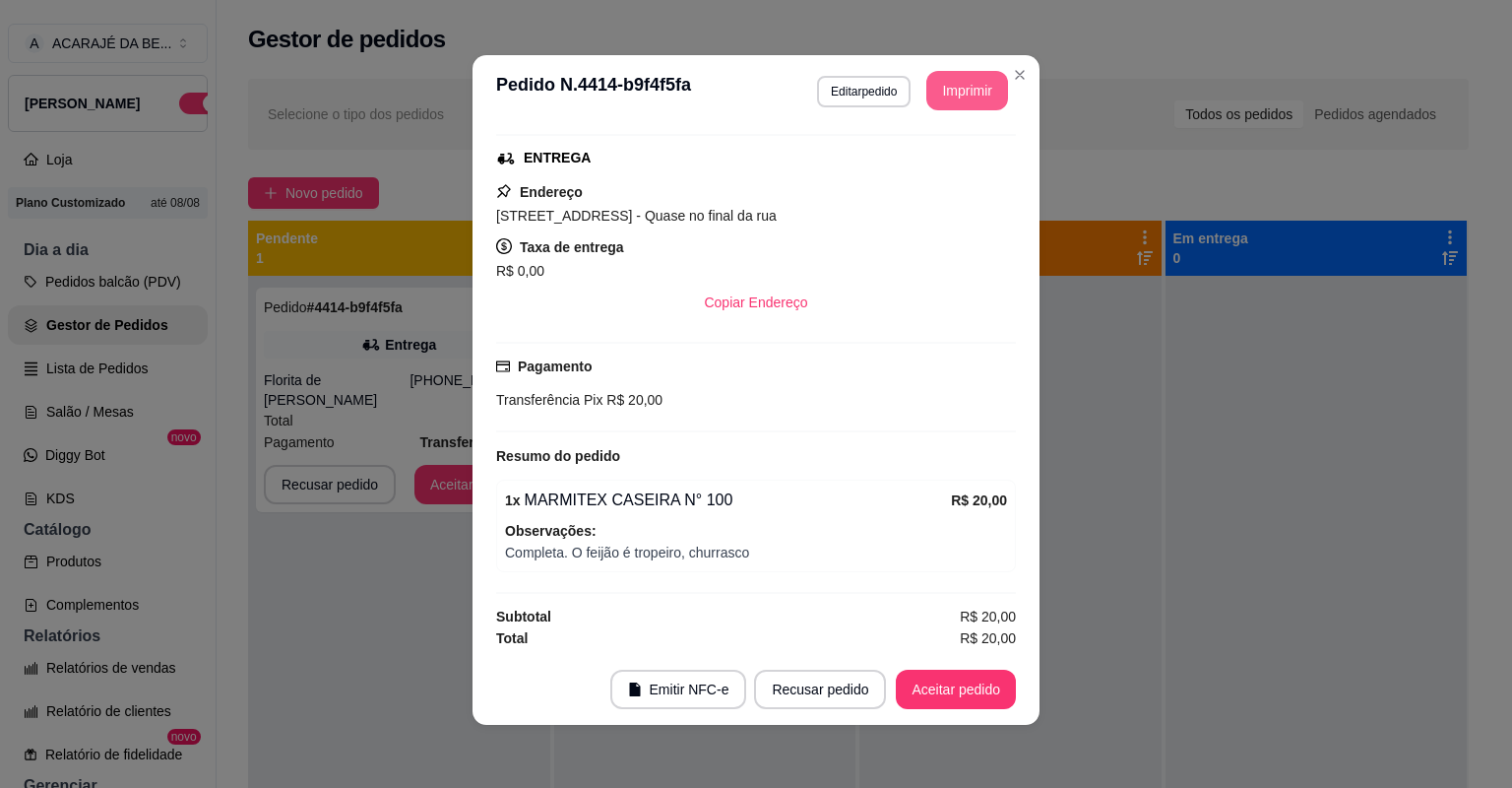 click on "Imprimir" at bounding box center [967, 91] 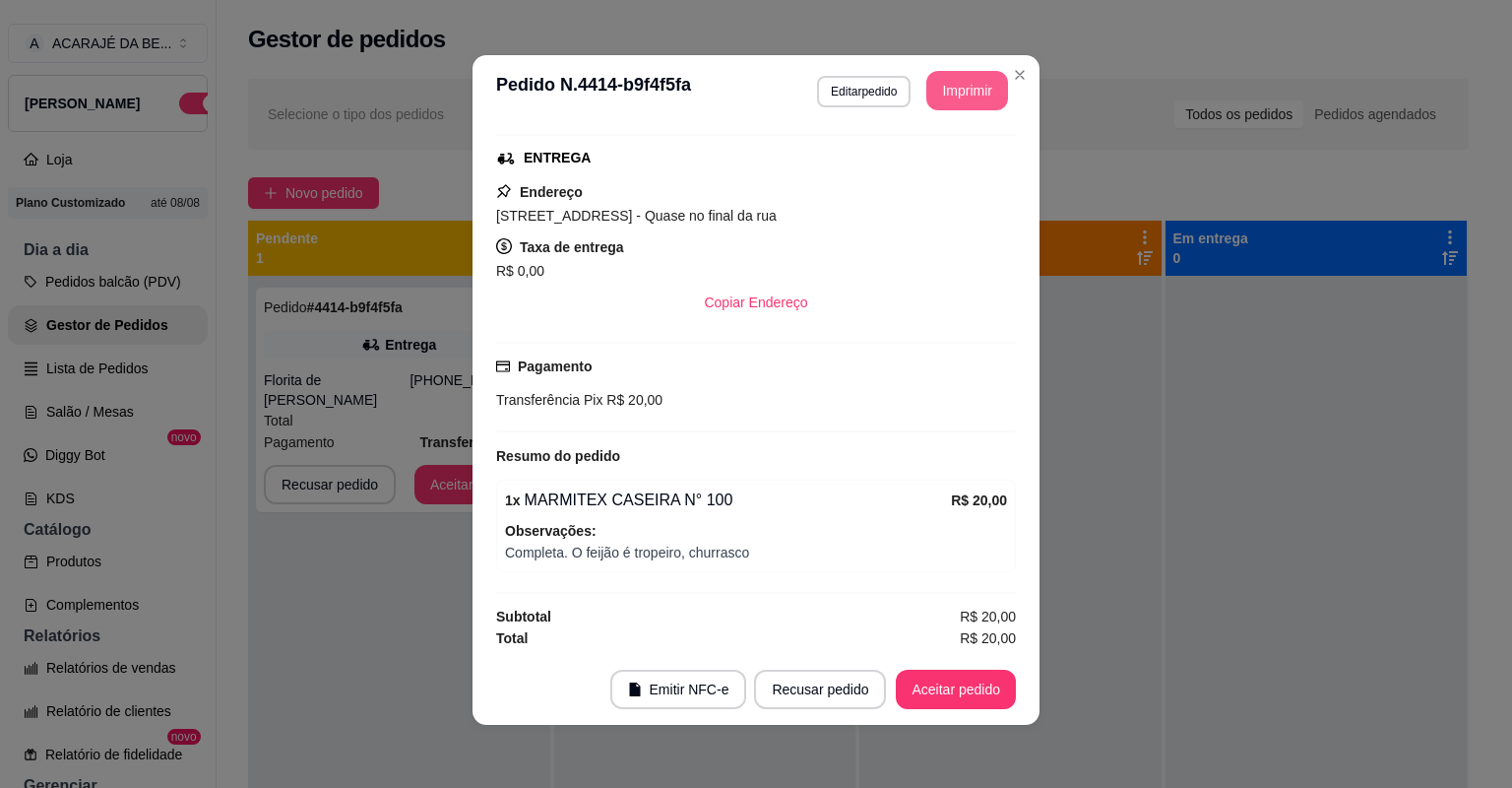 scroll, scrollTop: 0, scrollLeft: 0, axis: both 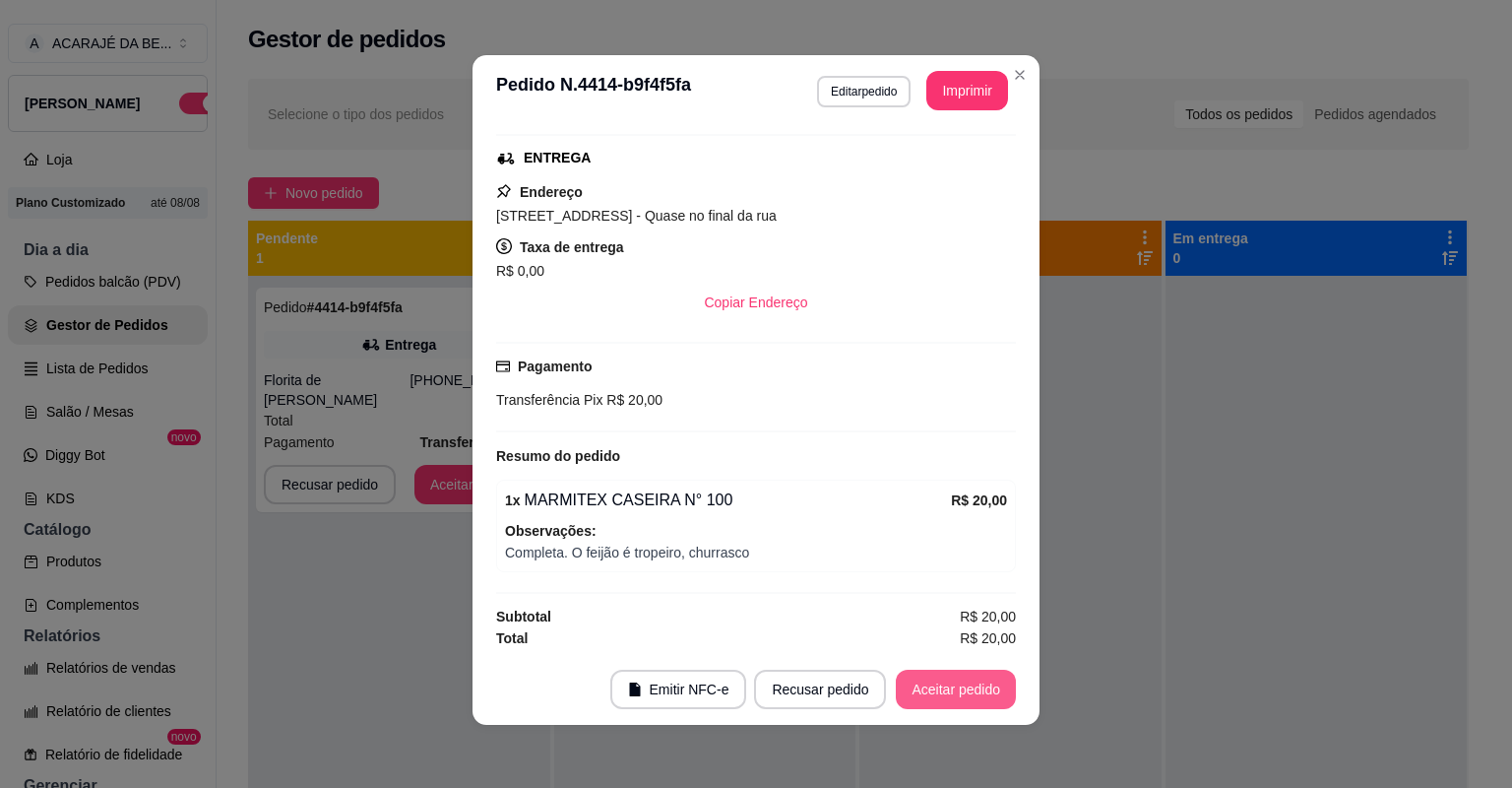 click on "Aceitar pedido" at bounding box center [956, 690] 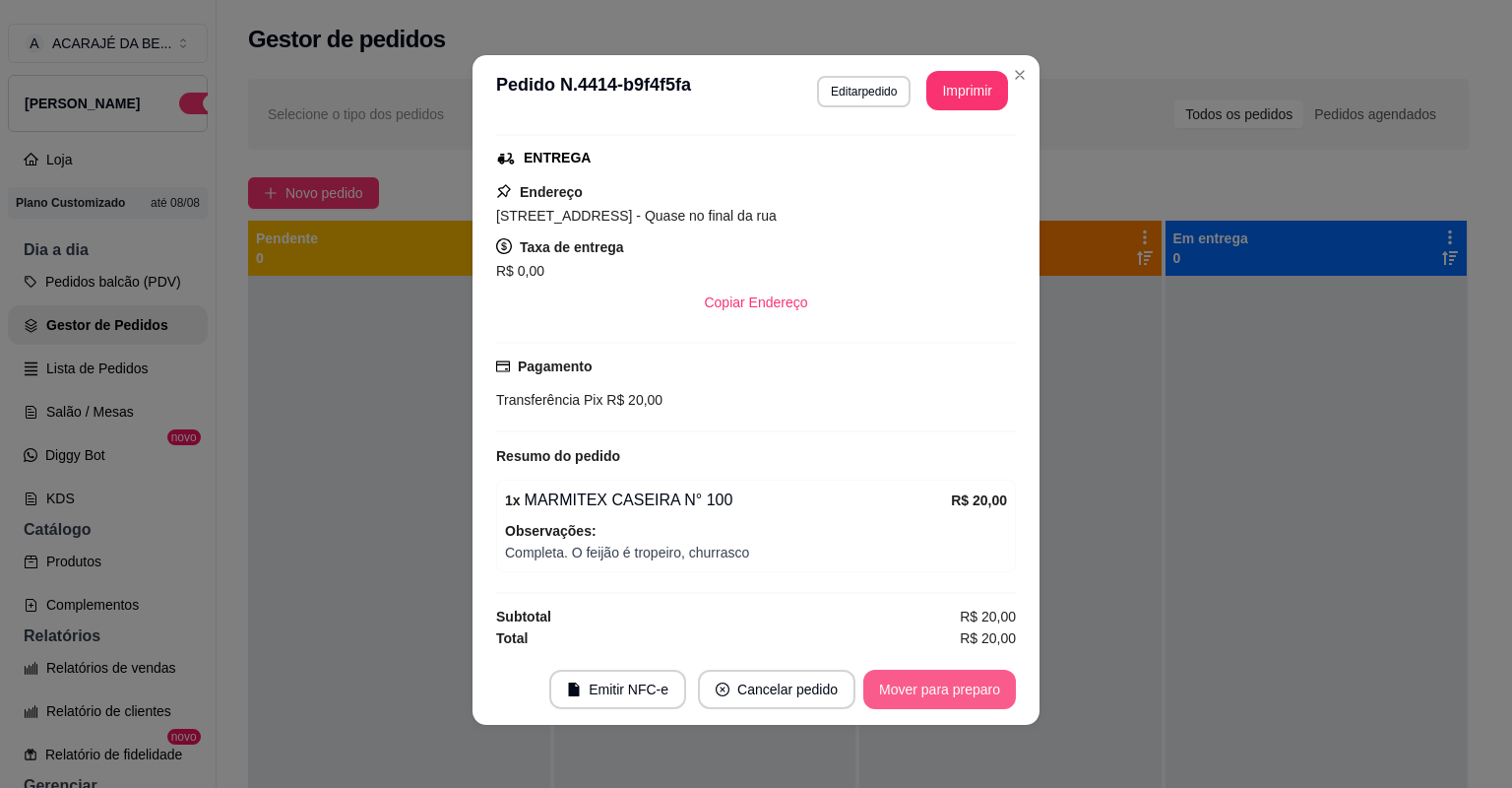 click on "Mover para preparo" at bounding box center [939, 690] 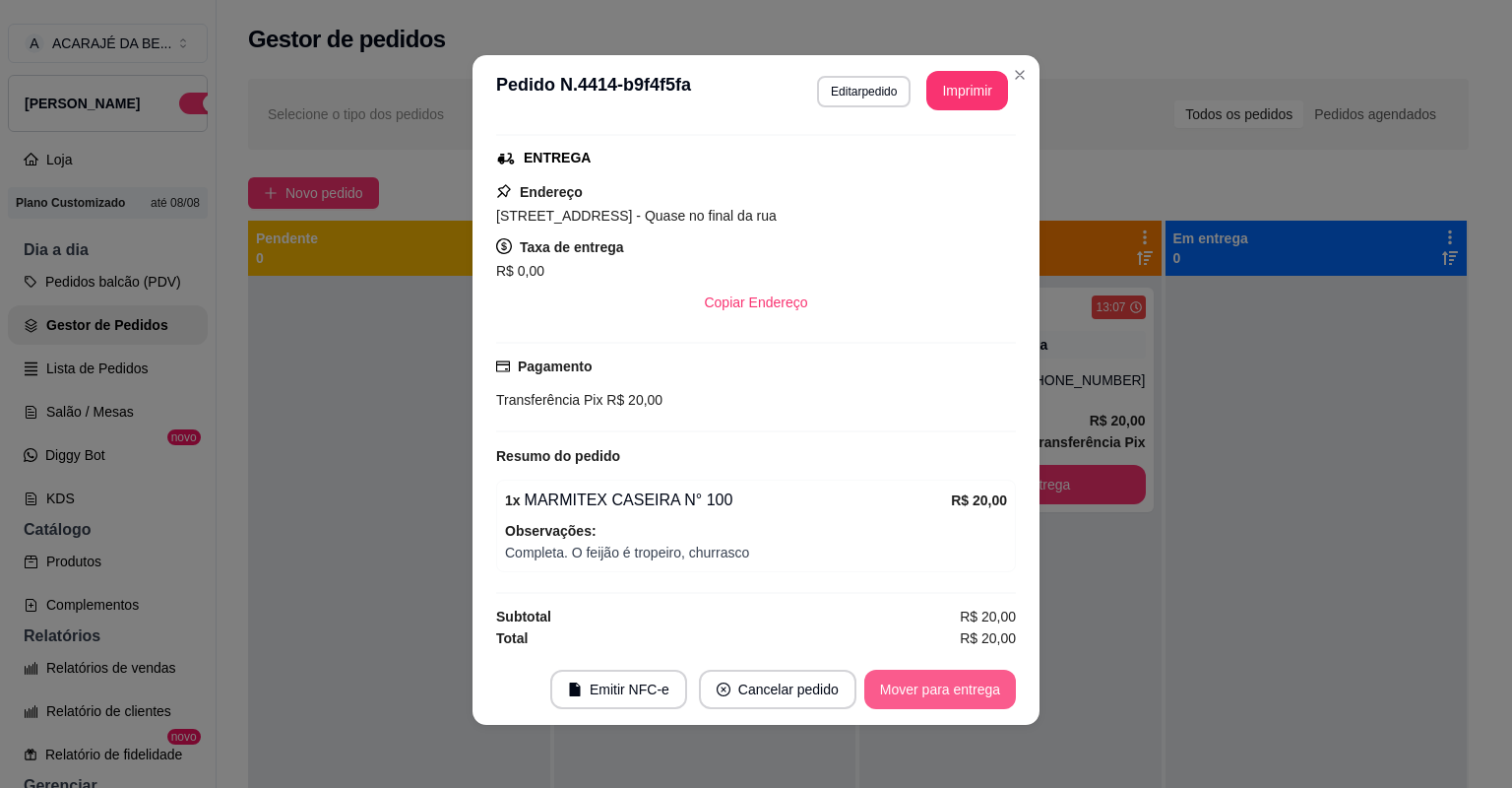 click on "Mover para entrega" at bounding box center (940, 690) 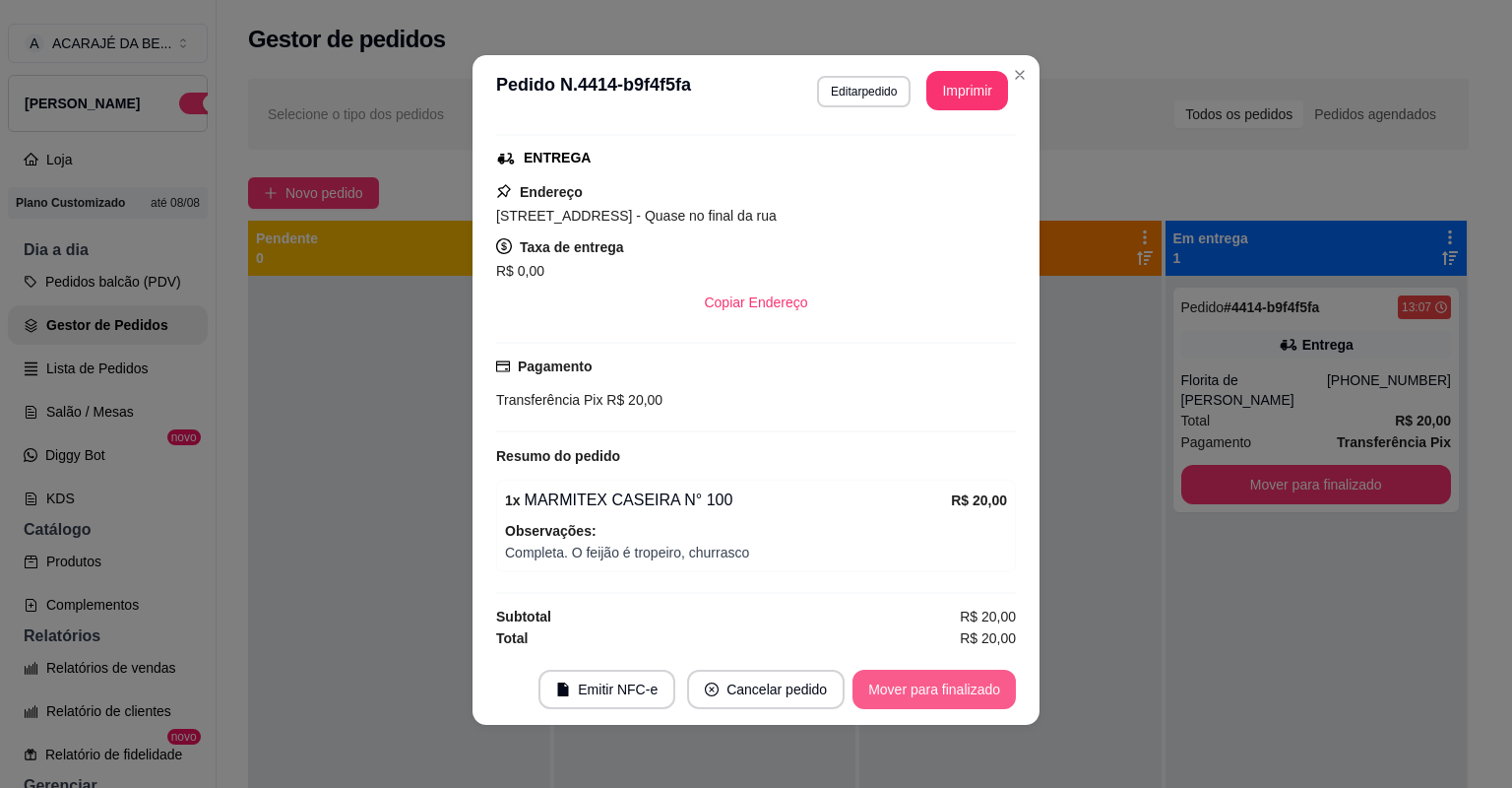 click on "Mover para finalizado" at bounding box center [934, 690] 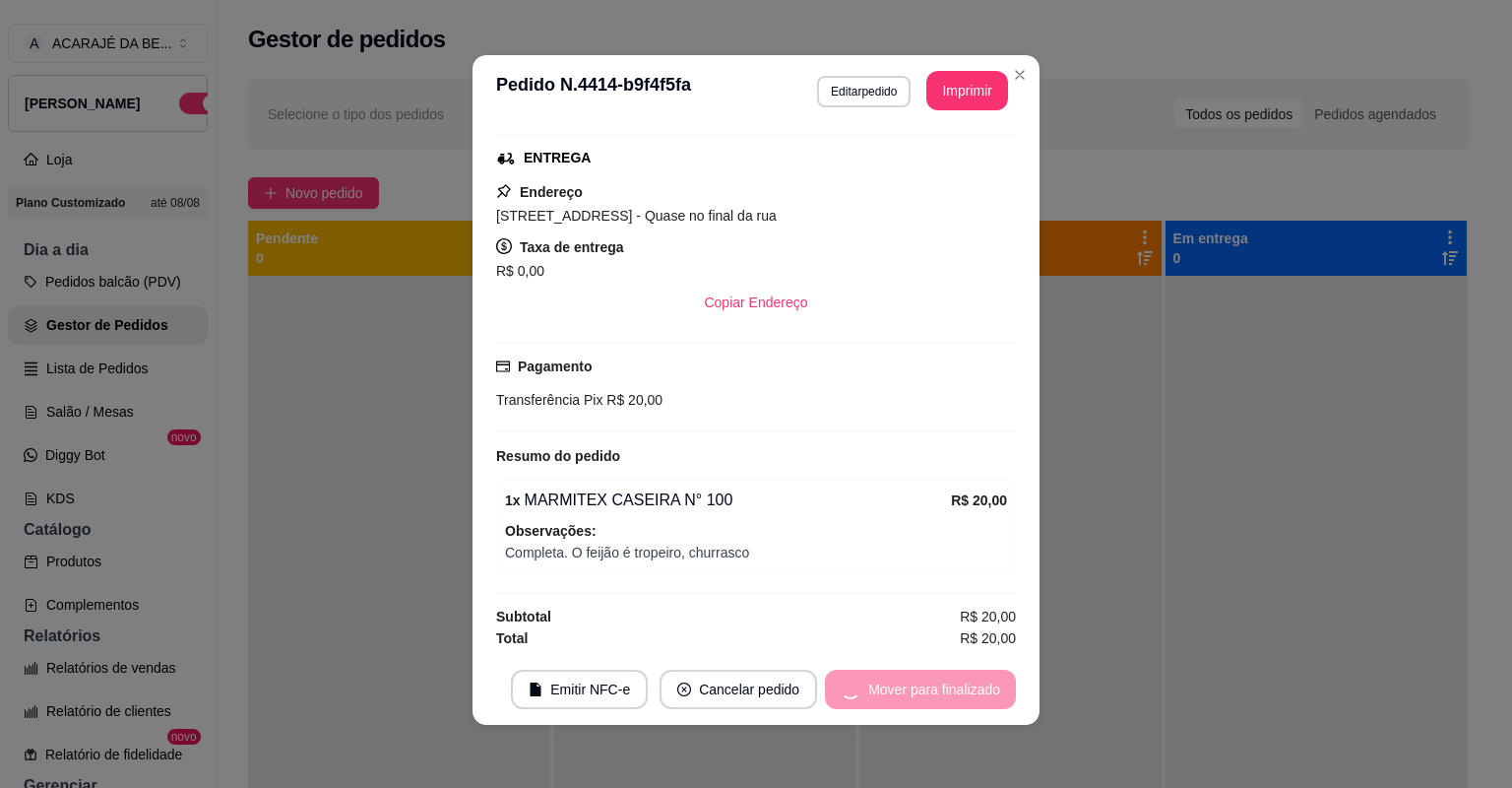 scroll, scrollTop: 256, scrollLeft: 0, axis: vertical 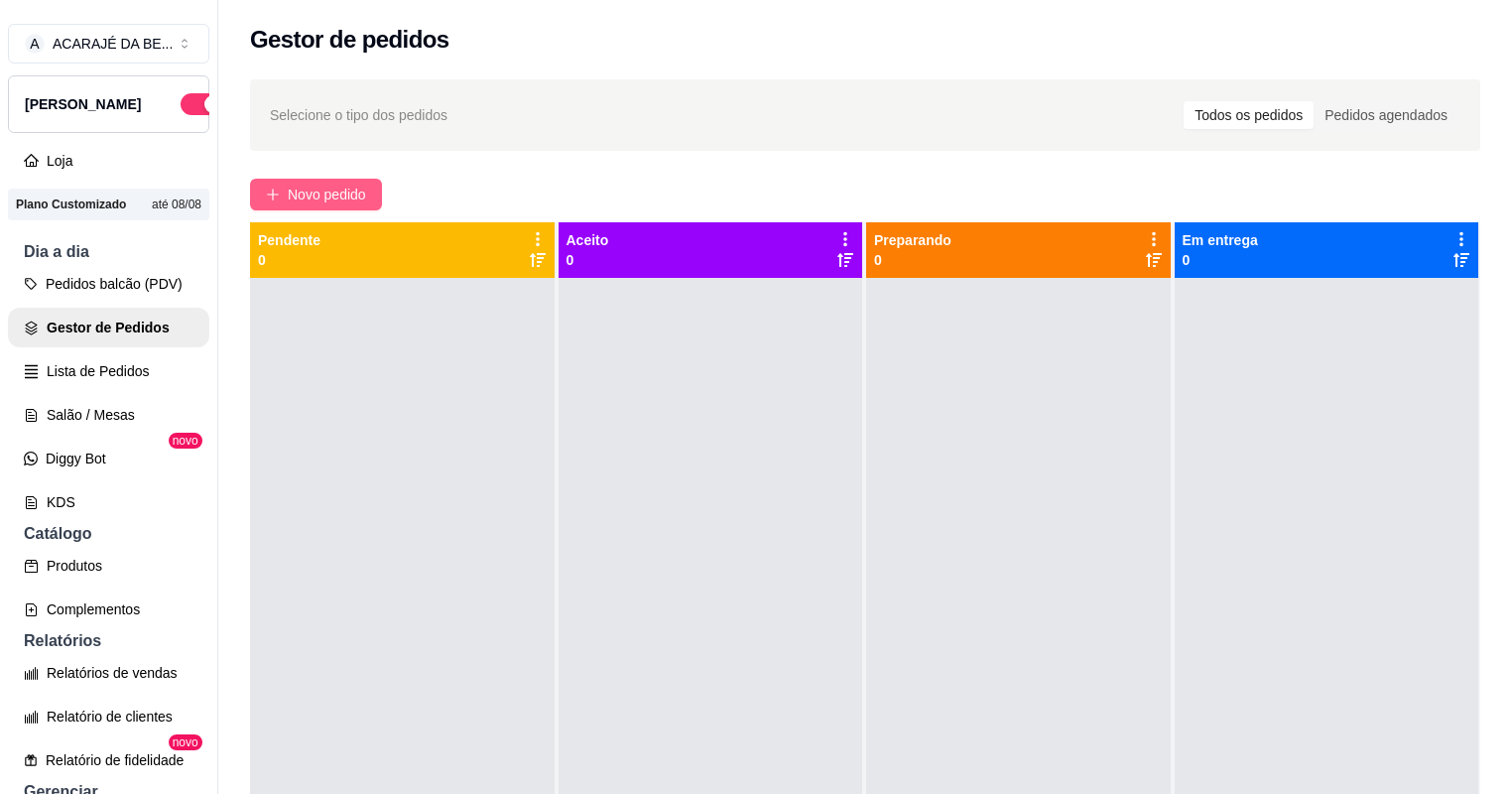 click on "Novo pedido" at bounding box center [326, 195] 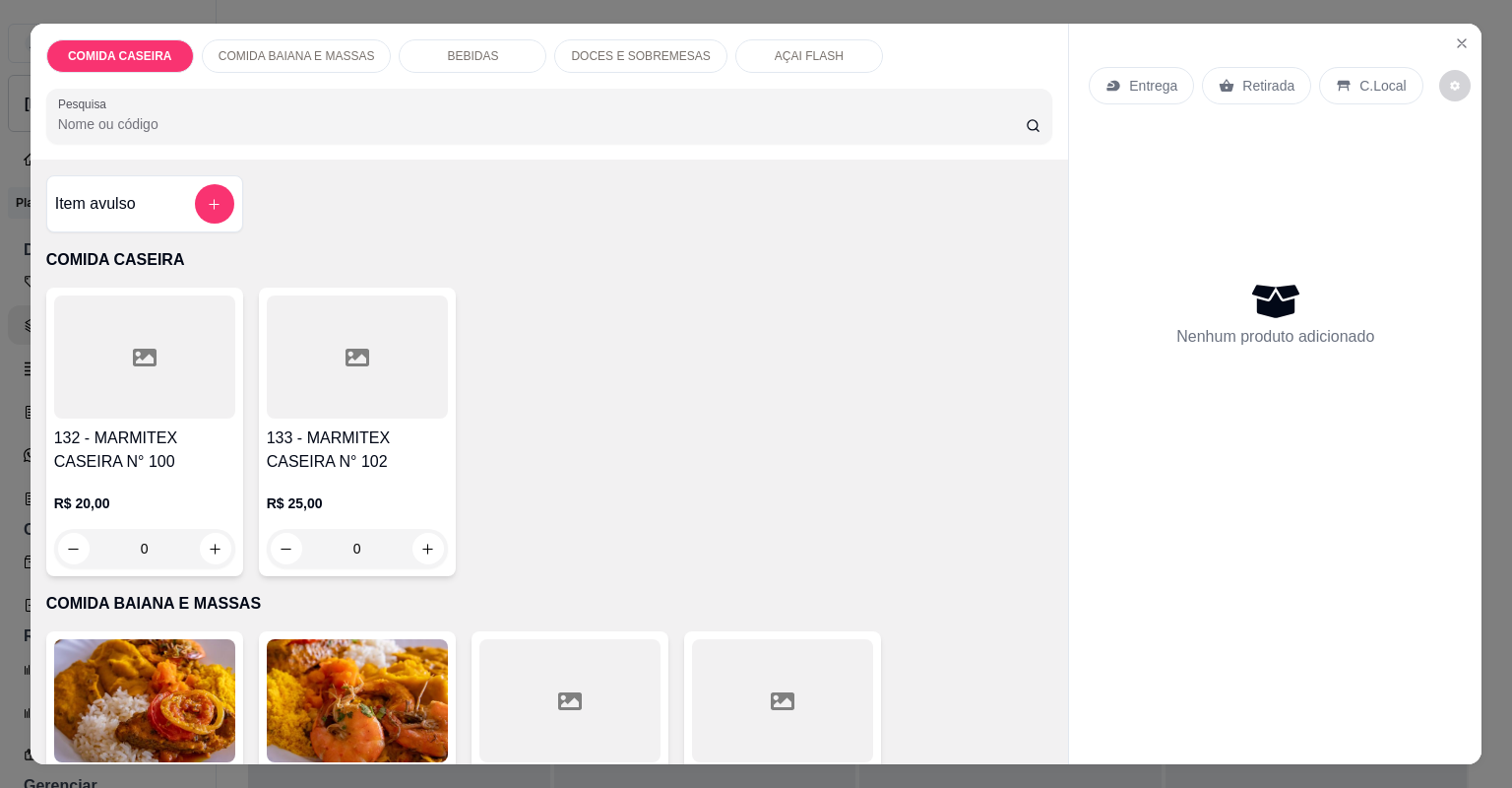 click on "132 - MARMITEX CASEIRA N° 100    R$ 20,00 0" at bounding box center [145, 431] 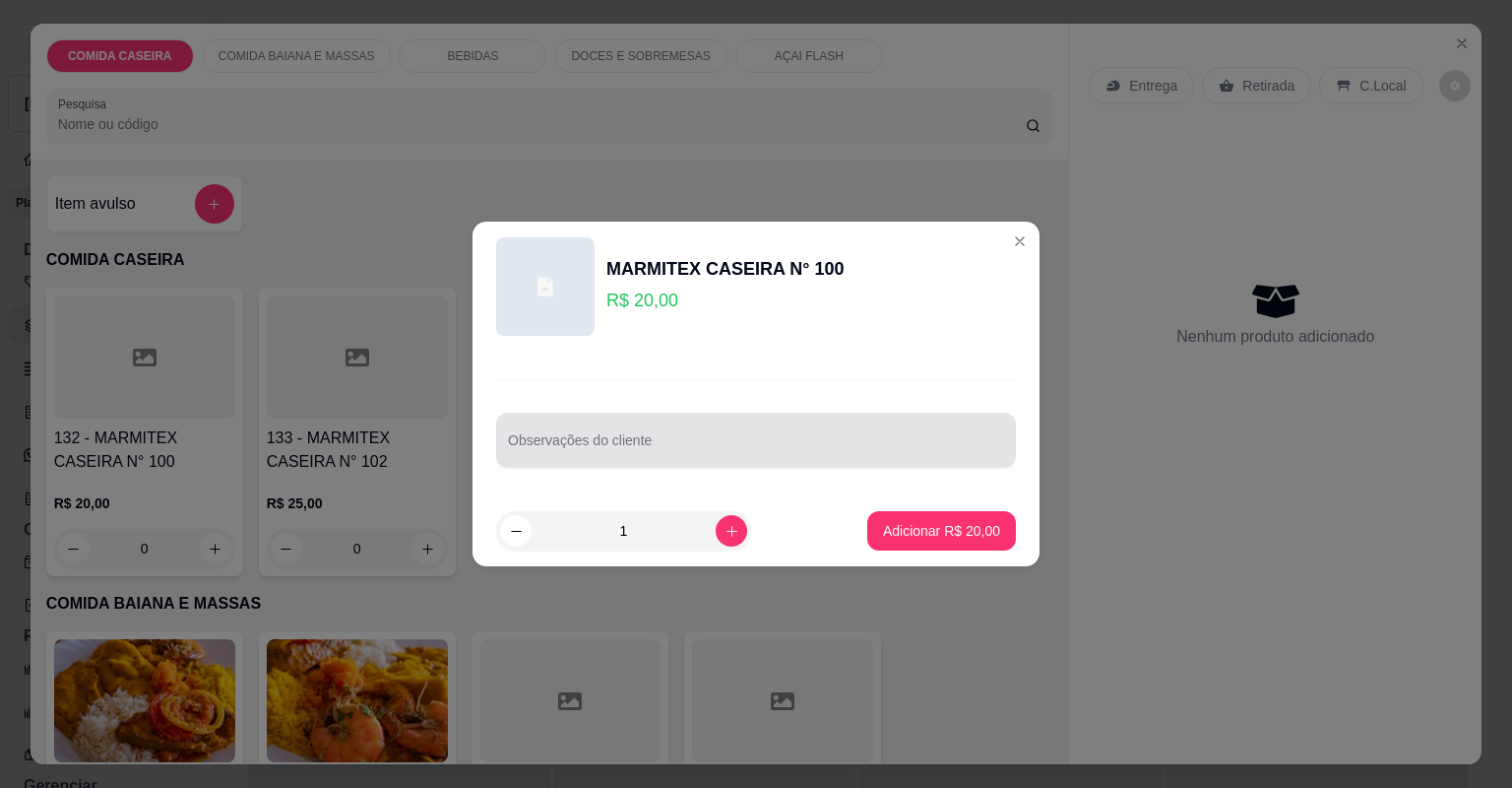 click on "Observações do cliente" at bounding box center [756, 448] 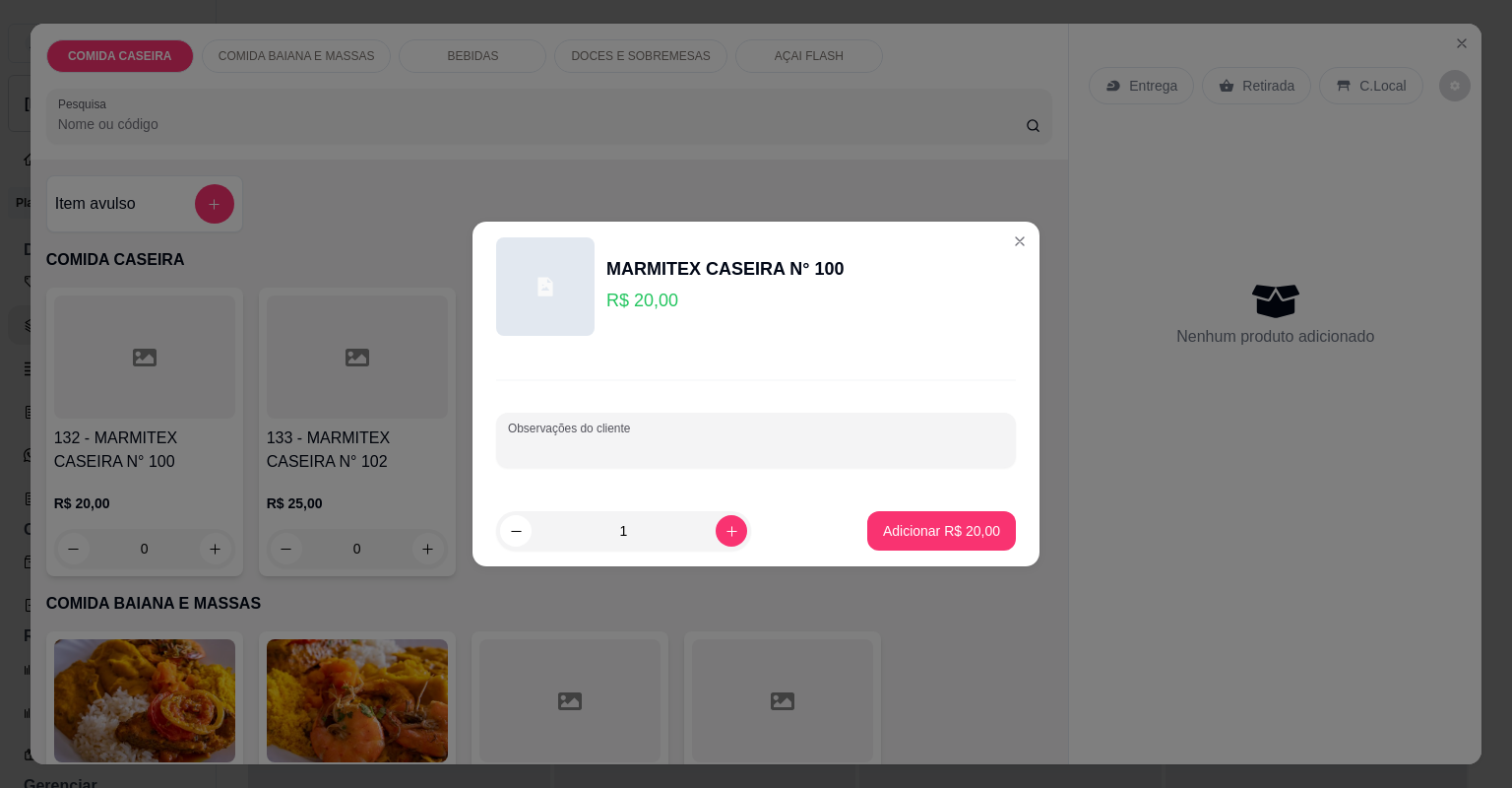 paste on "Feijão de caldo arroz temperado Salada vinagrete Carne paulista ácebolada e filé de frango E melão" 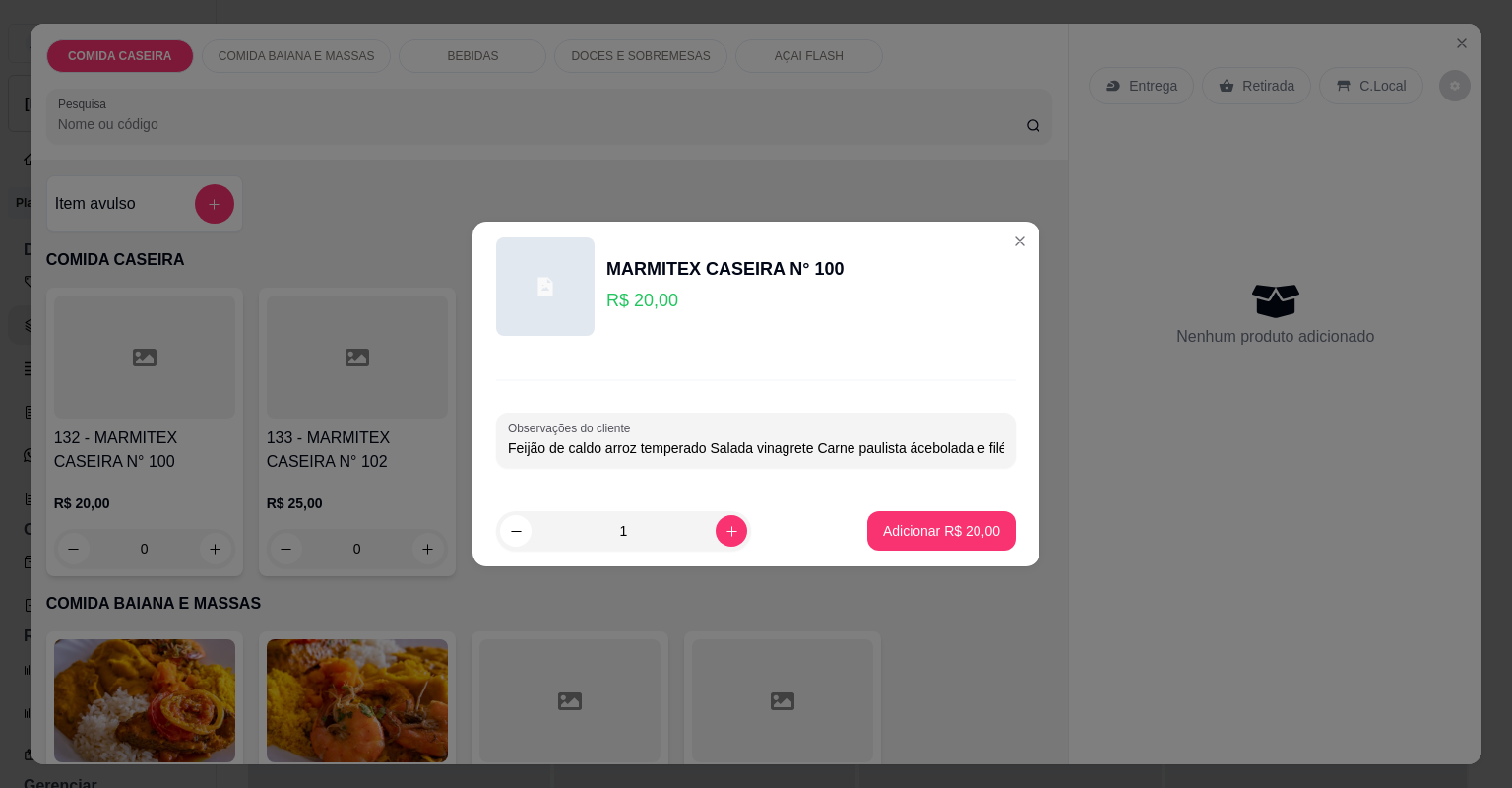 scroll, scrollTop: 0, scrollLeft: 120, axis: horizontal 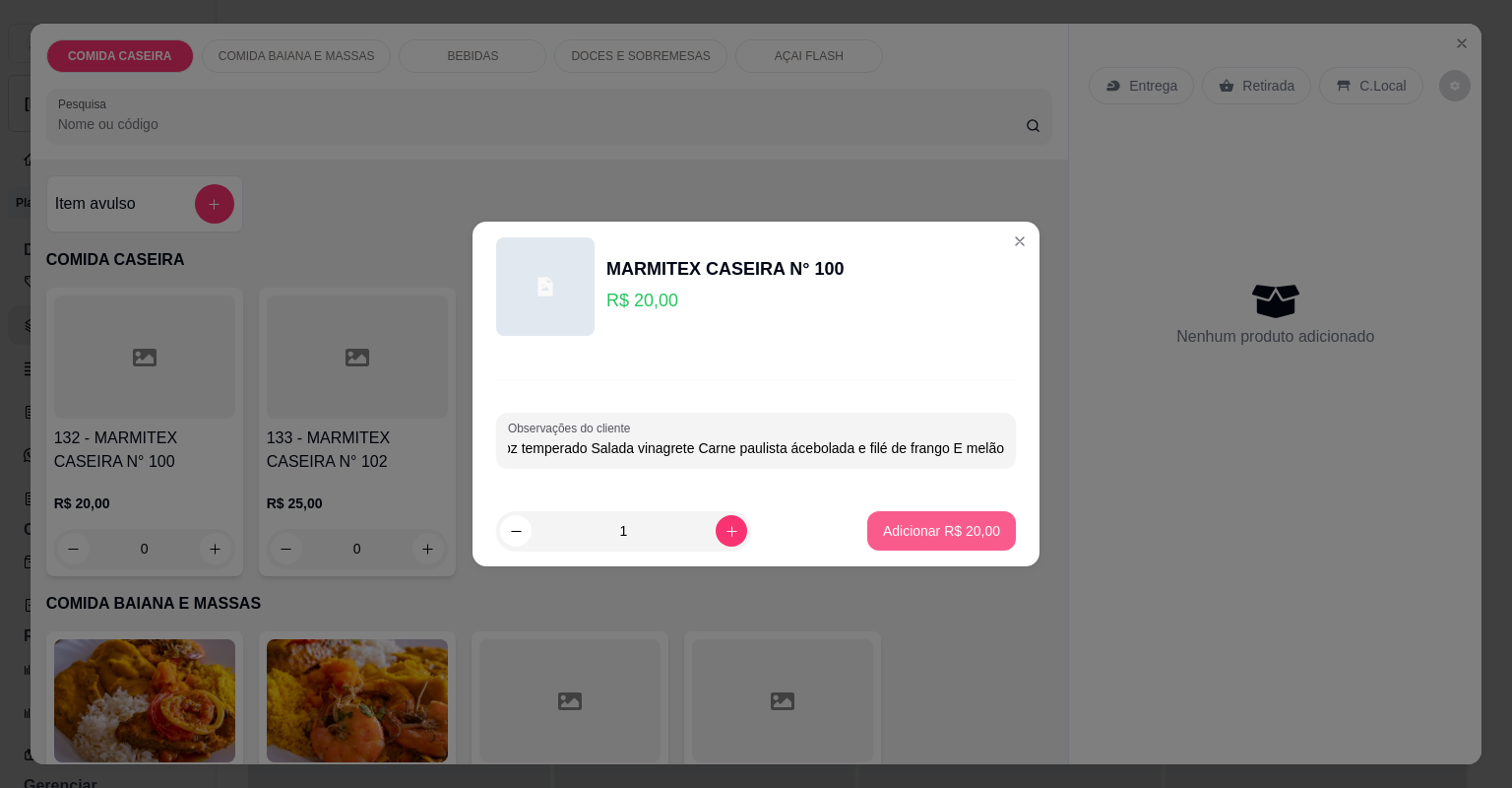 type on "Feijão de caldo arroz temperado Salada vinagrete Carne paulista ácebolada e filé de frango E melão" 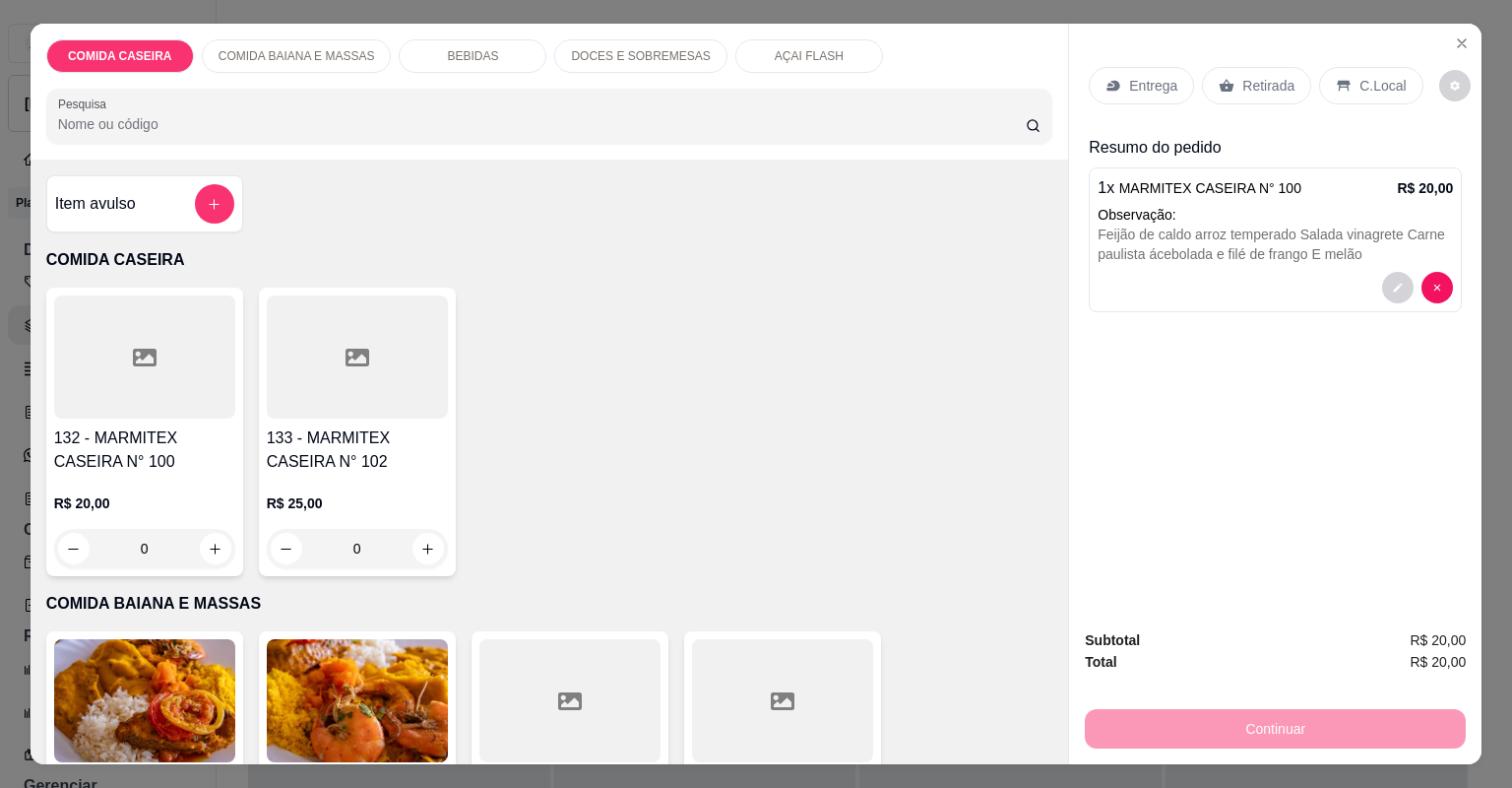 click 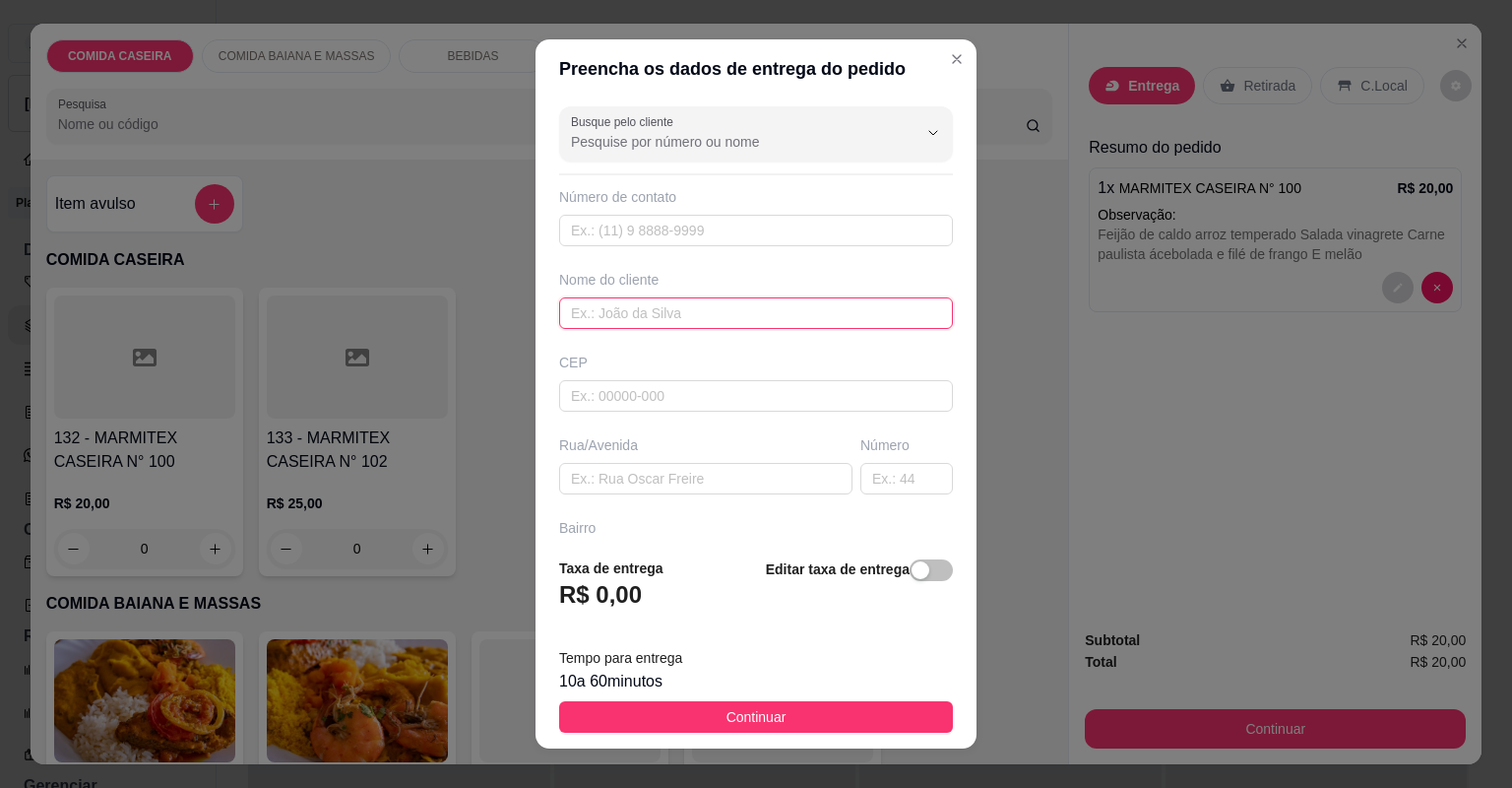 click at bounding box center (756, 313) 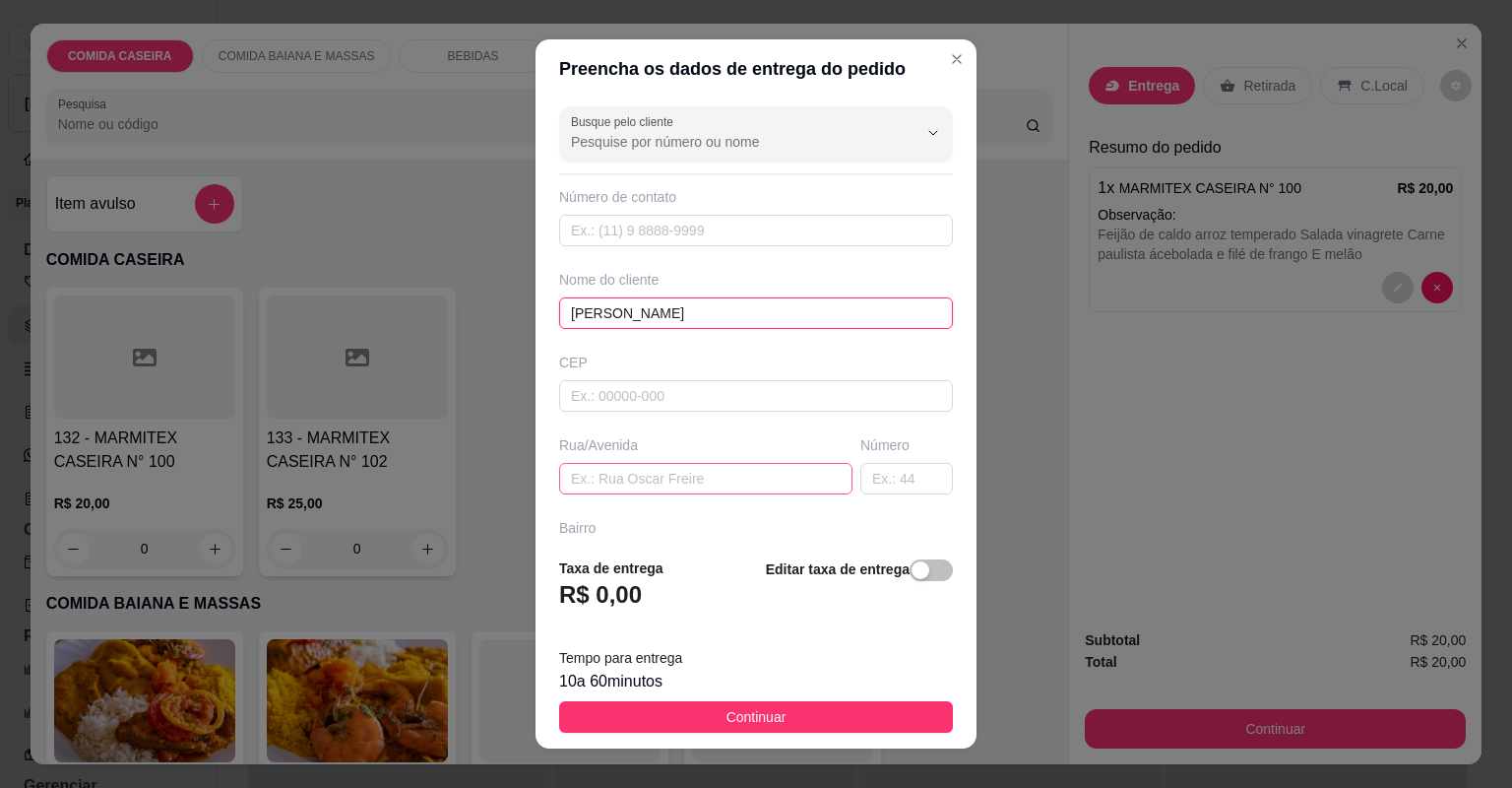 type on "CLAUDIA" 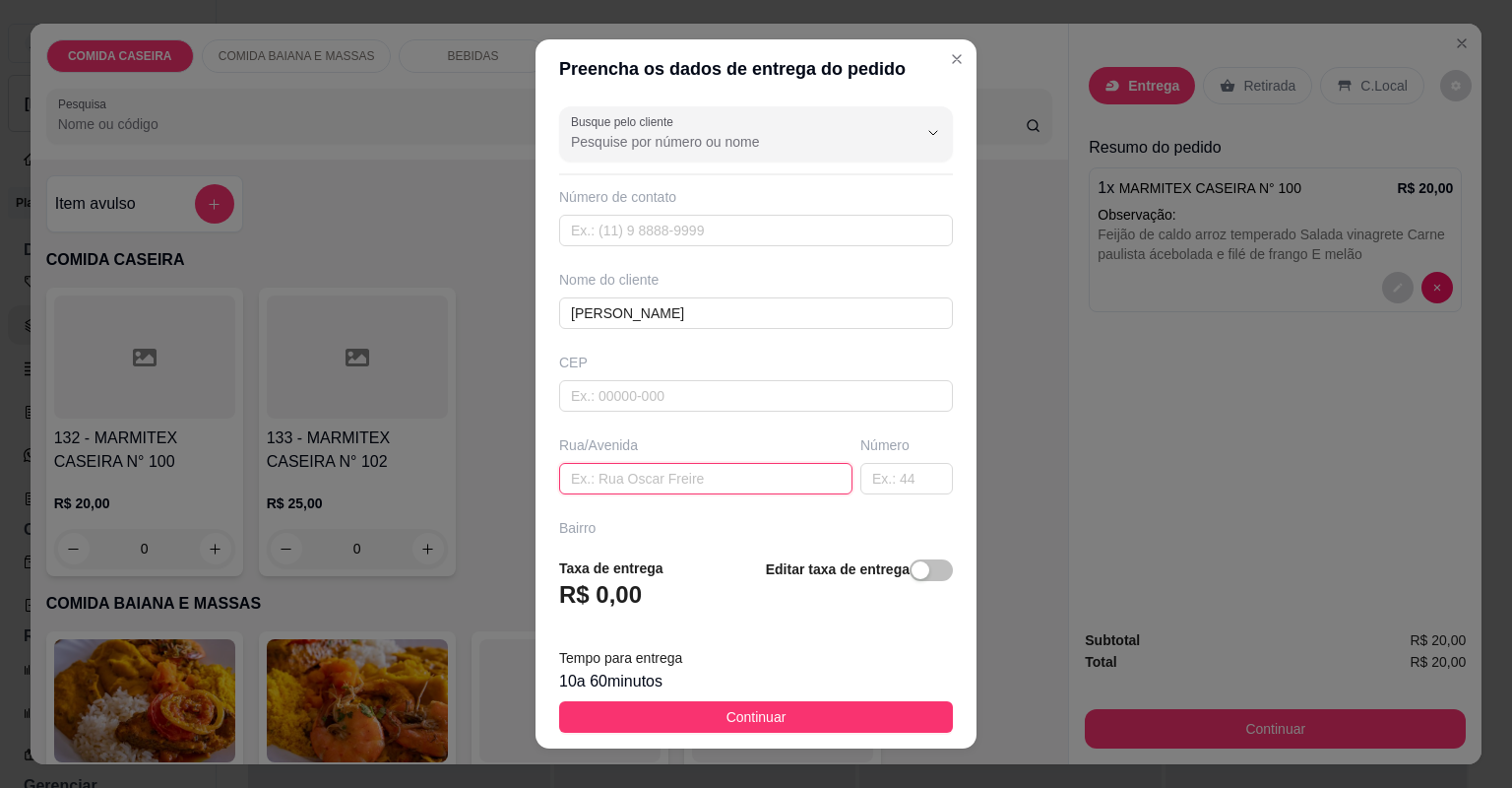 click at bounding box center [706, 479] 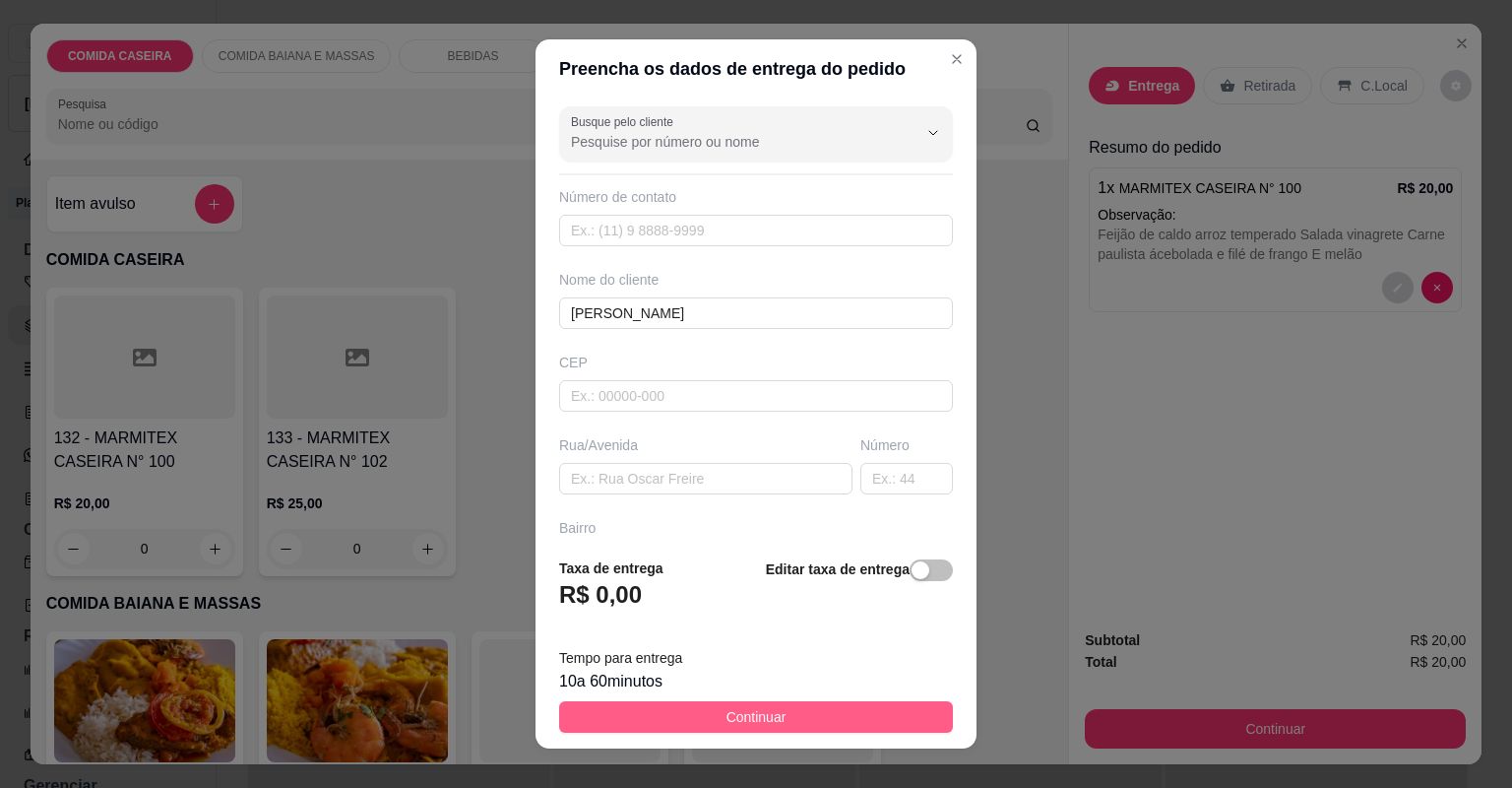 click on "Continuar" at bounding box center (756, 717) 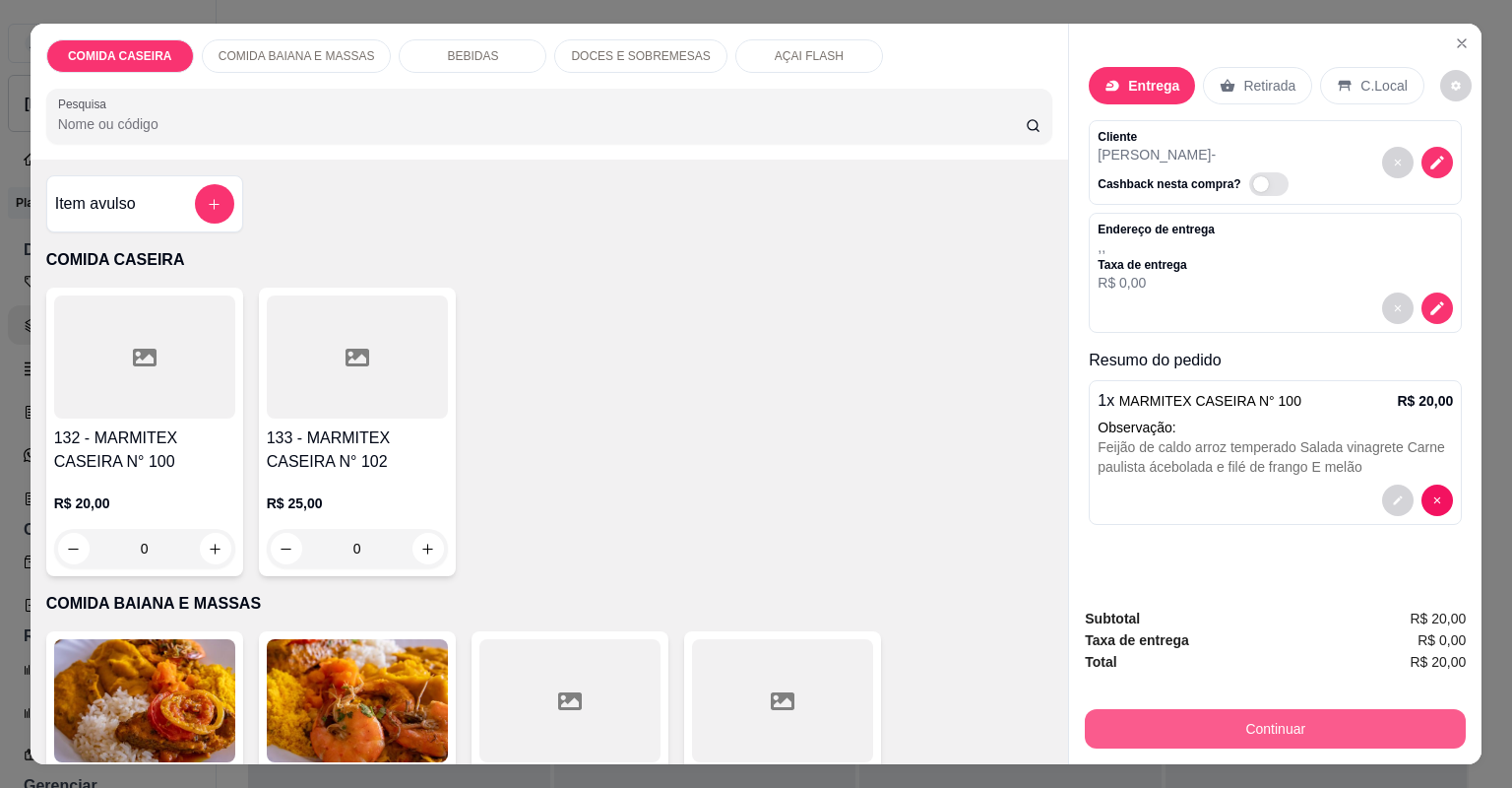 click on "Continuar" at bounding box center [1275, 729] 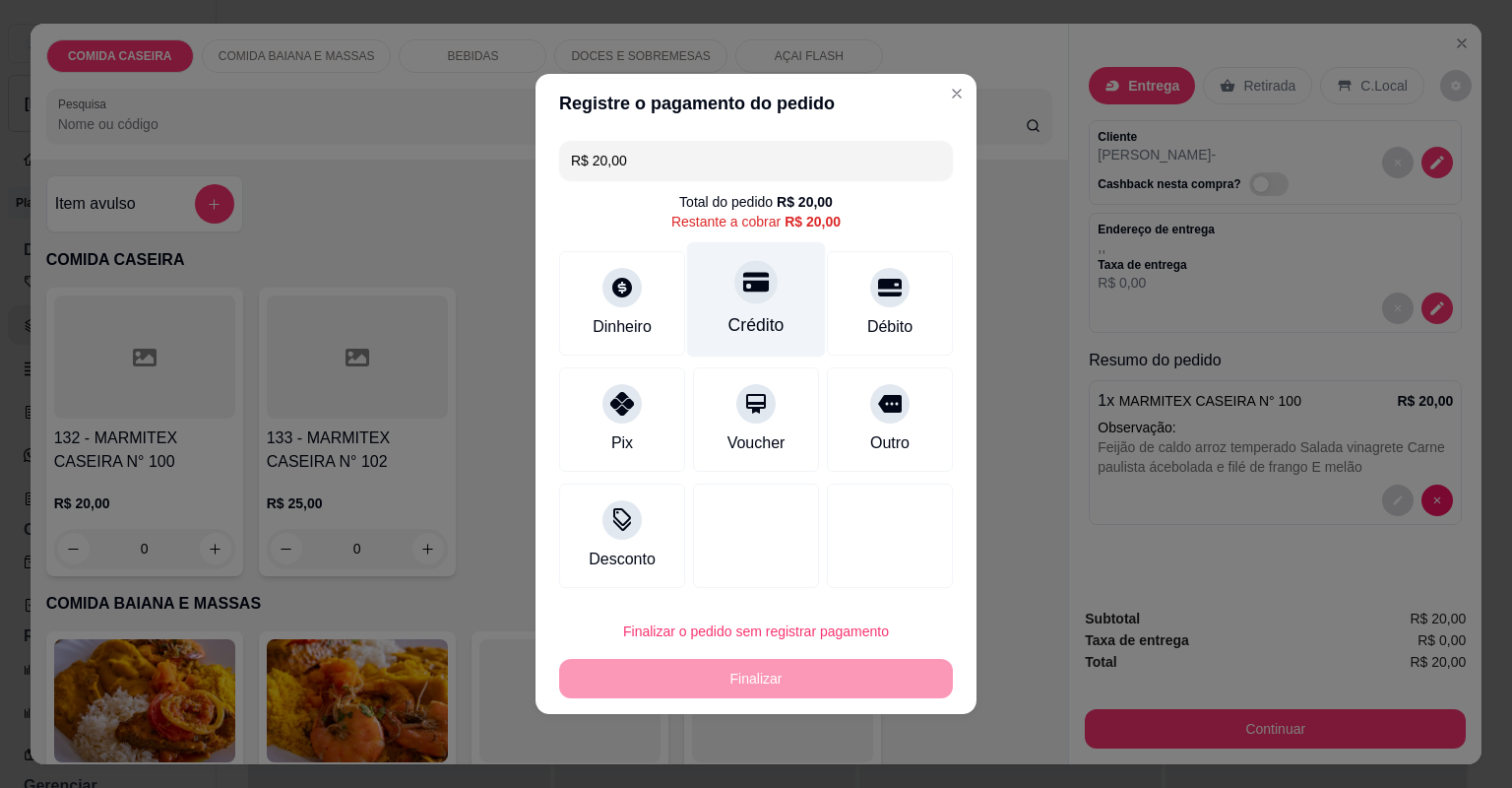 click on "Crédito" at bounding box center [756, 299] 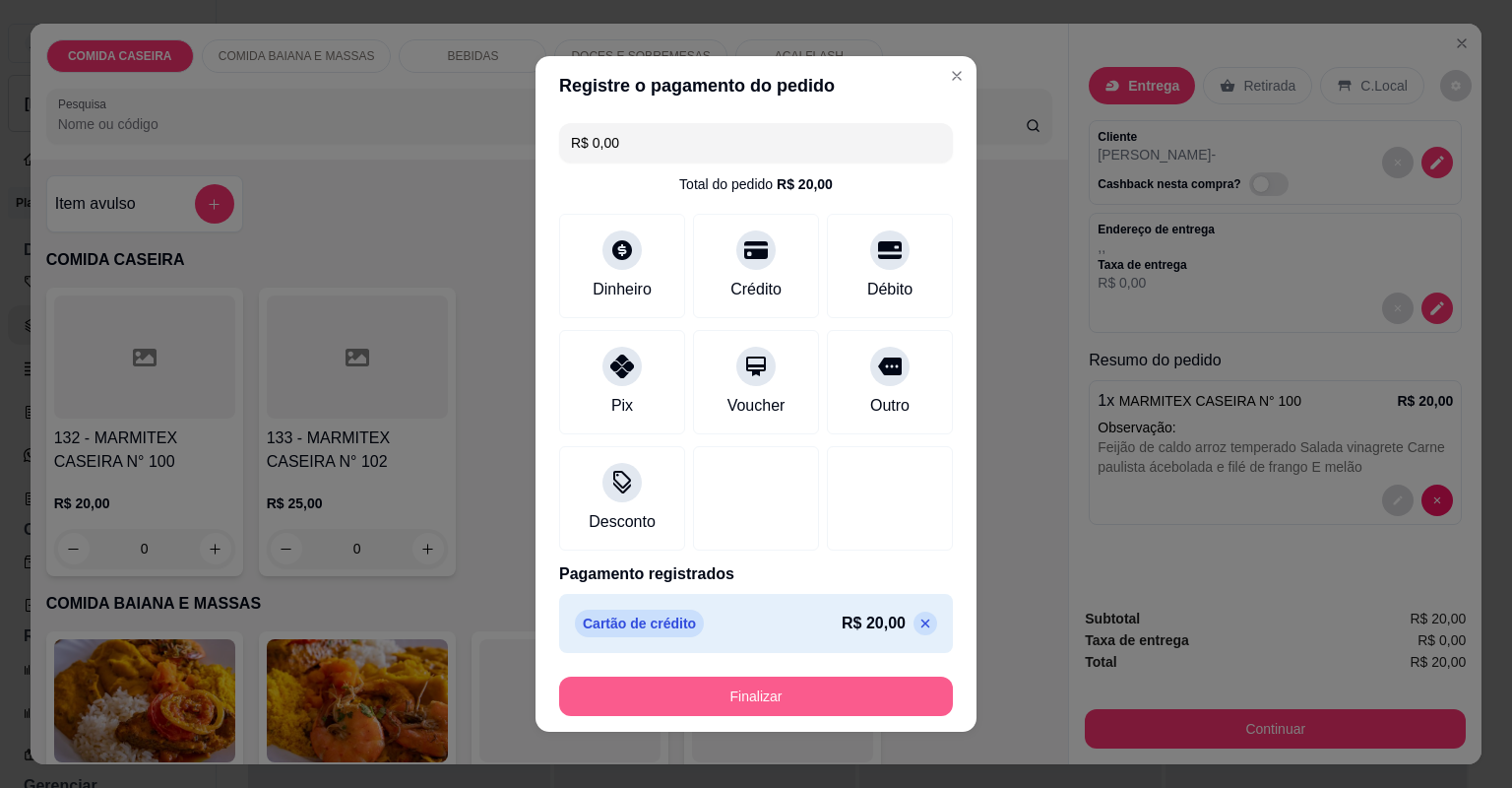 click on "Finalizar" at bounding box center (756, 696) 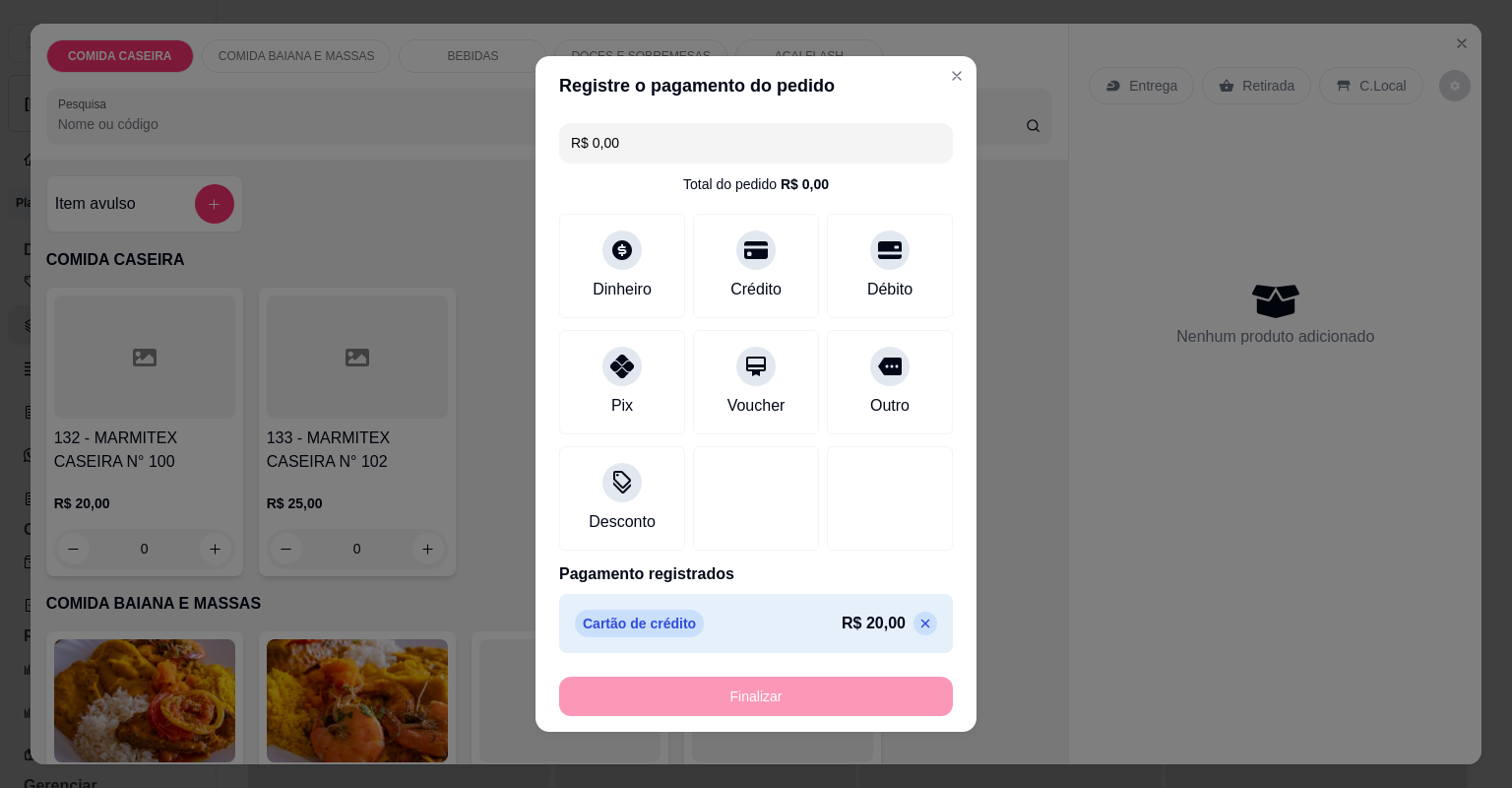 type on "-R$ 20,00" 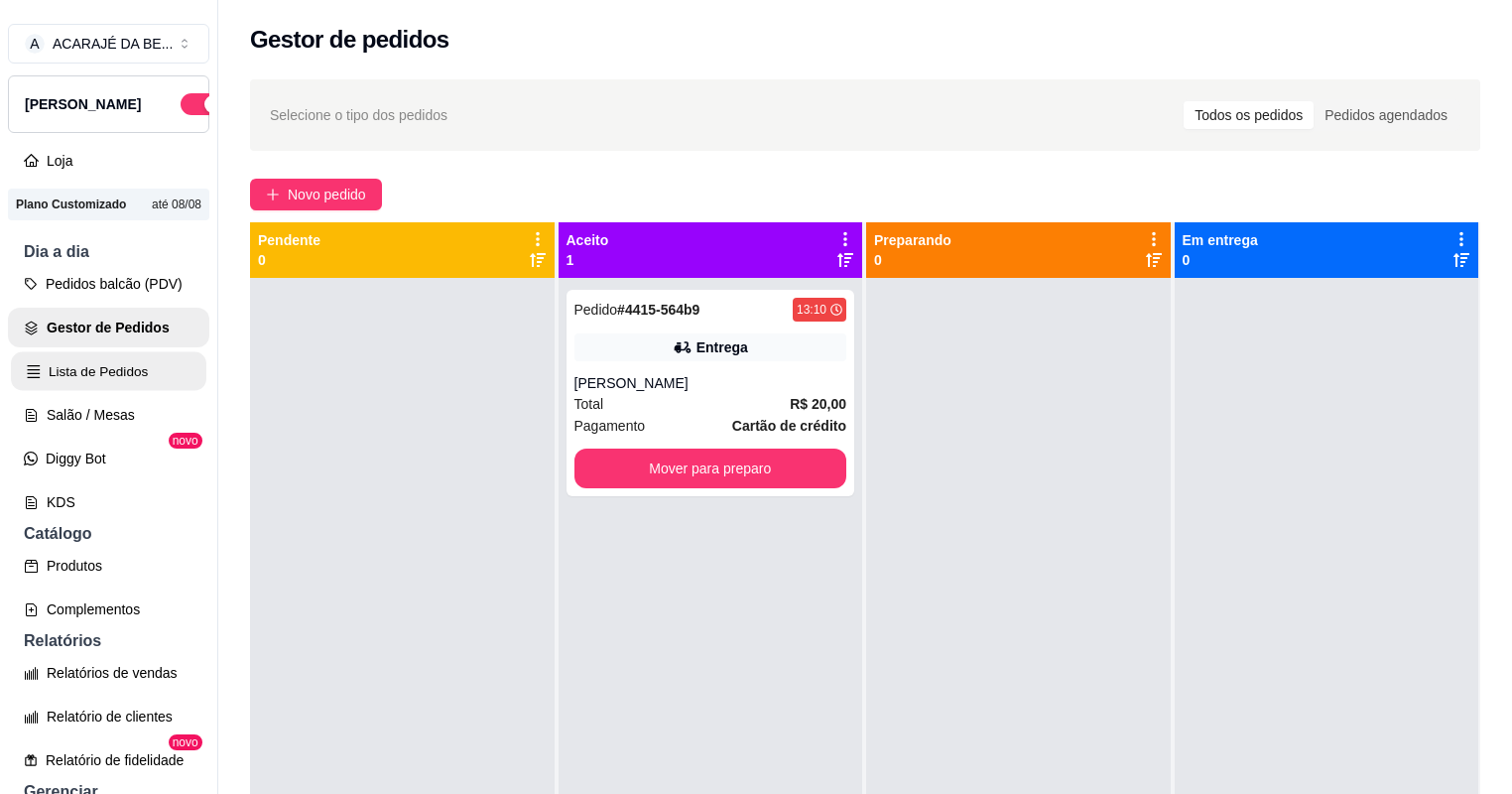 click on "Lista de Pedidos" at bounding box center [108, 371] 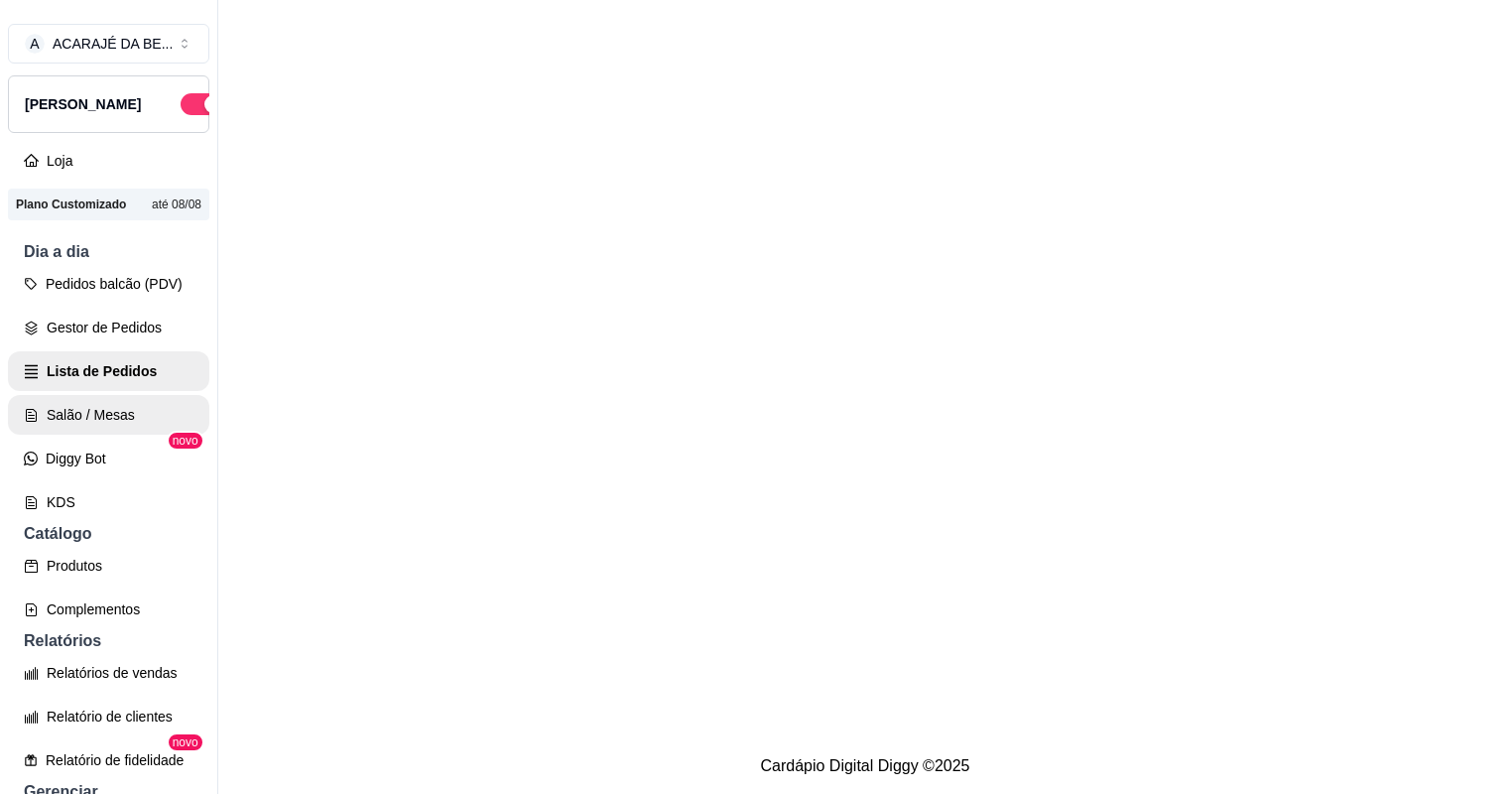 click on "Salão / Mesas" at bounding box center [108, 415] 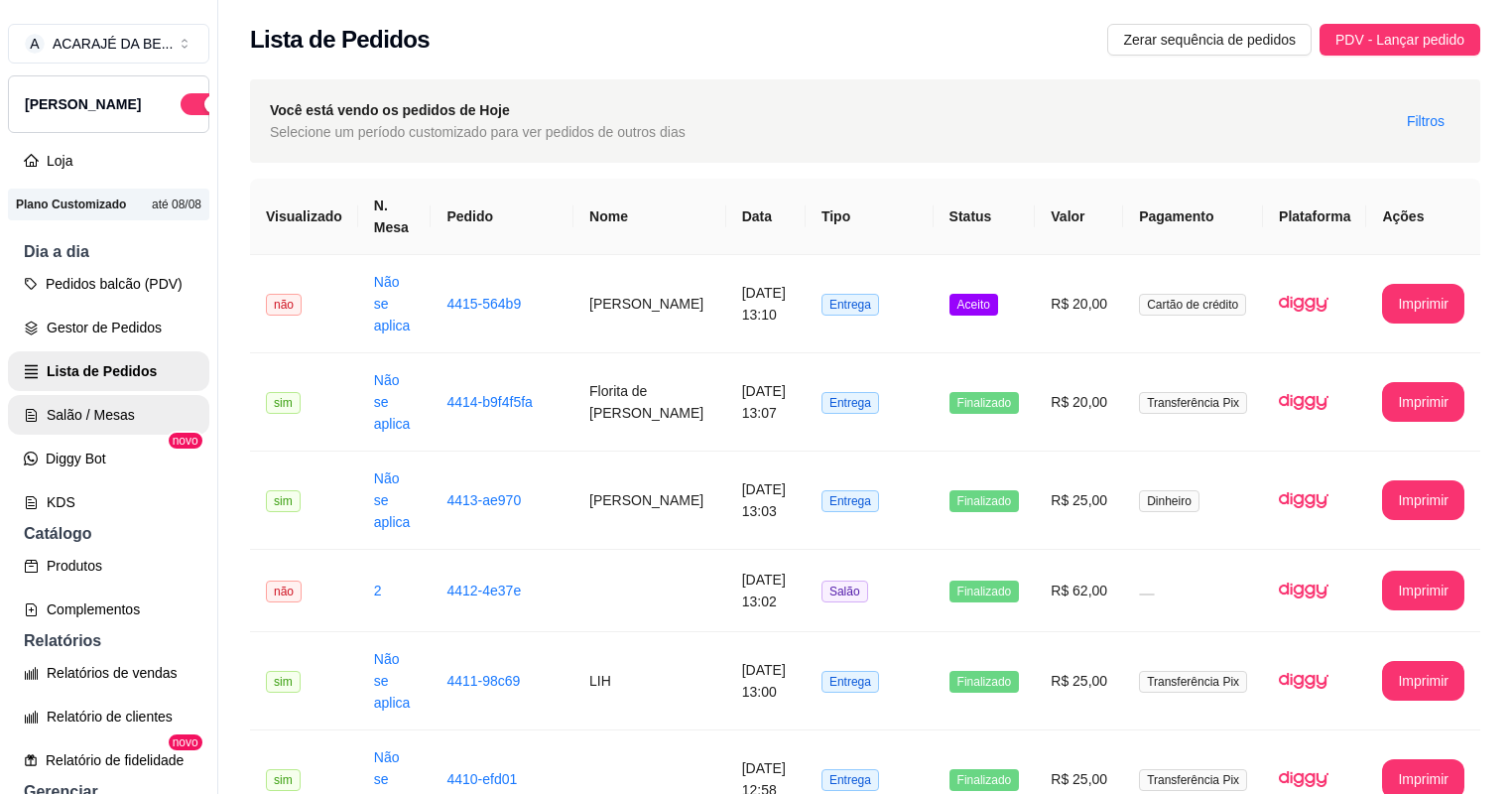 click on "Salão / Mesas" at bounding box center [108, 415] 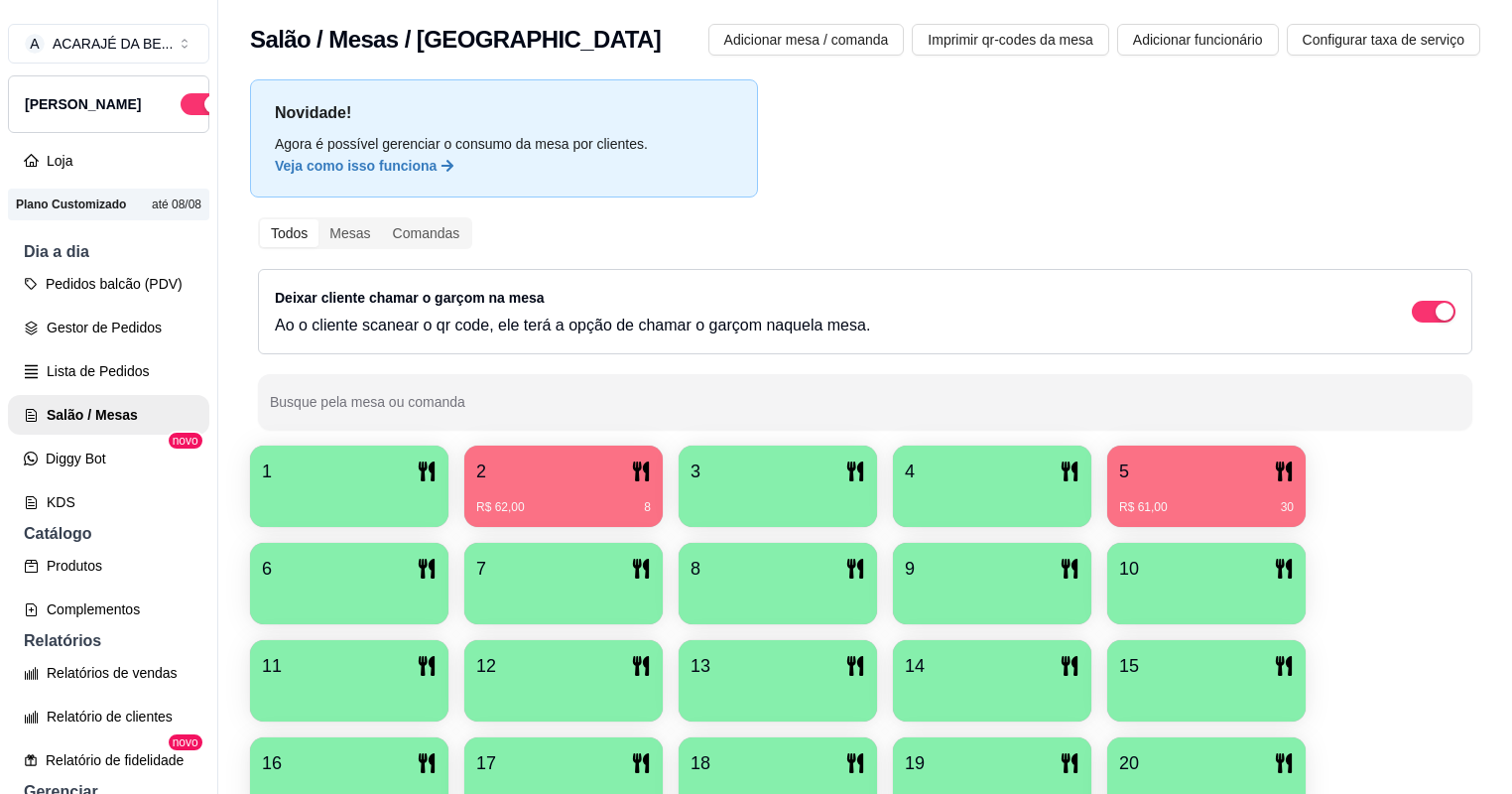 click on "5" at bounding box center [1206, 471] 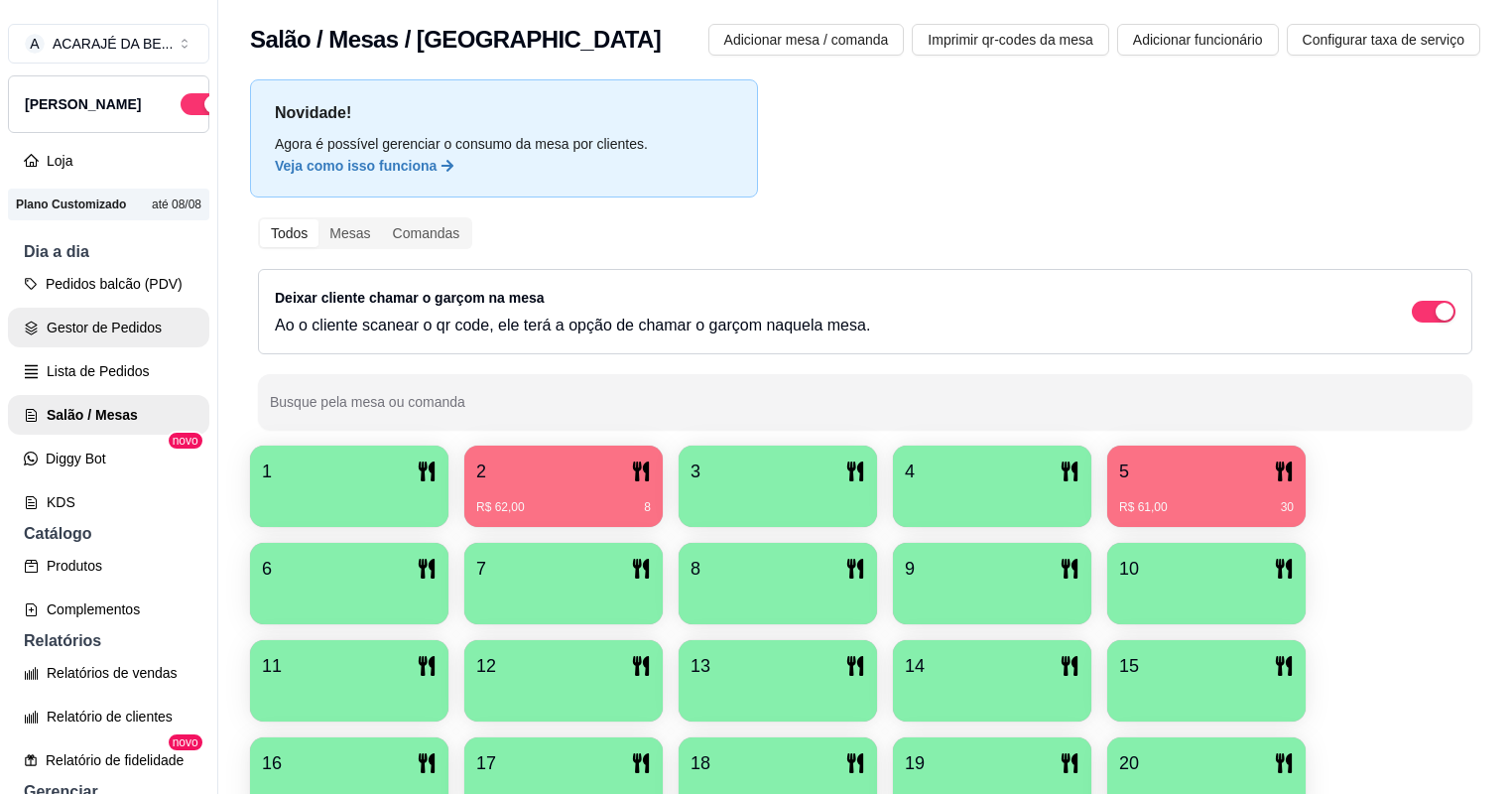 click on "Gestor de Pedidos" at bounding box center (108, 328) 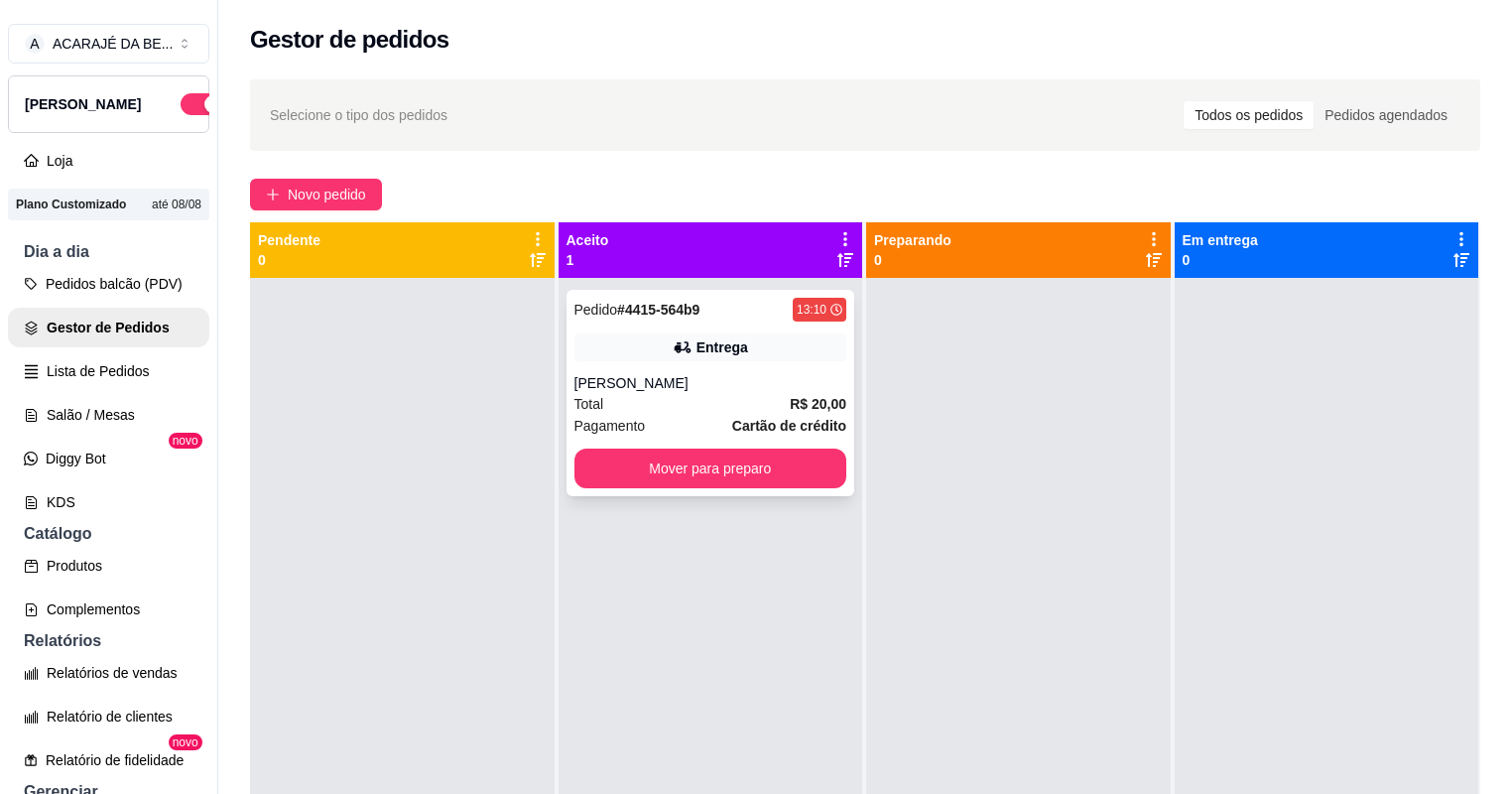 click on "Pedido  # 4415-564b9 13:10 Entrega CLAUDIA  Total R$ 20,00 Pagamento Cartão de crédito Mover para preparo" at bounding box center (710, 393) 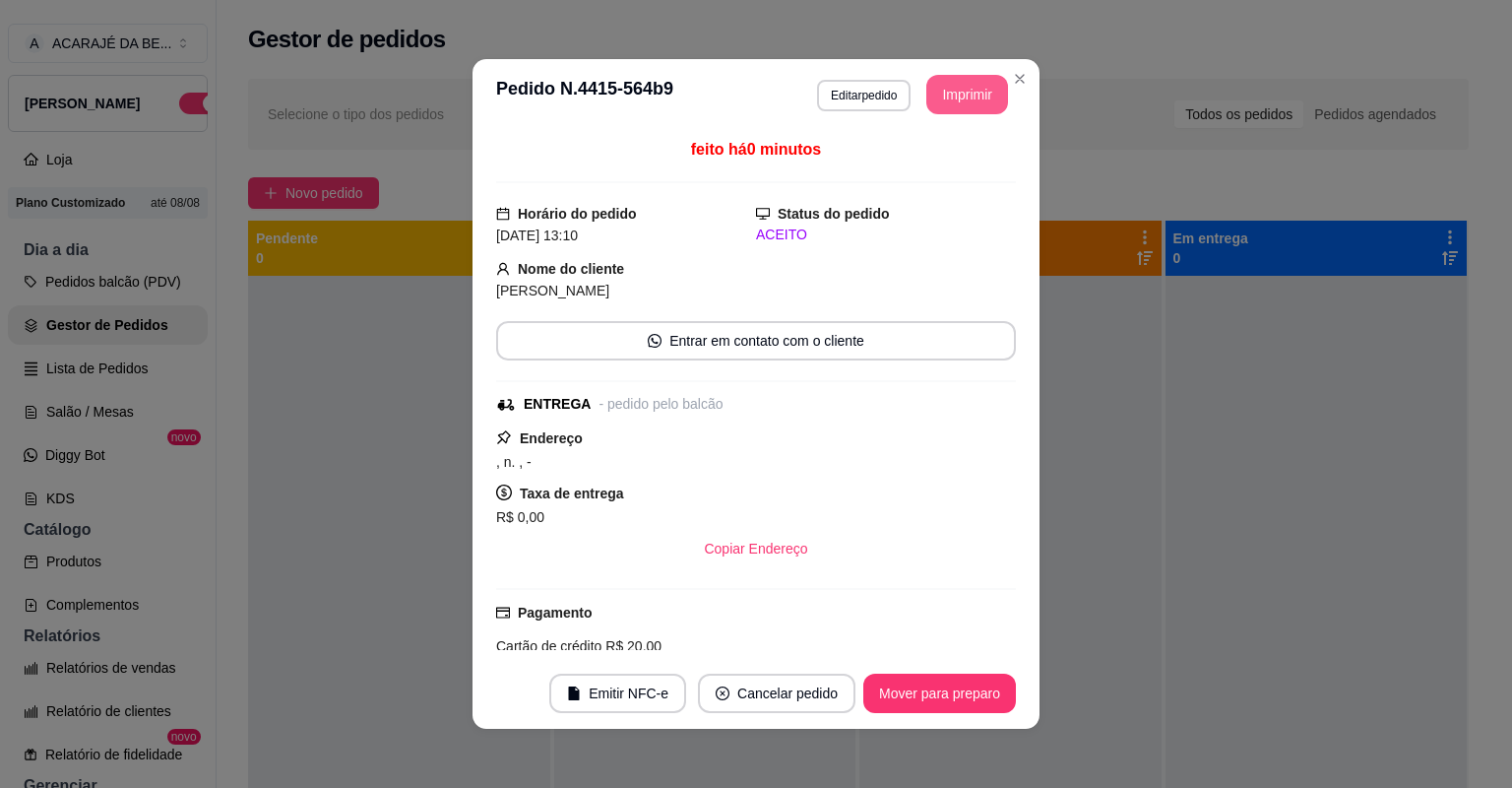 click on "Imprimir" at bounding box center [967, 95] 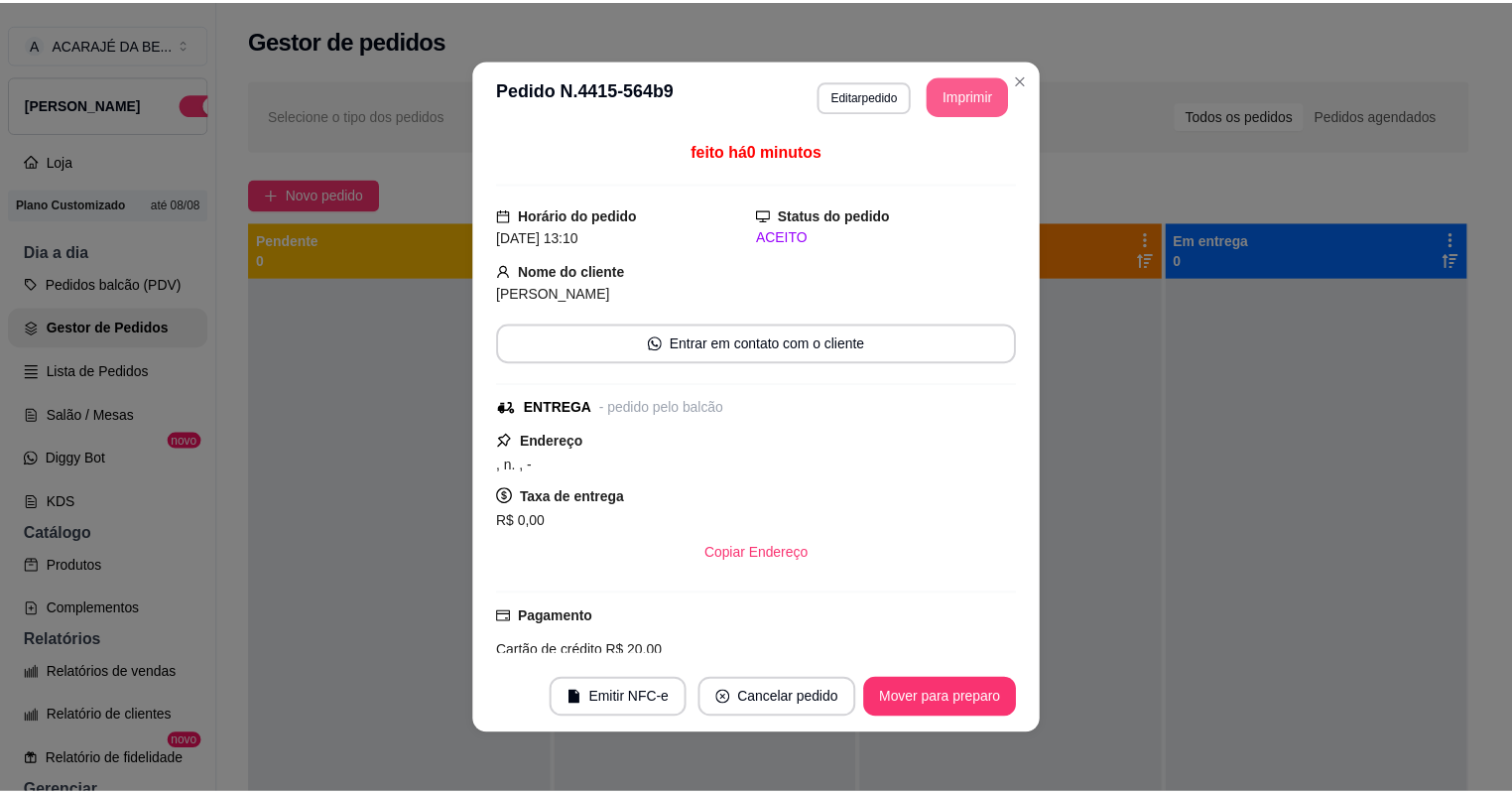scroll, scrollTop: 0, scrollLeft: 0, axis: both 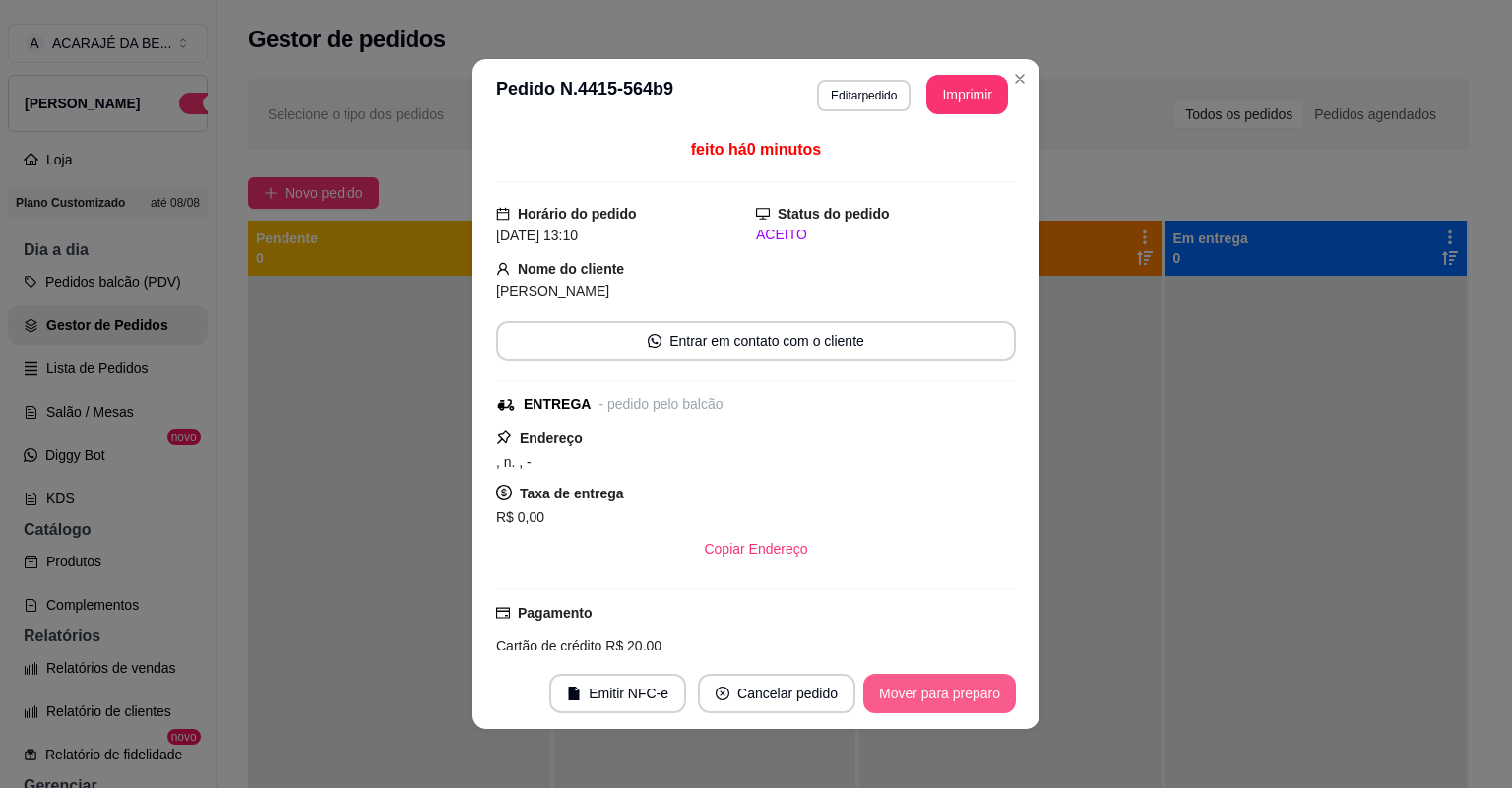 click on "Mover para preparo" at bounding box center (939, 693) 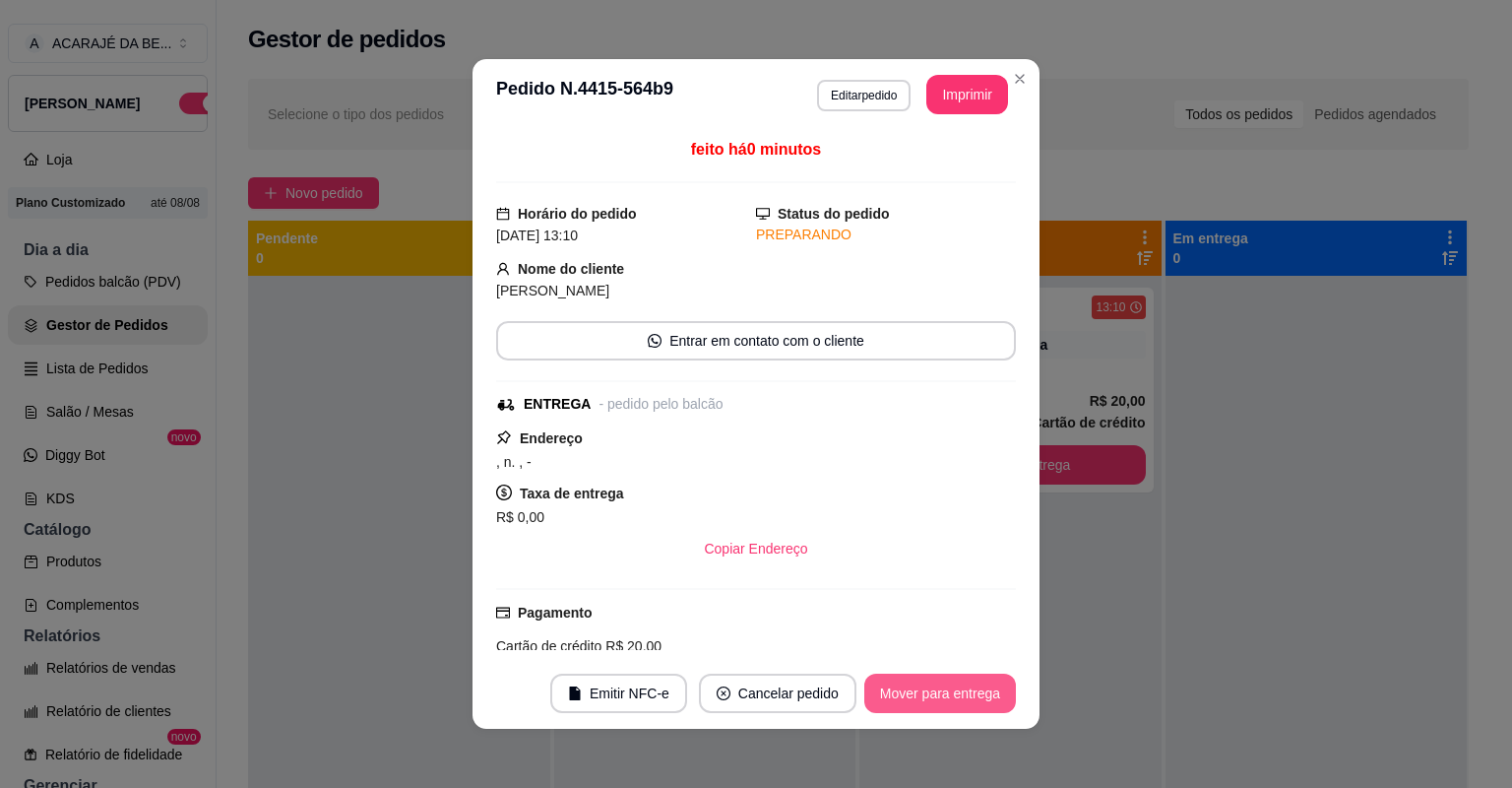 click on "Mover para entrega" at bounding box center (940, 693) 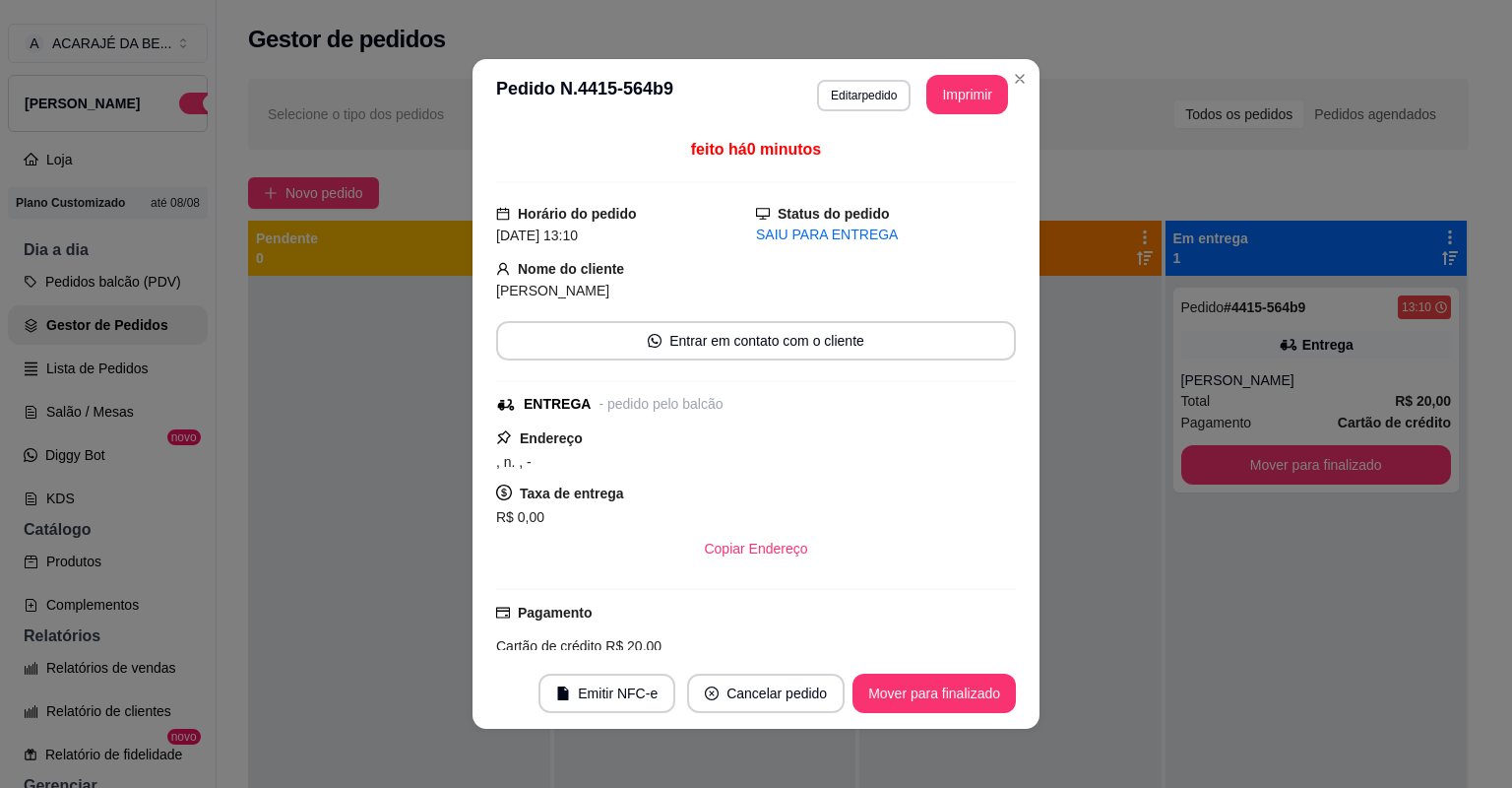 click on "Emitir NFC-e Cancelar pedido Mover para finalizado" at bounding box center (756, 693) 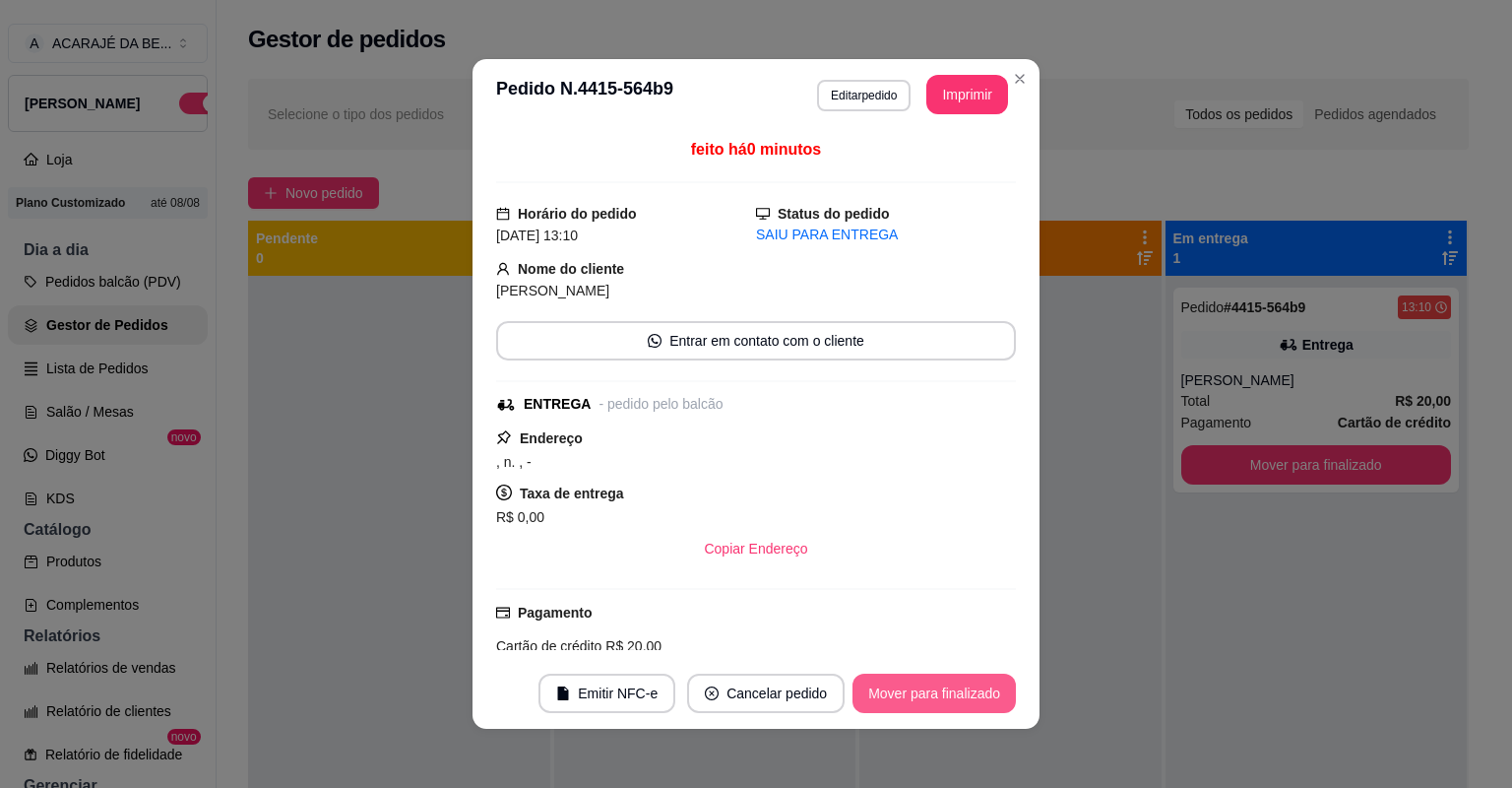 click on "Mover para finalizado" at bounding box center [934, 693] 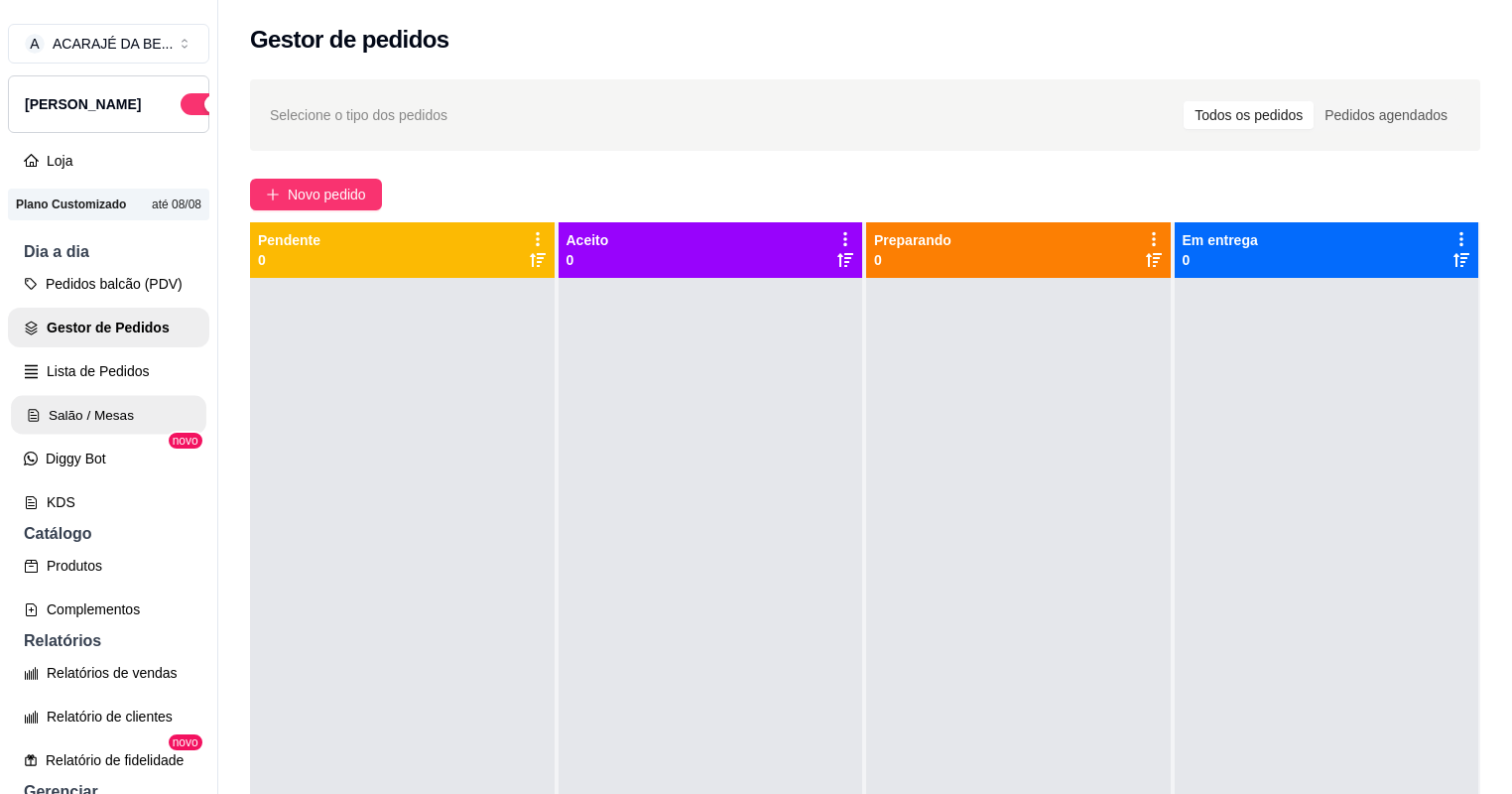 click on "Salão / Mesas" at bounding box center [108, 415] 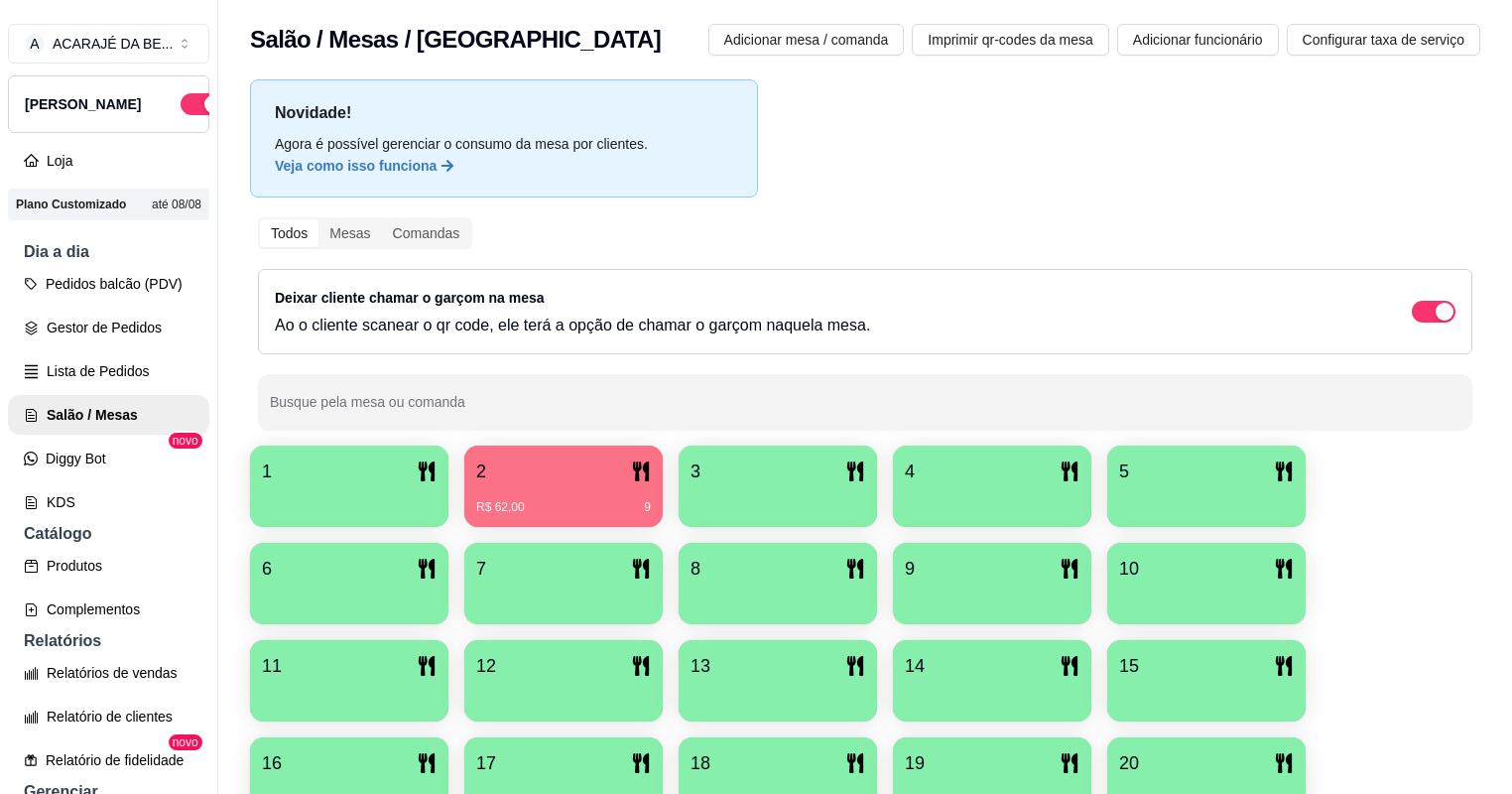 click on "2" at bounding box center [564, 471] 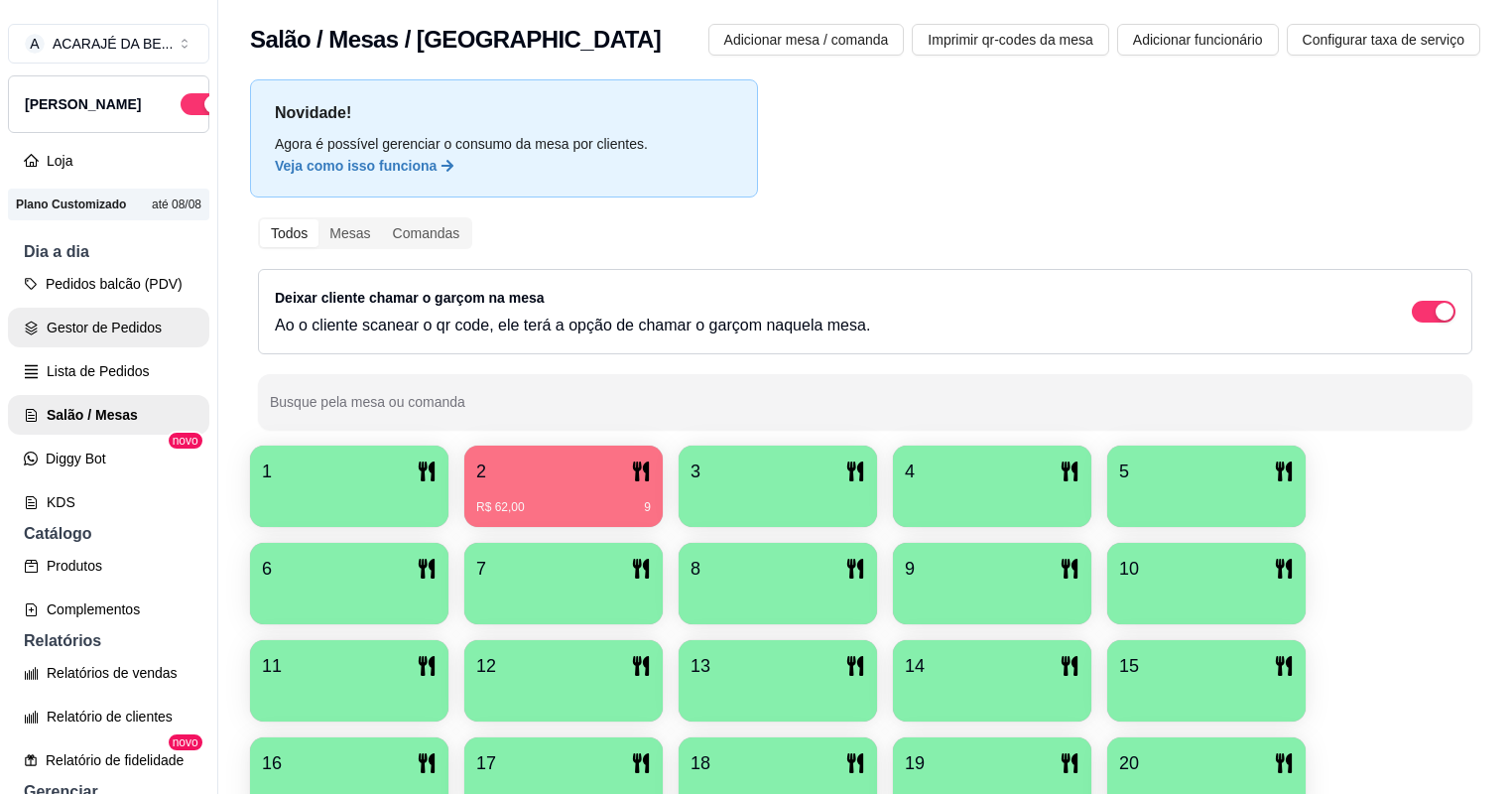click on "Gestor de Pedidos" at bounding box center [108, 328] 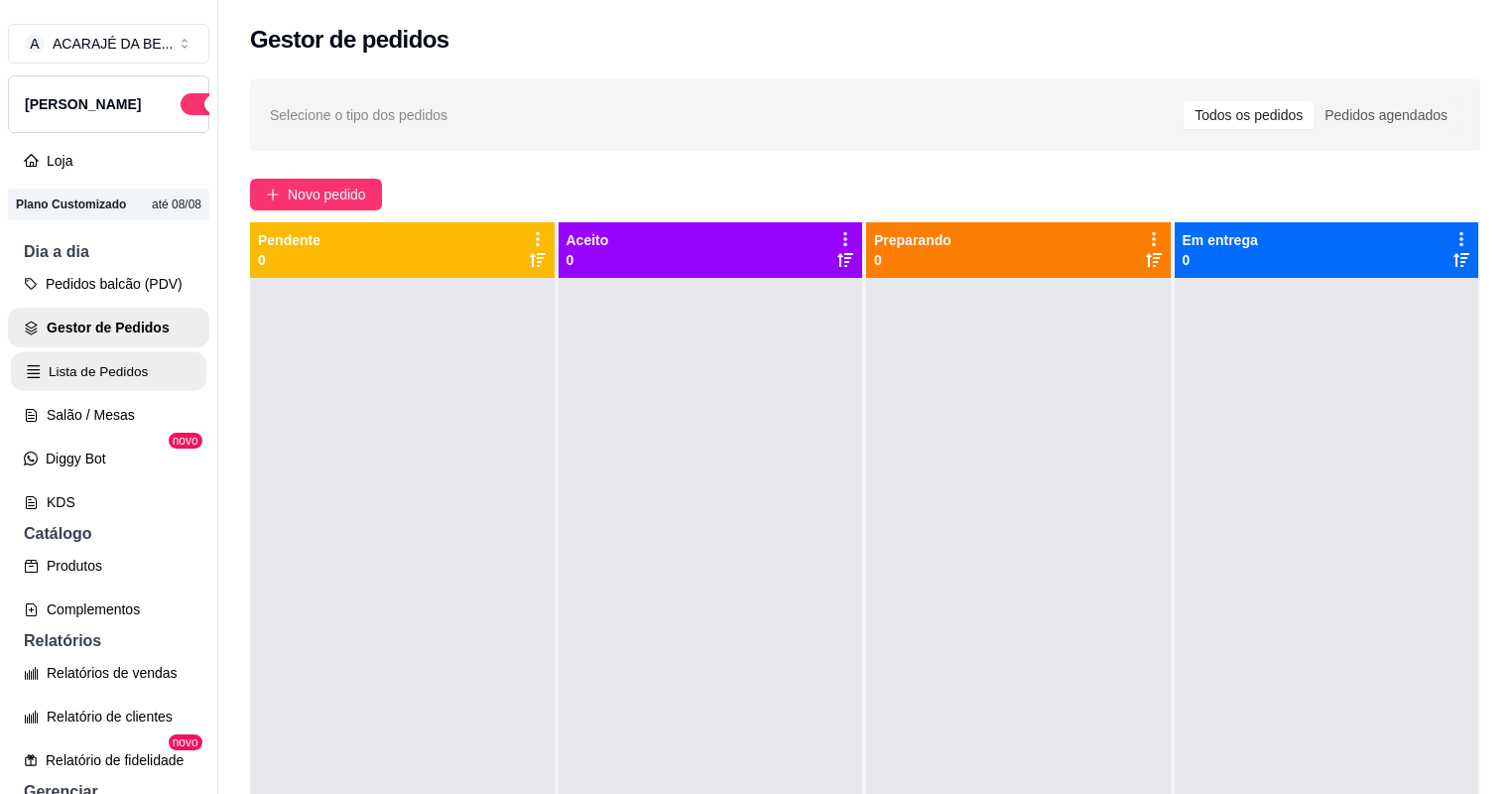 click on "Lista de Pedidos" at bounding box center (108, 371) 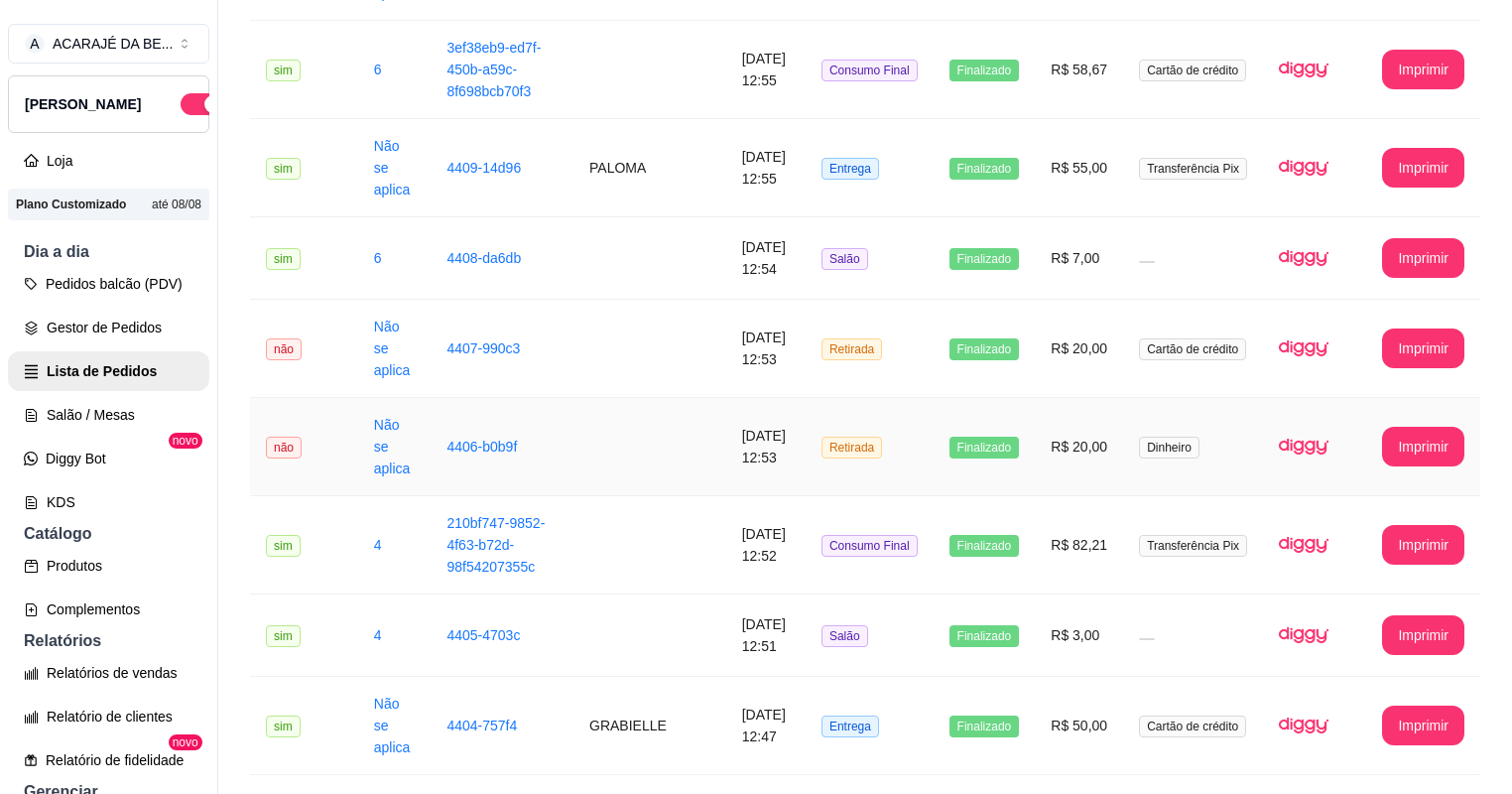 scroll, scrollTop: 1032, scrollLeft: 0, axis: vertical 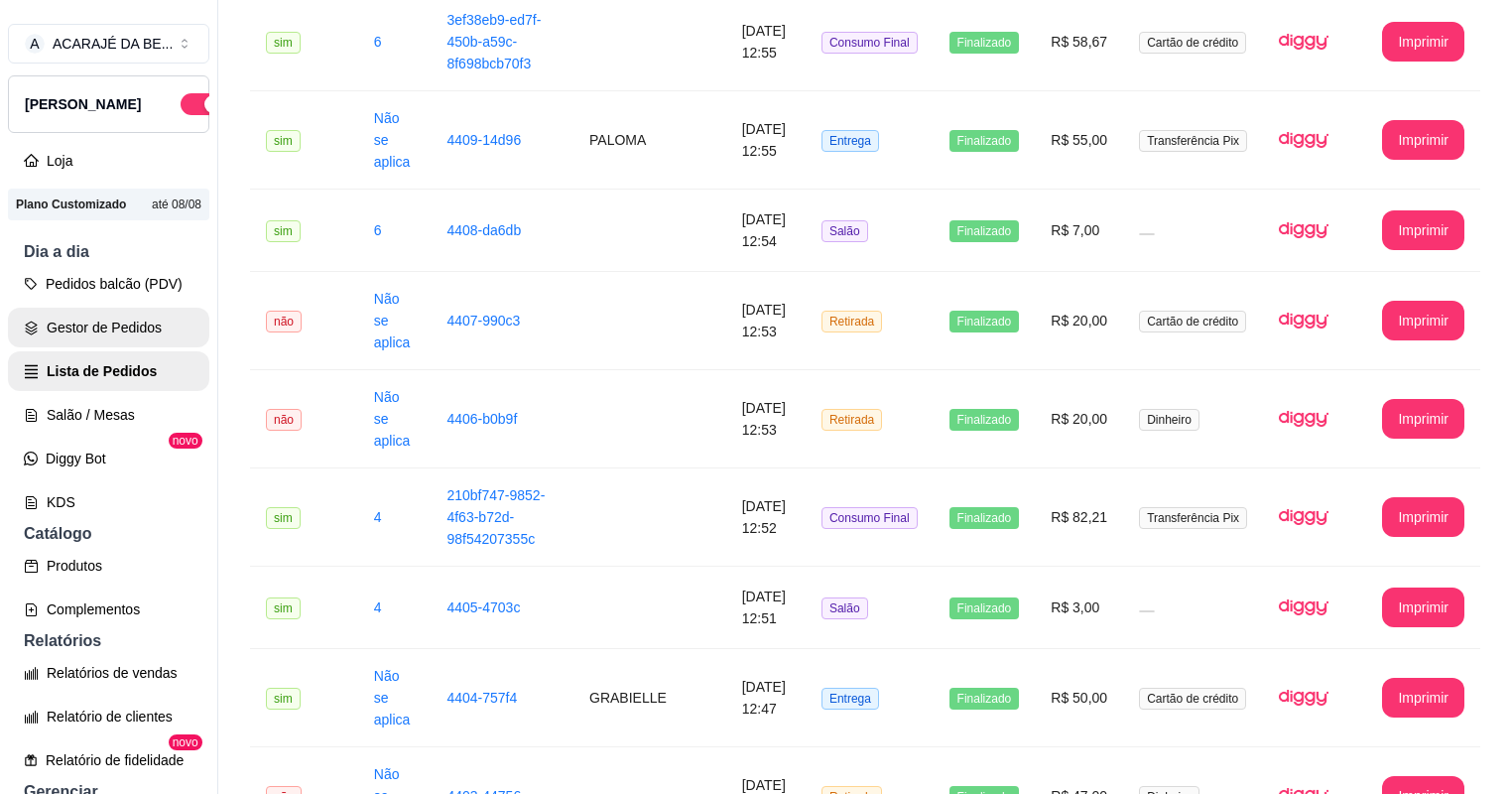 click on "Gestor de Pedidos" at bounding box center (108, 328) 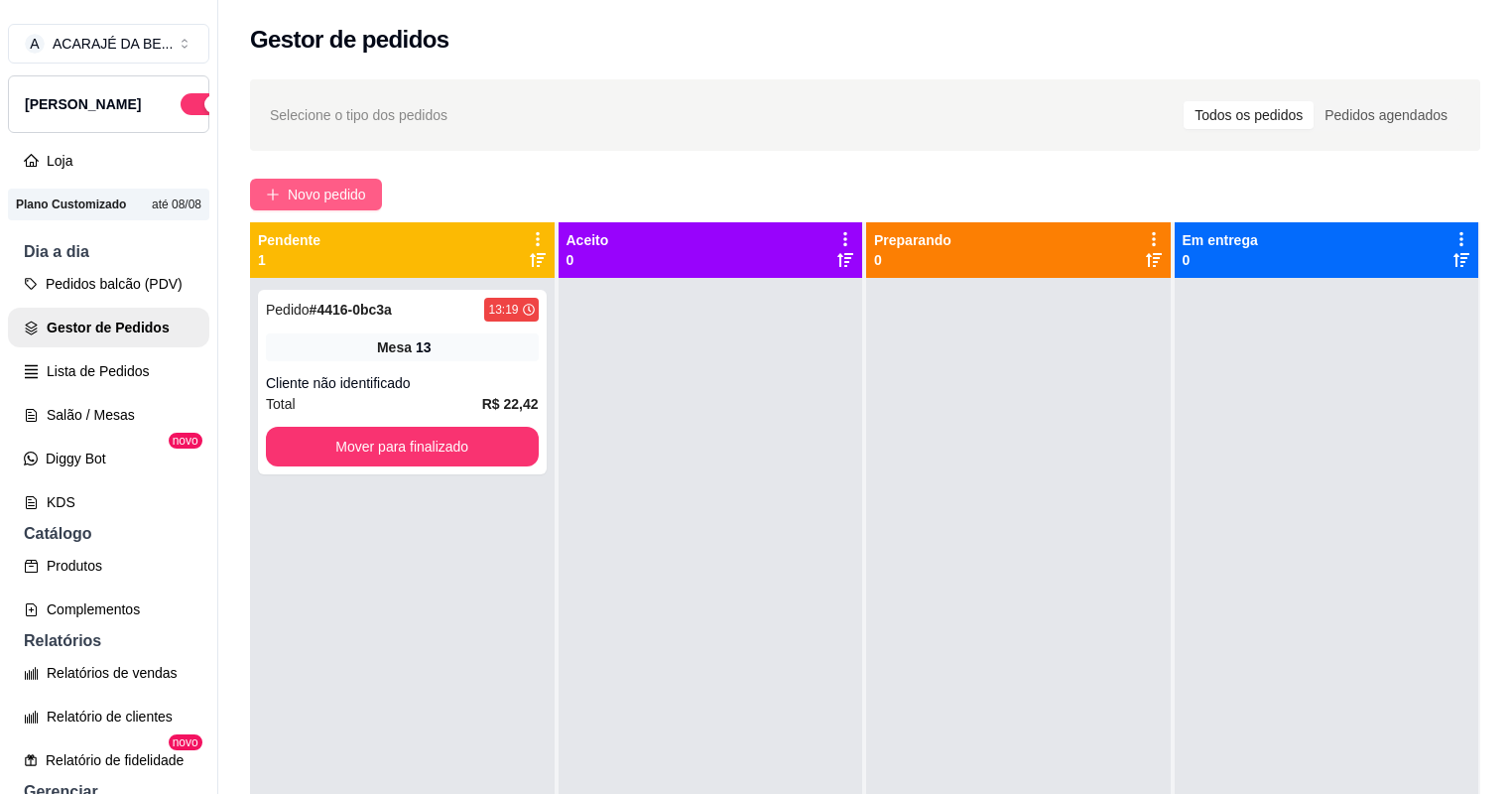 click on "Novo pedido" at bounding box center [326, 195] 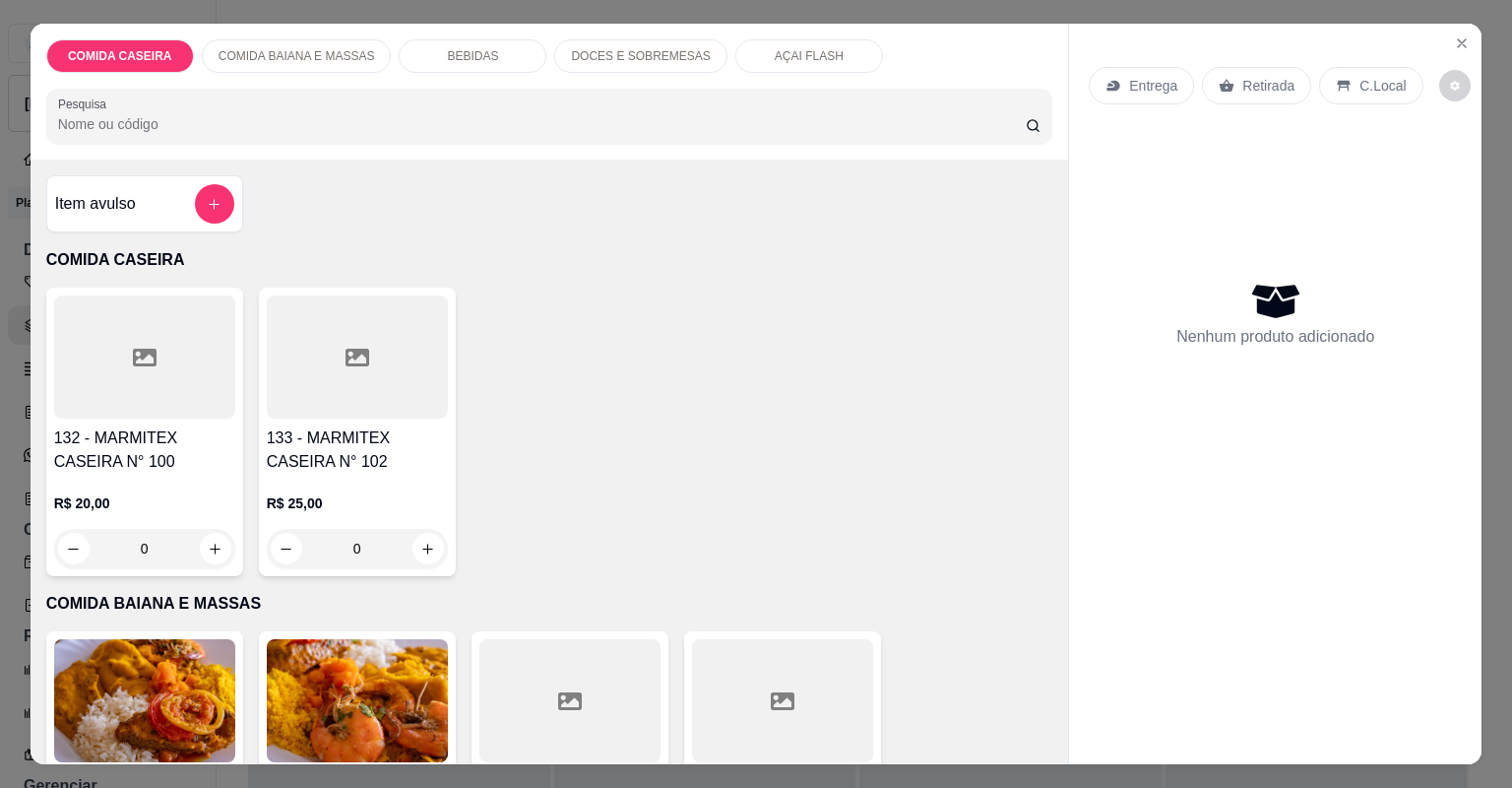click at bounding box center (357, 357) 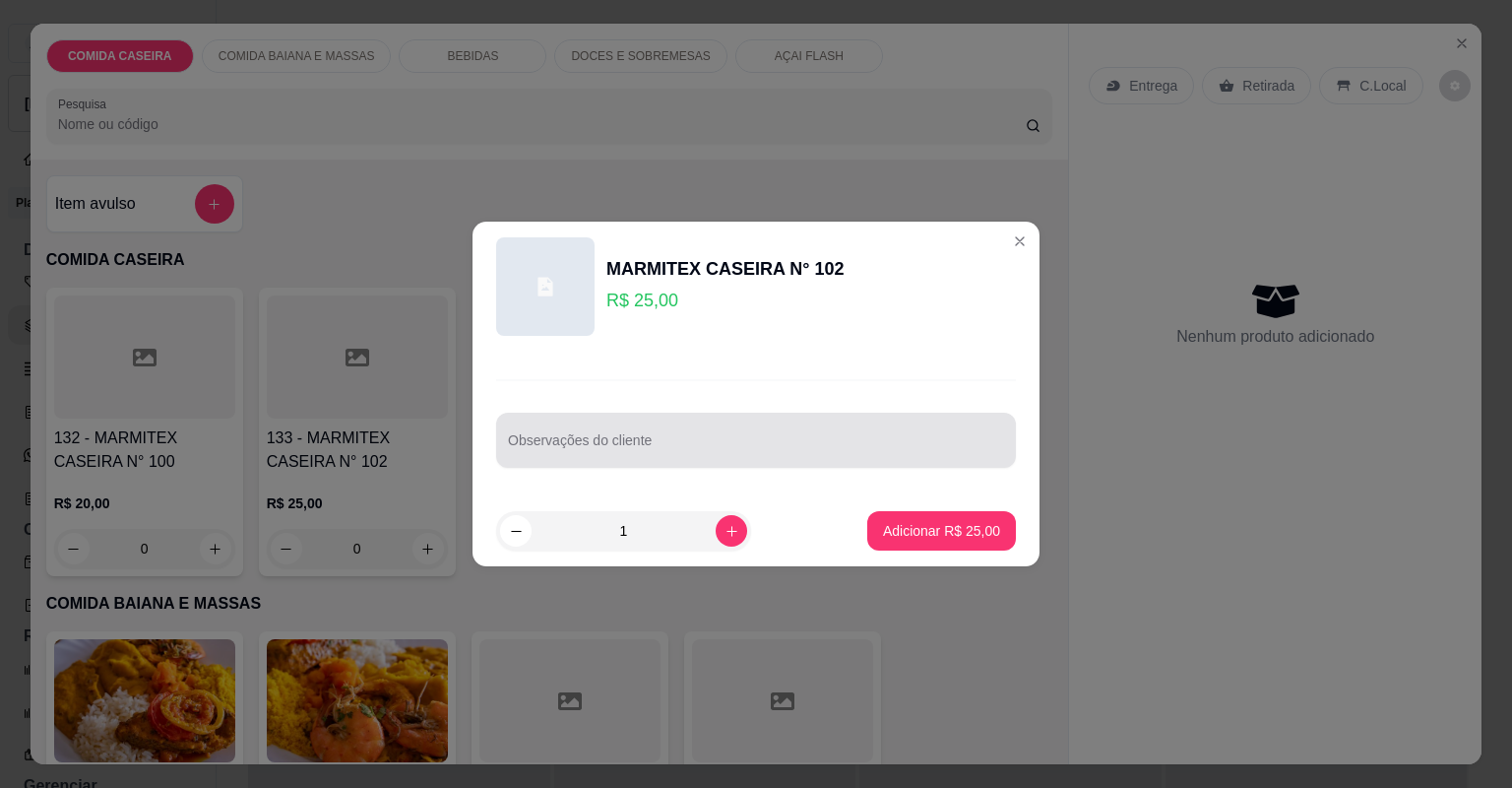 click on "Observações do cliente" at bounding box center [756, 448] 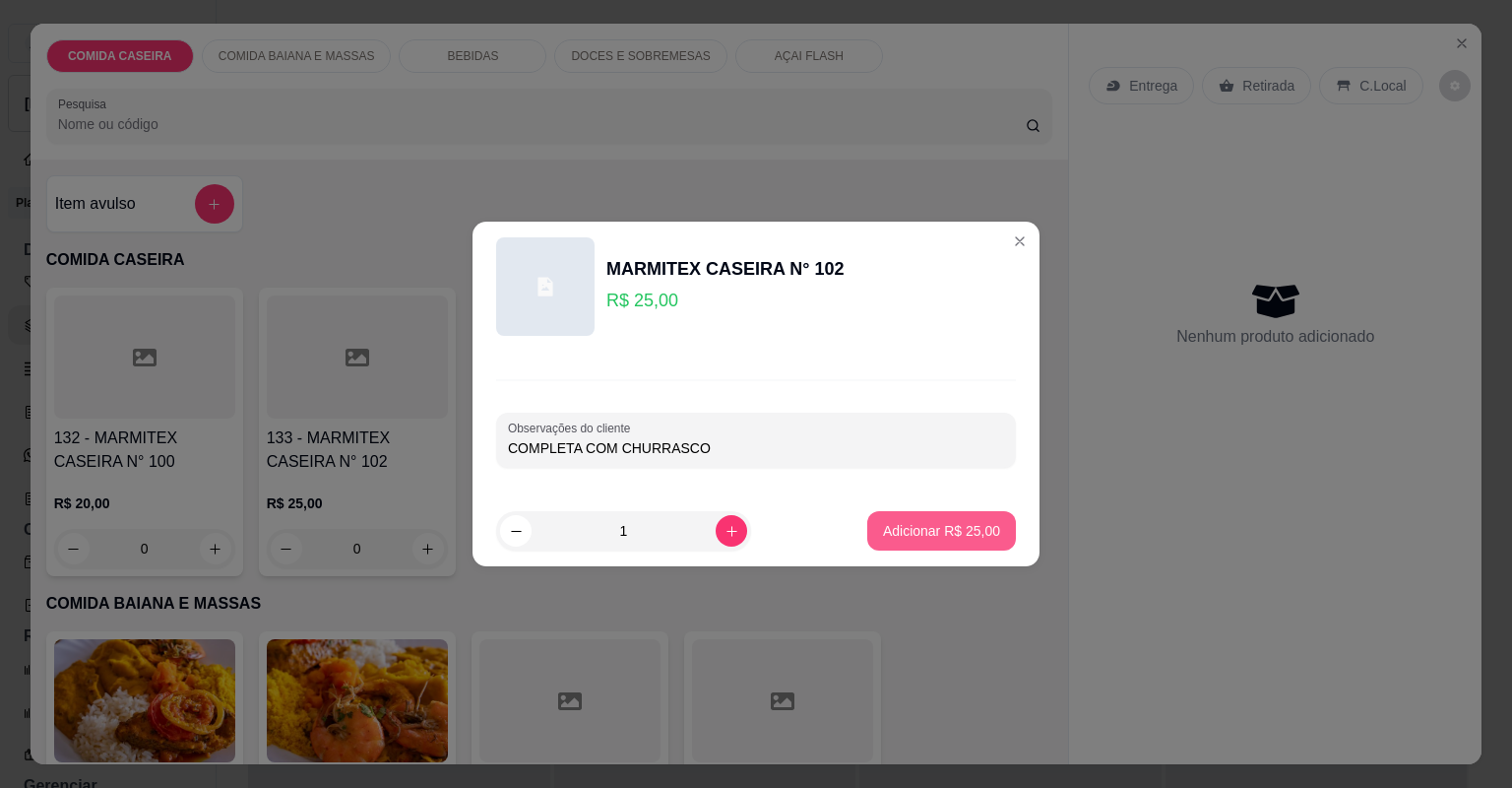 type on "COMPLETA COM CHURRASCO" 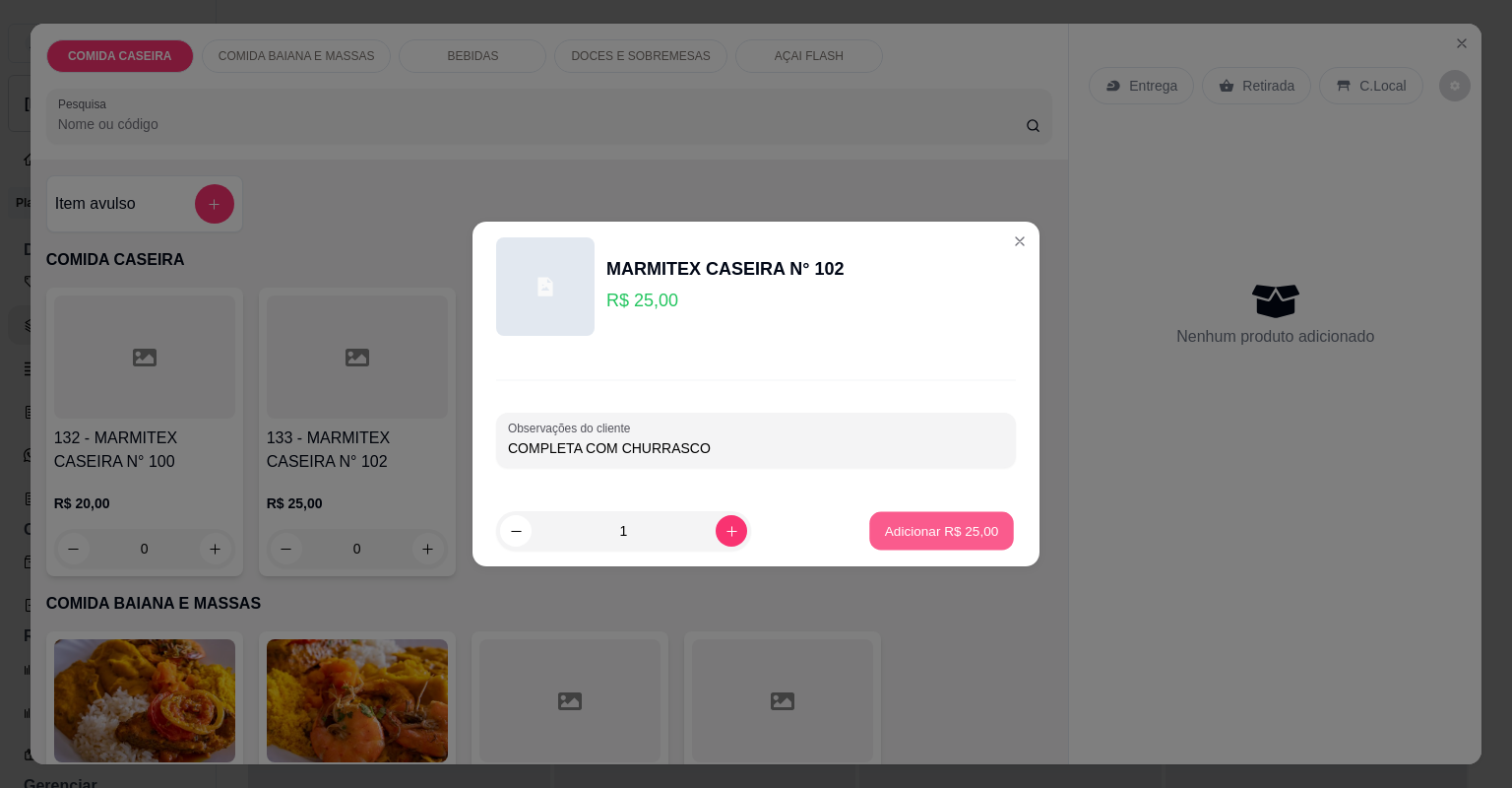 click on "Adicionar   R$ 25,00" at bounding box center (942, 530) 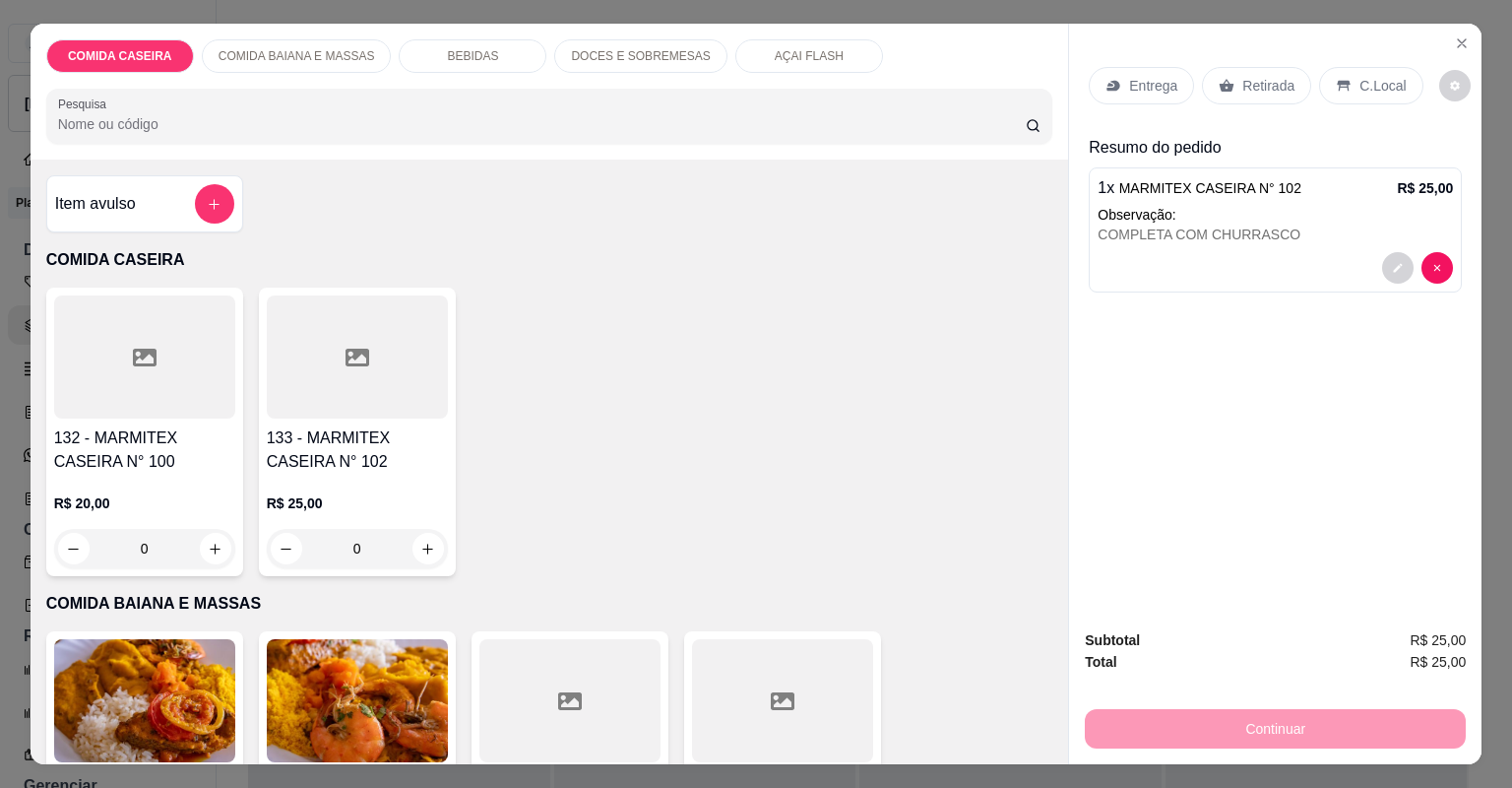 click on "Entrega" at bounding box center [1153, 86] 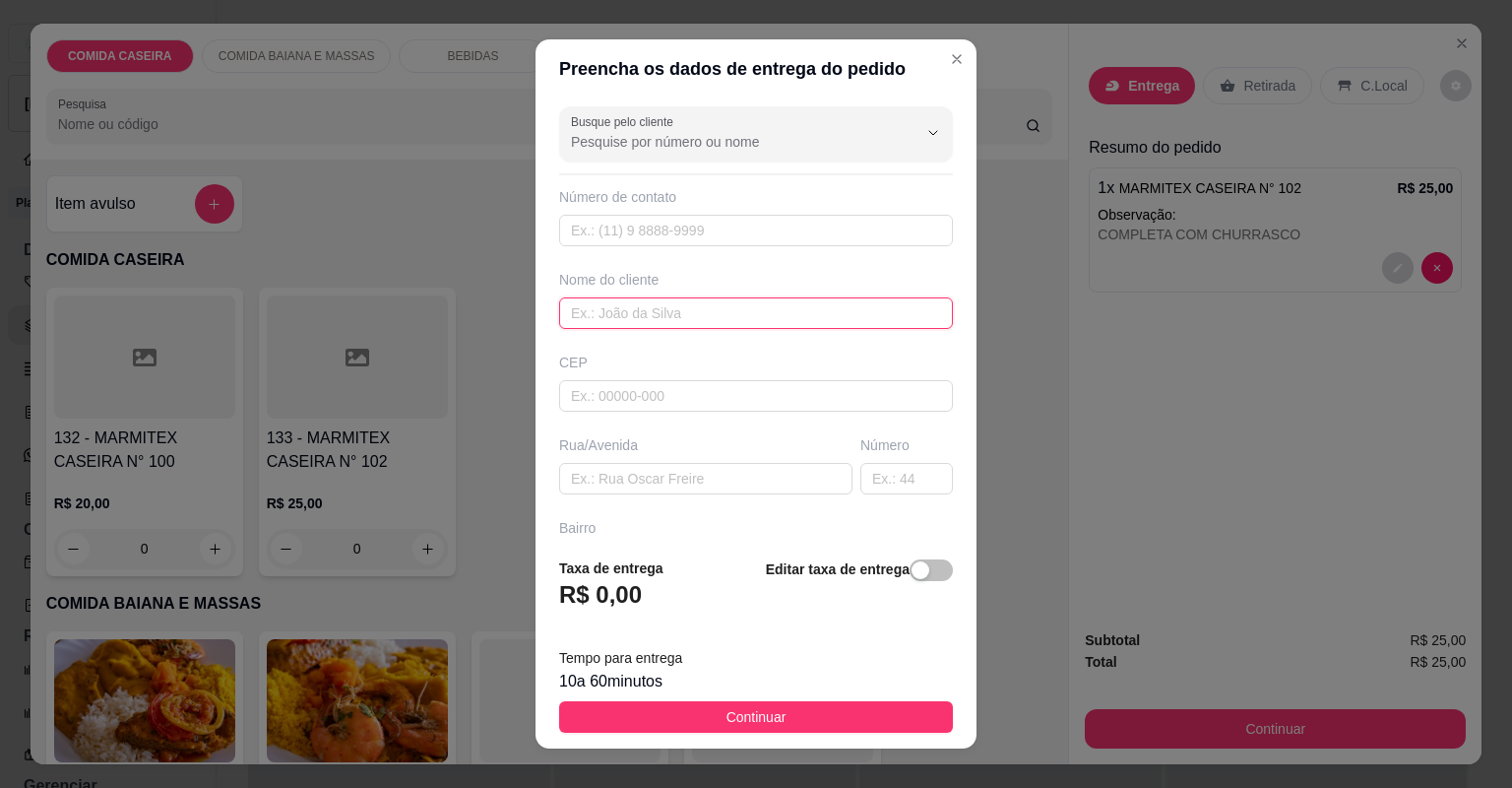 click at bounding box center [756, 313] 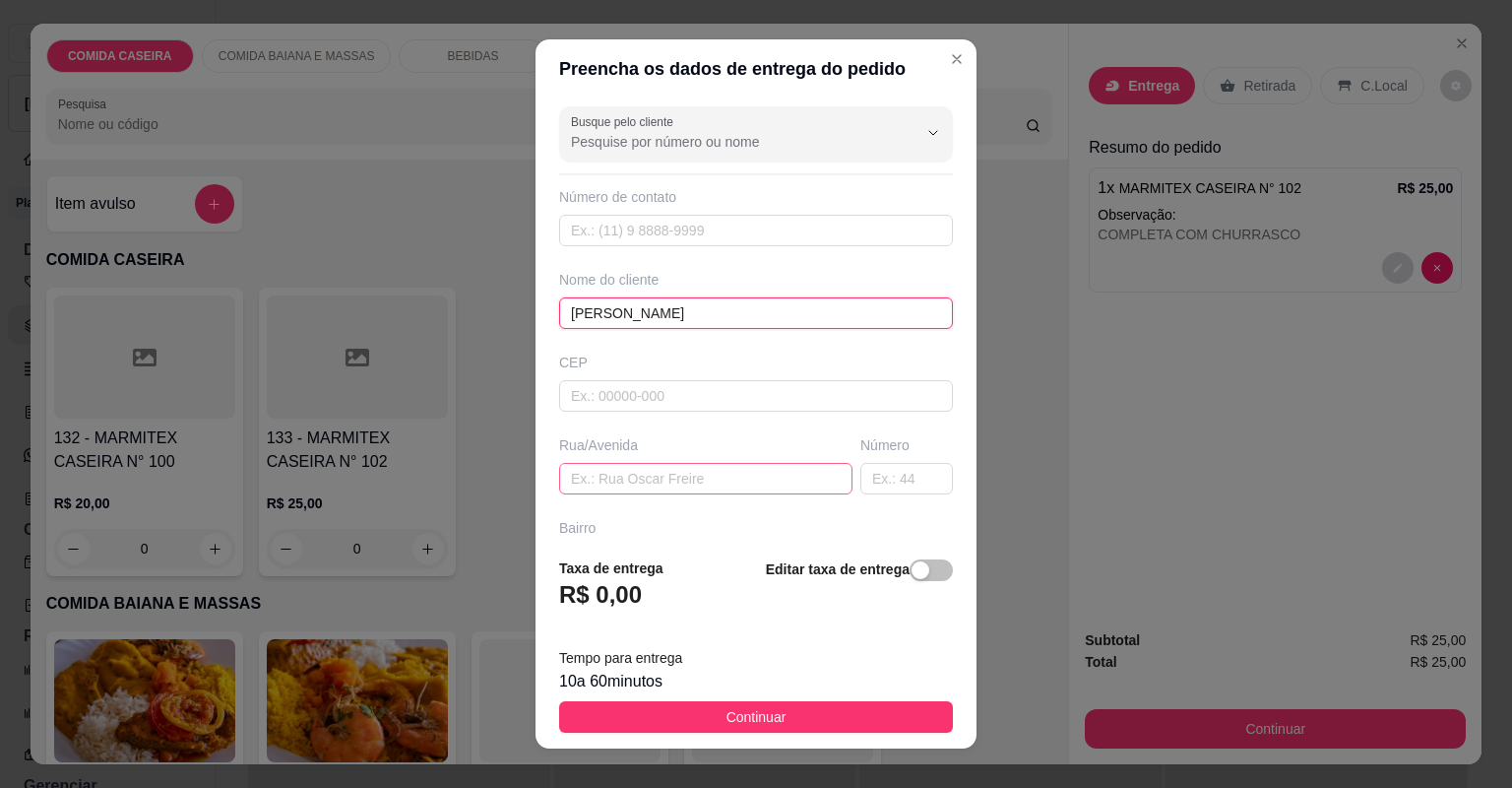 type on "ANDERSON BARBER" 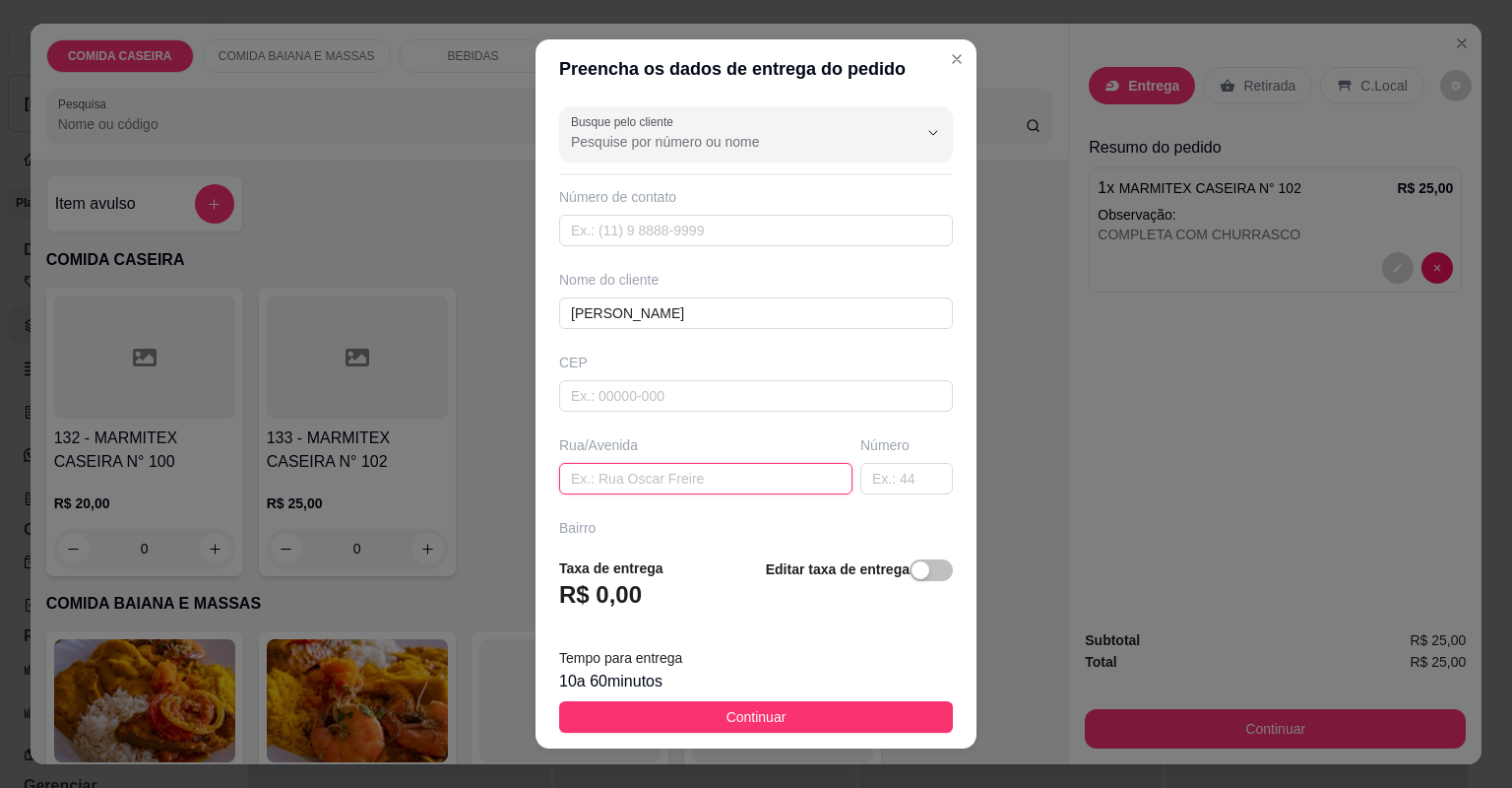 click at bounding box center (706, 479) 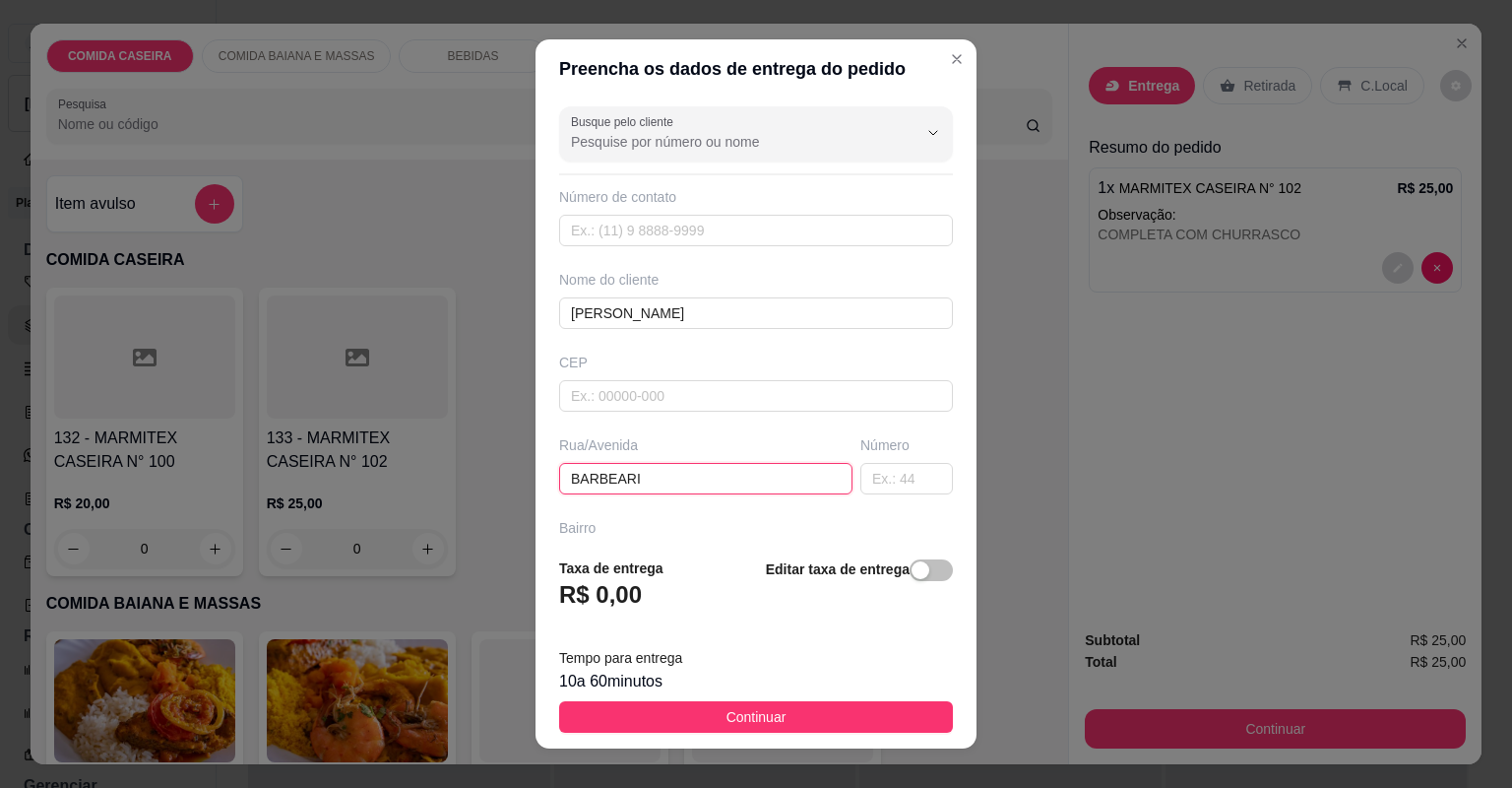 type on "BARBEARIA" 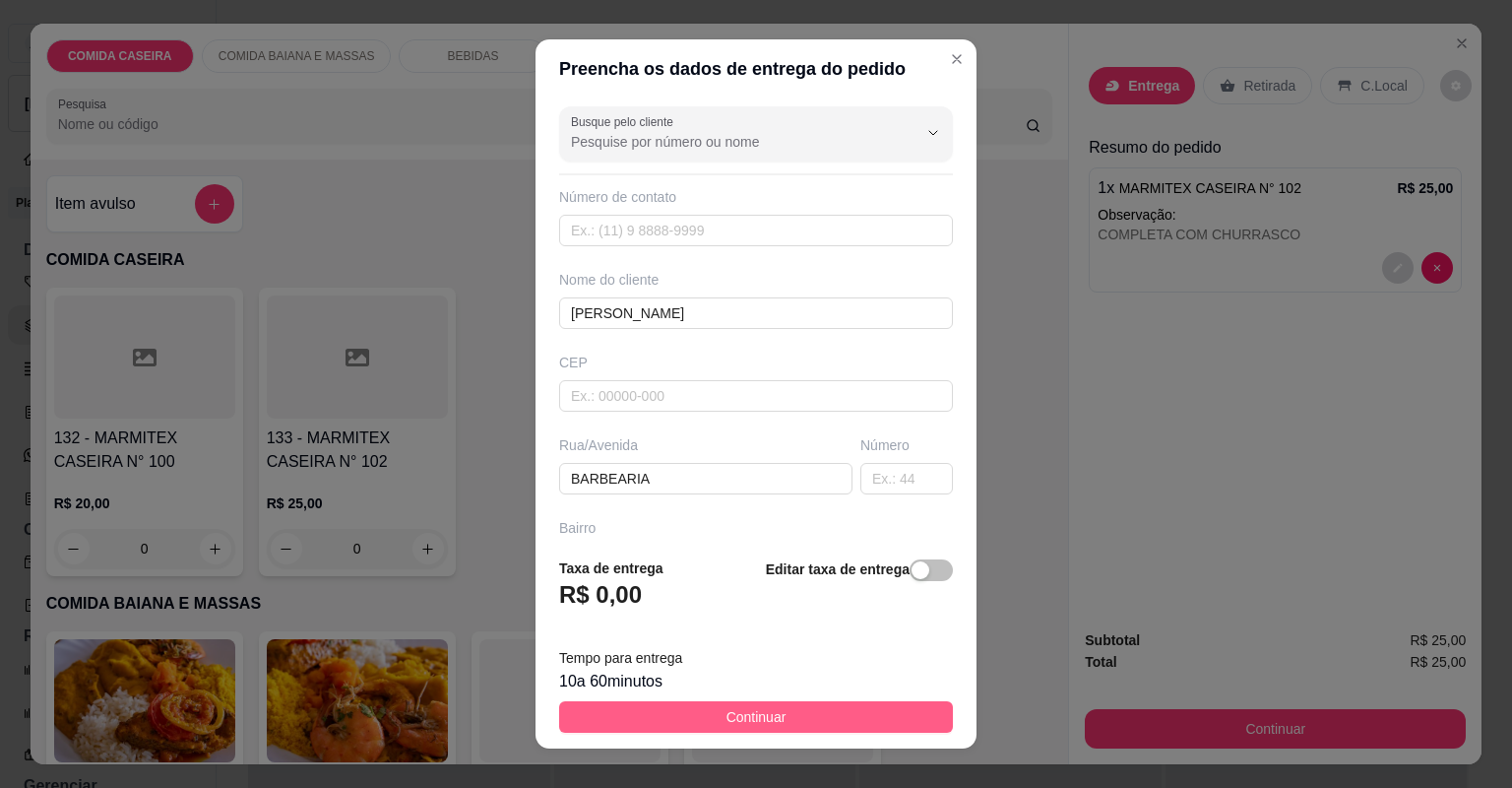 click on "Continuar" at bounding box center (756, 717) 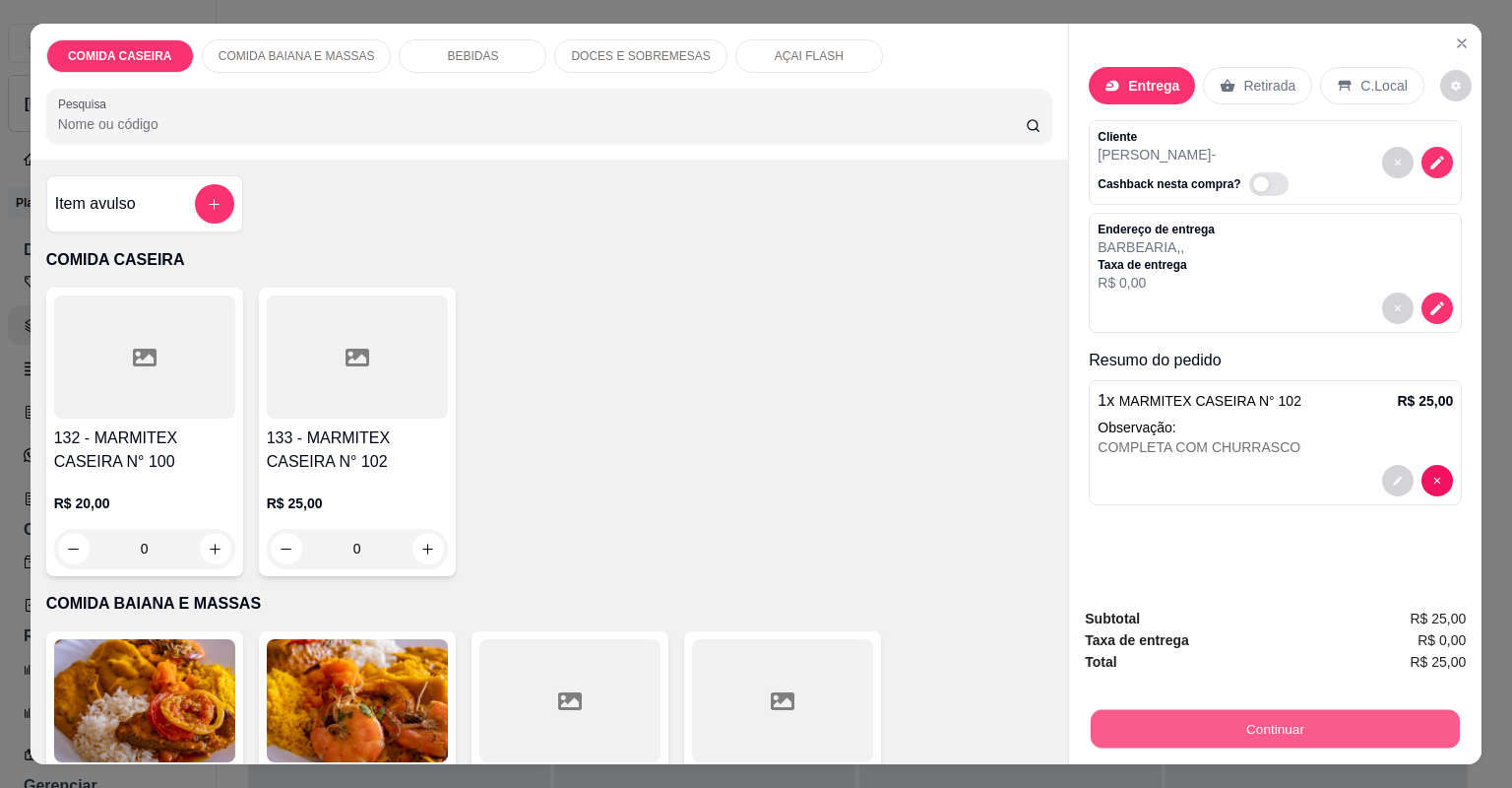 click on "Continuar" at bounding box center (1275, 729) 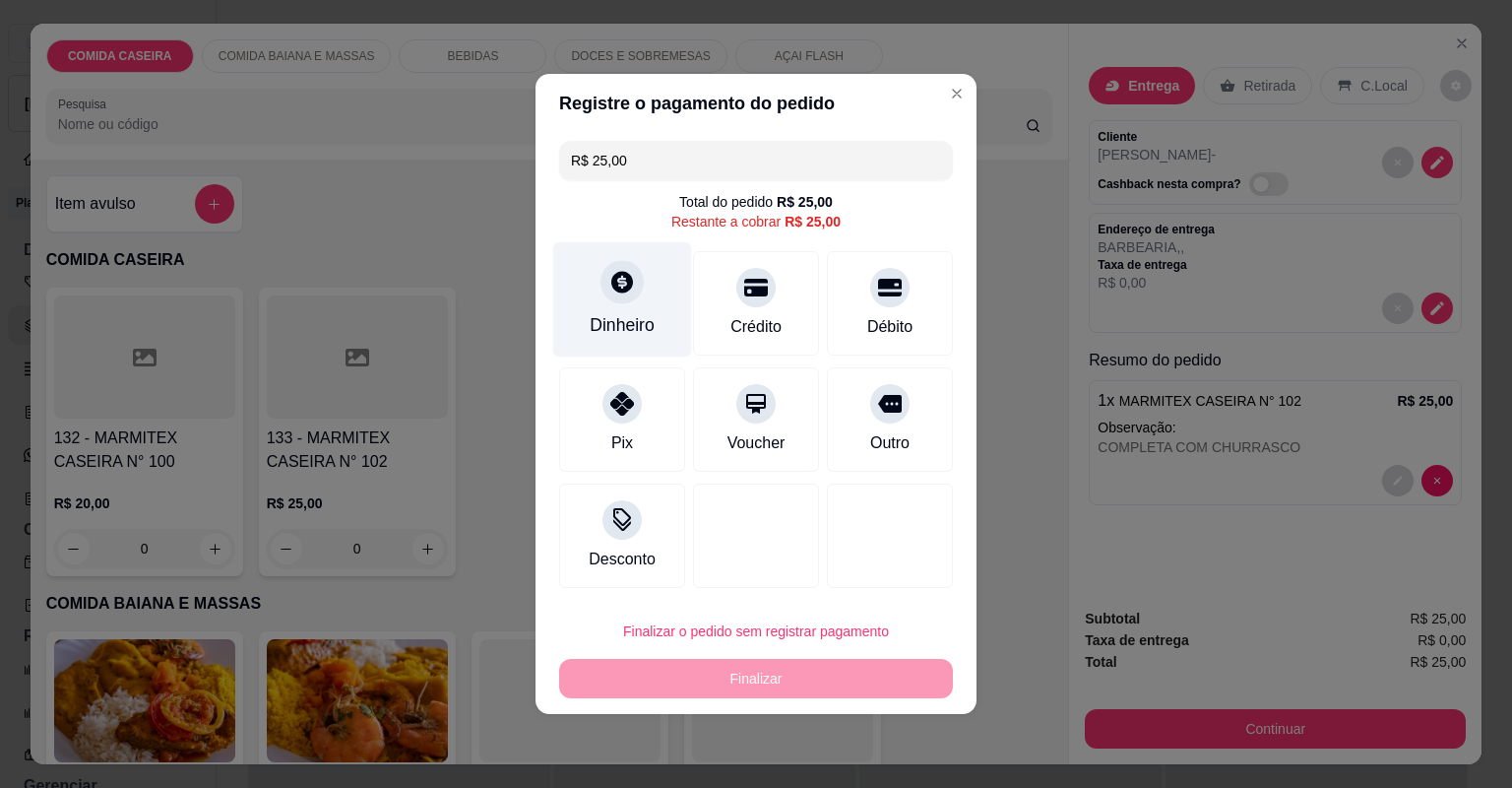 click on "Dinheiro" at bounding box center (622, 325) 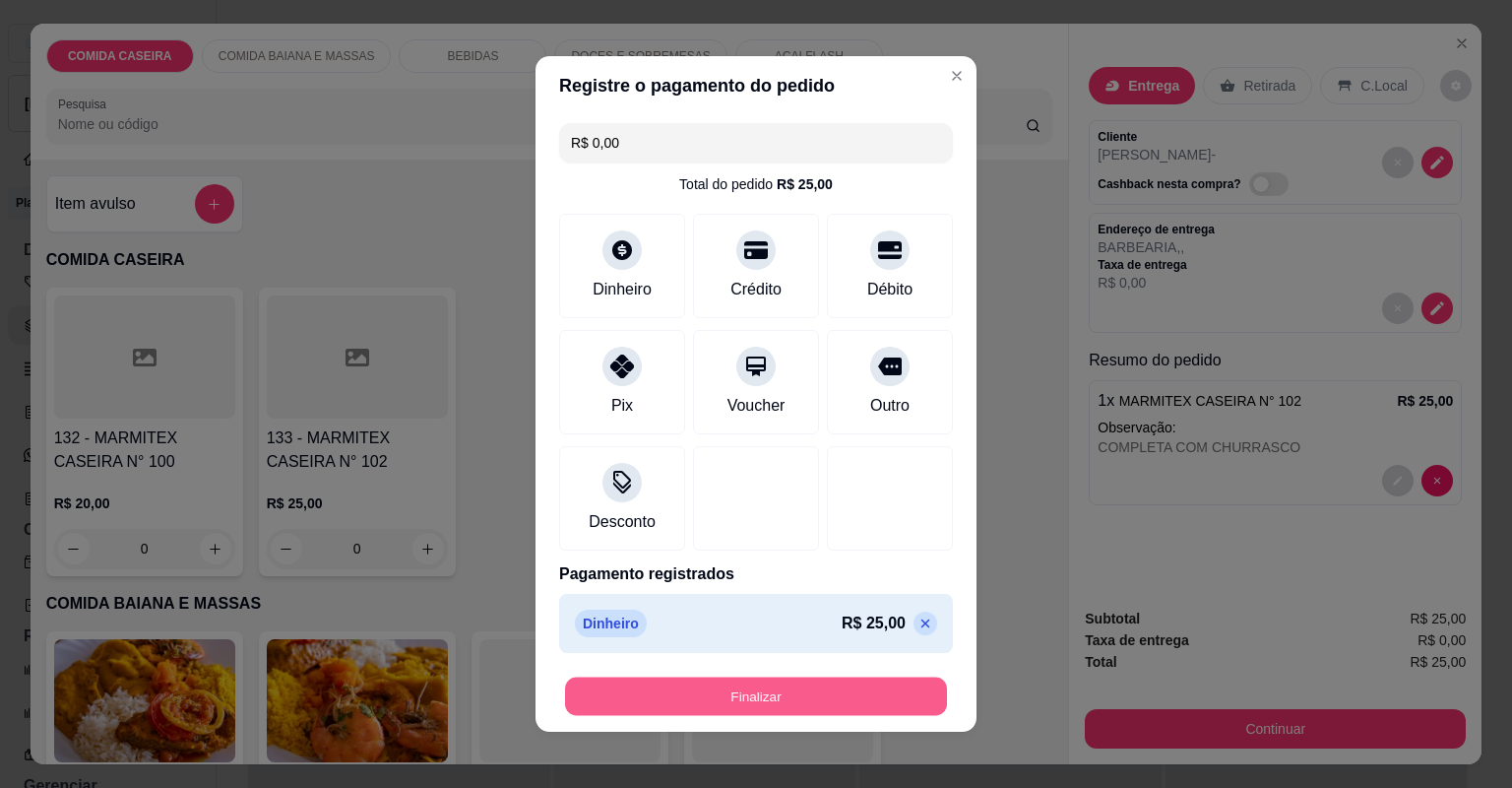 click on "Finalizar" at bounding box center (756, 696) 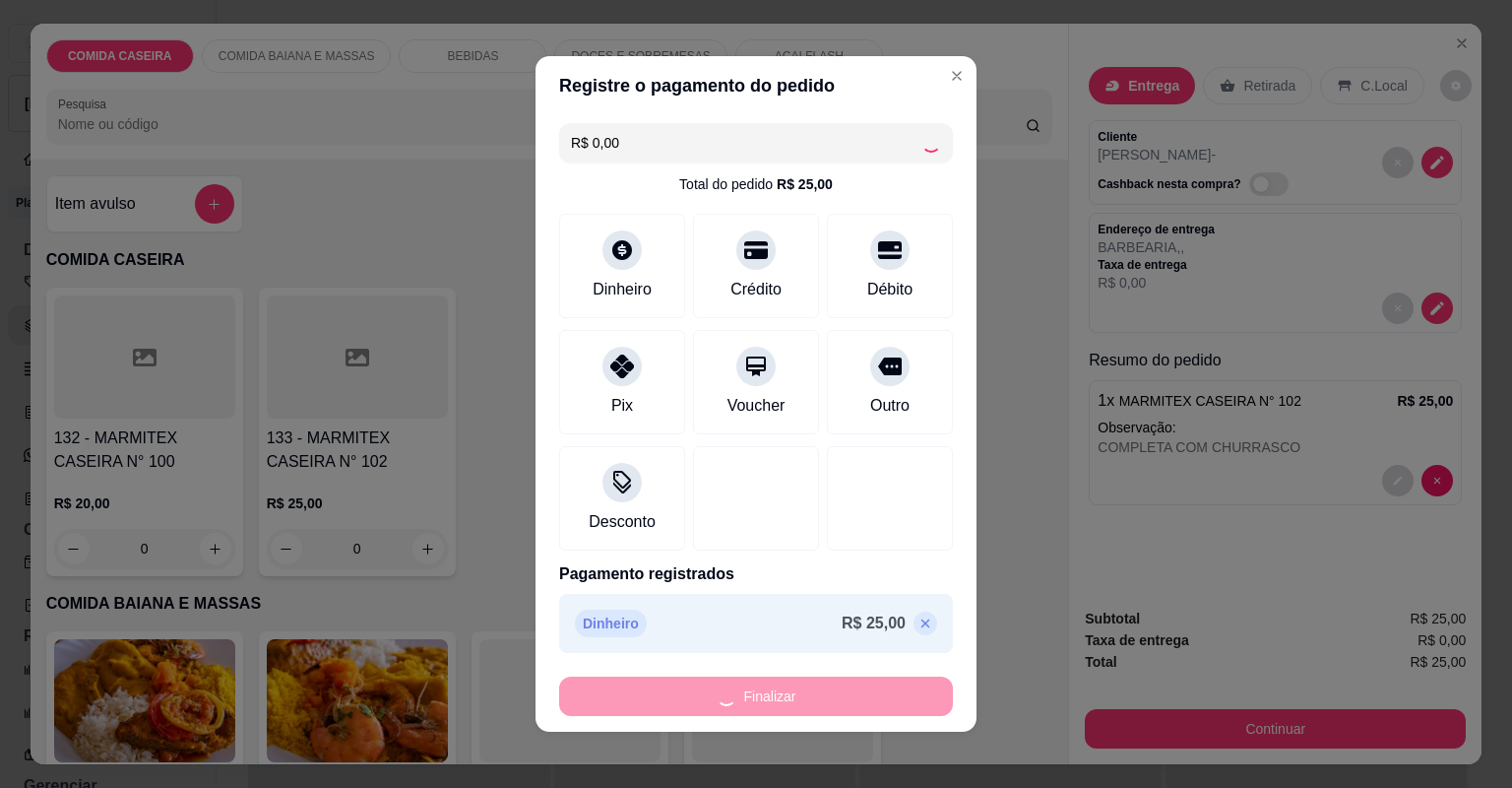 click on "Finalizar" at bounding box center [756, 696] 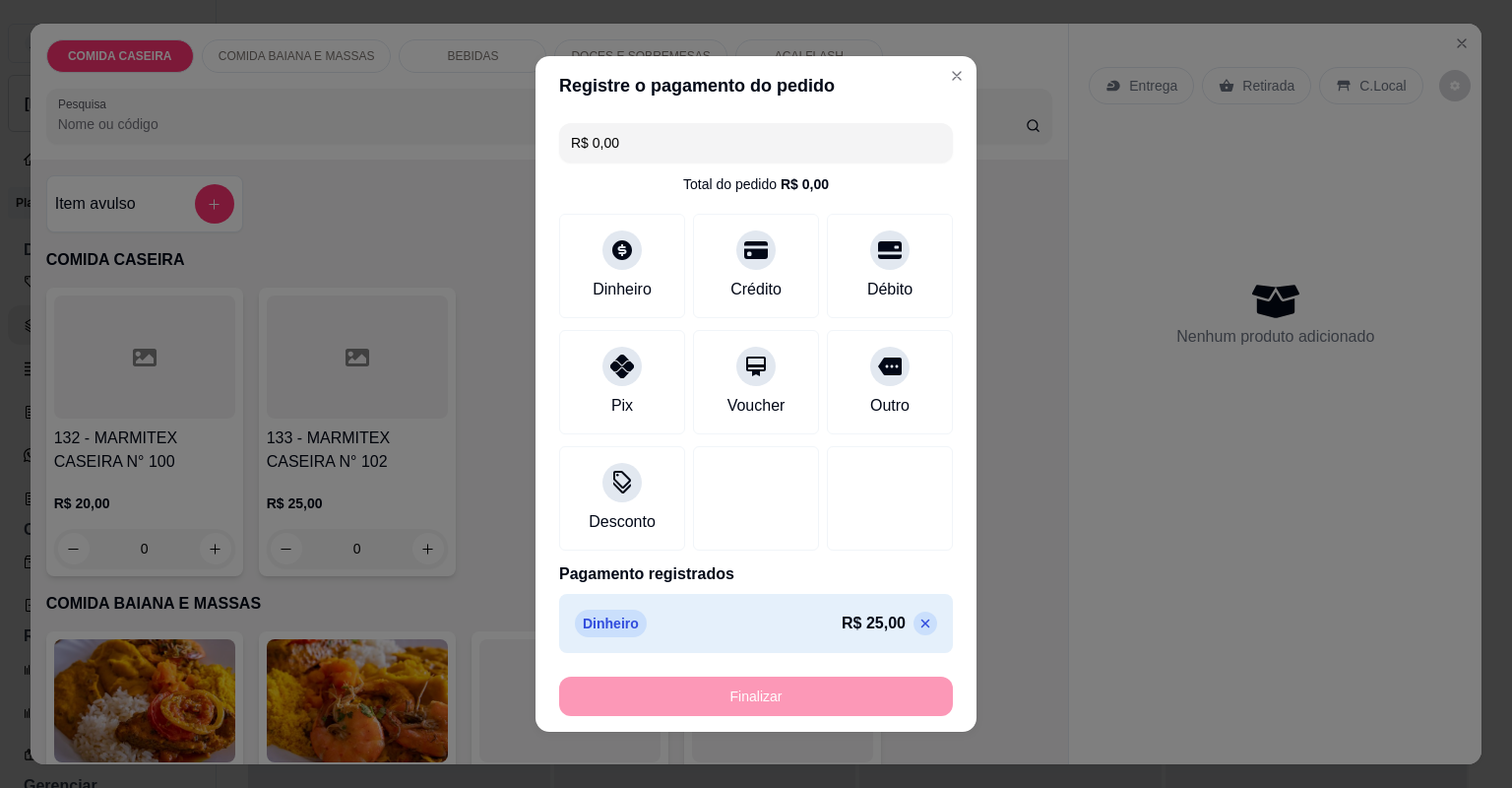 type on "-R$ 25,00" 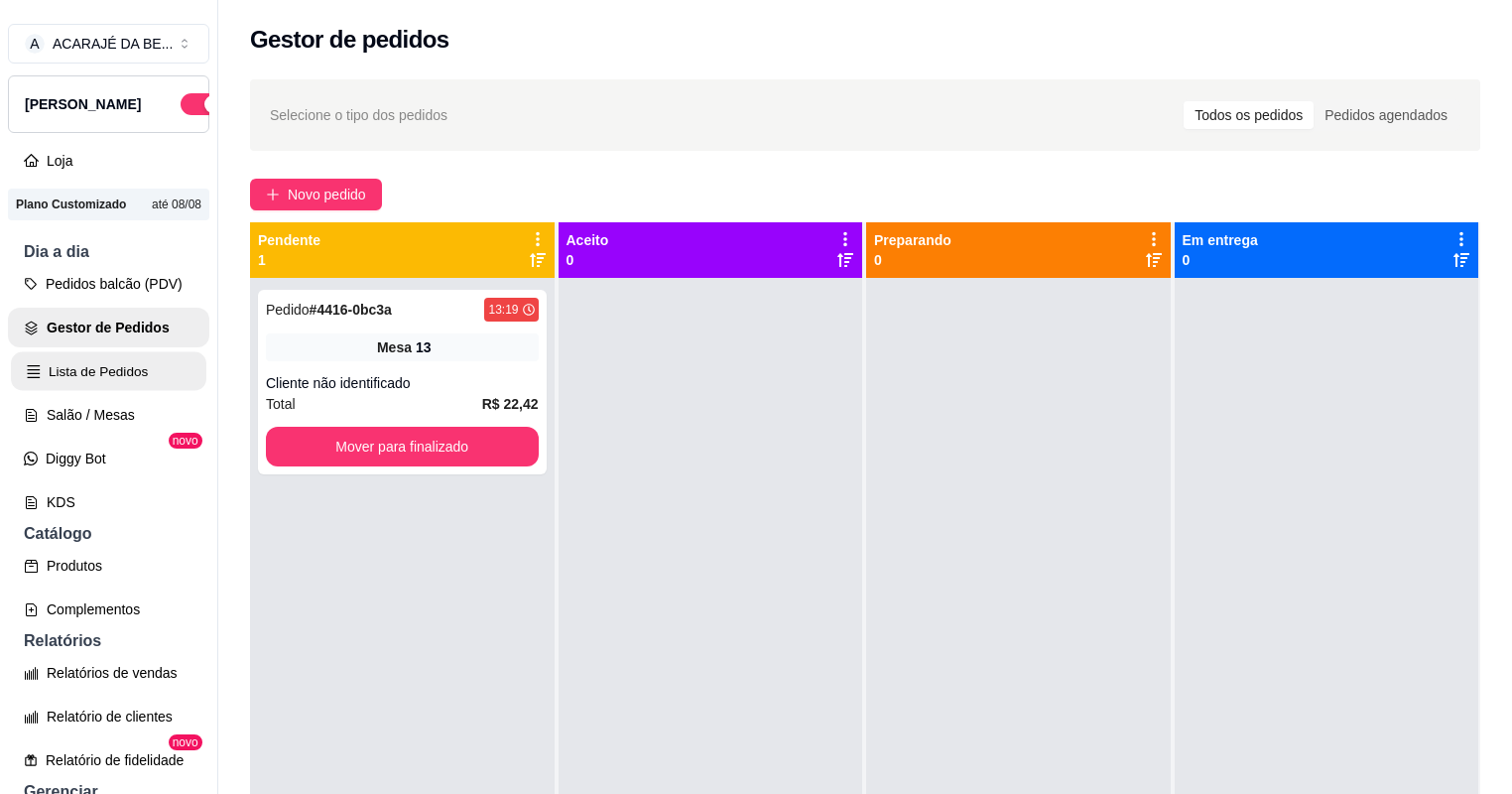 click on "Lista de Pedidos" at bounding box center [108, 371] 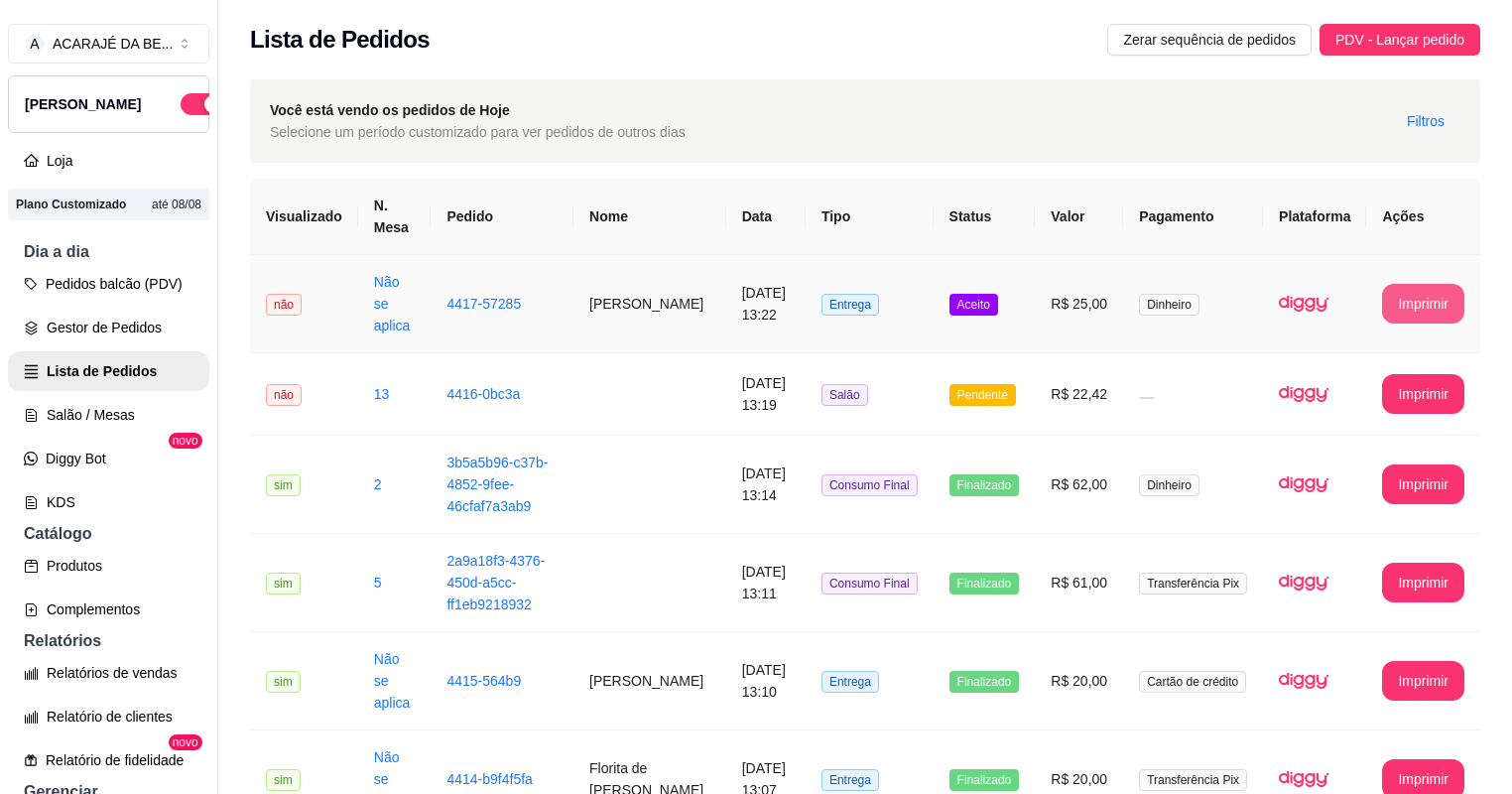 click on "Imprimir" at bounding box center [1423, 304] 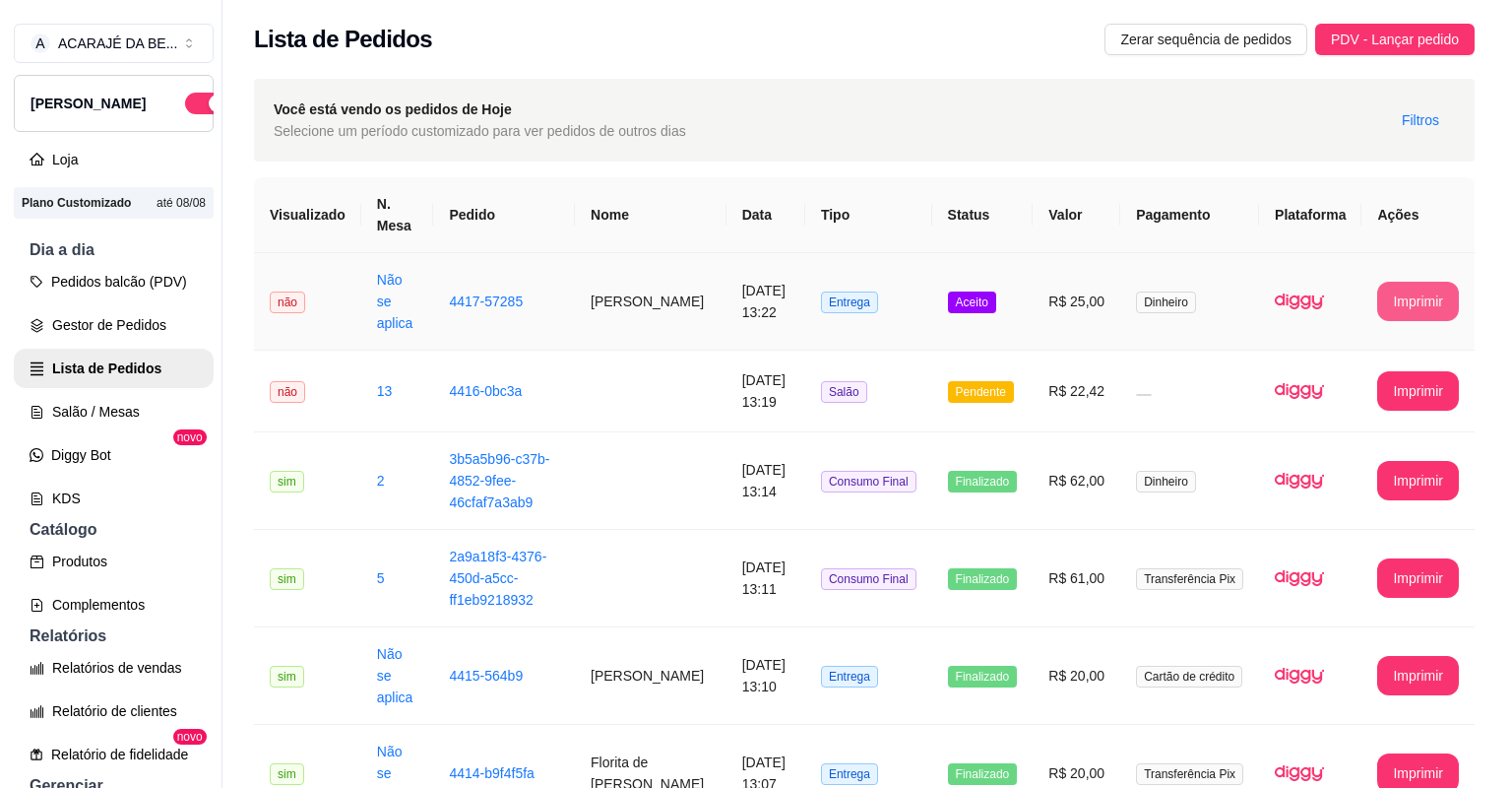 scroll, scrollTop: 0, scrollLeft: 0, axis: both 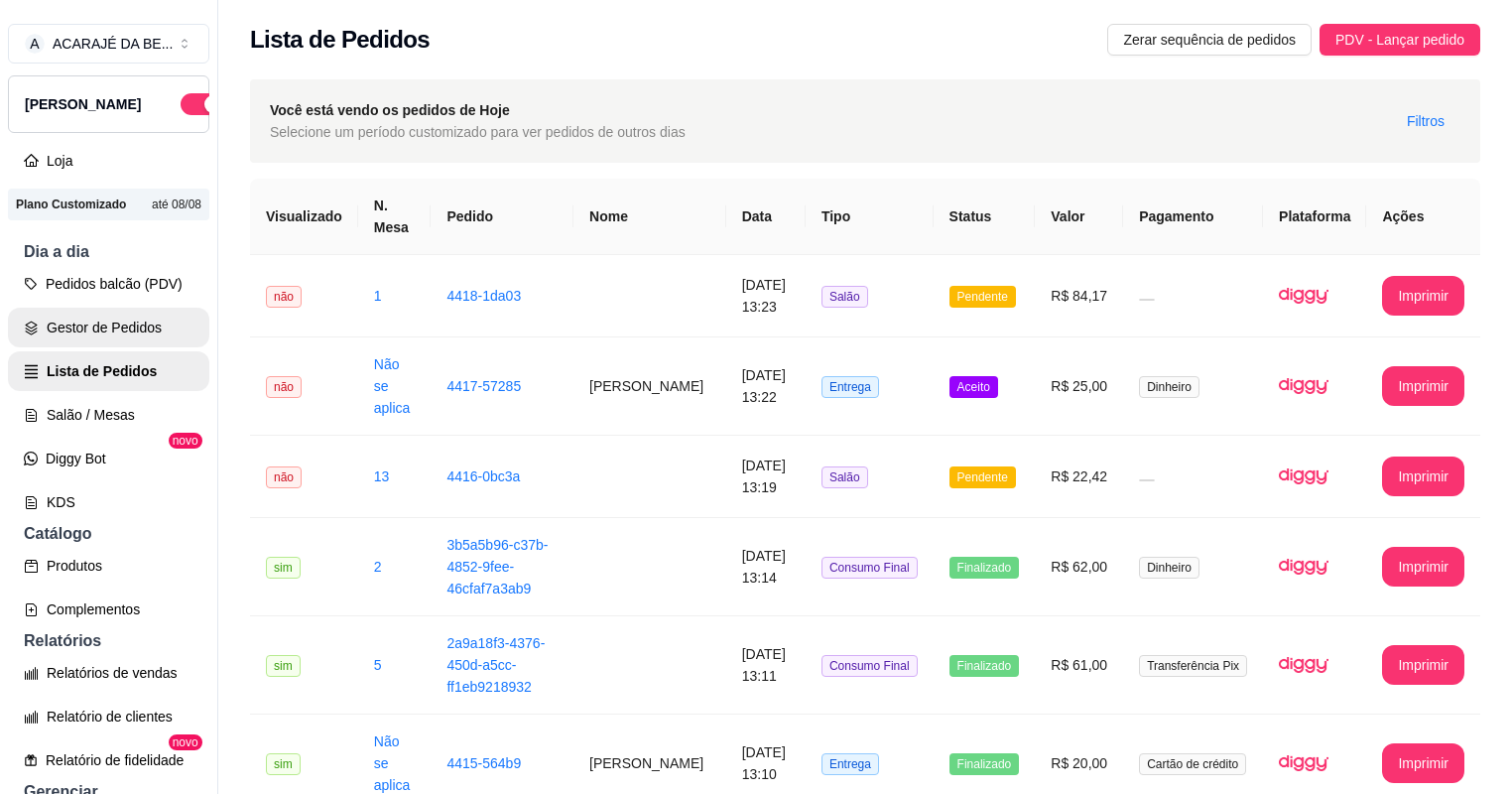 click on "Gestor de Pedidos" at bounding box center (108, 328) 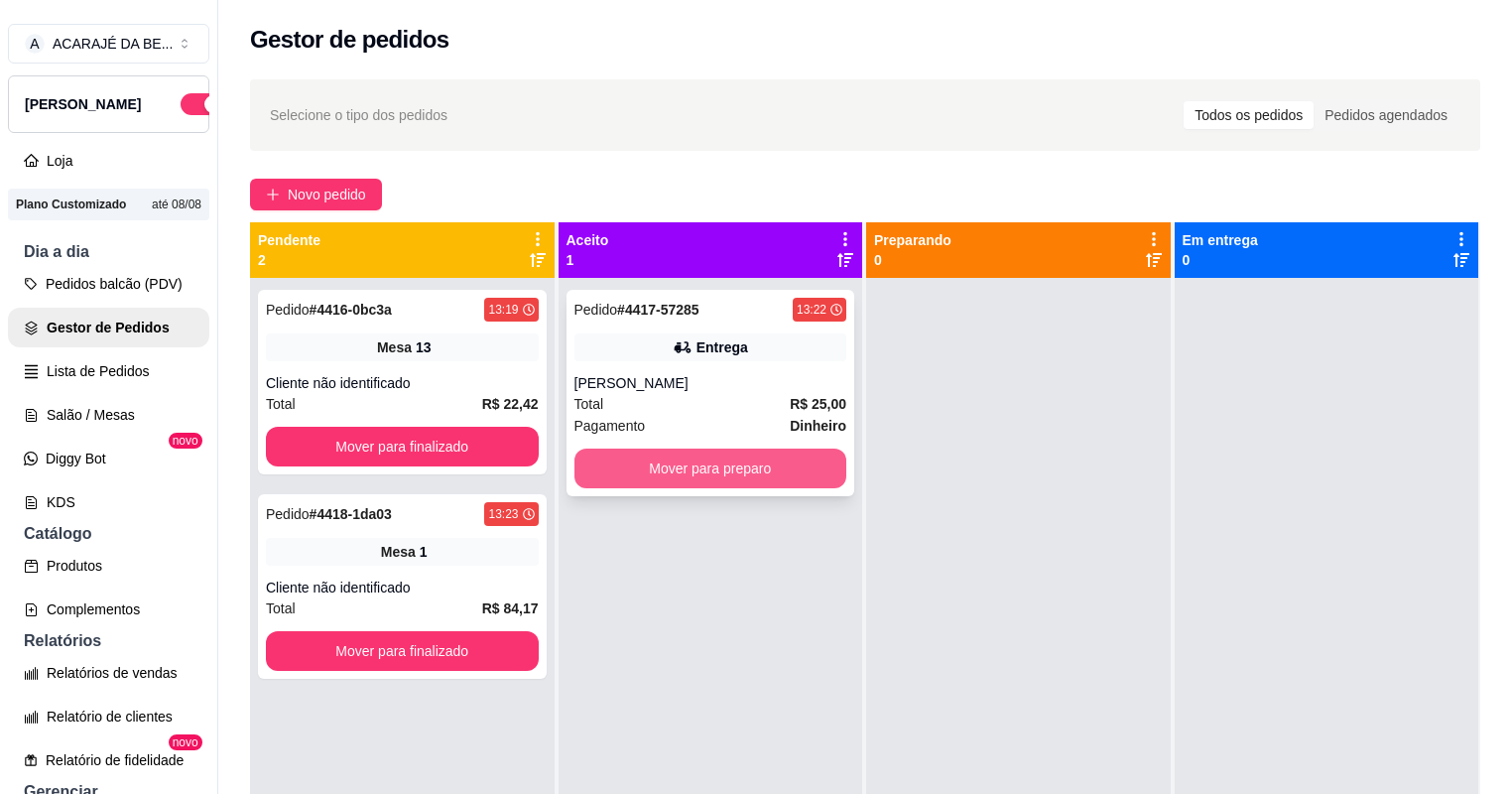 click on "Mover para preparo" at bounding box center (710, 468) 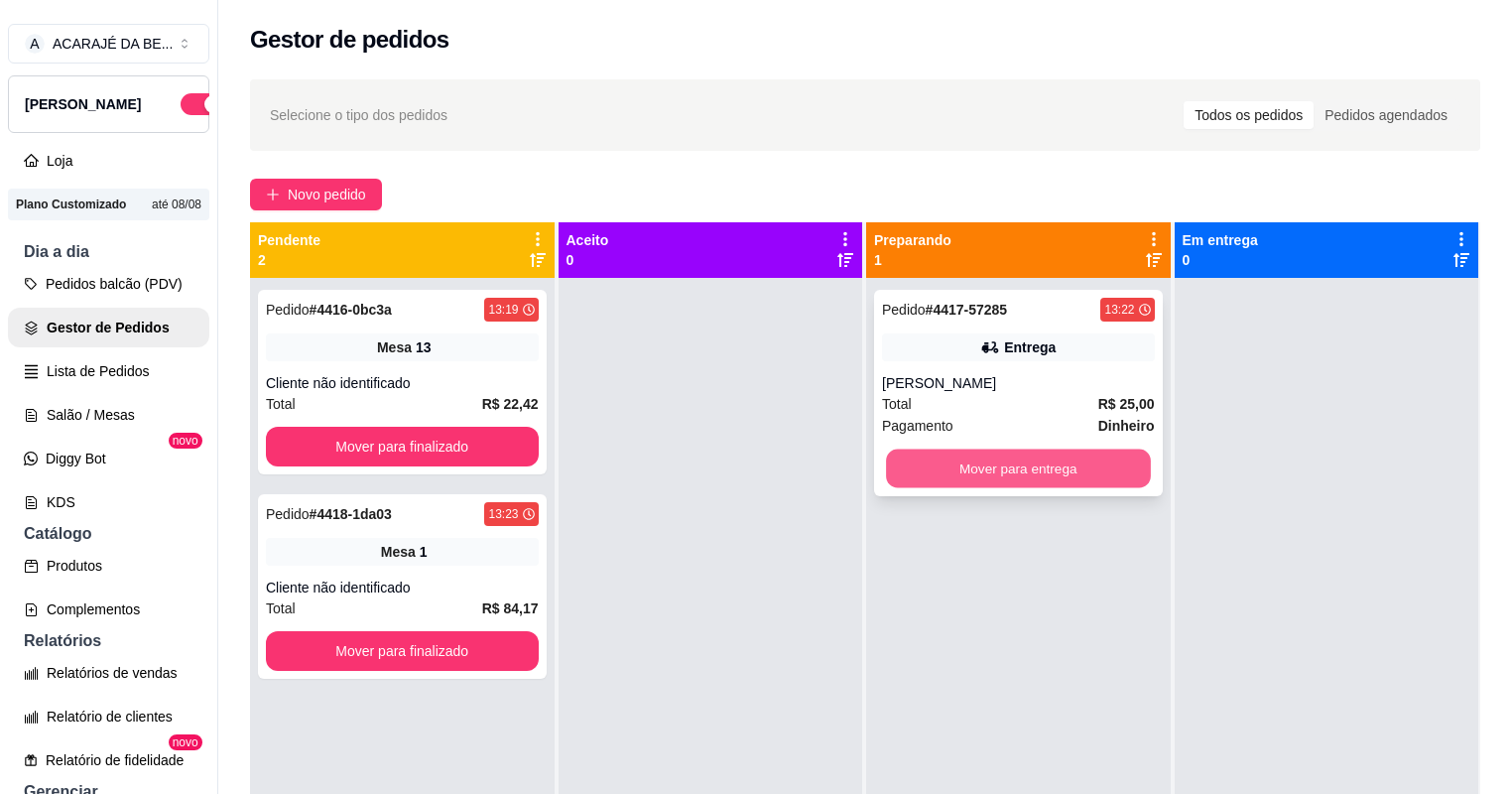 click on "Mover para entrega" at bounding box center [1018, 468] 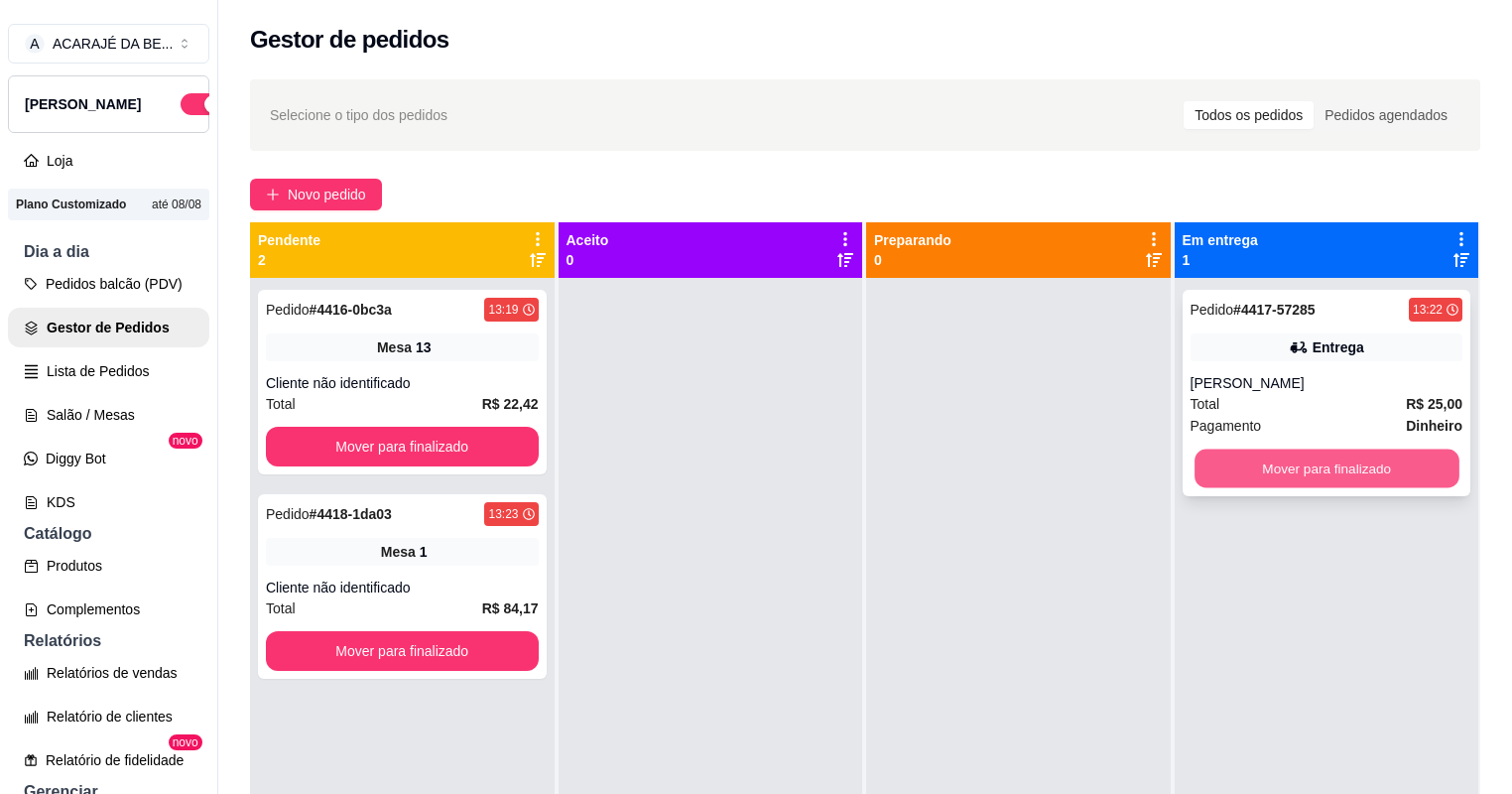click on "Mover para finalizado" at bounding box center [1326, 468] 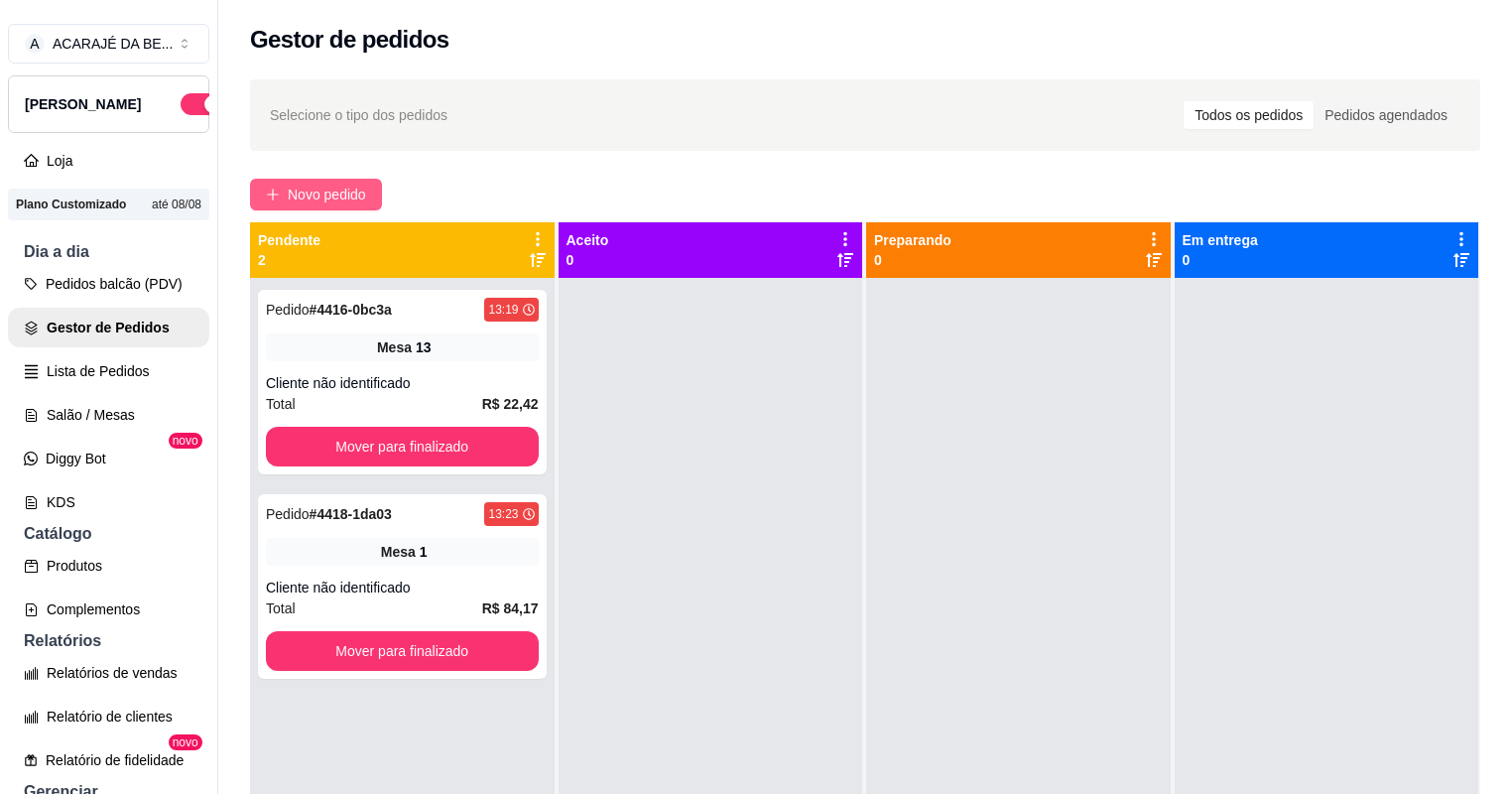 click on "Novo pedido" at bounding box center (315, 195) 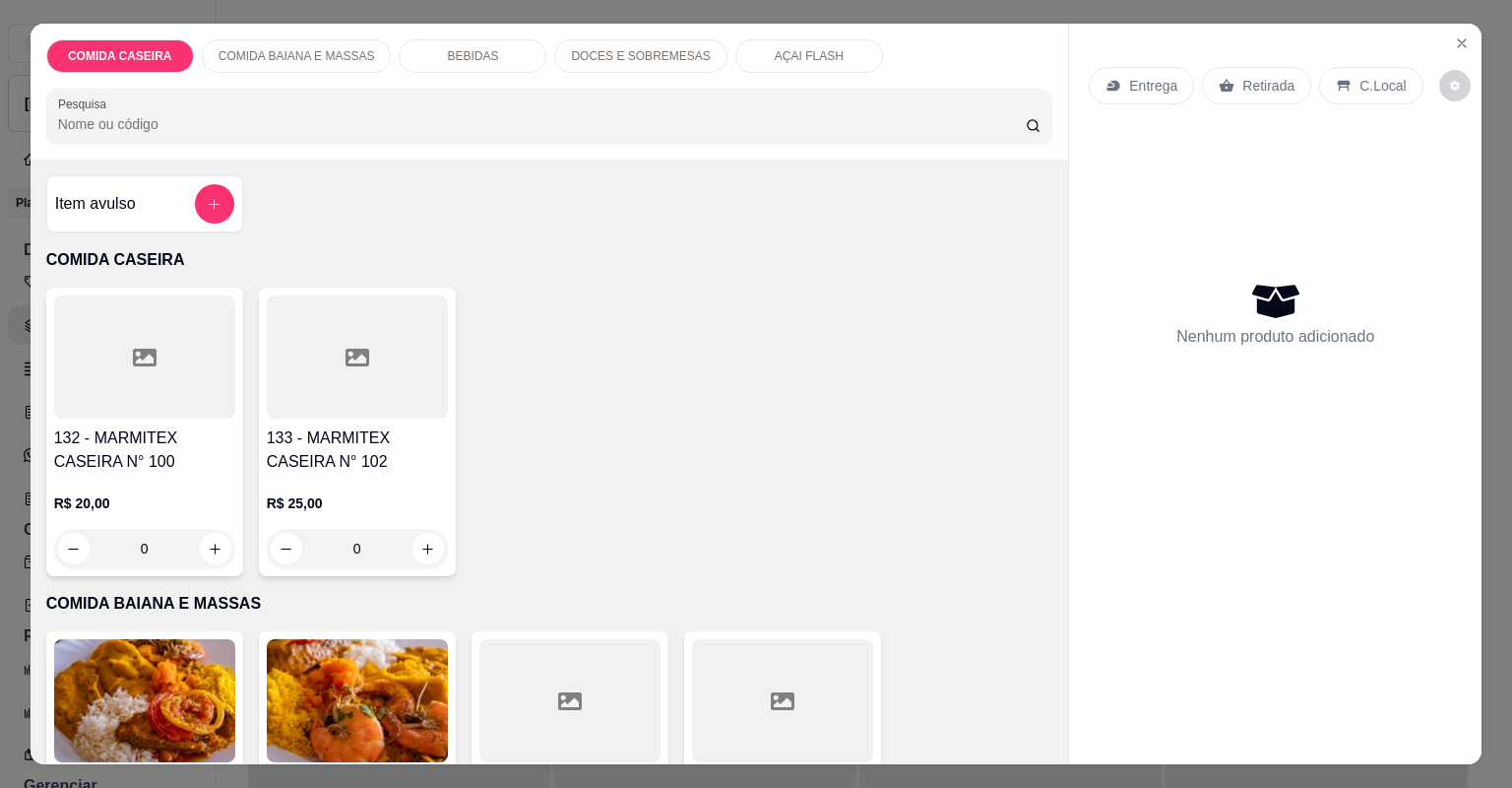 click at bounding box center [357, 357] 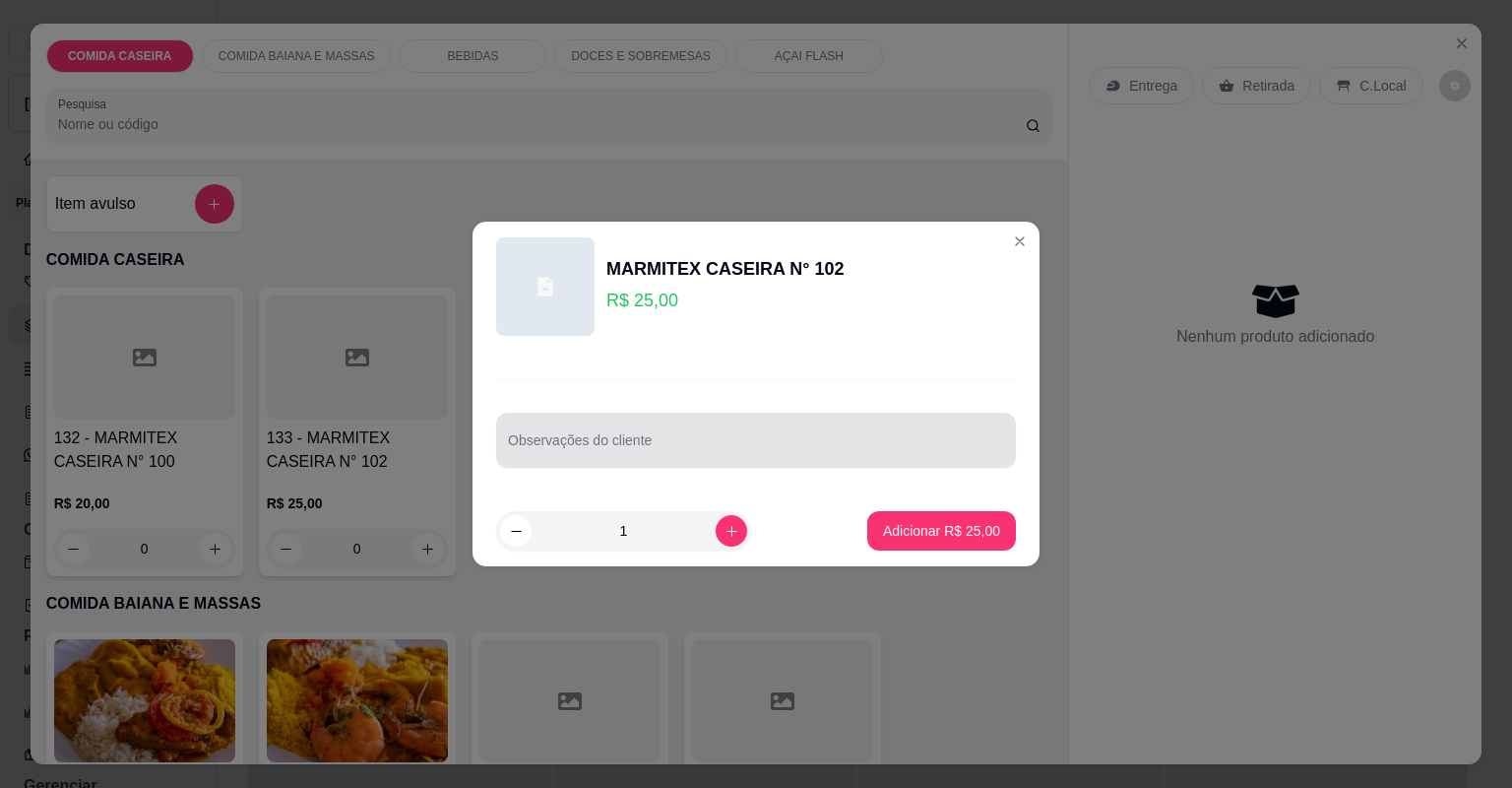 click at bounding box center (756, 440) 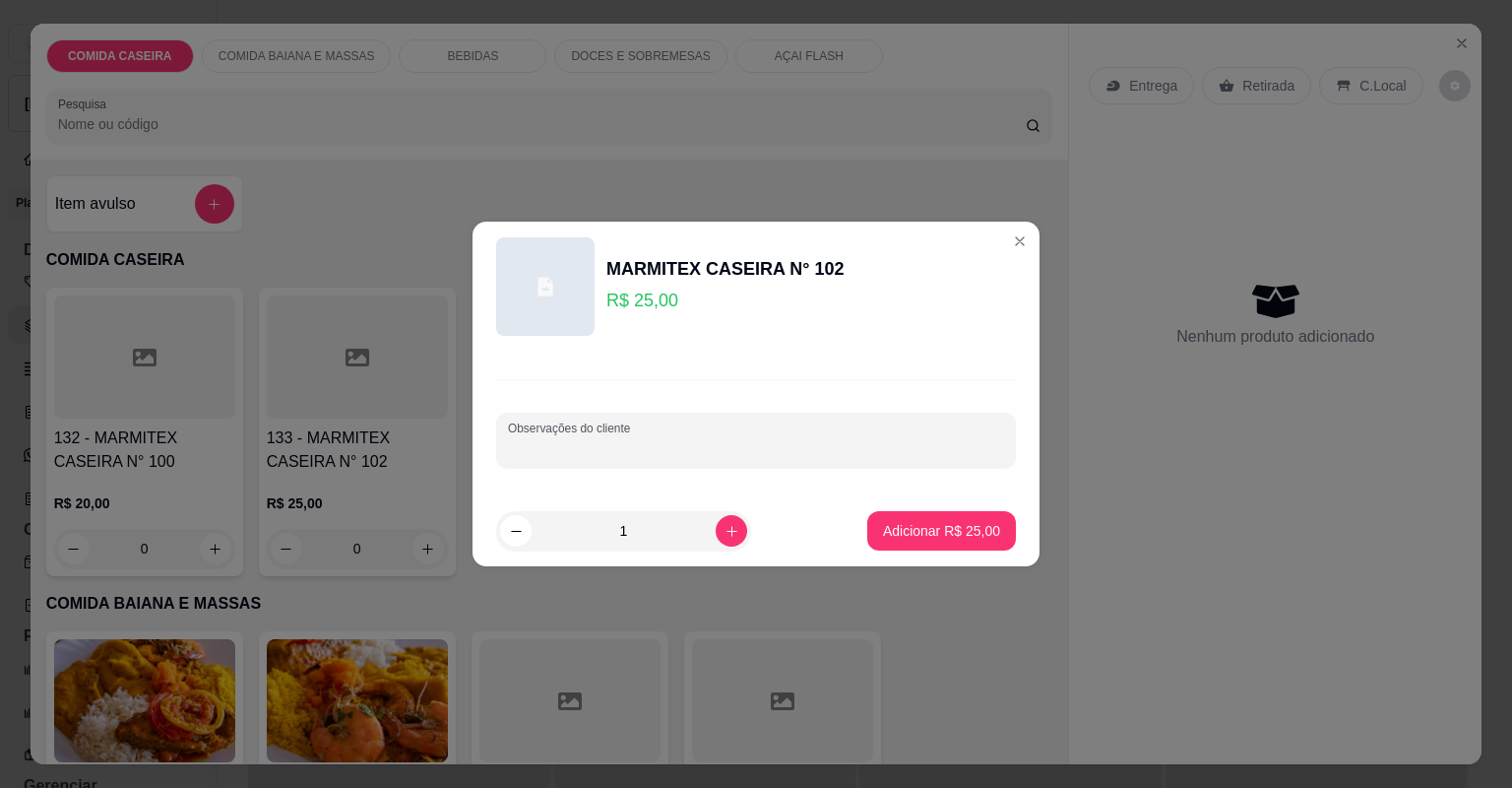 click on "Observações do cliente" at bounding box center [756, 448] 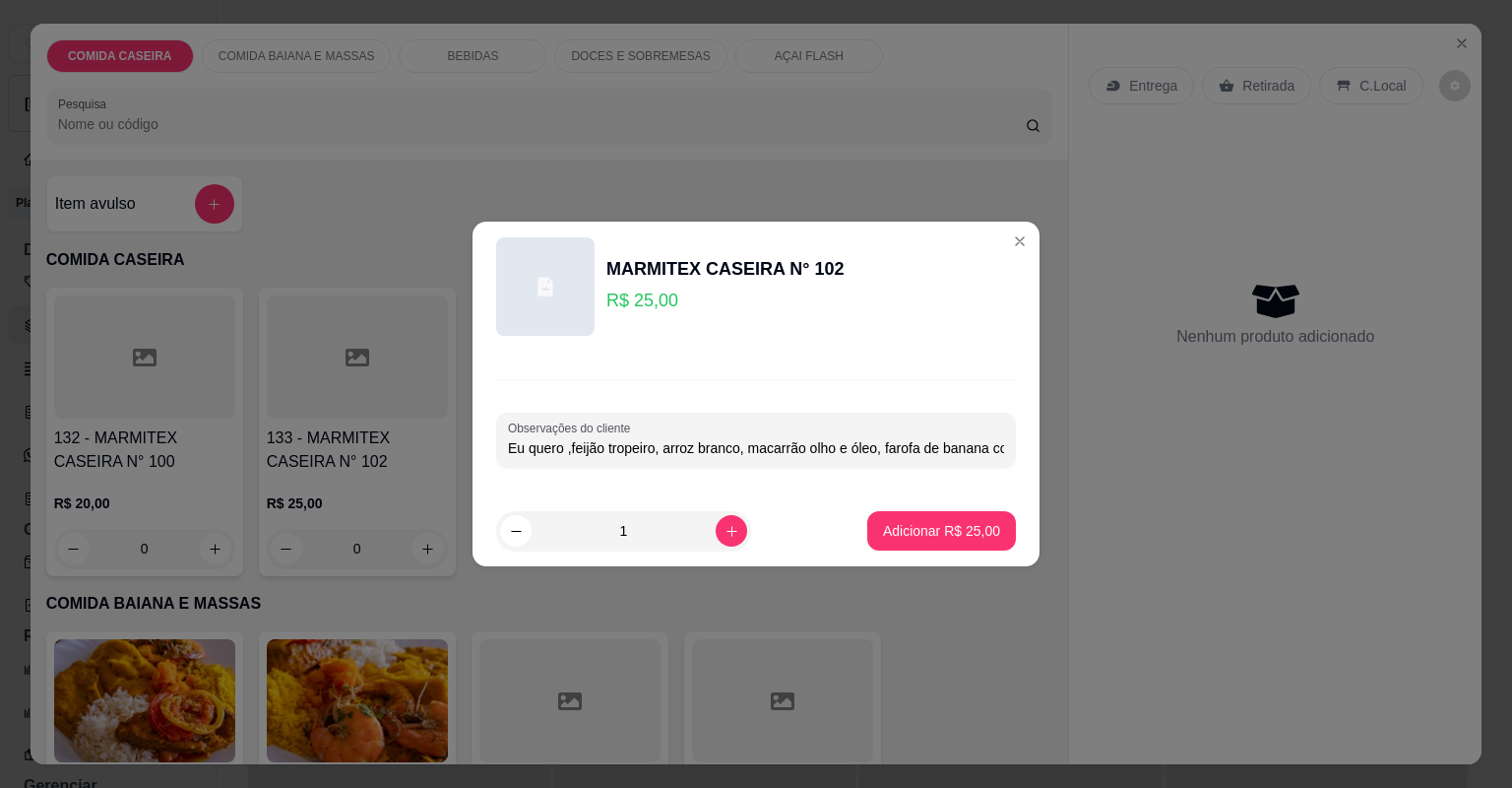 scroll, scrollTop: 0, scrollLeft: 222, axis: horizontal 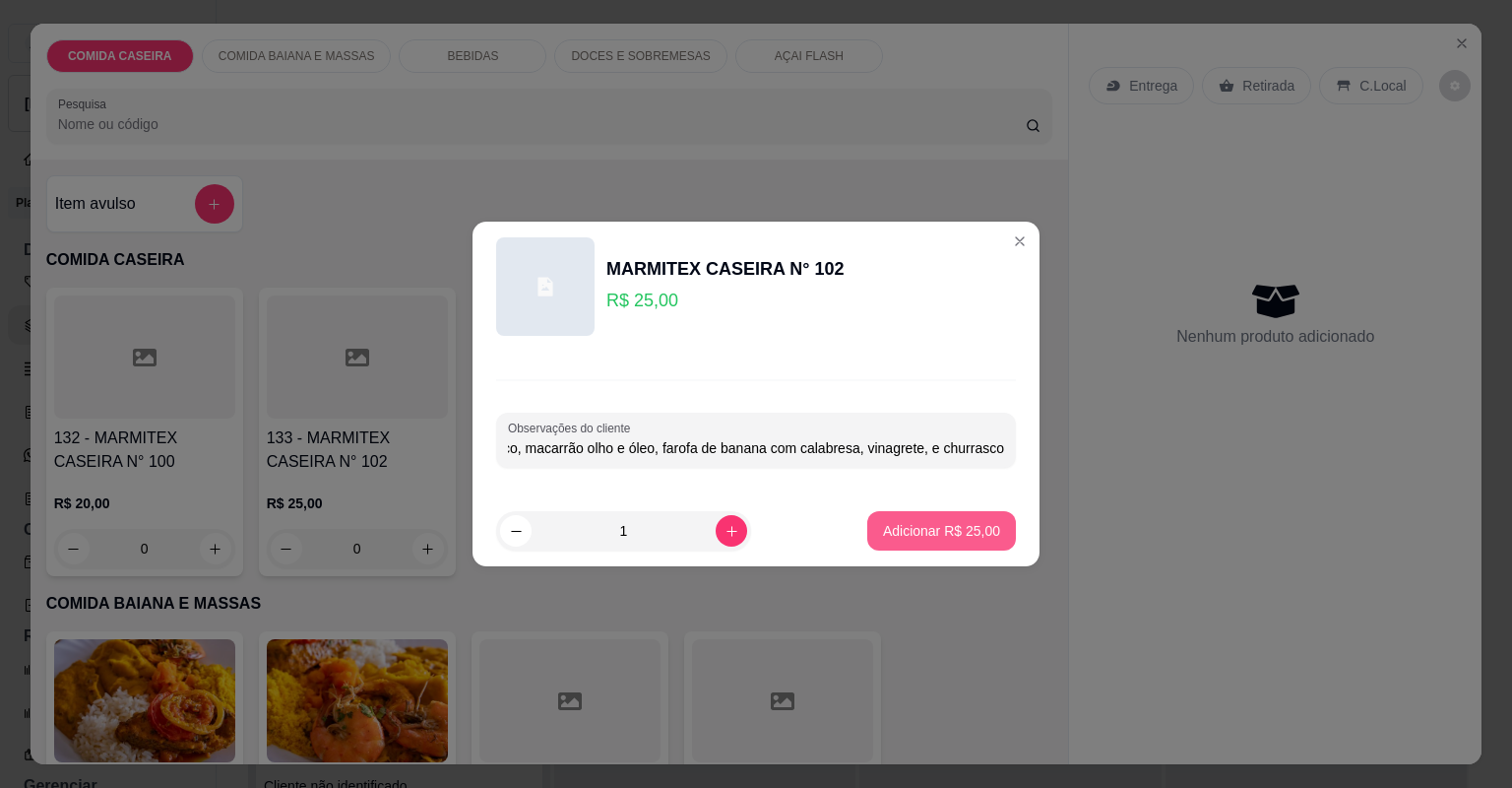 type on "Eu quero ,feijão tropeiro, arroz branco, macarrão olho e óleo, farofa de banana com calabresa, vinagrete, e churrasco" 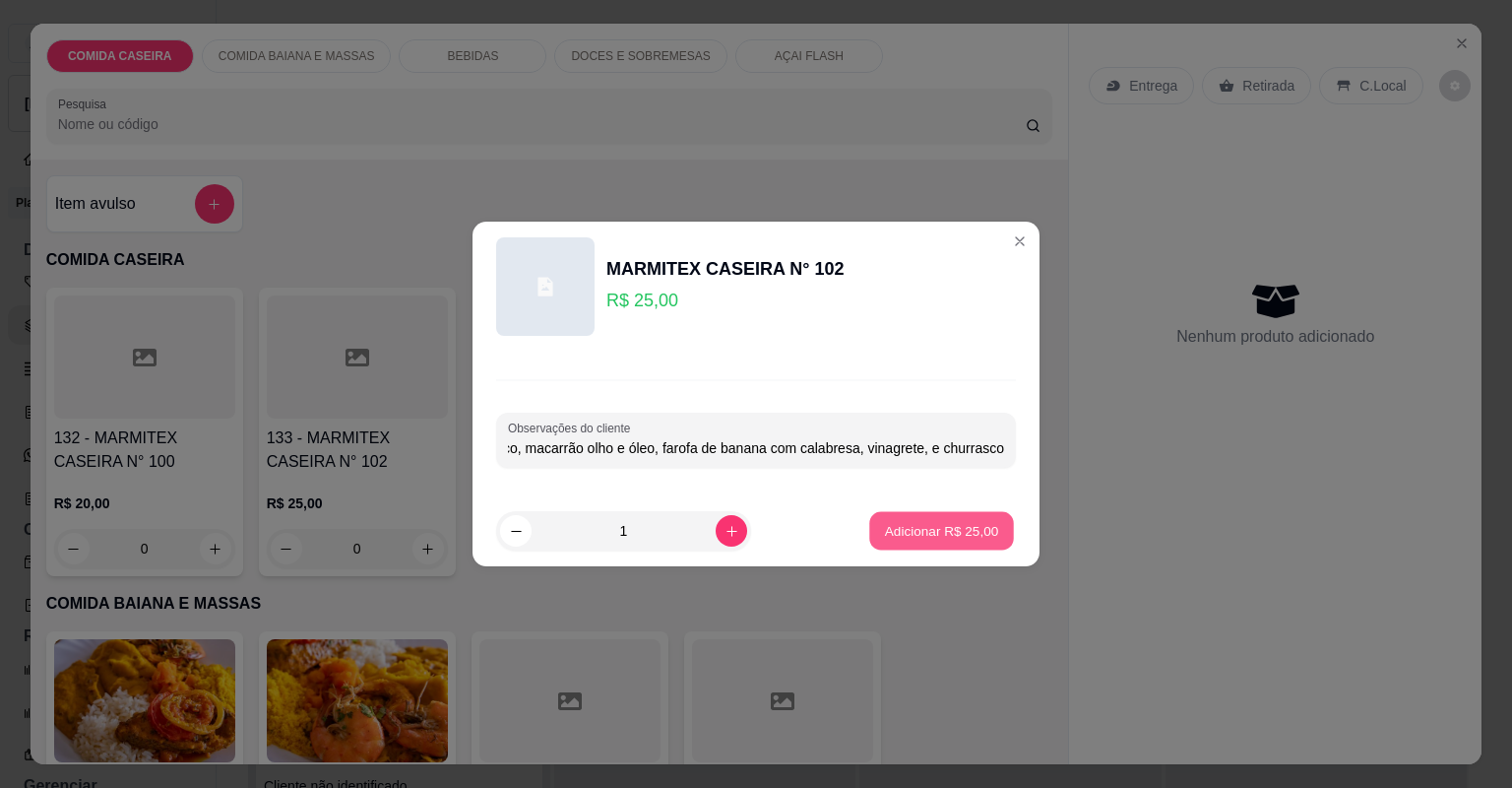 scroll, scrollTop: 0, scrollLeft: 0, axis: both 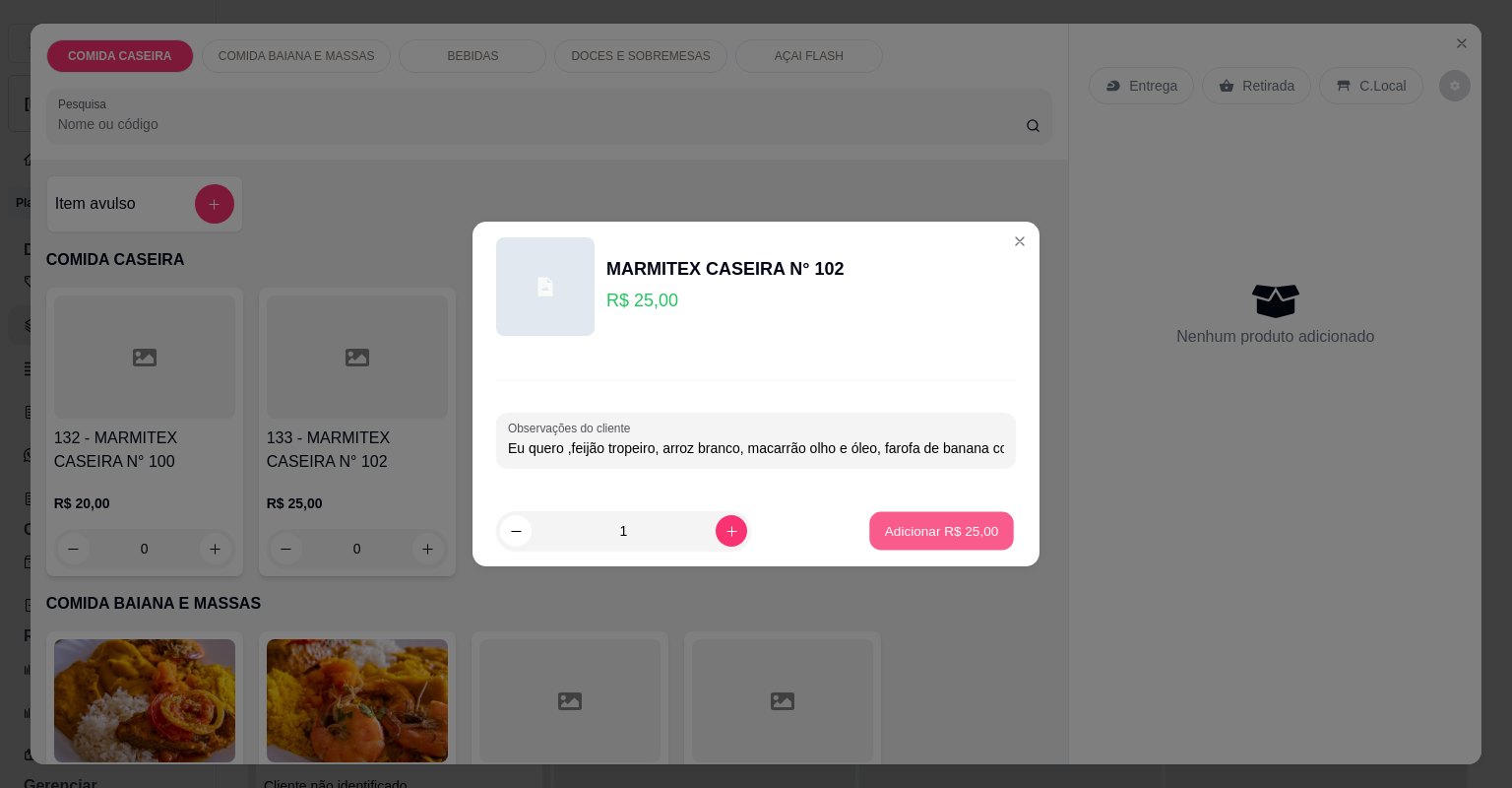 click on "Adicionar   R$ 25,00" at bounding box center (942, 530) 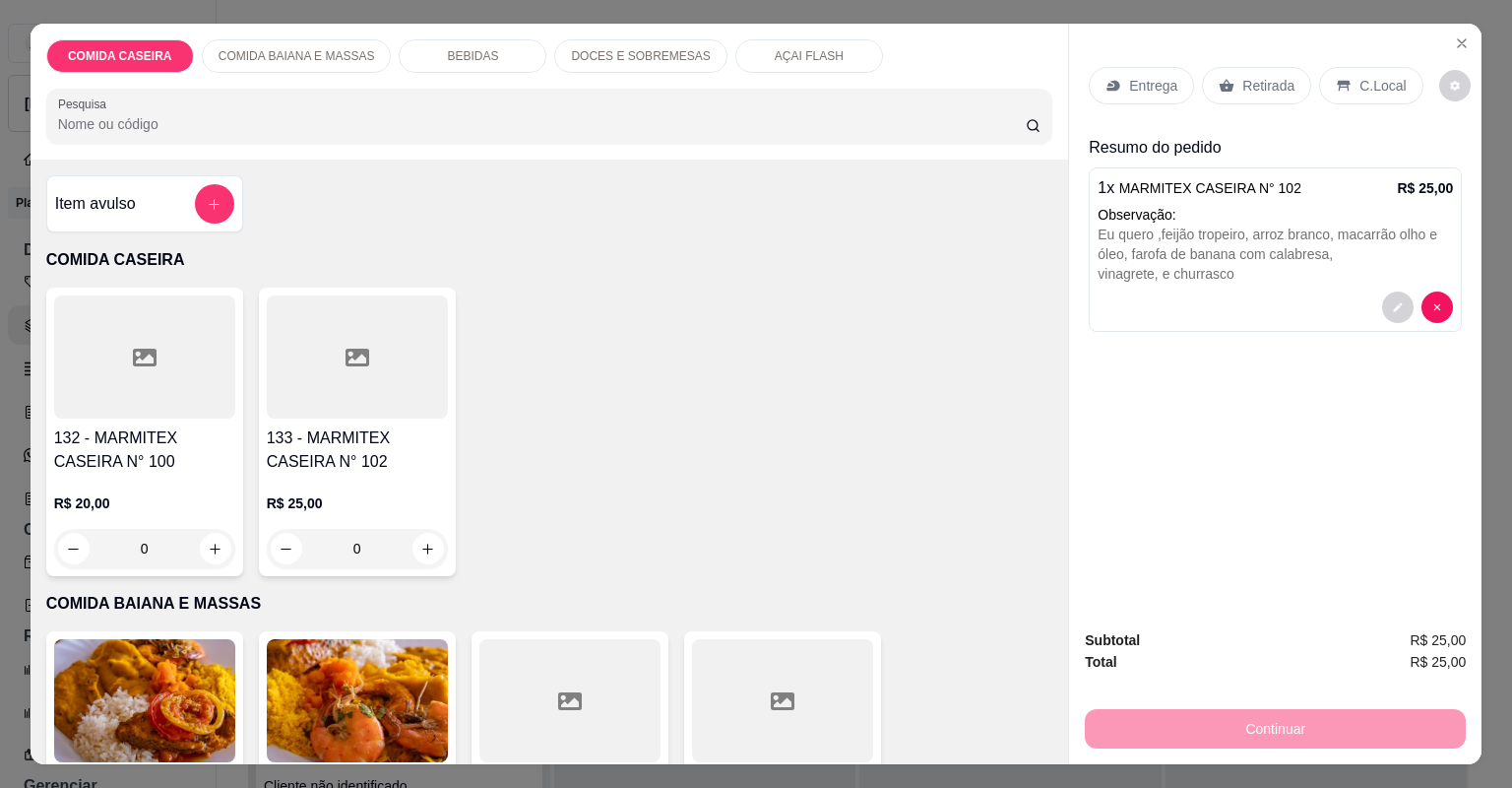 click on "Entrega" at bounding box center [1153, 86] 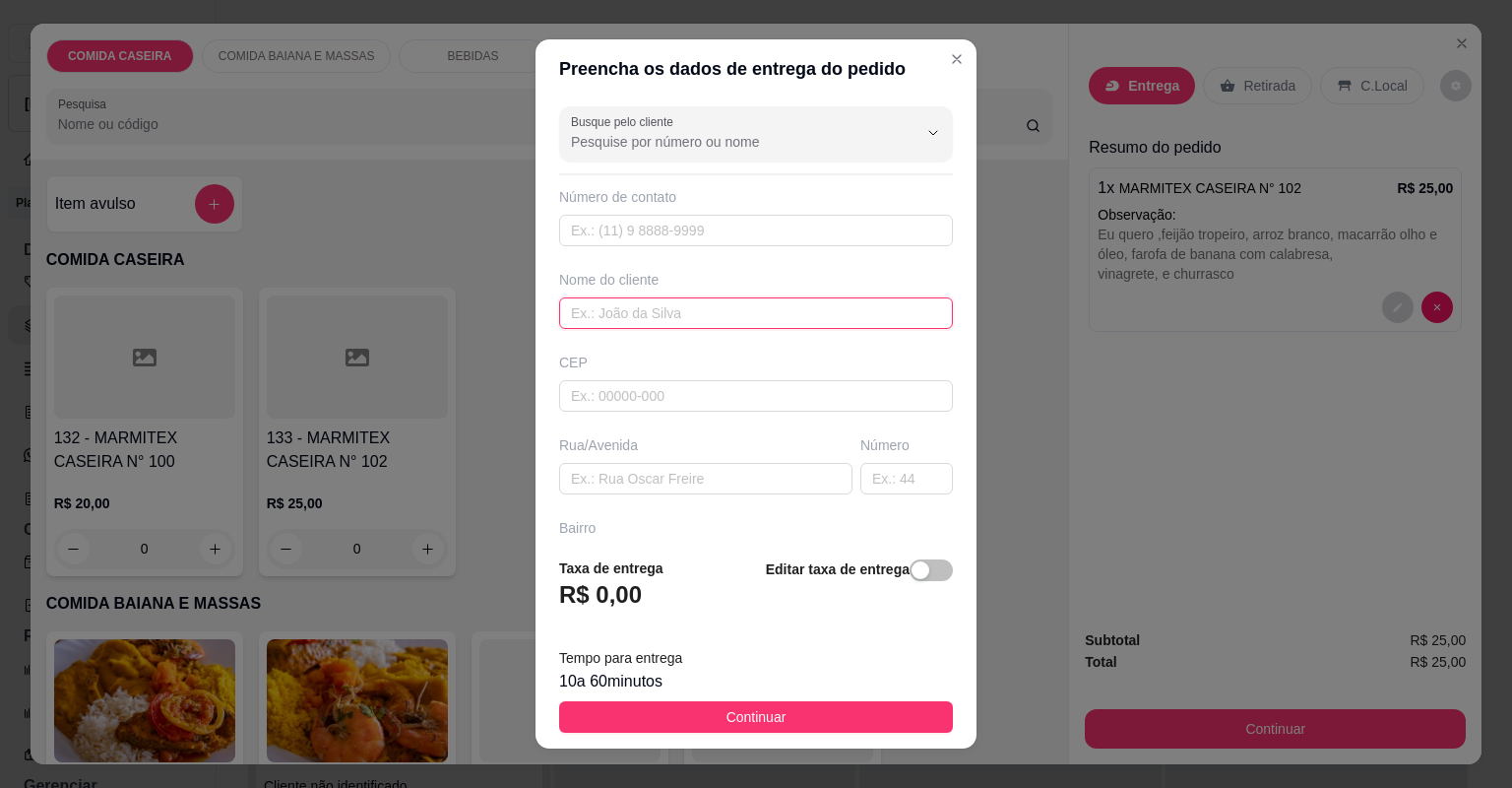 click at bounding box center (756, 313) 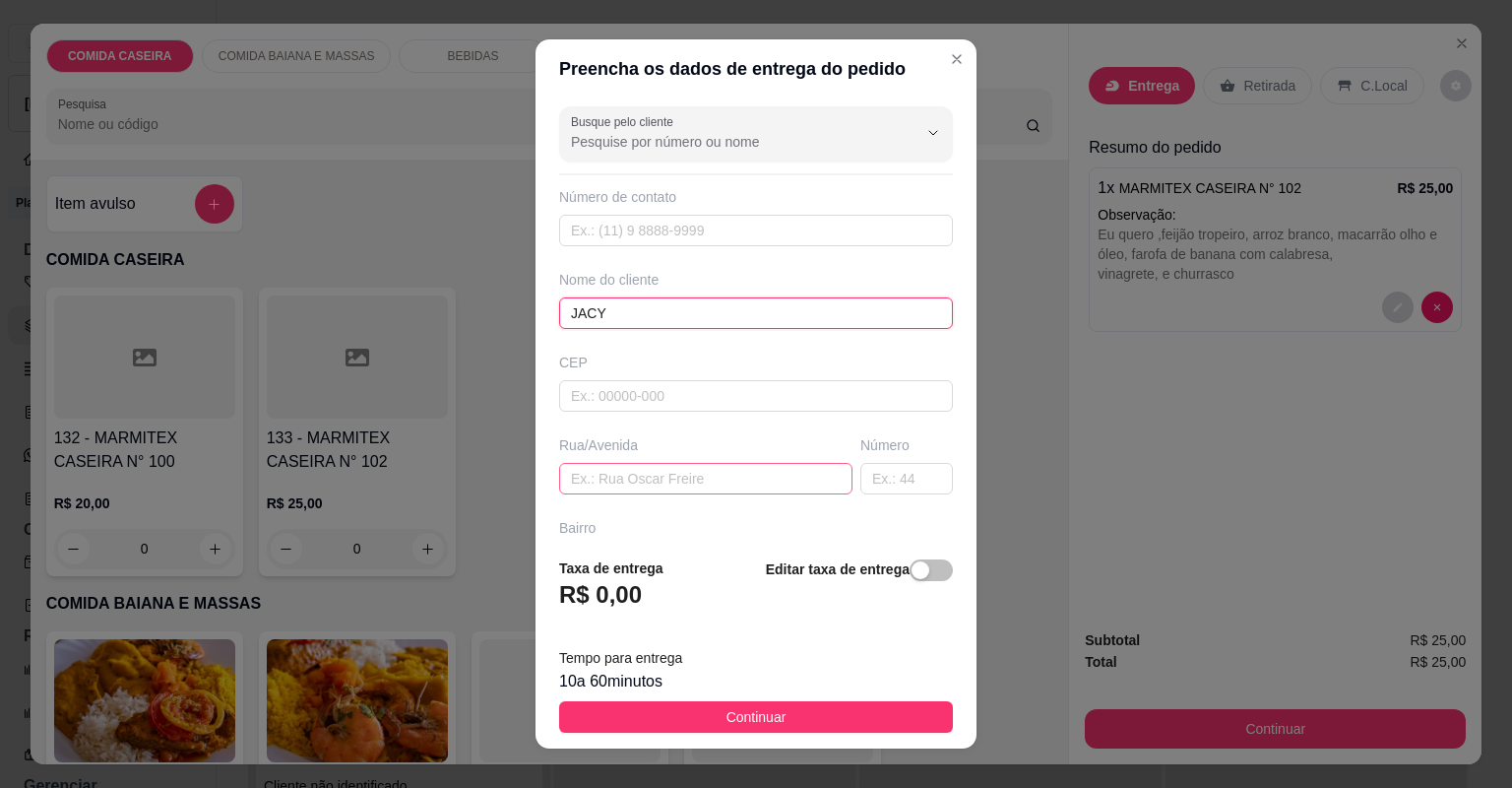 type on "JACY" 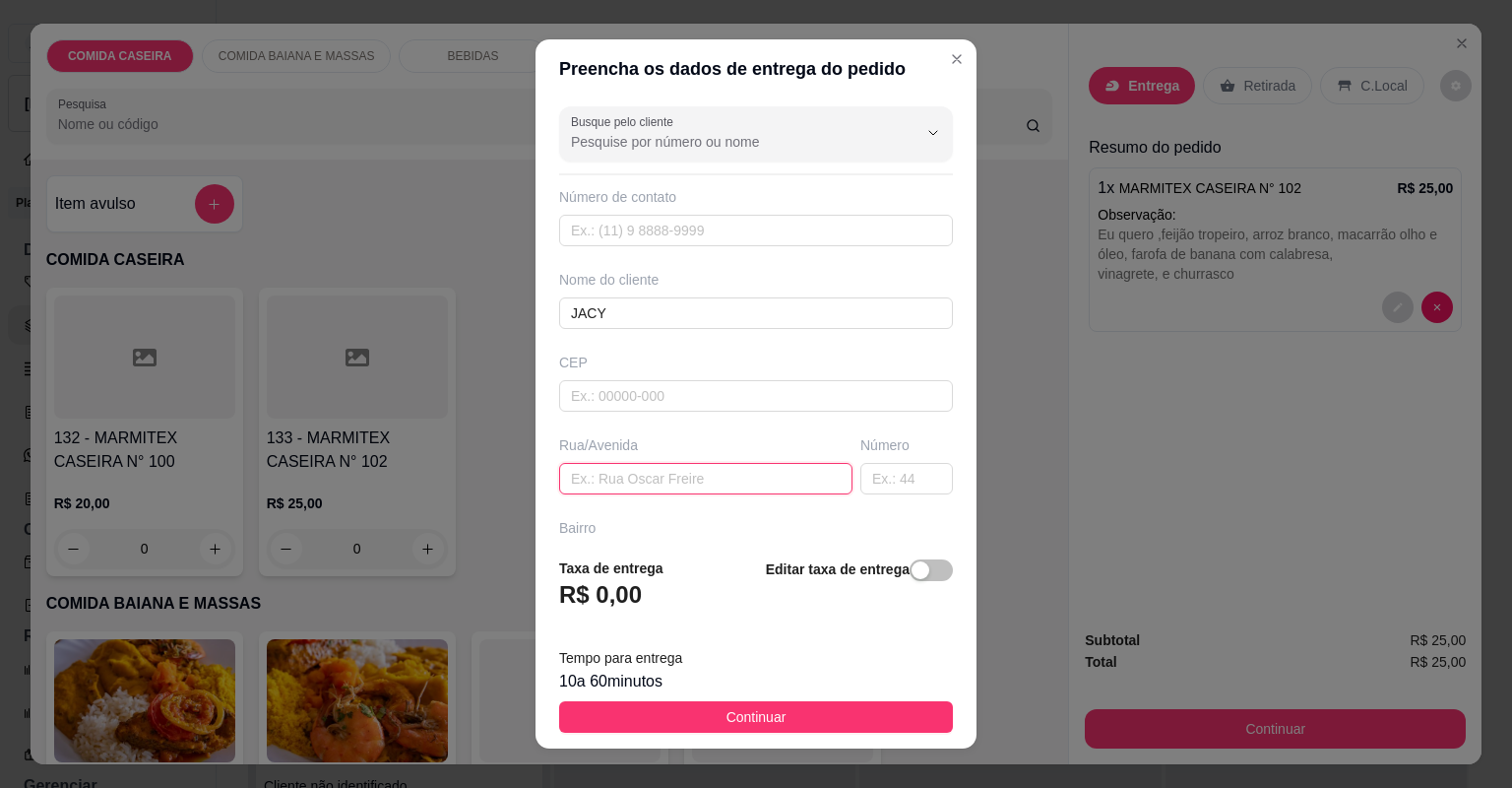 click at bounding box center (706, 479) 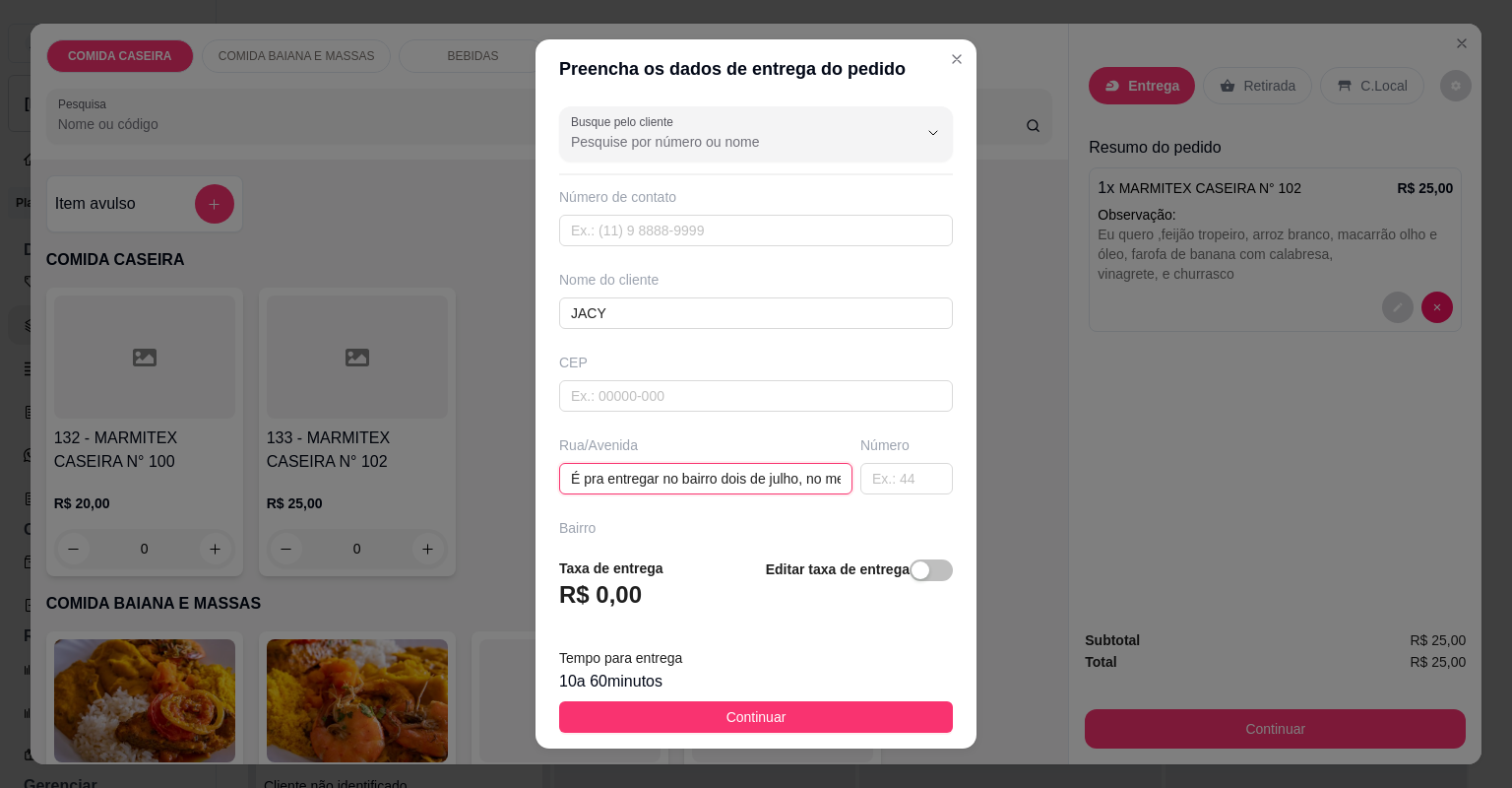 scroll, scrollTop: 0, scrollLeft: 323, axis: horizontal 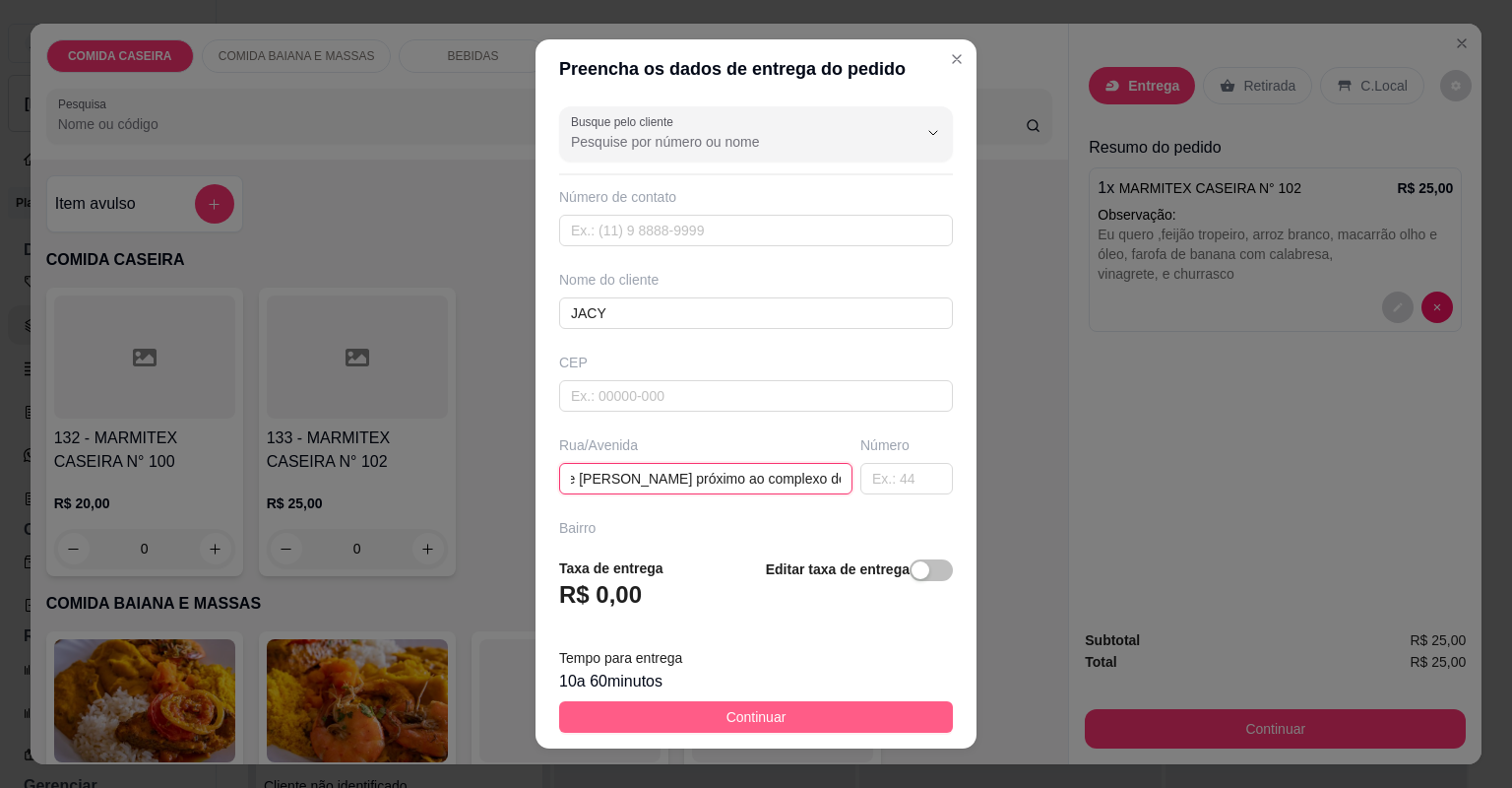 type on "É pra entregar no bairro dois de julho, no mercado de Ricardo próximo ao complexo de polícia" 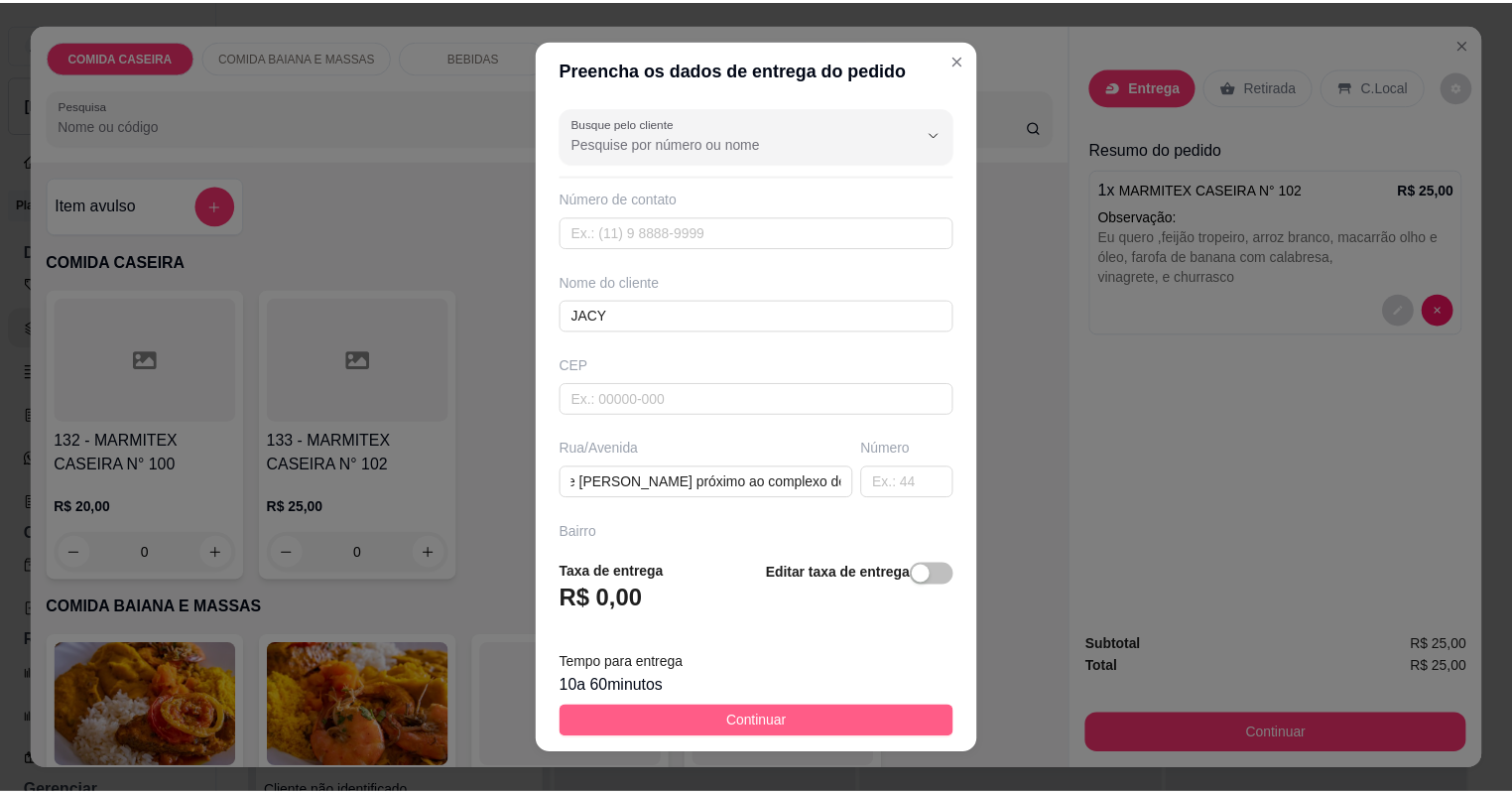 scroll, scrollTop: 0, scrollLeft: 0, axis: both 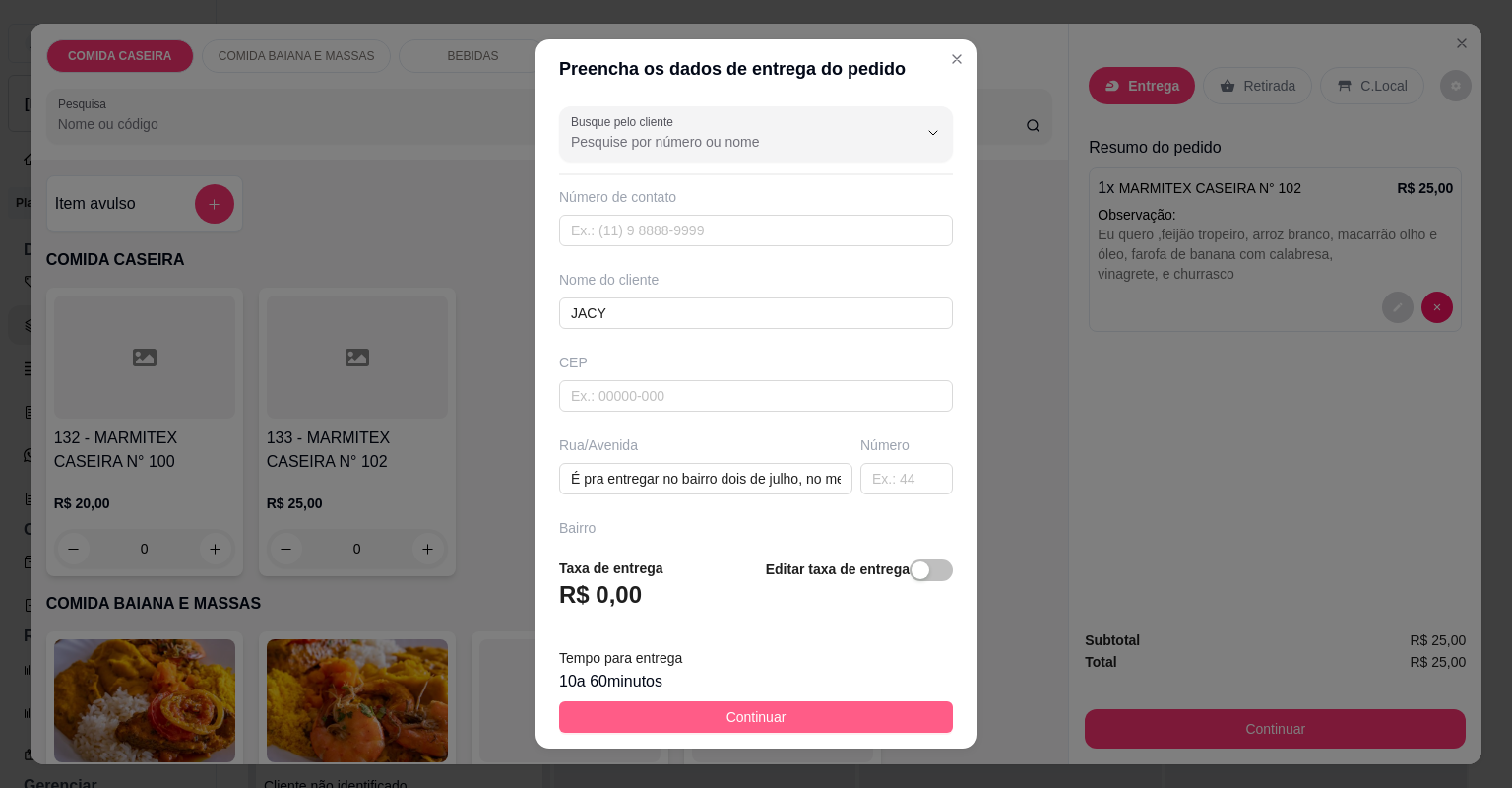 click on "Continuar" at bounding box center [756, 717] 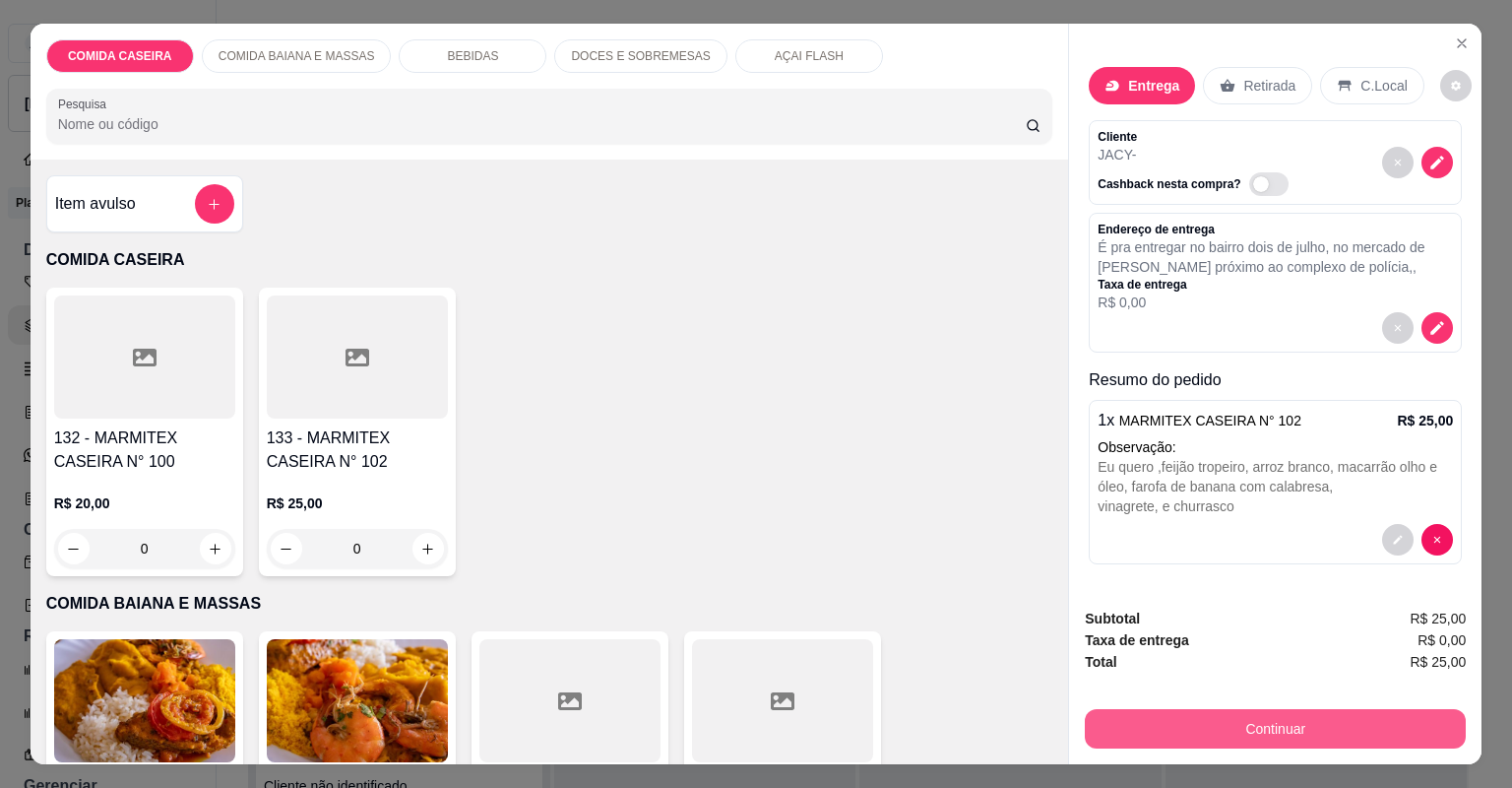 click on "Continuar" at bounding box center [1275, 729] 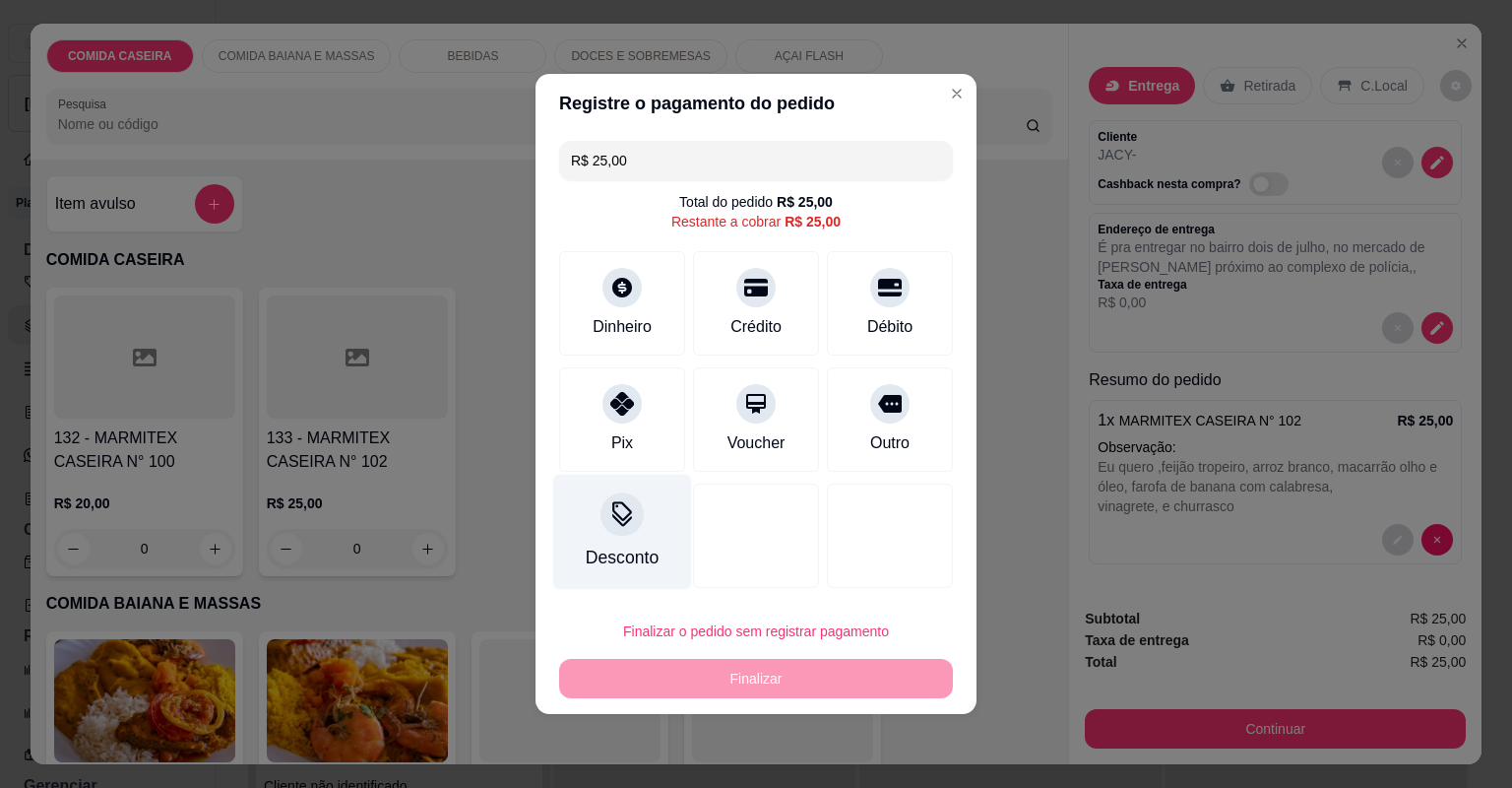 click on "Pix" at bounding box center (622, 420) 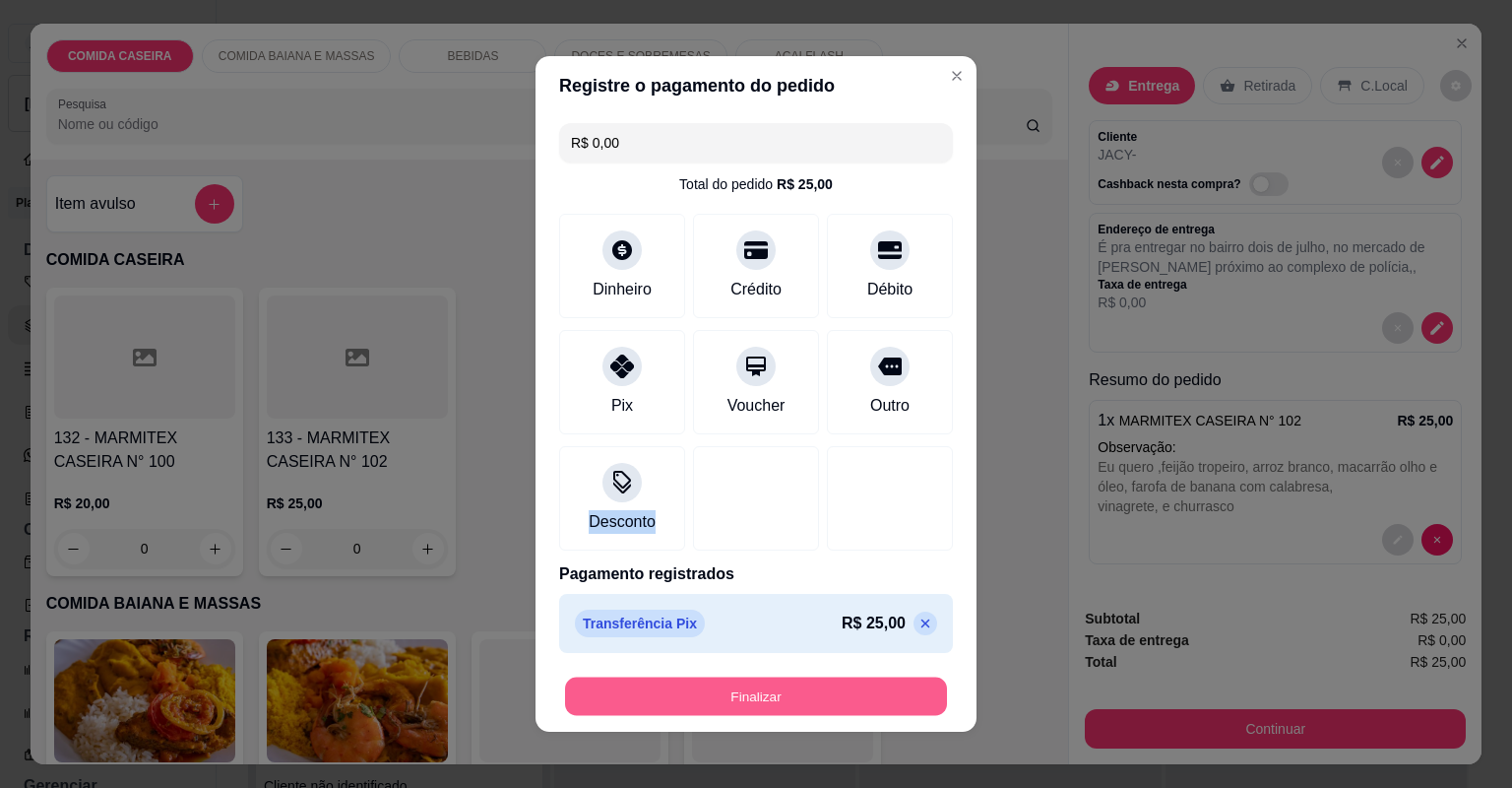 click on "Finalizar" at bounding box center (756, 696) 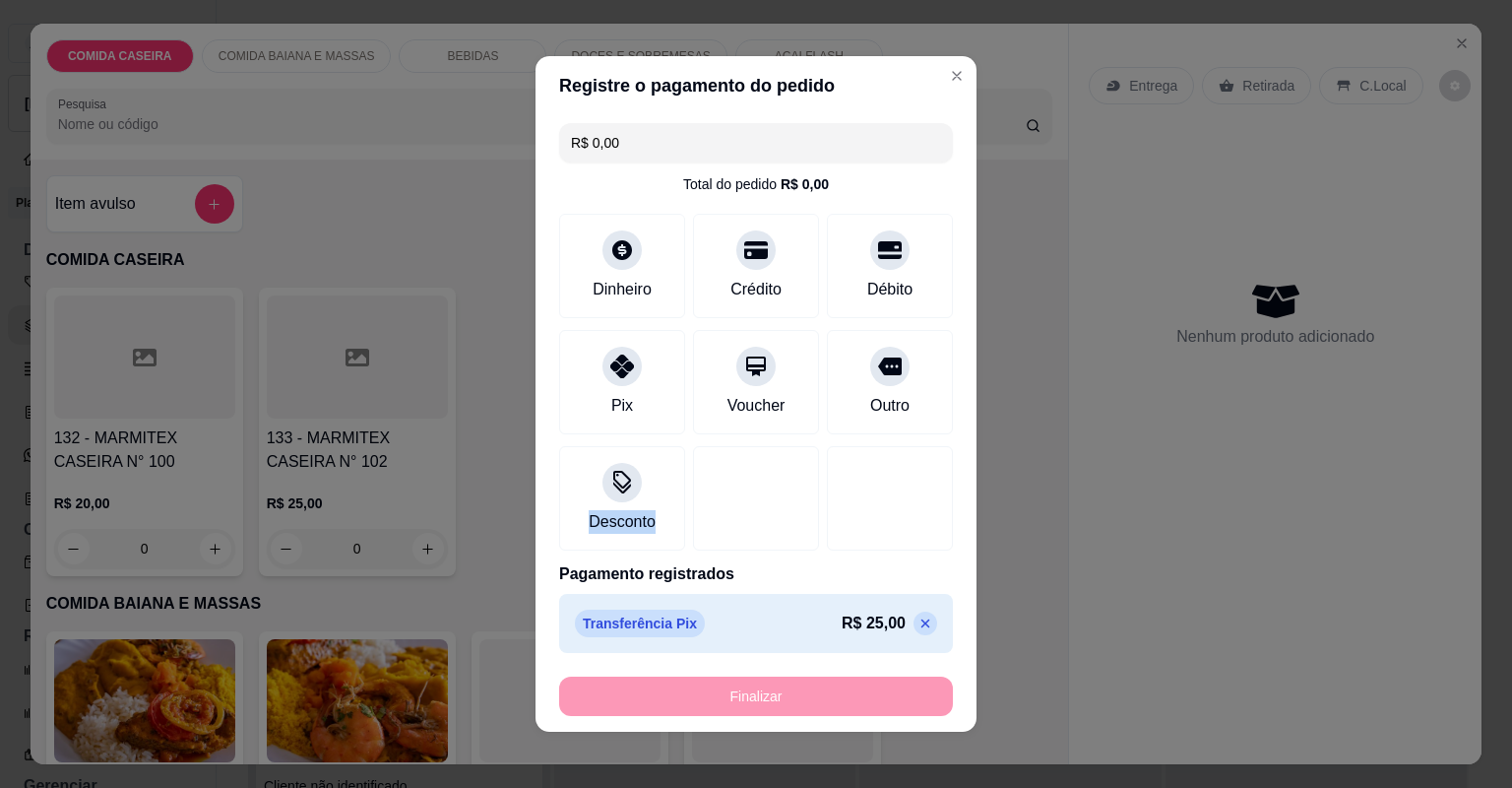 type on "-R$ 25,00" 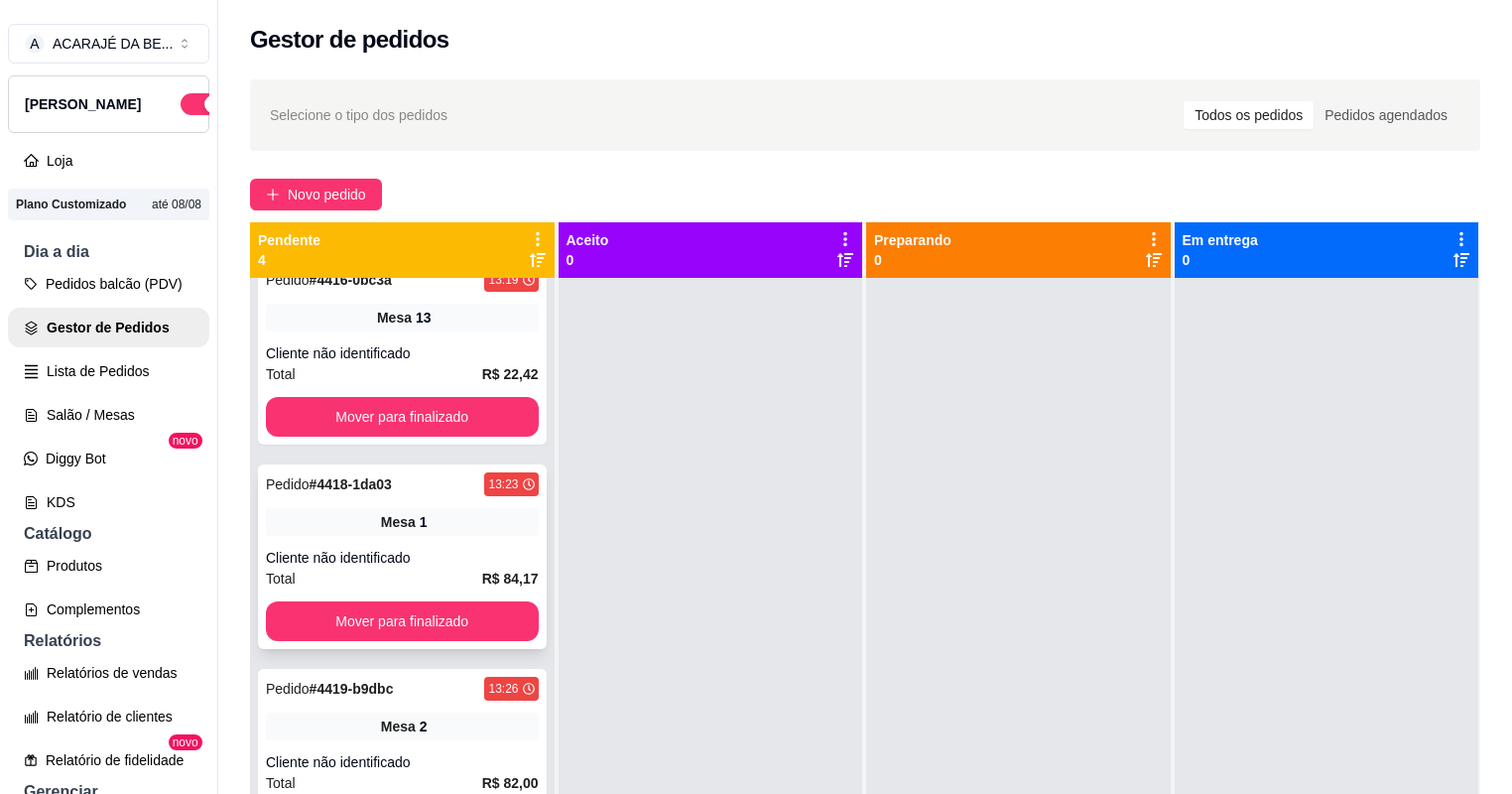 scroll, scrollTop: 44, scrollLeft: 0, axis: vertical 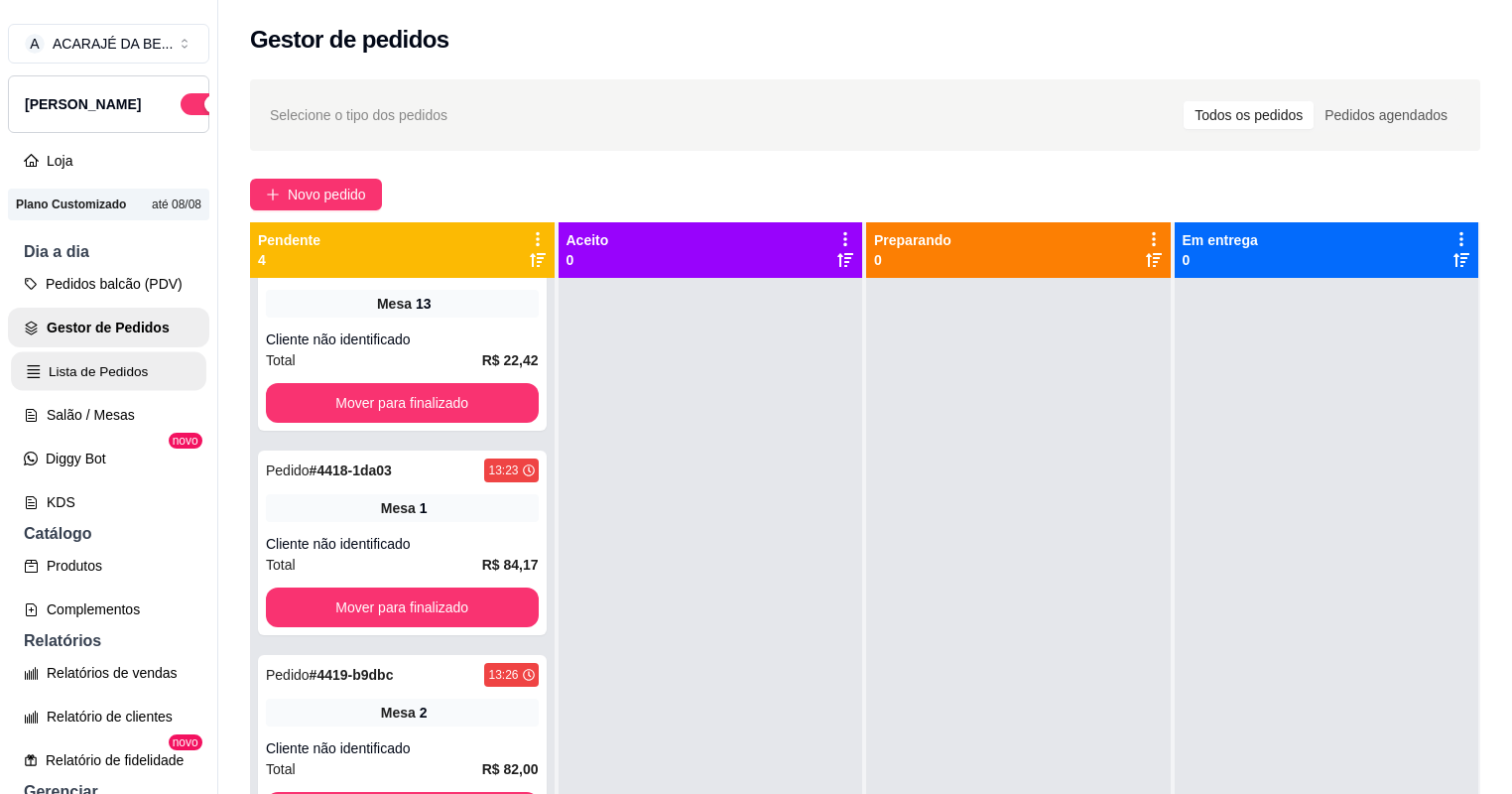click on "Lista de Pedidos" at bounding box center [108, 371] 